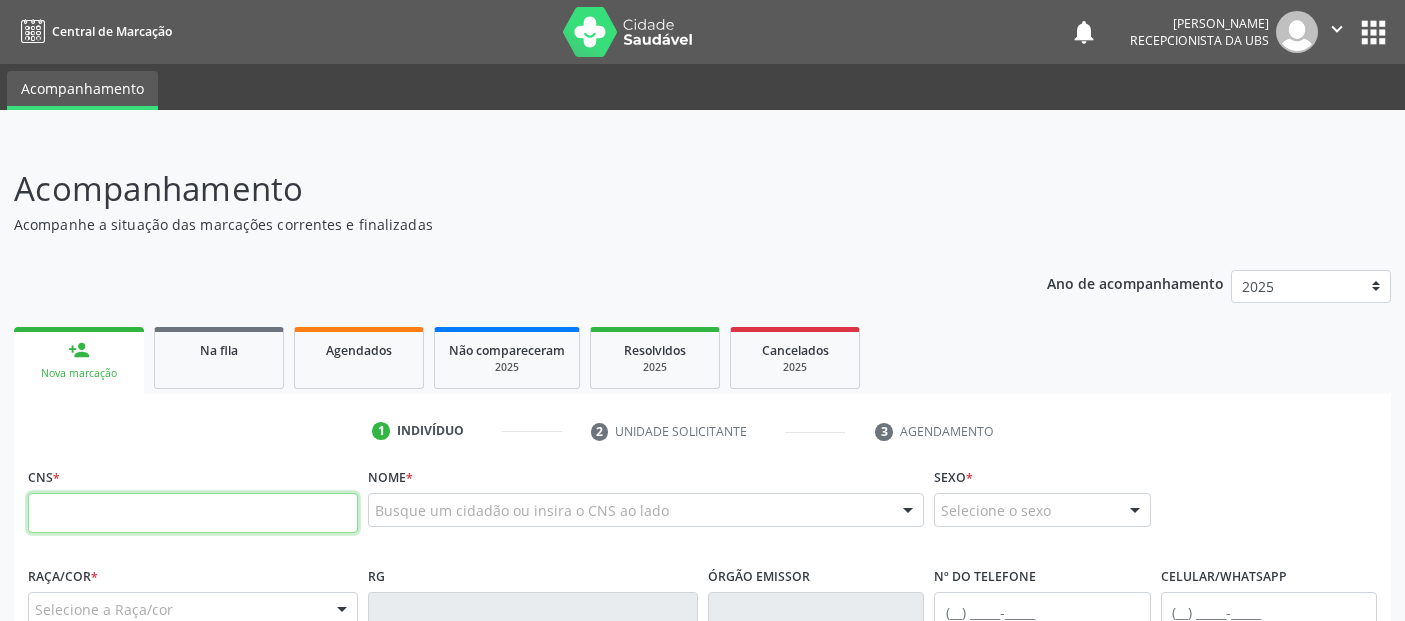 scroll, scrollTop: 0, scrollLeft: 0, axis: both 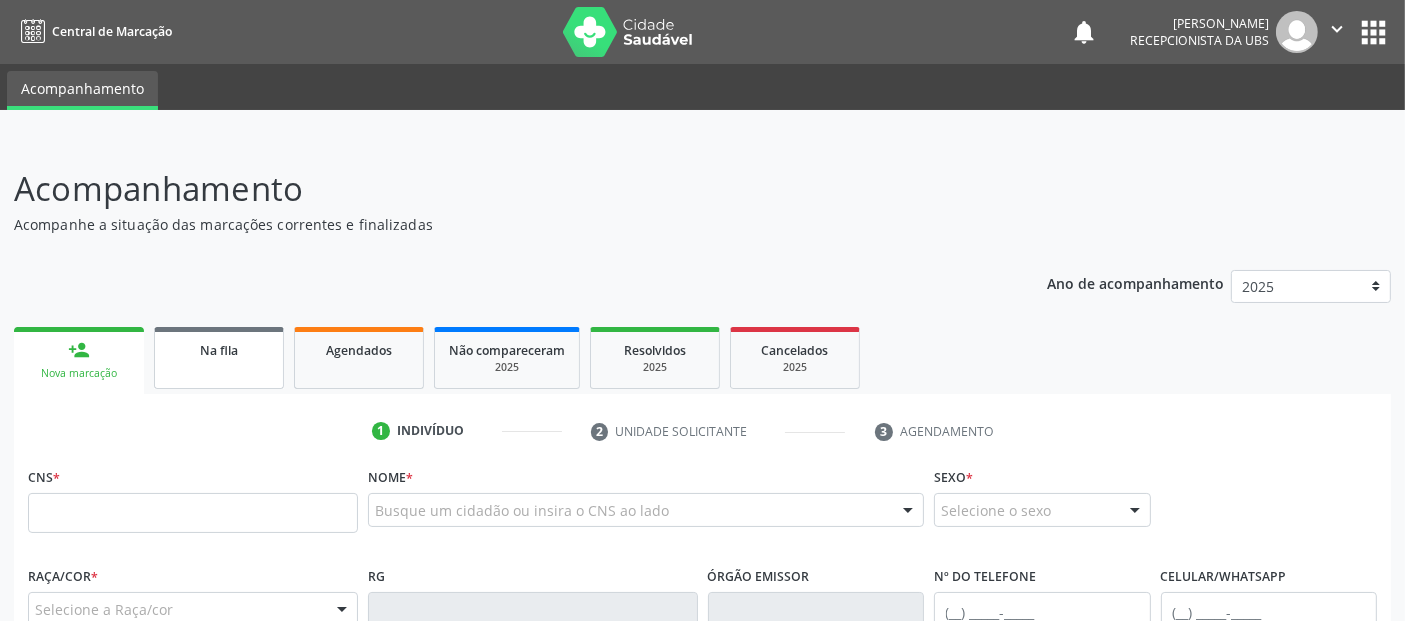 click on "Na fila" at bounding box center (219, 358) 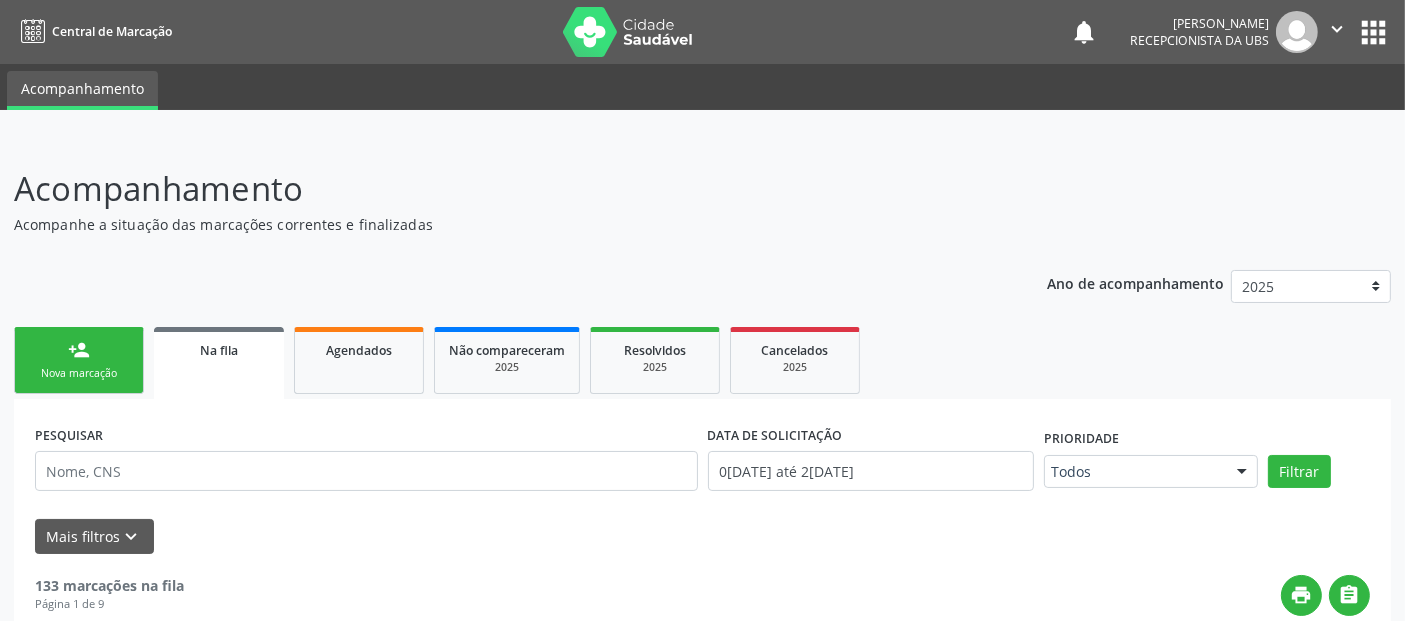 click on "Nova marcação" at bounding box center [79, 373] 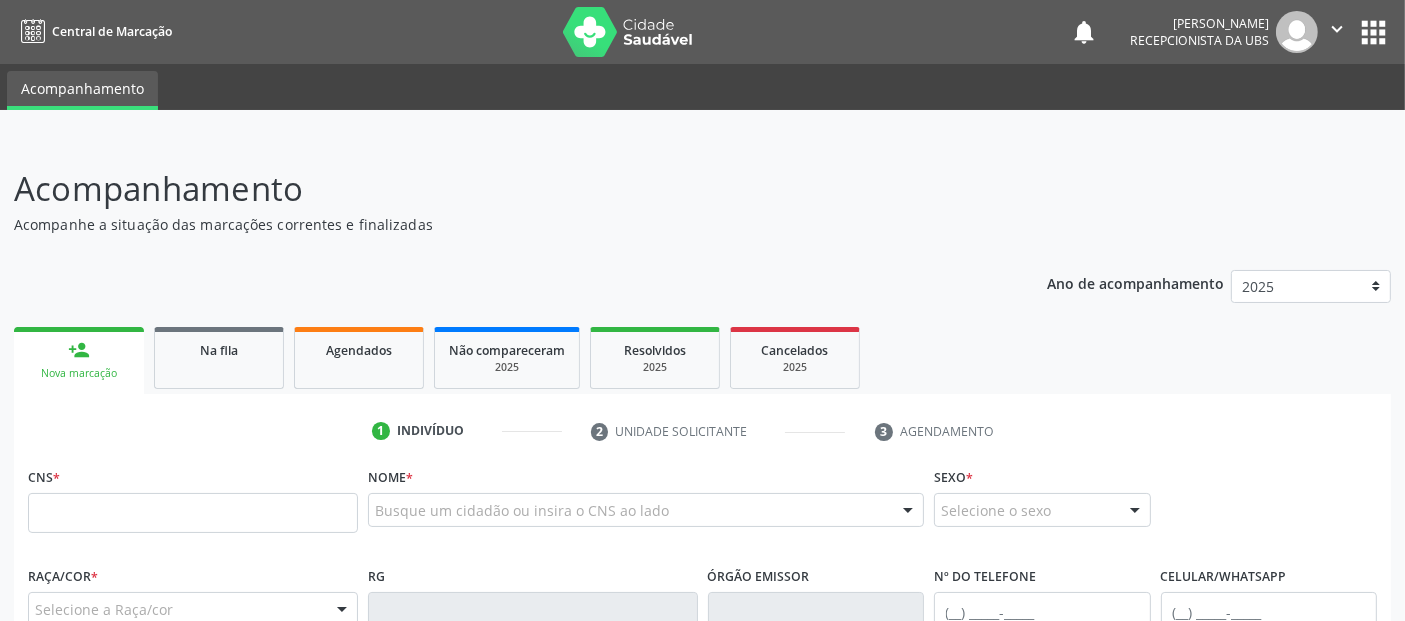 click on "Central de Marcação
notifications
[PERSON_NAME]
Recepcionista da UBS

Configurações
Sair
apps" at bounding box center (702, 32) 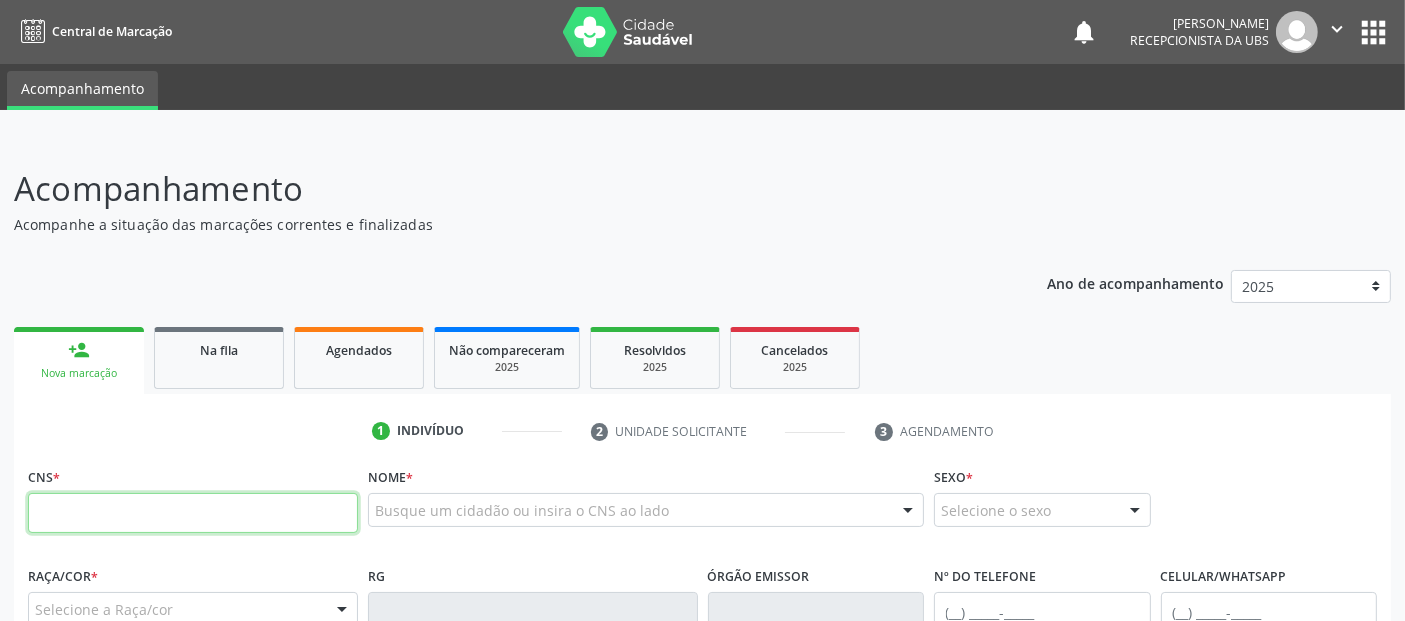 click at bounding box center [193, 513] 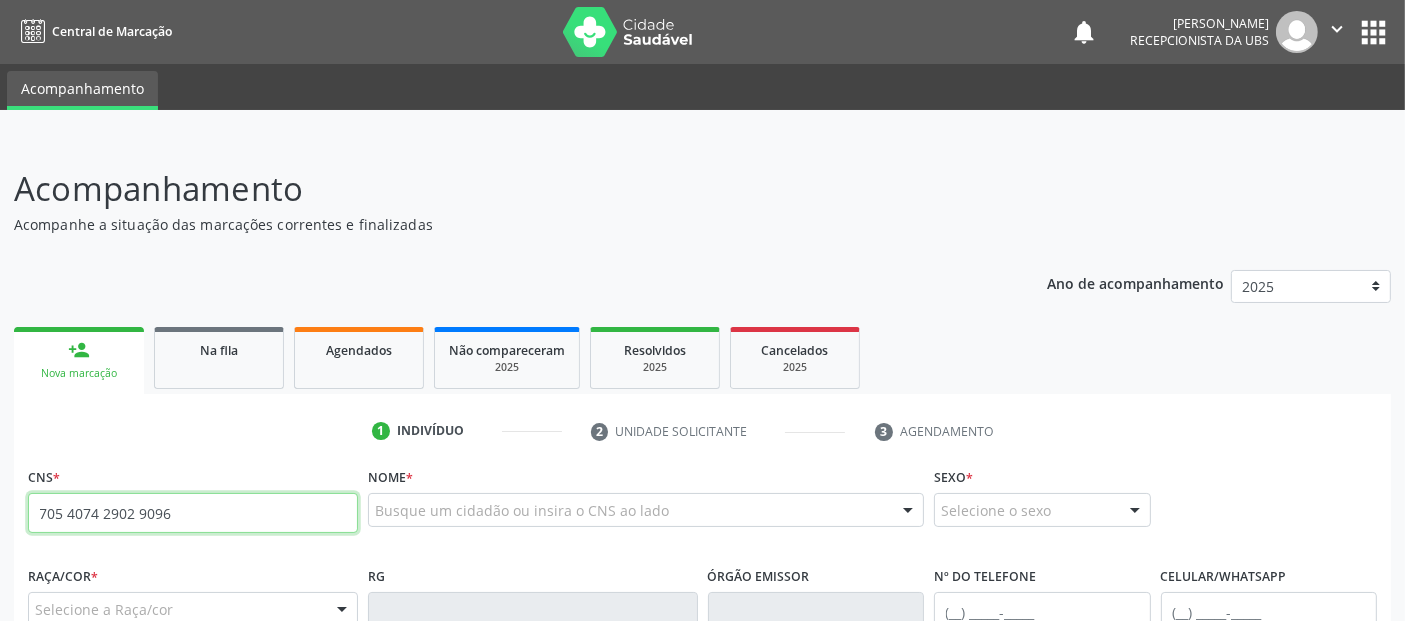 type on "705 4074 2902 9096" 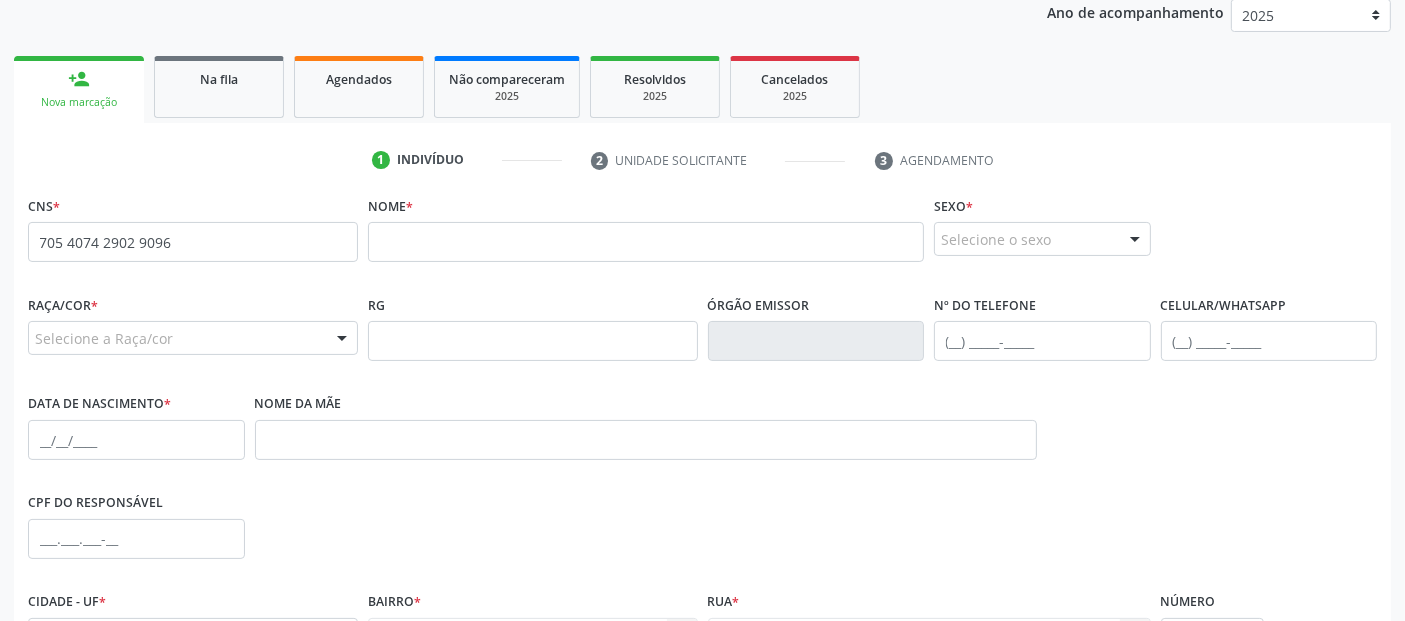 scroll, scrollTop: 275, scrollLeft: 0, axis: vertical 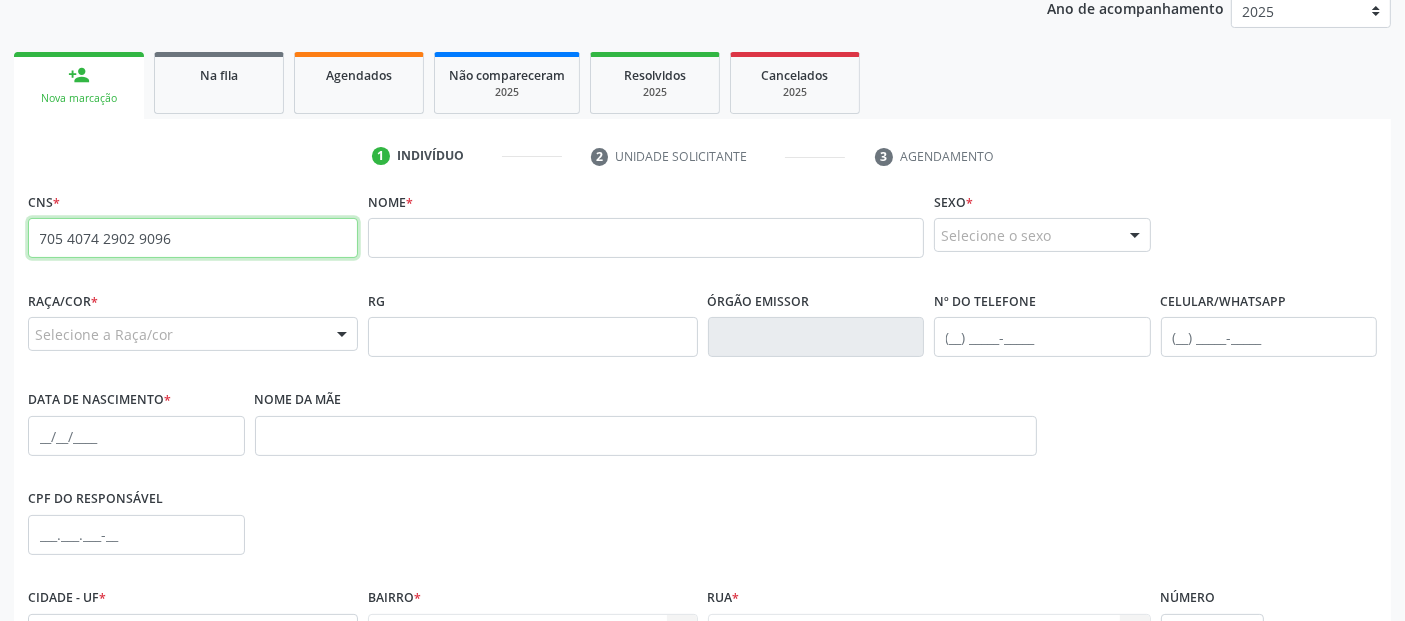 click on "705 4074 2902 9096" at bounding box center (193, 238) 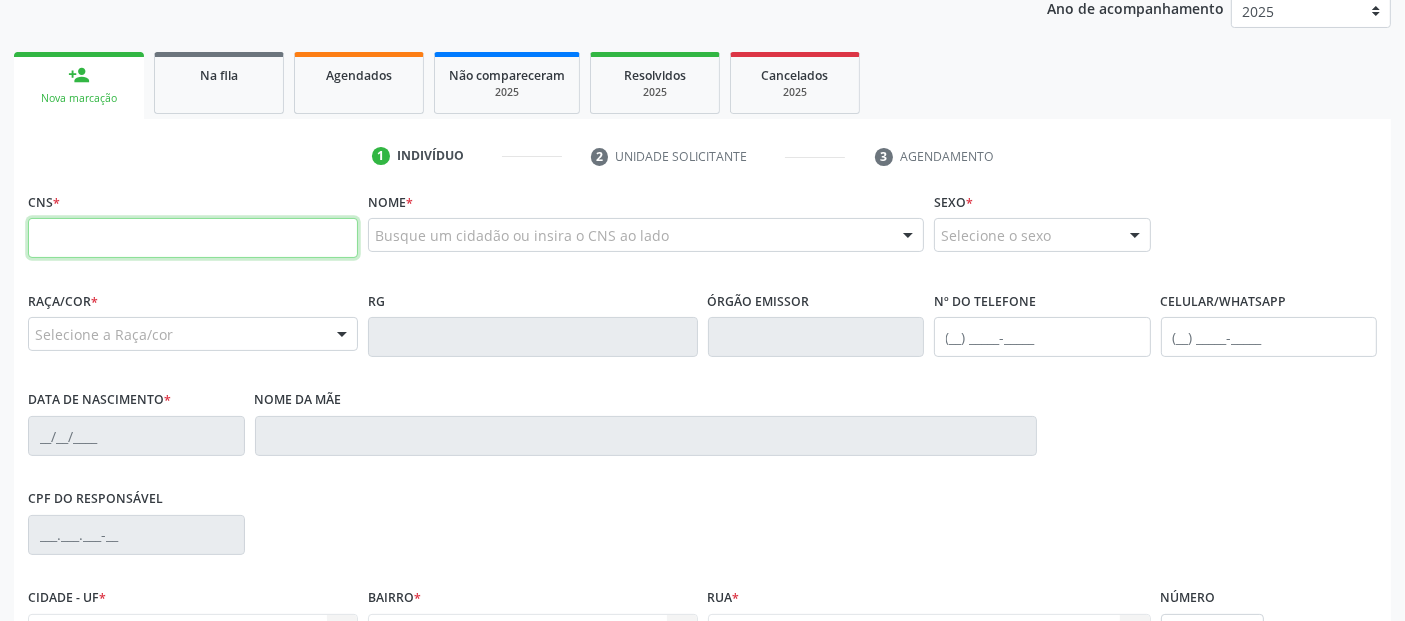 paste on "705 4074 2902 9096" 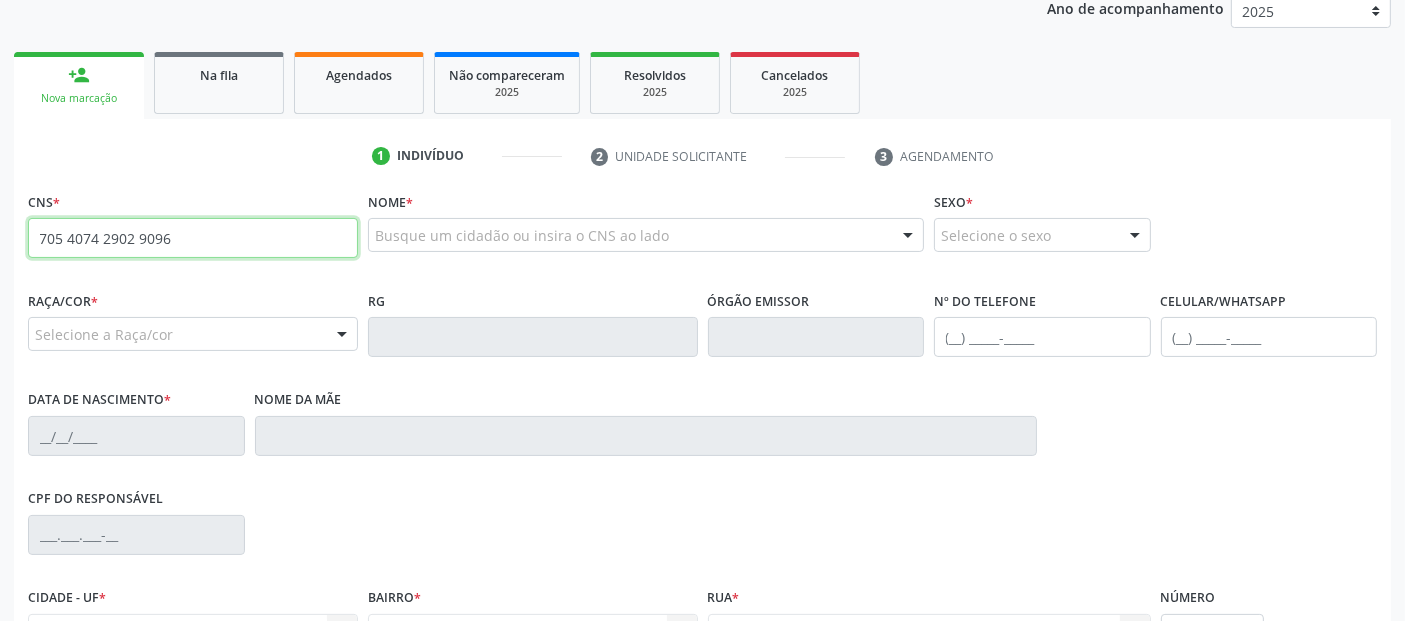 type on "705 4074 2902 9096" 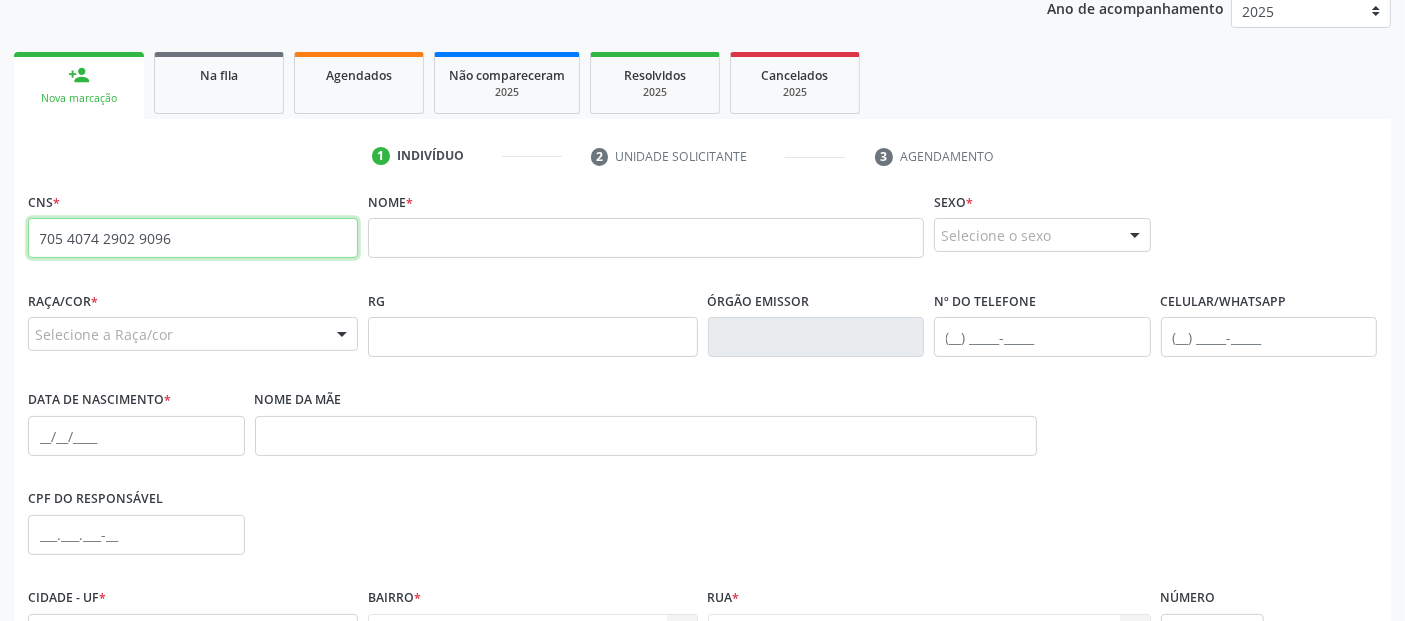 click on "705 4074 2902 9096" at bounding box center [193, 238] 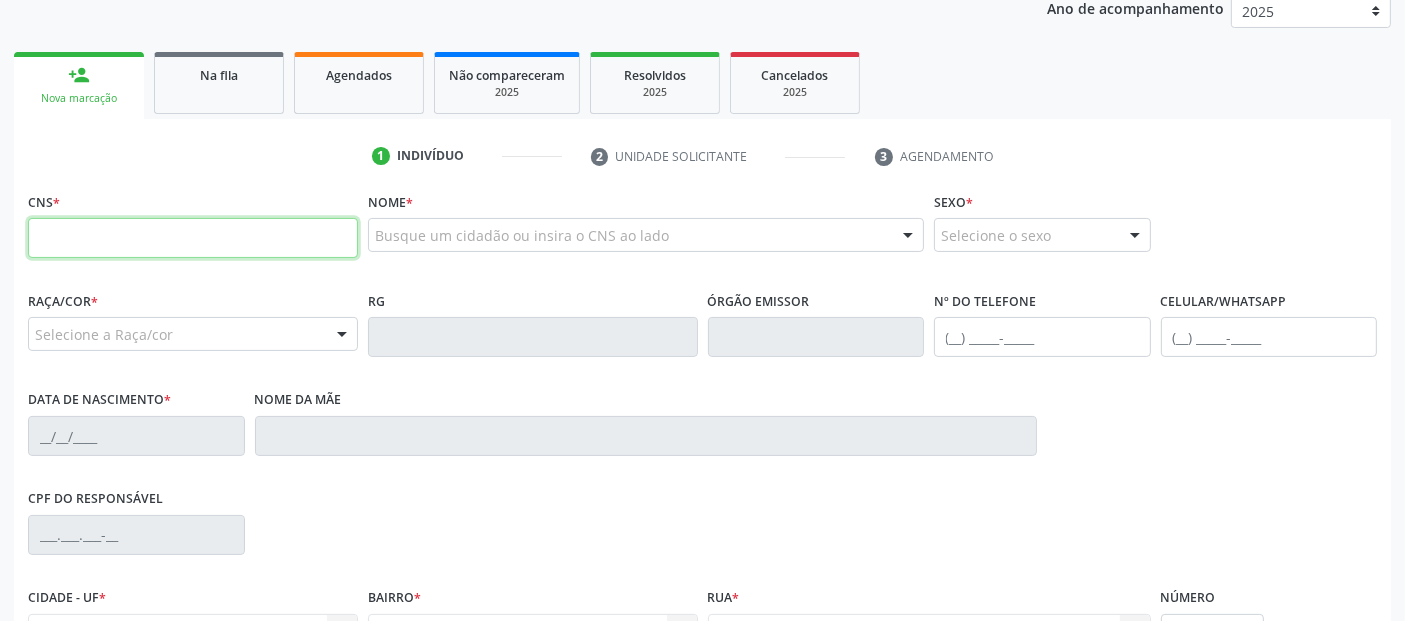 type 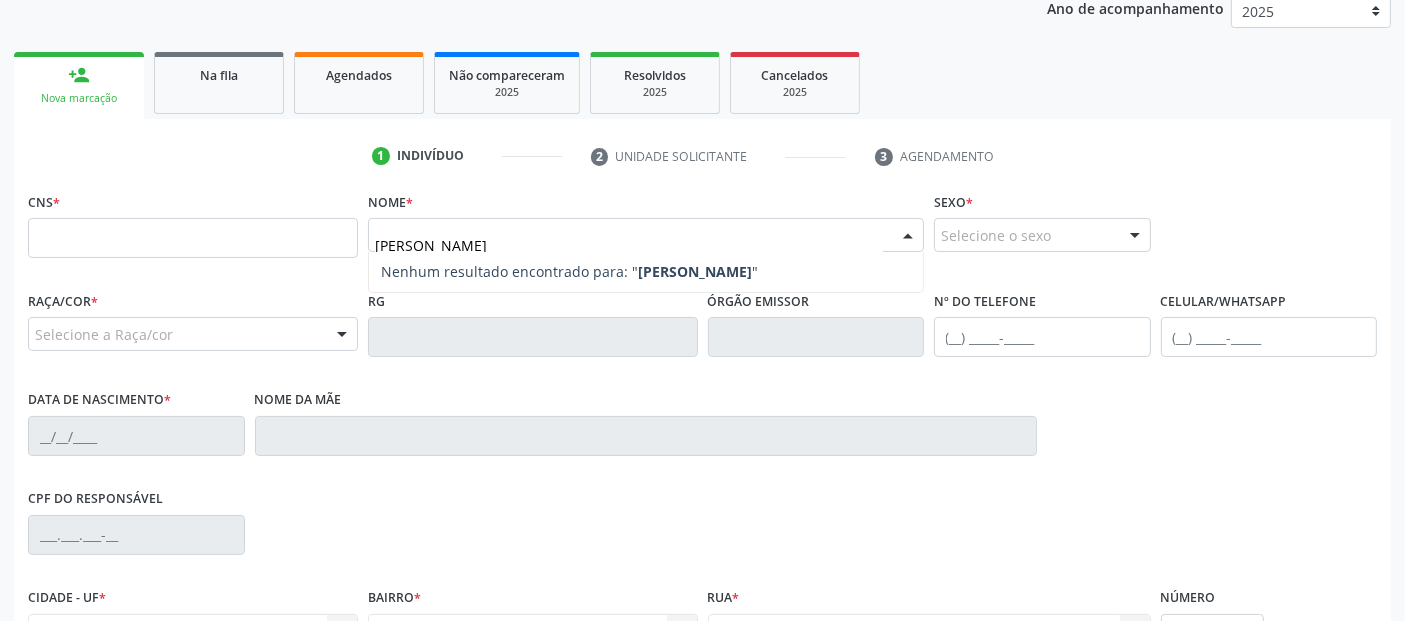 type on "[PERSON_NAME]E DOS[PERSON_NAME]S" 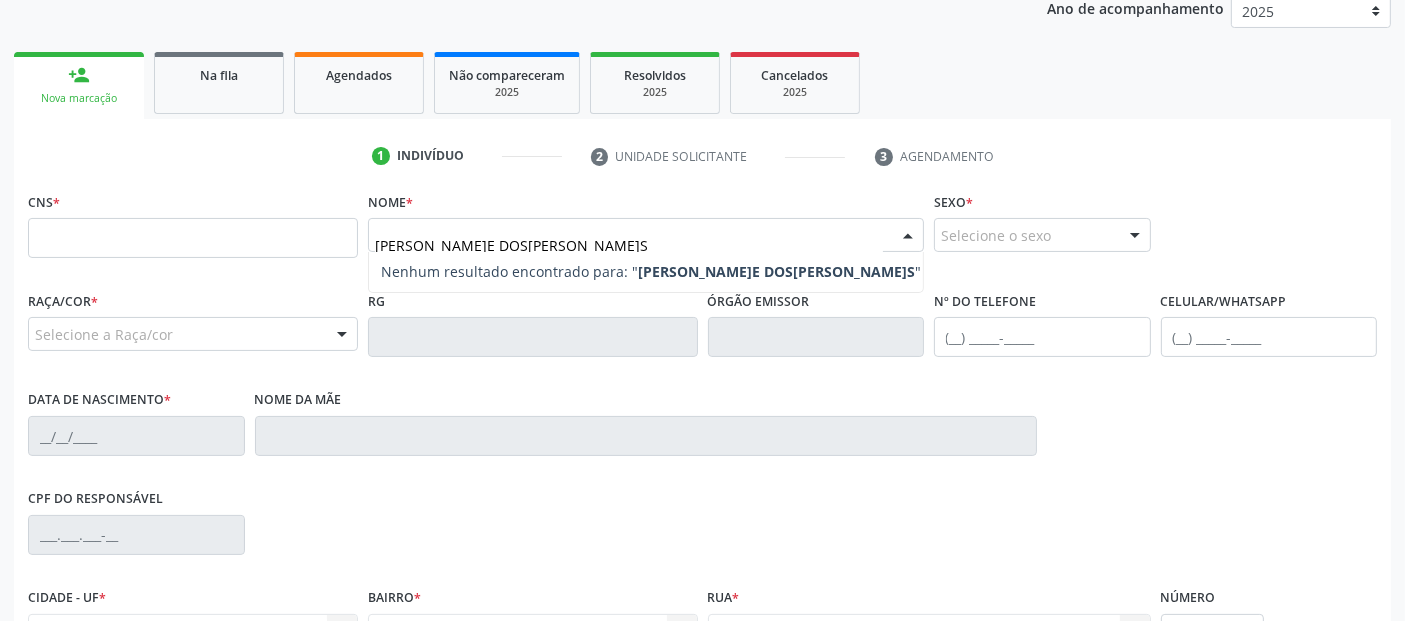 click on "[PERSON_NAME]E DOS[PERSON_NAME]S" at bounding box center [629, 245] 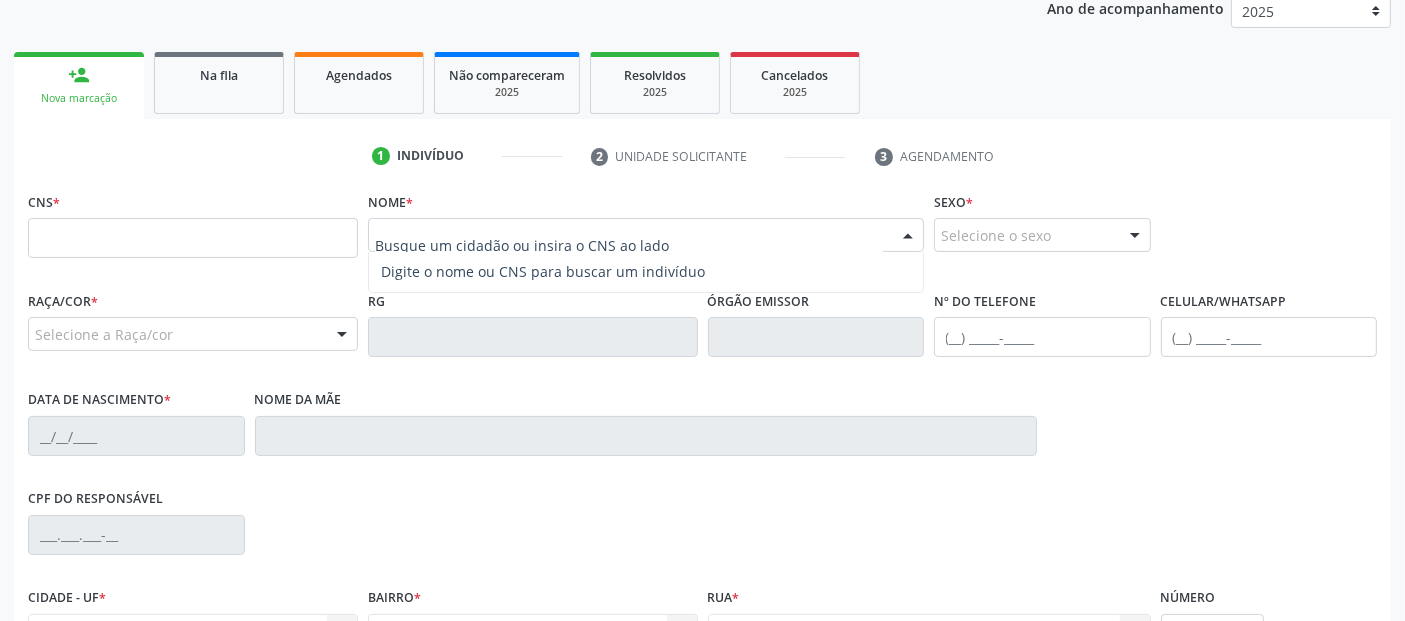 paste on "[PERSON_NAME]E DOS[PERSON_NAME]S" 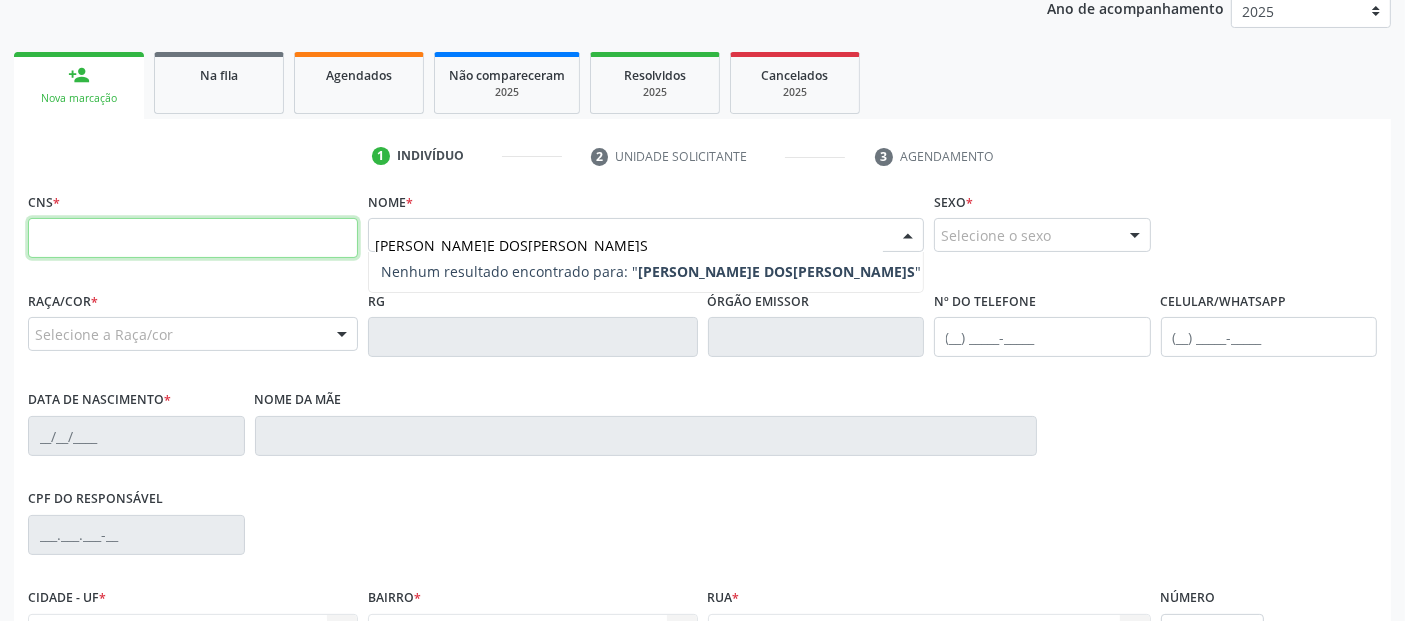 click at bounding box center (193, 238) 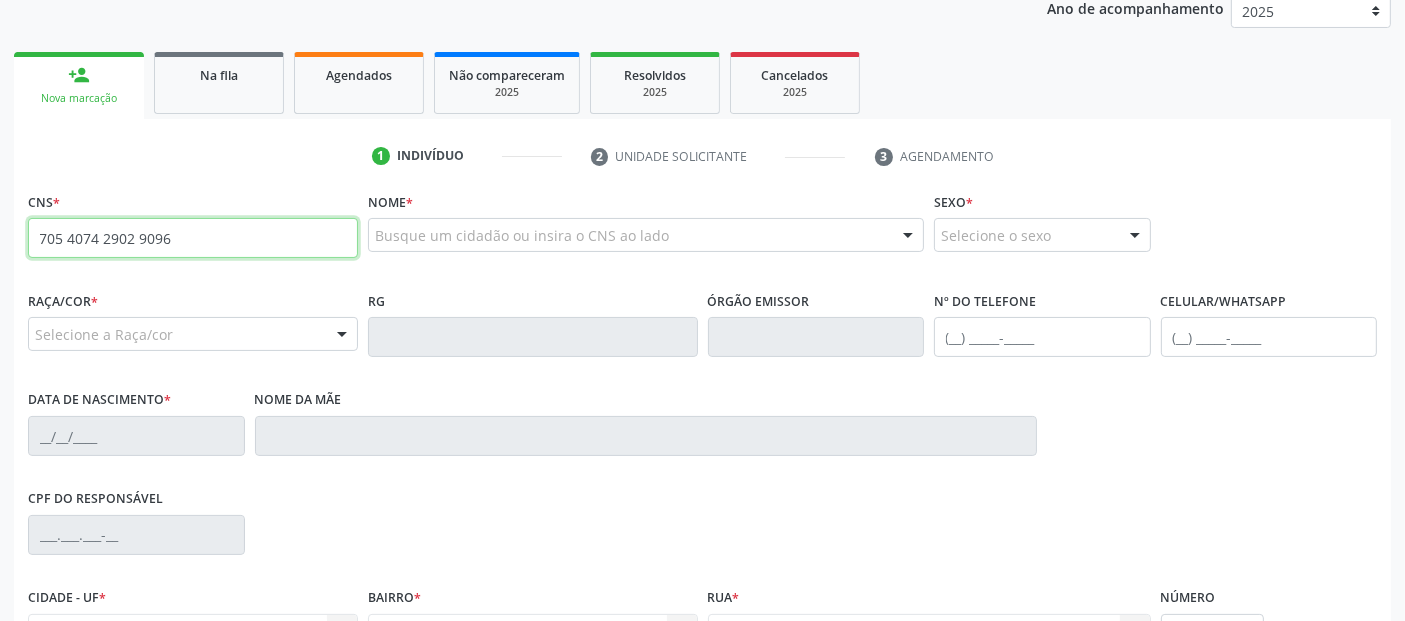 type on "705 4074 2902 9096" 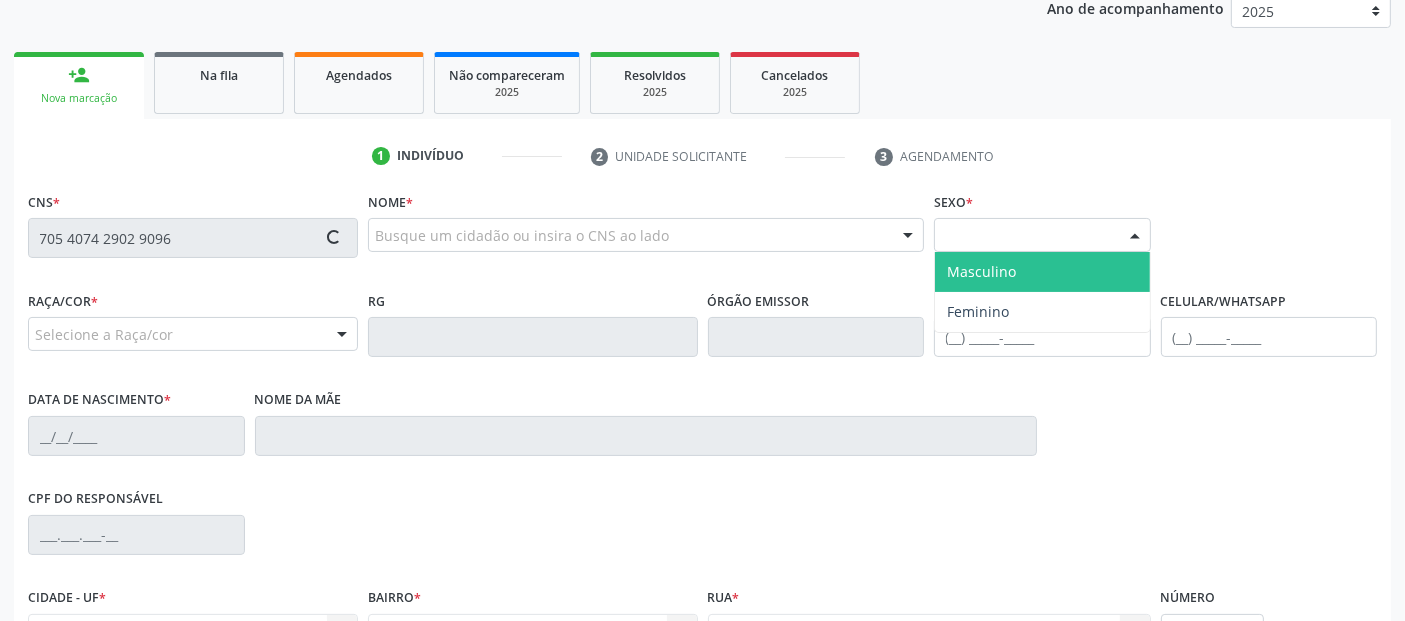 click on "Masculino" at bounding box center (981, 271) 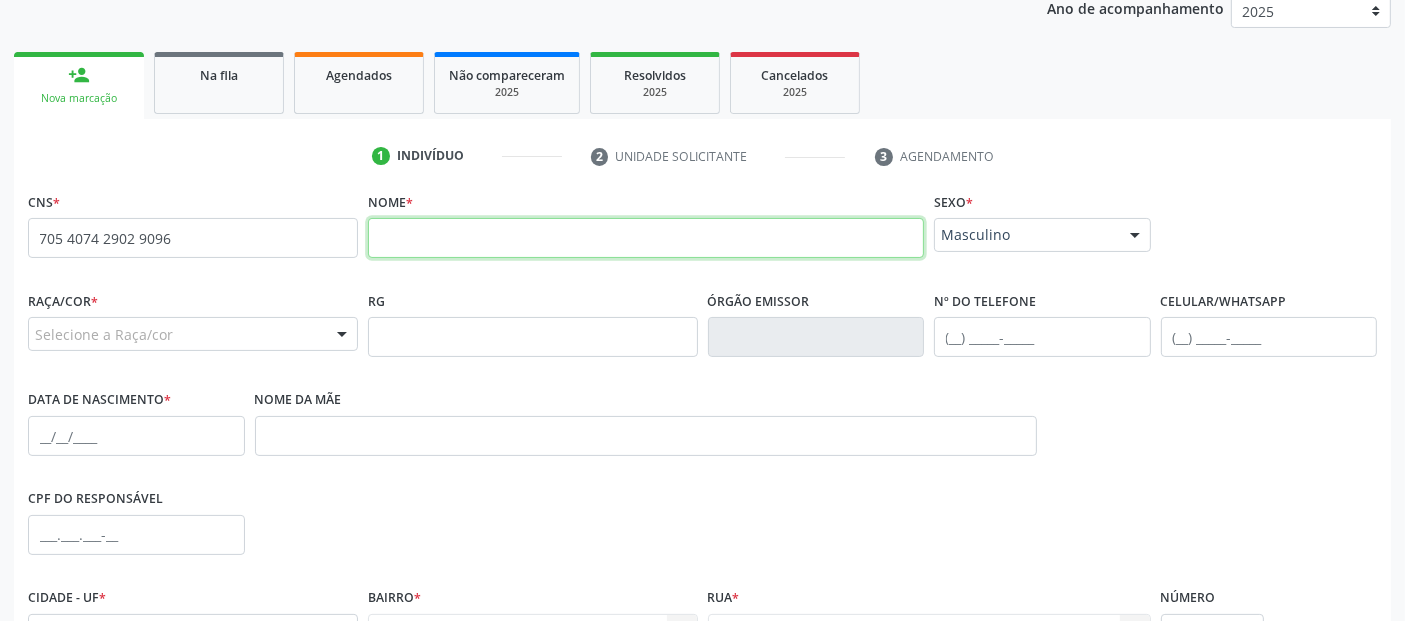 click at bounding box center (646, 238) 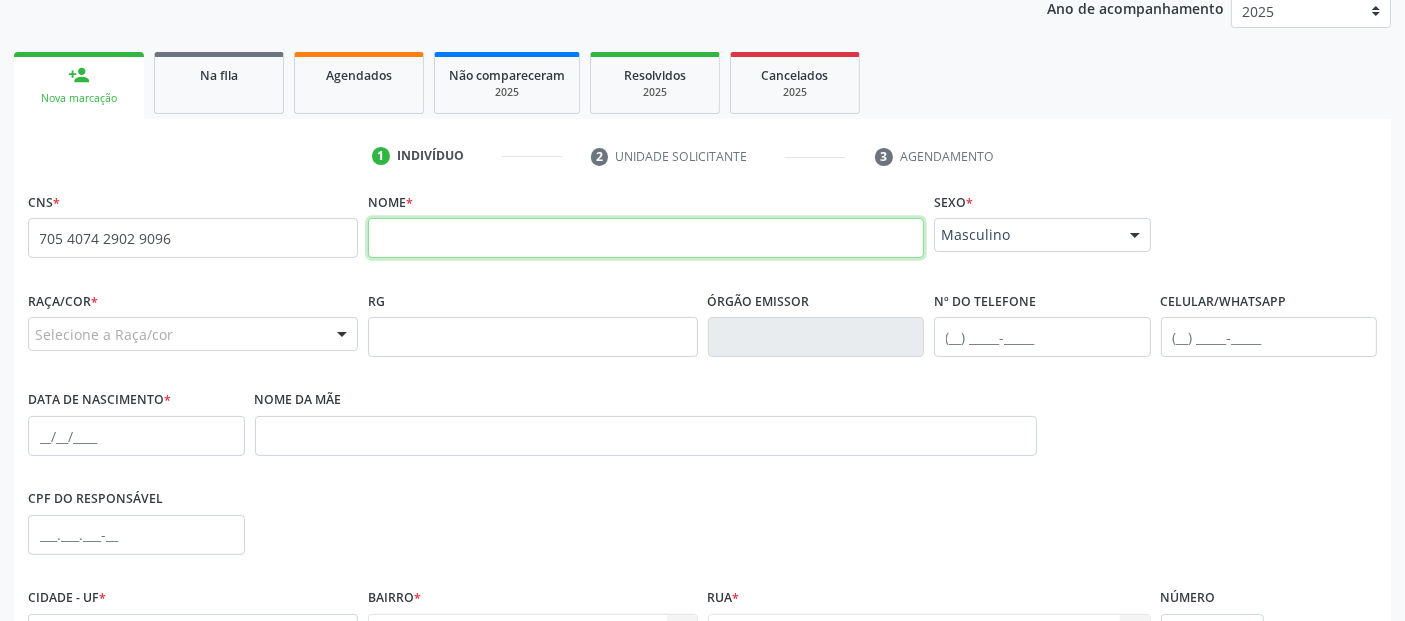 paste on "[PERSON_NAME]E DOS[PERSON_NAME]S" 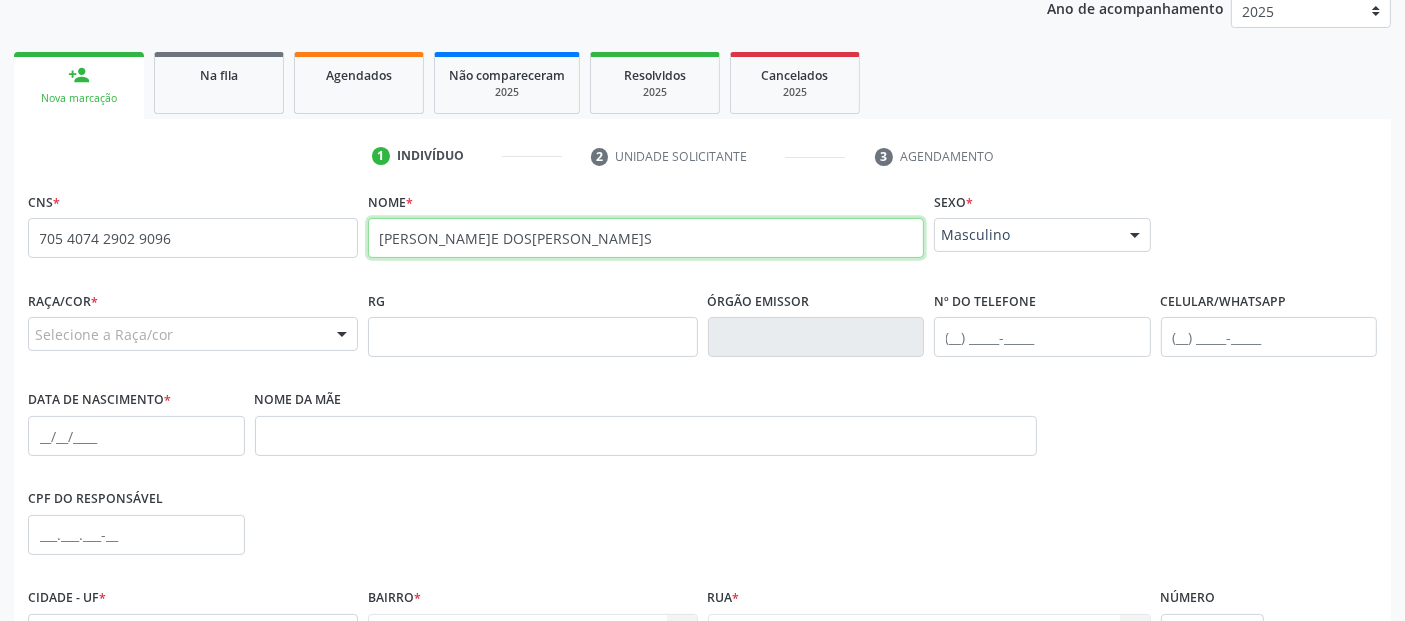 type on "[PERSON_NAME]E DOS[PERSON_NAME]S" 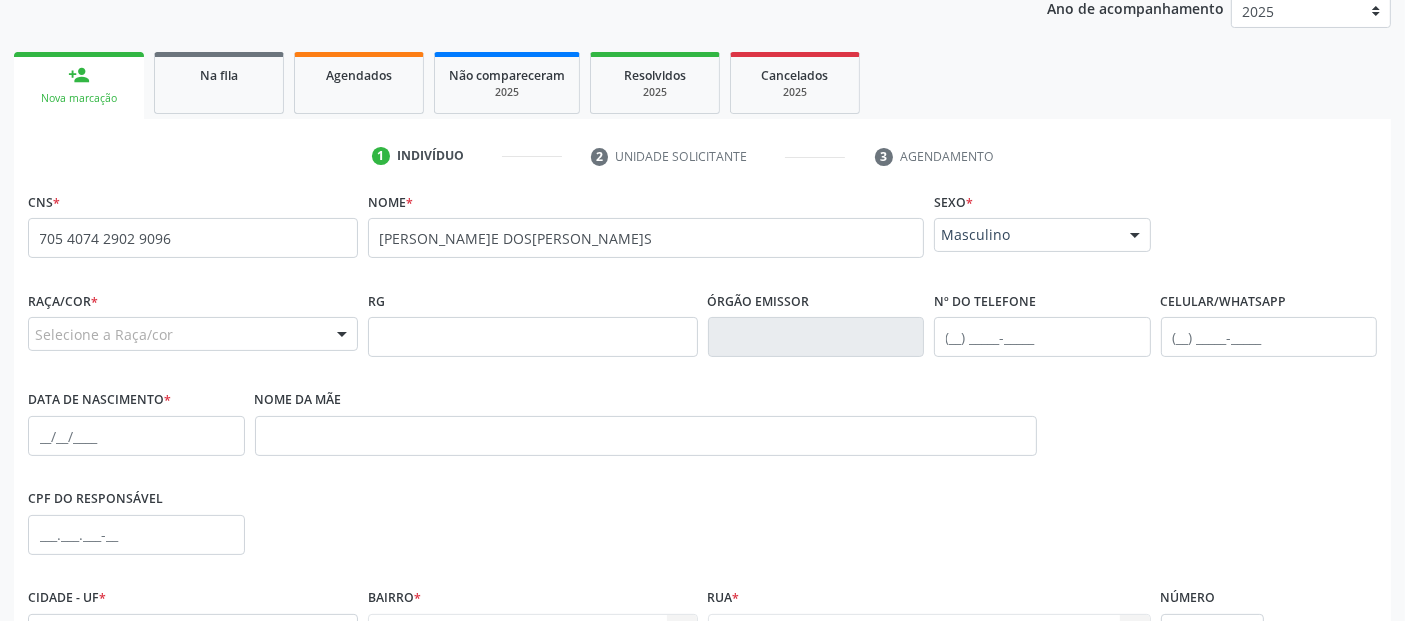 click on "Selecione a Raça/cor" at bounding box center (193, 334) 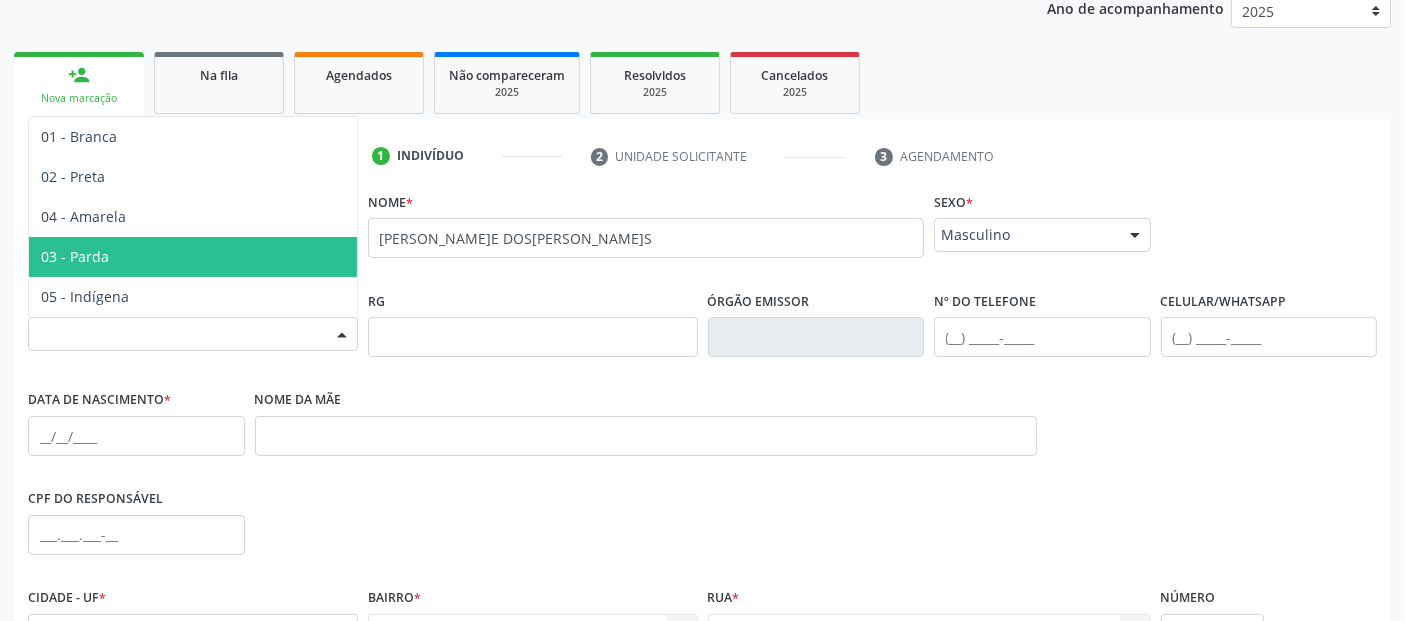 click on "03 - Parda" at bounding box center [193, 257] 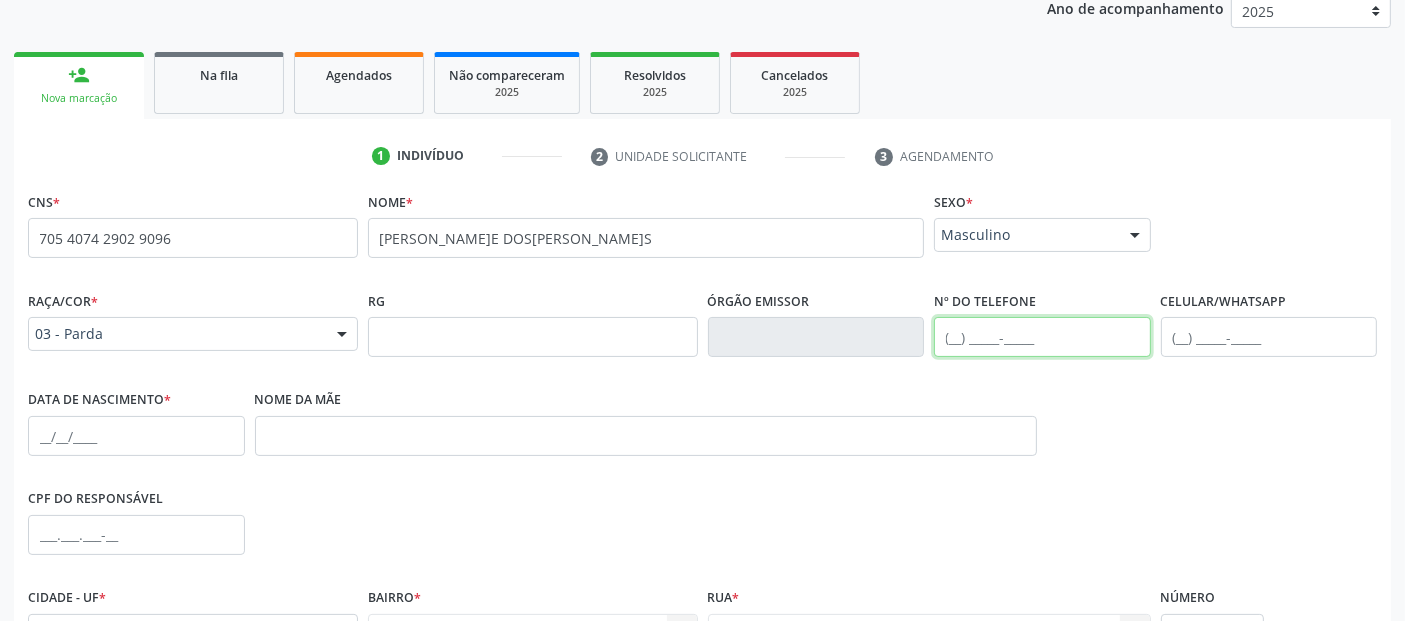 click at bounding box center (1042, 337) 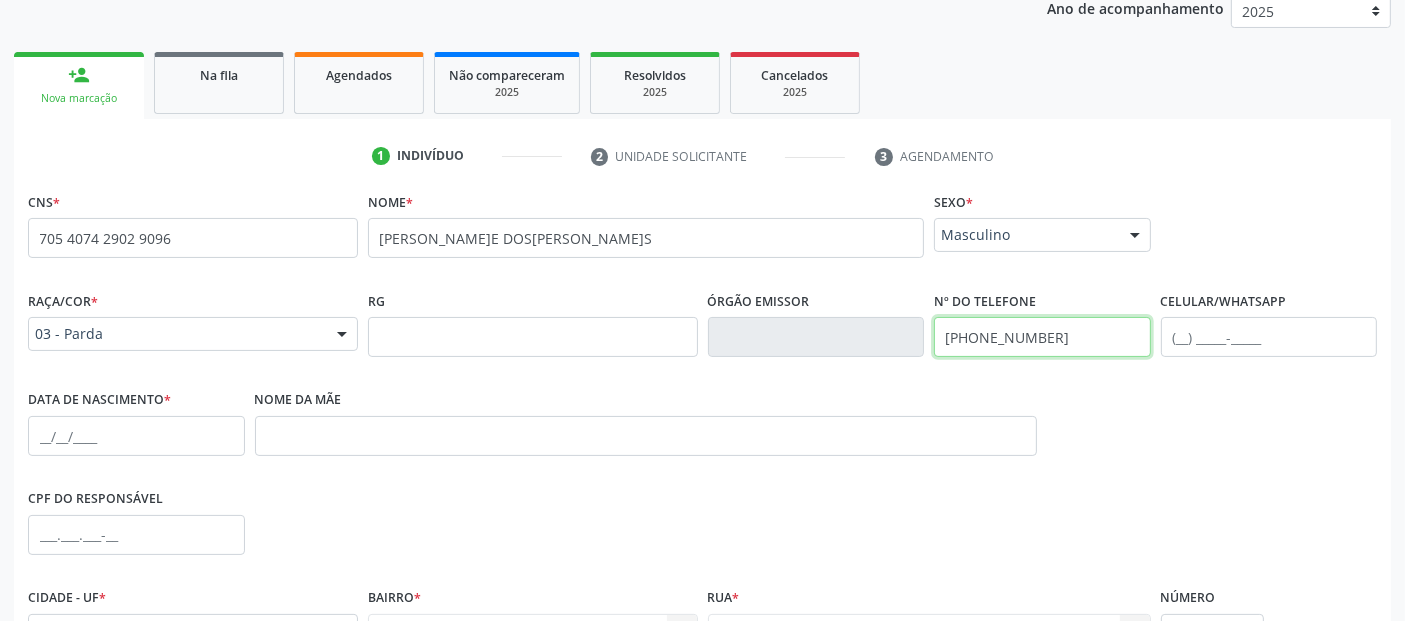 type on "[PHONE_NUMBER]" 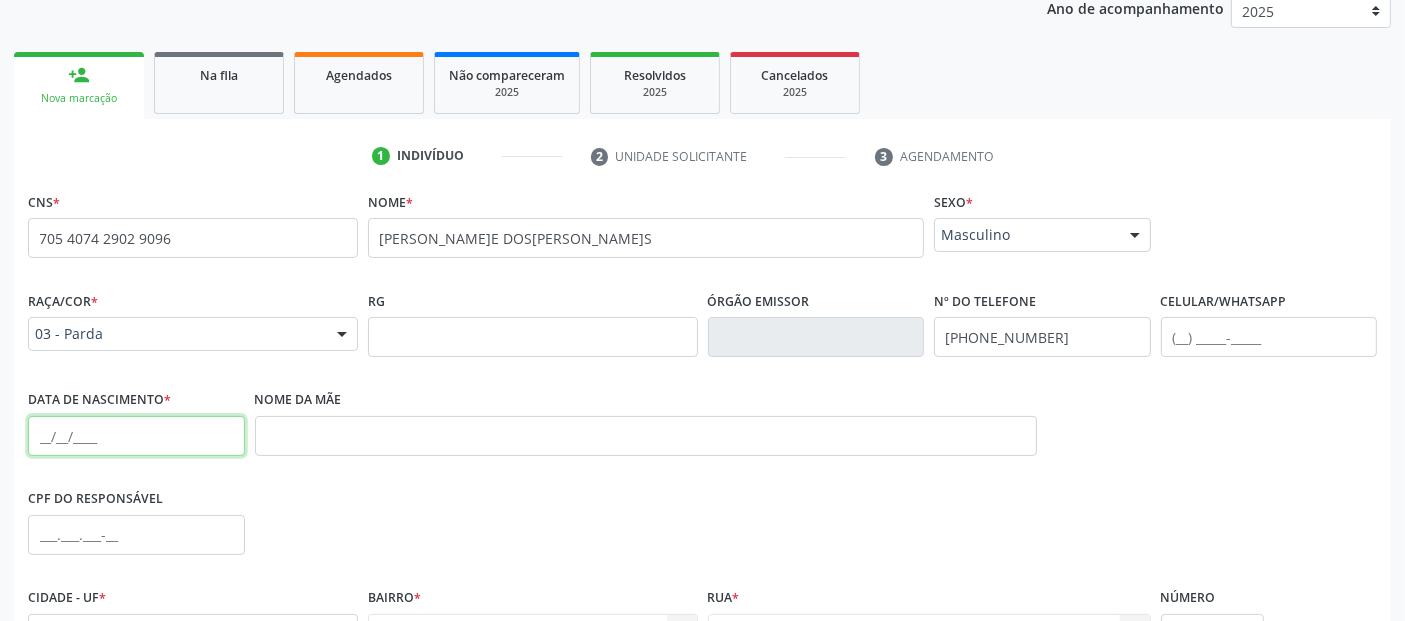 click at bounding box center (136, 436) 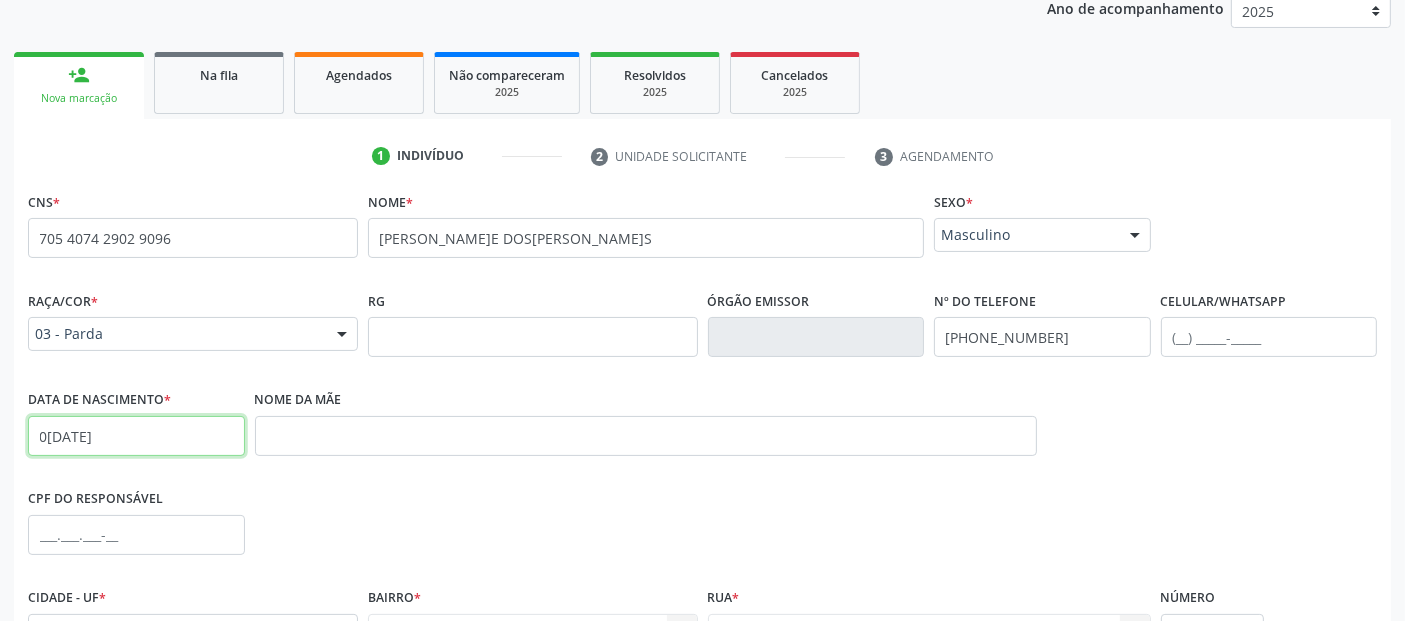 type on "0[DATE]" 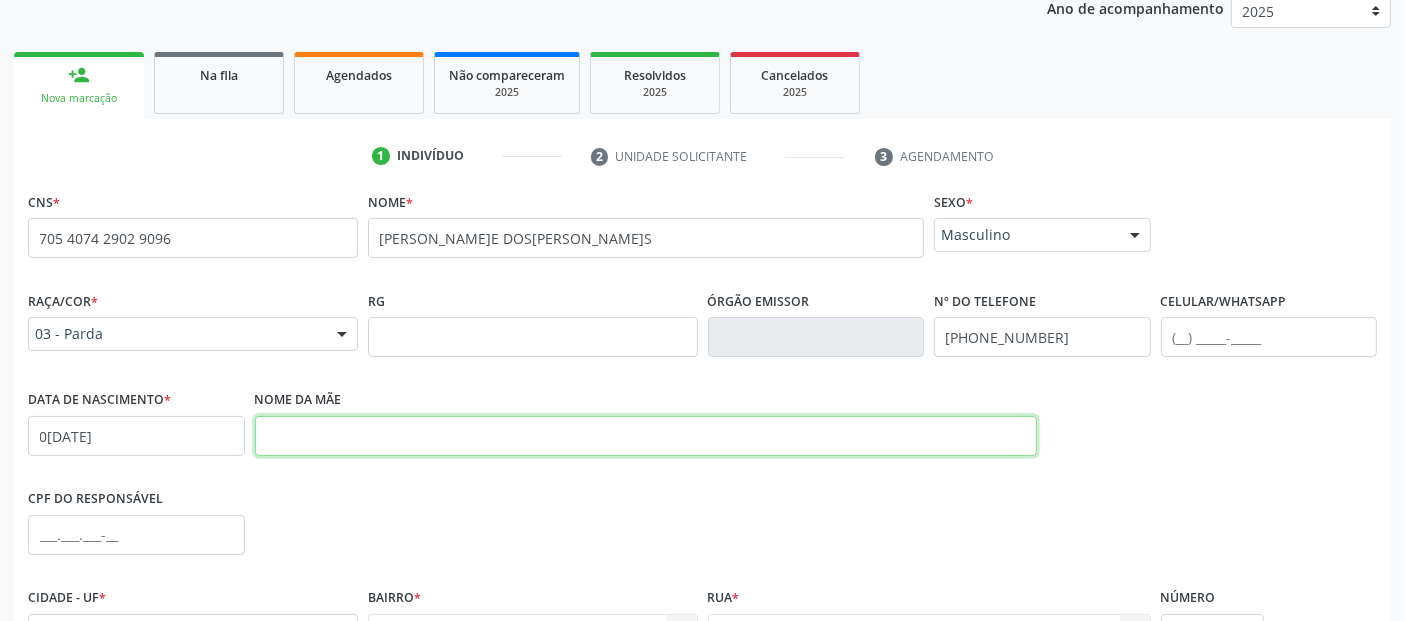 click at bounding box center [646, 436] 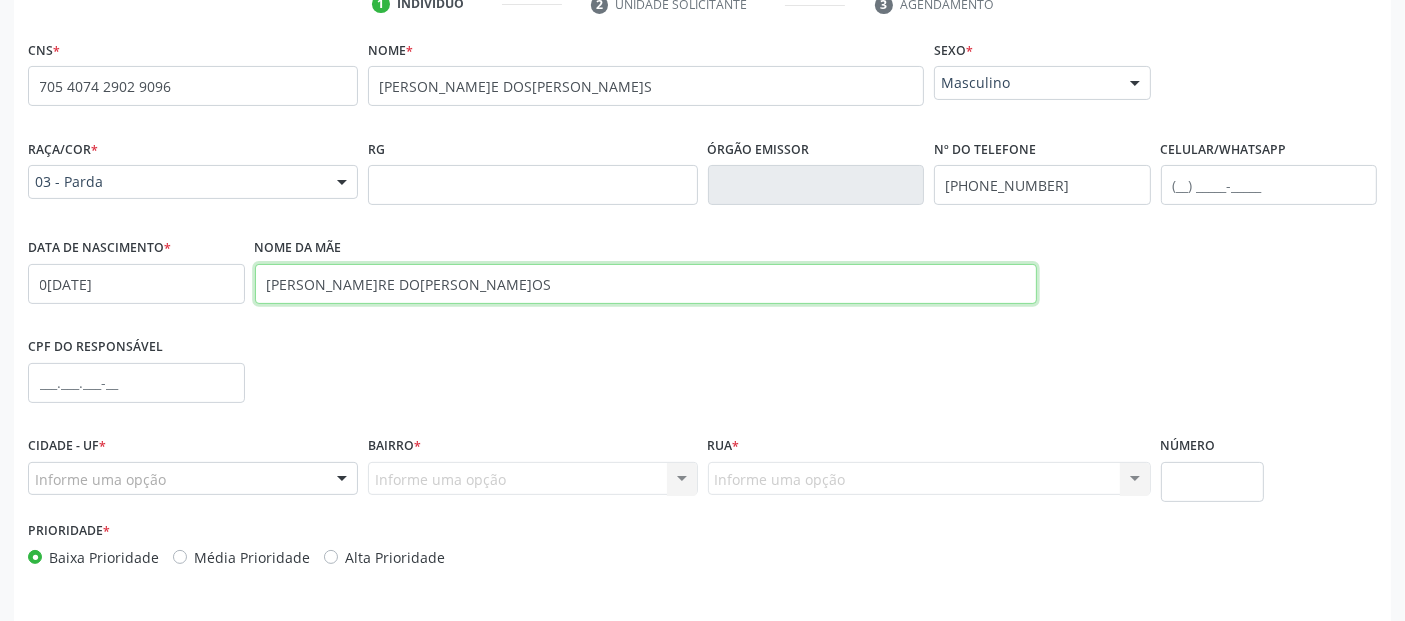 scroll, scrollTop: 489, scrollLeft: 0, axis: vertical 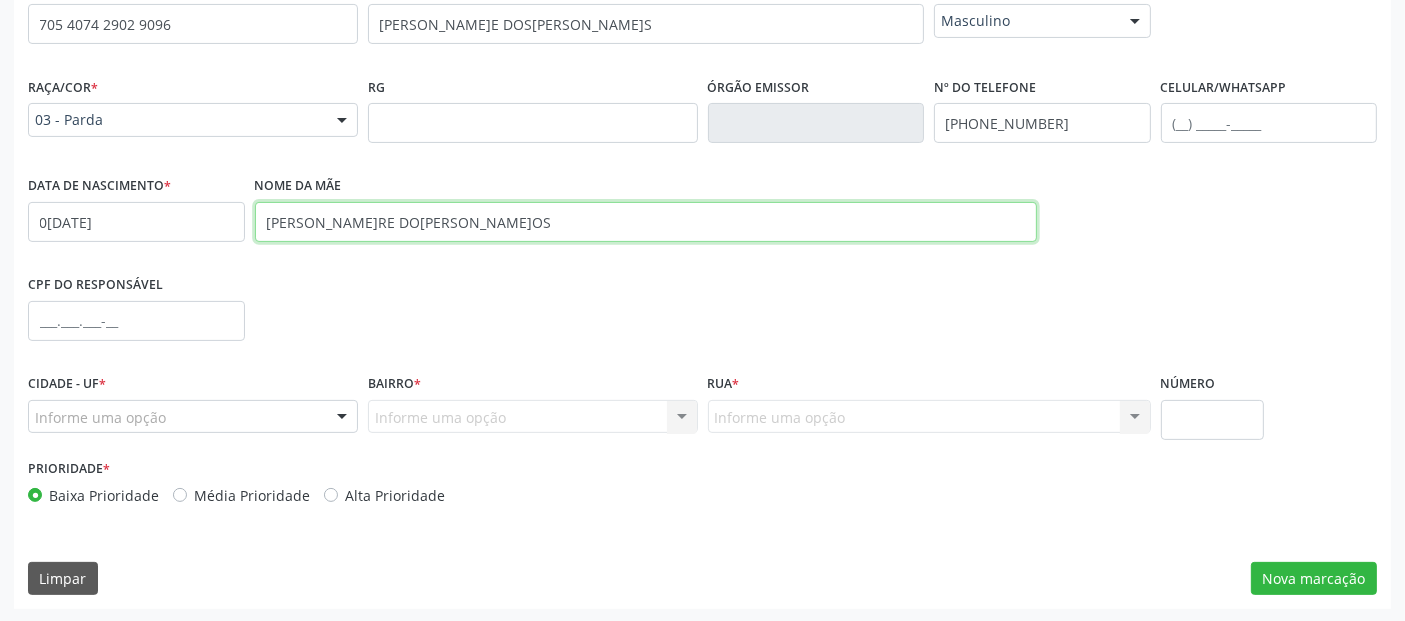type on "[PERSON_NAME]RE DO[PERSON_NAME]OS" 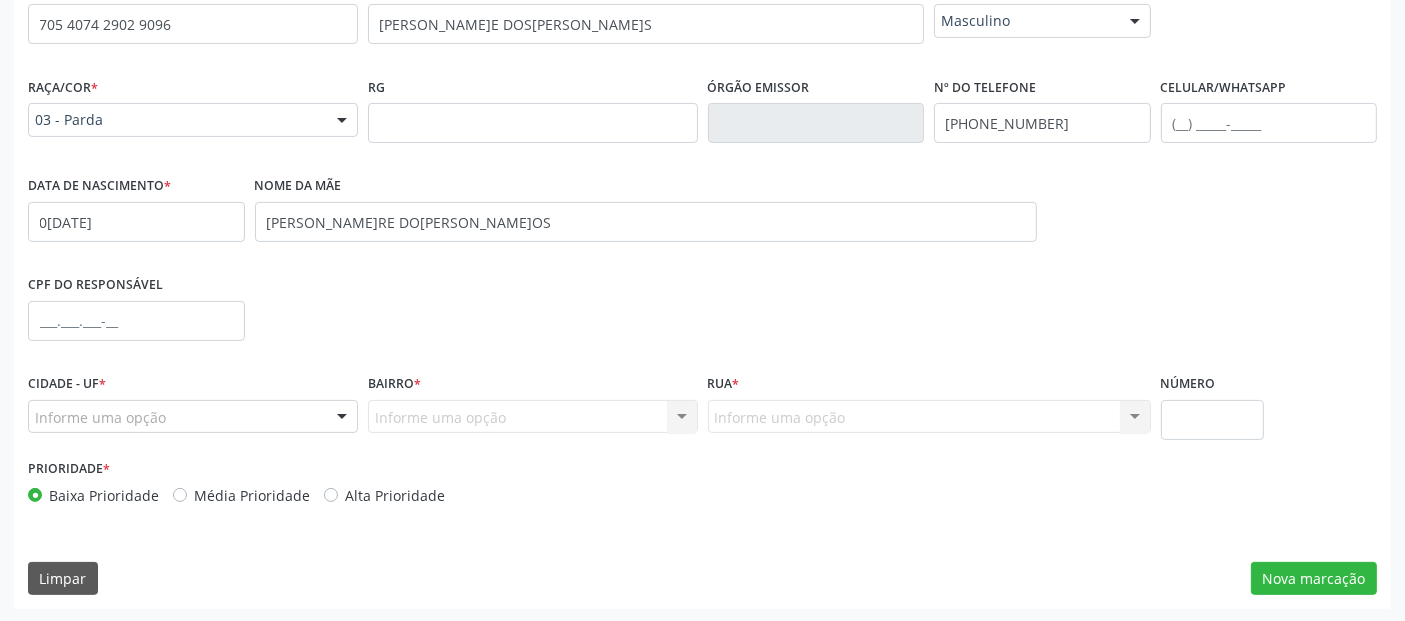 click on "Informe uma opção" at bounding box center [193, 417] 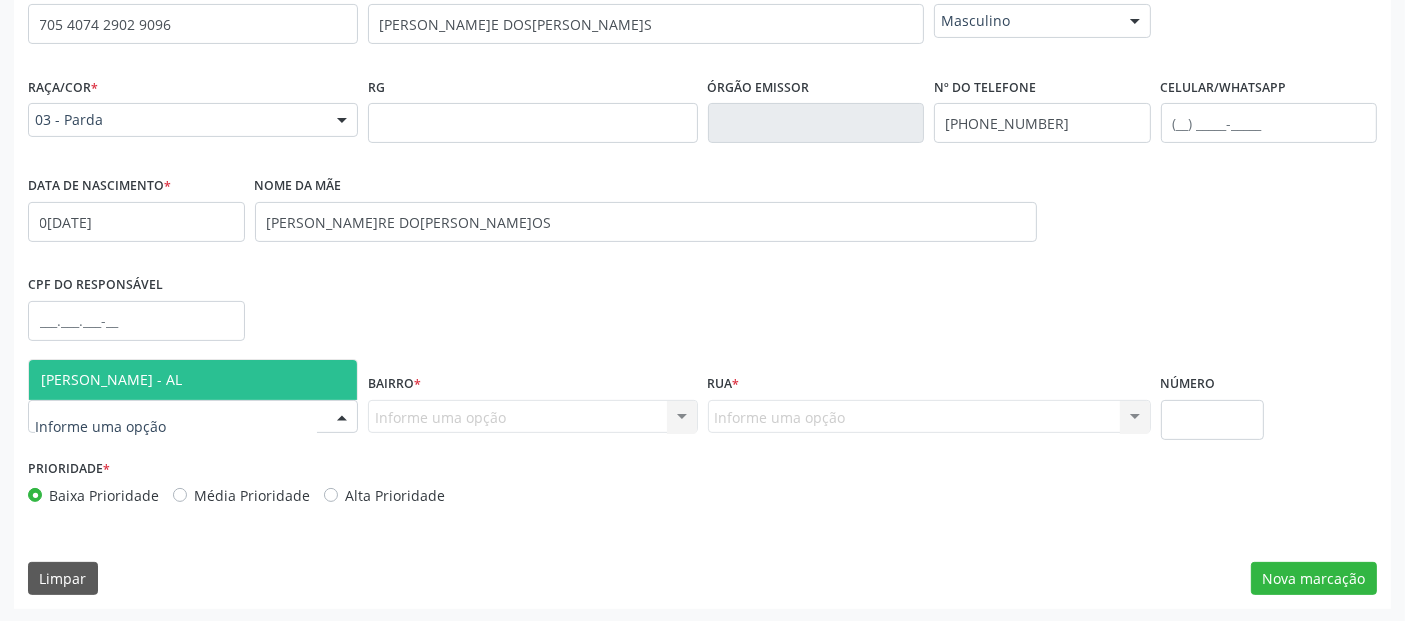 click on "[PERSON_NAME] - AL" at bounding box center [193, 380] 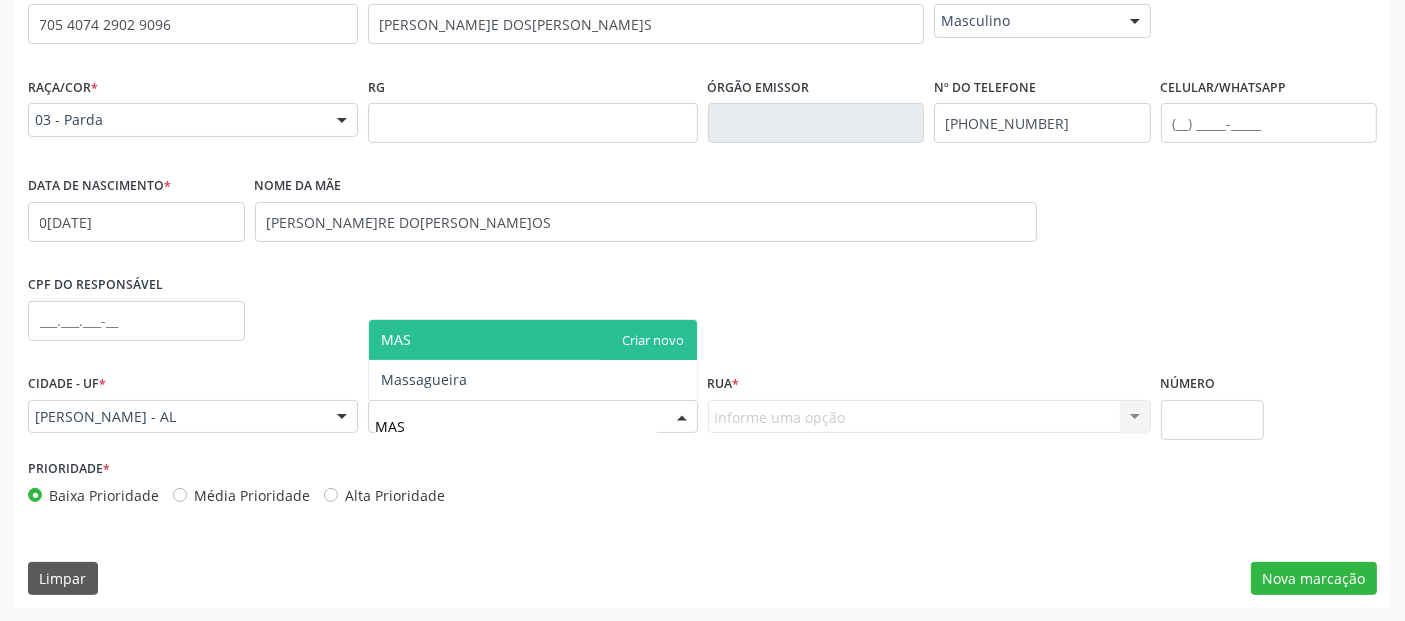 type on "MASS" 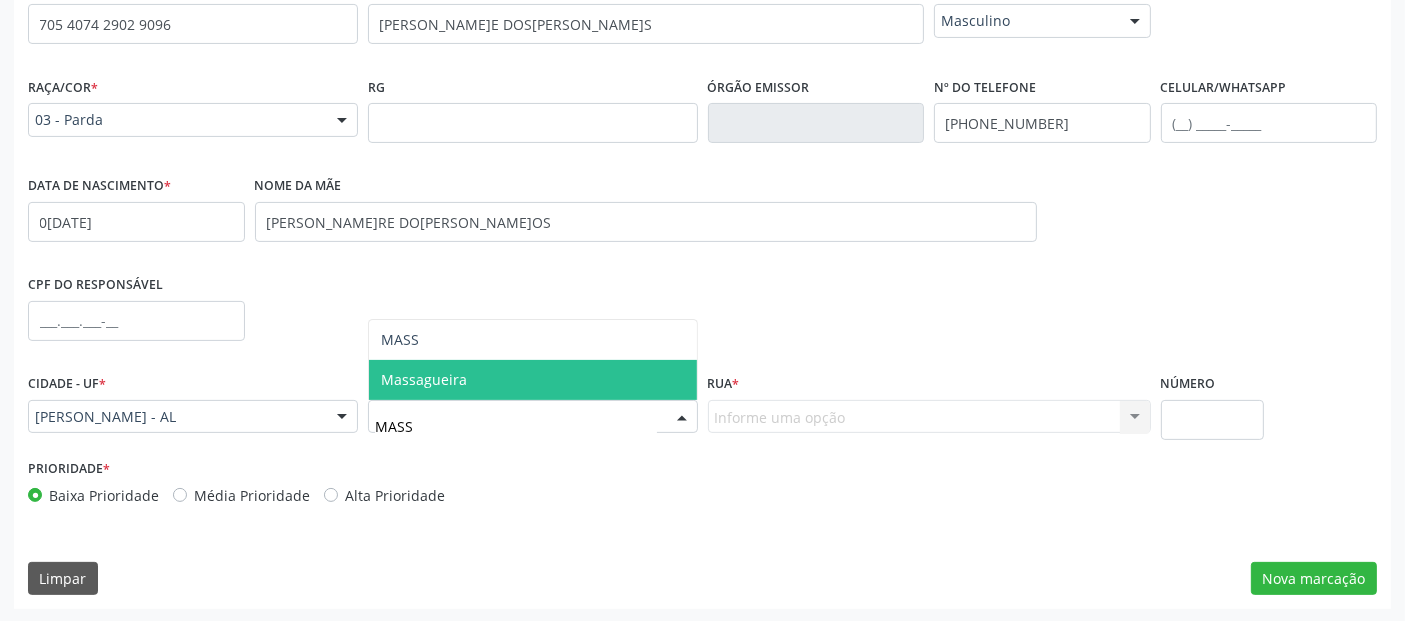 click on "Massagueira" at bounding box center (533, 380) 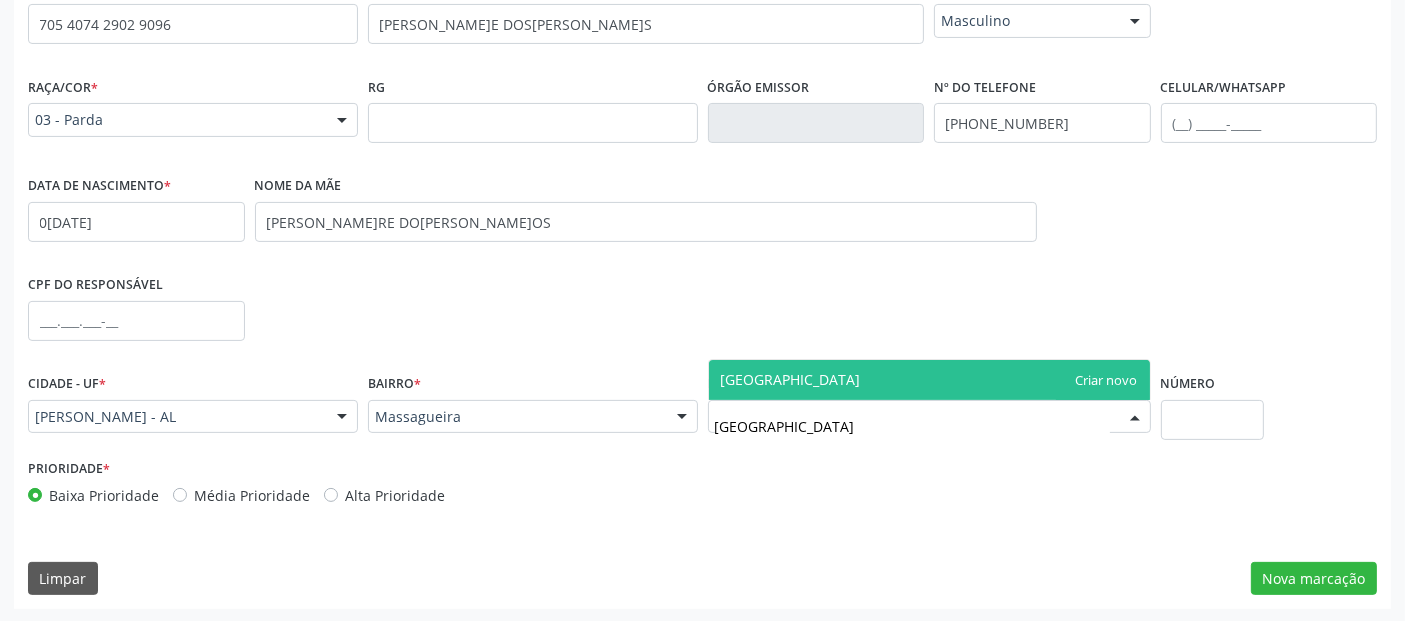type on "[GEOGRAPHIC_DATA][PERSON_NAME]" 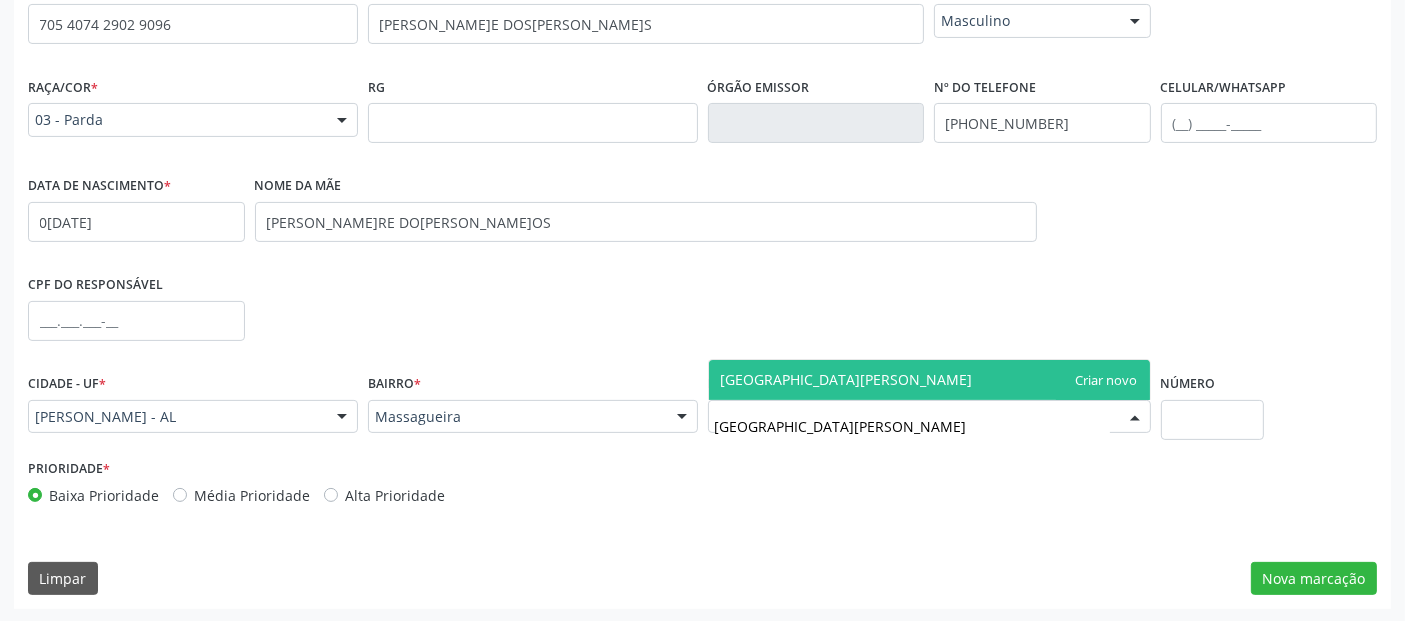 click on "[GEOGRAPHIC_DATA][PERSON_NAME]" at bounding box center [929, 380] 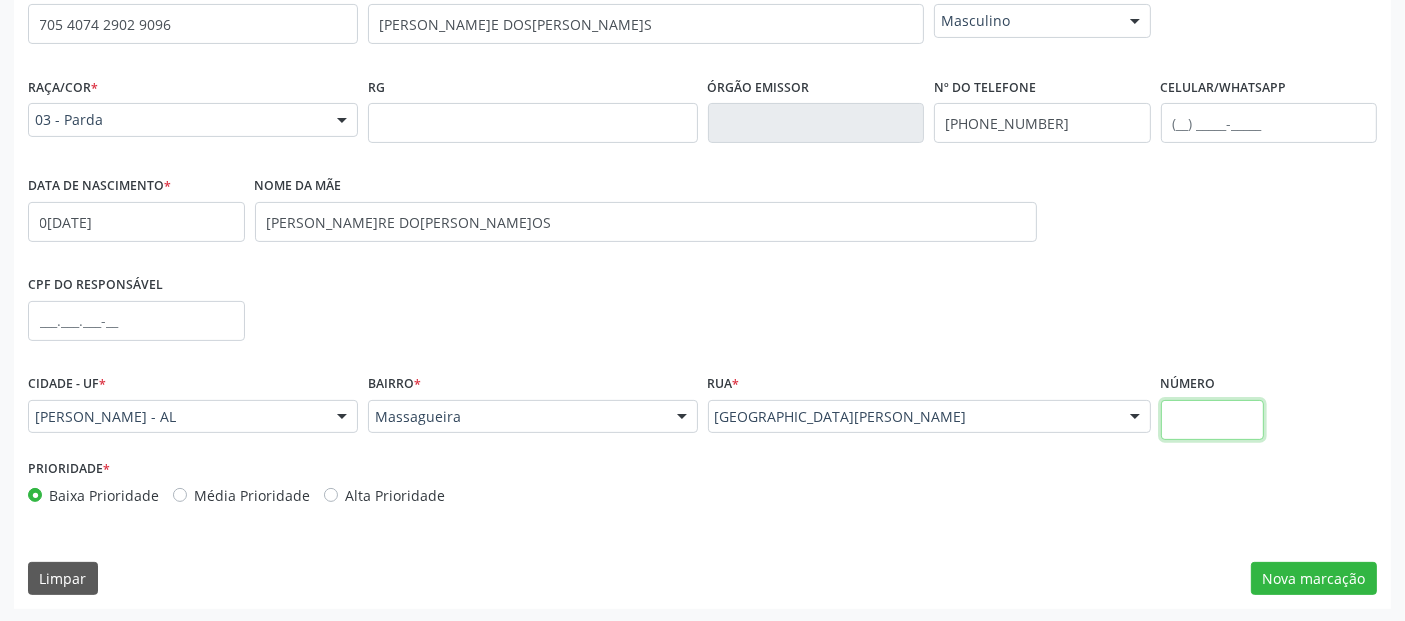 click at bounding box center (1212, 420) 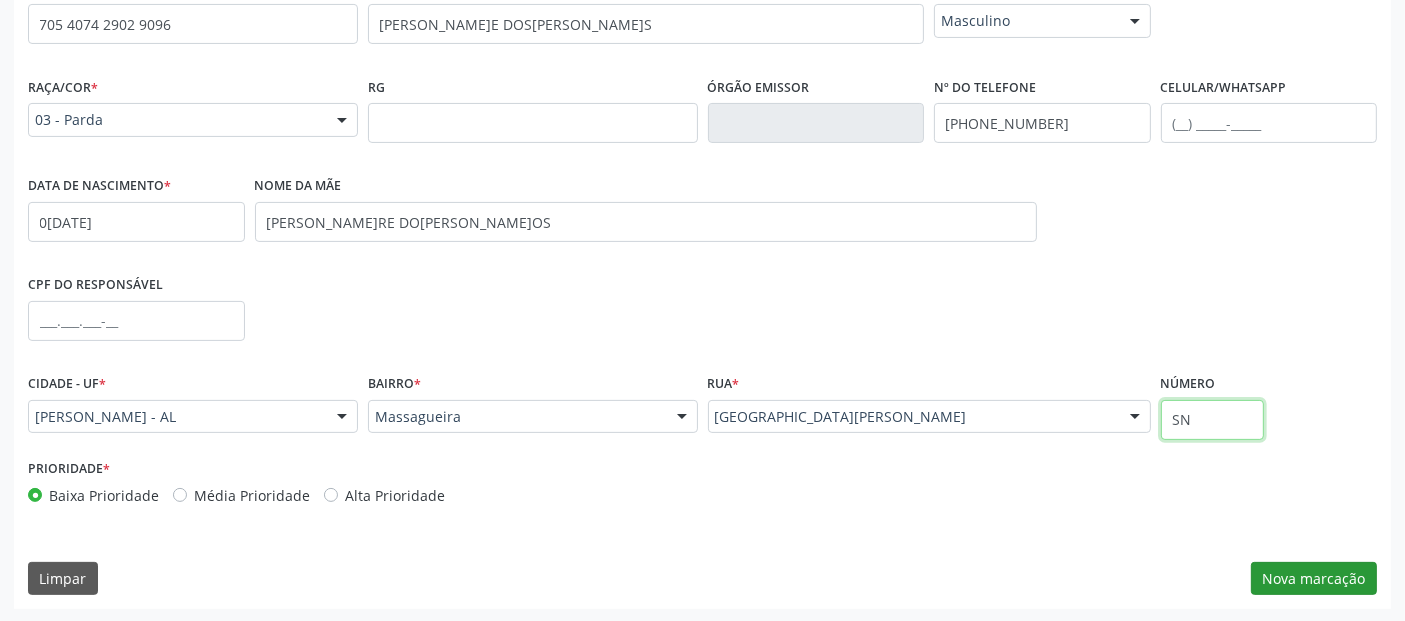type on "SN" 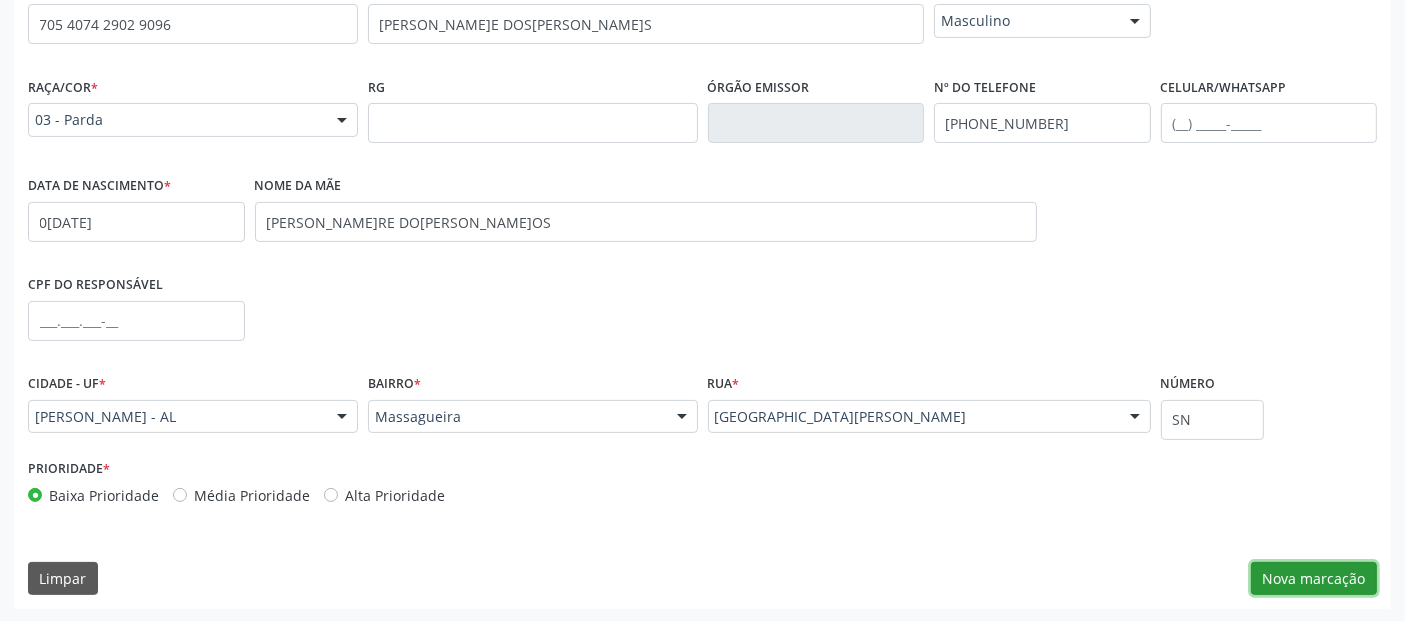 click on "Nova marcação" at bounding box center [1314, 579] 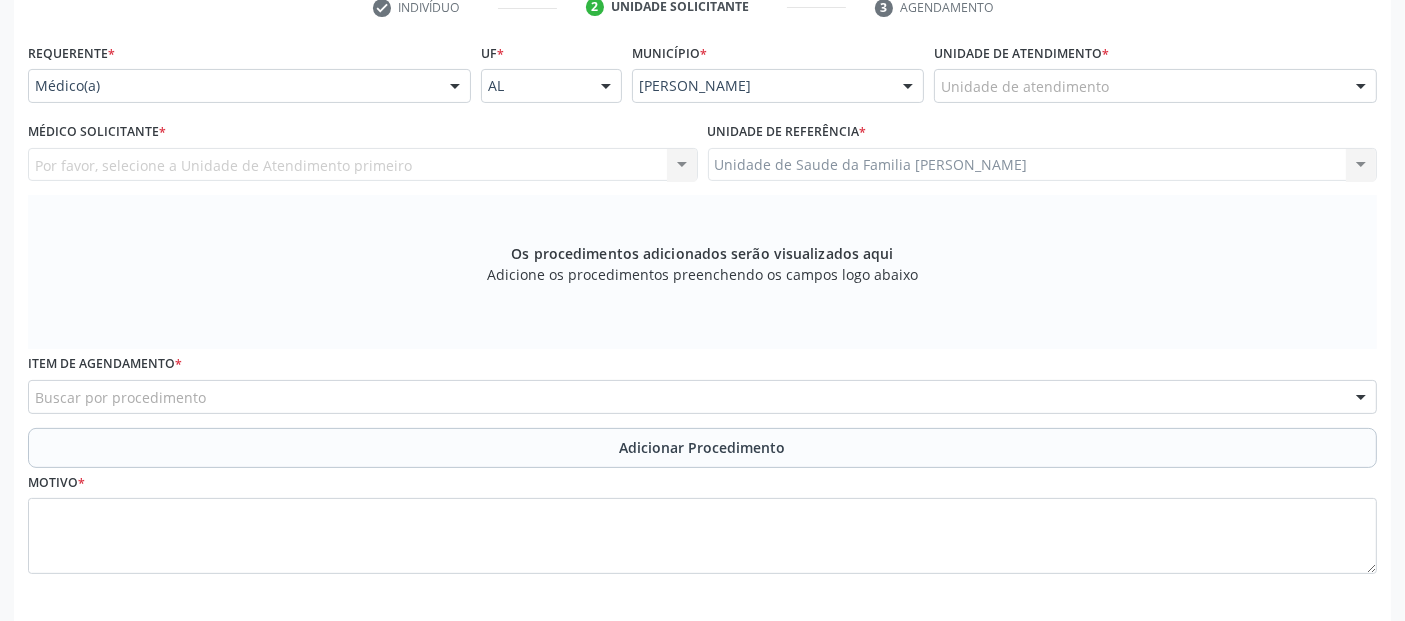 scroll, scrollTop: 421, scrollLeft: 0, axis: vertical 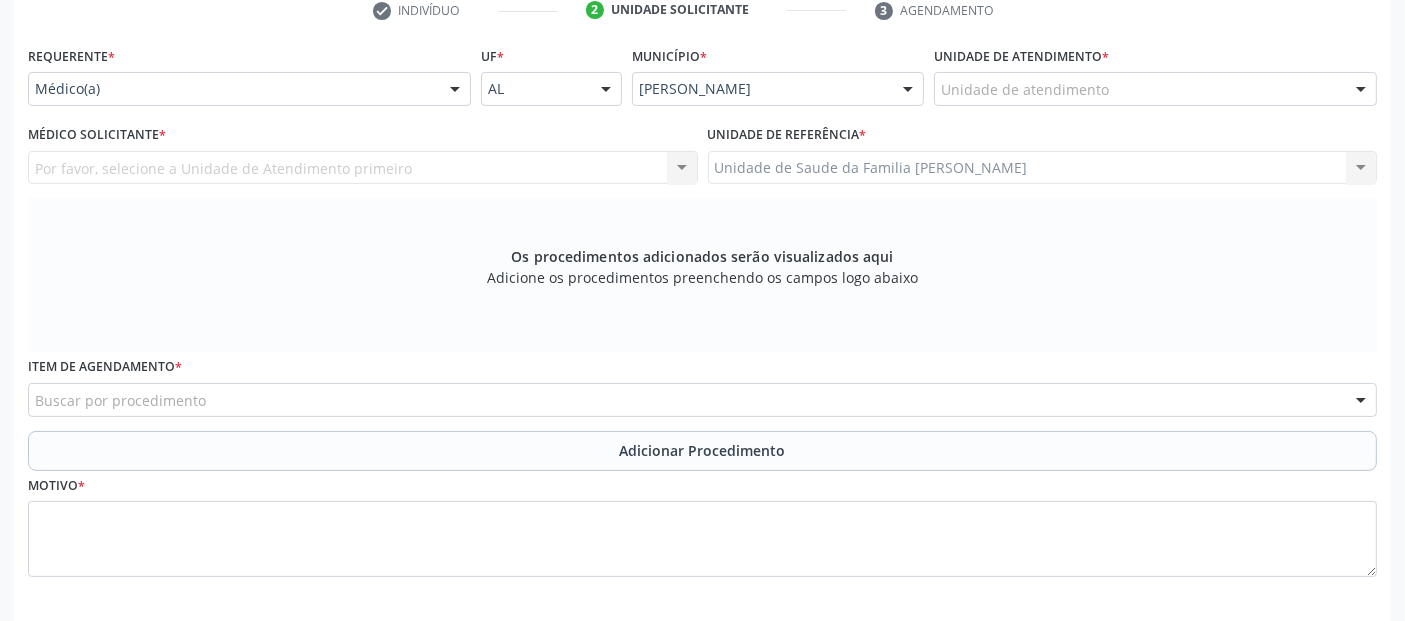 click on "Unidade de atendimento" at bounding box center [1155, 89] 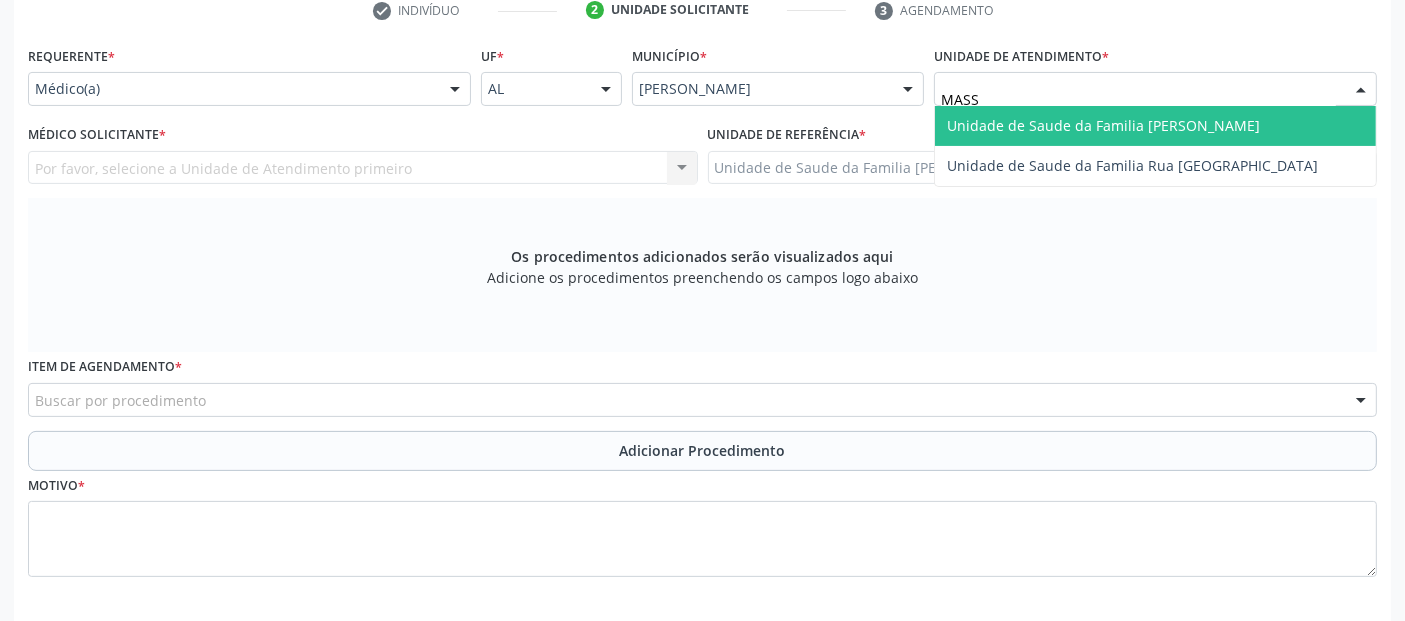 type on "MASSA" 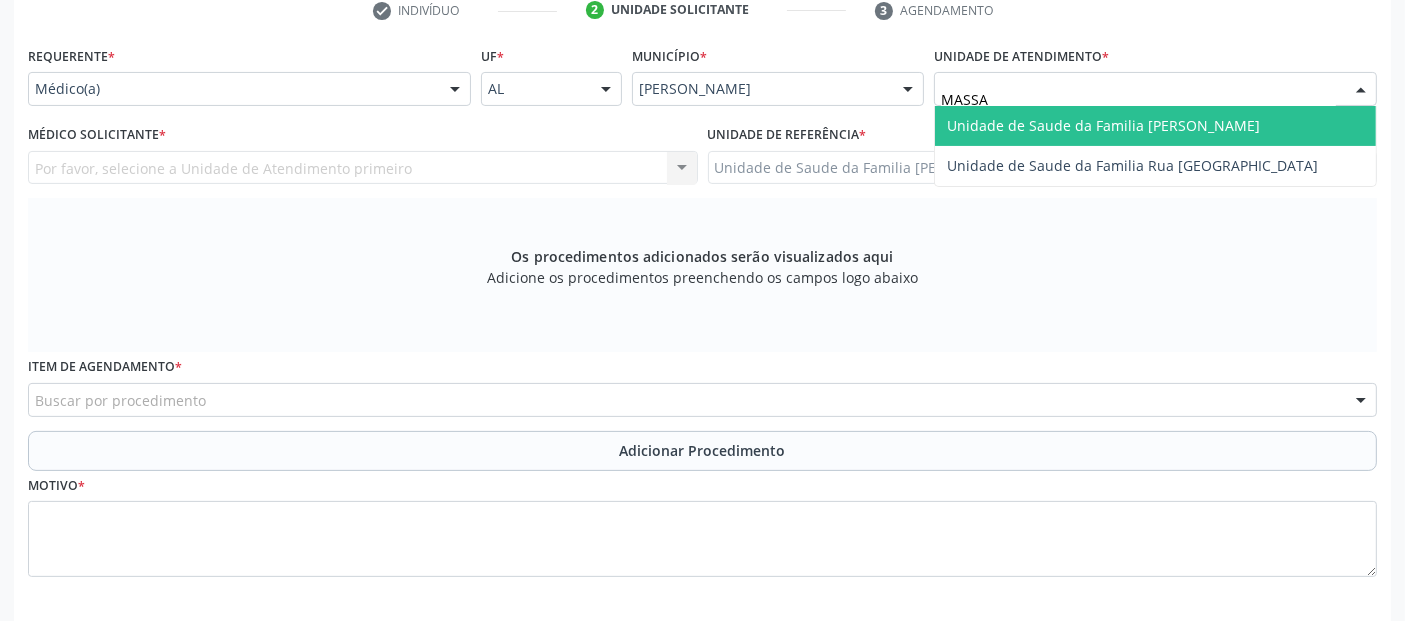 click on "Unidade de Saude da Familia [PERSON_NAME]" at bounding box center (1103, 125) 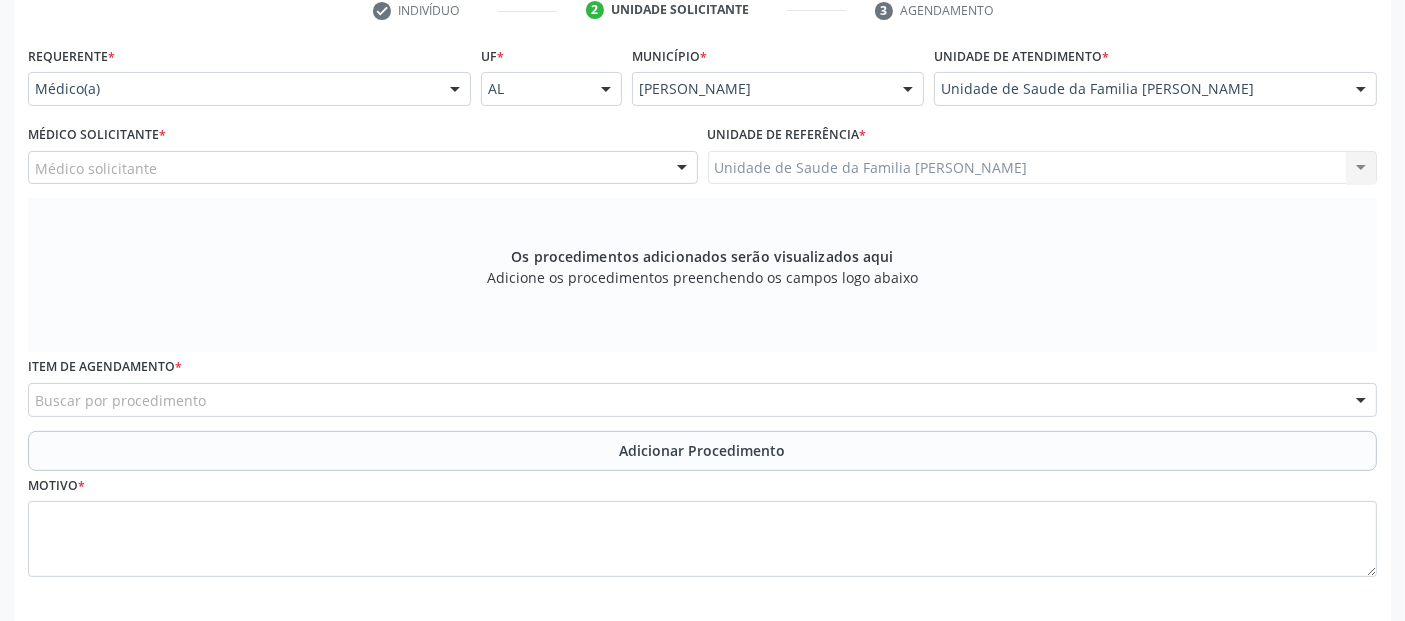click on "Médico Solicitante
*
Médico solicitante
[PERSON_NAME]   [PERSON_NAME] dos [PERSON_NAME] [PERSON_NAME] [PERSON_NAME] [PERSON_NAME]   [PERSON_NAME] [PERSON_NAME] [PERSON_NAME] [PERSON_NAME] [PERSON_NAME] [PERSON_NAME] [PERSON_NAME]
Nenhum resultado encontrado para: "   "
Não há nenhuma opção para ser exibida." at bounding box center [363, 152] 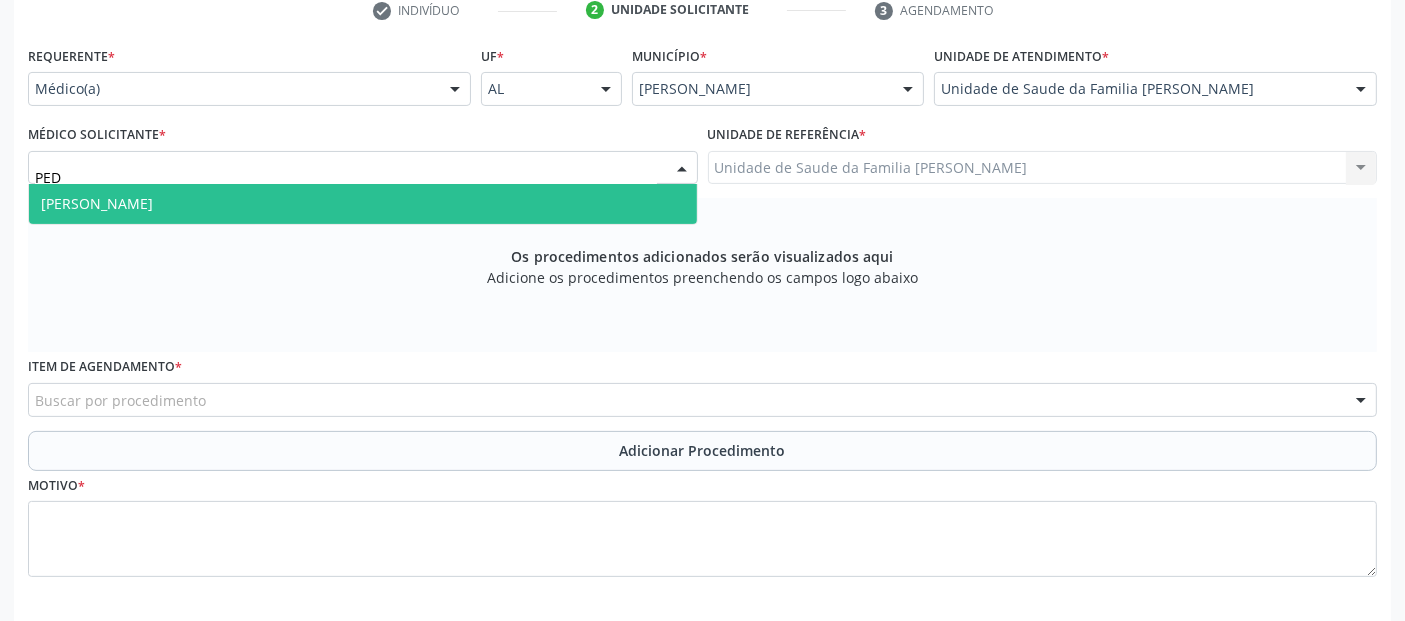 type on "PEDR" 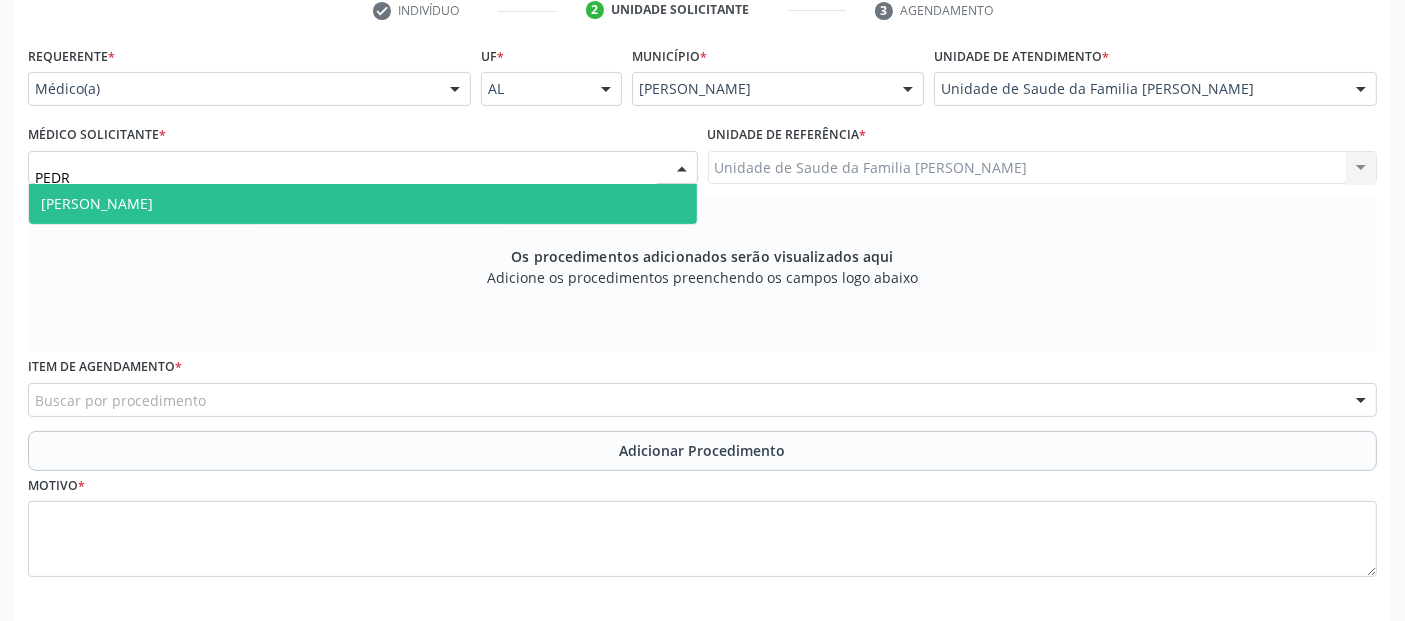 click on "[PERSON_NAME]" at bounding box center [363, 204] 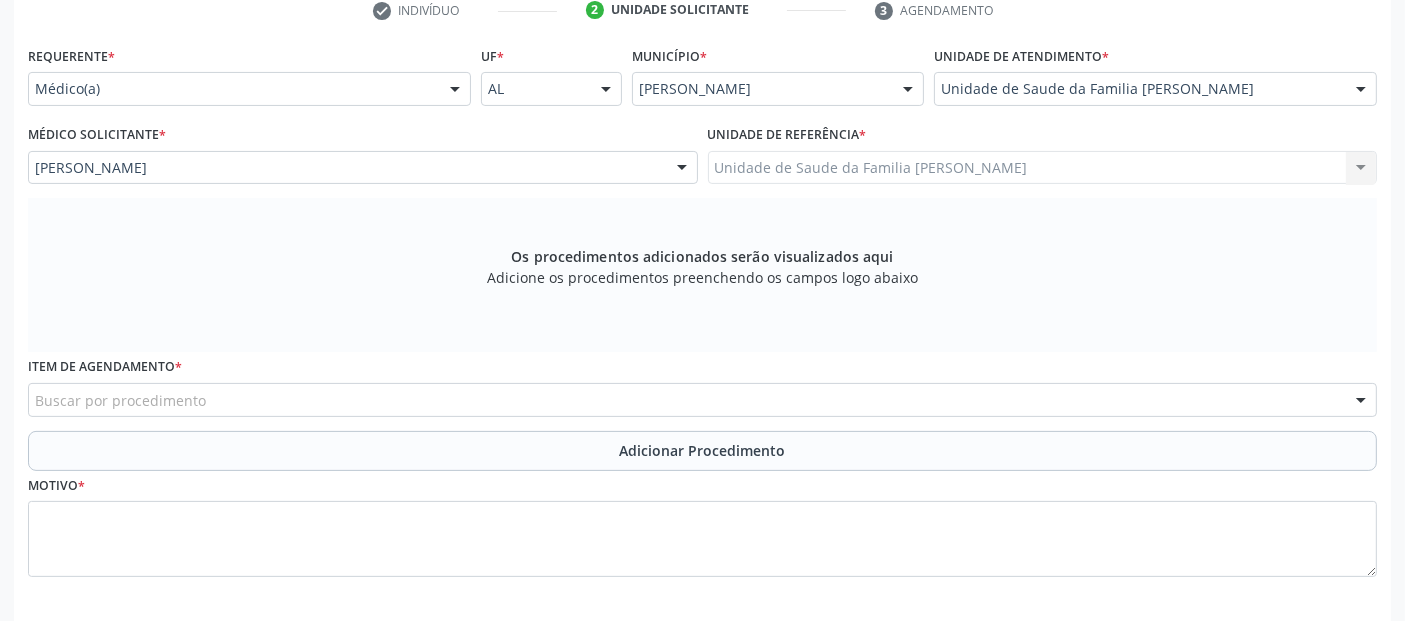 scroll, scrollTop: 505, scrollLeft: 0, axis: vertical 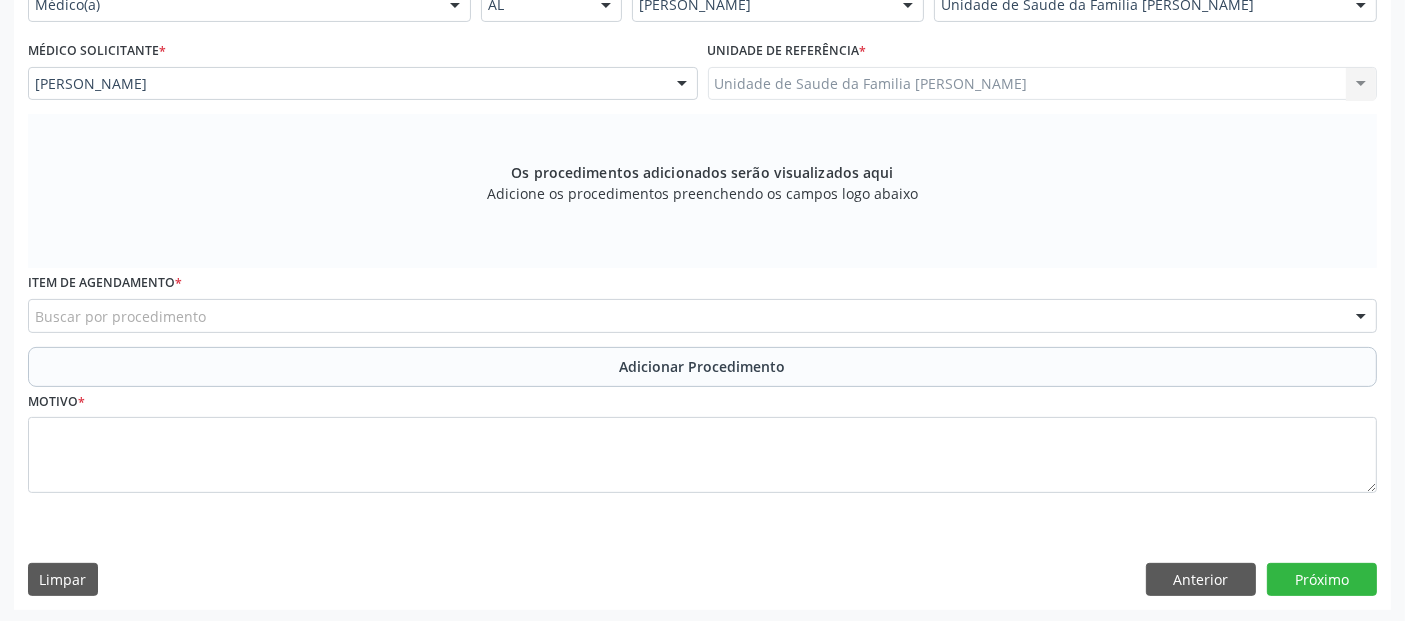 click on "Buscar por procedimento" at bounding box center (702, 316) 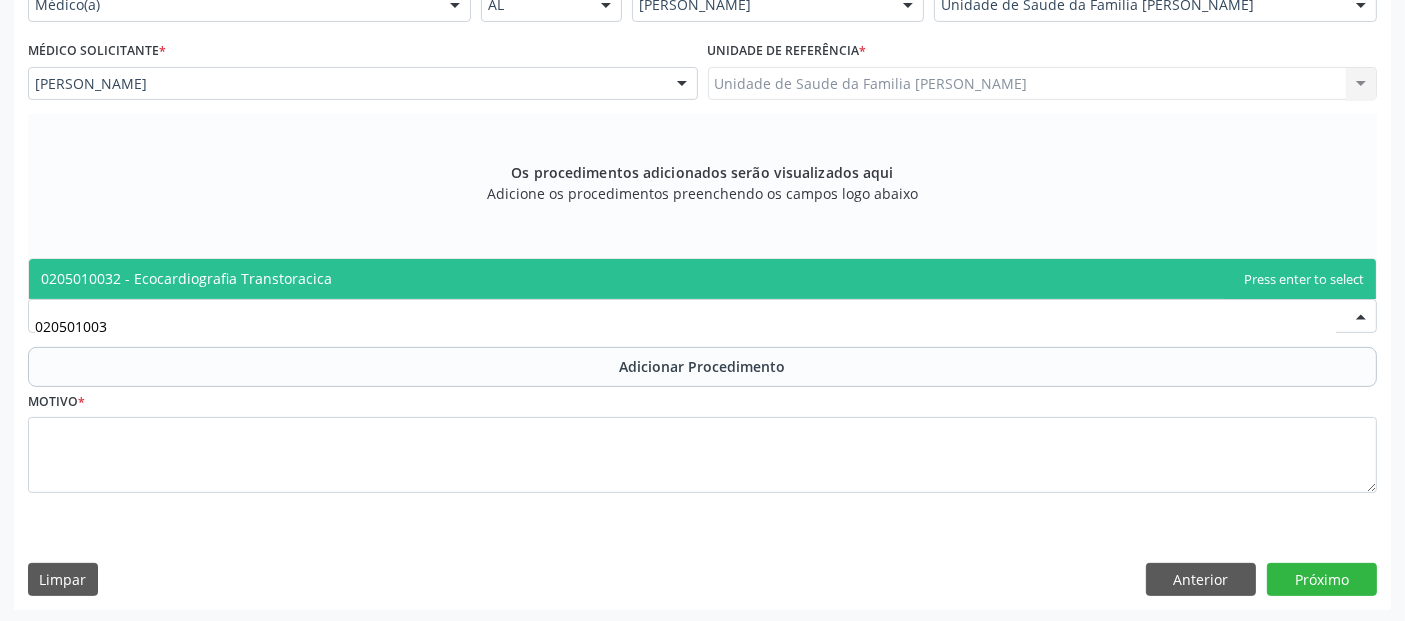 type on "0205010032" 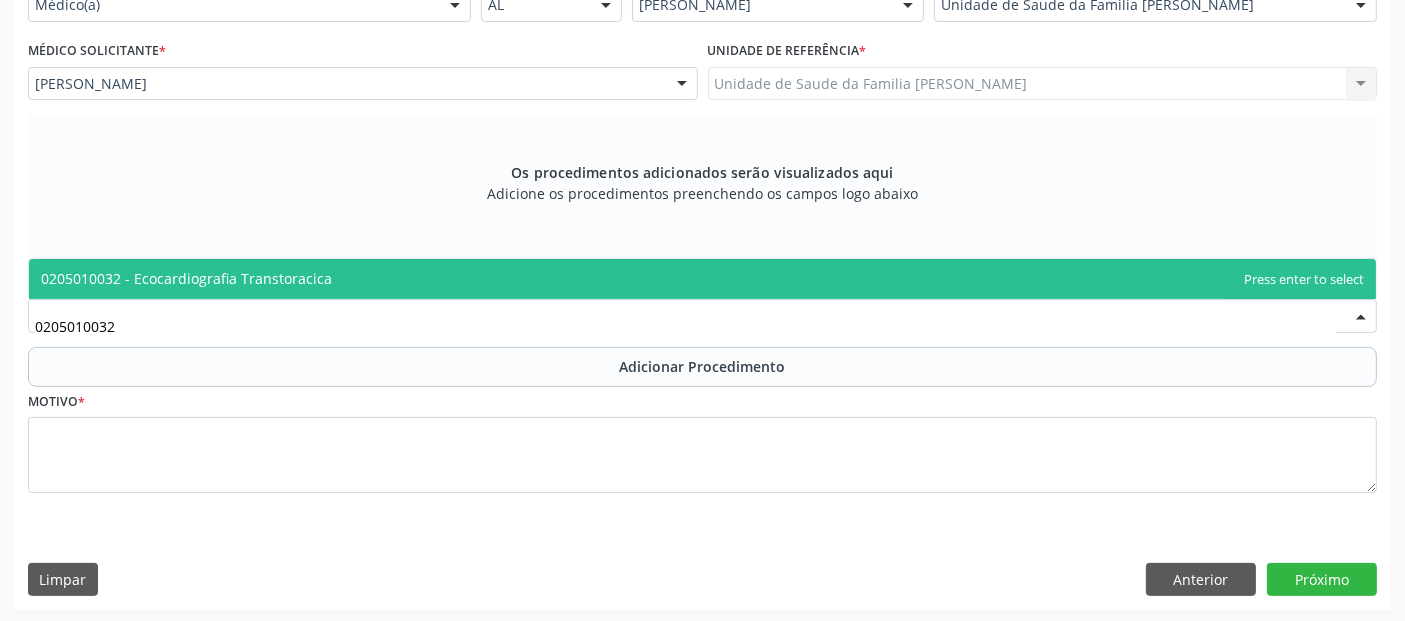 click on "0205010032 - Ecocardiografia Transtoracica" at bounding box center (186, 278) 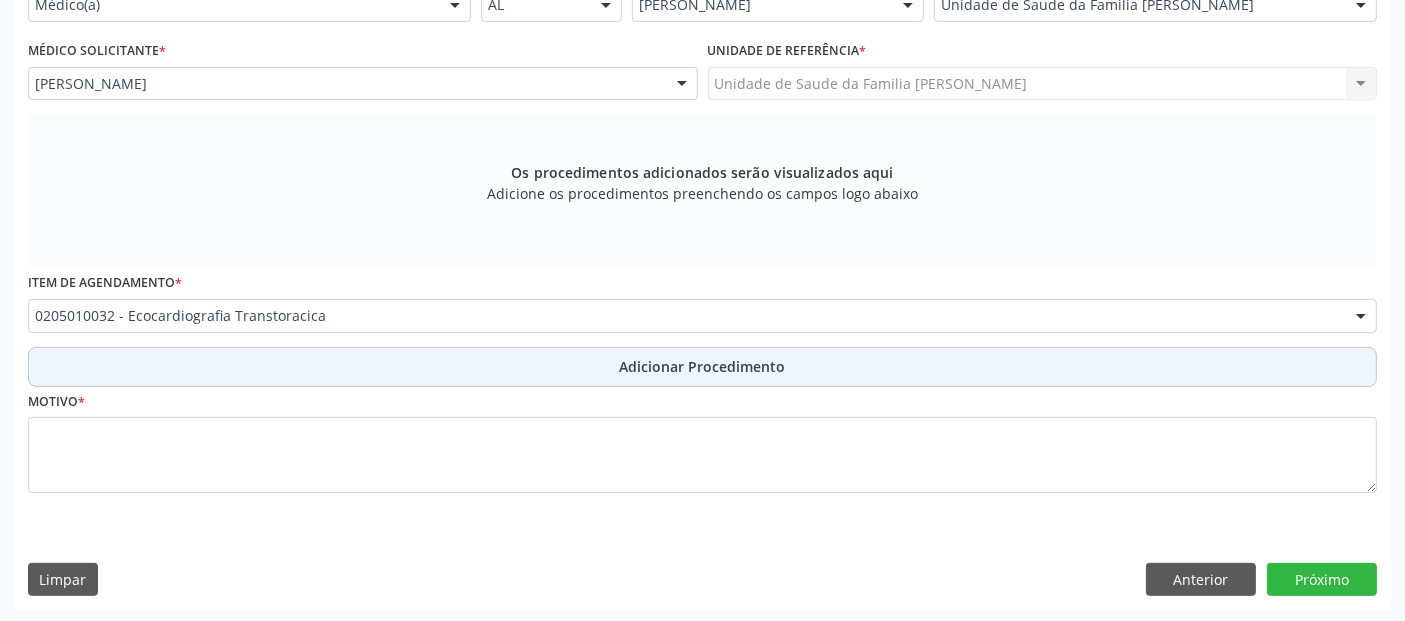 click on "Adicionar Procedimento" at bounding box center (702, 367) 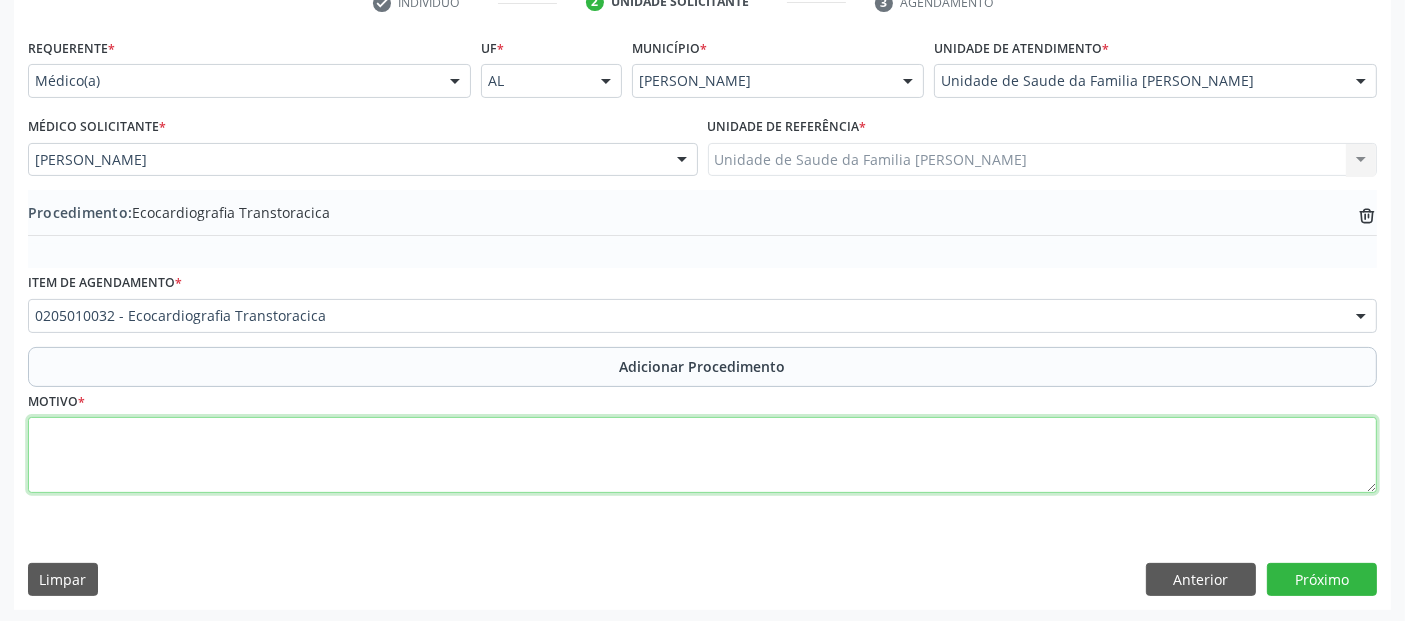click at bounding box center [702, 455] 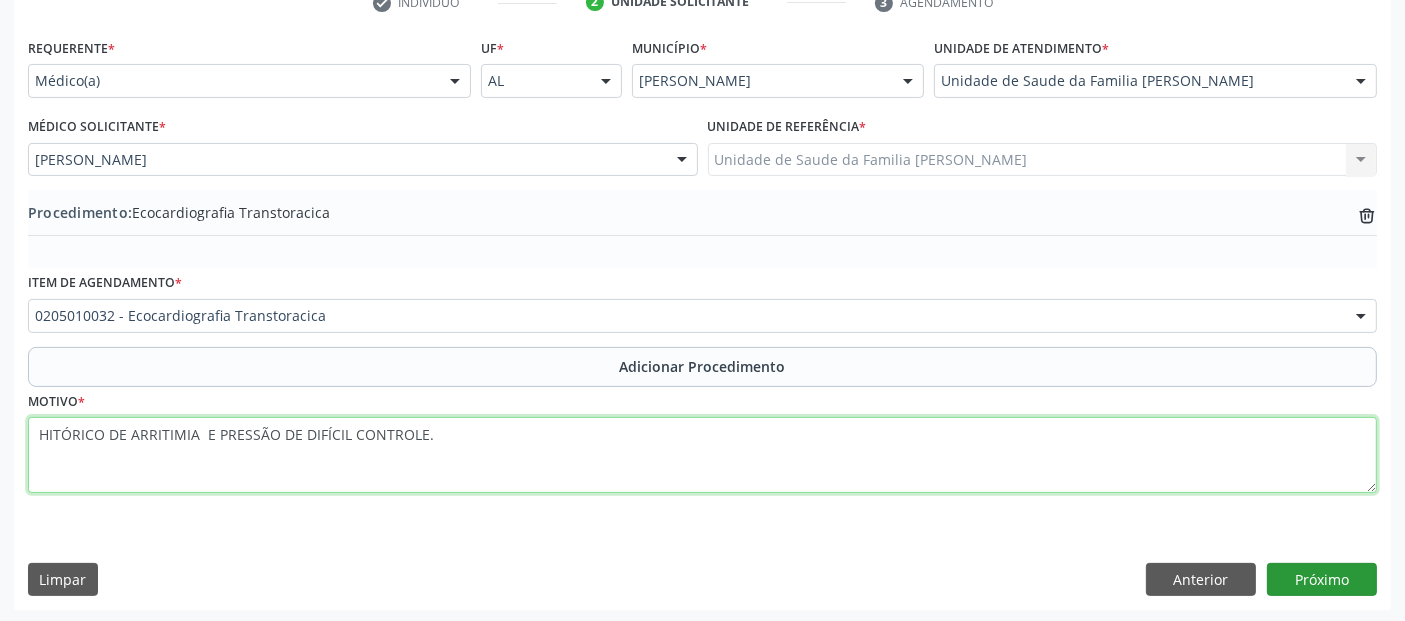type on "HITÓRICO DE ARRITIMIA  E PRESSÃO DE DIFÍCIL CONTROLE." 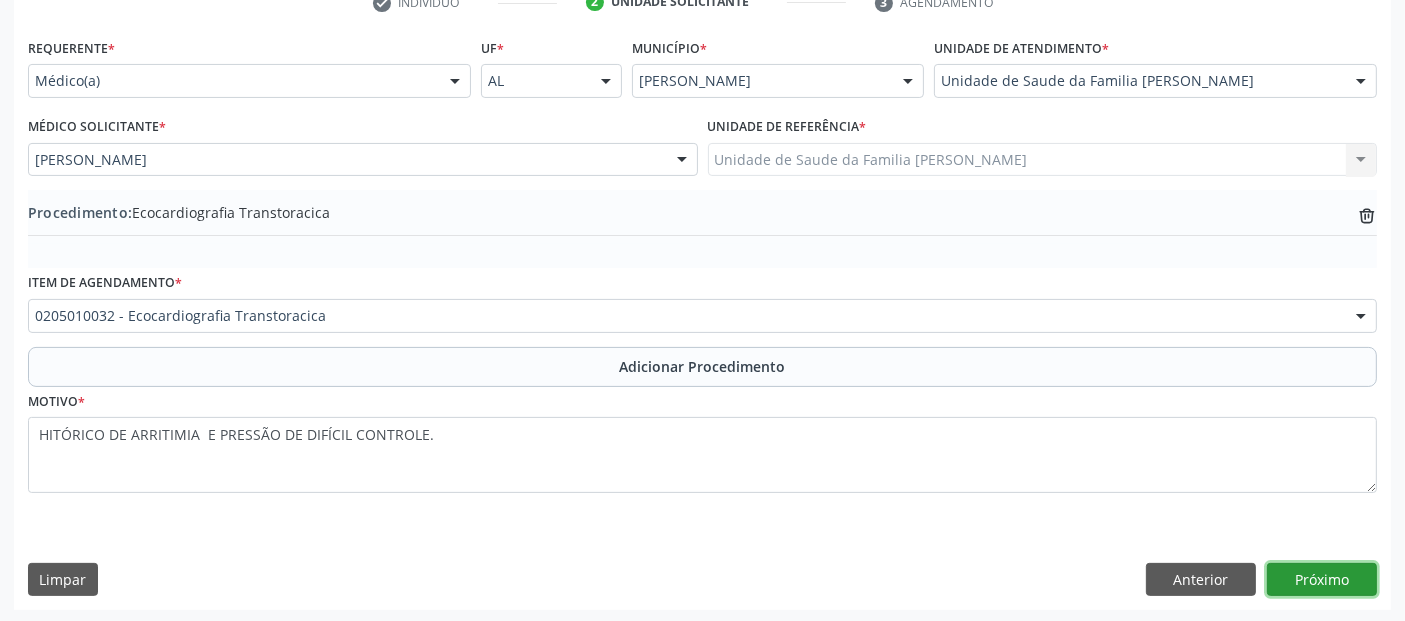 click on "Próximo" at bounding box center (1322, 580) 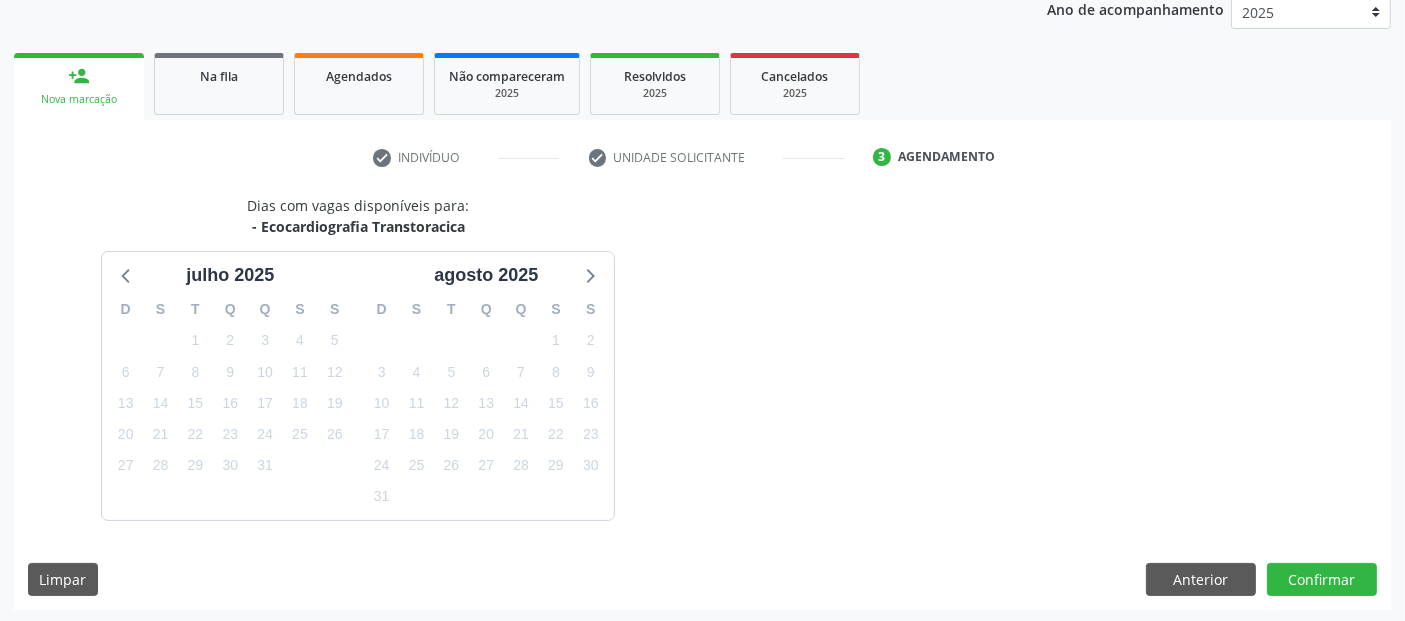 scroll, scrollTop: 333, scrollLeft: 0, axis: vertical 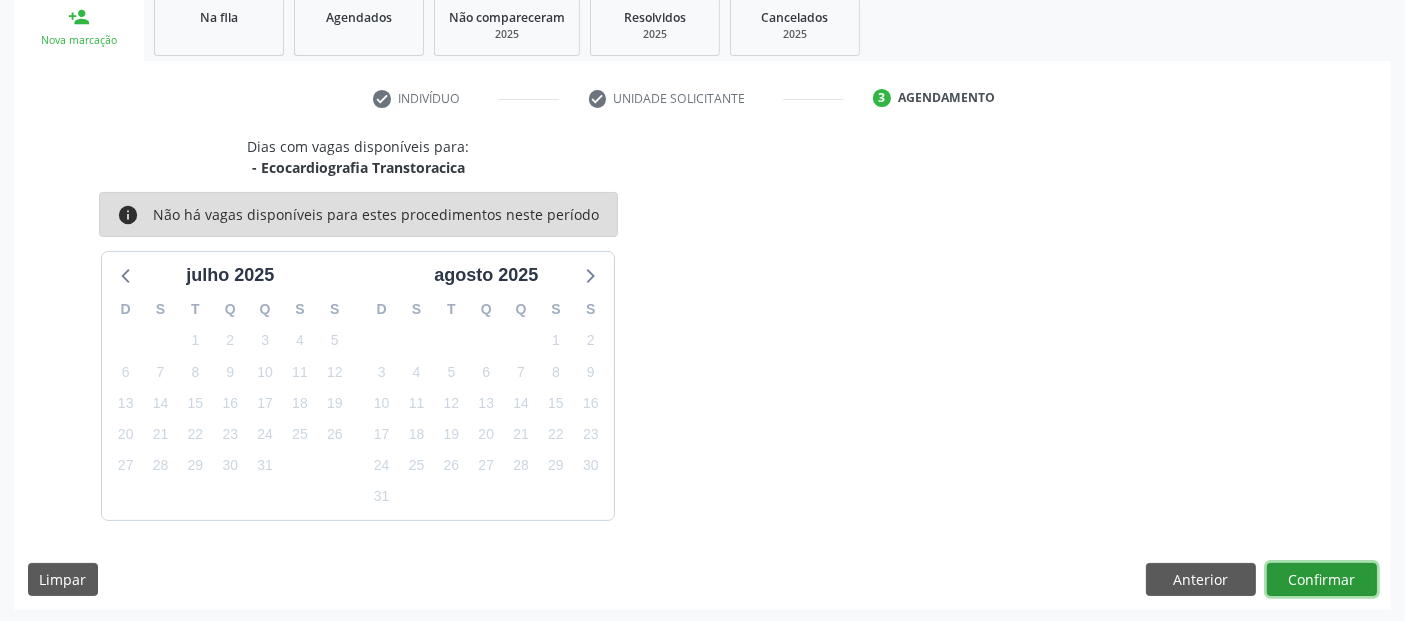 click on "Confirmar" at bounding box center [1322, 580] 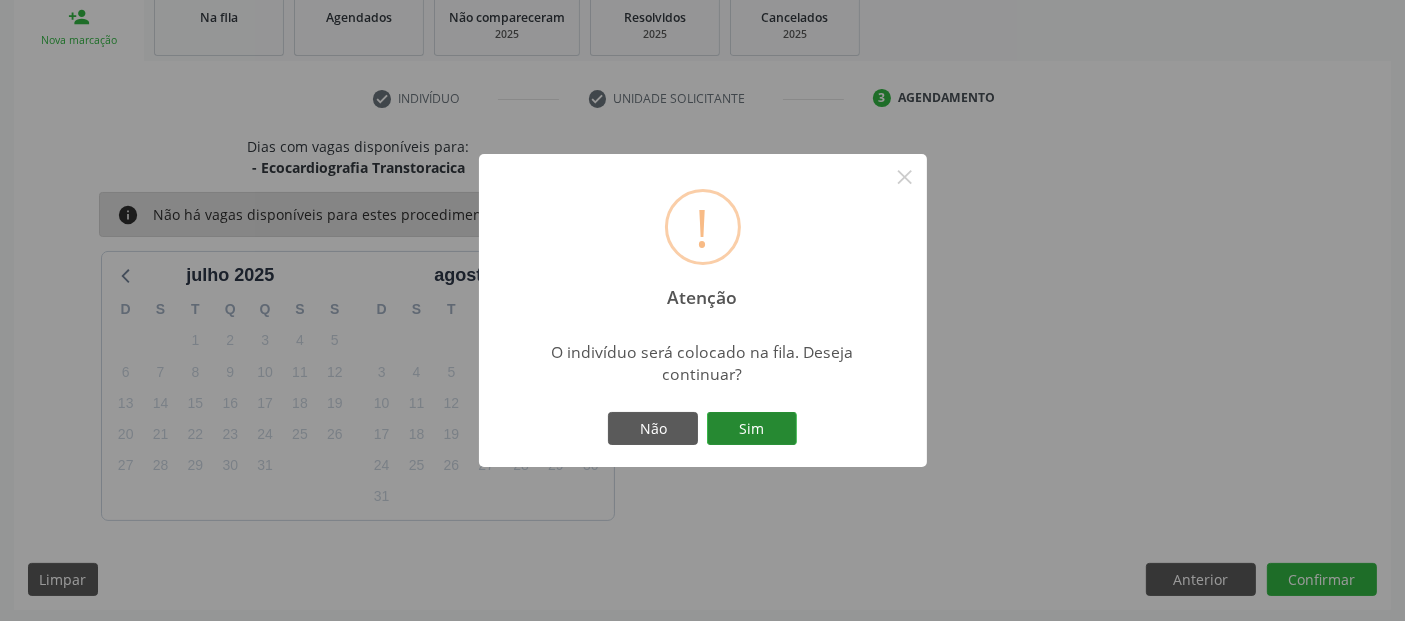 click on "Sim" at bounding box center [752, 429] 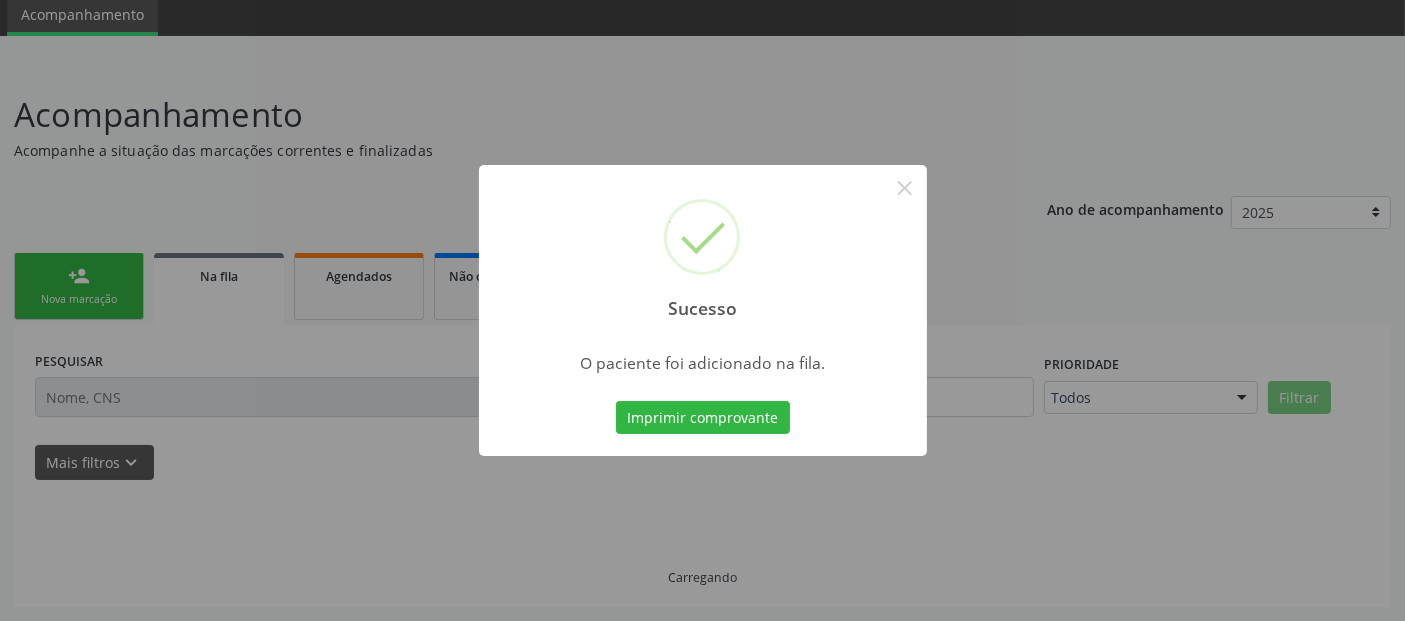 scroll, scrollTop: 71, scrollLeft: 0, axis: vertical 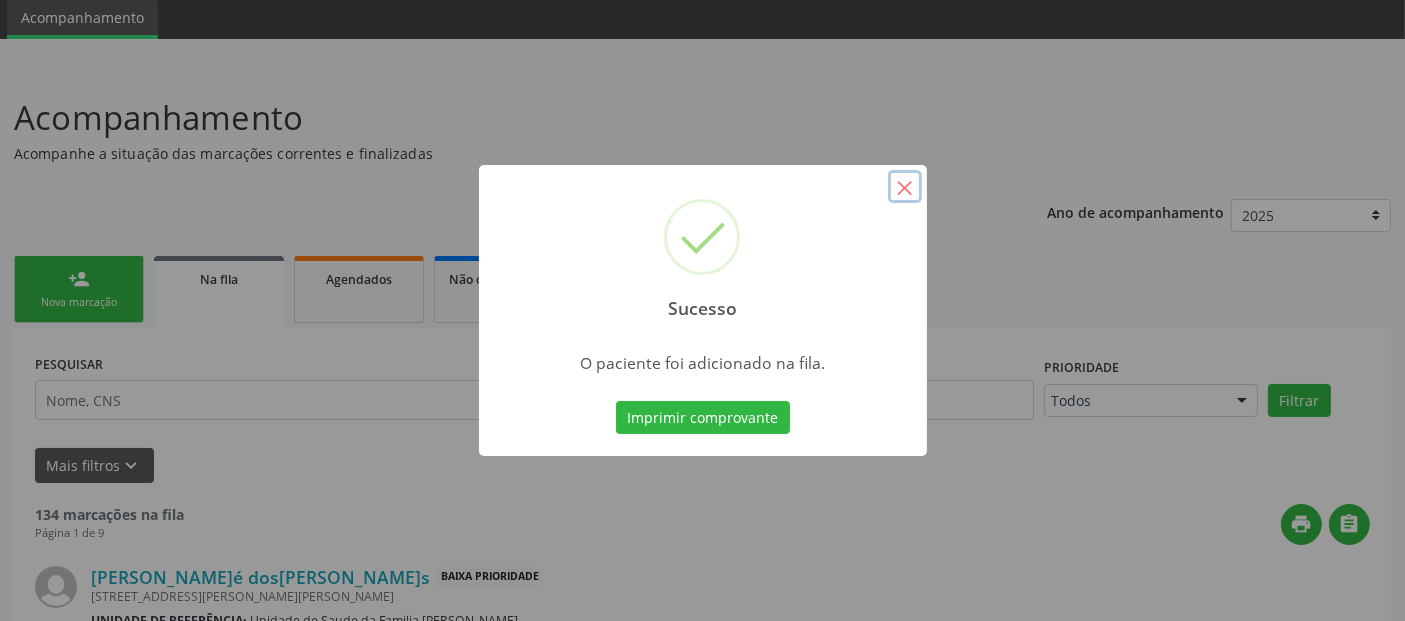 click on "×" at bounding box center [905, 187] 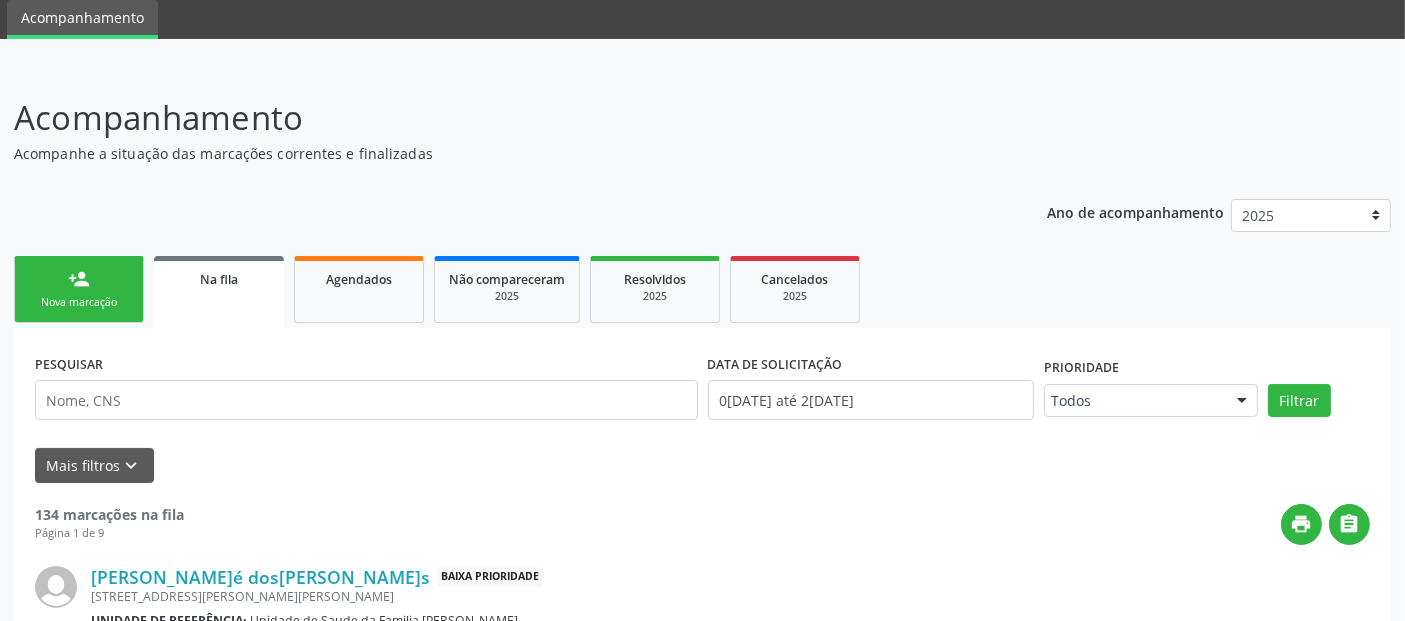 scroll, scrollTop: 615, scrollLeft: 0, axis: vertical 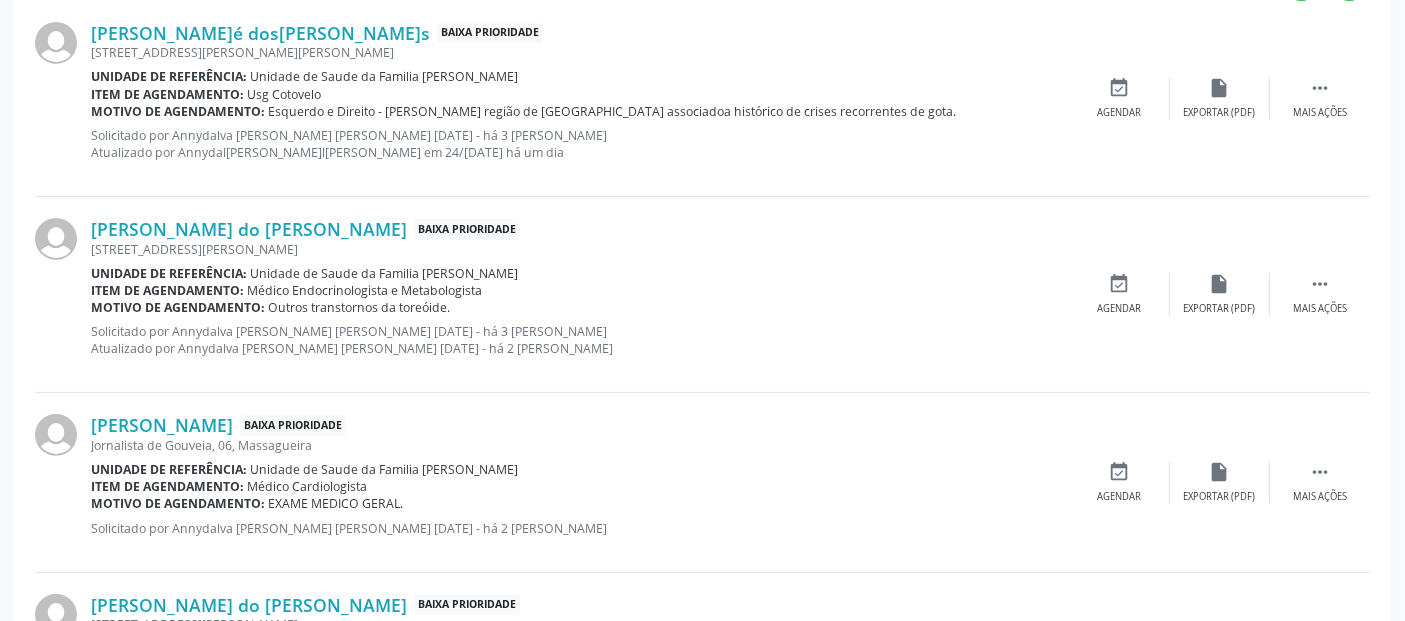 drag, startPoint x: 1403, startPoint y: 267, endPoint x: 1421, endPoint y: 47, distance: 220.73514 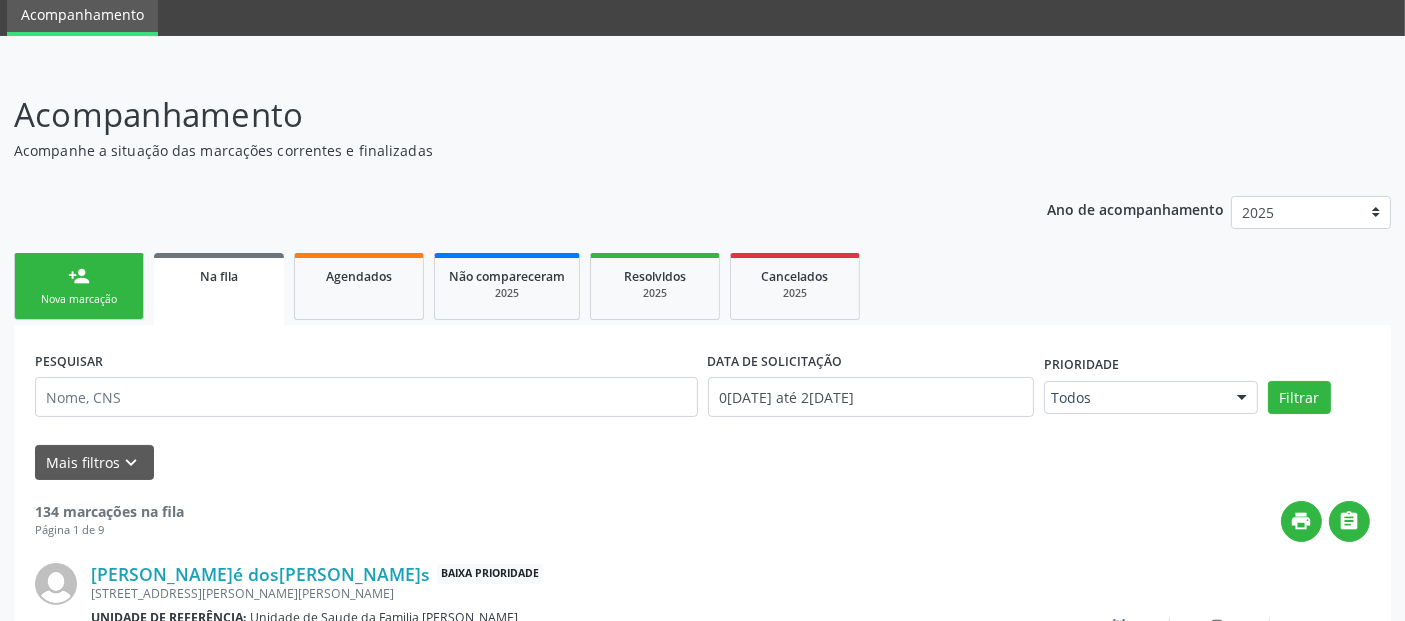 scroll, scrollTop: 0, scrollLeft: 0, axis: both 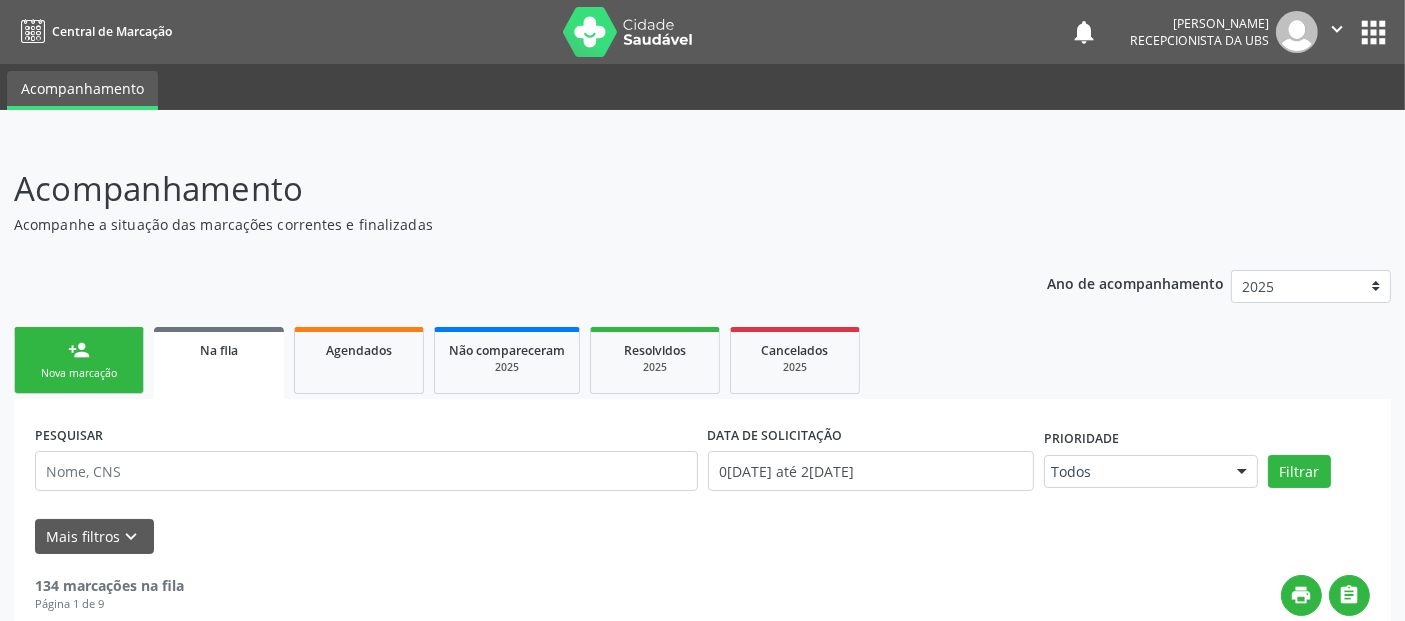 click on "person_add
Nova marcação" at bounding box center (79, 360) 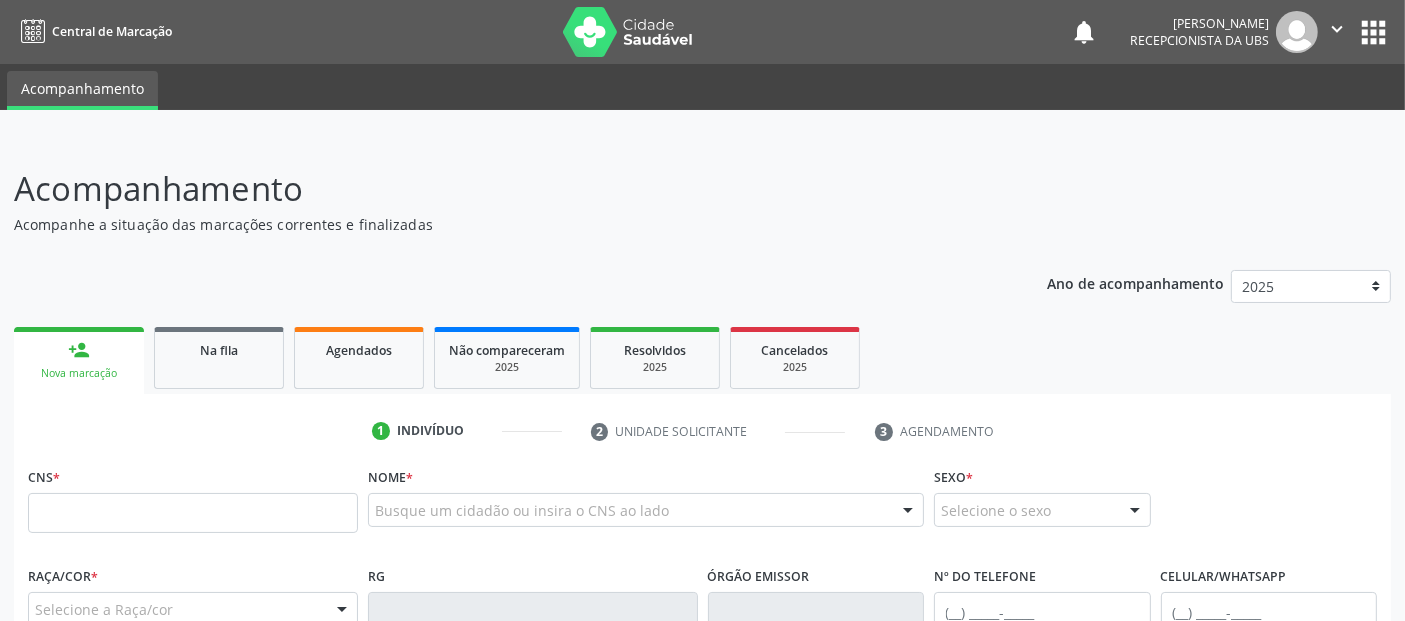 click on "Busque um cidadão ou insira o CNS ao lado" at bounding box center [646, 510] 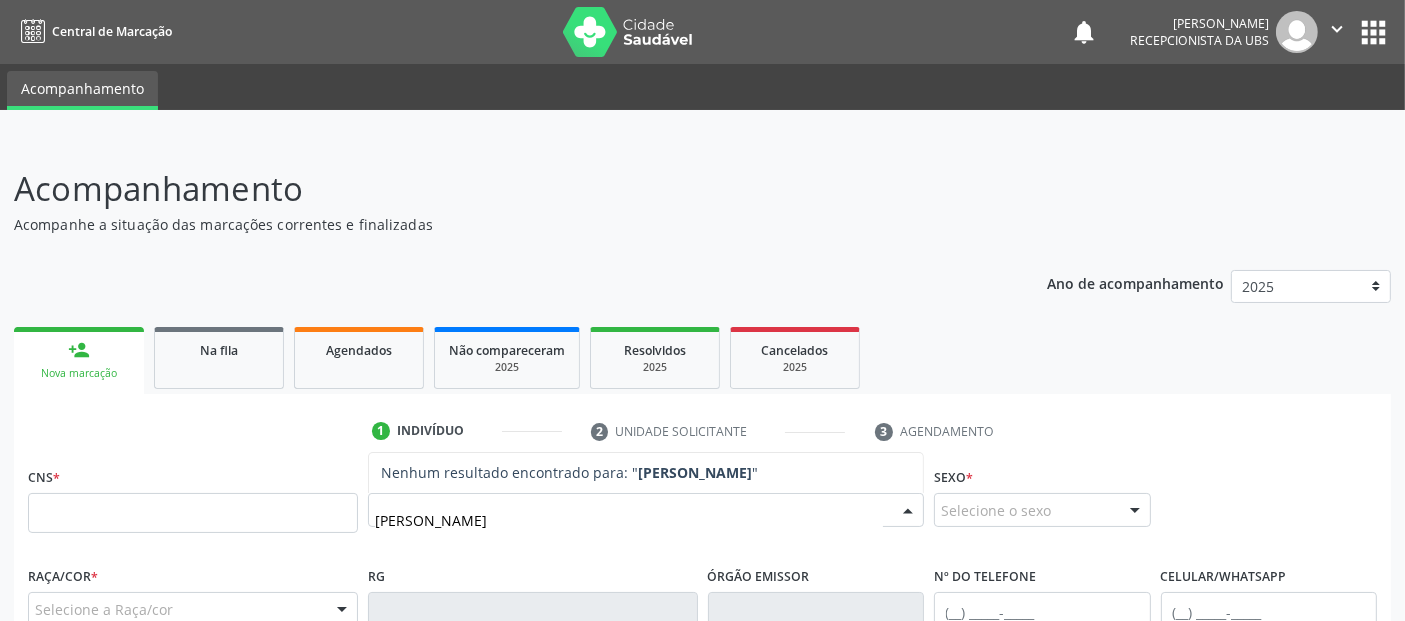type on "[PERSON_NAME]" 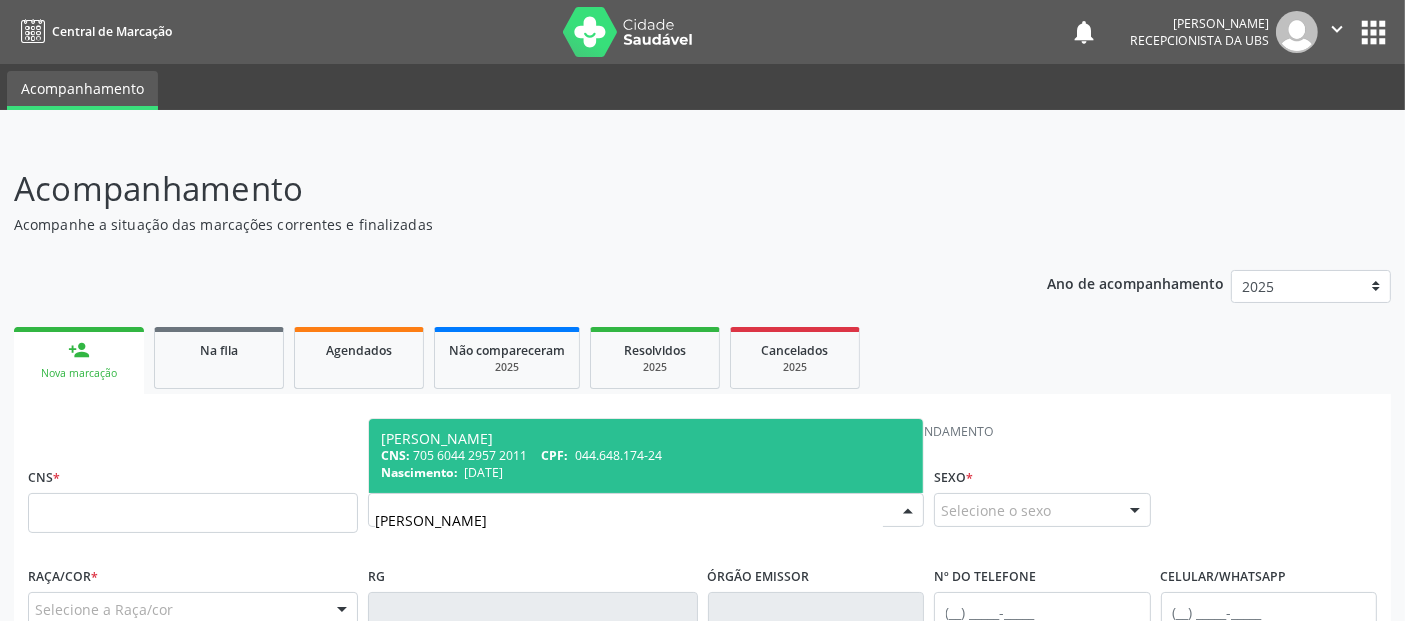 click on "CPF:" at bounding box center [554, 455] 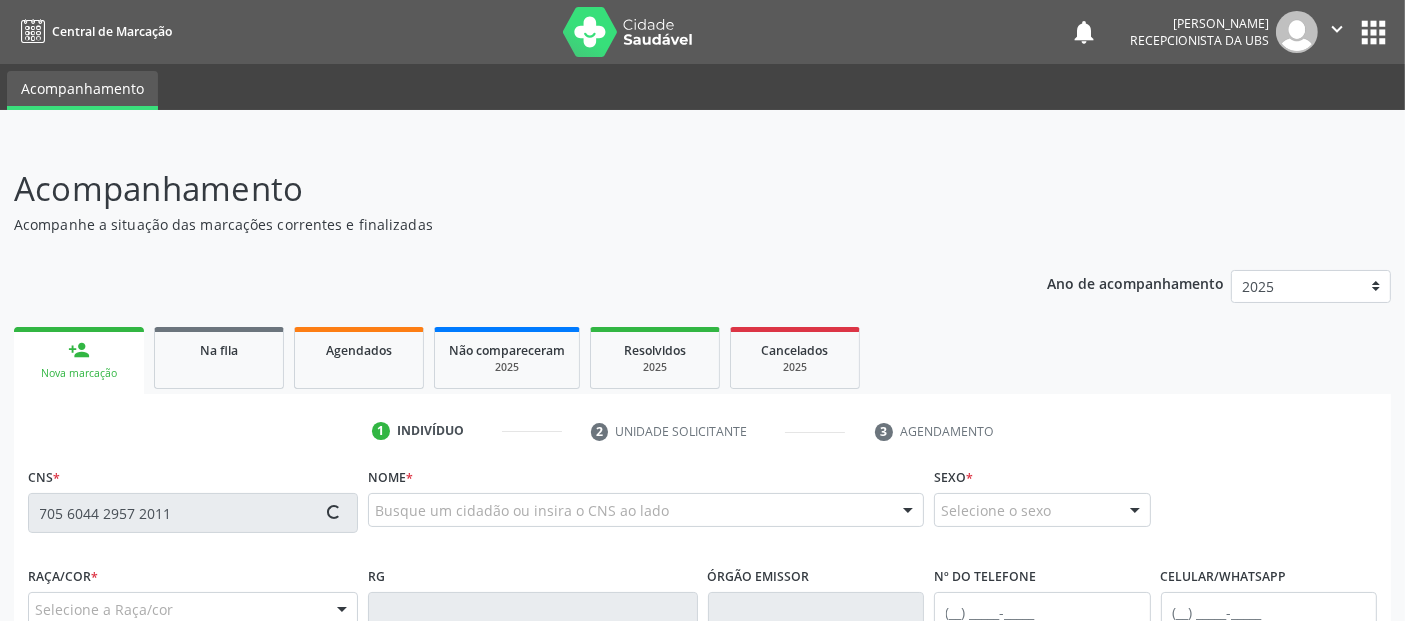 type on "705 6044 2957 2011" 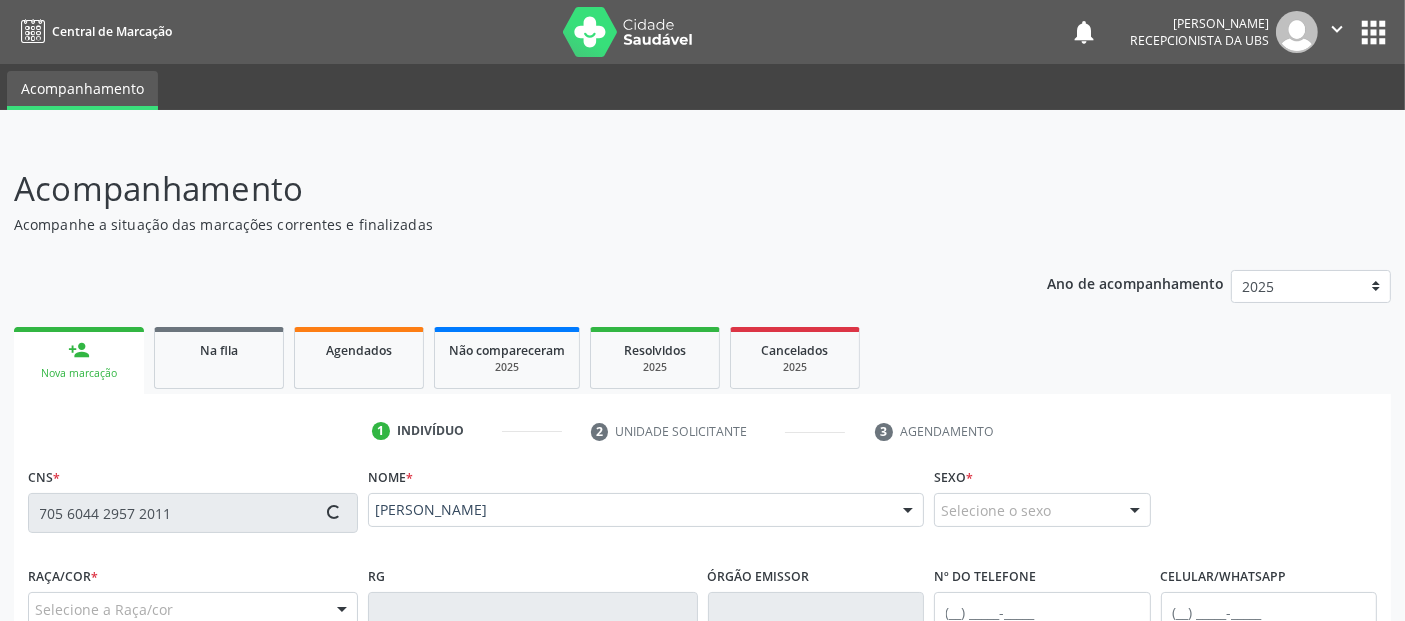 type on "[PHONE_NUMBER]" 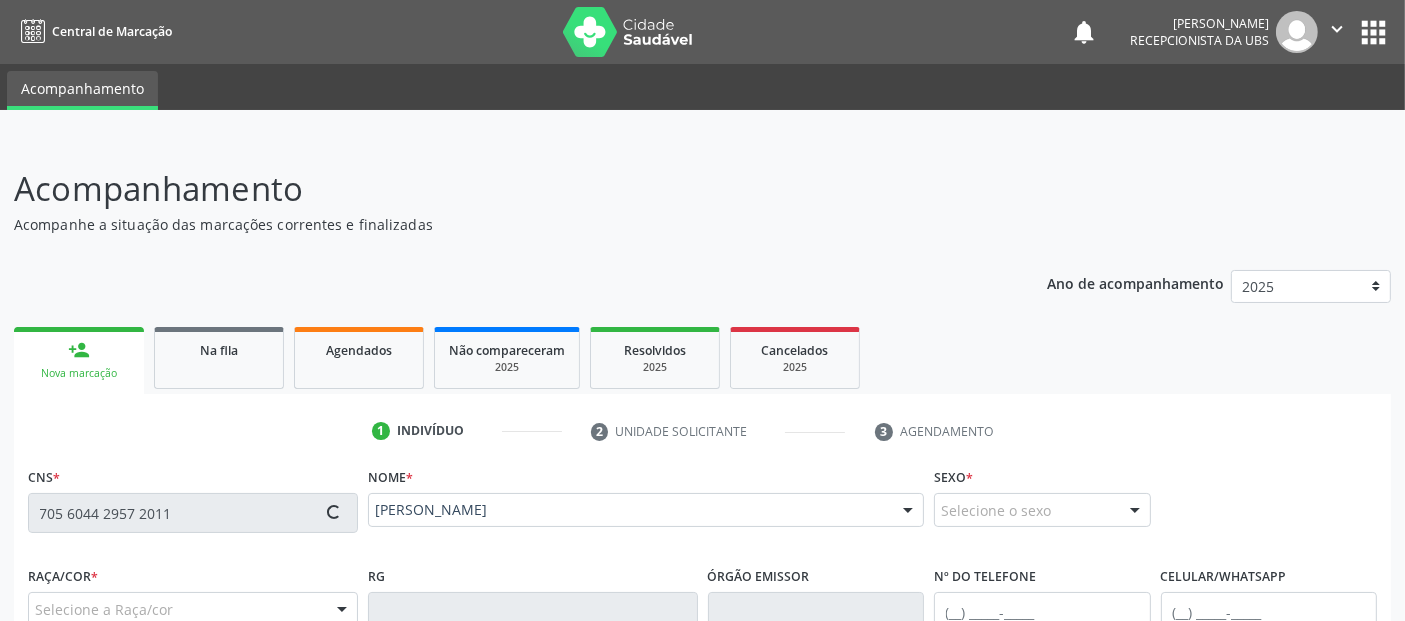 type on "[DATE]" 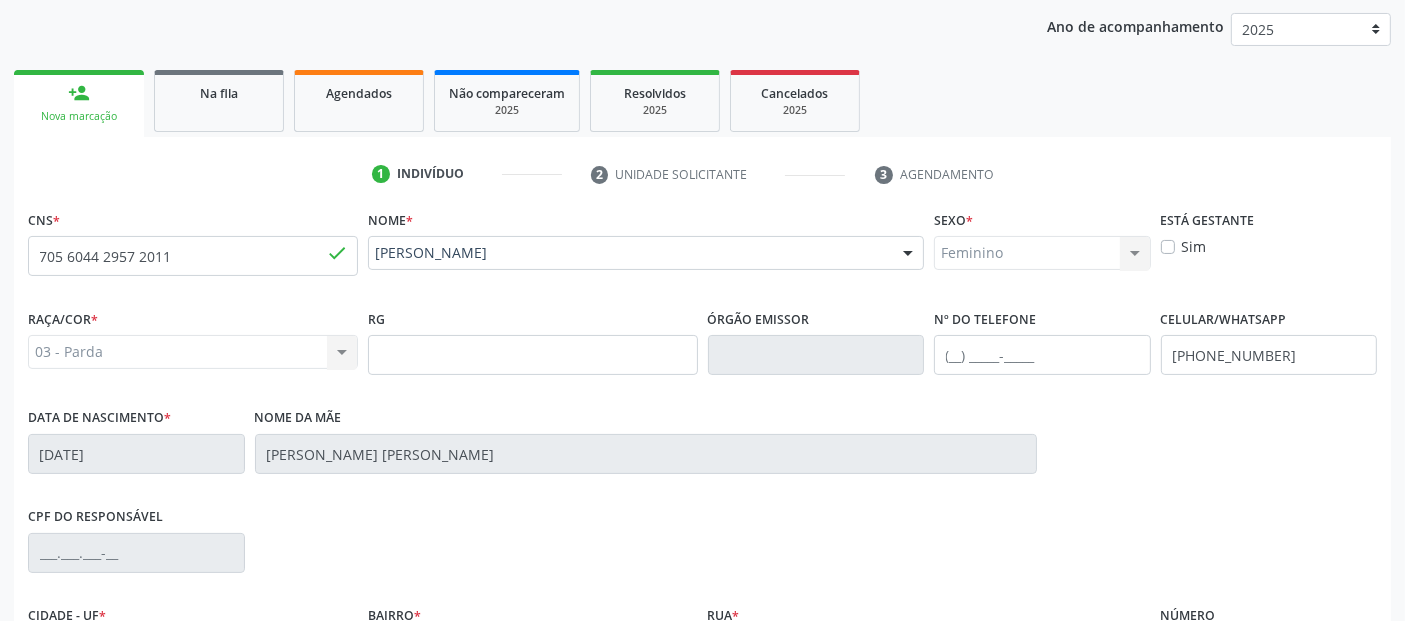scroll, scrollTop: 489, scrollLeft: 0, axis: vertical 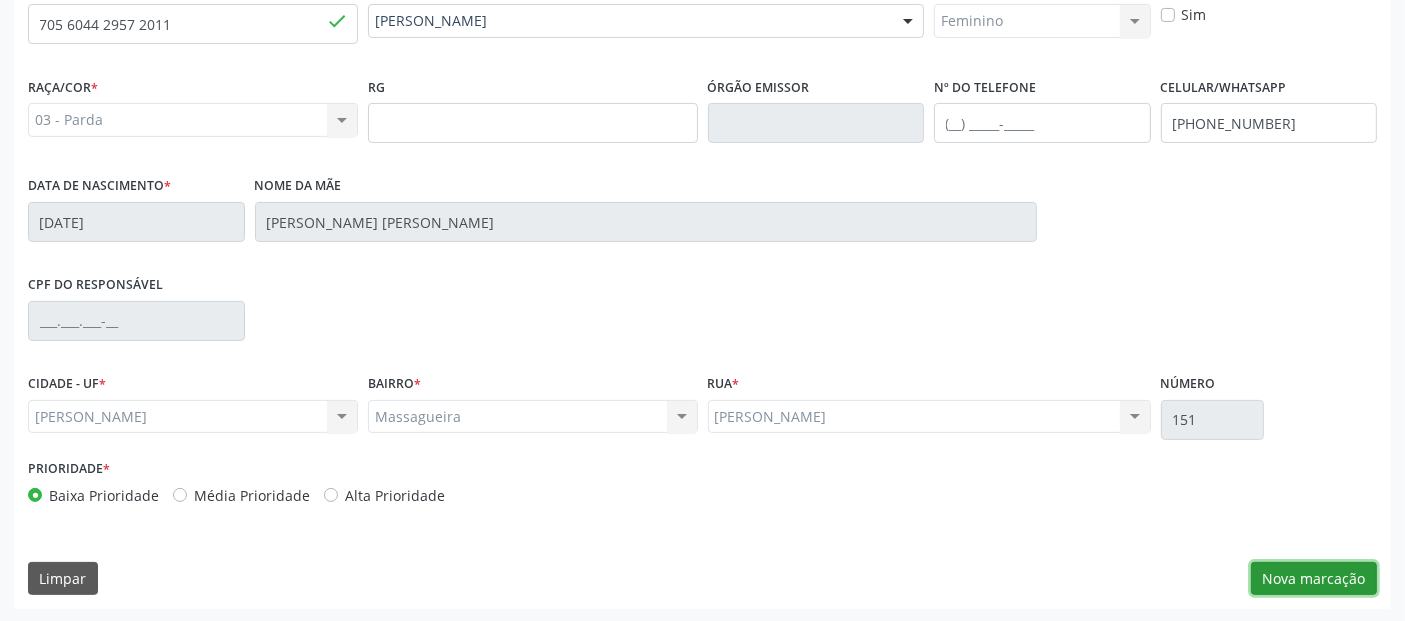 click on "Nova marcação" at bounding box center (1314, 579) 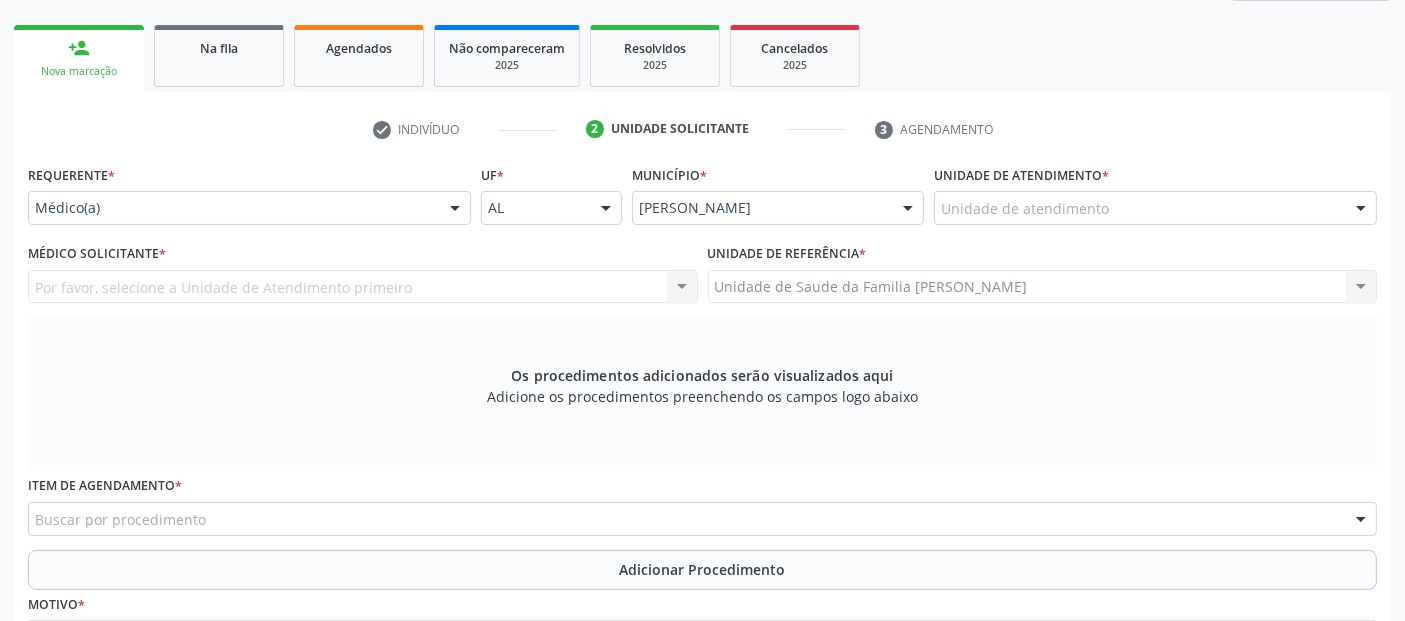 scroll, scrollTop: 299, scrollLeft: 0, axis: vertical 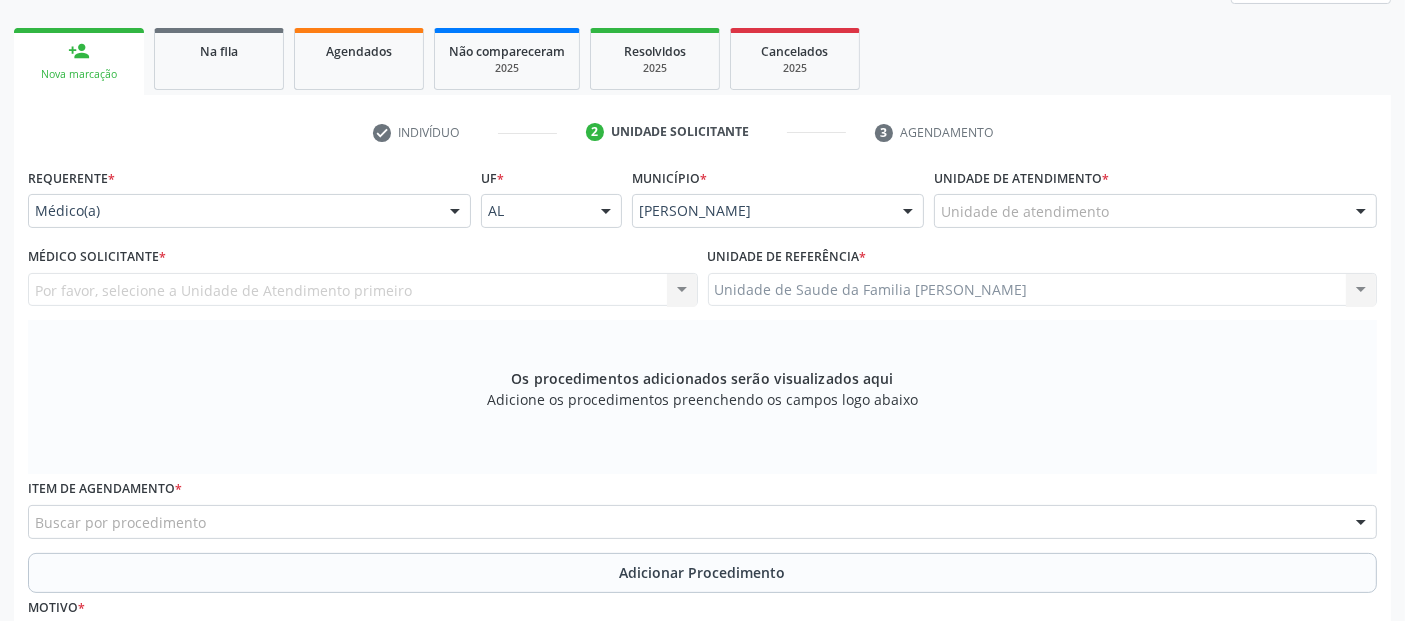 click on "Unidade de atendimento
*
Unidade de atendimento
Aeronave Baron 58   Aeronave Cessna   Associacao Divina Misericordia   Caps [PERSON_NAME] [PERSON_NAME]   Central Municipal de Rede de Frio de Marechal Deodoro   Central de Abastecimento Farmaceutico Caf   Centro Municipal de Especialidade Odontologica   Centro de Parto Normal [PERSON_NAME]   Centro de Saude [PERSON_NAME] [PERSON_NAME][GEOGRAPHIC_DATA]   Certea Centro Esp de Ref em Transtorno do Espectro Autista   Clinica Escola de Medicina Veterinaria do Cesmac   Clinica de Reestruturacao Renovar Crer   Consultorio Odontologico [PERSON_NAME] [PERSON_NAME]   Crescer Espaco Terapeutico   Espaco [PERSON_NAME]   Fazenda da Esperanca [GEOGRAPHIC_DATA][PERSON_NAME]   Helicoptero Falcao 5   Labmar   Laboratorio Marechal   Laboratorio Marechal Deodoro   Laboratorio de Protese Dentaria Marechal Deodoro   Melhor em Casa   Posto de Apoio Mucuri   Posto de Saude Saco   Posto de Saude do Riacho Velho   Secretaria Municipal de Saude" at bounding box center [1155, 195] 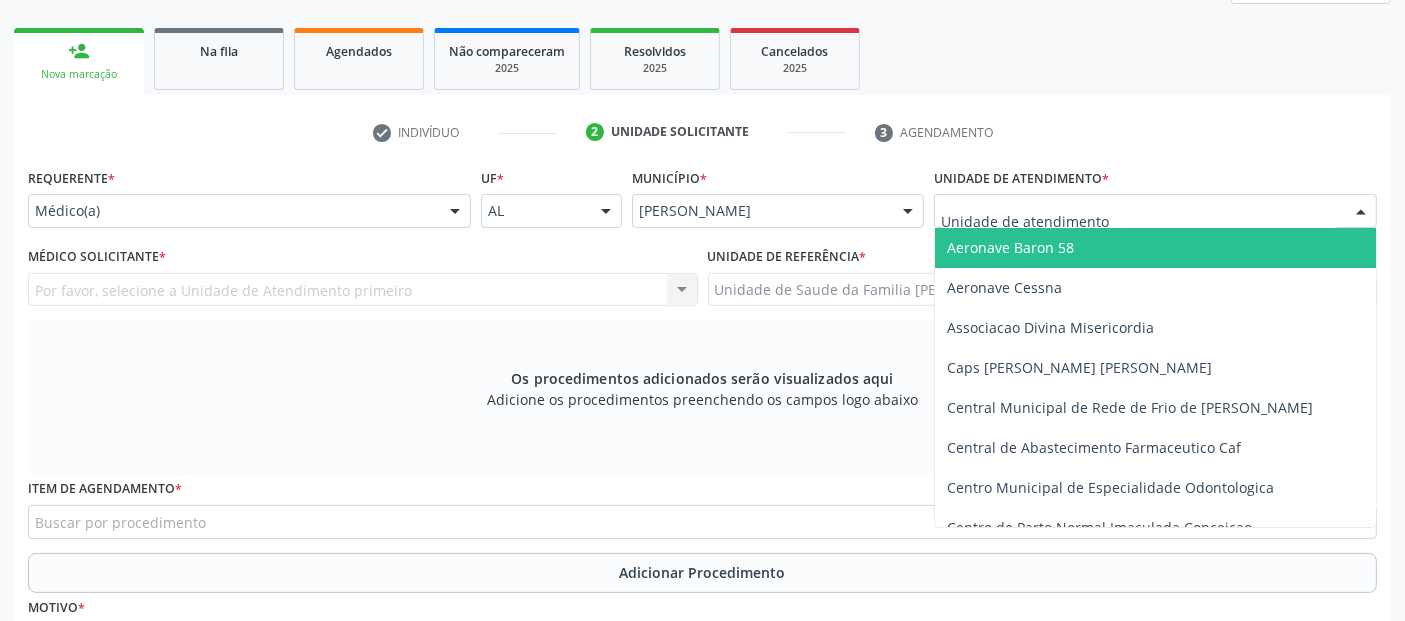 click at bounding box center [1155, 211] 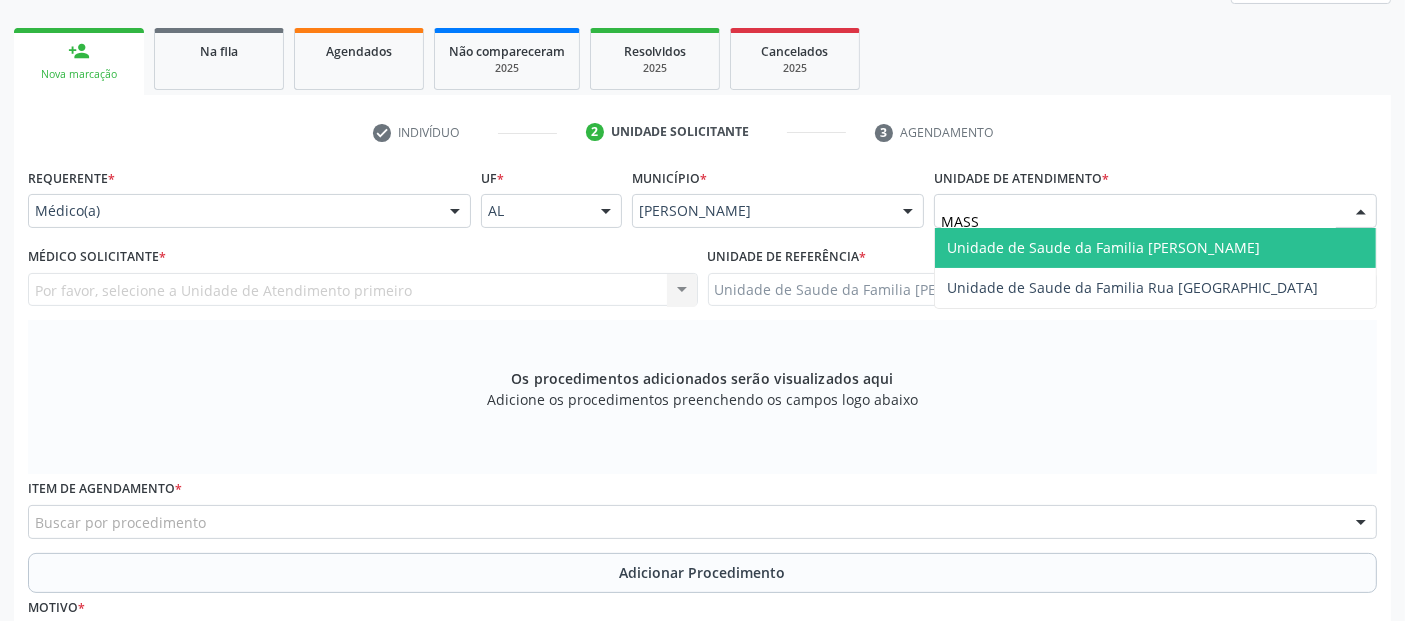 type on "MASSA" 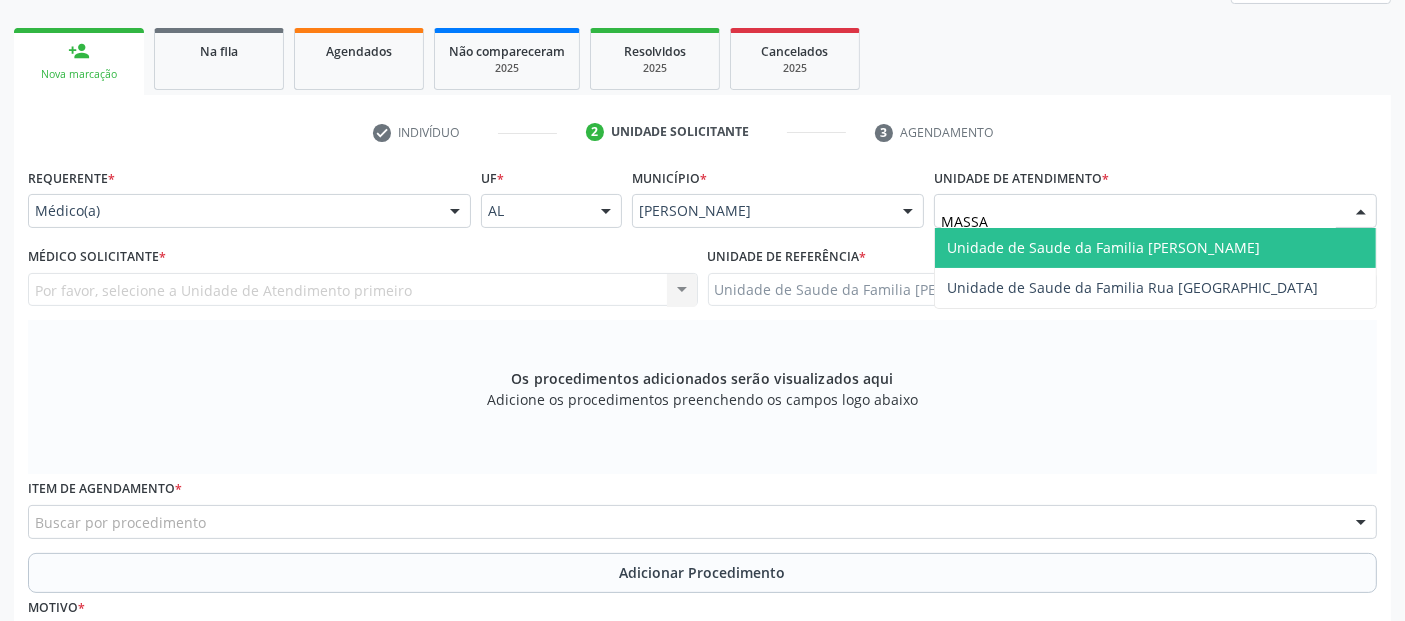 click on "Unidade de Saude da Familia [PERSON_NAME]" at bounding box center (1155, 248) 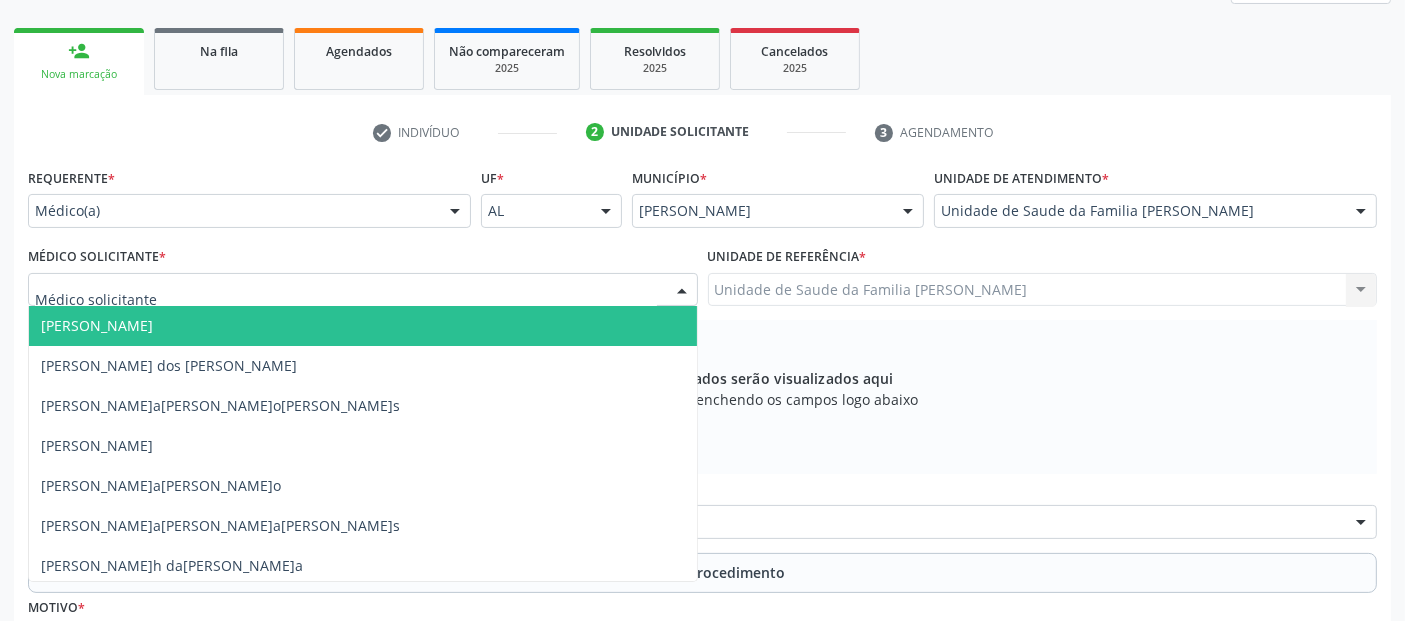 click at bounding box center [363, 290] 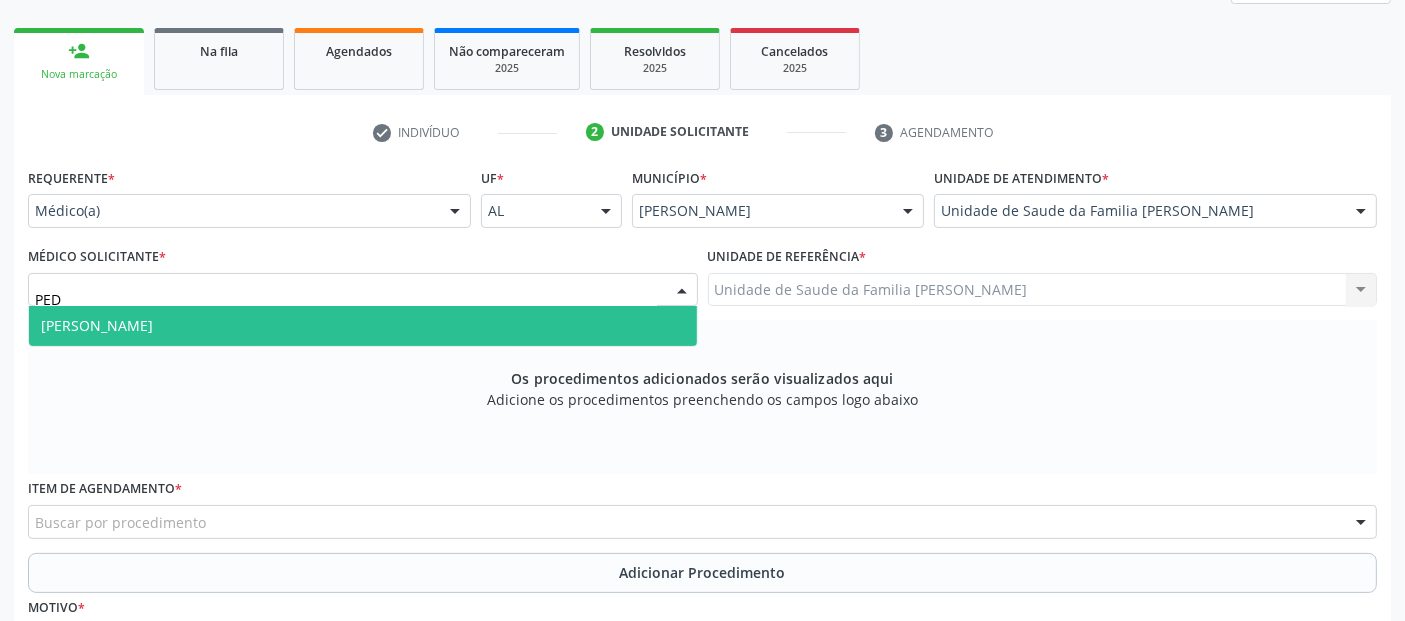 type on "PEDR" 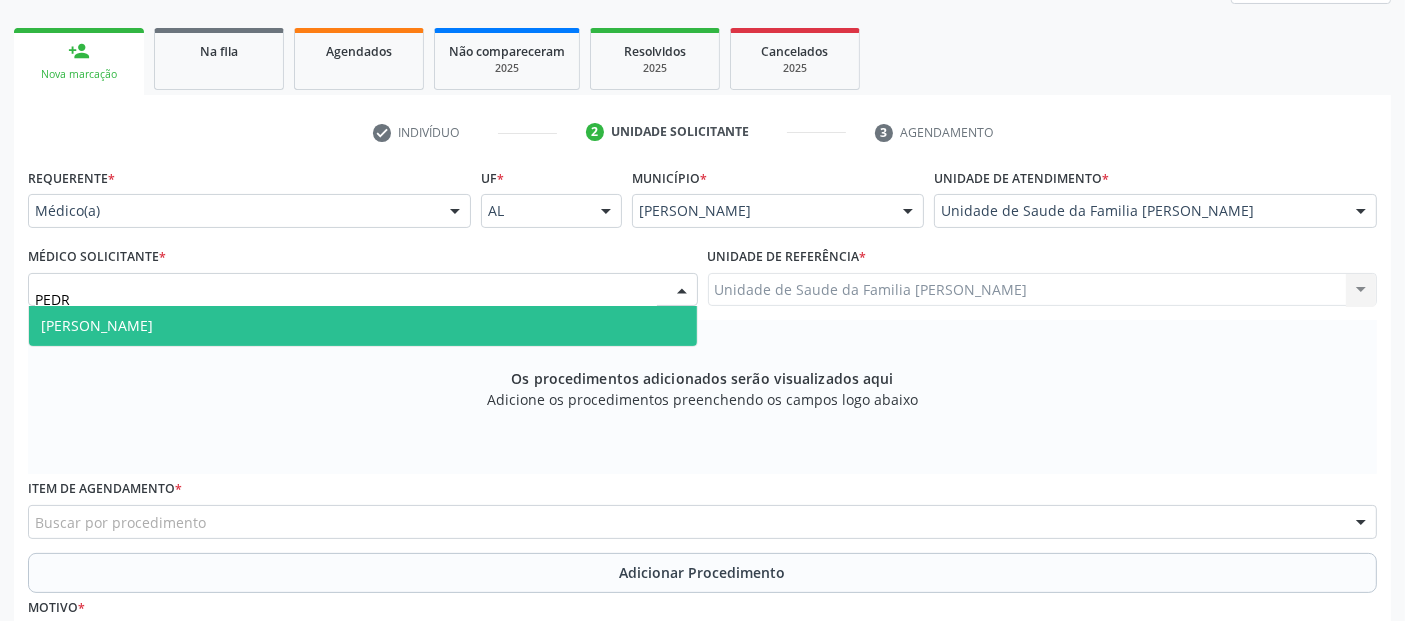 click on "[PERSON_NAME]" at bounding box center (363, 326) 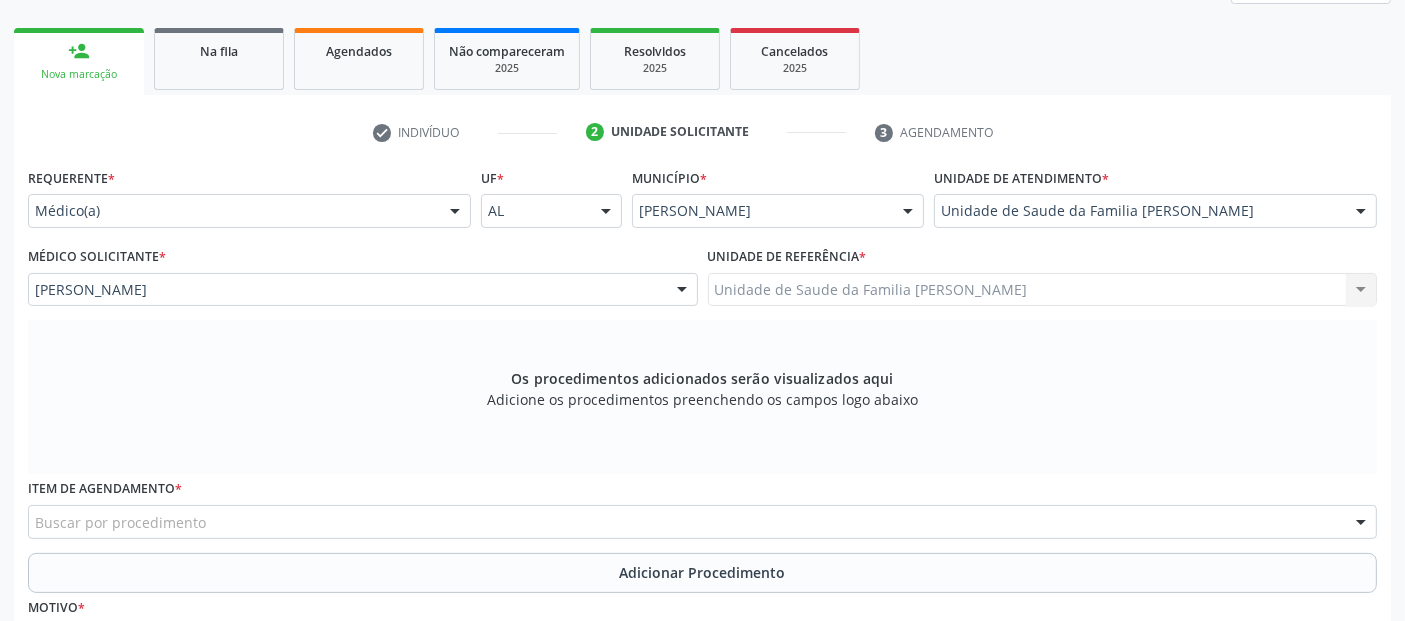 scroll, scrollTop: 505, scrollLeft: 0, axis: vertical 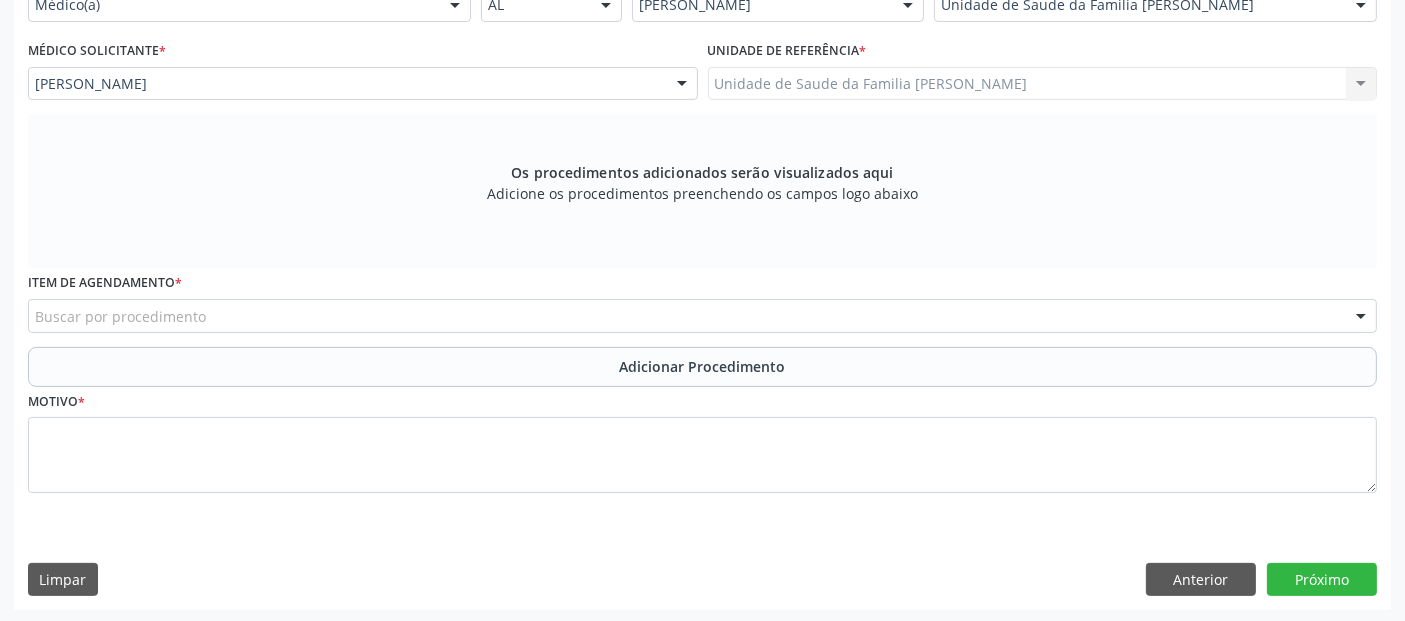 click on "Buscar por procedimento" at bounding box center (702, 316) 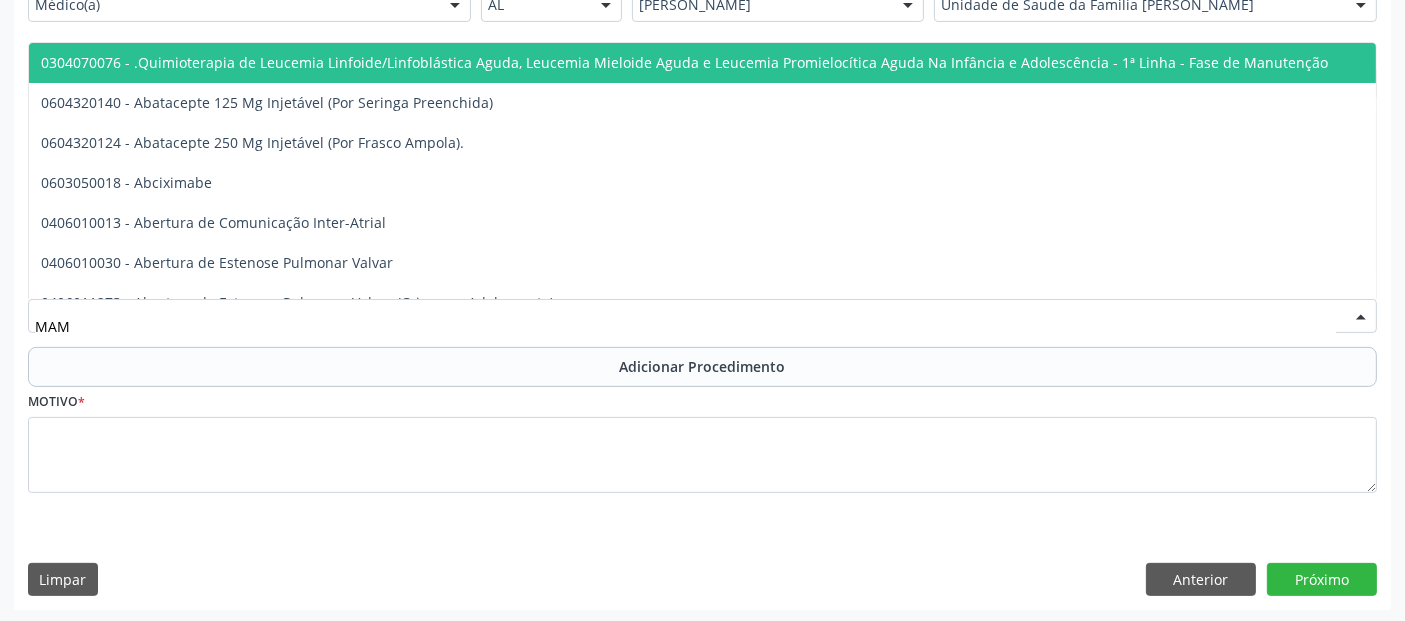 type on "MAMO" 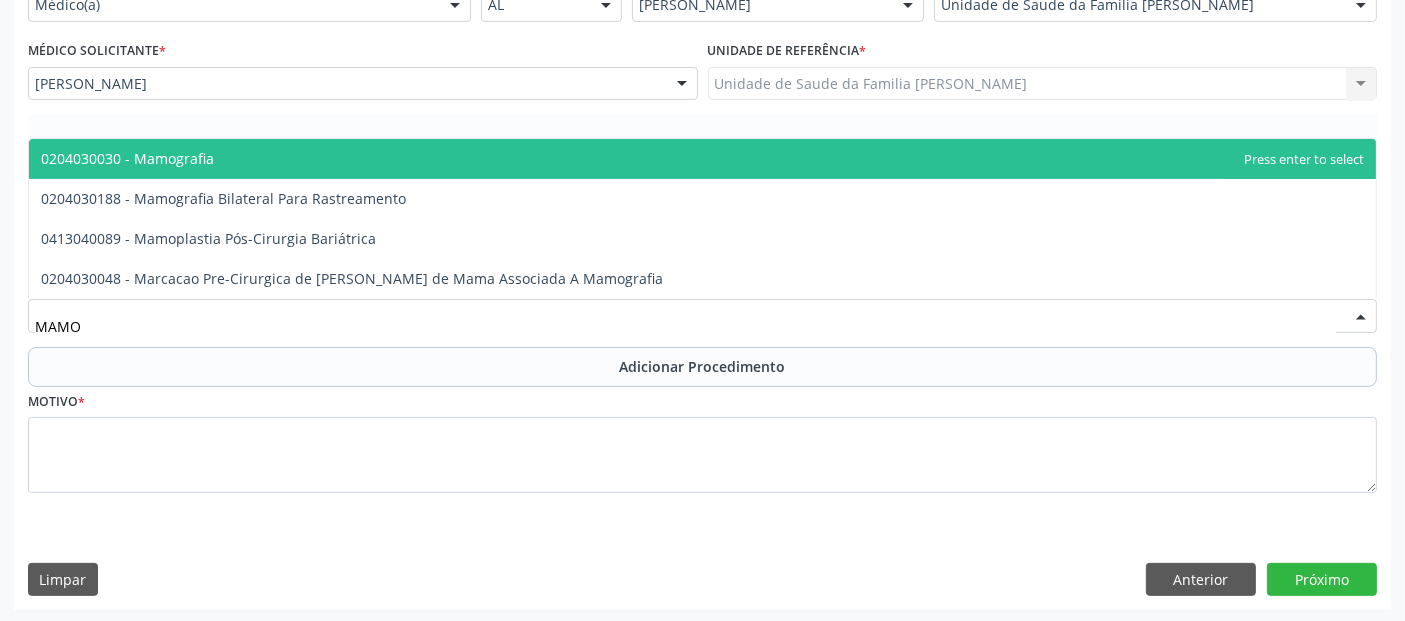 click on "0204030030 - Mamografia" at bounding box center (702, 159) 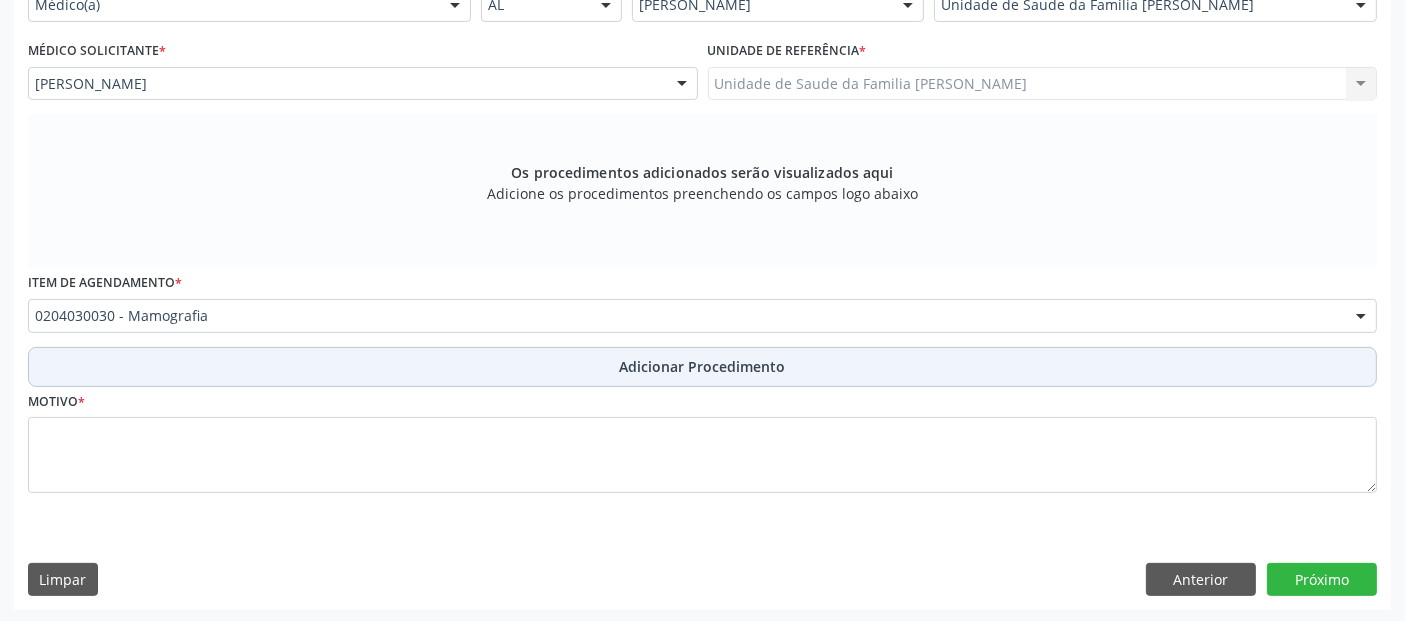 click on "Adicionar Procedimento" at bounding box center [702, 367] 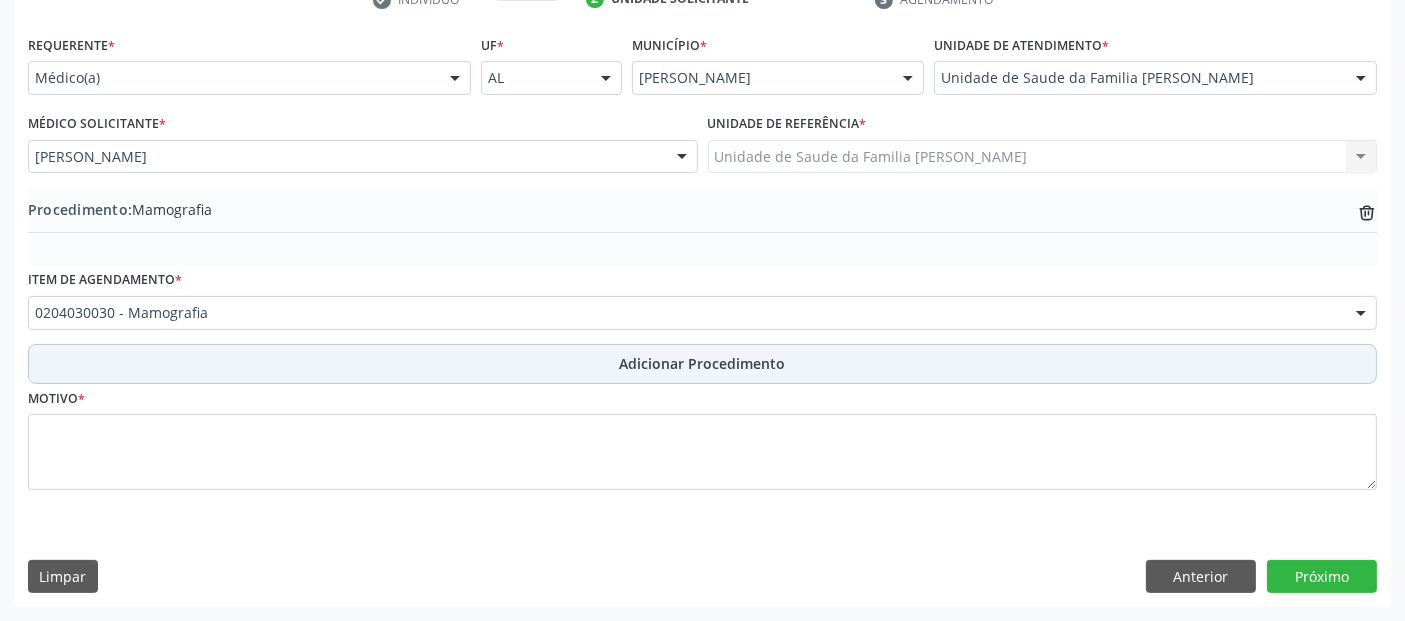 scroll, scrollTop: 429, scrollLeft: 0, axis: vertical 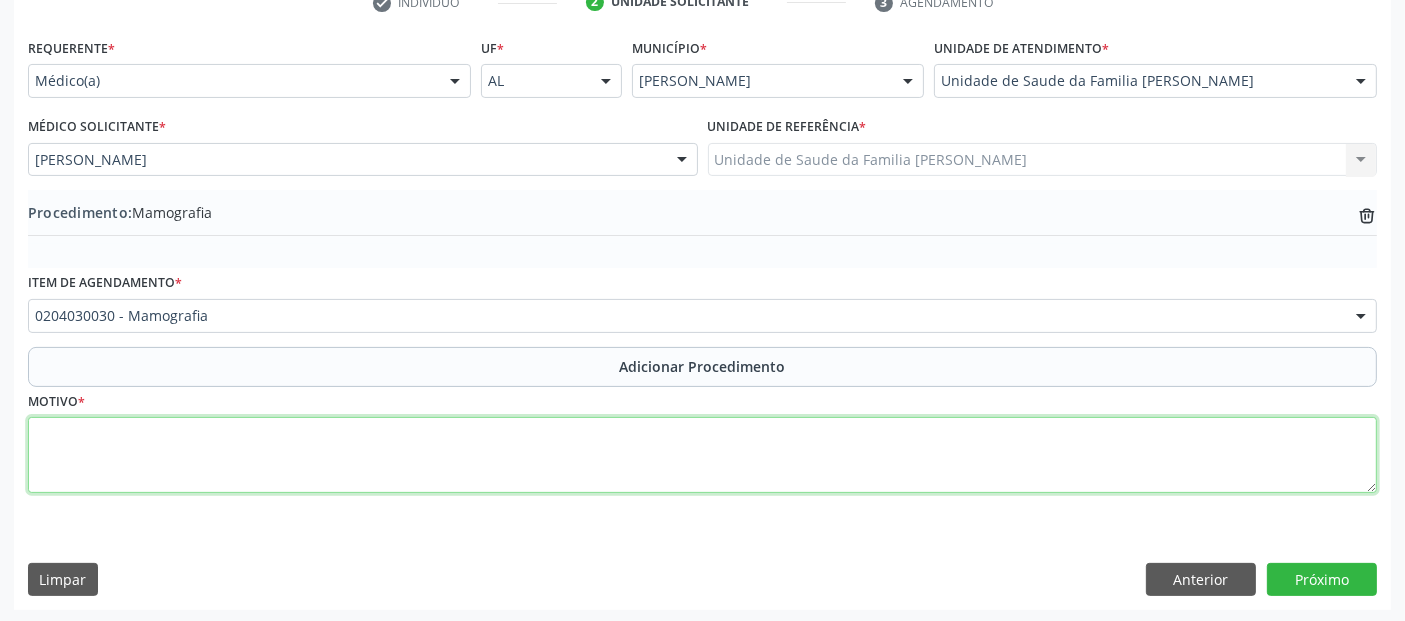 click at bounding box center [702, 455] 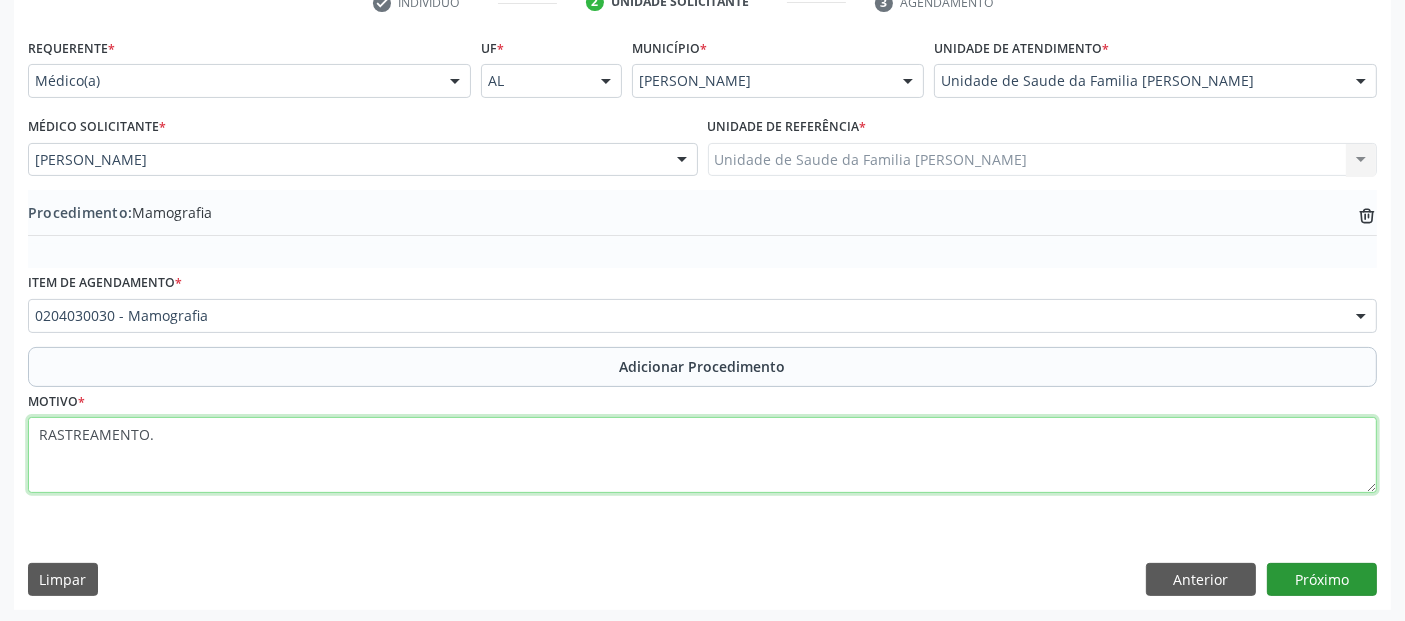 type on "RASTREAMENTO." 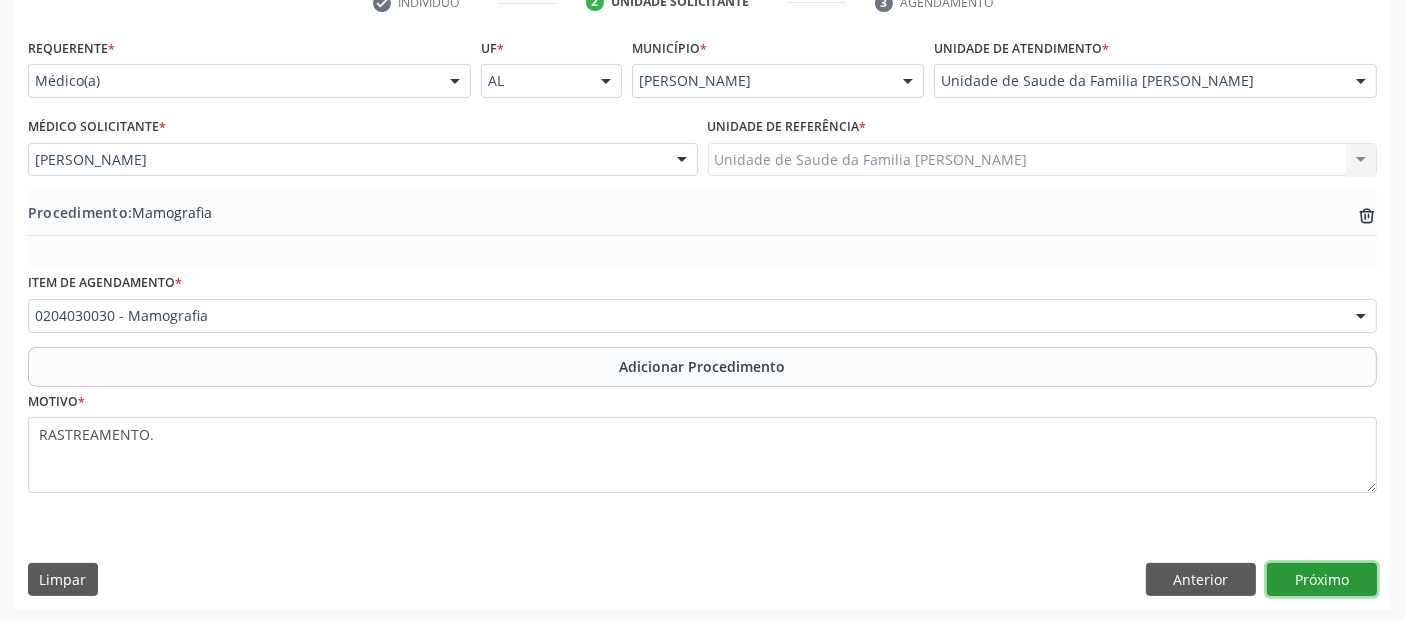 click on "Próximo" at bounding box center [1322, 580] 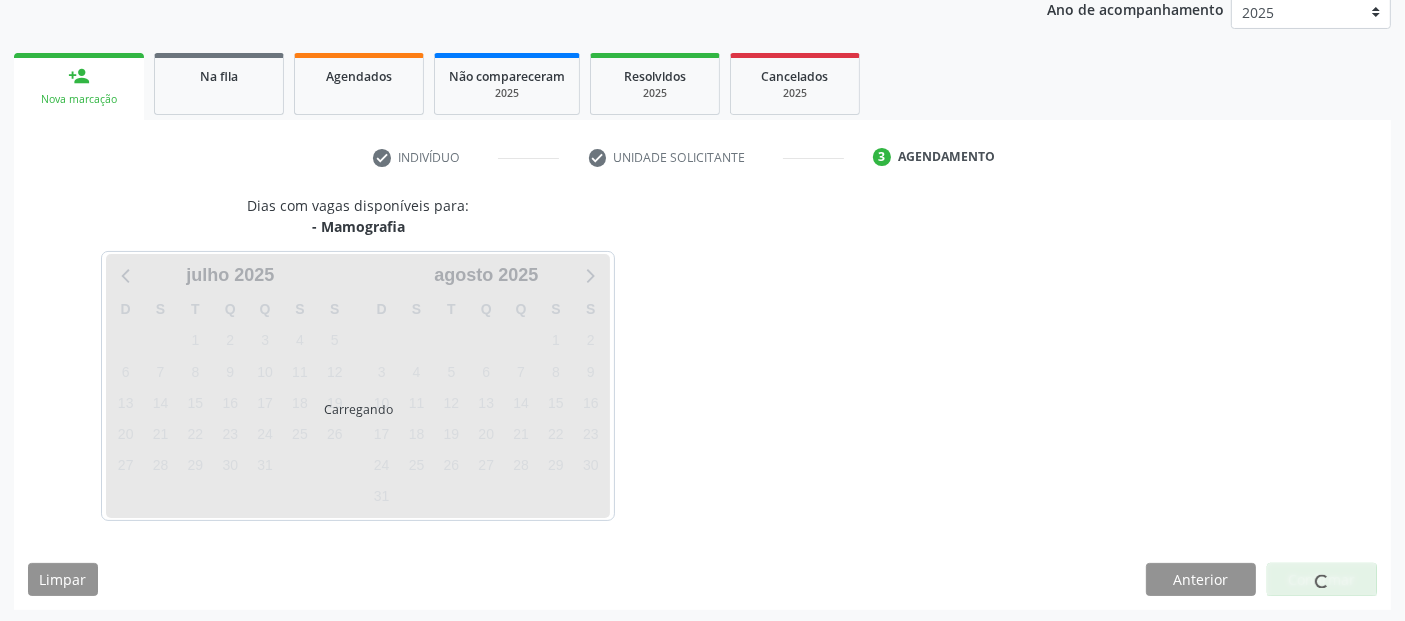 scroll, scrollTop: 333, scrollLeft: 0, axis: vertical 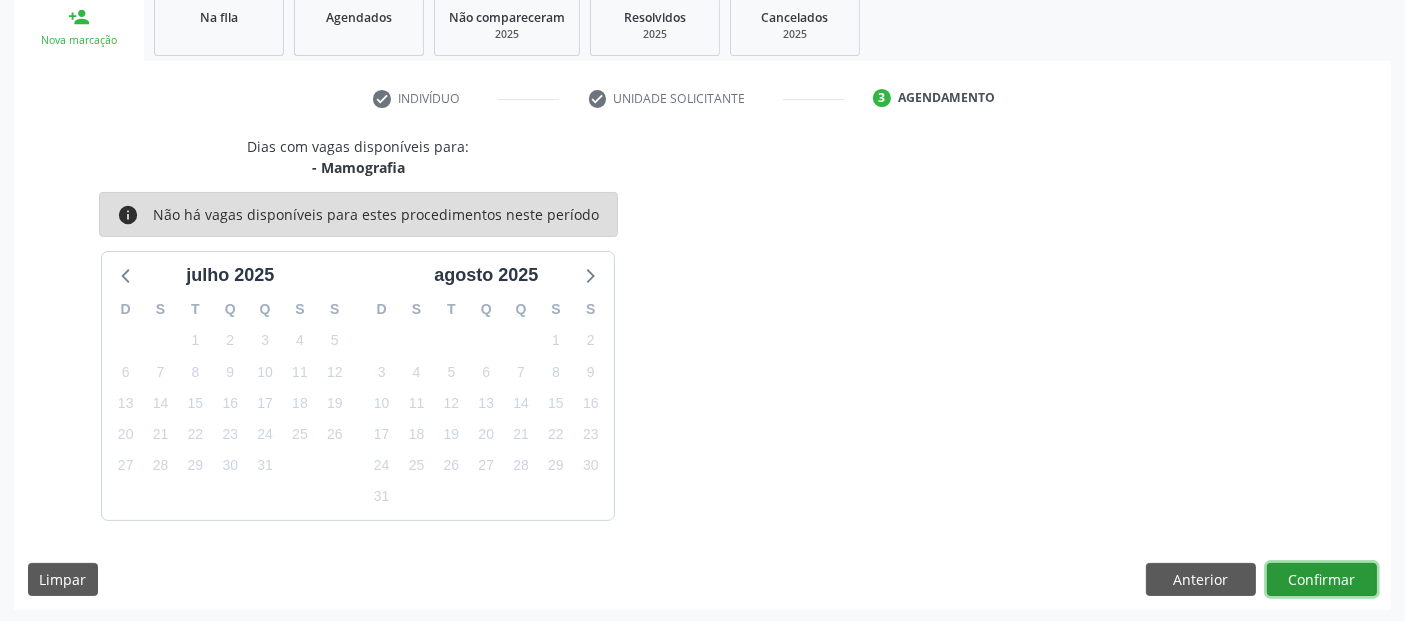 click on "Confirmar" at bounding box center [1322, 580] 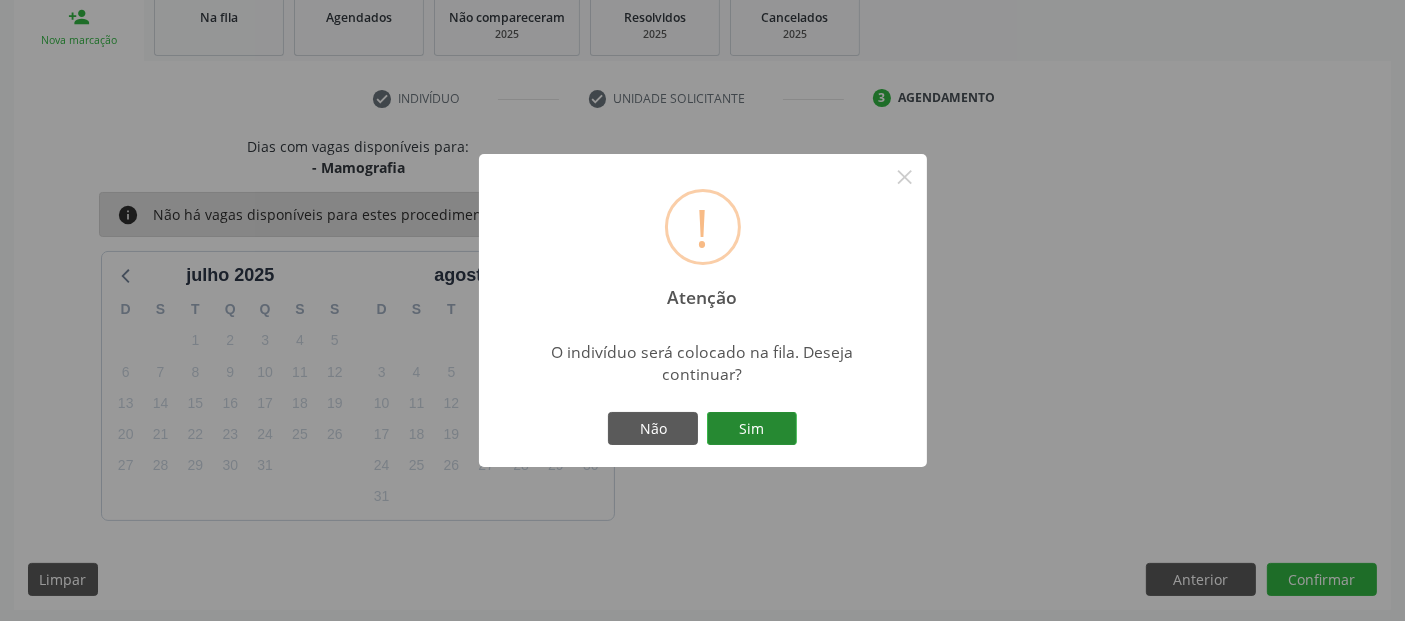 click on "Sim" at bounding box center [752, 429] 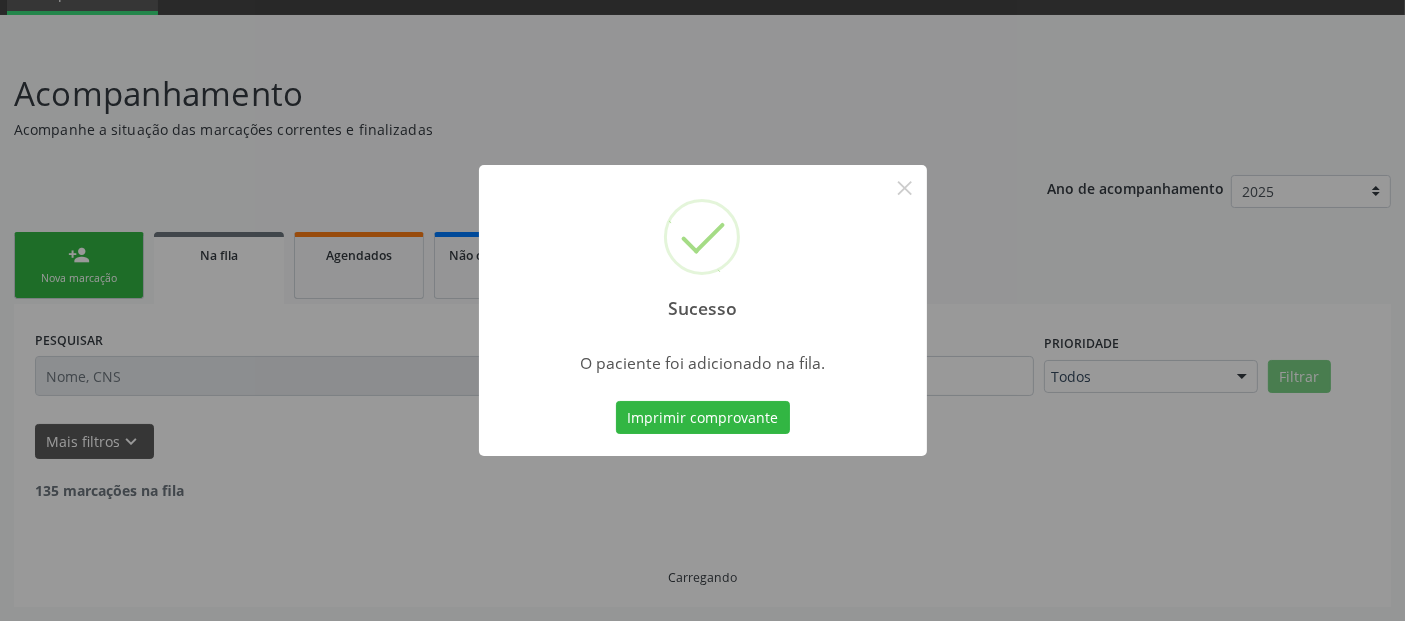 scroll, scrollTop: 71, scrollLeft: 0, axis: vertical 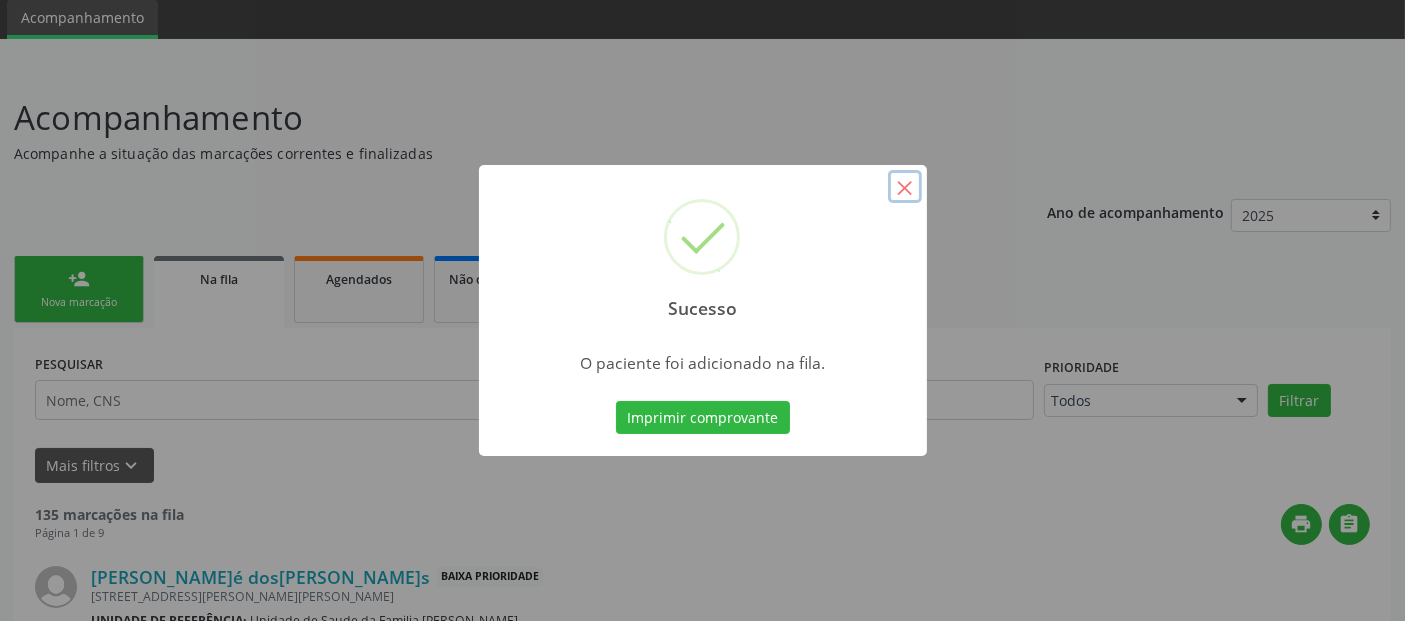 click on "×" at bounding box center [905, 187] 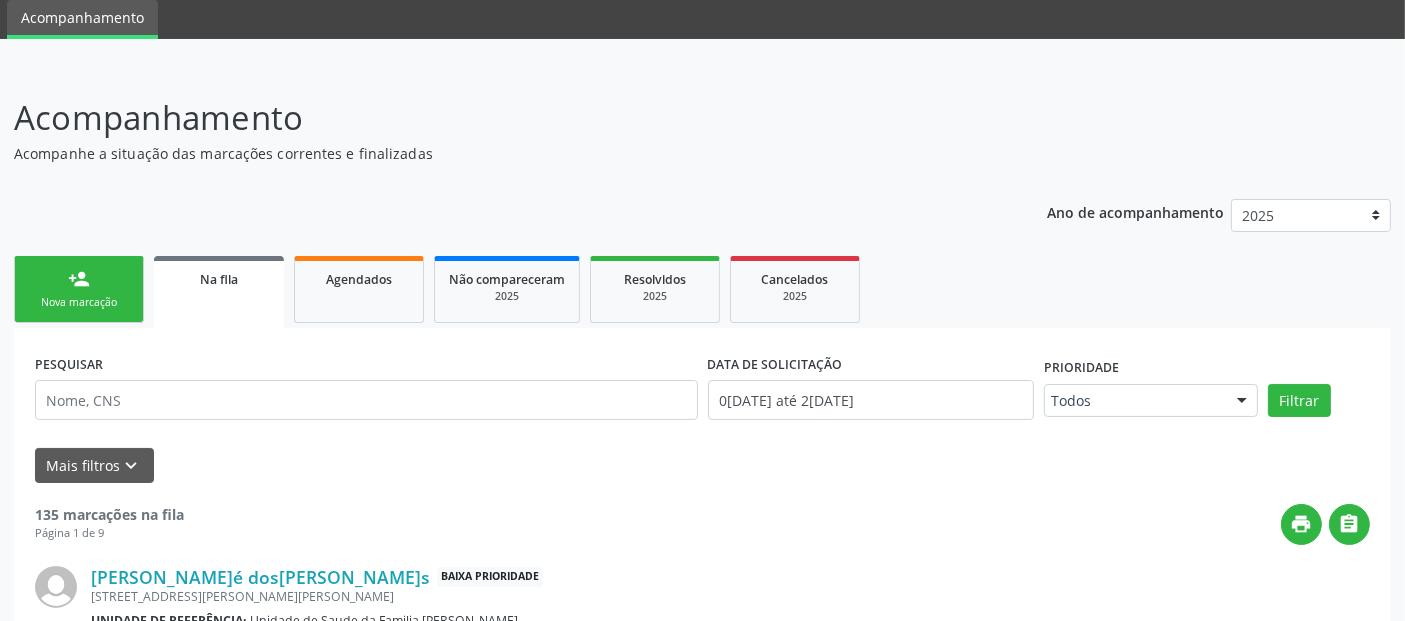 click on "person_add" at bounding box center [79, 279] 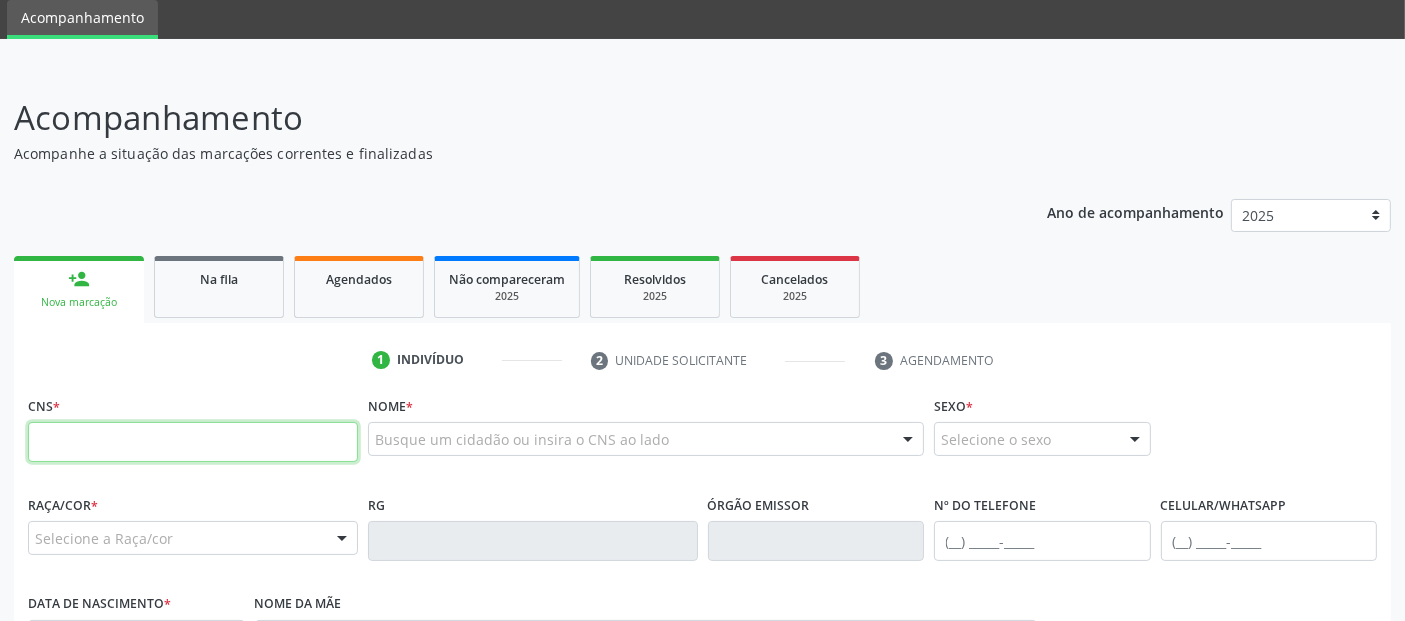 click at bounding box center [193, 442] 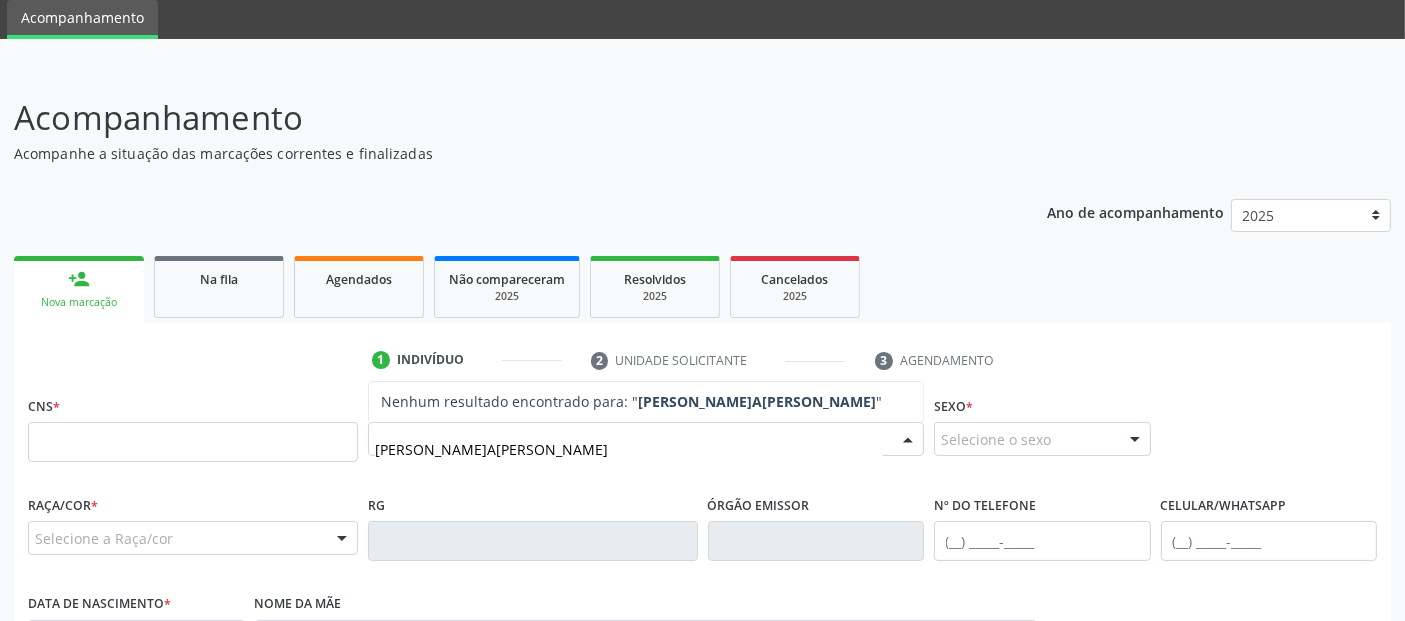type on "[PERSON_NAME] [PERSON_NAME] DOS [PERSON_NAME]" 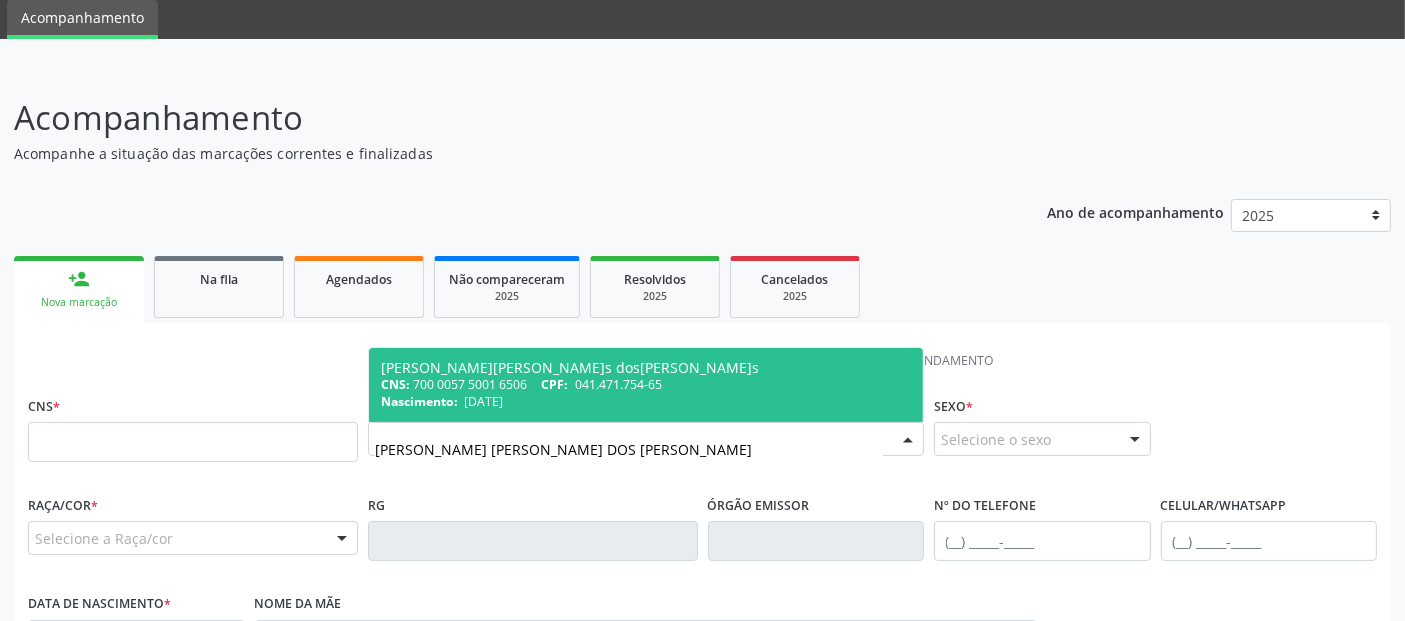 click on "Nascimento:
[DATE]" at bounding box center [646, 401] 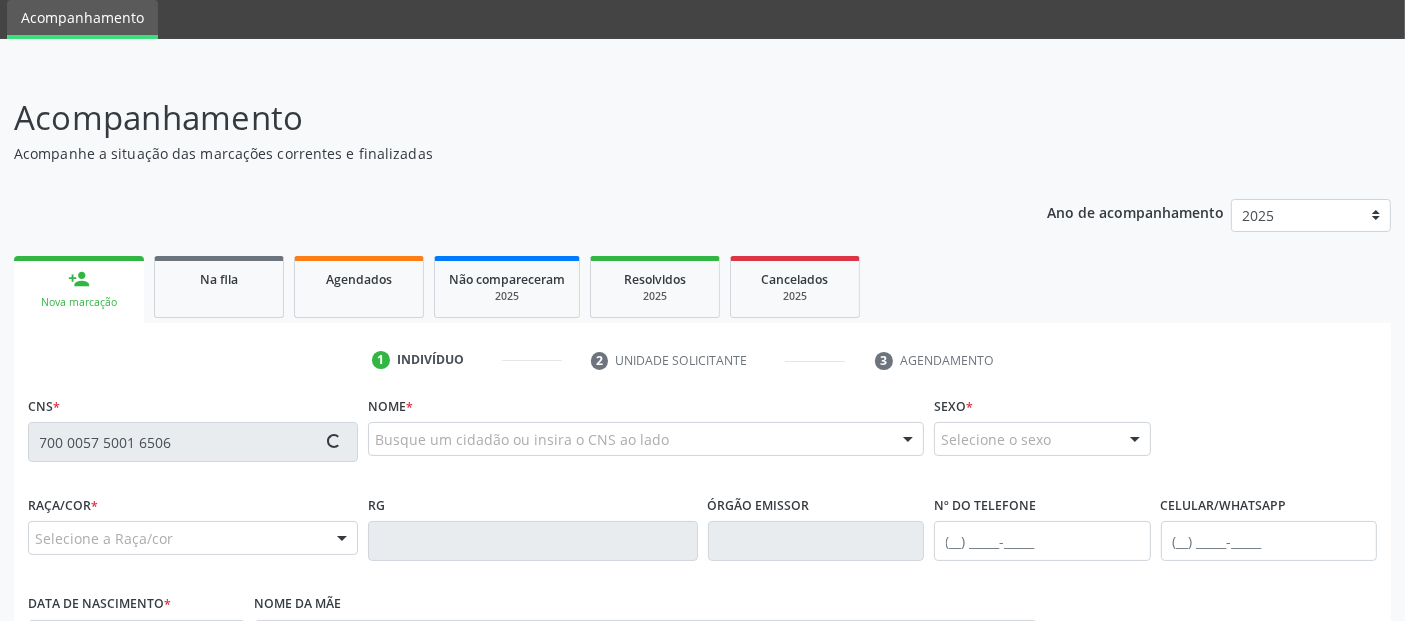 type on "700 0057 5001 6506" 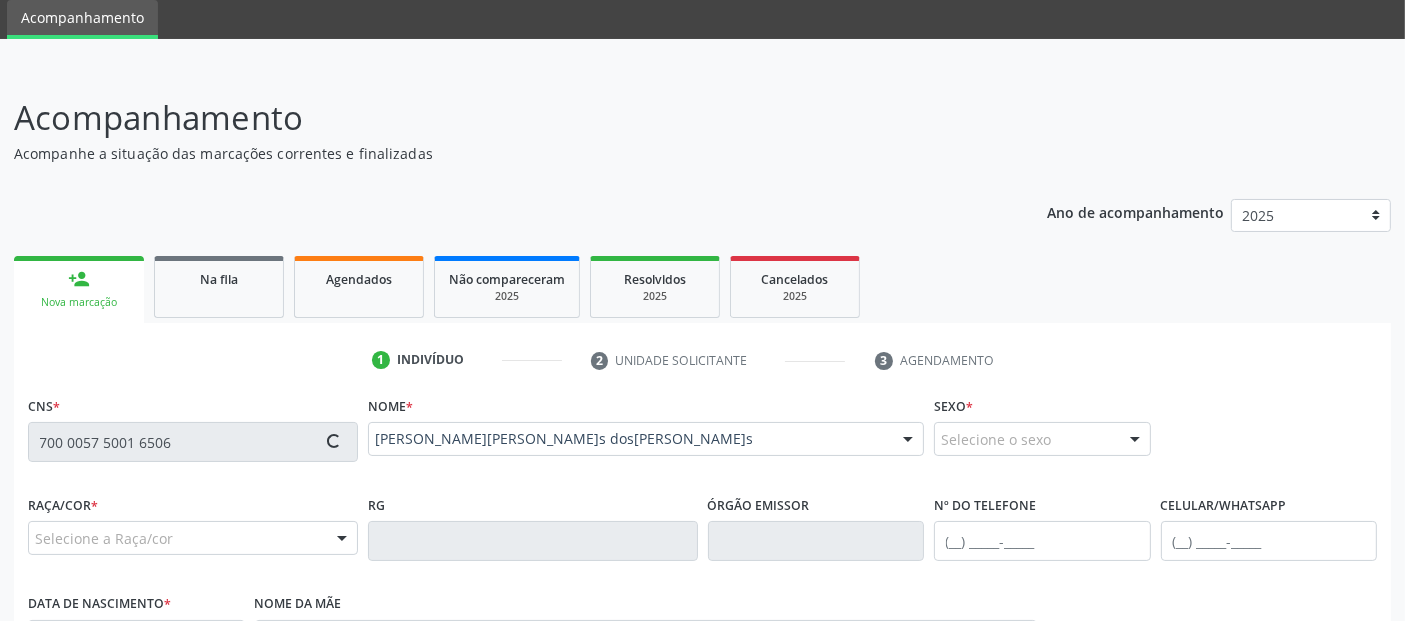 type on "[PHONE_NUMBER]" 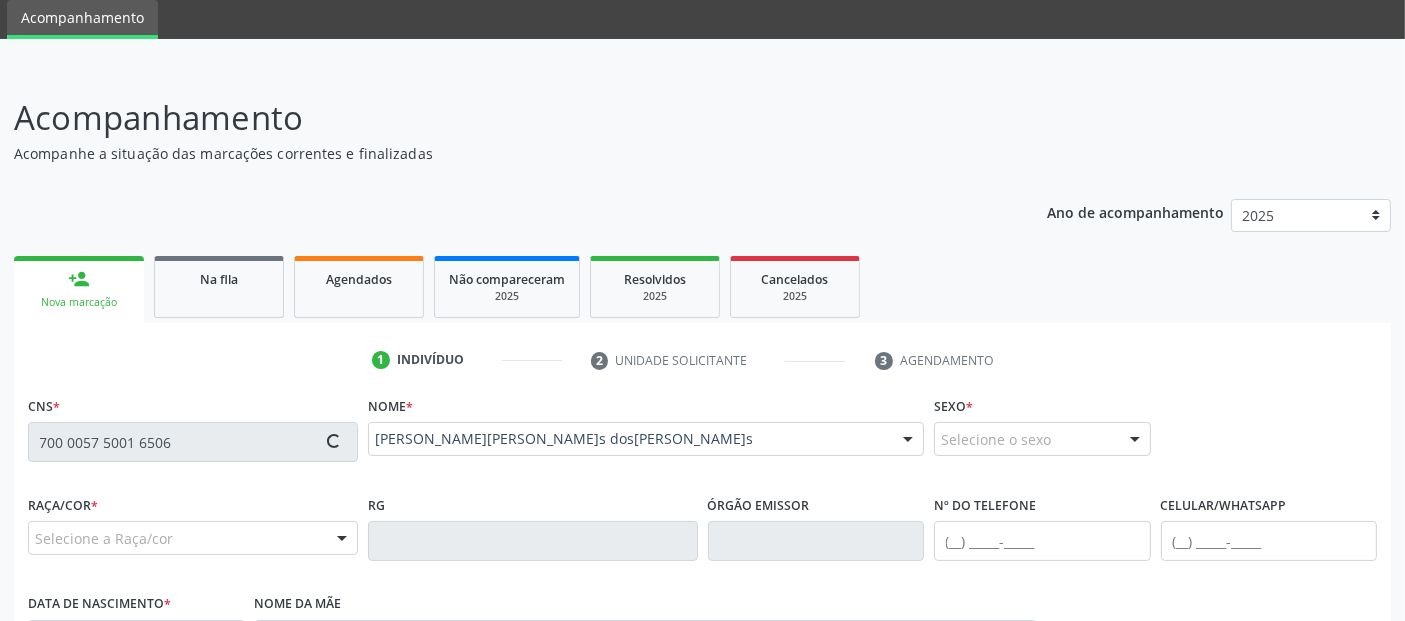 type on "[DATE]" 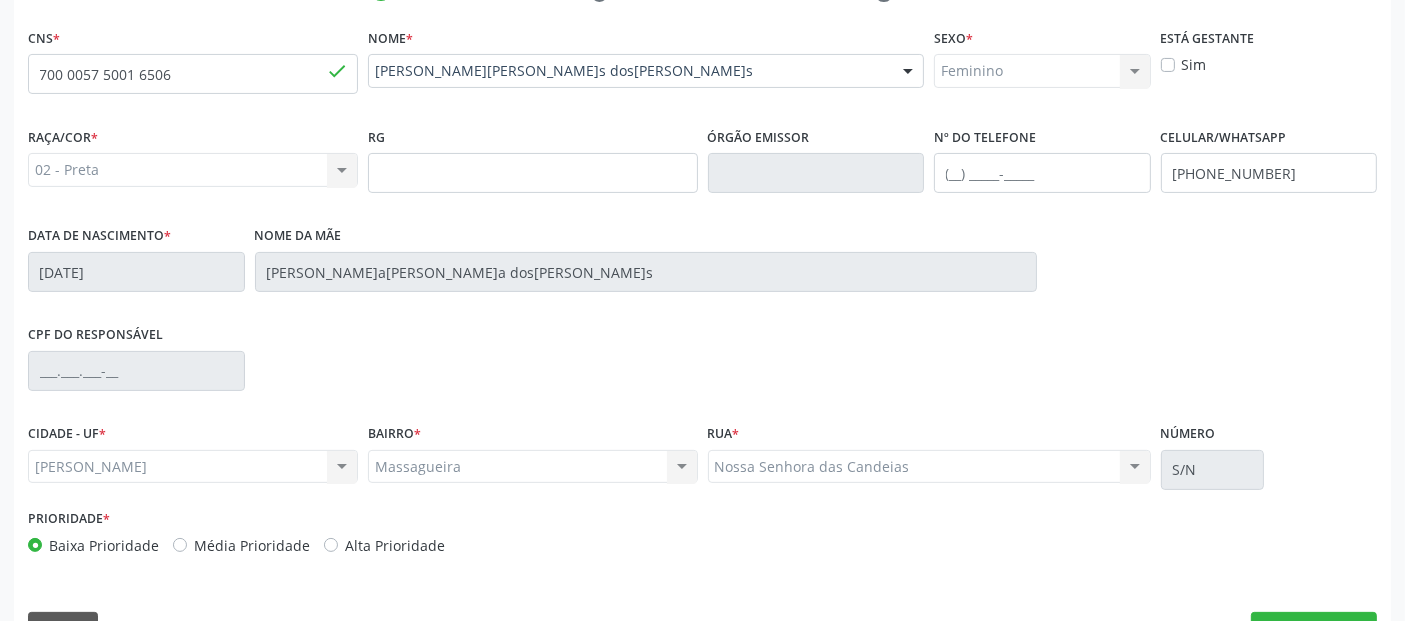 scroll, scrollTop: 489, scrollLeft: 0, axis: vertical 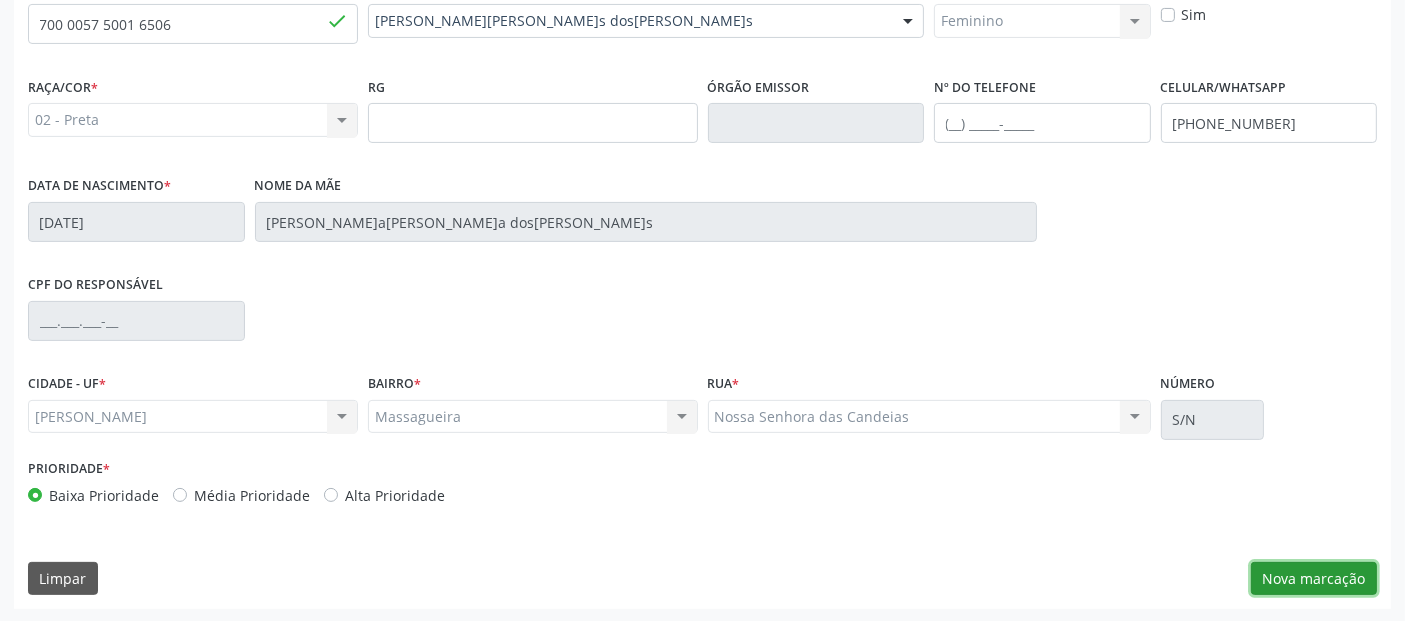 click on "Nova marcação" at bounding box center (1314, 579) 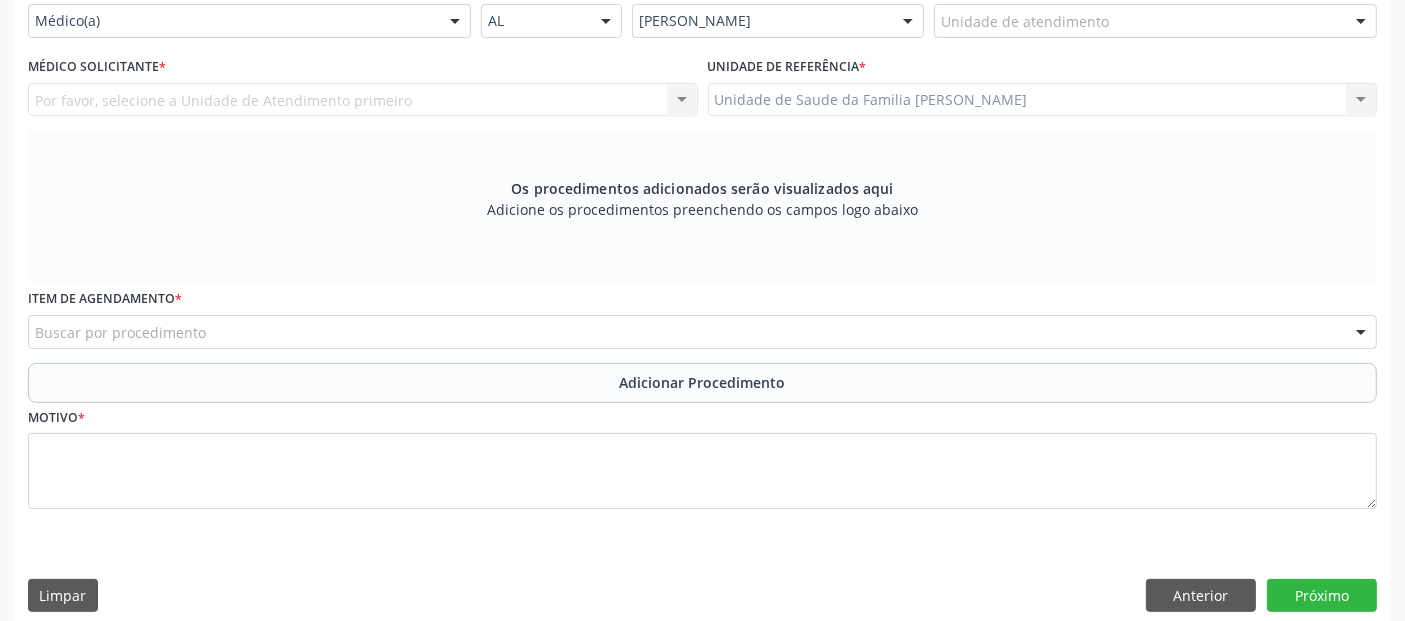 scroll, scrollTop: 294, scrollLeft: 0, axis: vertical 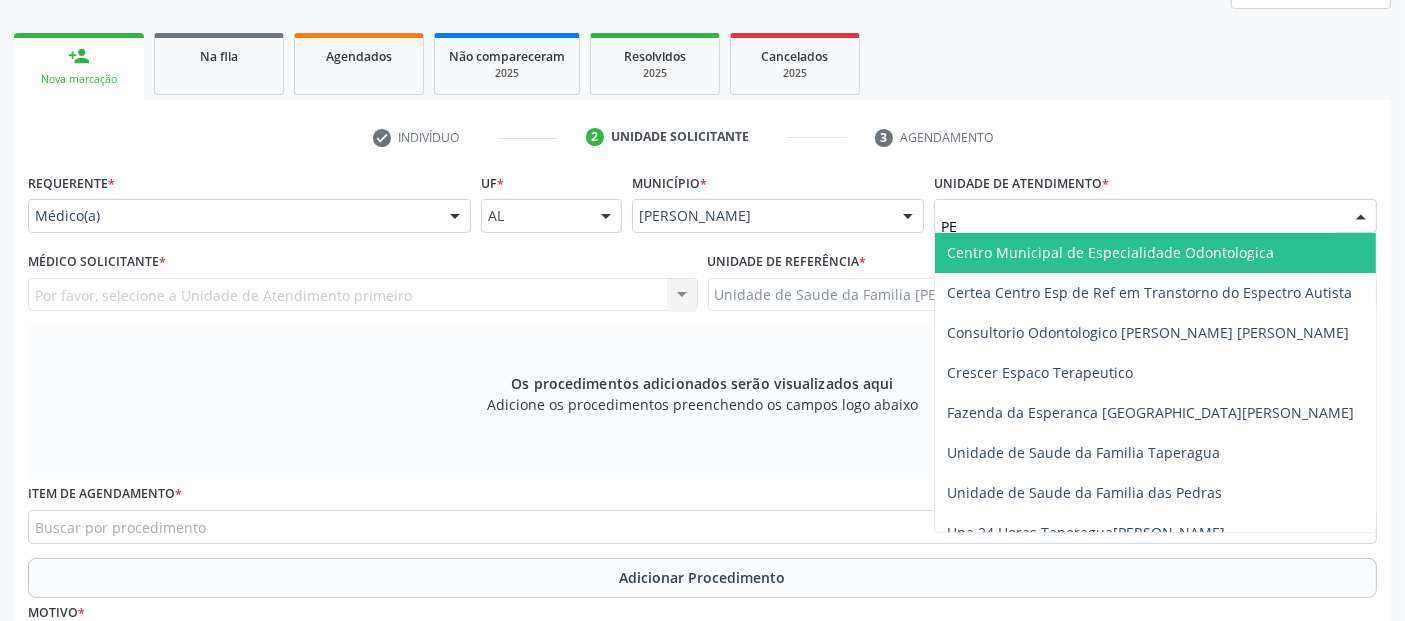 type on "P" 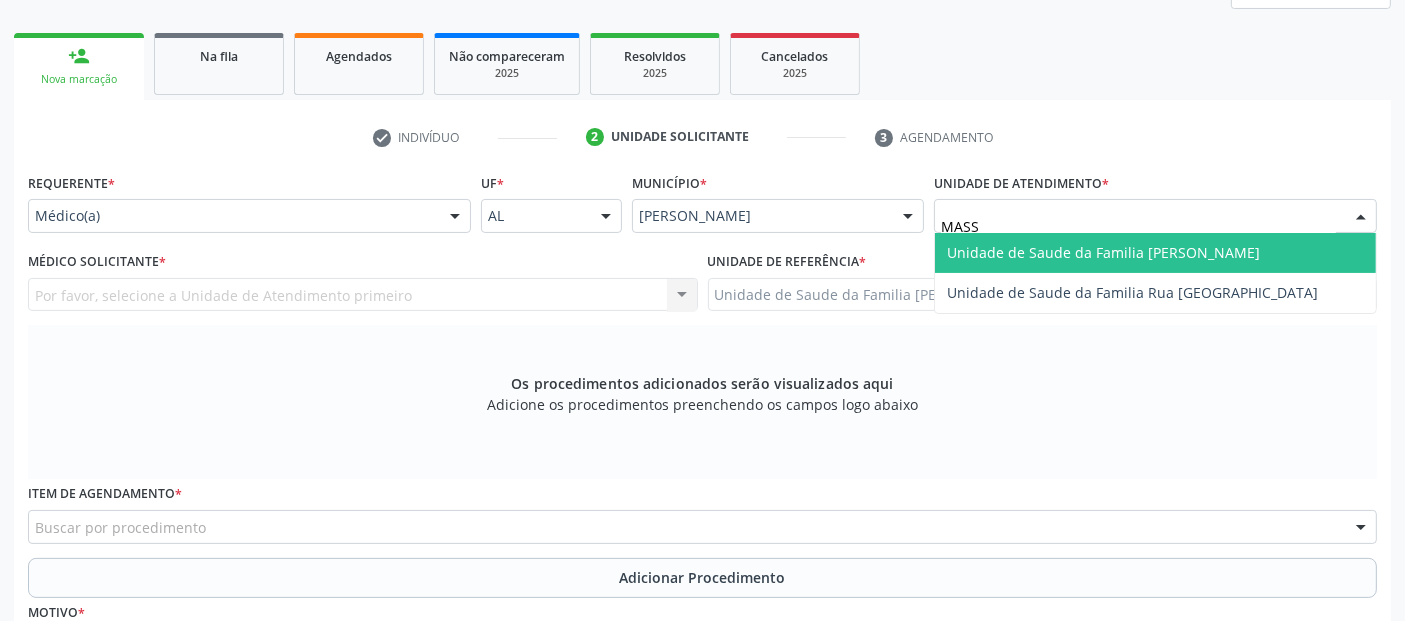 type on "MASSA" 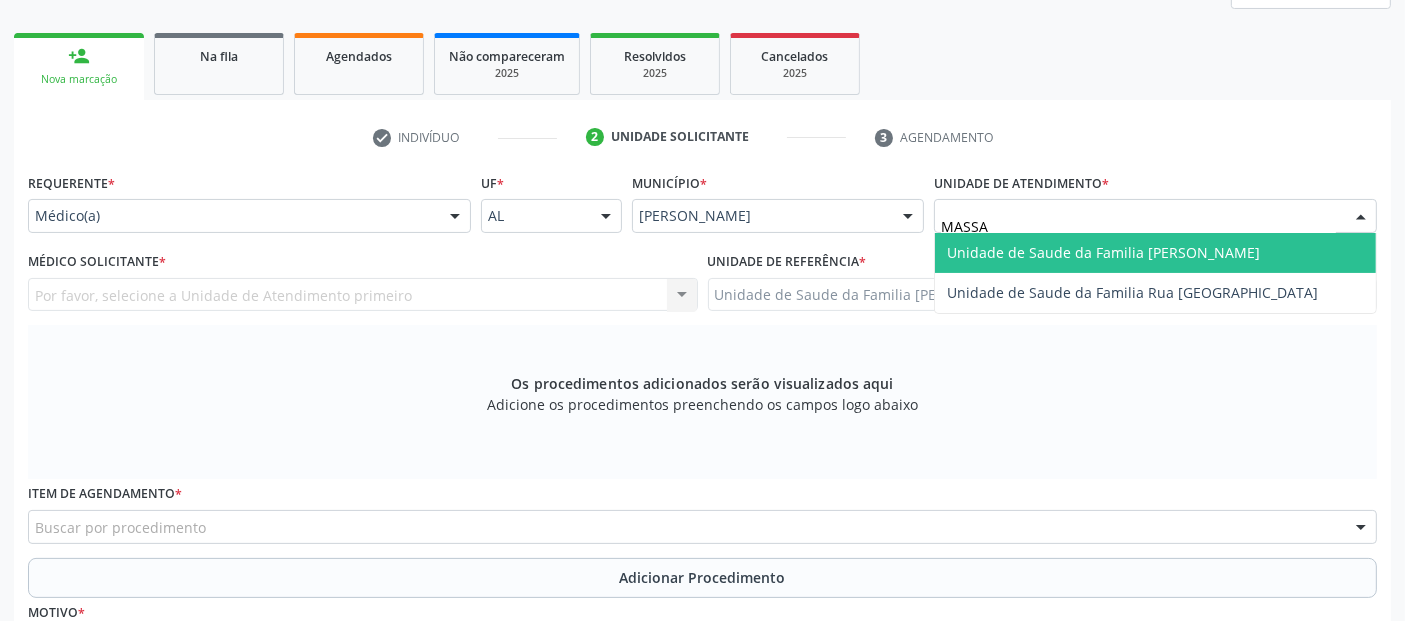 click on "Unidade de Saude da Familia [PERSON_NAME]" at bounding box center [1103, 252] 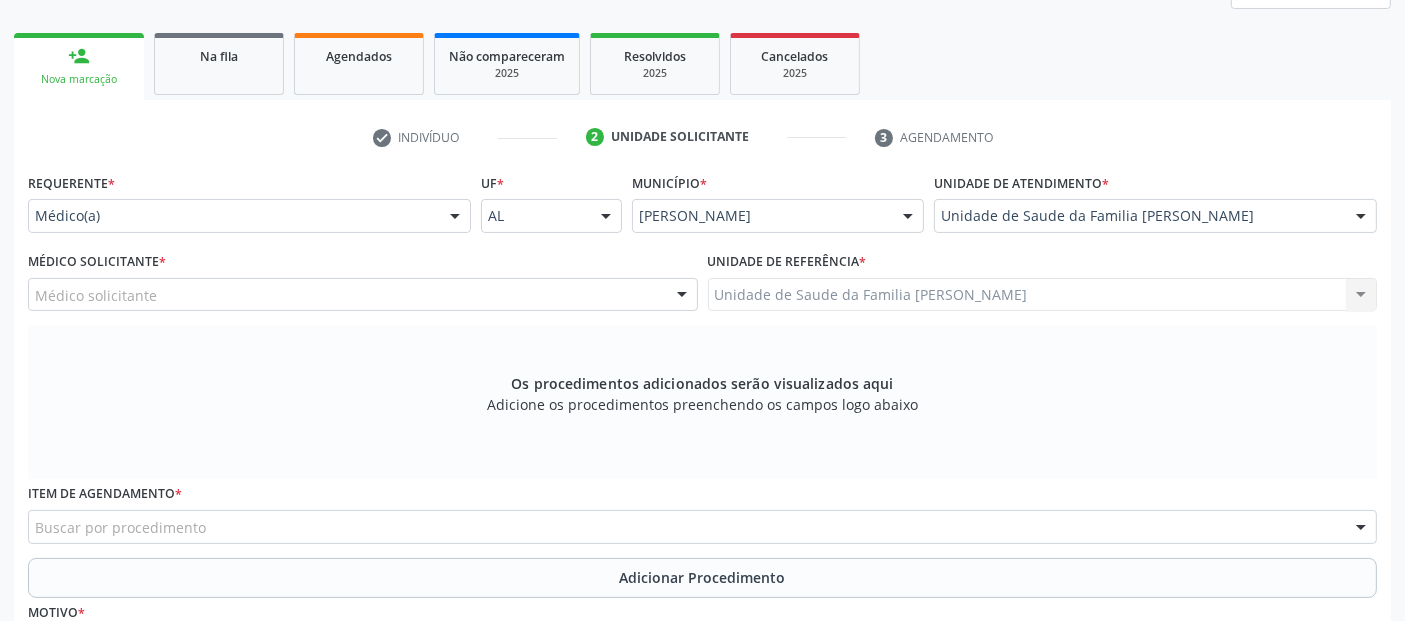click on "Médico solicitante" at bounding box center [363, 295] 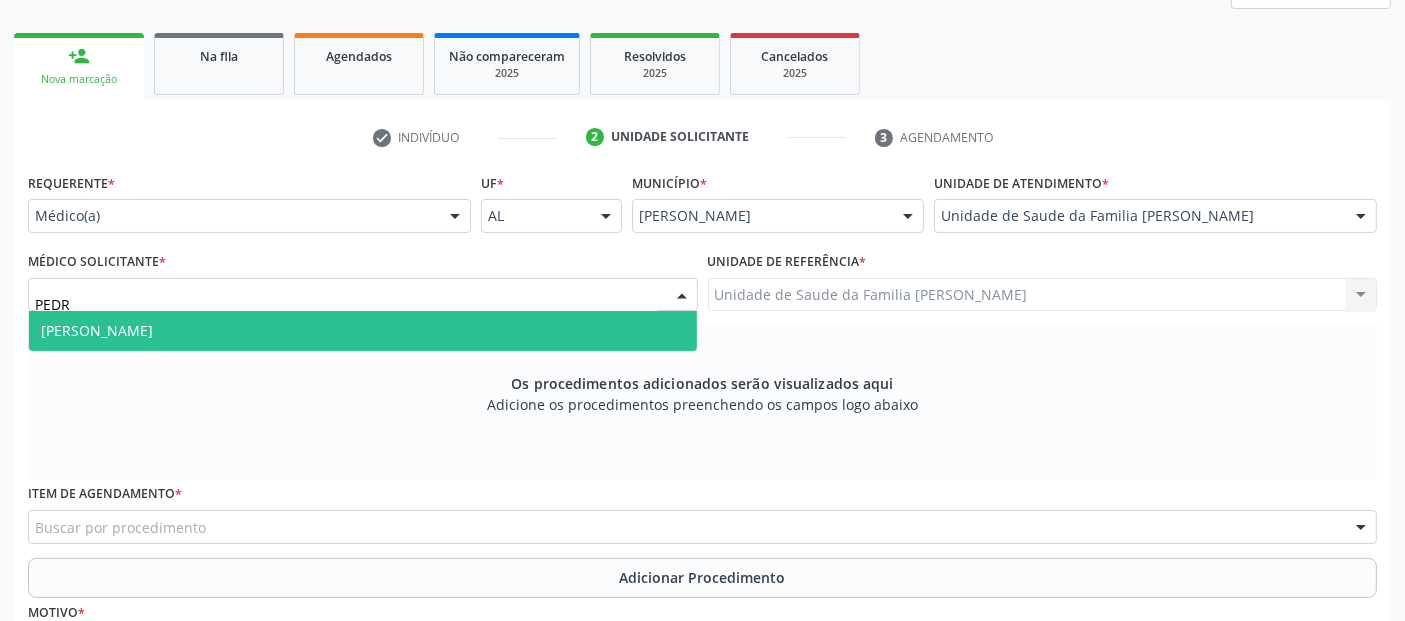 type on "[PERSON_NAME]" 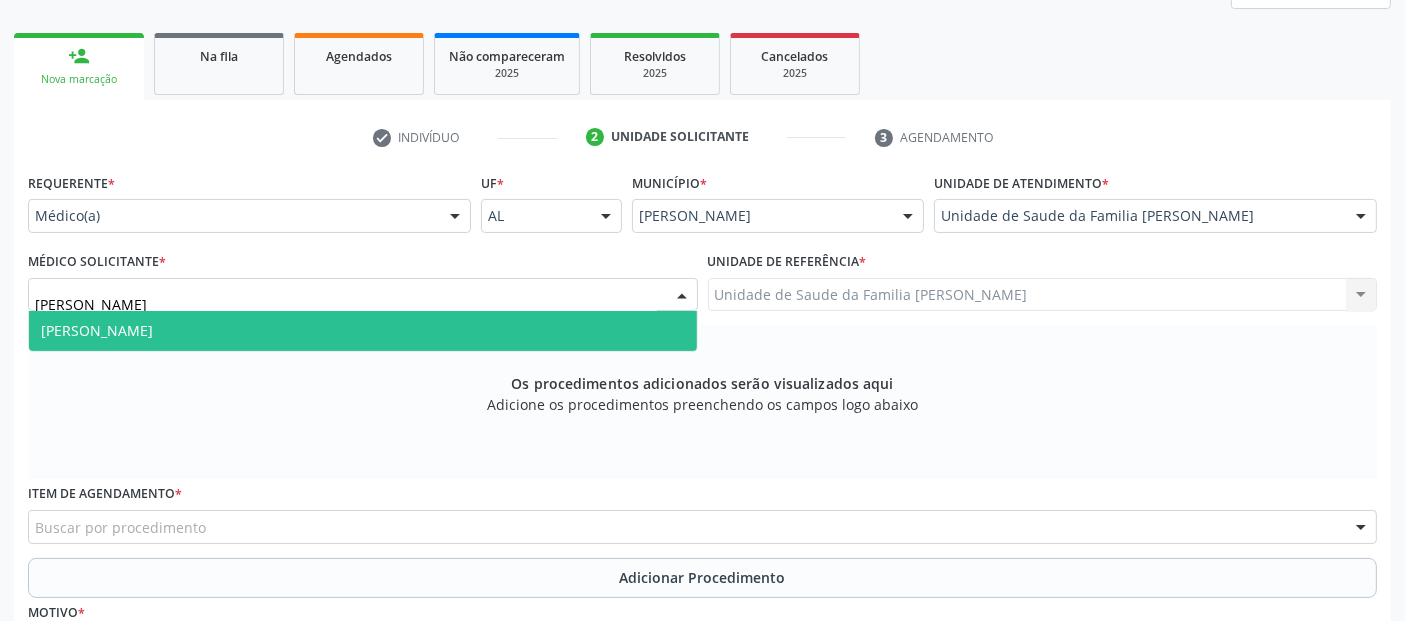 click on "[PERSON_NAME]" at bounding box center (363, 331) 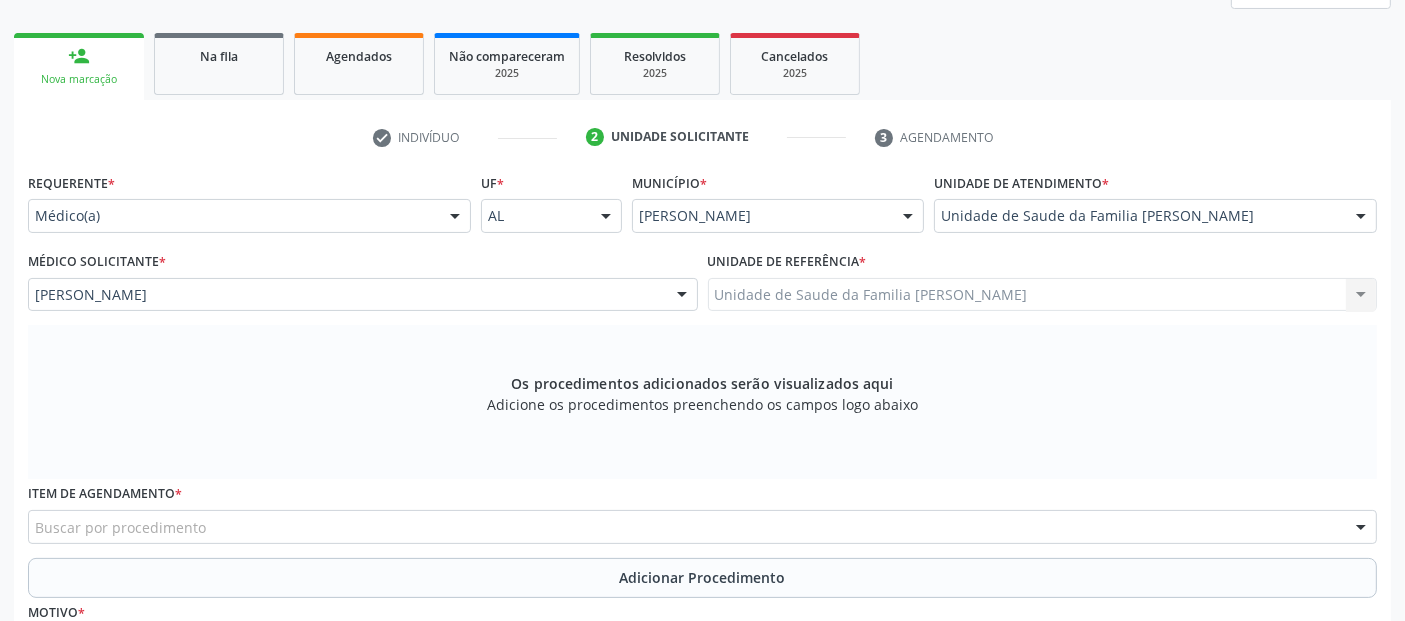 click on "Unidade de Saude da Familia Massagueira         Unidade de Saude da Familia Massagueira
Nenhum resultado encontrado para: "   "
Não há nenhuma opção para ser exibida." at bounding box center (1043, 295) 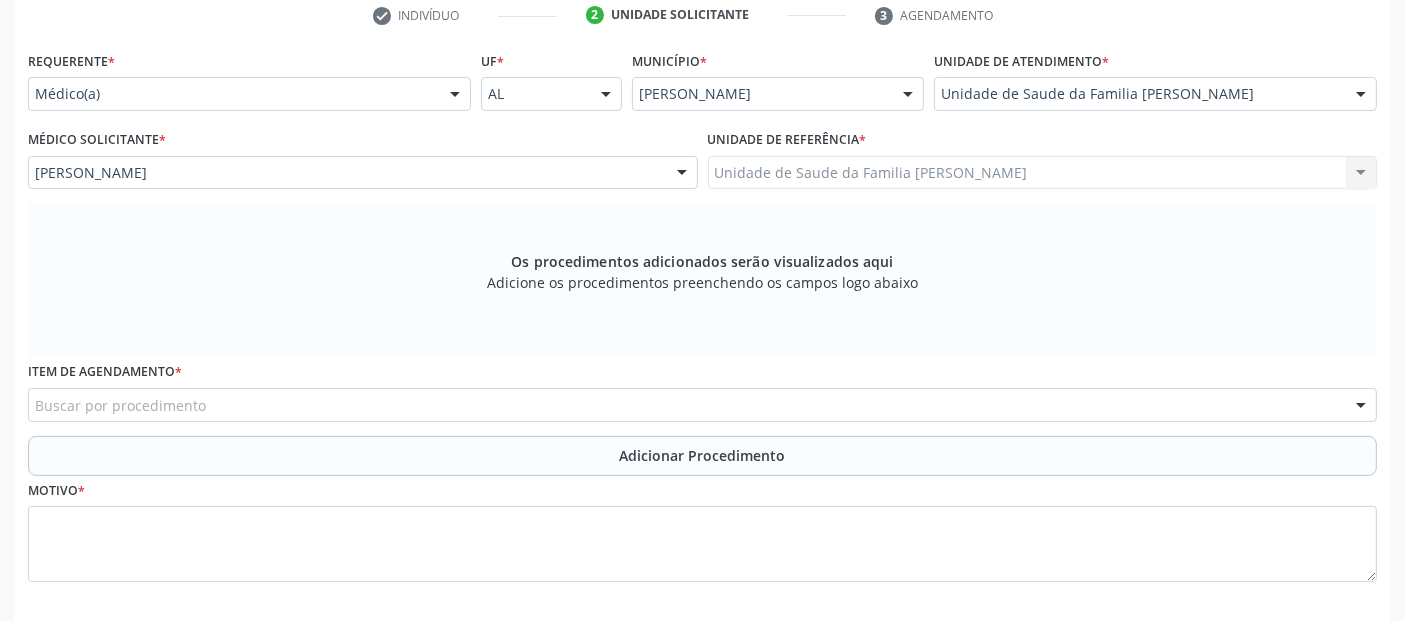 scroll, scrollTop: 505, scrollLeft: 0, axis: vertical 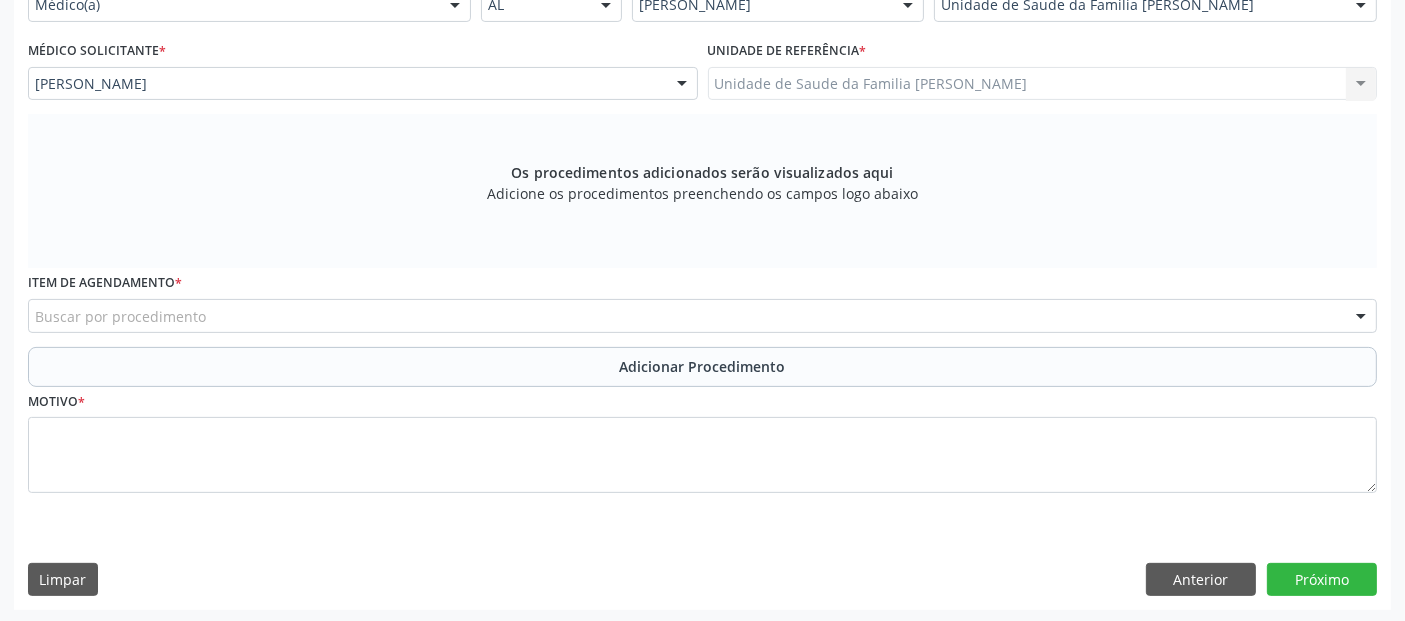 click on "Buscar por procedimento" at bounding box center [702, 316] 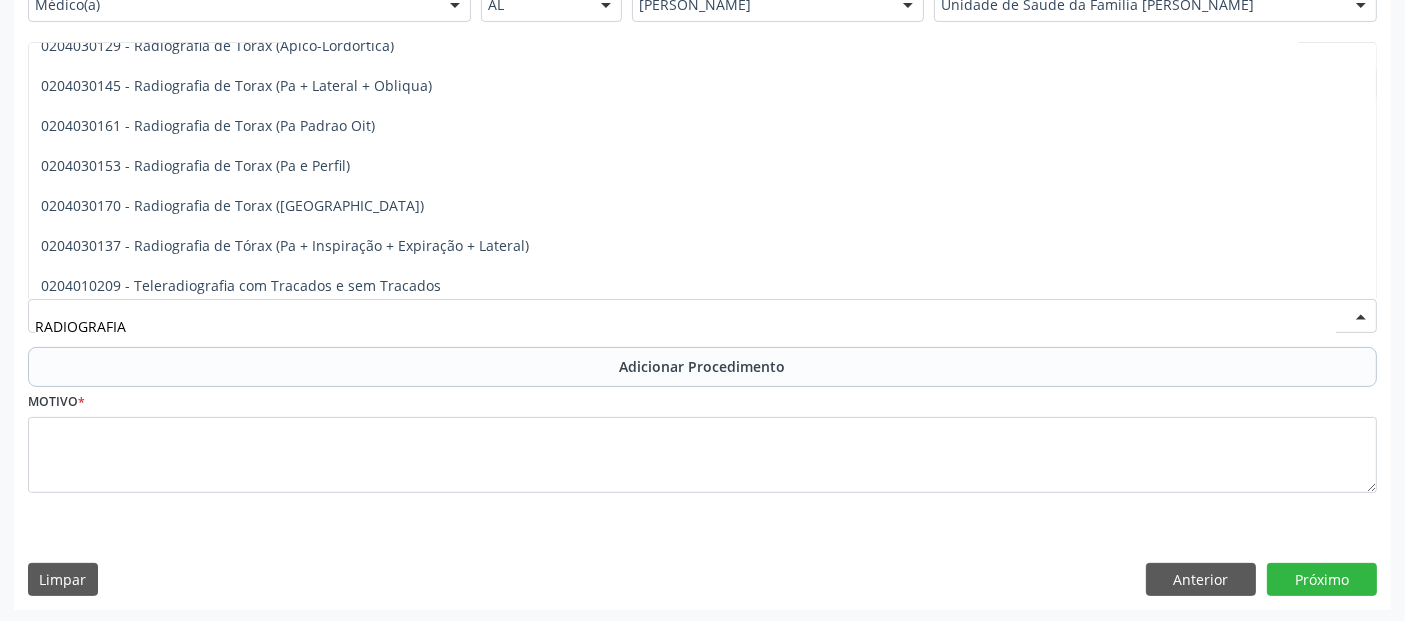 scroll, scrollTop: 2622, scrollLeft: 0, axis: vertical 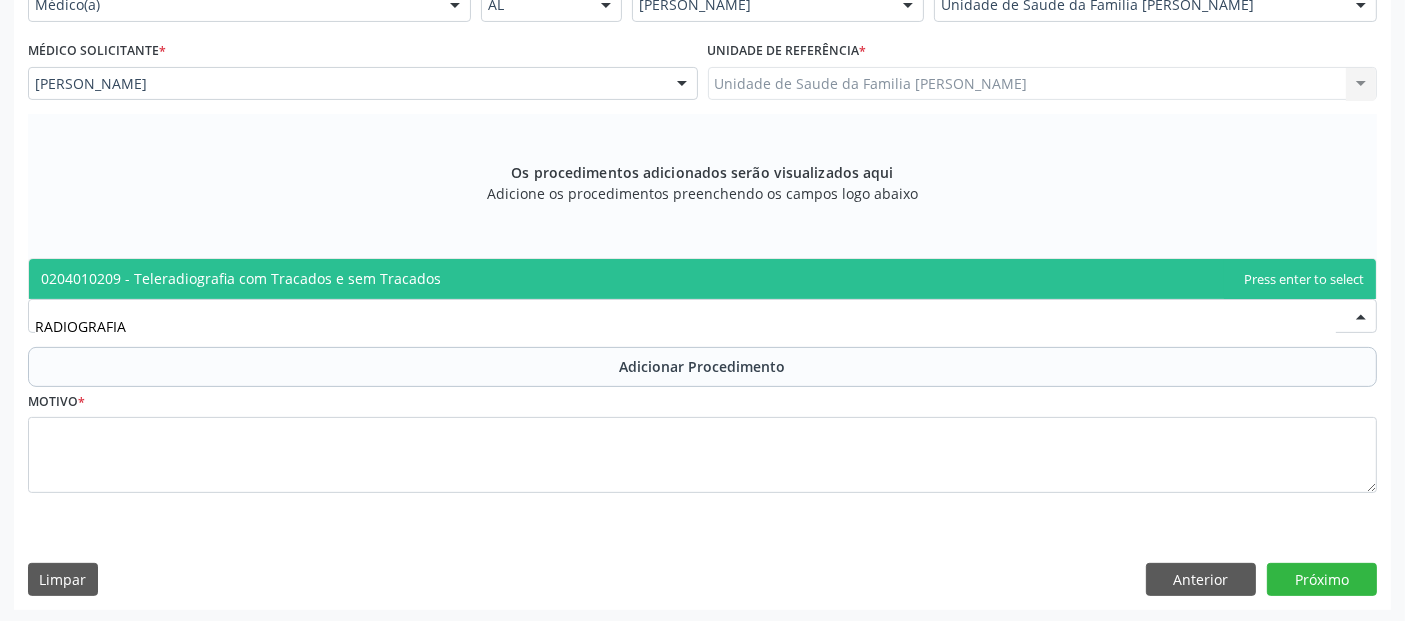 type on "RADIOGRAFIA" 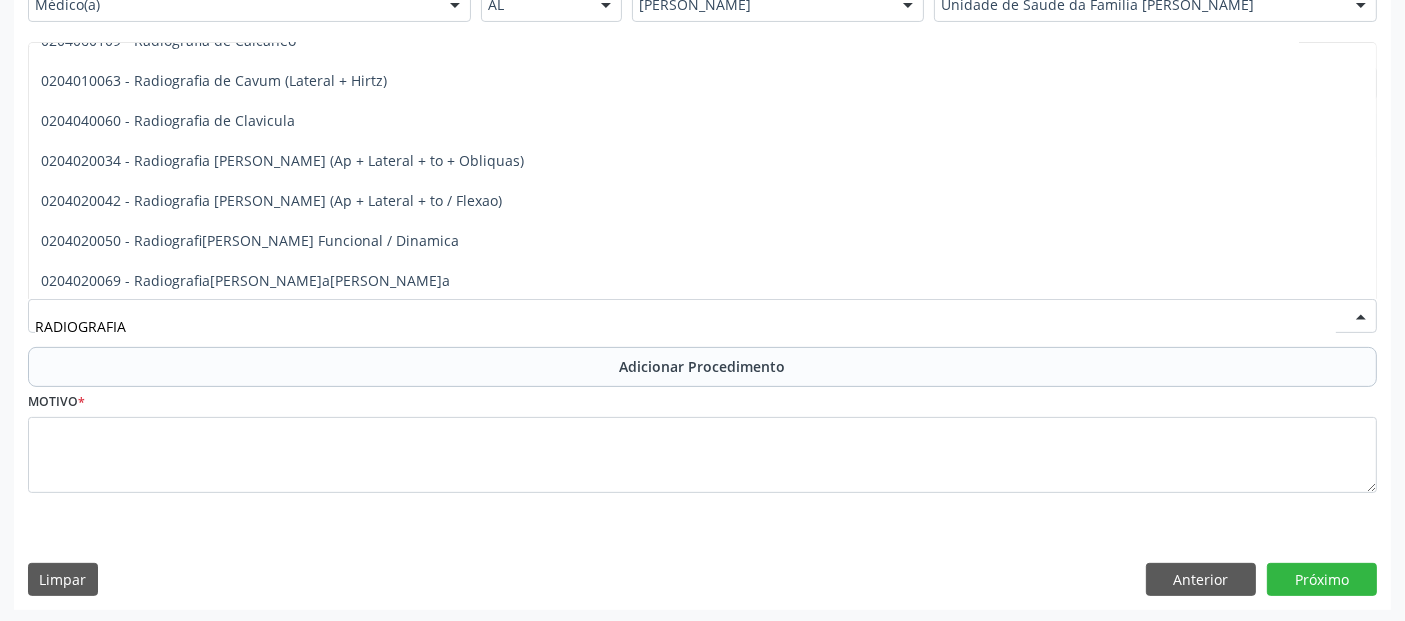 scroll, scrollTop: 922, scrollLeft: 0, axis: vertical 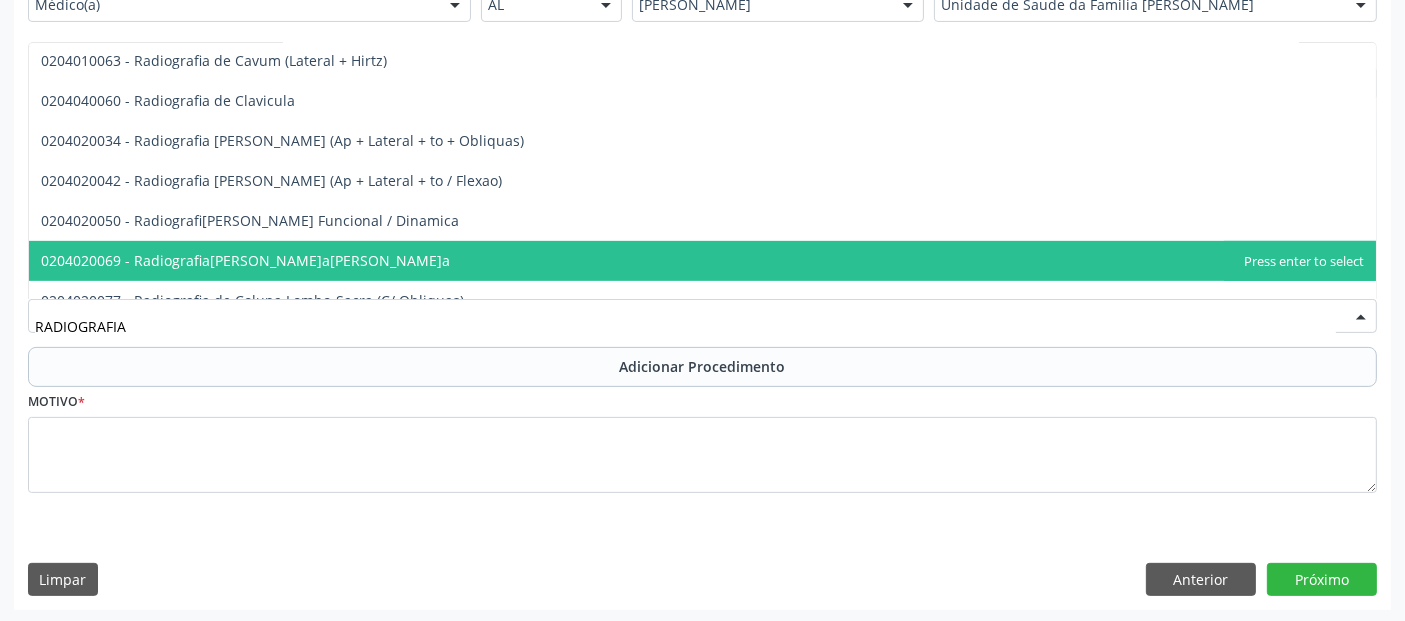 click on "0204020069 - Radiografia[PERSON_NAME]a[PERSON_NAME]a" at bounding box center [702, 261] 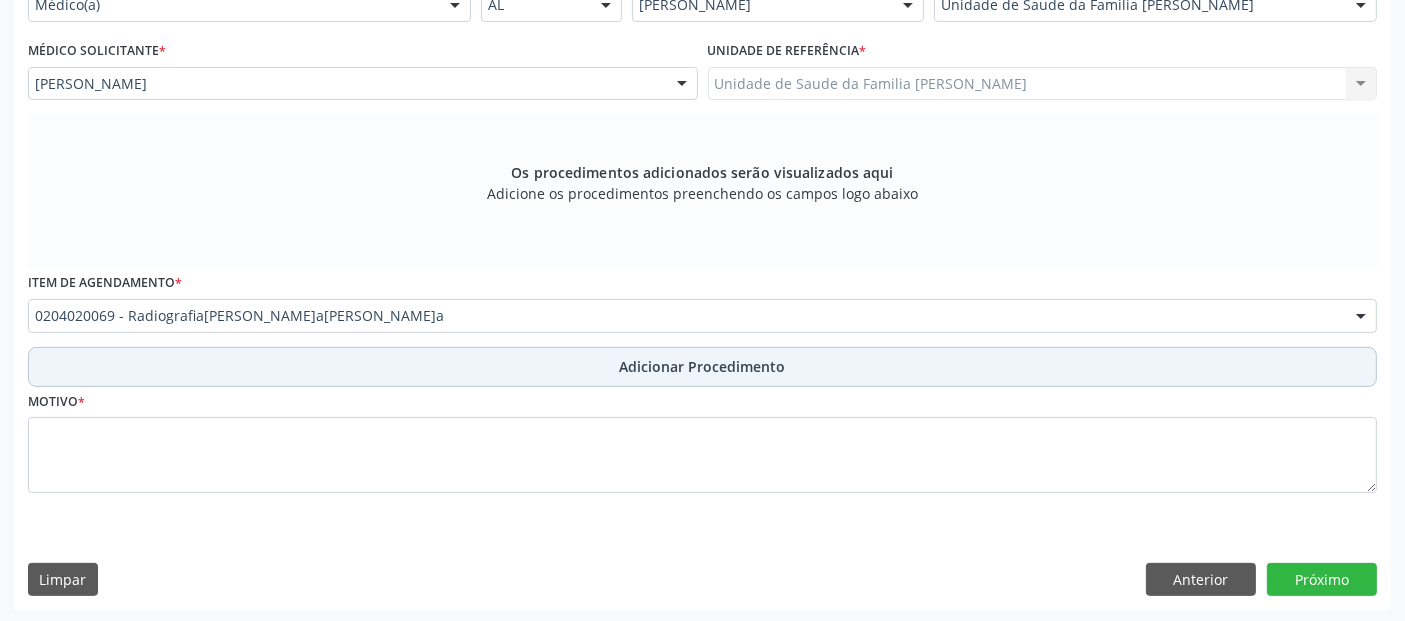 click on "Adicionar Procedimento" at bounding box center (702, 367) 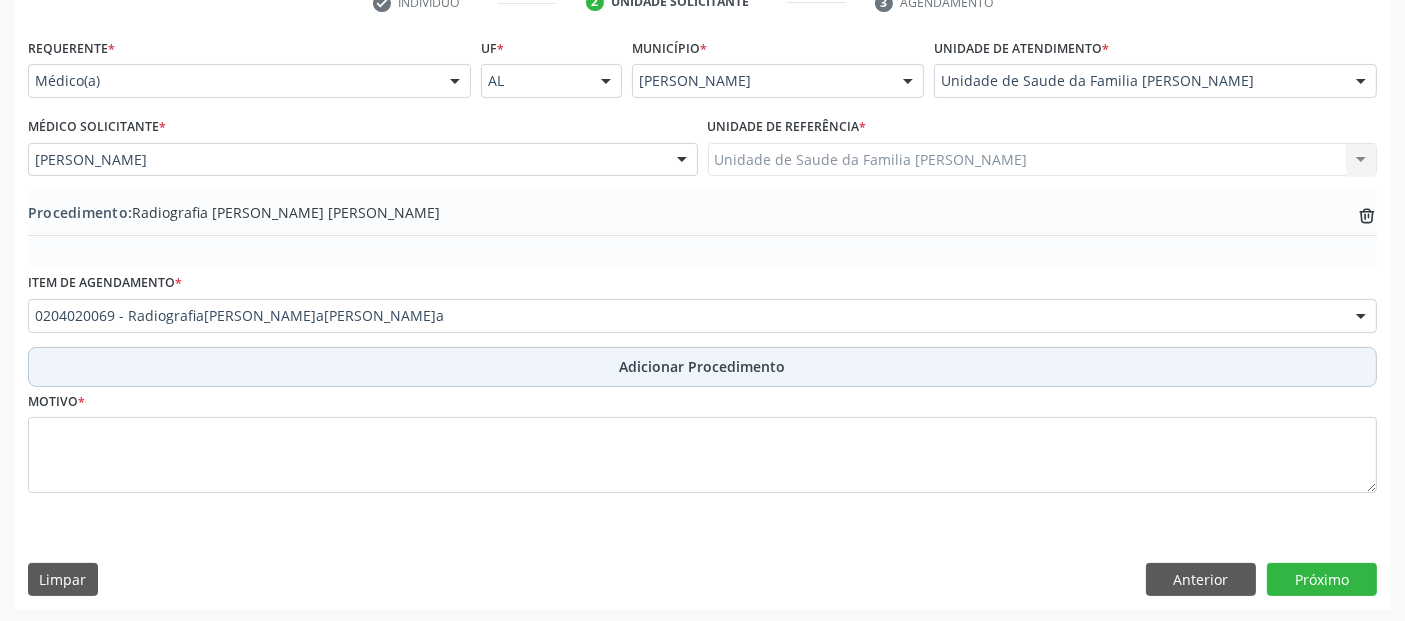 click on "Adicionar Procedimento" at bounding box center [702, 367] 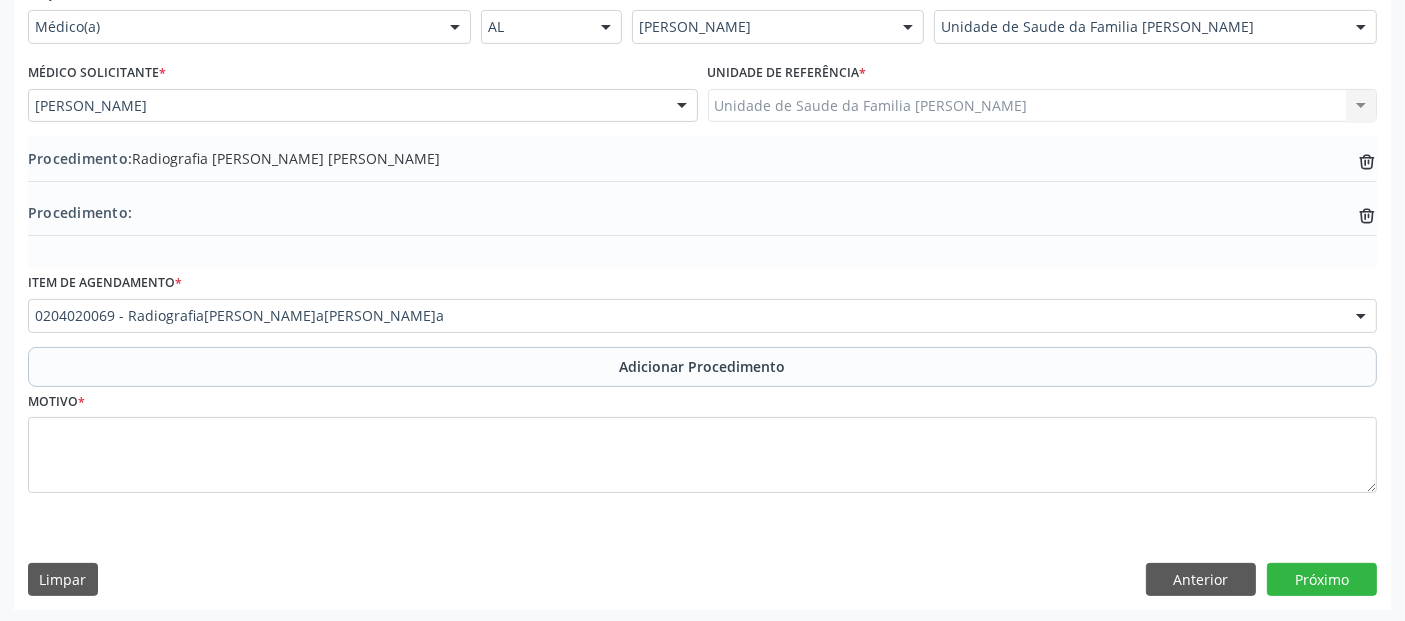 drag, startPoint x: 351, startPoint y: 367, endPoint x: 330, endPoint y: 401, distance: 39.962482 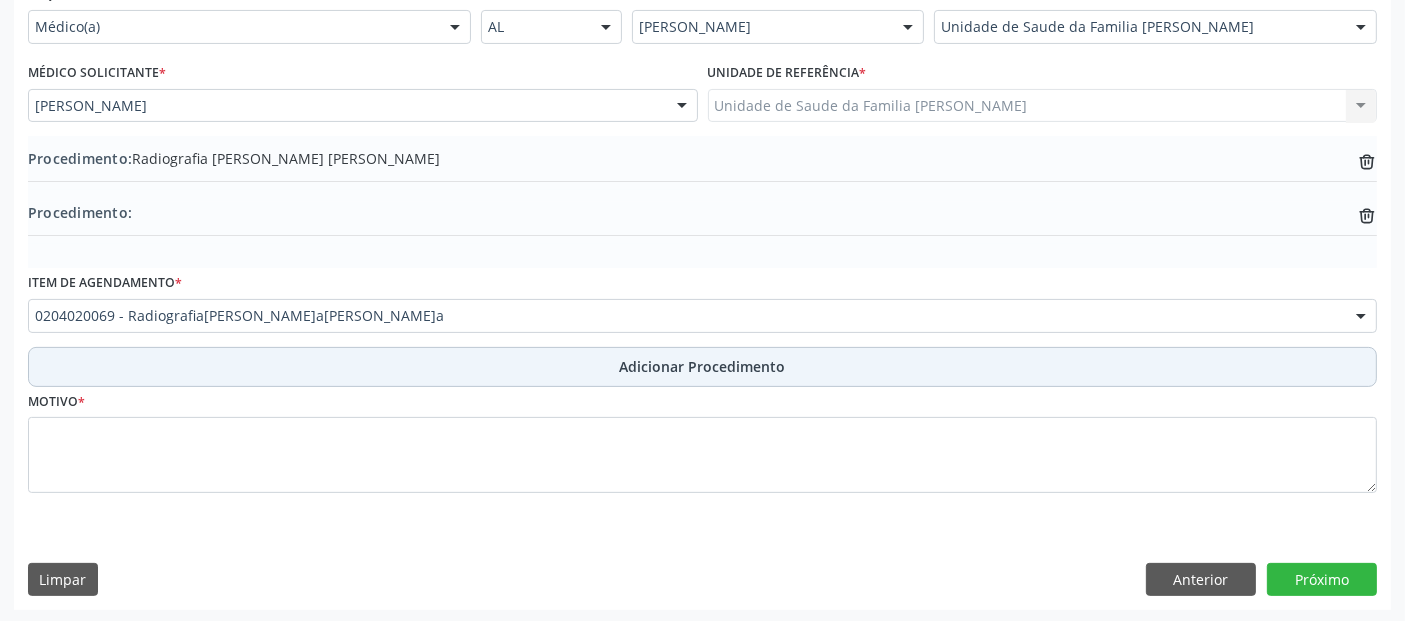 click on "Adicionar Procedimento" at bounding box center [702, 367] 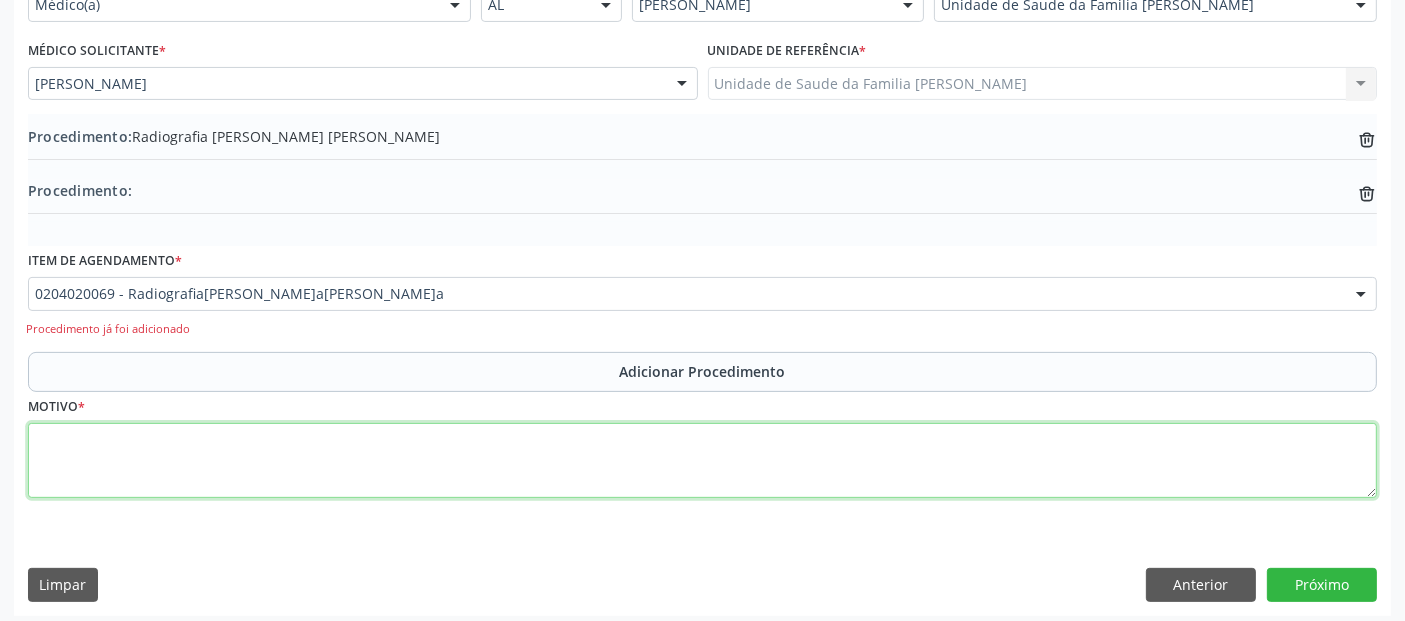 click at bounding box center [702, 461] 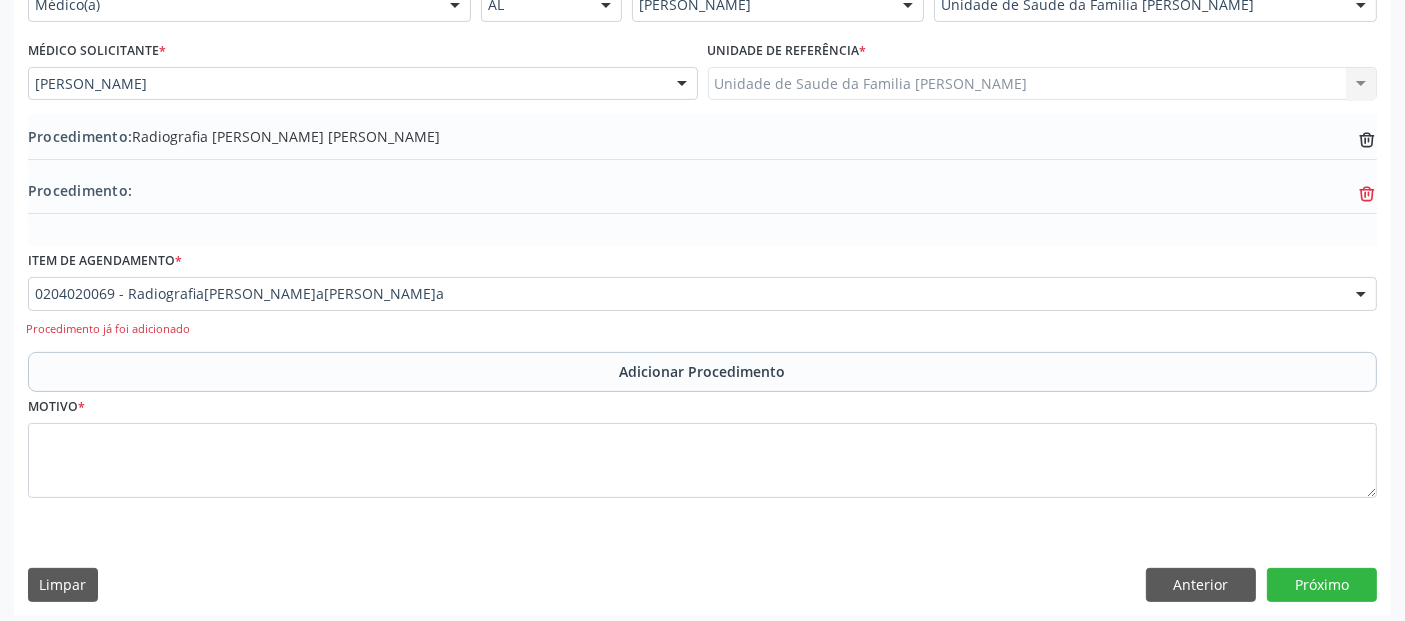 click on "trash-outline icon" 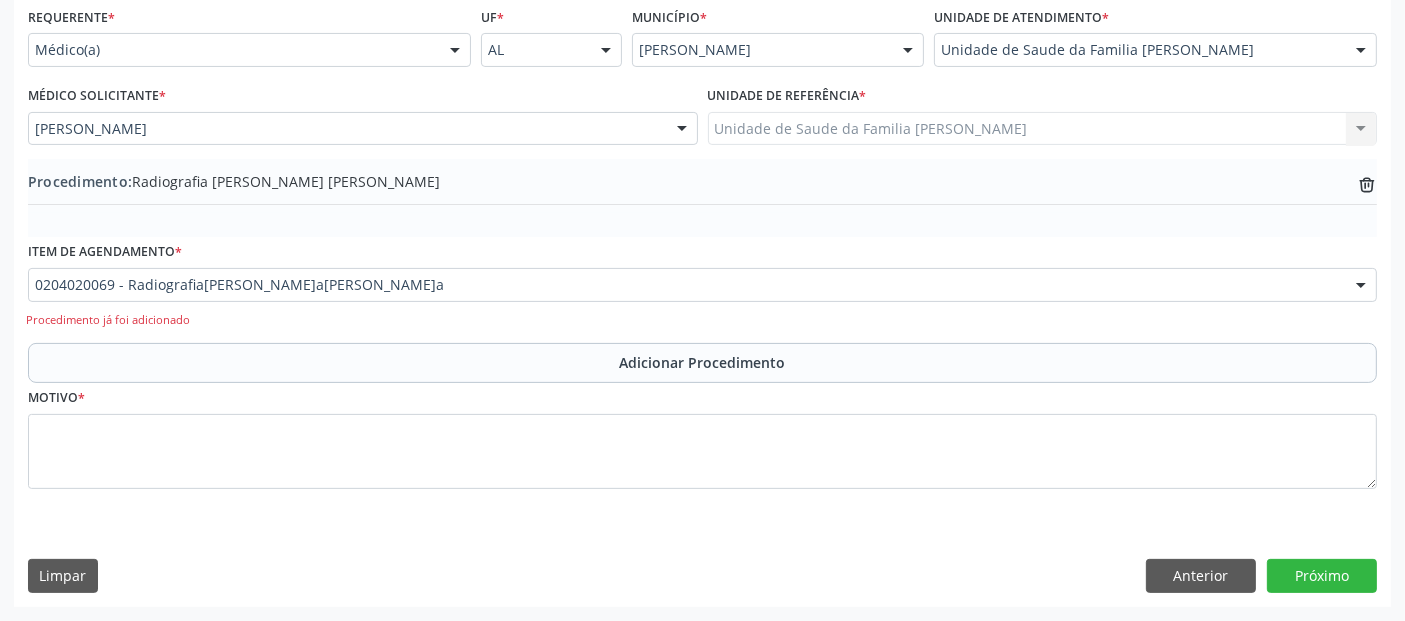 scroll, scrollTop: 457, scrollLeft: 0, axis: vertical 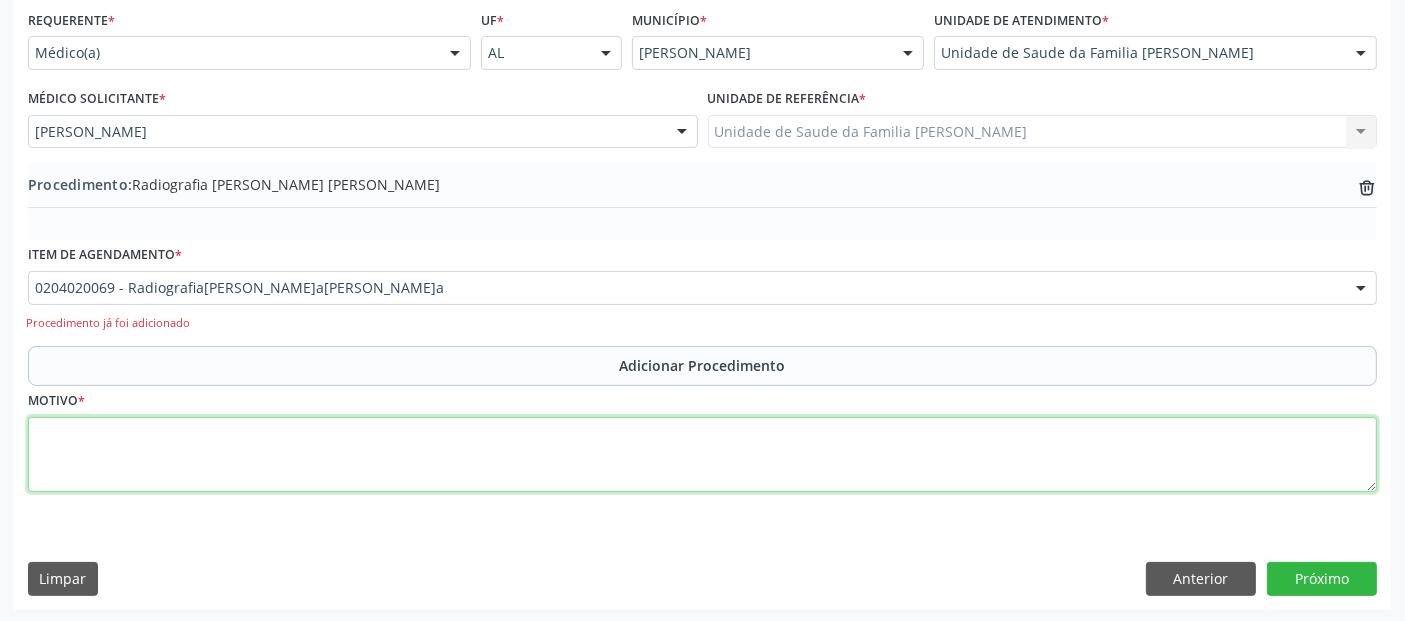 click at bounding box center [702, 455] 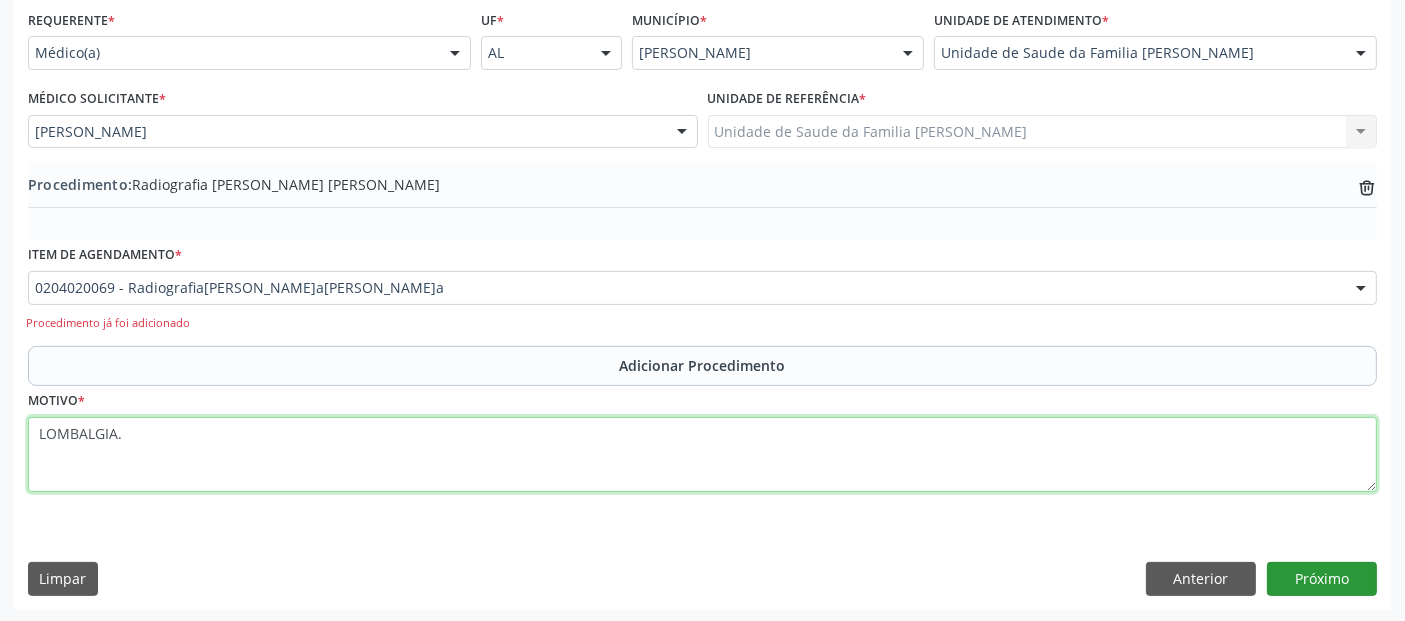 type on "LOMBALGIA." 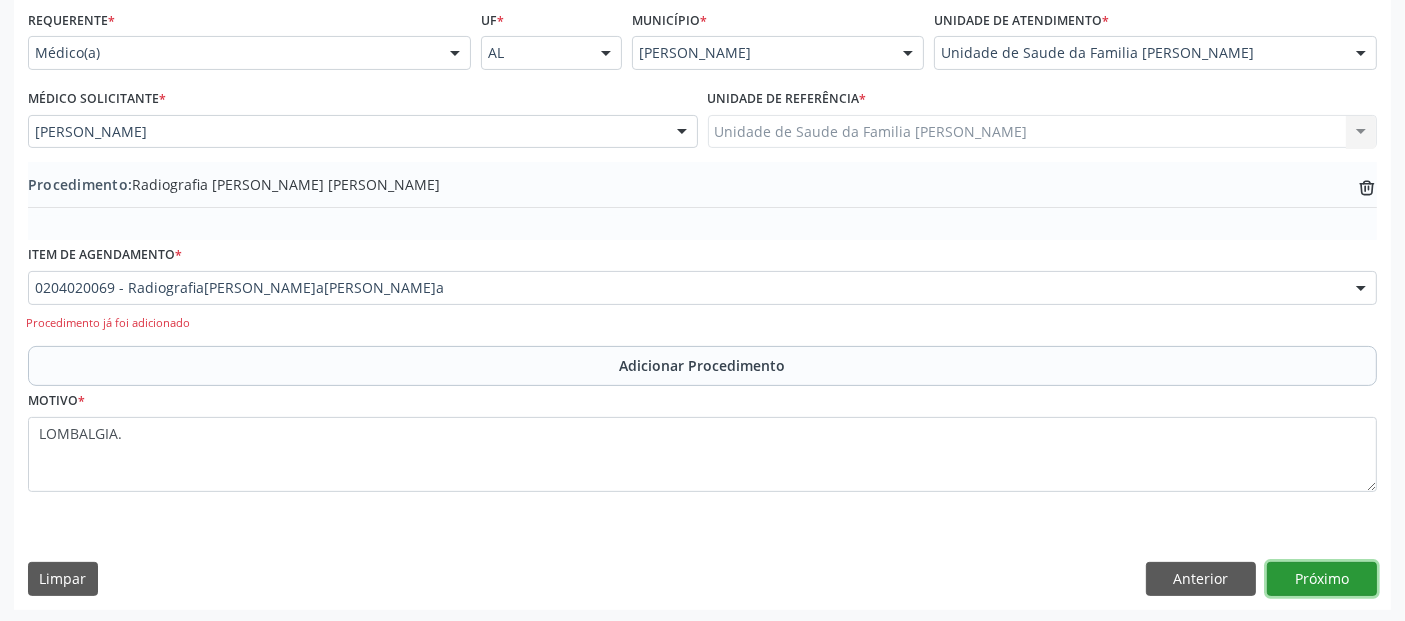click on "Próximo" at bounding box center (1322, 579) 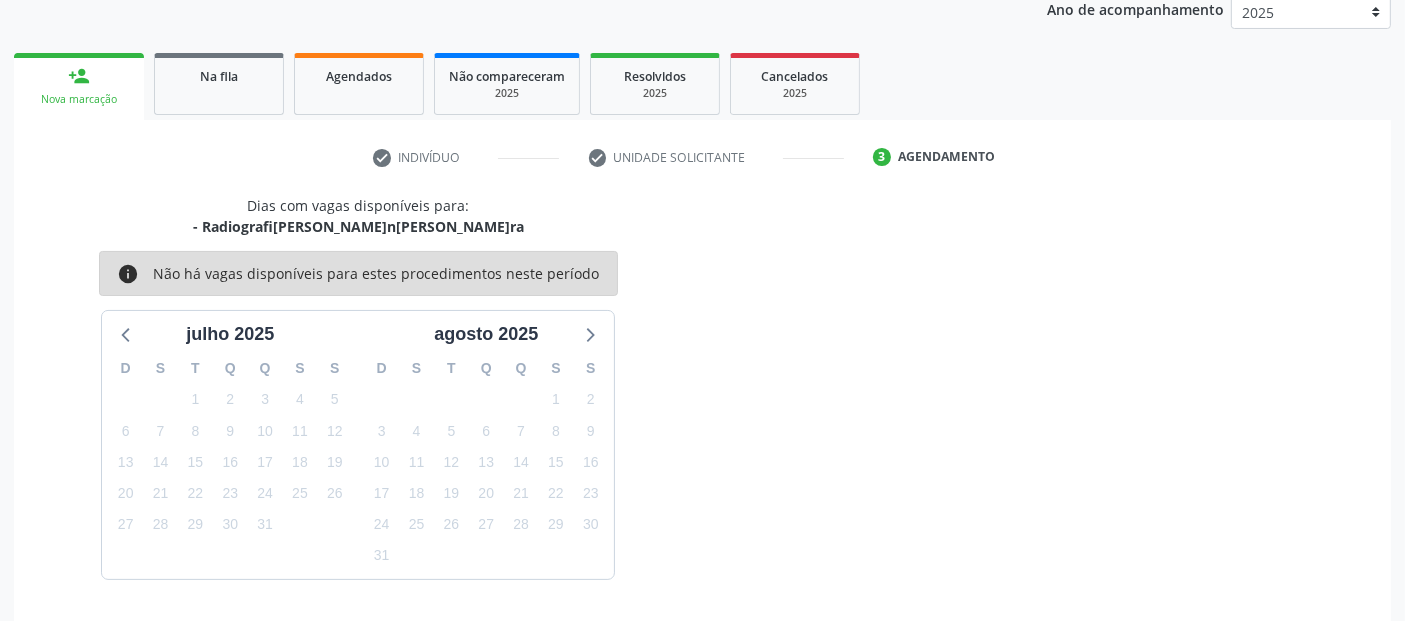 scroll, scrollTop: 333, scrollLeft: 0, axis: vertical 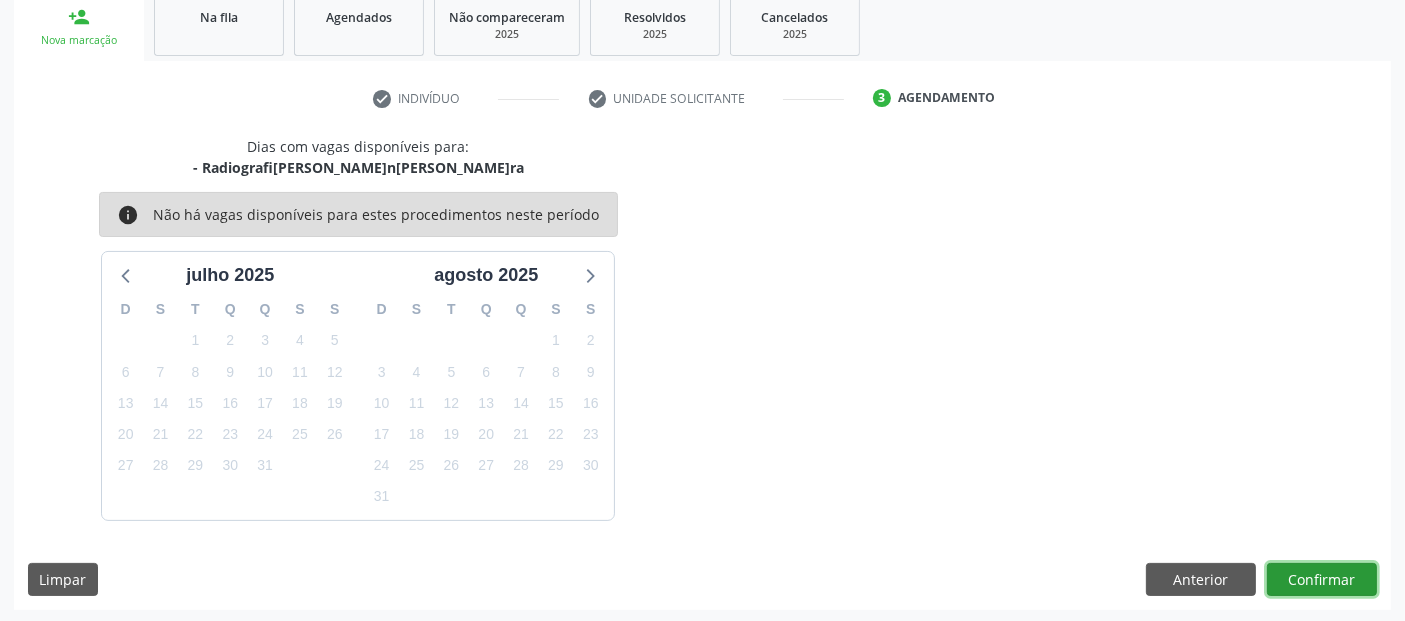 click on "Confirmar" at bounding box center [1322, 580] 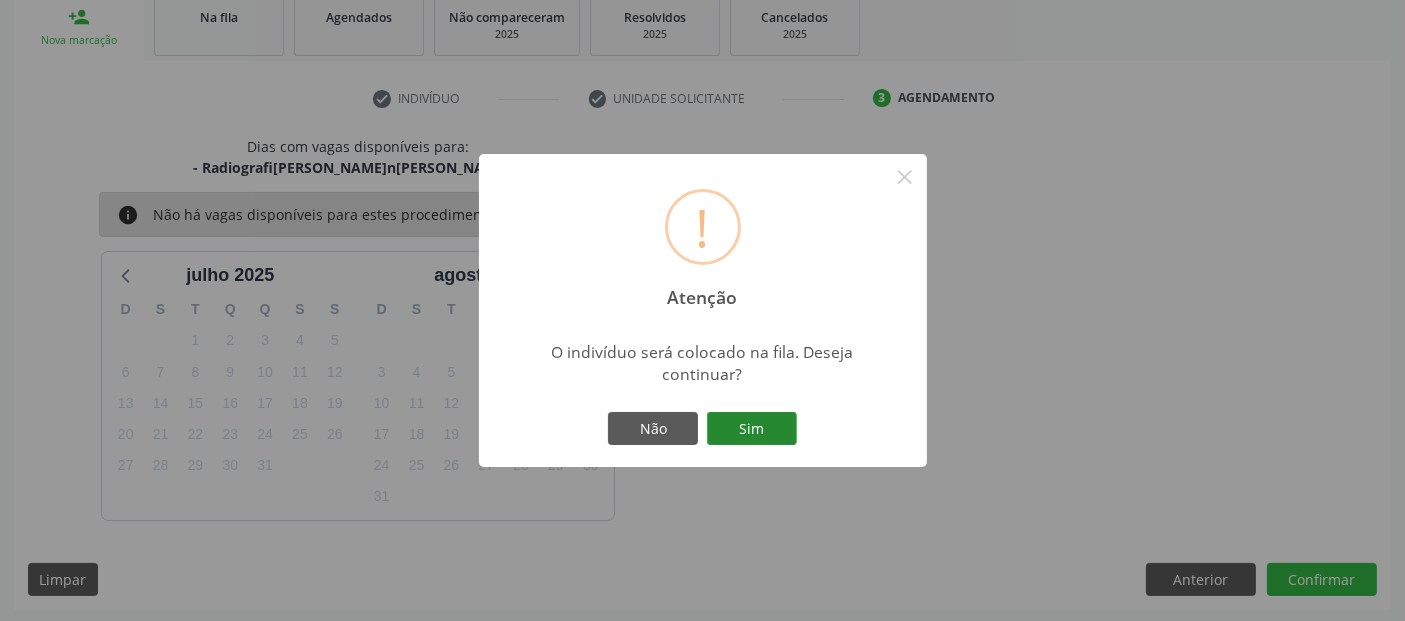 click on "Sim" at bounding box center (752, 429) 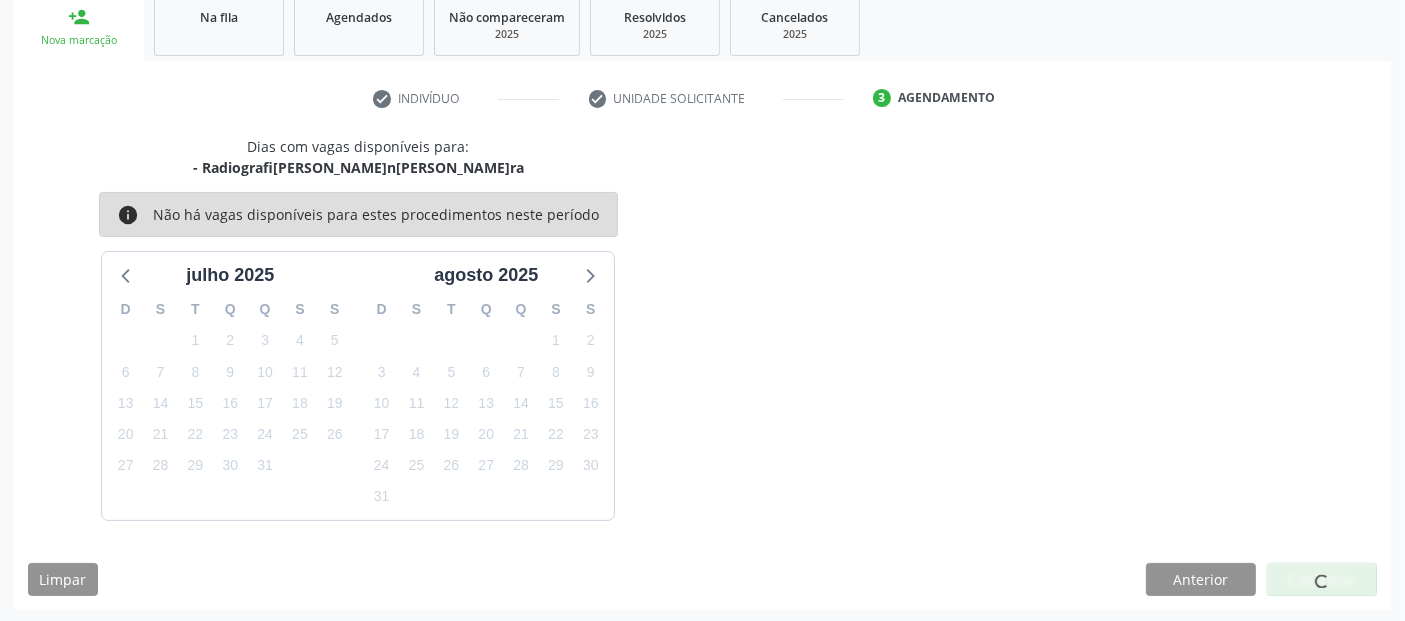 scroll, scrollTop: 71, scrollLeft: 0, axis: vertical 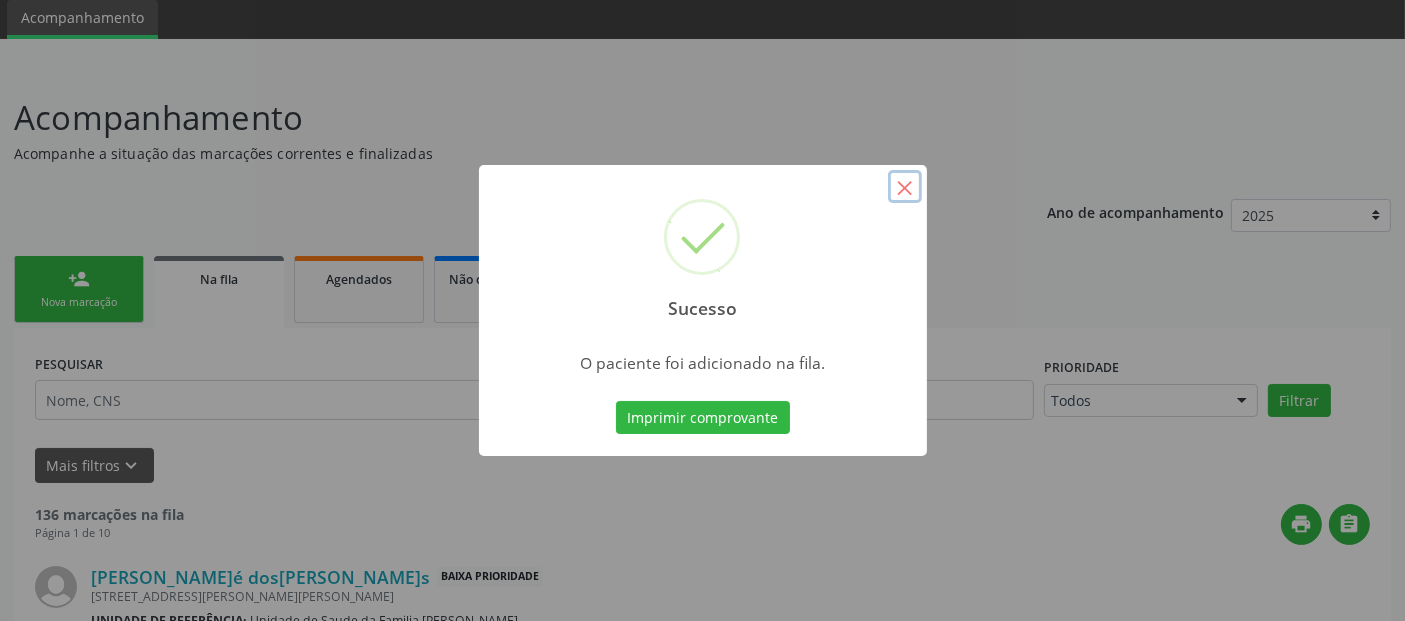 click on "×" at bounding box center (905, 187) 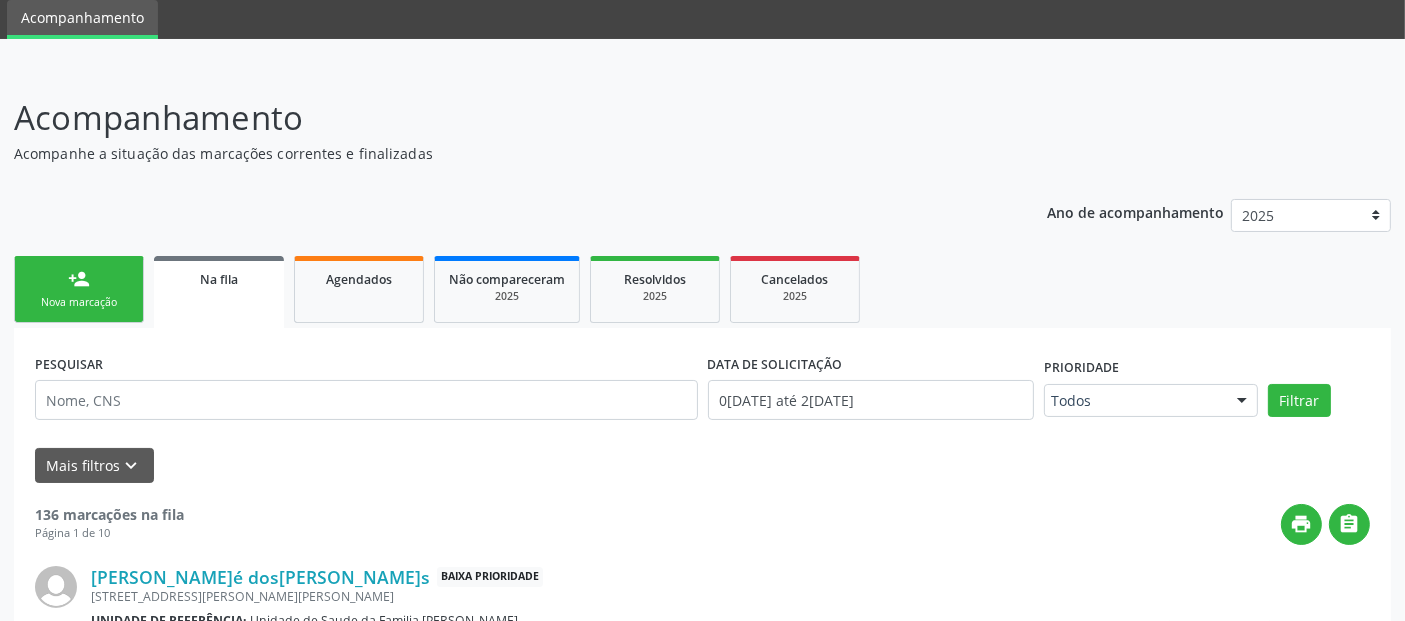click on "person_add
Nova marcação" at bounding box center [79, 289] 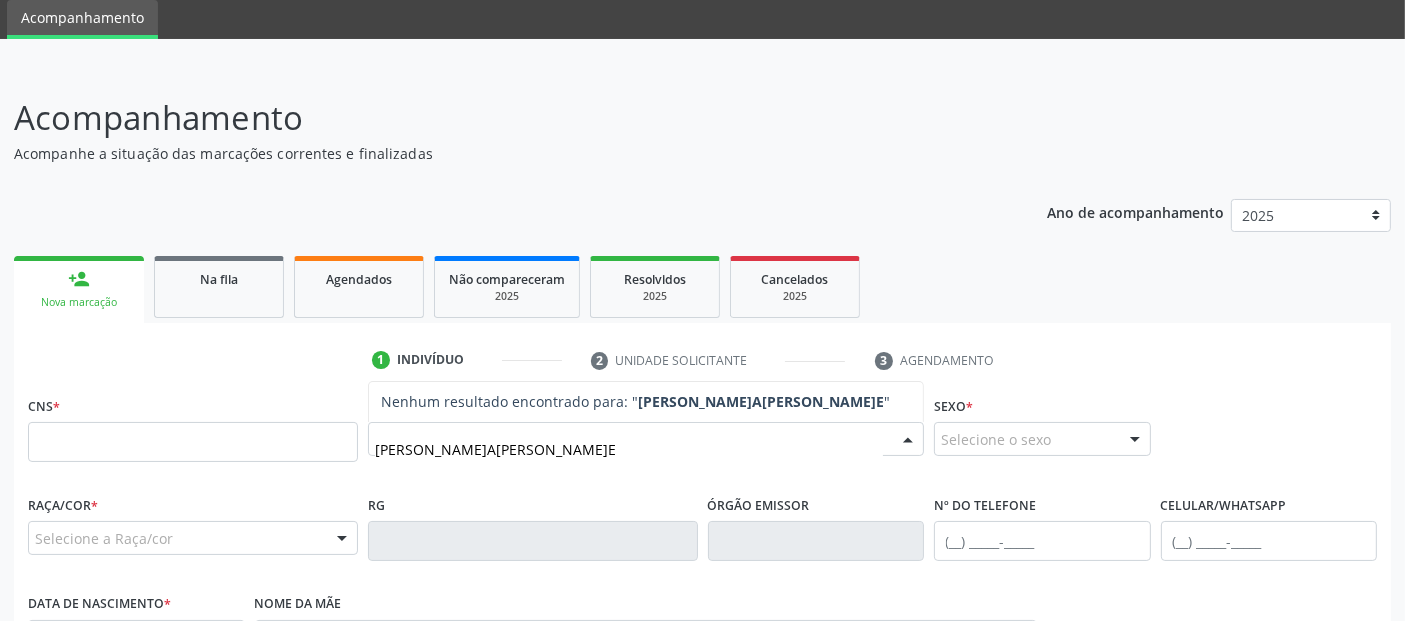 type on "[PERSON_NAME]A[PERSON_NAME]S" 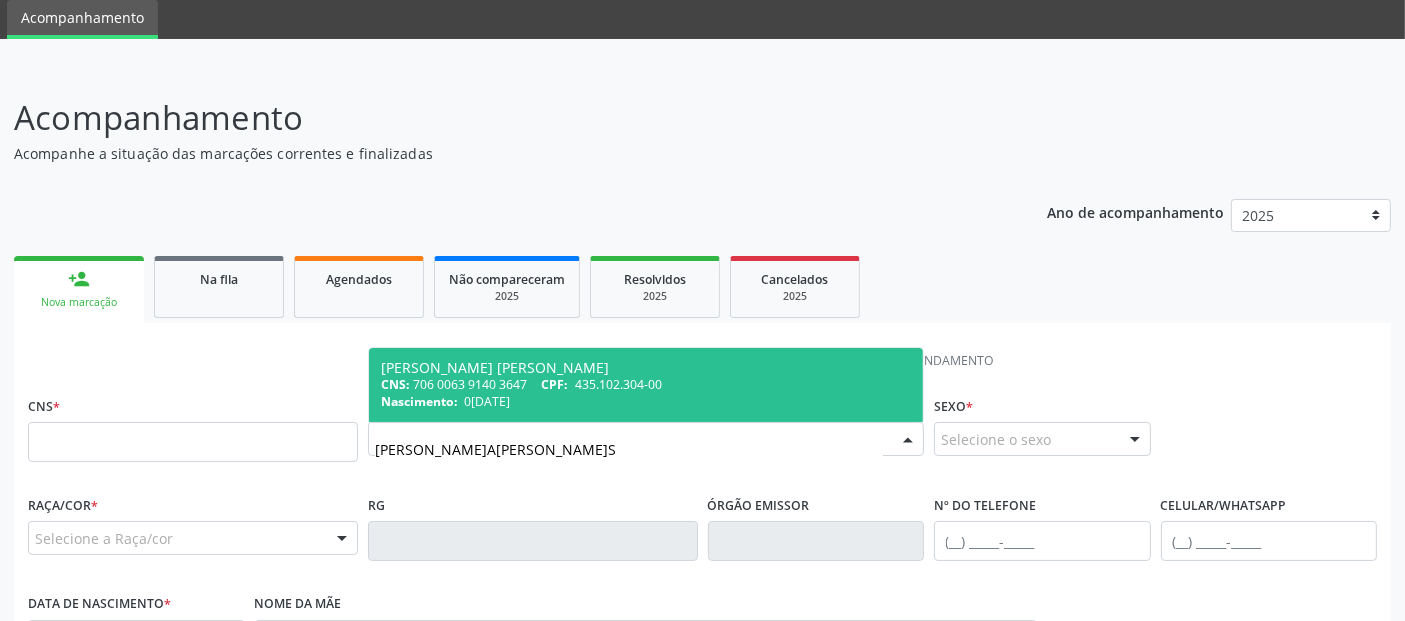 click on "[PERSON_NAME] [PERSON_NAME]" at bounding box center [646, 368] 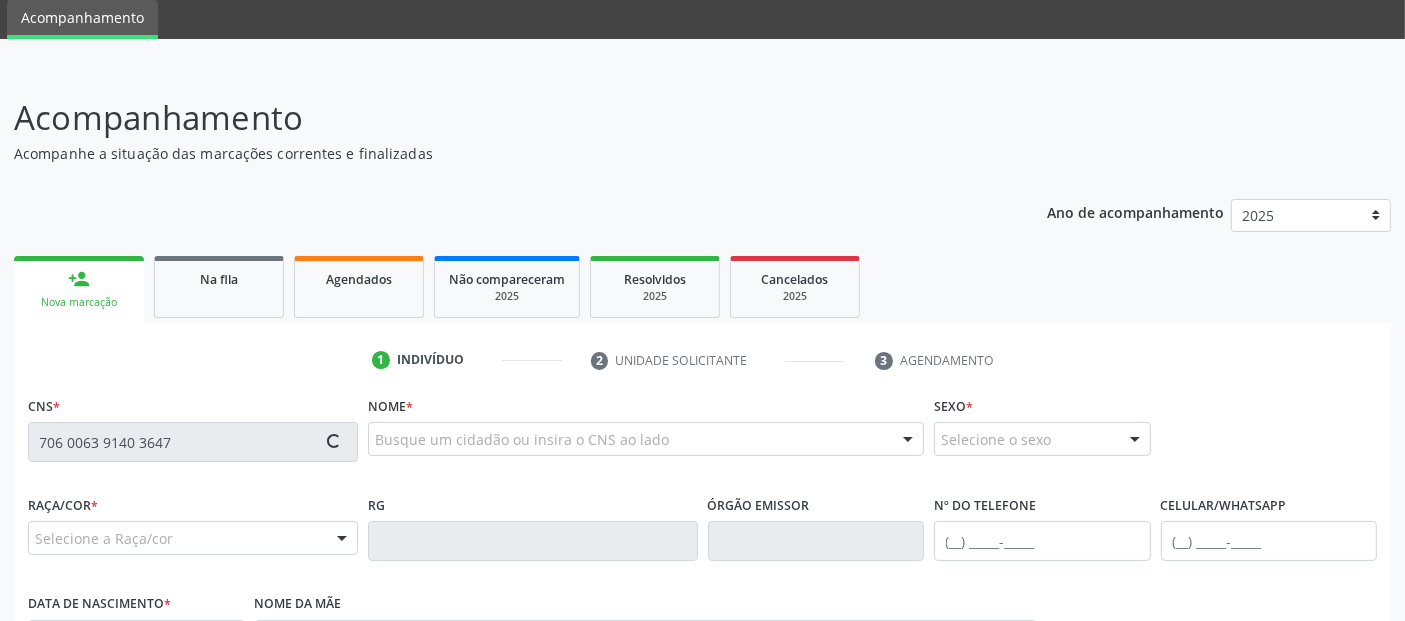 type on "706 0063 9140 3647" 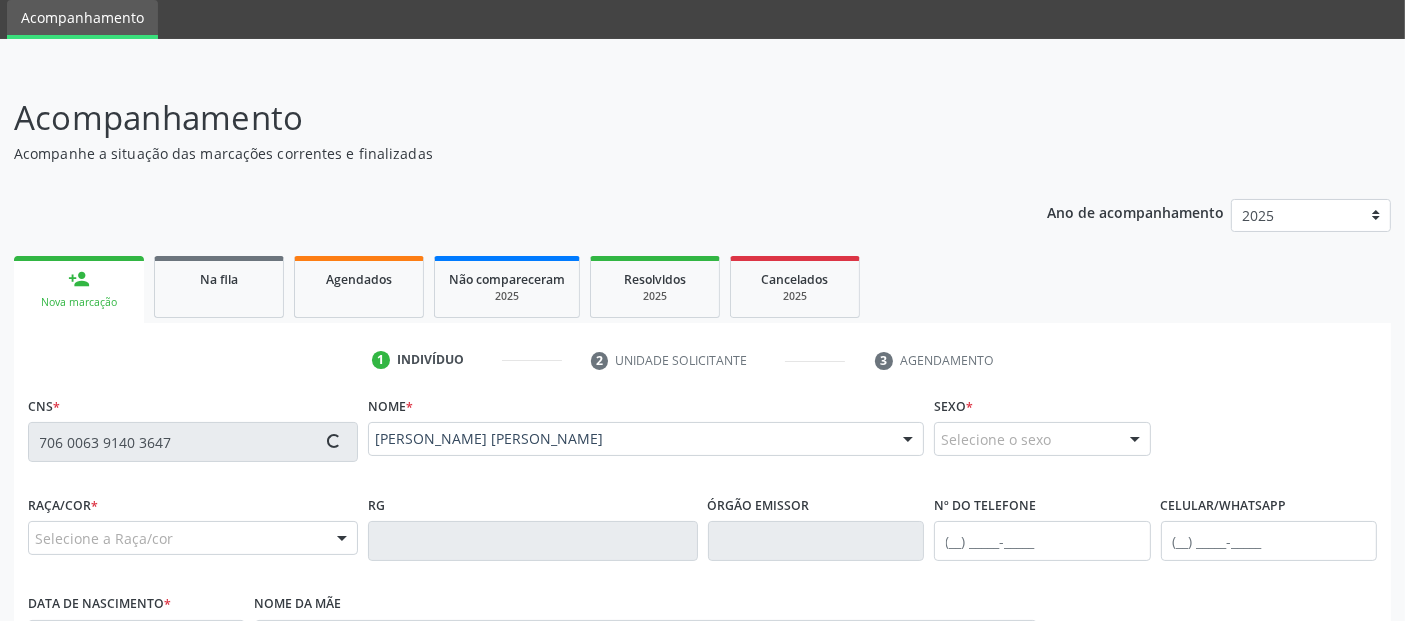 type on "[PHONE_NUMBER]" 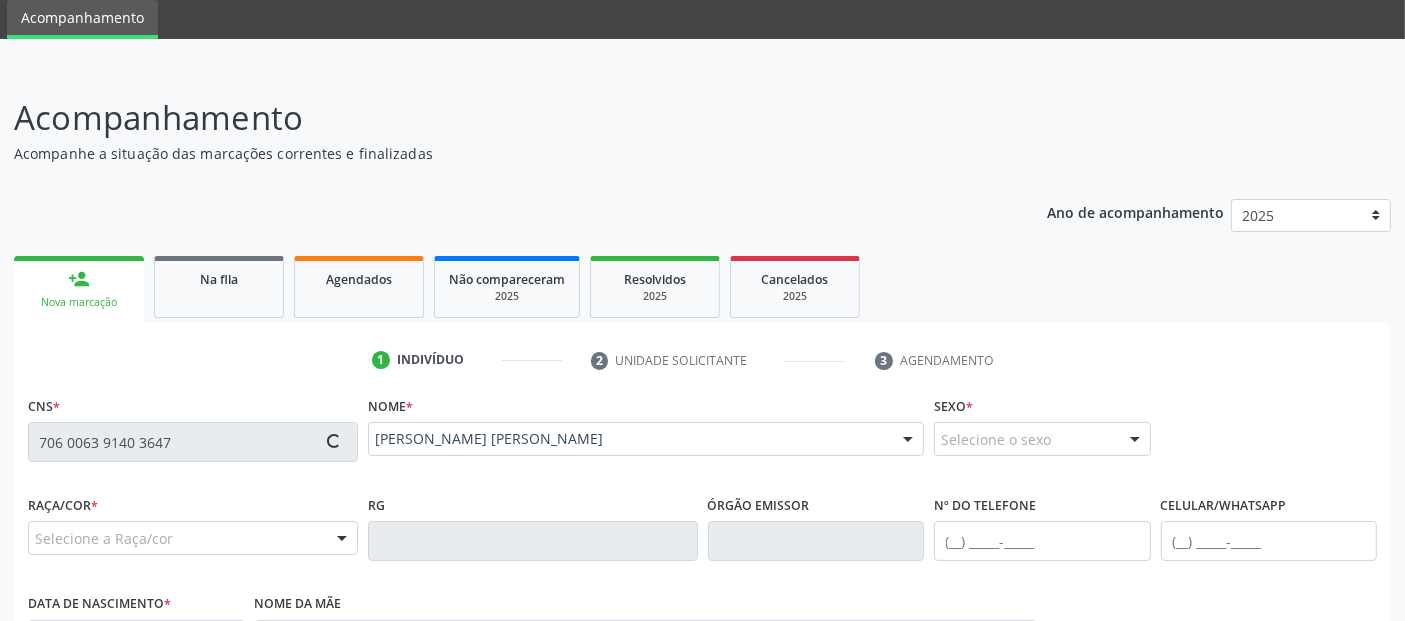 type on "0[DATE]" 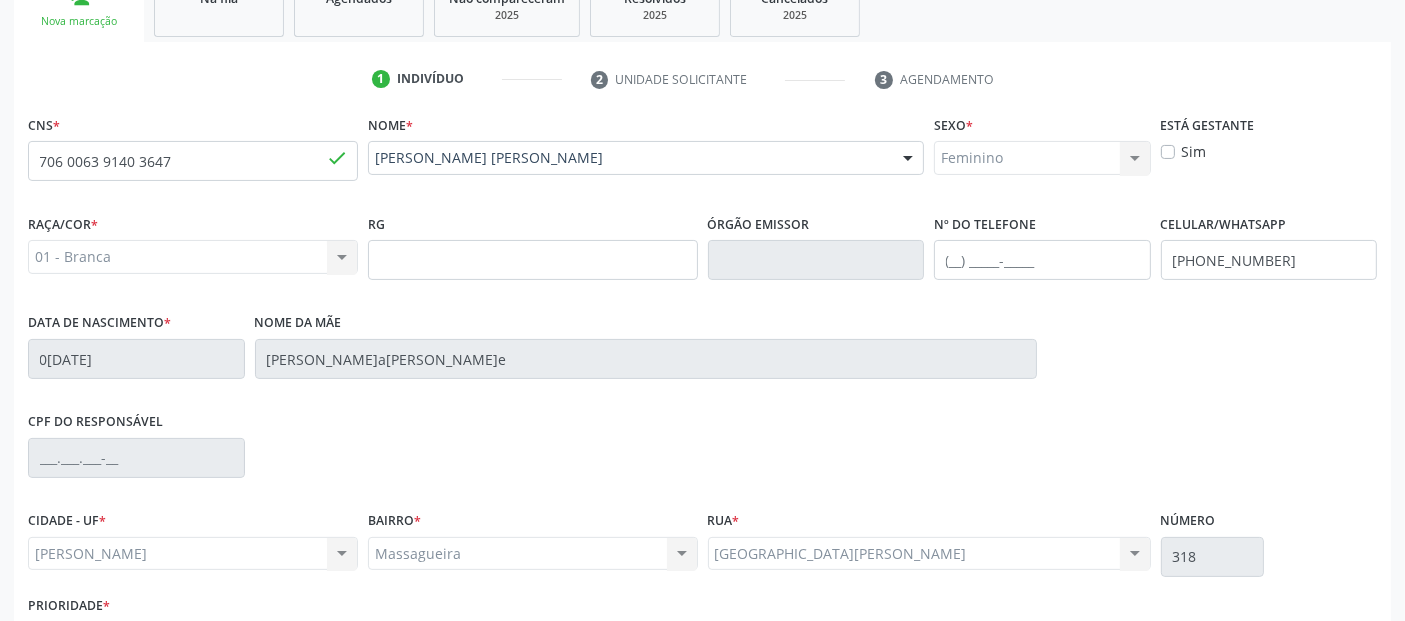scroll, scrollTop: 489, scrollLeft: 0, axis: vertical 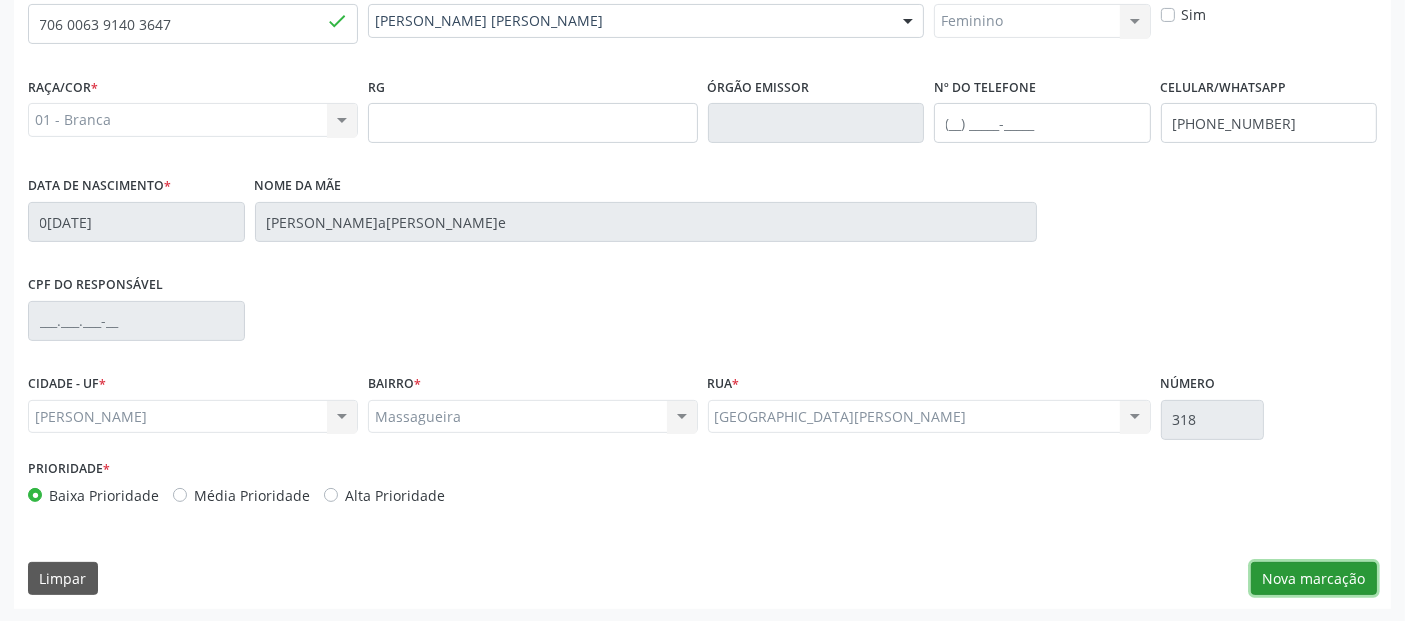 click on "Nova marcação" at bounding box center [1314, 579] 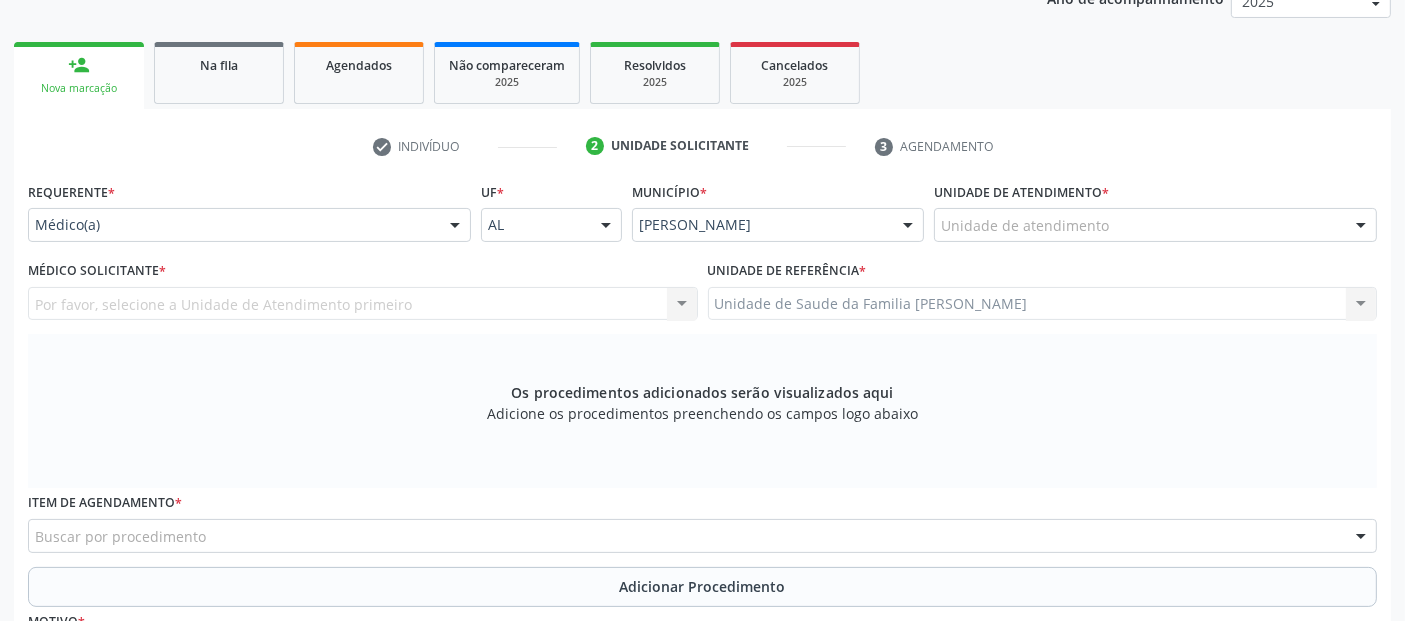 scroll, scrollTop: 168, scrollLeft: 0, axis: vertical 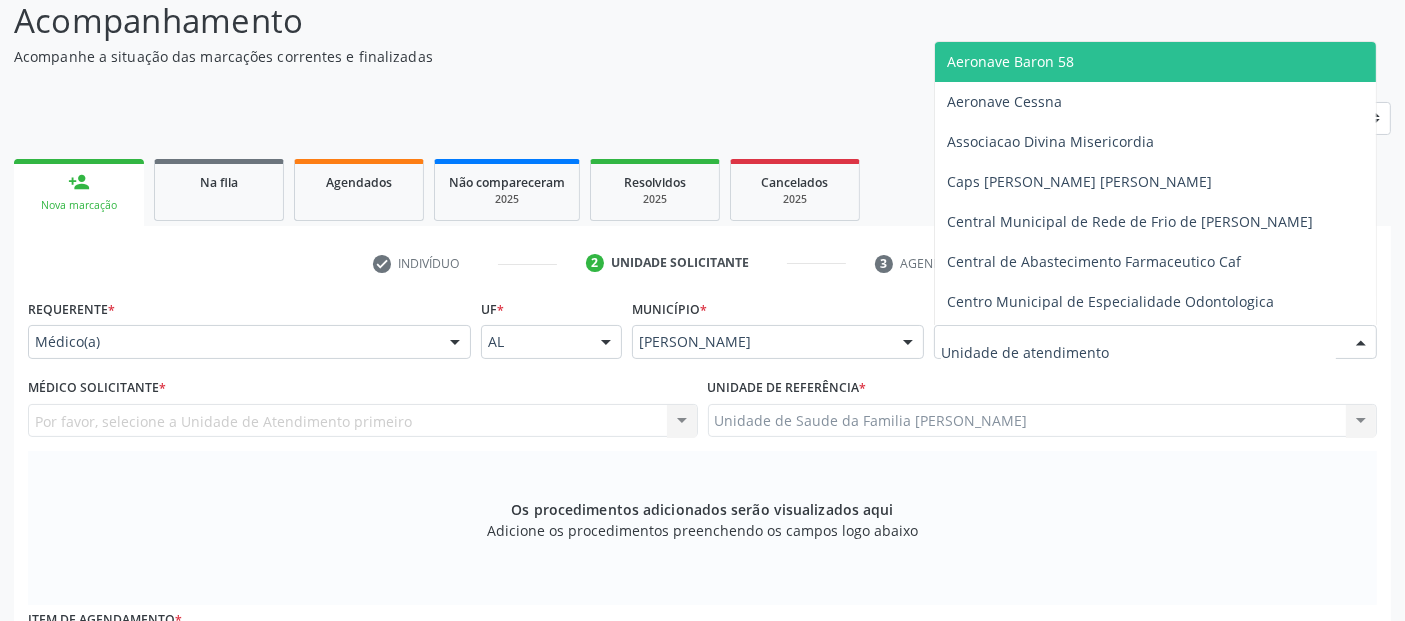 click at bounding box center (1155, 342) 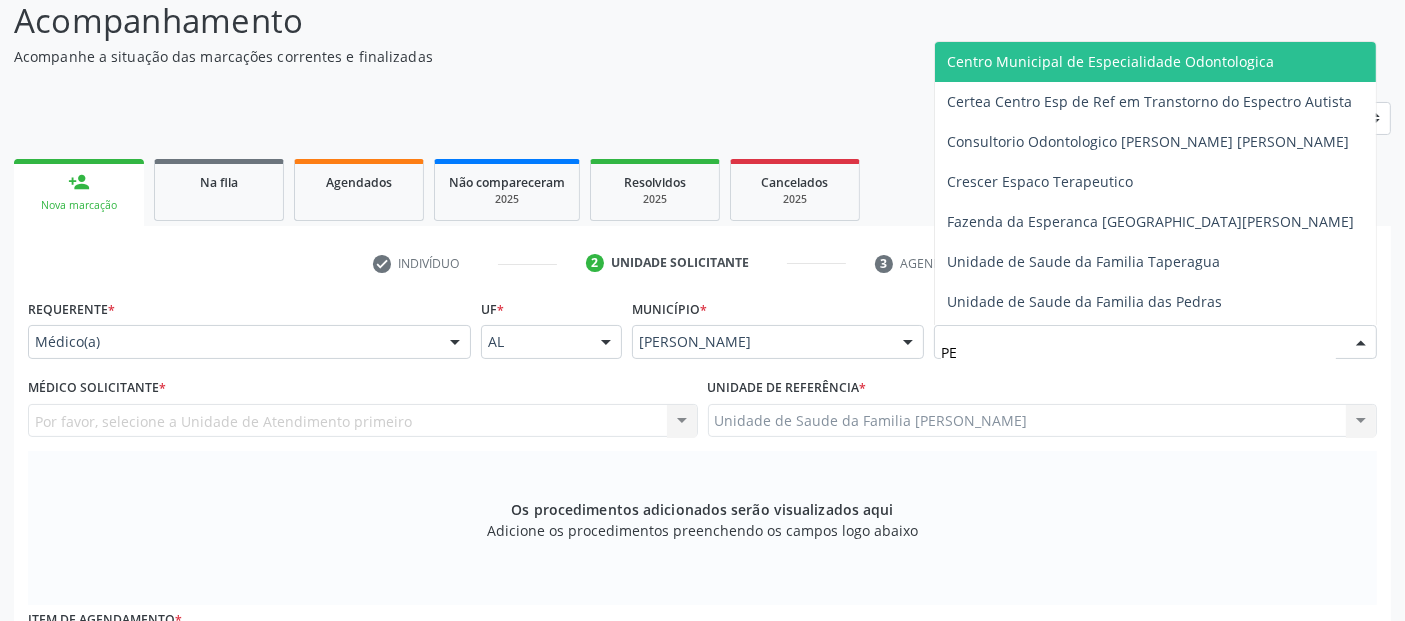 type on "P" 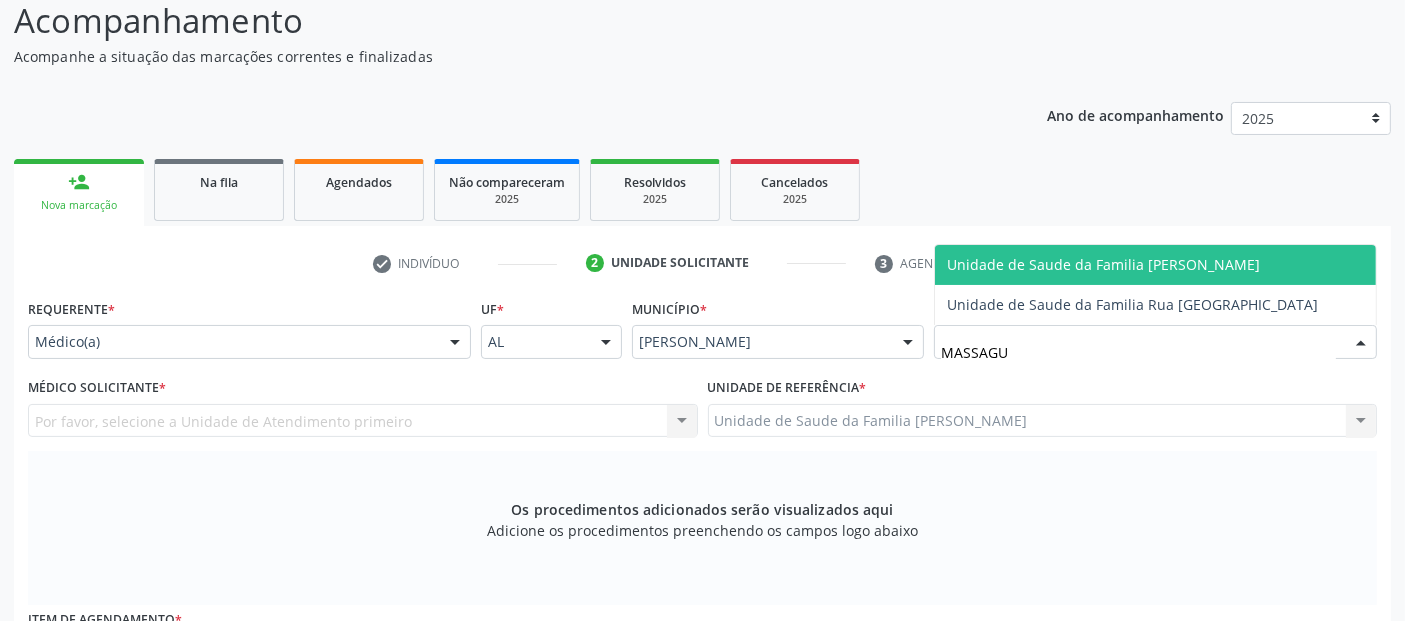 type on "MASSAGUE" 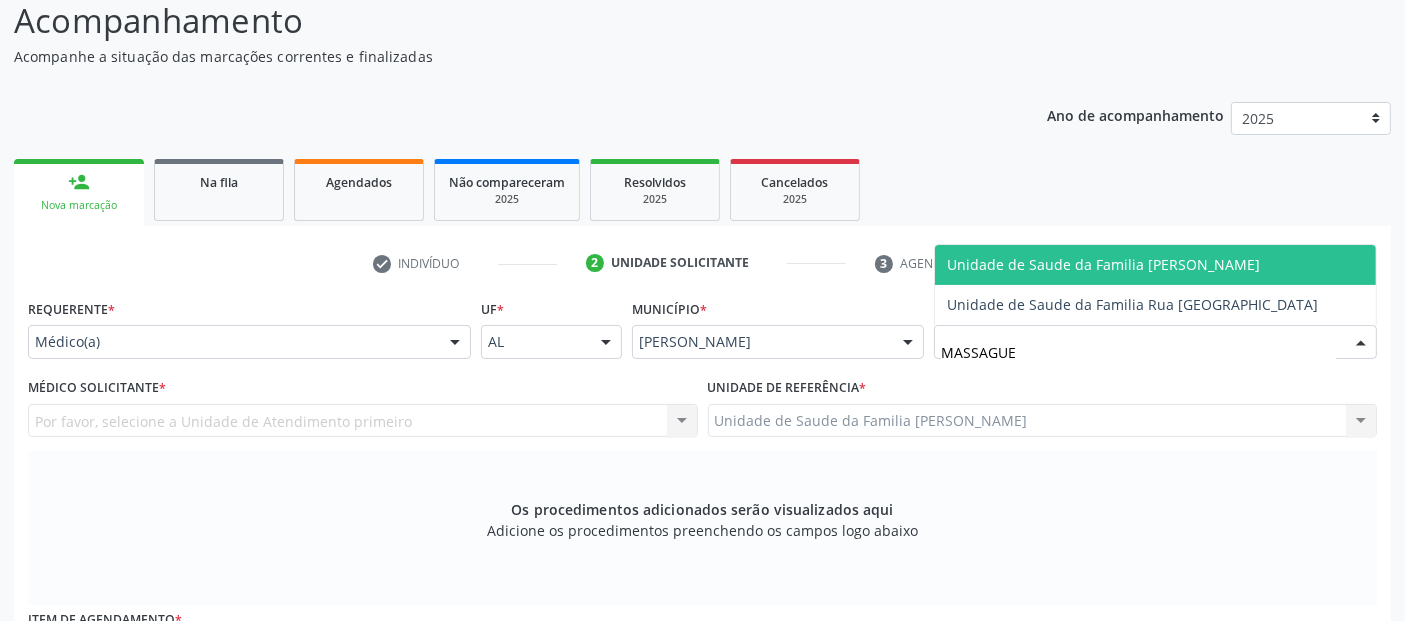 click on "Unidade de Saude da Familia [PERSON_NAME]" at bounding box center (1103, 264) 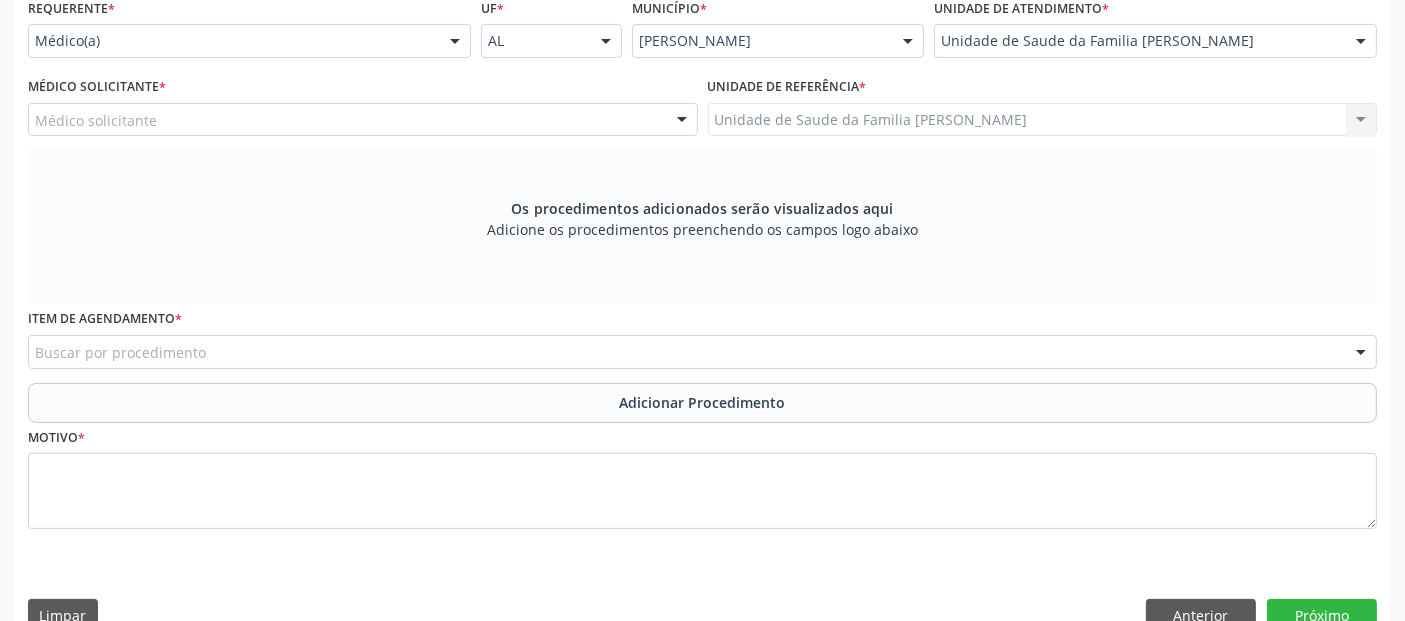 scroll, scrollTop: 475, scrollLeft: 0, axis: vertical 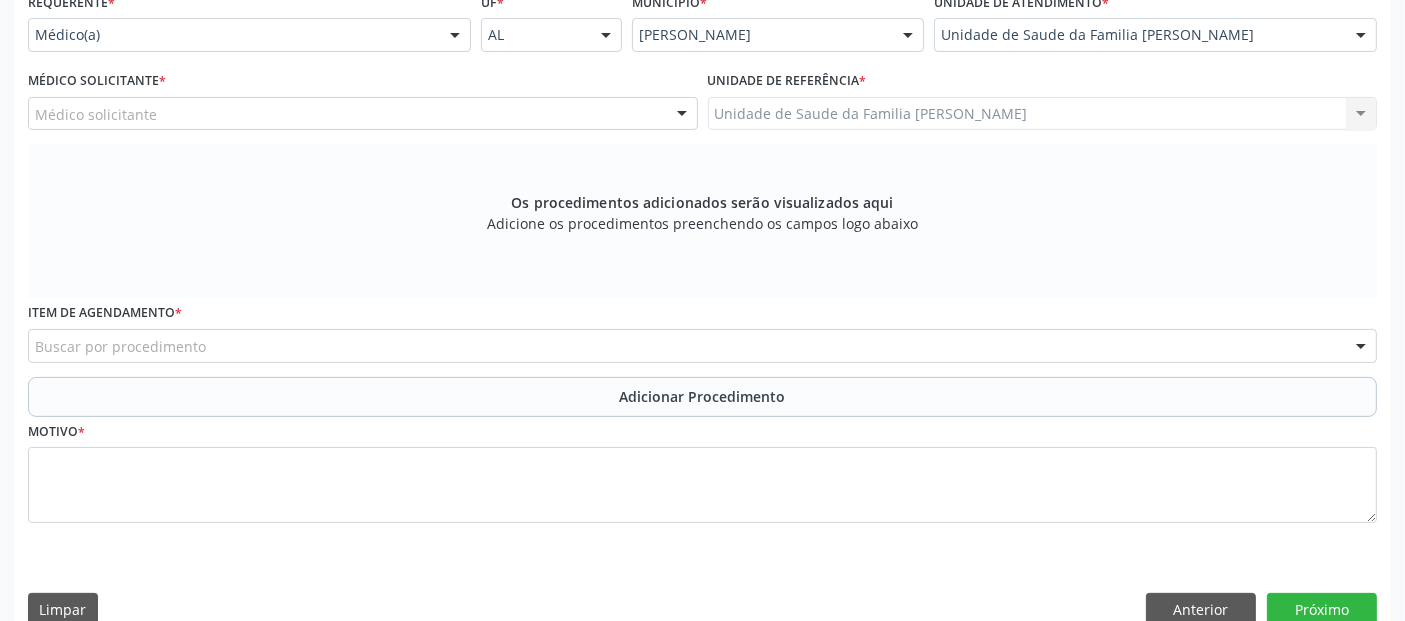 click on "Médico solicitante" at bounding box center (363, 114) 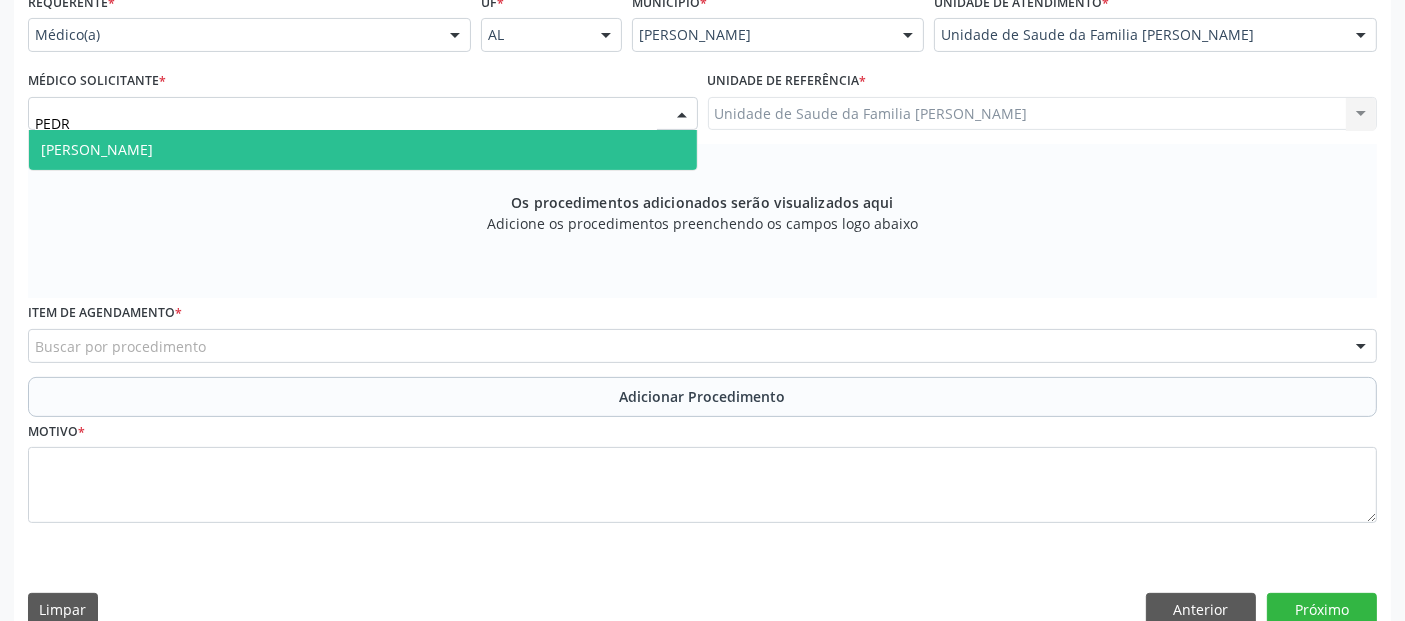 type on "[PERSON_NAME]" 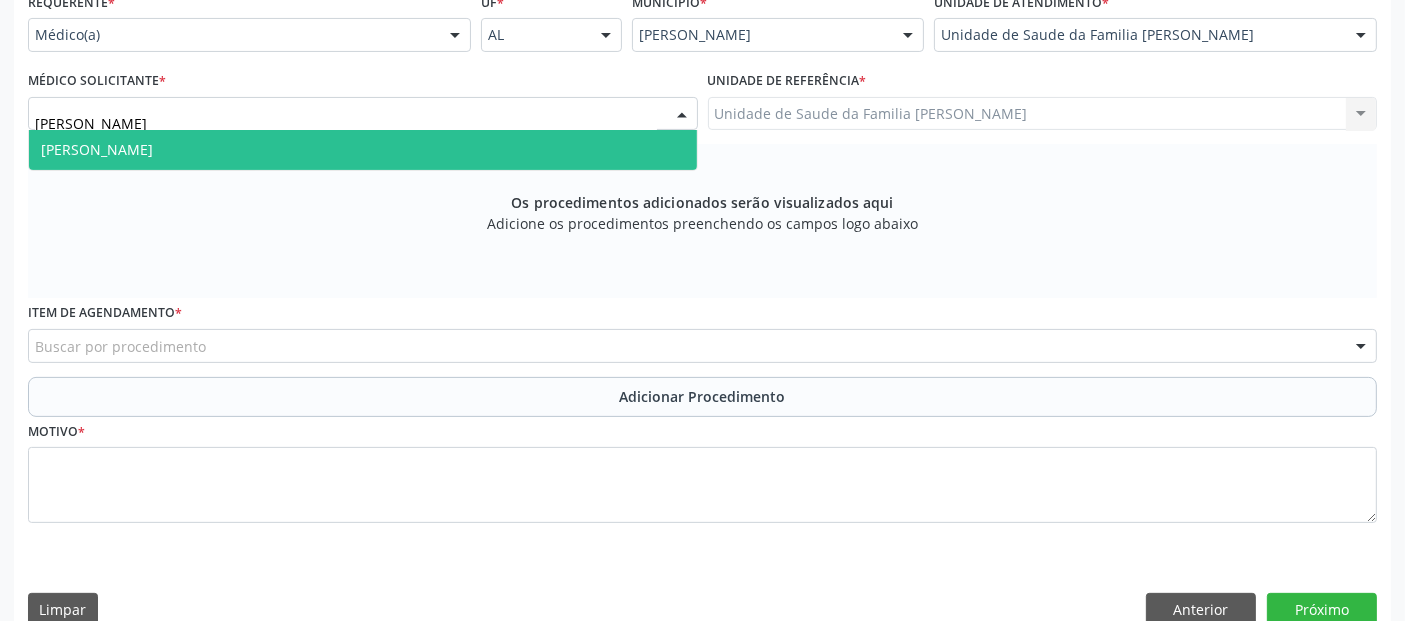 click on "[PERSON_NAME]" at bounding box center (363, 150) 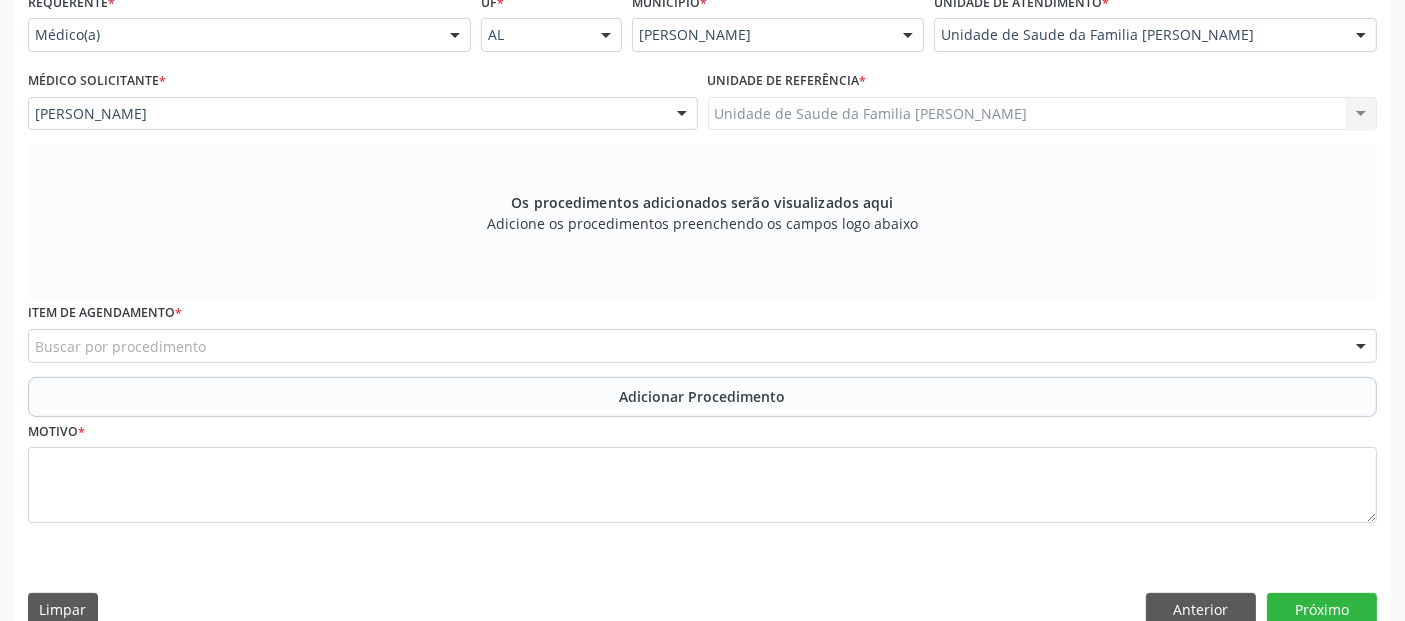 scroll, scrollTop: 505, scrollLeft: 0, axis: vertical 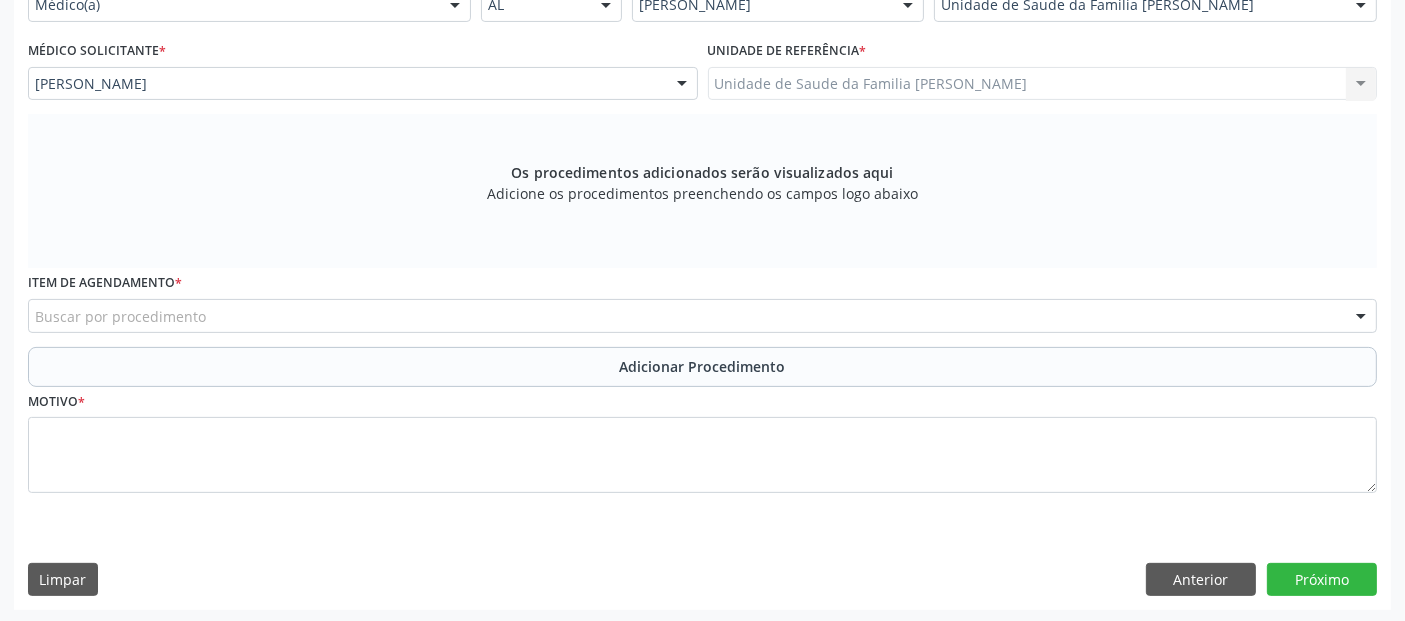 click on "Buscar por procedimento" at bounding box center (702, 316) 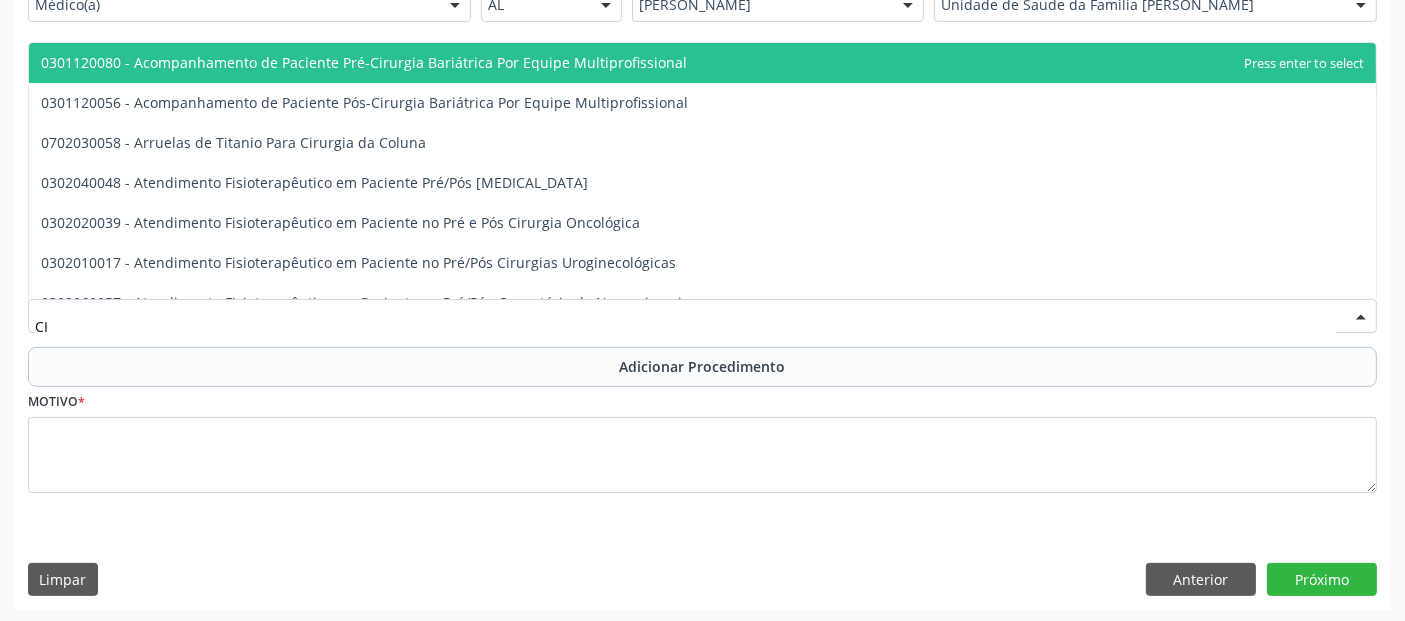 type on "C" 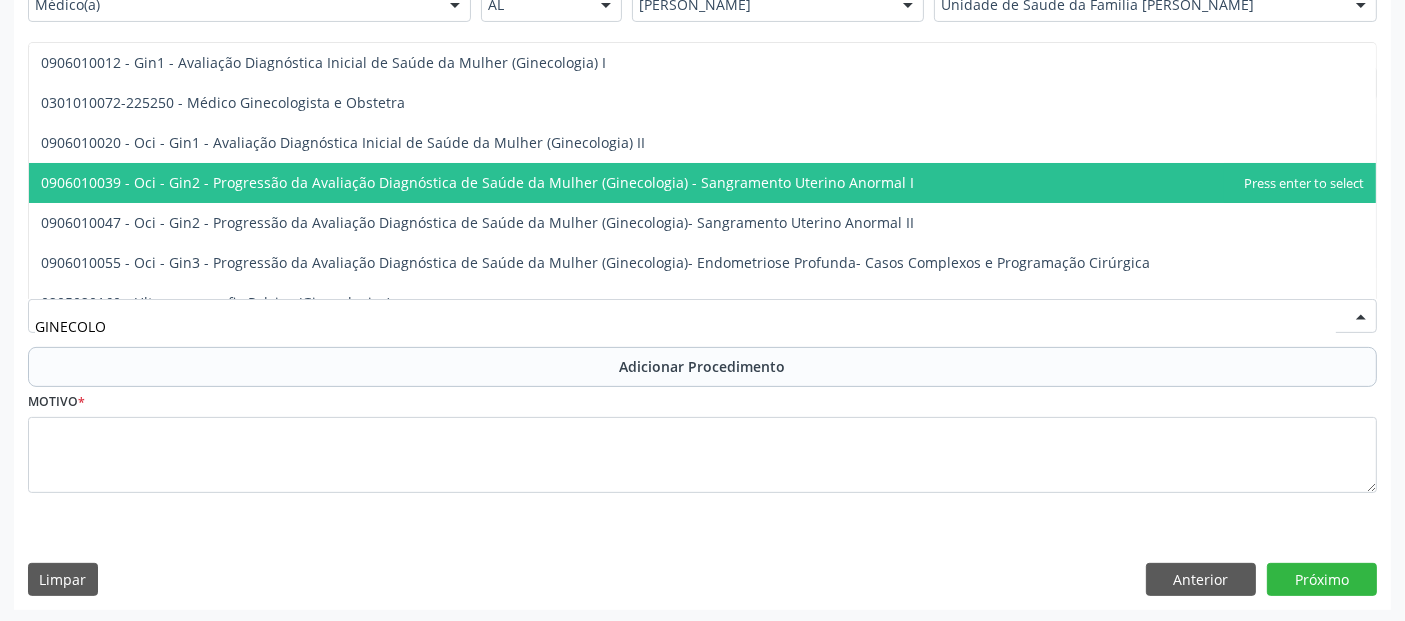 scroll, scrollTop: 23, scrollLeft: 0, axis: vertical 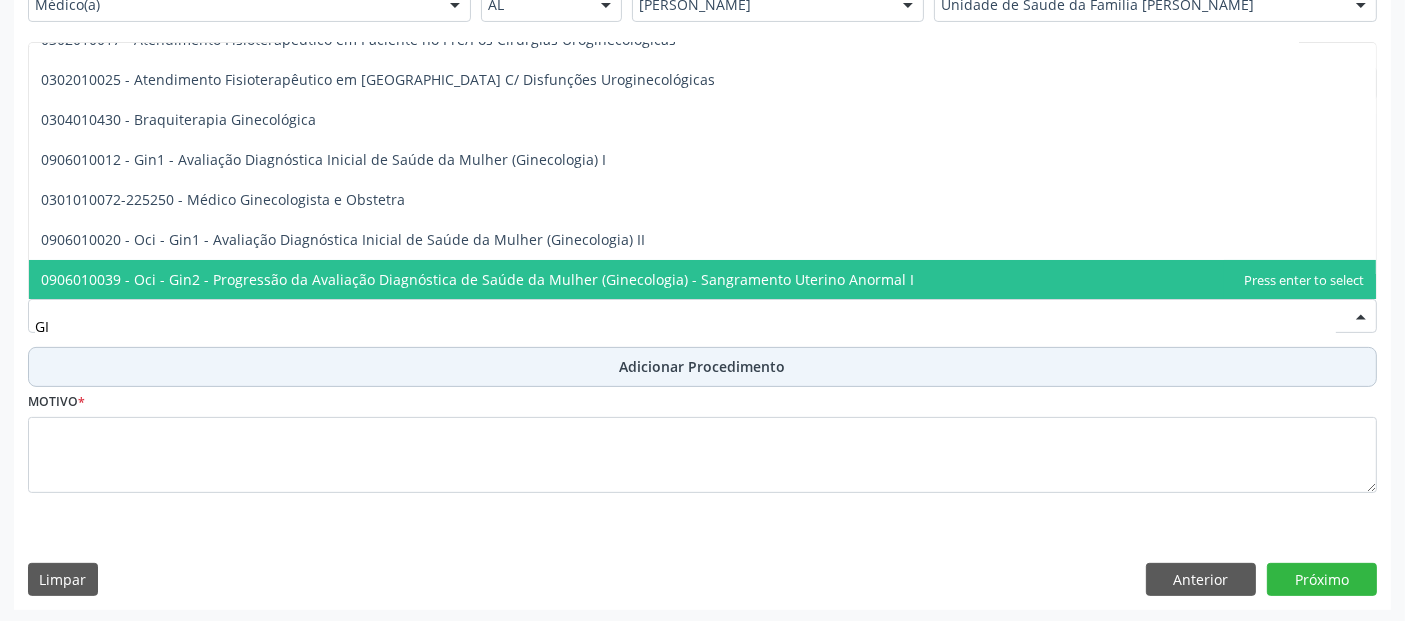 type on "G" 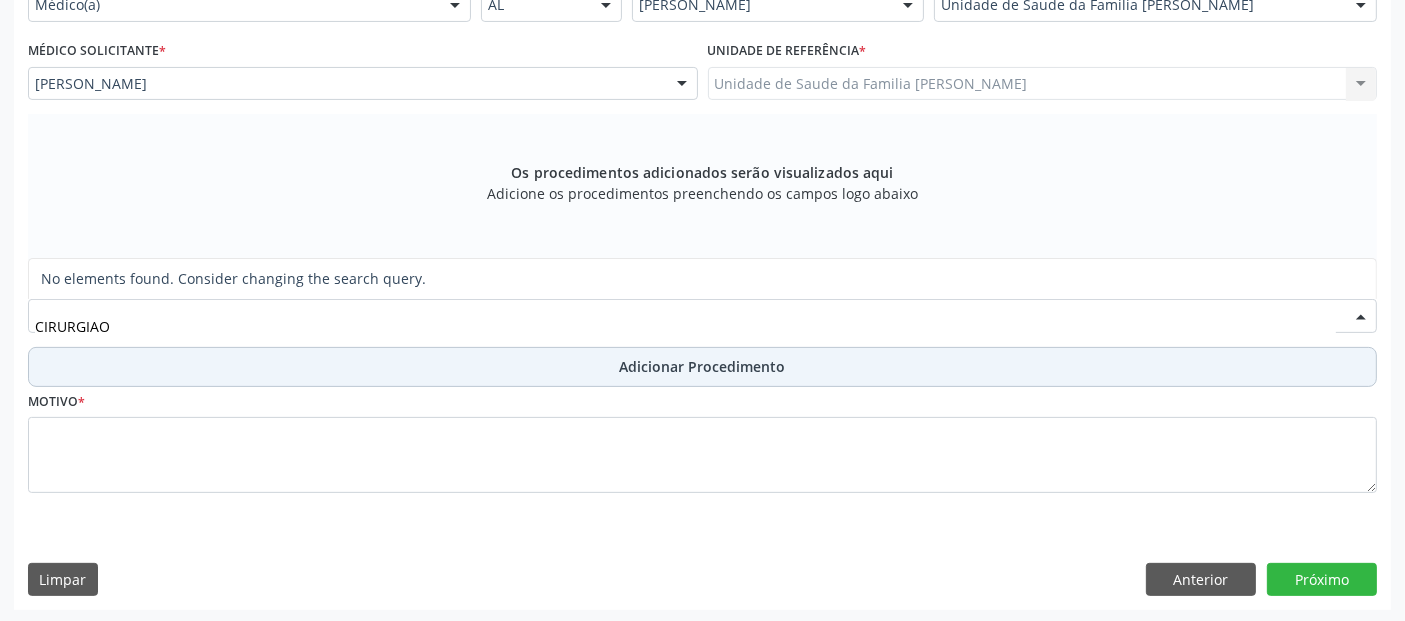scroll, scrollTop: 0, scrollLeft: 0, axis: both 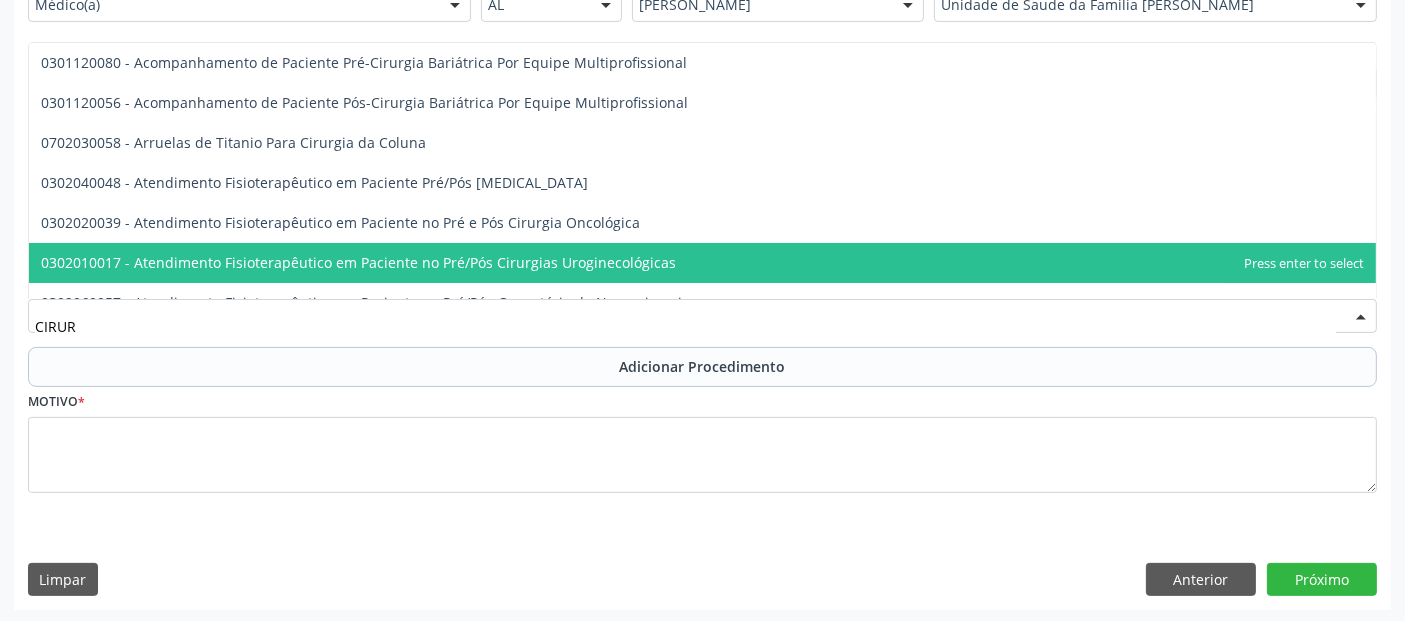 type on "CIRU" 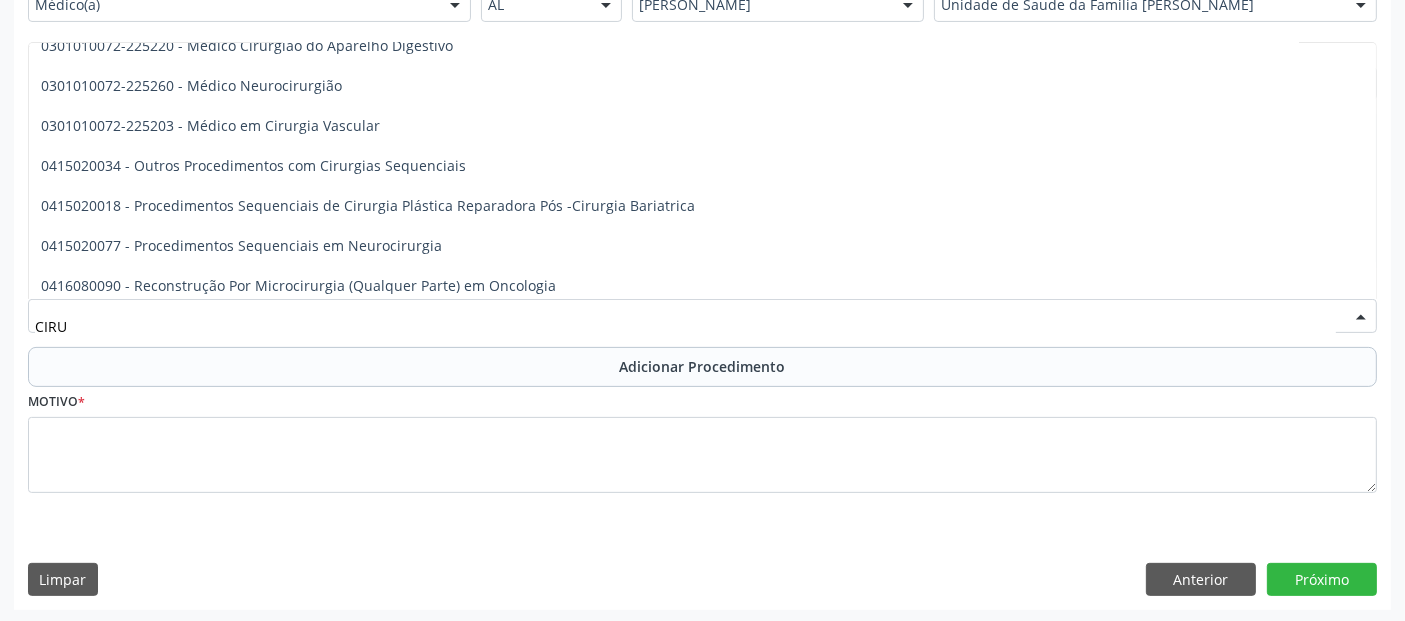 scroll, scrollTop: 3431, scrollLeft: 0, axis: vertical 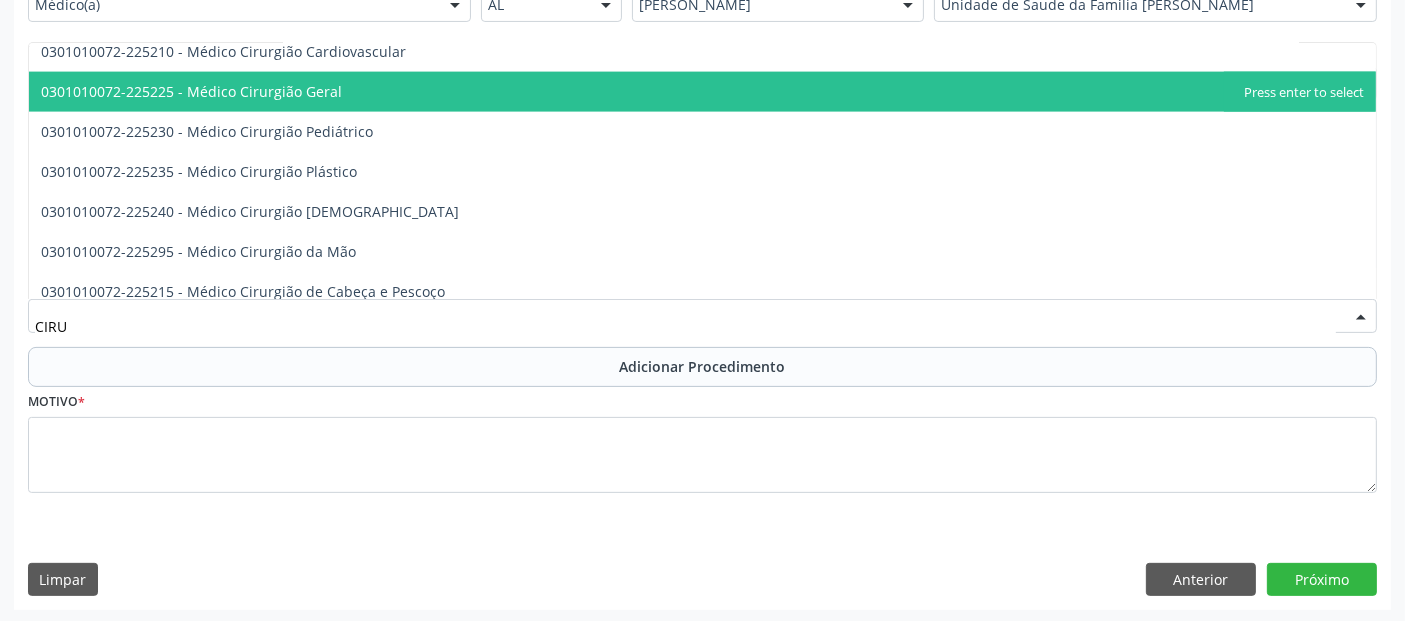 click on "0301010072-225225 - Médico Cirurgião Geral" at bounding box center (702, 92) 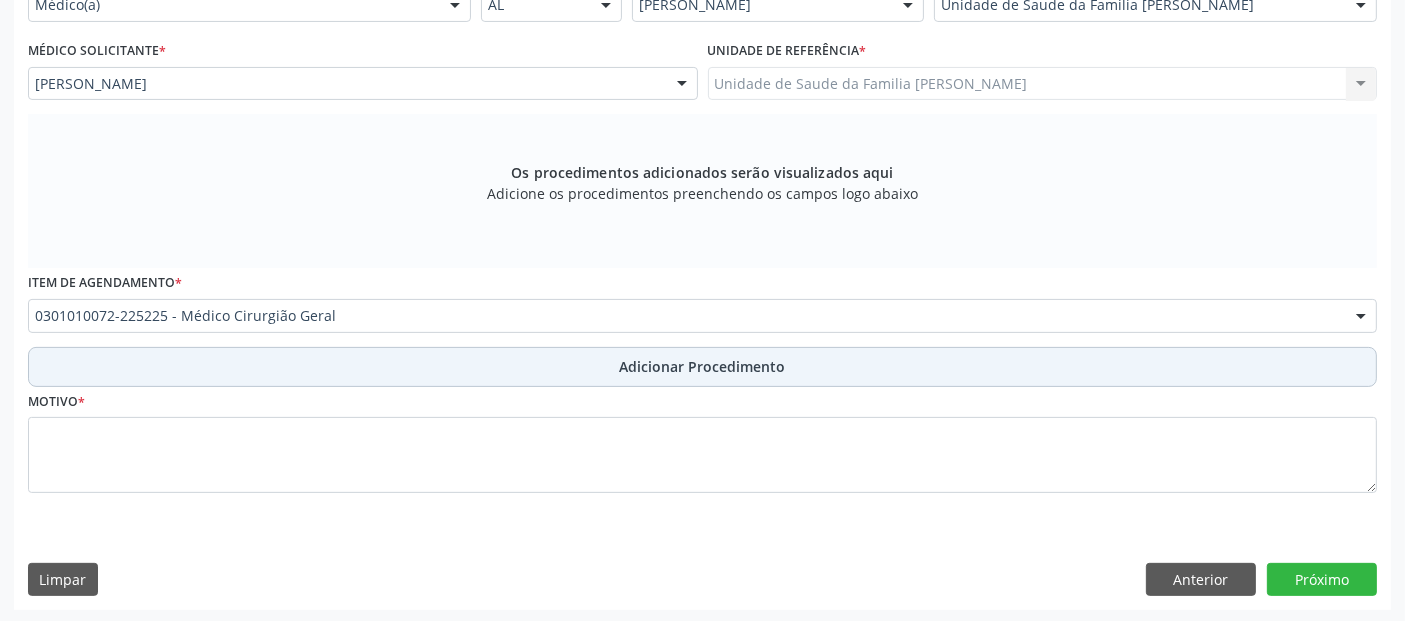 click on "Adicionar Procedimento" at bounding box center (702, 367) 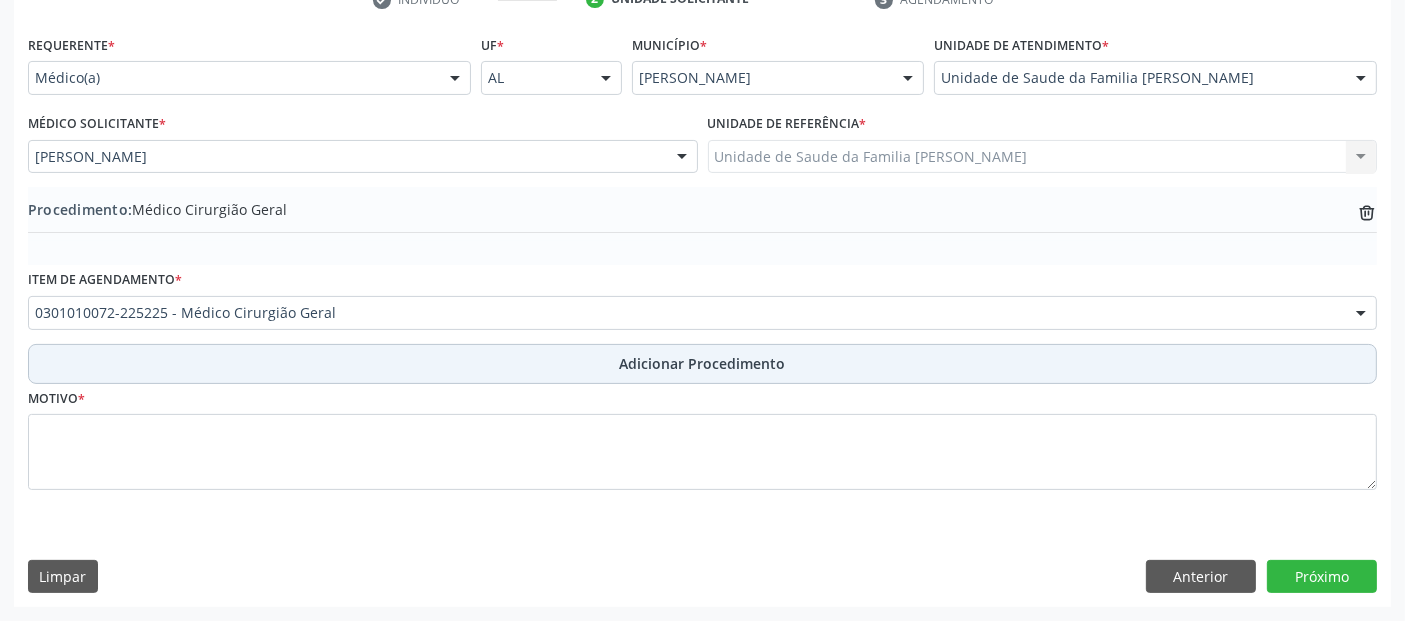 scroll, scrollTop: 429, scrollLeft: 0, axis: vertical 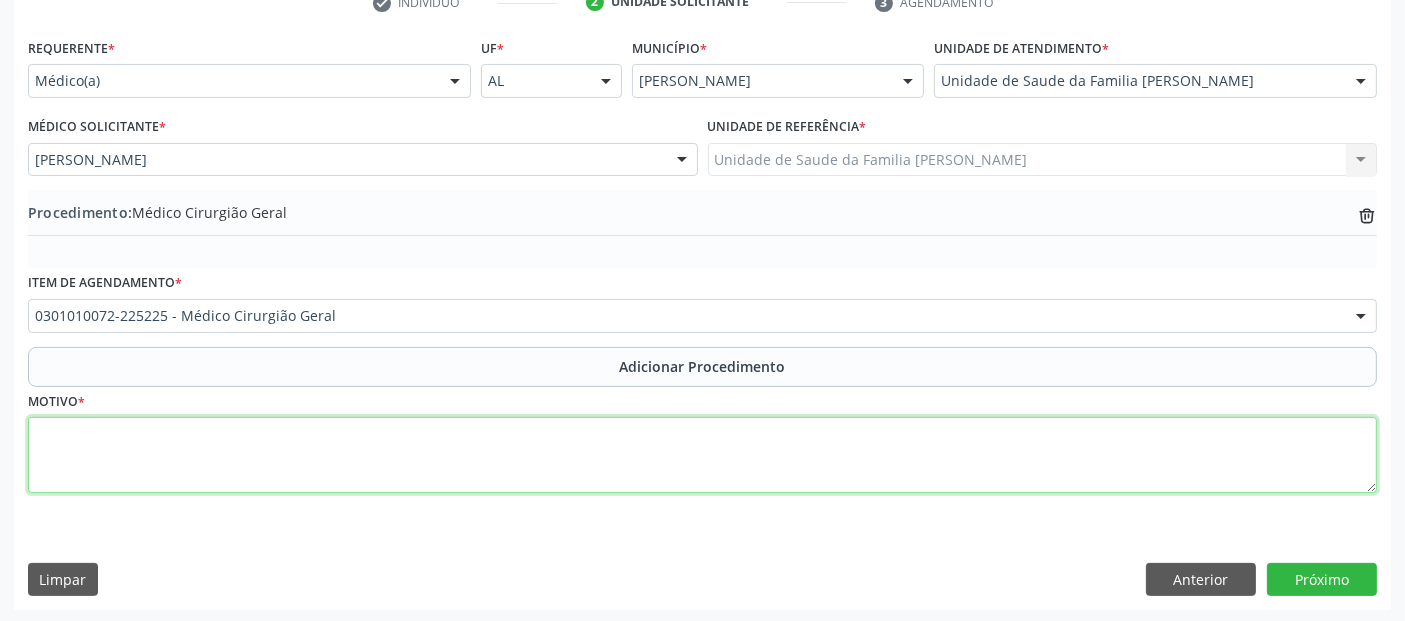 click at bounding box center (702, 455) 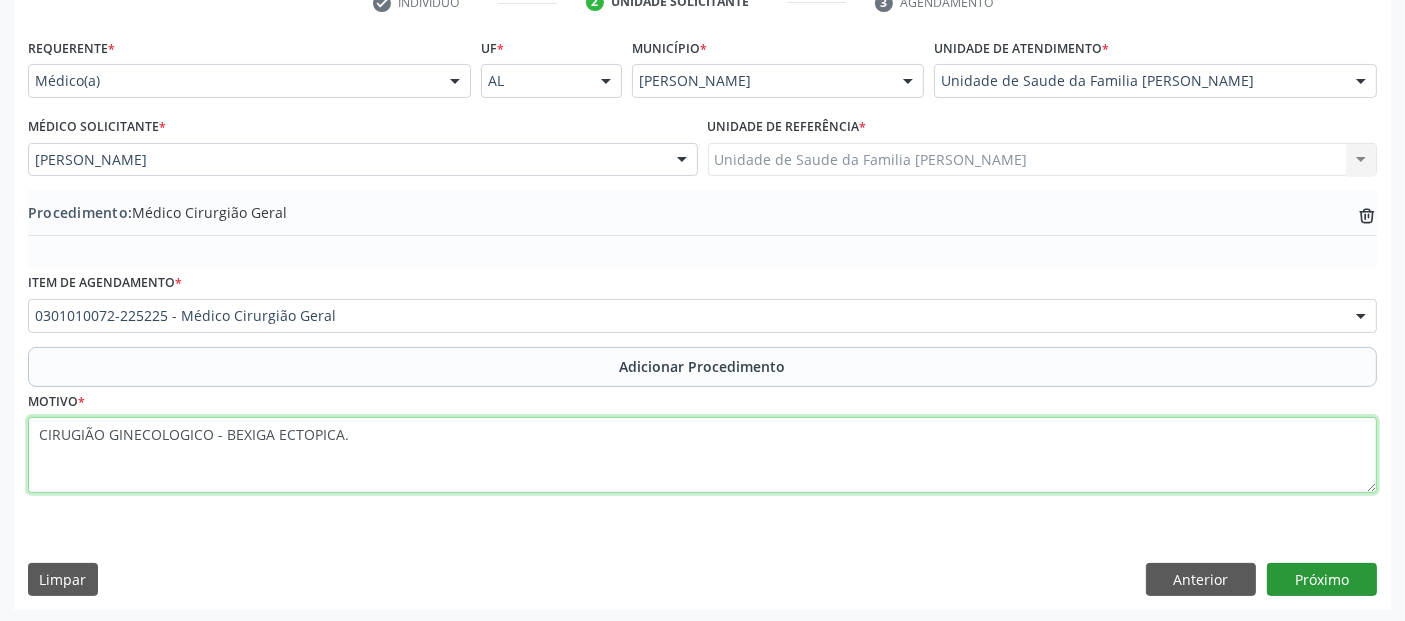 type on "CIRUGIÃO GINECOLOGICO - BEXIGA ECTOPICA." 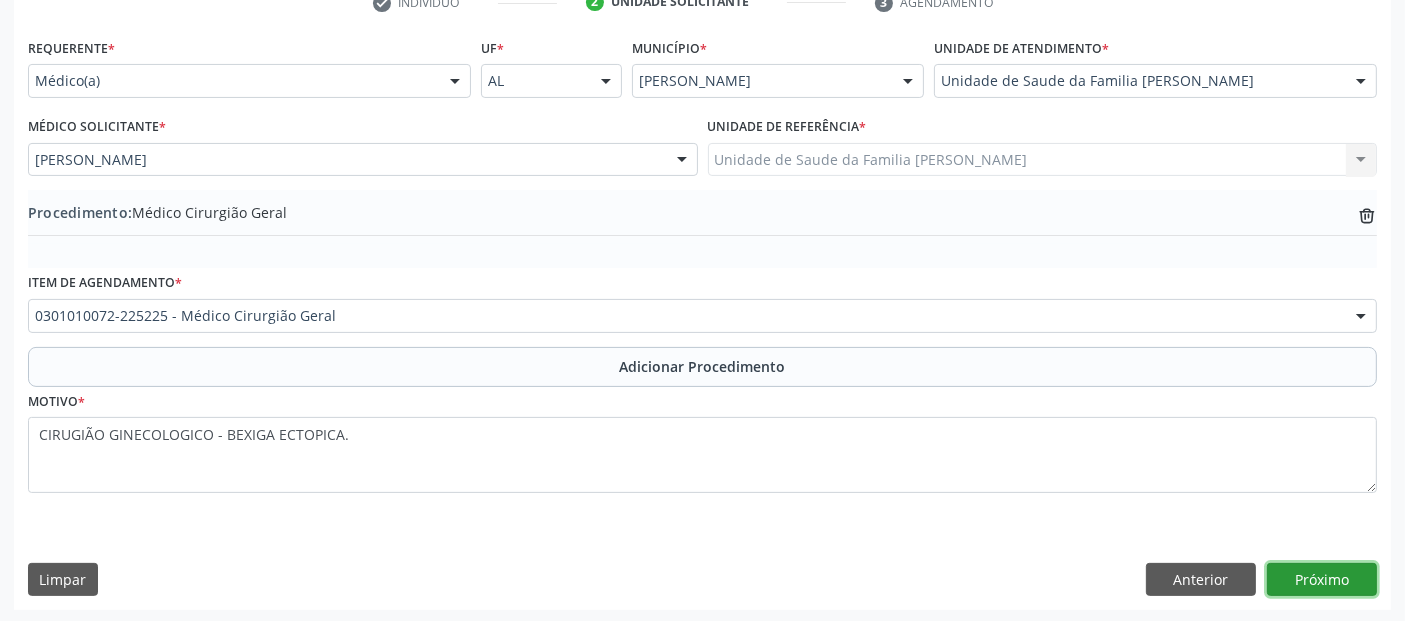click on "Próximo" at bounding box center [1322, 580] 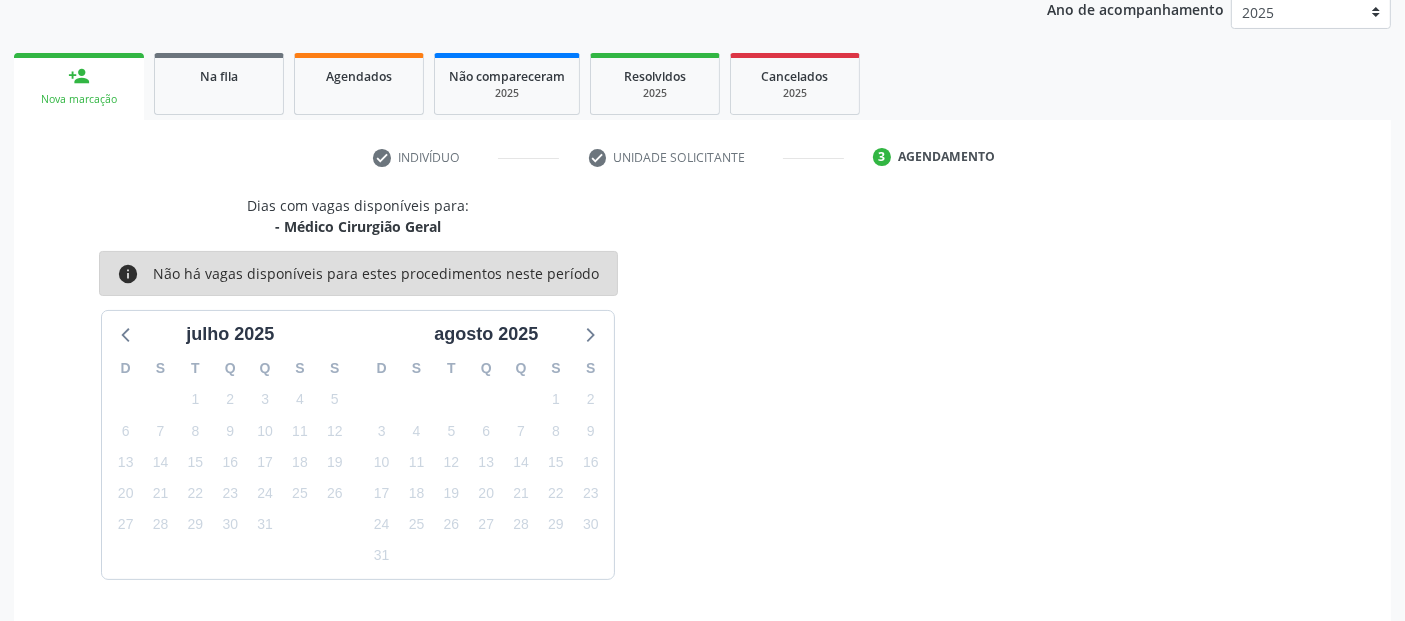 scroll, scrollTop: 333, scrollLeft: 0, axis: vertical 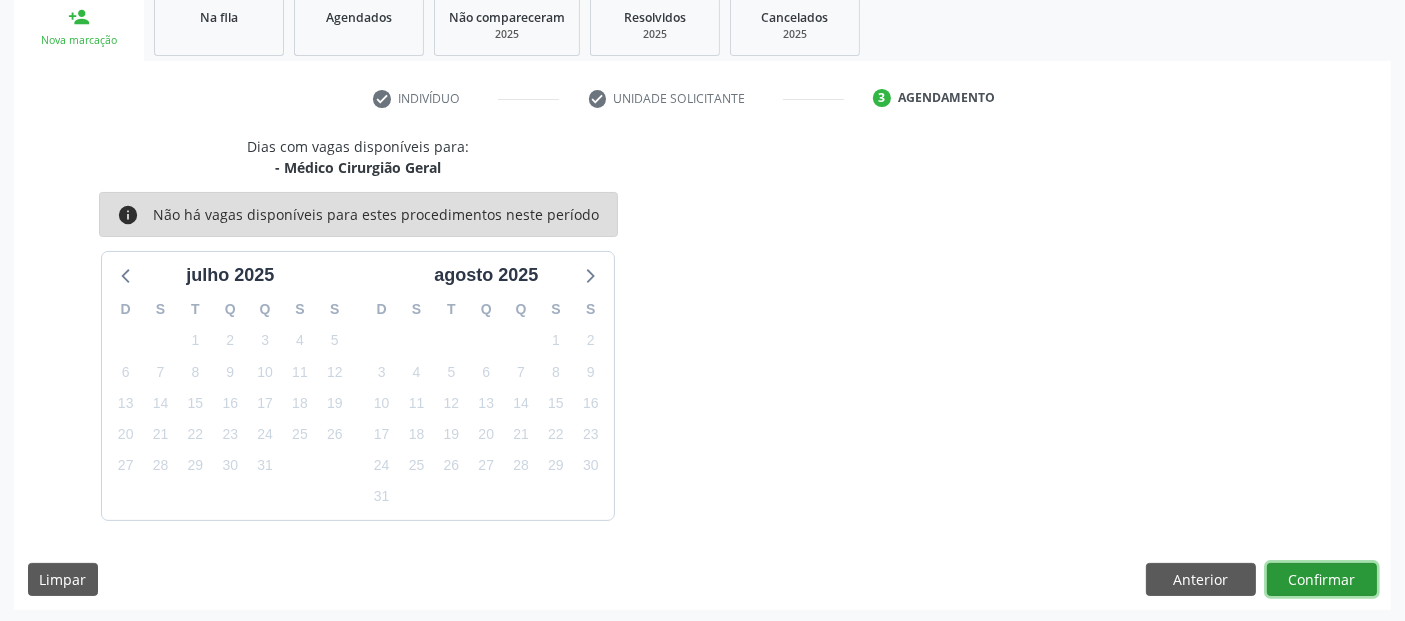 click on "Confirmar" at bounding box center [1322, 580] 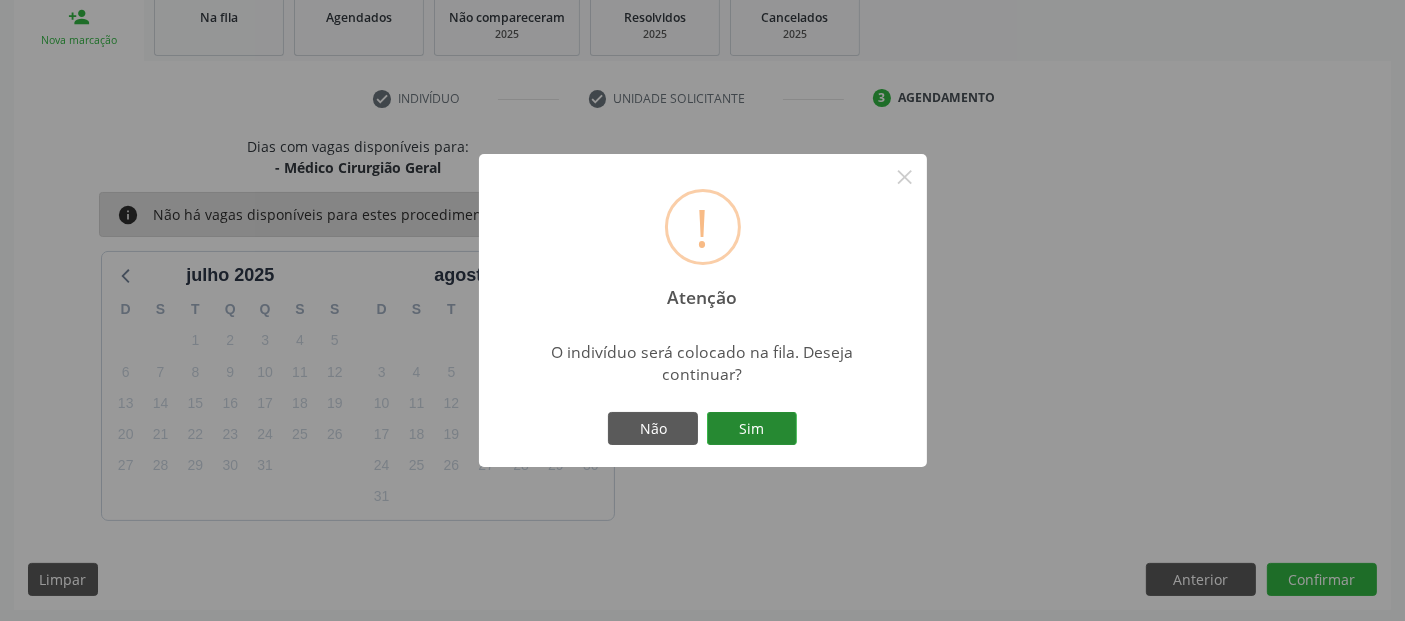 click on "Sim" at bounding box center [752, 429] 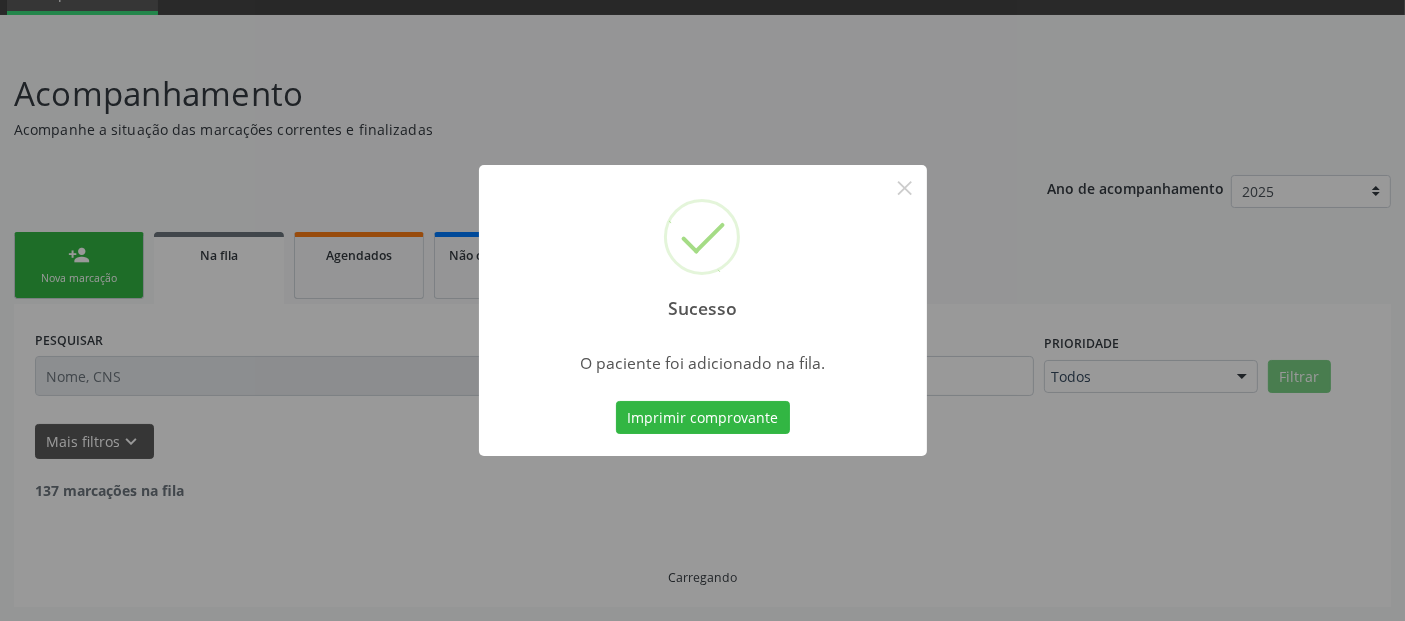 scroll, scrollTop: 71, scrollLeft: 0, axis: vertical 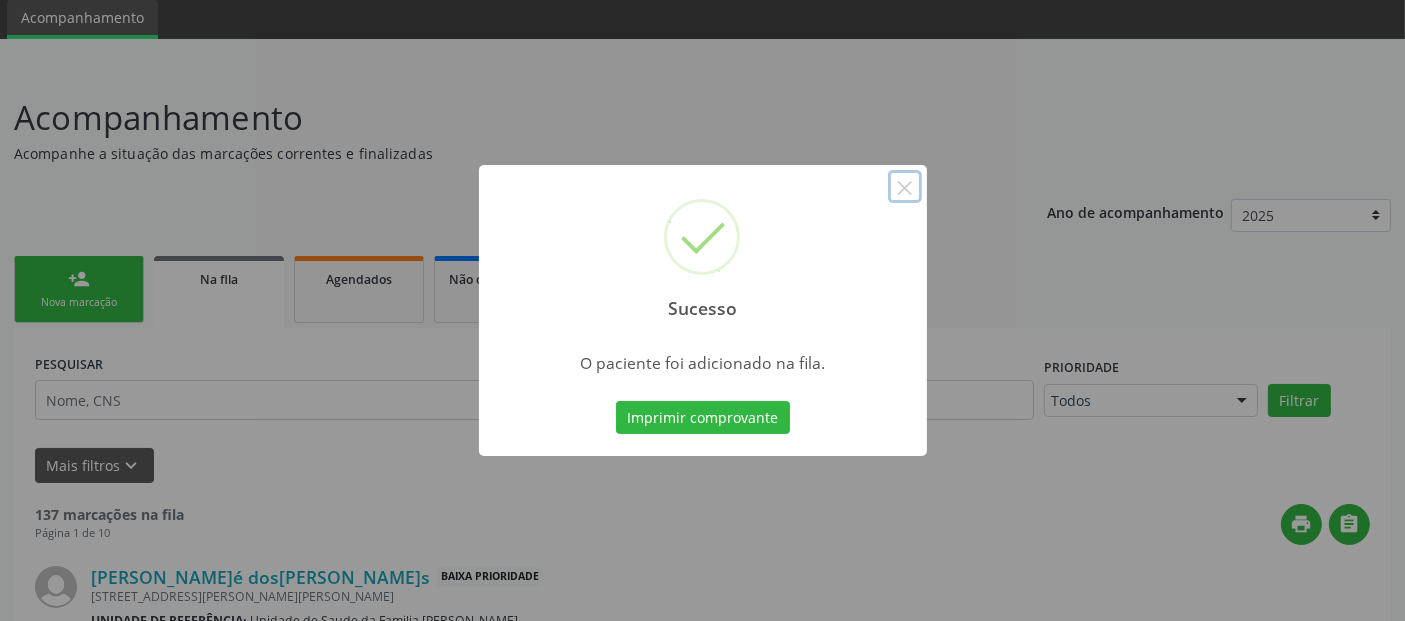 click on "×" at bounding box center (905, 187) 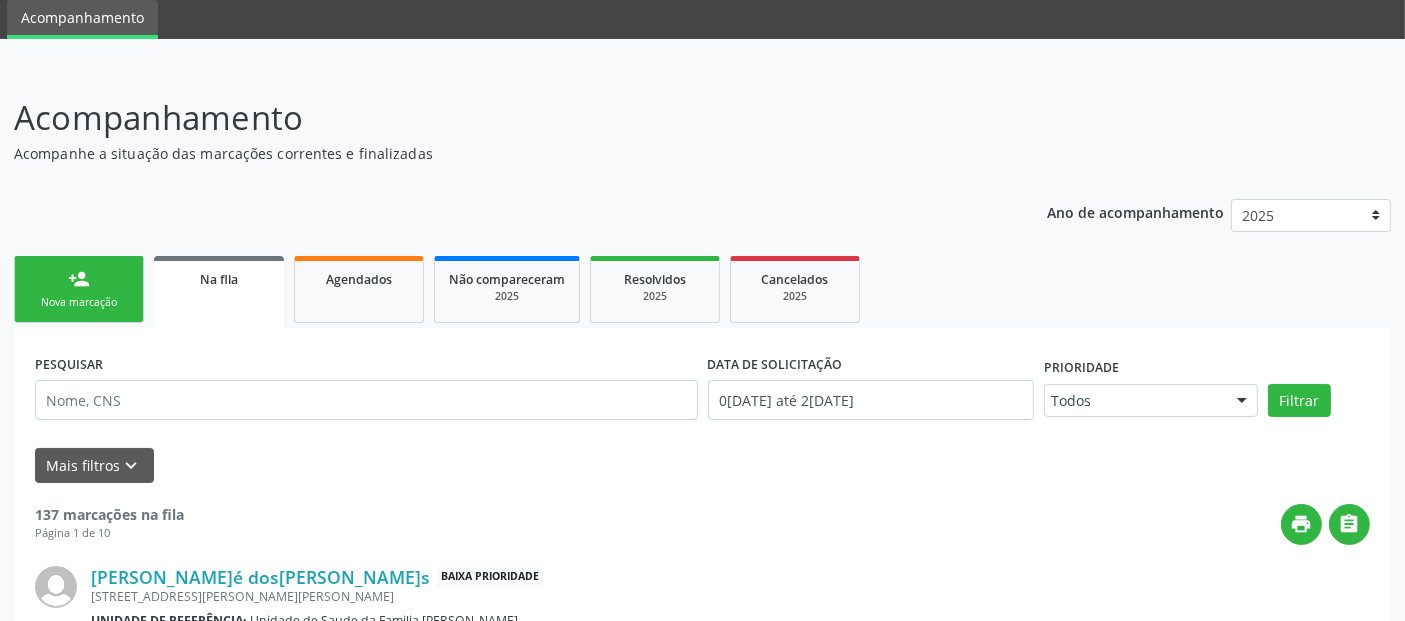 click on "person_add
Nova marcação" at bounding box center (79, 289) 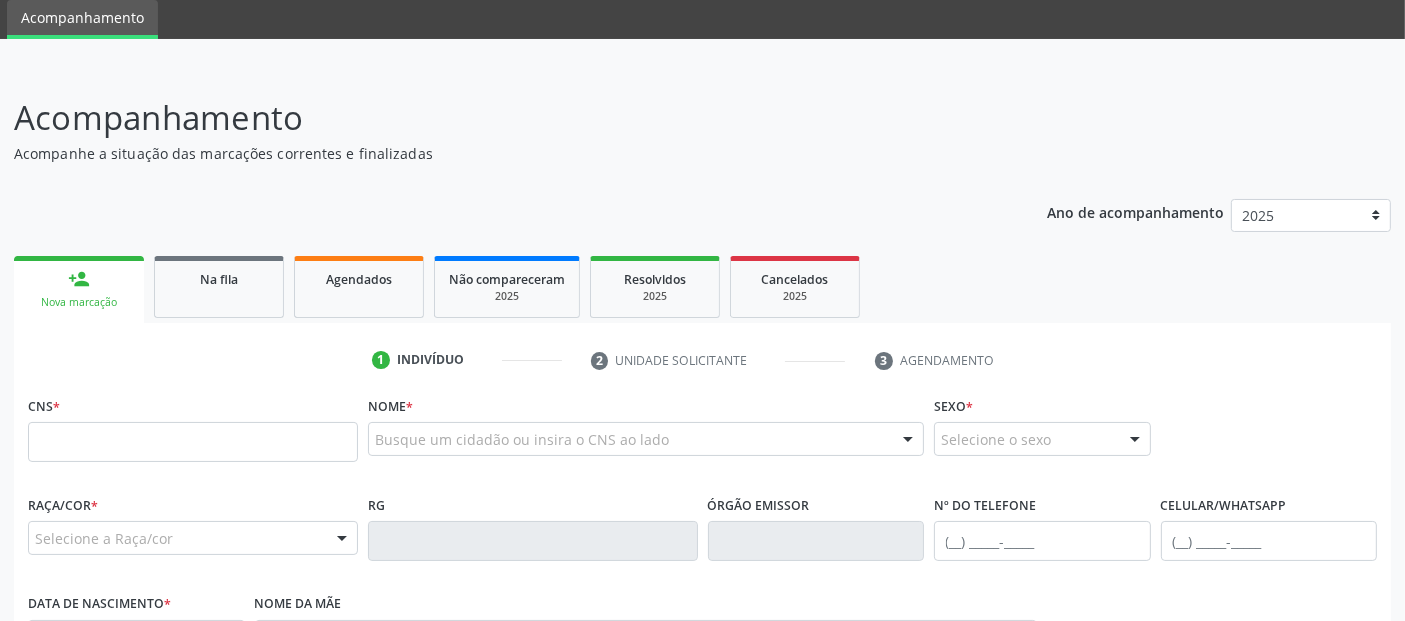 click on "Busque um cidadão ou insira o CNS ao lado" at bounding box center [646, 439] 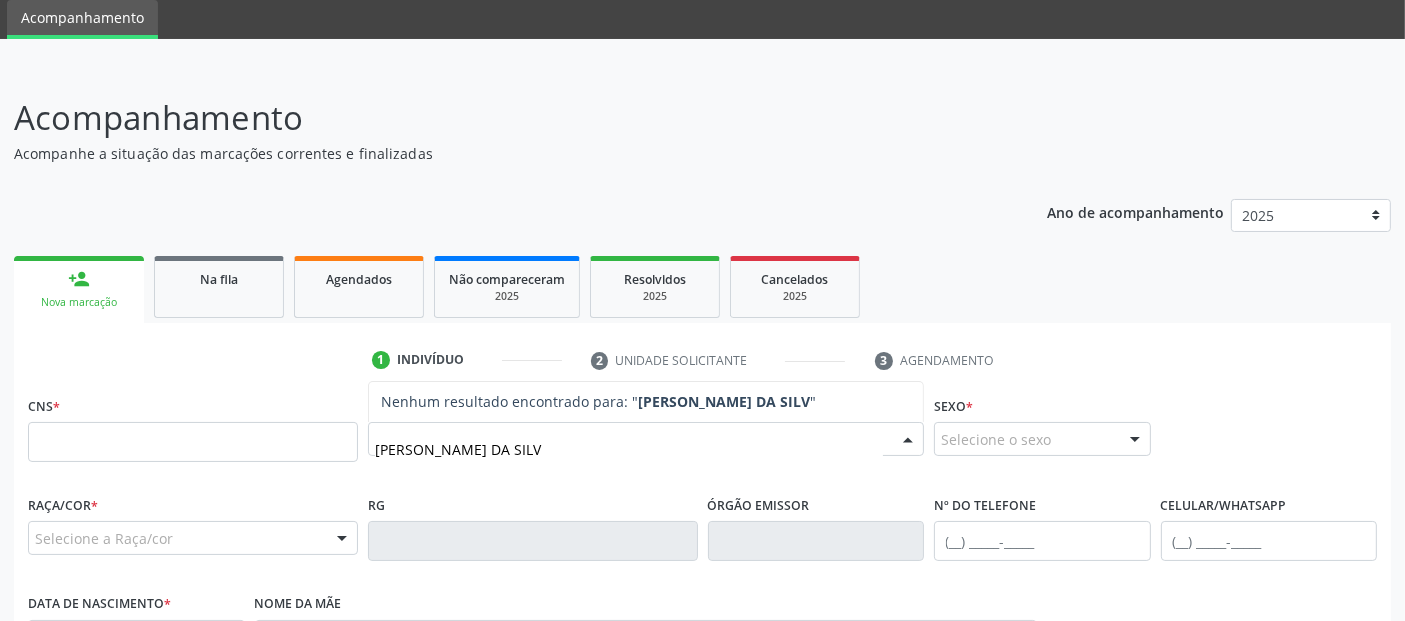 type on "[PERSON_NAME] [PERSON_NAME]" 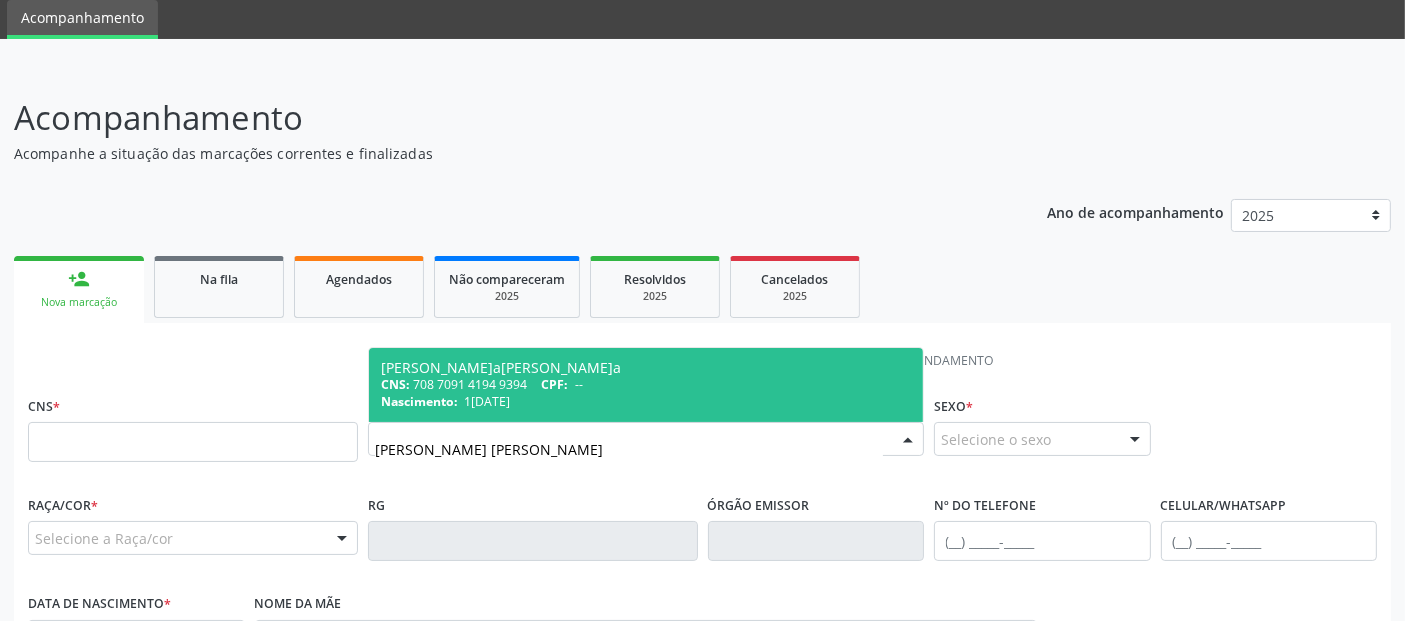 click on "[PERSON_NAME] [PERSON_NAME]" at bounding box center [629, 449] 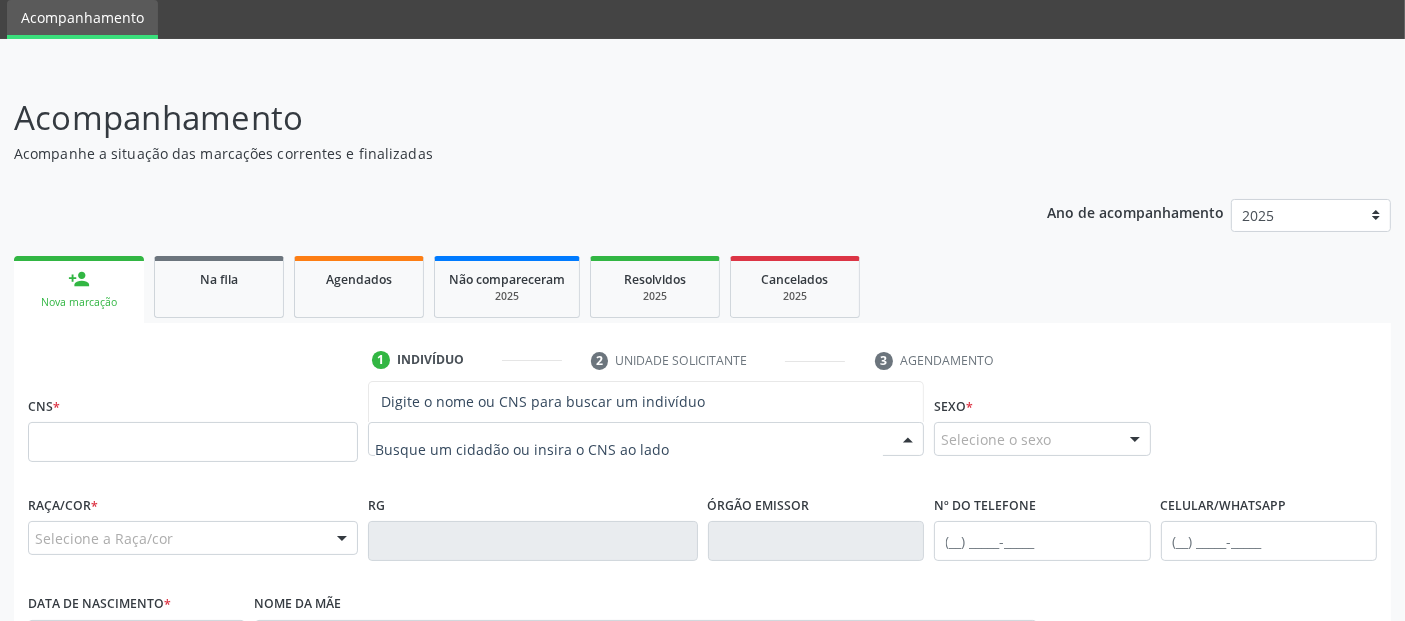 click on "CNS
*" at bounding box center (193, 433) 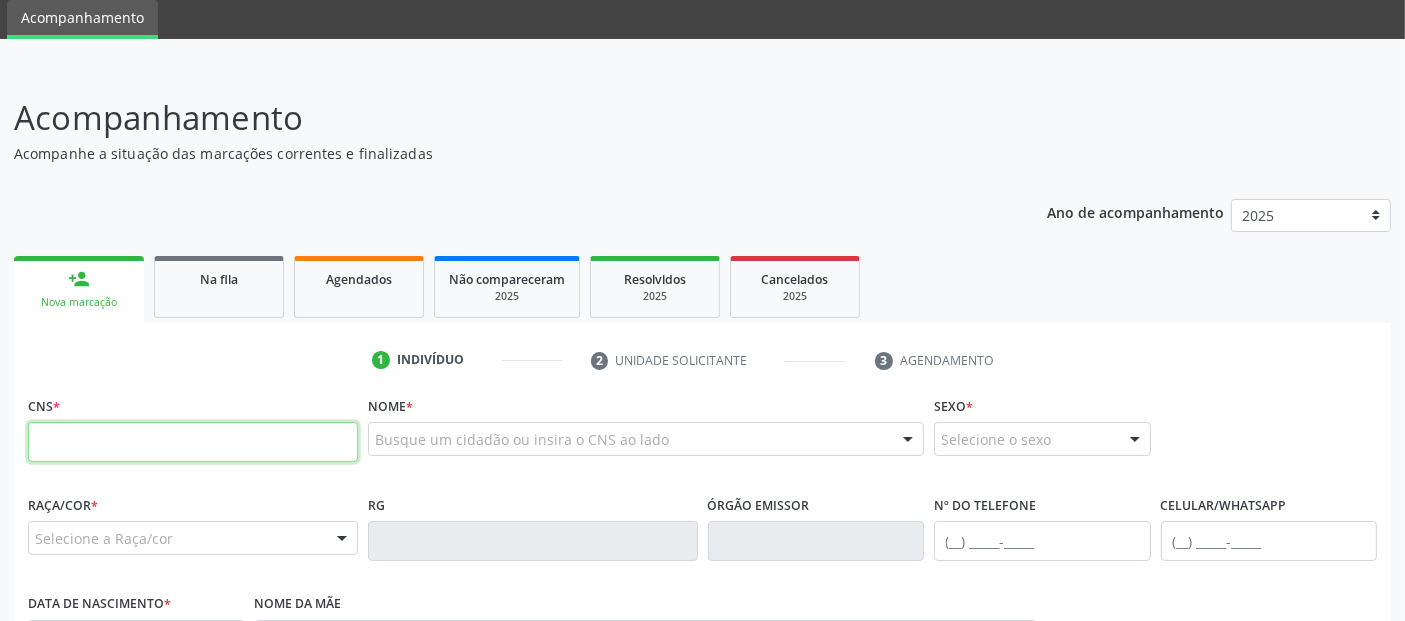 click at bounding box center [193, 442] 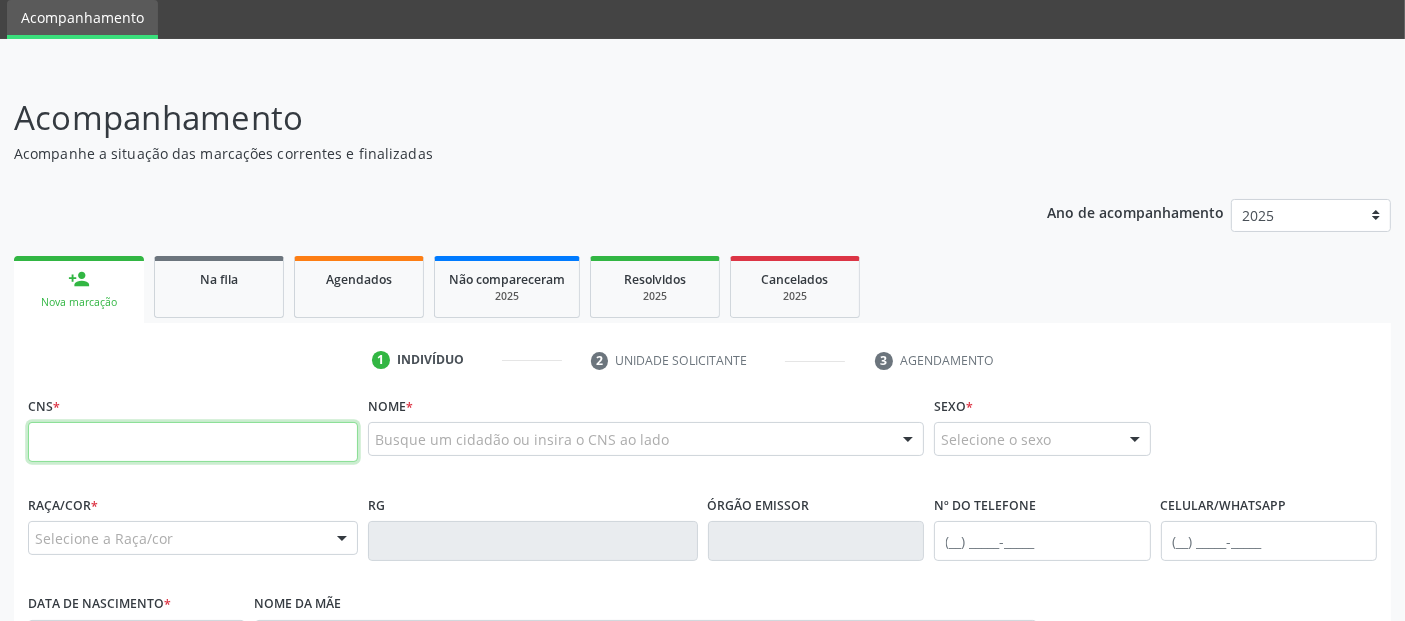 type on "6" 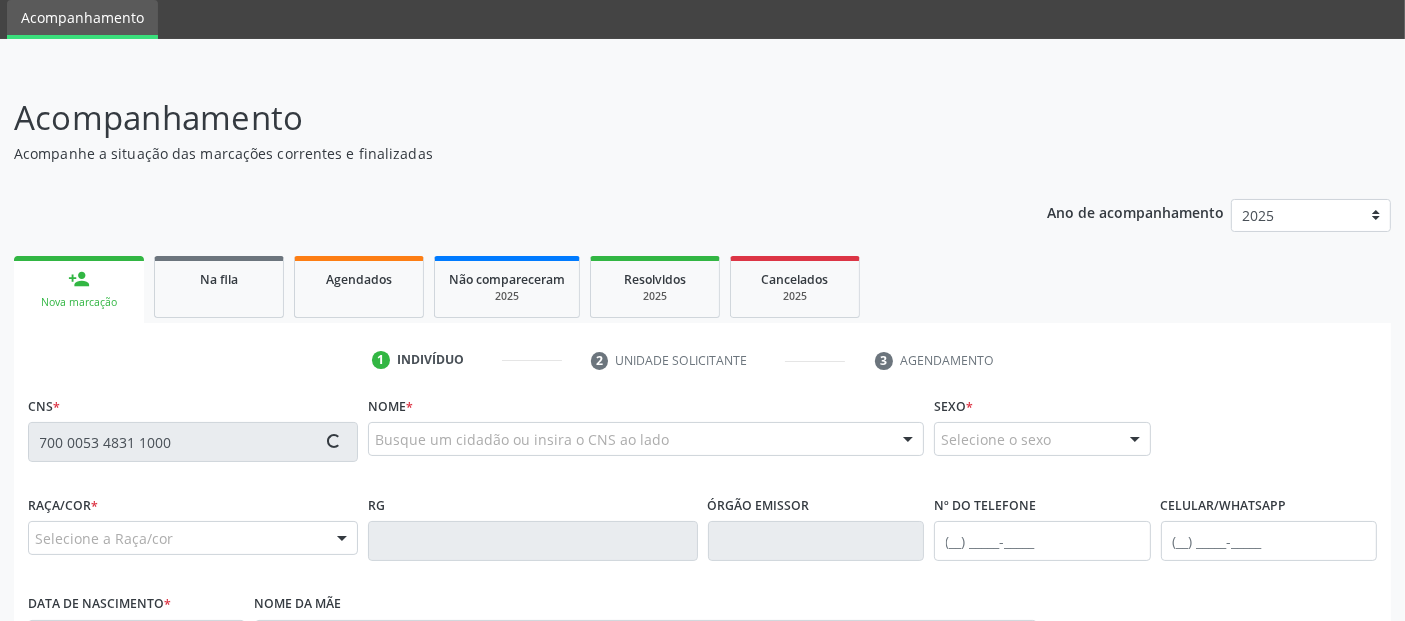 type on "700 0053 4831 1000" 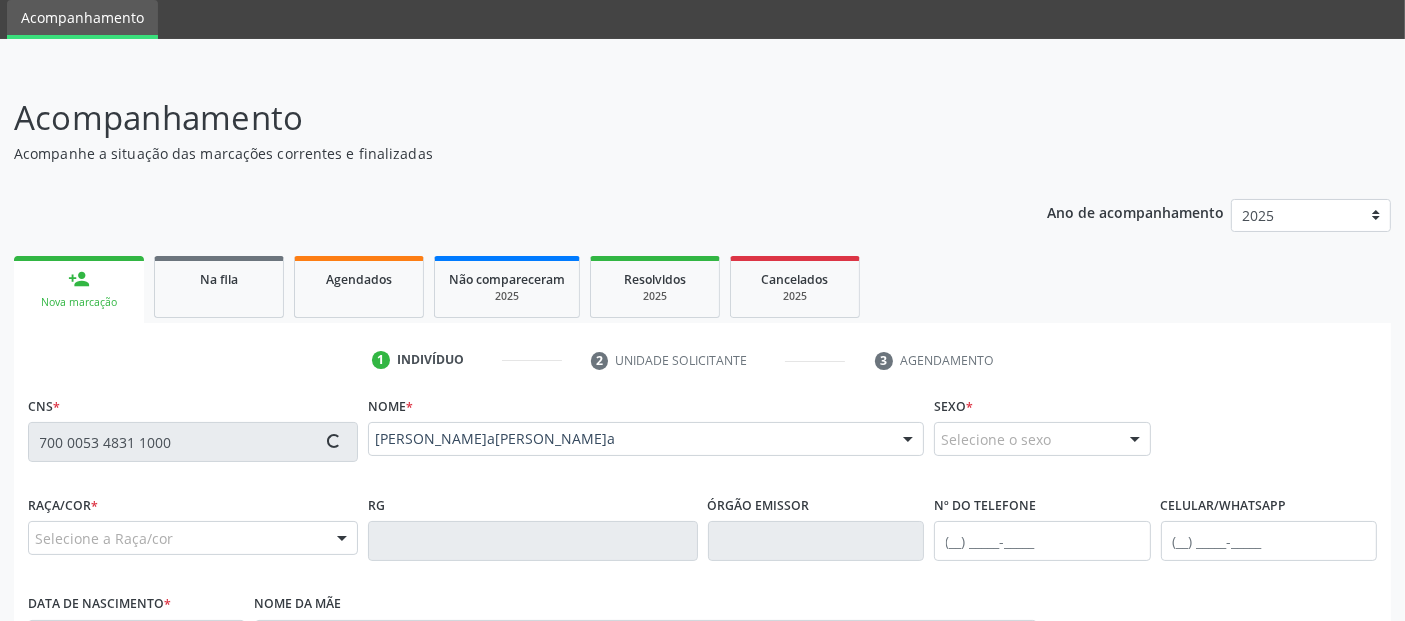 type on "[PHONE_NUMBER]" 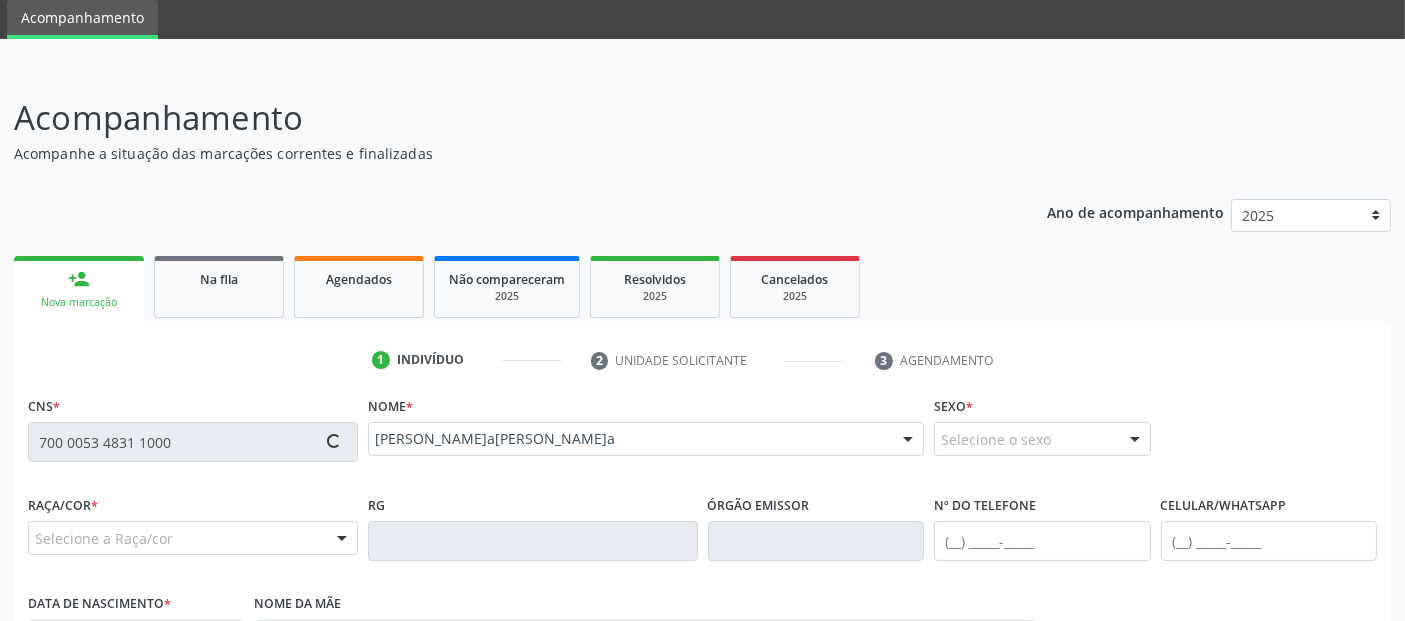 type on "[DATE]" 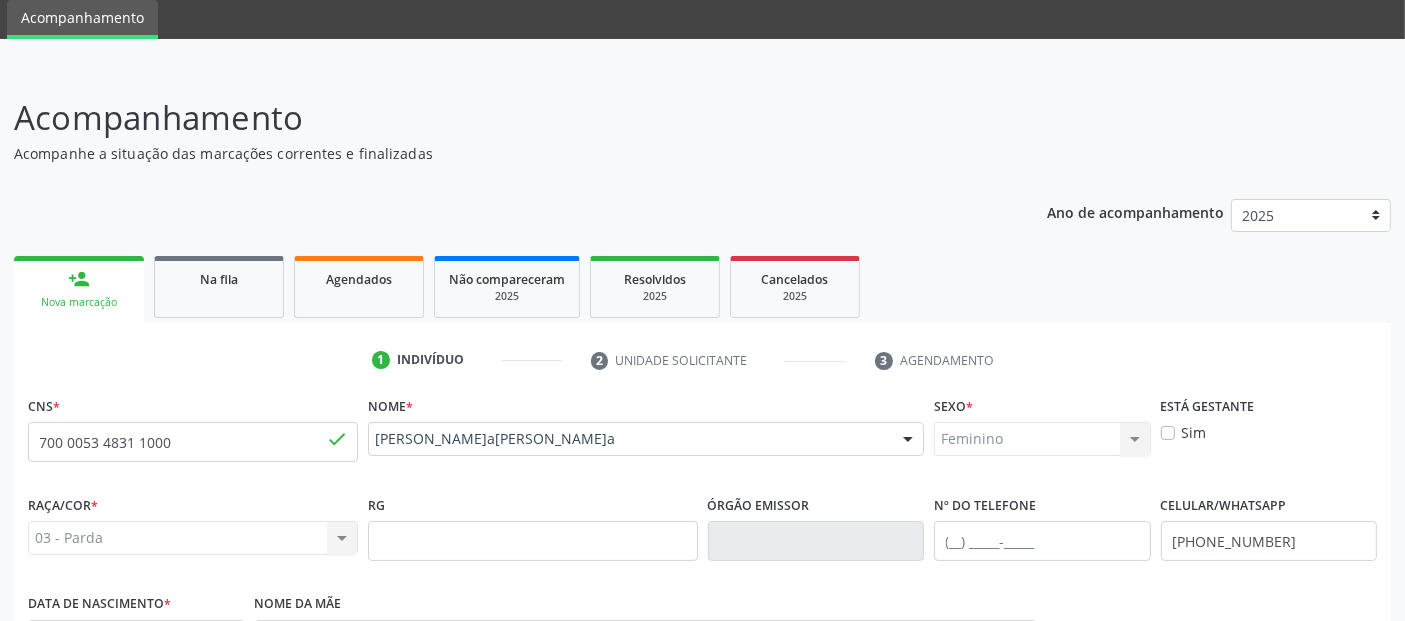 scroll, scrollTop: 489, scrollLeft: 0, axis: vertical 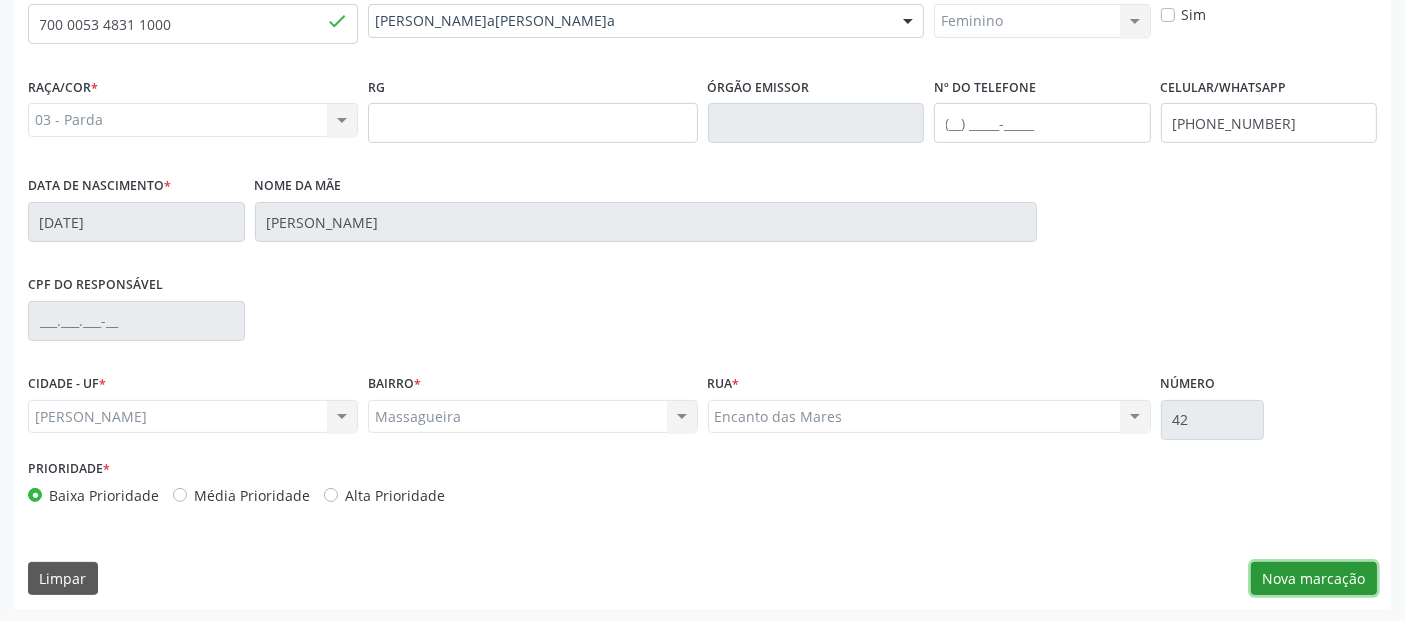 click on "Nova marcação" at bounding box center [1314, 579] 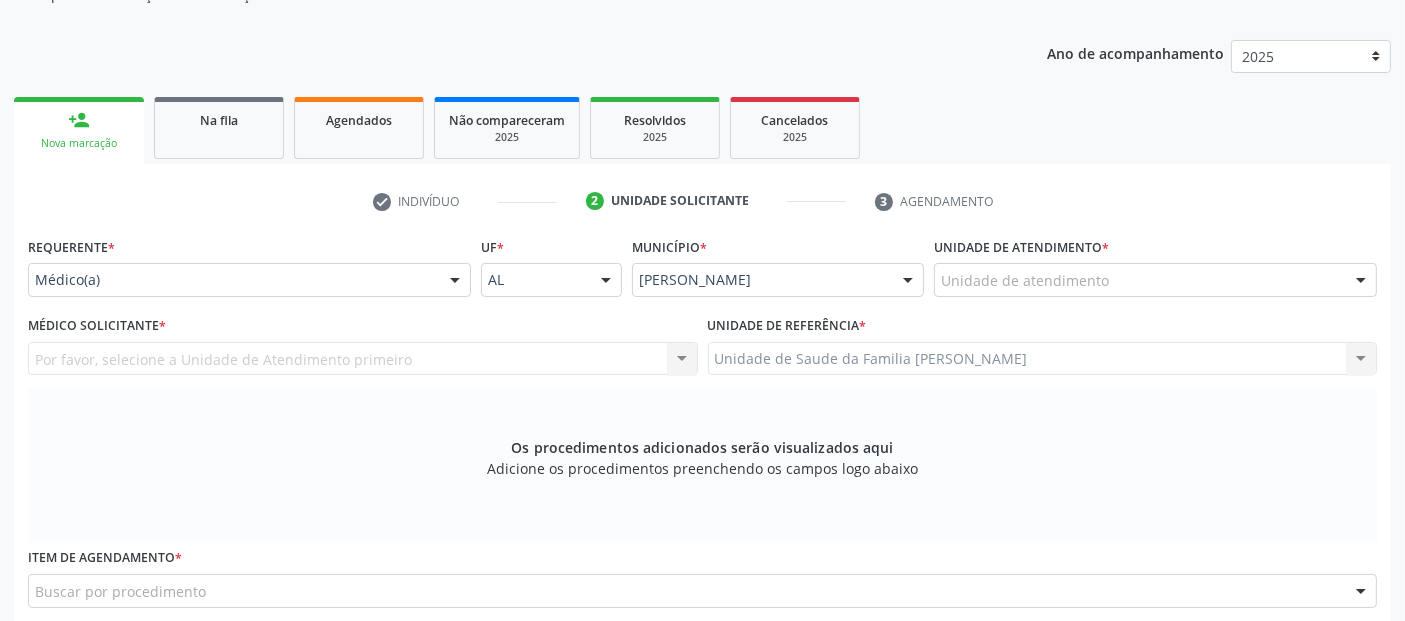 scroll, scrollTop: 231, scrollLeft: 0, axis: vertical 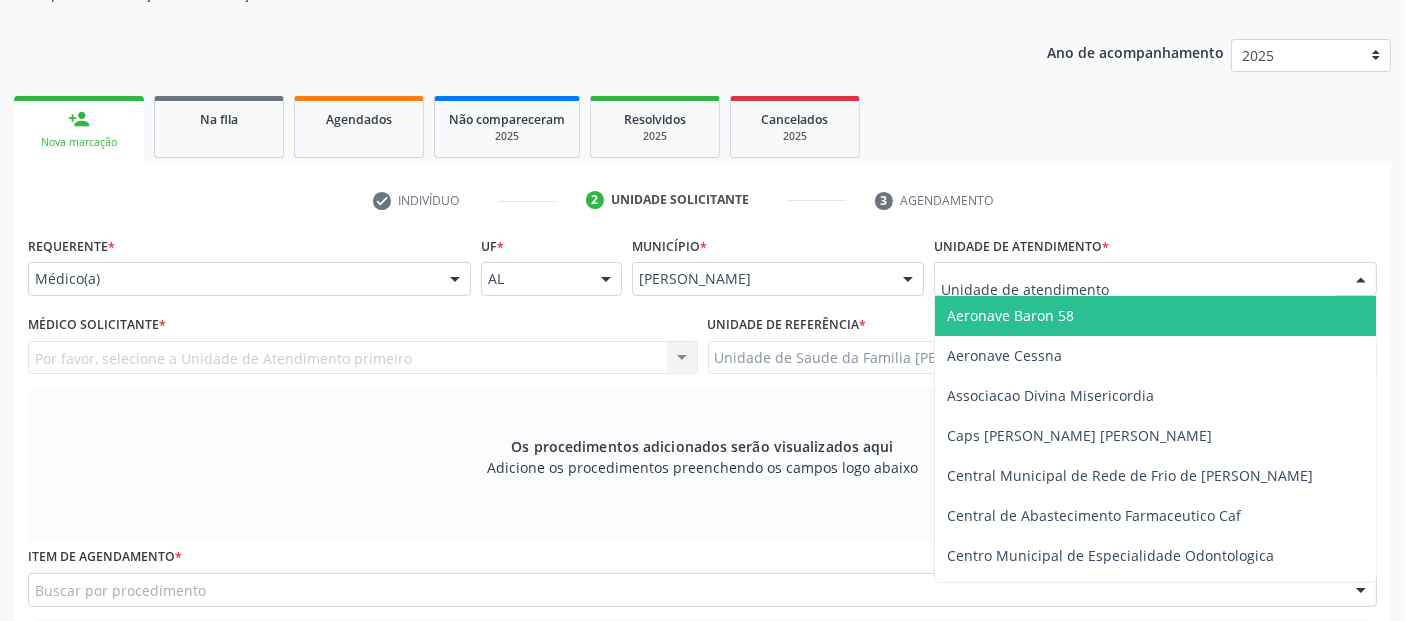 type on "P" 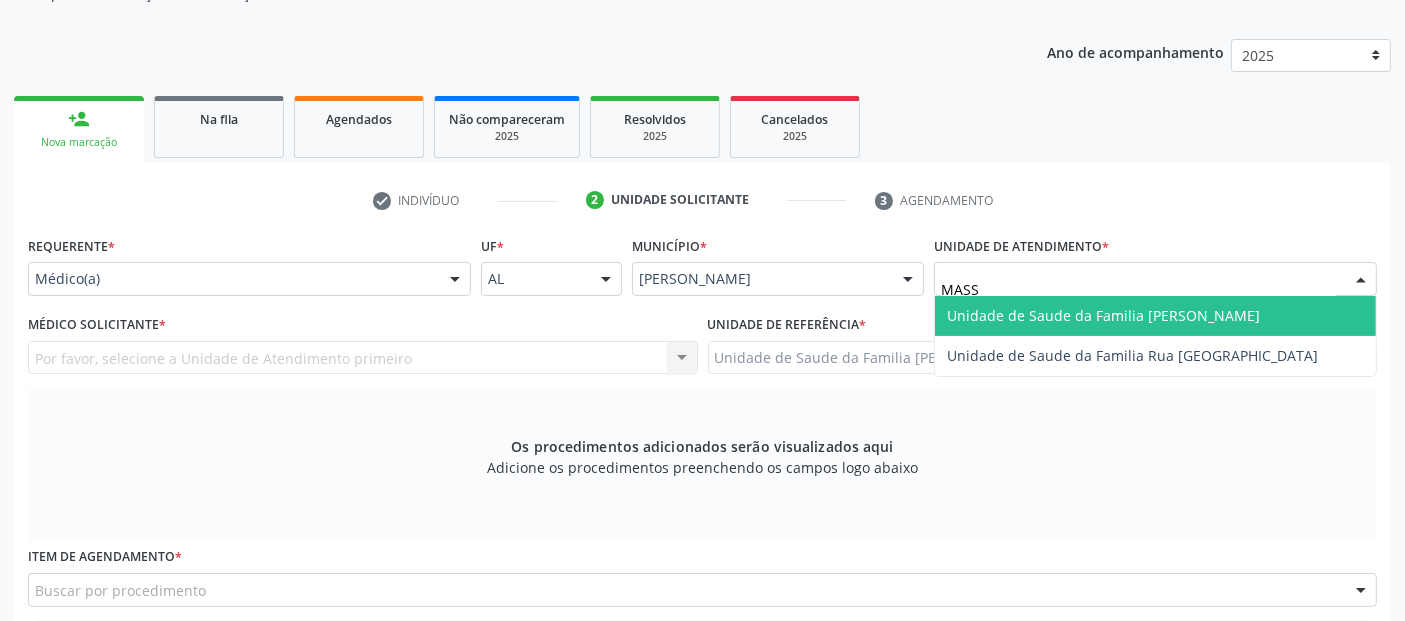 type on "MASSA" 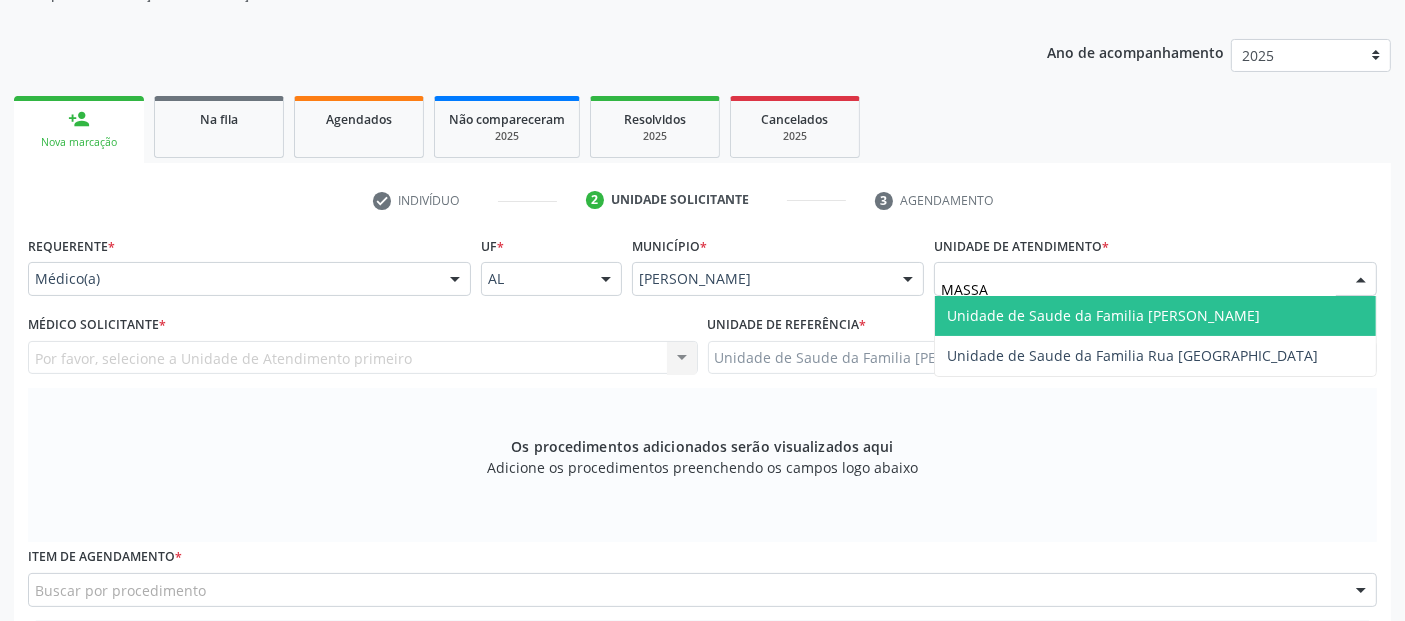 click on "Unidade de Saude da Familia [PERSON_NAME]" at bounding box center [1155, 316] 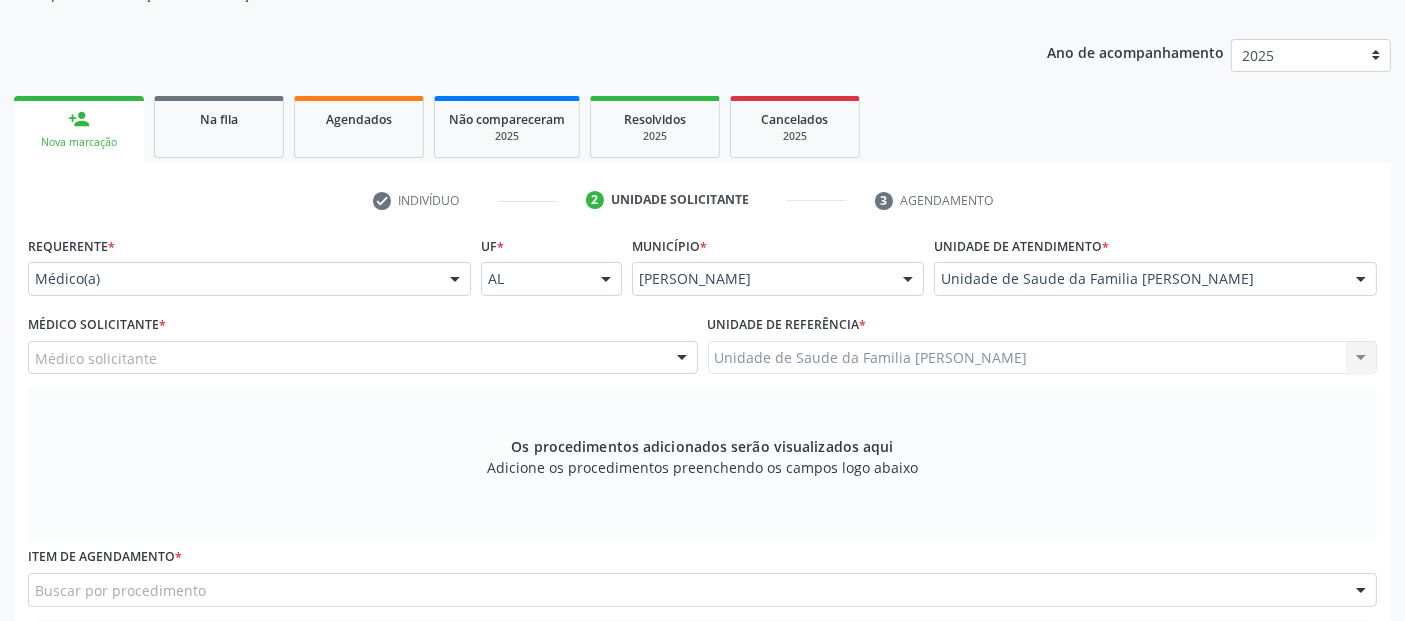 click on "Médico solicitante" at bounding box center (363, 358) 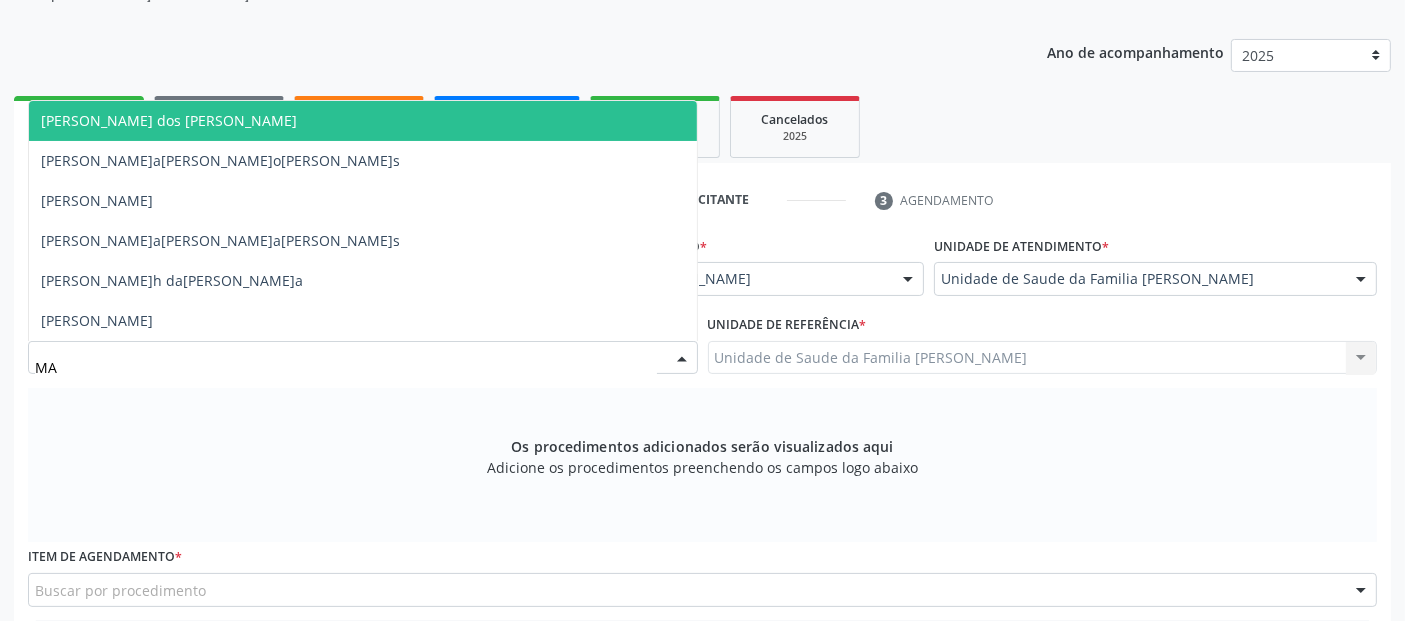 type on "M" 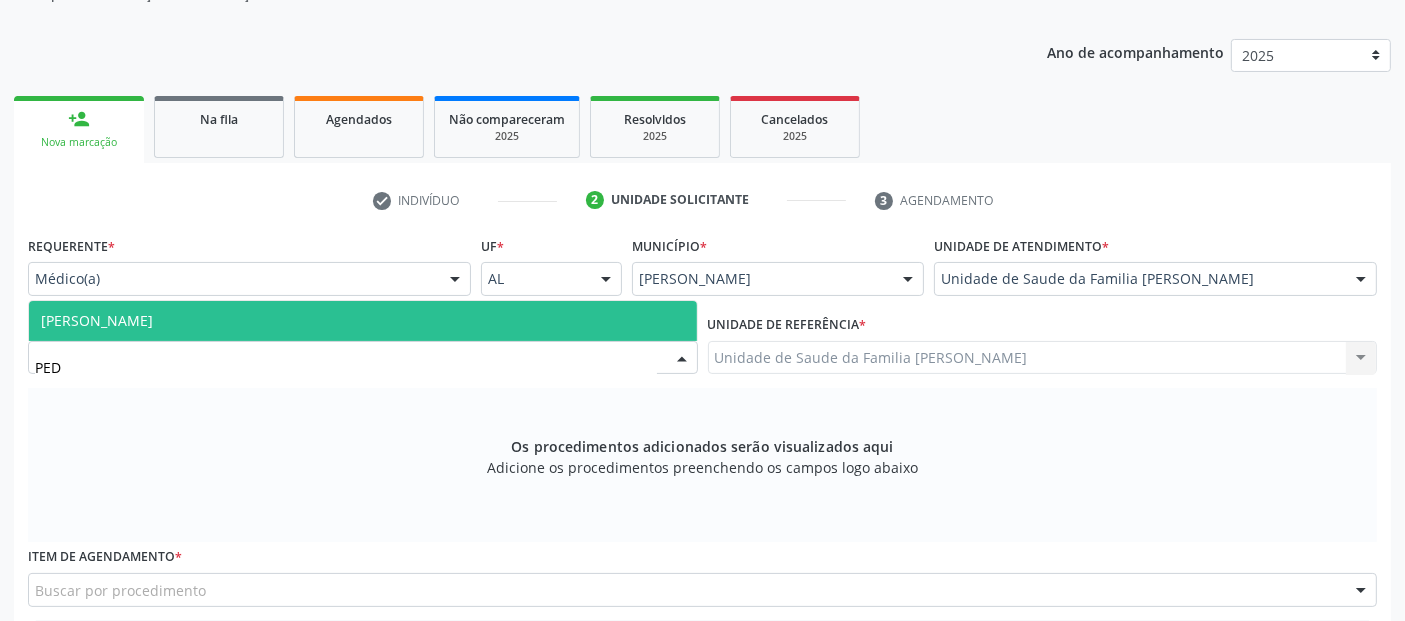 type on "PEDR" 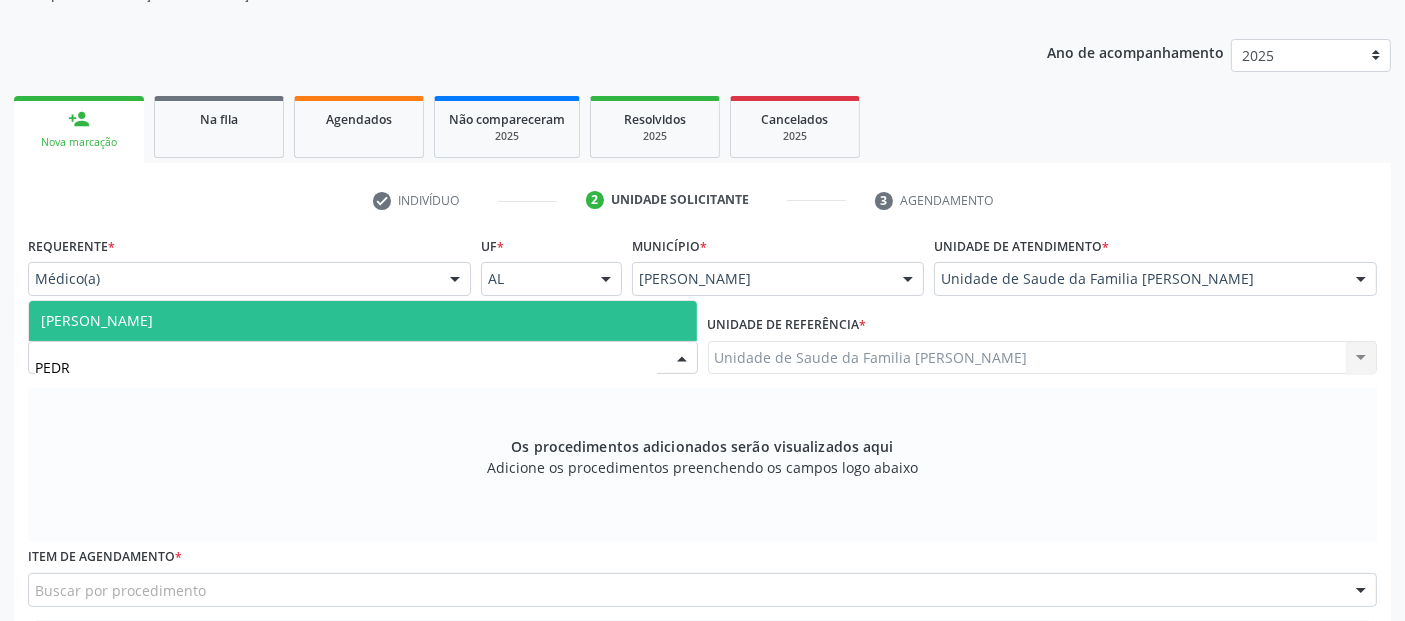 click on "[PERSON_NAME]" at bounding box center (363, 321) 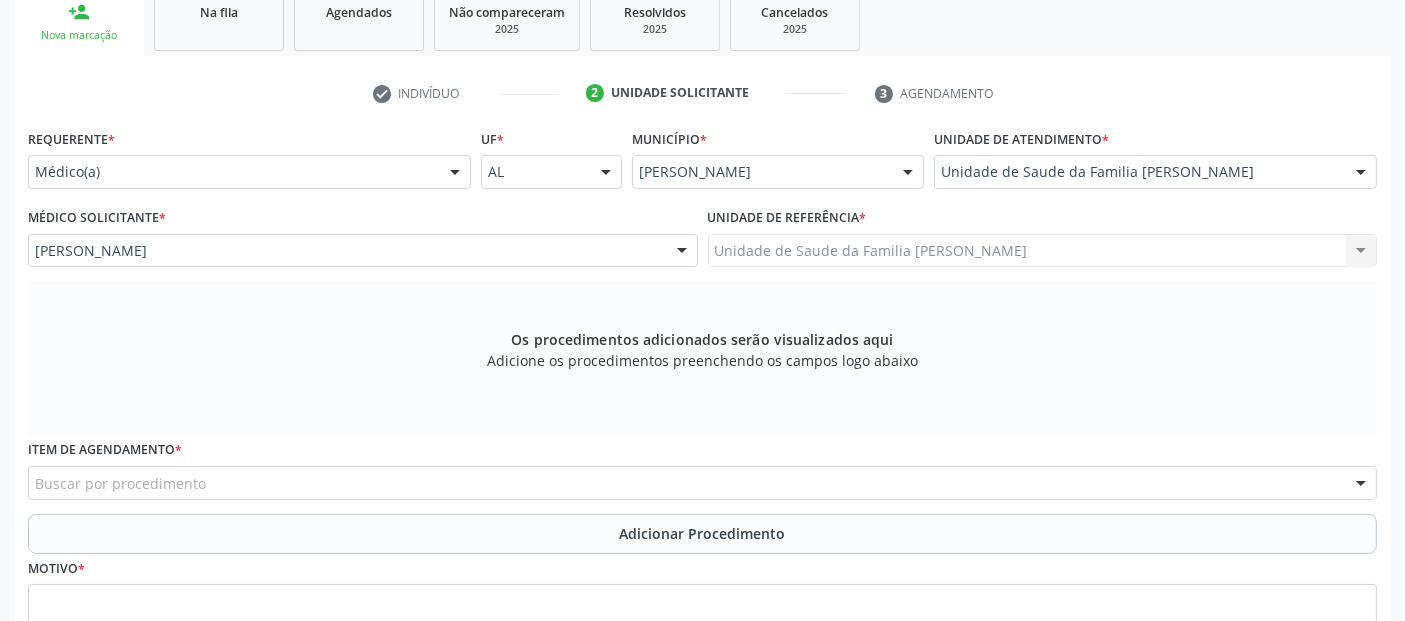 scroll, scrollTop: 505, scrollLeft: 0, axis: vertical 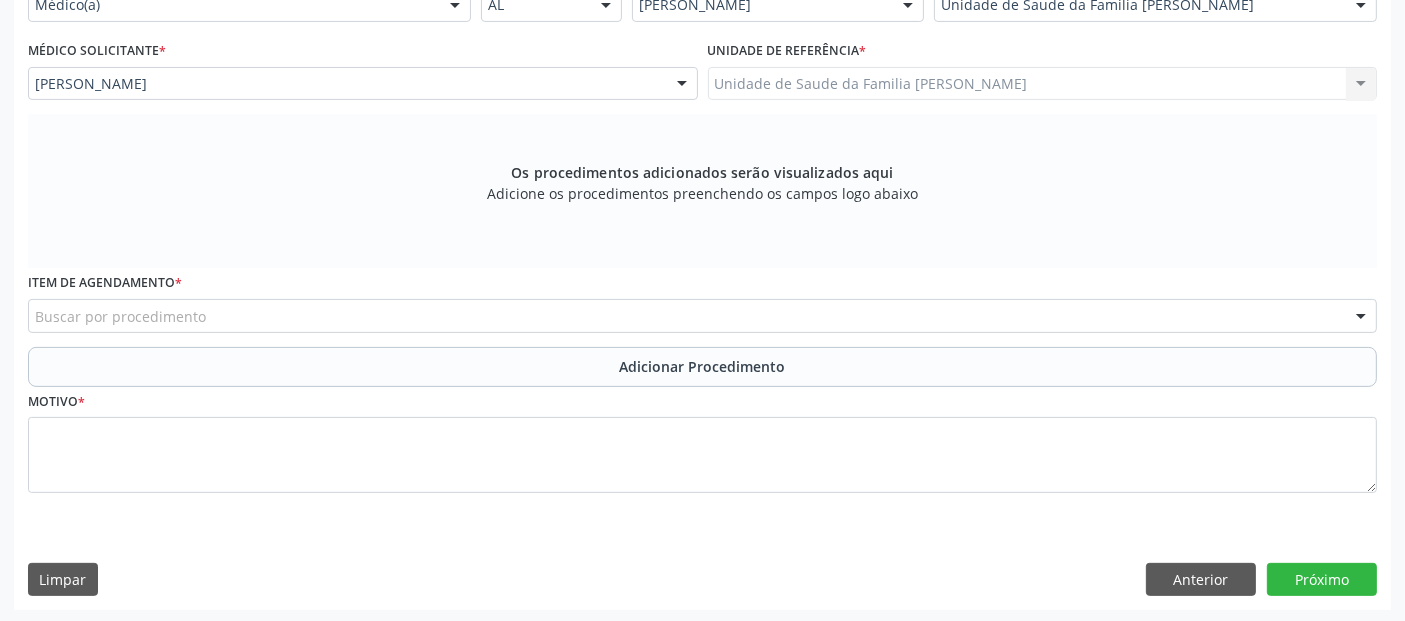 click on "Buscar por procedimento" at bounding box center [702, 316] 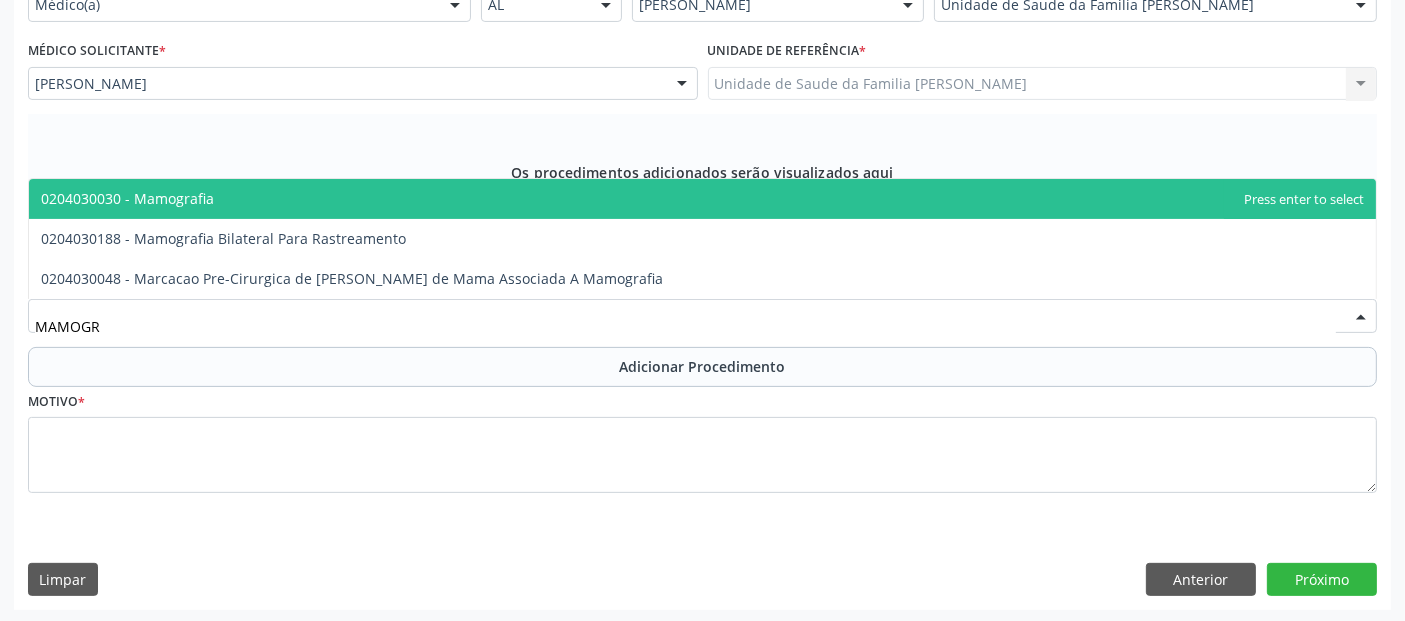 type on "MAMOGRA" 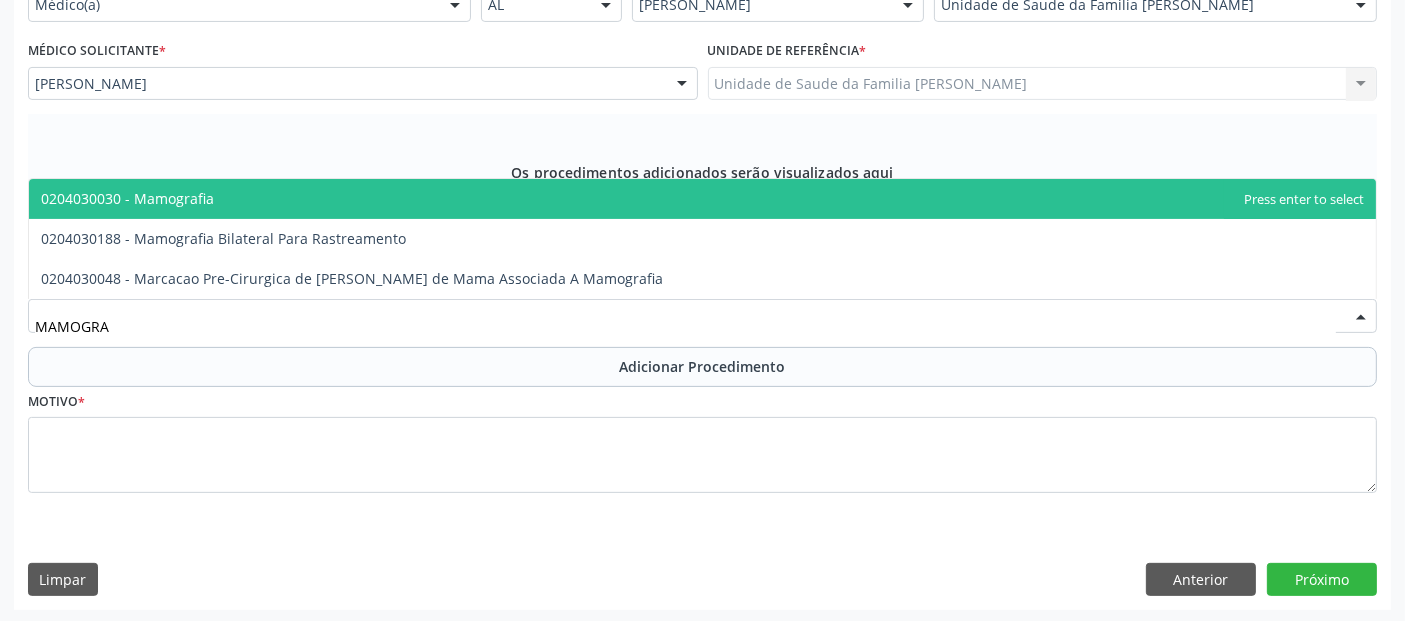 click on "0204030030 - Mamografia" at bounding box center [702, 199] 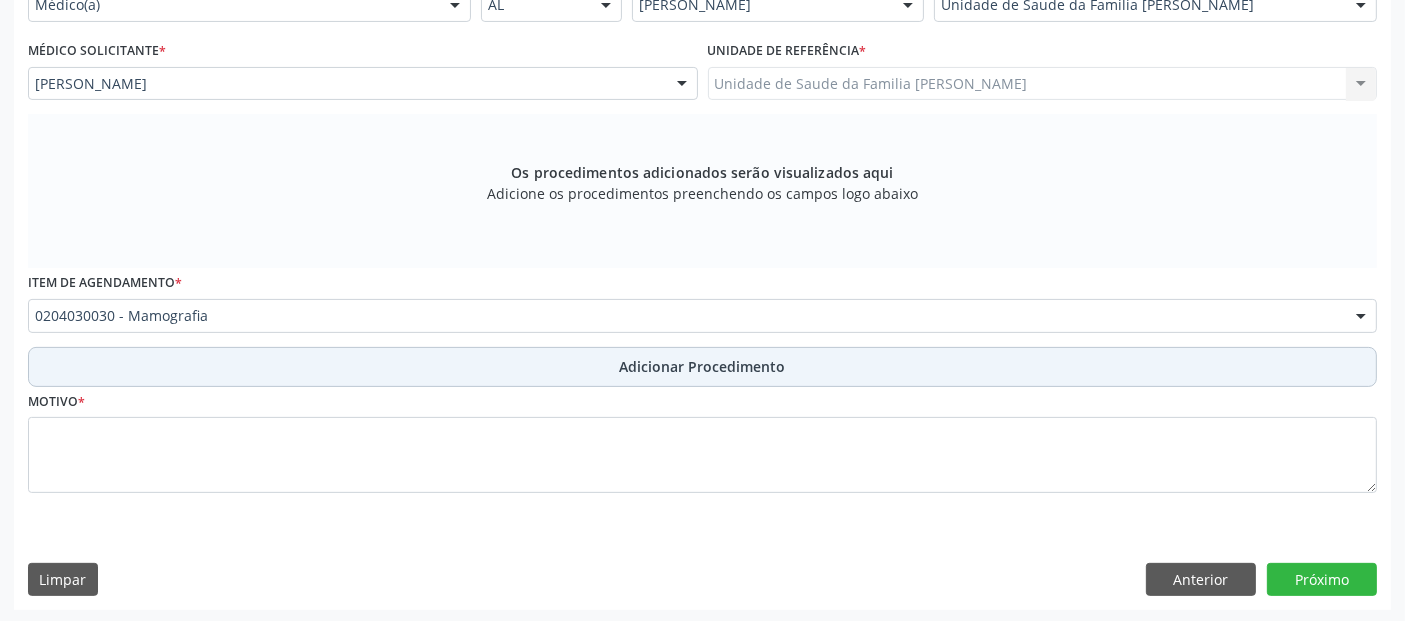 click on "Adicionar Procedimento" at bounding box center (702, 367) 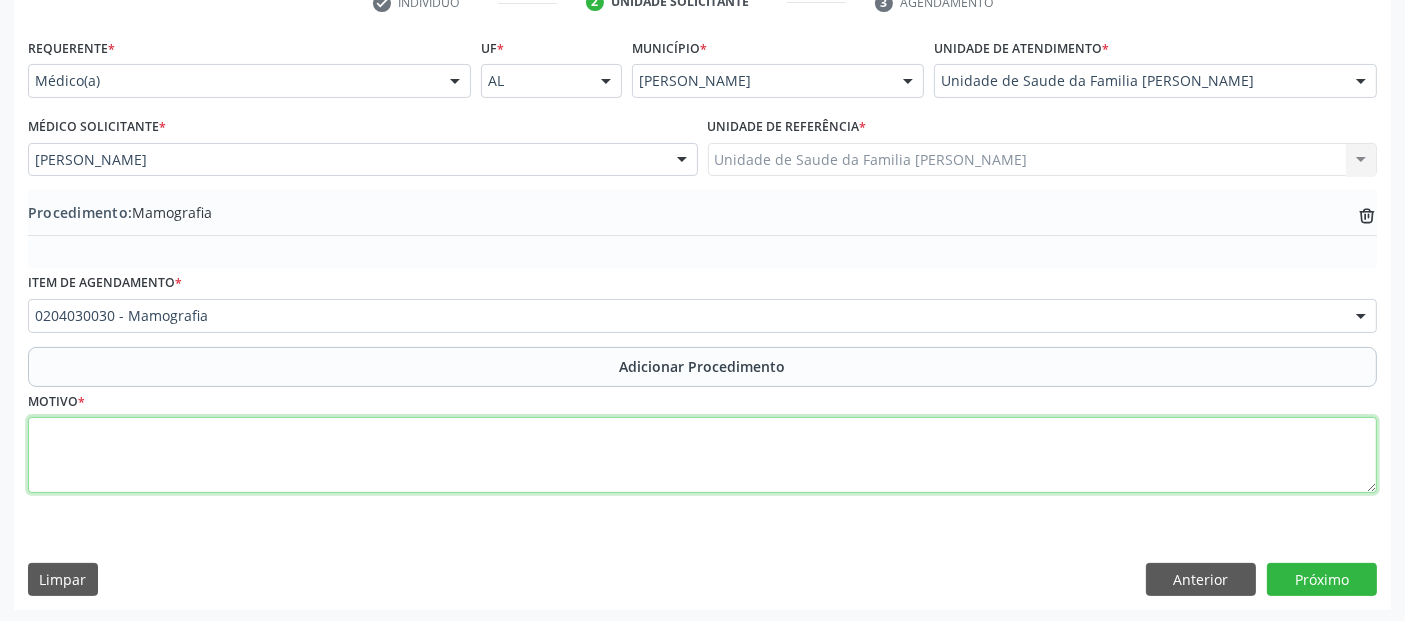 click at bounding box center [702, 455] 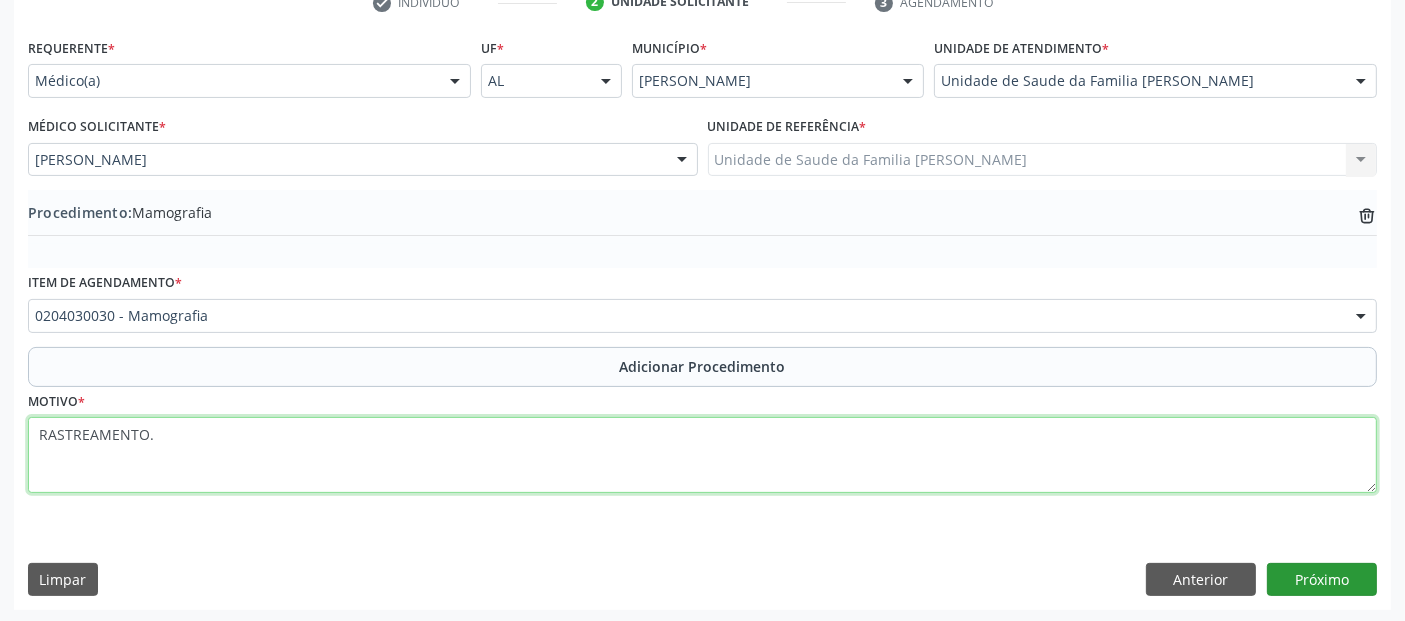 type on "RASTREAMENTO." 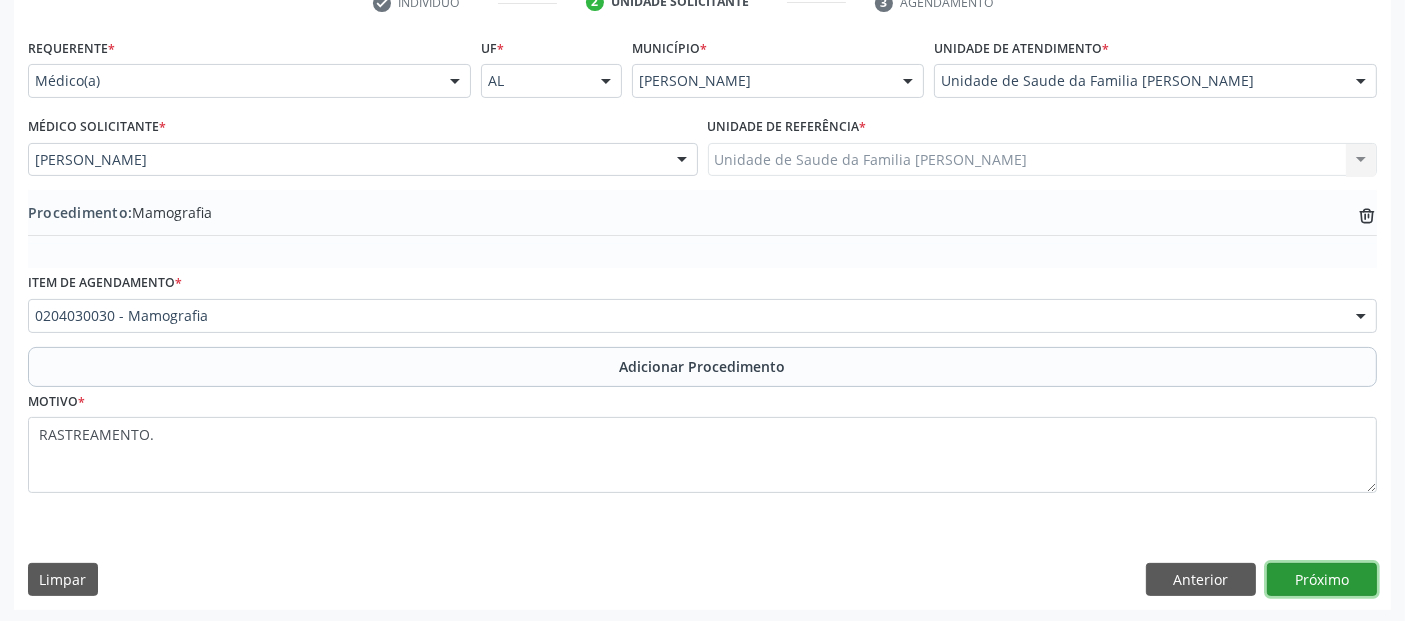 click on "Próximo" at bounding box center (1322, 580) 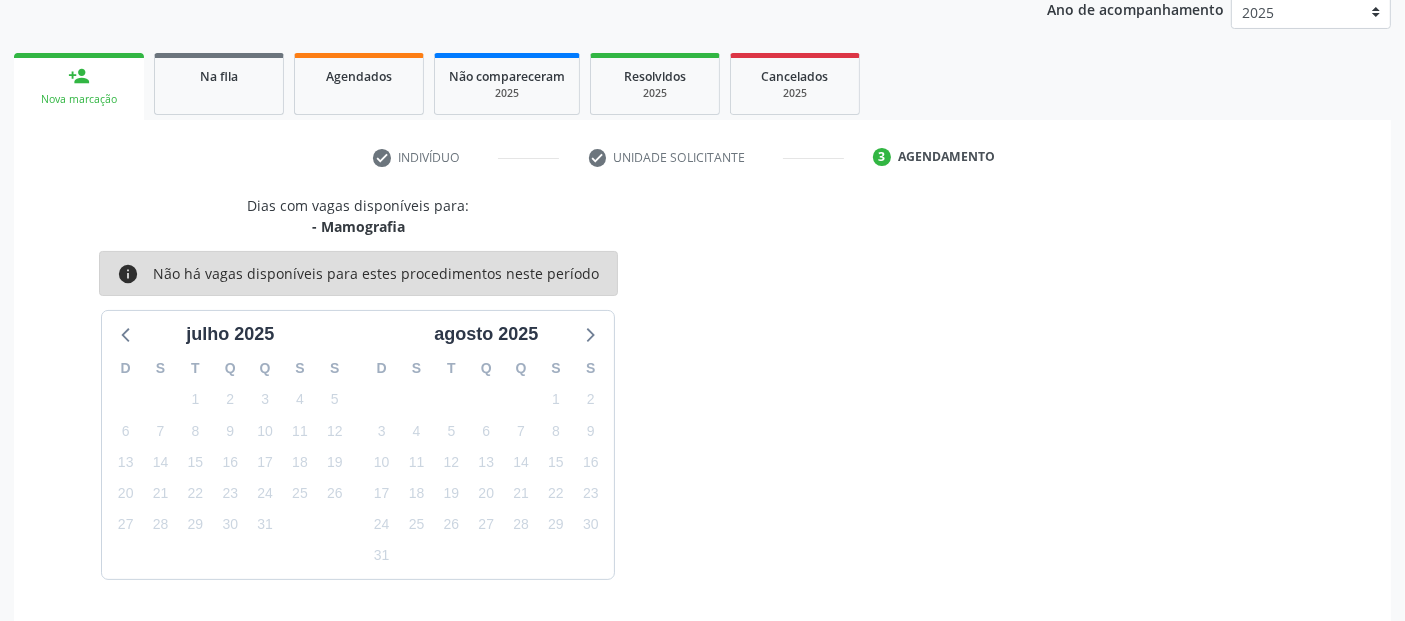scroll, scrollTop: 333, scrollLeft: 0, axis: vertical 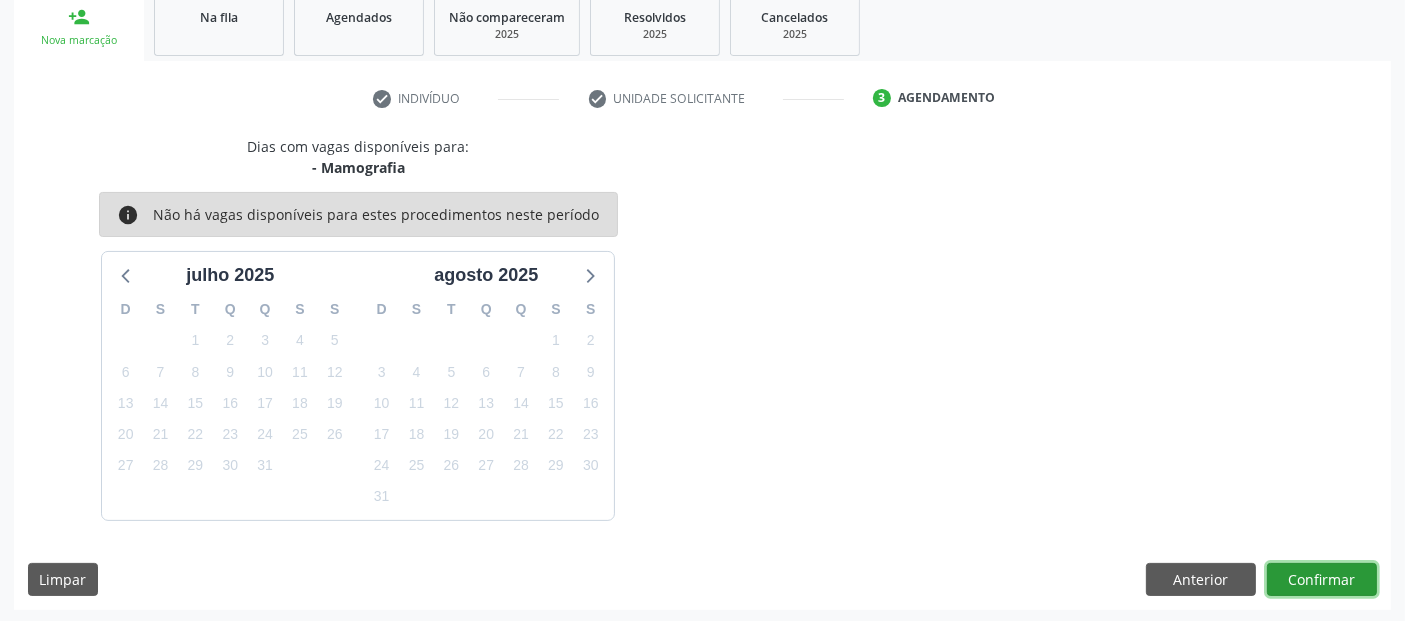 click on "Confirmar" at bounding box center (1322, 580) 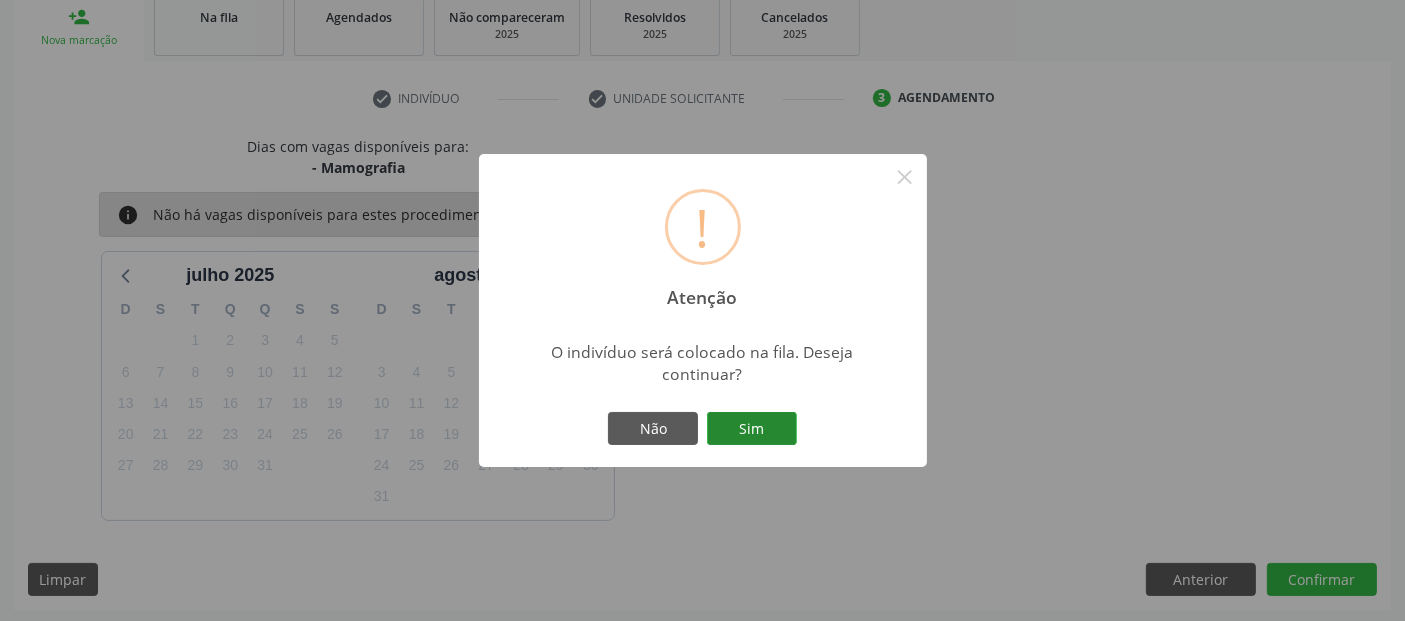 click on "Sim" at bounding box center (752, 429) 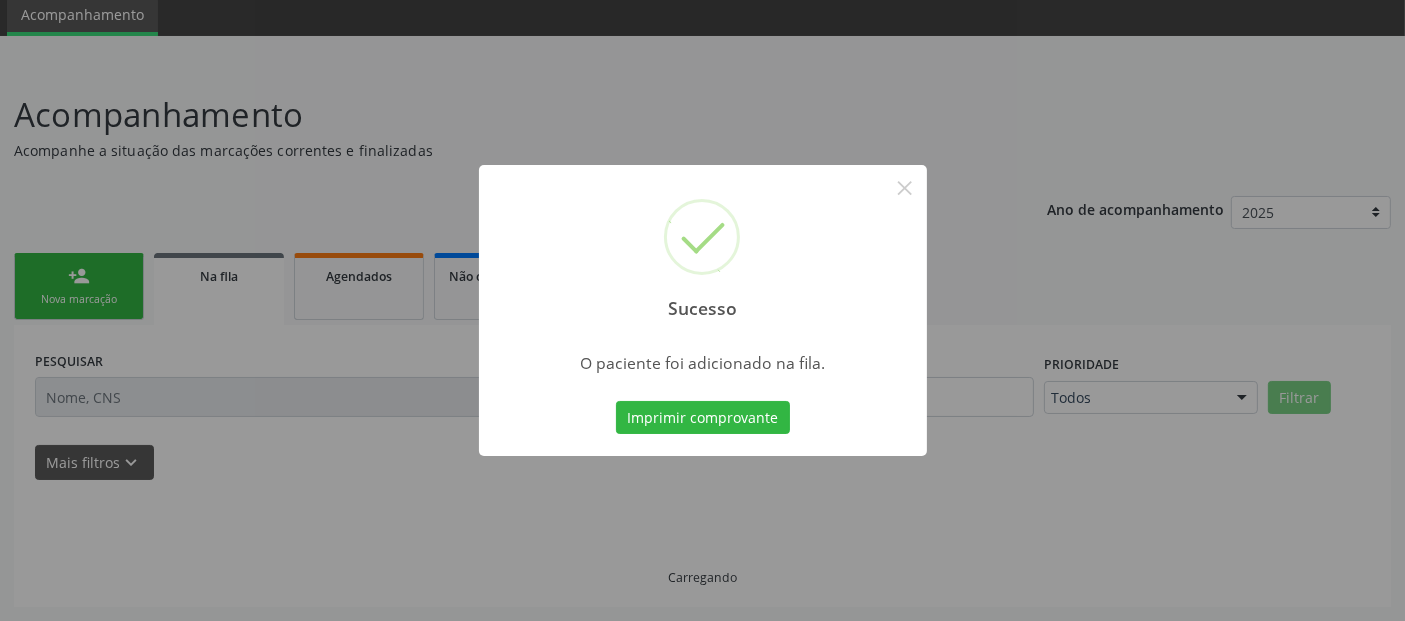 scroll, scrollTop: 71, scrollLeft: 0, axis: vertical 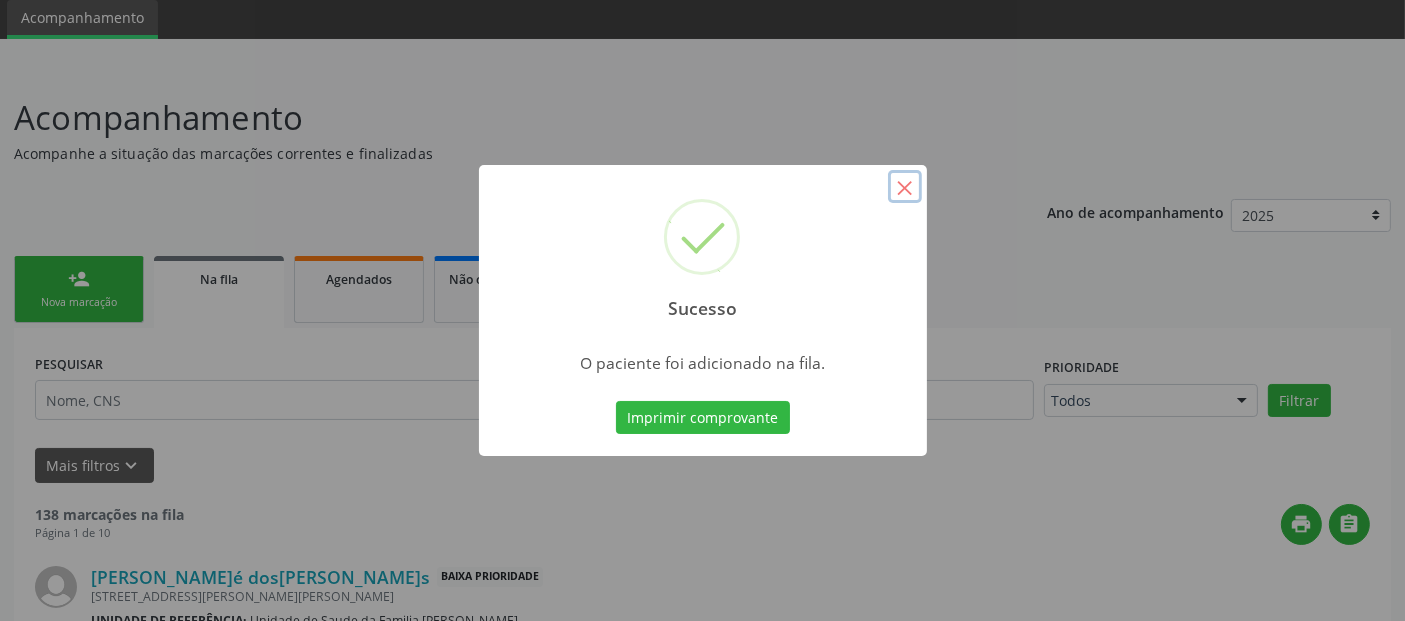 click on "×" at bounding box center [905, 187] 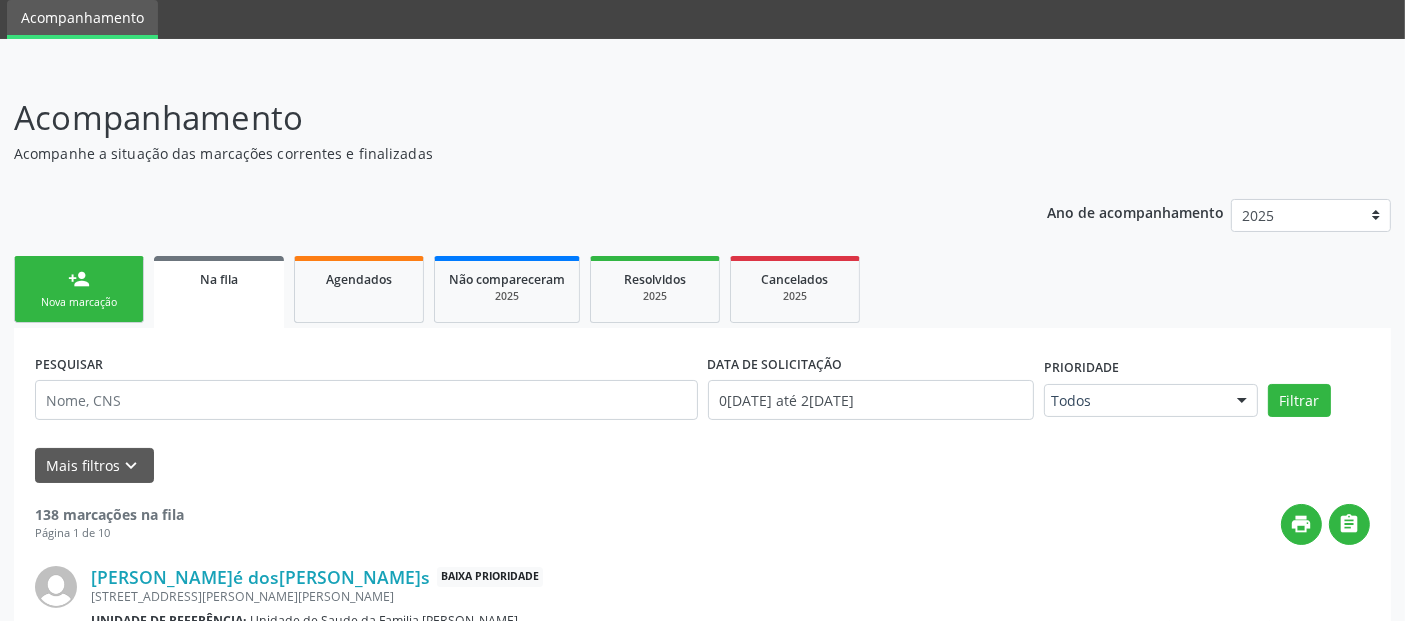 click on "person_add
Nova marcação" at bounding box center [79, 289] 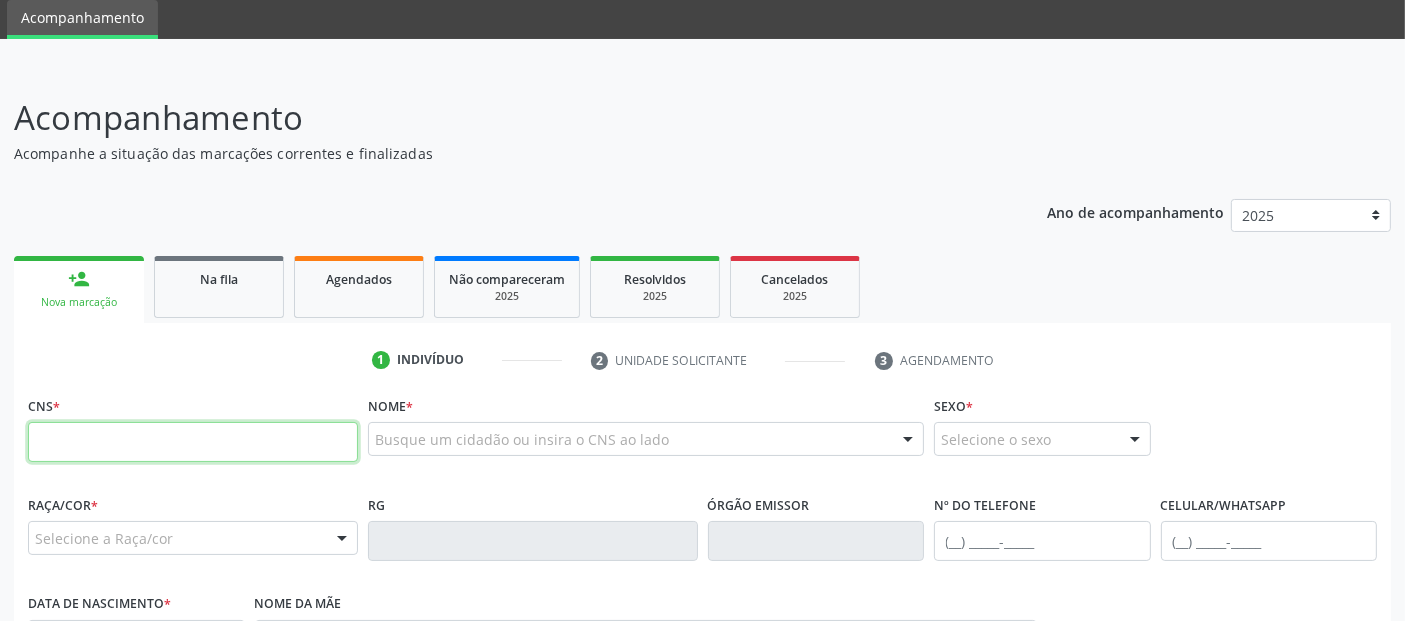 click at bounding box center (193, 442) 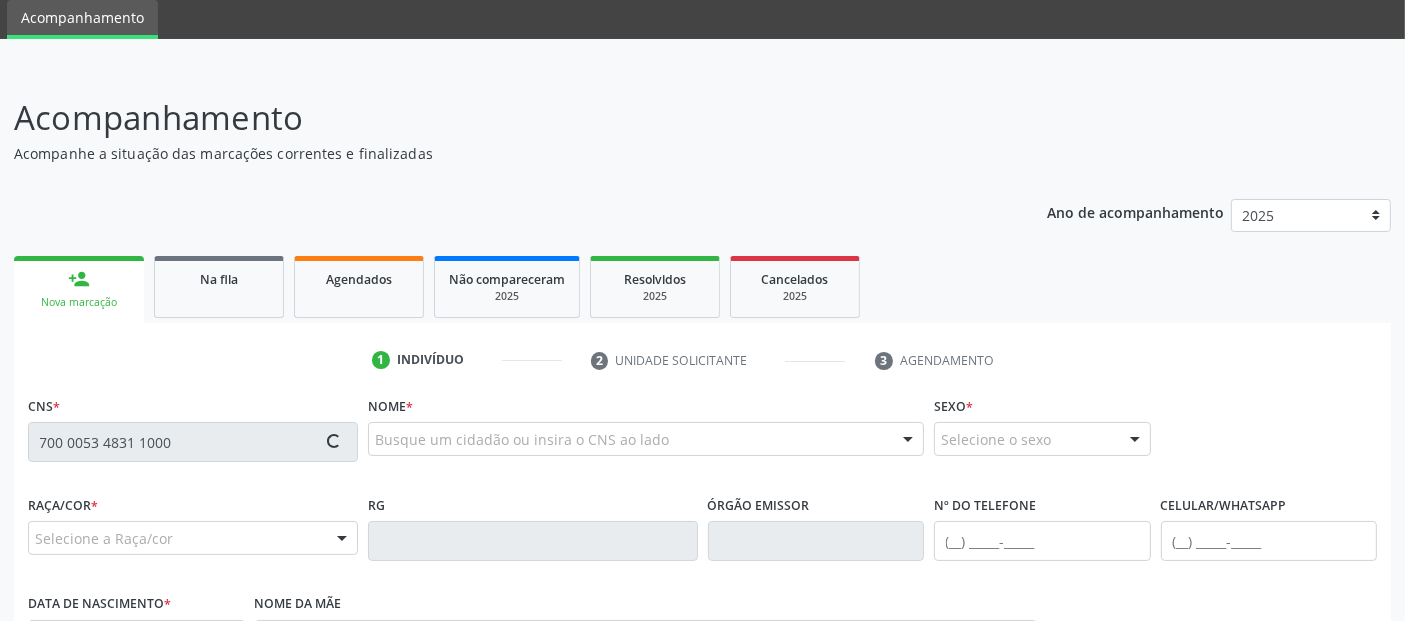 type on "700 0053 4831 1000" 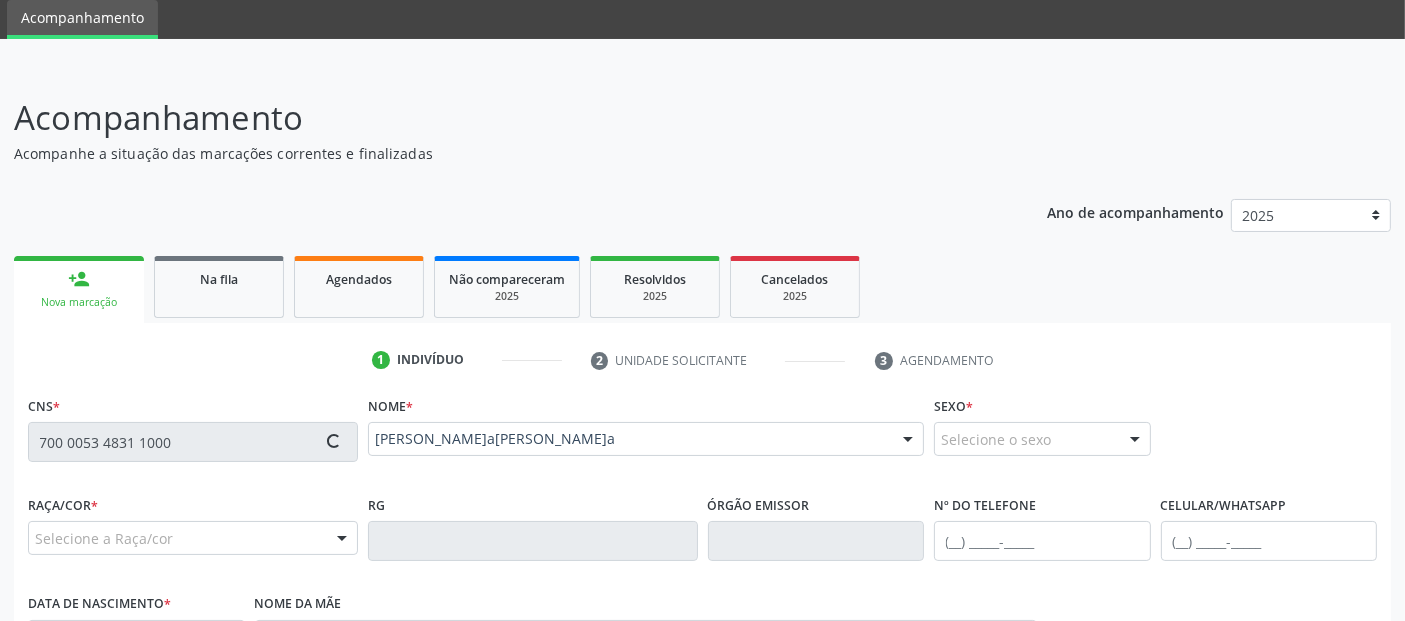 type on "[PHONE_NUMBER]" 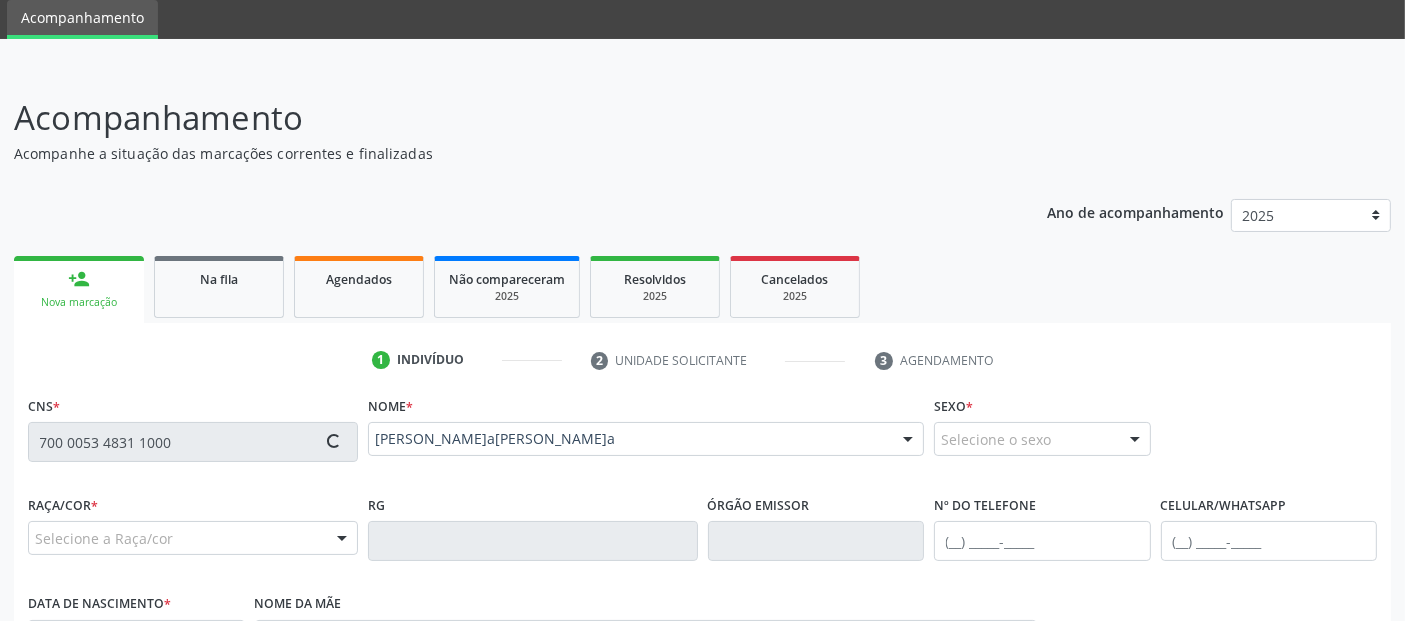 type on "[DATE]" 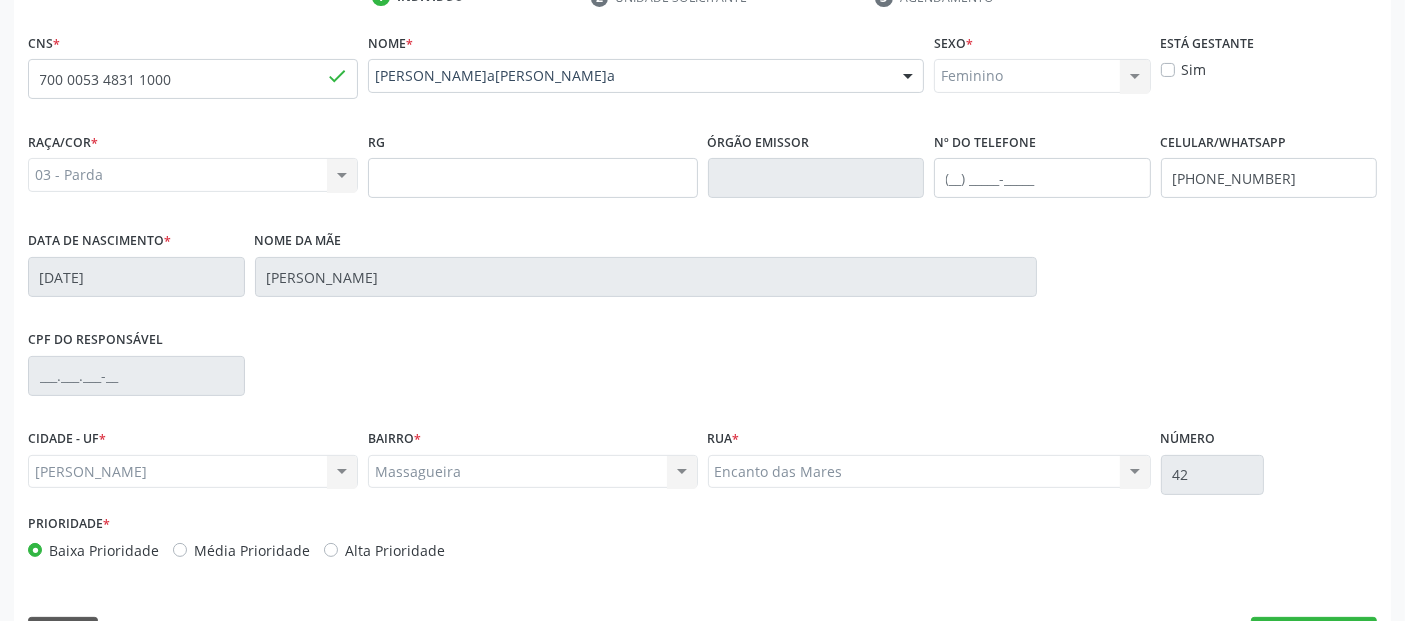 scroll, scrollTop: 489, scrollLeft: 0, axis: vertical 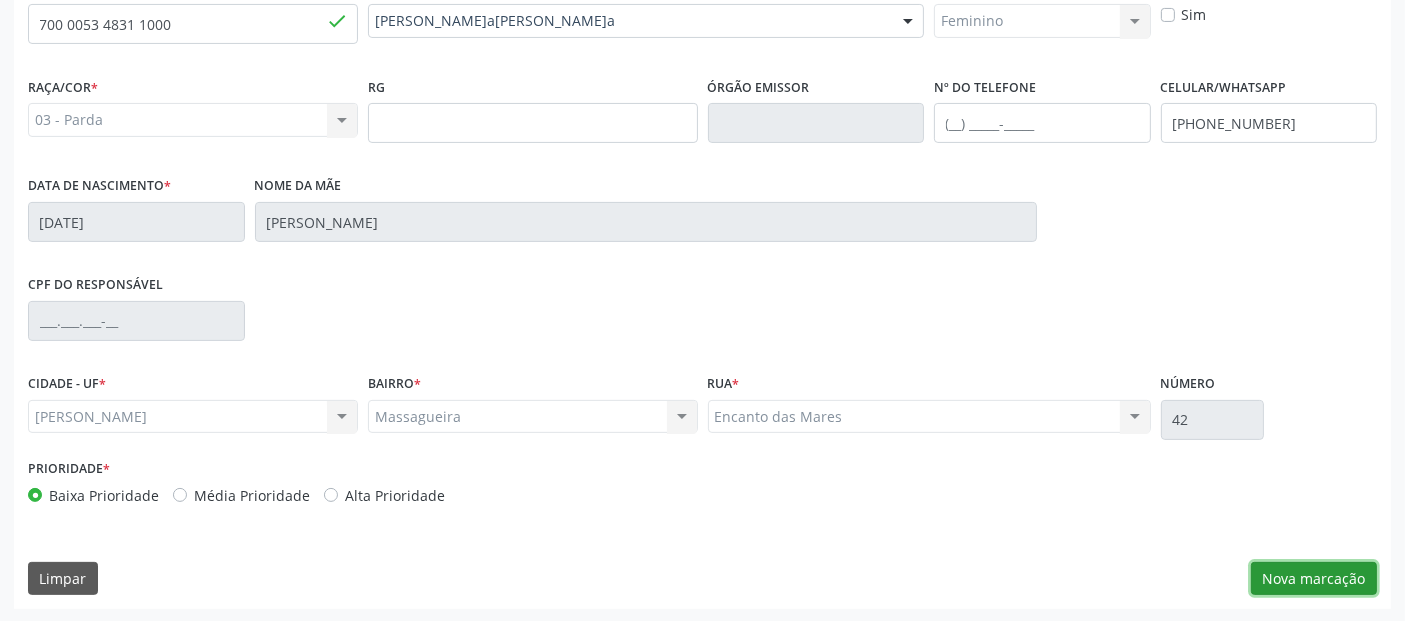 click on "Nova marcação" at bounding box center (1314, 579) 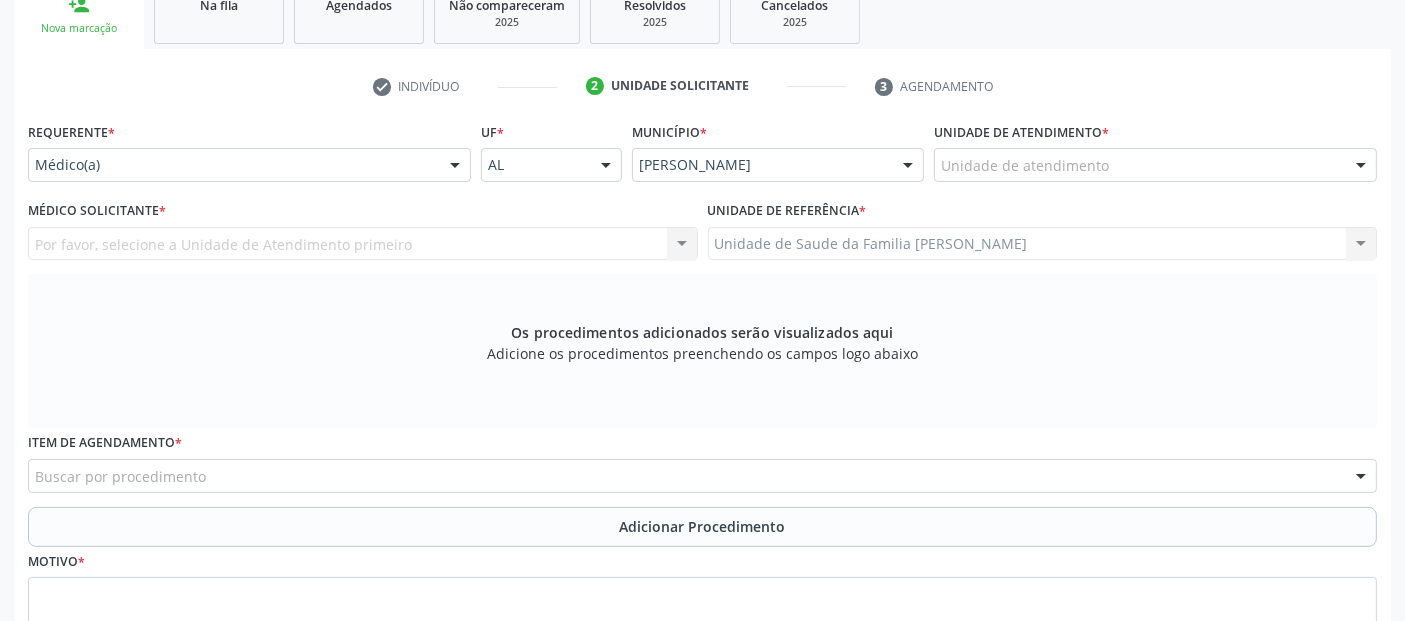 scroll, scrollTop: 308, scrollLeft: 0, axis: vertical 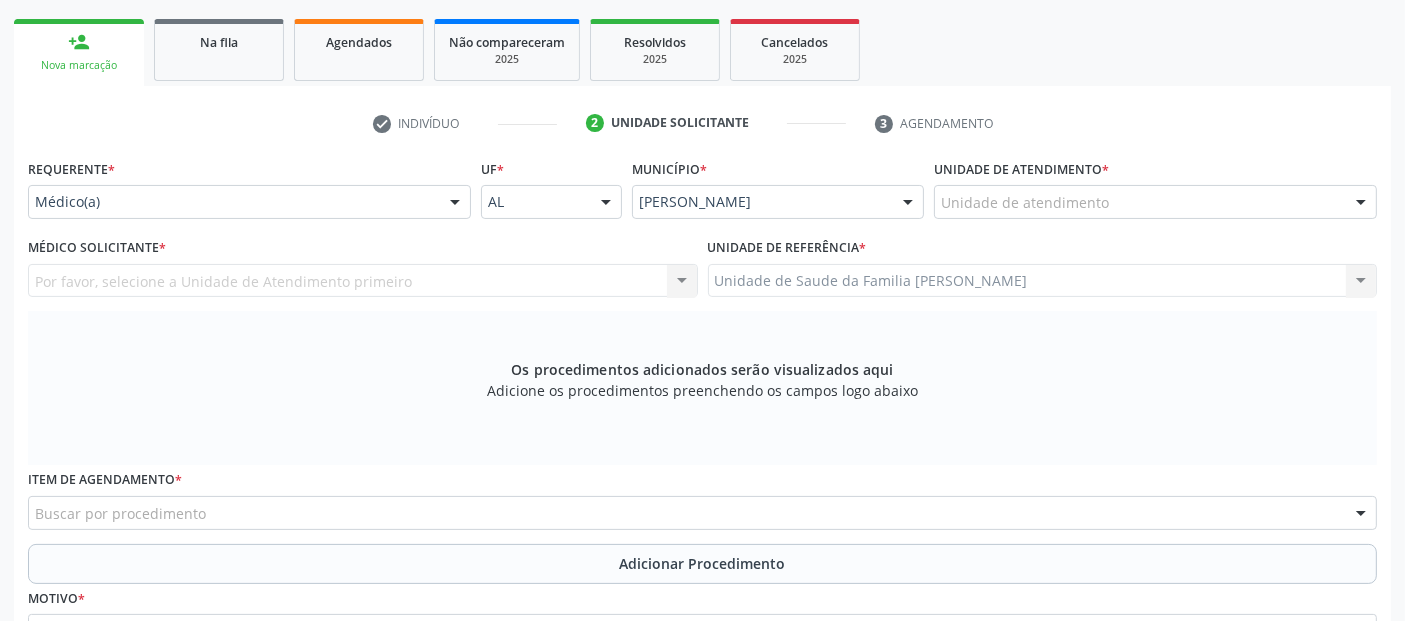 click on "Unidade de atendimento" at bounding box center [1155, 202] 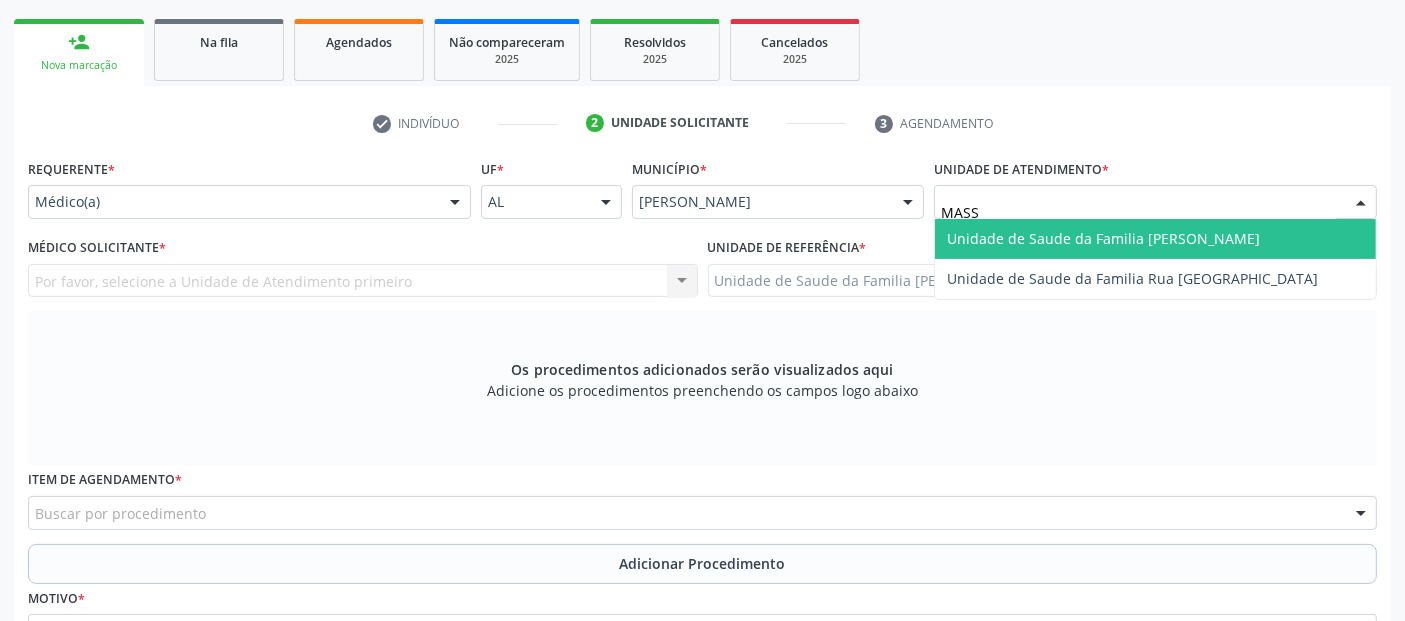 type on "MASSA" 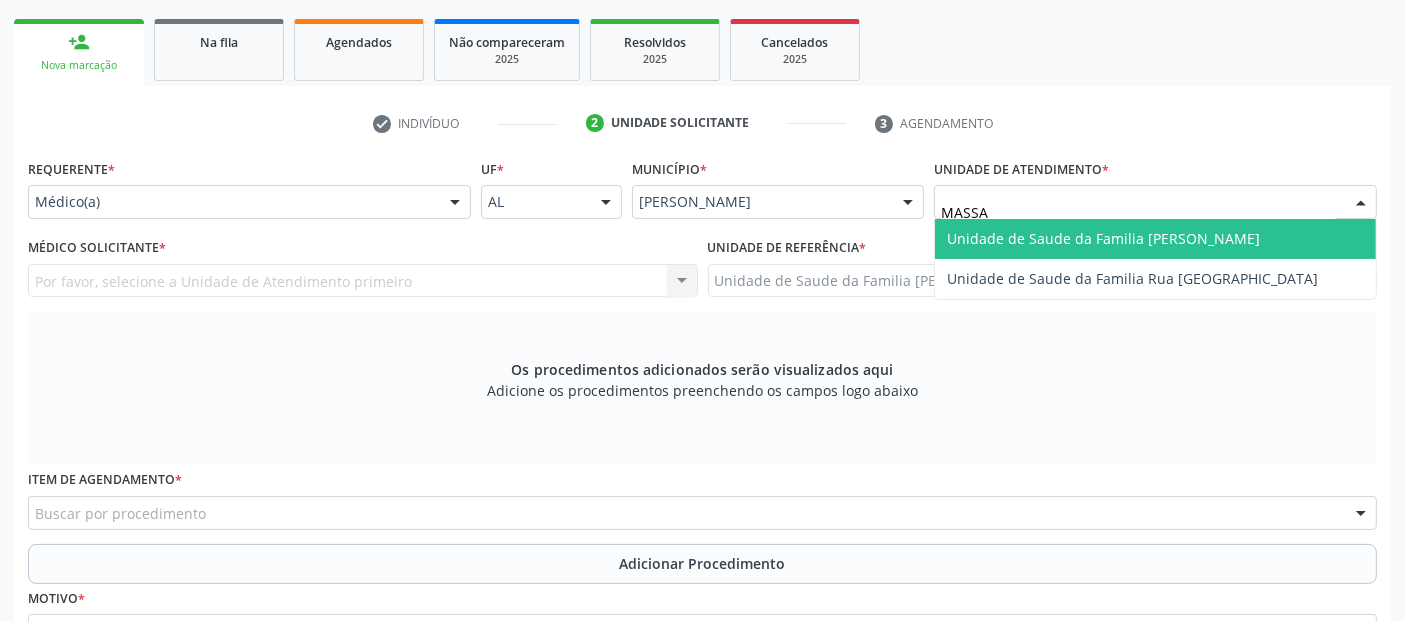click on "Unidade de Saude da Familia [PERSON_NAME]" at bounding box center [1103, 238] 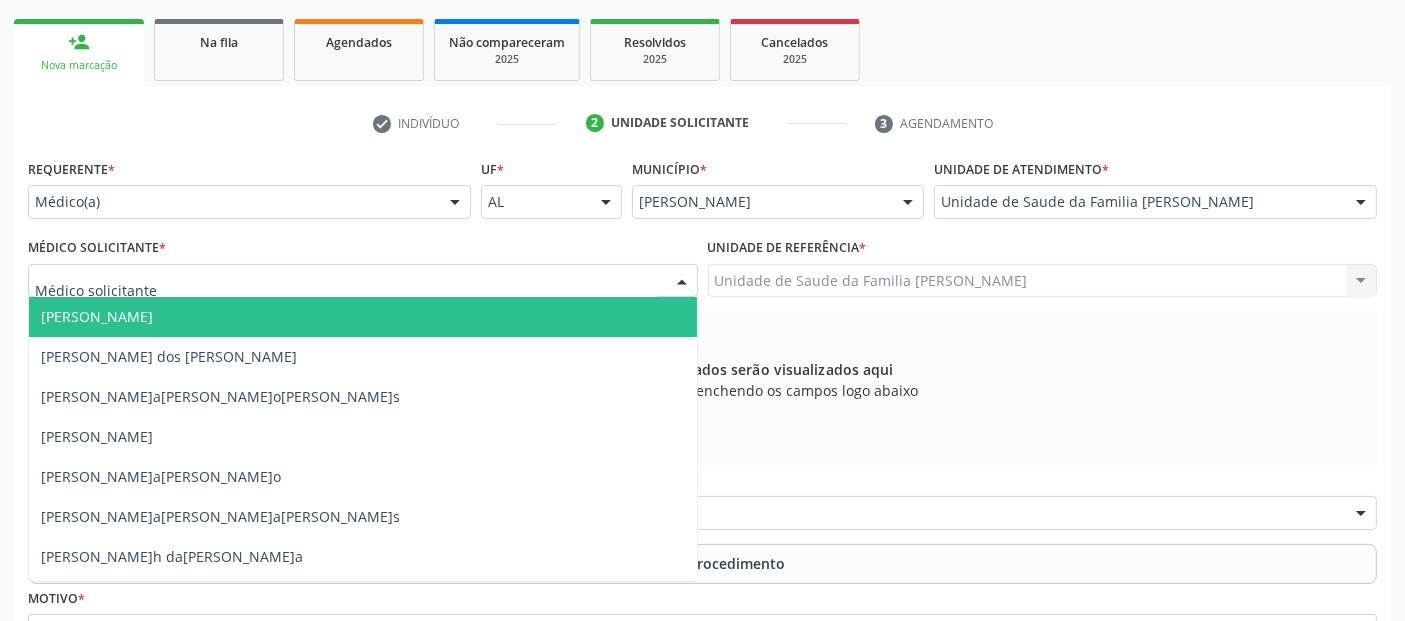 click at bounding box center (363, 281) 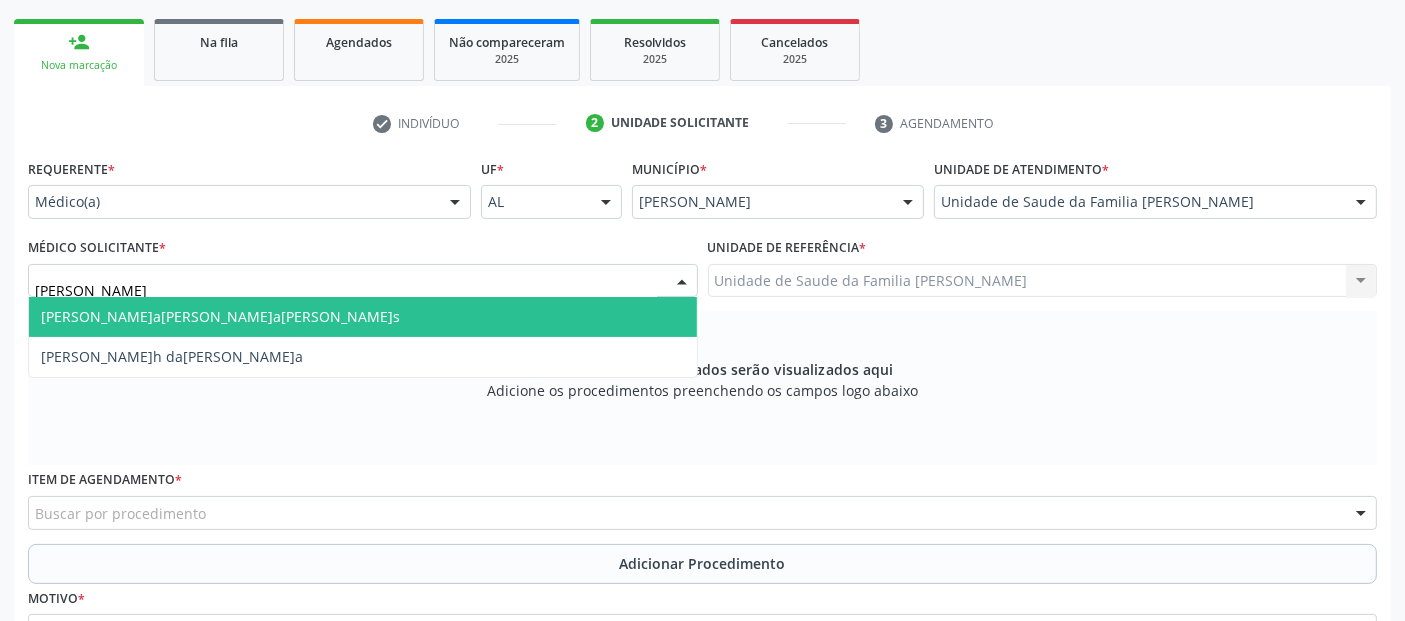 type on "[PERSON_NAME]" 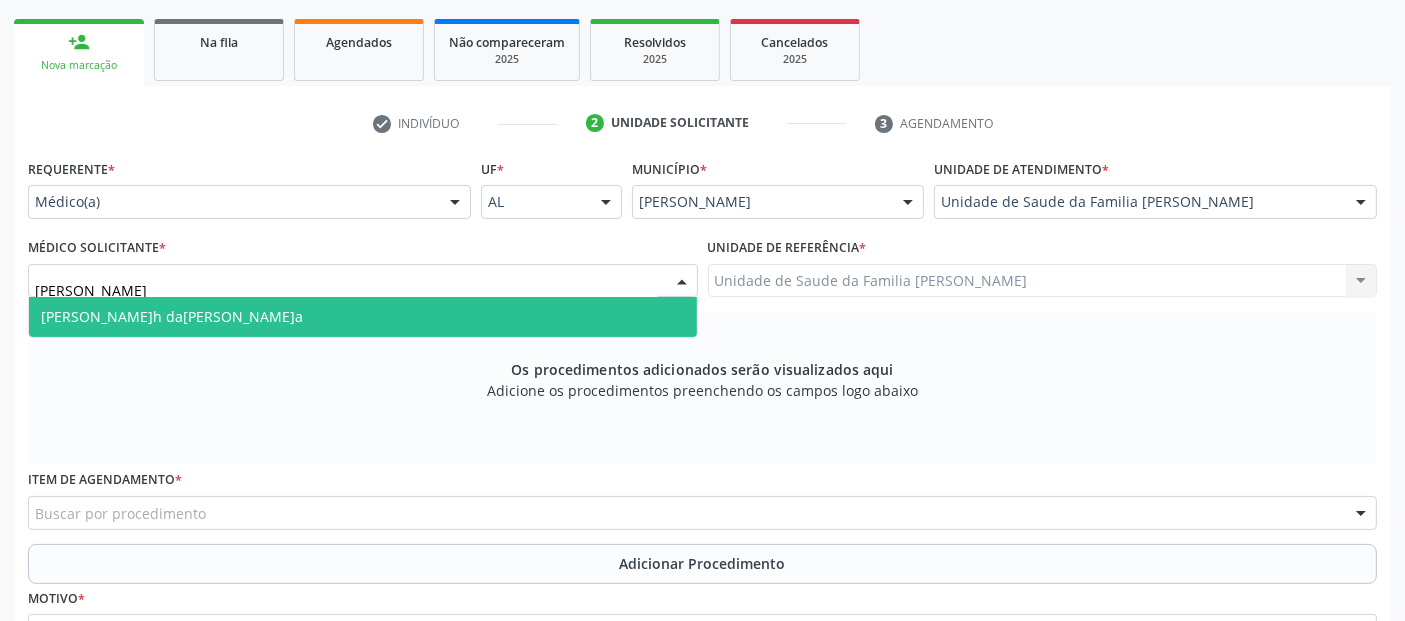 click on "[PERSON_NAME]h da[PERSON_NAME]a" at bounding box center [172, 316] 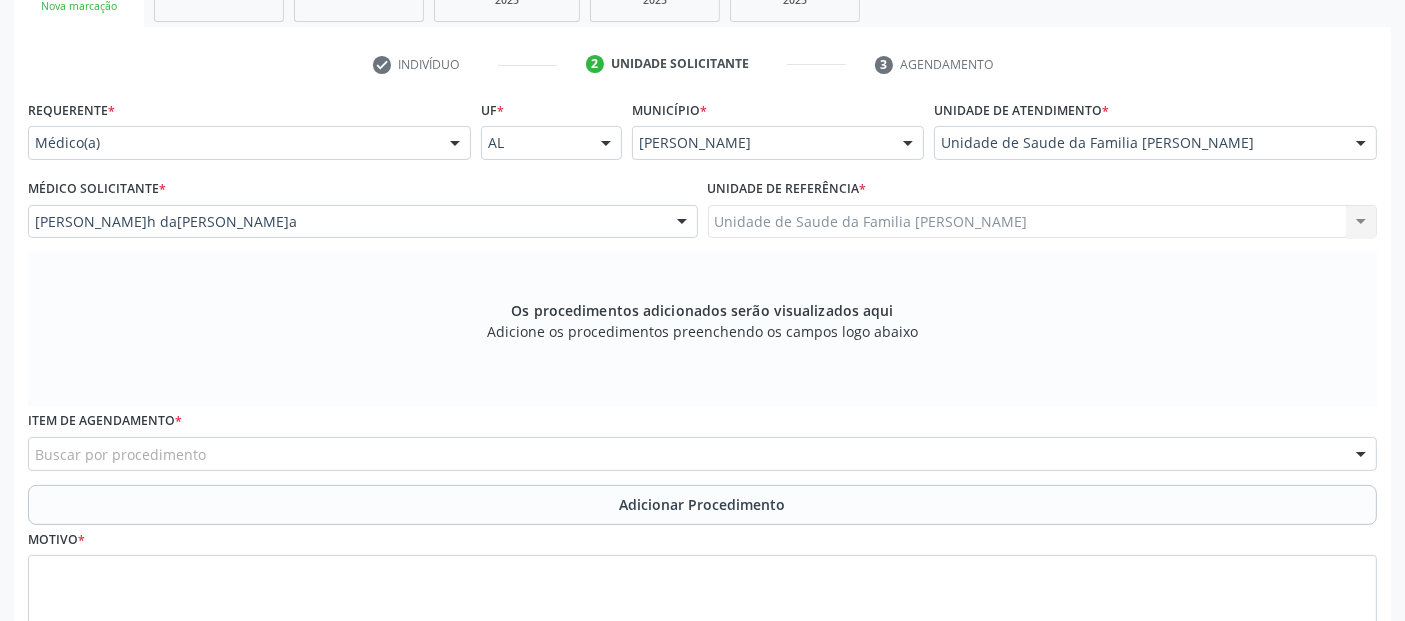 scroll, scrollTop: 505, scrollLeft: 0, axis: vertical 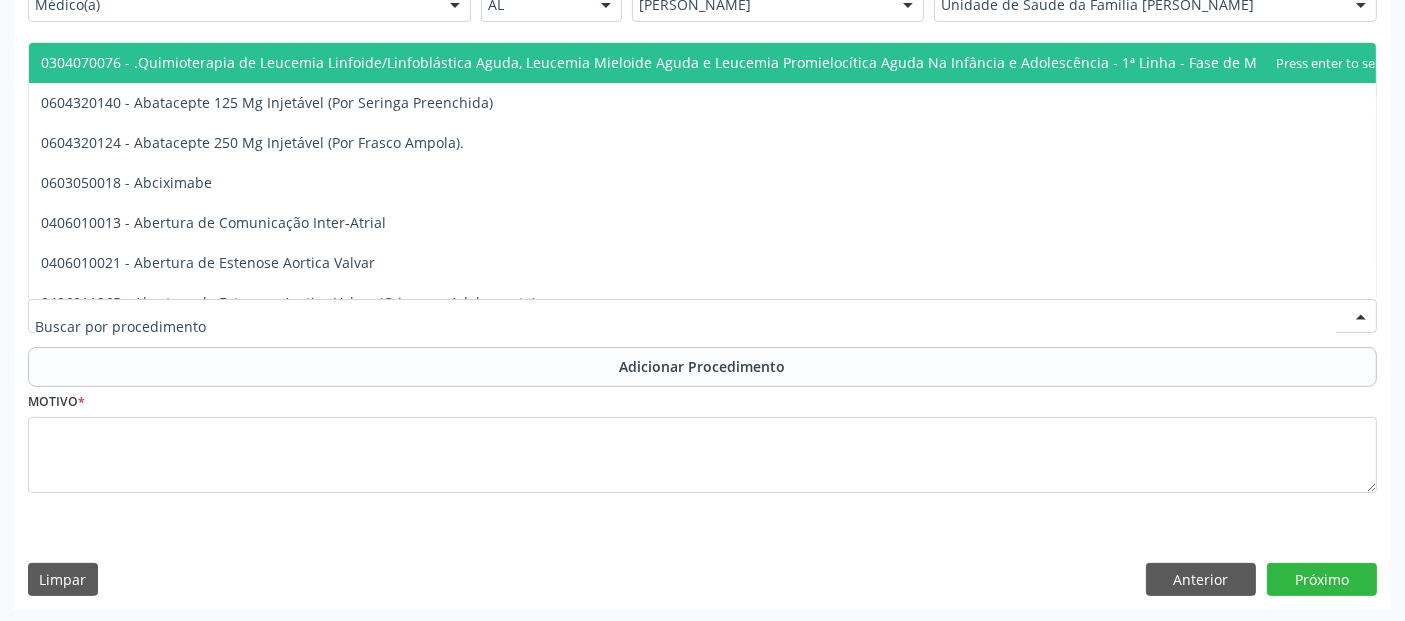 click at bounding box center [702, 316] 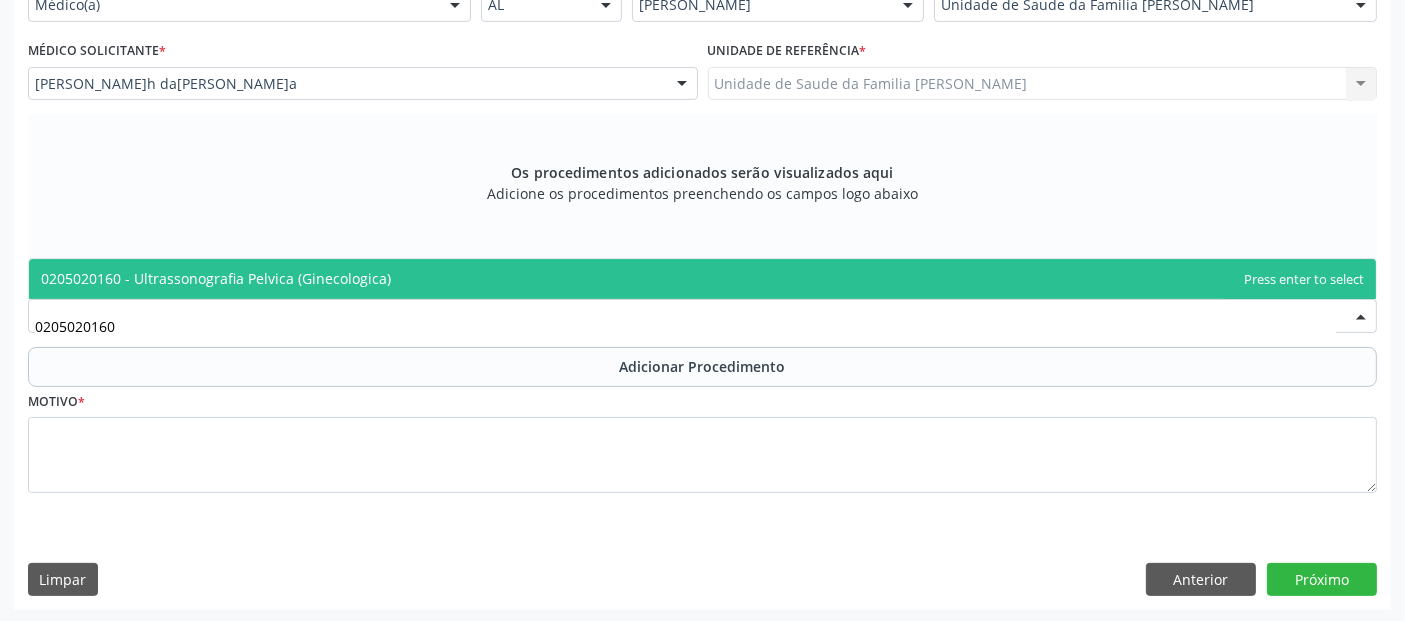 click on "0205020160 - Ultrassonografia Pelvica (Ginecologica)" at bounding box center (216, 278) 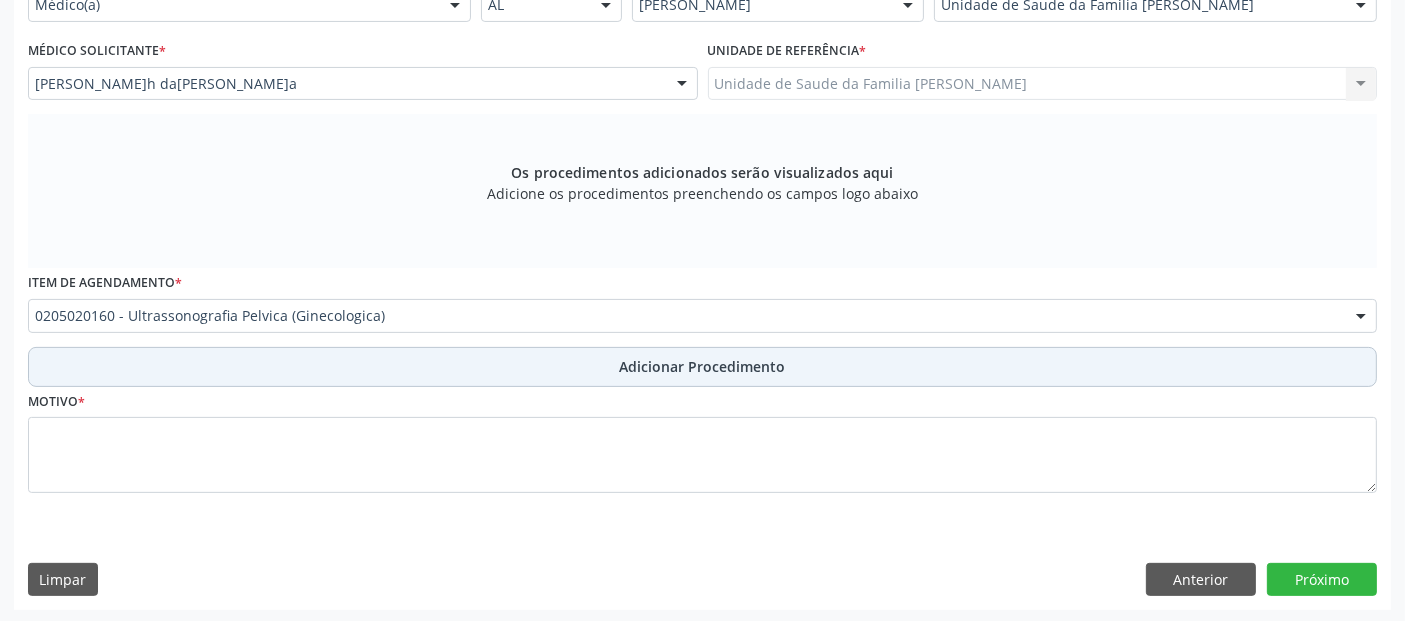 click on "Adicionar Procedimento" at bounding box center (702, 367) 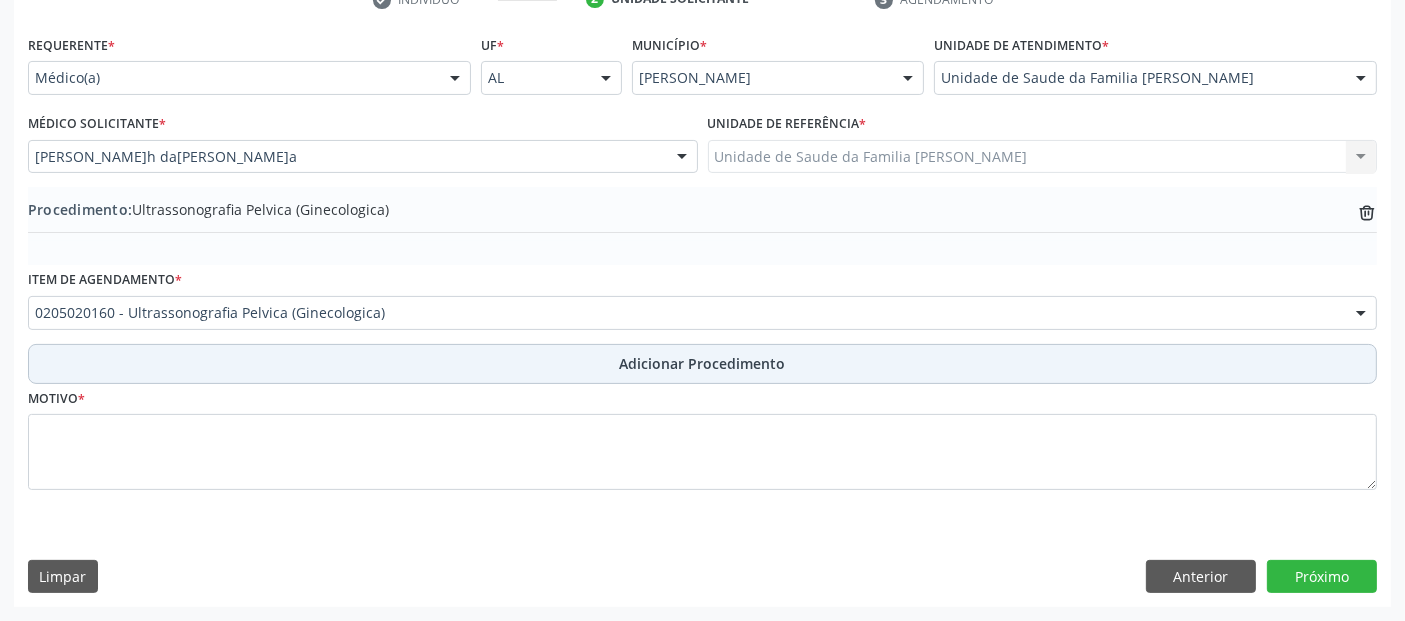 scroll, scrollTop: 429, scrollLeft: 0, axis: vertical 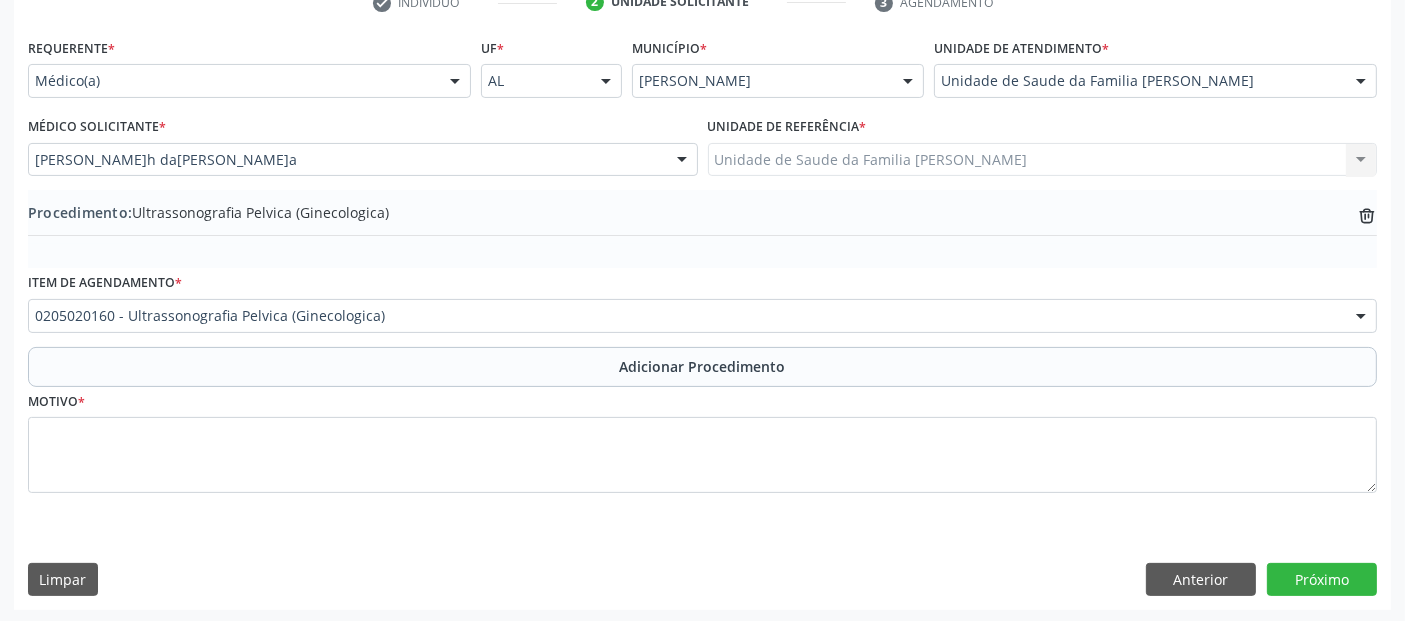 click at bounding box center (35, 326) 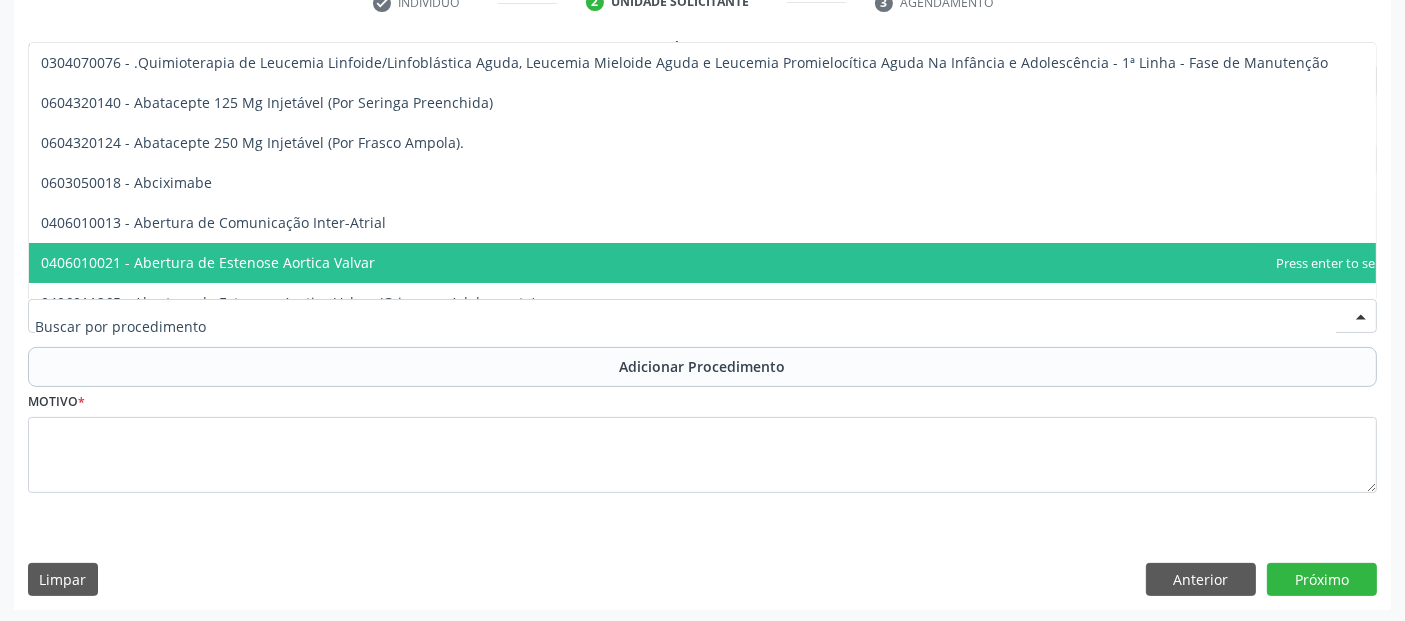 click at bounding box center [685, 326] 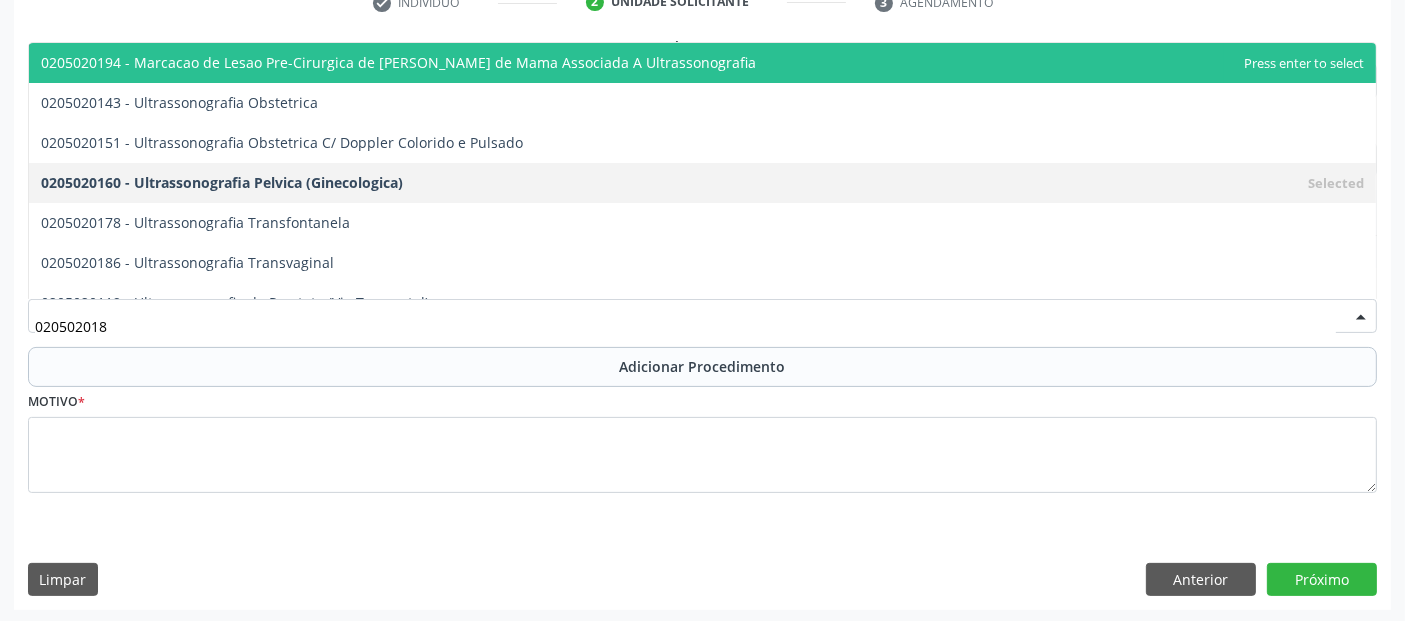 type on "0205020186" 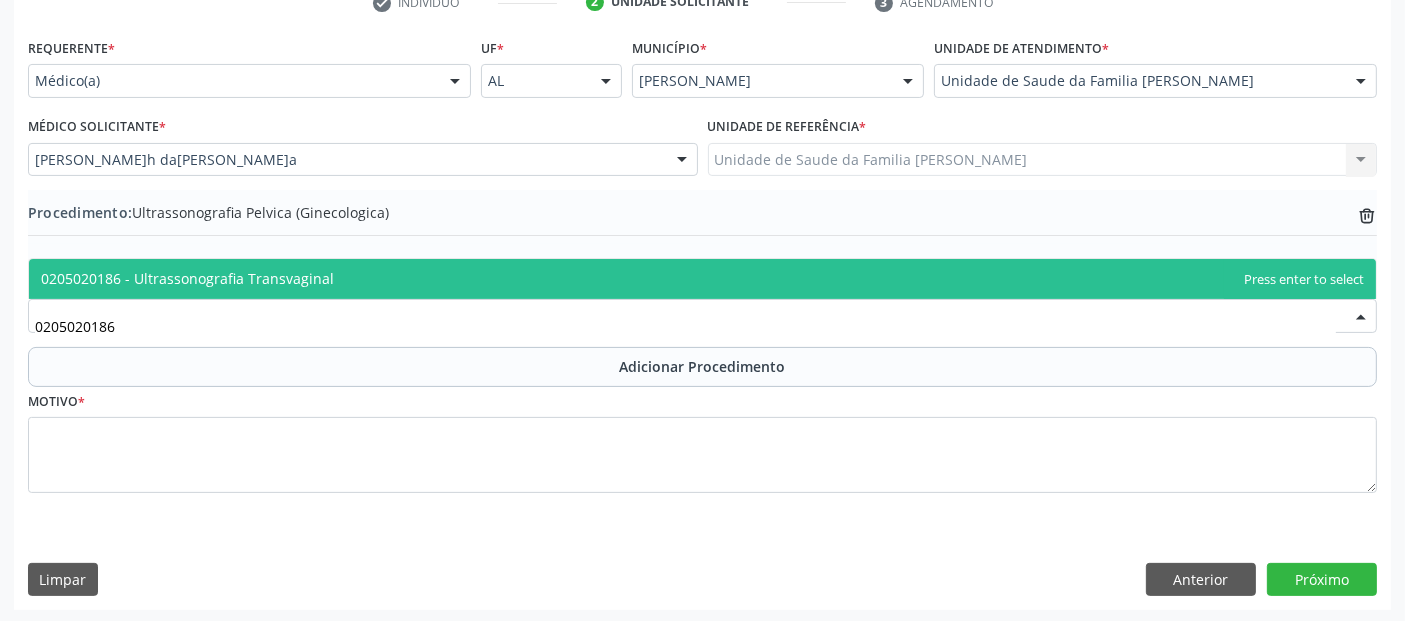 click on "0205020186 - Ultrassonografia Transvaginal" at bounding box center [702, 279] 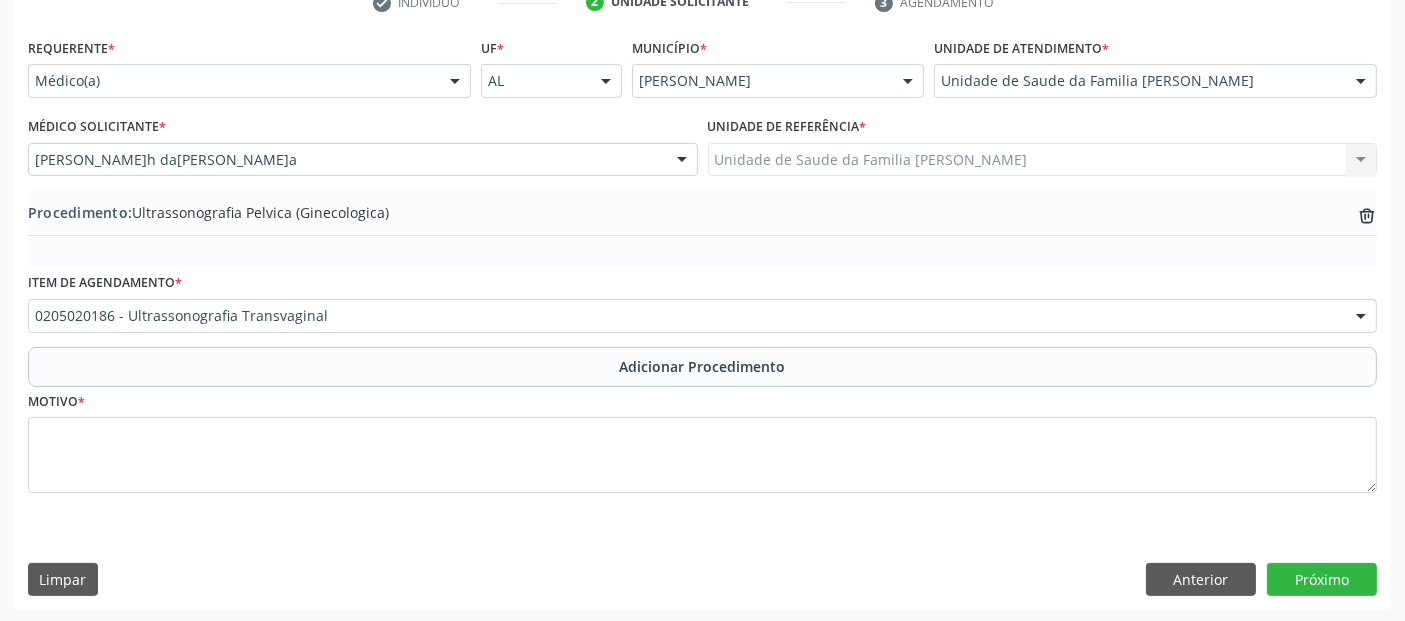 click on "Adicionar Procedimento" at bounding box center (702, 367) 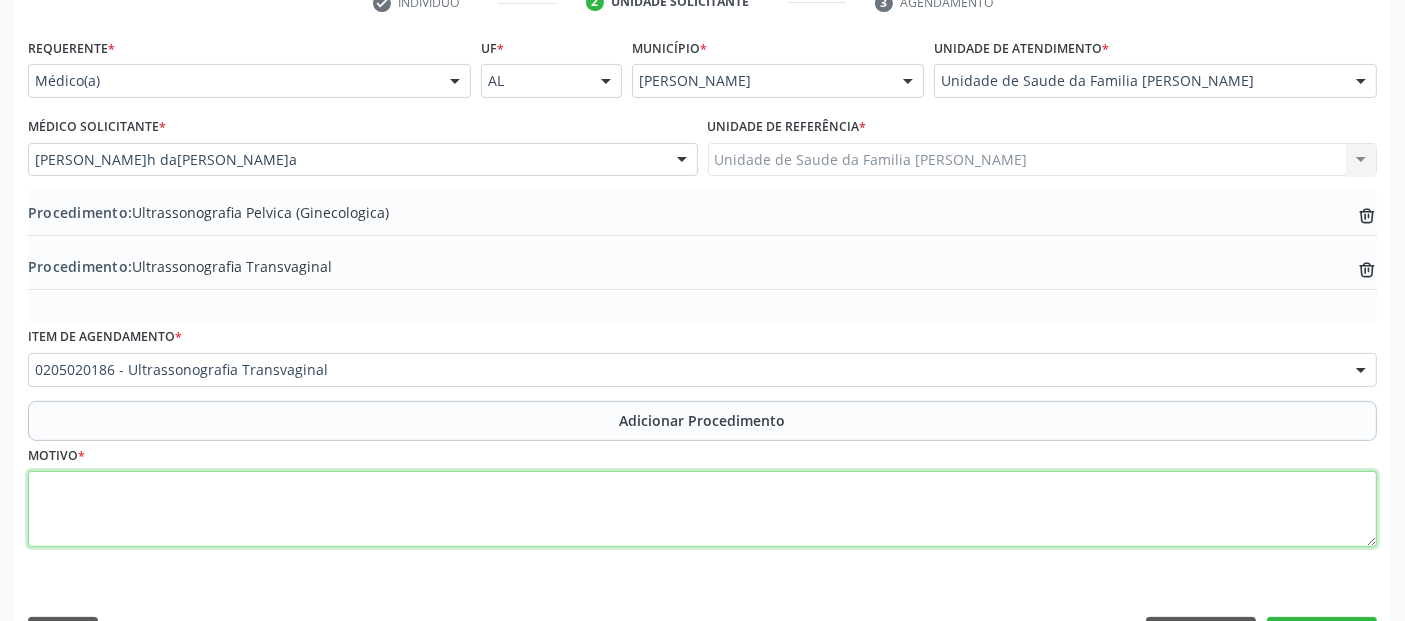 click at bounding box center (702, 509) 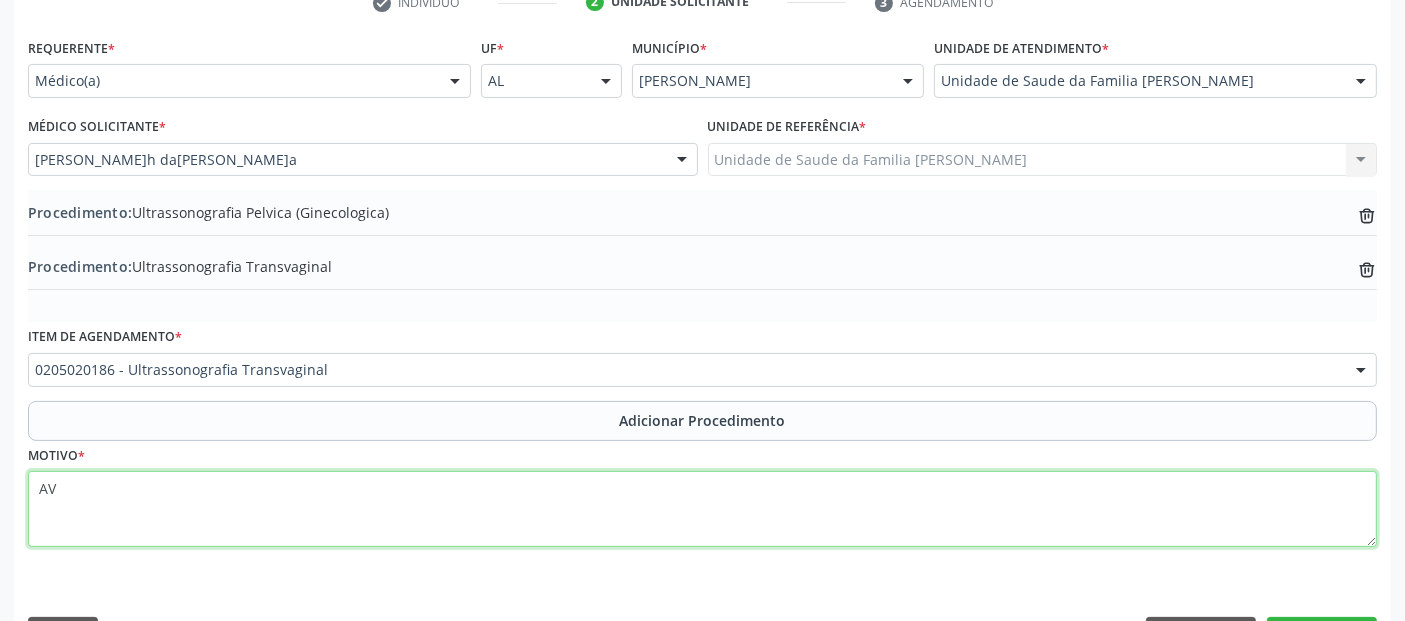 type on "A" 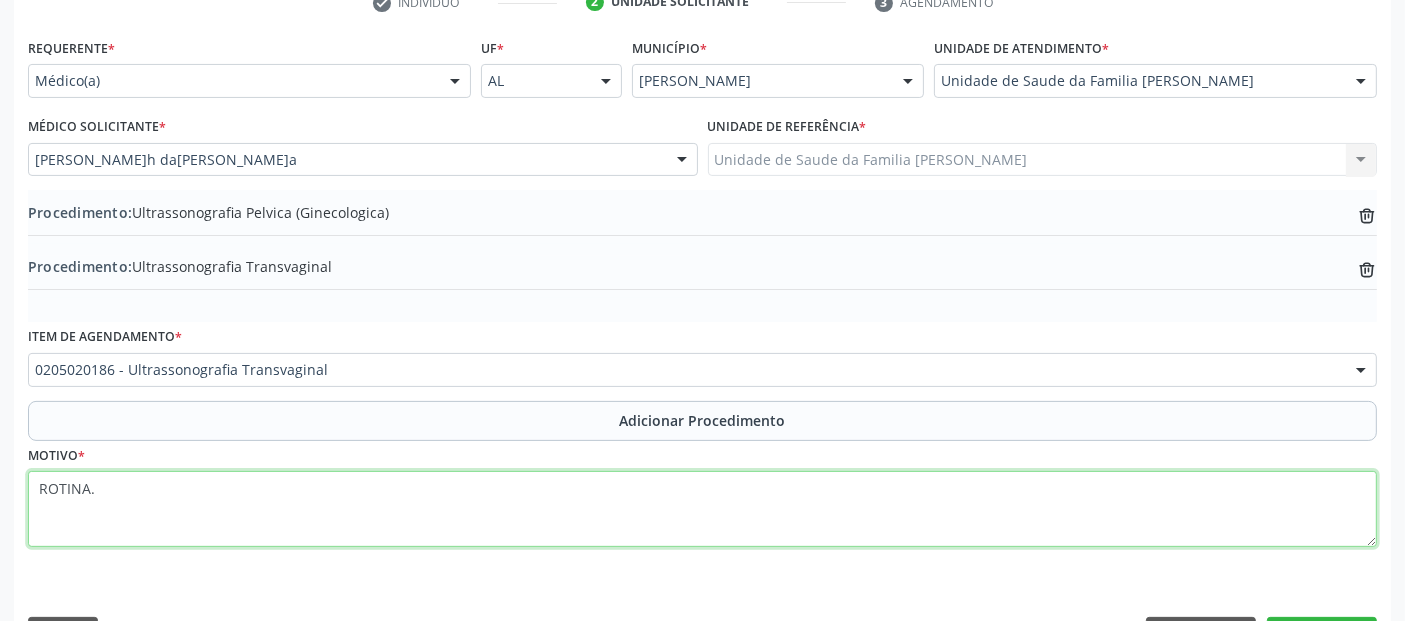 scroll, scrollTop: 483, scrollLeft: 0, axis: vertical 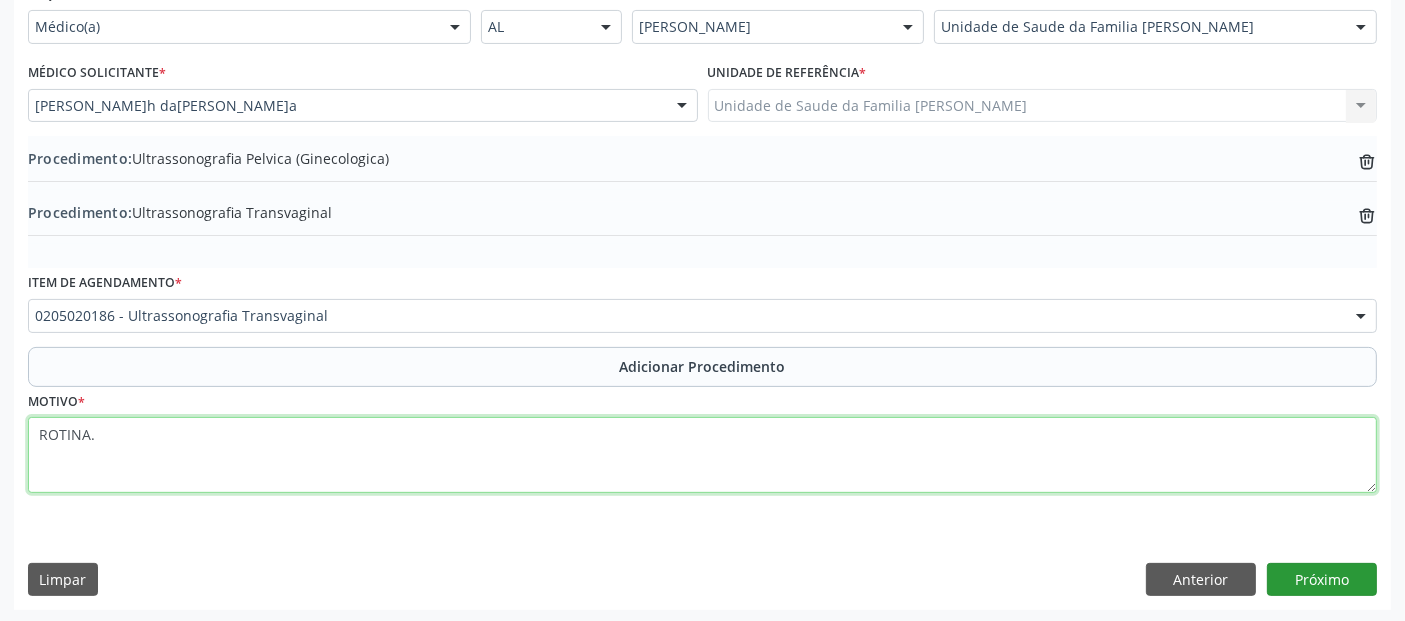type on "ROTINA." 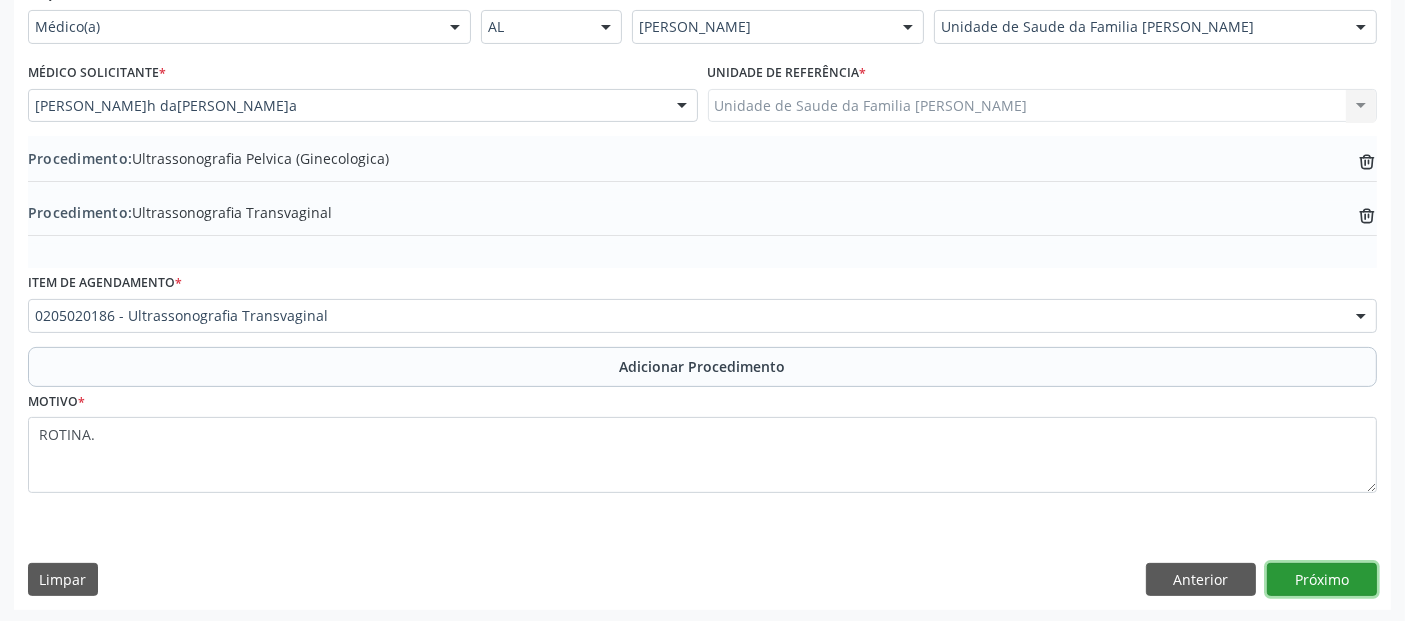 click on "Próximo" at bounding box center [1322, 580] 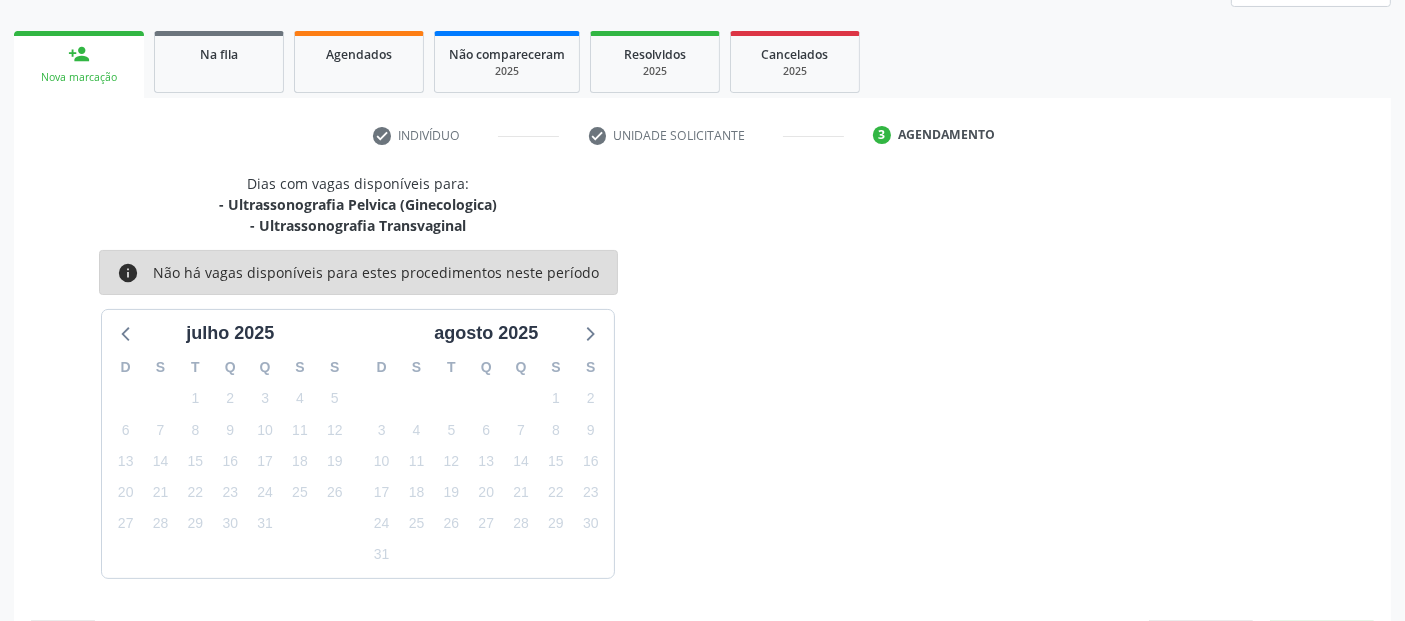 scroll, scrollTop: 354, scrollLeft: 0, axis: vertical 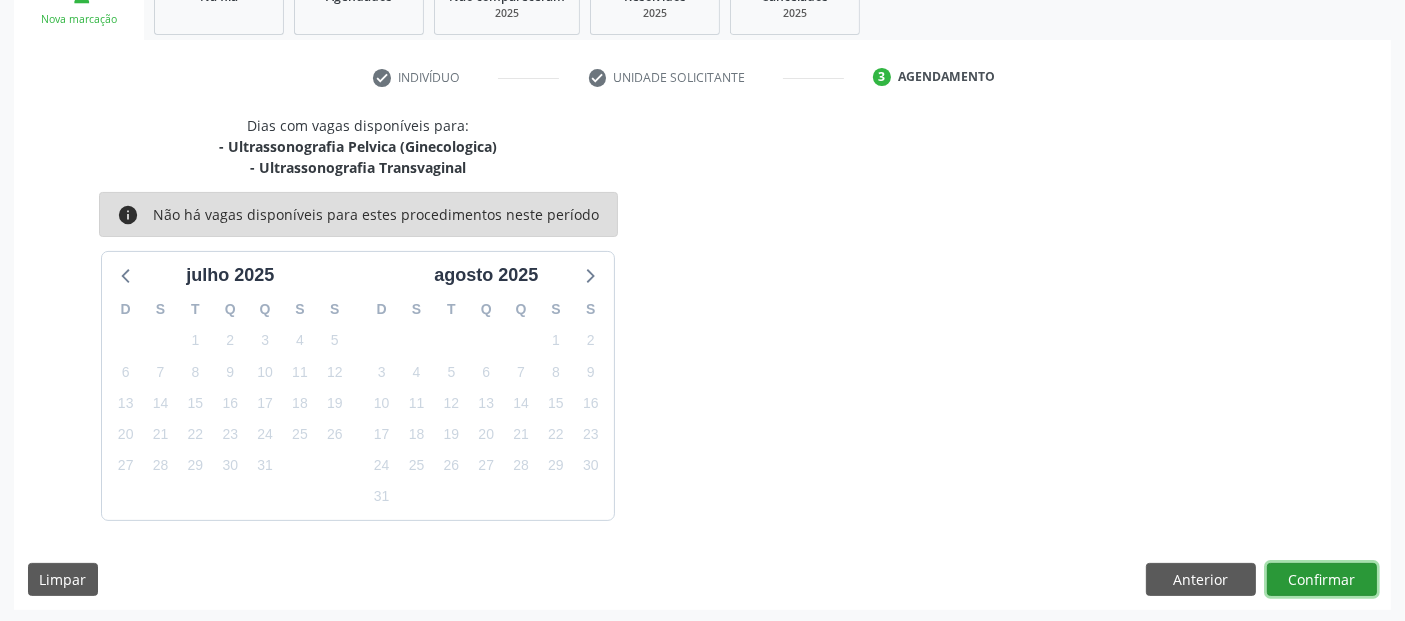 click on "Confirmar" at bounding box center [1322, 580] 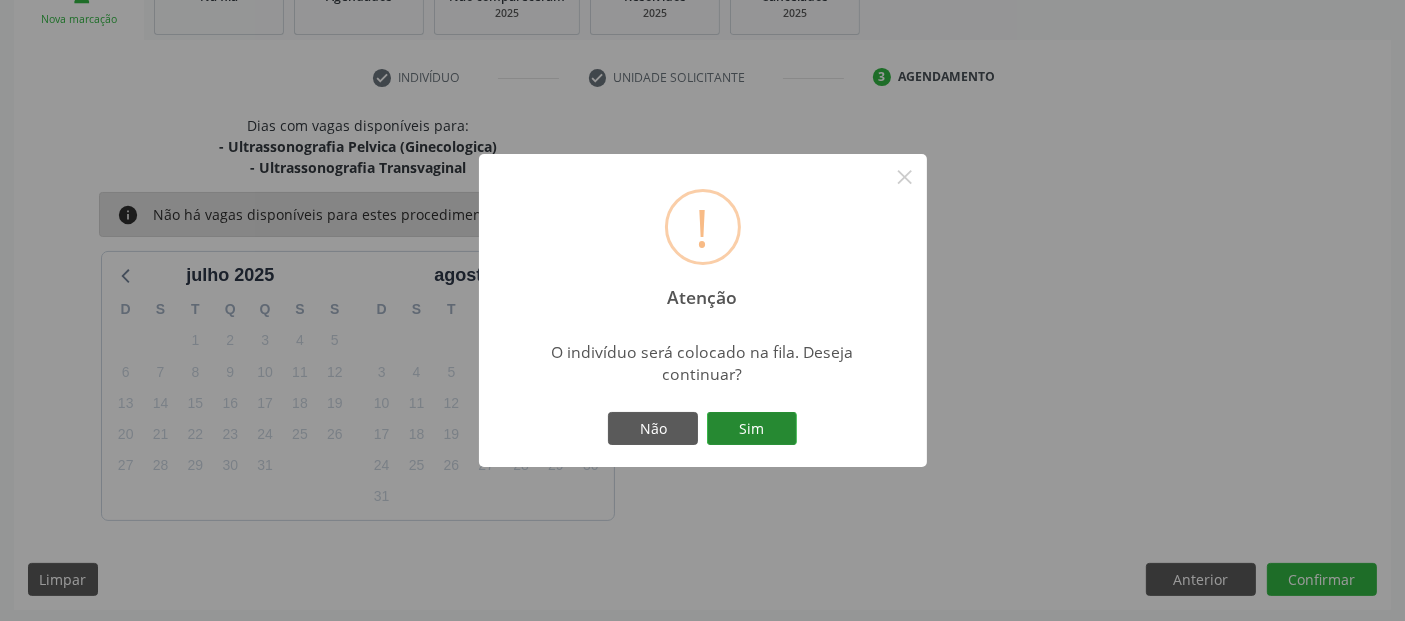 click on "Sim" at bounding box center (752, 429) 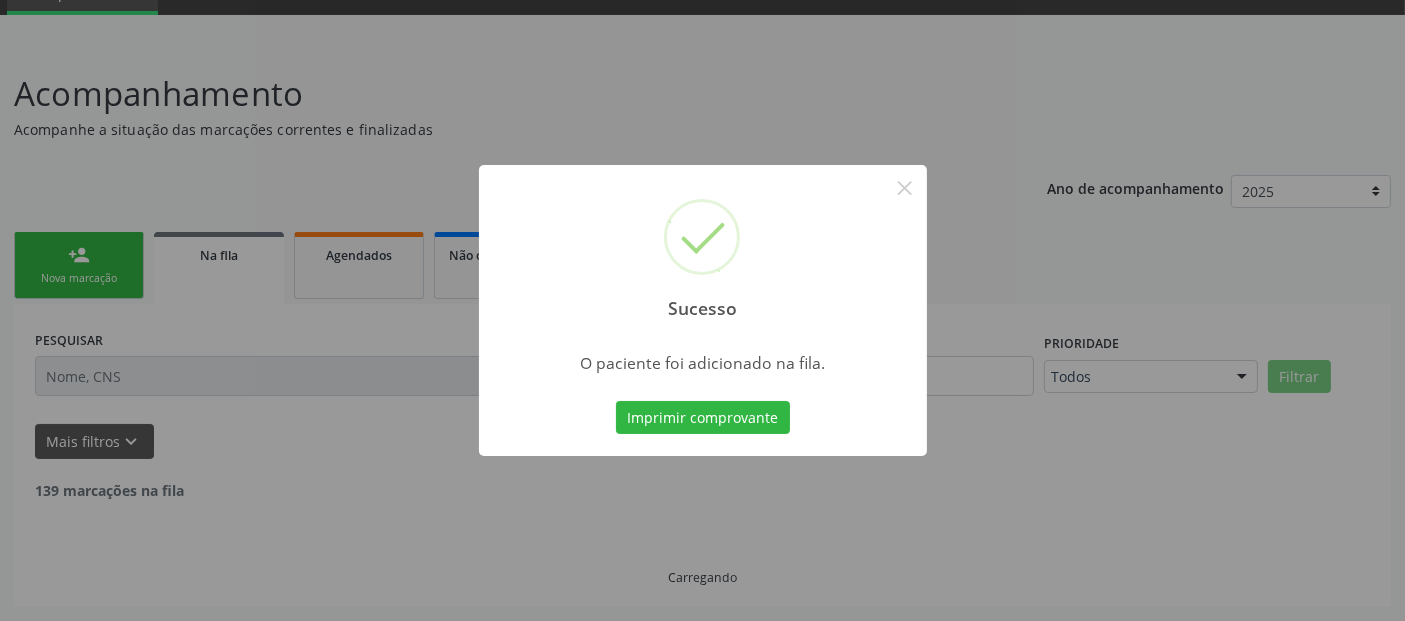 scroll, scrollTop: 71, scrollLeft: 0, axis: vertical 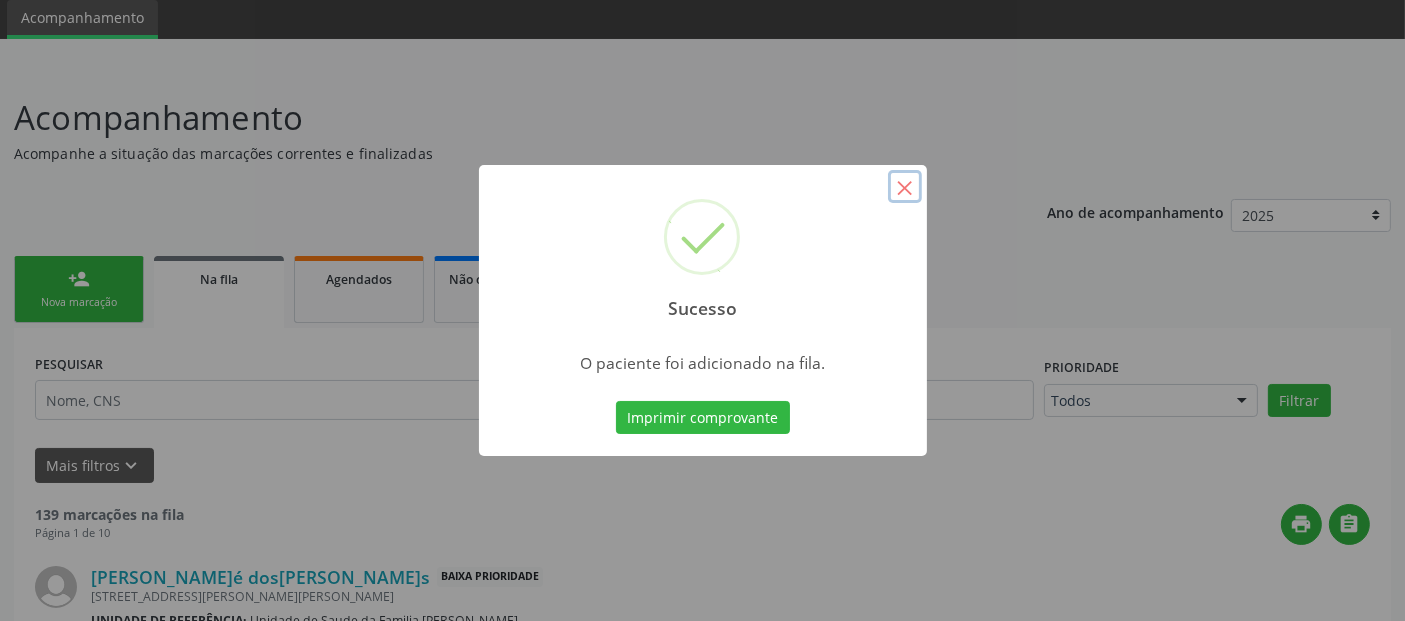 click on "×" at bounding box center [905, 187] 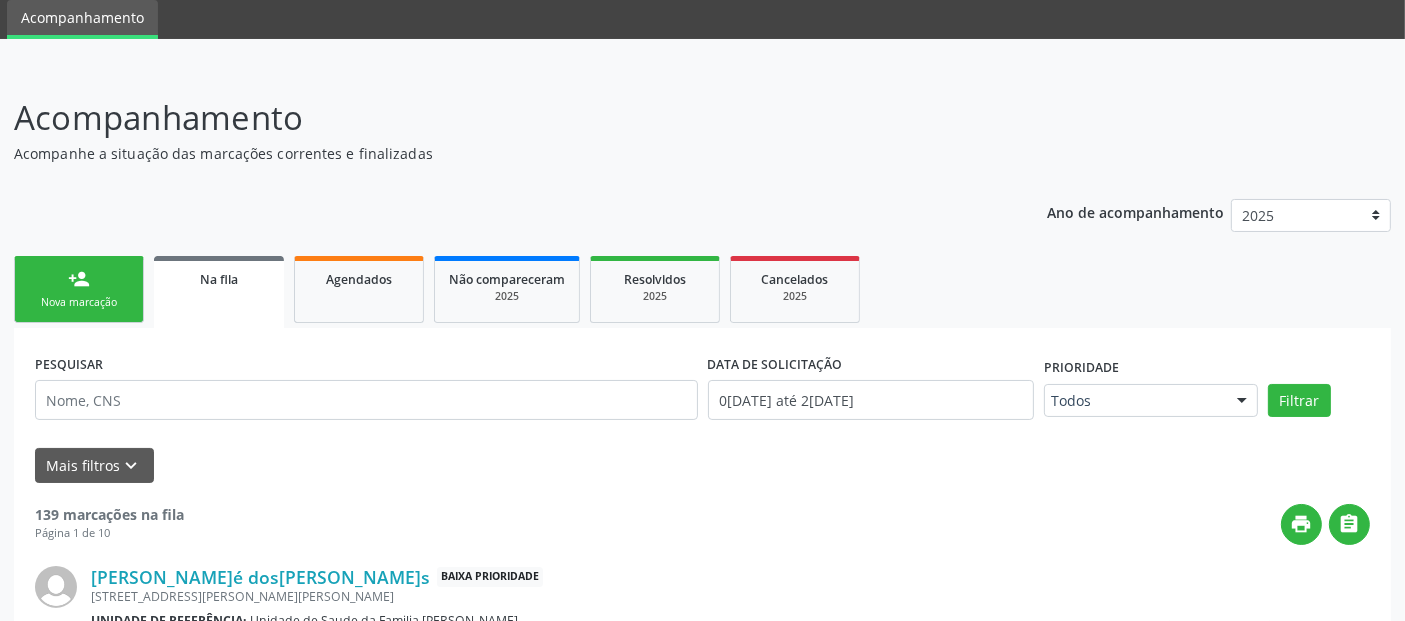 click on "Nova marcação" at bounding box center (79, 302) 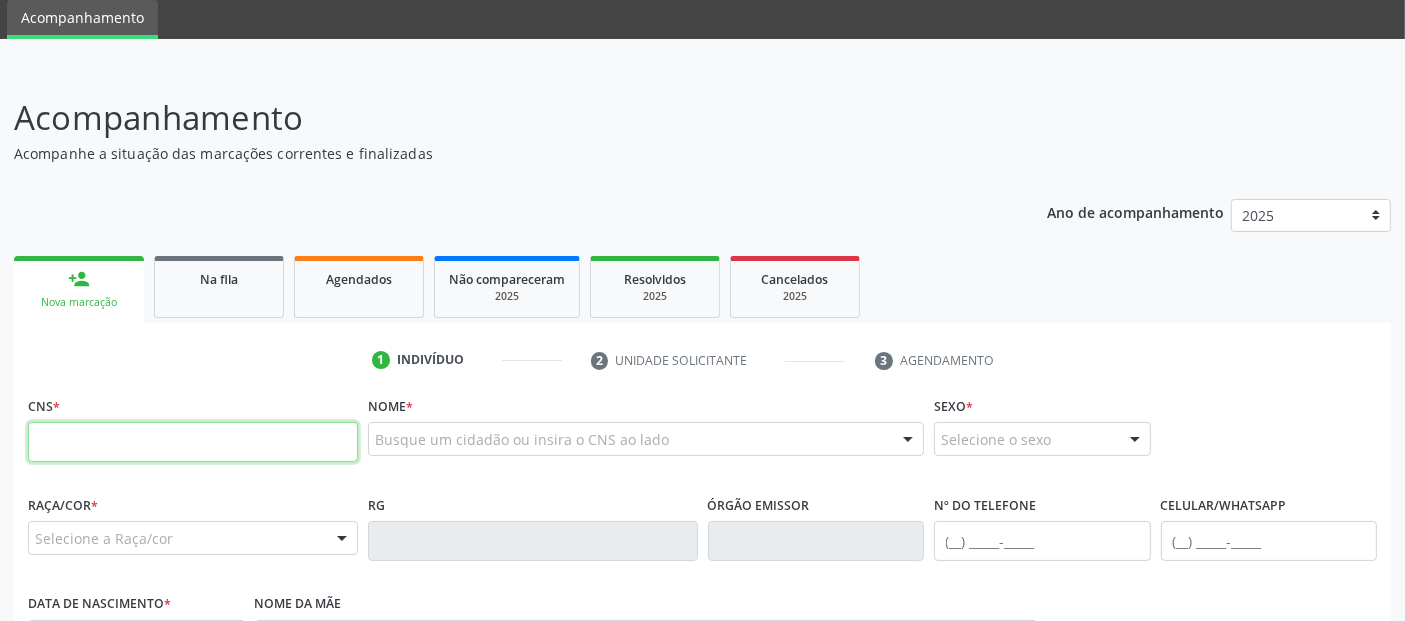 click at bounding box center (193, 442) 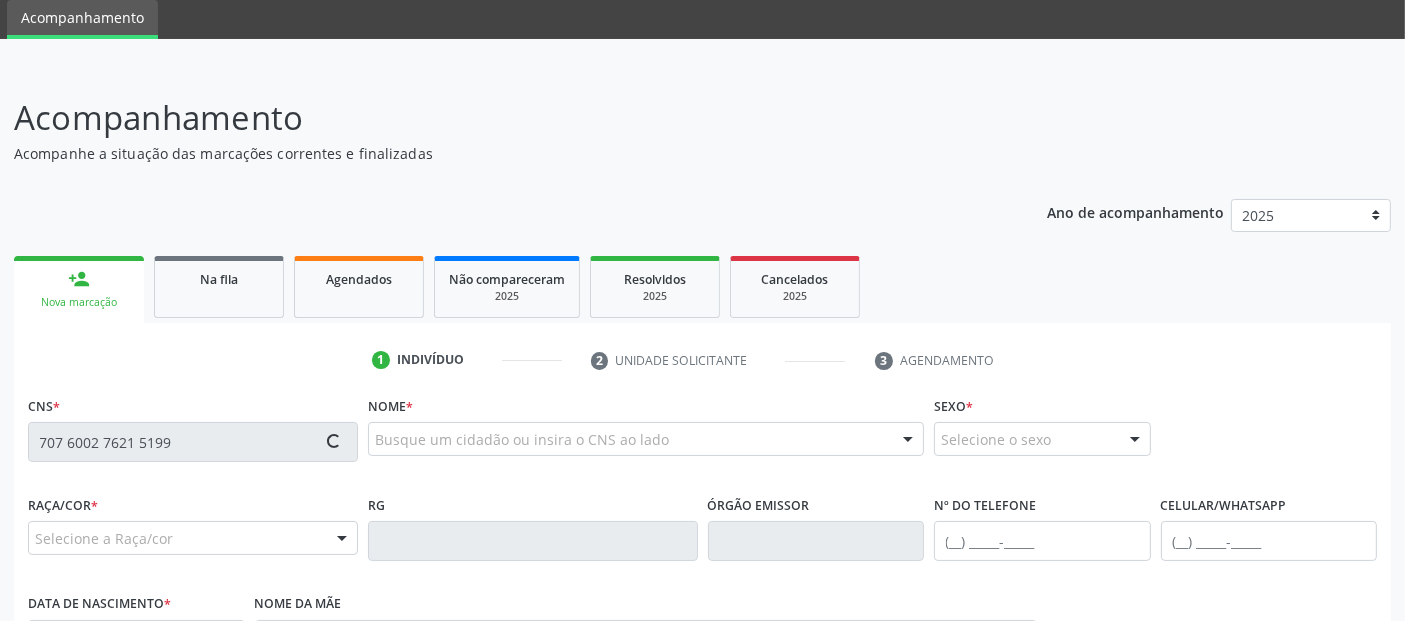 type on "707 6002 7621 5199" 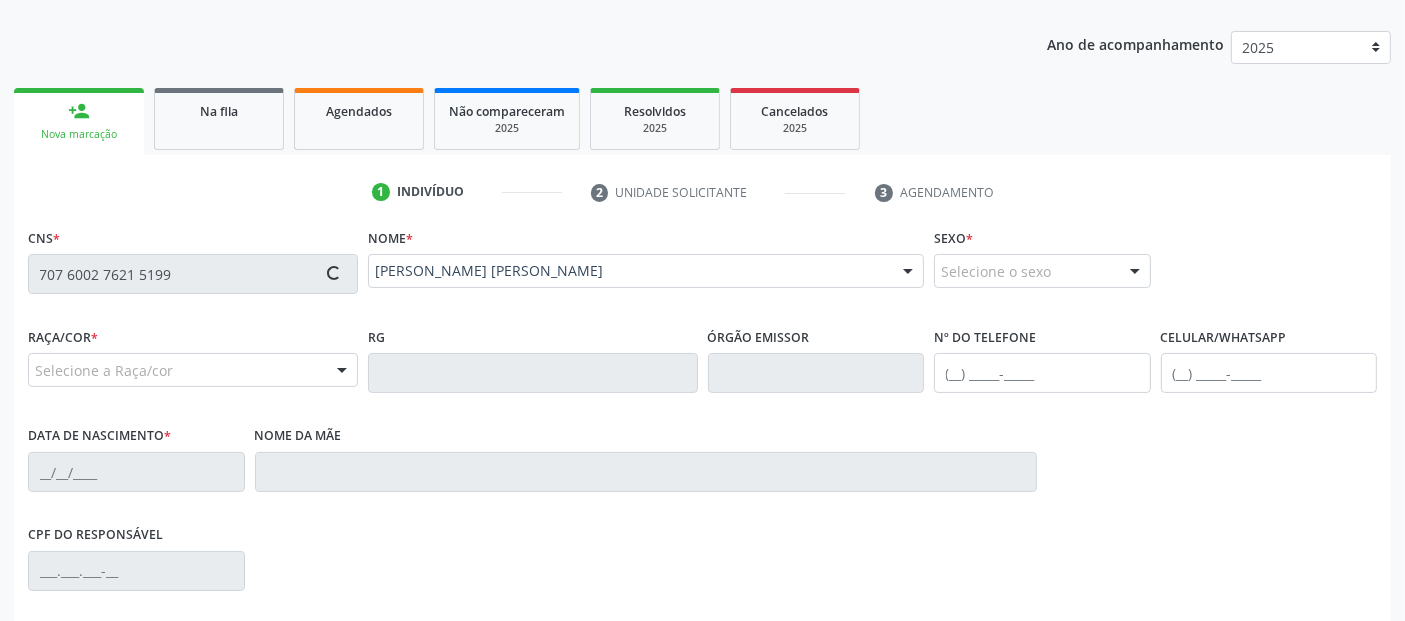 scroll, scrollTop: 489, scrollLeft: 0, axis: vertical 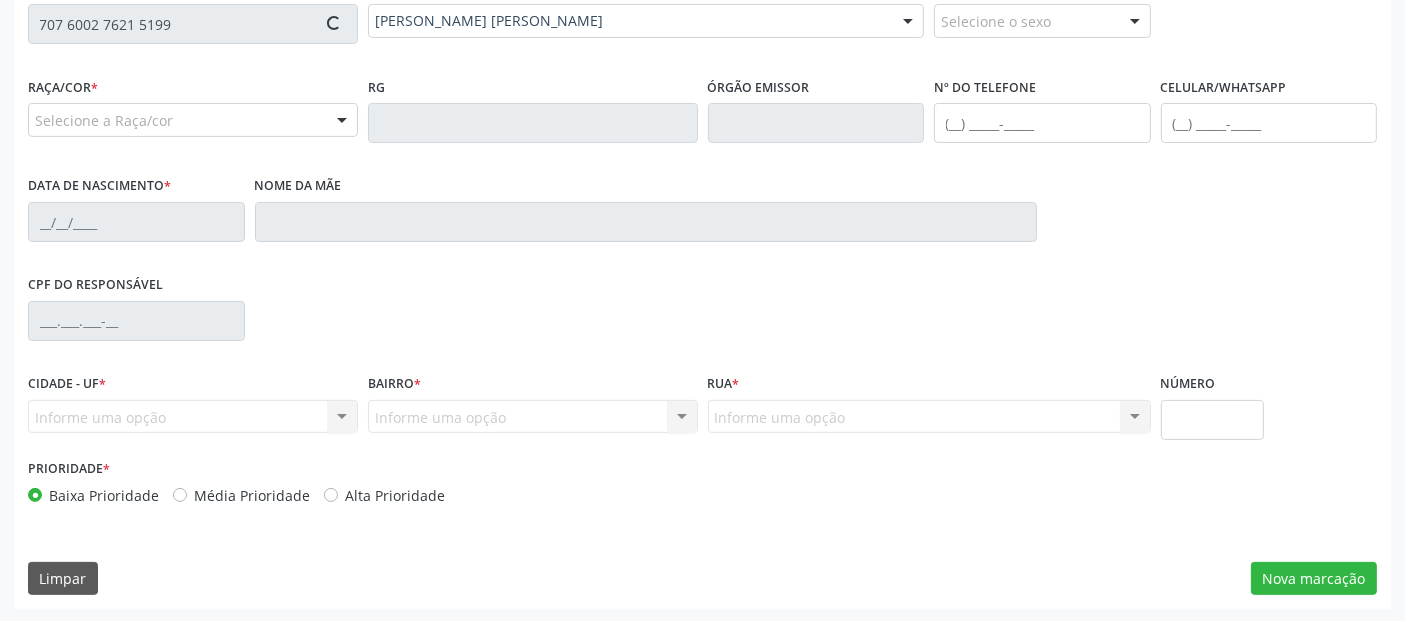 type on "[PHONE_NUMBER]" 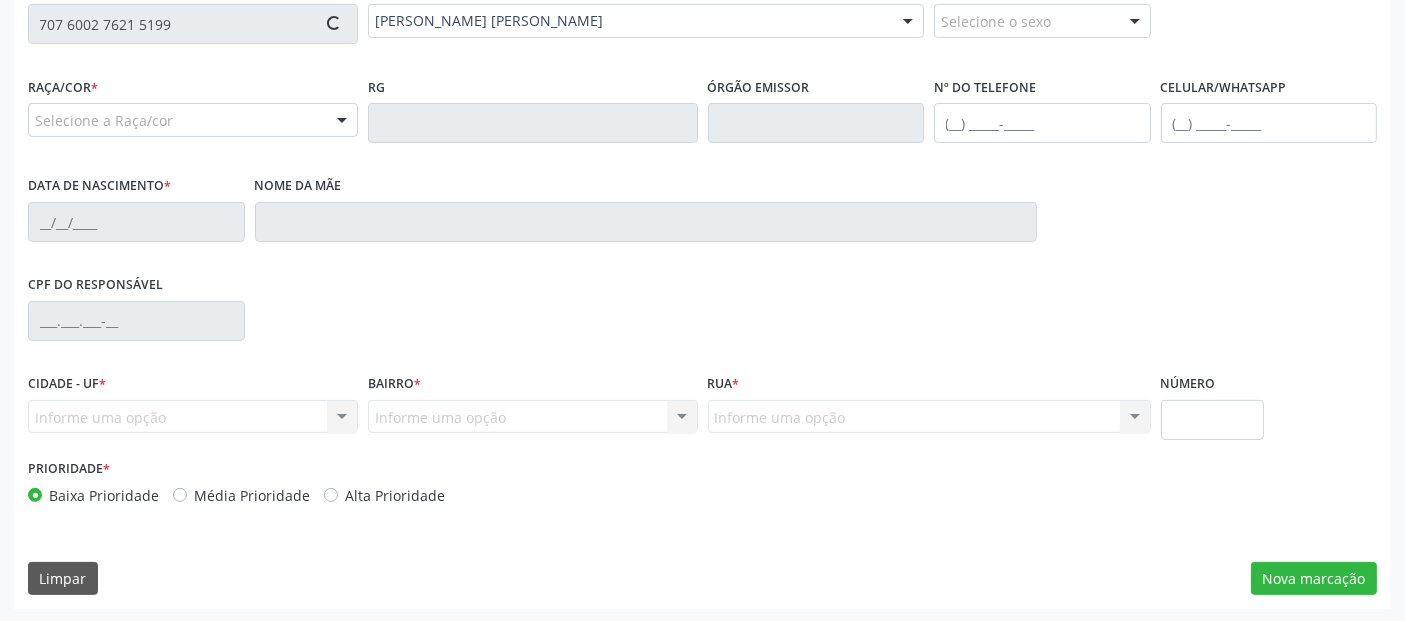 type on "[DATE]" 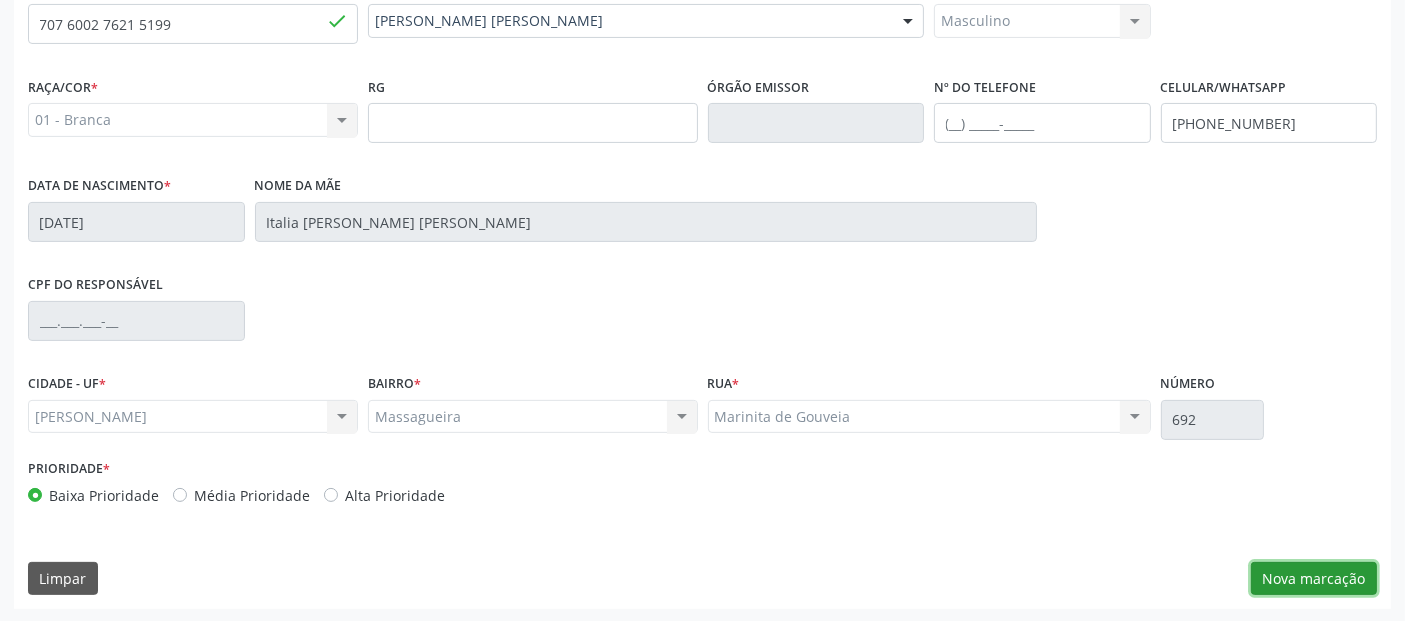 click on "Nova marcação" at bounding box center (1314, 579) 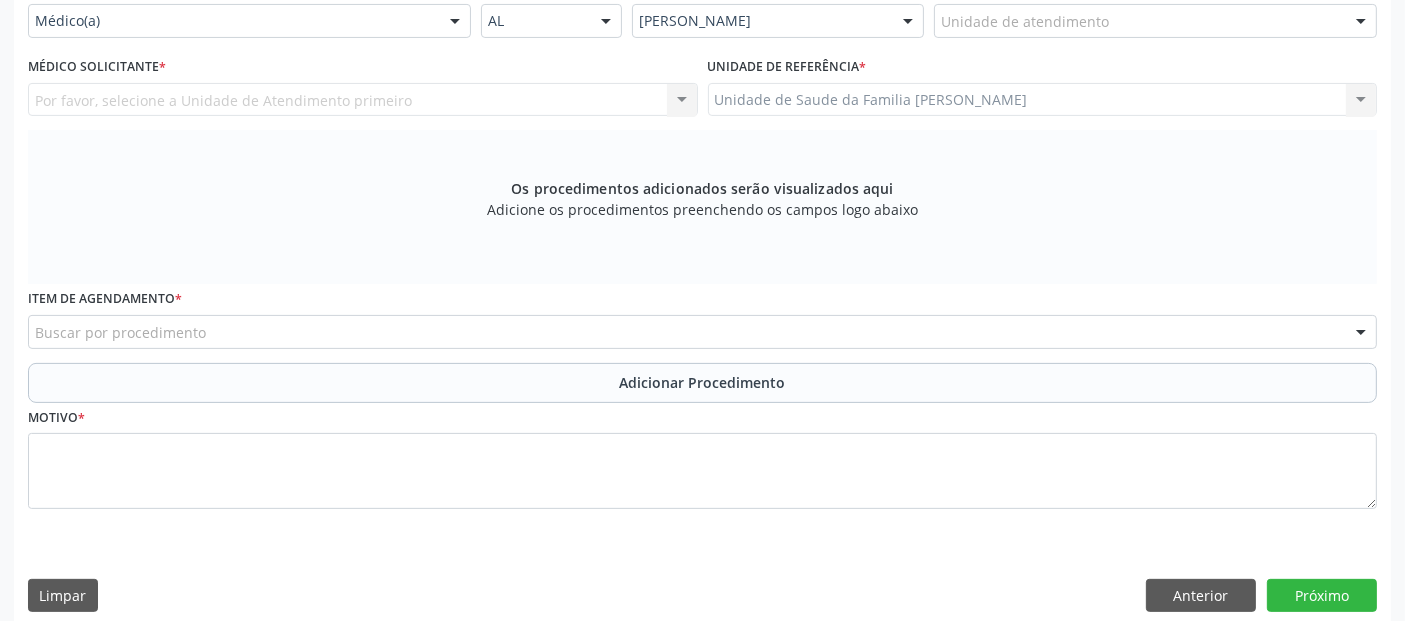 scroll, scrollTop: 267, scrollLeft: 0, axis: vertical 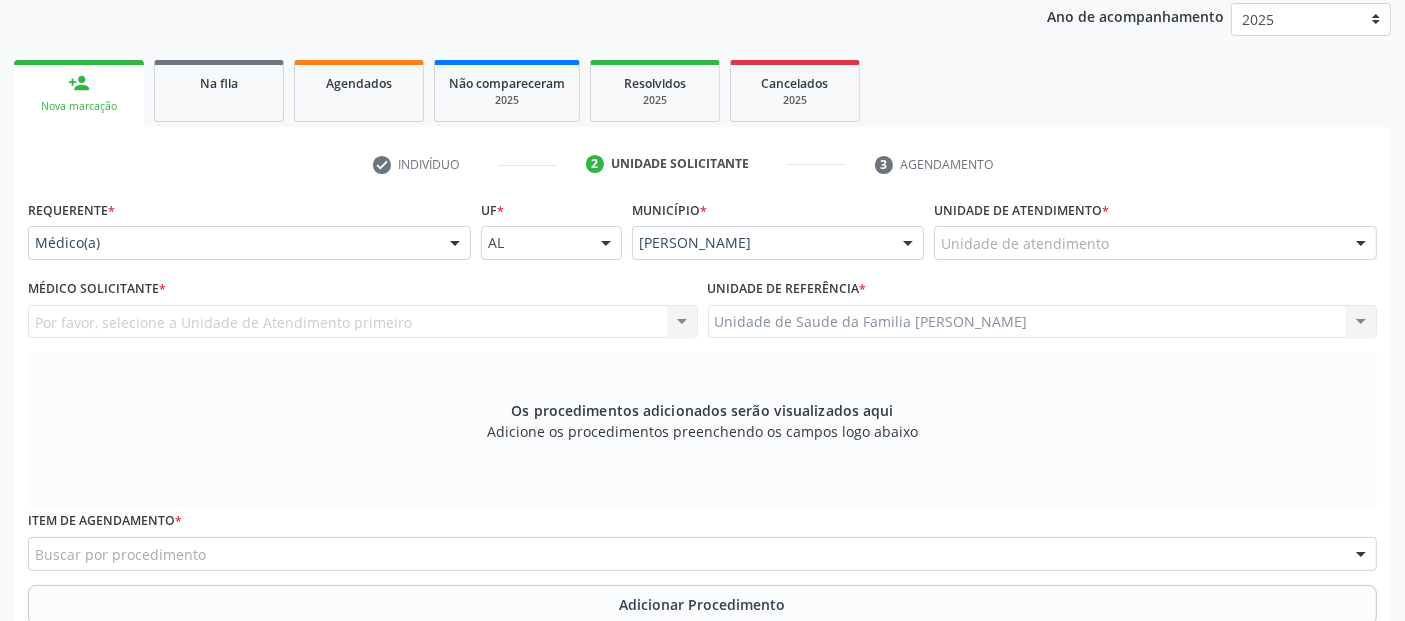 click on "Unidade de atendimento" at bounding box center [1155, 243] 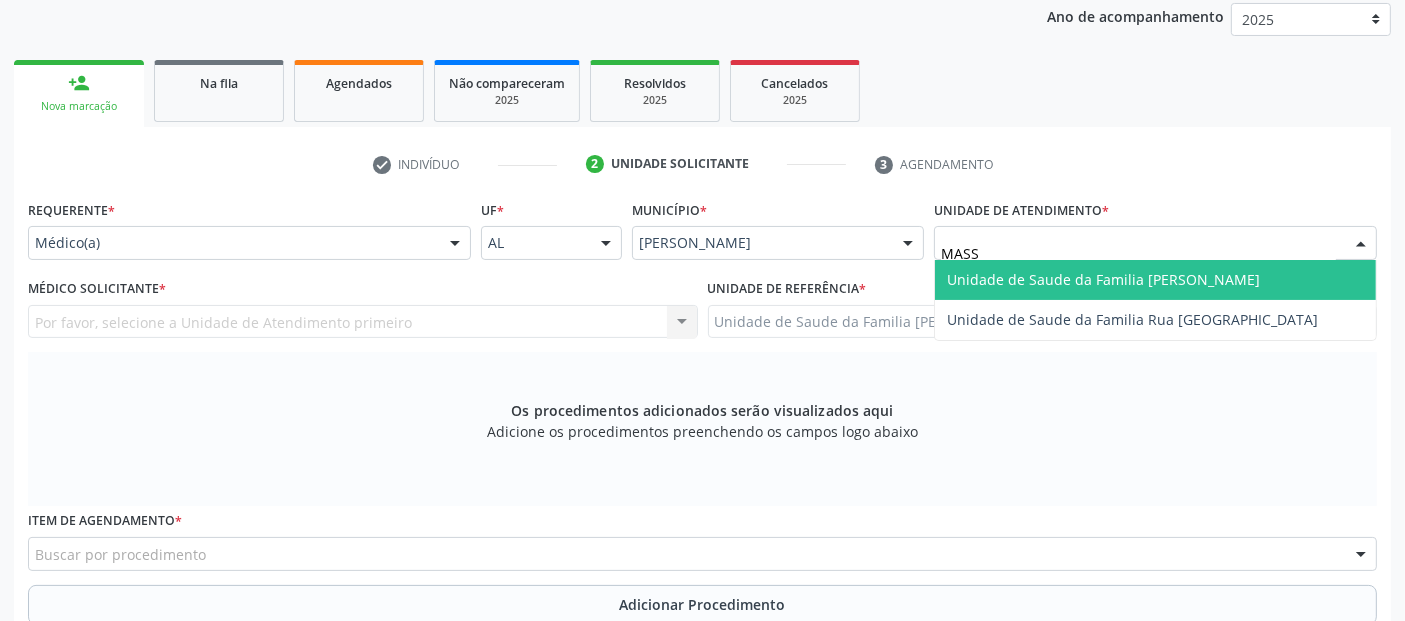type on "MASSA" 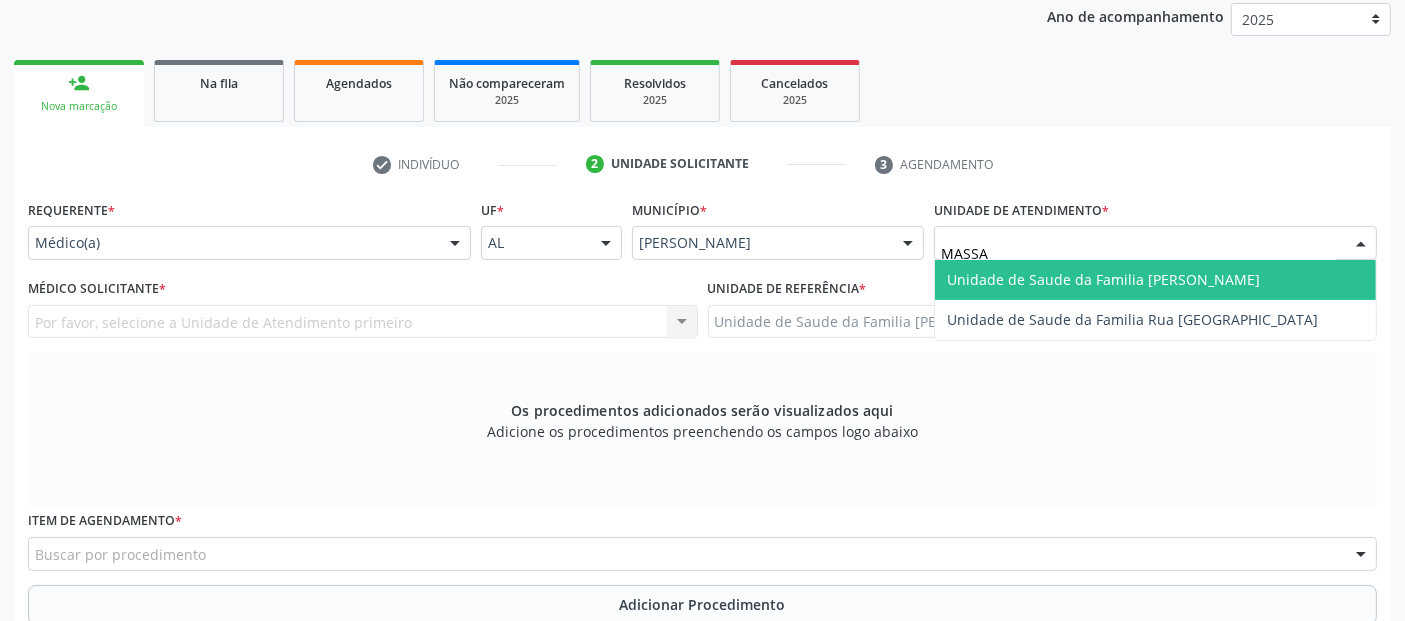 click on "Unidade de Saude da Familia [PERSON_NAME]" at bounding box center [1155, 280] 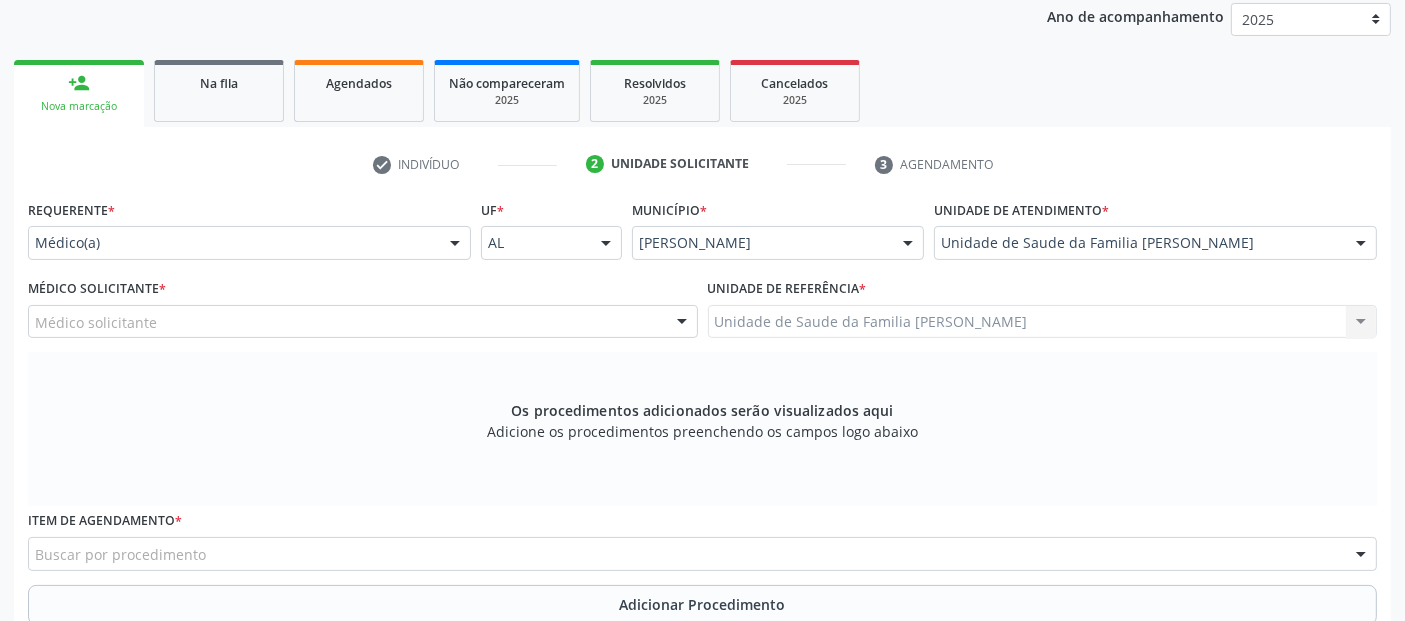 click on "Médico Solicitante
*
Médico solicitante
[PERSON_NAME]   [PERSON_NAME] dos [PERSON_NAME] [PERSON_NAME] [PERSON_NAME] [PERSON_NAME]   [PERSON_NAME] [PERSON_NAME] [PERSON_NAME] [PERSON_NAME] [PERSON_NAME] [PERSON_NAME] [PERSON_NAME]
Nenhum resultado encontrado para: "   "
Não há nenhuma opção para ser exibida." at bounding box center [363, 313] 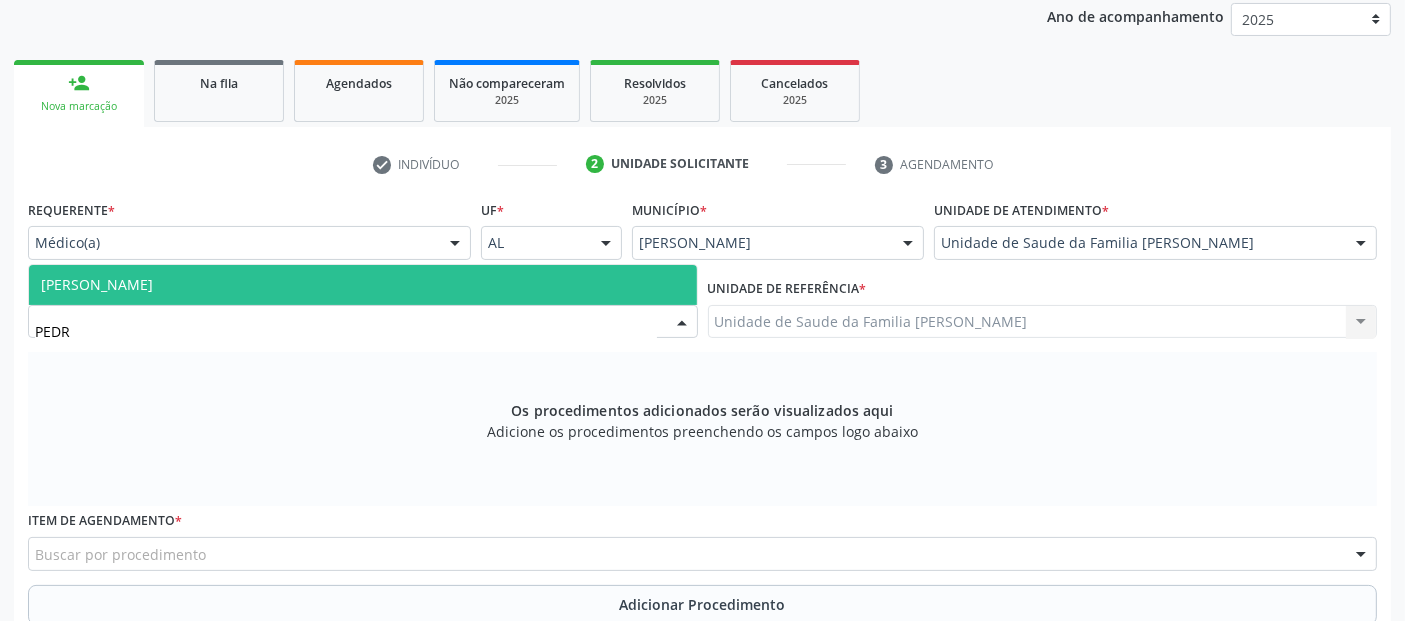 type on "[PERSON_NAME]" 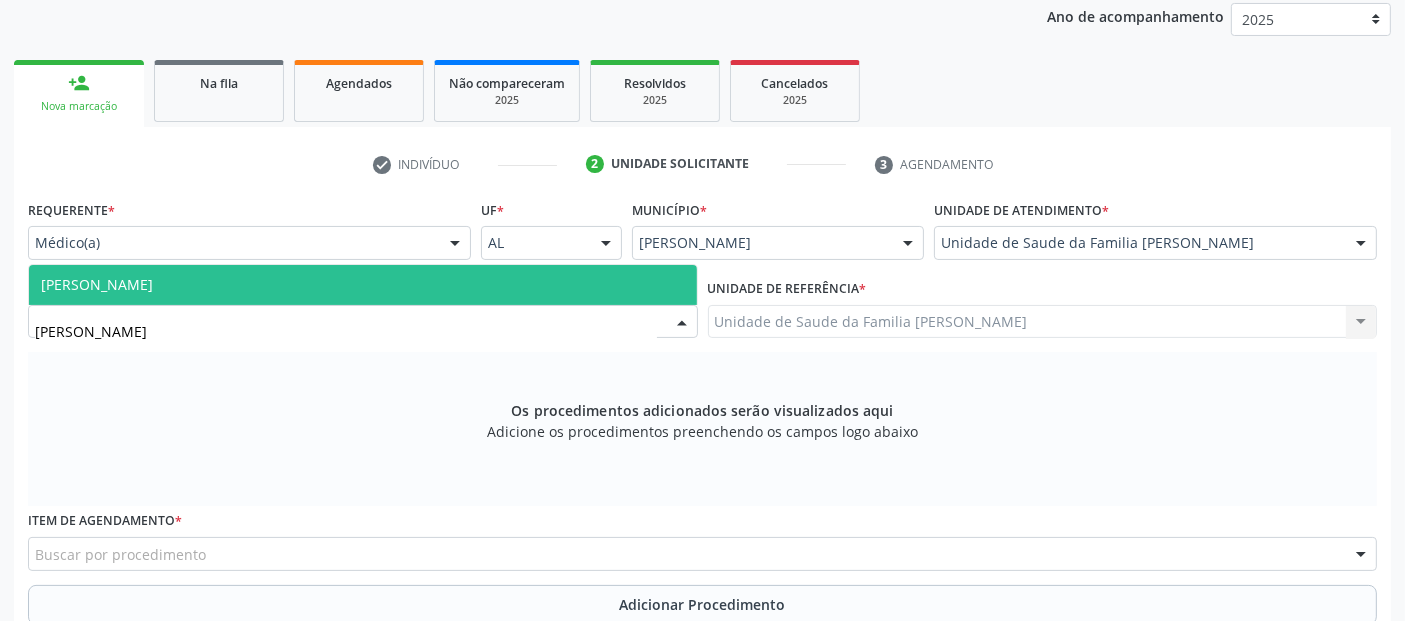 click on "[PERSON_NAME]" at bounding box center (363, 285) 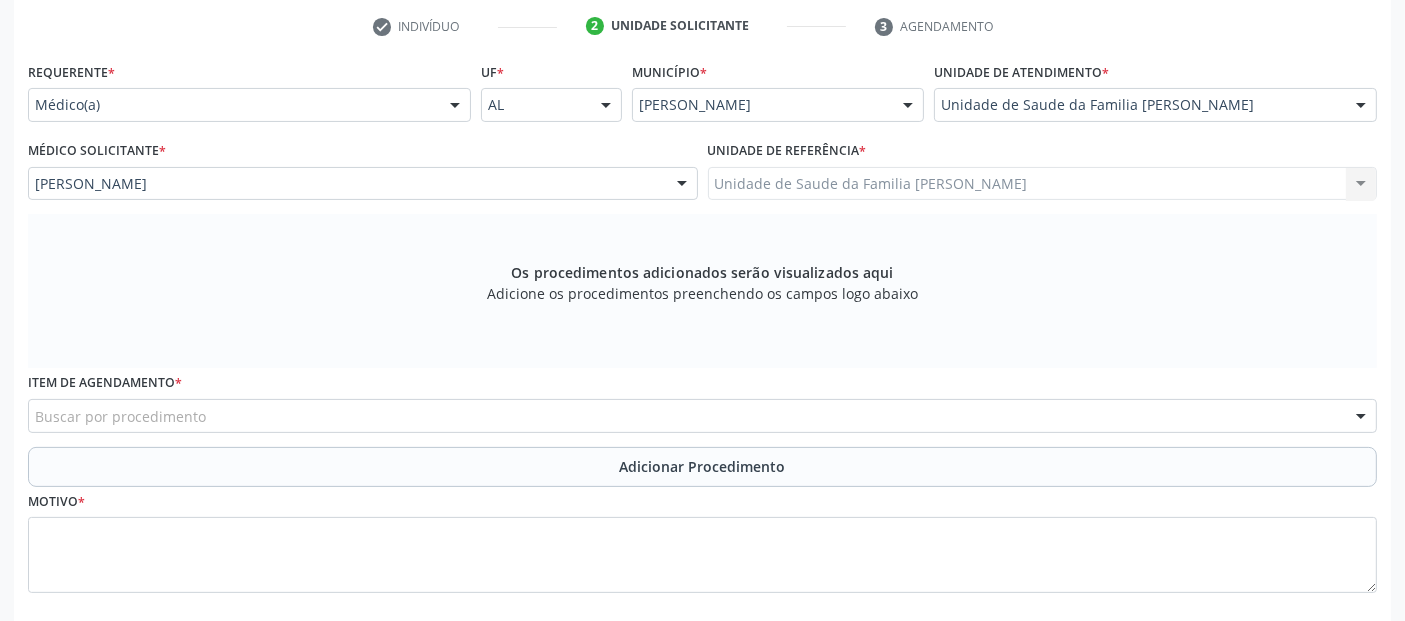 scroll, scrollTop: 505, scrollLeft: 0, axis: vertical 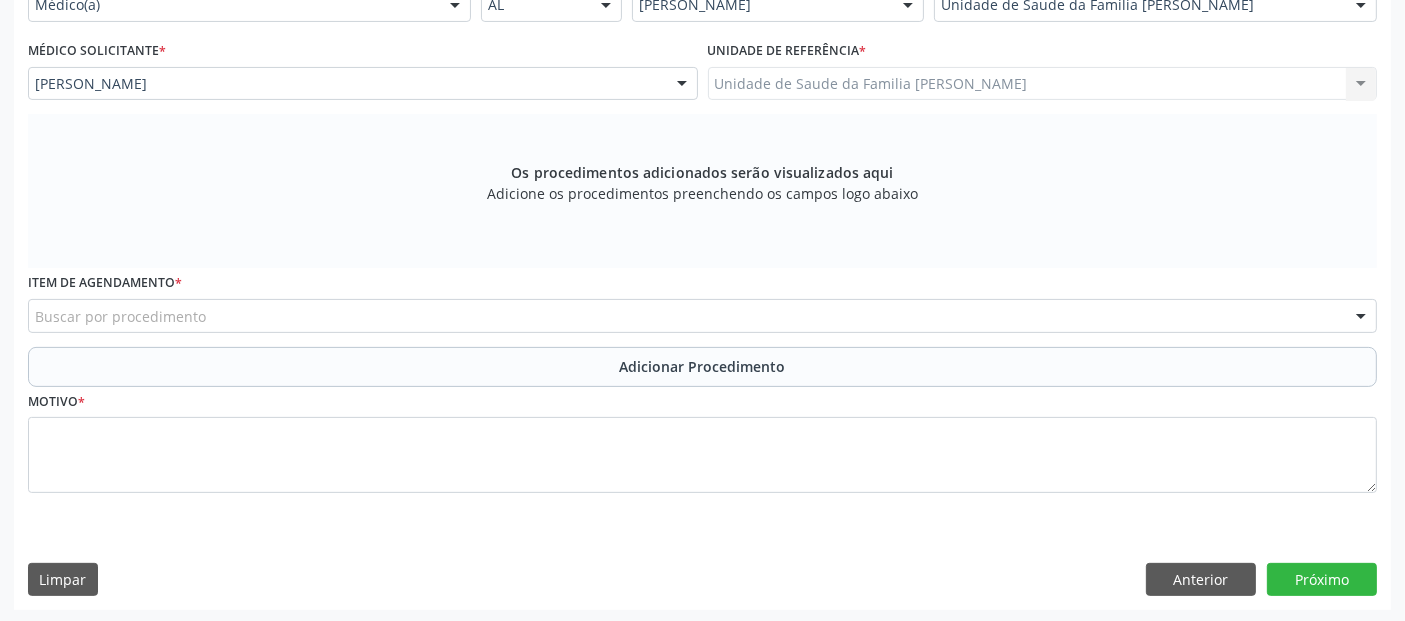 click on "Buscar por procedimento" at bounding box center (702, 316) 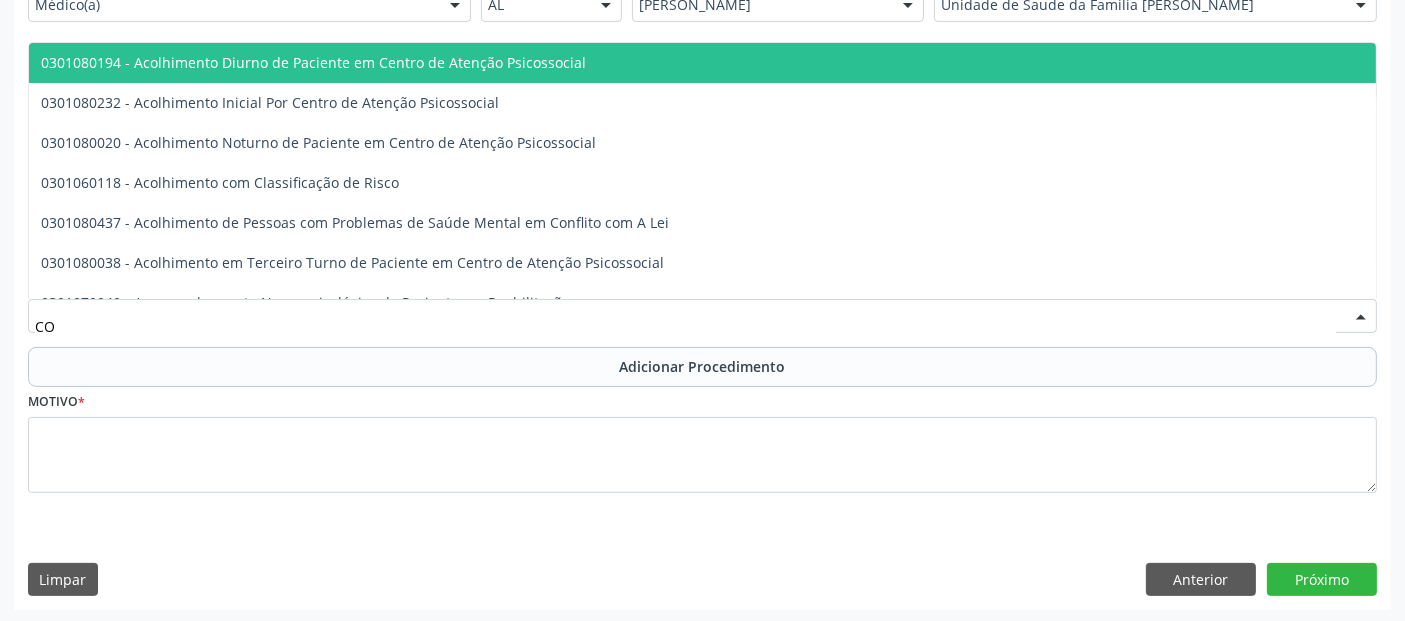 type on "C" 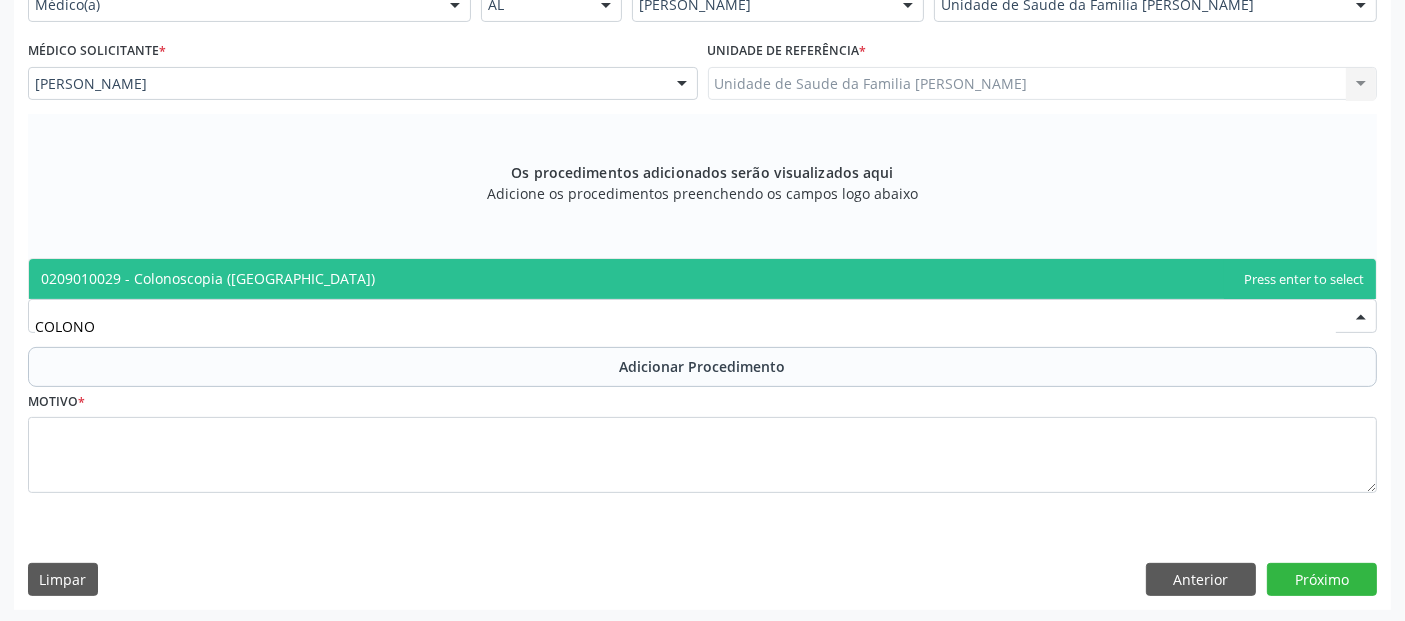 type on "COLONOS" 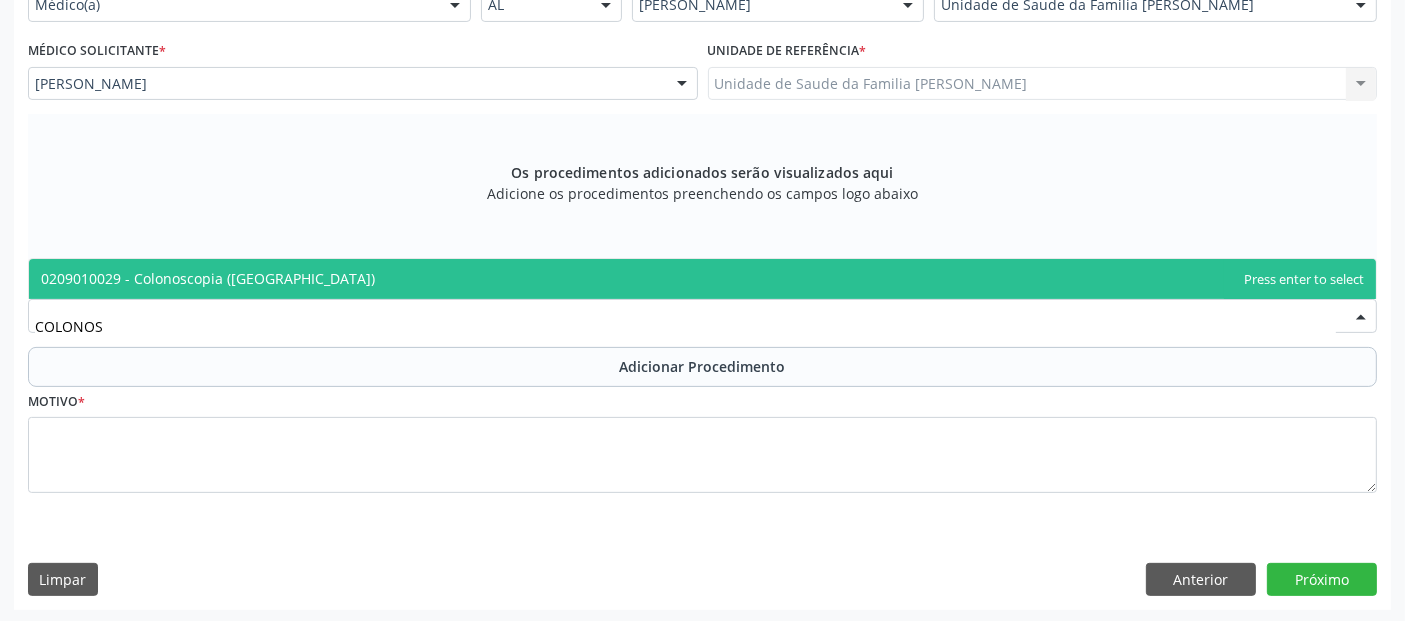 click on "0209010029 - Colonoscopia ([GEOGRAPHIC_DATA])" at bounding box center [702, 279] 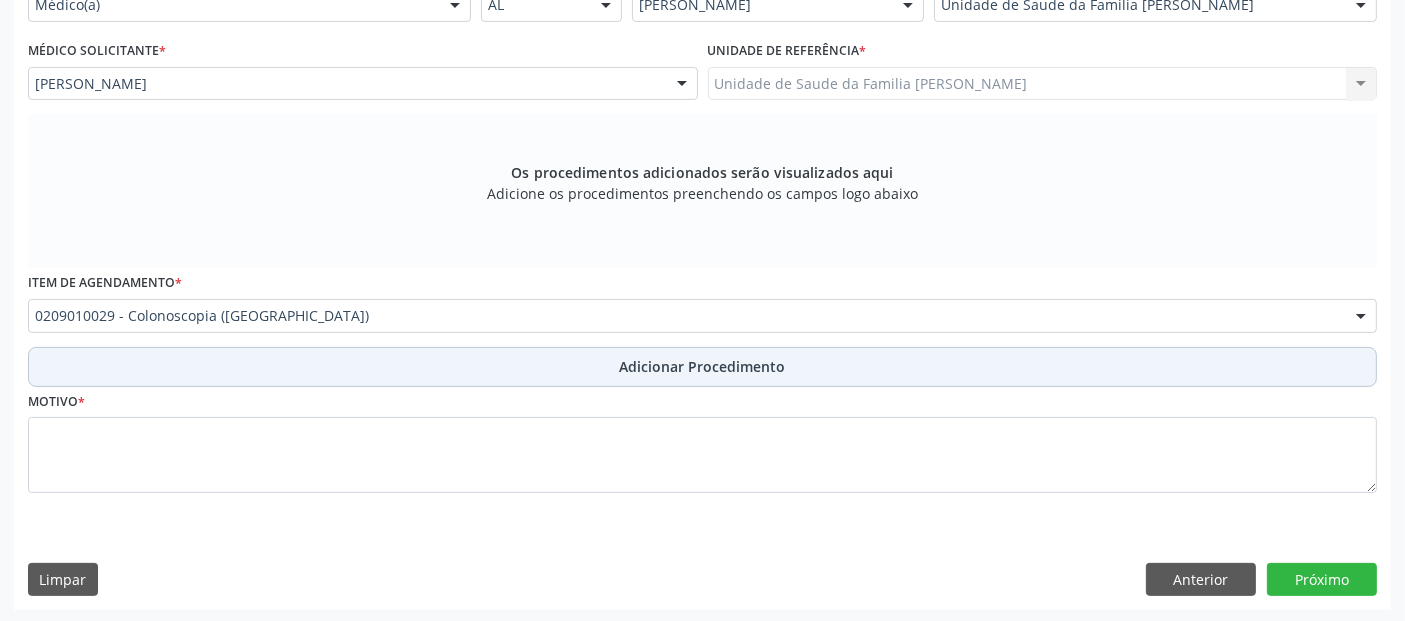 click on "Adicionar Procedimento" at bounding box center (702, 367) 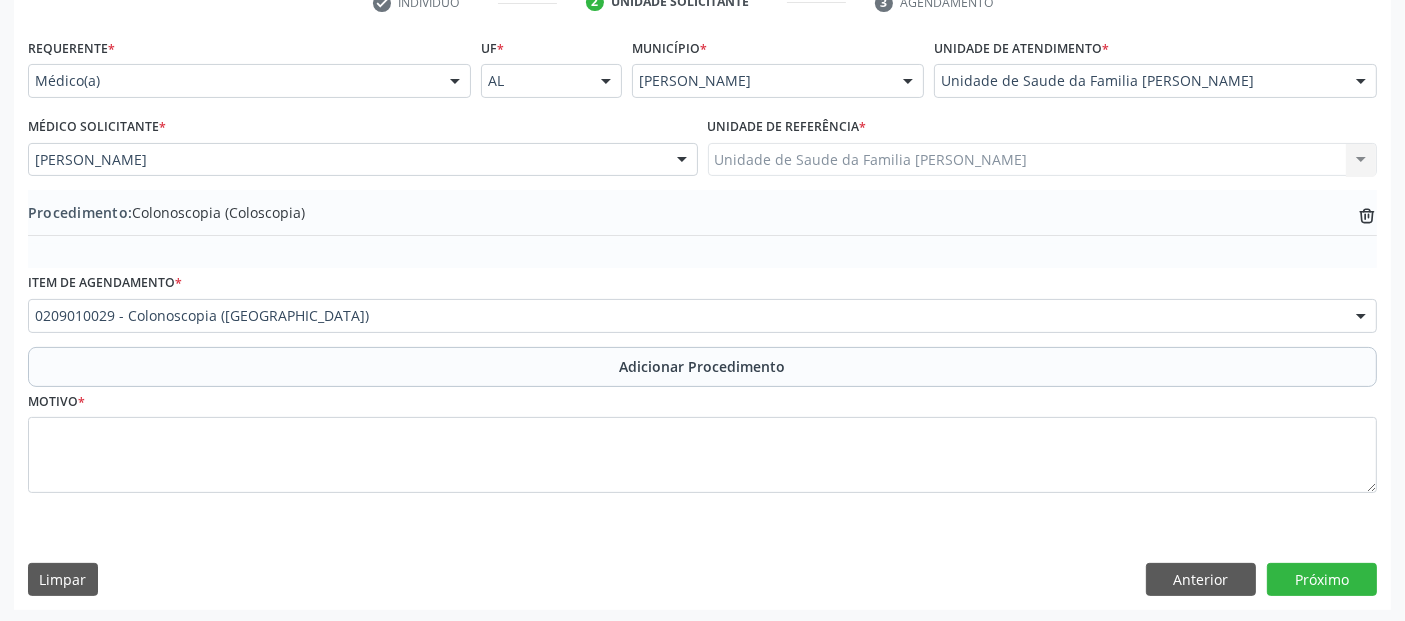 click on "Motivo
*" at bounding box center [702, 454] 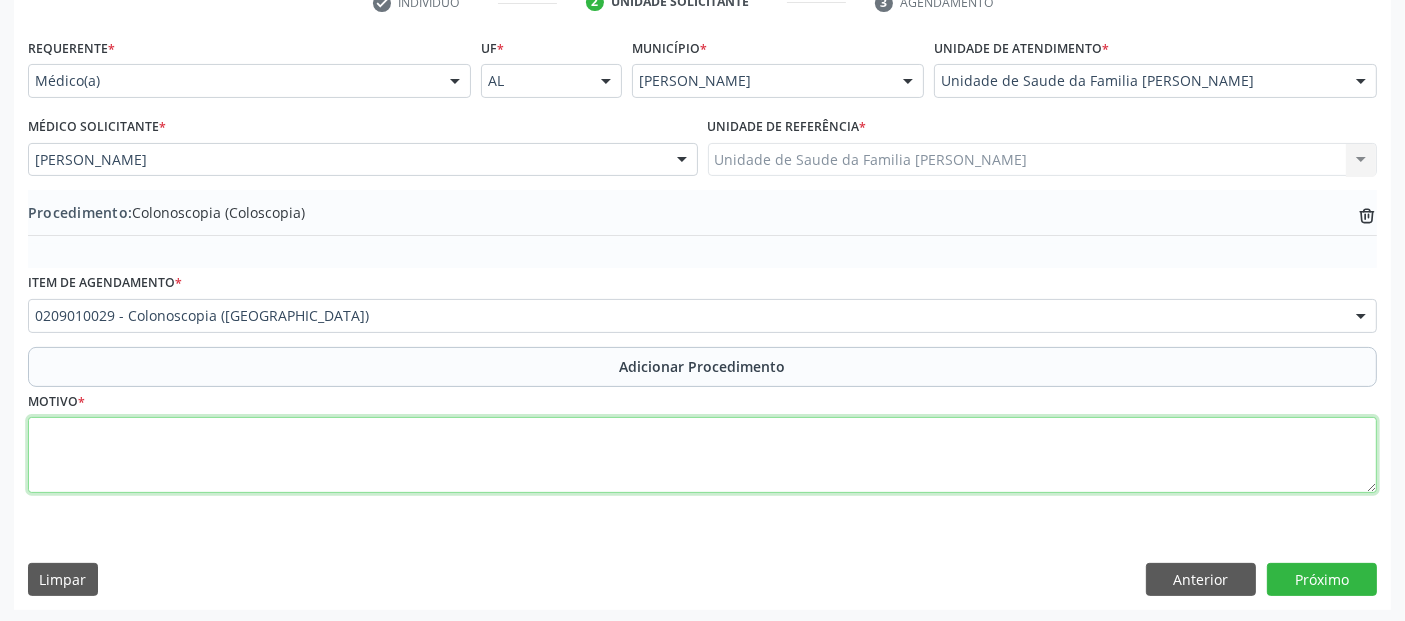 click at bounding box center (702, 455) 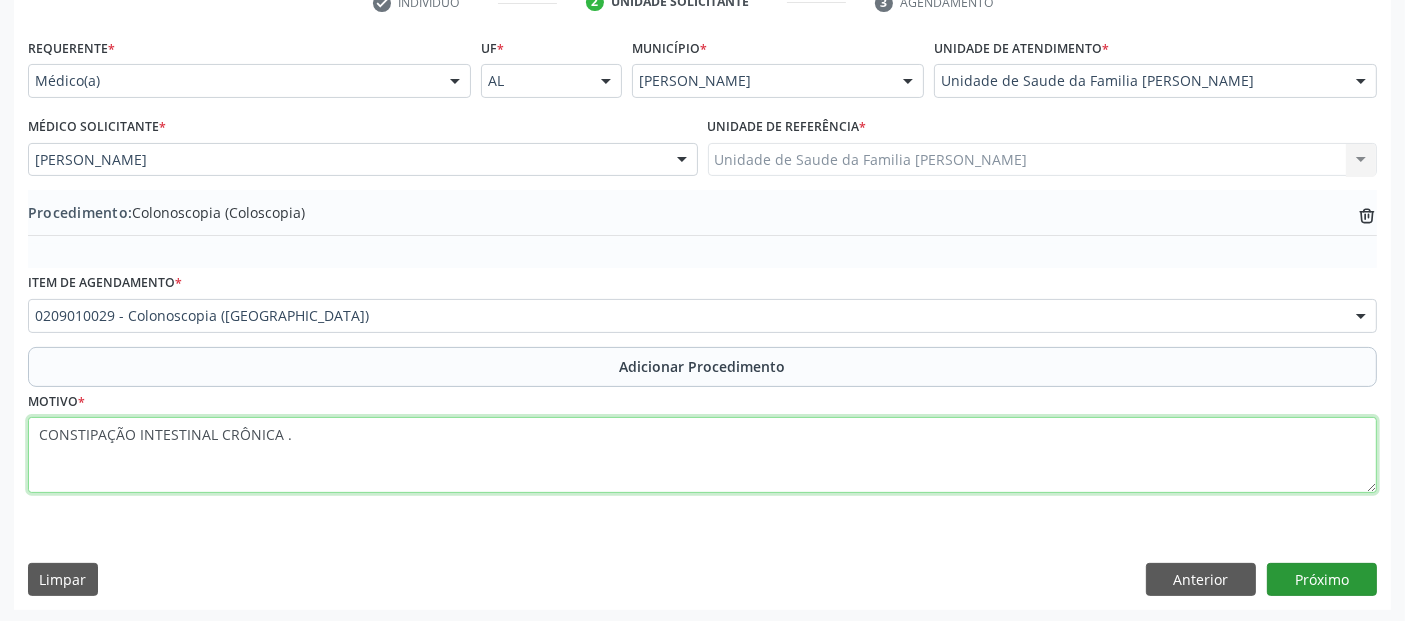 type on "CONSTIPAÇÃO INTESTINAL CRÔNICA ." 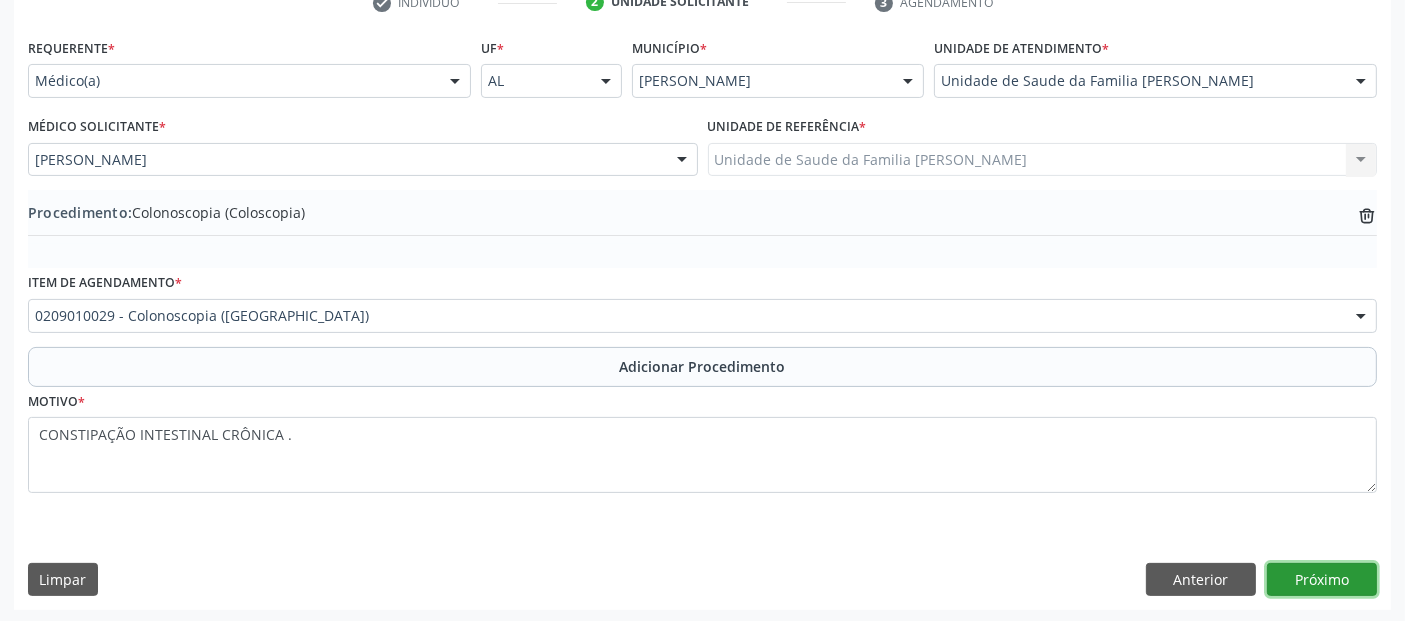 click on "Próximo" at bounding box center (1322, 580) 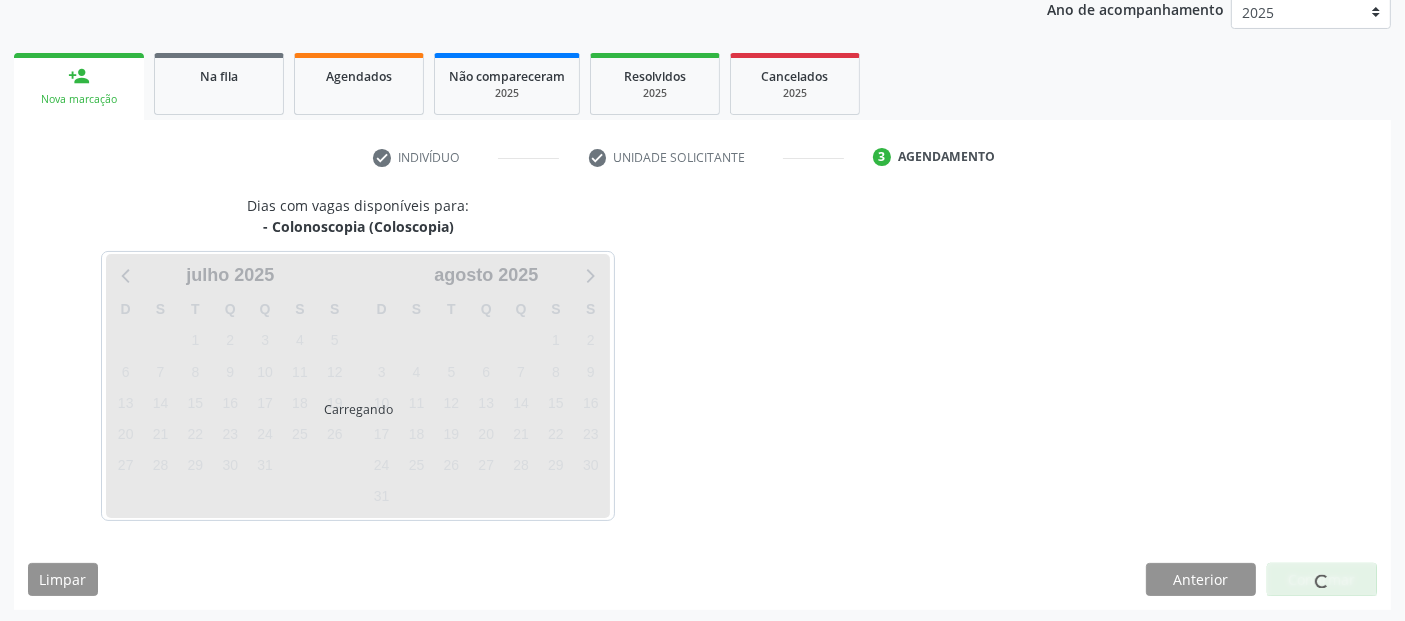 scroll, scrollTop: 333, scrollLeft: 0, axis: vertical 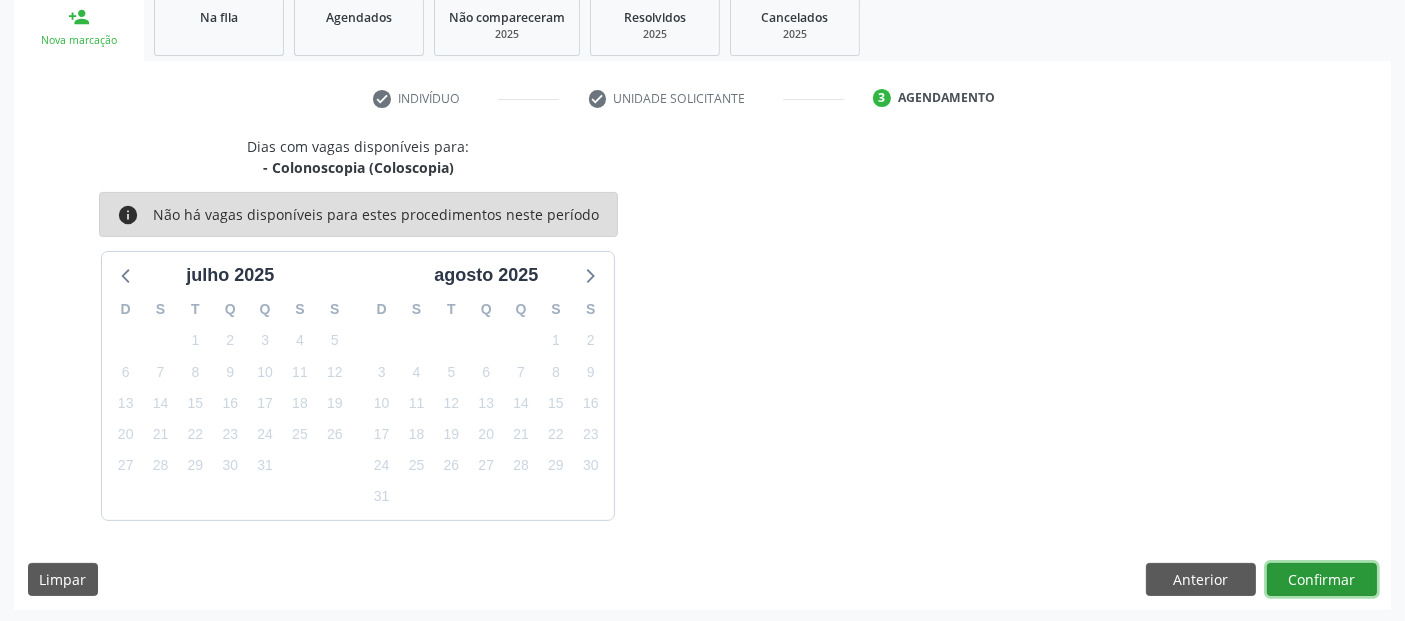 click on "Confirmar" at bounding box center [1322, 580] 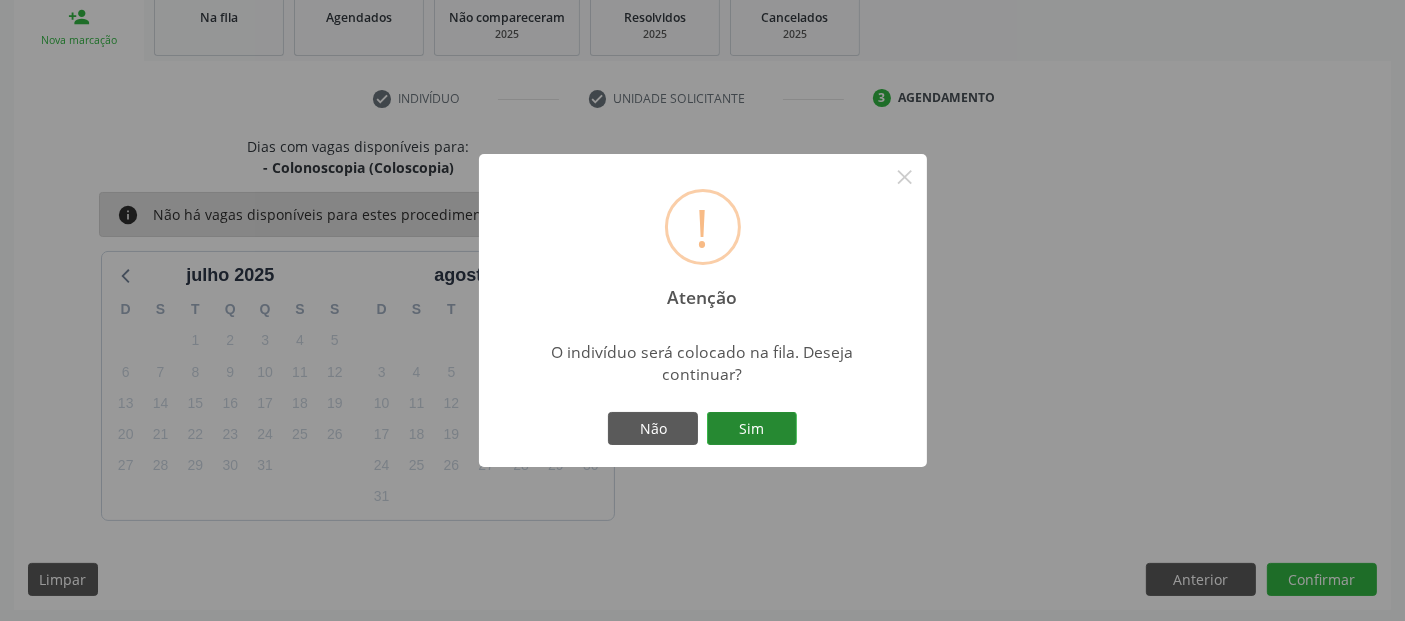 click on "Sim" at bounding box center (752, 429) 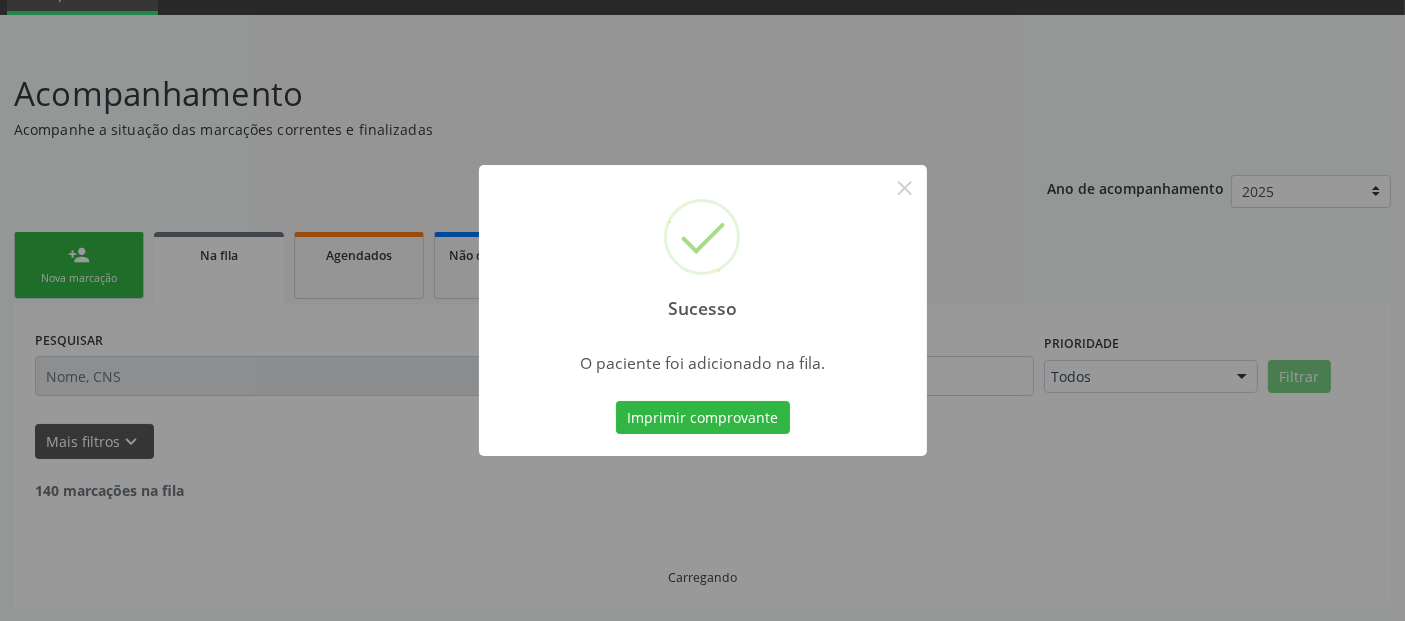 scroll, scrollTop: 71, scrollLeft: 0, axis: vertical 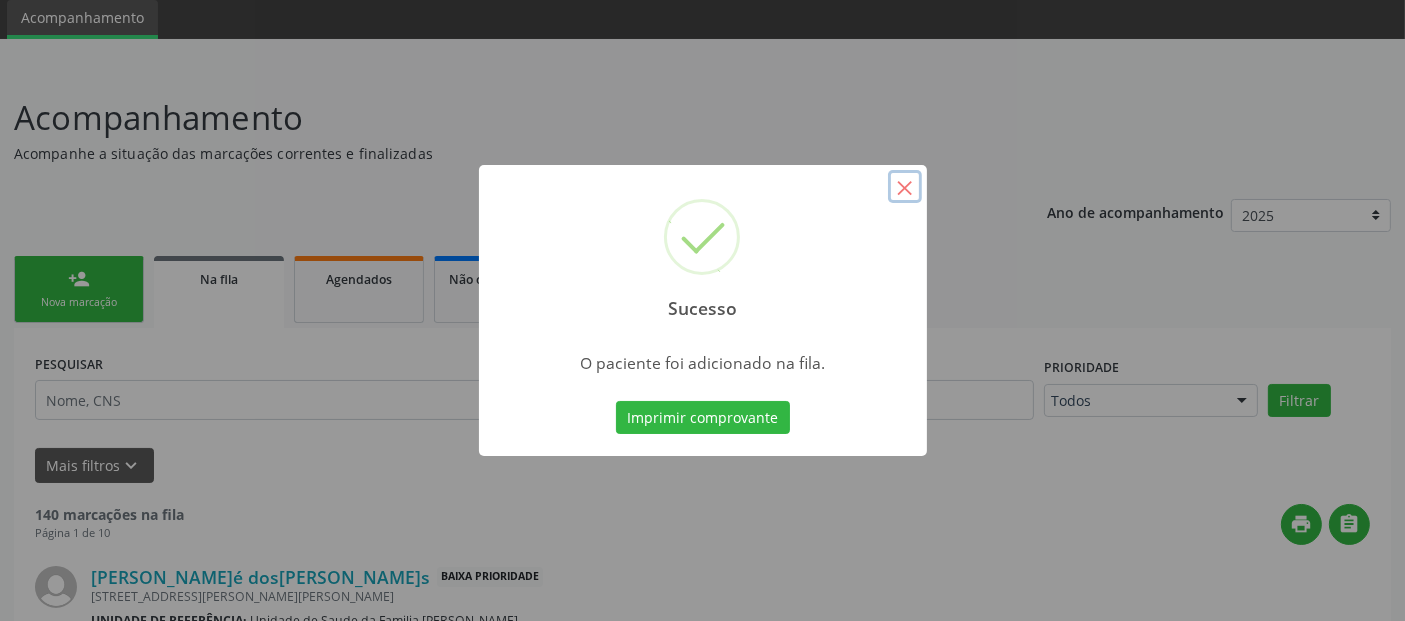 click on "×" at bounding box center (905, 187) 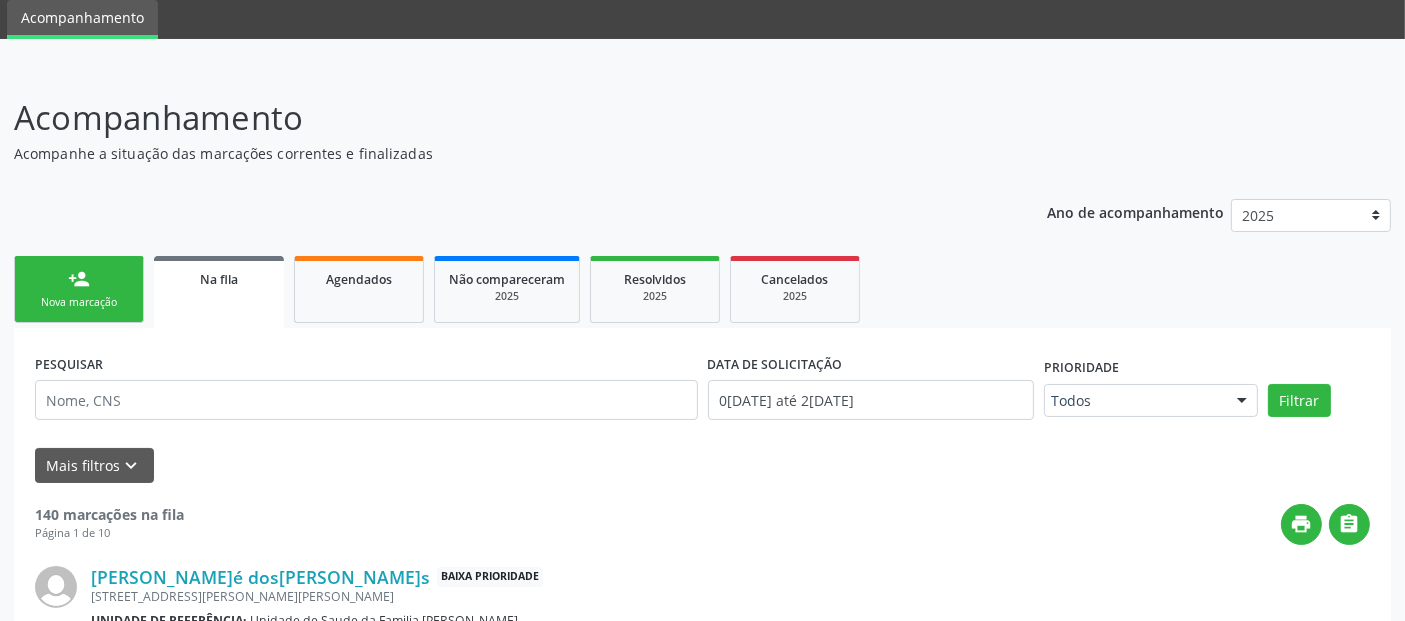 click on "person_add" at bounding box center [79, 279] 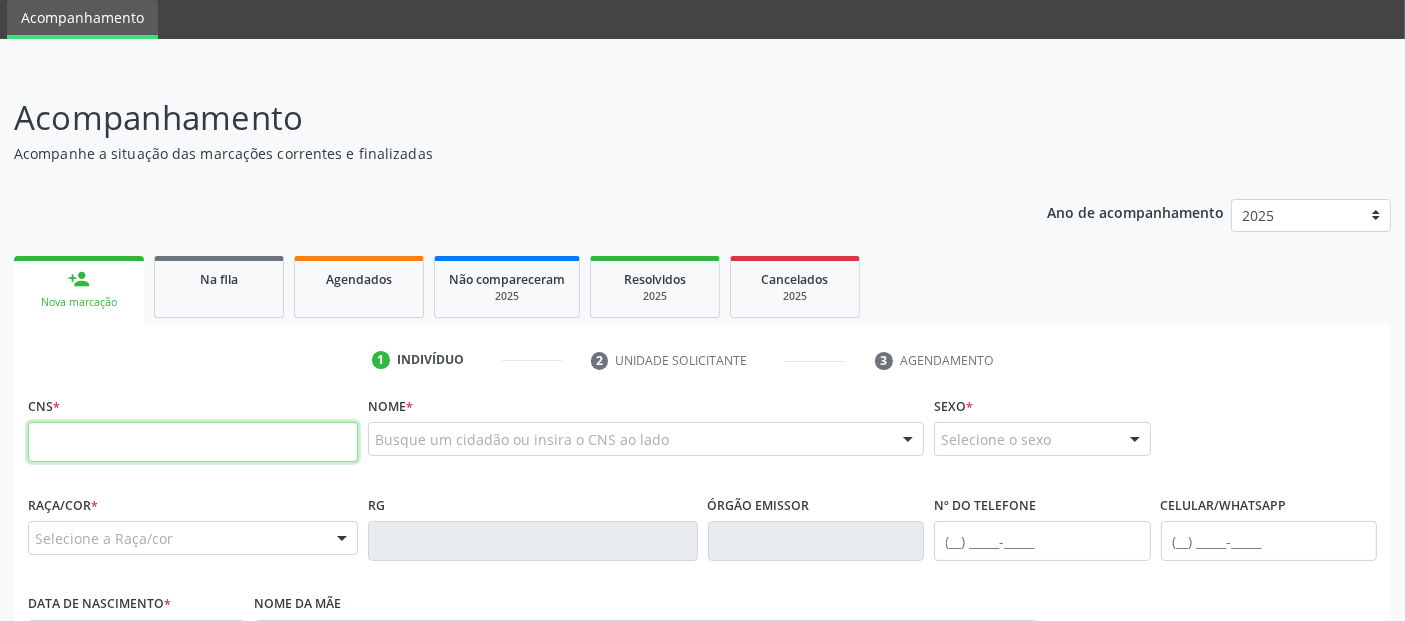 click at bounding box center (193, 442) 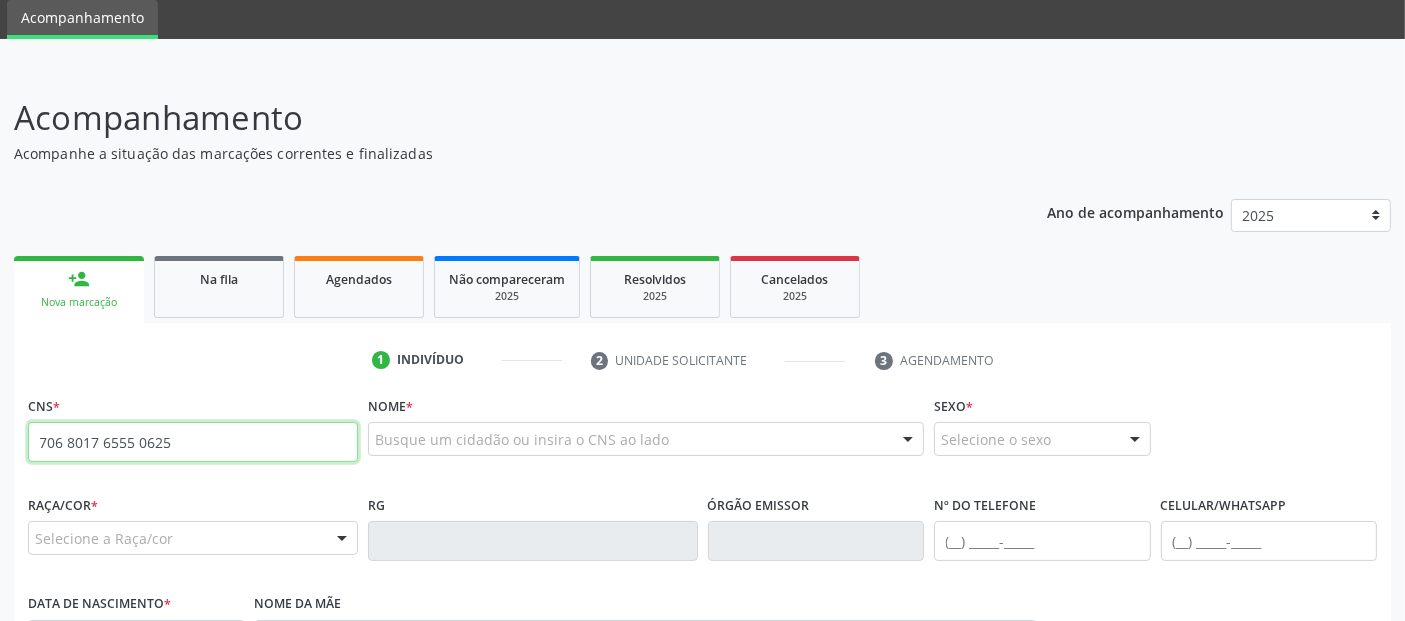 type on "706 8017 6555 0625" 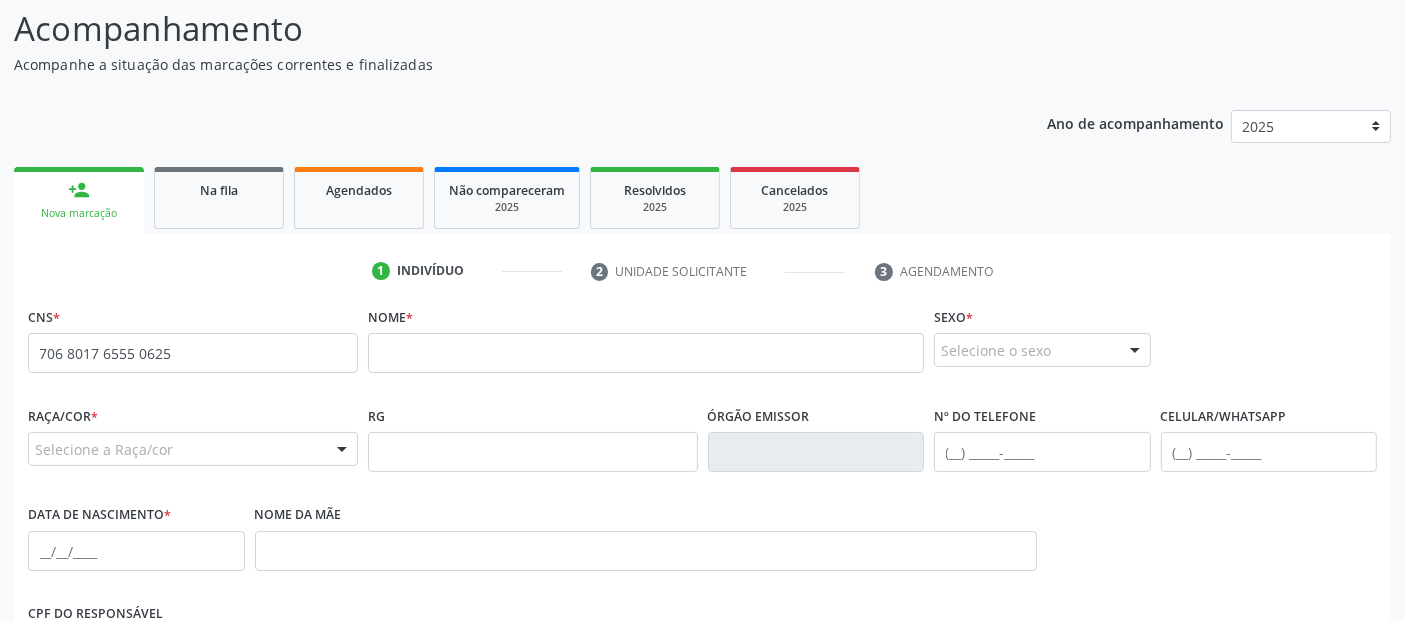 scroll, scrollTop: 297, scrollLeft: 0, axis: vertical 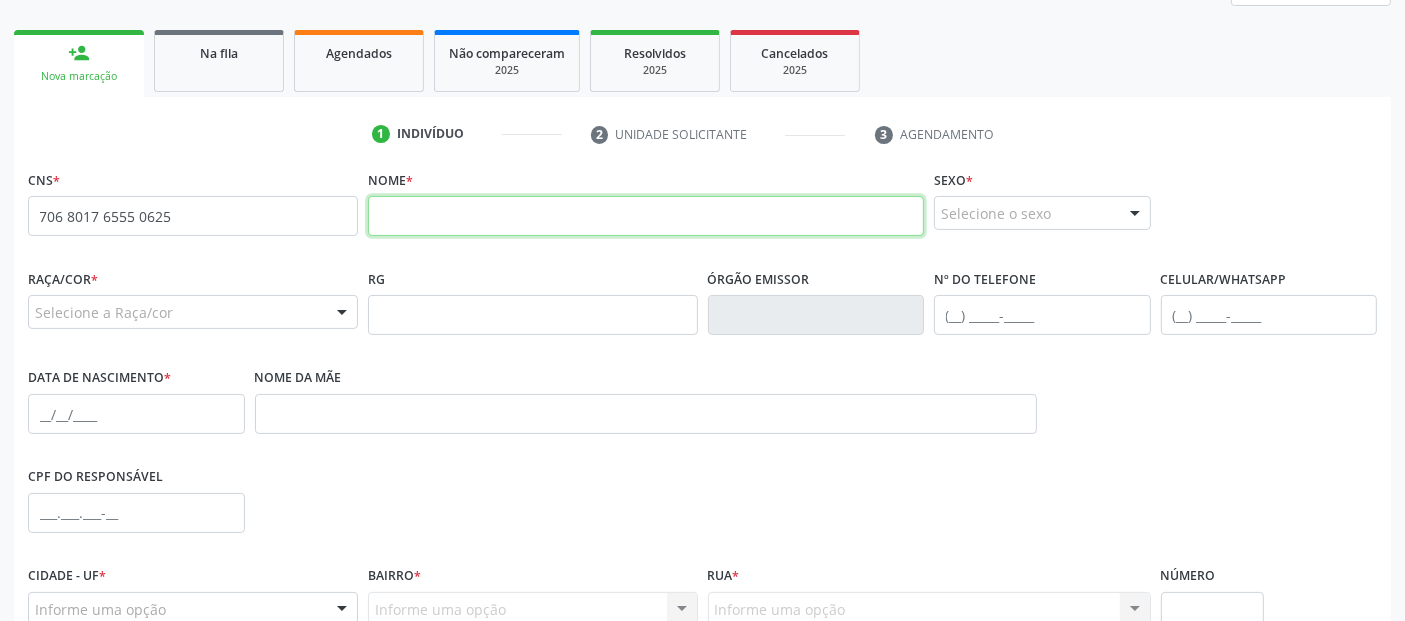 click at bounding box center [646, 216] 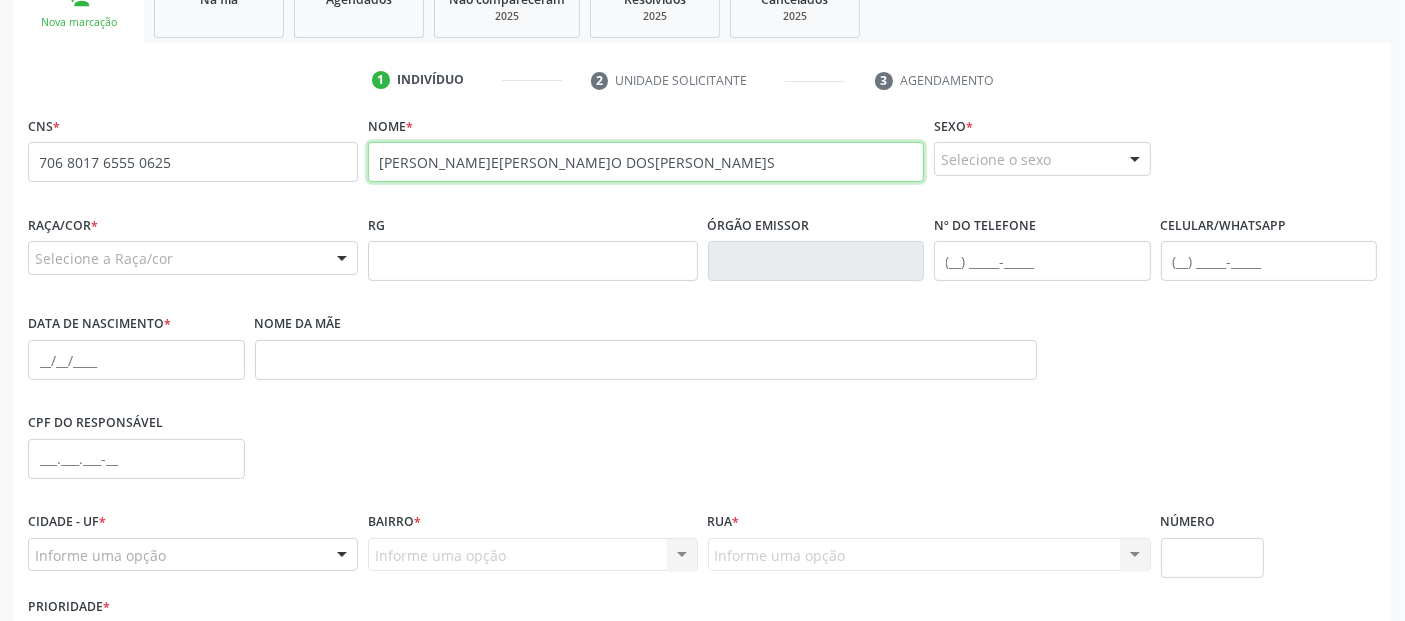 scroll, scrollTop: 362, scrollLeft: 0, axis: vertical 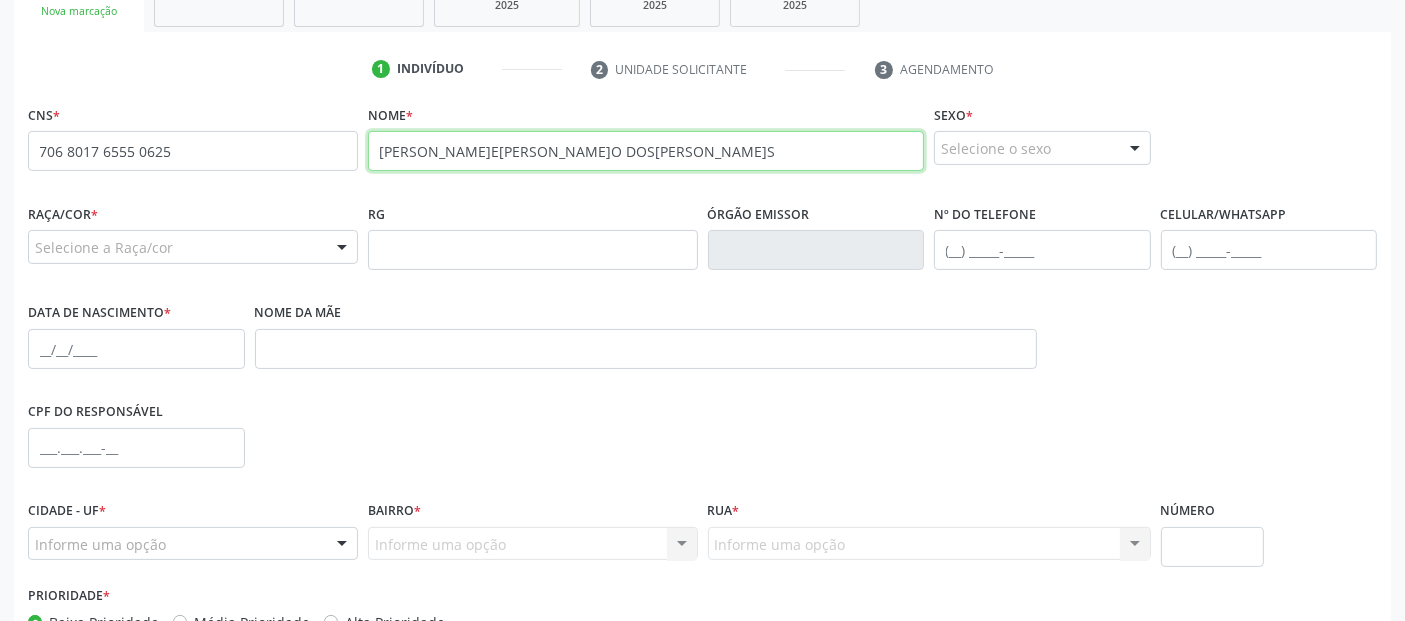 type on "[PERSON_NAME]E[PERSON_NAME]O DOS[PERSON_NAME]S" 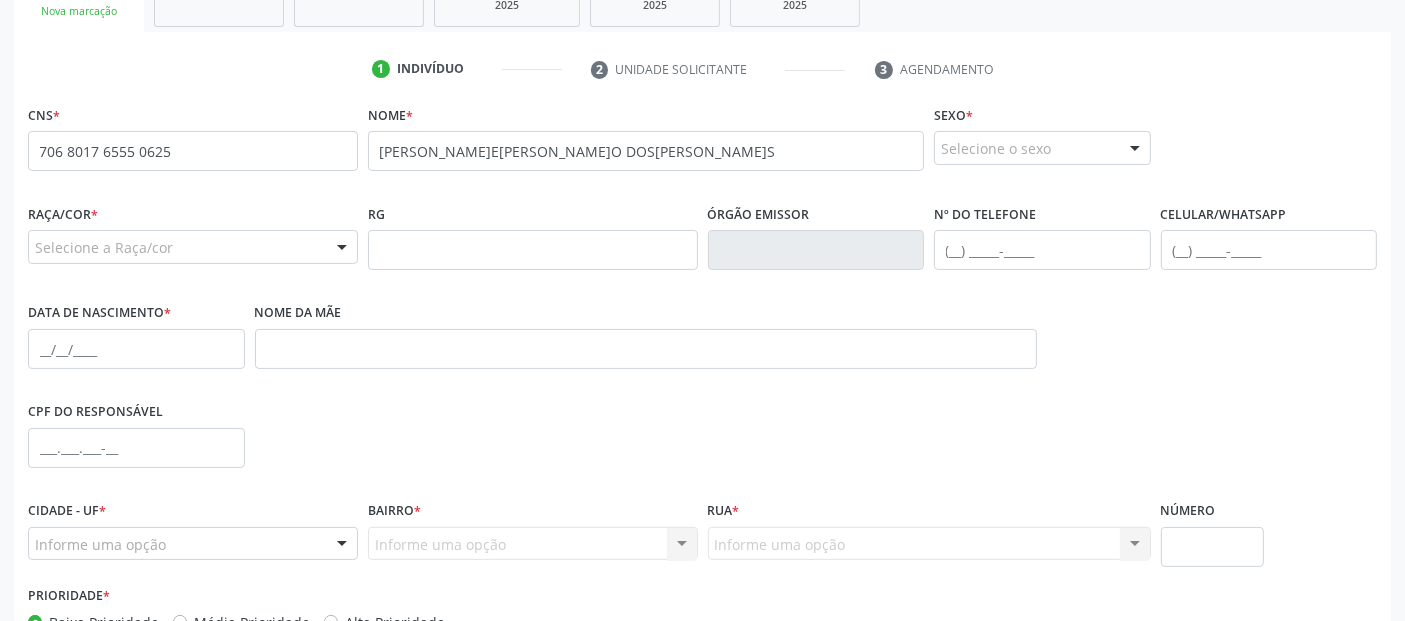 click on "Selecione a Raça/cor" at bounding box center (193, 247) 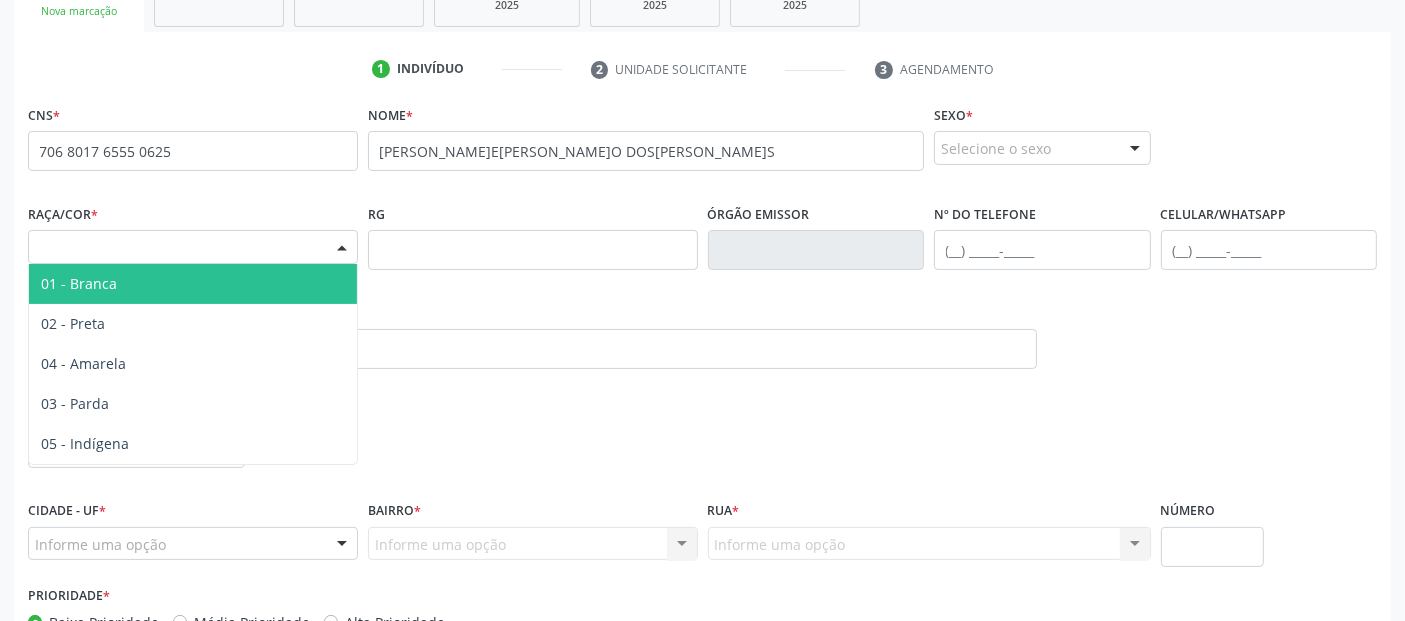click on "01 - Branca" at bounding box center (193, 284) 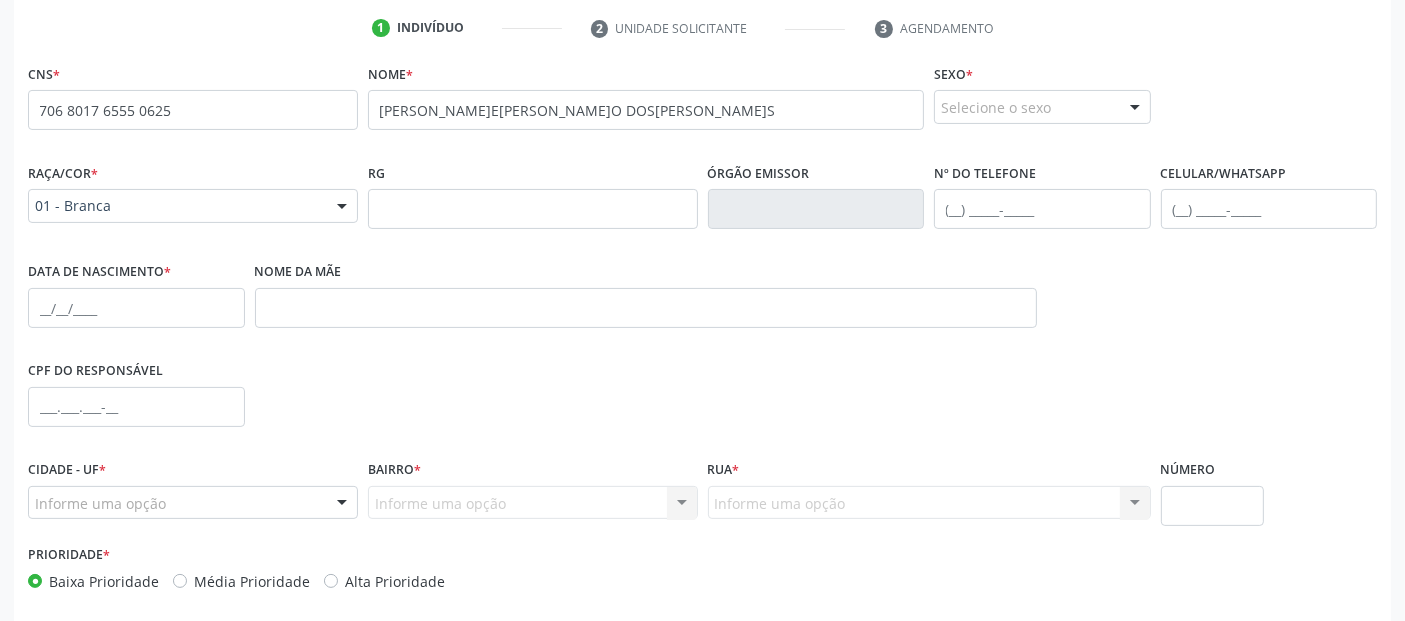 scroll, scrollTop: 442, scrollLeft: 0, axis: vertical 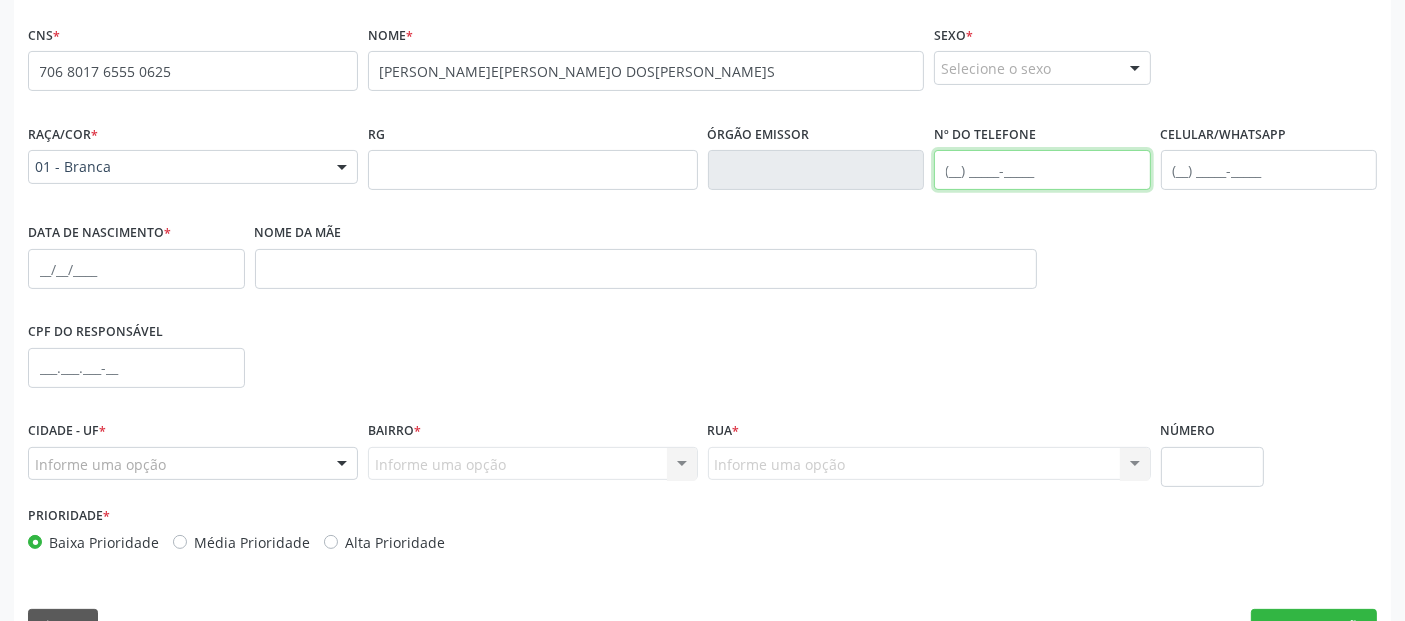 click at bounding box center [1042, 170] 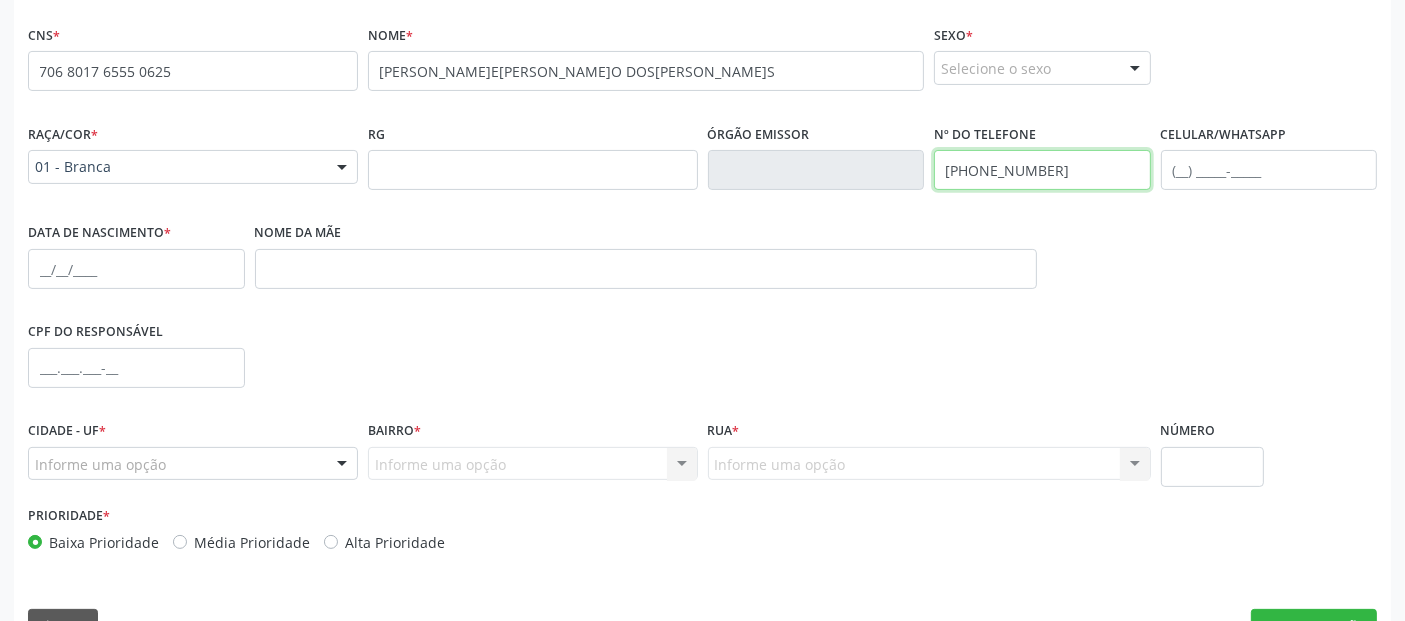 type on "[PHONE_NUMBER]" 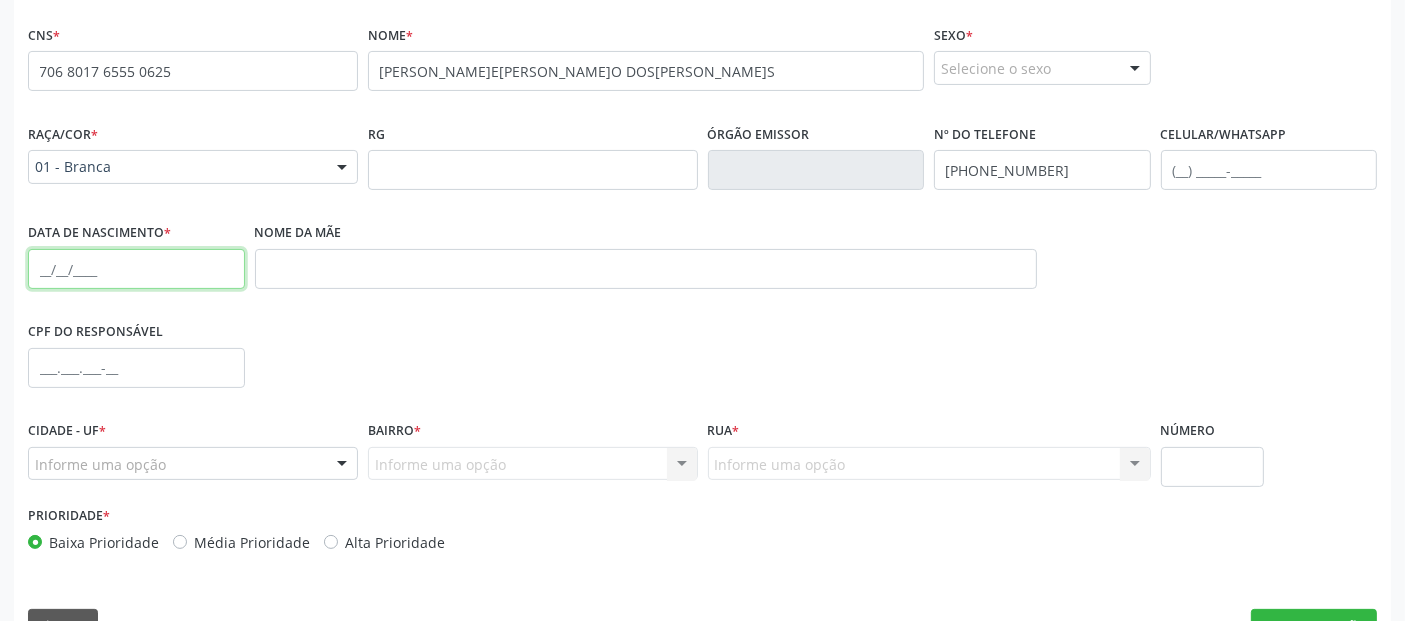 click at bounding box center [136, 269] 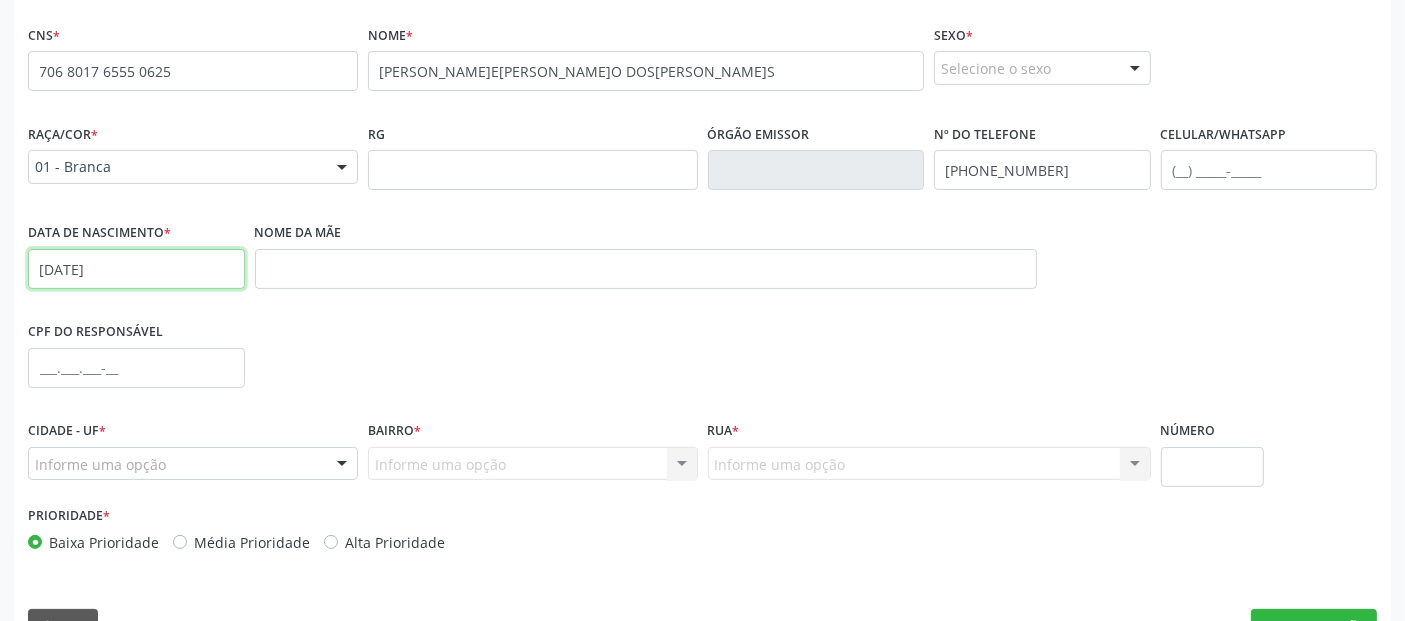 type on "[DATE]" 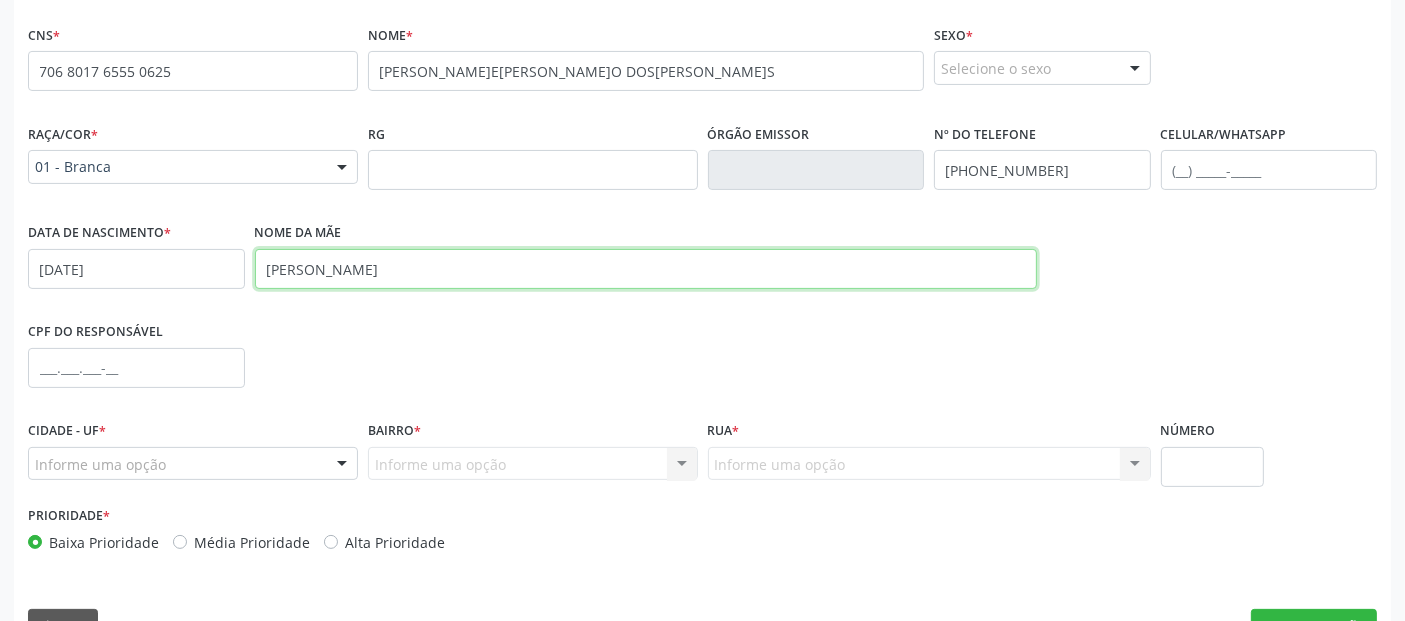 type on "[PERSON_NAME]" 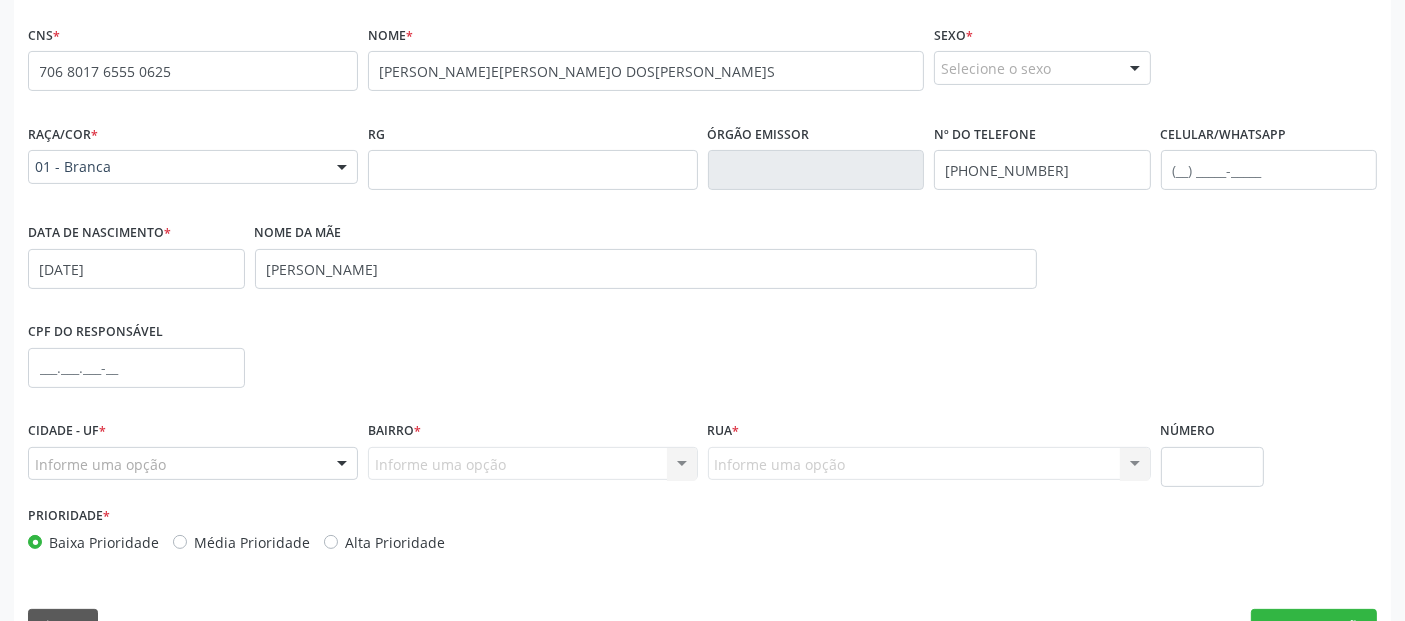 click on "Informe uma opção" at bounding box center [193, 464] 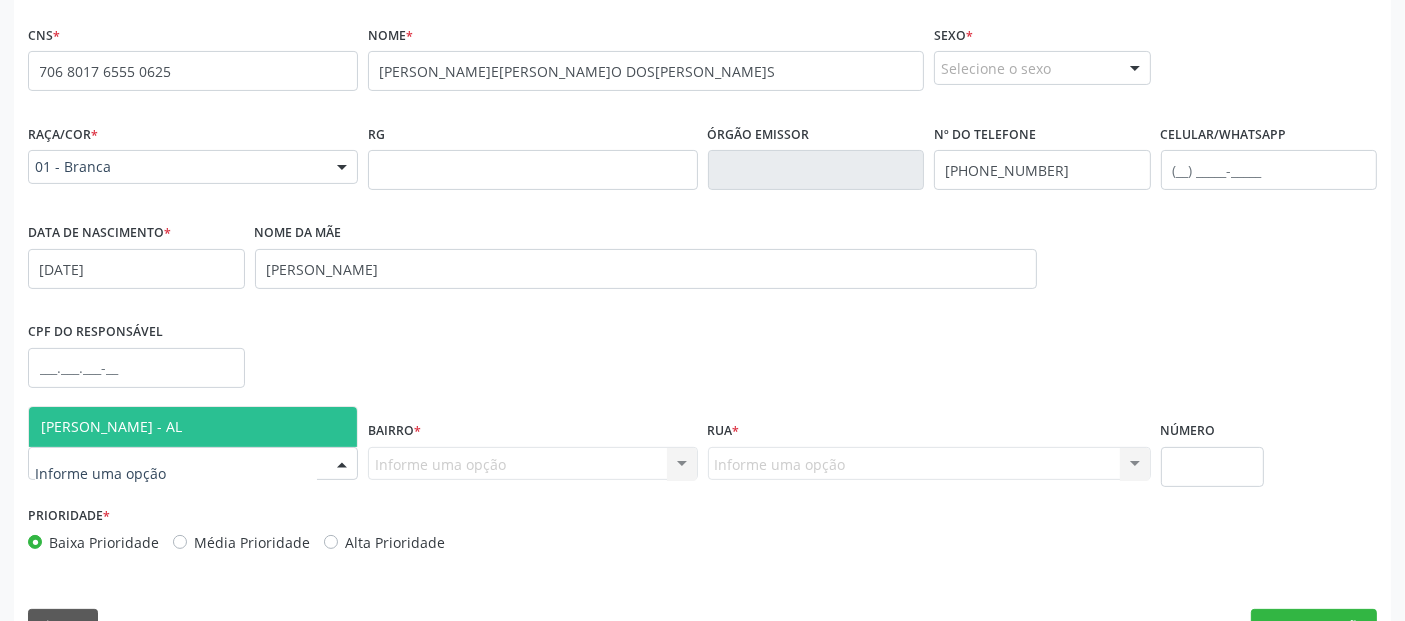 click on "[PERSON_NAME] - AL" at bounding box center (193, 427) 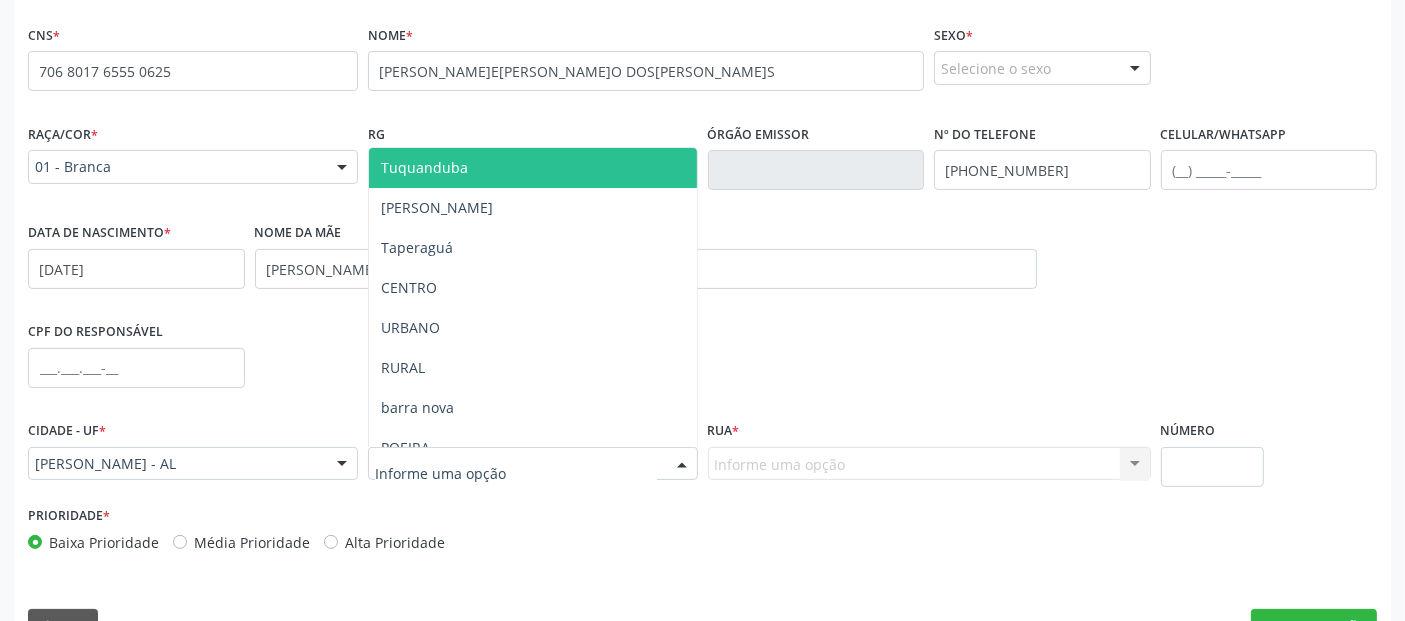 click at bounding box center [533, 464] 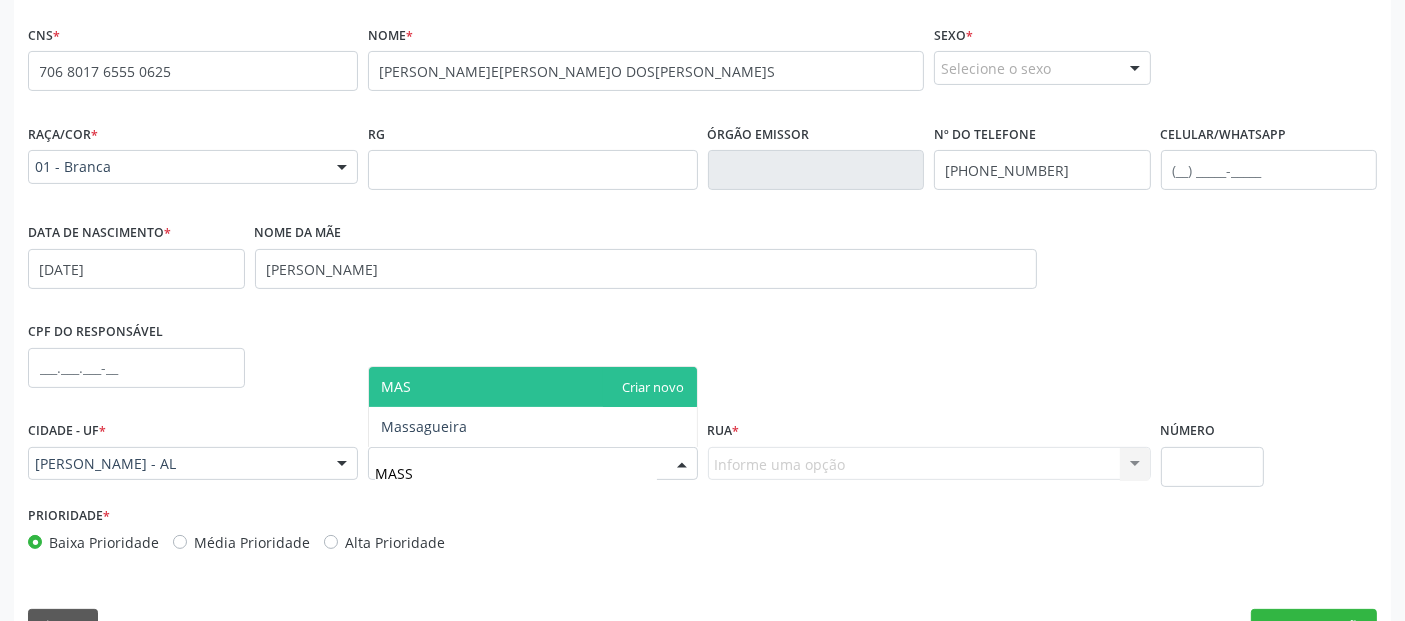 type on "MASSA" 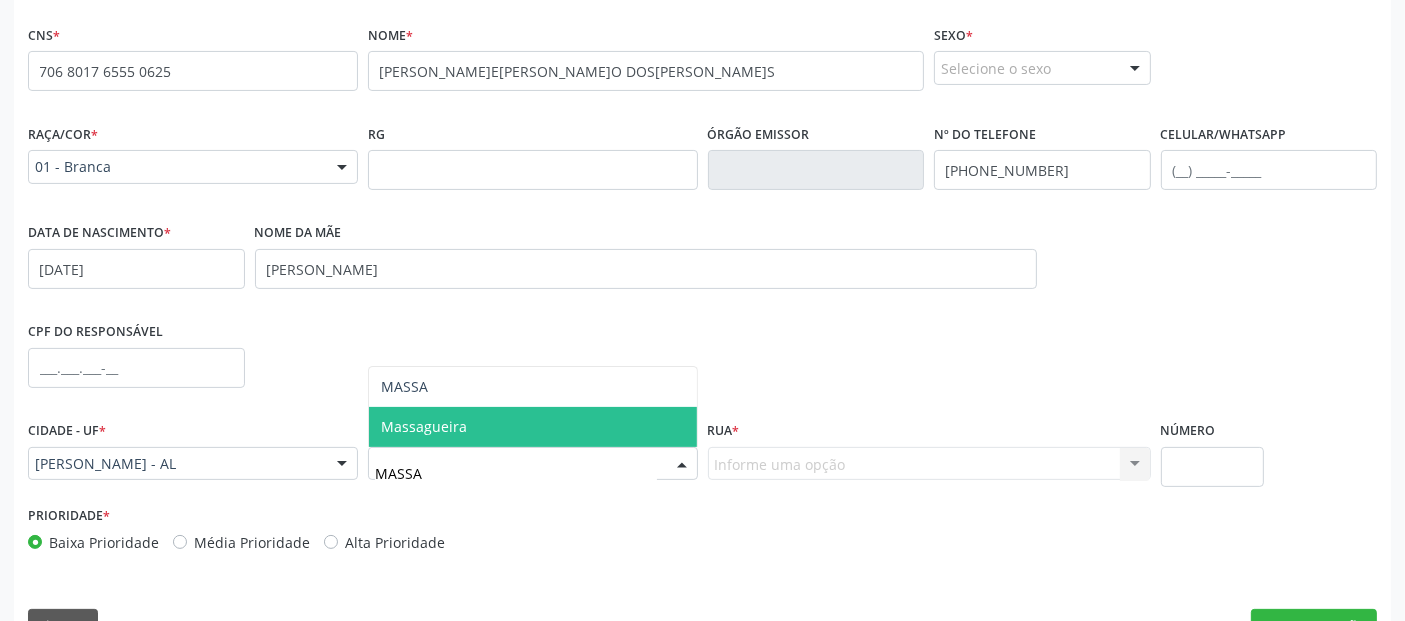 click on "Massagueira" at bounding box center (533, 427) 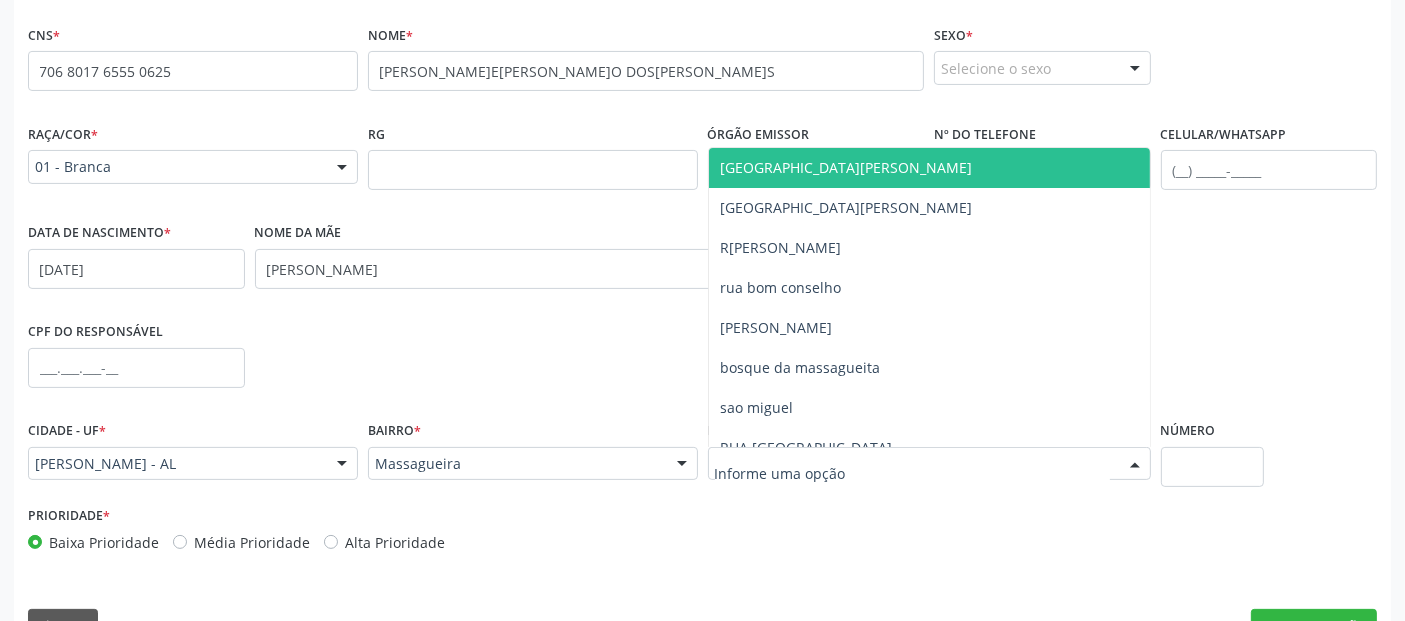 click at bounding box center (929, 464) 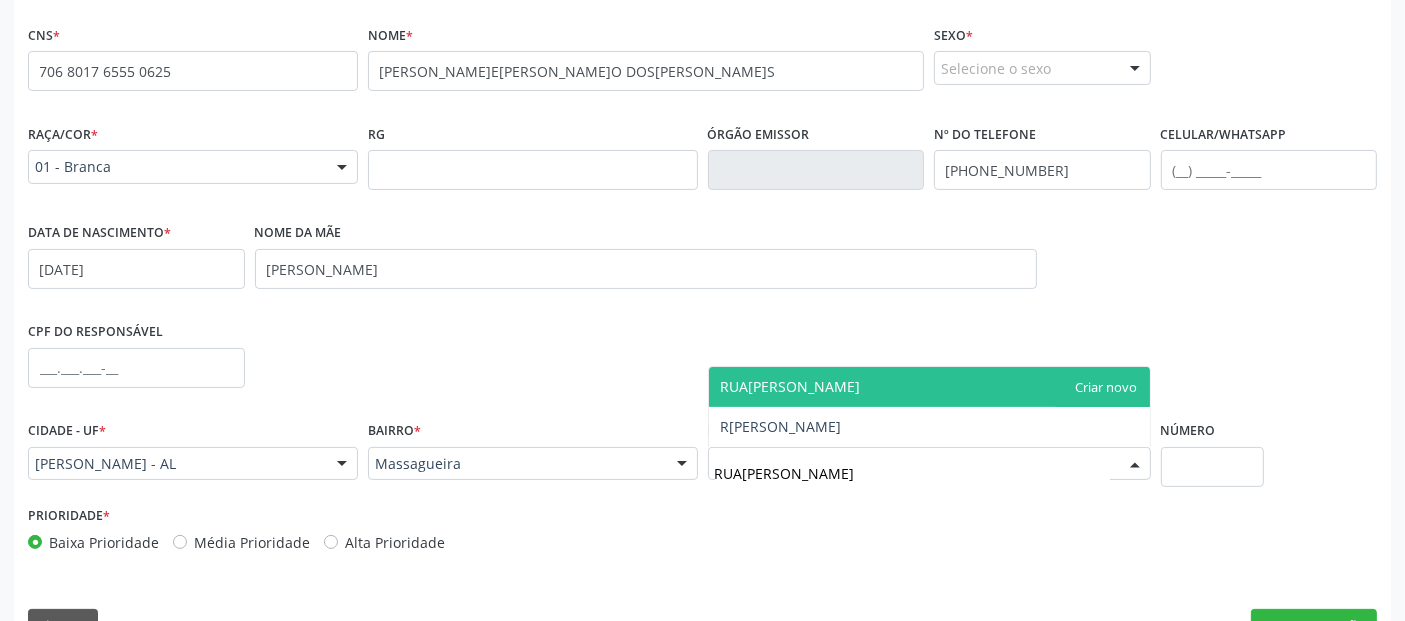type on "R[PERSON_NAME]" 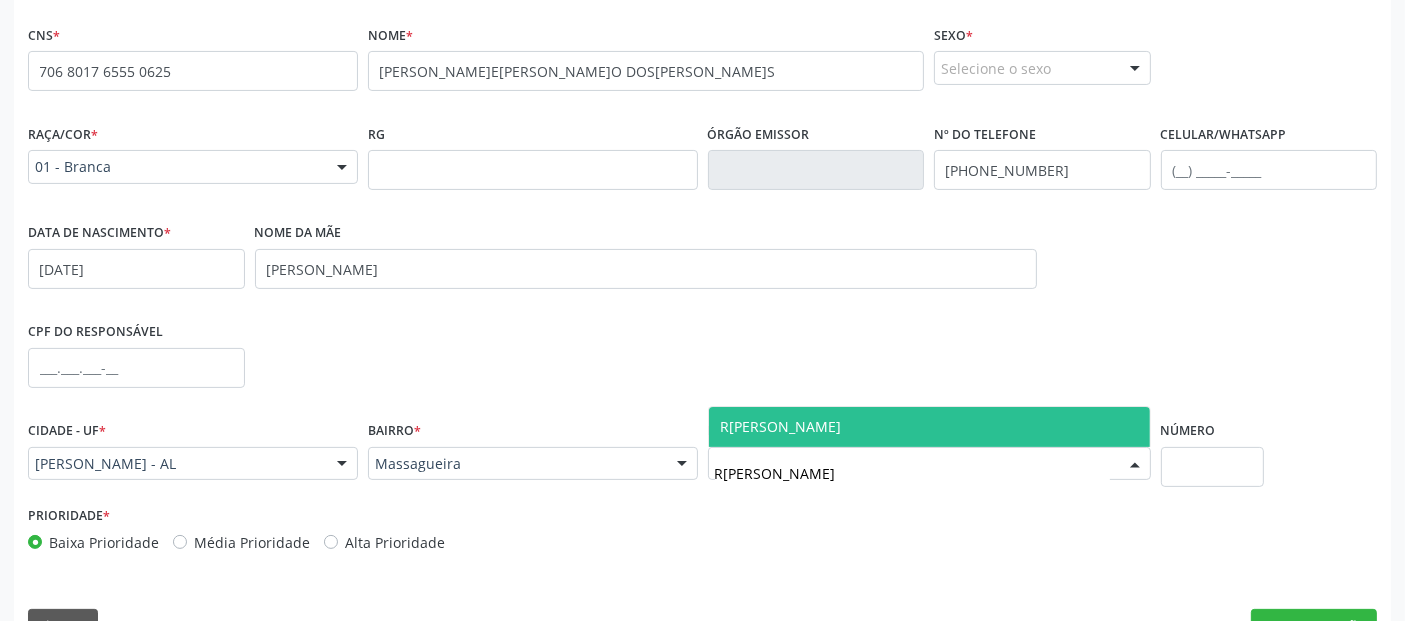 click on "R[PERSON_NAME]" at bounding box center (929, 427) 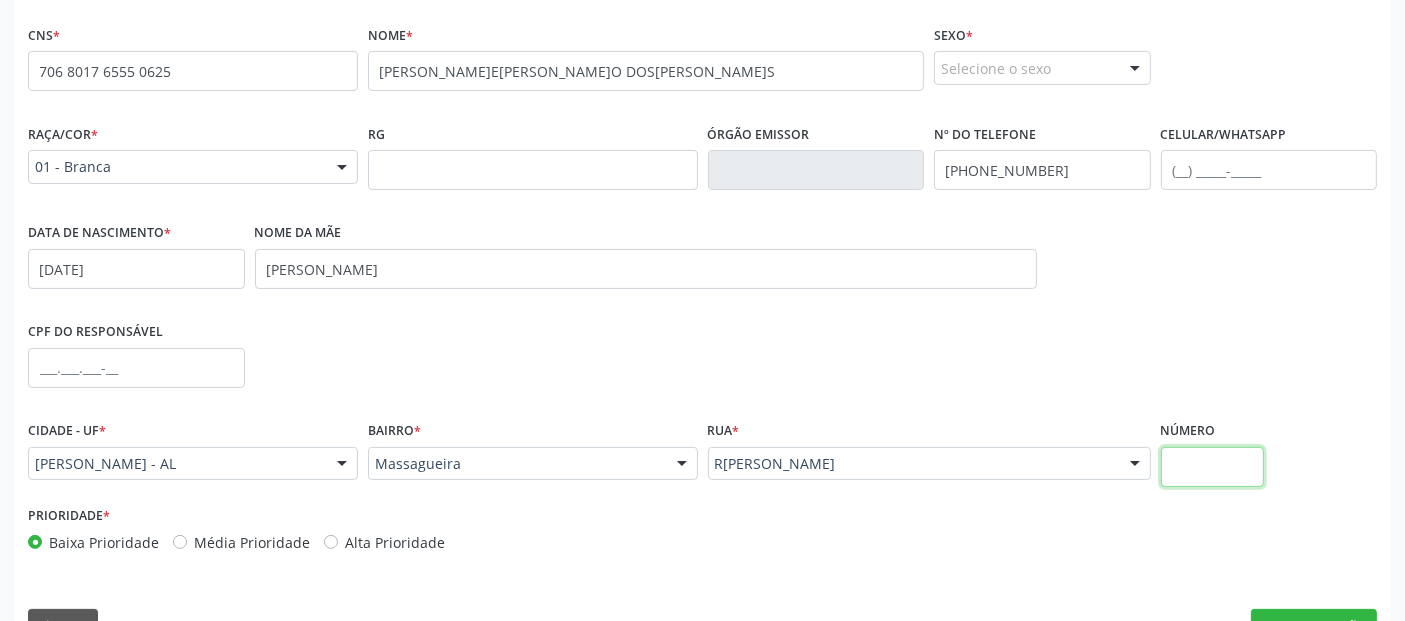 click at bounding box center (1212, 467) 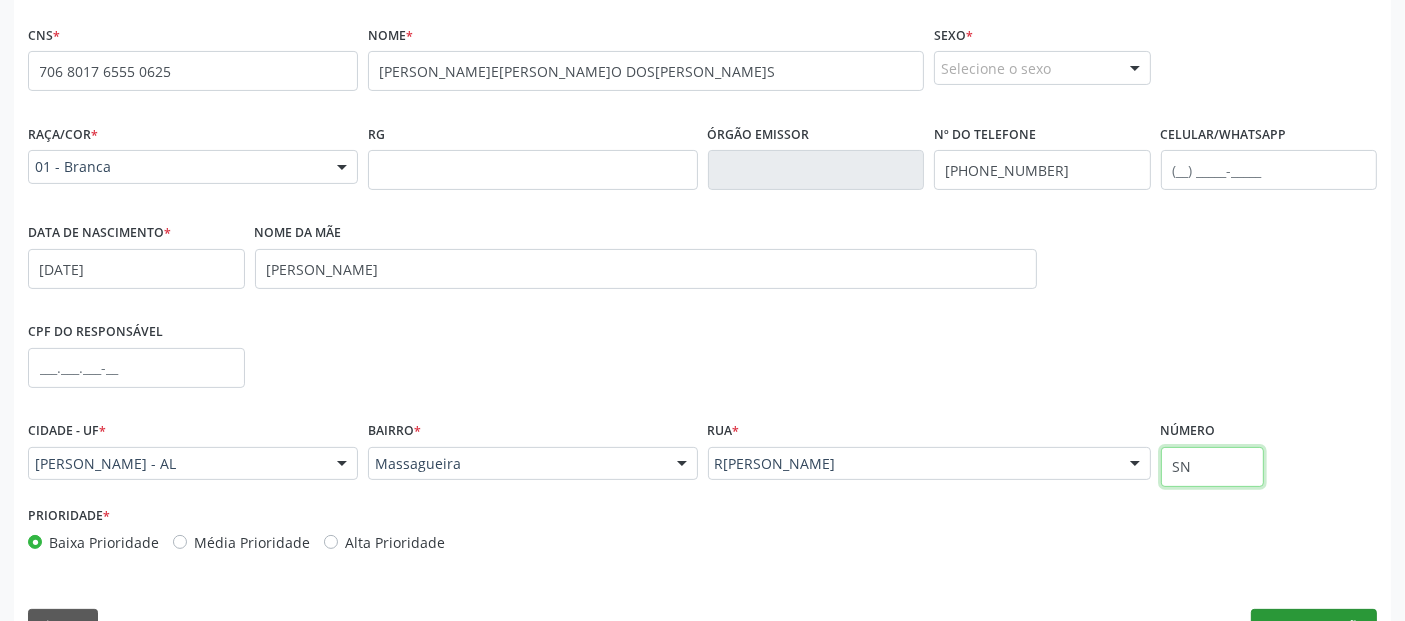 type on "SN" 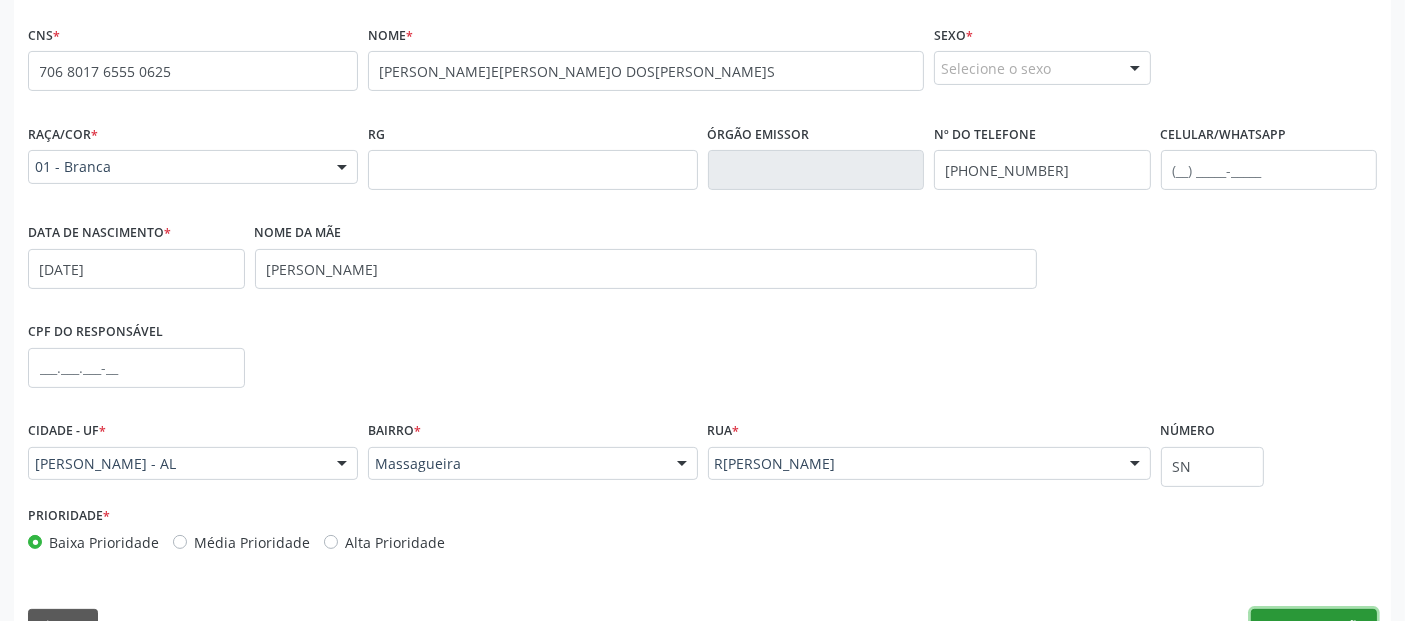 click on "Nova marcação" at bounding box center [1314, 626] 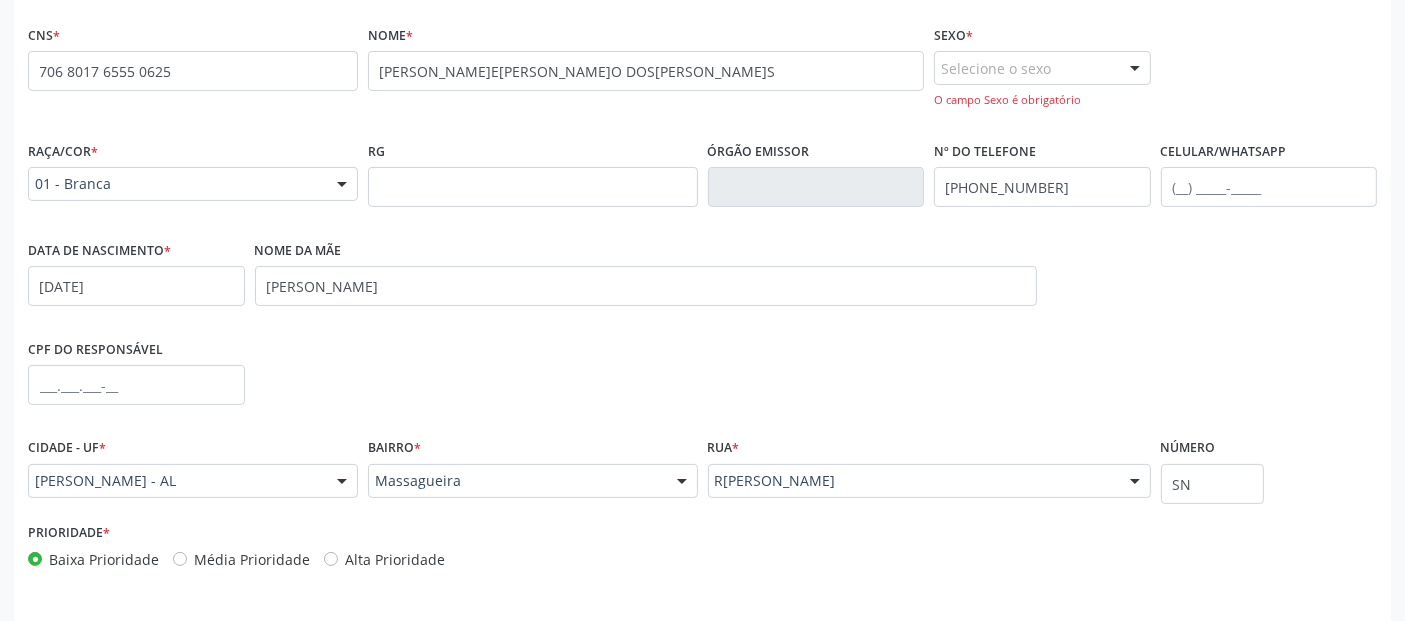 click on "Selecione o sexo" at bounding box center (1042, 68) 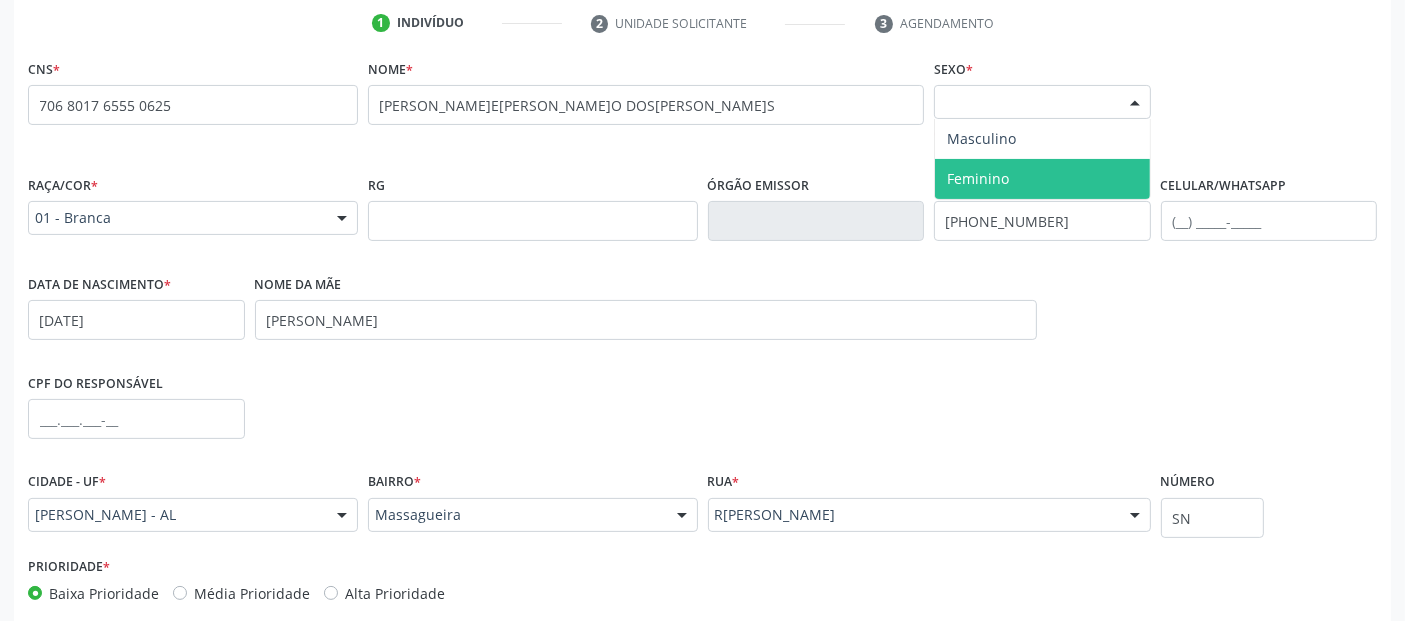 scroll, scrollTop: 397, scrollLeft: 0, axis: vertical 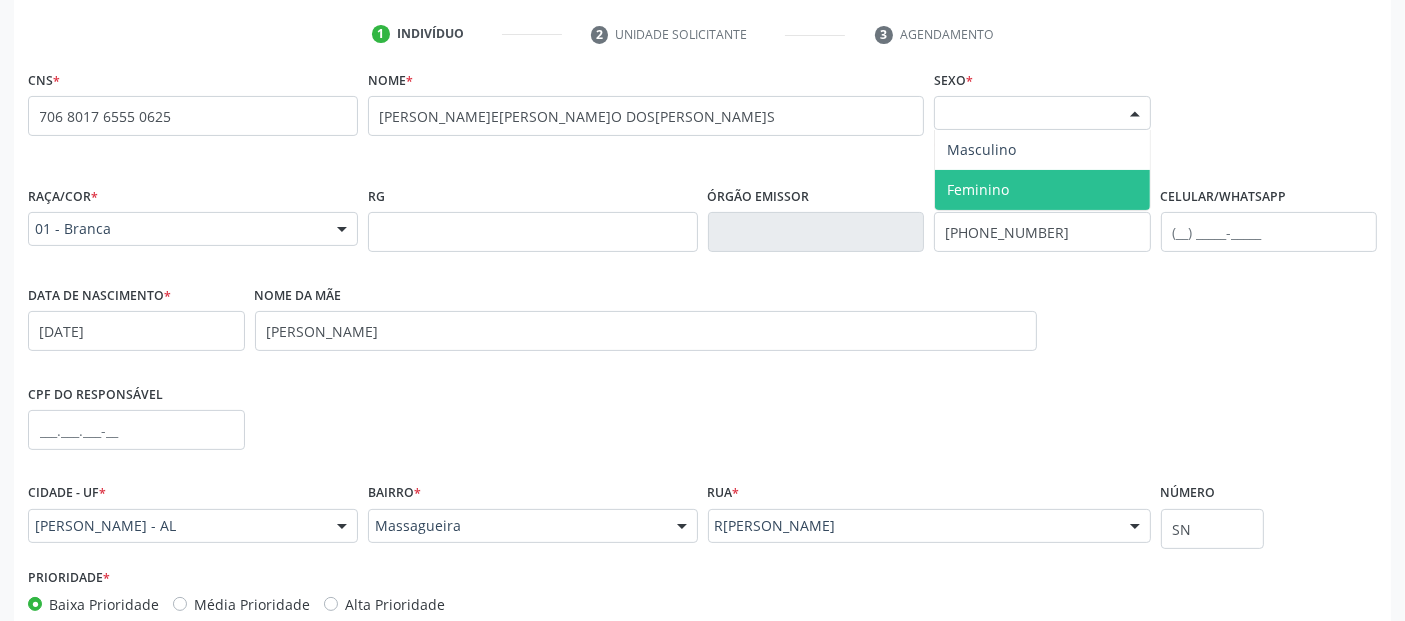 click on "Feminino" at bounding box center [1042, 190] 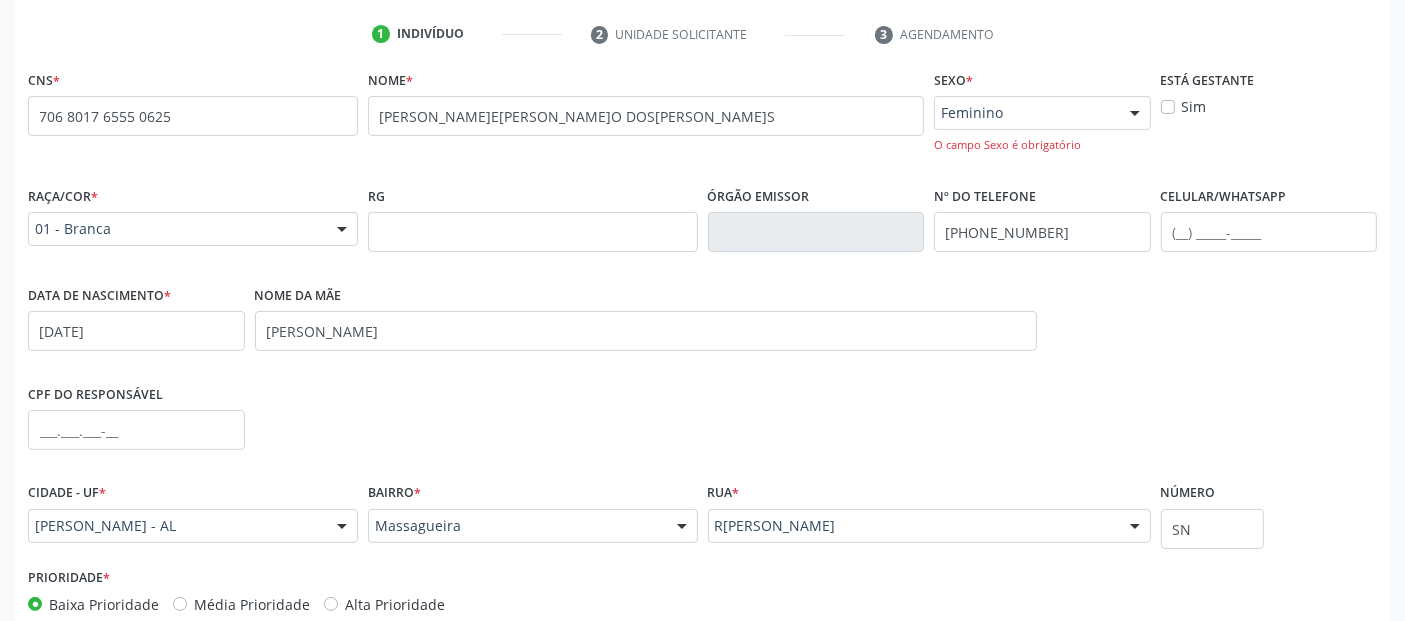scroll, scrollTop: 421, scrollLeft: 0, axis: vertical 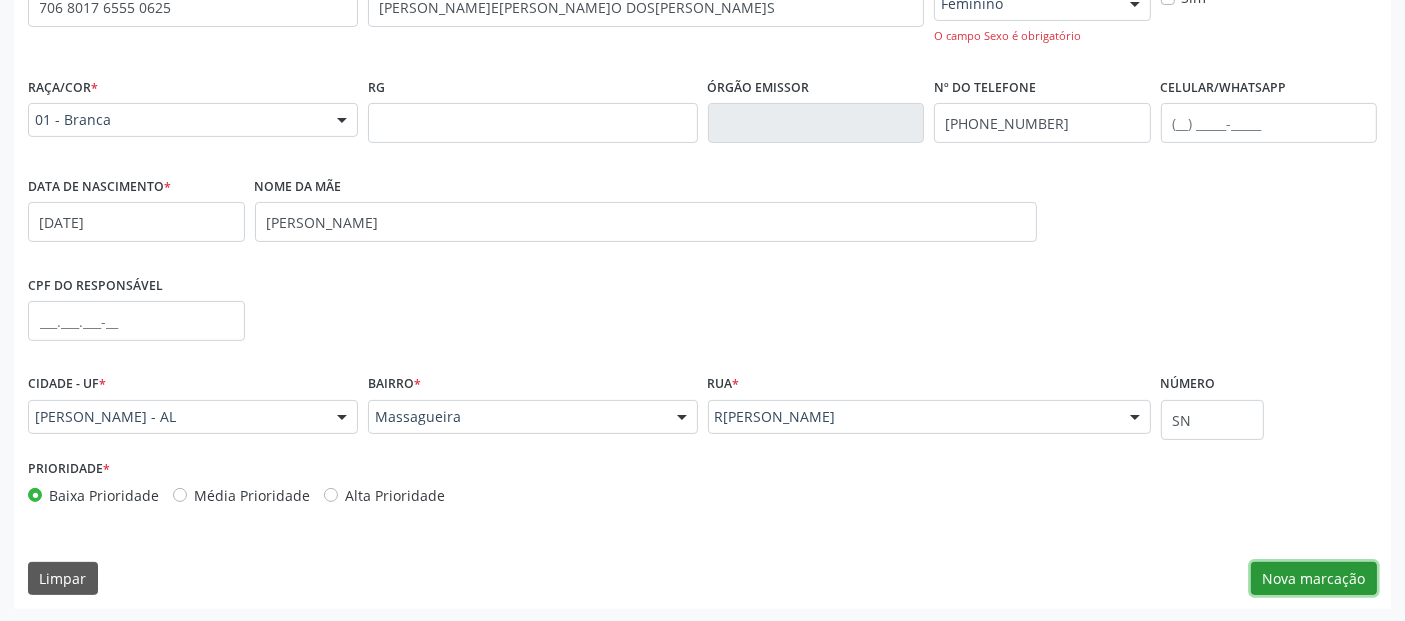 click on "Nova marcação" at bounding box center [1314, 579] 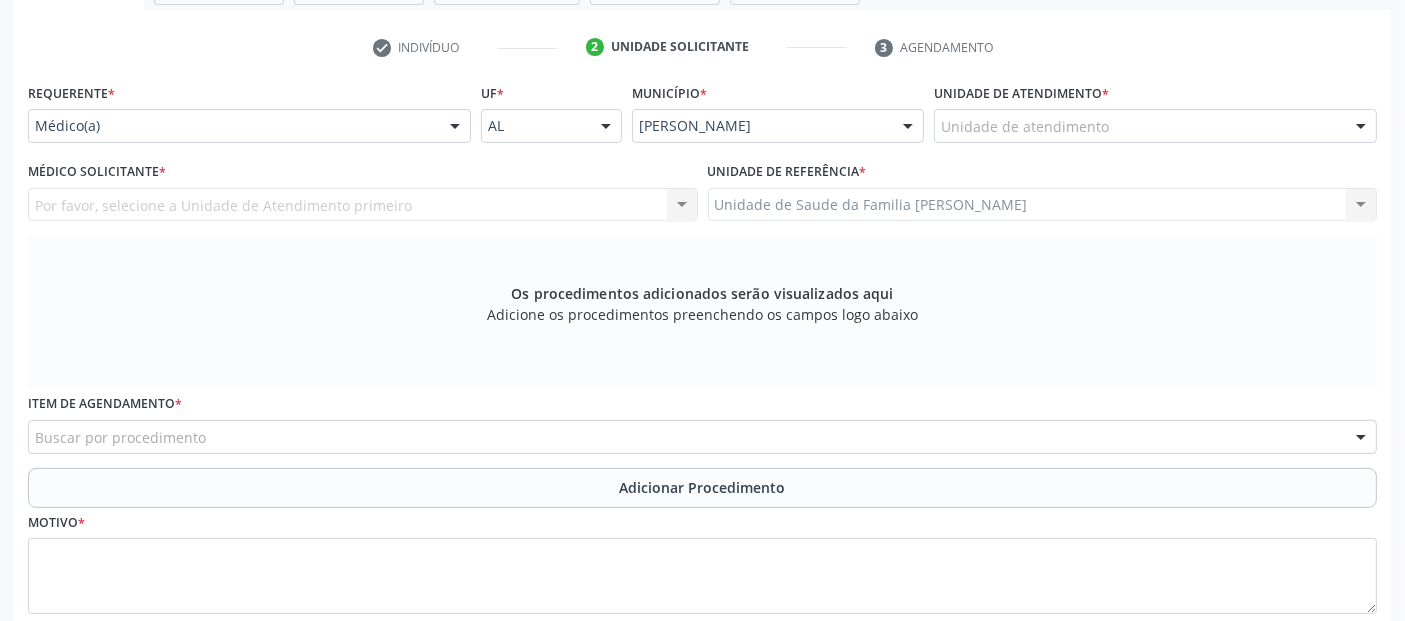 scroll, scrollTop: 381, scrollLeft: 0, axis: vertical 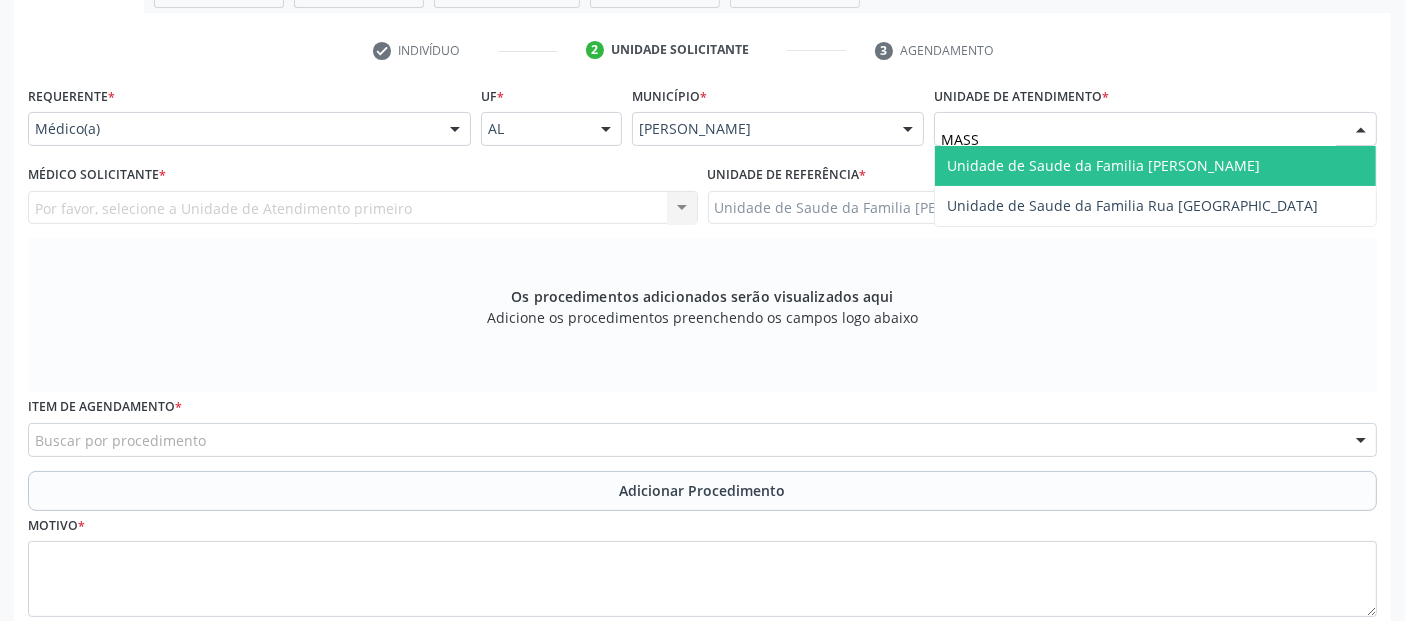 type on "MASSA" 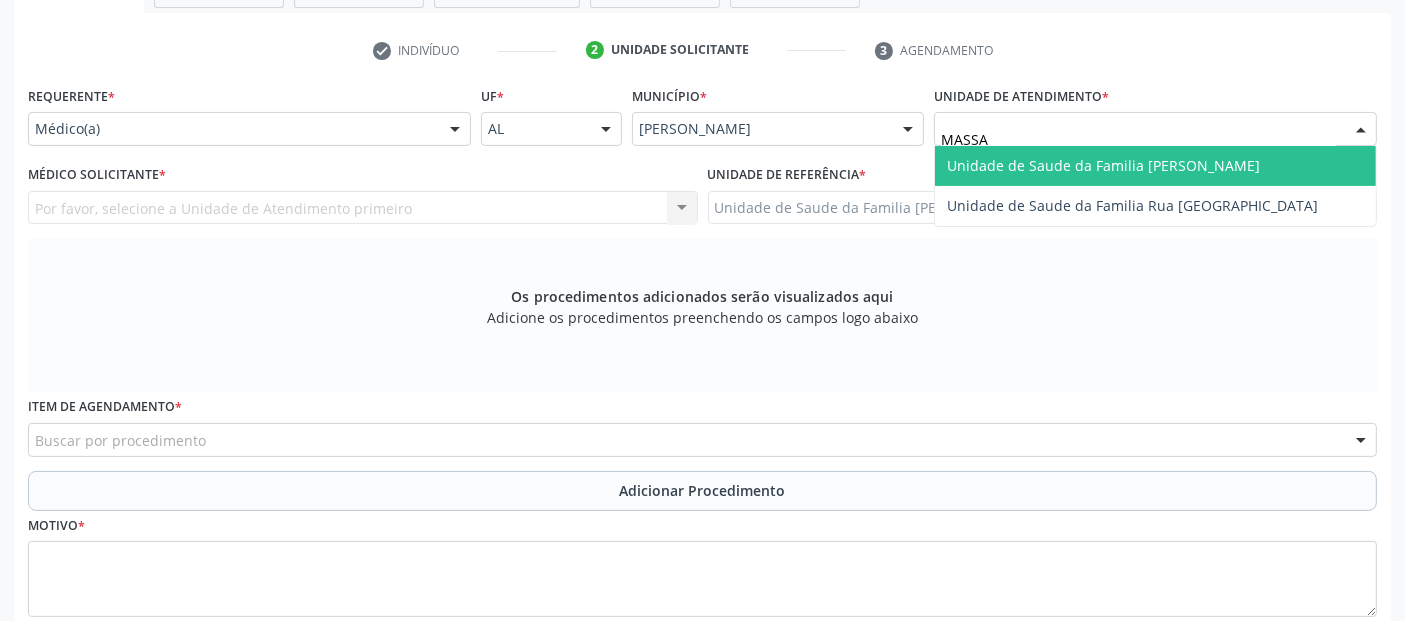 click on "Unidade de Saude da Familia [PERSON_NAME]" at bounding box center (1103, 165) 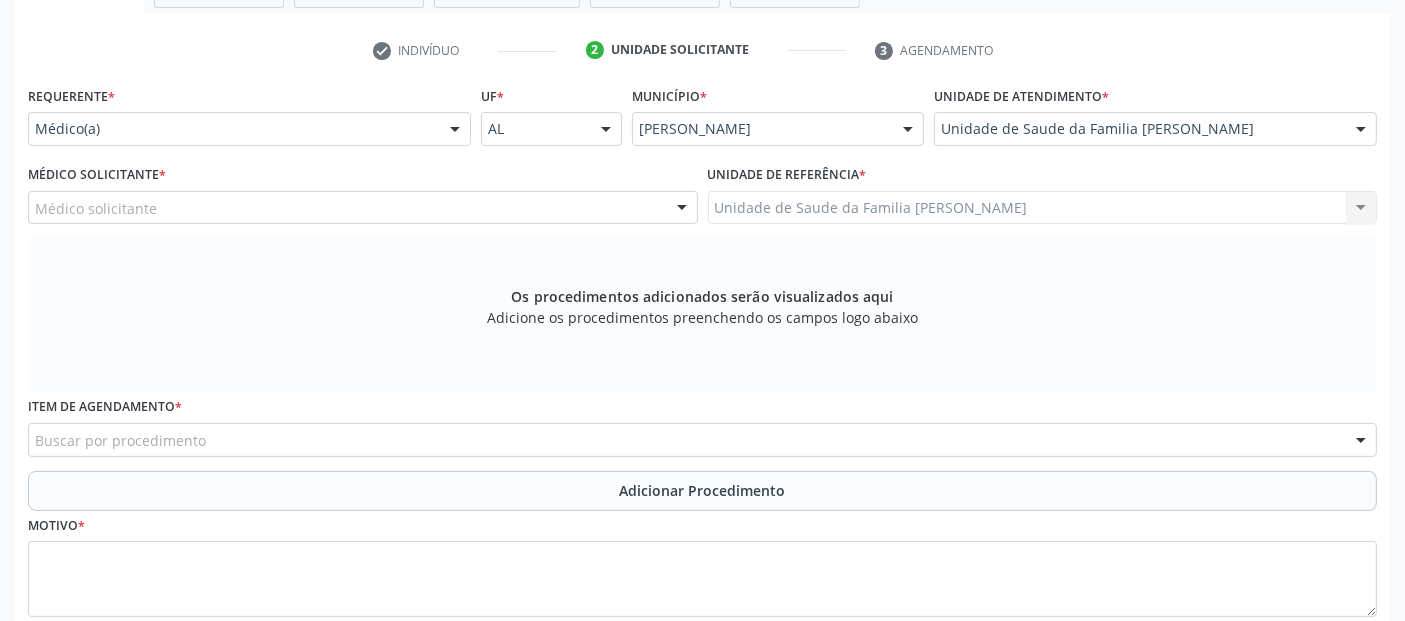 click on "Médico solicitante" at bounding box center [363, 208] 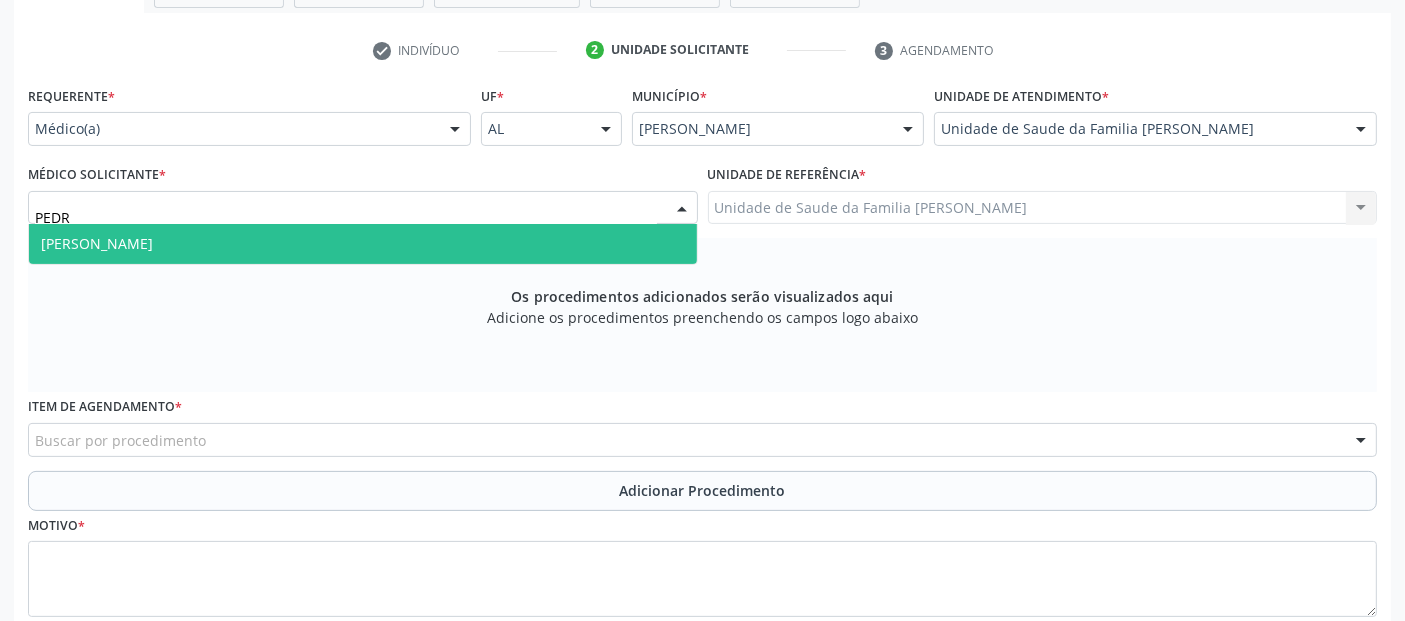 type on "[PERSON_NAME]" 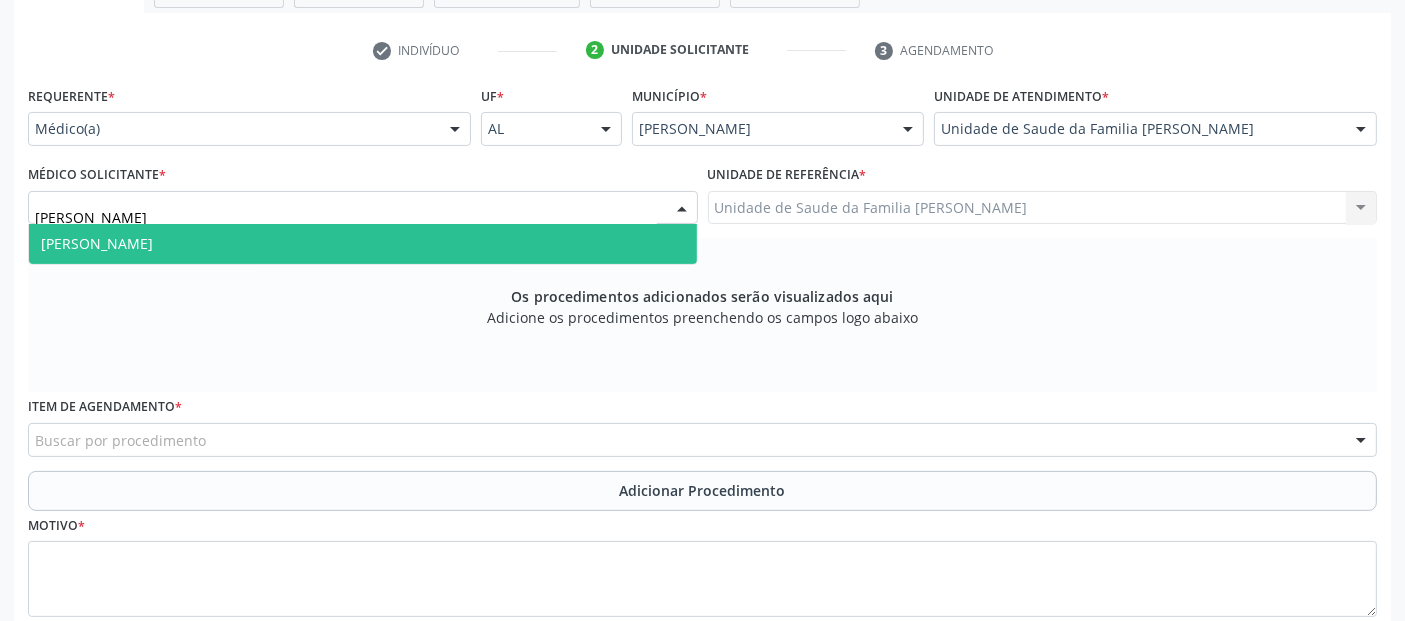 click on "[PERSON_NAME]" at bounding box center [363, 244] 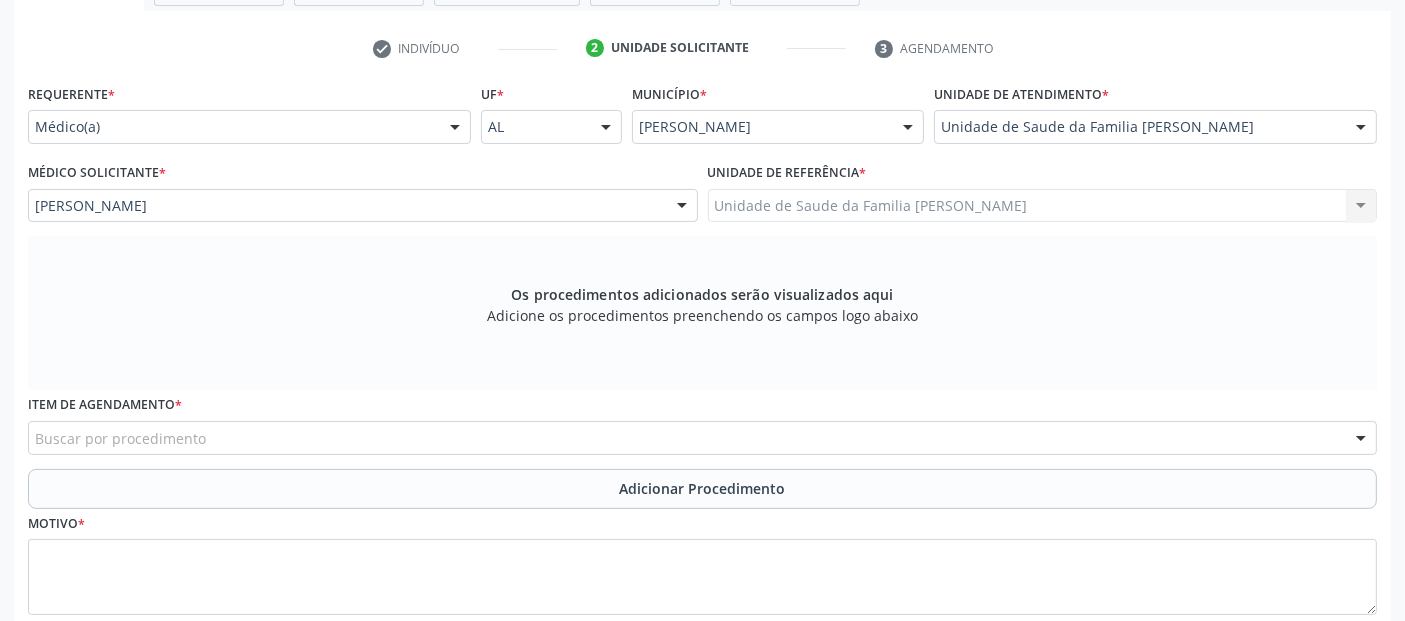 scroll, scrollTop: 505, scrollLeft: 0, axis: vertical 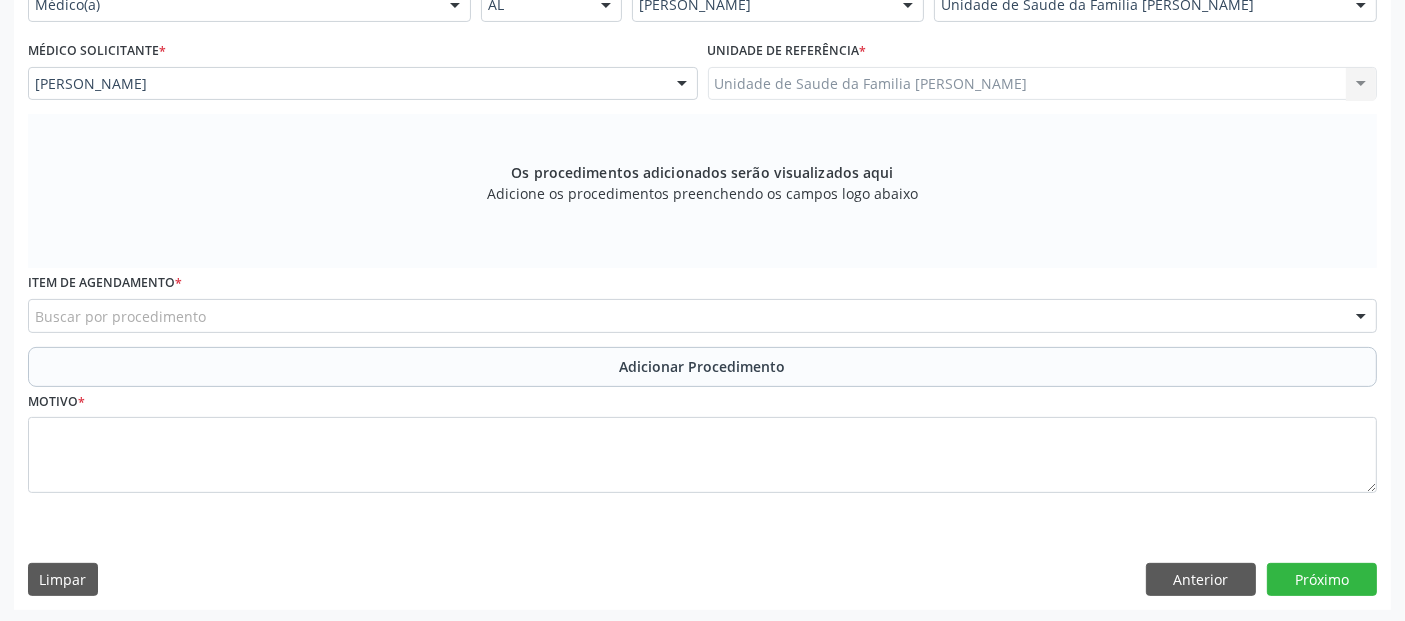 click on "Buscar por procedimento" at bounding box center [702, 316] 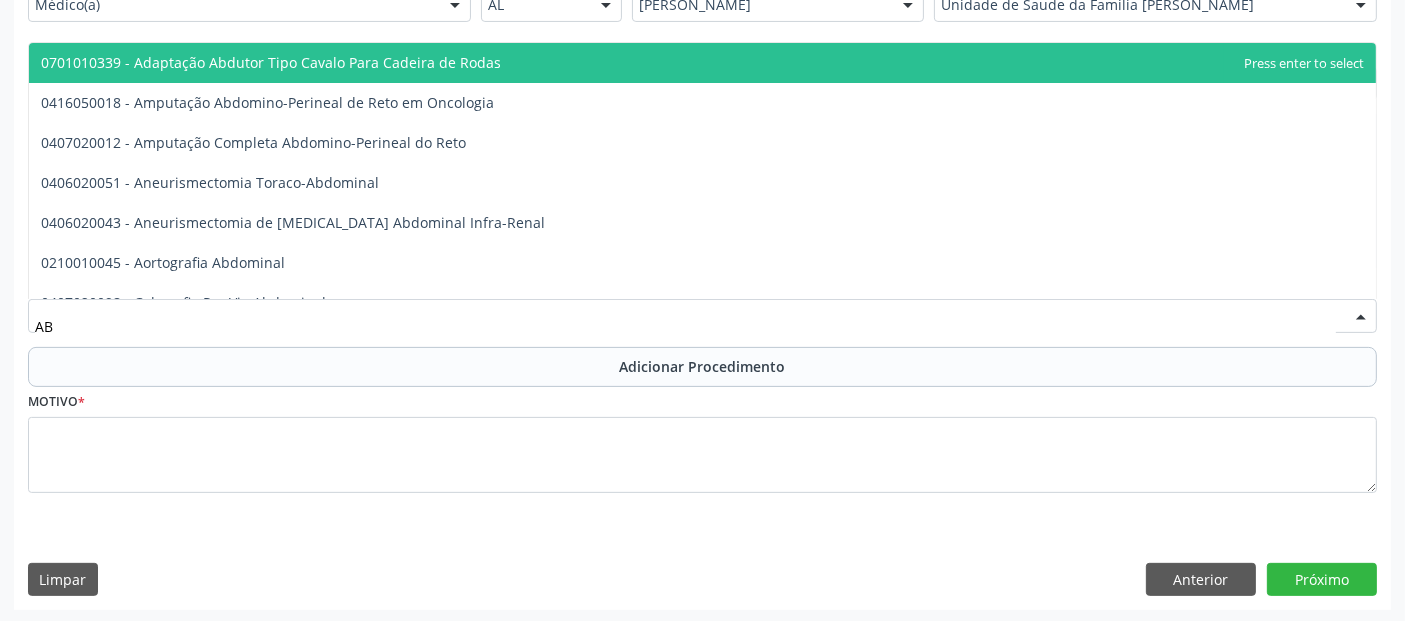 type on "A" 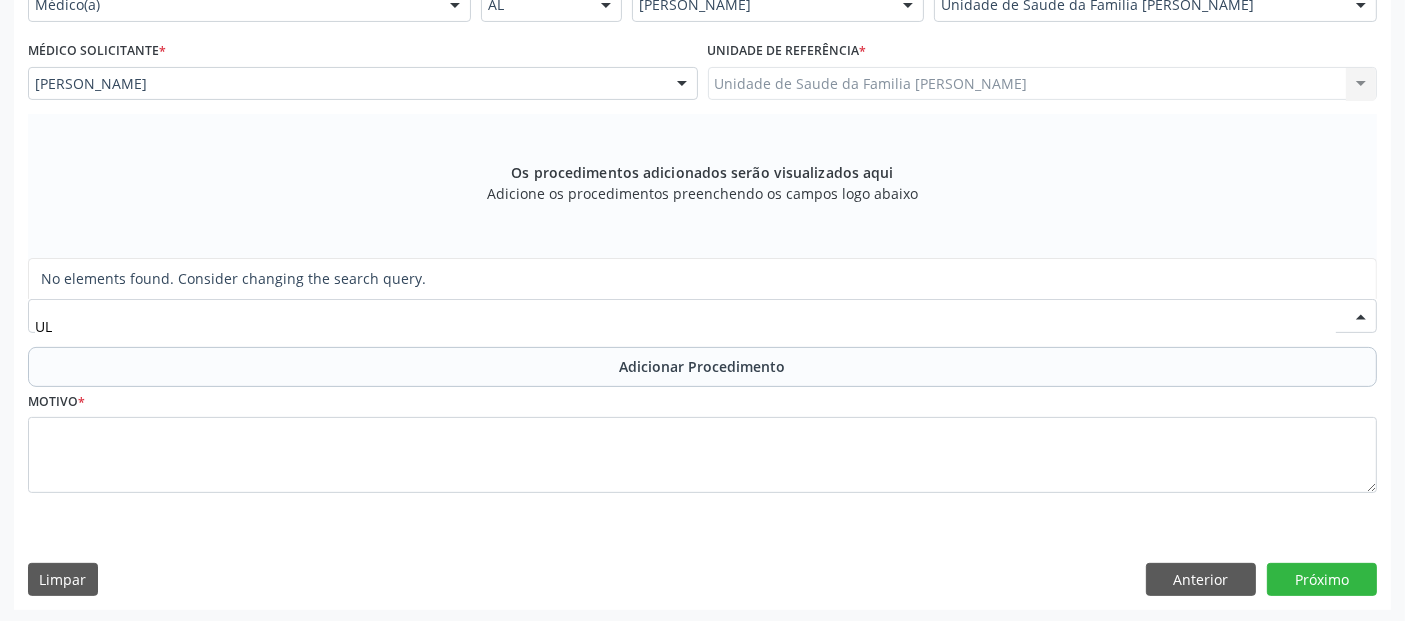 type on "U" 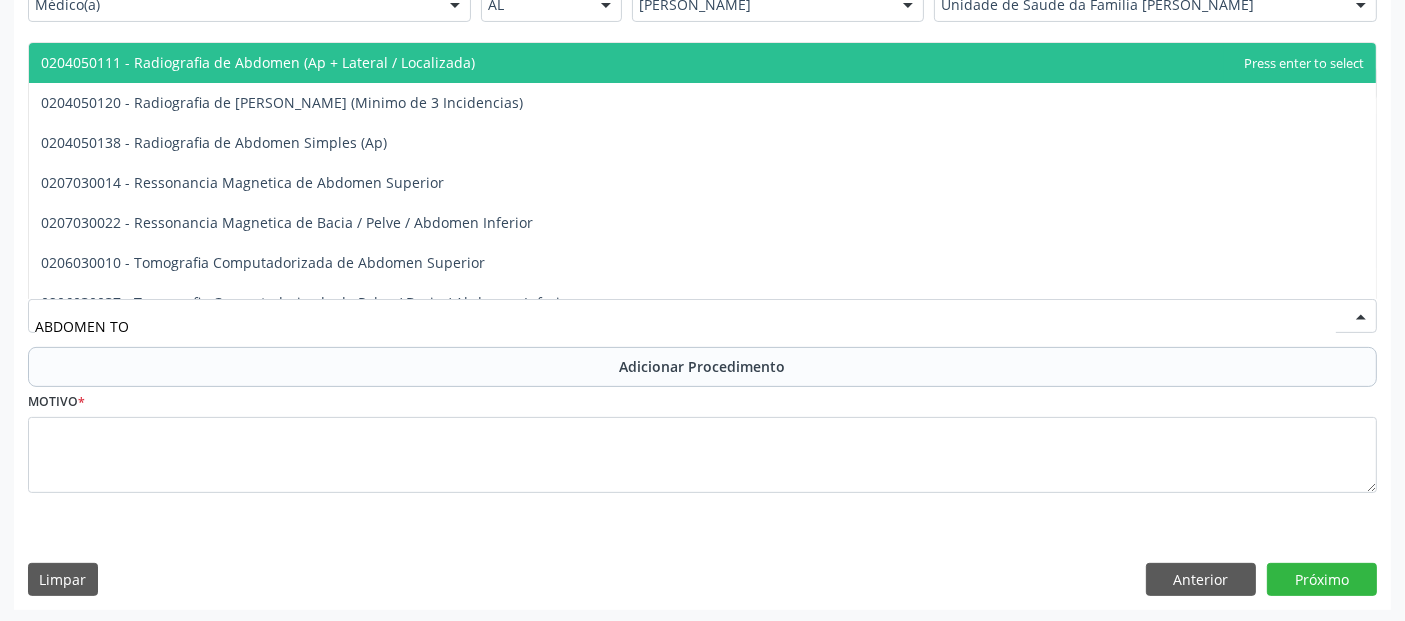 type on "ABDOMEN TOT" 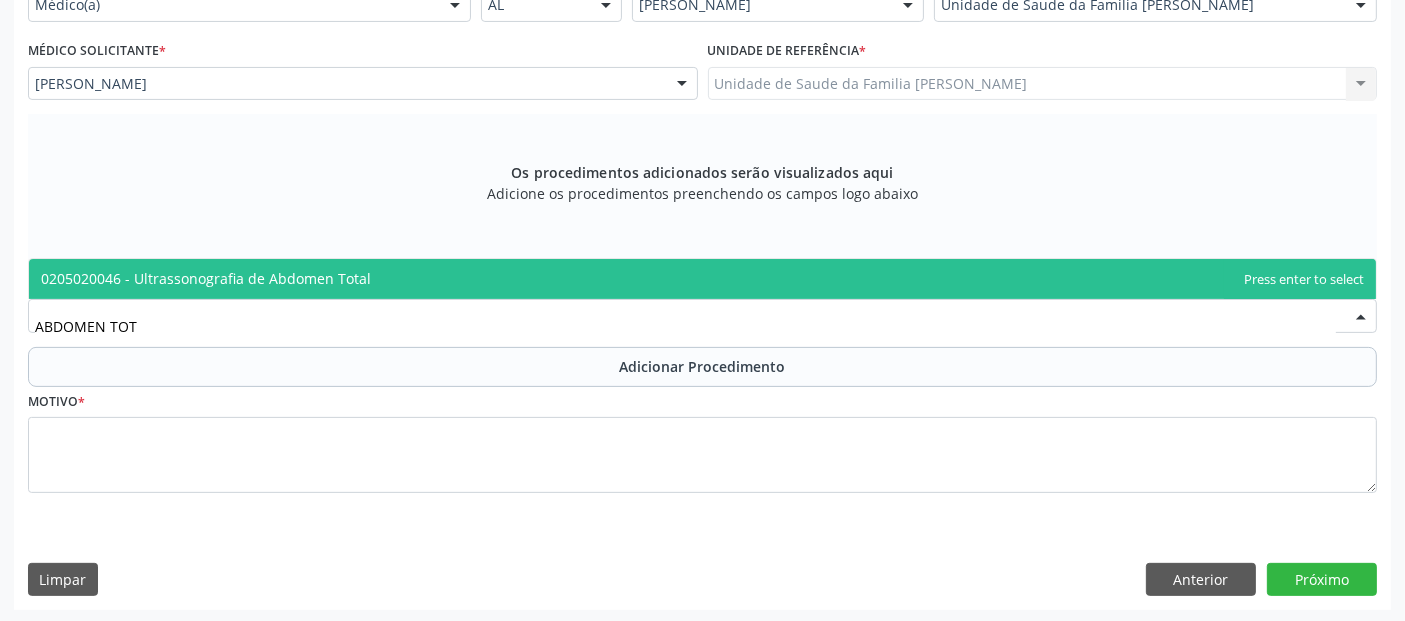 click on "0205020046 - Ultrassonografia de Abdomen Total" at bounding box center [702, 279] 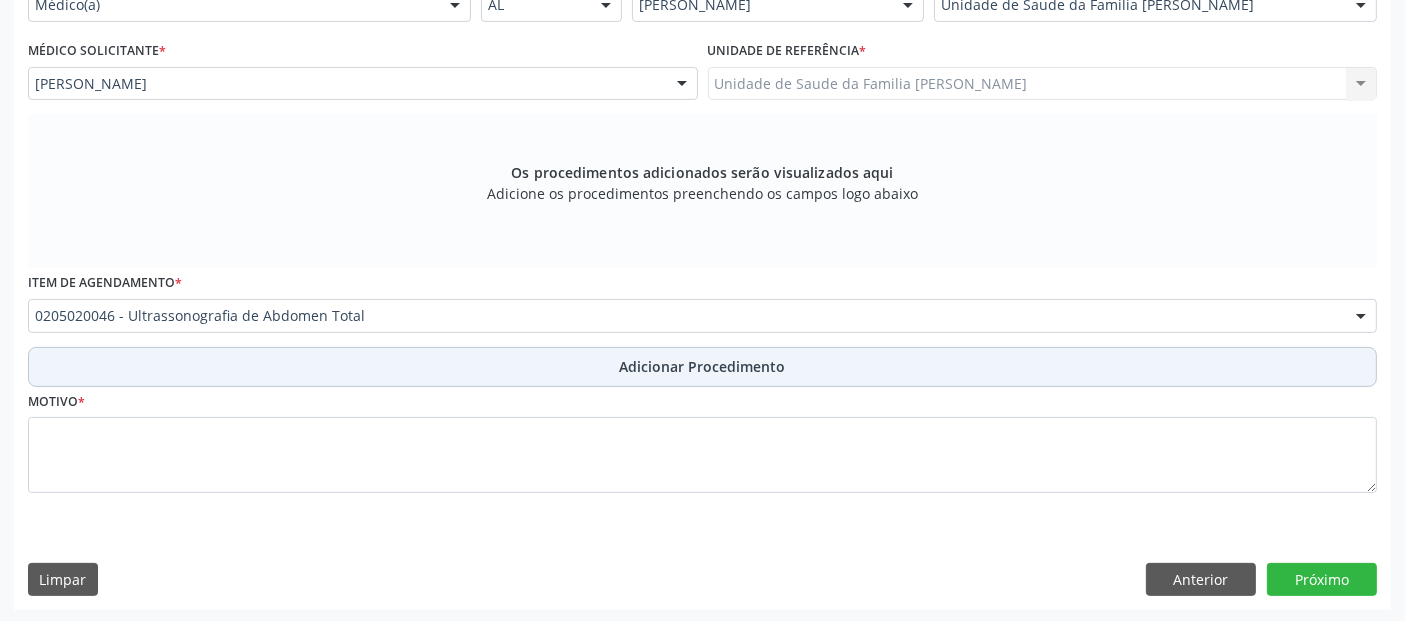 click on "Adicionar Procedimento" at bounding box center [702, 367] 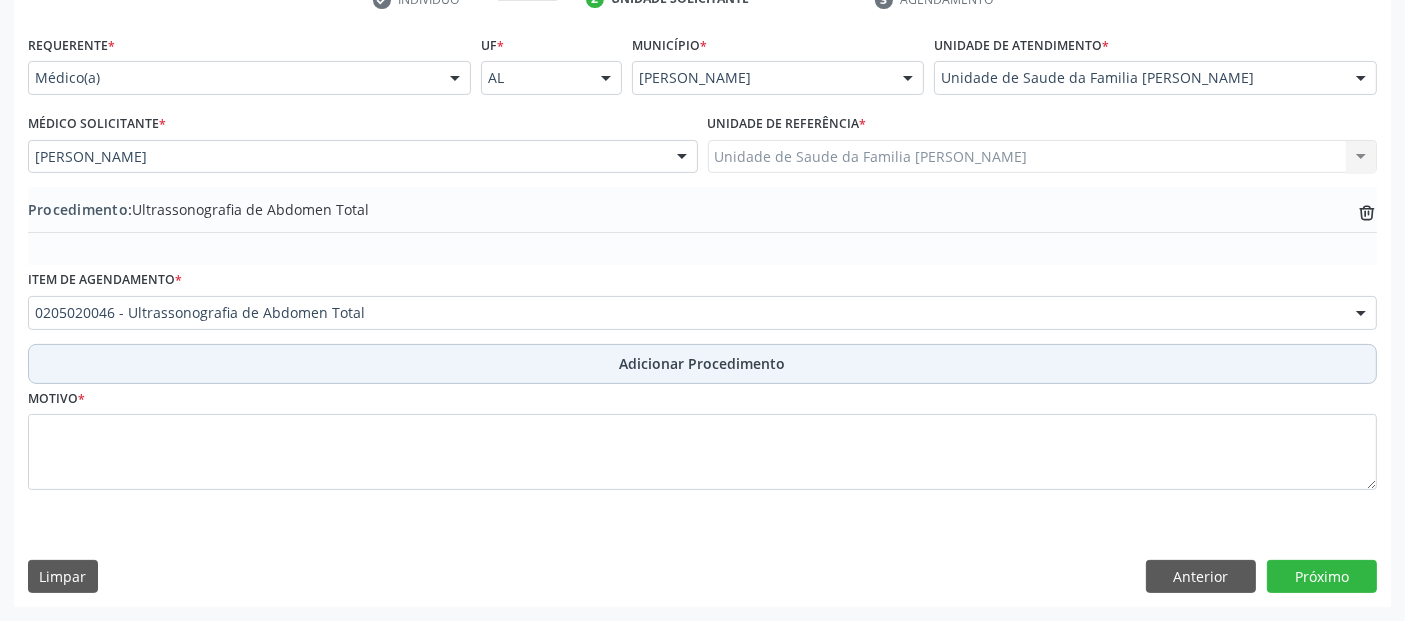 scroll, scrollTop: 429, scrollLeft: 0, axis: vertical 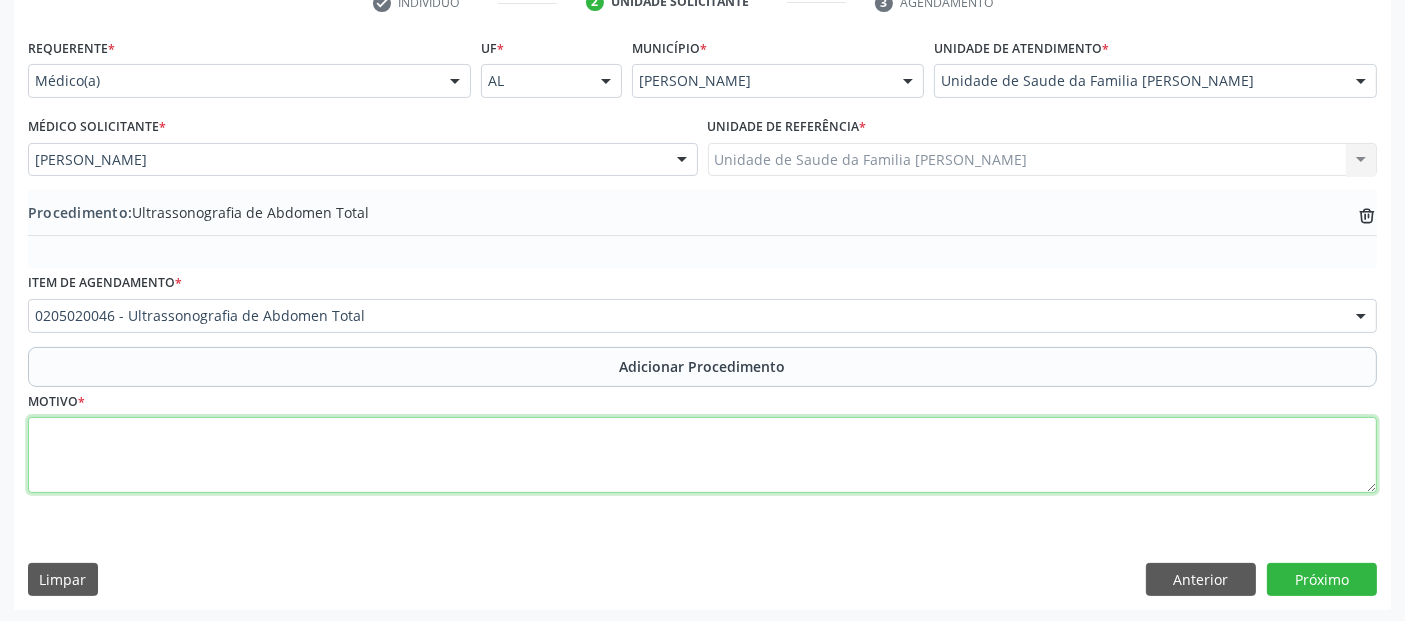 click at bounding box center [702, 455] 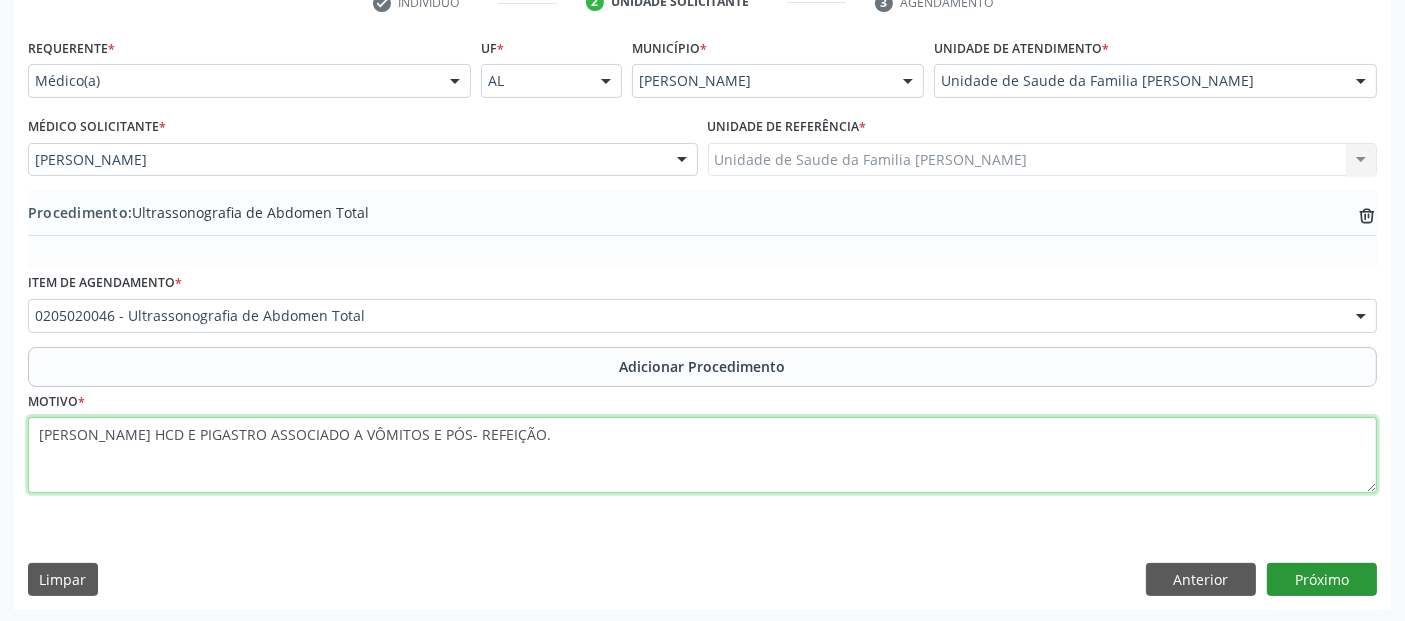 type on "[PERSON_NAME] HCD E PIGASTRO ASSOCIADO A VÔMITOS E PÓS- REFEIÇÃO." 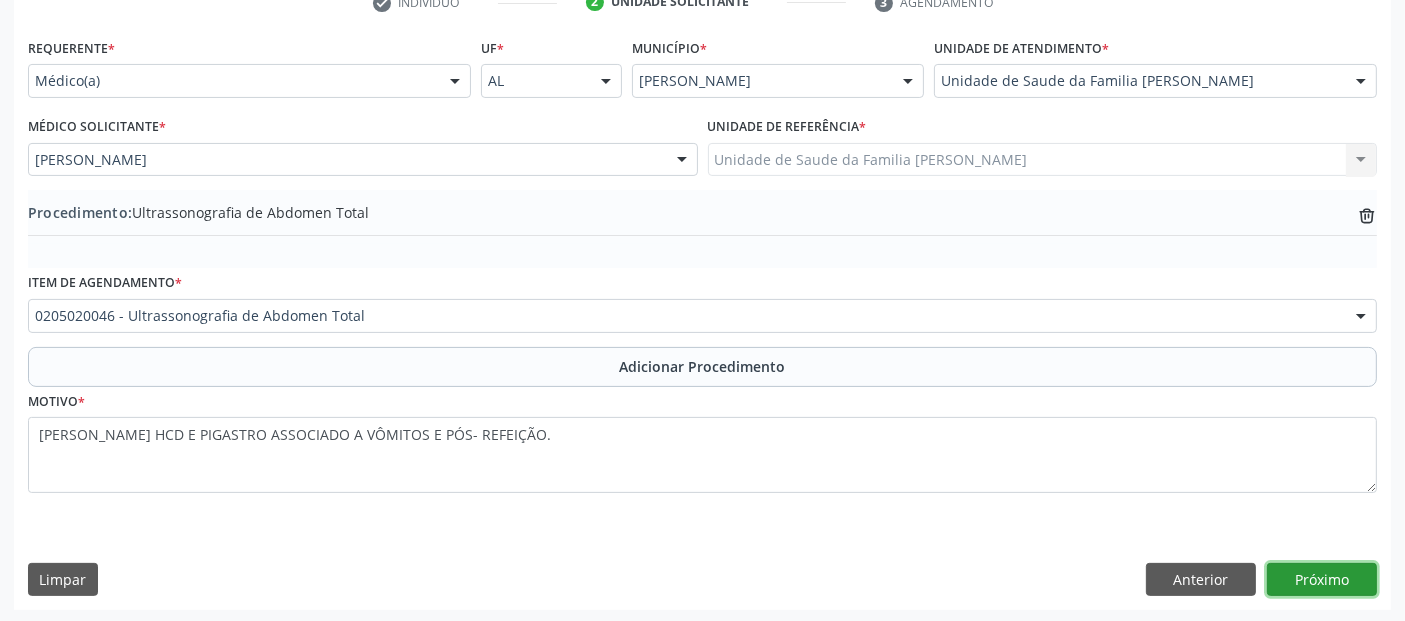 click on "Próximo" at bounding box center (1322, 580) 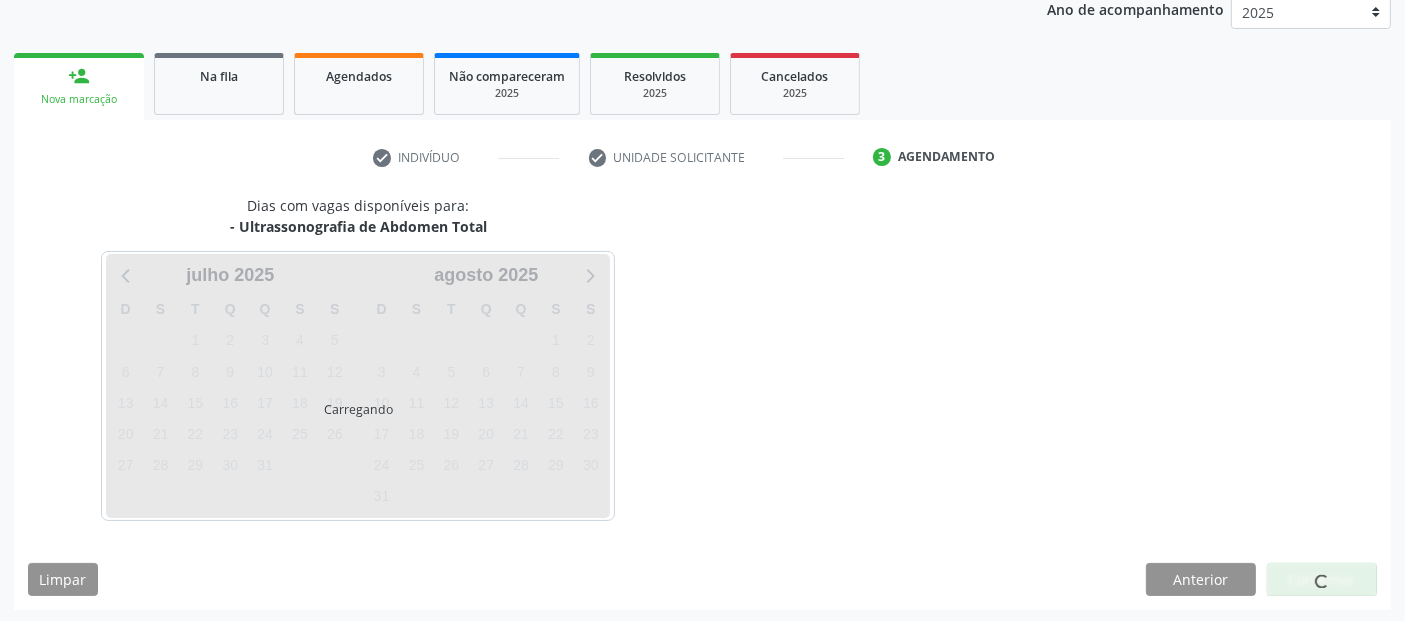 scroll, scrollTop: 333, scrollLeft: 0, axis: vertical 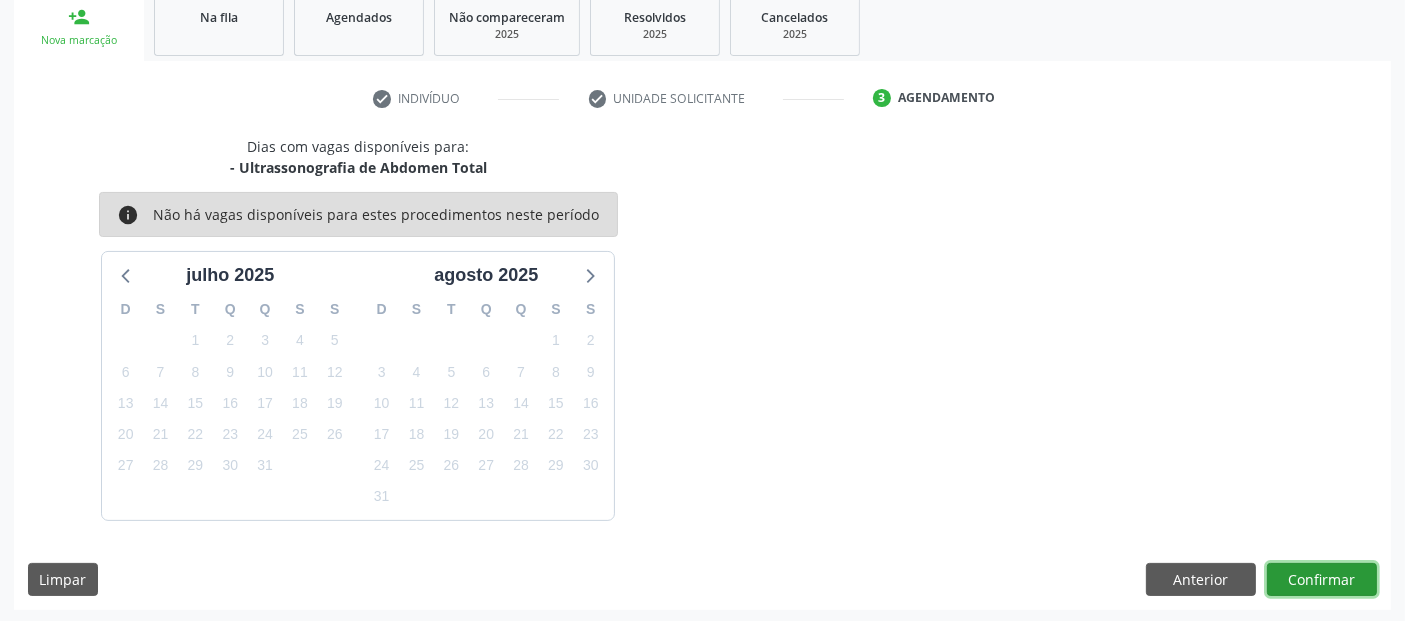 click on "Confirmar" at bounding box center (1322, 580) 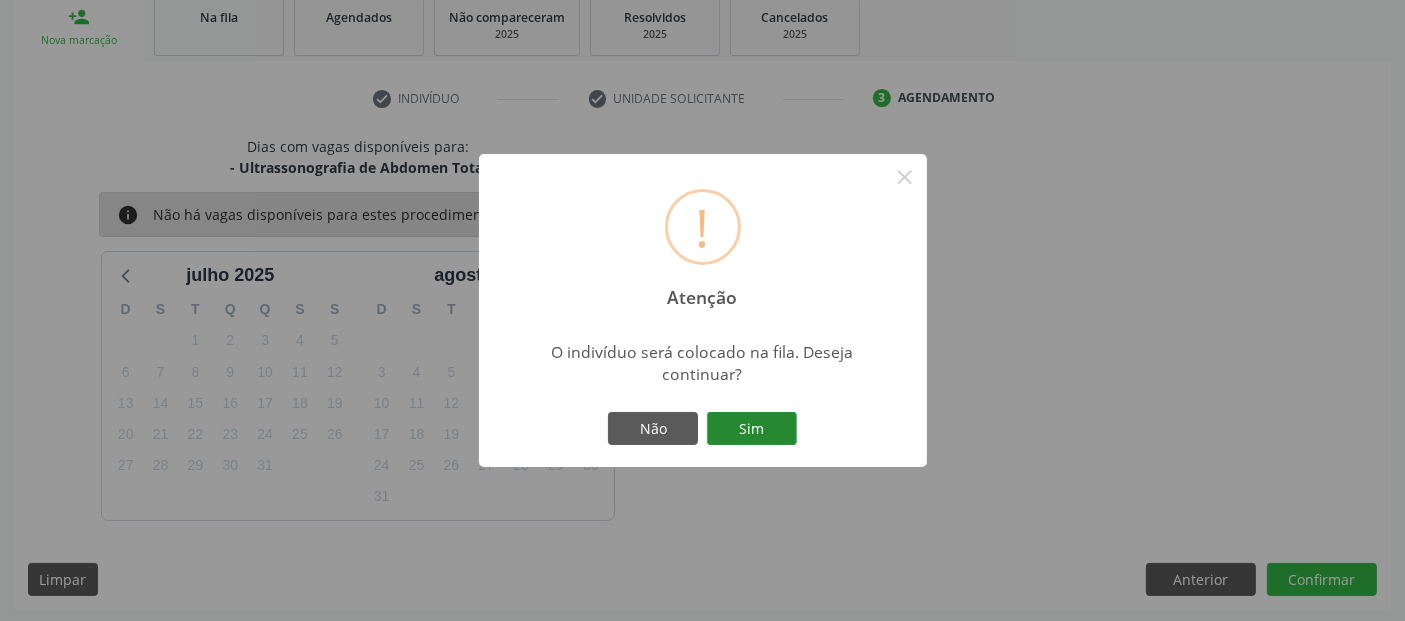 click on "Sim" at bounding box center [752, 429] 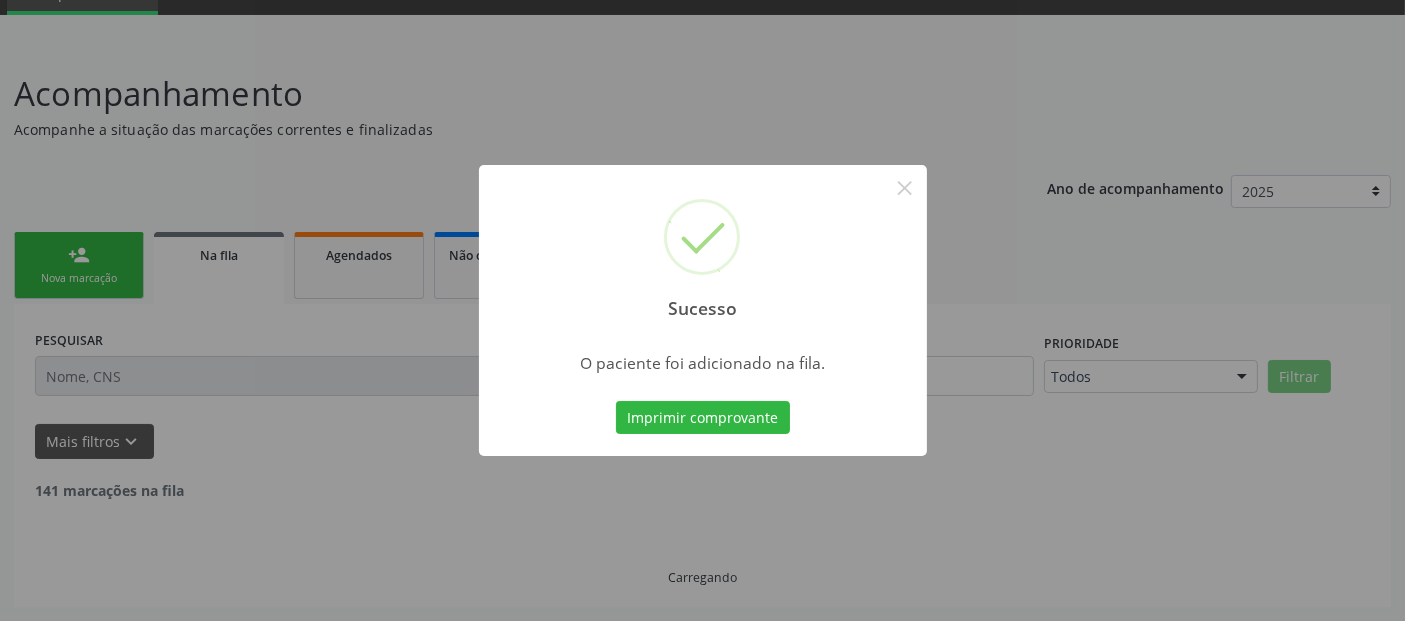 scroll, scrollTop: 71, scrollLeft: 0, axis: vertical 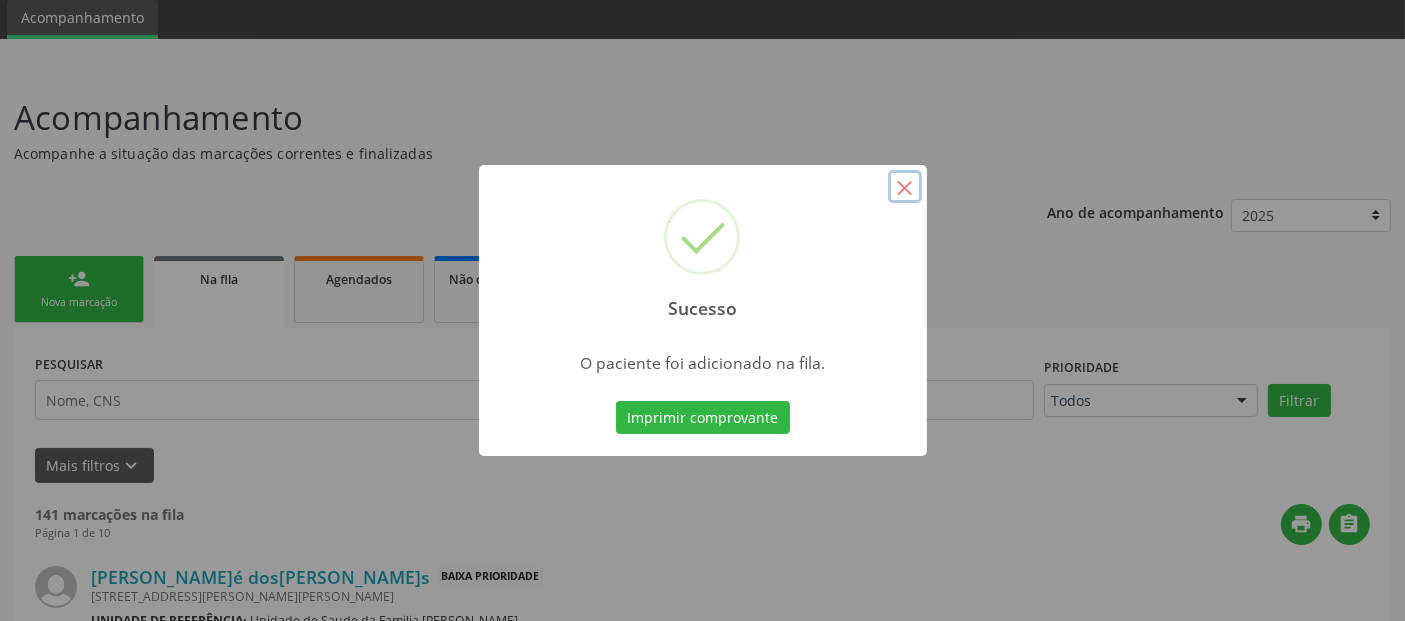 click on "×" at bounding box center (905, 187) 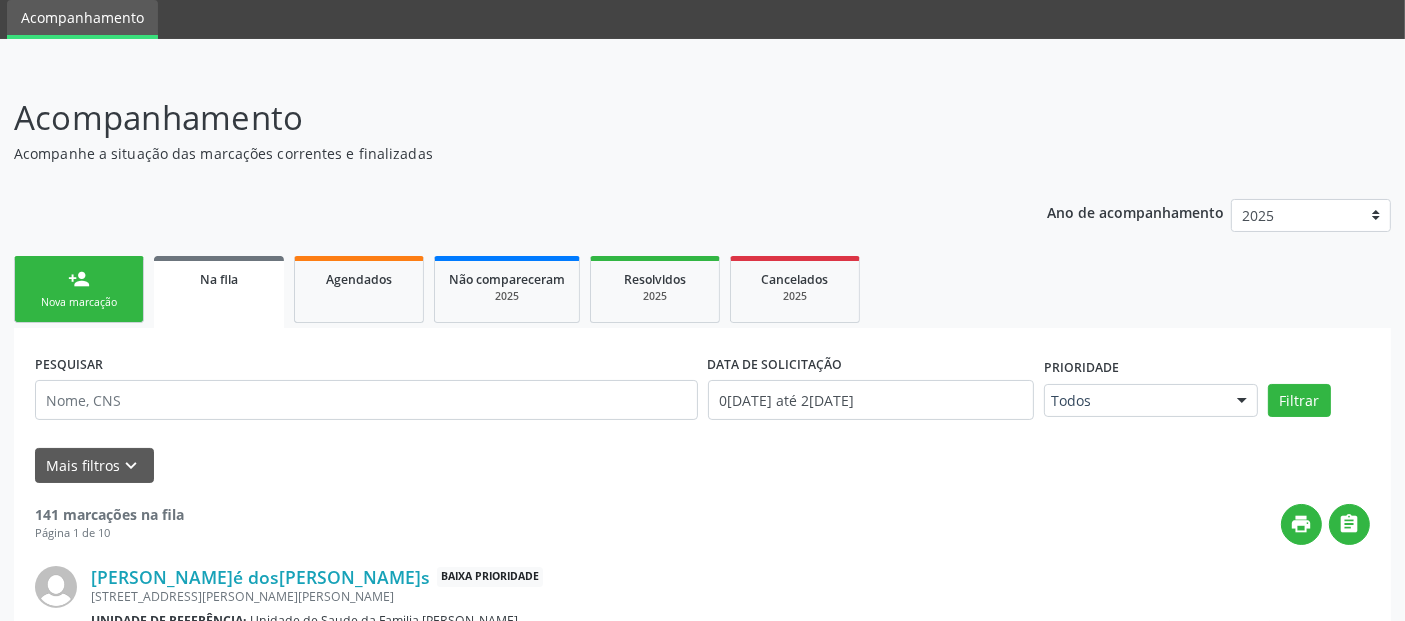 click on "person_add" at bounding box center [79, 279] 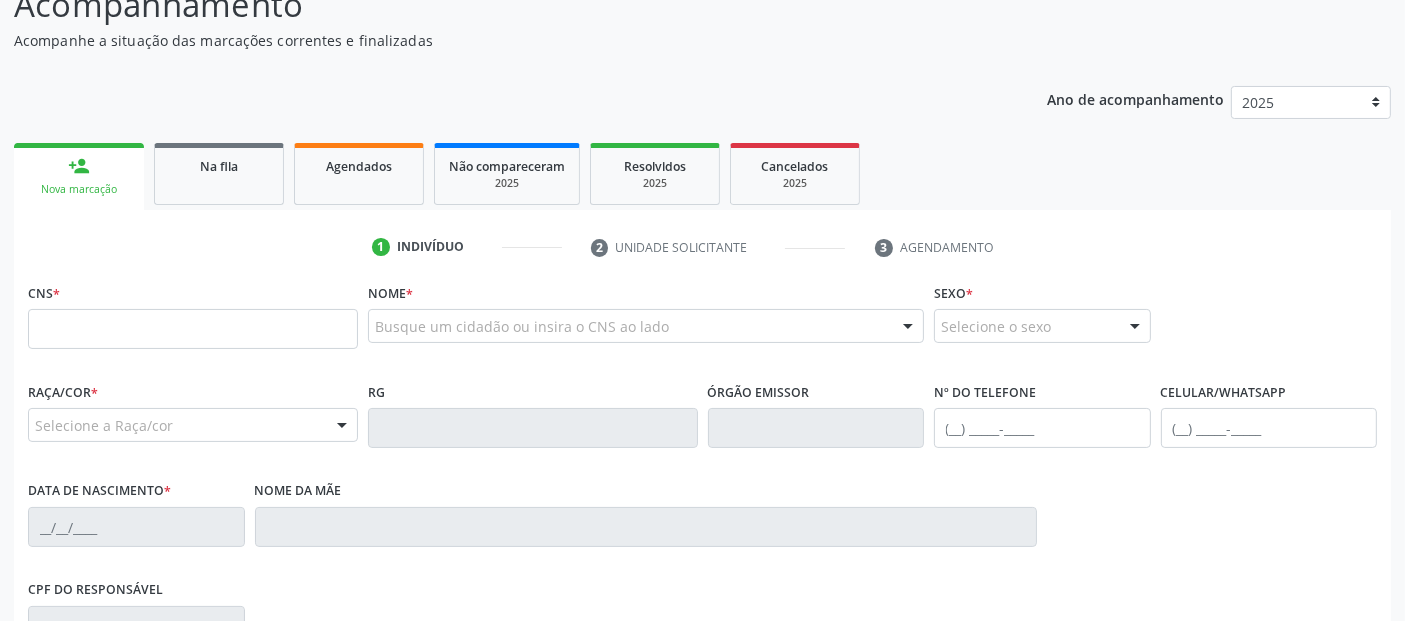 scroll, scrollTop: 308, scrollLeft: 0, axis: vertical 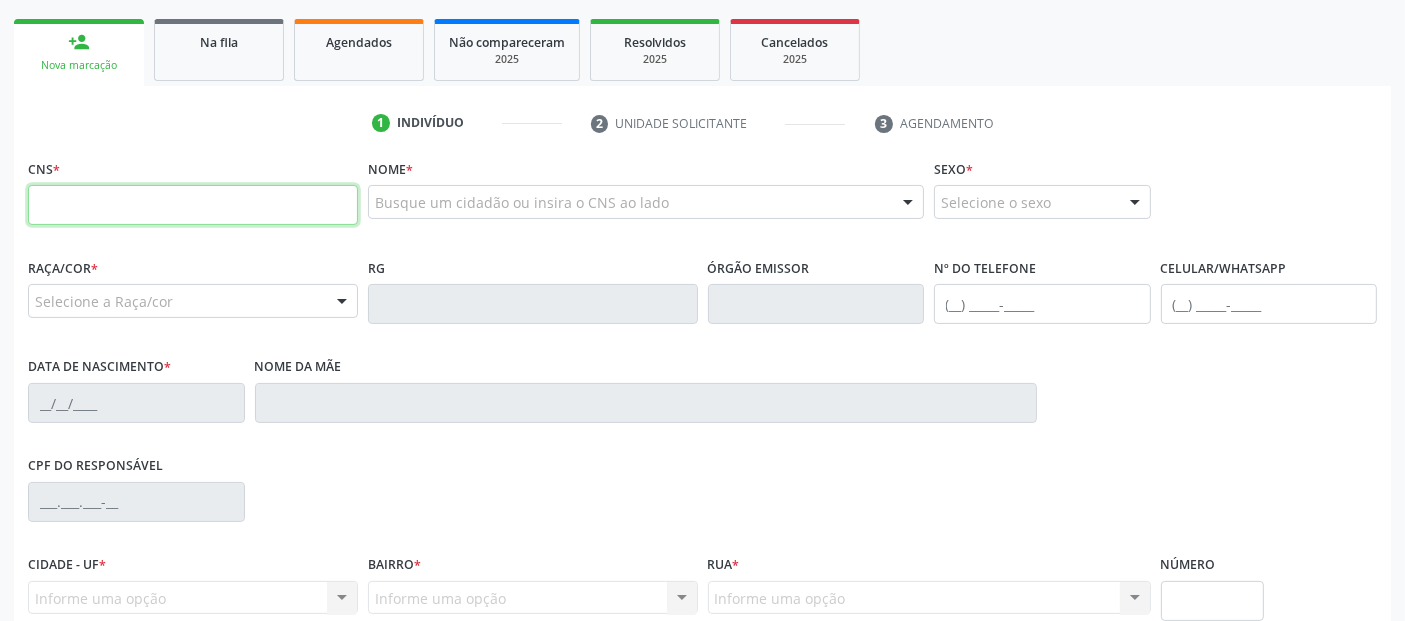 click at bounding box center [193, 205] 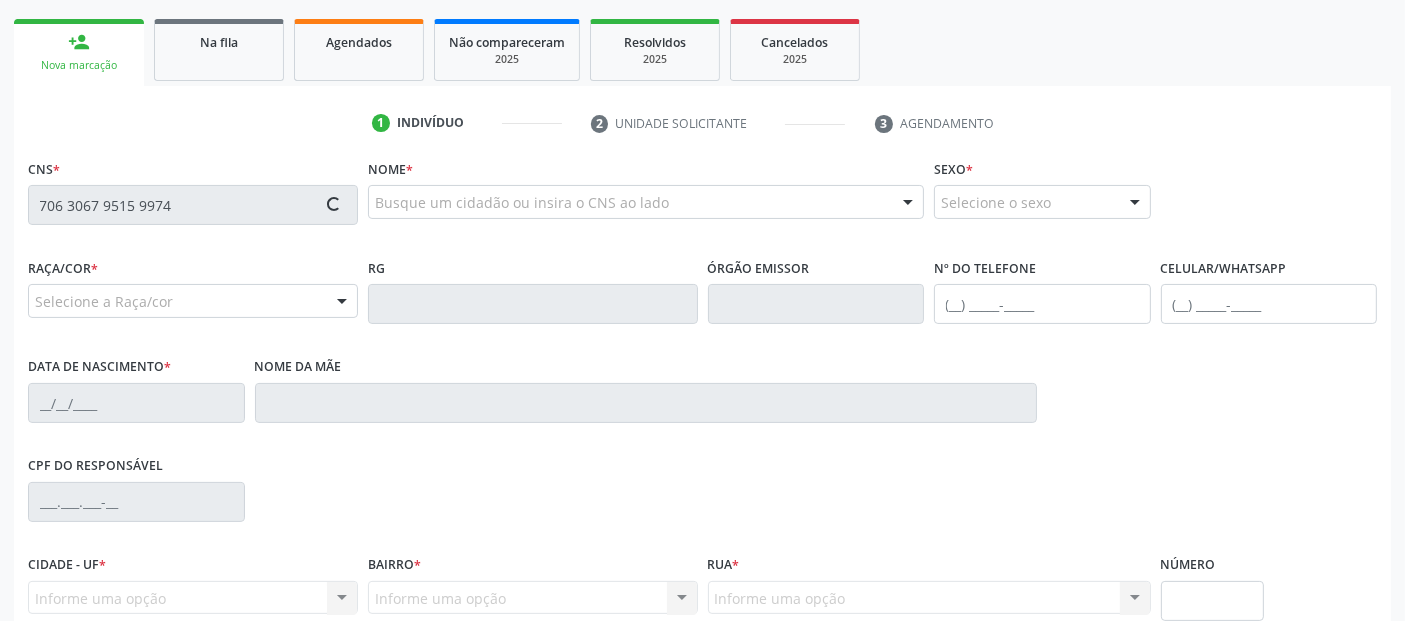 type on "706 3067 9515 9974" 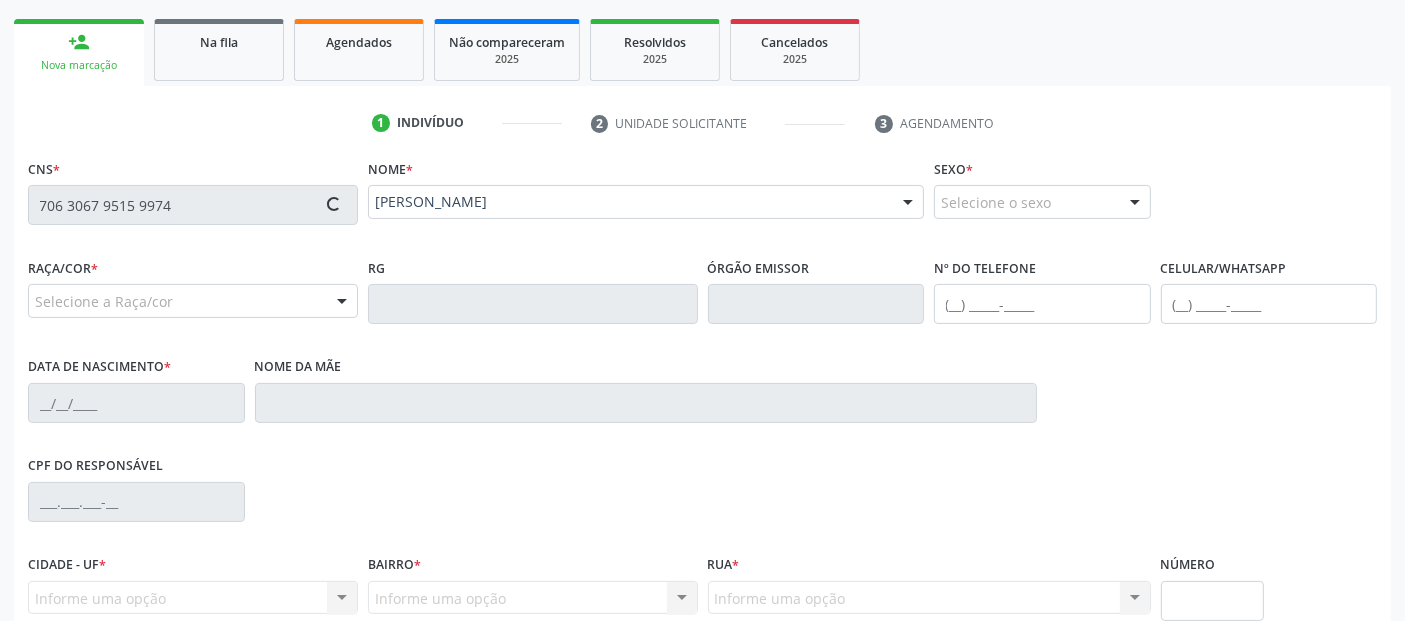 type on "[PHONE_NUMBER]" 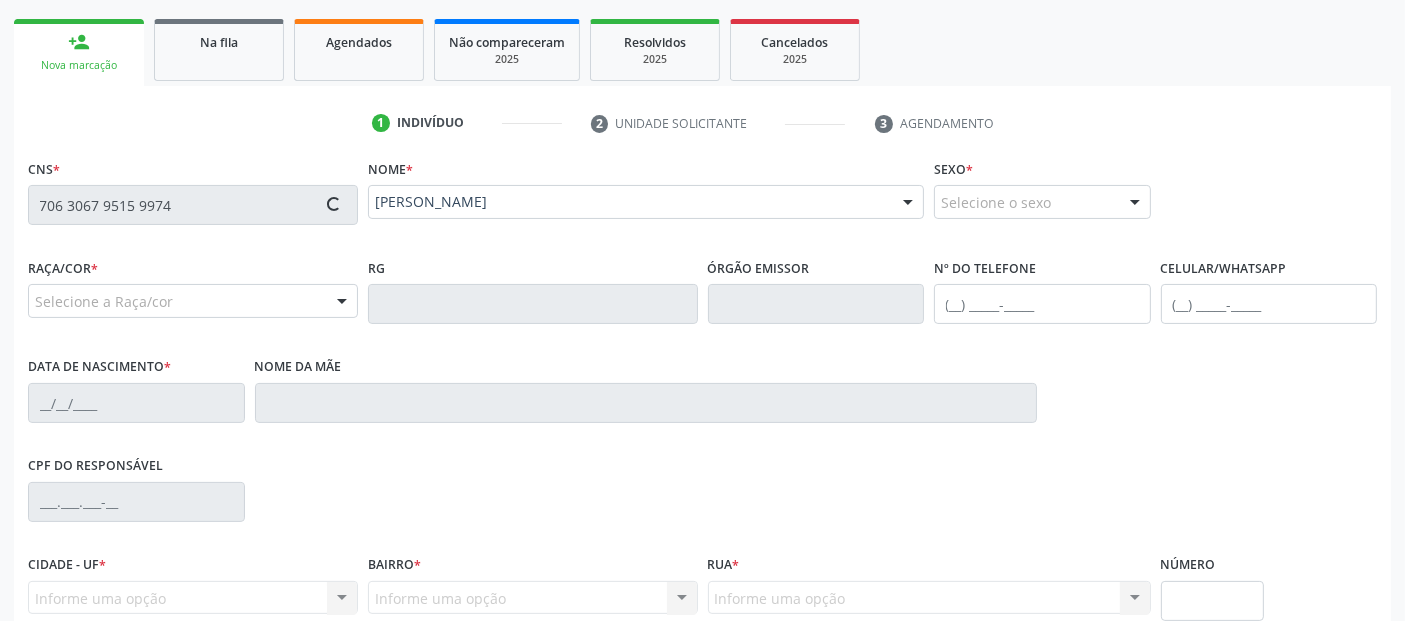 type on "[DATE]" 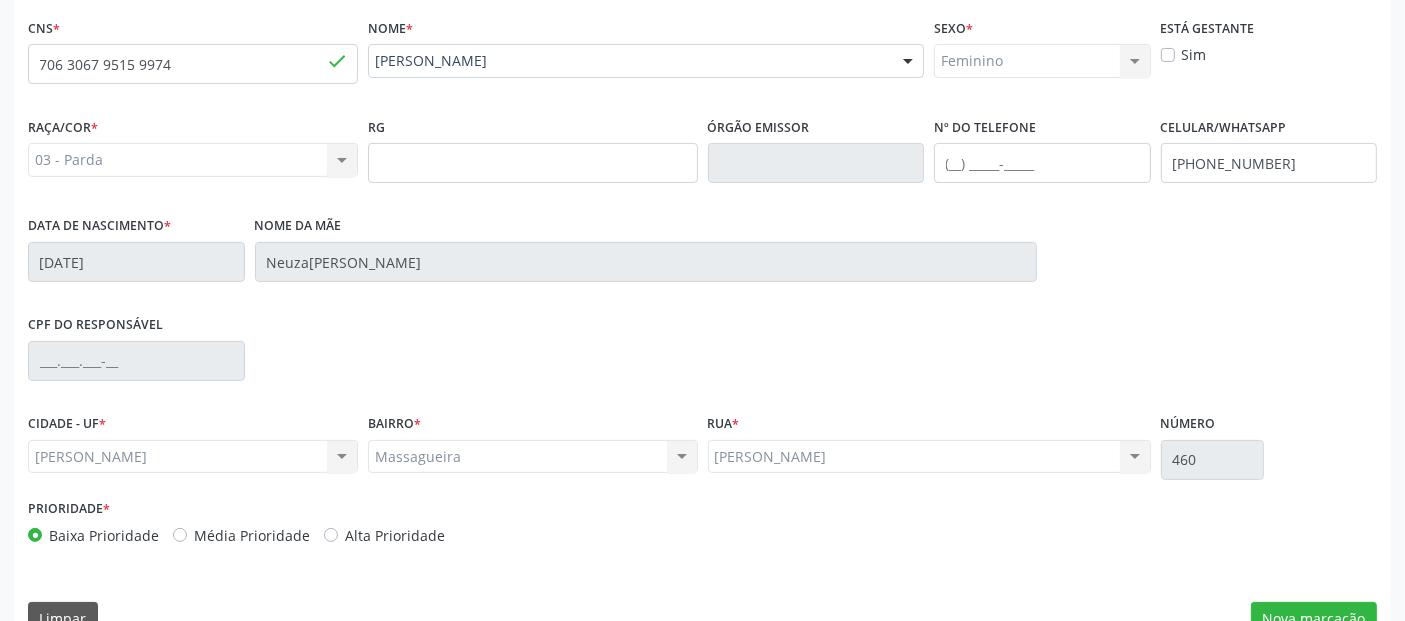 scroll, scrollTop: 489, scrollLeft: 0, axis: vertical 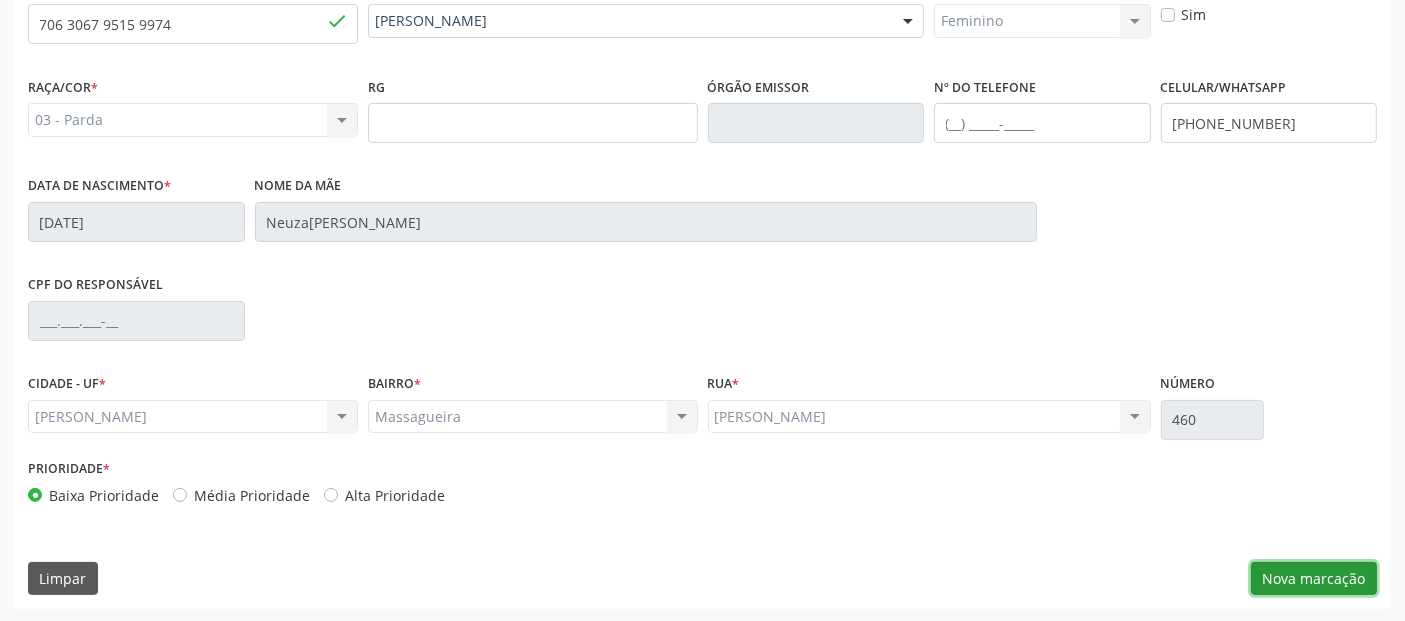 click on "Nova marcação" at bounding box center (1314, 579) 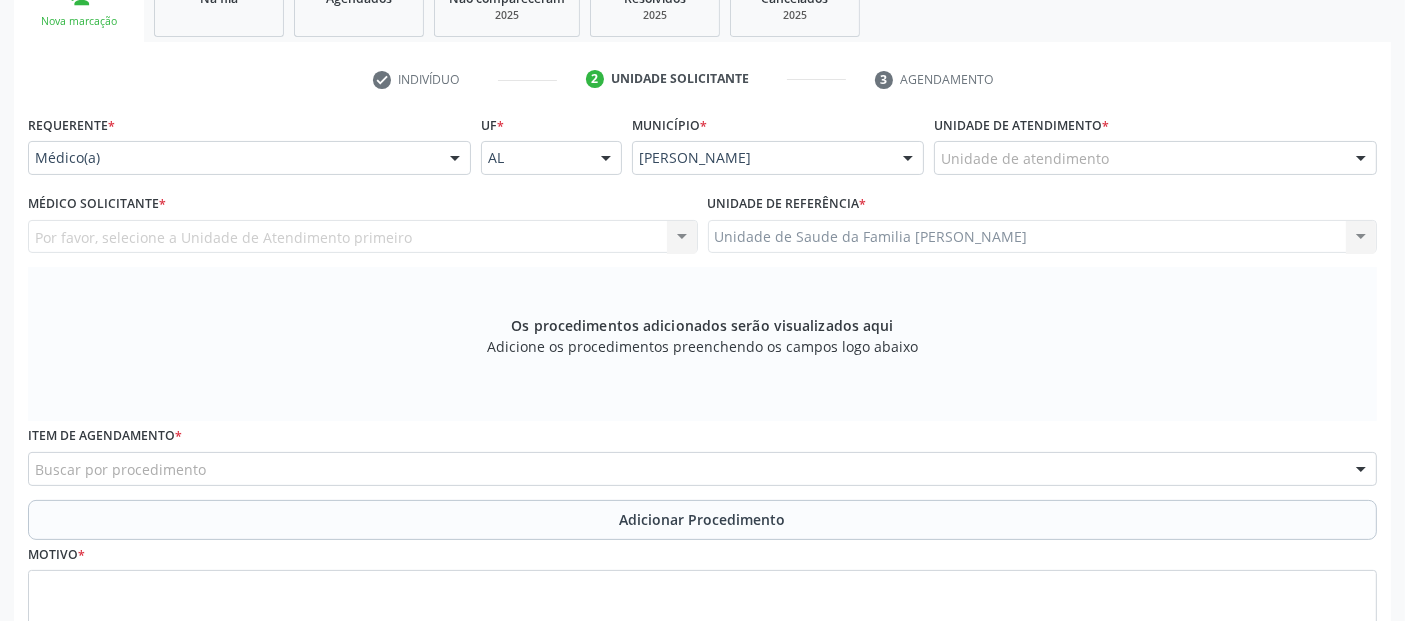scroll, scrollTop: 345, scrollLeft: 0, axis: vertical 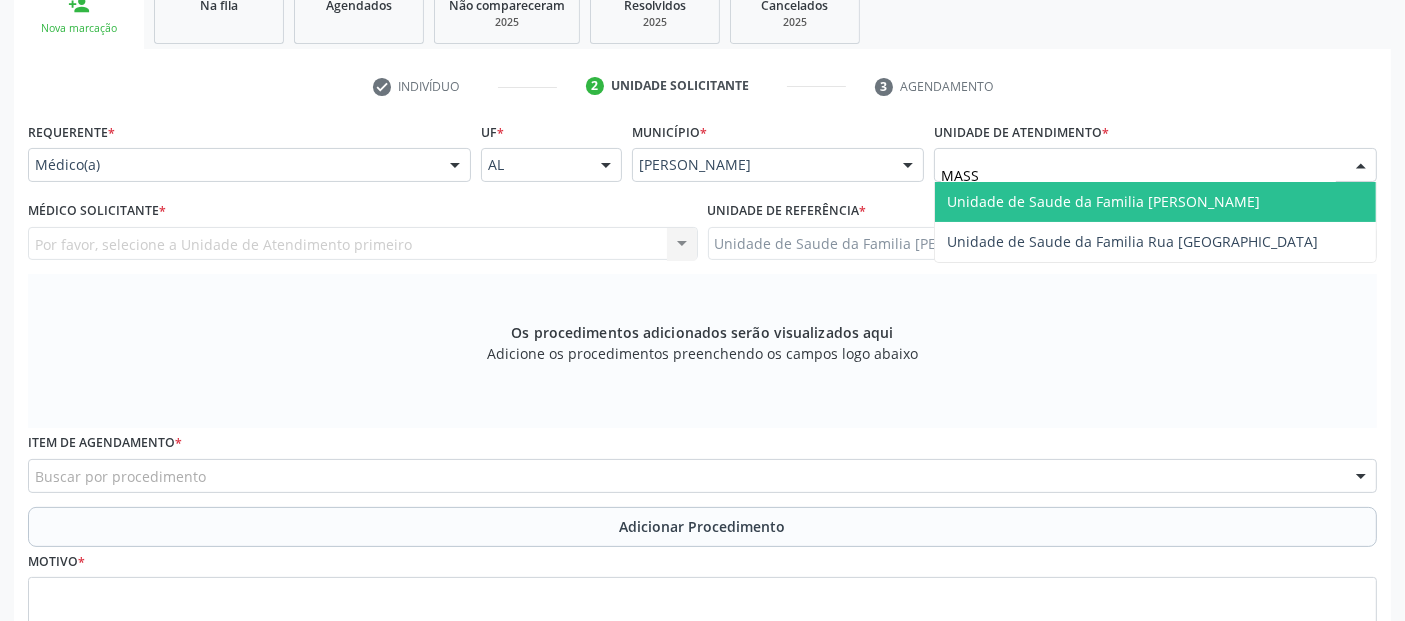 type on "MASSA" 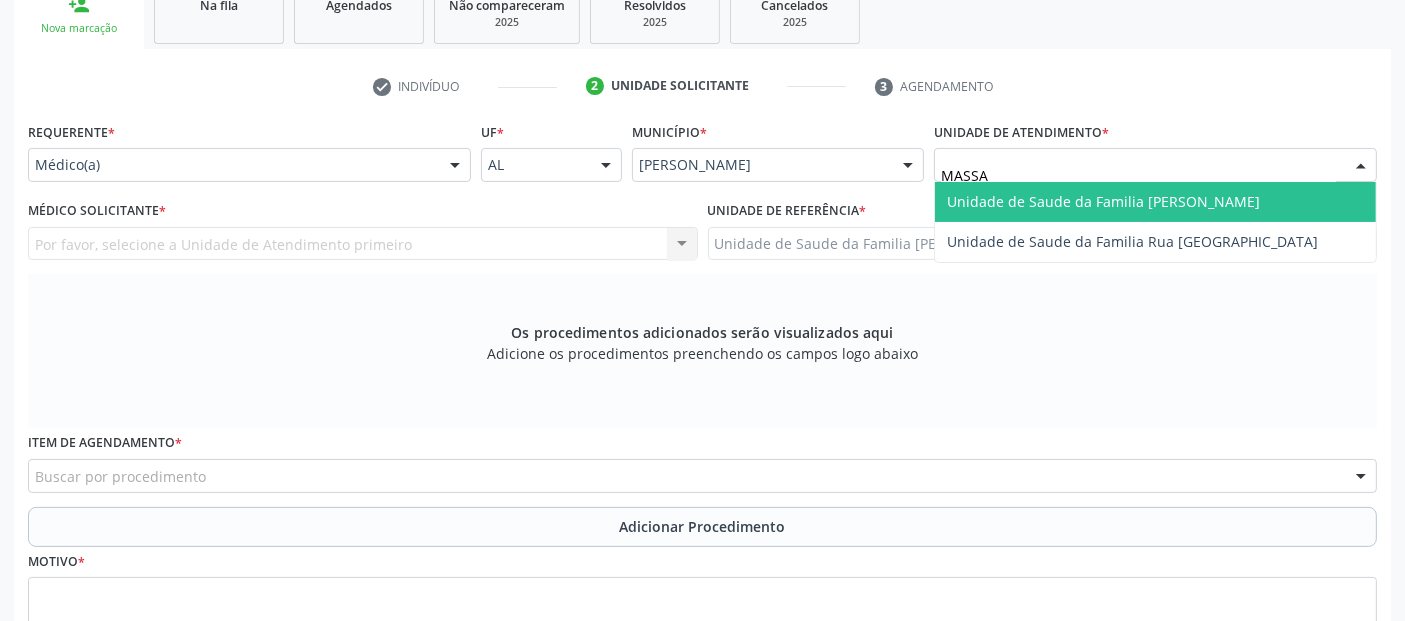 click on "Unidade de Saude da Familia [PERSON_NAME]" at bounding box center [1103, 201] 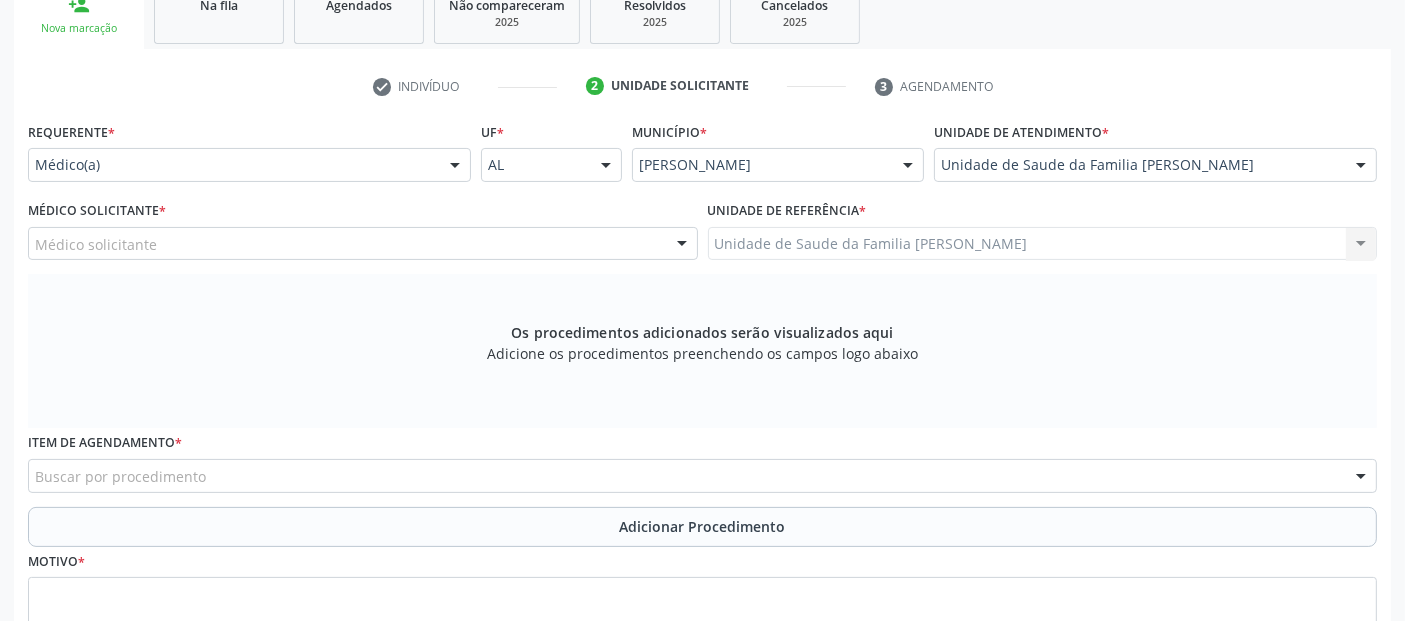 click on "Médico solicitante" at bounding box center (363, 244) 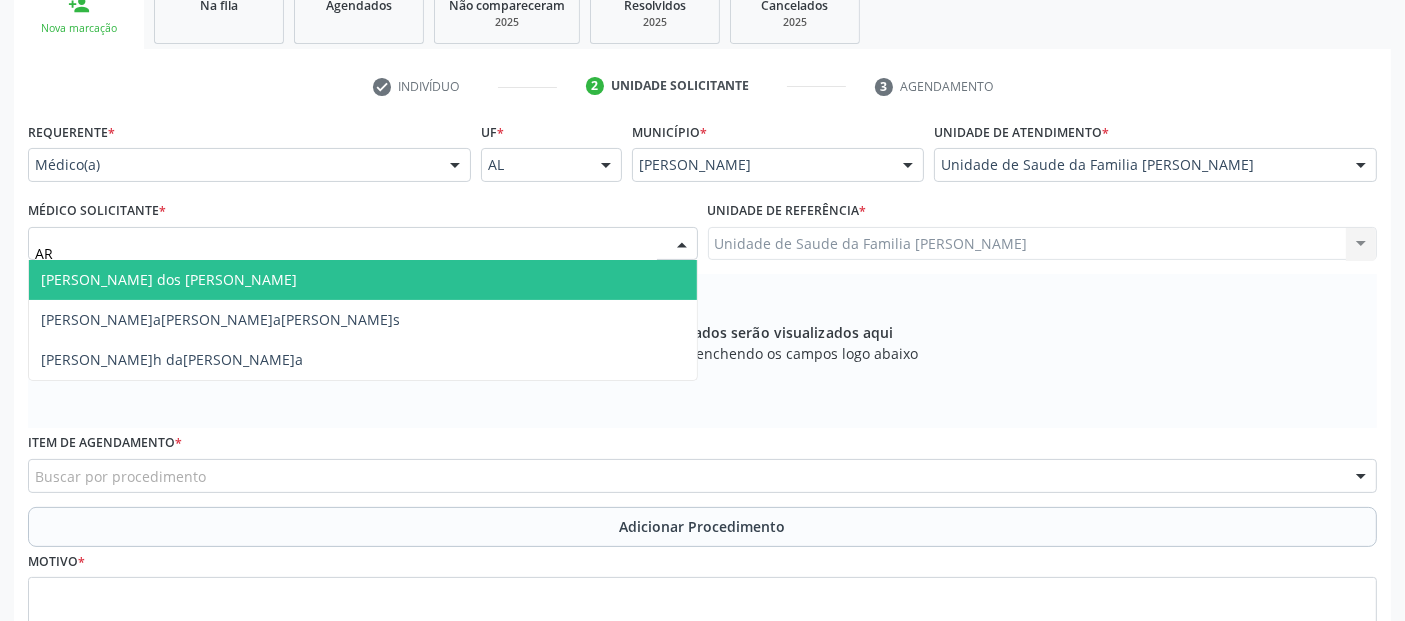 type on "A" 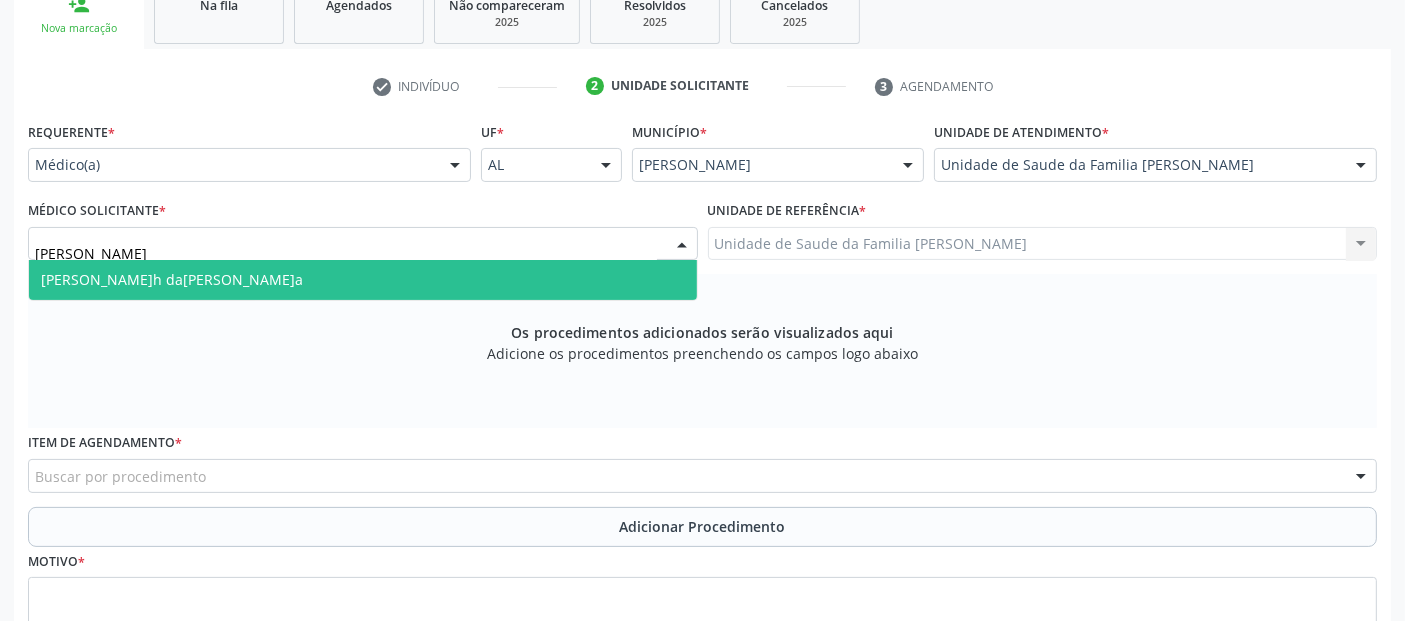 type on "[PERSON_NAME]" 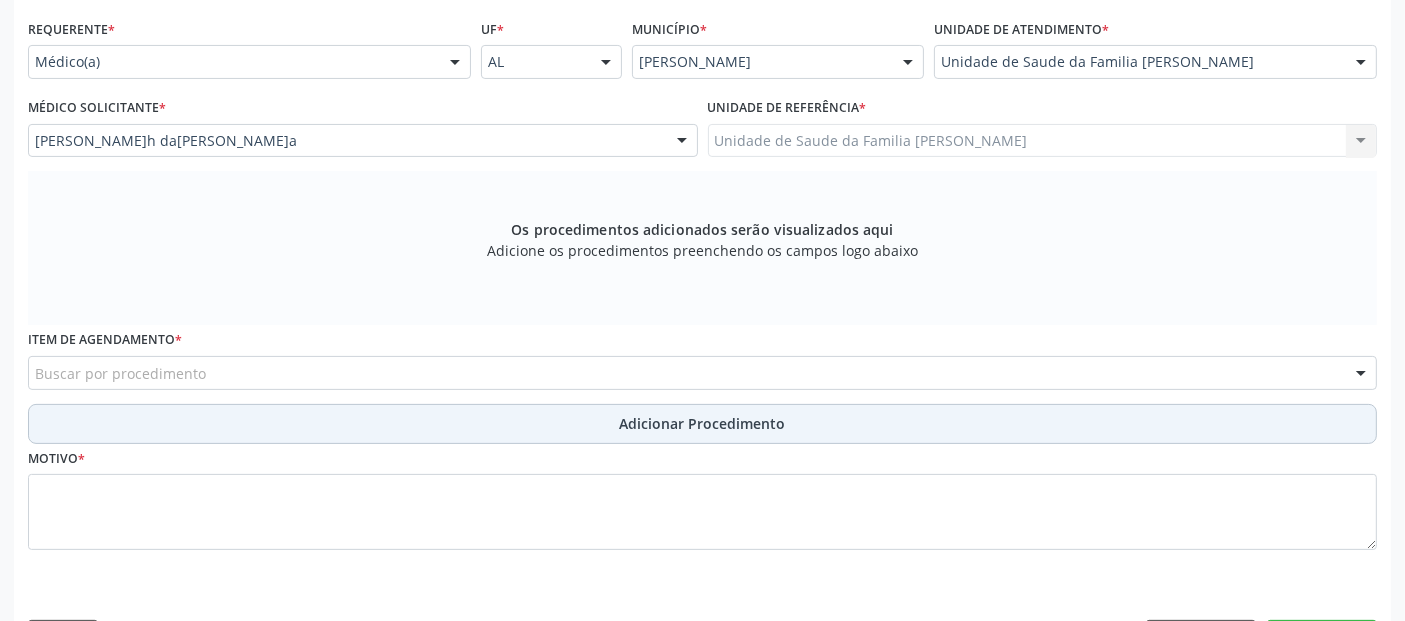scroll, scrollTop: 505, scrollLeft: 0, axis: vertical 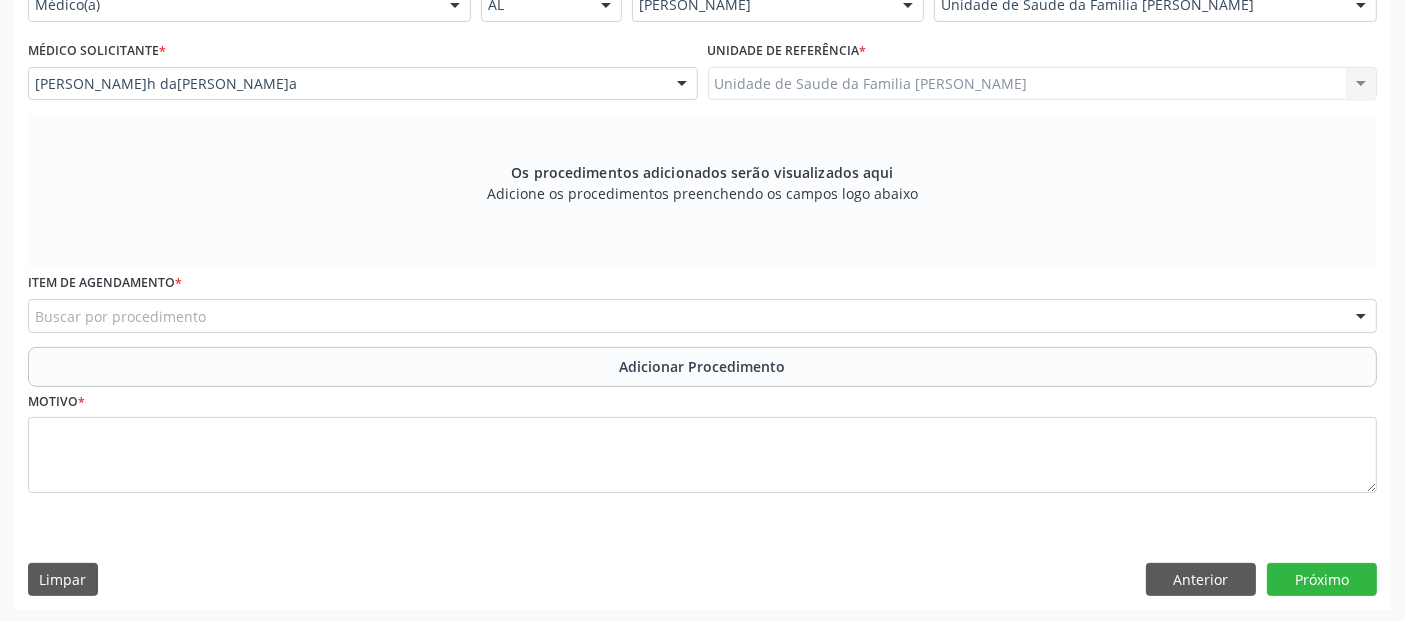 click on "Buscar por procedimento" at bounding box center [702, 316] 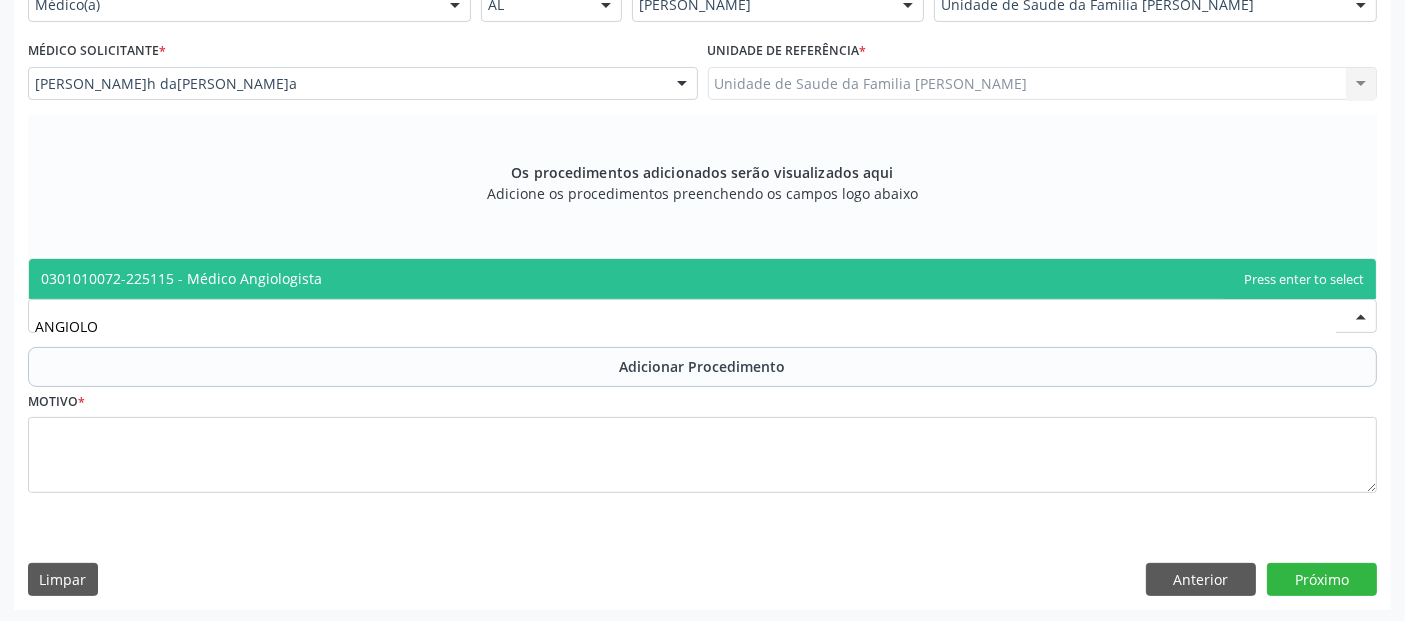 type on "ANGIOLO" 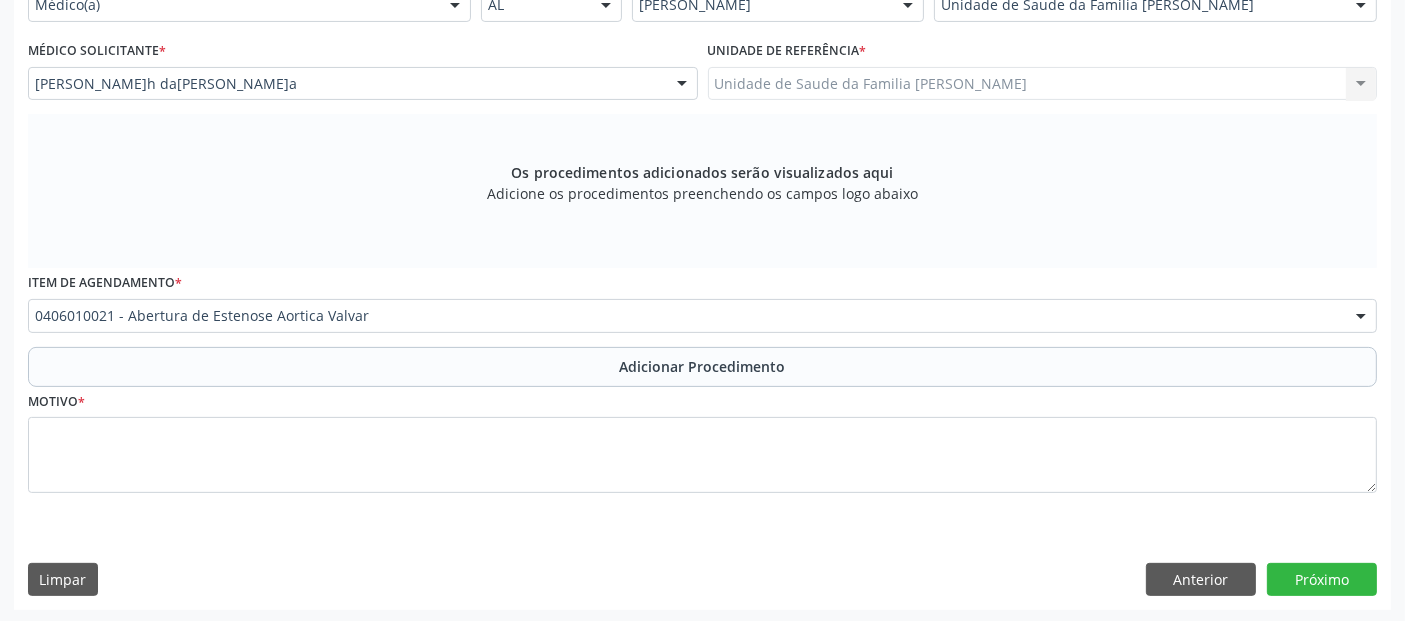 click on "0406010021 - Abertura de Estenose Aortica Valvar" at bounding box center [702, 316] 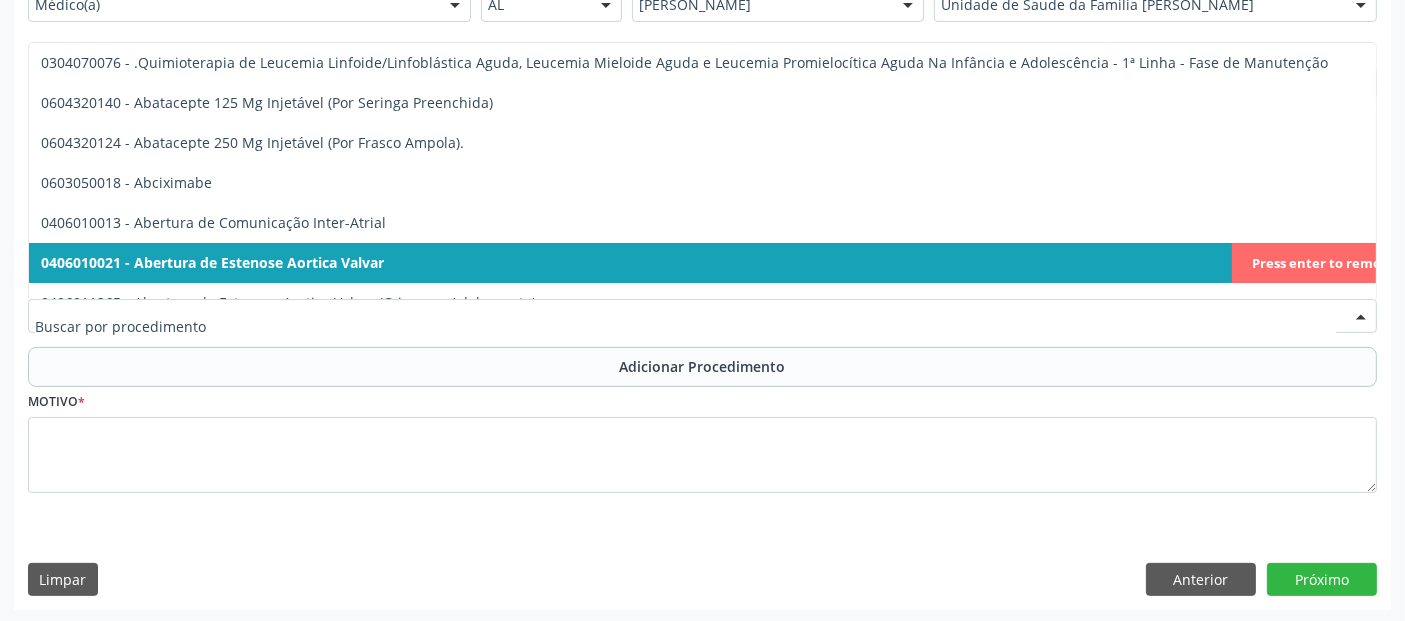 click on "0406010021 - Abertura de Estenose Aortica Valvar" at bounding box center [718, 263] 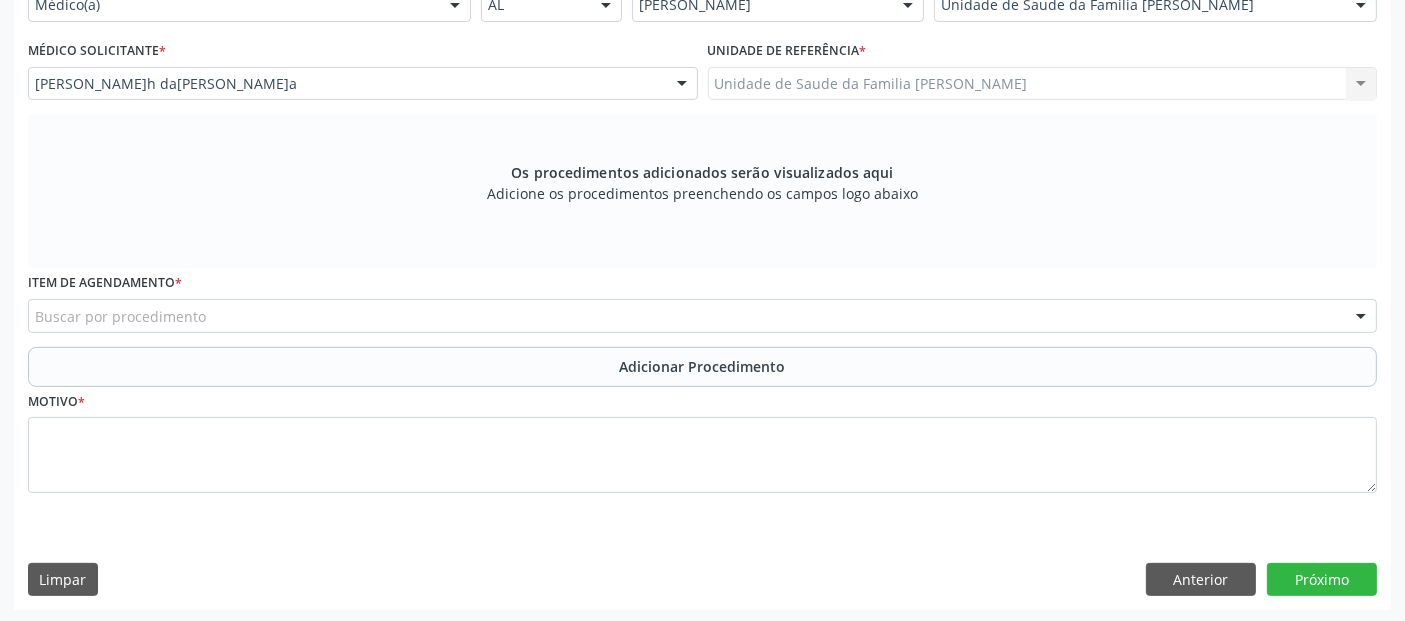 click on "Buscar por procedimento" at bounding box center (702, 316) 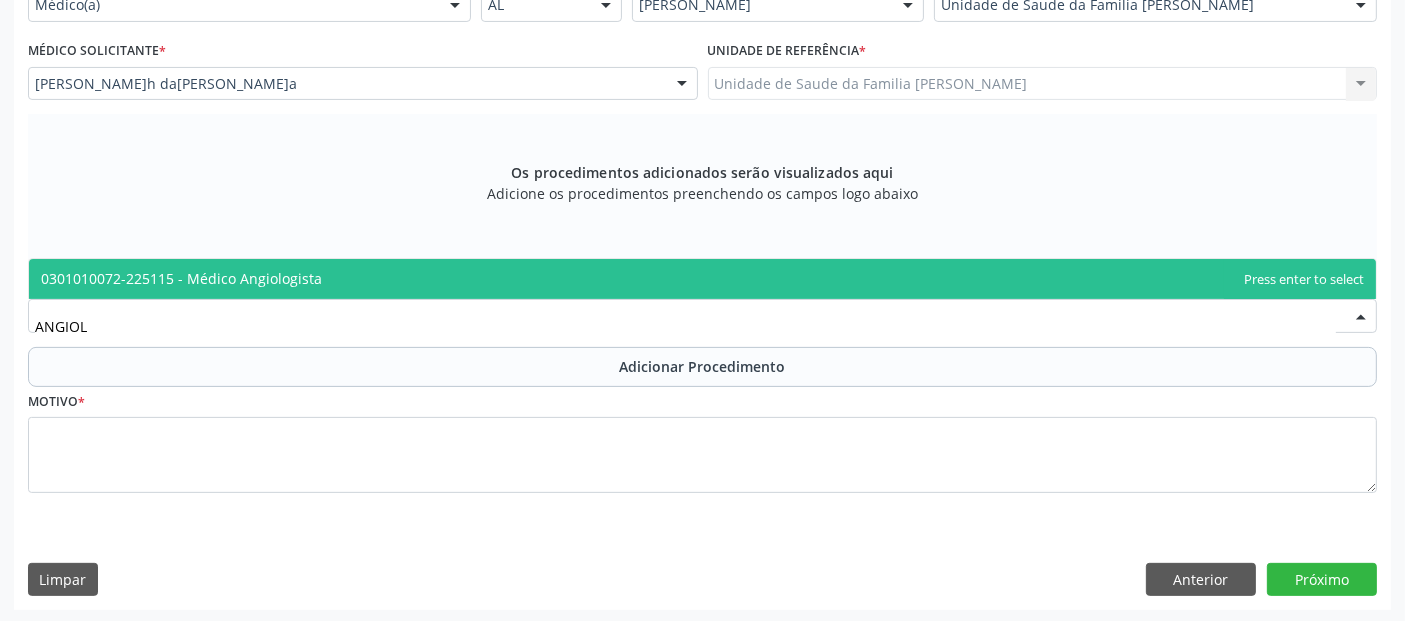 type on "ANGIOLO" 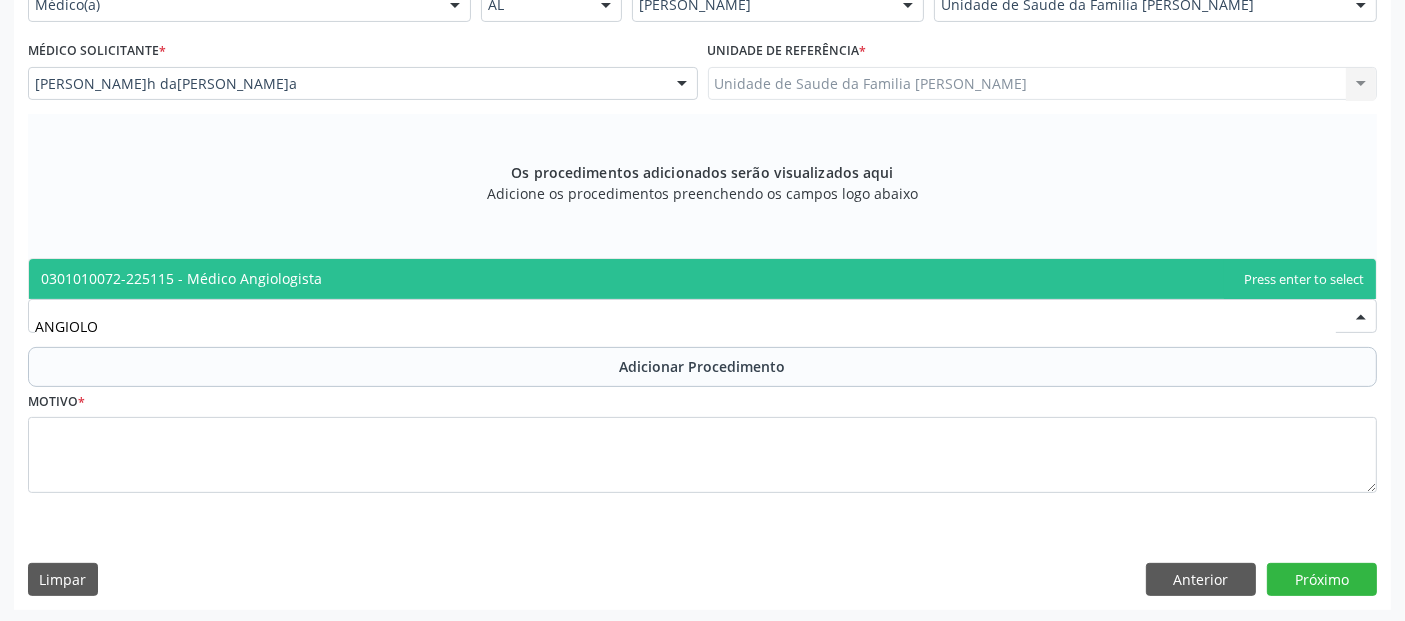 click on "0301010072-225115 - Médico Angiologista" at bounding box center (181, 278) 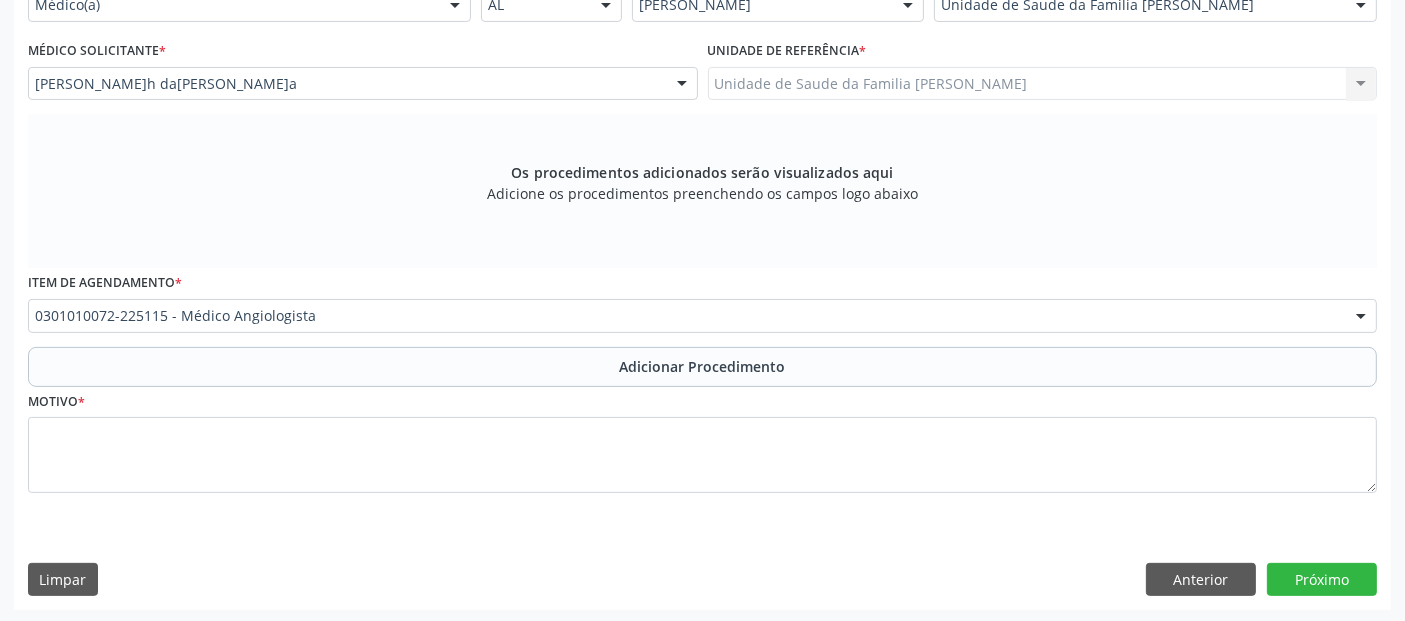 click on "Motivo
*" at bounding box center (702, 440) 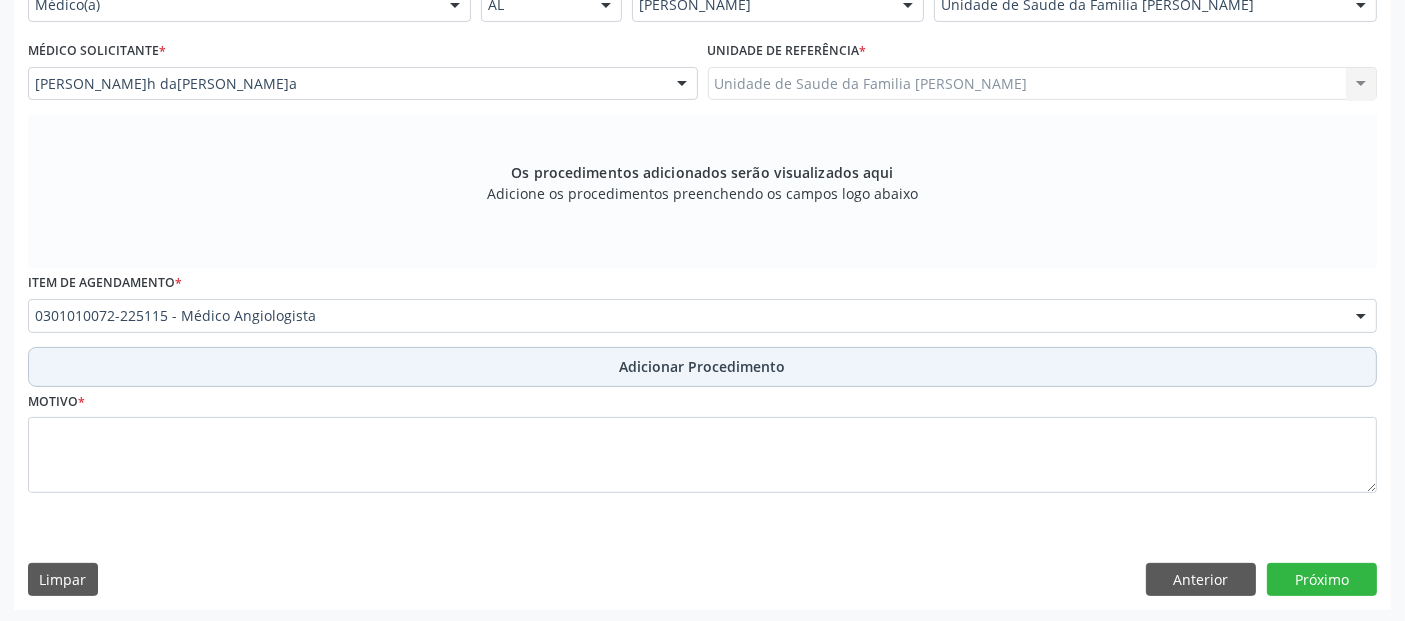 click on "Adicionar Procedimento" at bounding box center (702, 367) 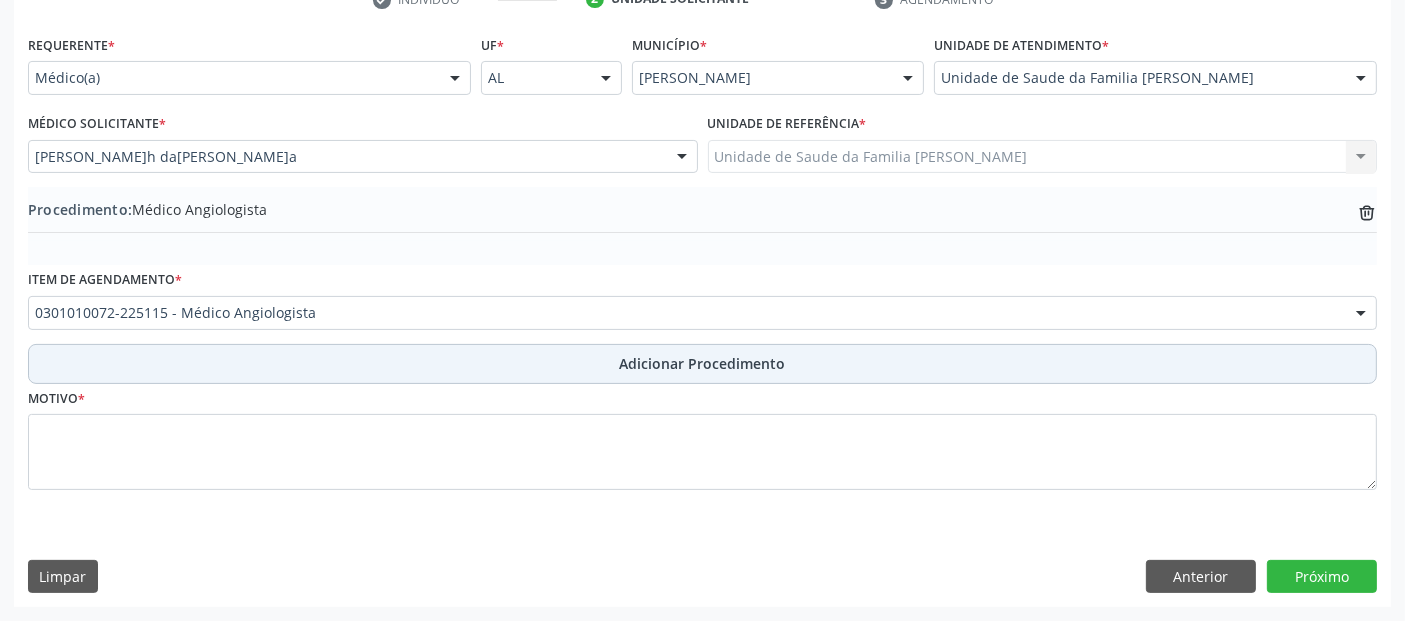 scroll, scrollTop: 429, scrollLeft: 0, axis: vertical 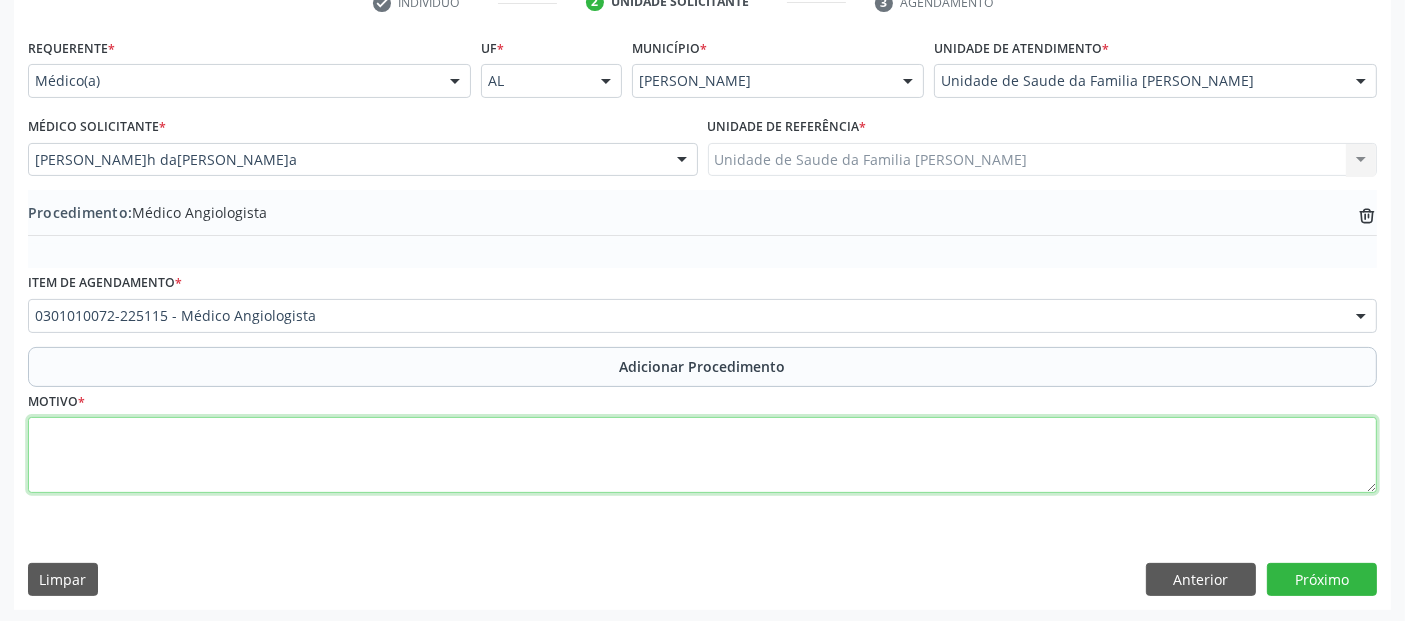 click at bounding box center [702, 455] 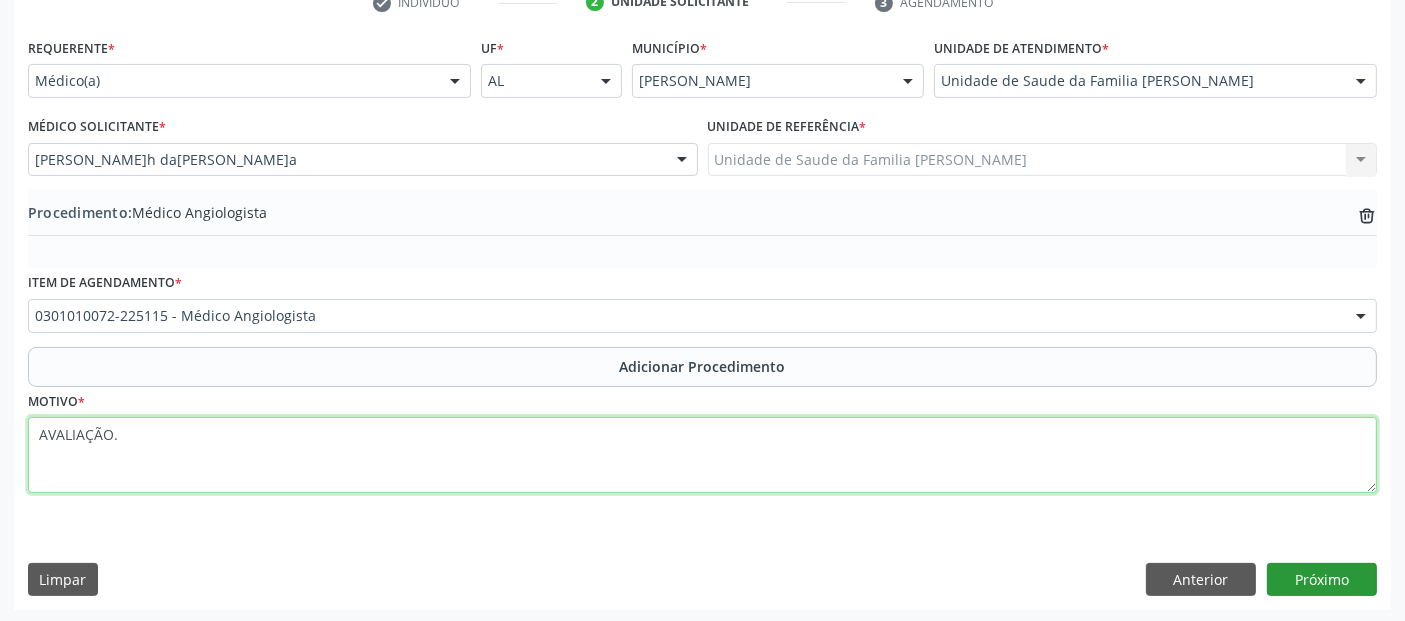 type on "AVALIAÇÃO." 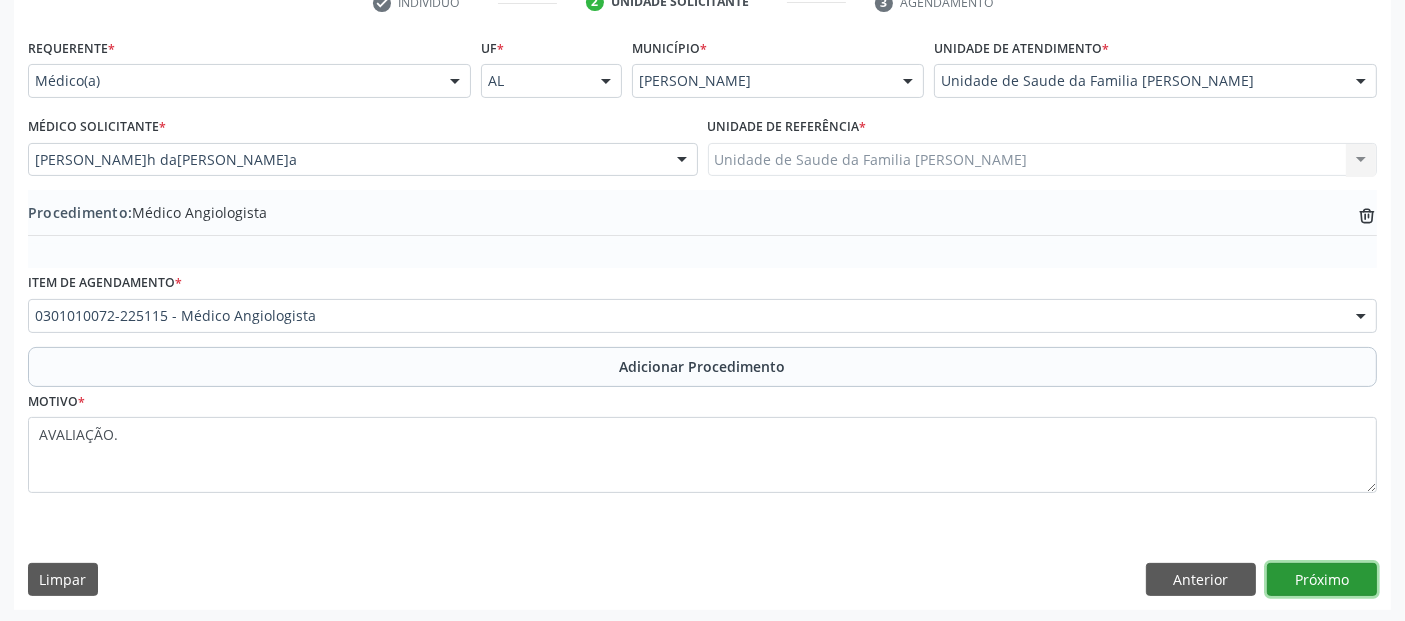 click on "Próximo" at bounding box center (1322, 580) 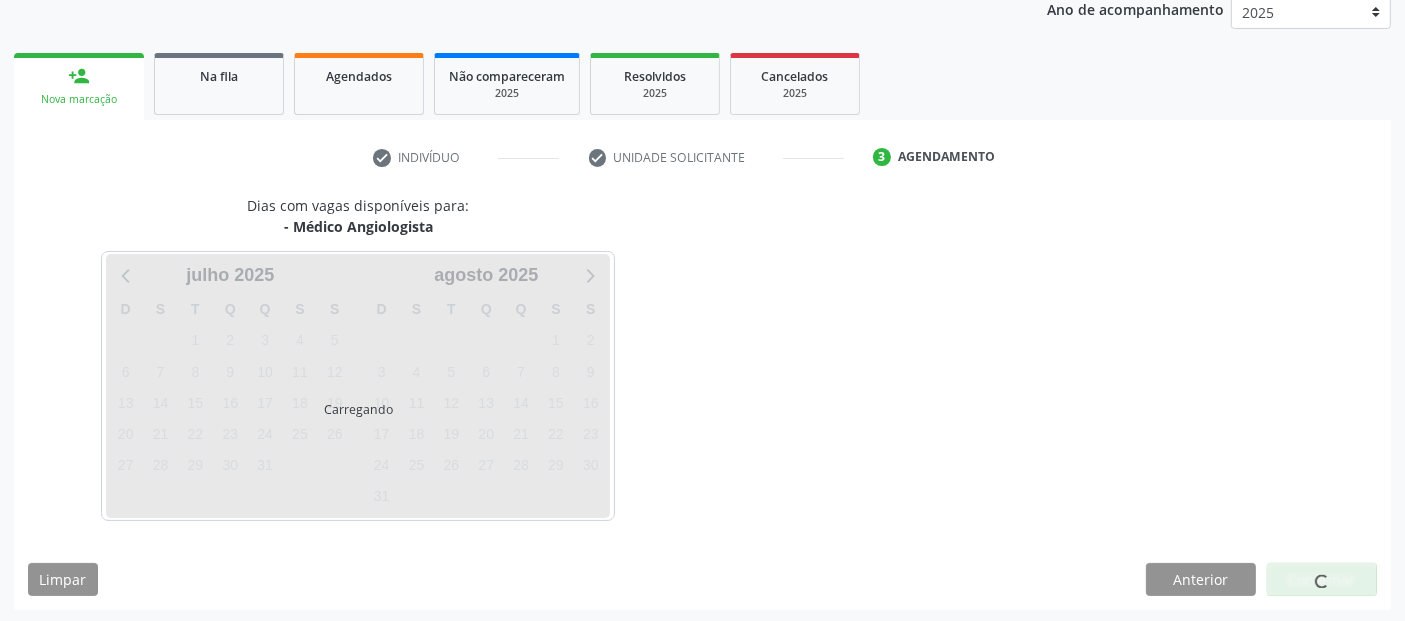 scroll, scrollTop: 333, scrollLeft: 0, axis: vertical 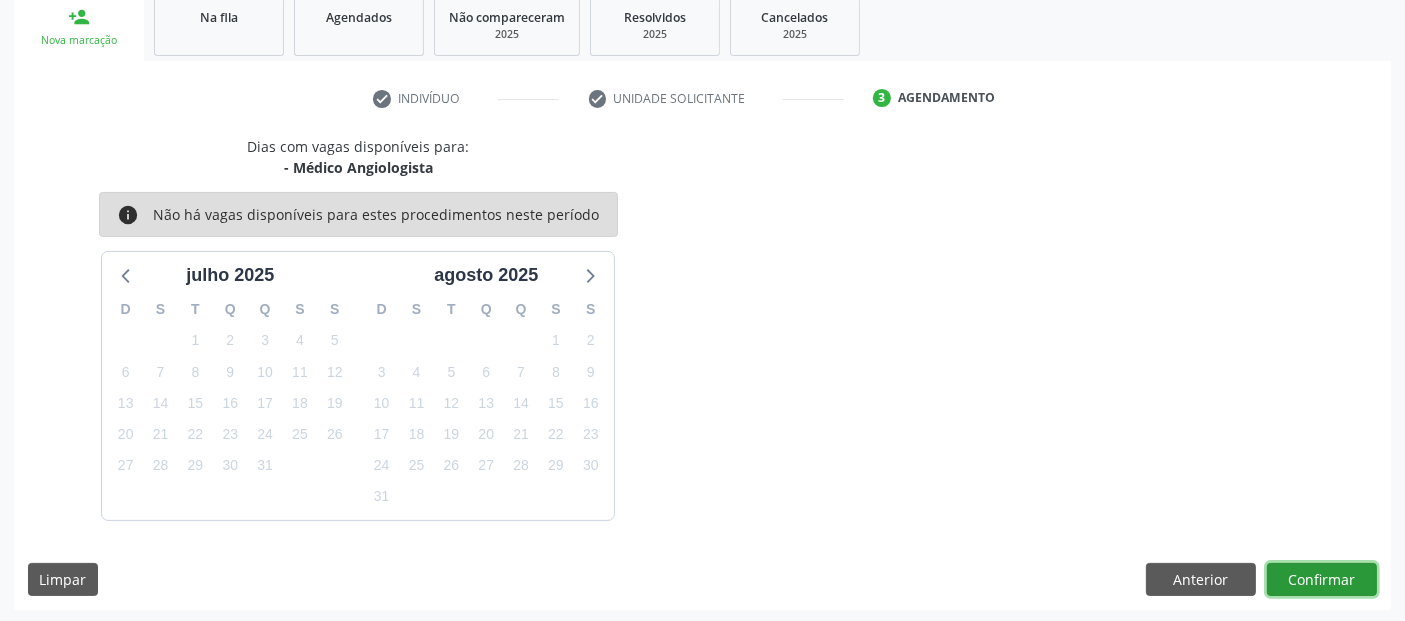click on "Confirmar" at bounding box center [1322, 580] 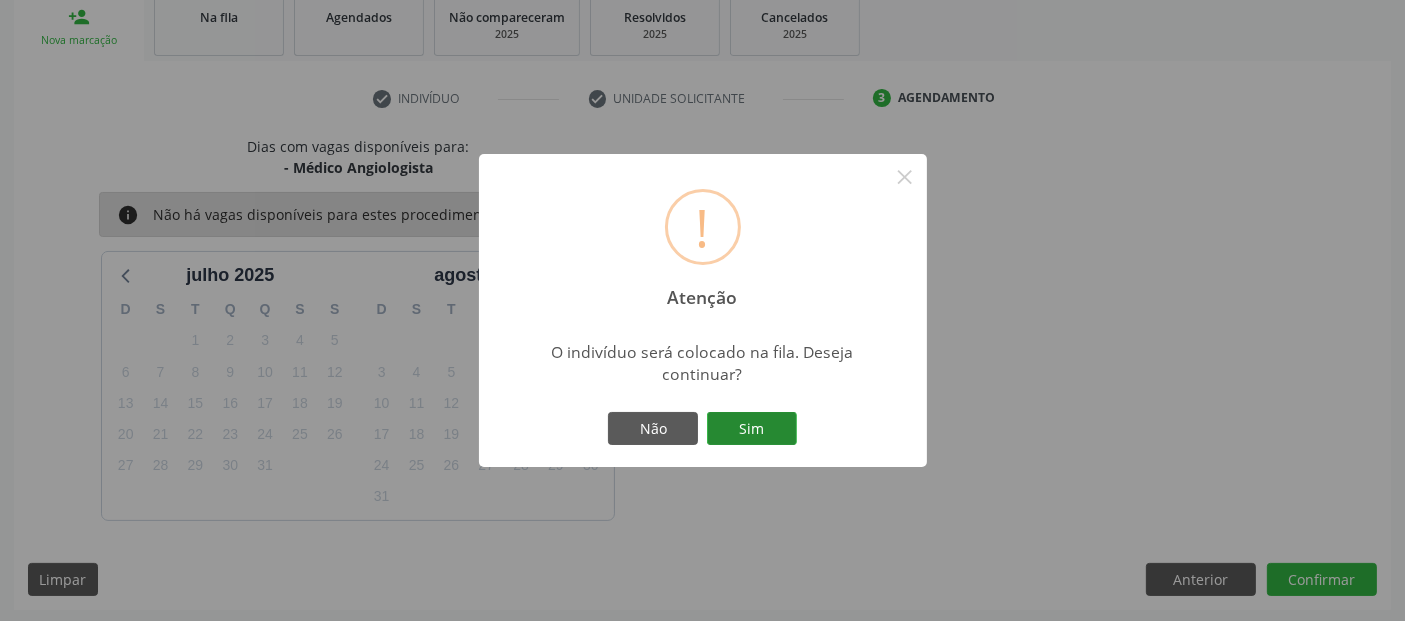 click on "Sim" at bounding box center (752, 429) 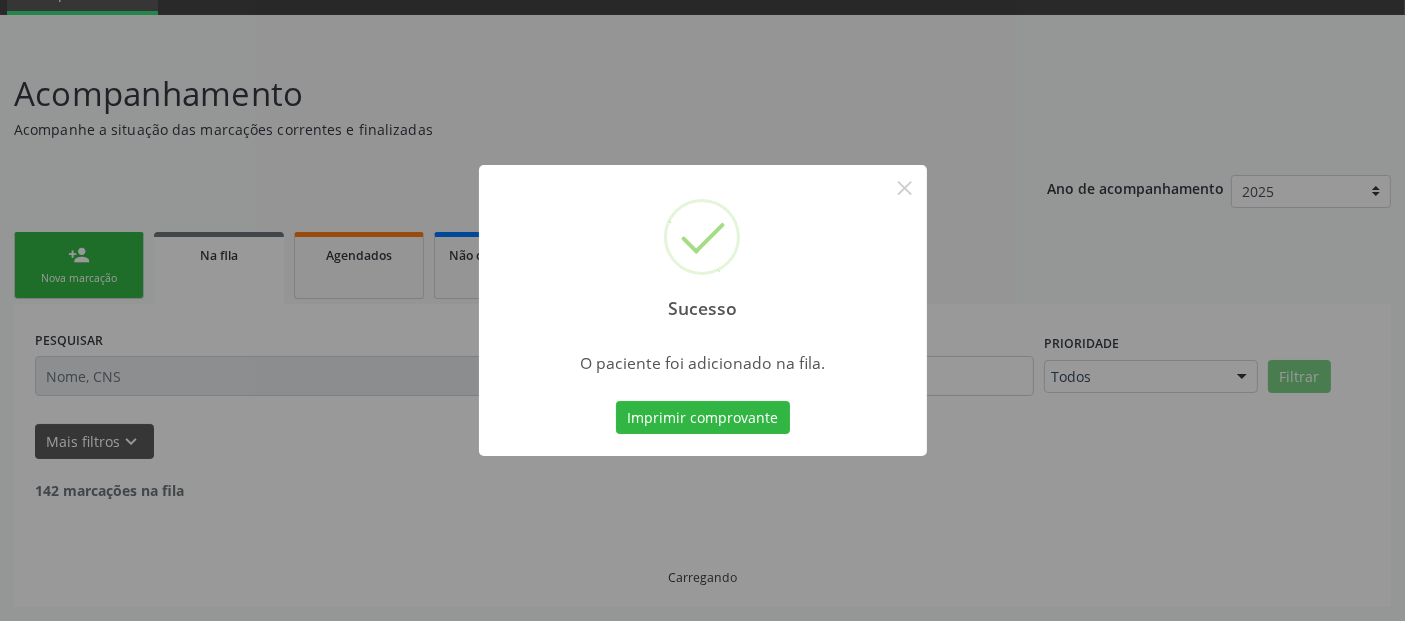 scroll, scrollTop: 71, scrollLeft: 0, axis: vertical 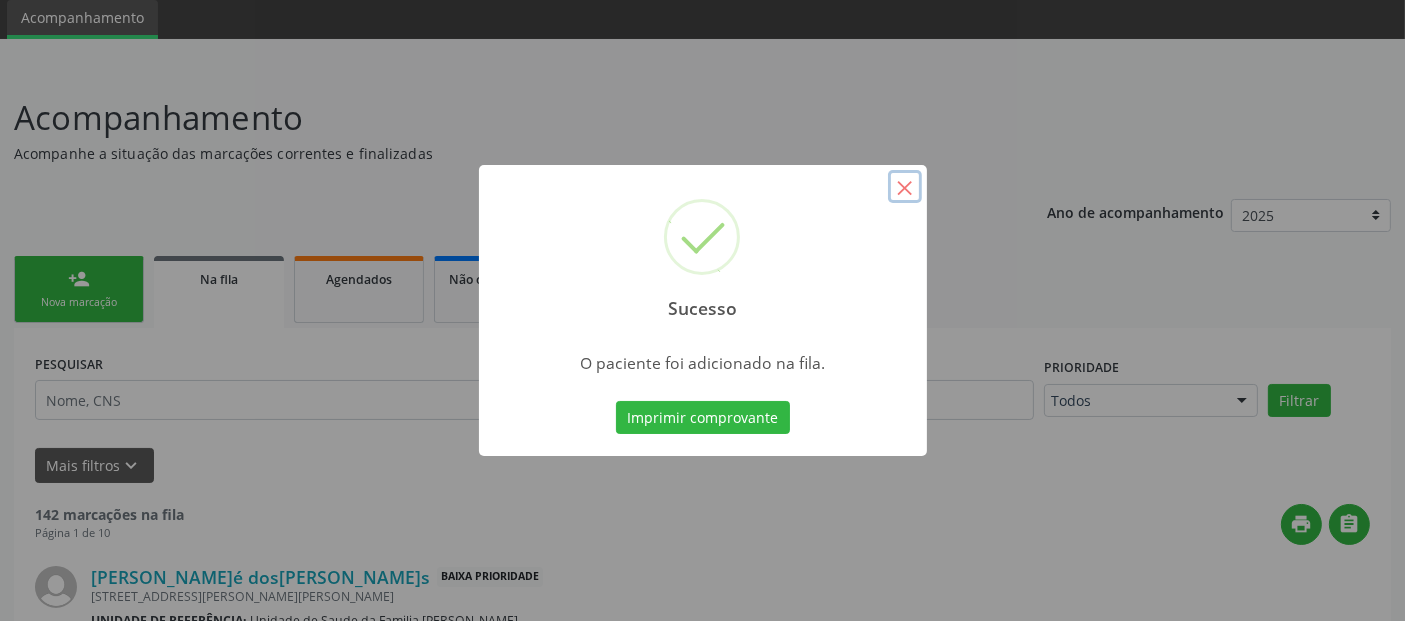 click on "×" at bounding box center [905, 187] 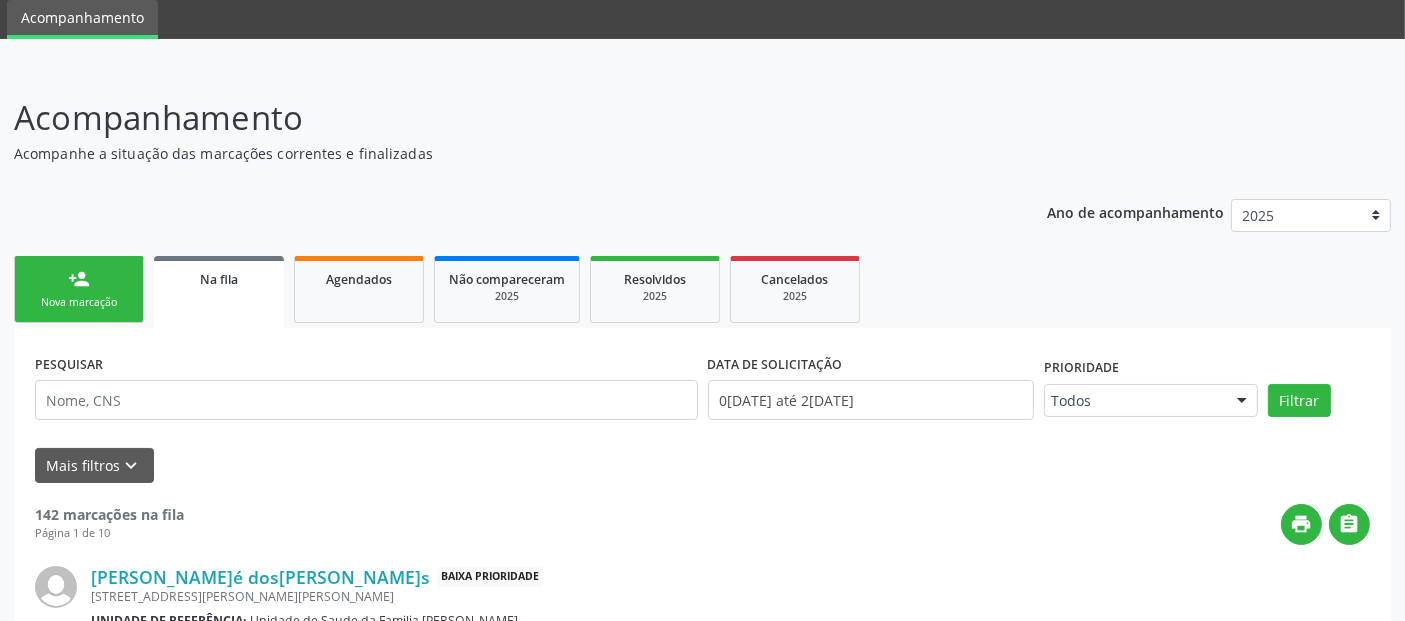 click on "Nova marcação" at bounding box center [79, 302] 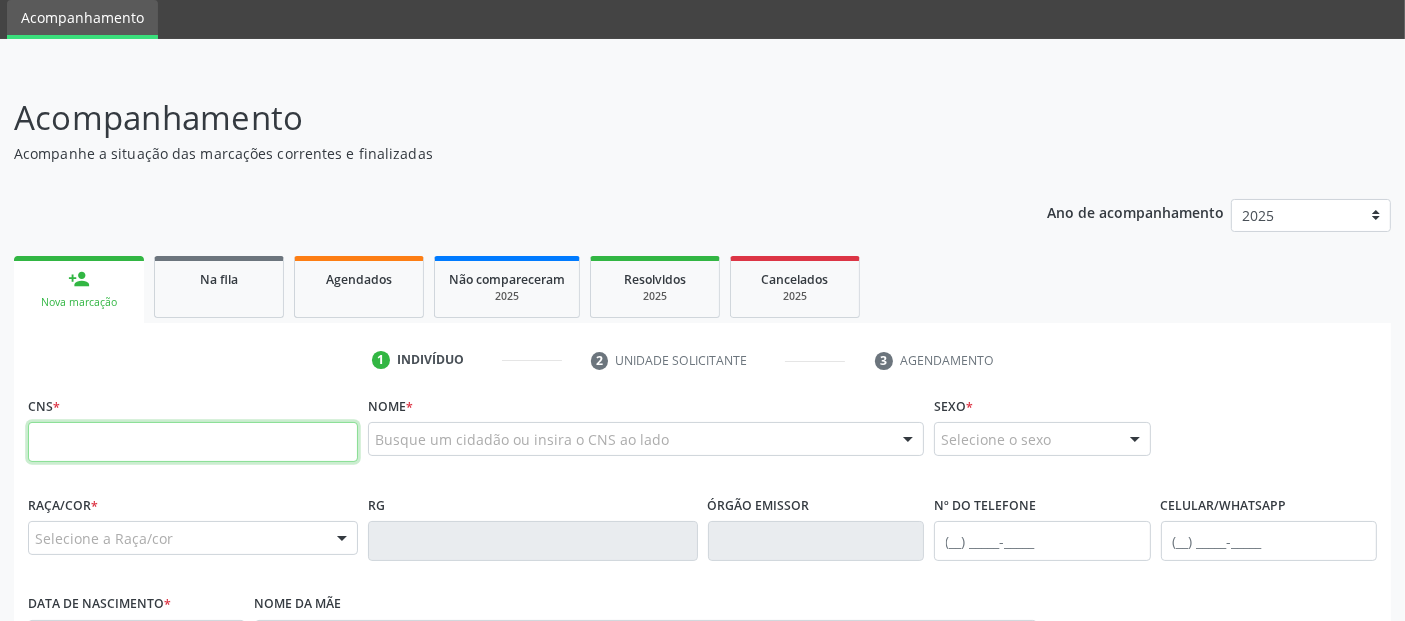 click at bounding box center (193, 442) 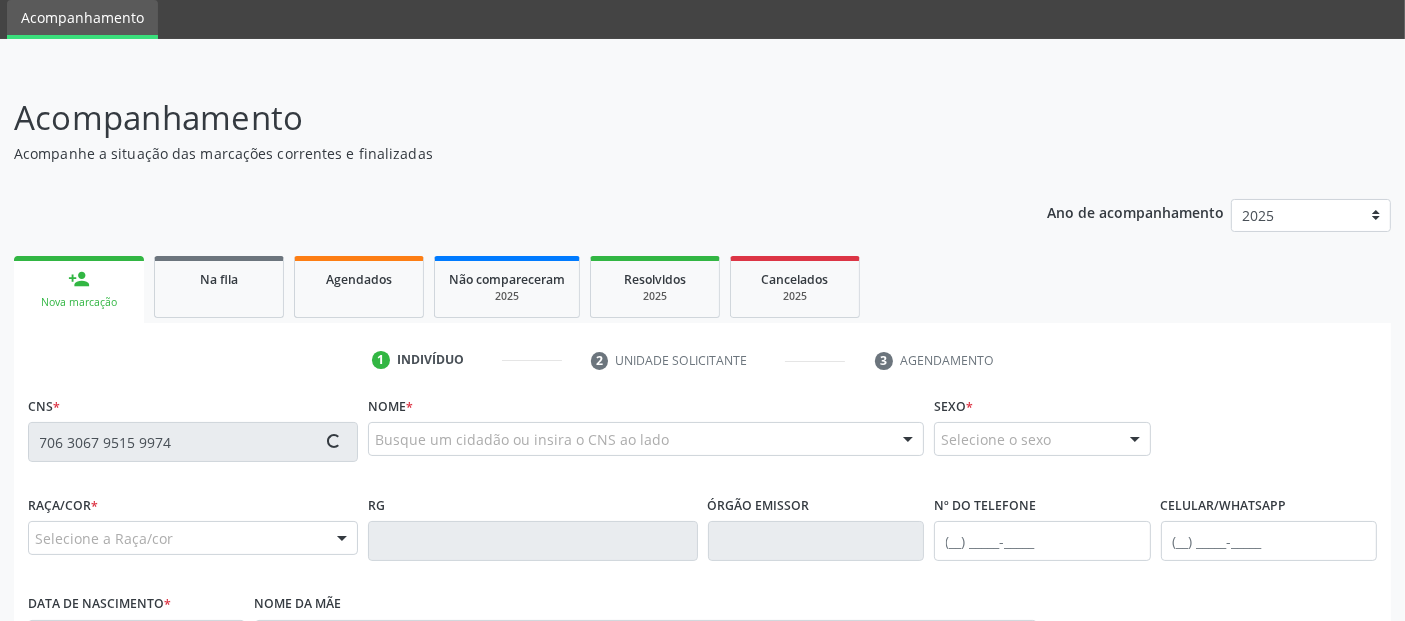 type on "706 3067 9515 9974" 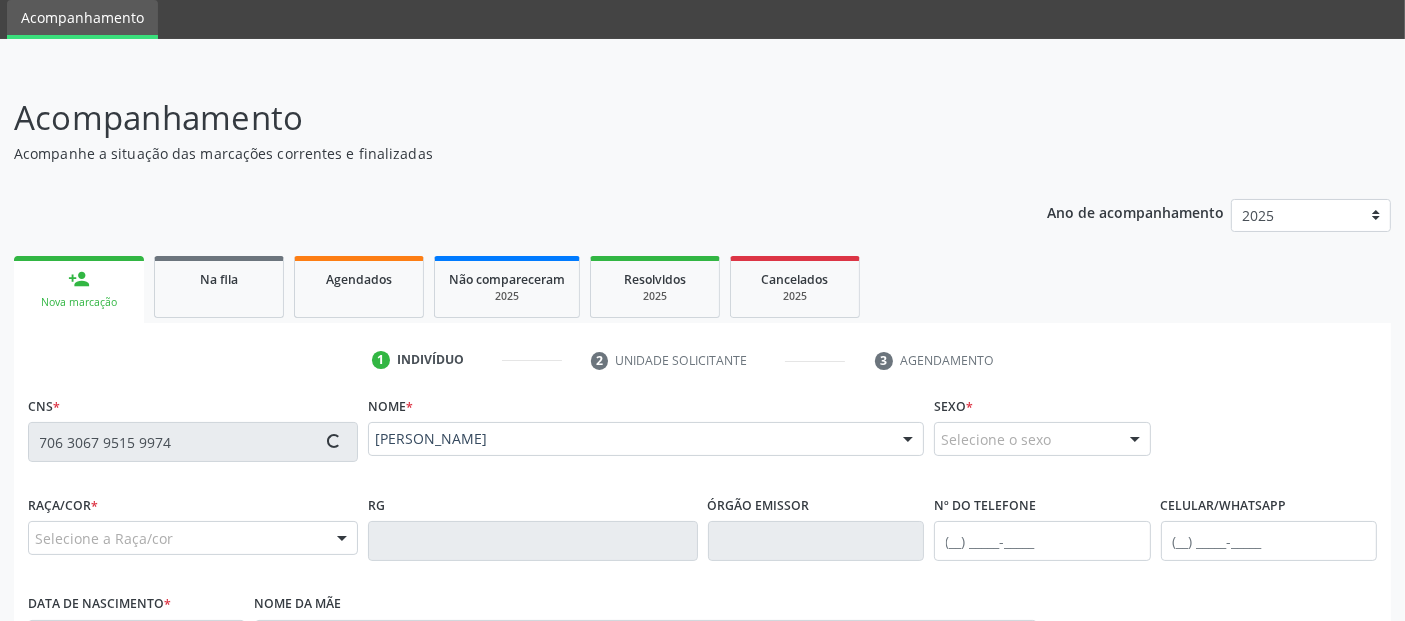 type on "[PHONE_NUMBER]" 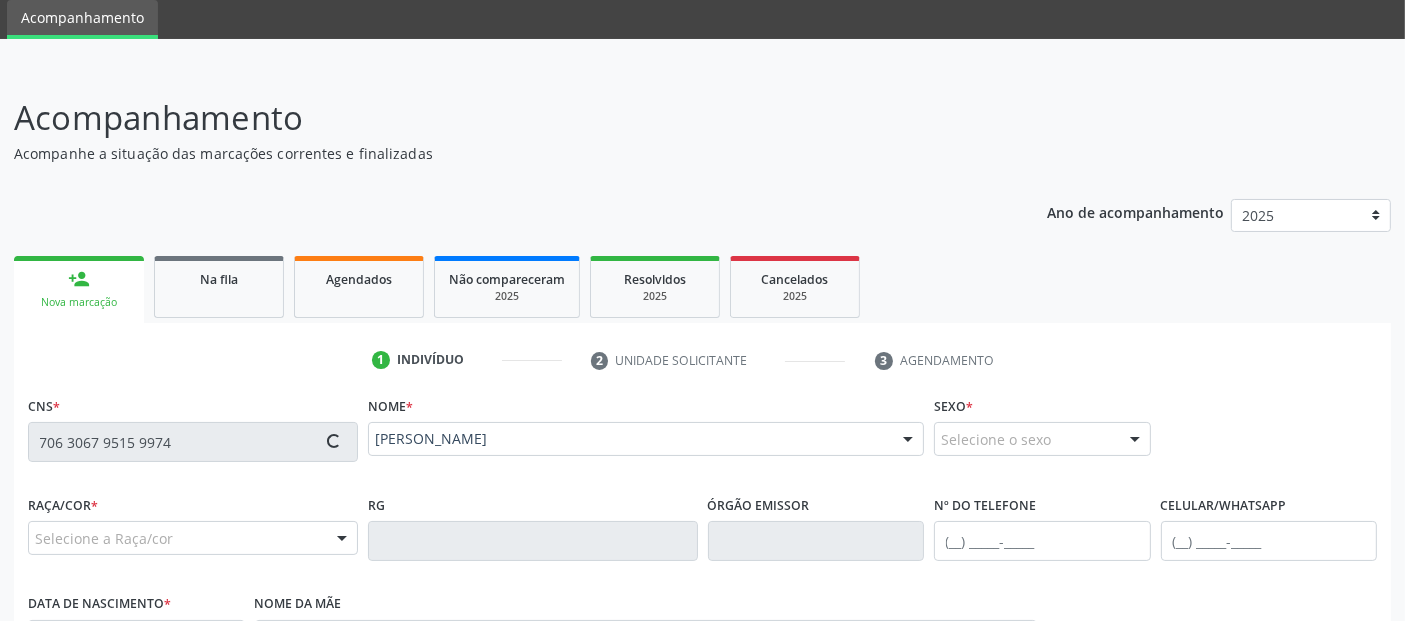 type on "[DATE]" 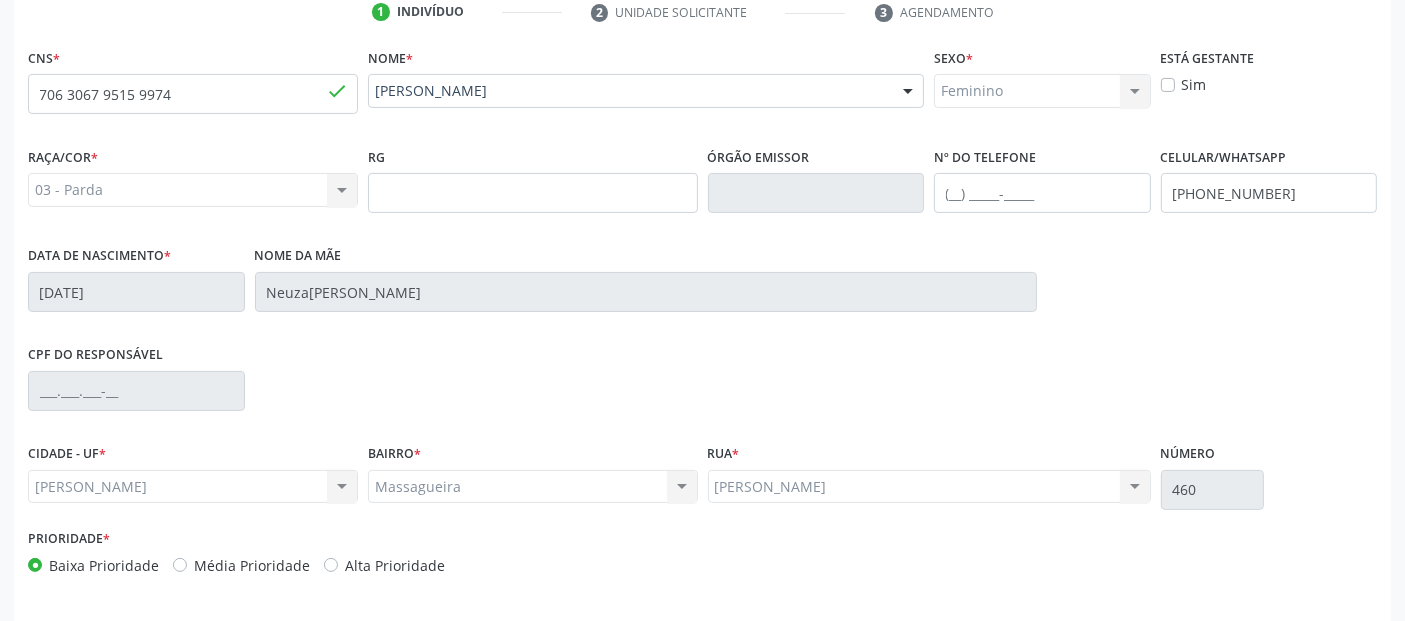 scroll, scrollTop: 489, scrollLeft: 0, axis: vertical 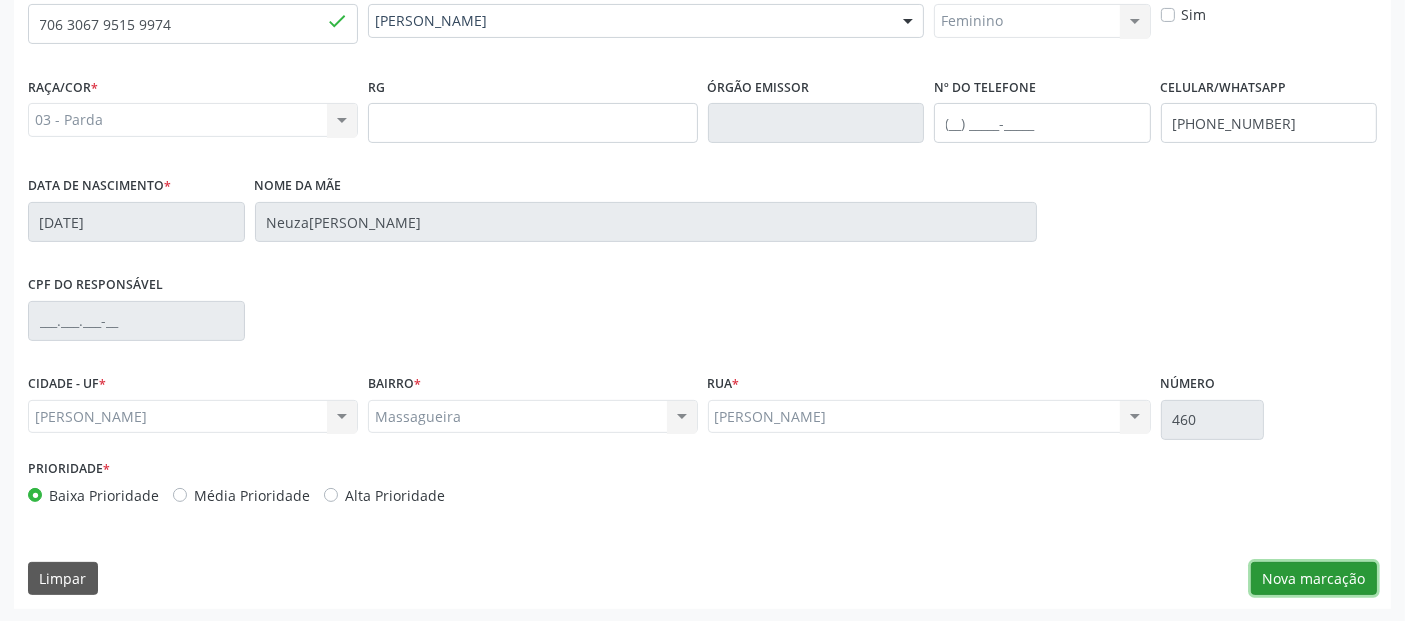 click on "Nova marcação" at bounding box center [1314, 579] 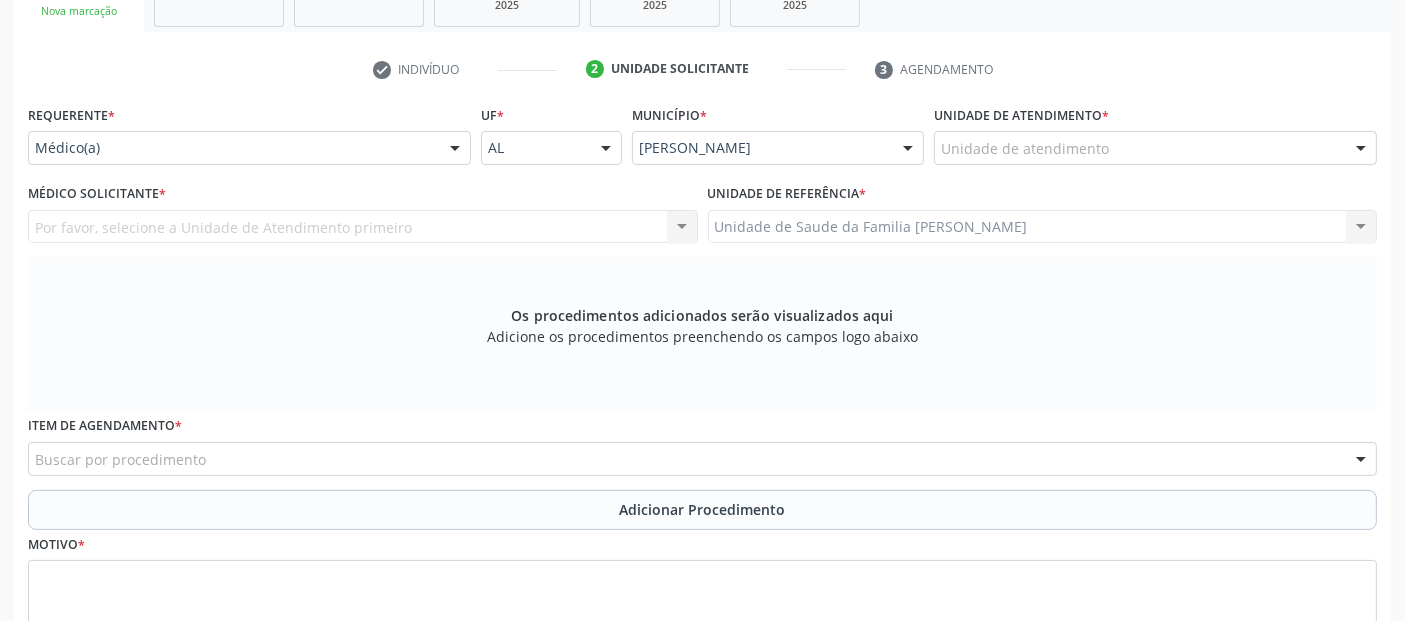 scroll, scrollTop: 346, scrollLeft: 0, axis: vertical 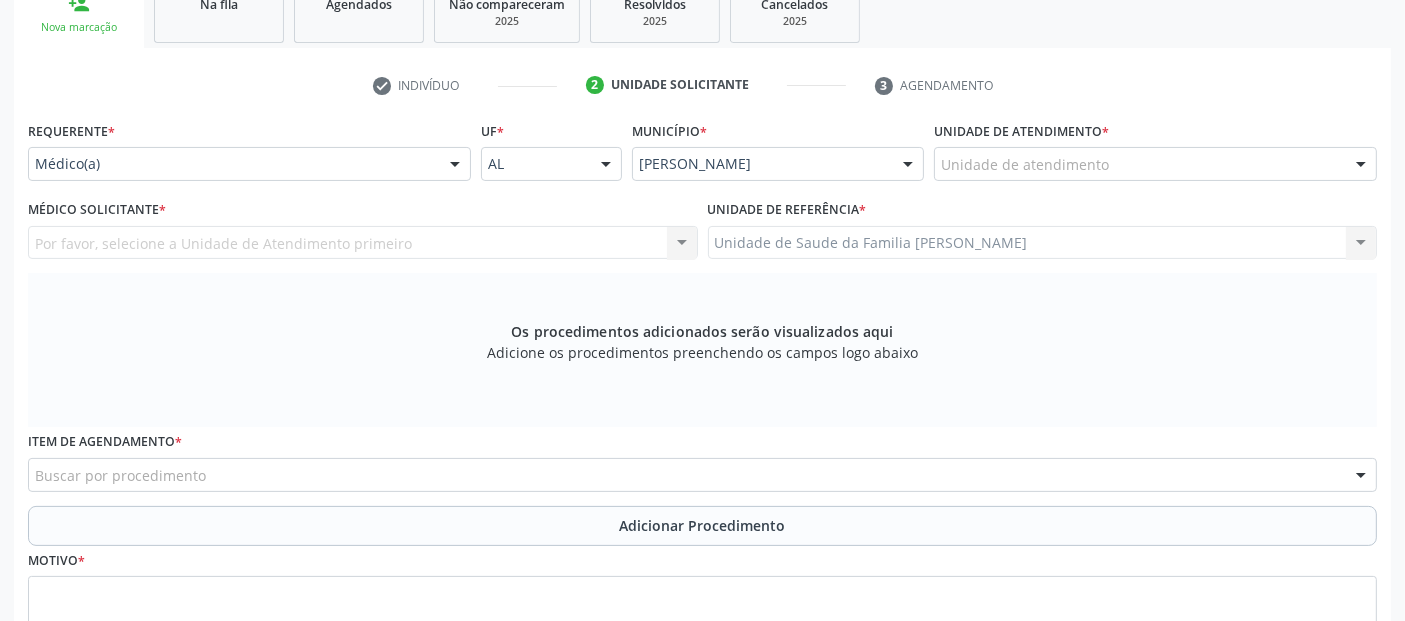 click on "Unidade de atendimento" at bounding box center (1155, 164) 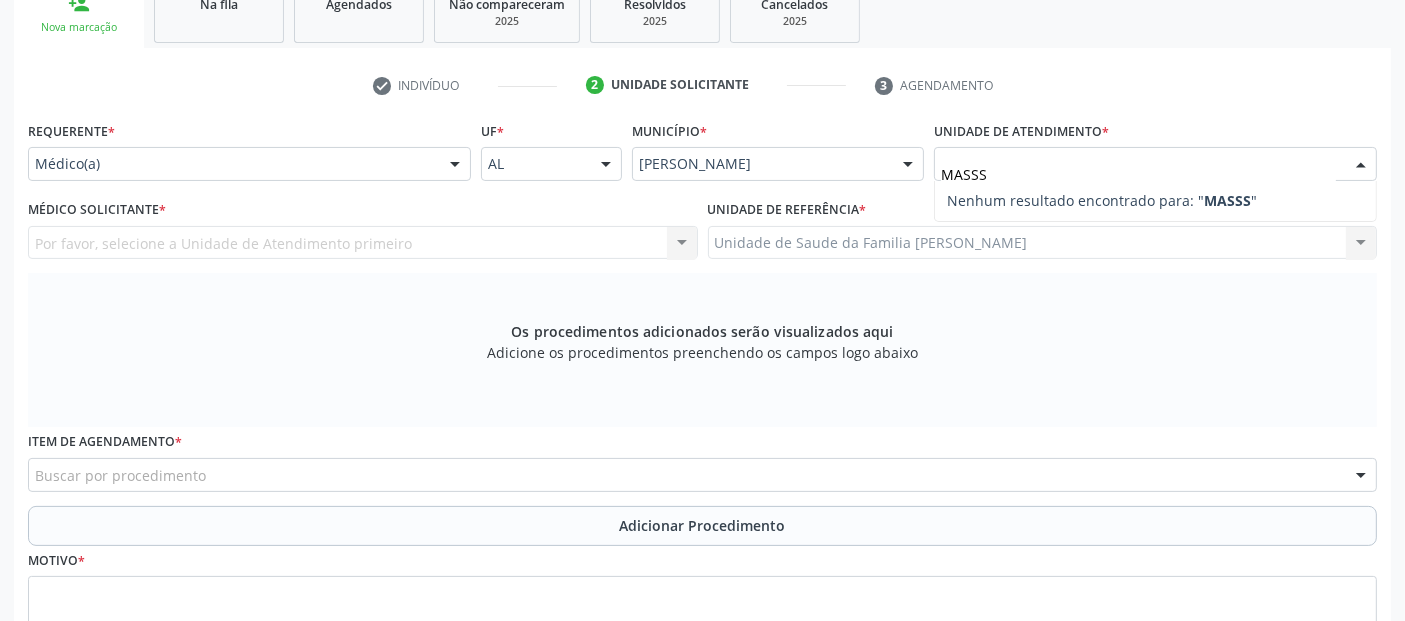type on "MASS" 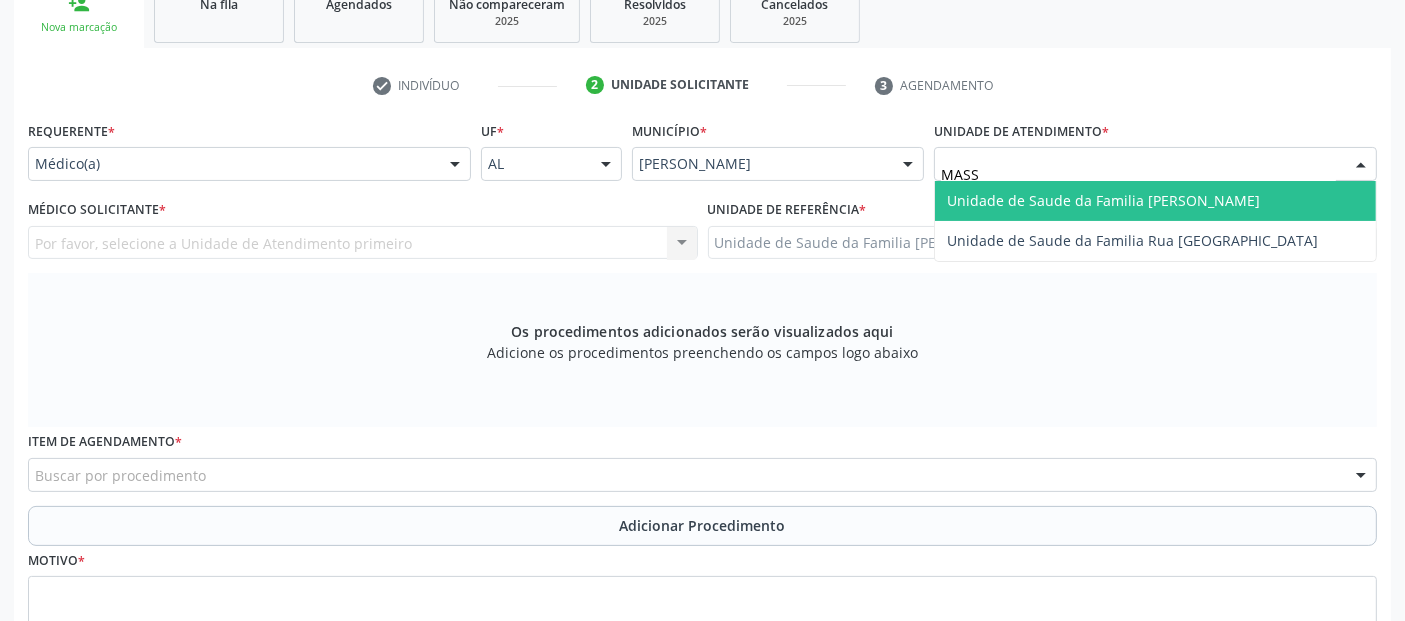 click on "Unidade de Saude da Familia [PERSON_NAME]" at bounding box center [1103, 200] 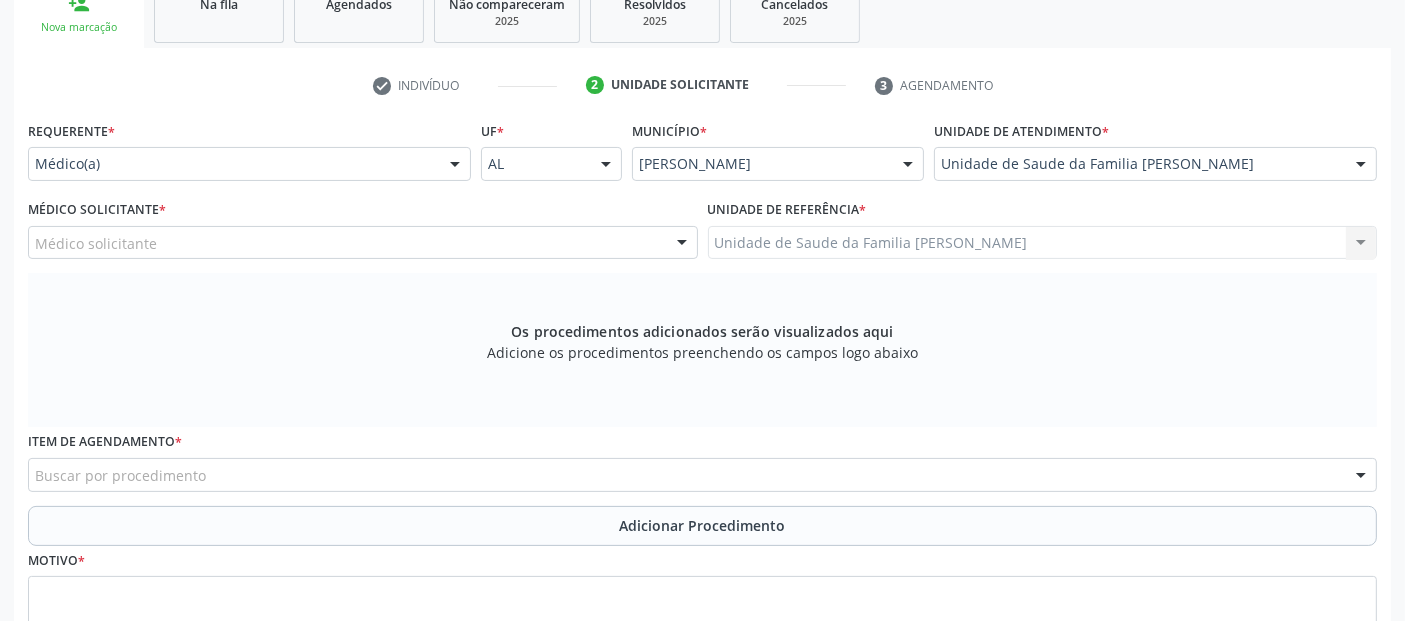 click on "Médico solicitante" at bounding box center (363, 243) 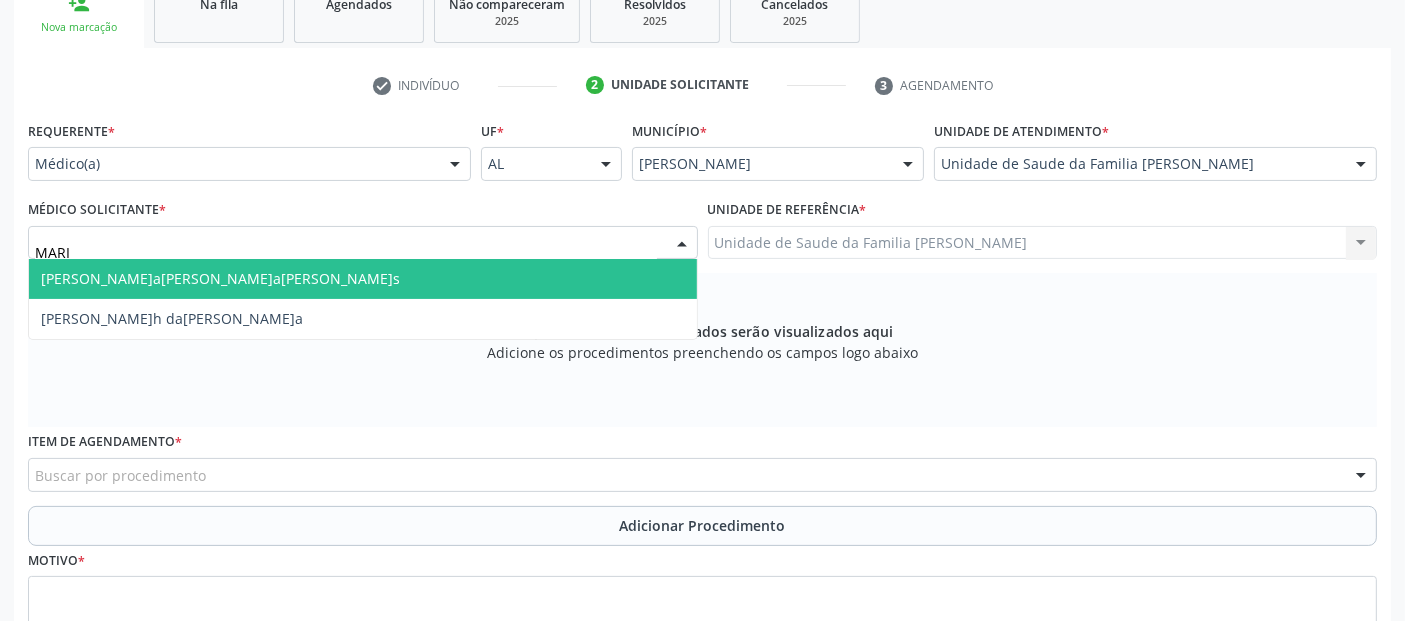 type on "[PERSON_NAME]" 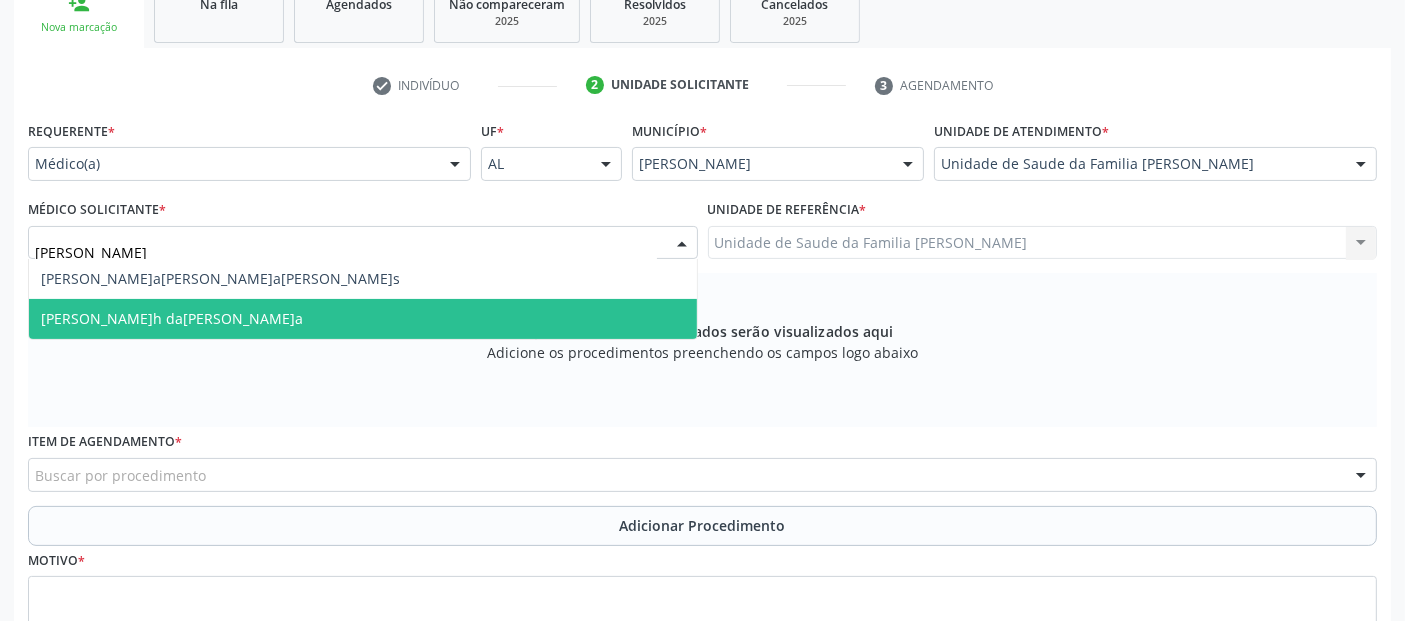 click on "[PERSON_NAME]h da[PERSON_NAME]a" at bounding box center [172, 318] 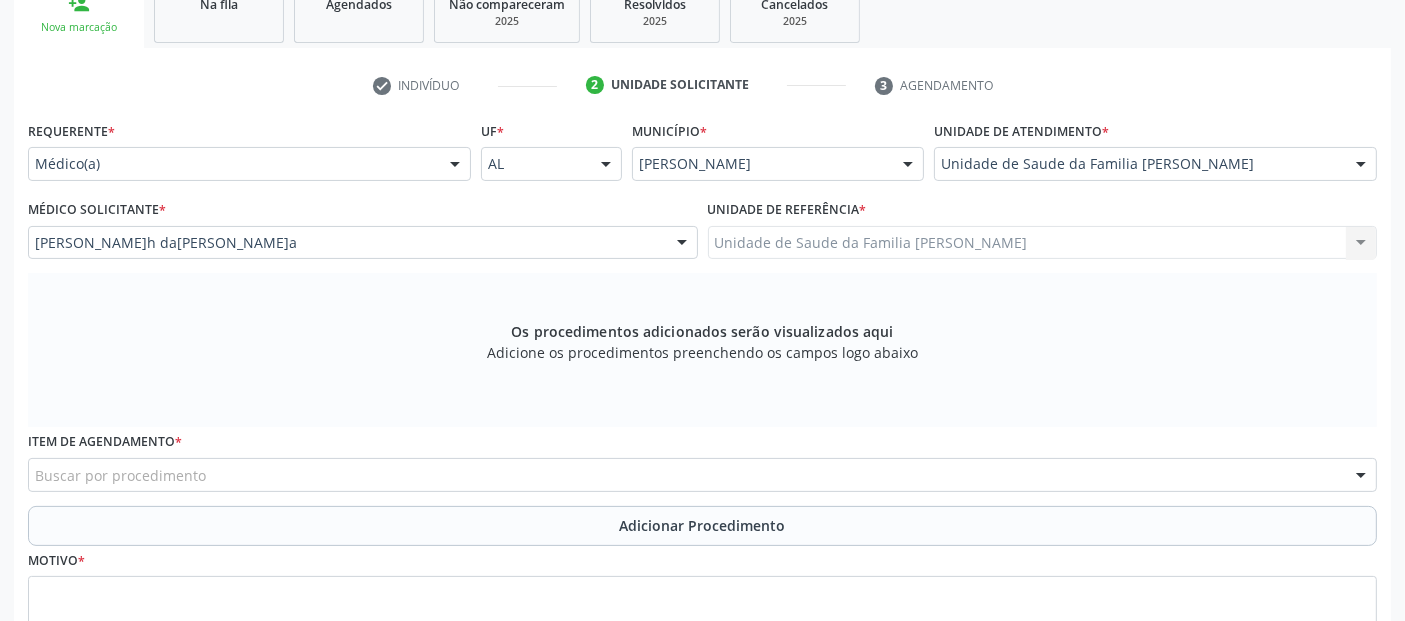 click on "Buscar por procedimento" at bounding box center [702, 475] 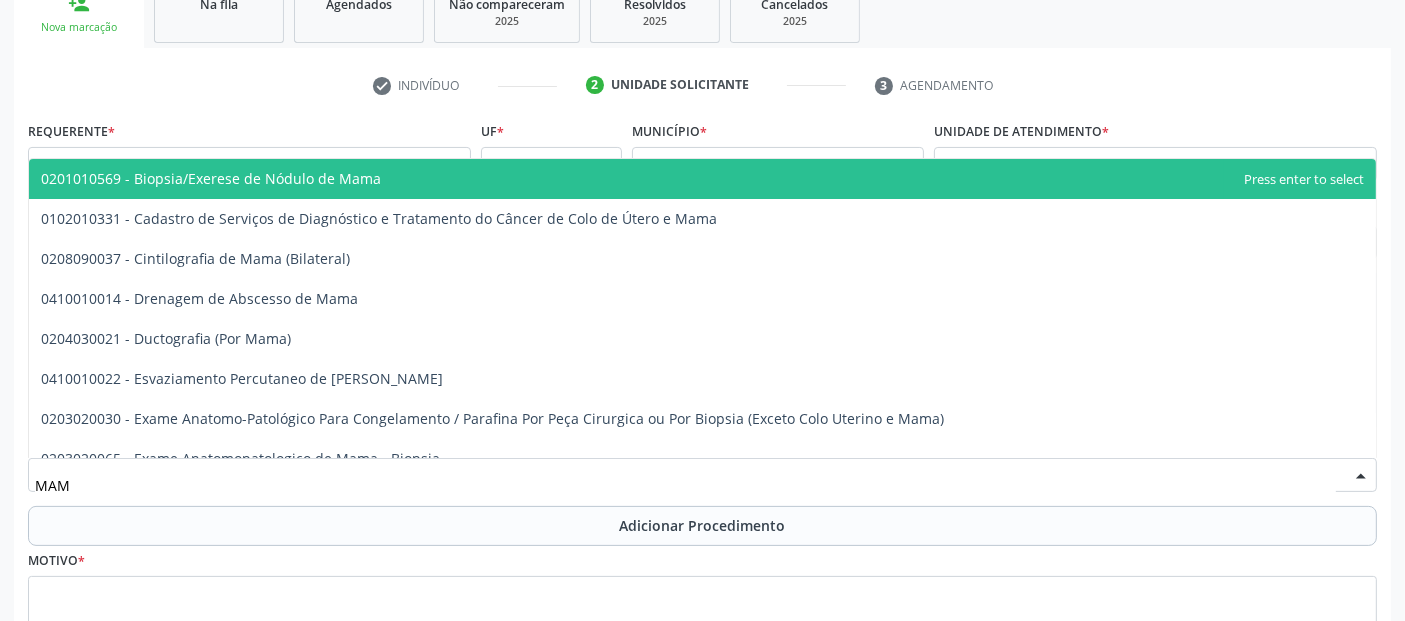 type on "MAMO" 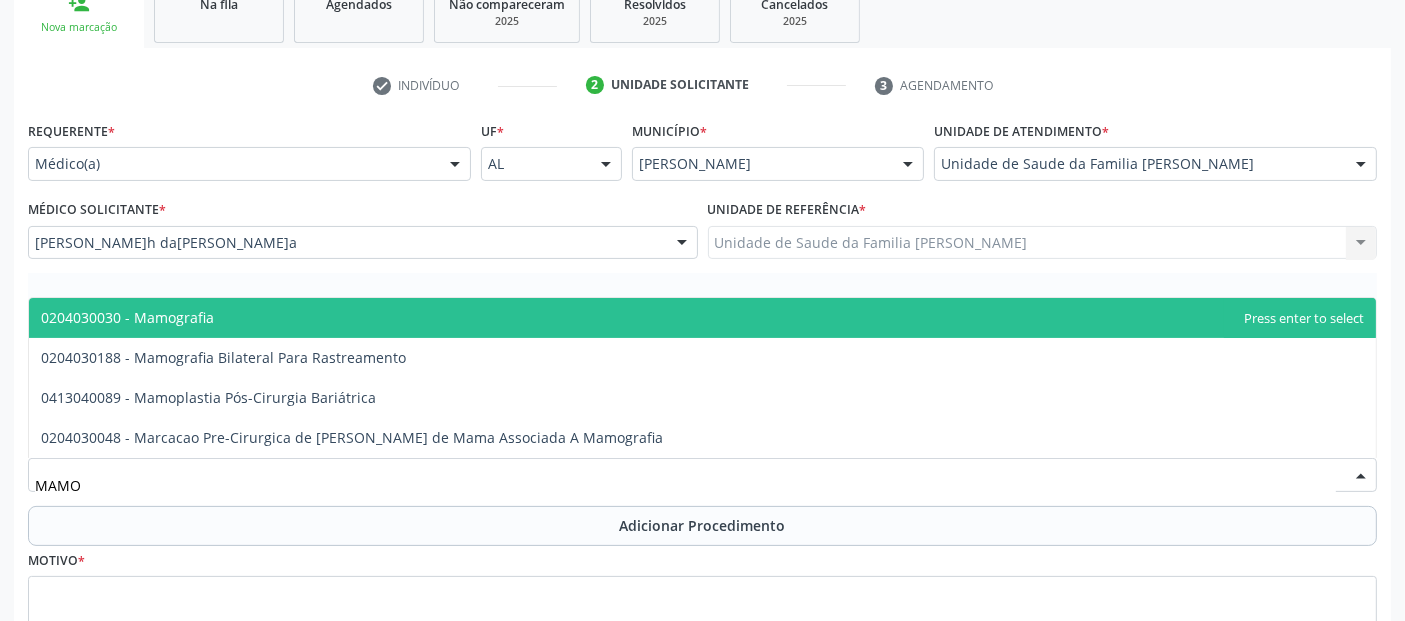 click on "0204030030 - Mamografia" at bounding box center [702, 318] 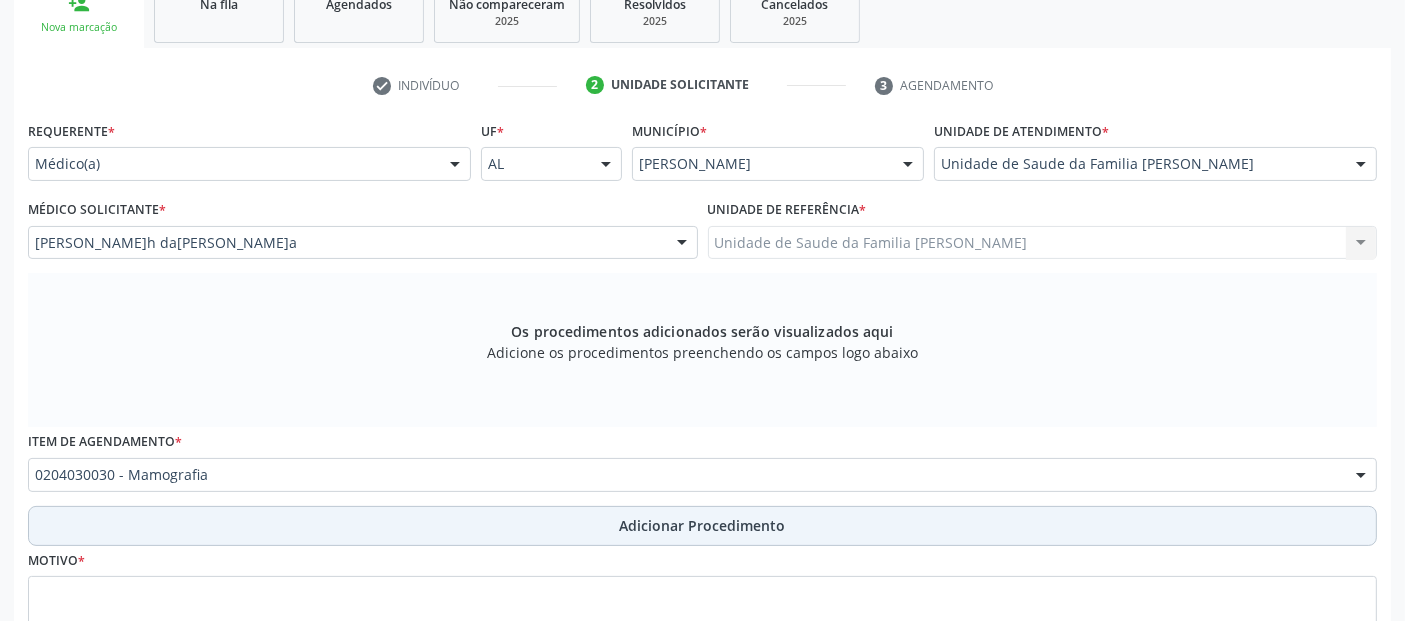 click on "Adicionar Procedimento" at bounding box center (703, 525) 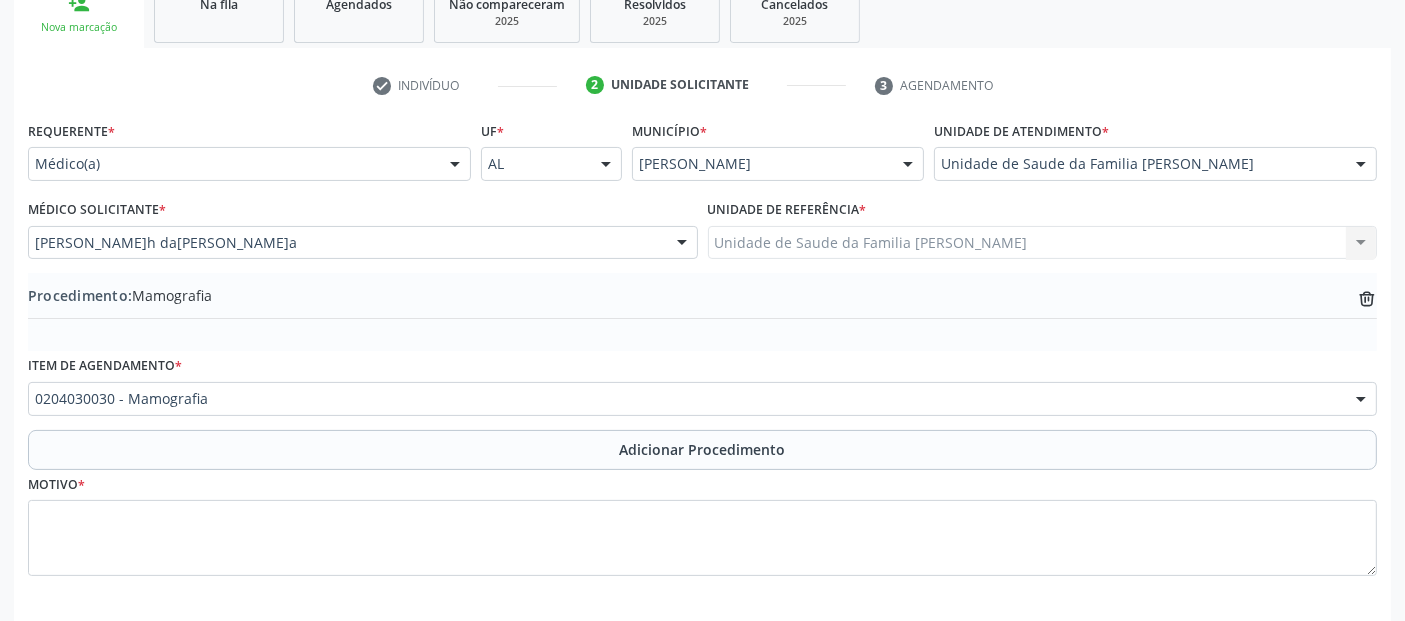 scroll, scrollTop: 429, scrollLeft: 0, axis: vertical 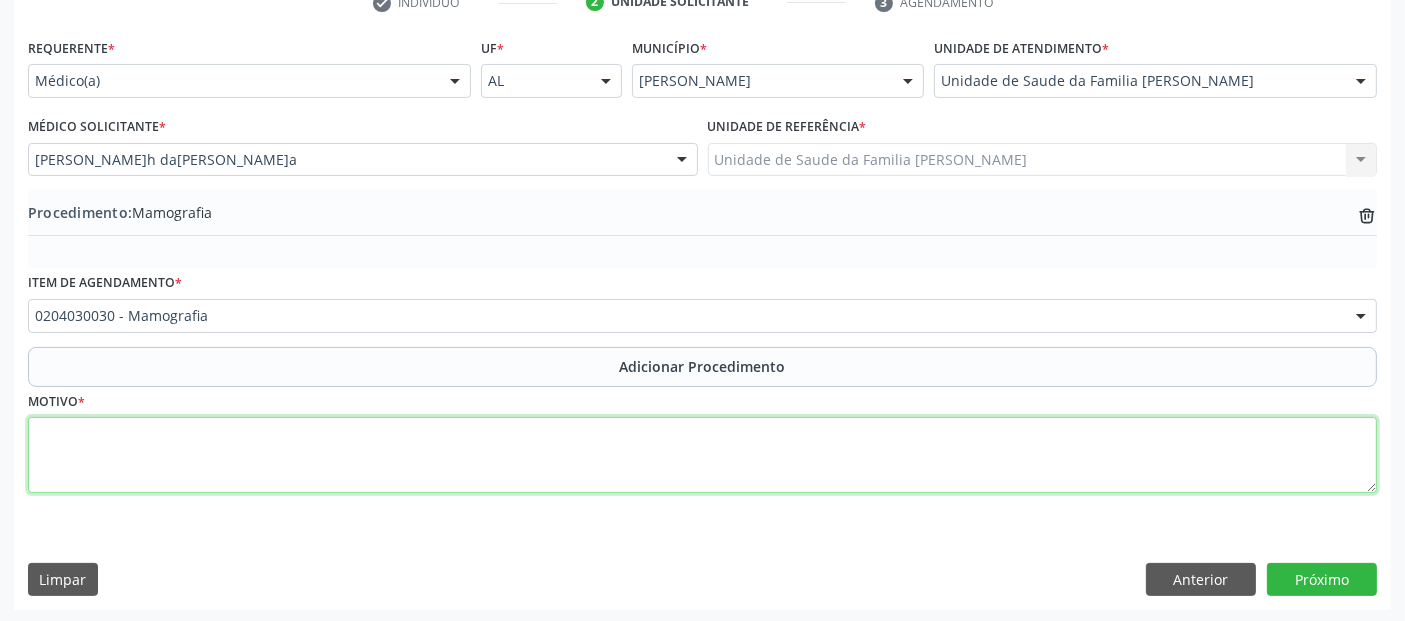 click at bounding box center [702, 455] 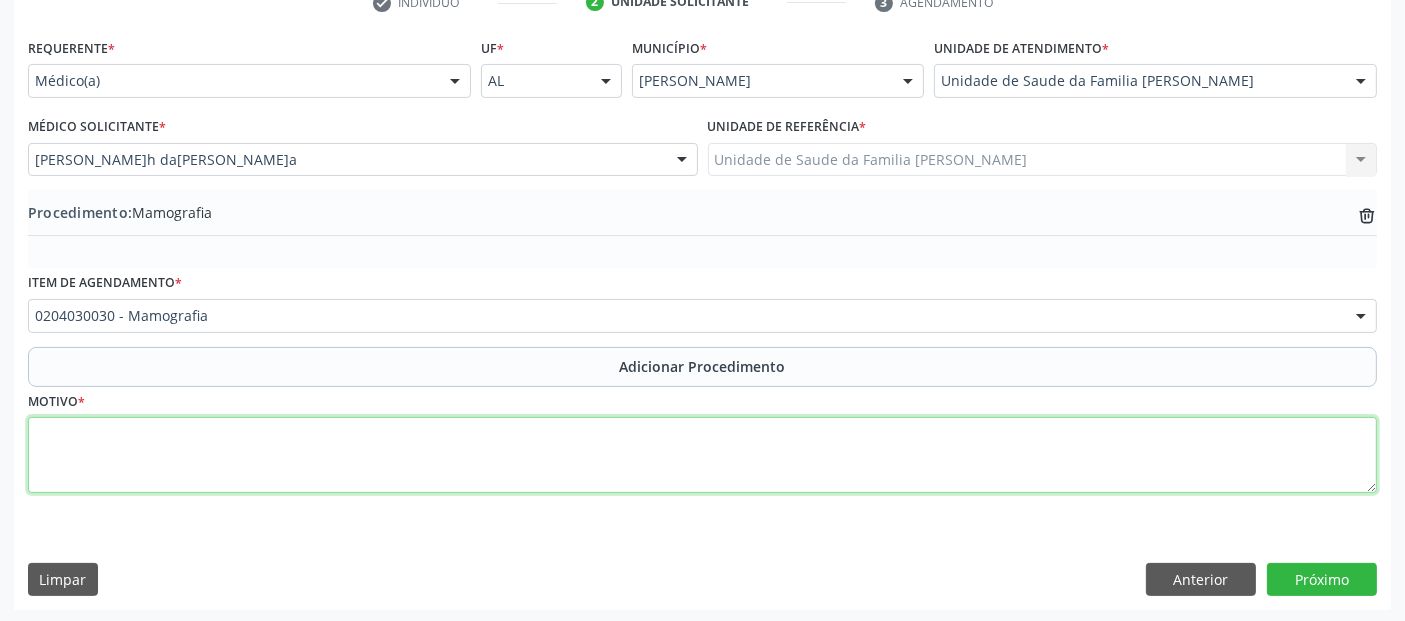 type on "M" 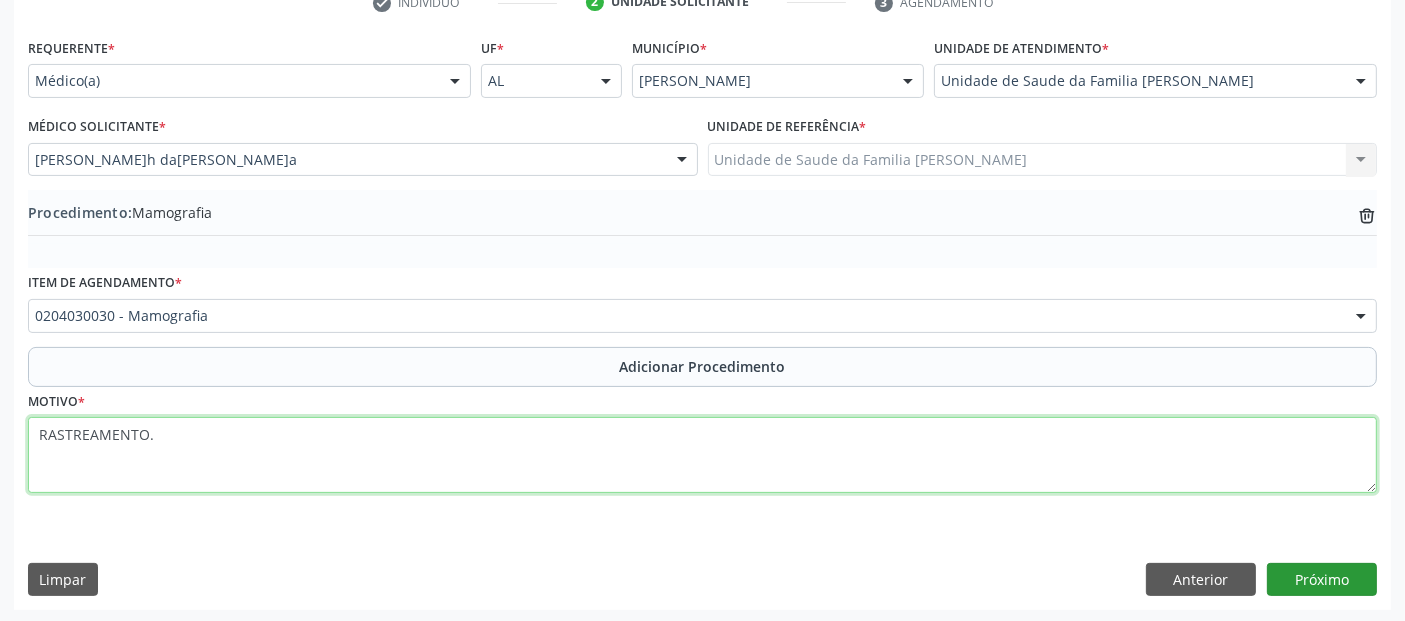type on "RASTREAMENTO." 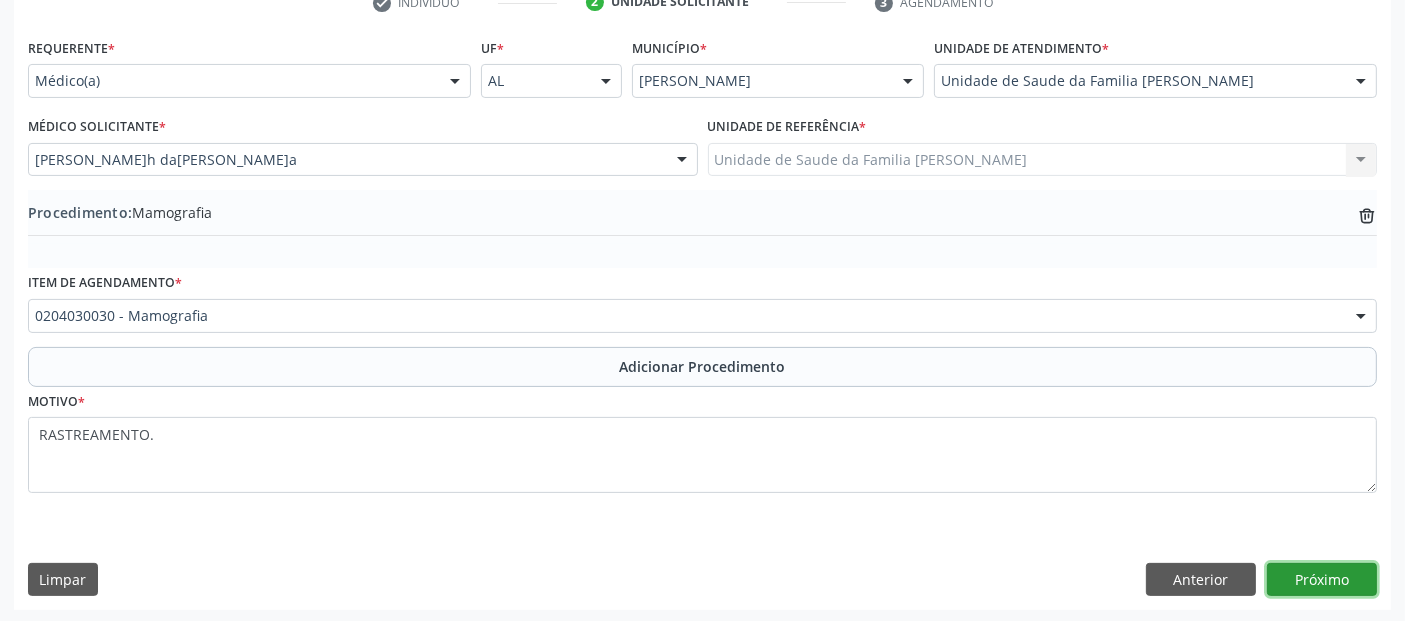 click on "Próximo" at bounding box center [1322, 580] 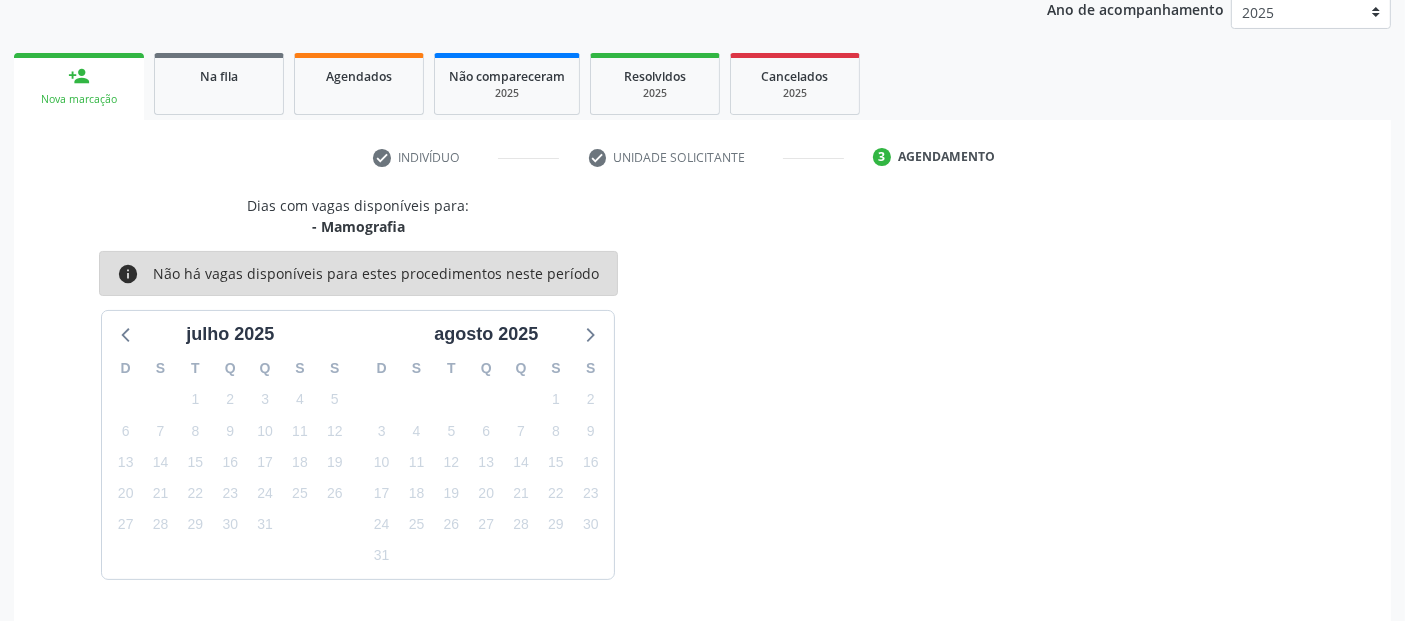 scroll, scrollTop: 333, scrollLeft: 0, axis: vertical 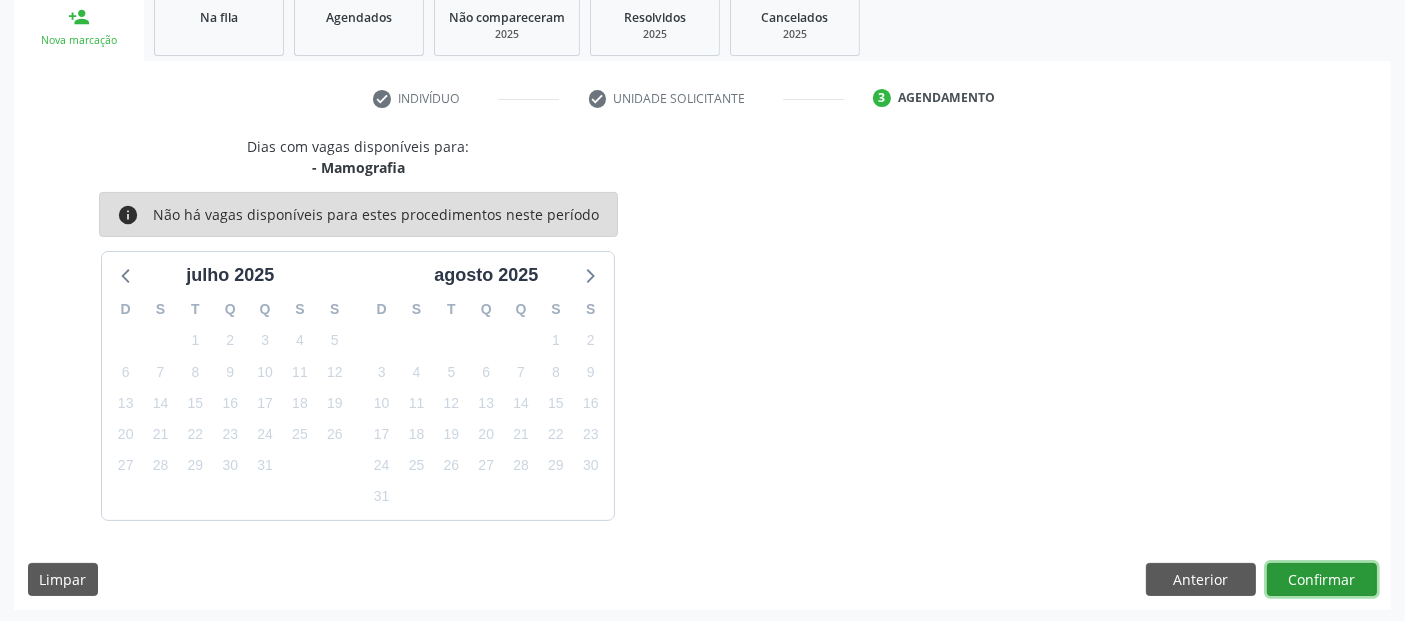 click on "Confirmar" at bounding box center (1322, 580) 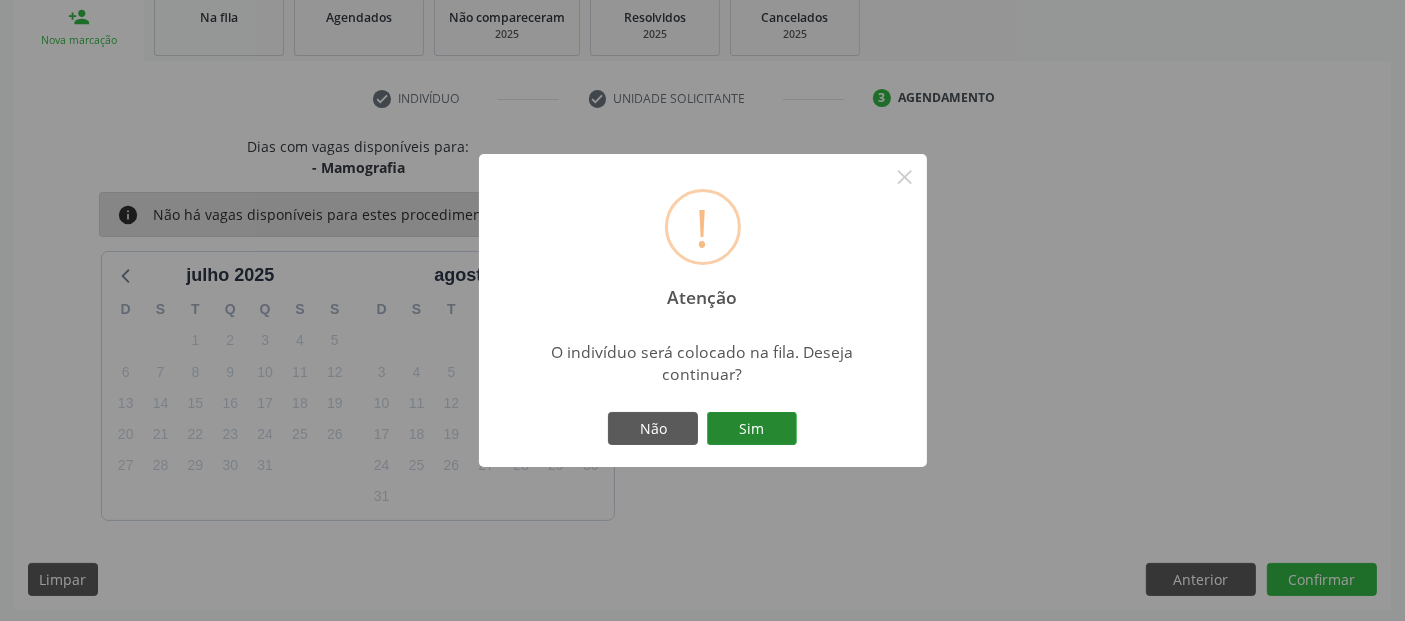 click on "Sim" at bounding box center (752, 429) 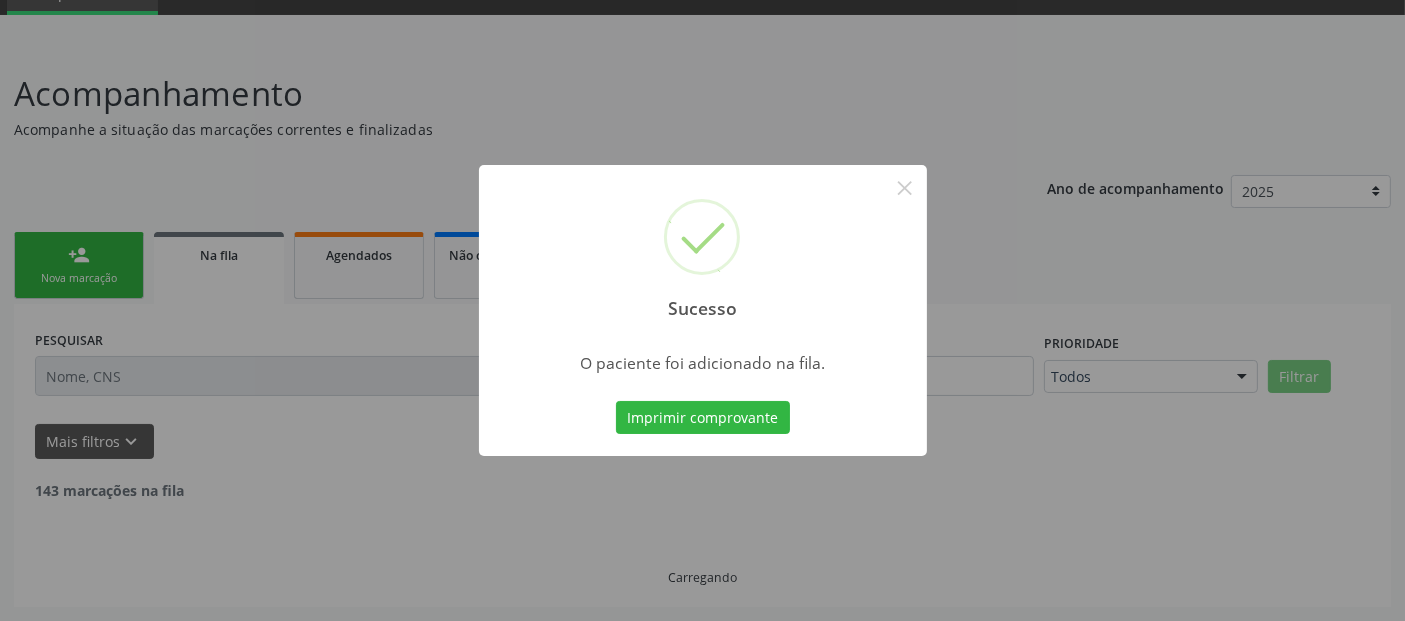 scroll, scrollTop: 71, scrollLeft: 0, axis: vertical 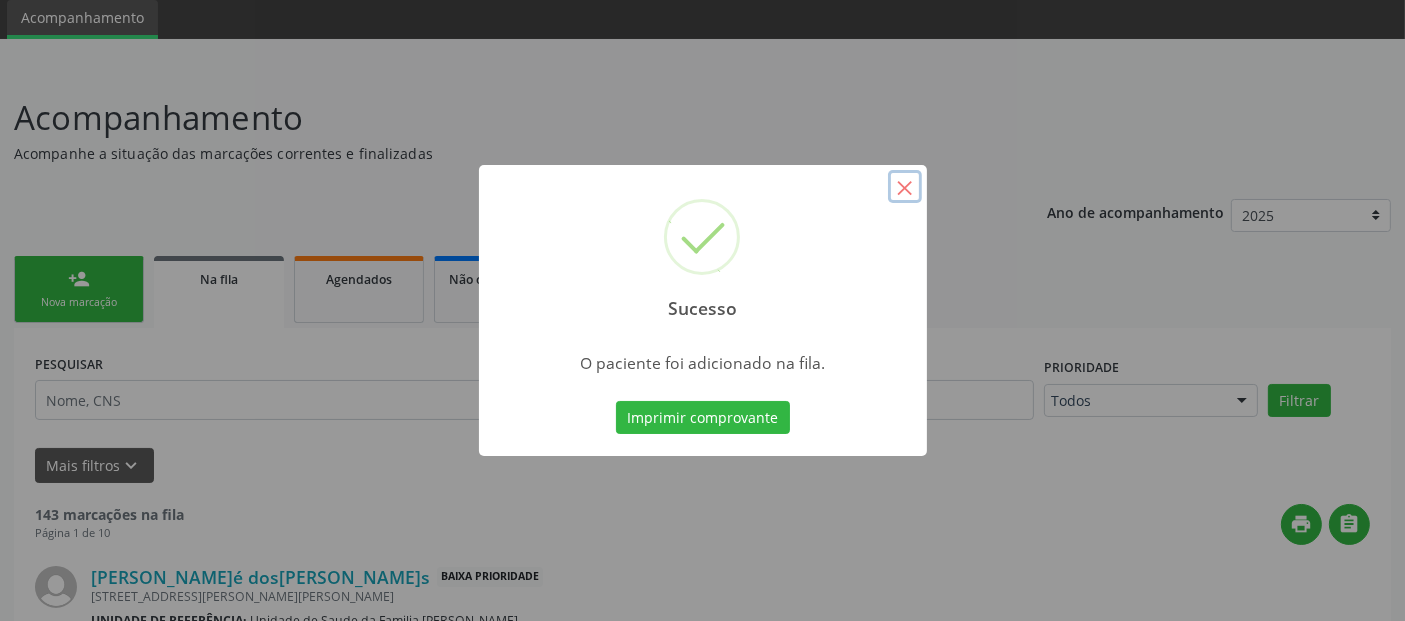 click on "×" at bounding box center (905, 187) 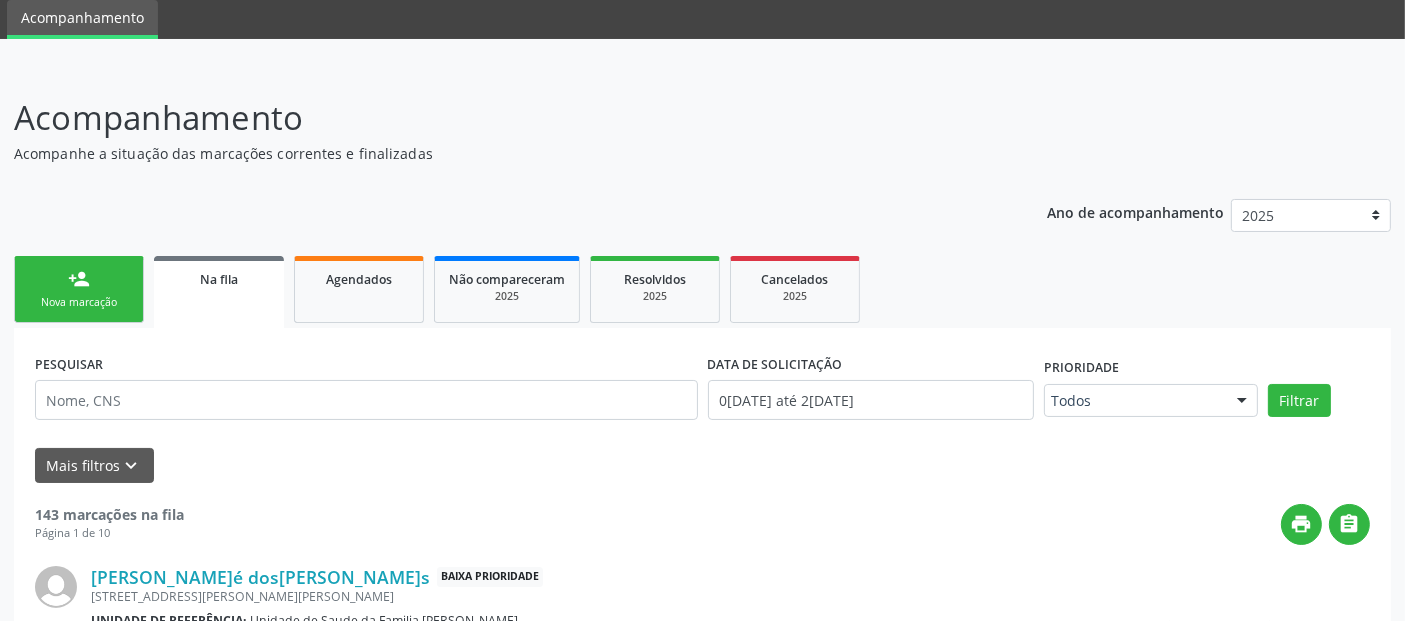 click on "Nova marcação" at bounding box center (79, 302) 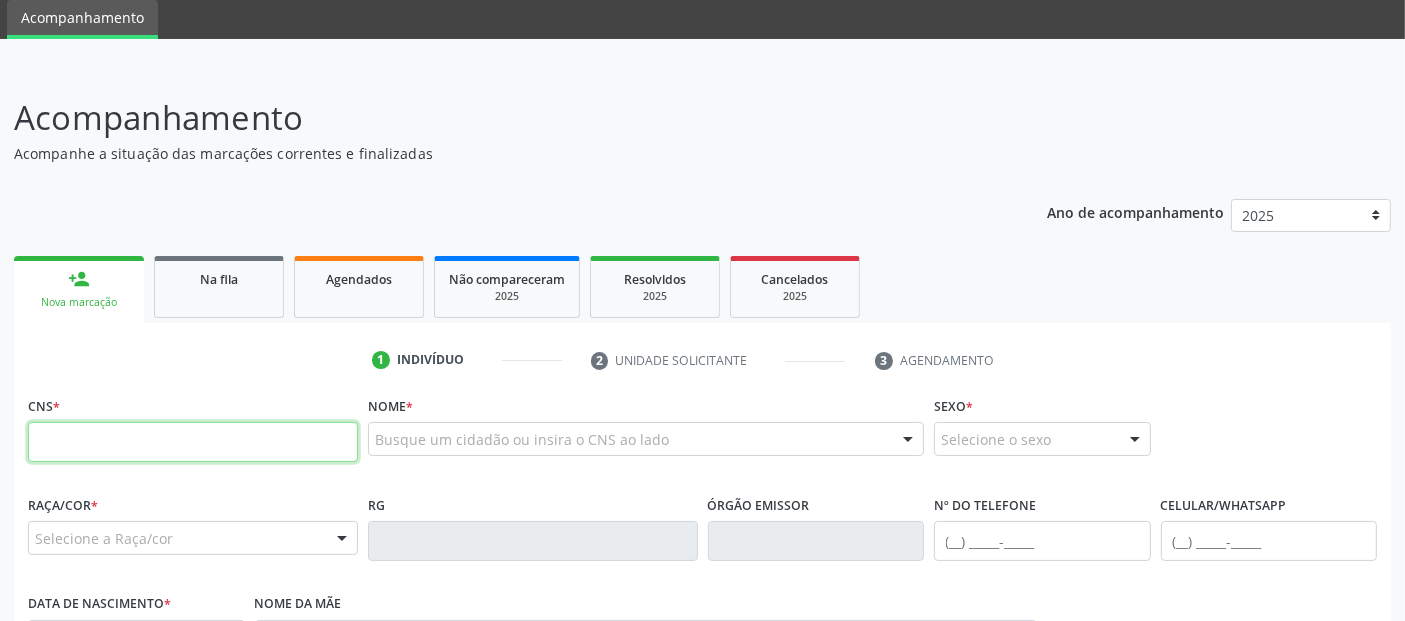 click at bounding box center (193, 442) 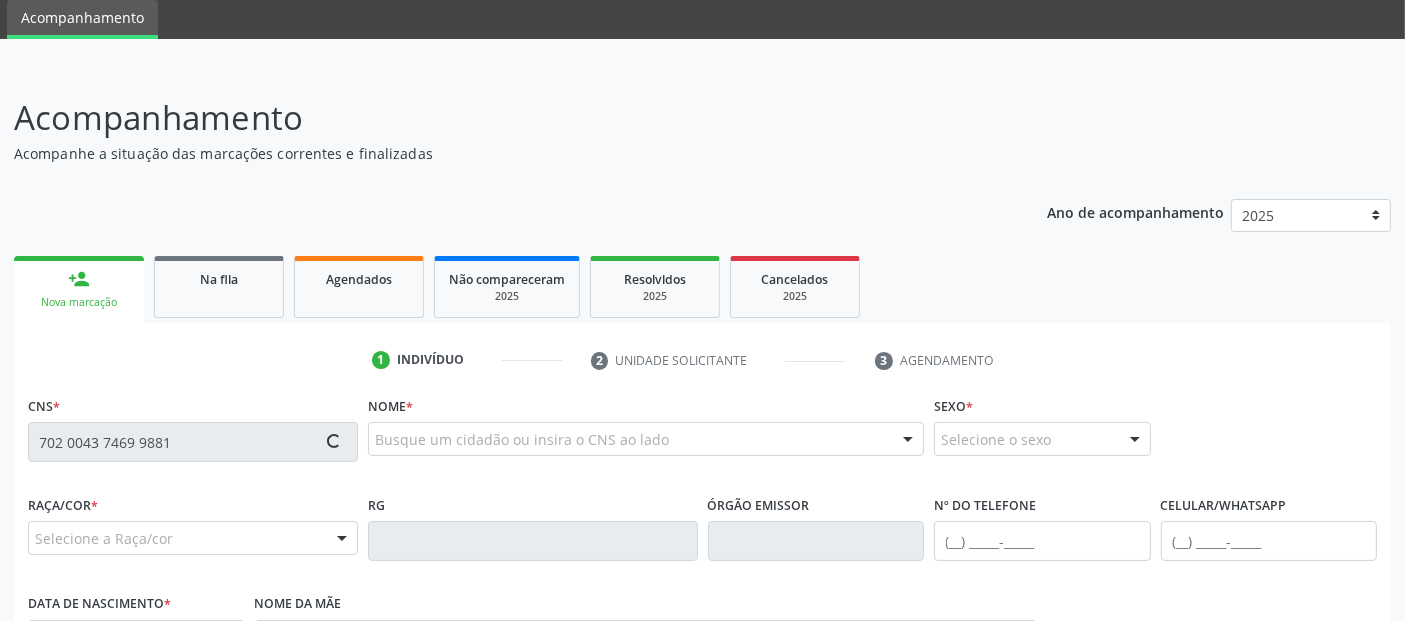 type on "702 0043 7469 9881" 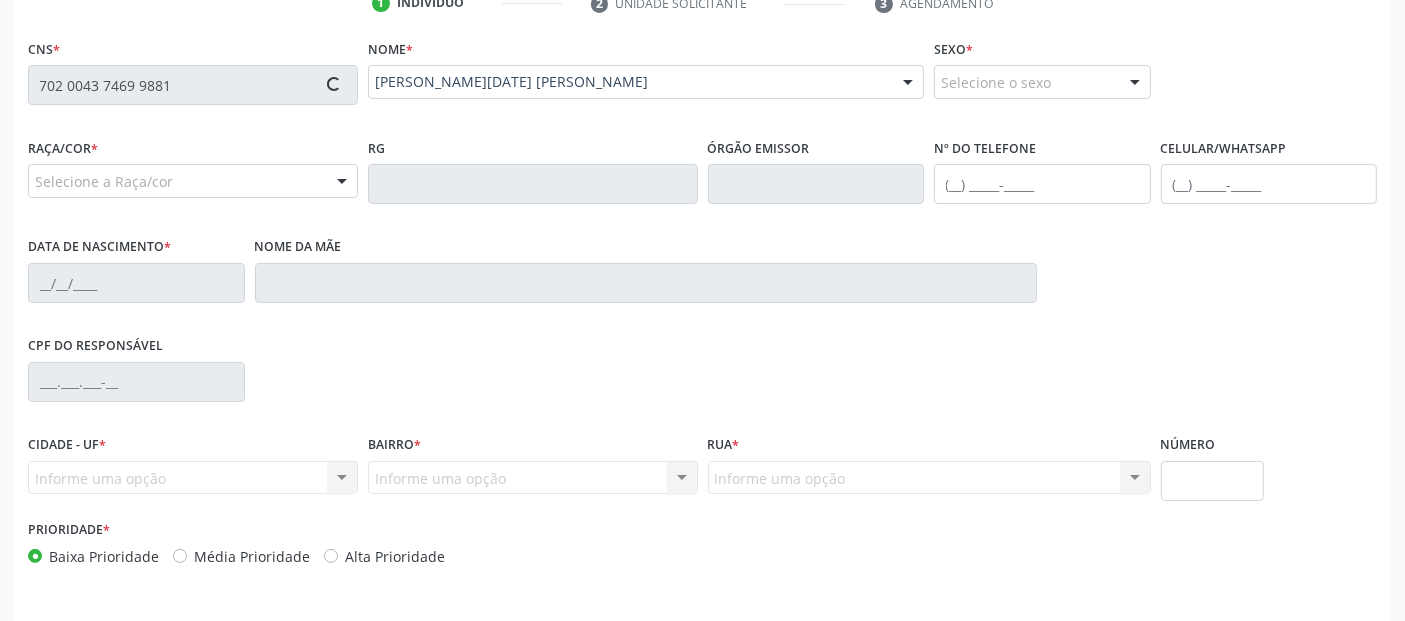 scroll, scrollTop: 477, scrollLeft: 0, axis: vertical 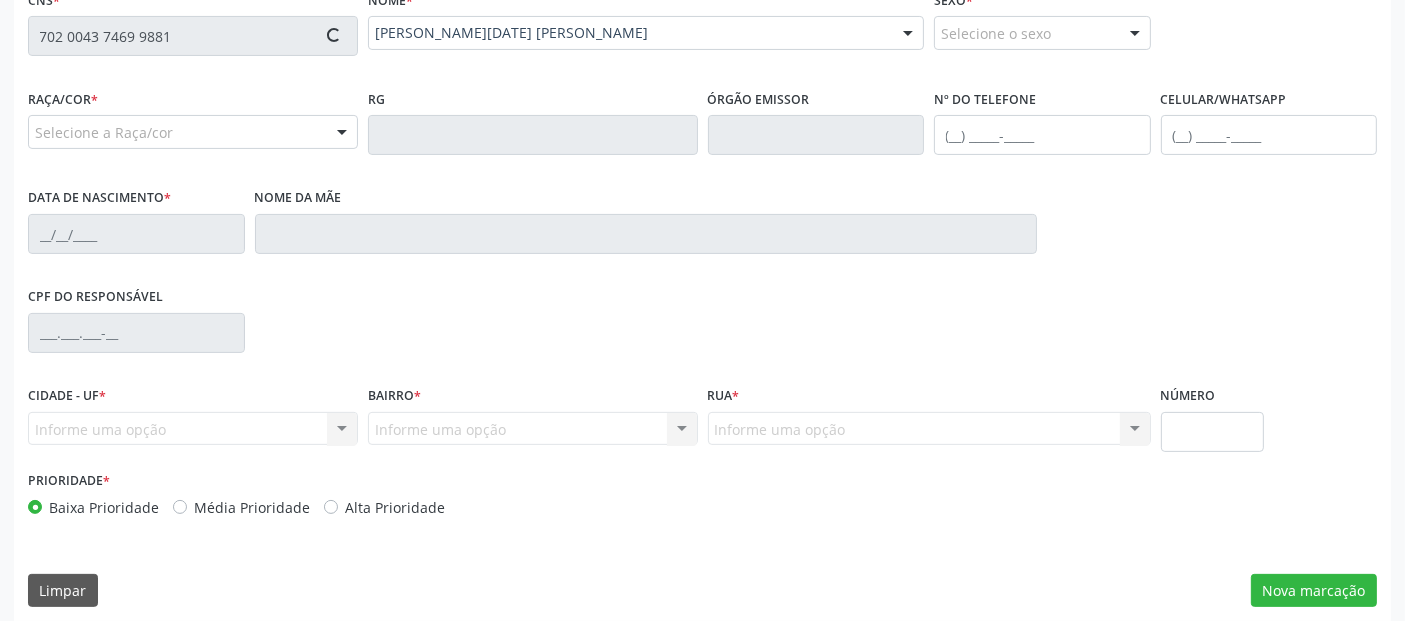 type on "[PHONE_NUMBER]" 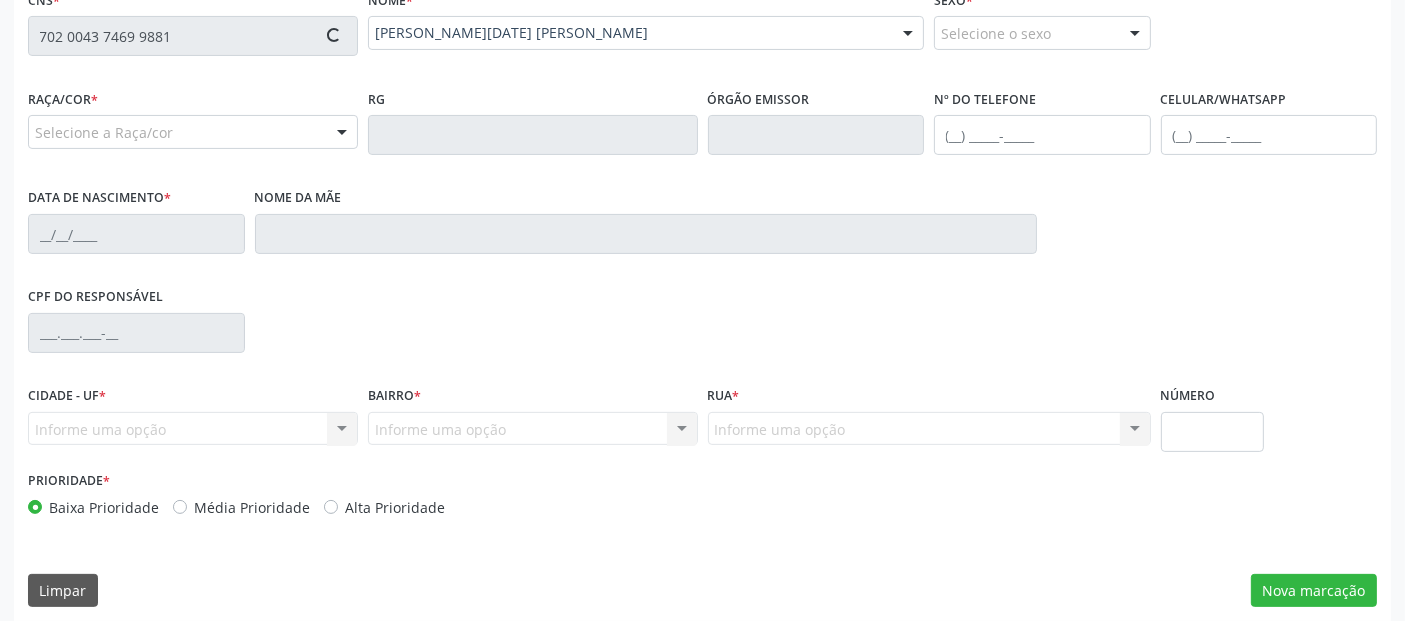 type on "[DATE]" 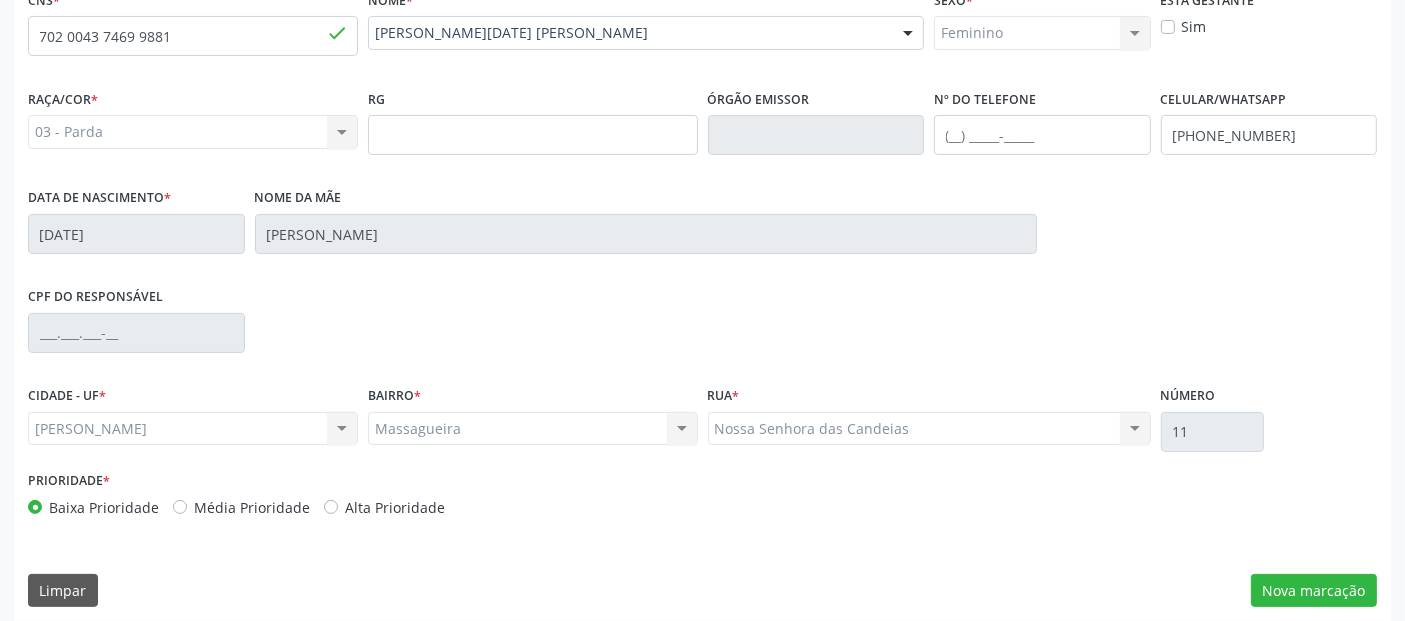scroll, scrollTop: 489, scrollLeft: 0, axis: vertical 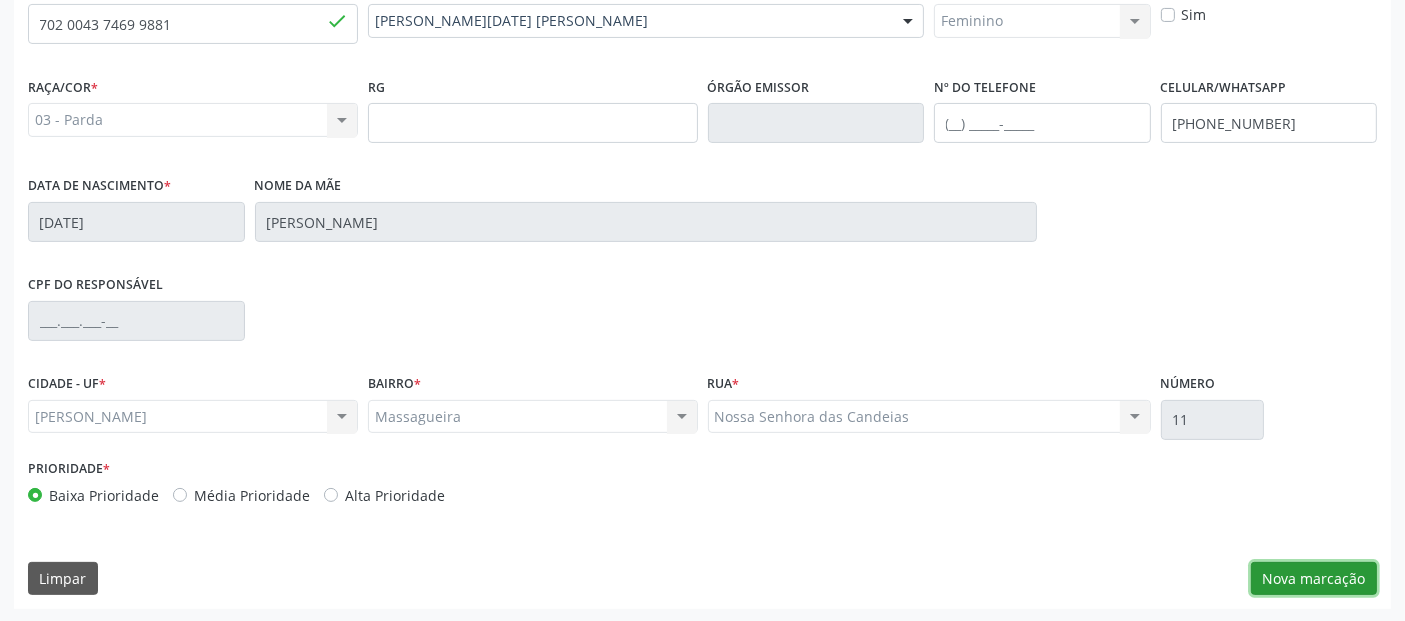 click on "Nova marcação" at bounding box center (1314, 579) 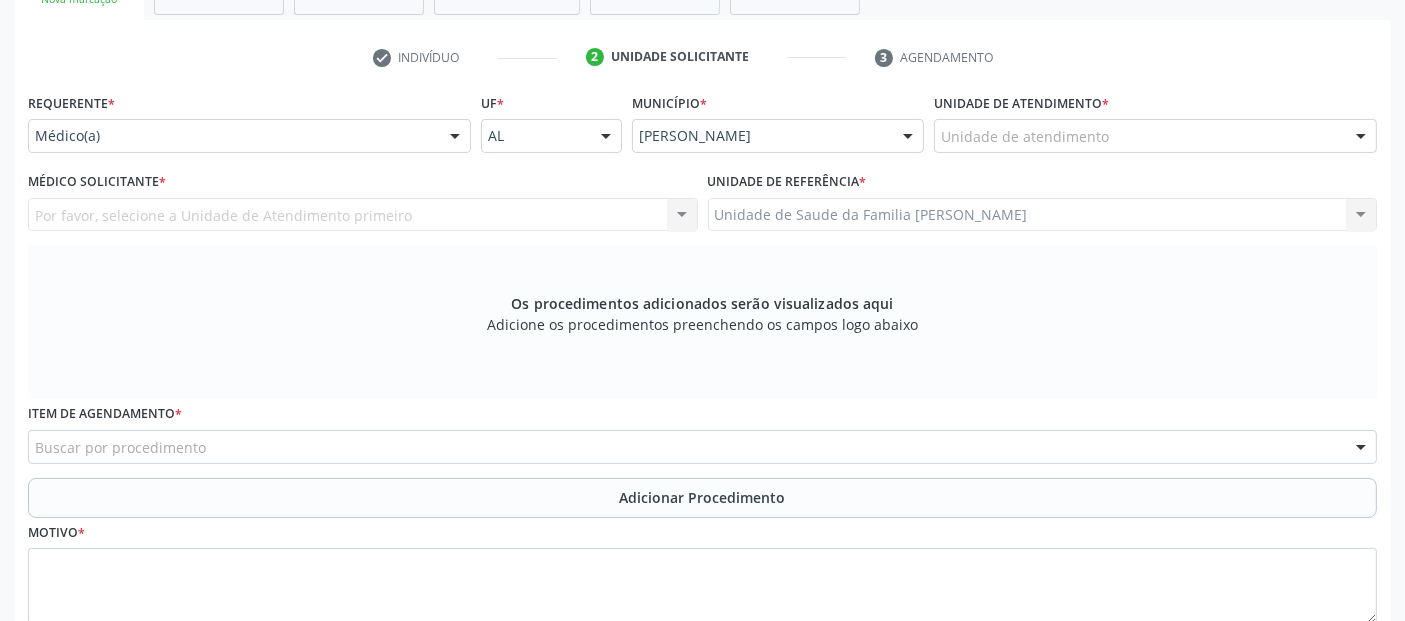 scroll, scrollTop: 285, scrollLeft: 0, axis: vertical 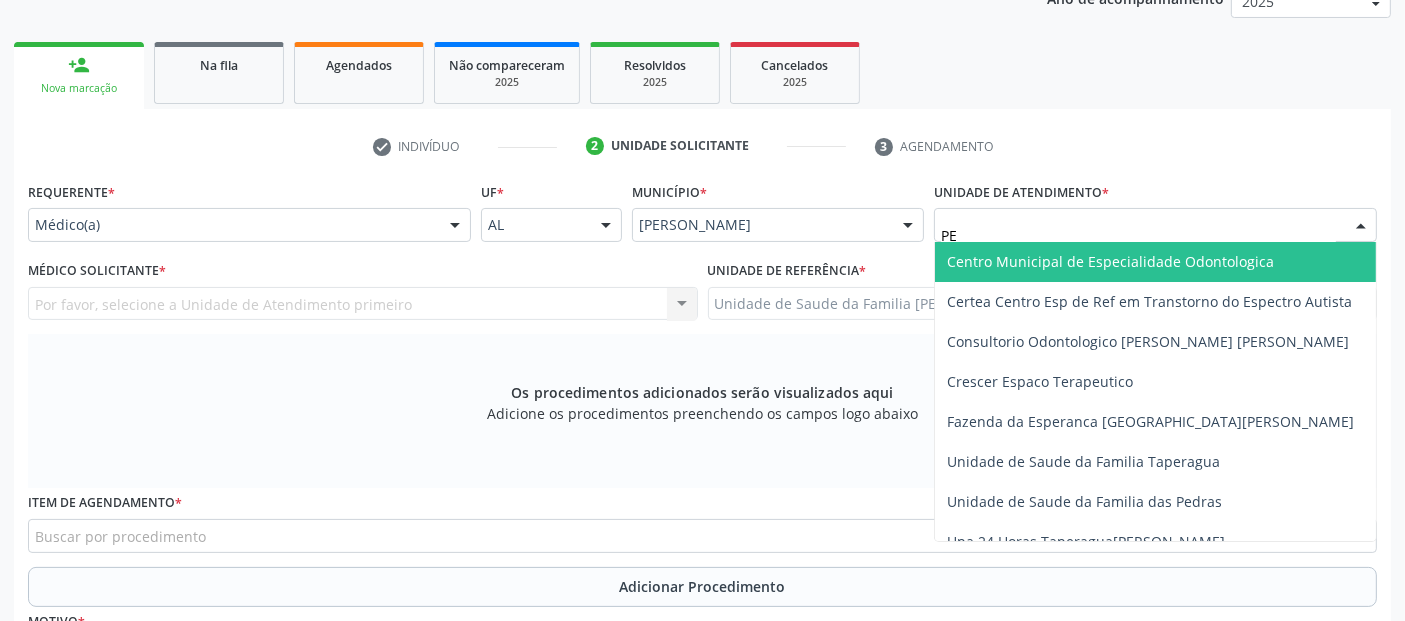 type on "P" 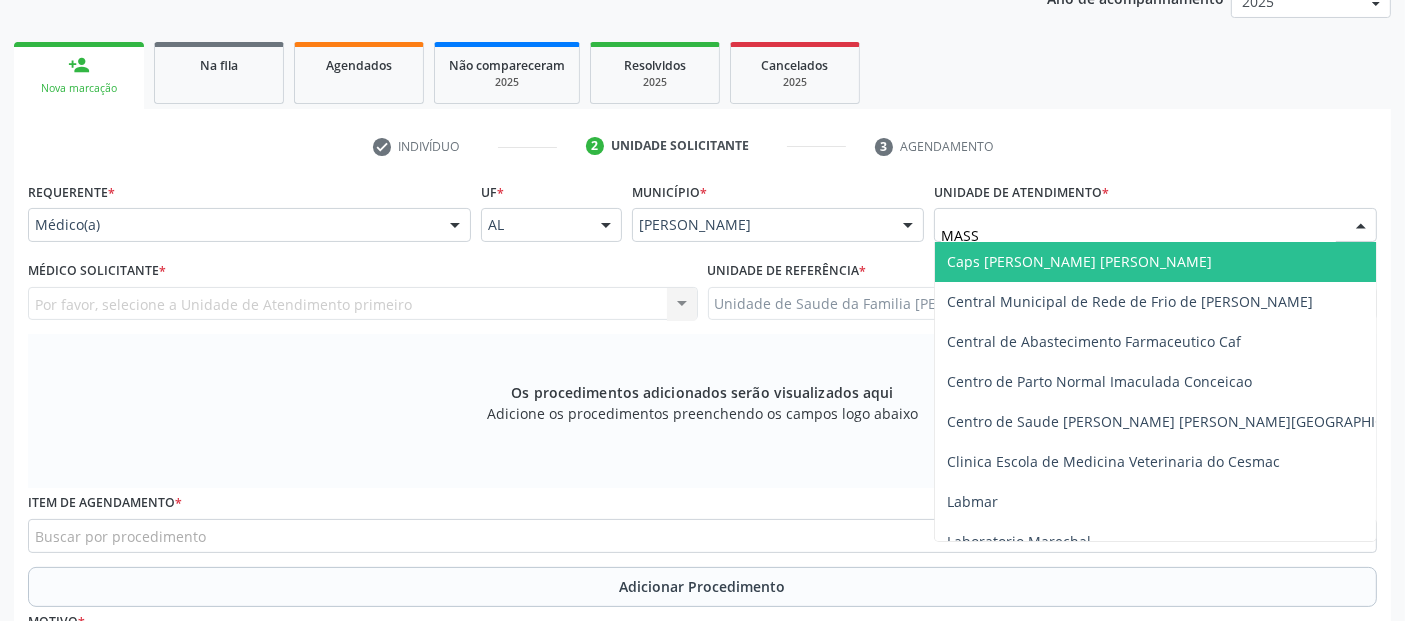 type on "MASSA" 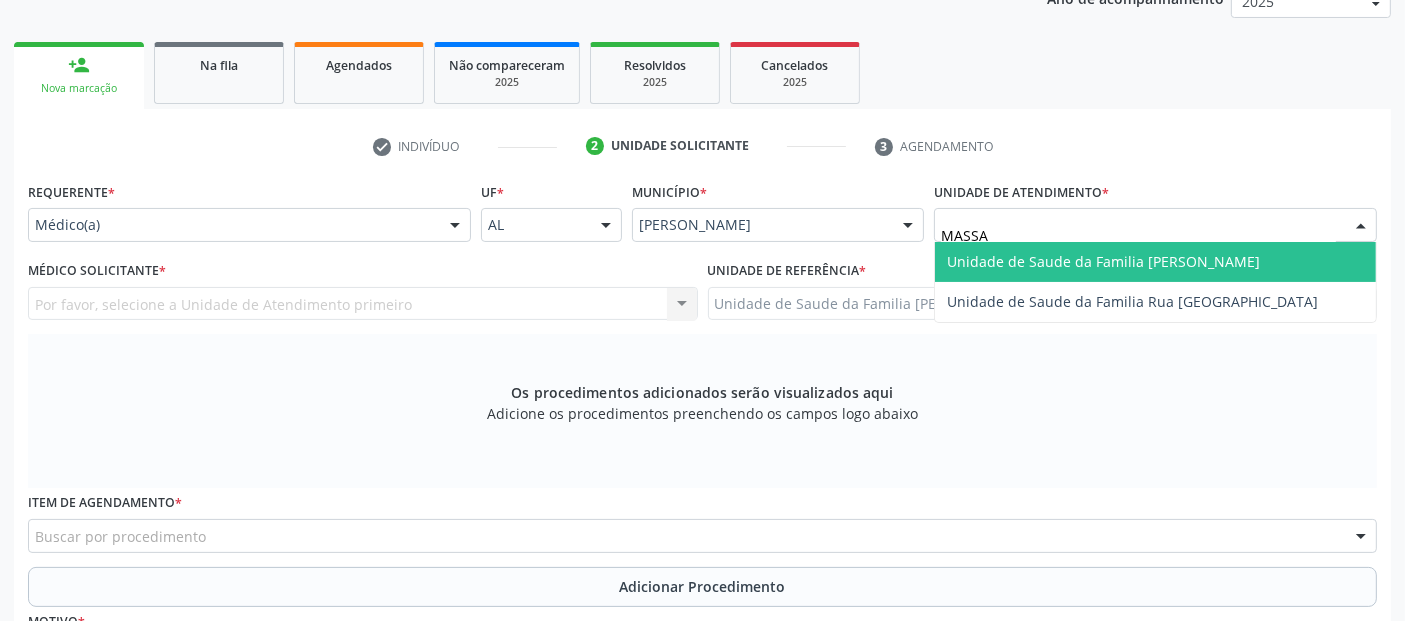 click on "Unidade de Saude da Familia [PERSON_NAME]" at bounding box center [1103, 261] 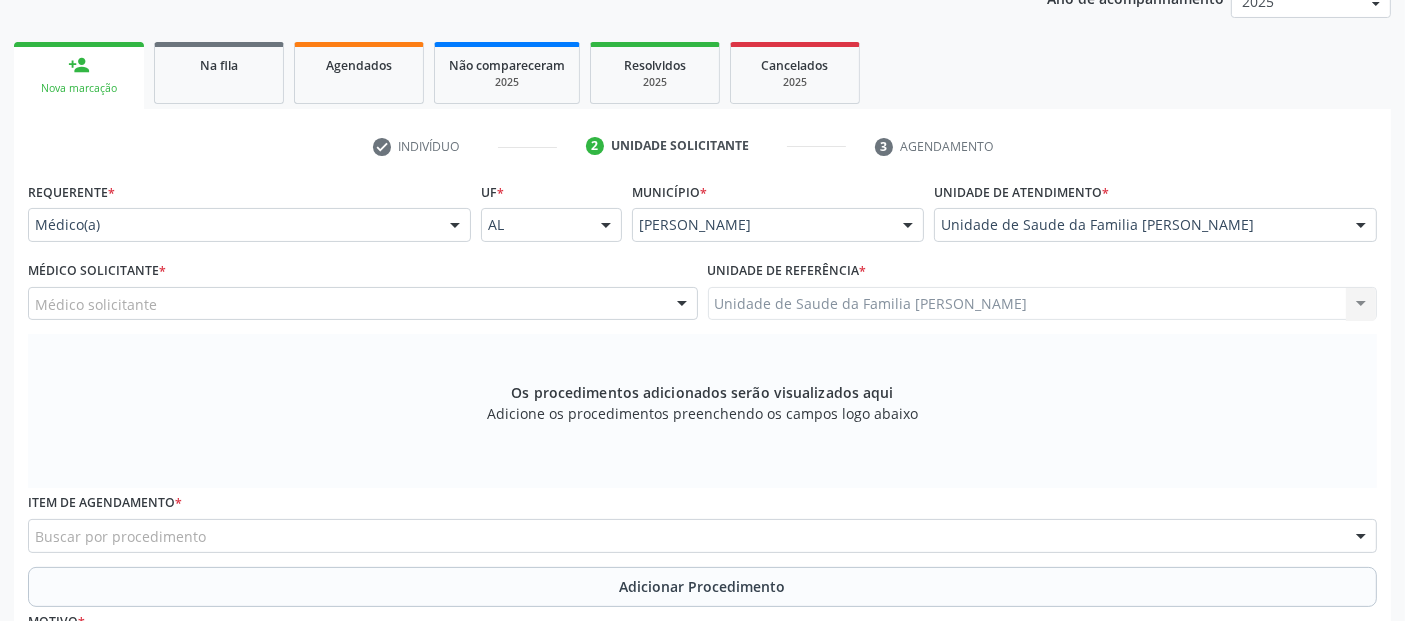 click on "Médico solicitante" at bounding box center (363, 304) 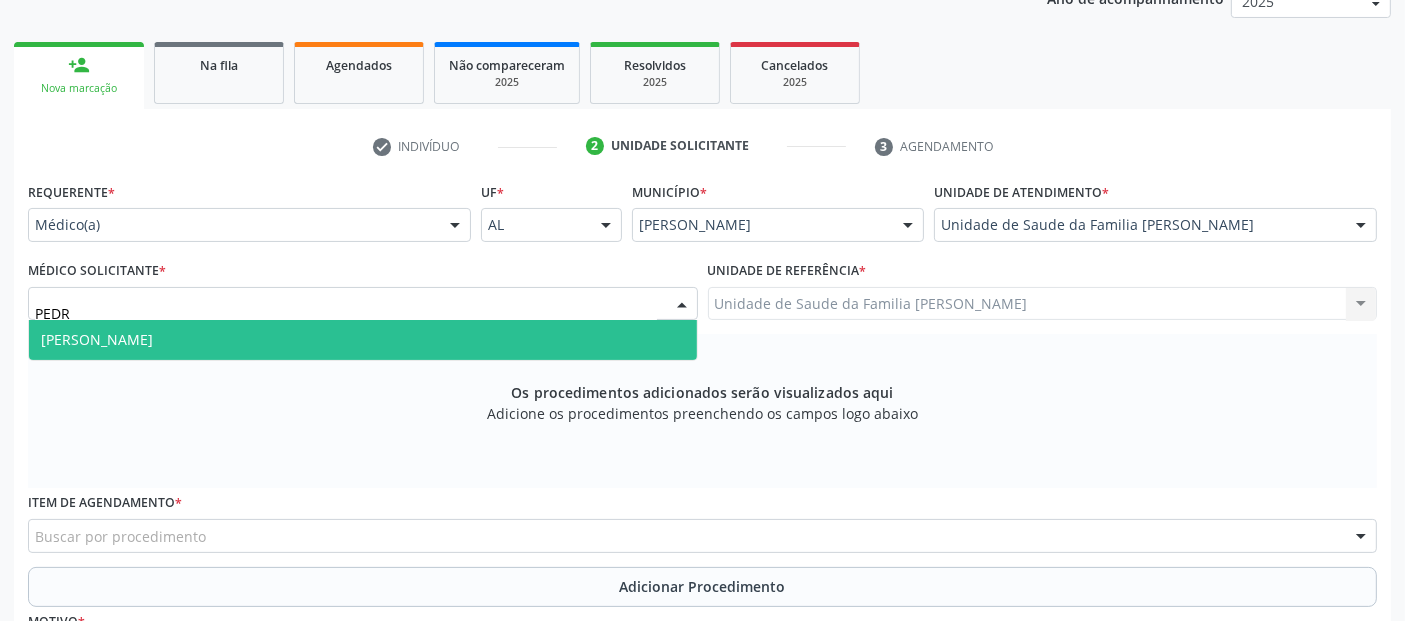 type on "[PERSON_NAME]" 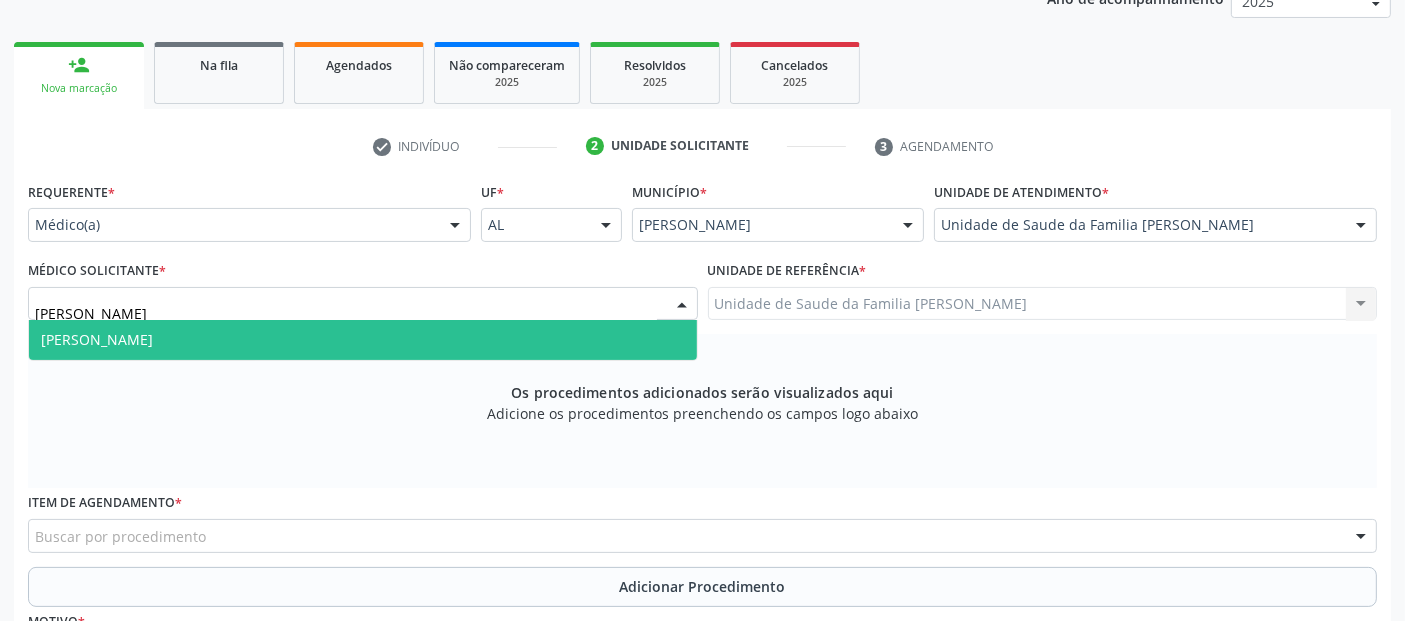 click on "[PERSON_NAME]" at bounding box center (363, 340) 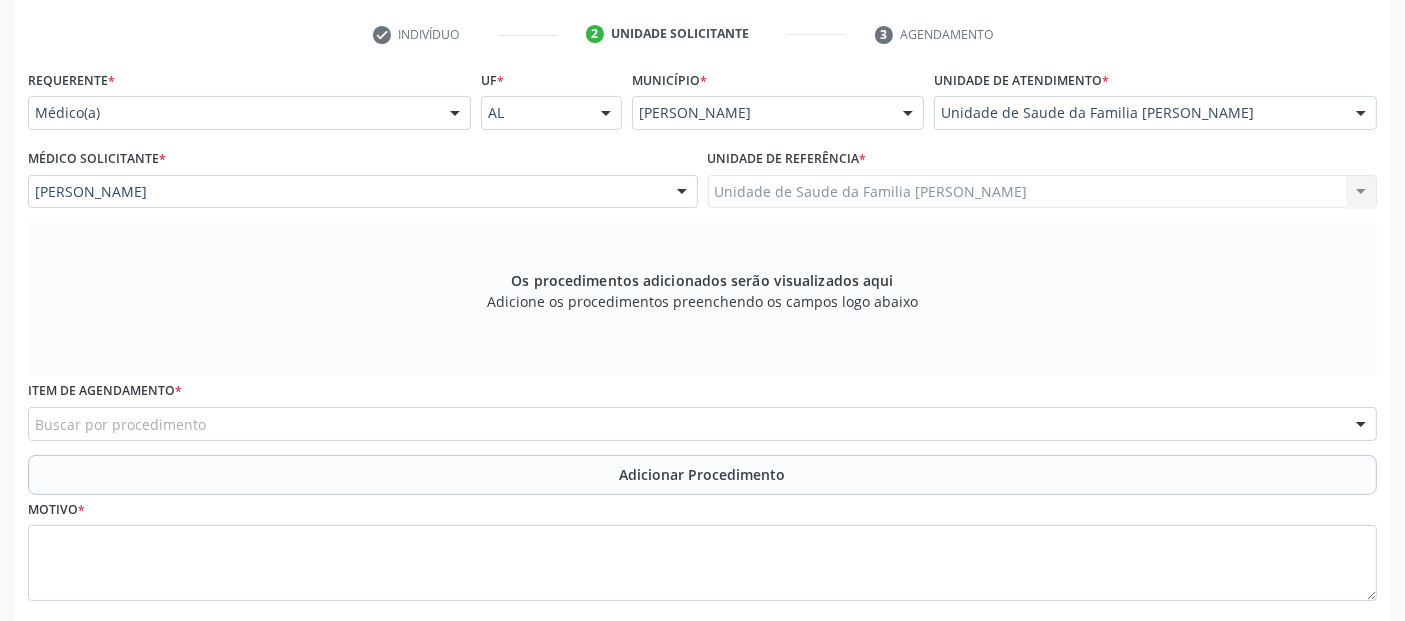 scroll, scrollTop: 505, scrollLeft: 0, axis: vertical 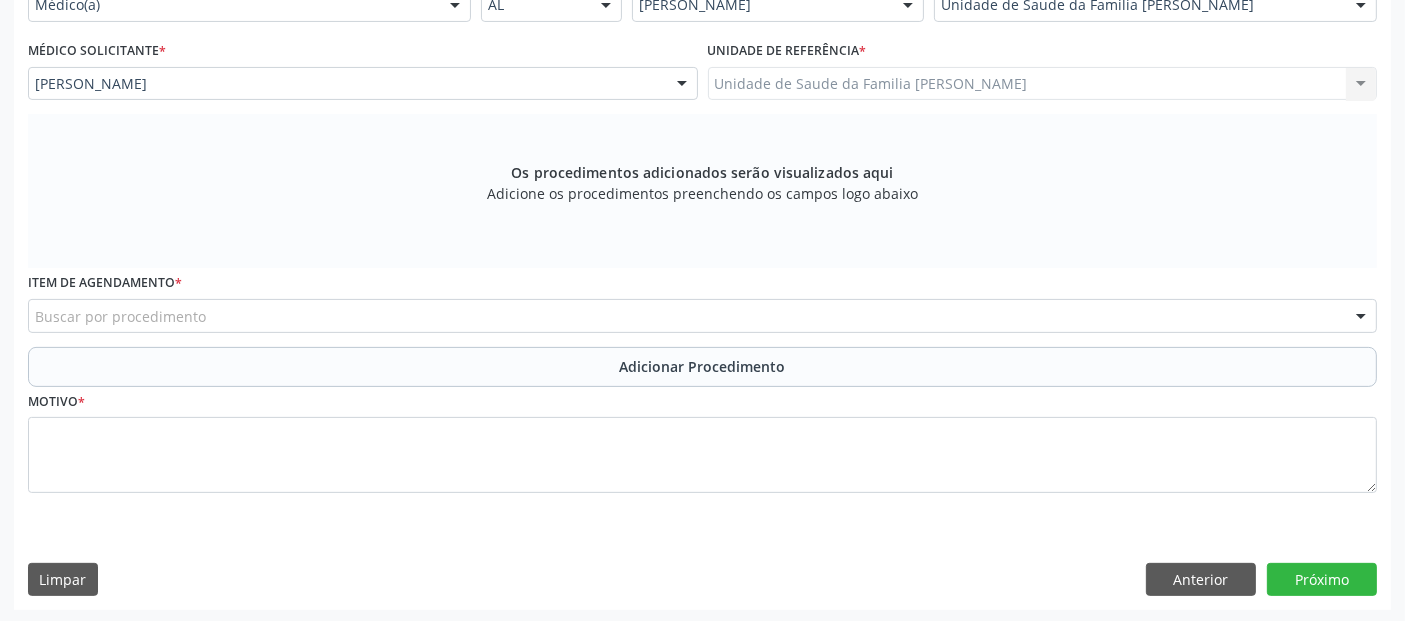 click on "Buscar por procedimento" at bounding box center (702, 316) 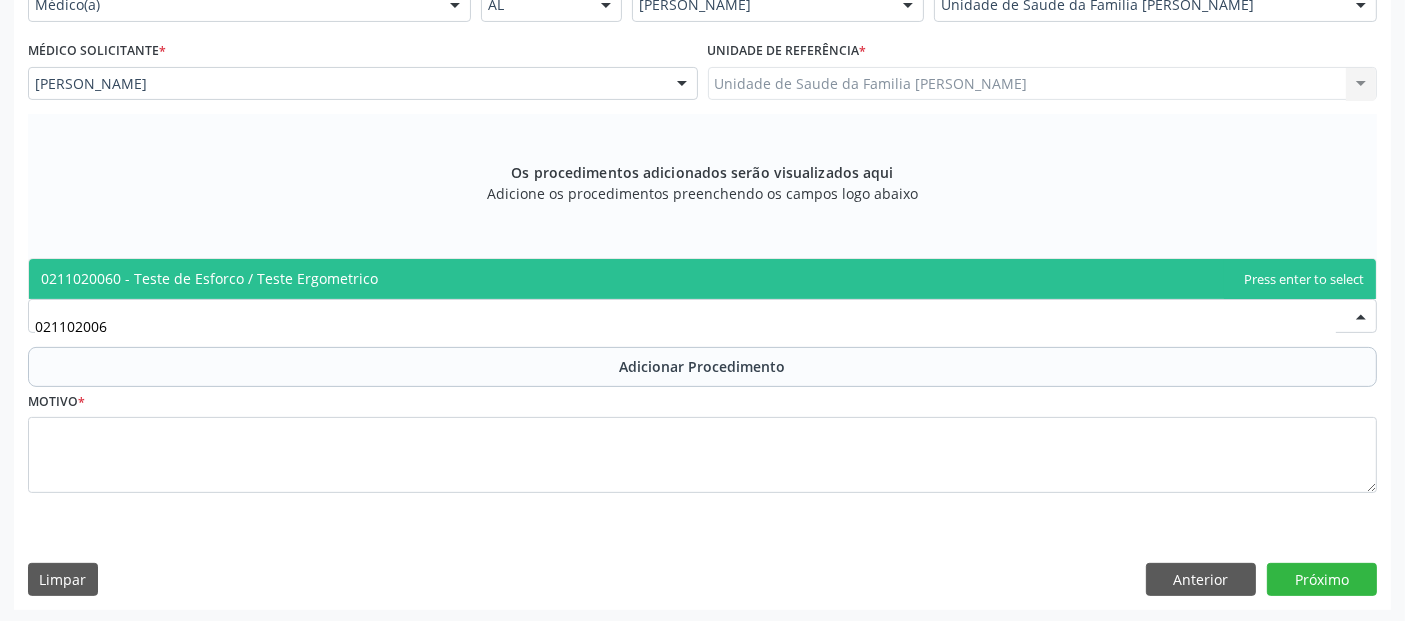 type on "0211020060" 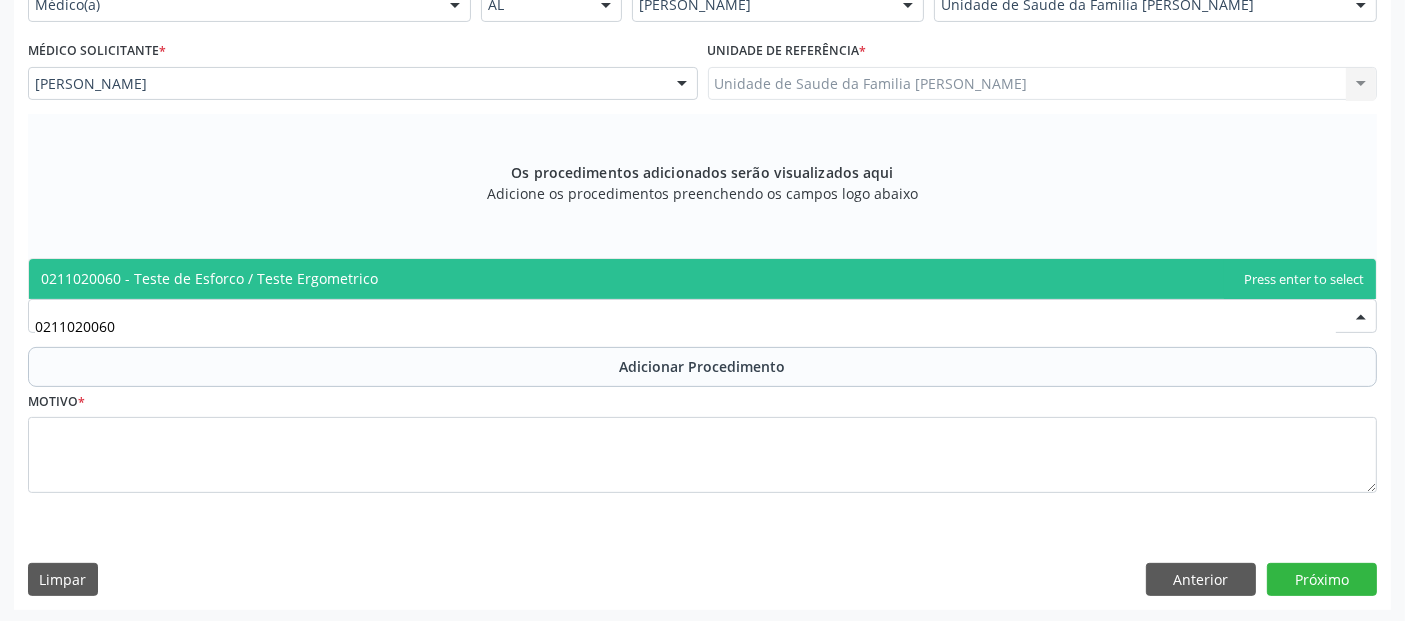 click on "0211020060 - Teste de Esforco / Teste Ergometrico" at bounding box center [702, 279] 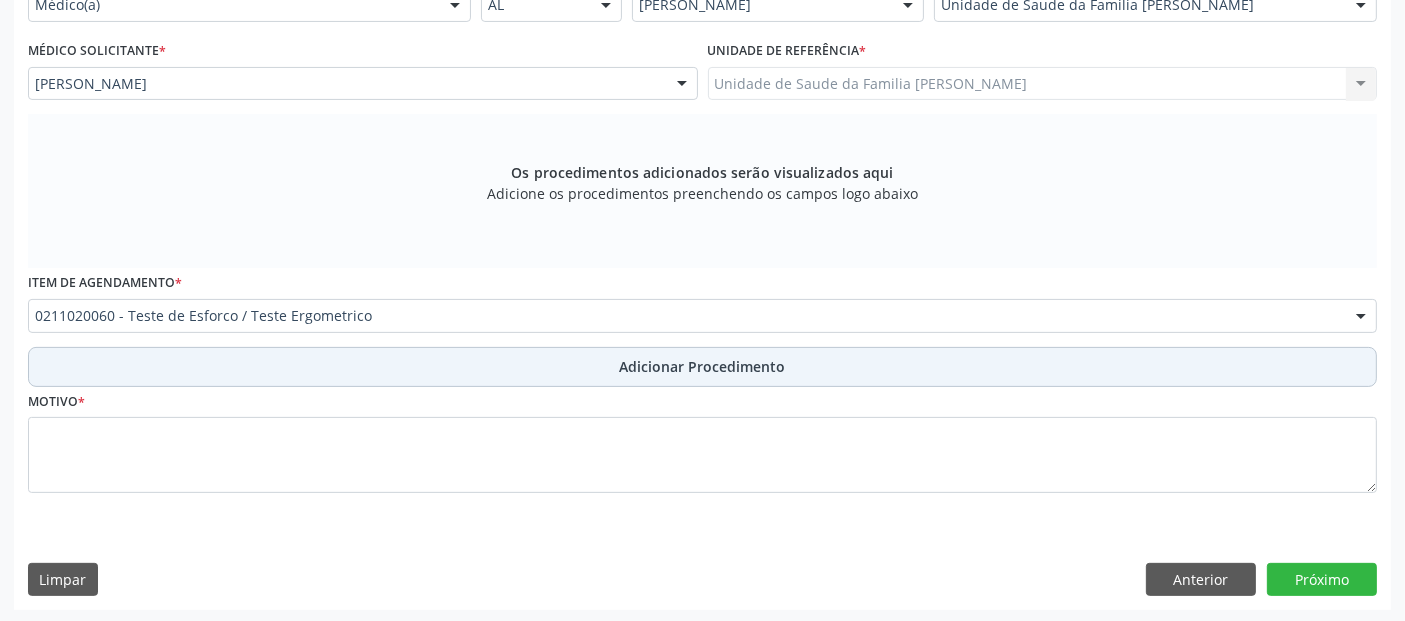 click on "Adicionar Procedimento" at bounding box center (702, 367) 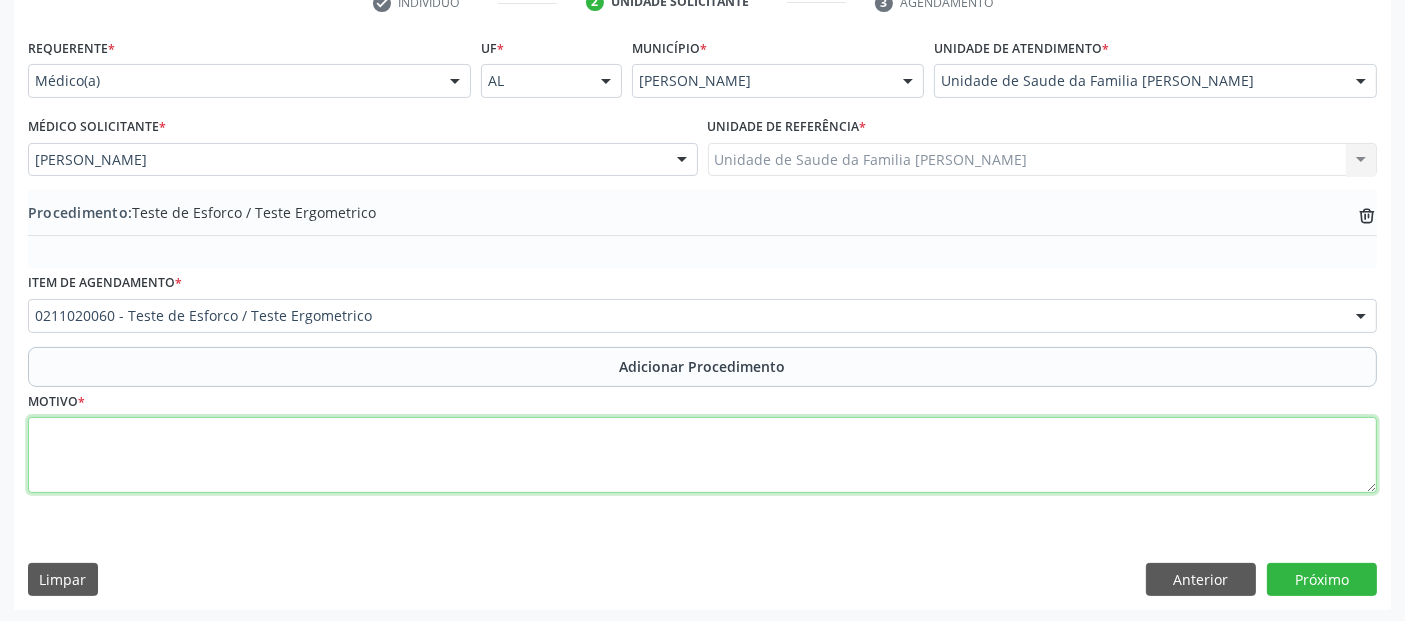 click at bounding box center [702, 455] 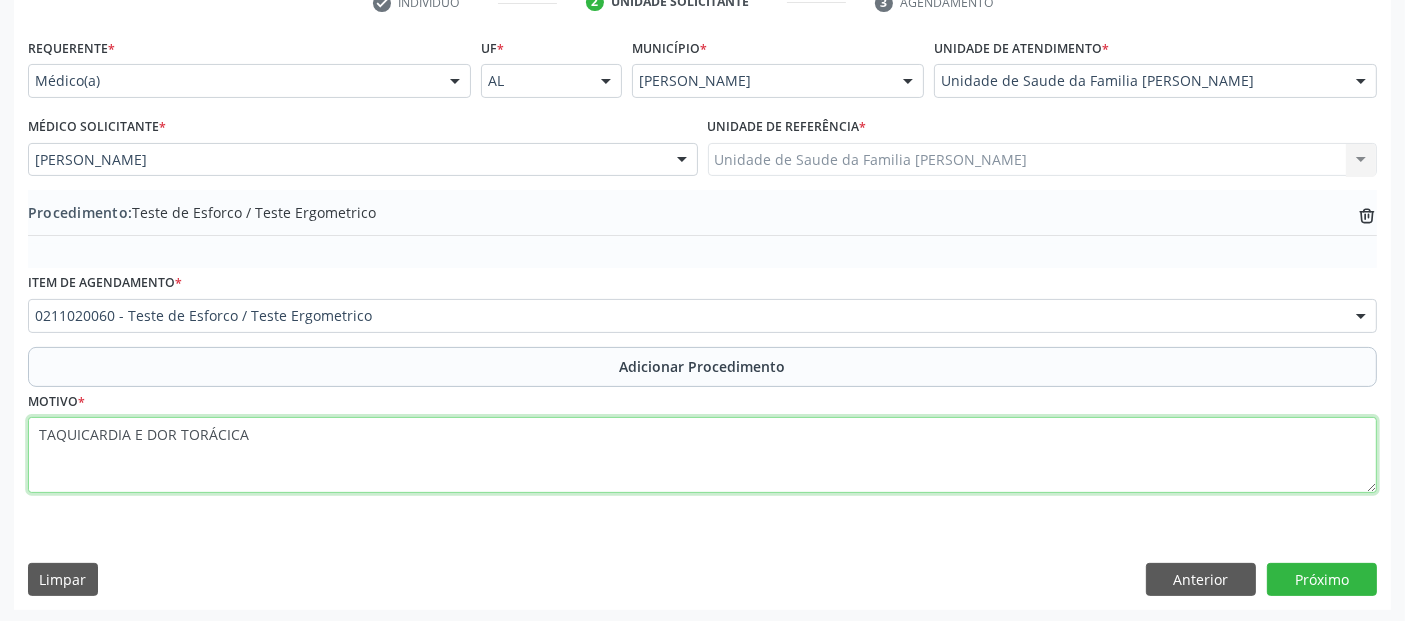 type on "TAQUICARDIA E DOR TORÁCICA." 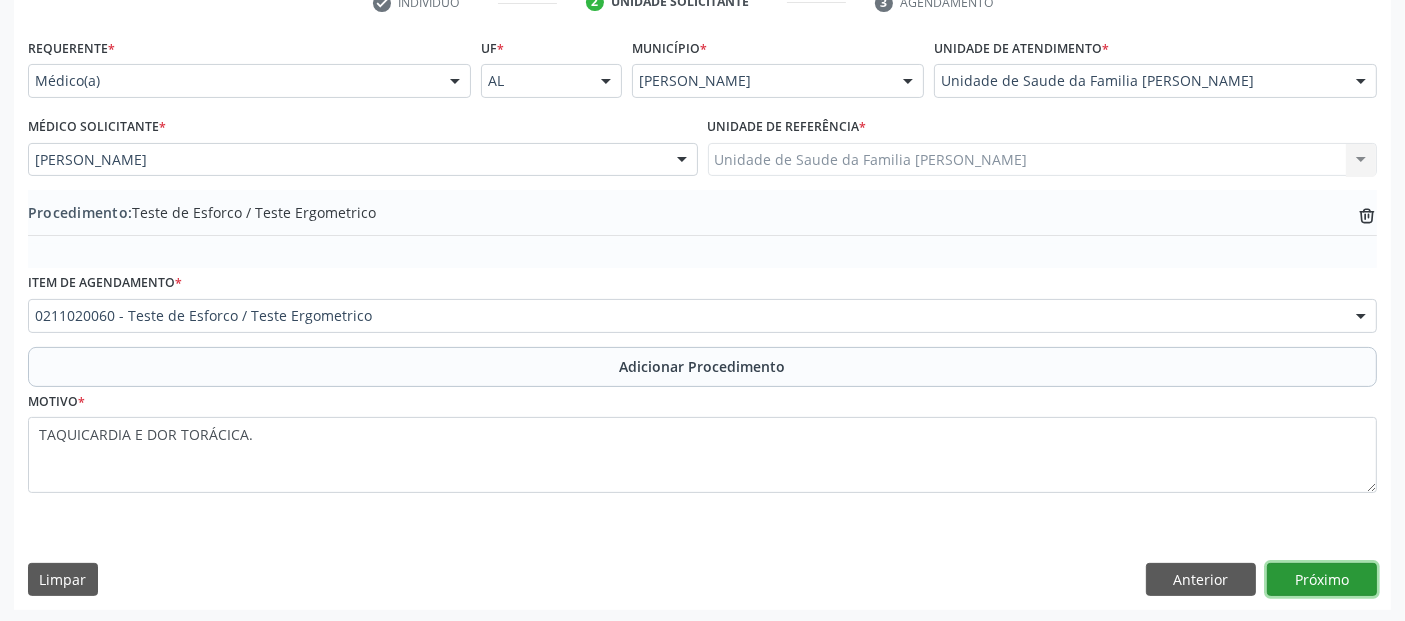 click on "Próximo" at bounding box center (1322, 580) 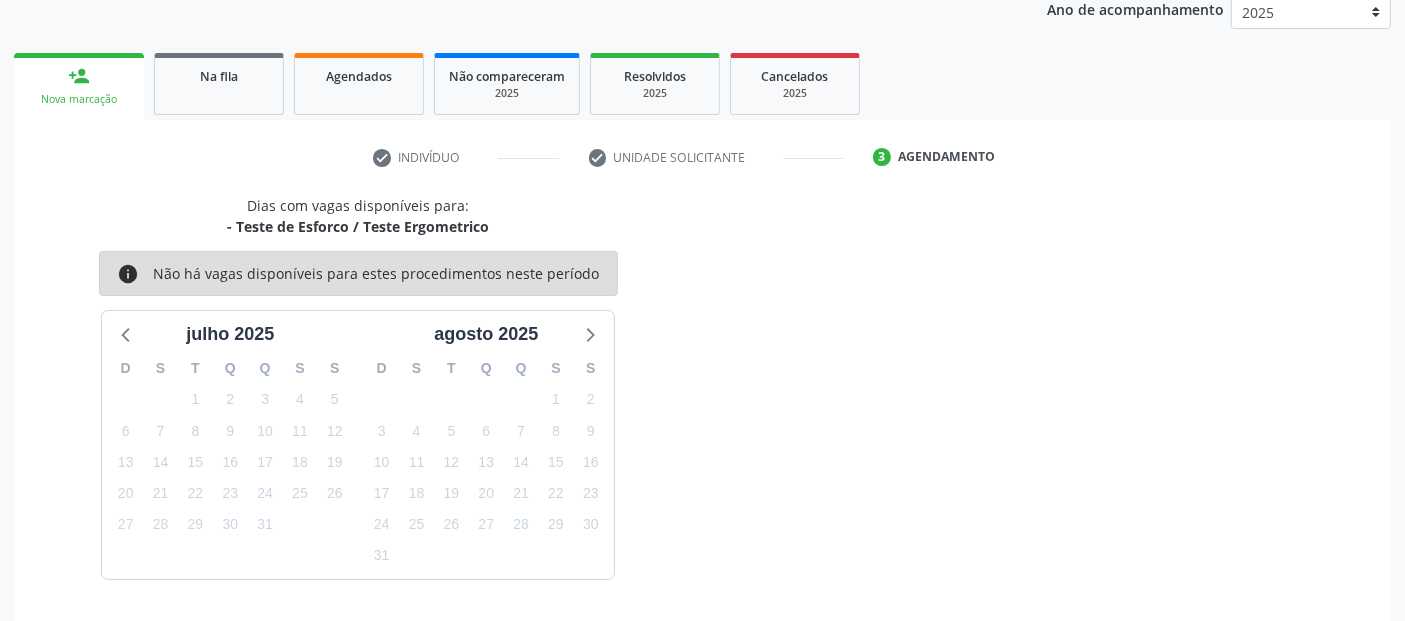 scroll, scrollTop: 333, scrollLeft: 0, axis: vertical 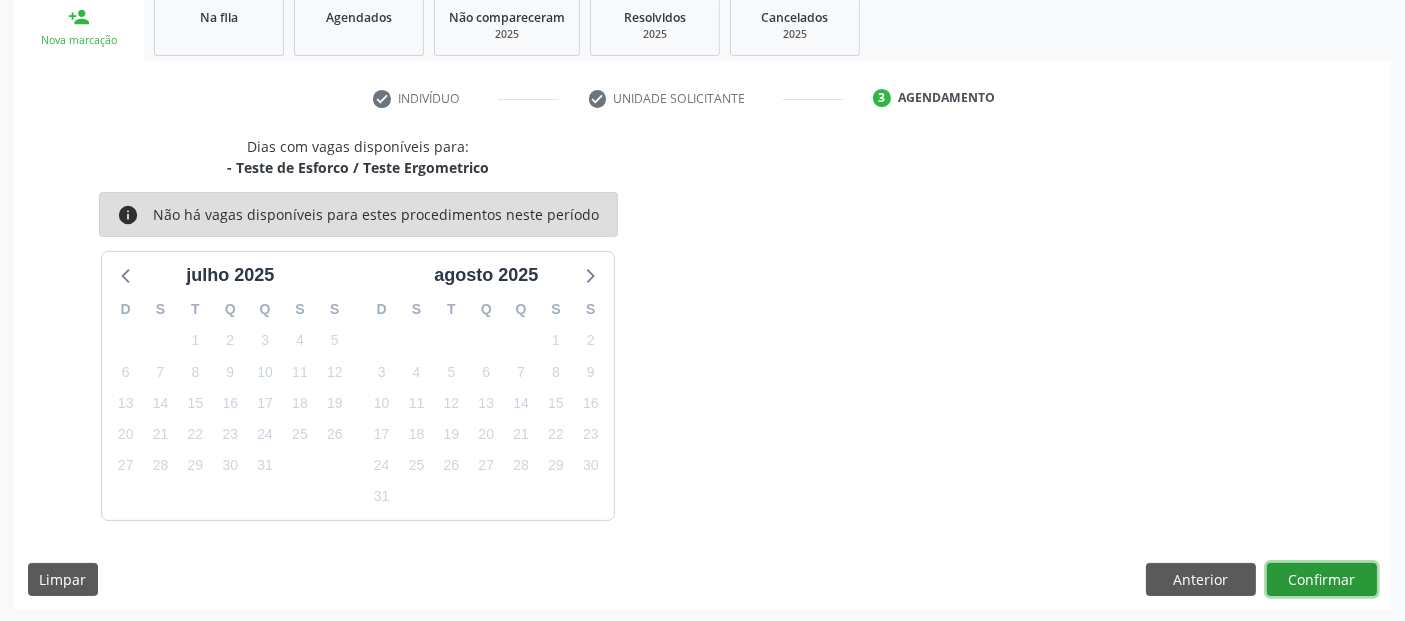 click on "Confirmar" at bounding box center (1322, 580) 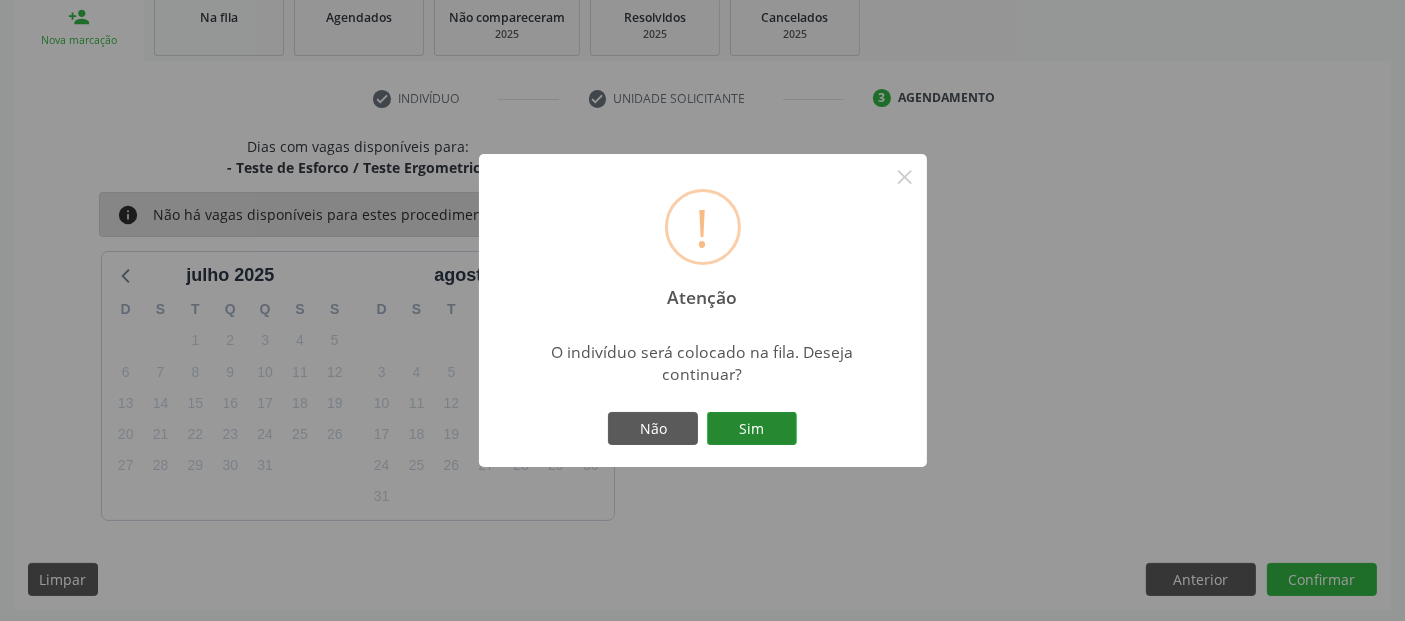 click on "Sim" at bounding box center (752, 429) 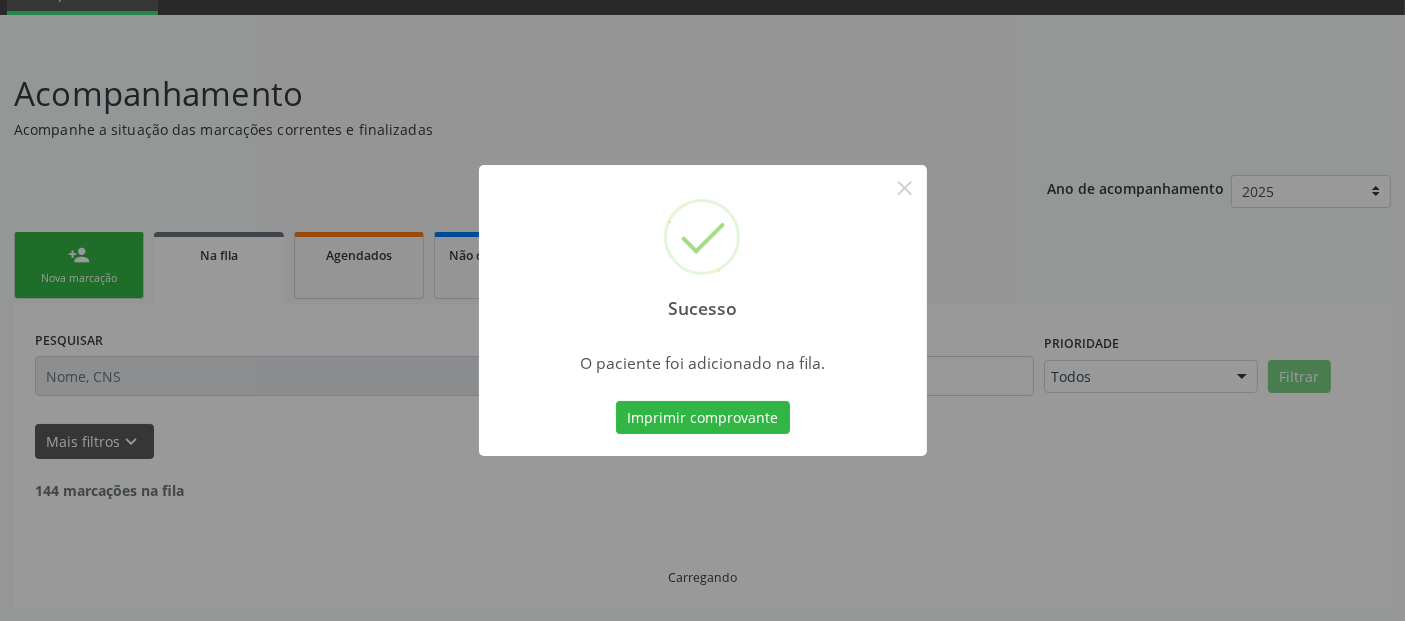 scroll, scrollTop: 71, scrollLeft: 0, axis: vertical 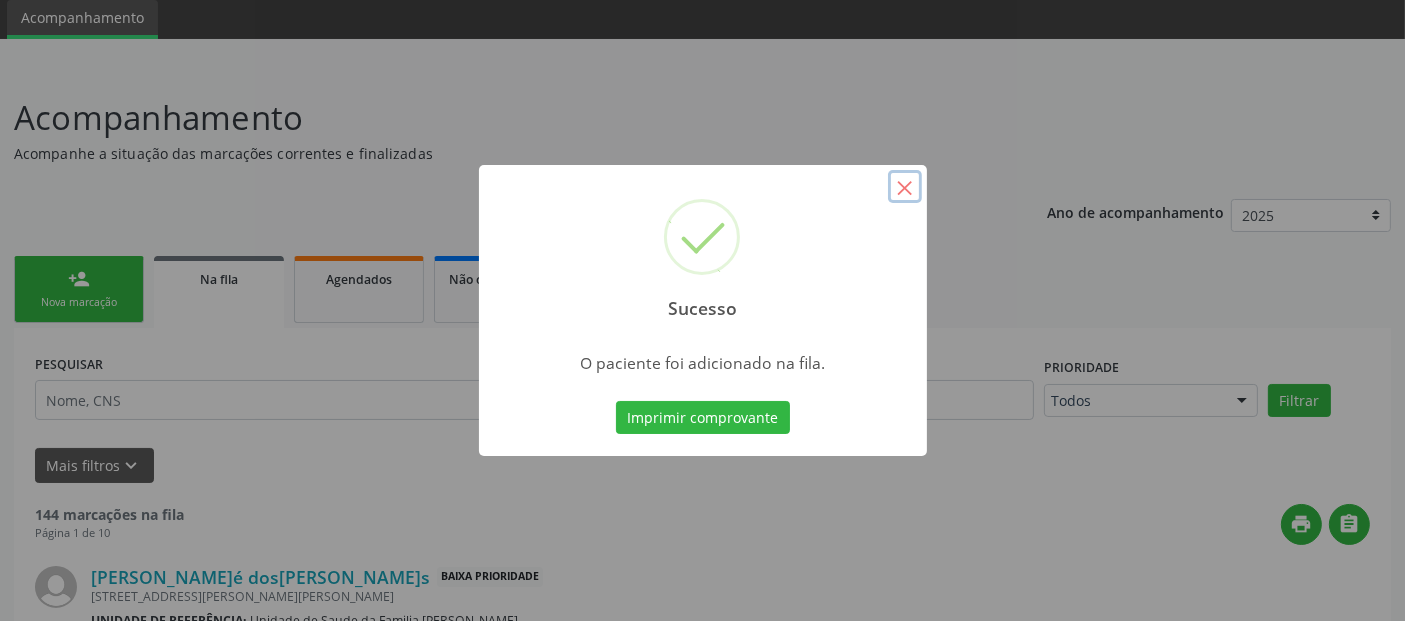 click on "×" at bounding box center [905, 187] 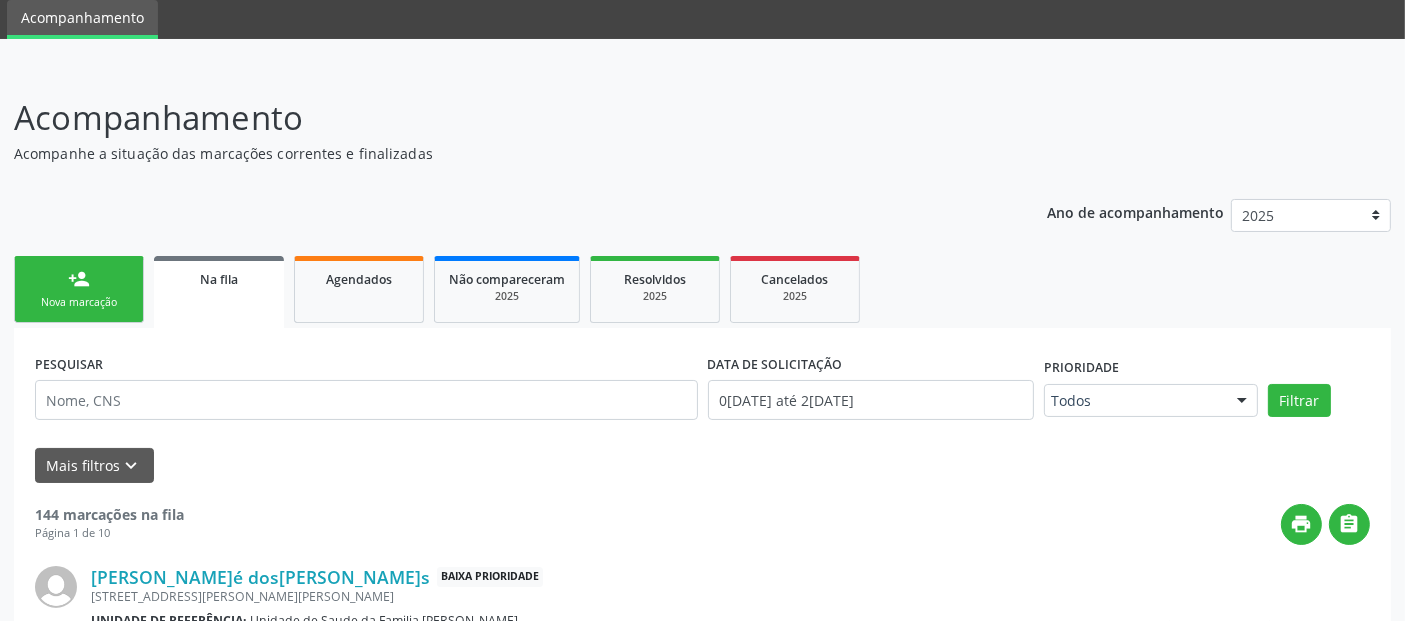 click on "person_add
Nova marcação" at bounding box center (79, 289) 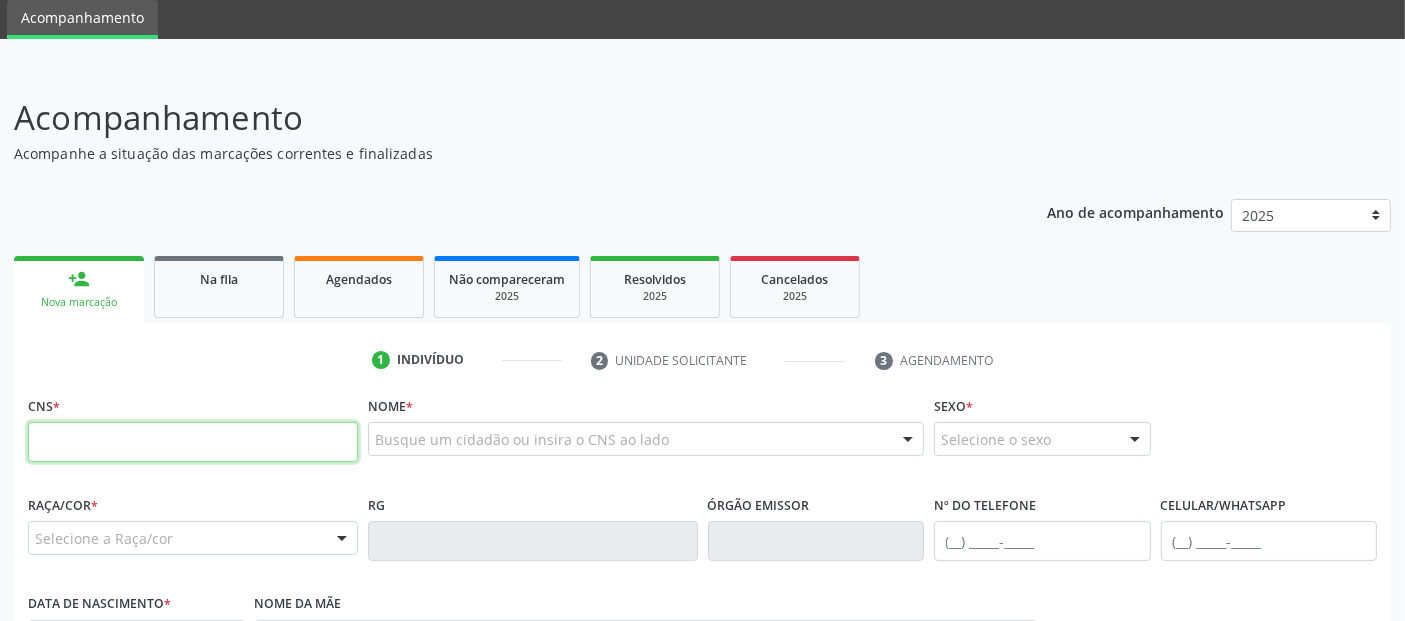 click at bounding box center (193, 442) 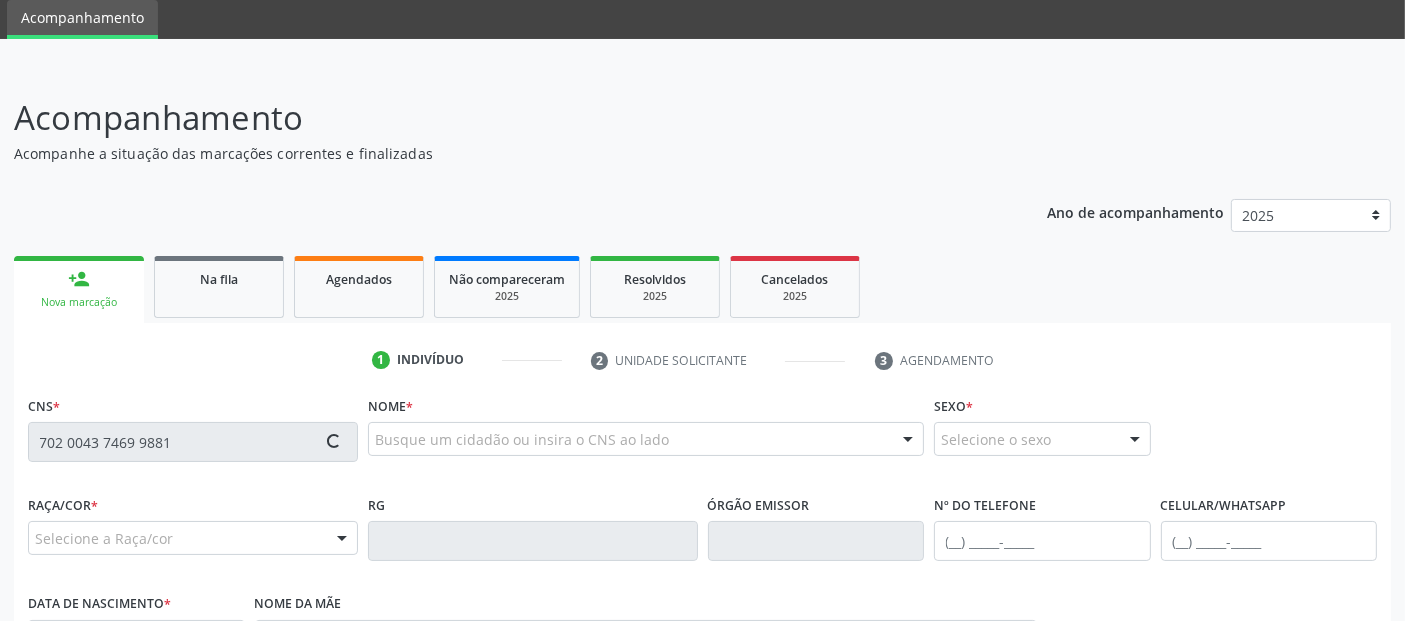 type on "702 0043 7469 9881" 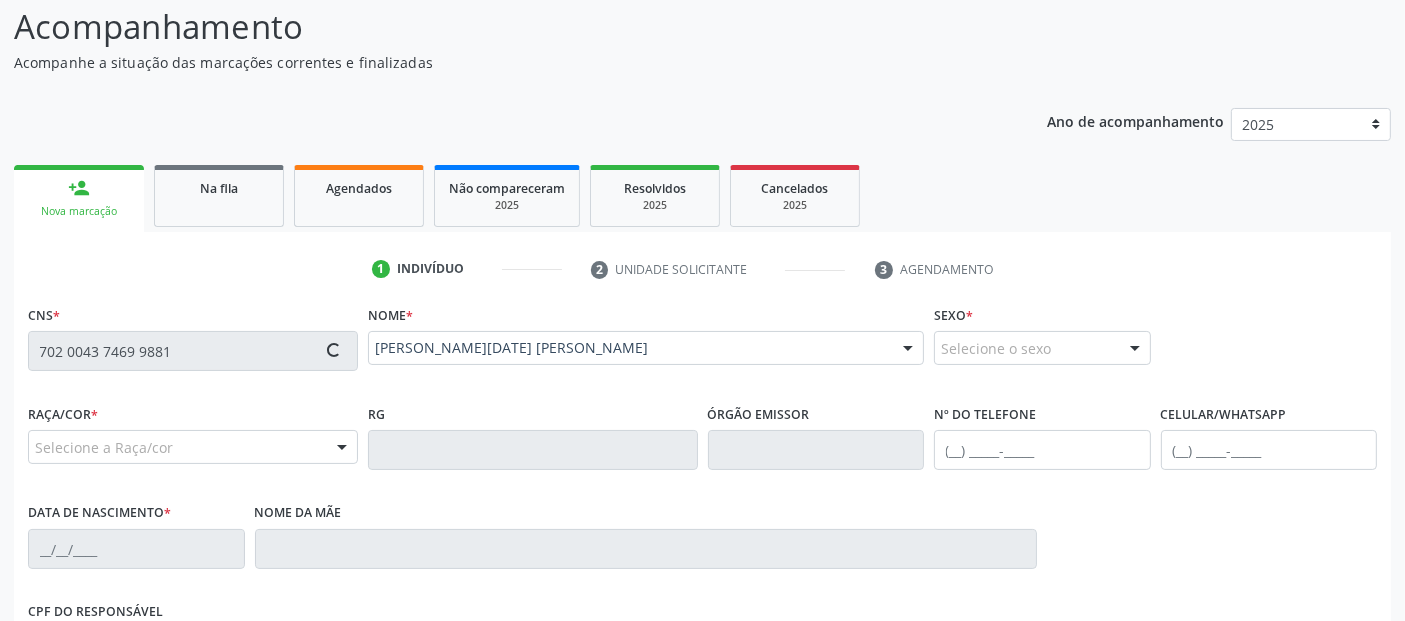 type on "[PHONE_NUMBER]" 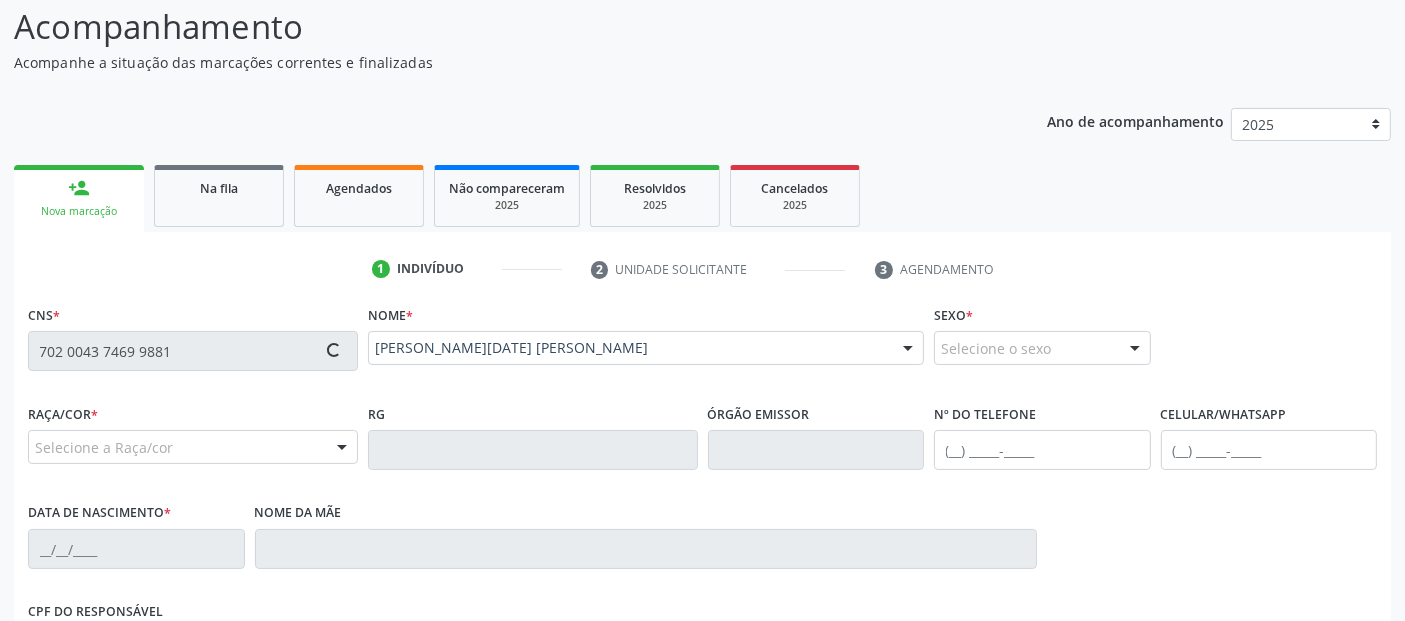 type on "[DATE]" 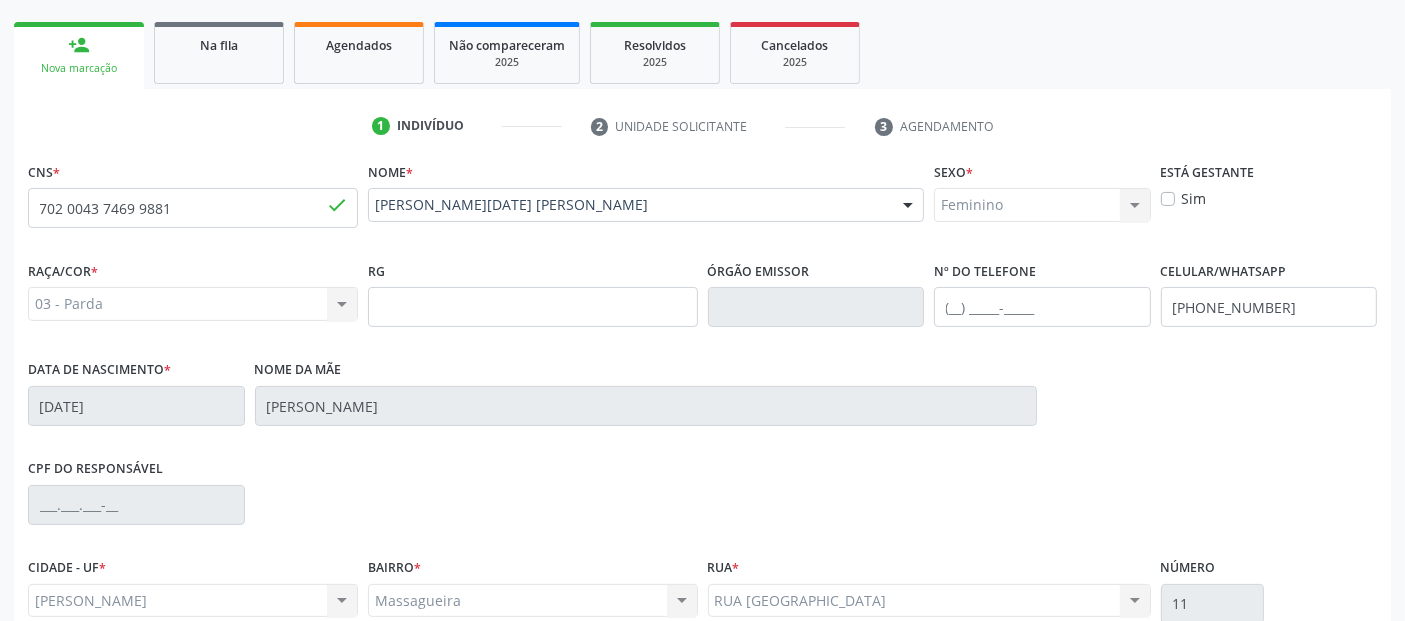 scroll, scrollTop: 489, scrollLeft: 0, axis: vertical 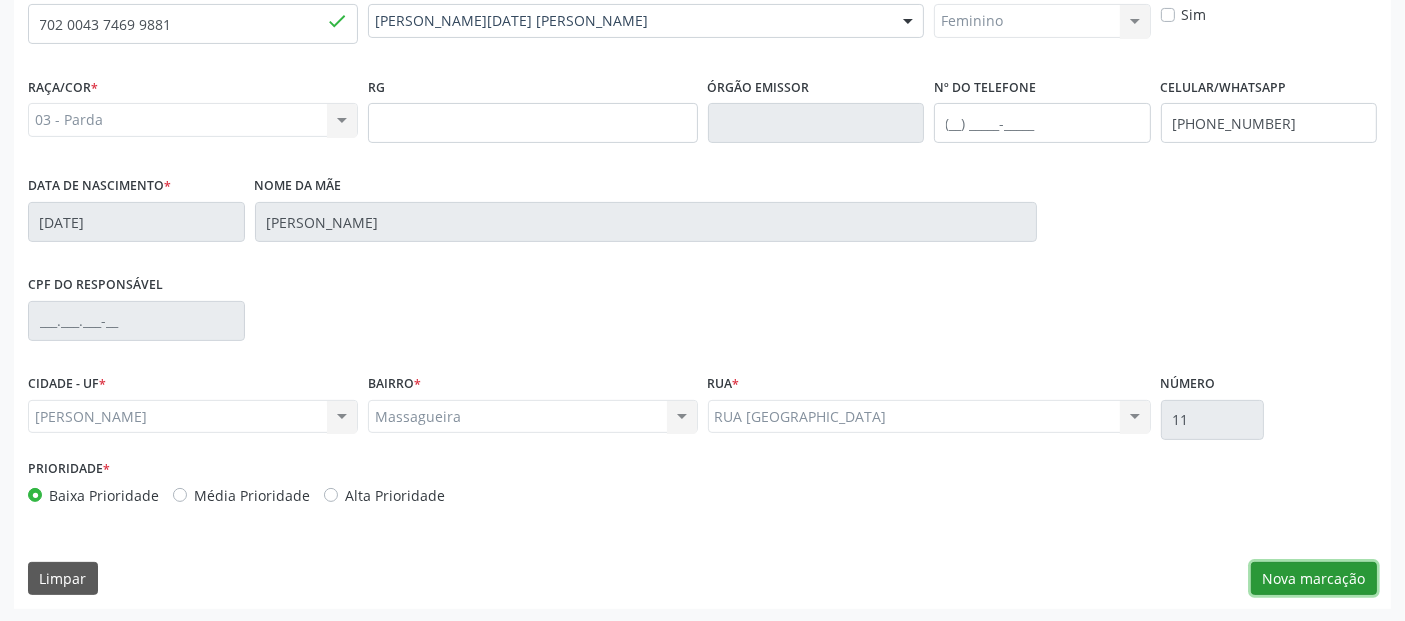 click on "Nova marcação" at bounding box center [1314, 579] 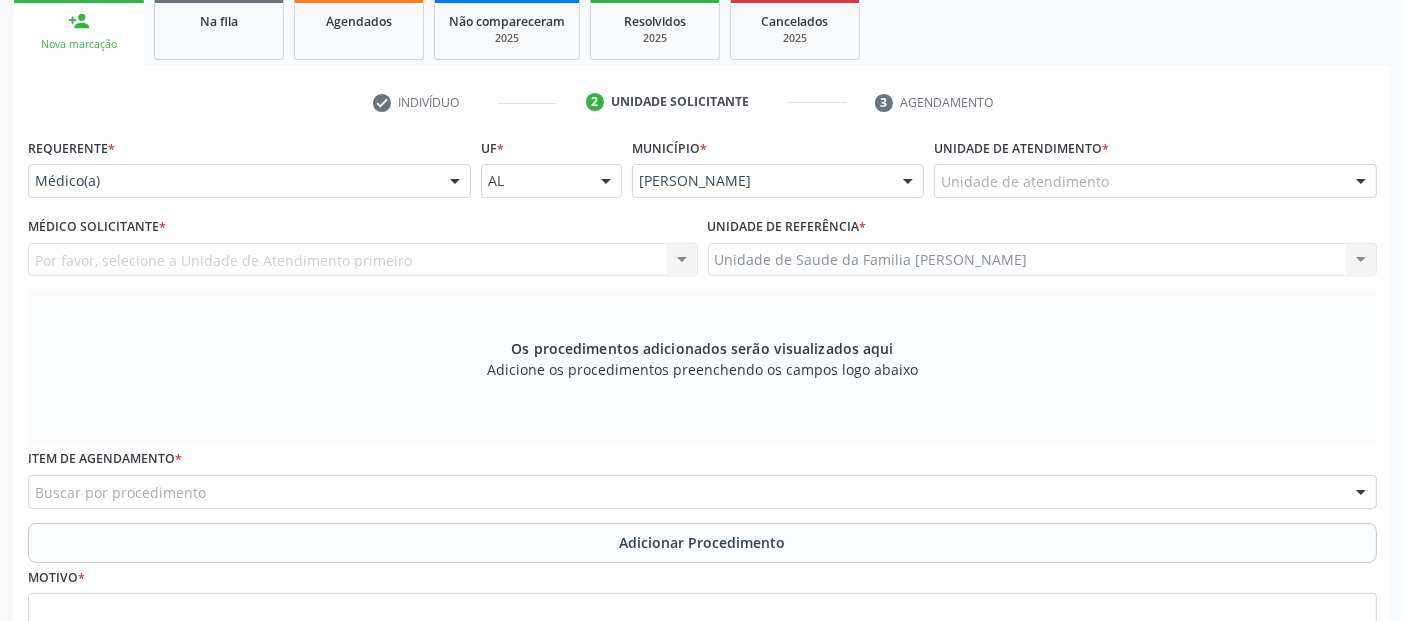 scroll, scrollTop: 319, scrollLeft: 0, axis: vertical 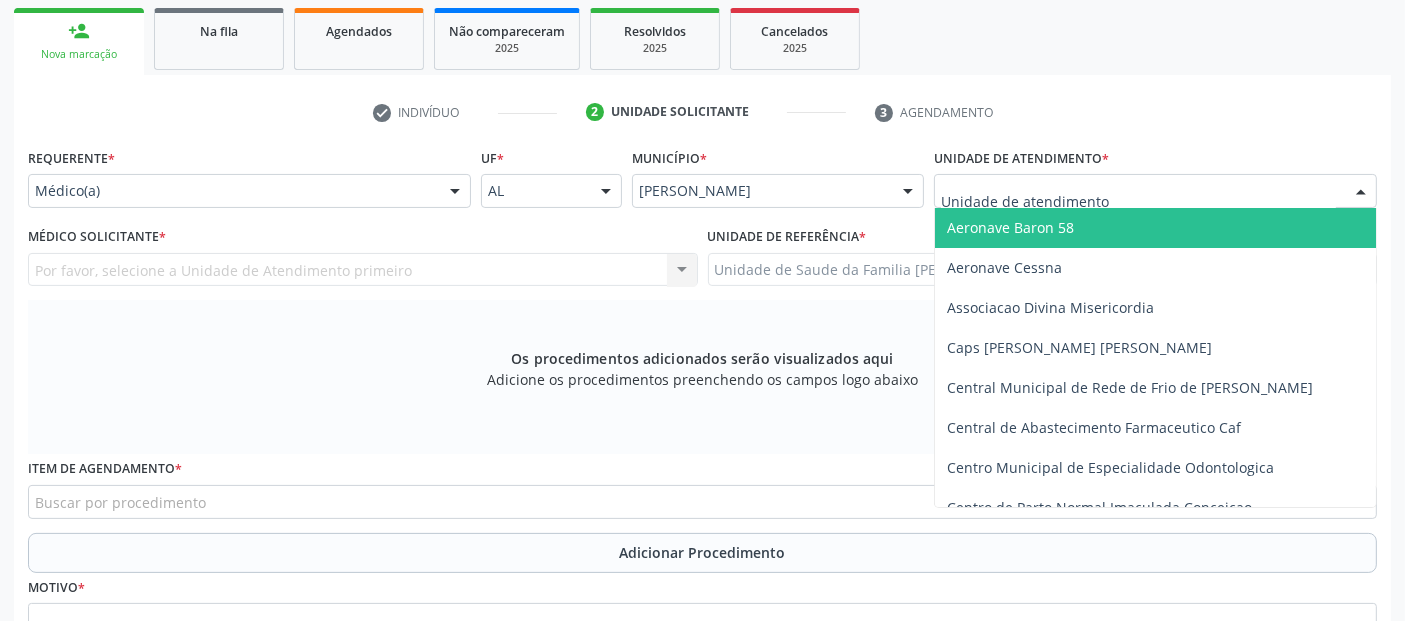 click at bounding box center (1155, 191) 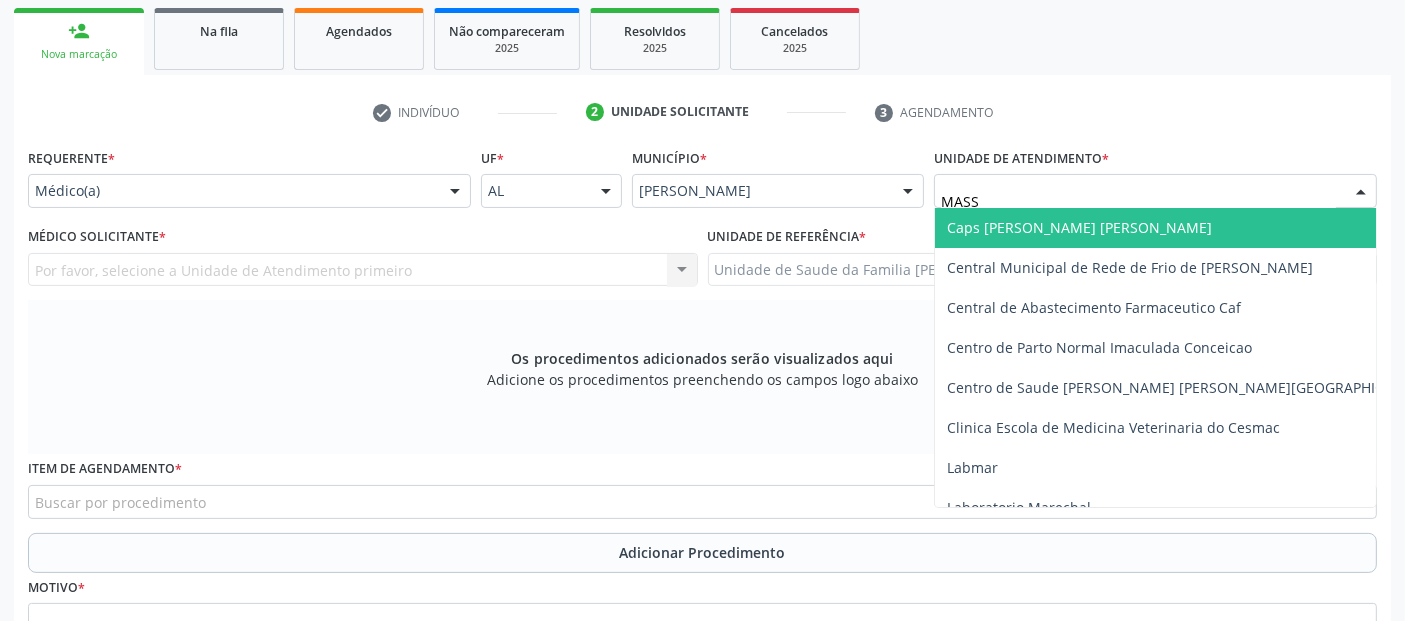 type on "MASSA" 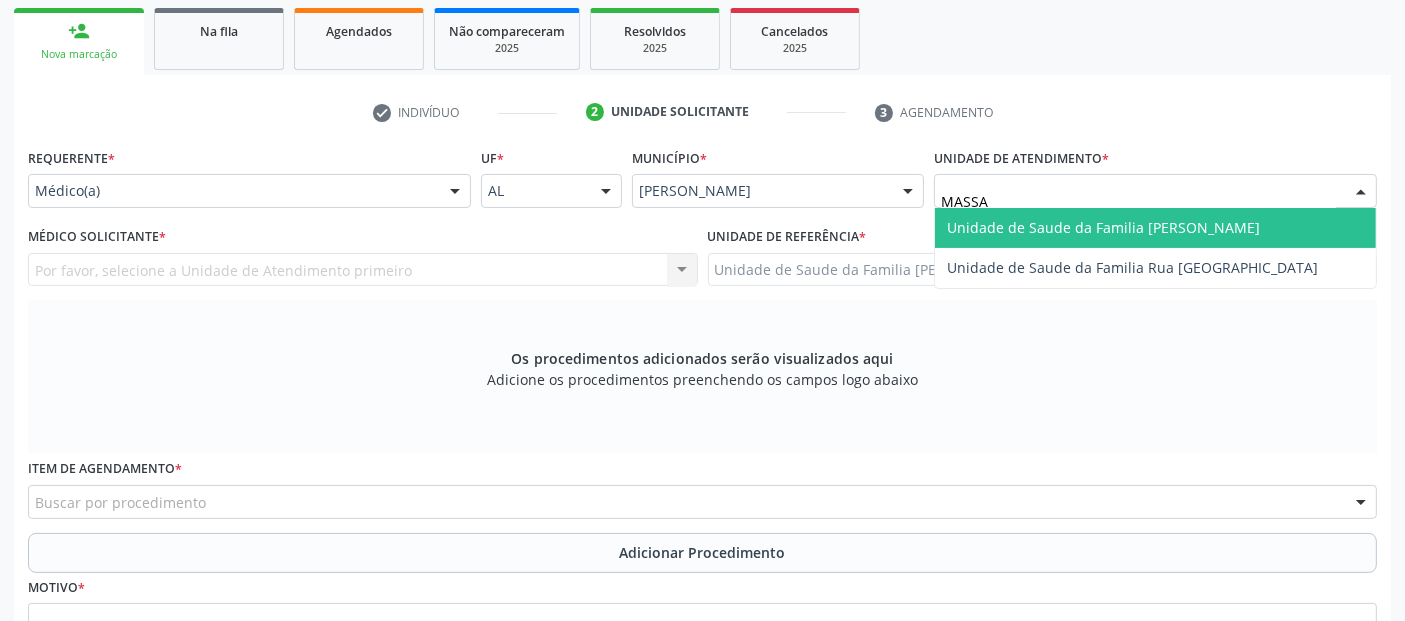 click on "Unidade de Saude da Familia [PERSON_NAME]" at bounding box center [1103, 227] 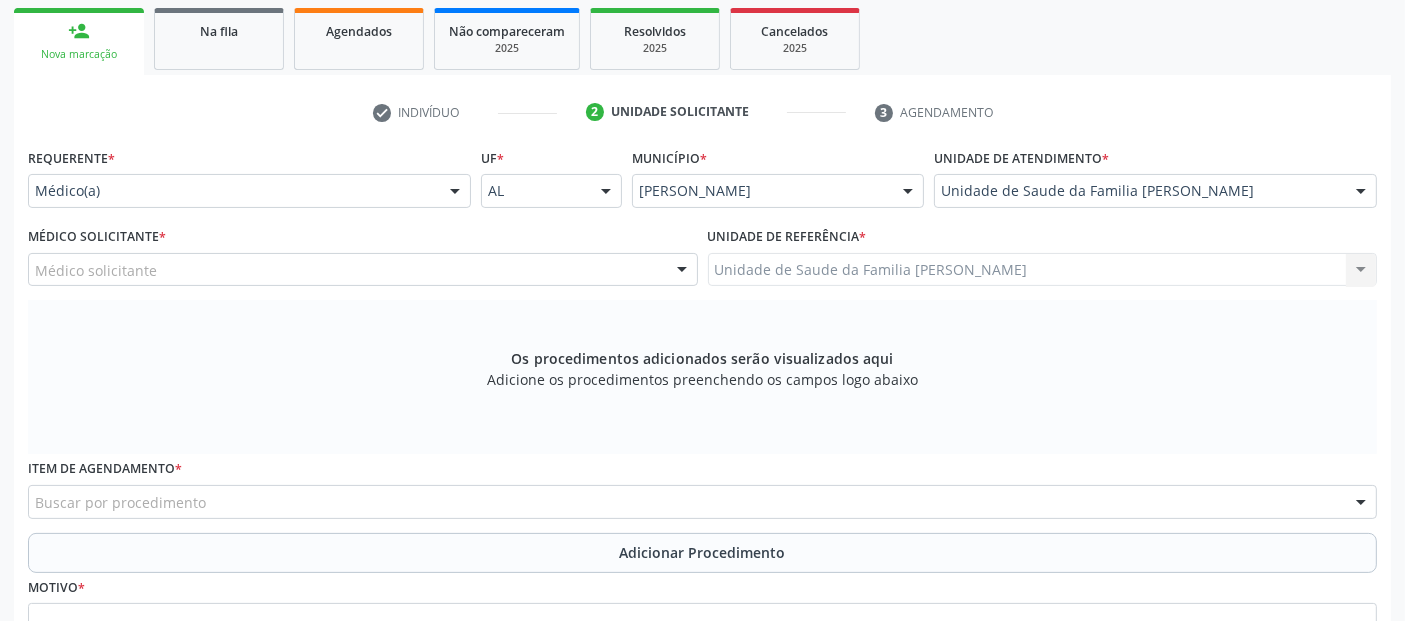 click on "Médico solicitante" at bounding box center [363, 270] 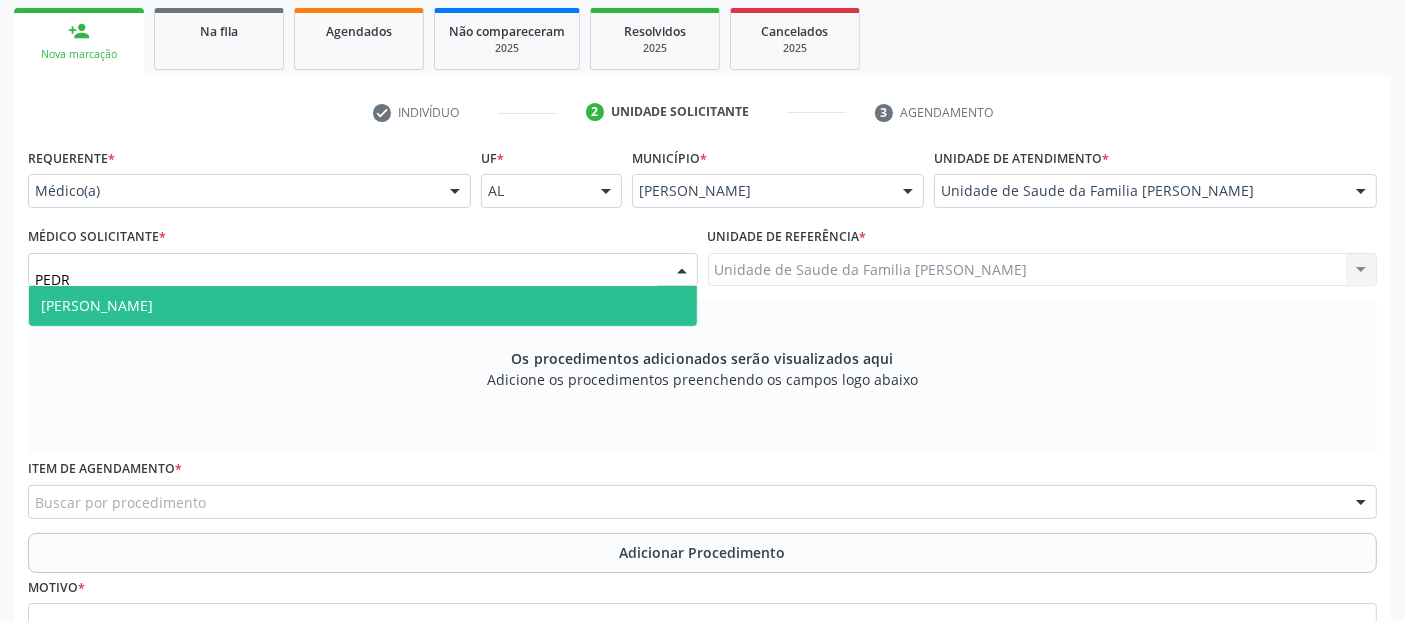 type on "[PERSON_NAME]" 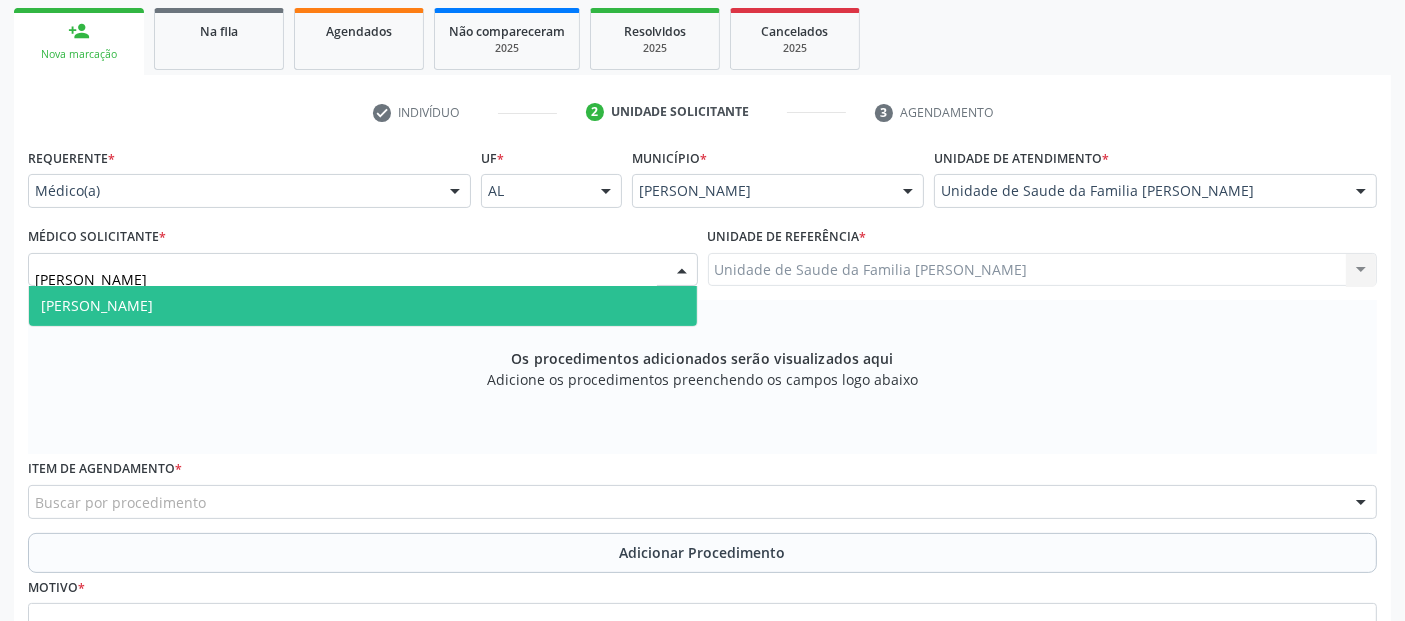 click on "[PERSON_NAME]" at bounding box center (363, 306) 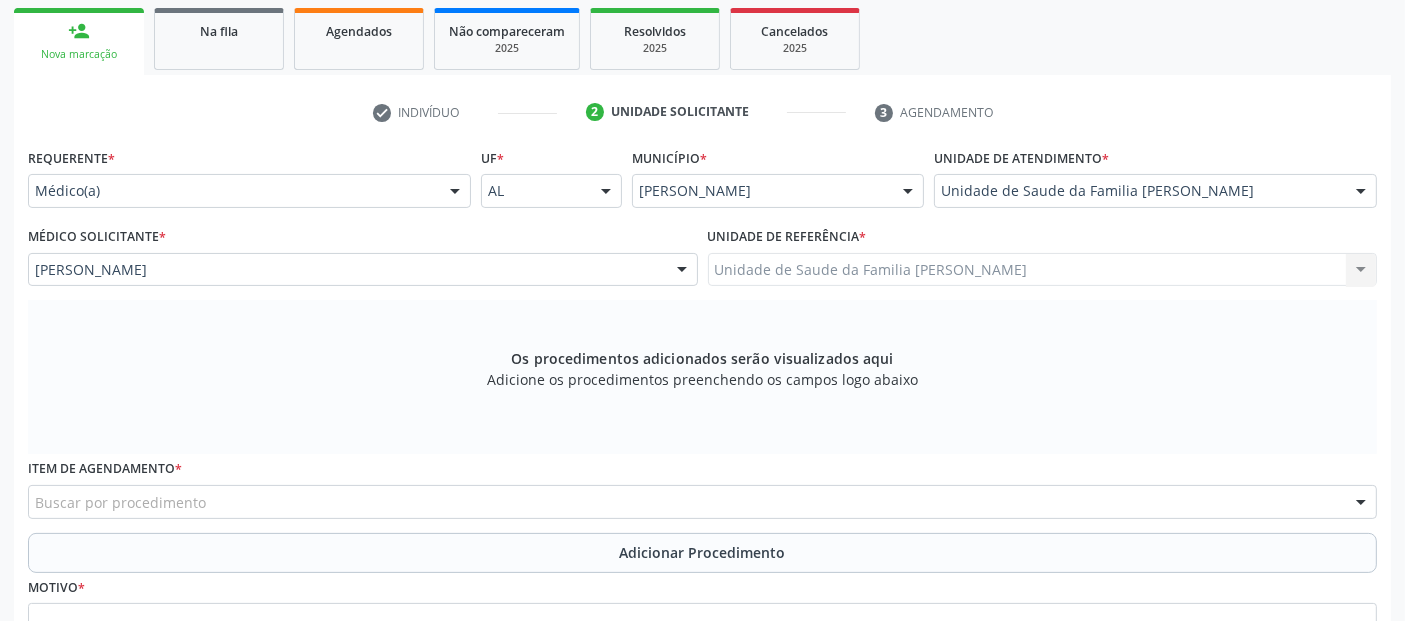 scroll, scrollTop: 505, scrollLeft: 0, axis: vertical 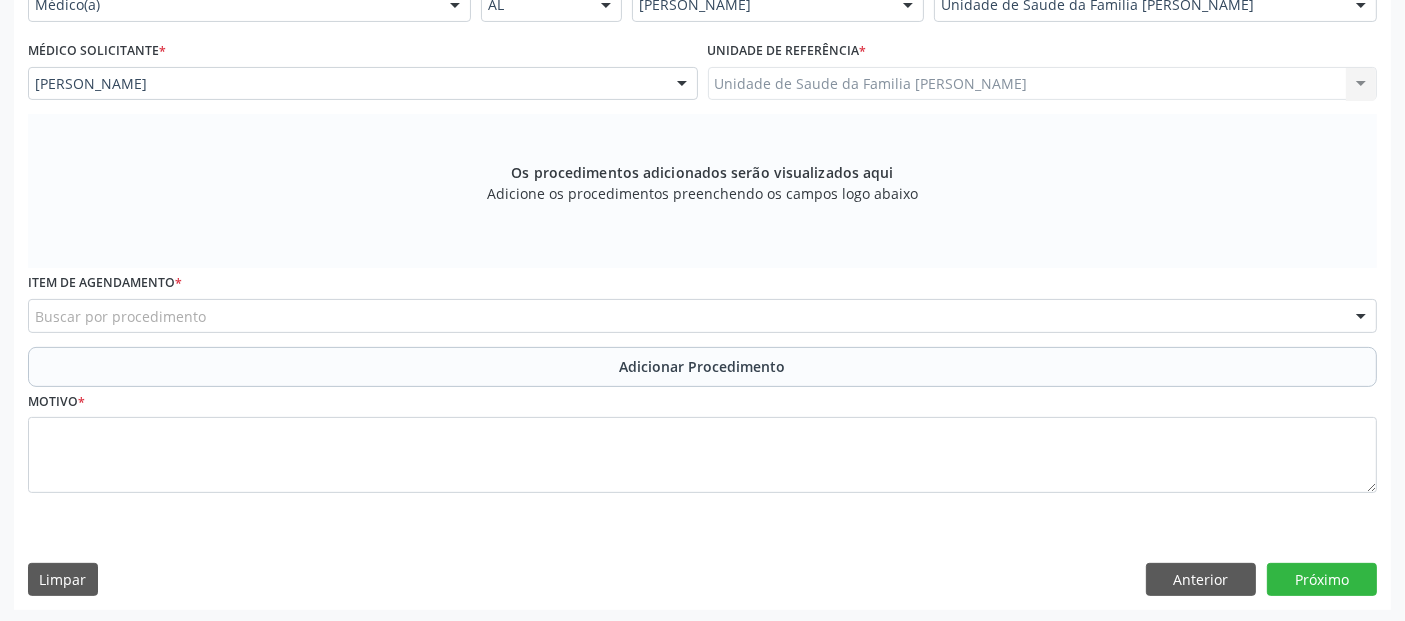 click on "Buscar por procedimento" at bounding box center (702, 316) 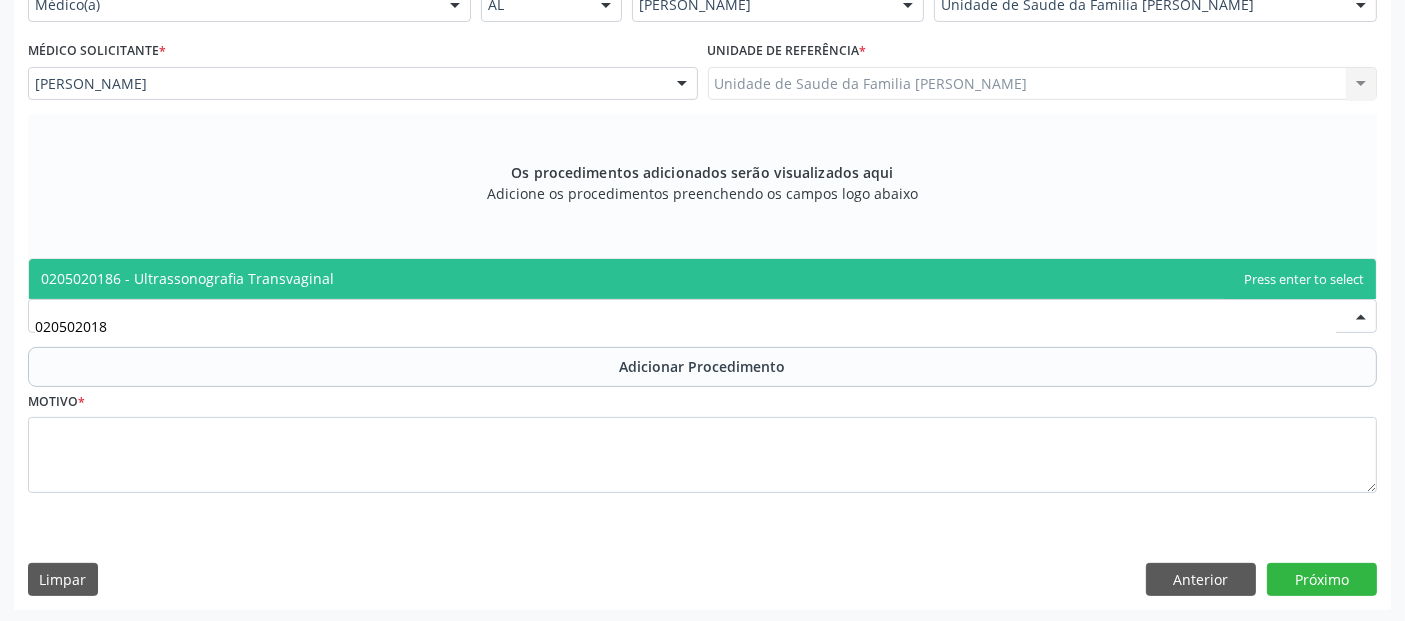 type on "0205020186" 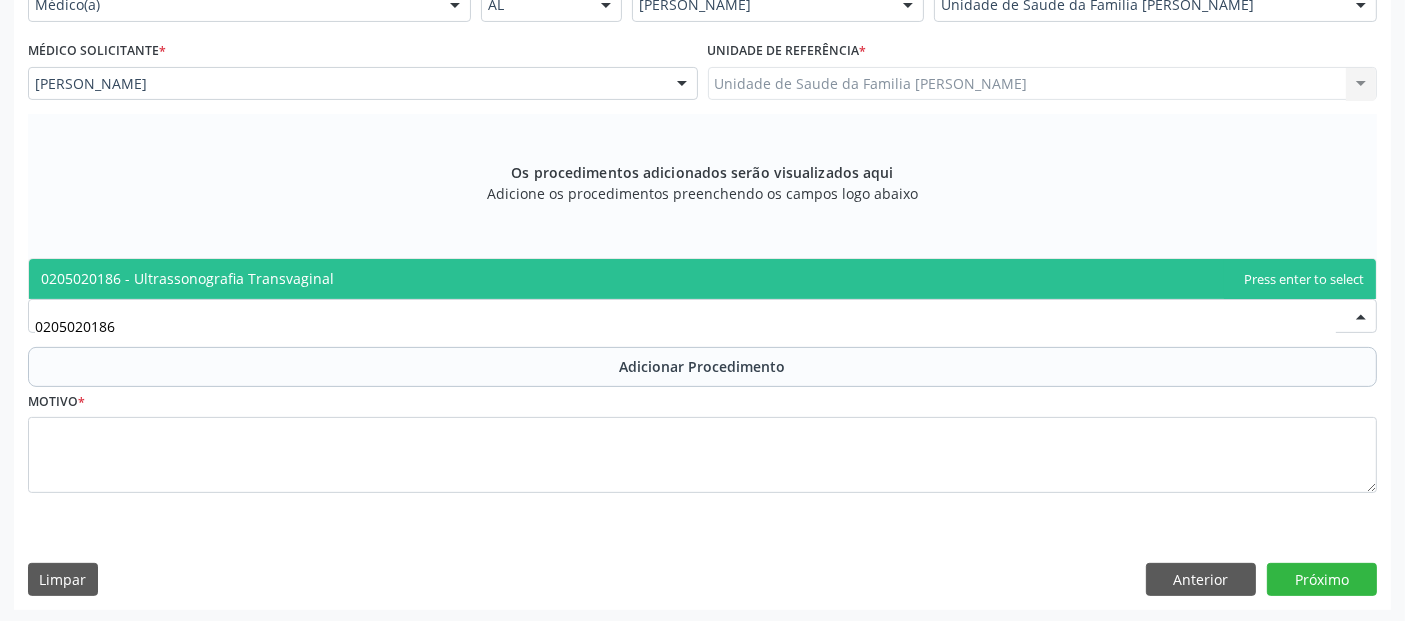 click on "0205020186 - Ultrassonografia Transvaginal" at bounding box center [702, 279] 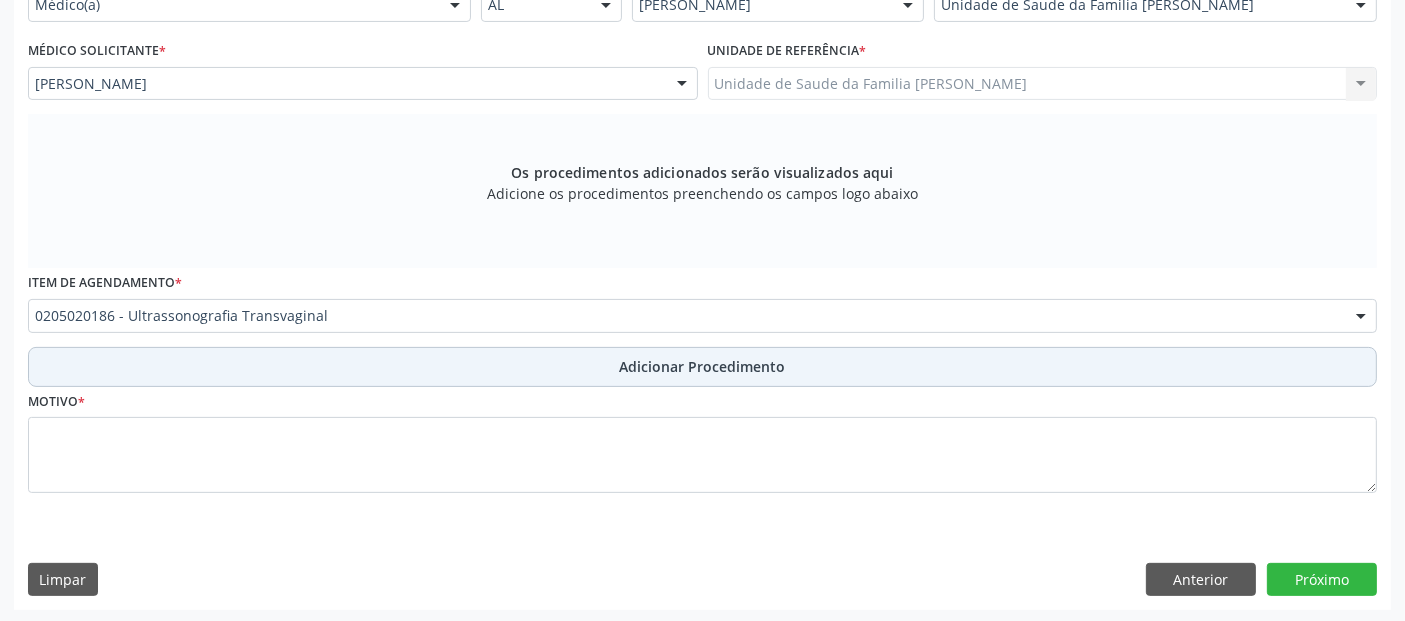 click on "Adicionar Procedimento" at bounding box center [703, 366] 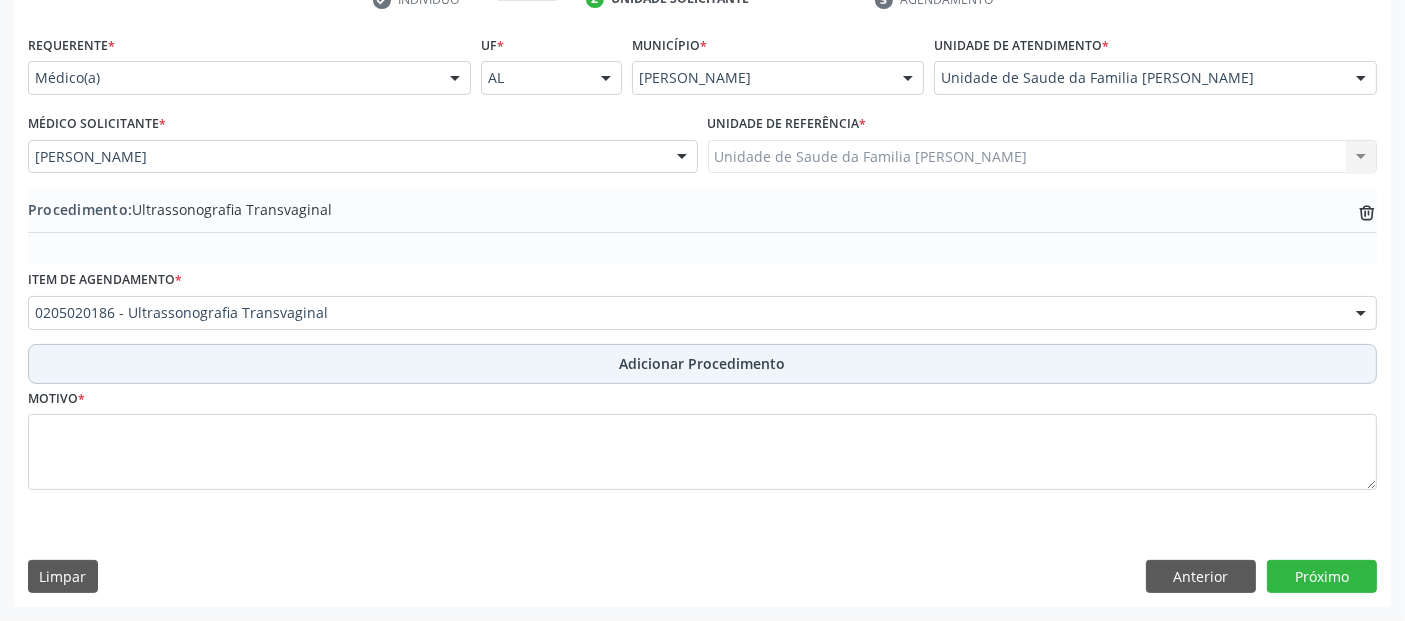 scroll, scrollTop: 429, scrollLeft: 0, axis: vertical 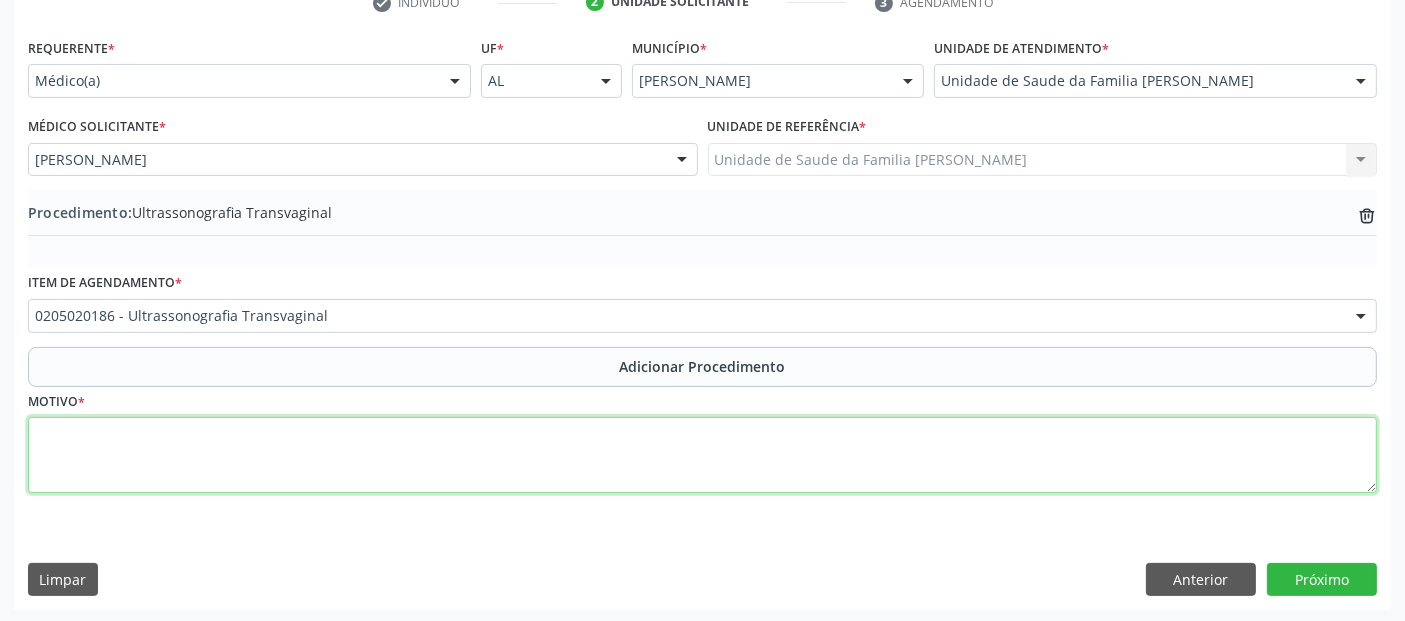 click at bounding box center (702, 455) 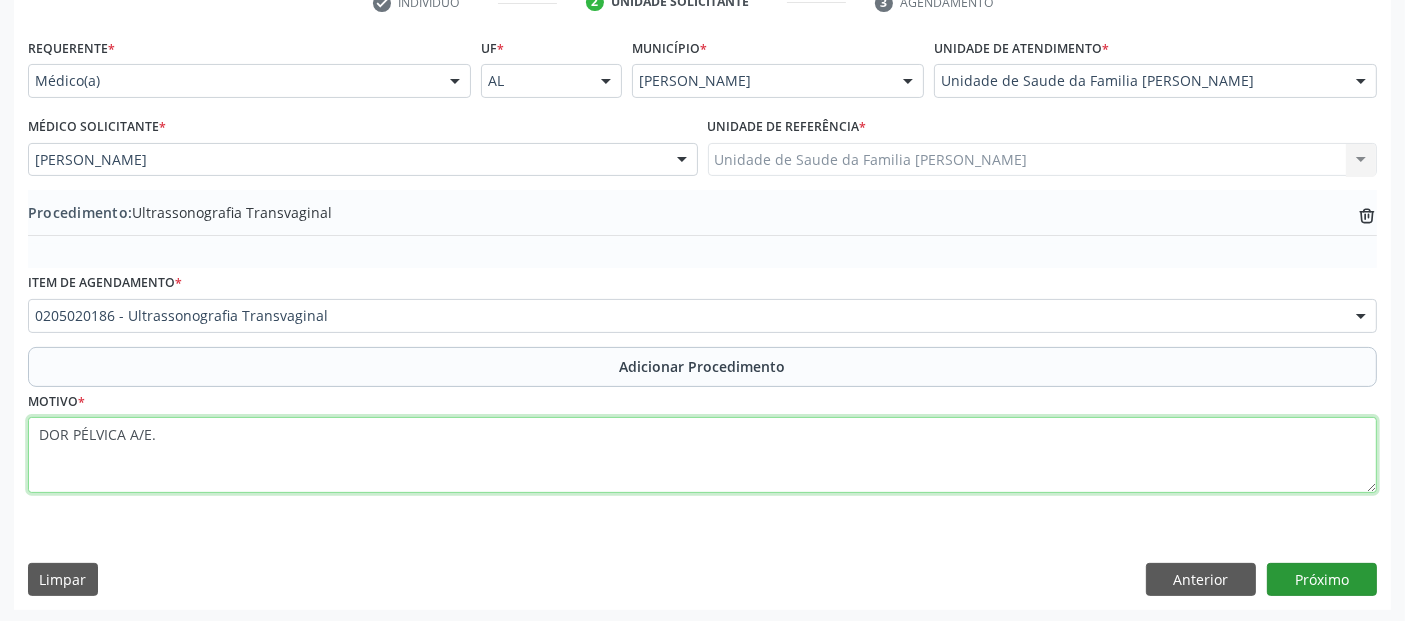 type on "DOR PÉLVICA A/E." 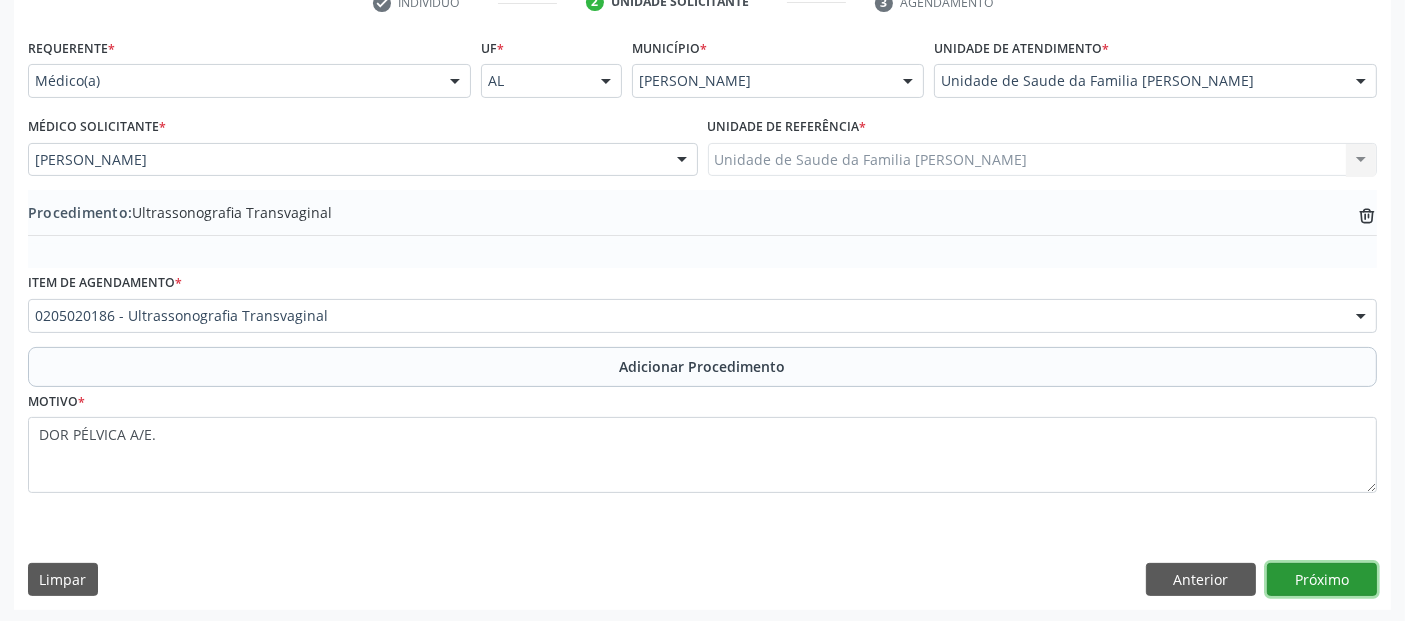 click on "Próximo" at bounding box center [1322, 580] 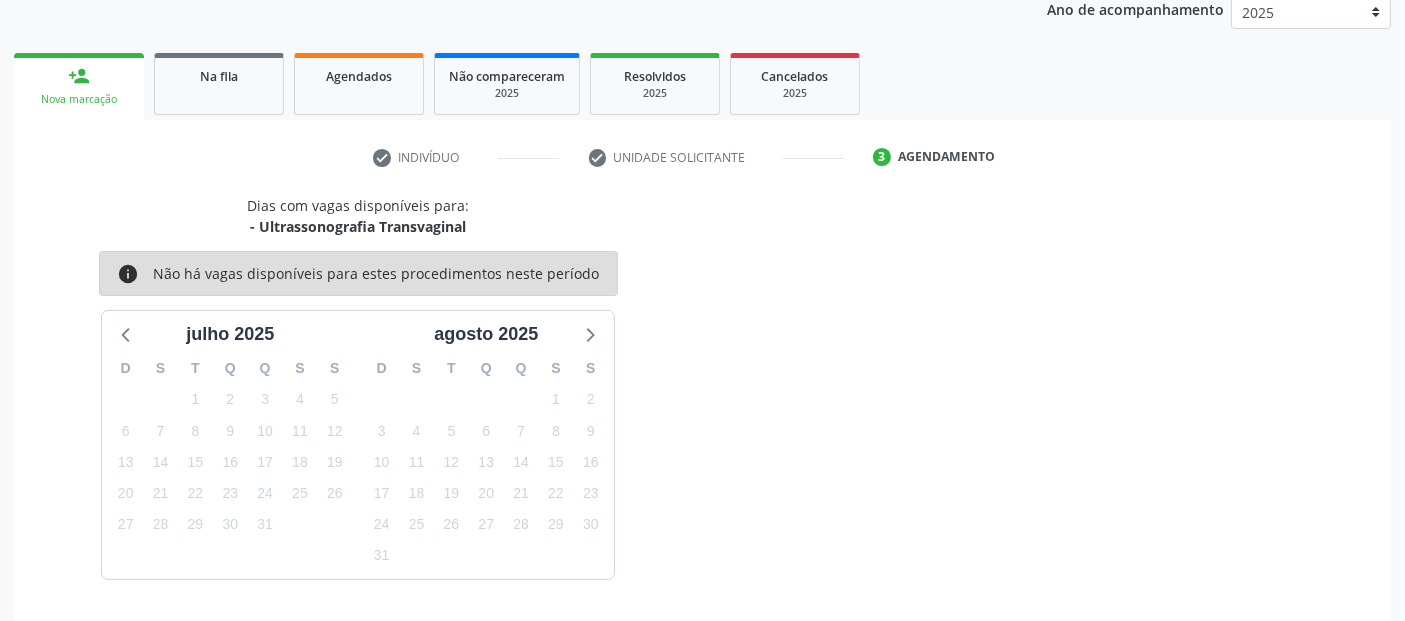 scroll, scrollTop: 333, scrollLeft: 0, axis: vertical 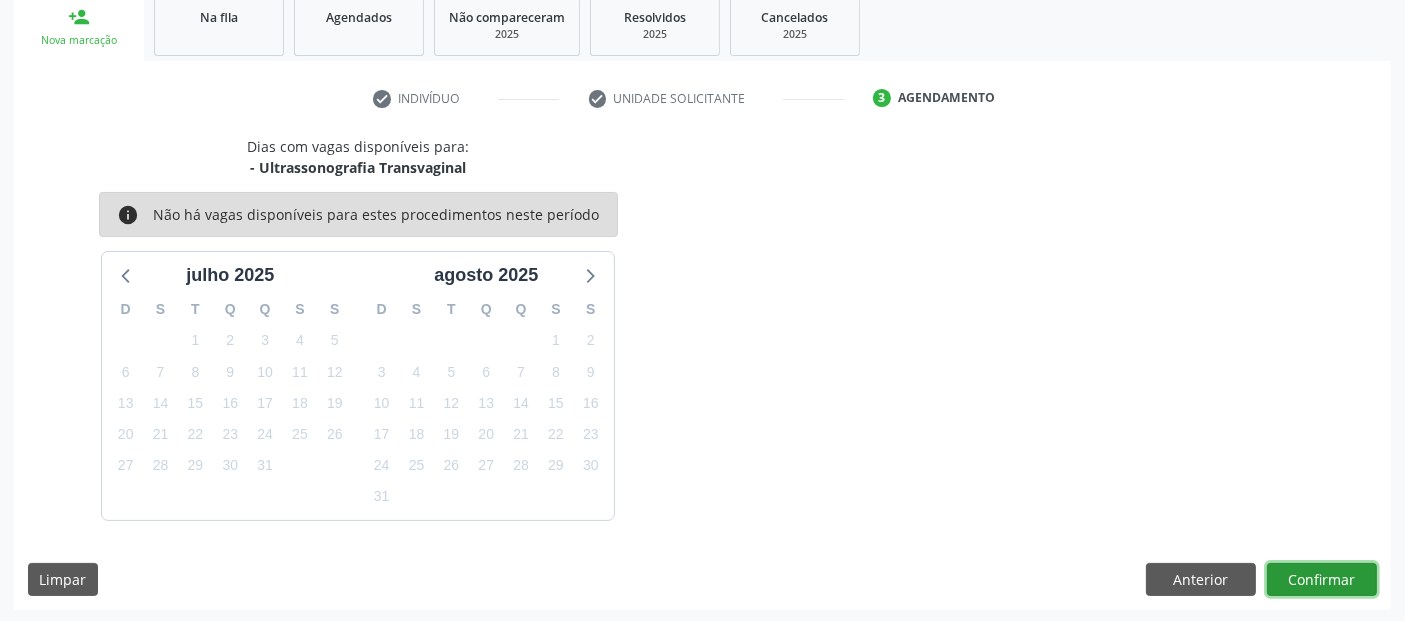 click on "Confirmar" at bounding box center [1322, 580] 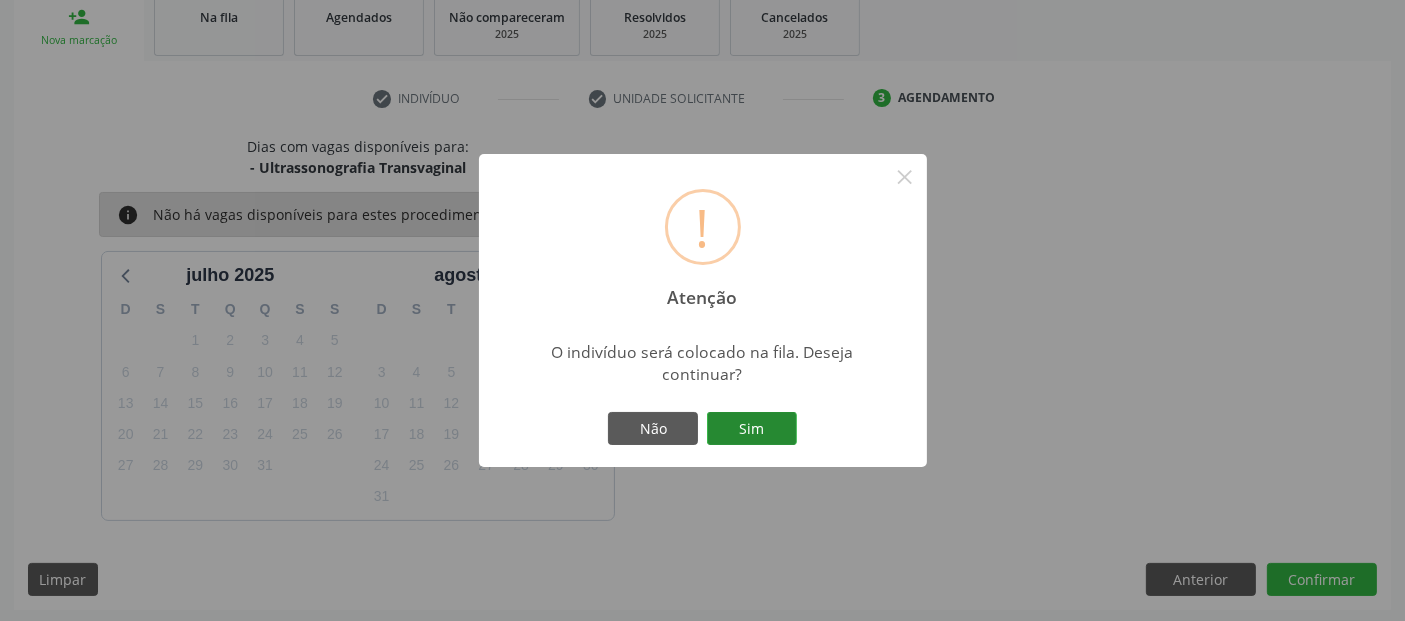 click on "Sim" at bounding box center (752, 429) 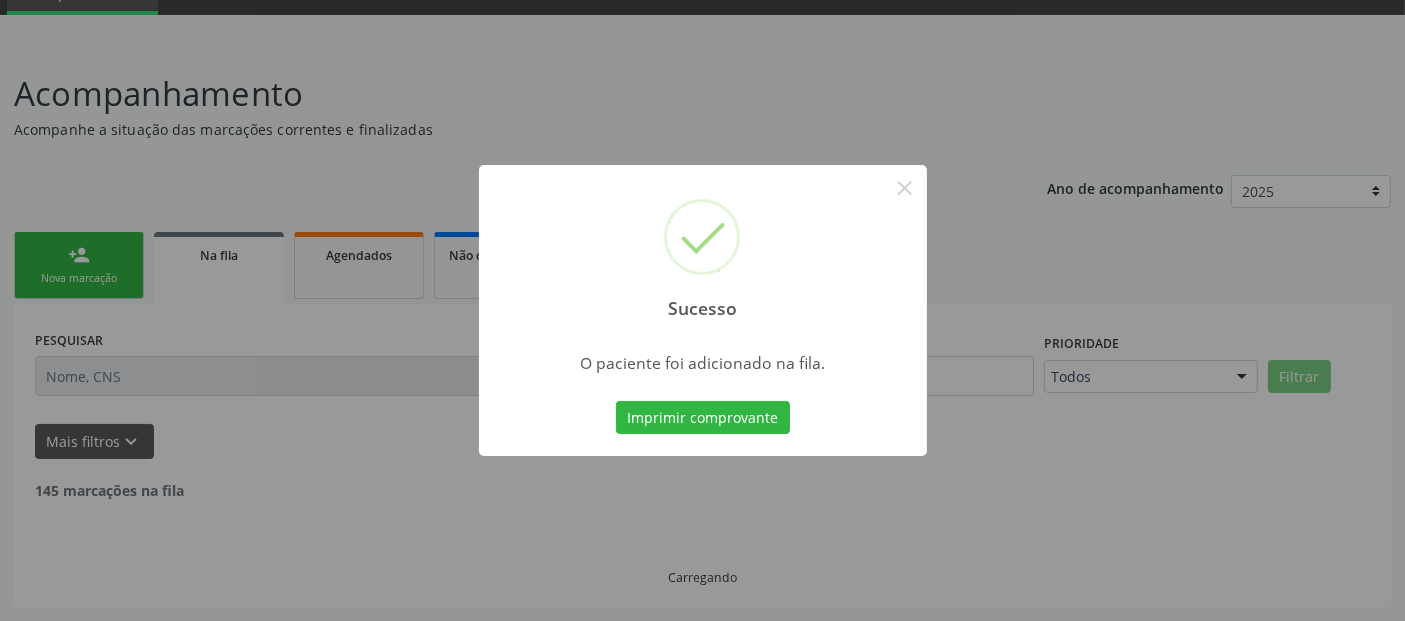 scroll, scrollTop: 71, scrollLeft: 0, axis: vertical 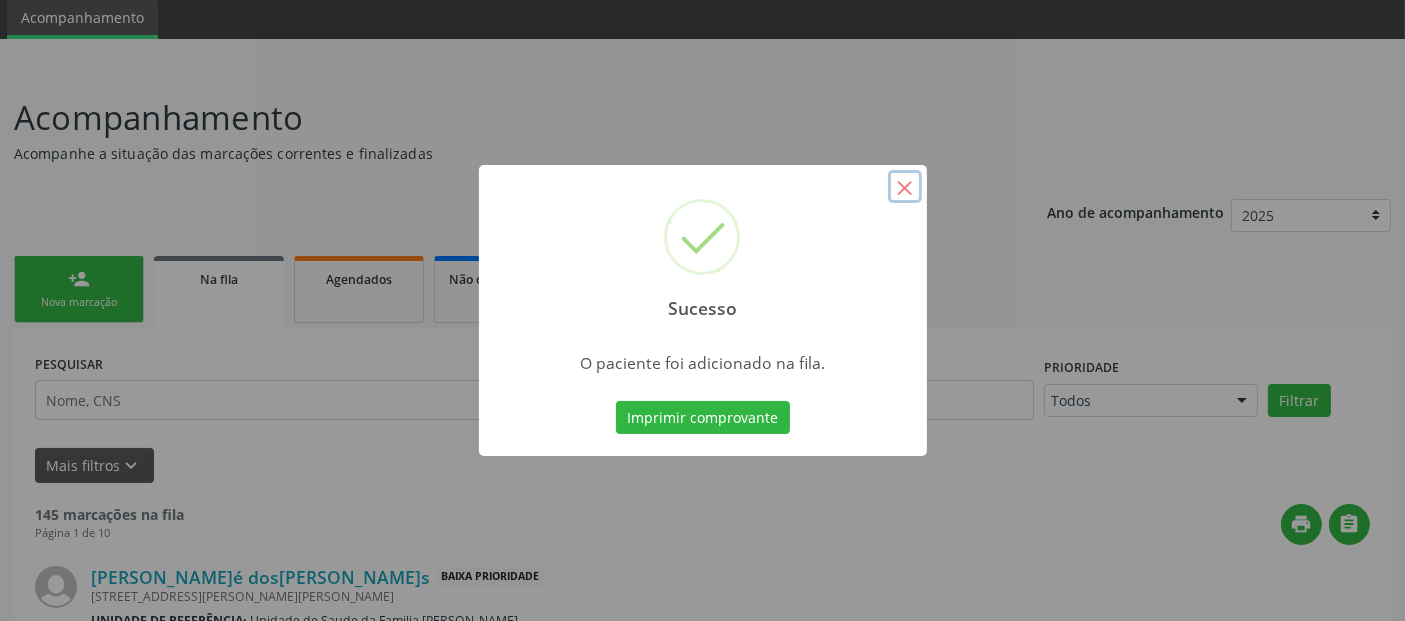 click on "×" at bounding box center [905, 187] 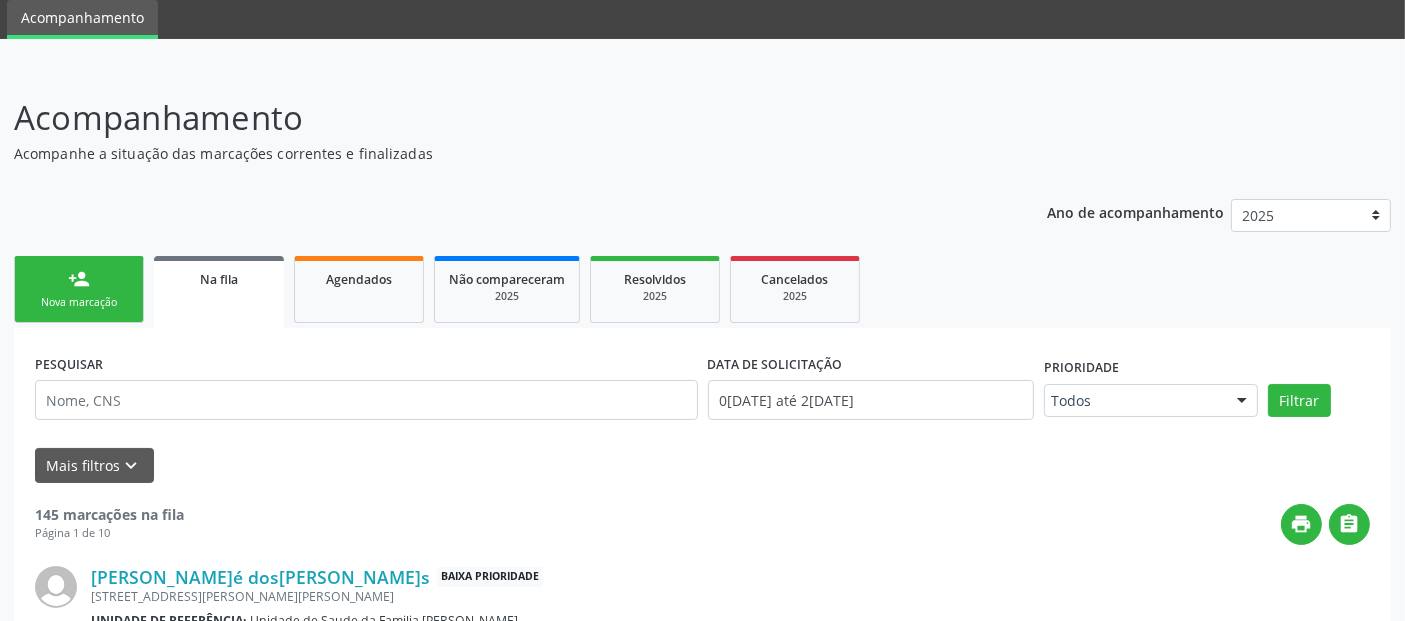 click on "person_add
Nova marcação" at bounding box center (79, 289) 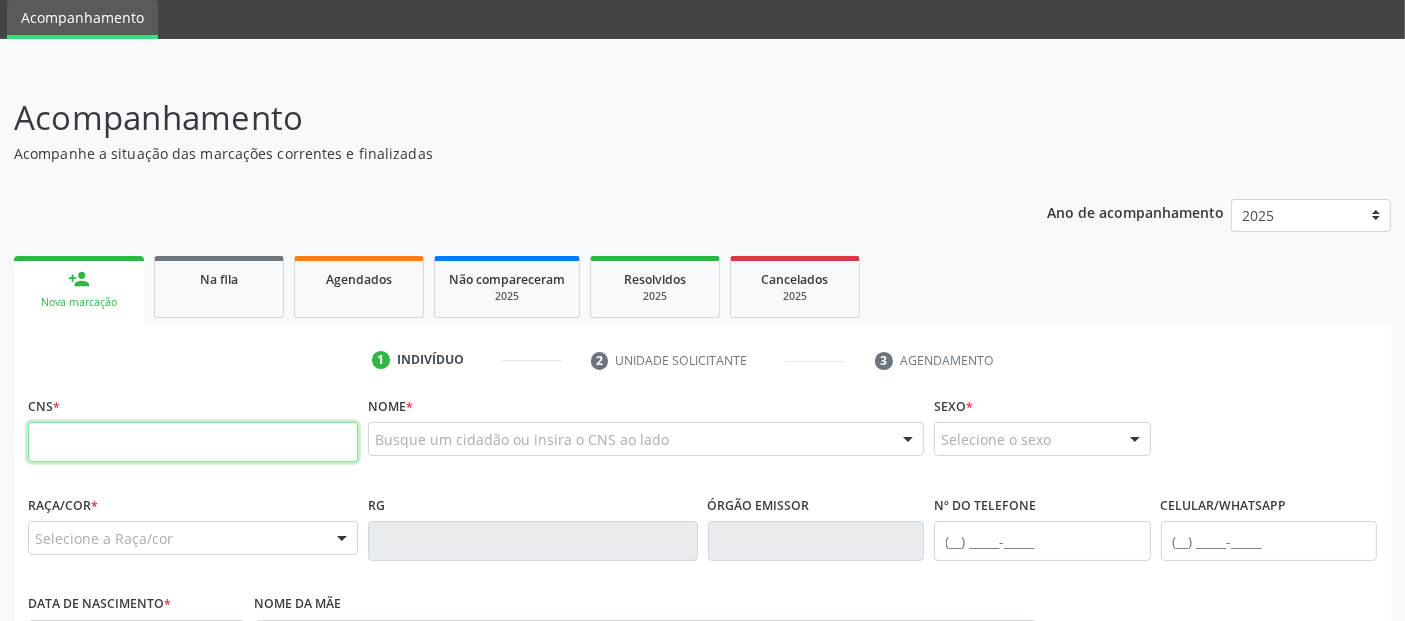 click at bounding box center [193, 442] 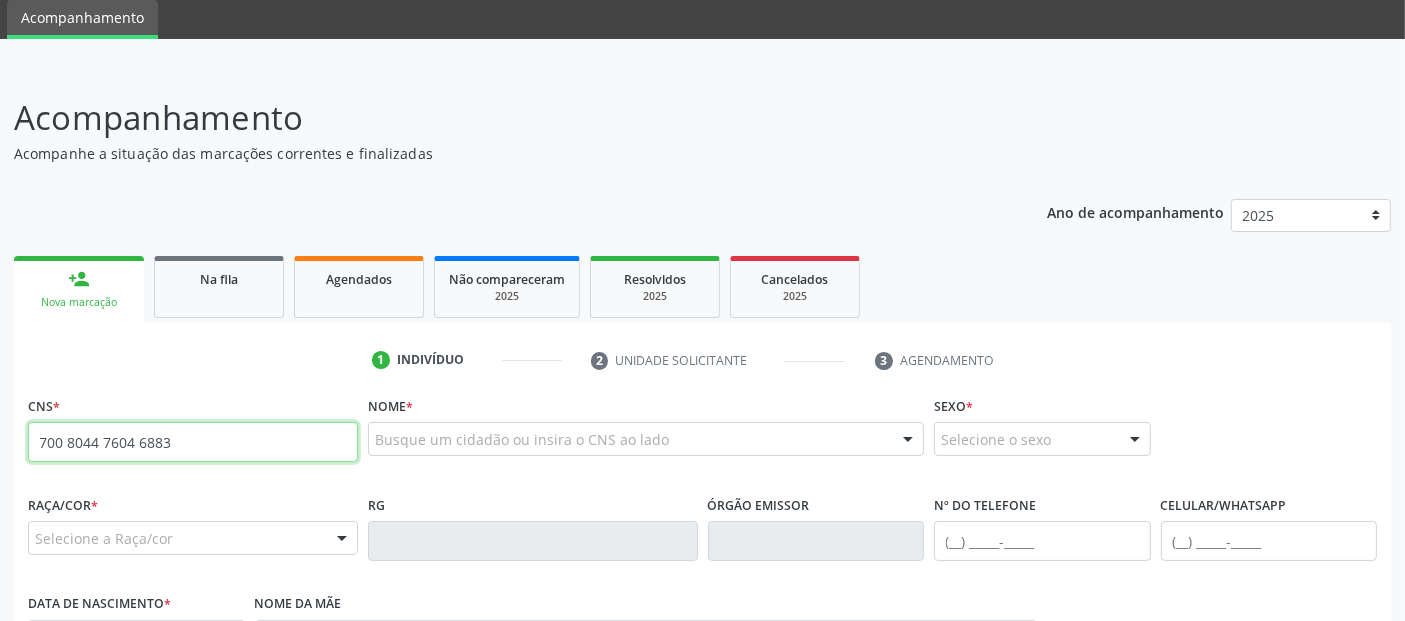 type on "700 8044 7604 6883" 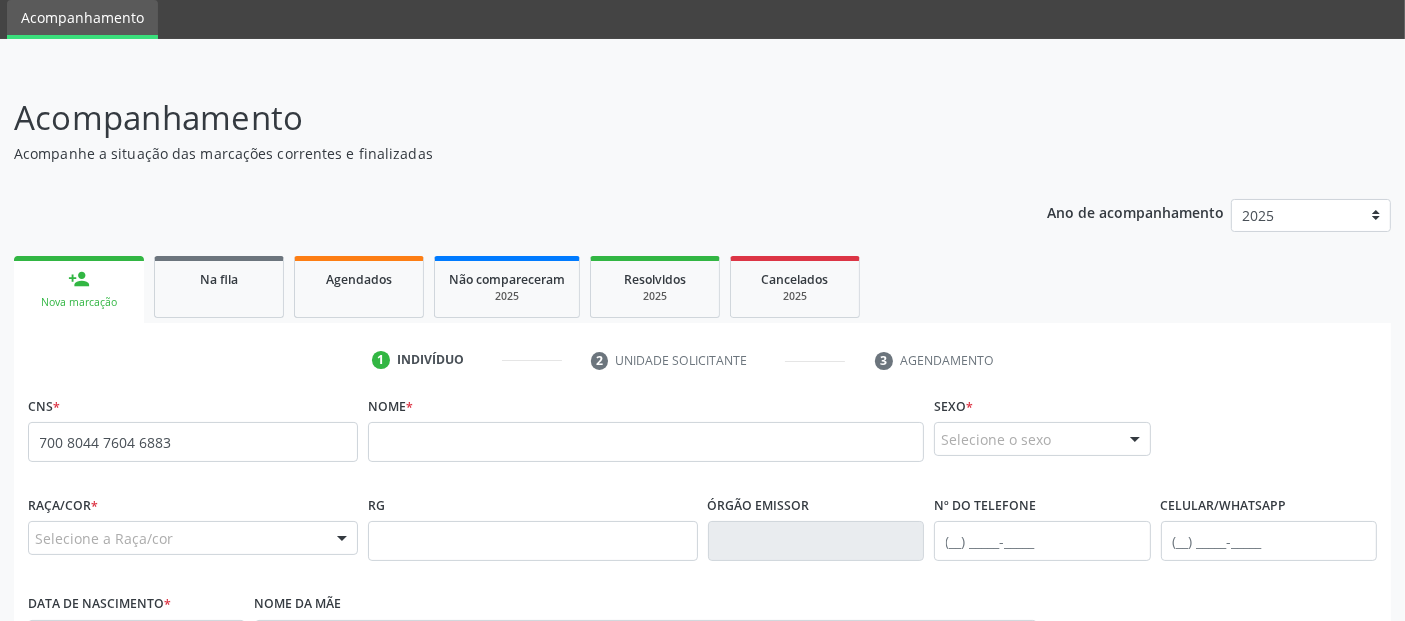 scroll, scrollTop: 360, scrollLeft: 0, axis: vertical 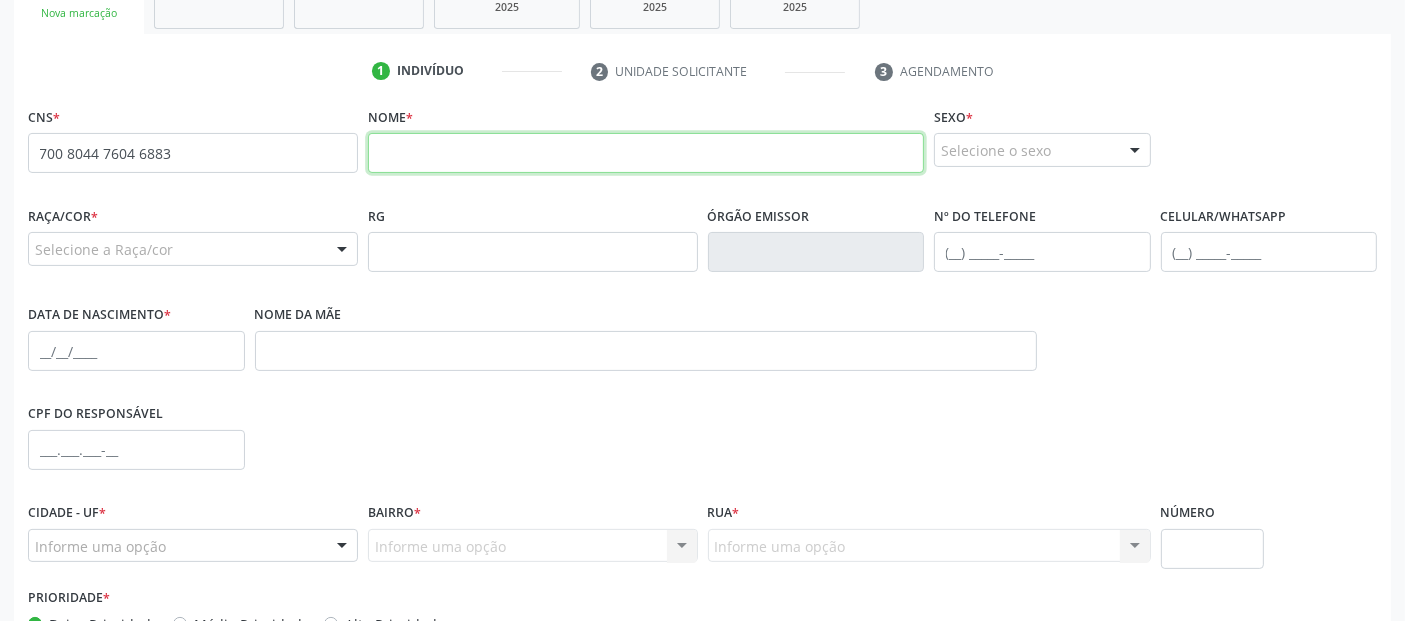 click at bounding box center [646, 153] 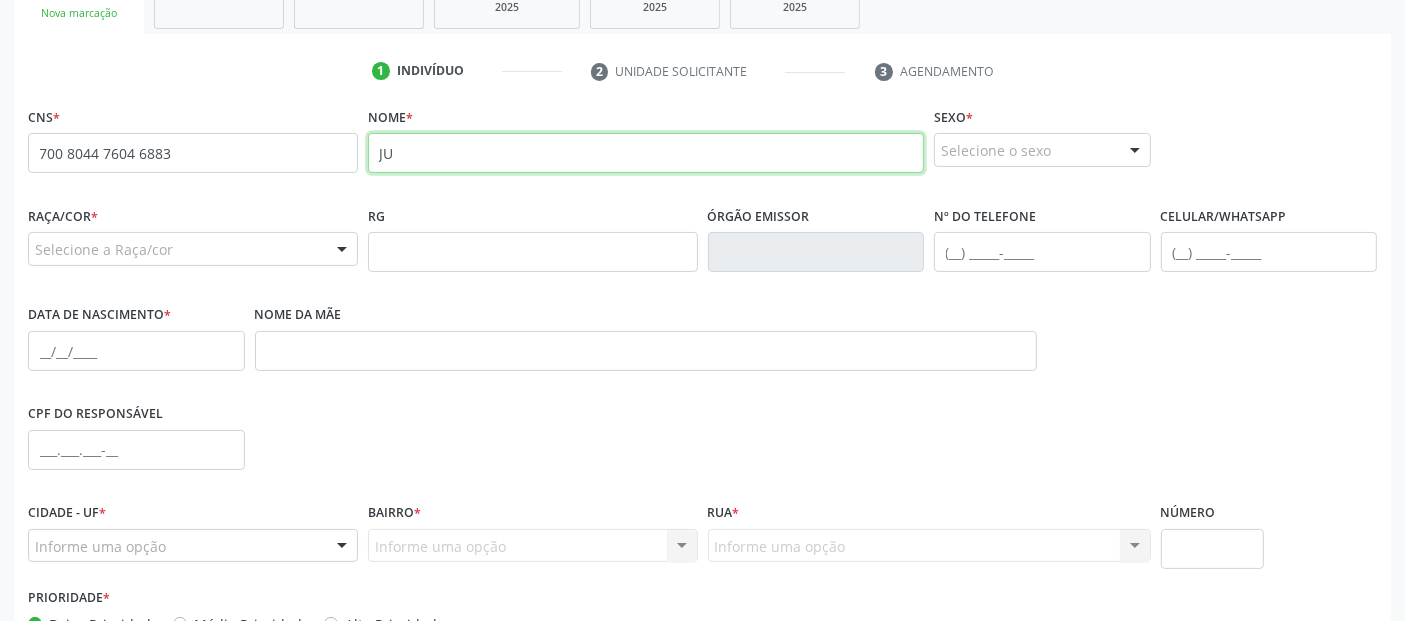 type on "J" 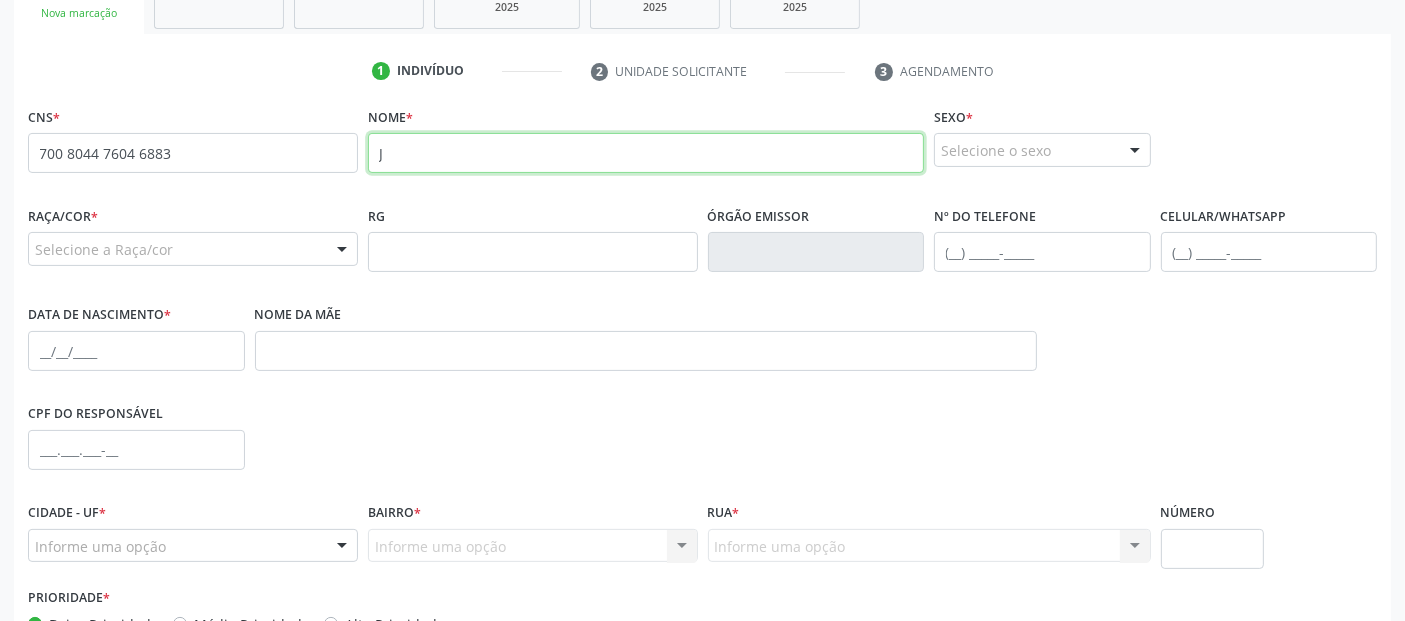 type 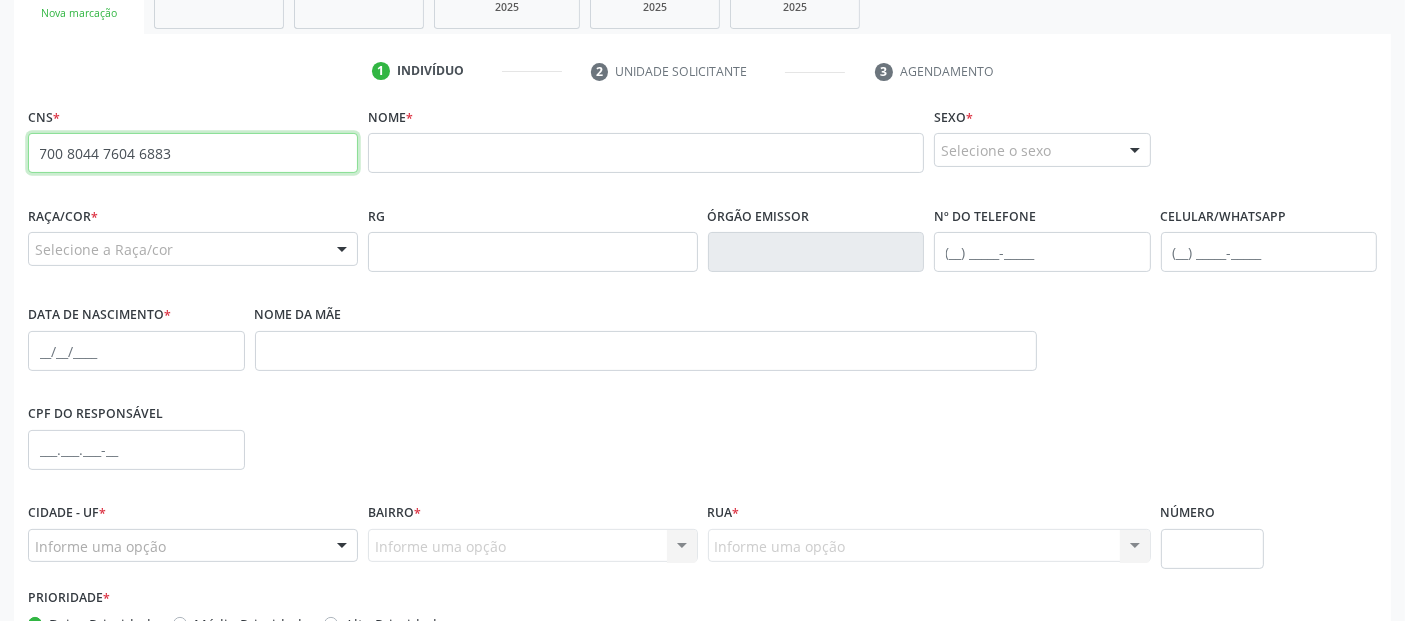 click on "700 8044 7604 6883" at bounding box center [193, 153] 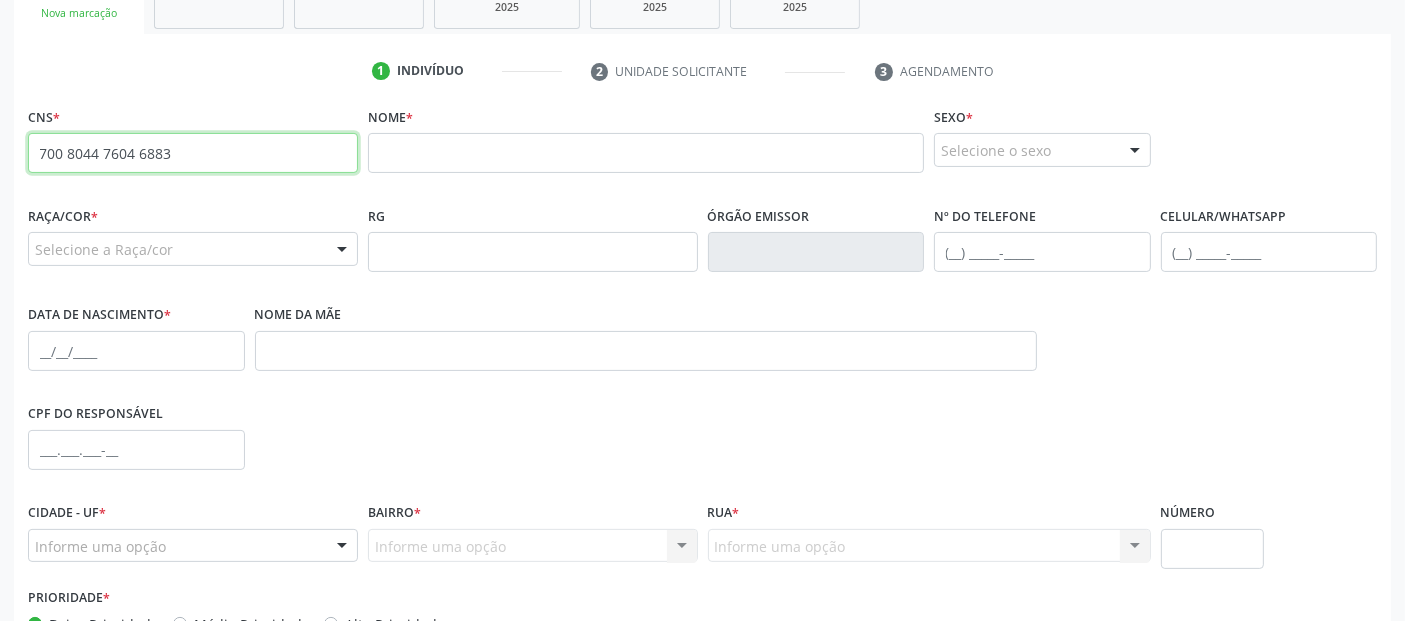 click on "700 8044 7604 6883" at bounding box center (193, 153) 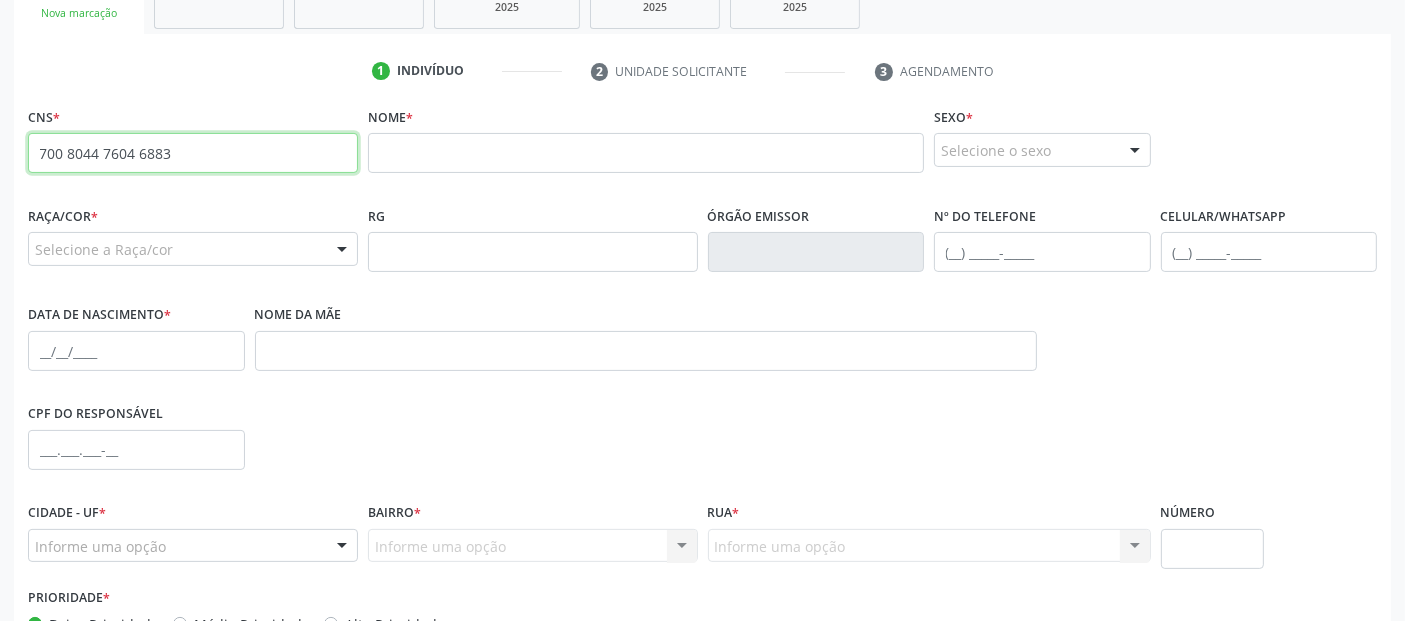 paste 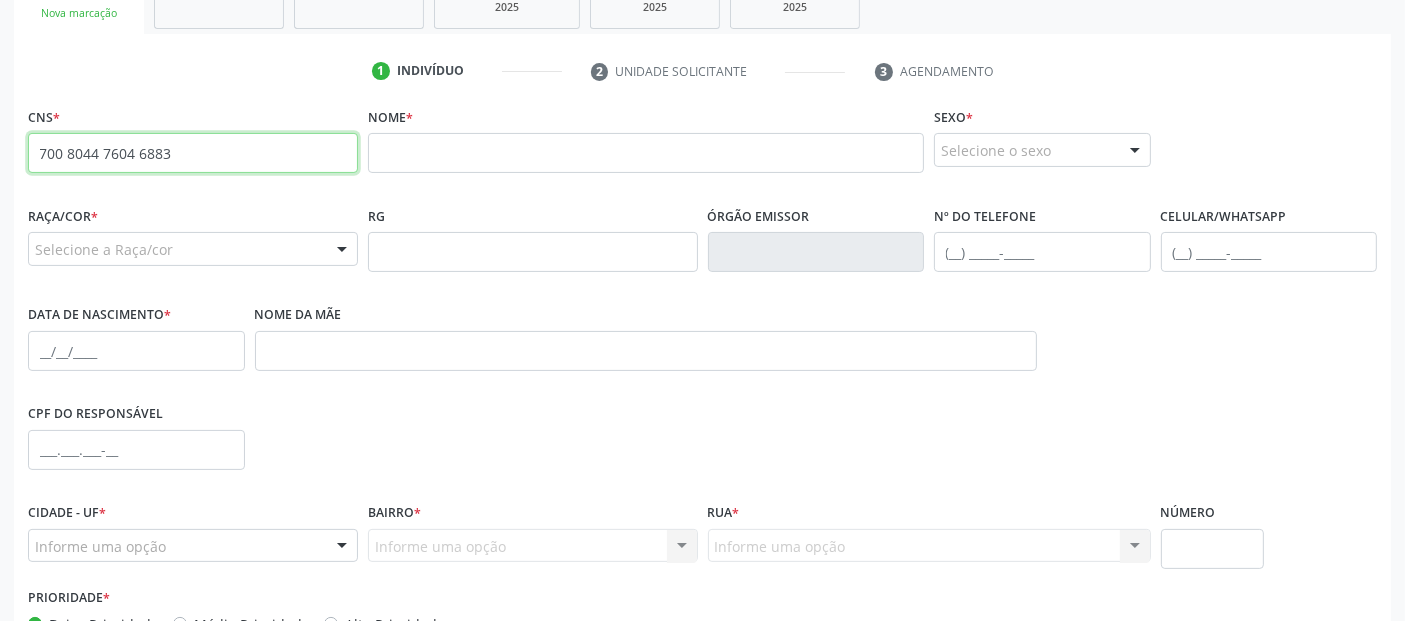 type on "700 8044 7604 6883" 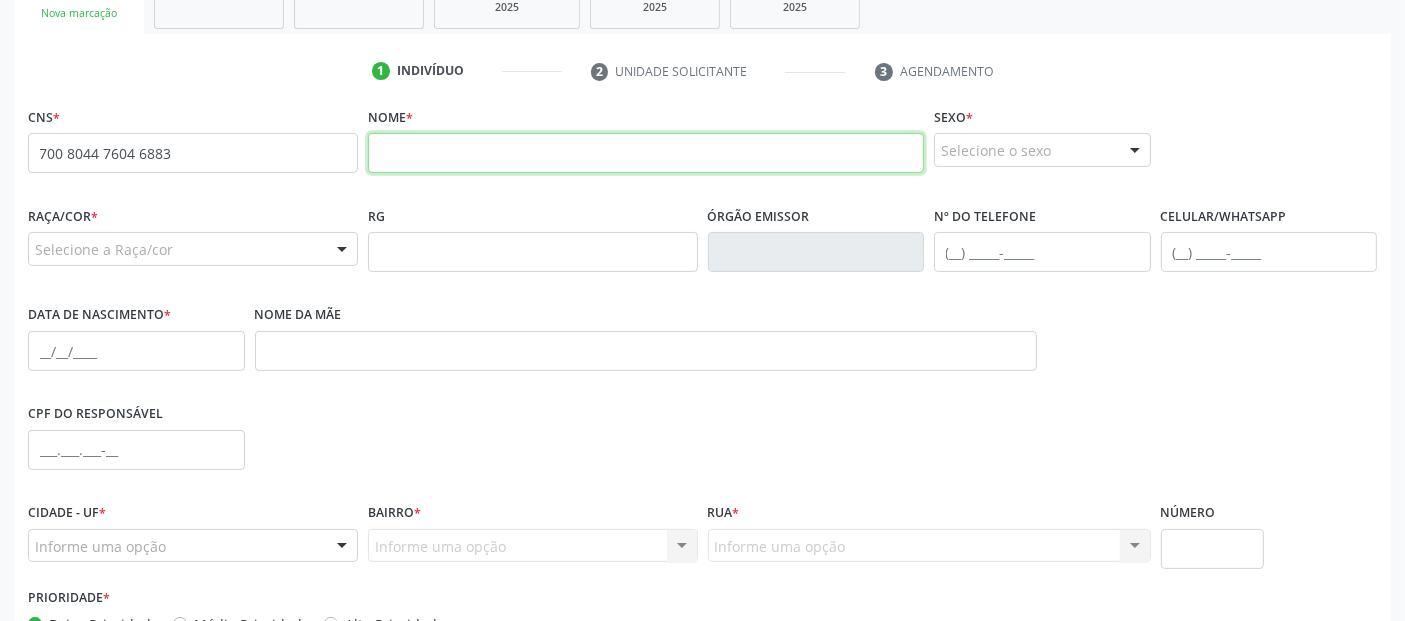 click at bounding box center (646, 153) 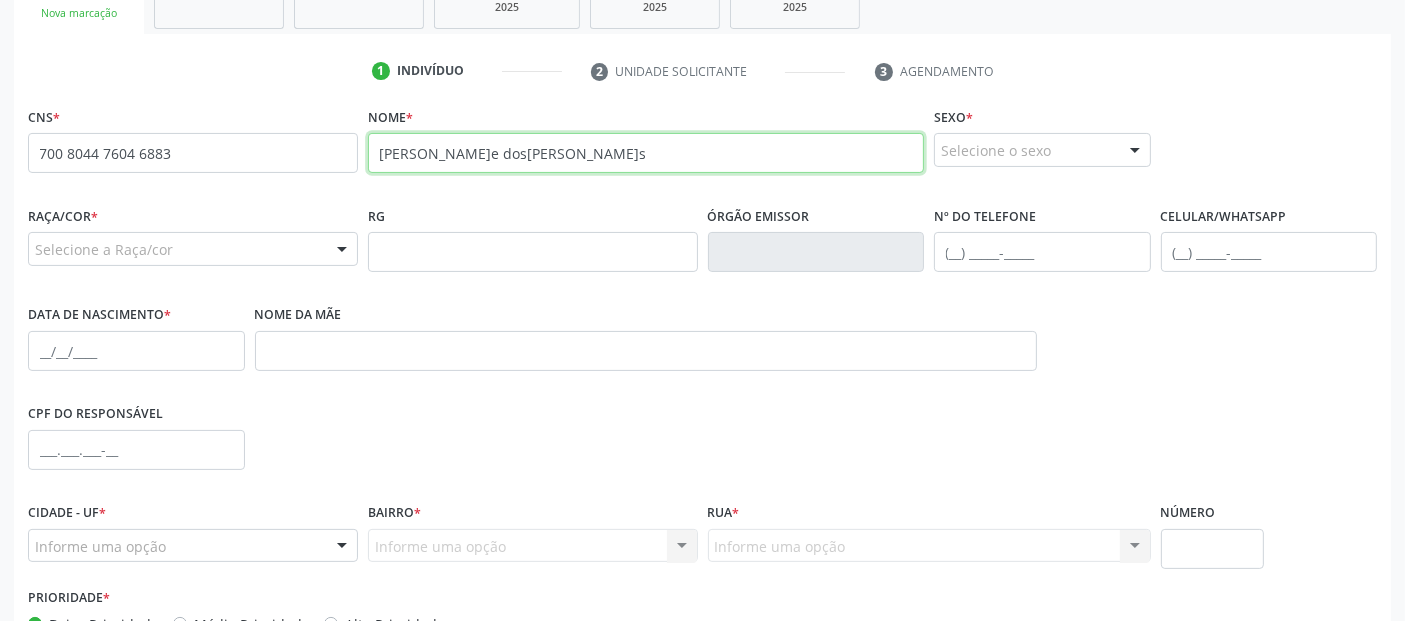 type on "[PERSON_NAME]e dos[PERSON_NAME]s" 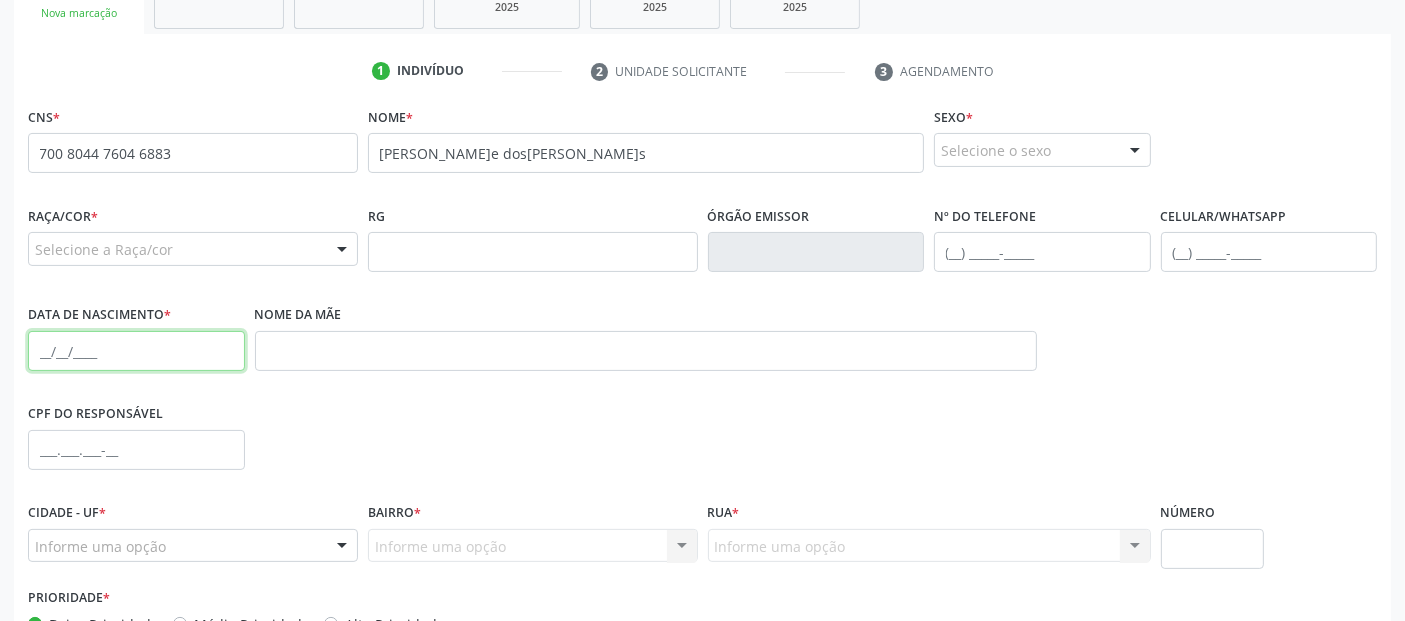click at bounding box center (136, 351) 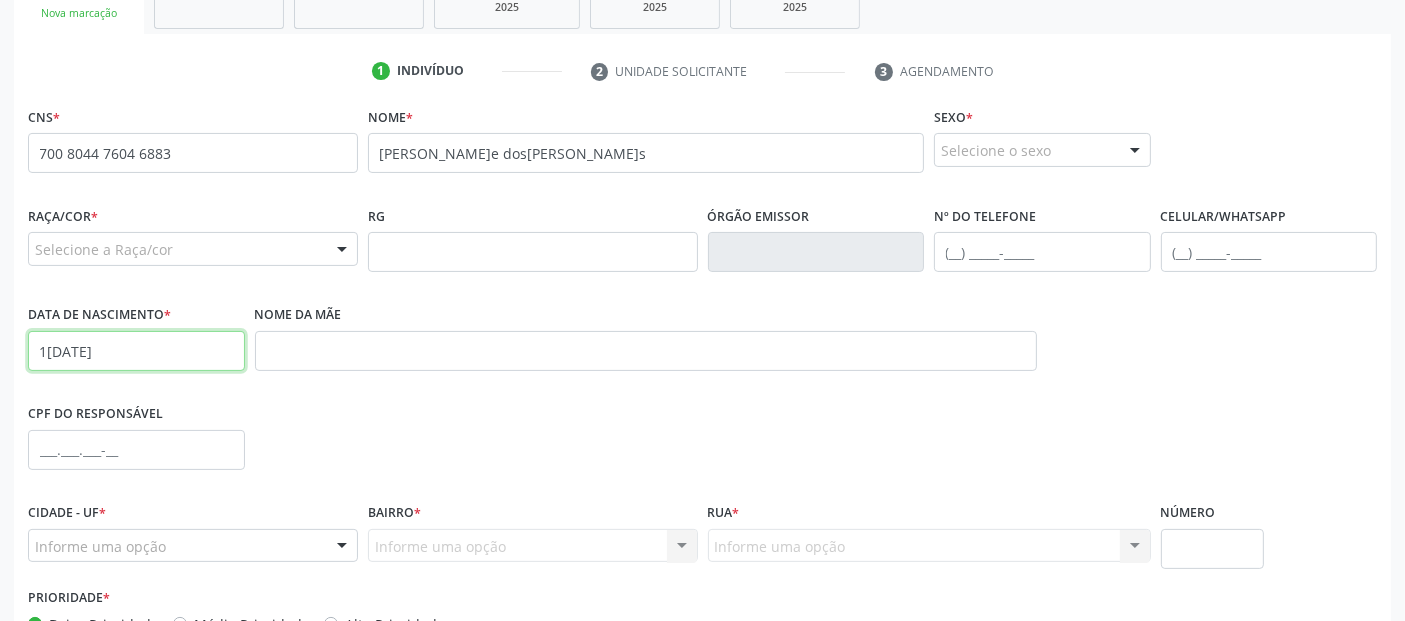 type on "1[DATE]" 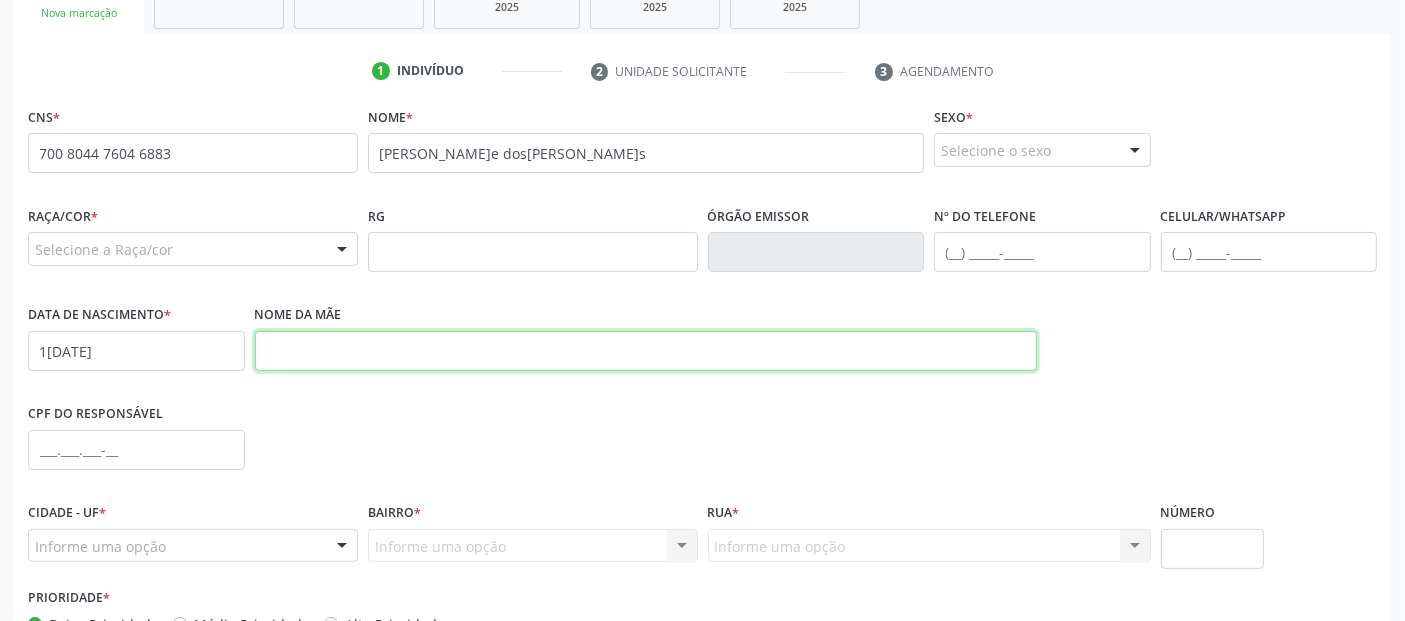 click at bounding box center (646, 351) 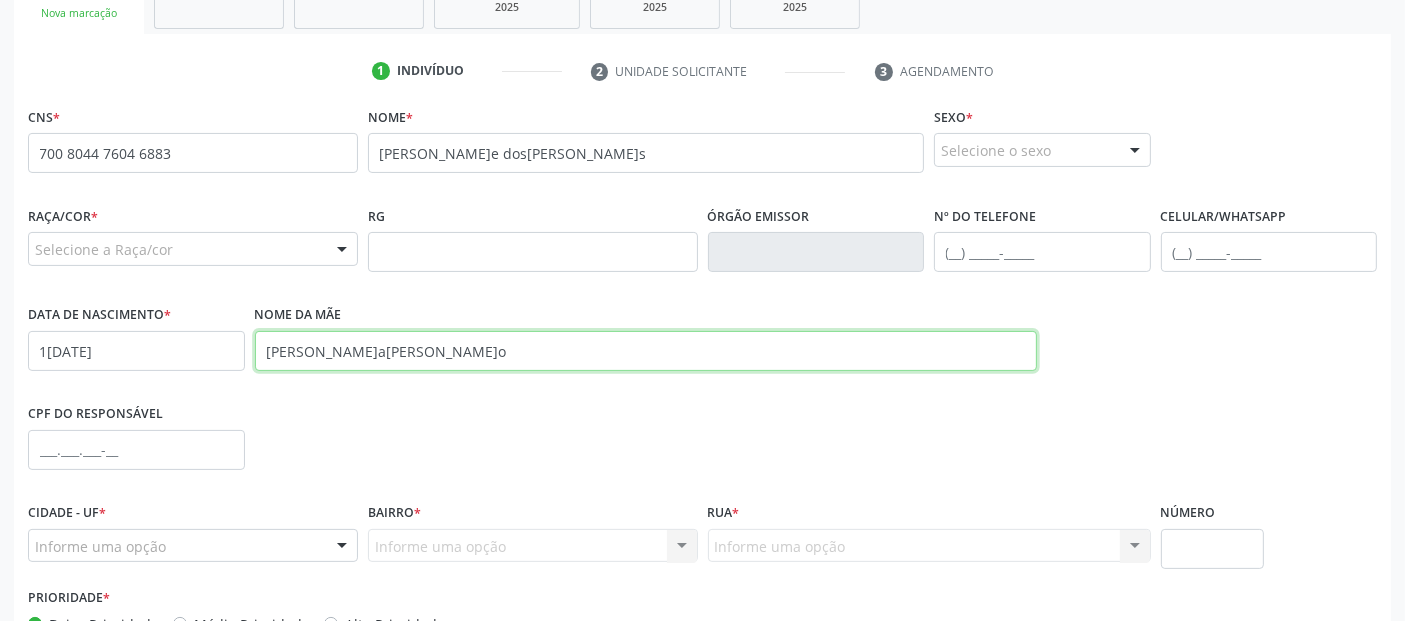type on "[PERSON_NAME]a[PERSON_NAME]o" 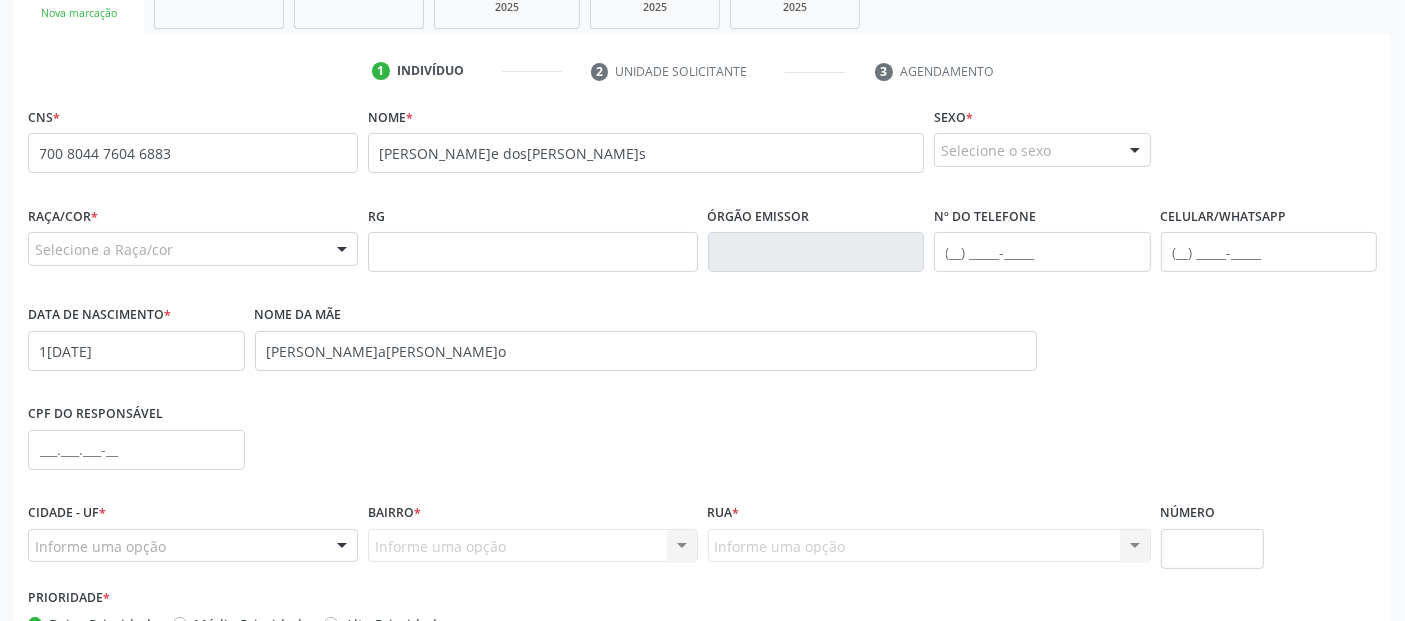click on "Nº do Telefone" at bounding box center [985, 216] 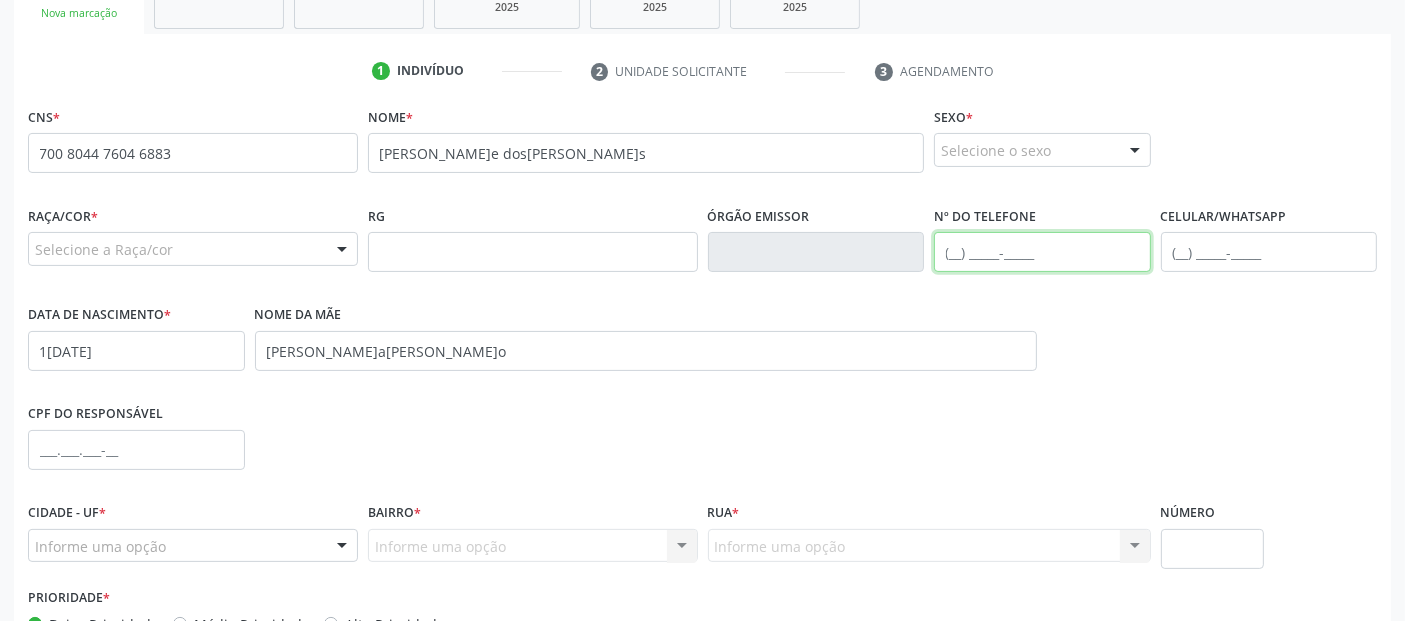 click at bounding box center (1042, 252) 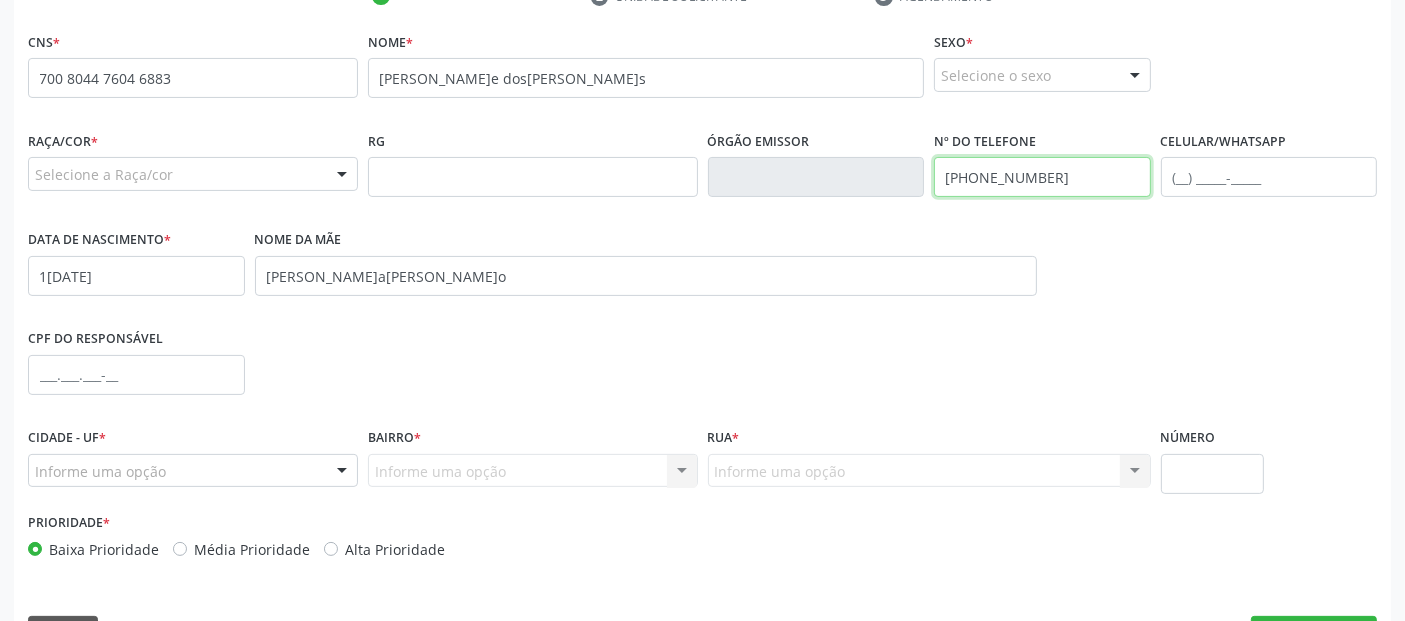 scroll, scrollTop: 489, scrollLeft: 0, axis: vertical 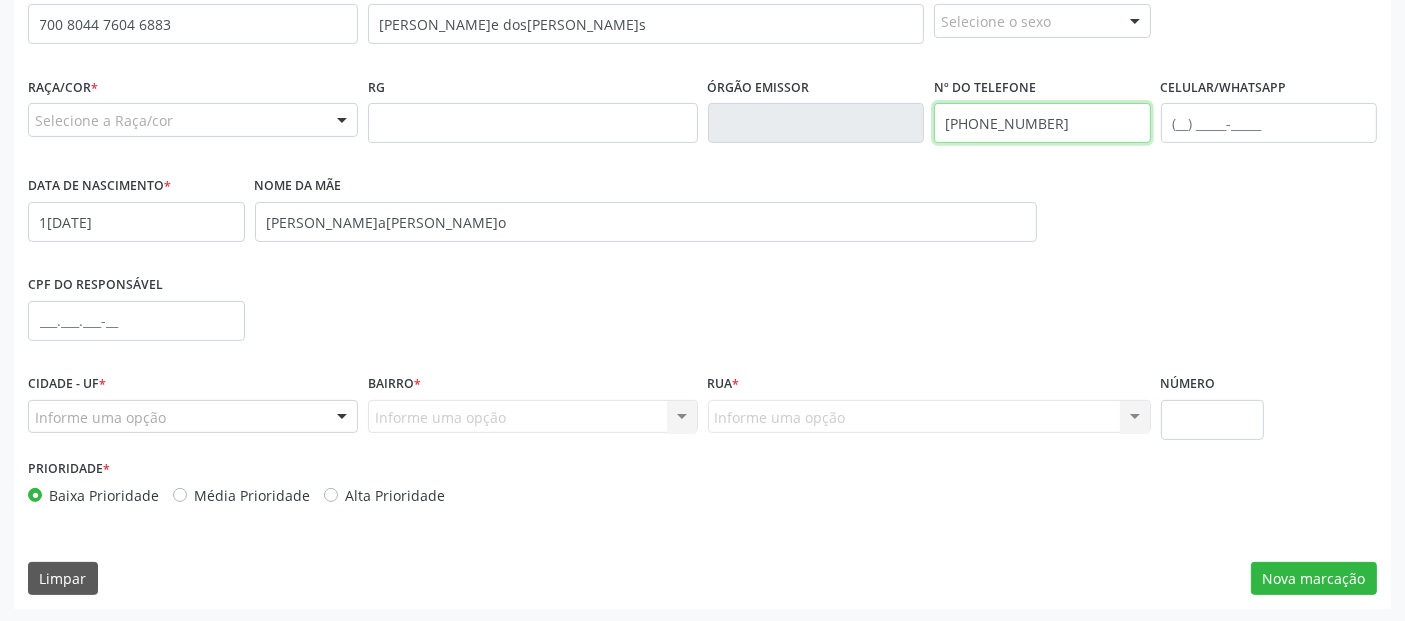 type on "[PHONE_NUMBER]" 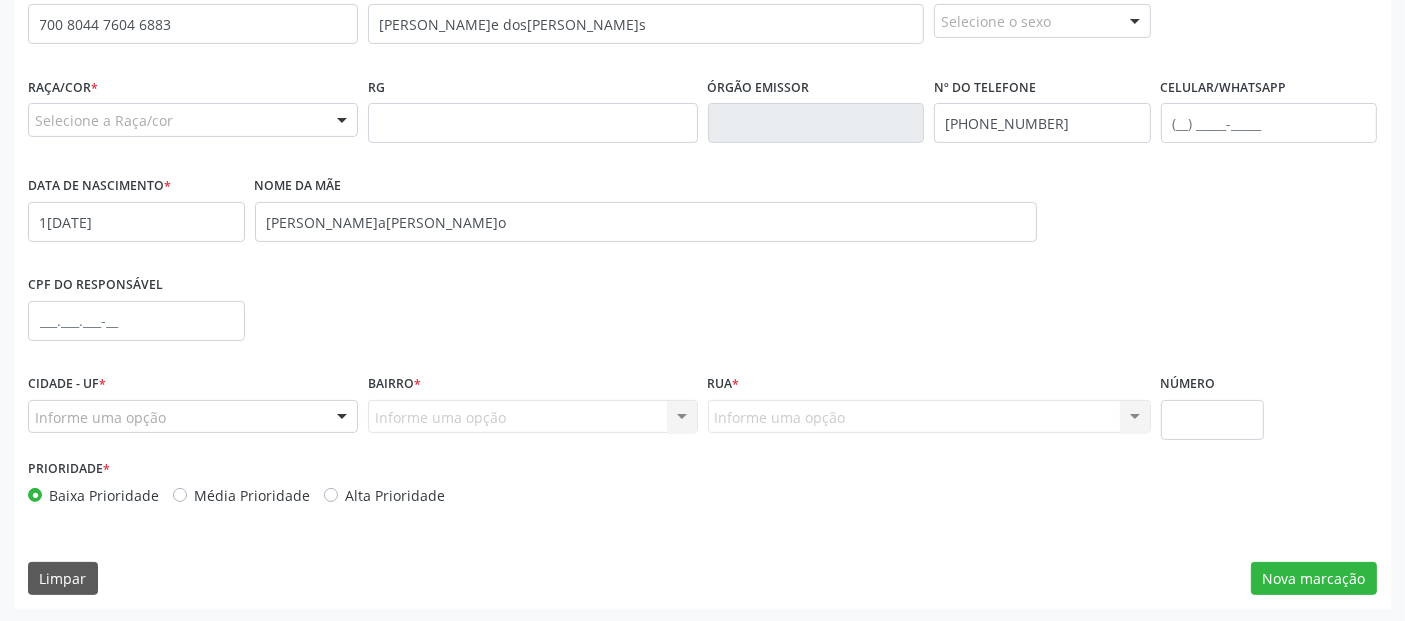 click on "Informe uma opção" at bounding box center (193, 417) 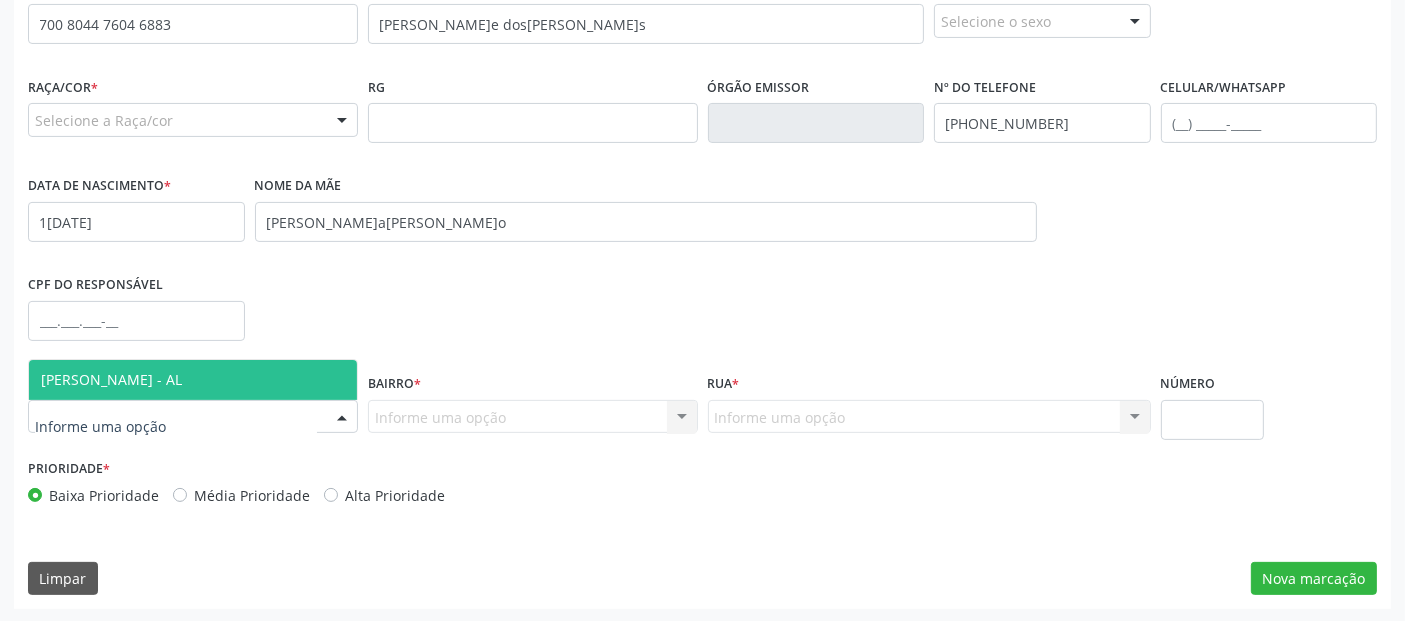 click on "[PERSON_NAME] - AL" at bounding box center [193, 380] 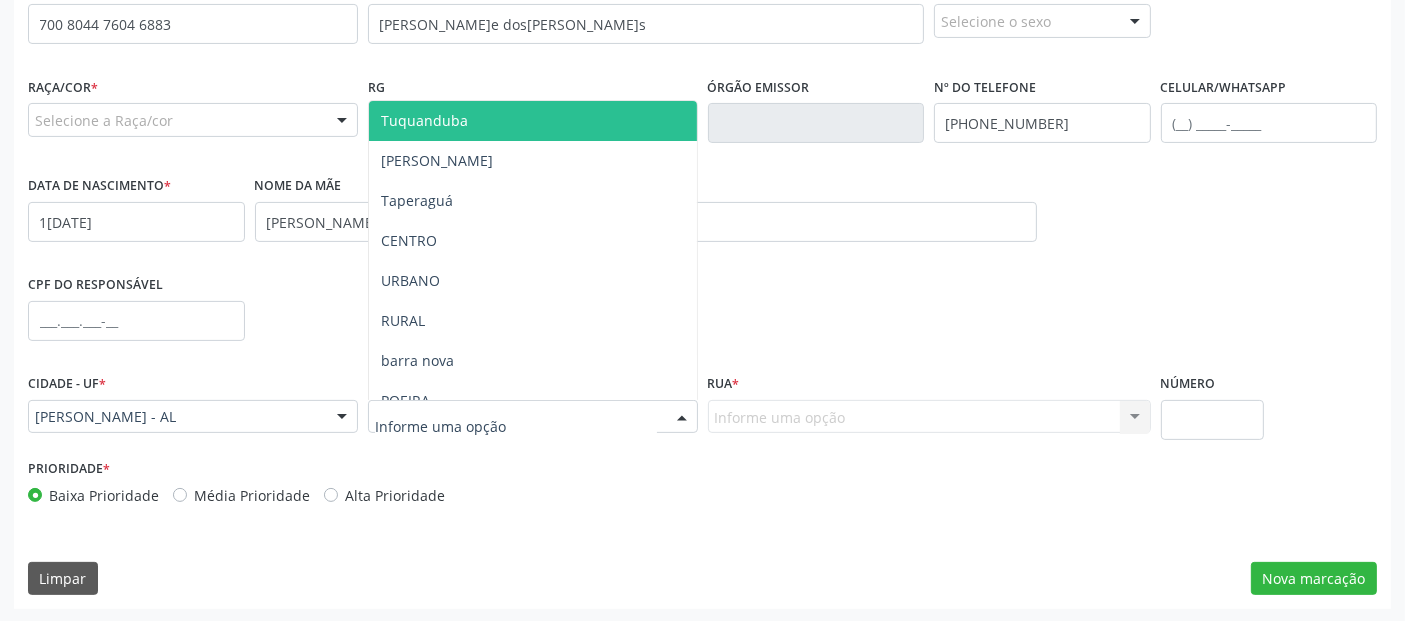 click at bounding box center (533, 417) 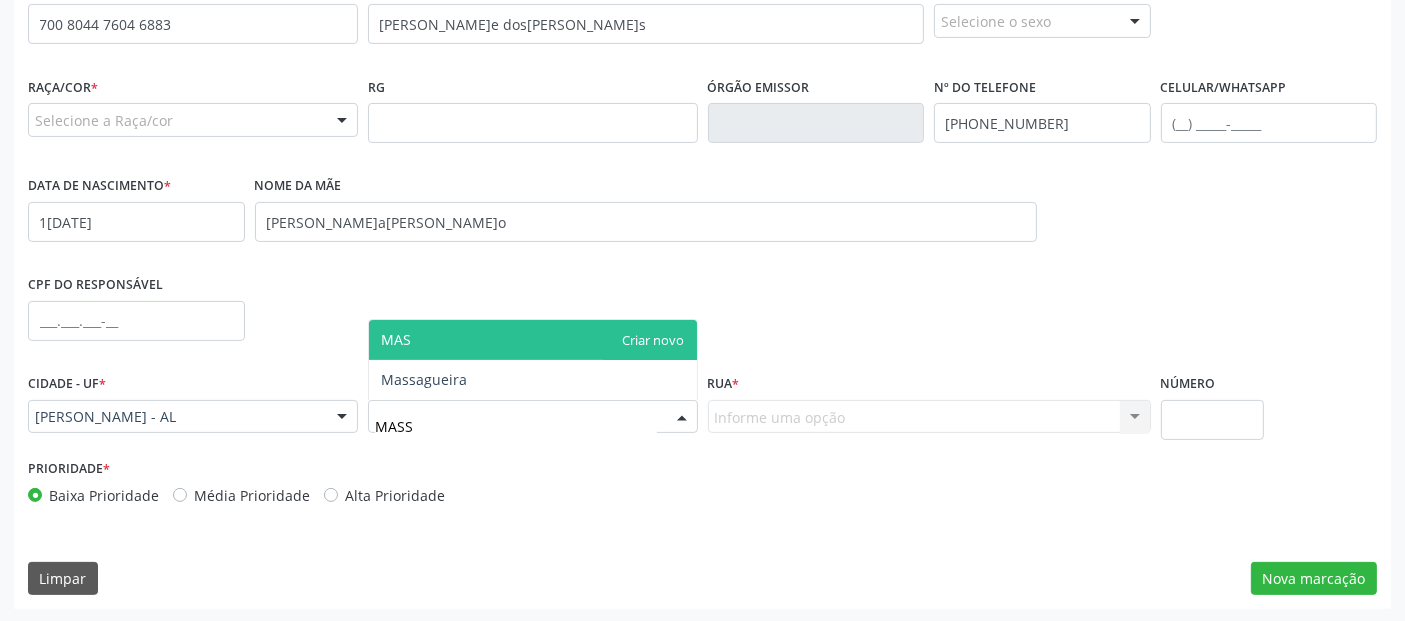 type on "MASSA" 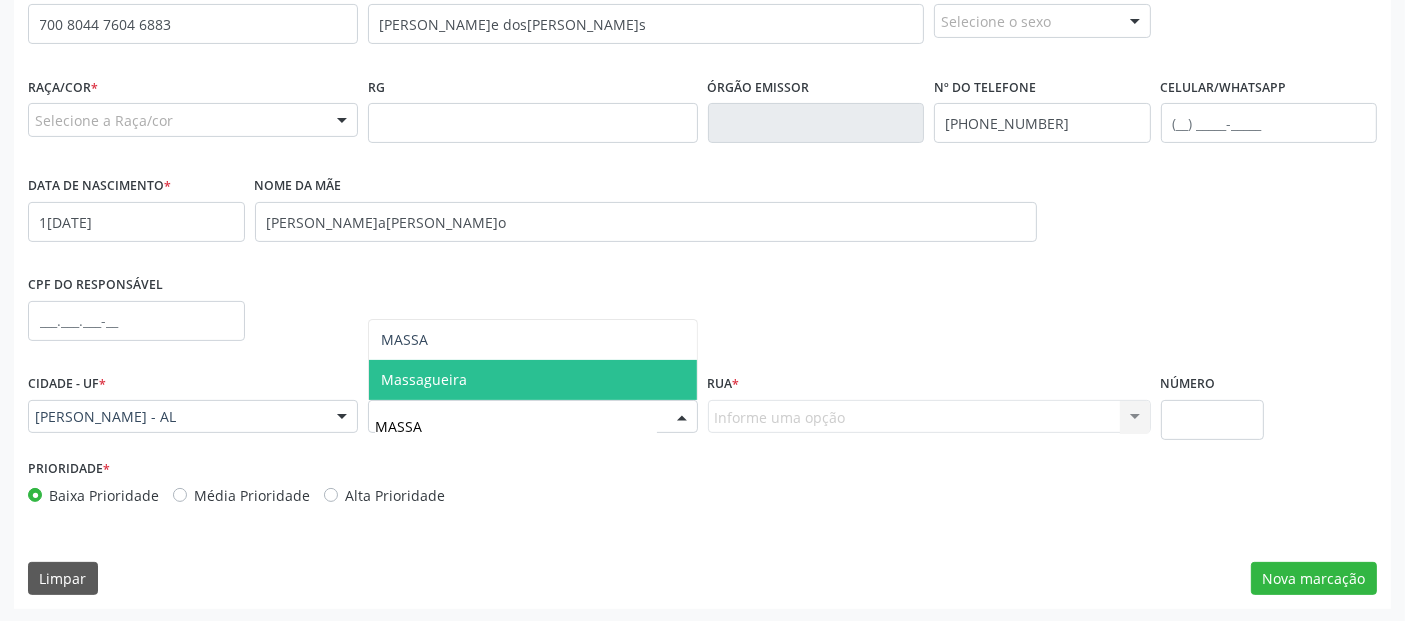 click on "Massagueira" at bounding box center [533, 380] 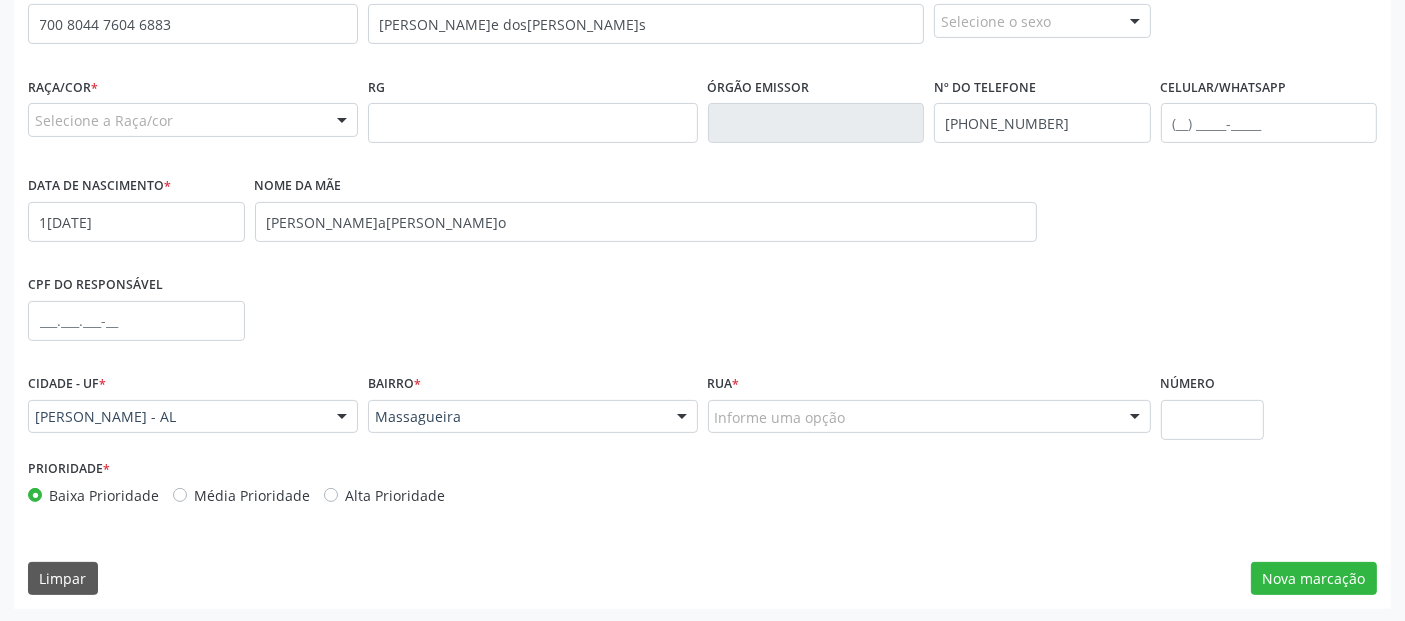 click on "Informe uma opção" at bounding box center [929, 417] 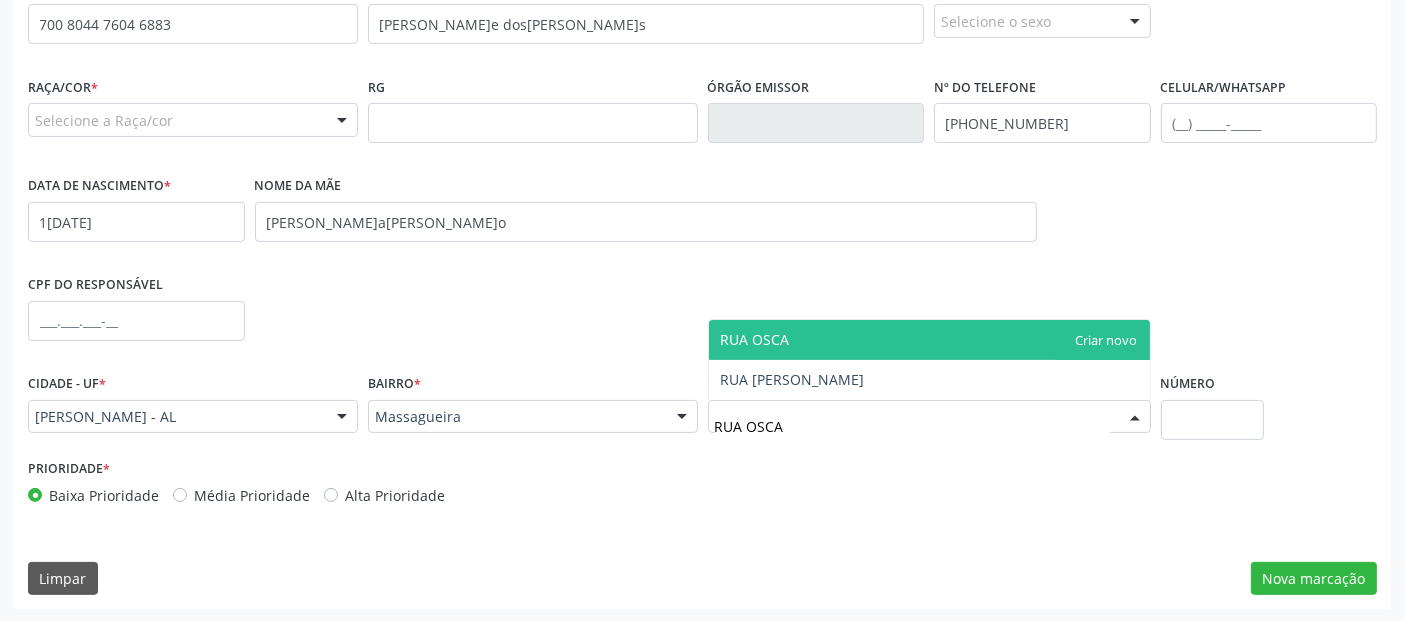 type on "[PERSON_NAME]R" 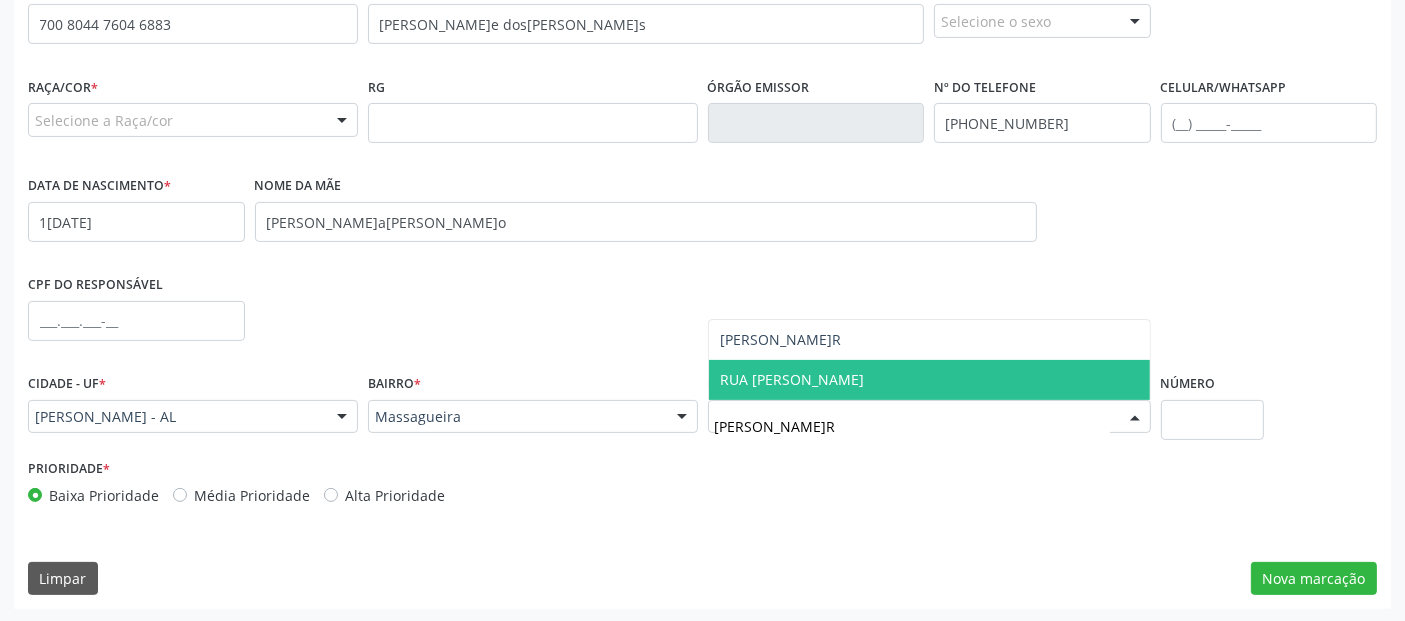click on "RUA [PERSON_NAME]" at bounding box center (929, 380) 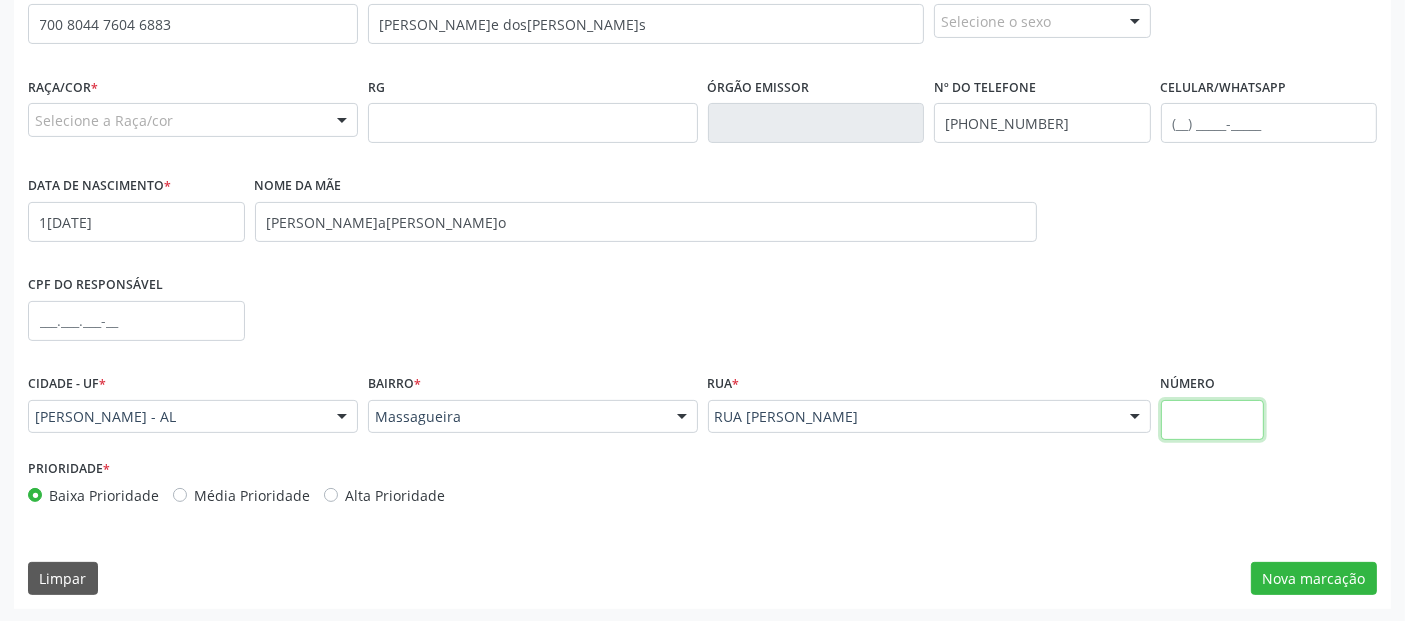 click at bounding box center [1212, 420] 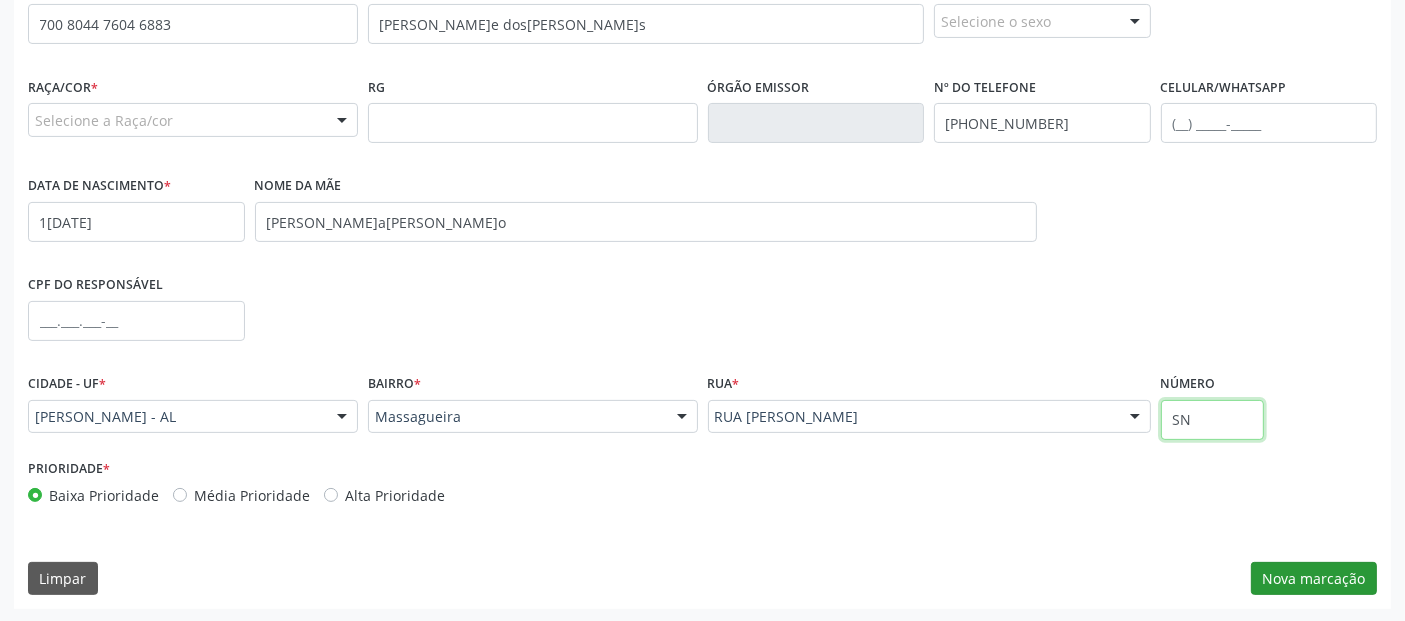 type on "SN" 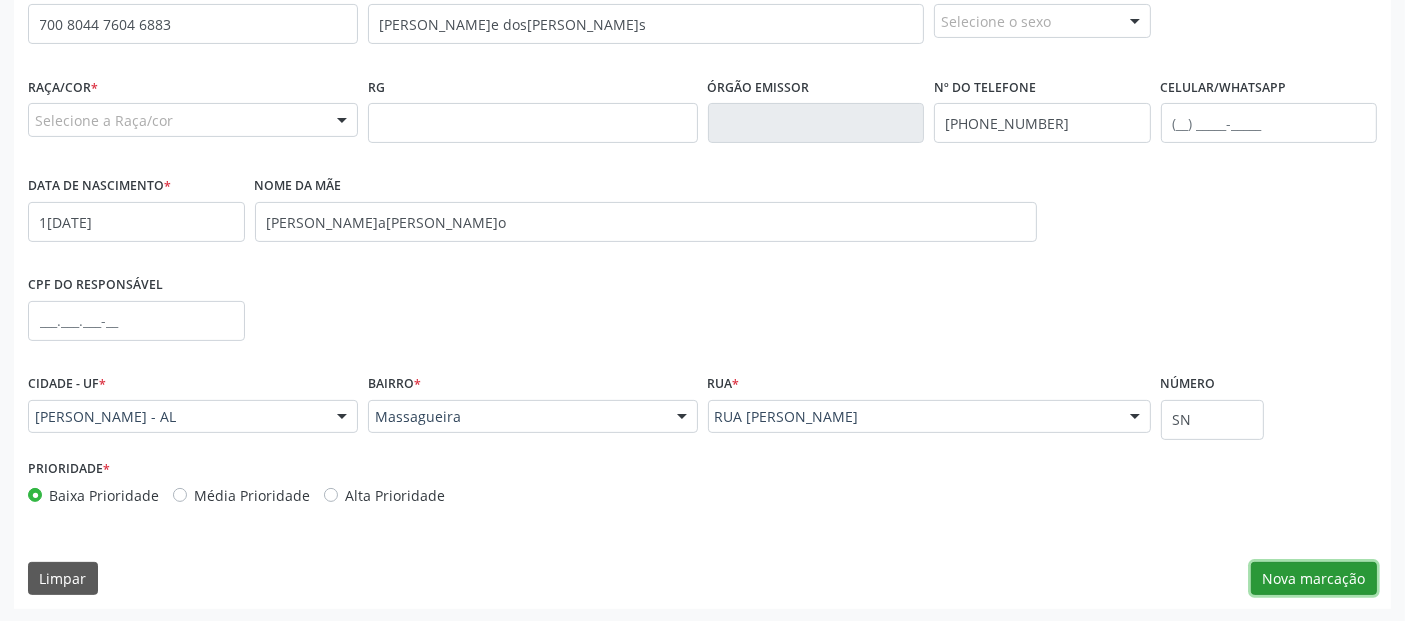 click on "Nova marcação" at bounding box center [1314, 579] 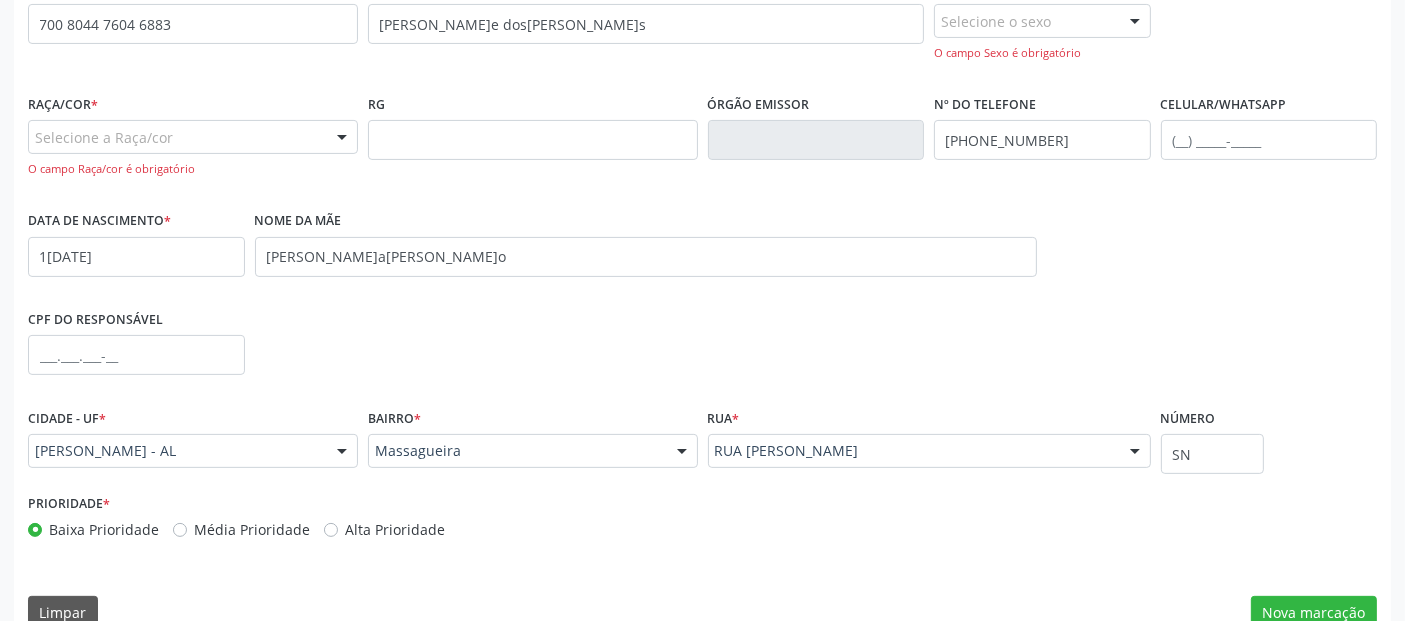 click at bounding box center (342, 138) 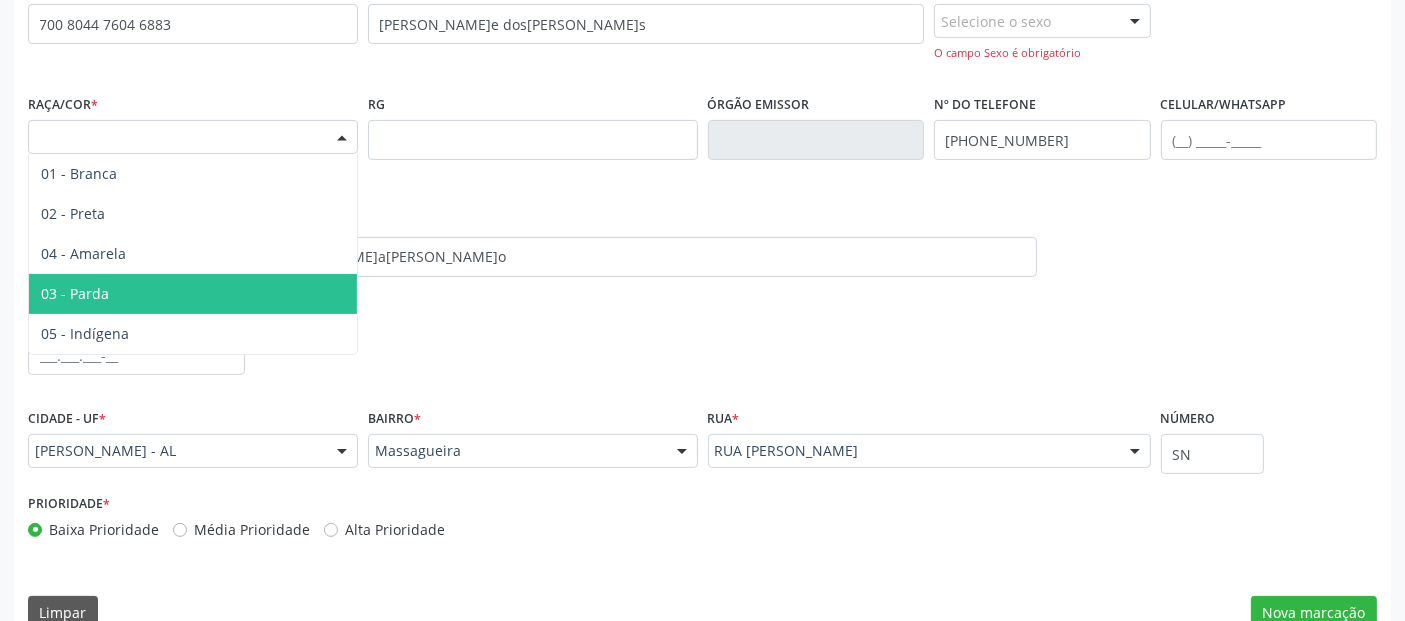 click on "03 - Parda" at bounding box center (193, 294) 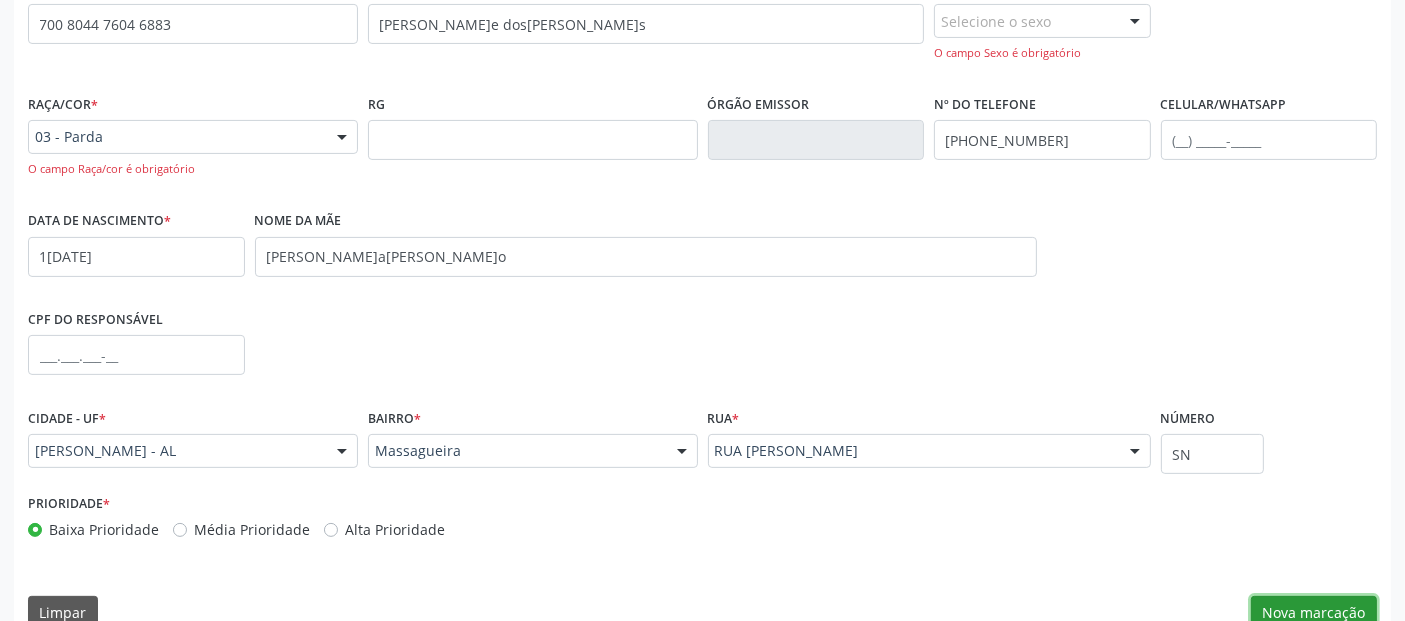 click on "Nova marcação" at bounding box center [1314, 613] 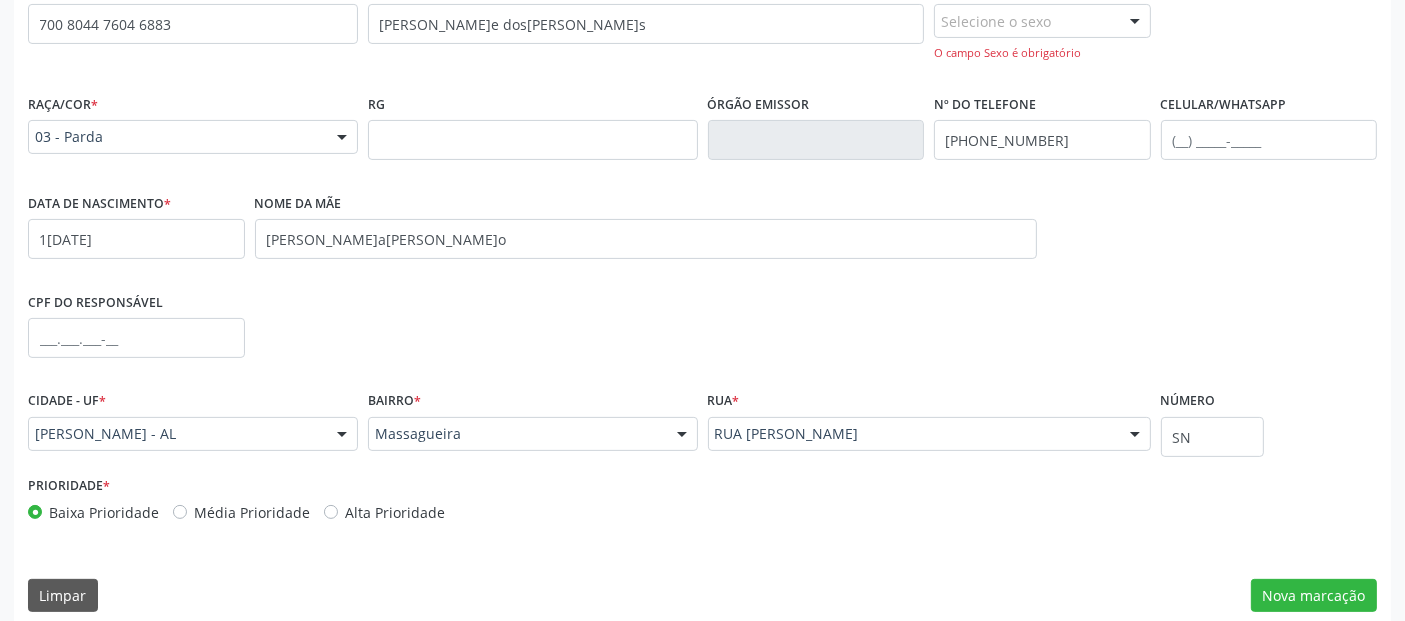 click on "Selecione o sexo" at bounding box center [1042, 21] 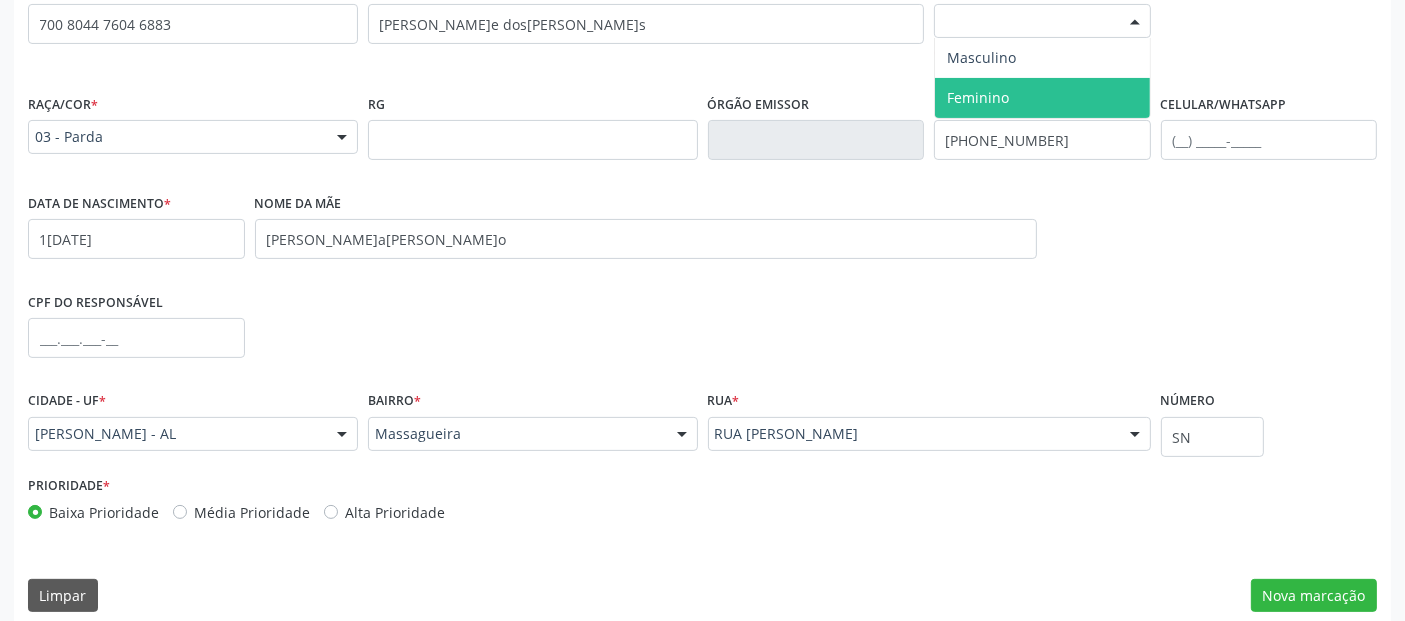 click on "Feminino" at bounding box center [978, 97] 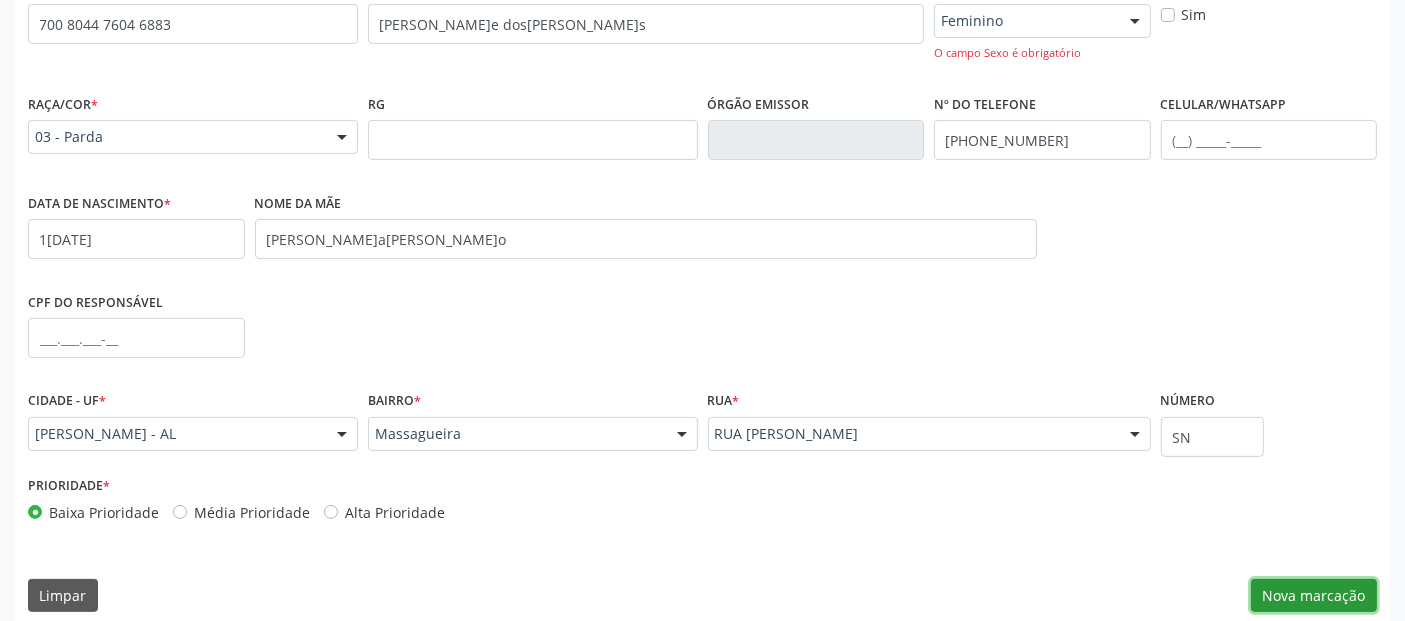 click on "Nova marcação" at bounding box center (1314, 596) 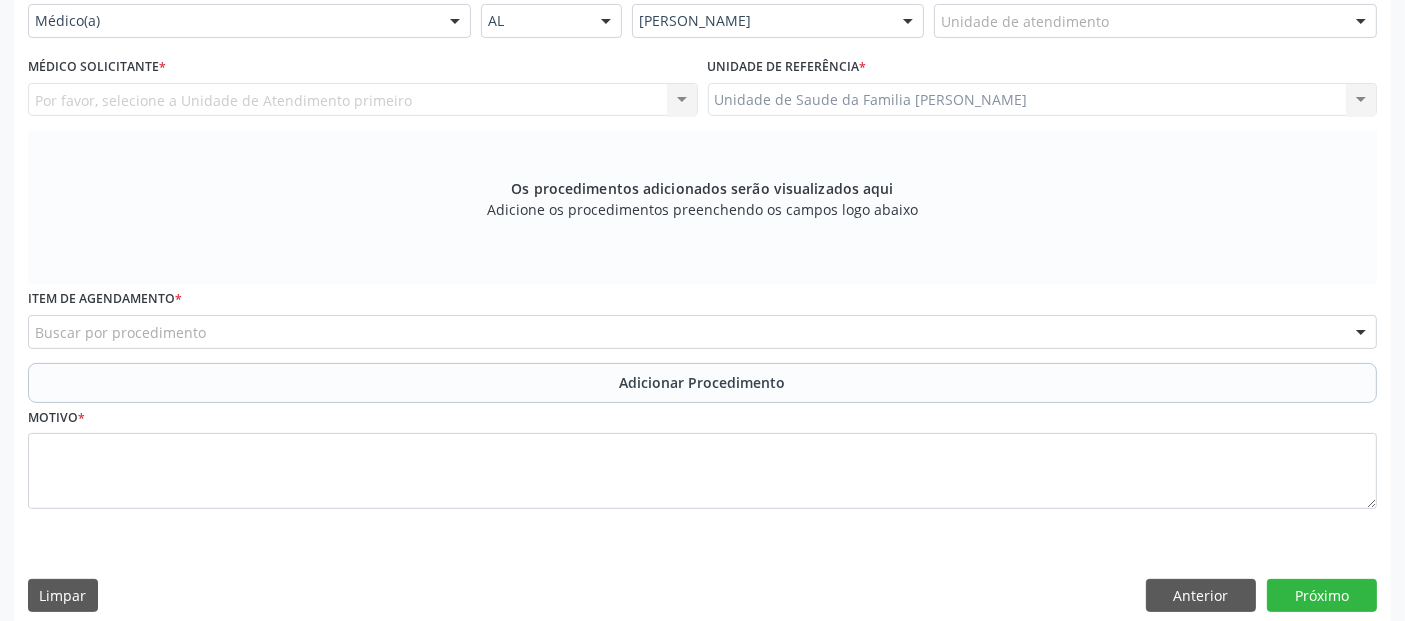 scroll, scrollTop: 342, scrollLeft: 0, axis: vertical 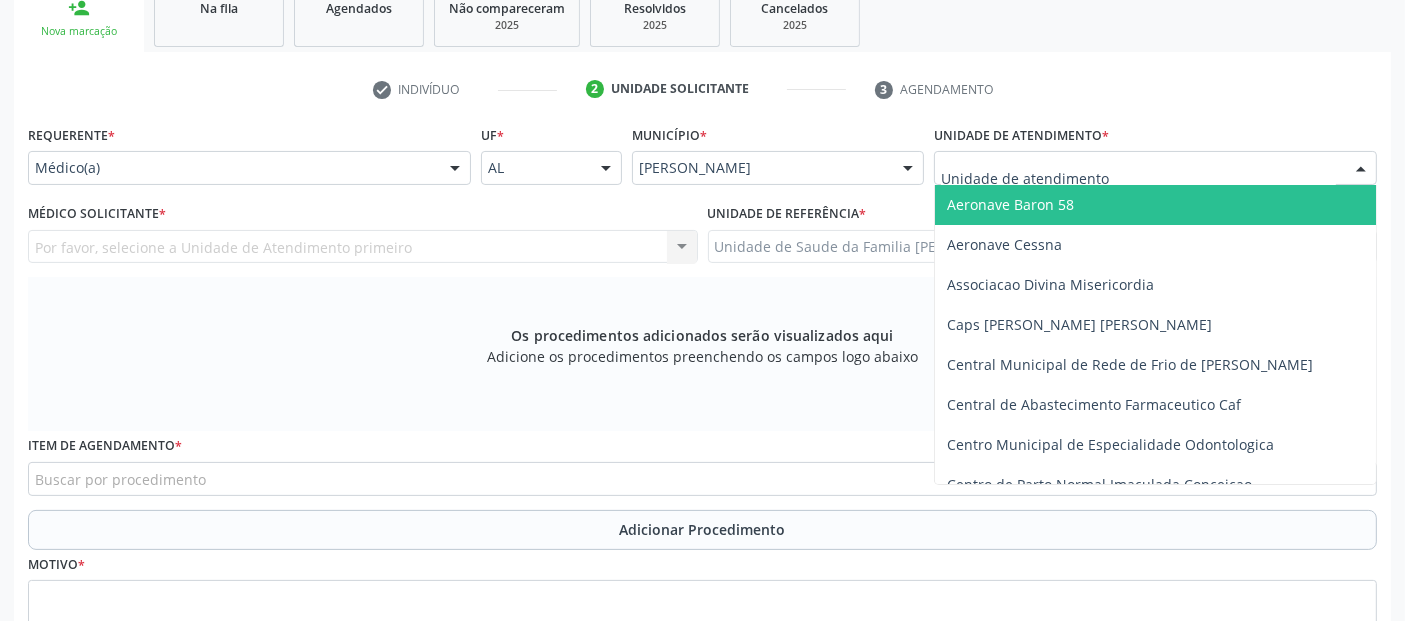 click at bounding box center (1155, 168) 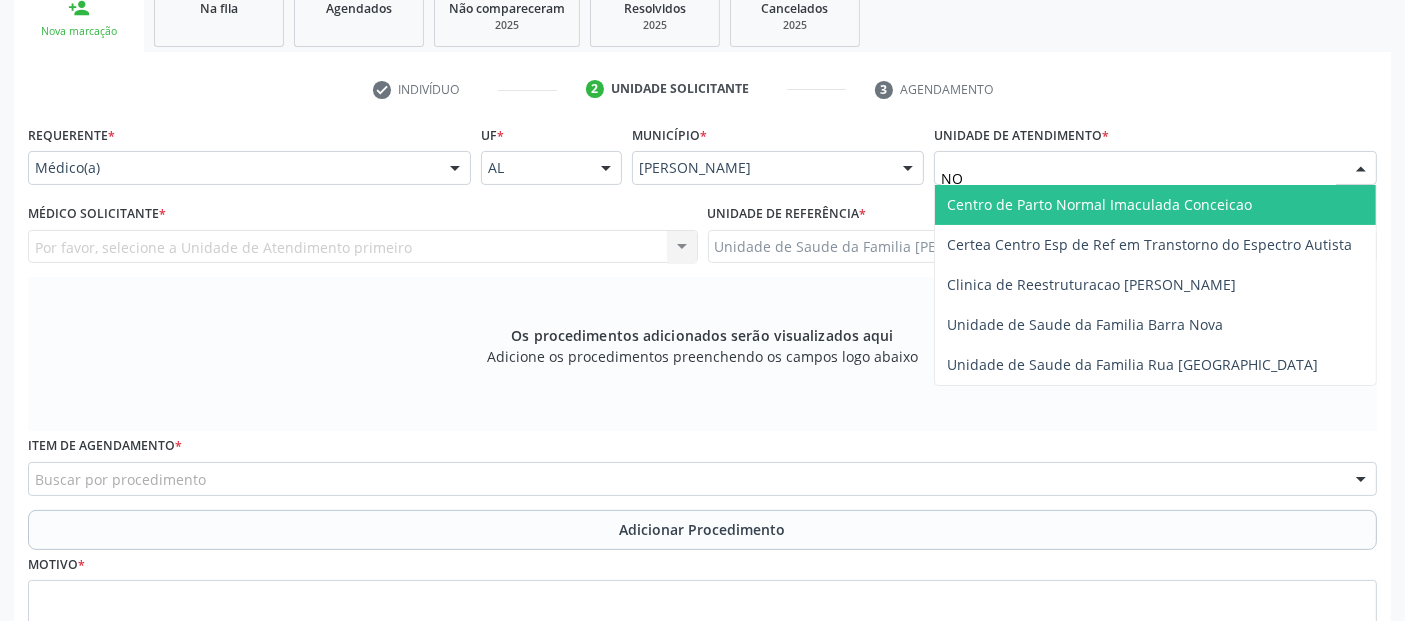 type on "N" 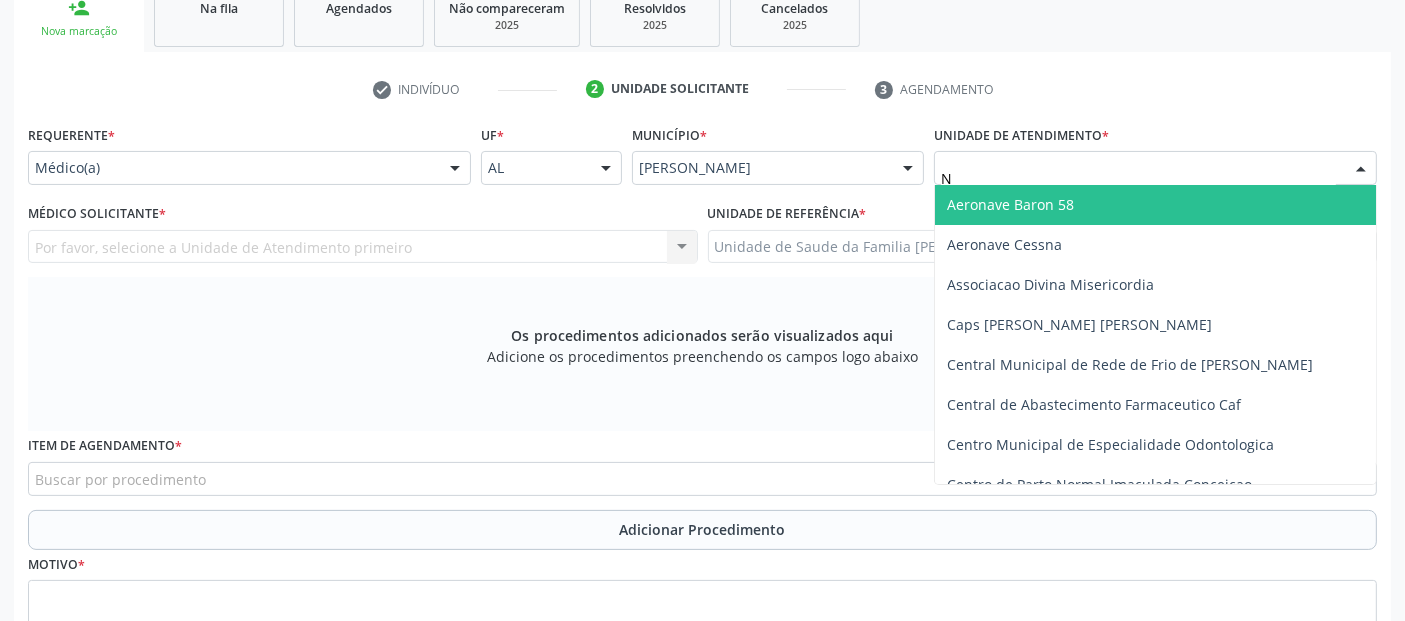 type 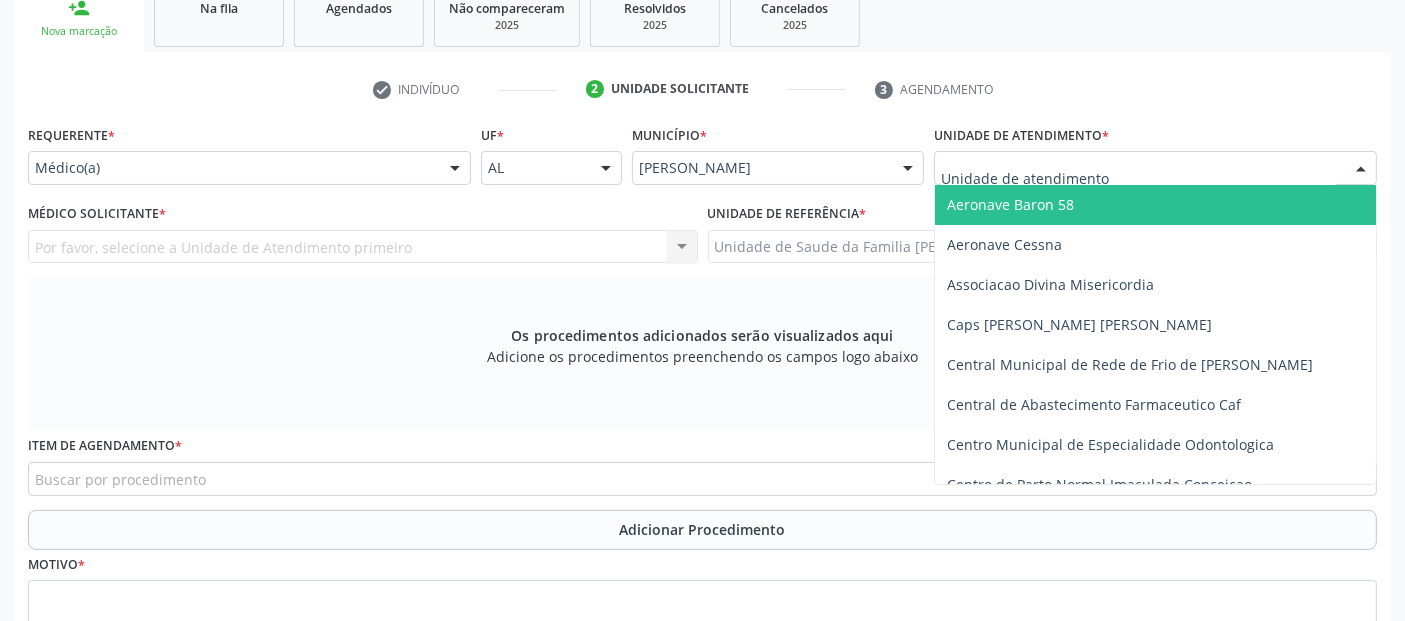 click on "Médico(a)" at bounding box center (249, 168) 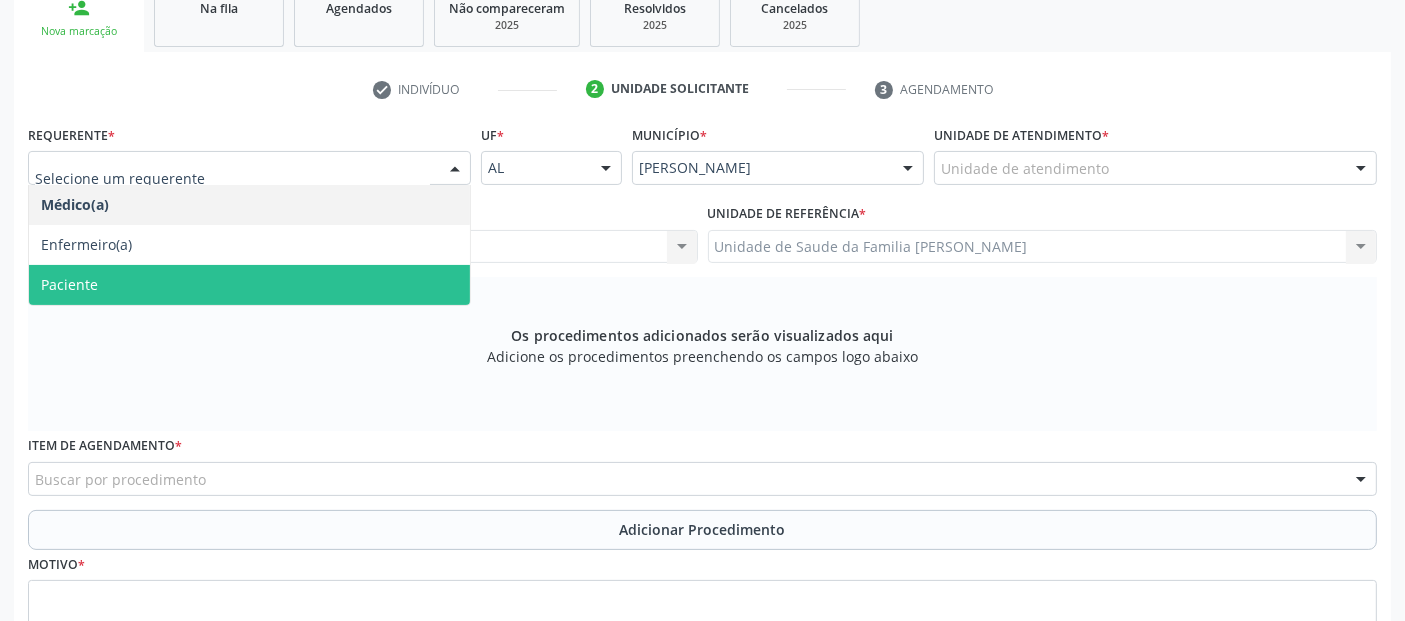 click on "Paciente" at bounding box center [249, 285] 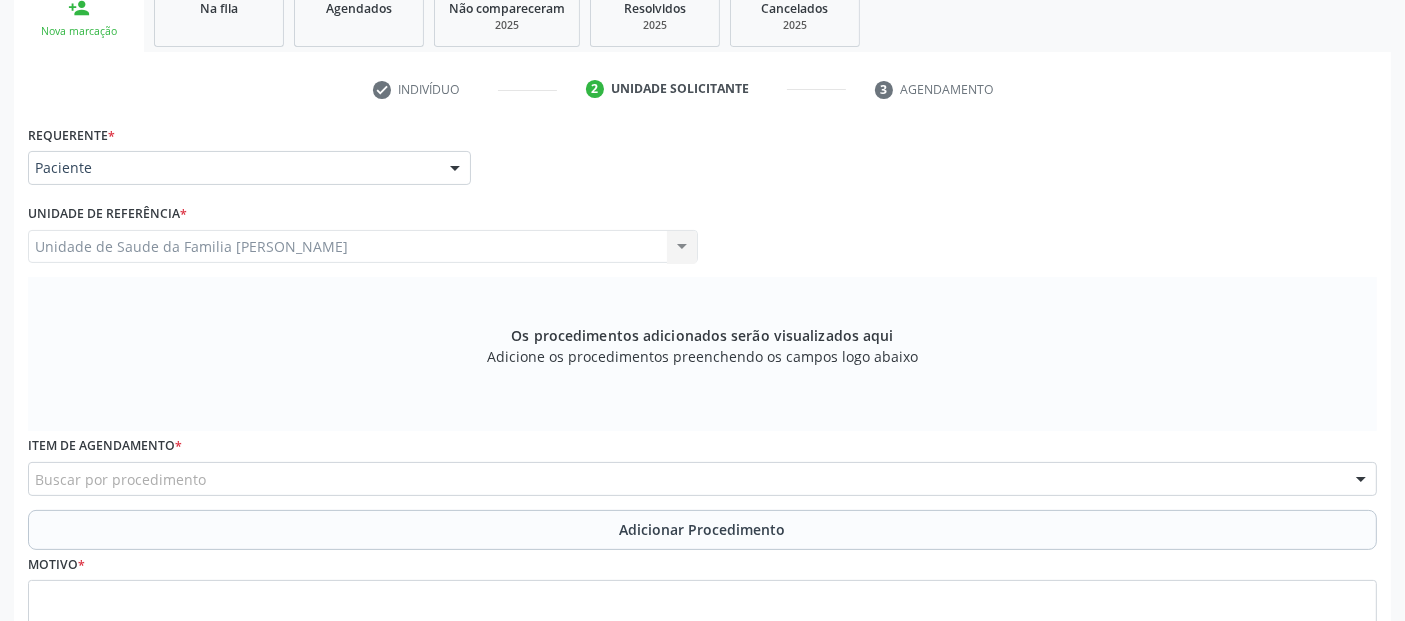 scroll, scrollTop: 505, scrollLeft: 0, axis: vertical 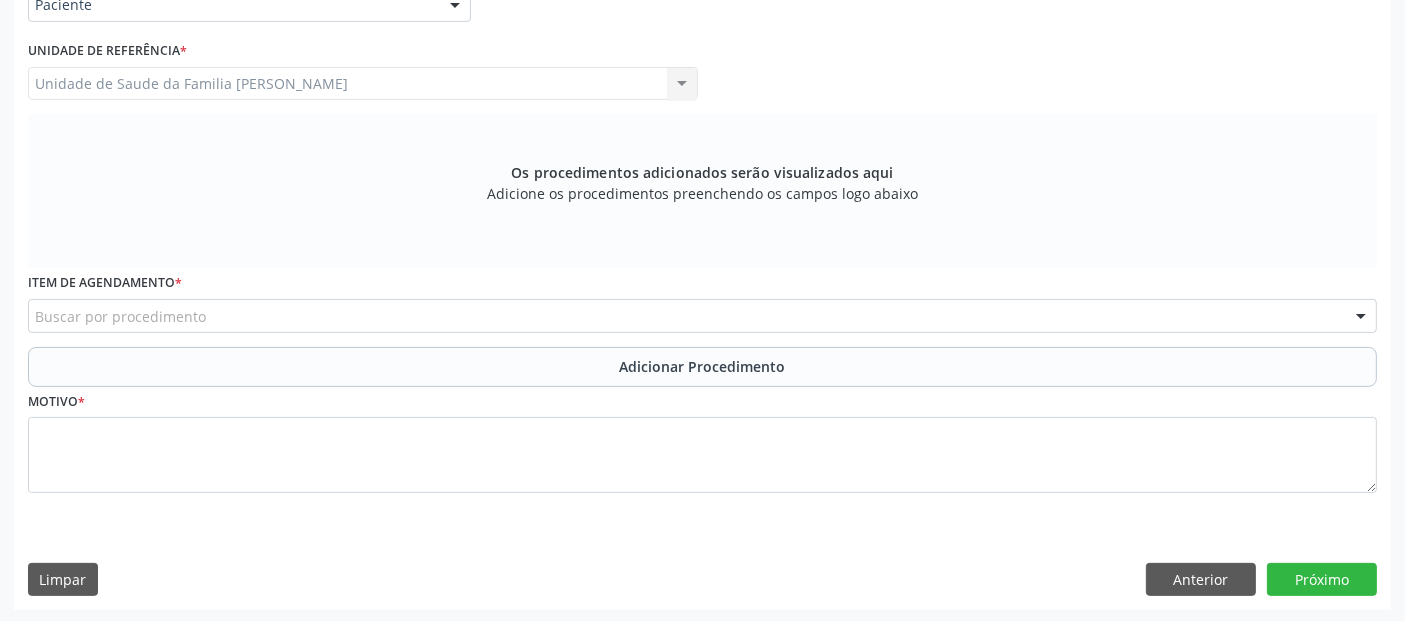 click on "Buscar por procedimento" at bounding box center [702, 316] 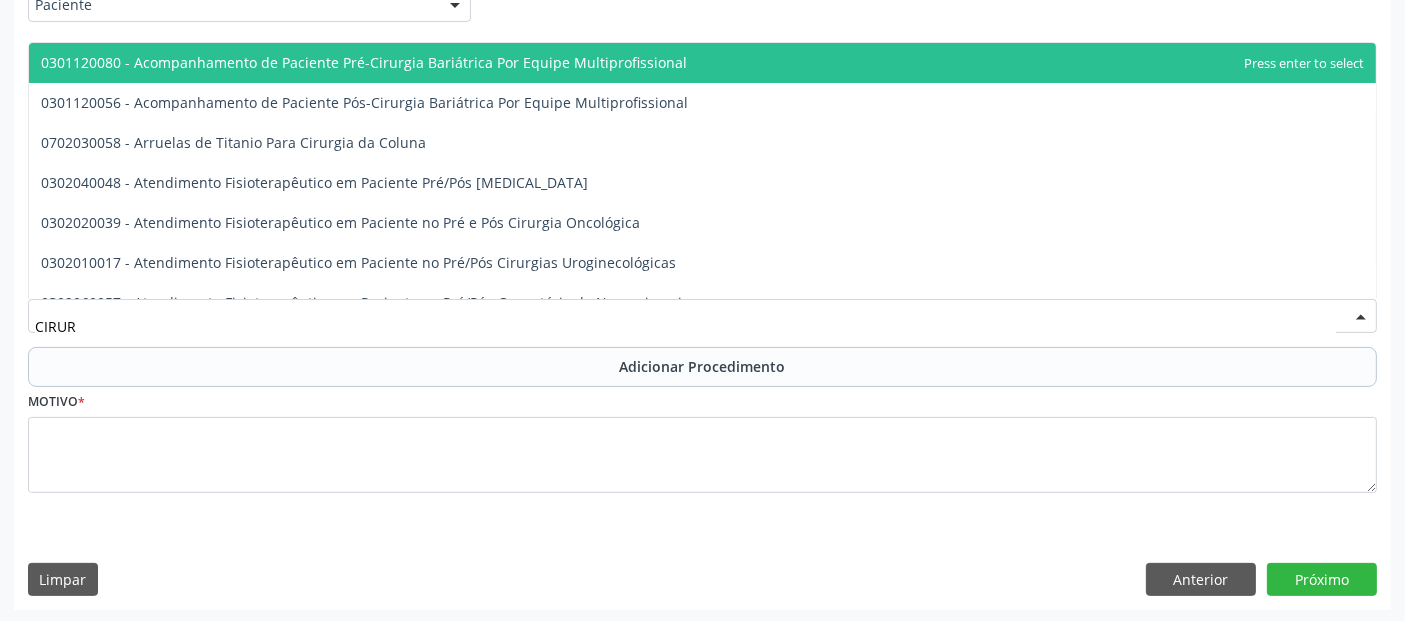 type on "CIRU" 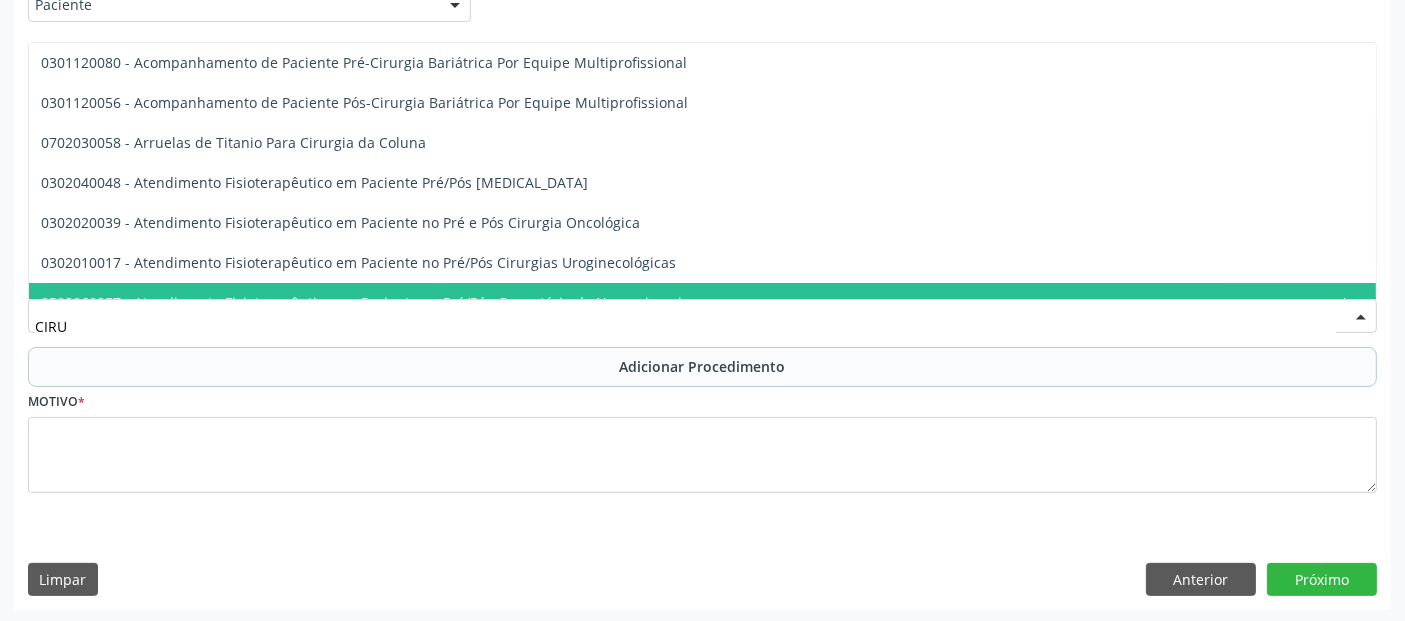 click on "CIRU" at bounding box center (685, 326) 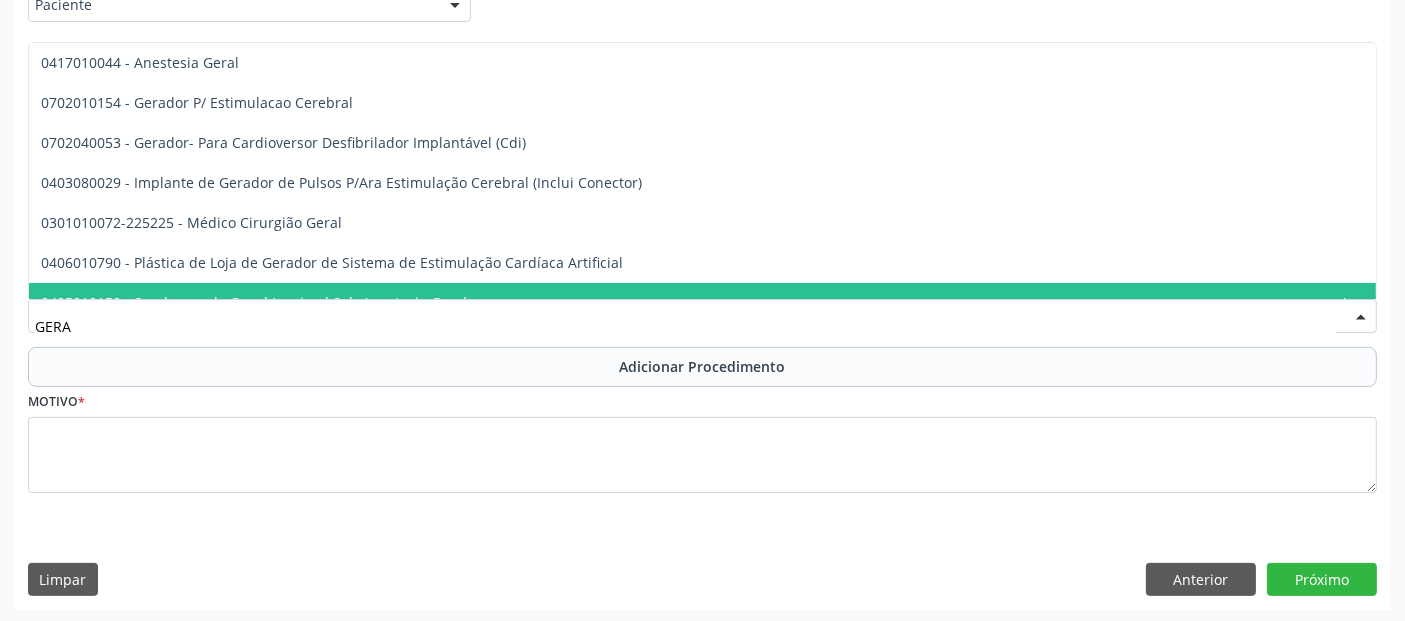 type on "GERAL" 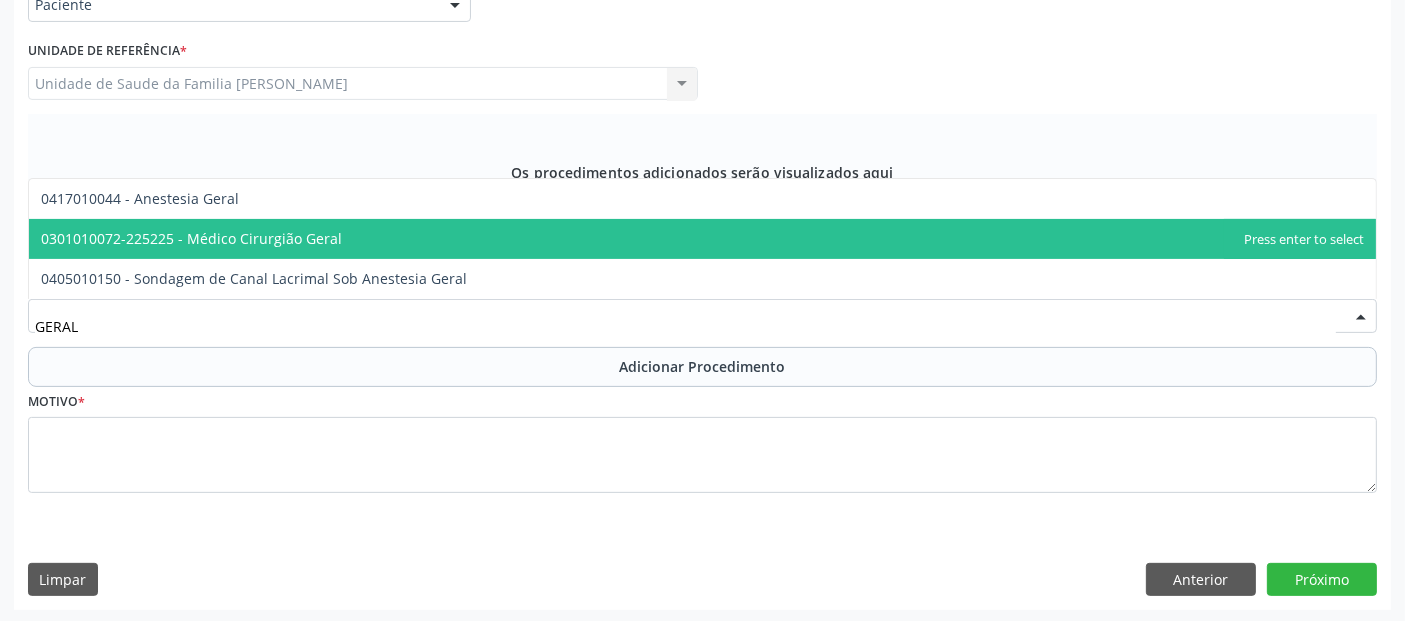 click on "0301010072-225225 - Médico Cirurgião Geral" at bounding box center [191, 238] 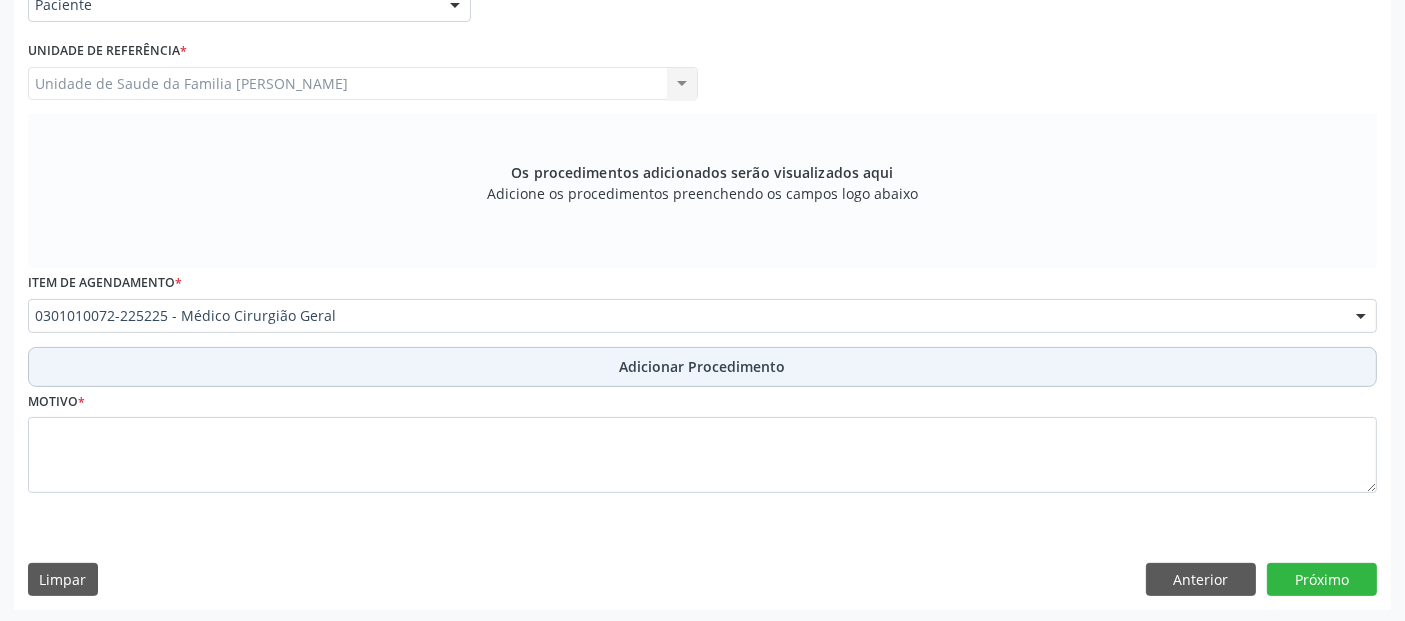 click on "Adicionar Procedimento" at bounding box center [702, 367] 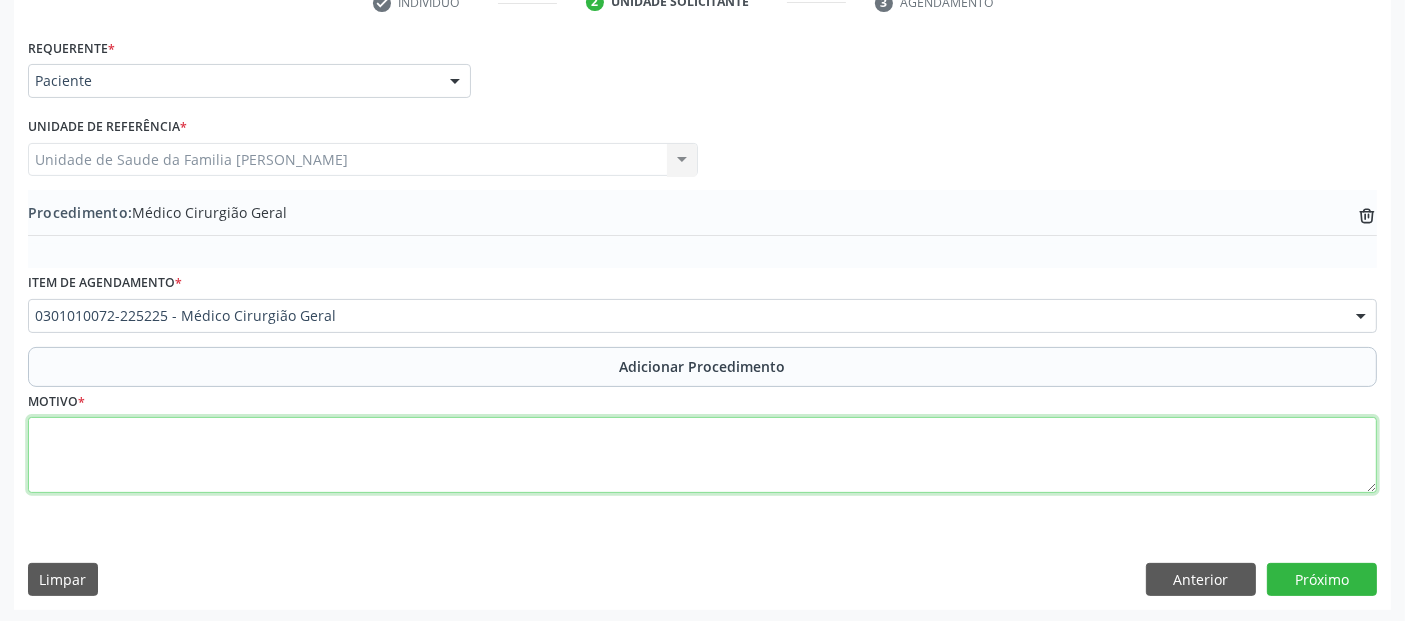click at bounding box center [702, 455] 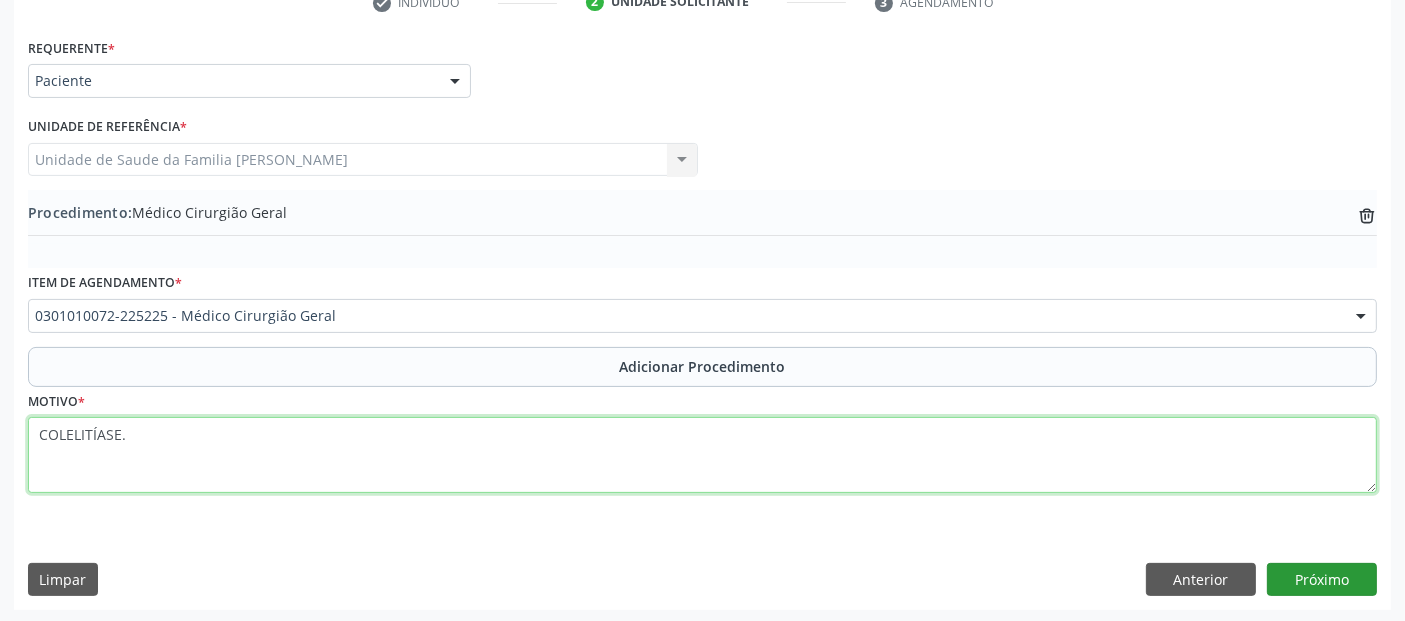 type on "COLELITÍASE." 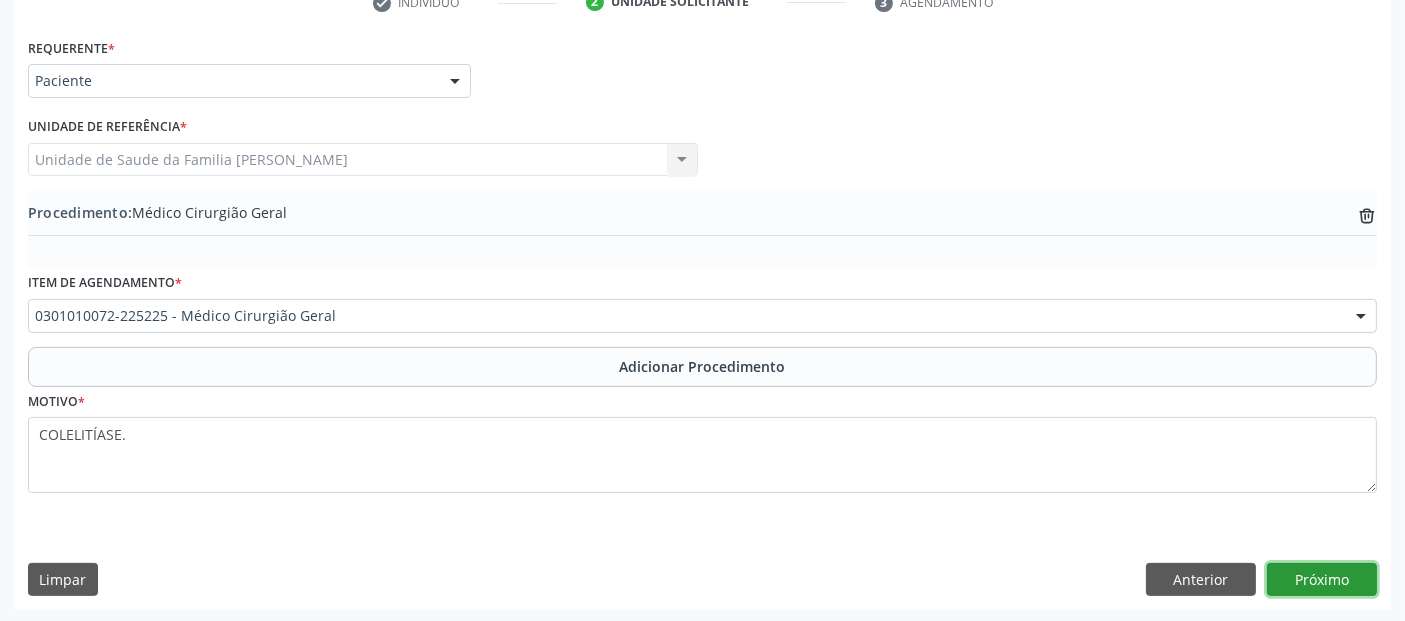 click on "Próximo" at bounding box center [1322, 580] 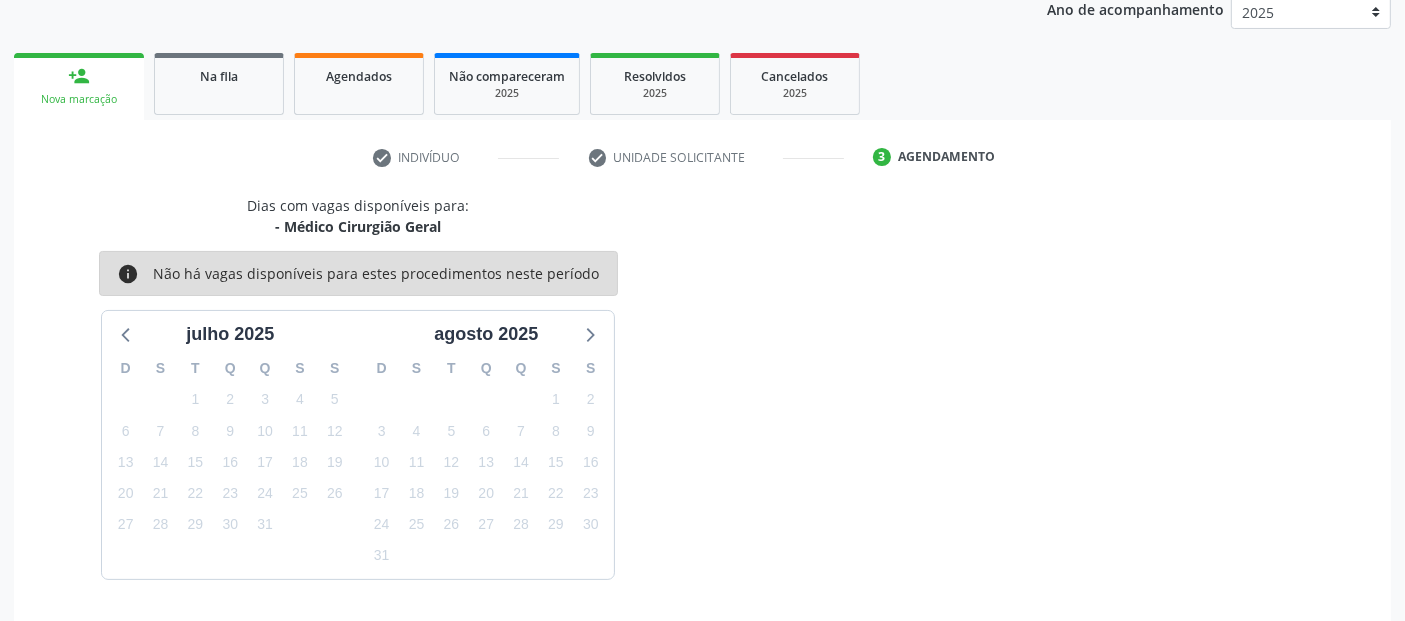 scroll, scrollTop: 333, scrollLeft: 0, axis: vertical 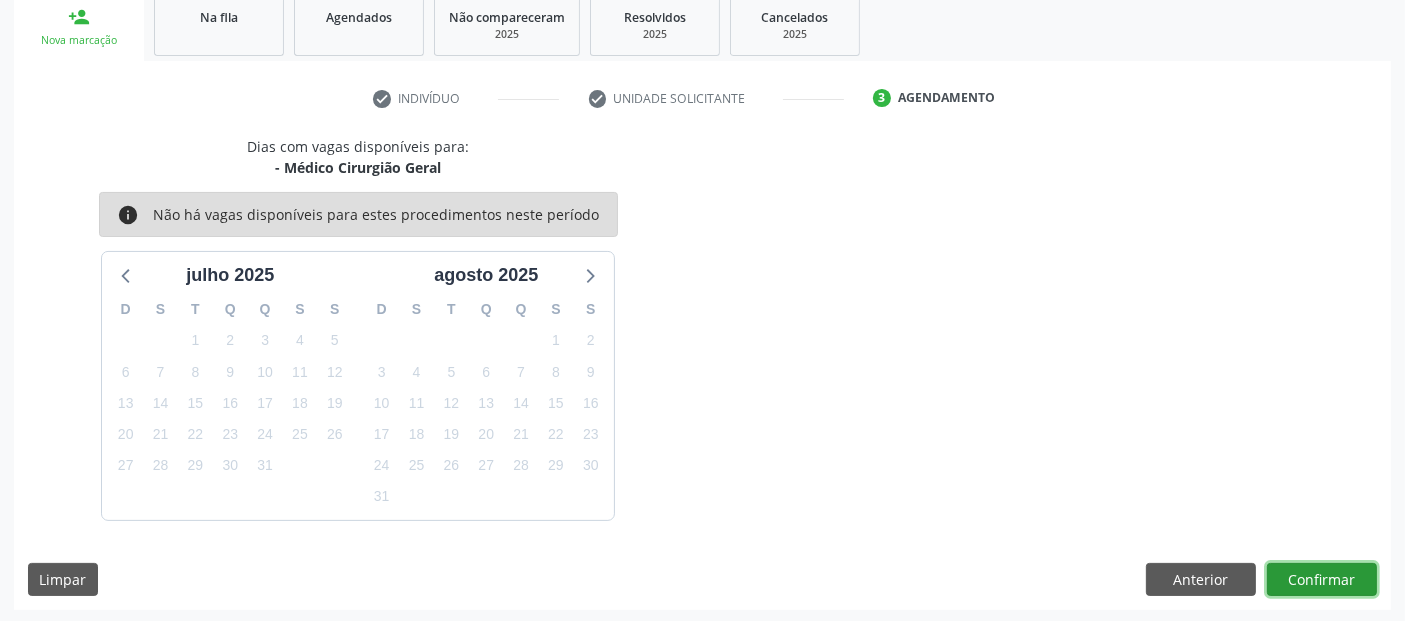 click on "Confirmar" at bounding box center [1322, 580] 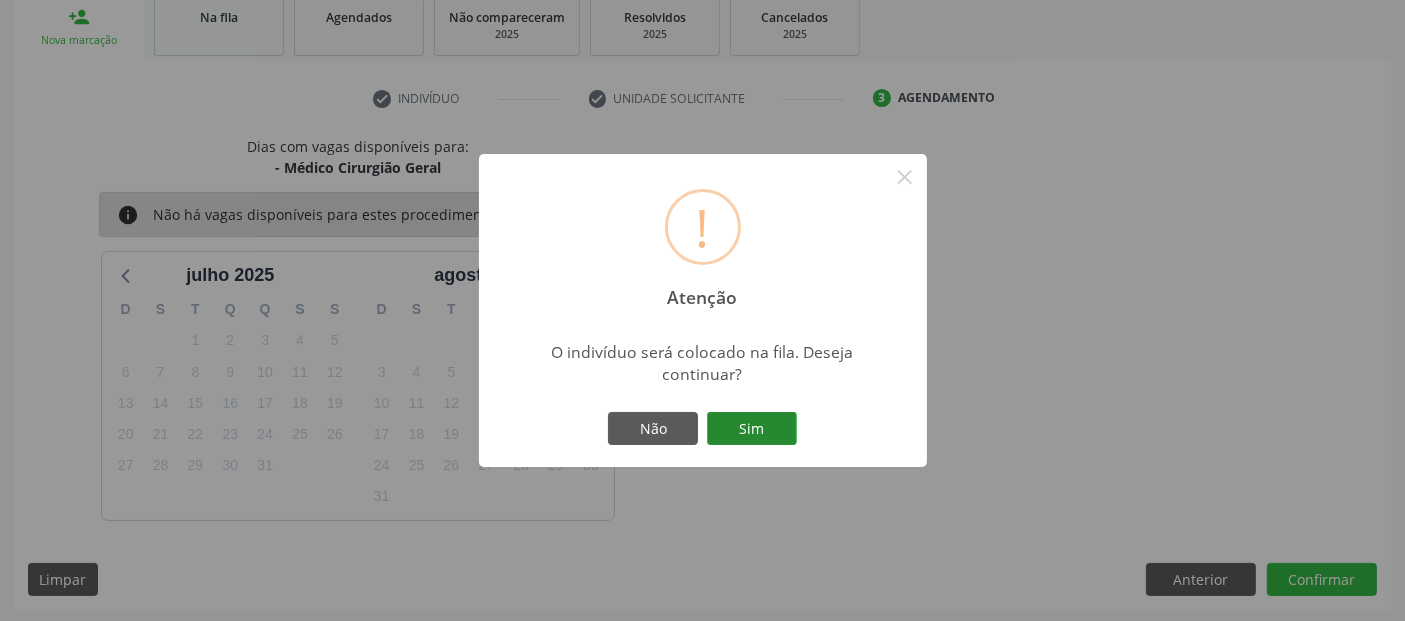 click on "Sim" at bounding box center (752, 429) 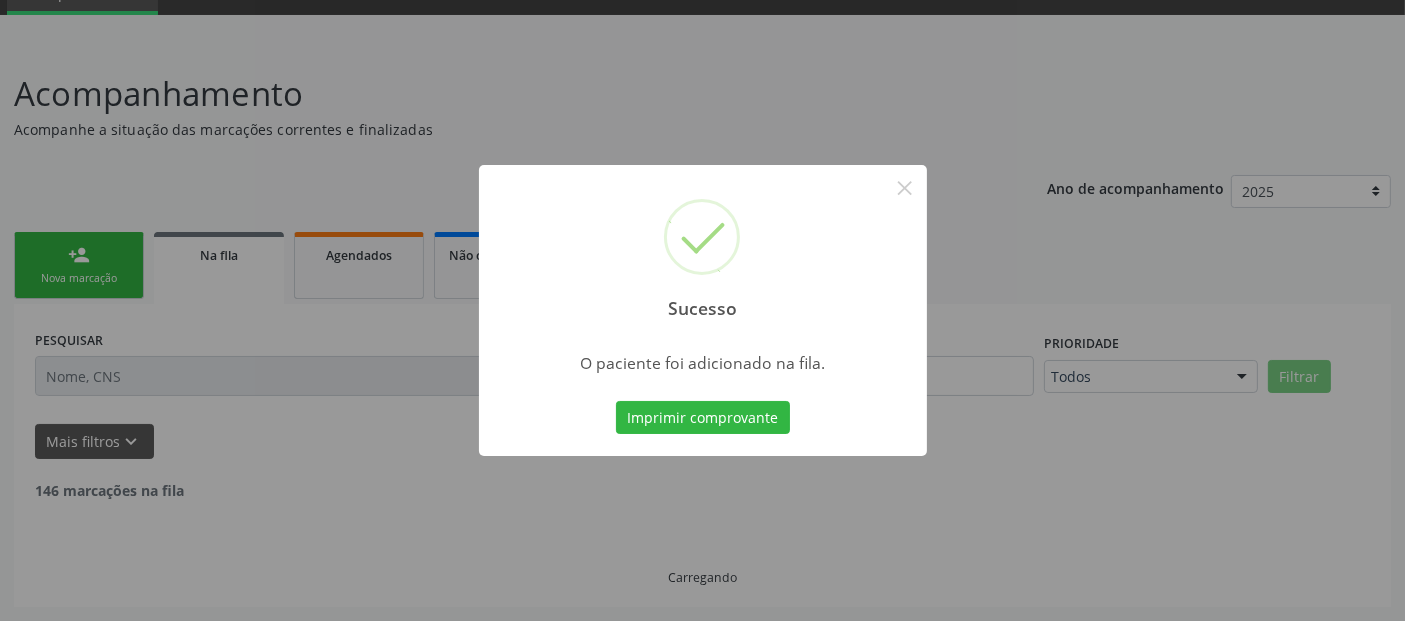 scroll, scrollTop: 71, scrollLeft: 0, axis: vertical 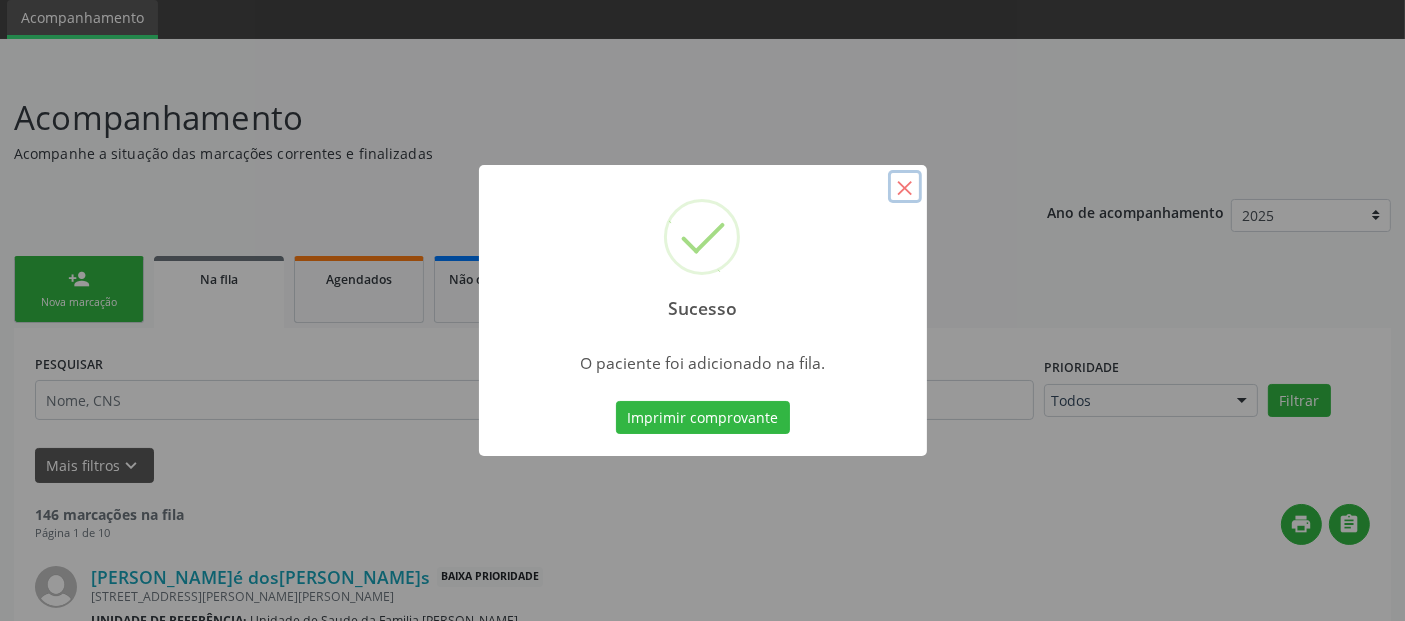 click on "×" at bounding box center (905, 187) 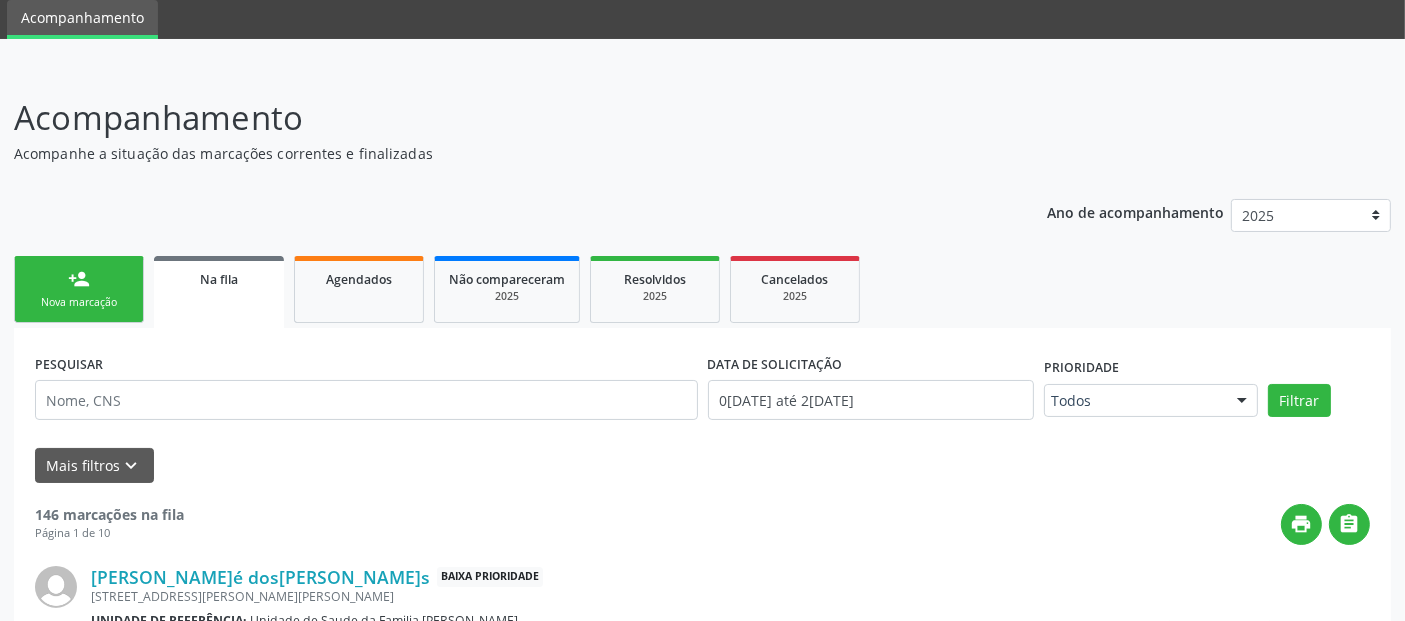 click on "Nova marcação" at bounding box center (79, 302) 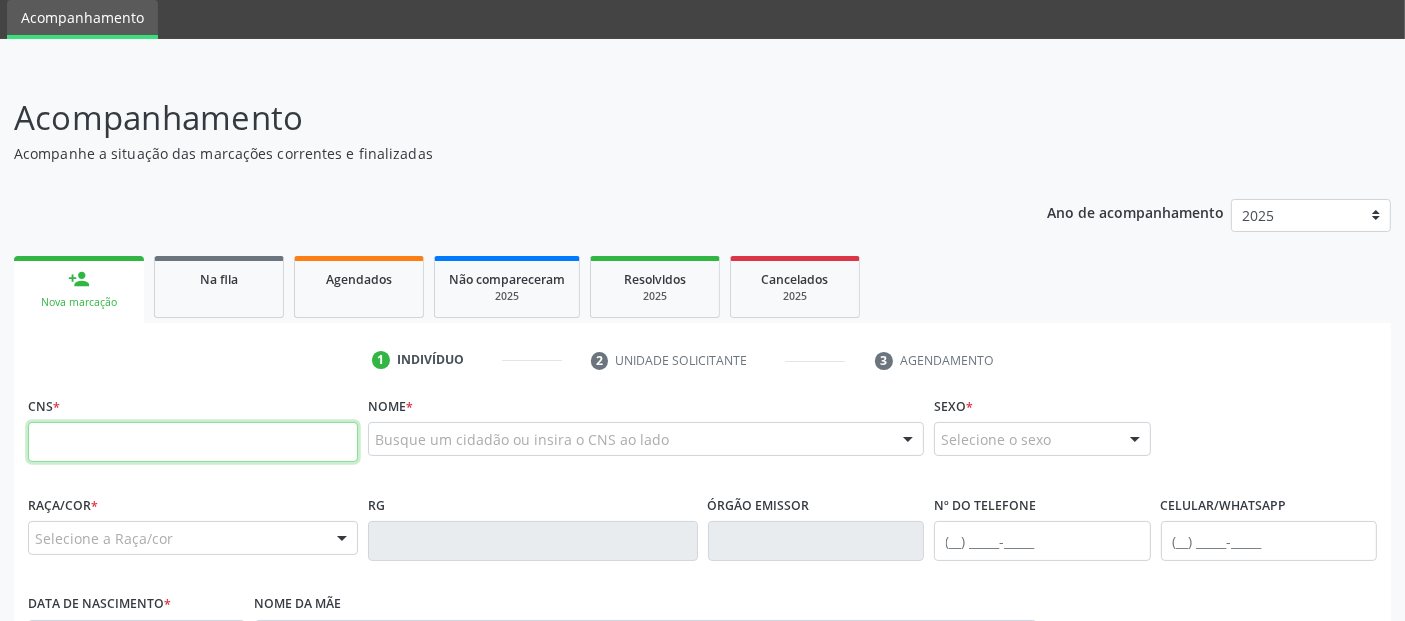 click at bounding box center (193, 442) 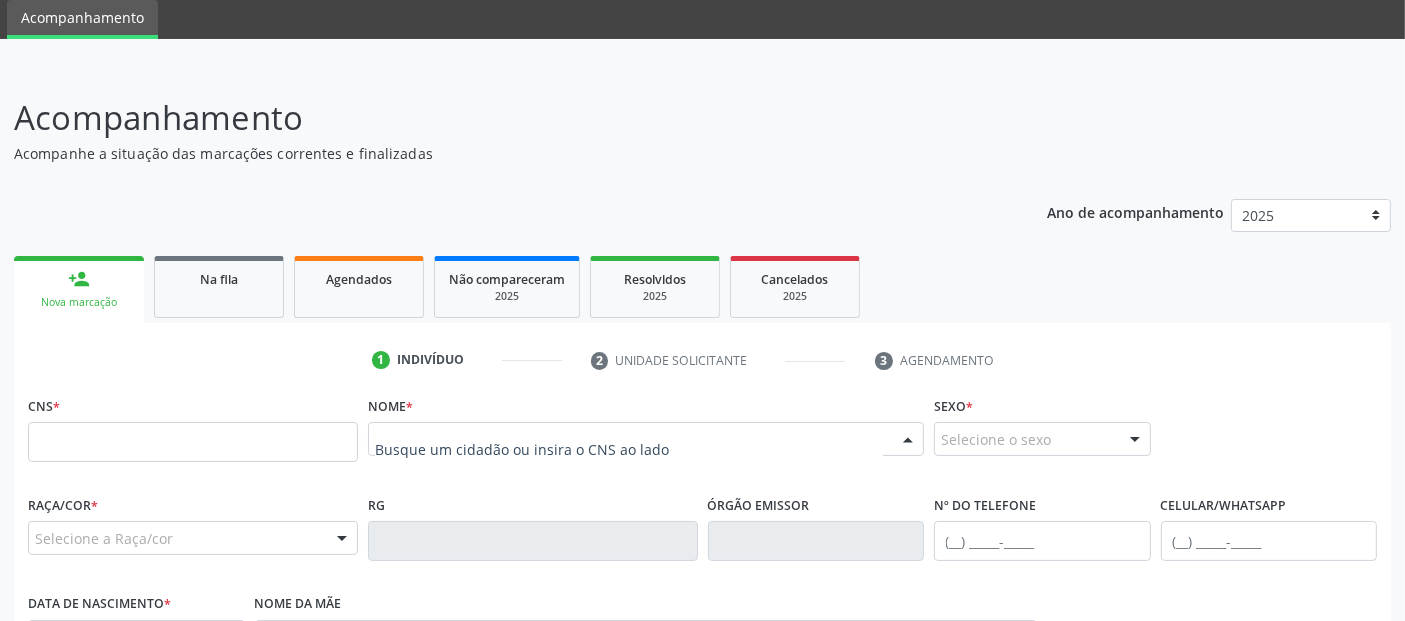 paste on "[MEDICAL_DATA] [PERSON_NAME] [PERSON_NAME]" 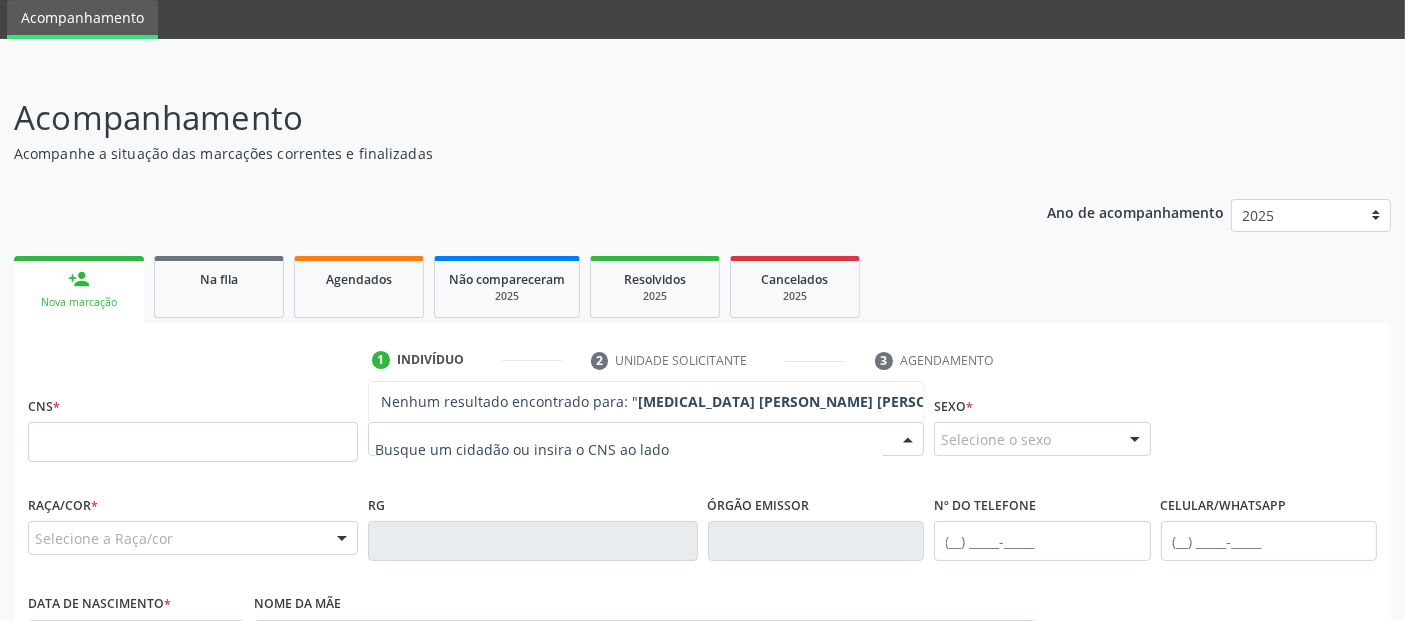 type on "[MEDICAL_DATA] [PERSON_NAME] [PERSON_NAME]" 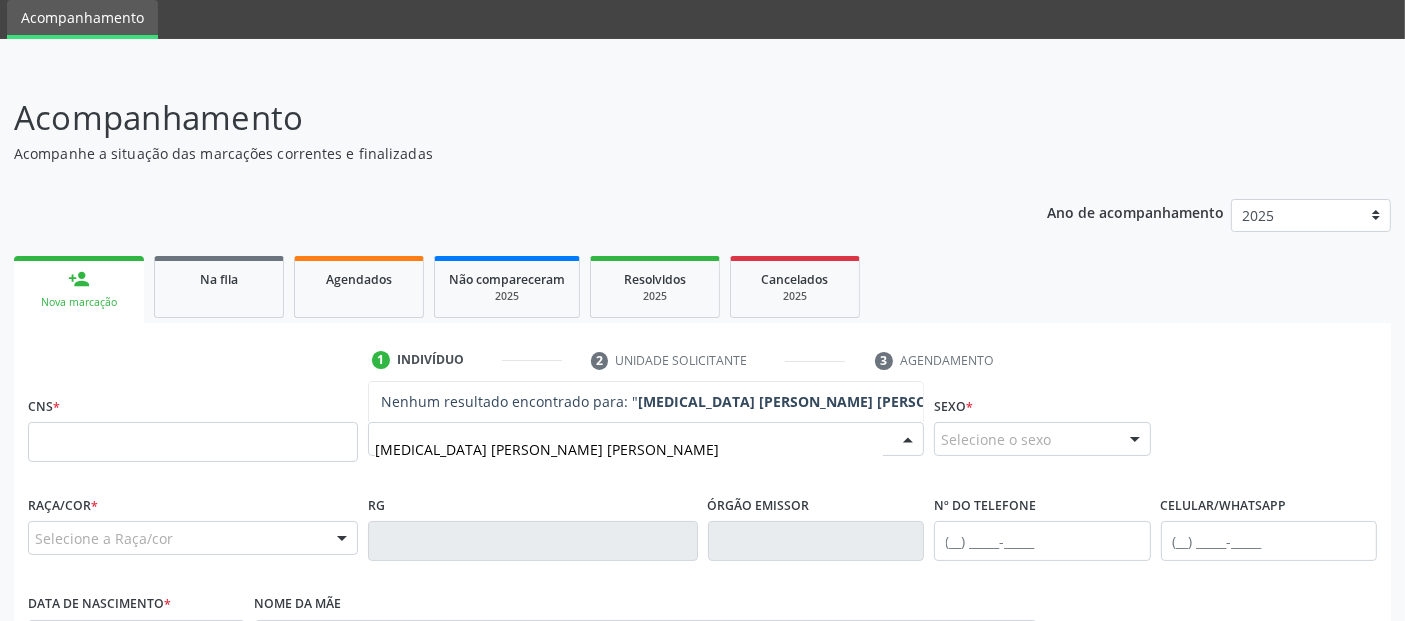 click on "[MEDICAL_DATA] [PERSON_NAME] [PERSON_NAME]" at bounding box center (629, 449) 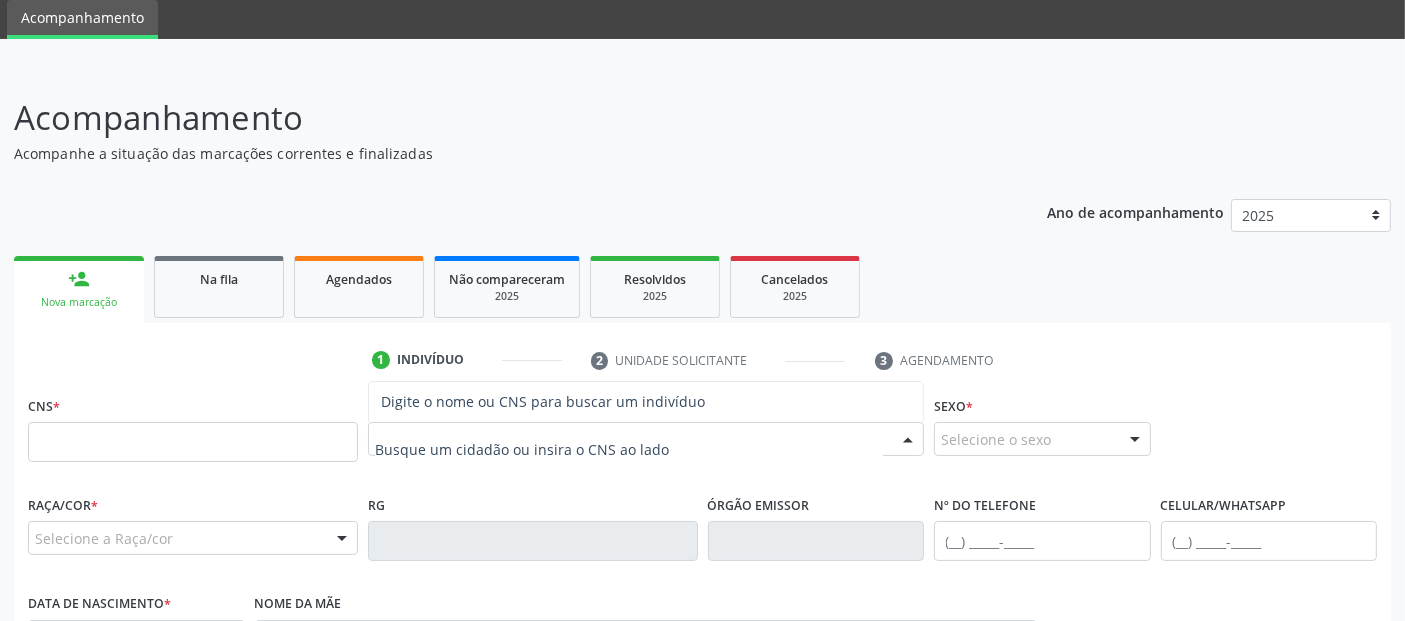 paste on "[MEDICAL_DATA] [PERSON_NAME] [PERSON_NAME]" 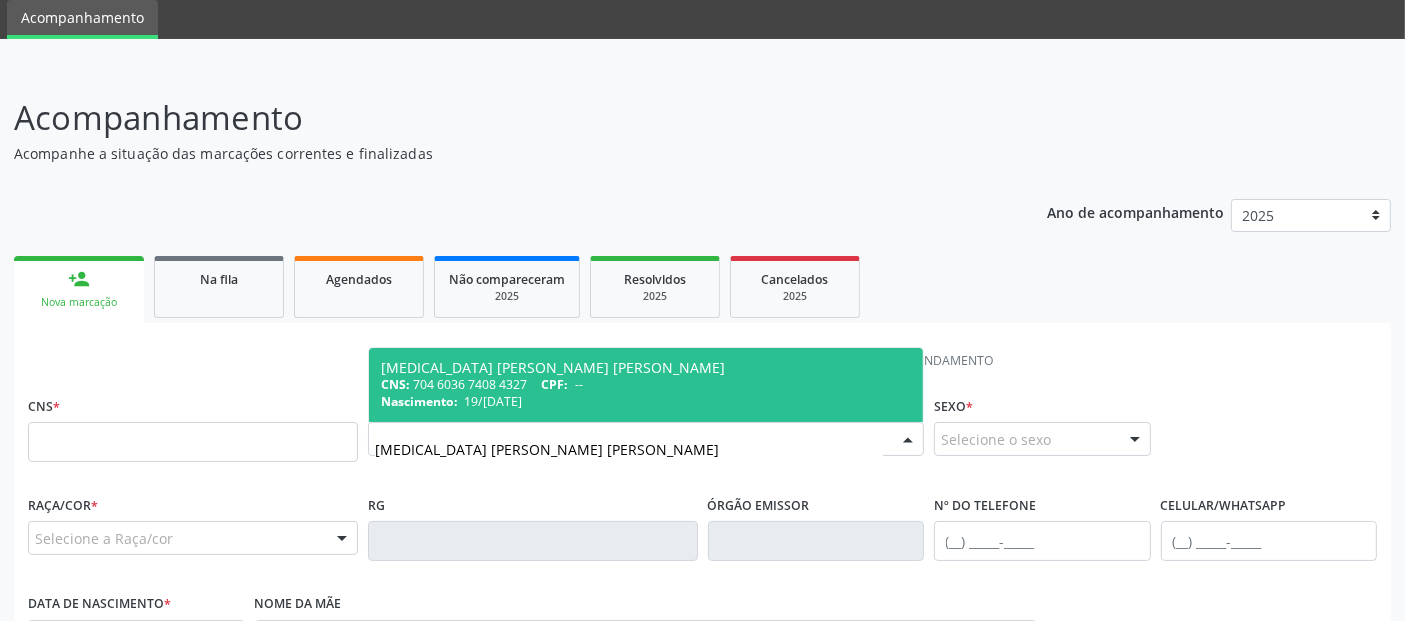 click on "[MEDICAL_DATA] [PERSON_NAME] [PERSON_NAME]" at bounding box center [646, 368] 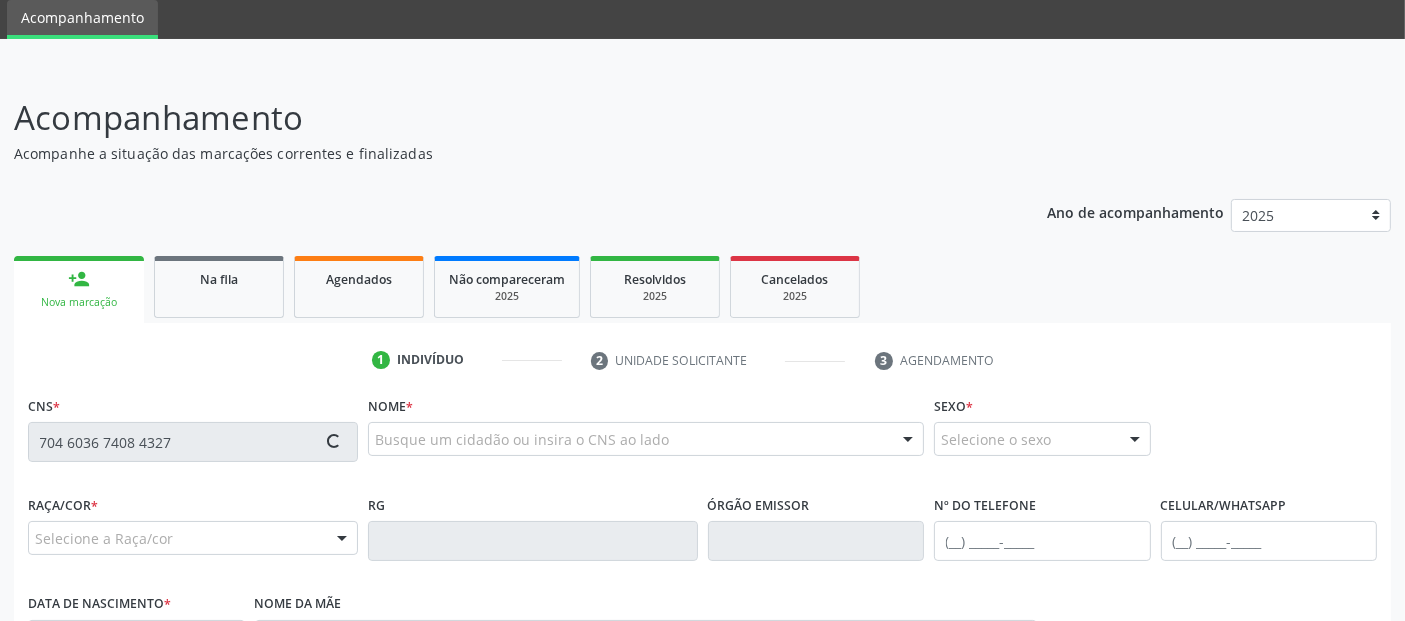 type on "704 6036 7408 4327" 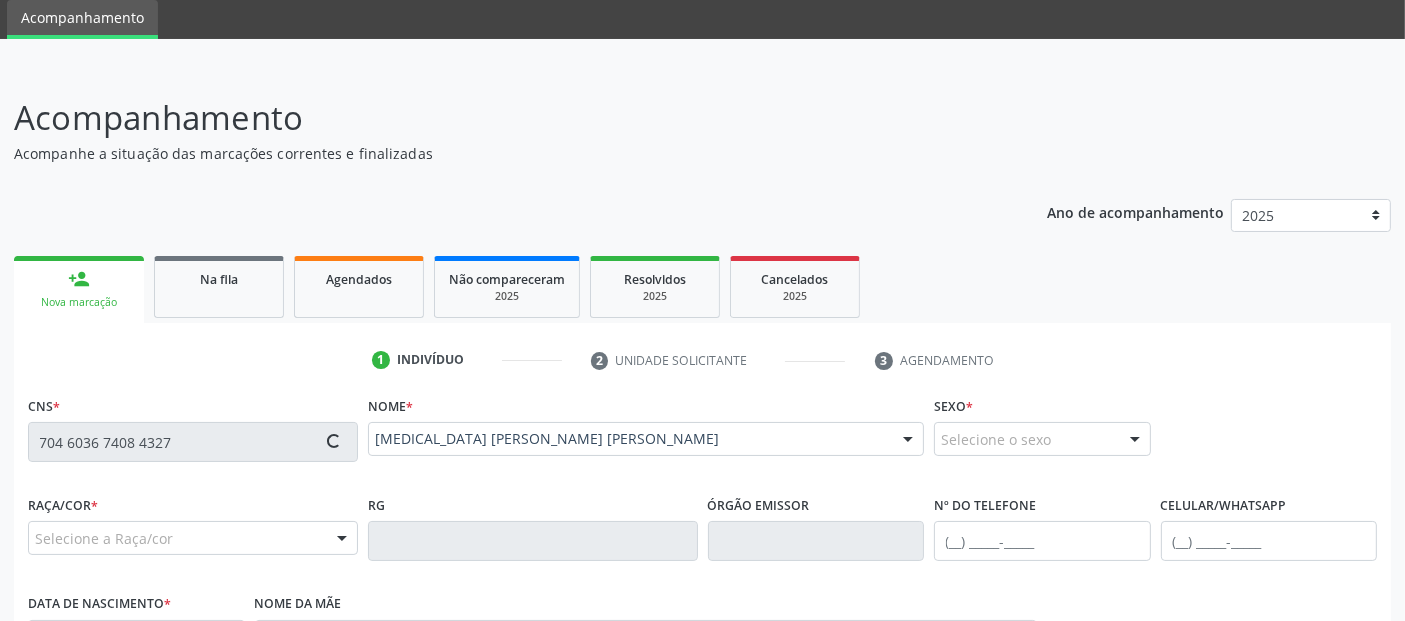 type on "[PHONE_NUMBER]" 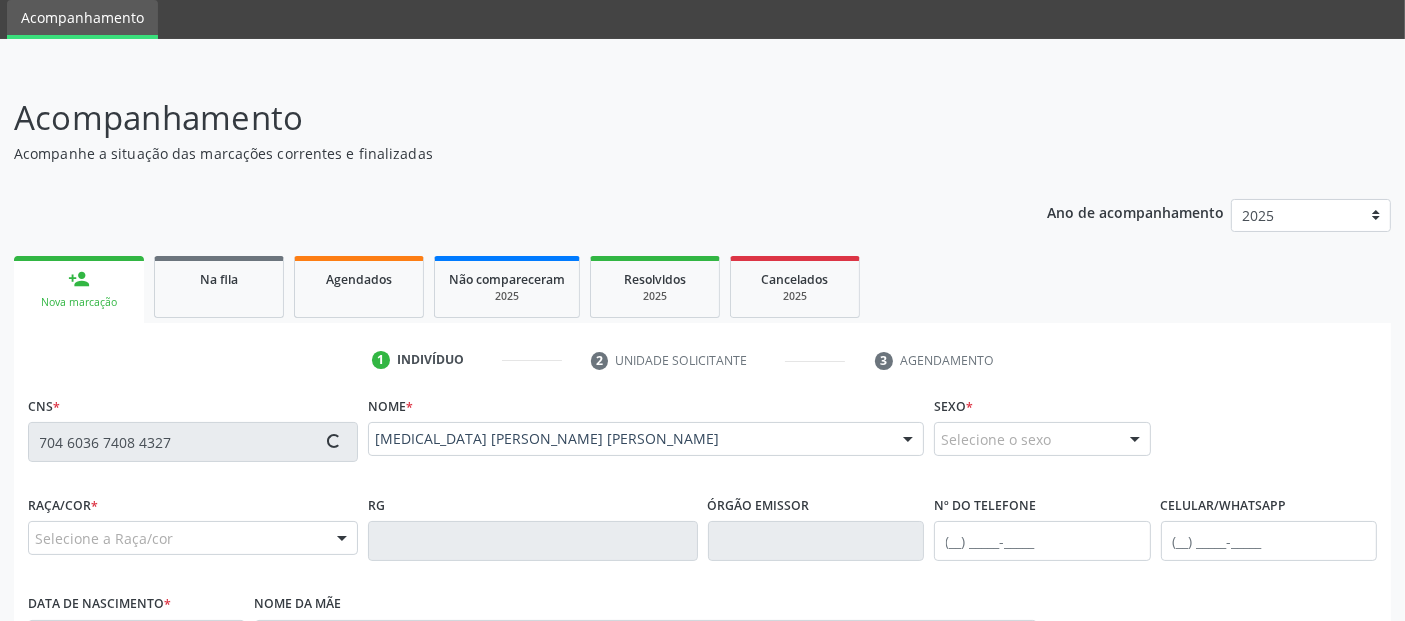 type on "19/[DATE]" 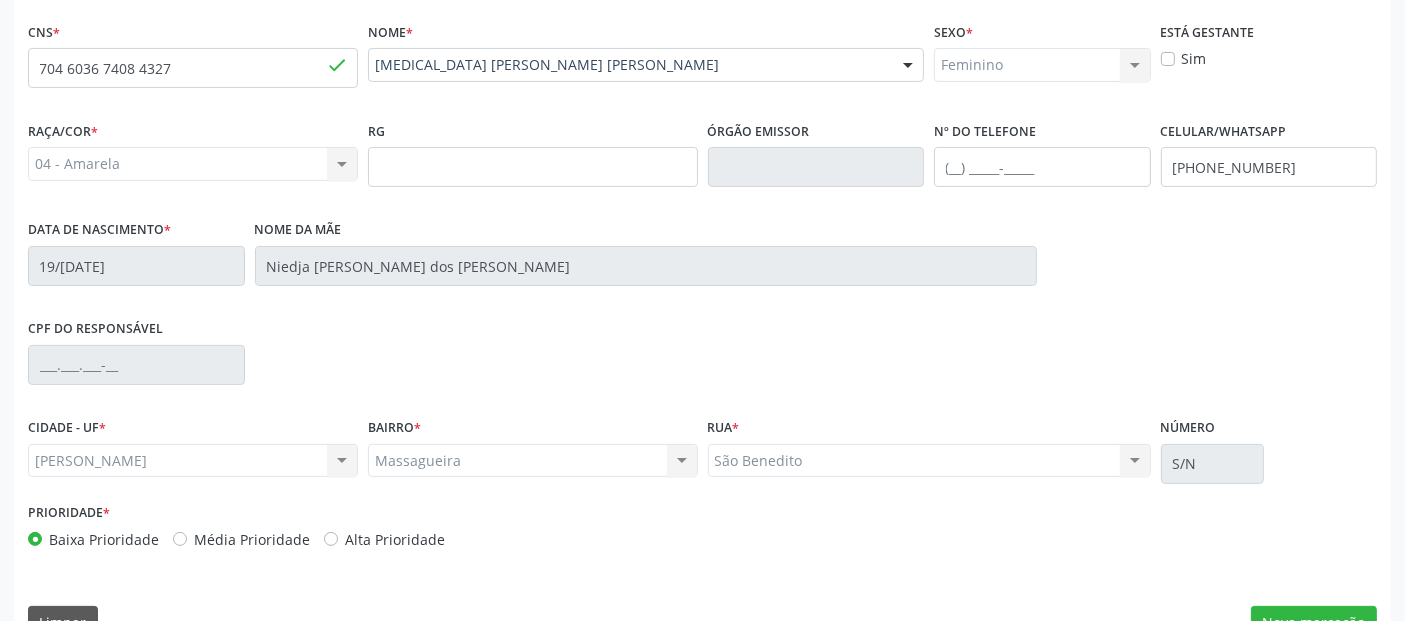scroll, scrollTop: 489, scrollLeft: 0, axis: vertical 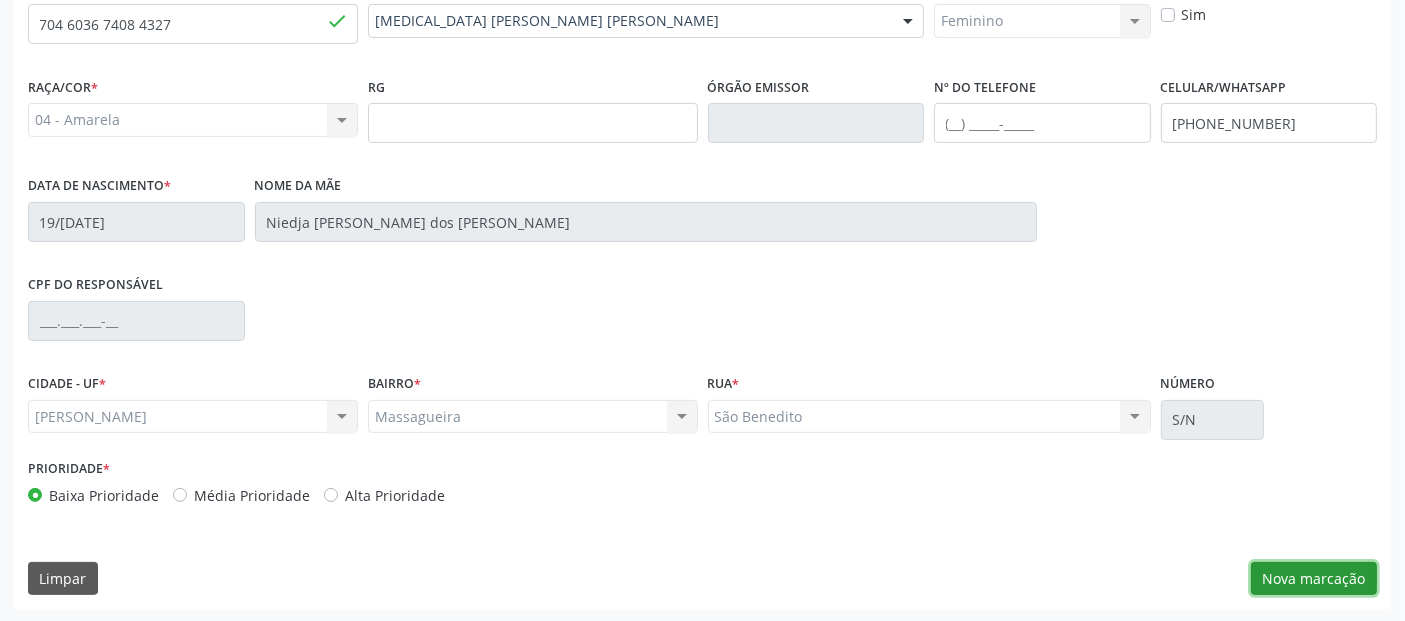 click on "Nova marcação" at bounding box center [1314, 579] 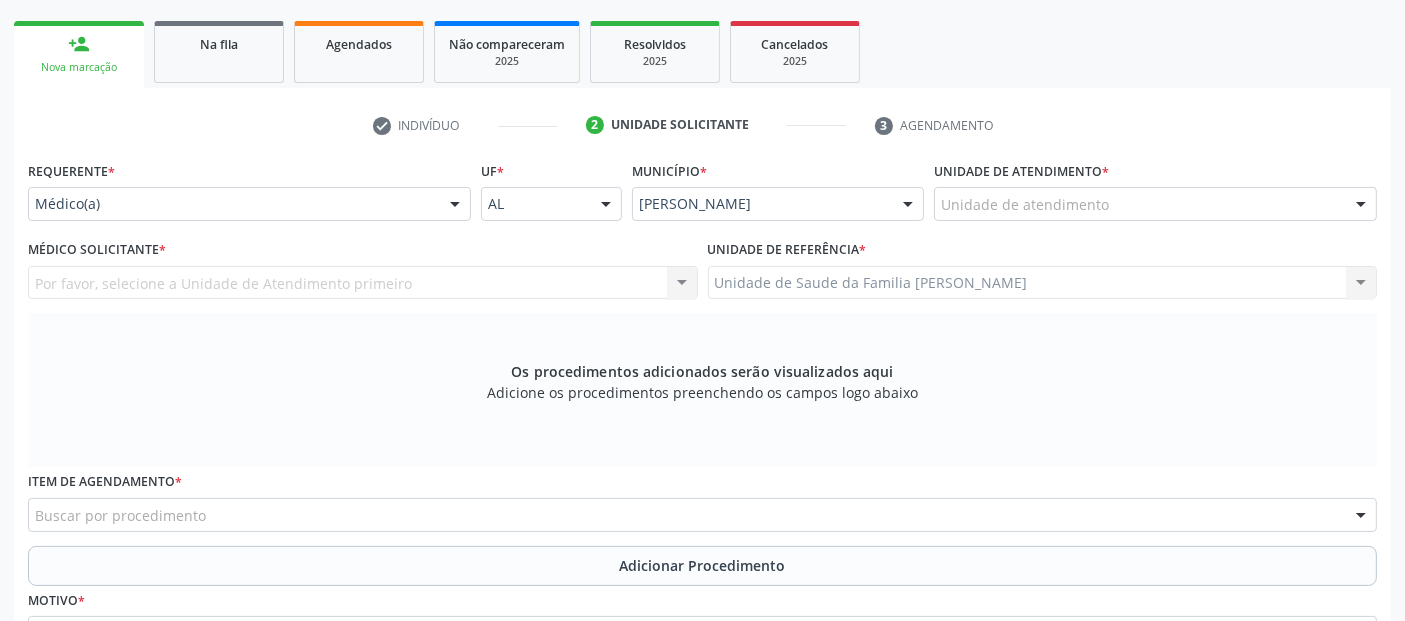scroll, scrollTop: 303, scrollLeft: 0, axis: vertical 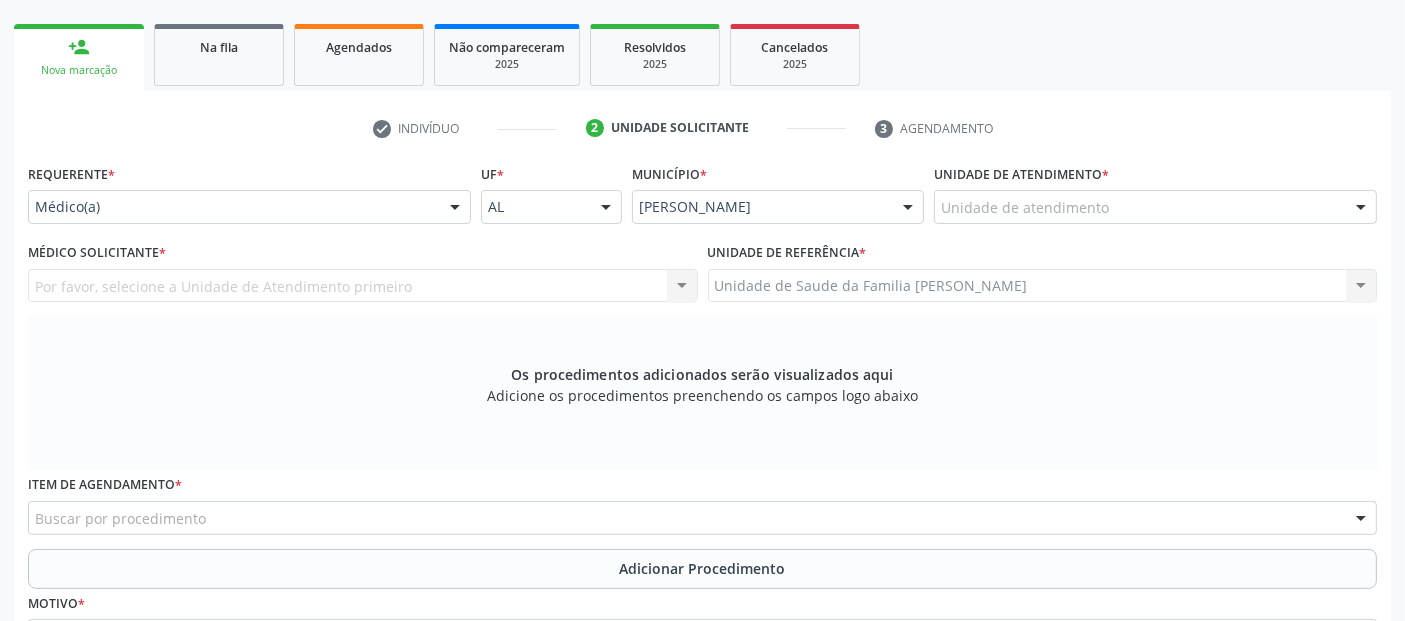 click on "Unidade de atendimento
*" at bounding box center (1021, 174) 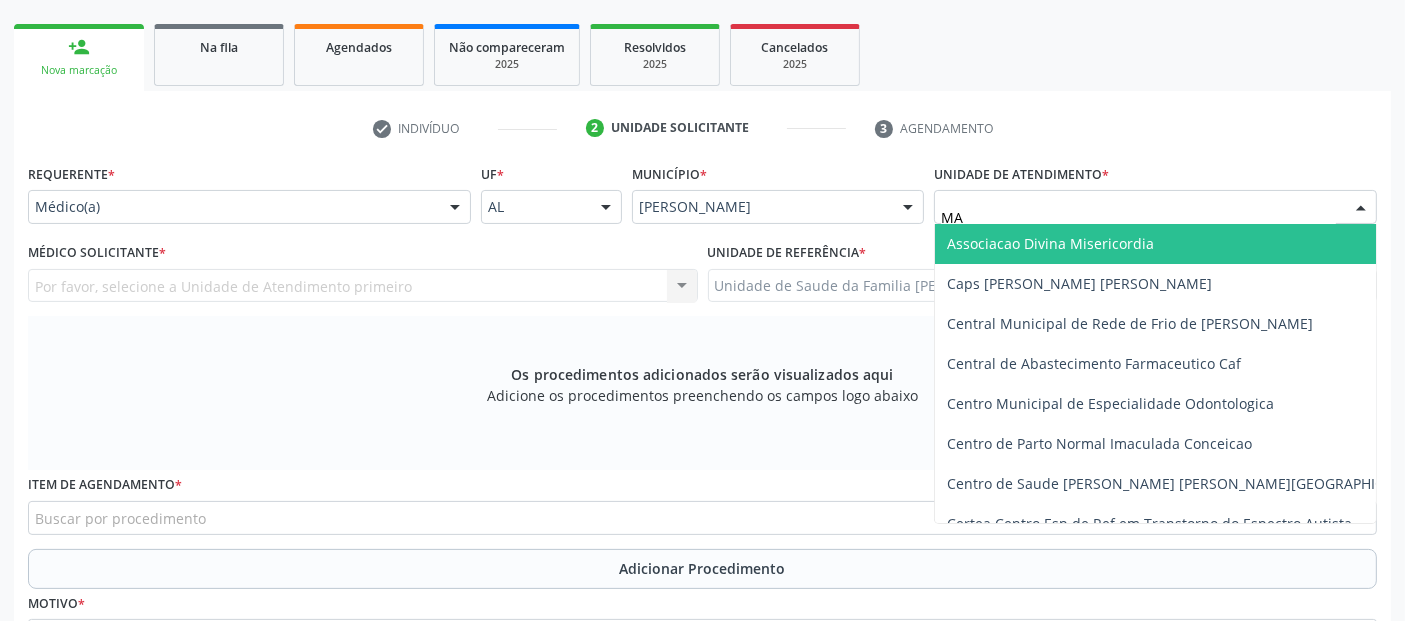 type on "MAS" 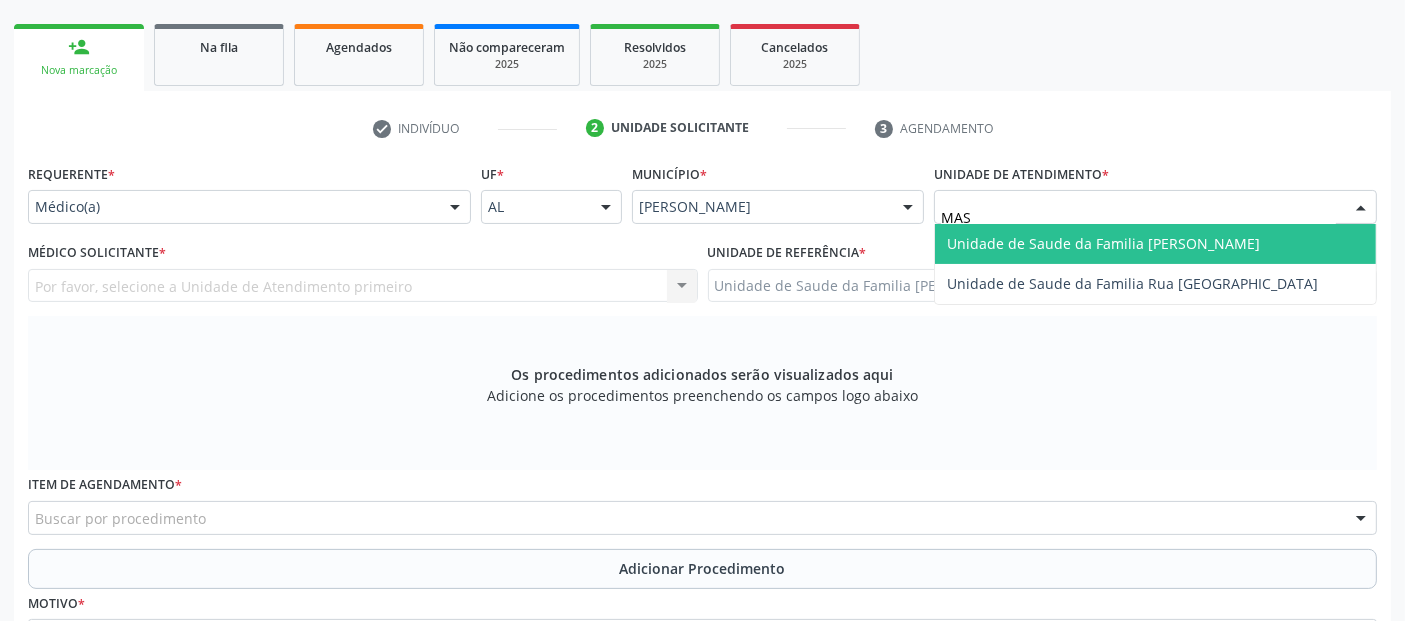 click on "Unidade de Saude da Familia [PERSON_NAME]" at bounding box center (1103, 243) 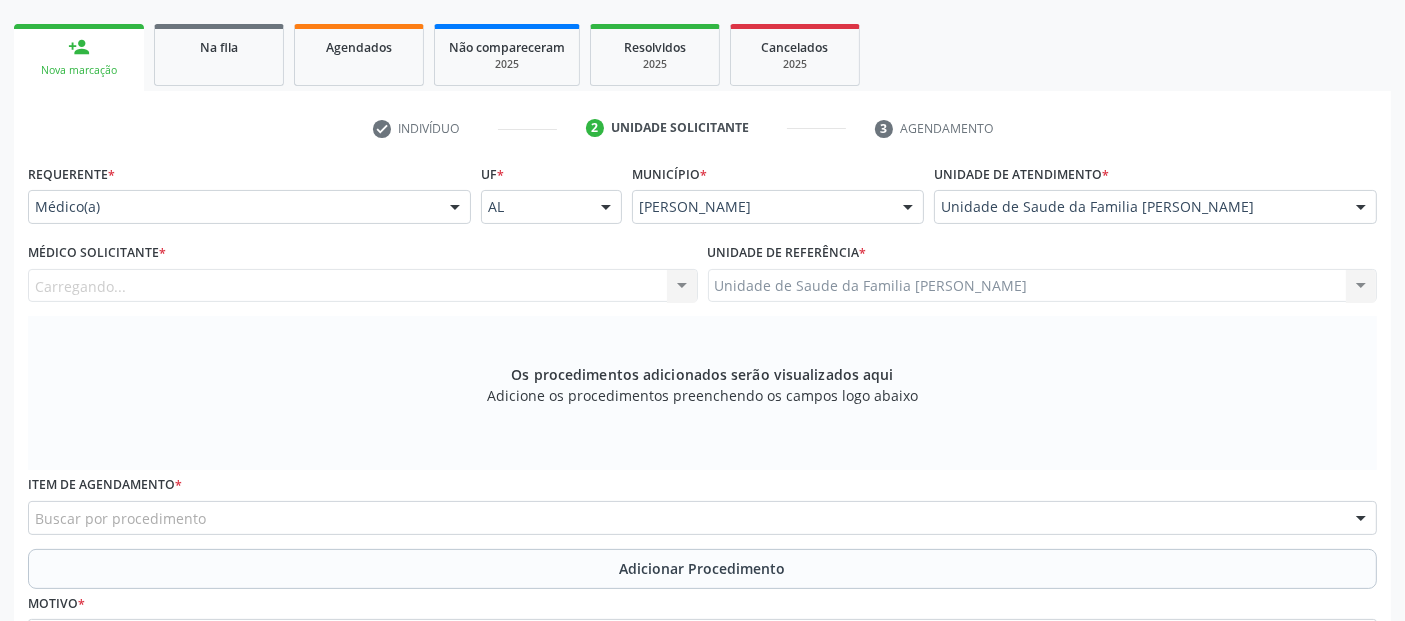 click on "Carregando...
Nenhum resultado encontrado para: "   "
Não há nenhuma opção para ser exibida." at bounding box center (363, 286) 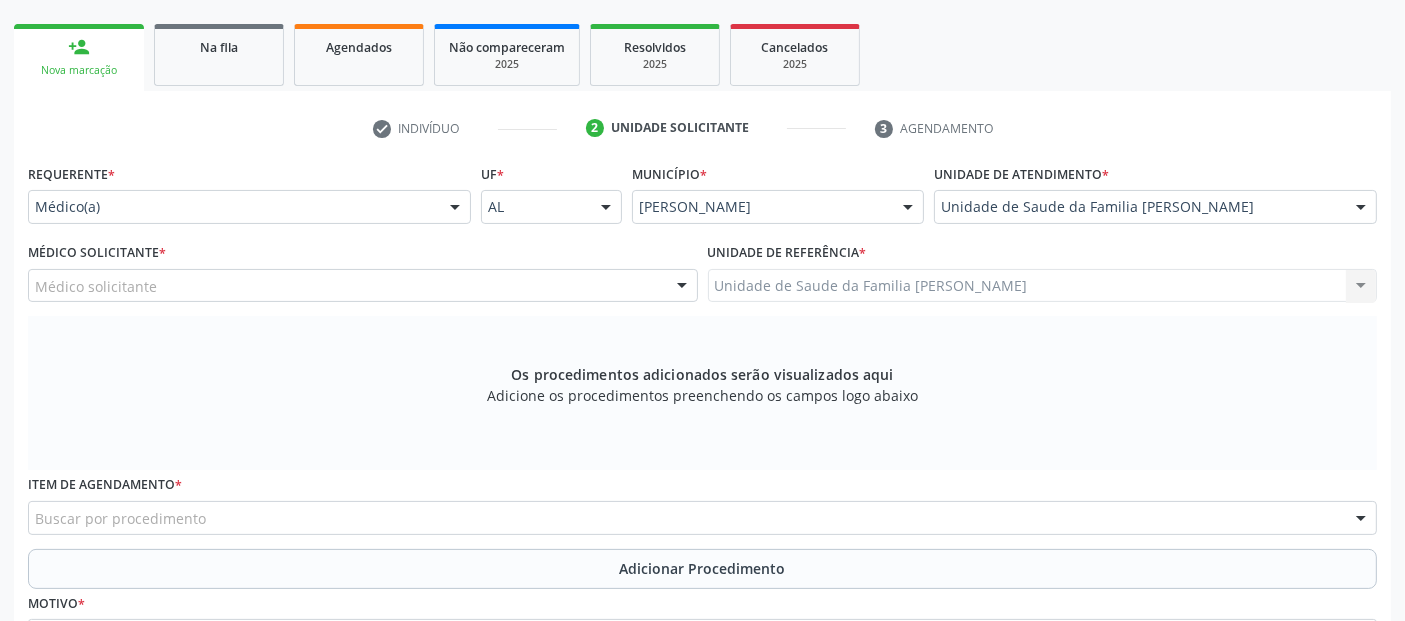 click on "Médico solicitante" at bounding box center (363, 286) 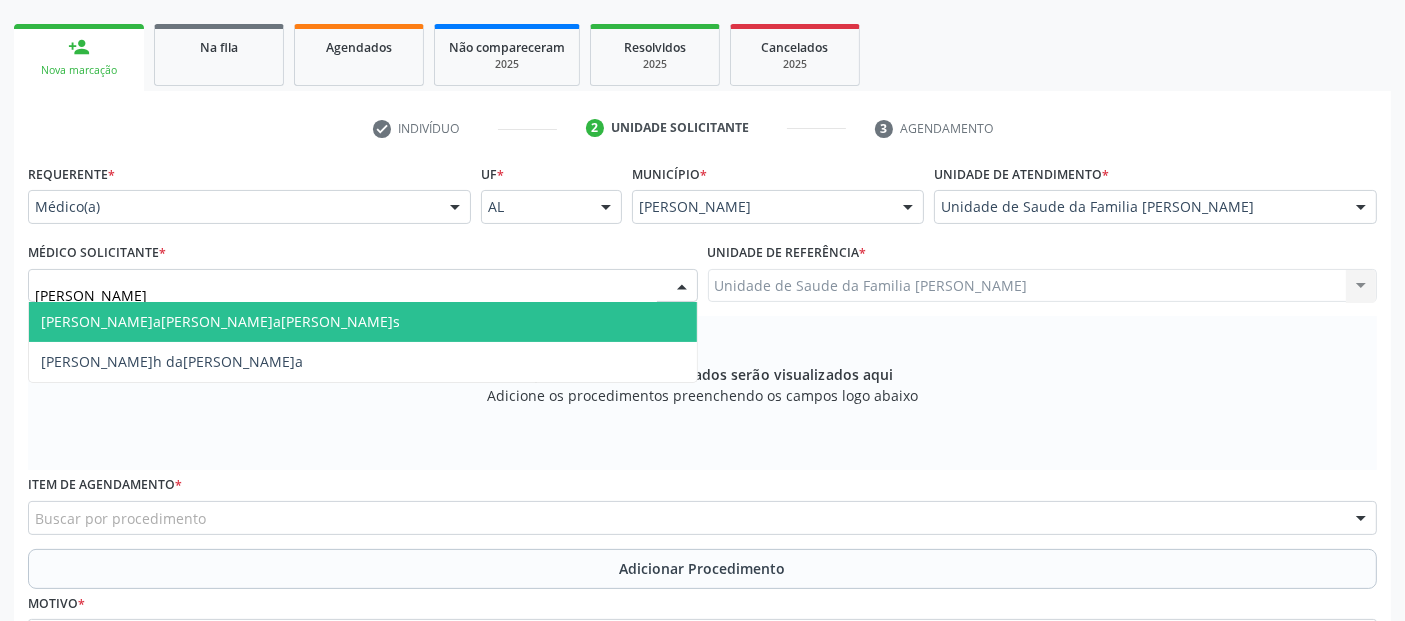 type on "[PERSON_NAME]" 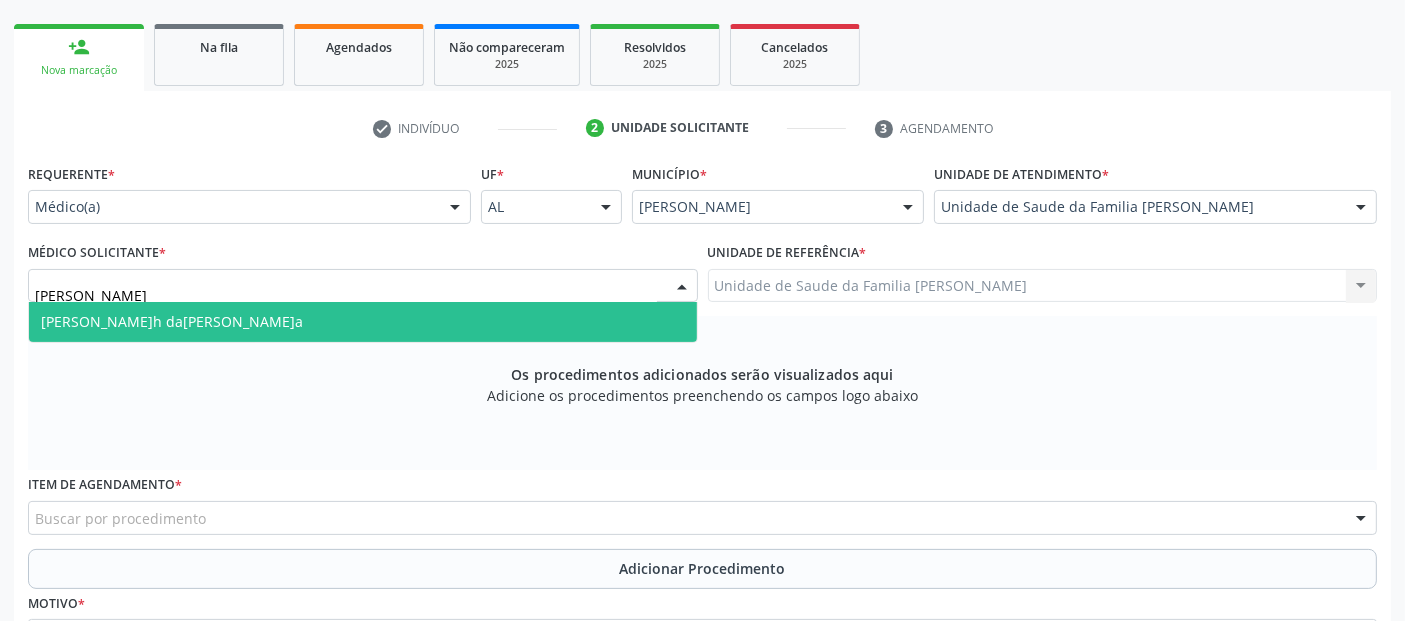 click on "[PERSON_NAME]h da[PERSON_NAME]a" at bounding box center (363, 322) 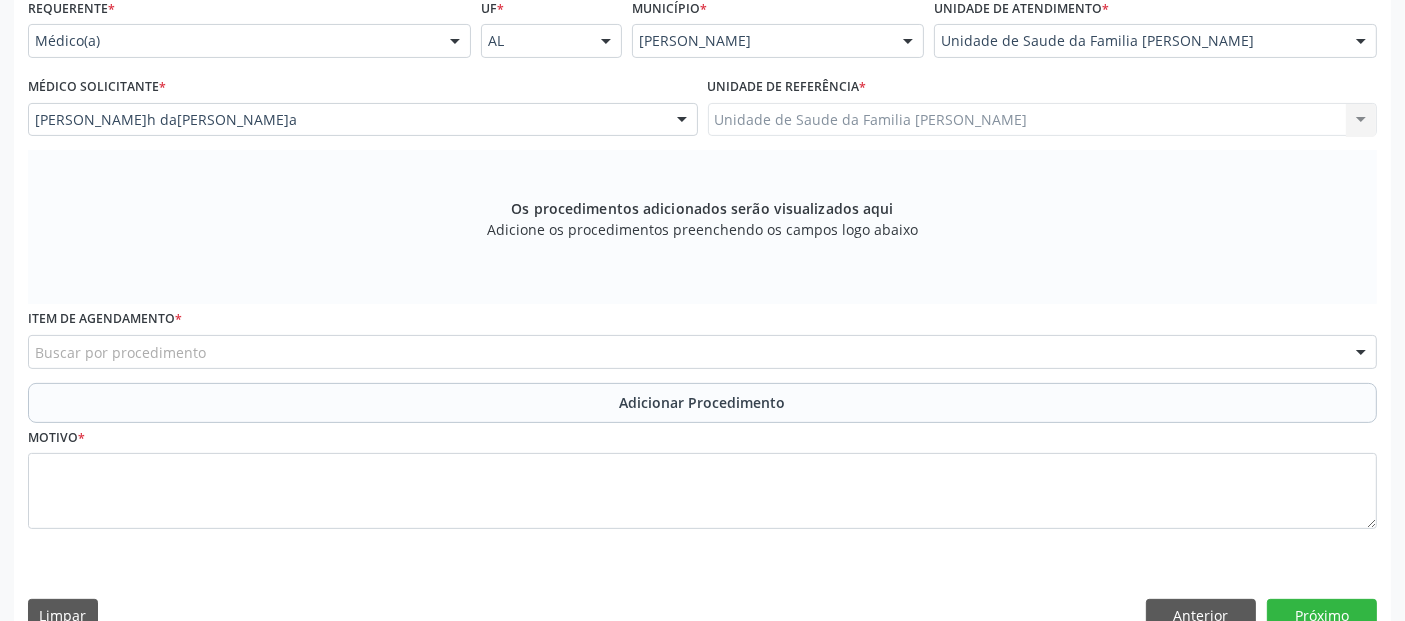 scroll, scrollTop: 505, scrollLeft: 0, axis: vertical 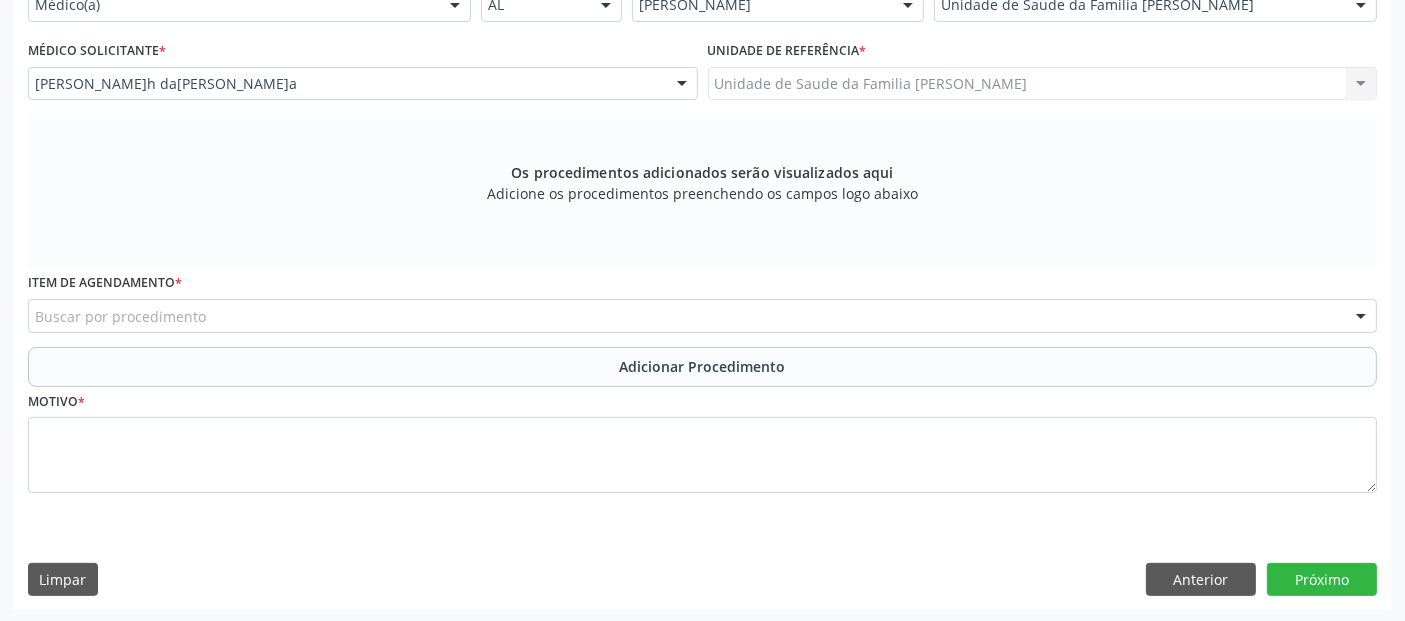 click on "Buscar por procedimento" at bounding box center (702, 316) 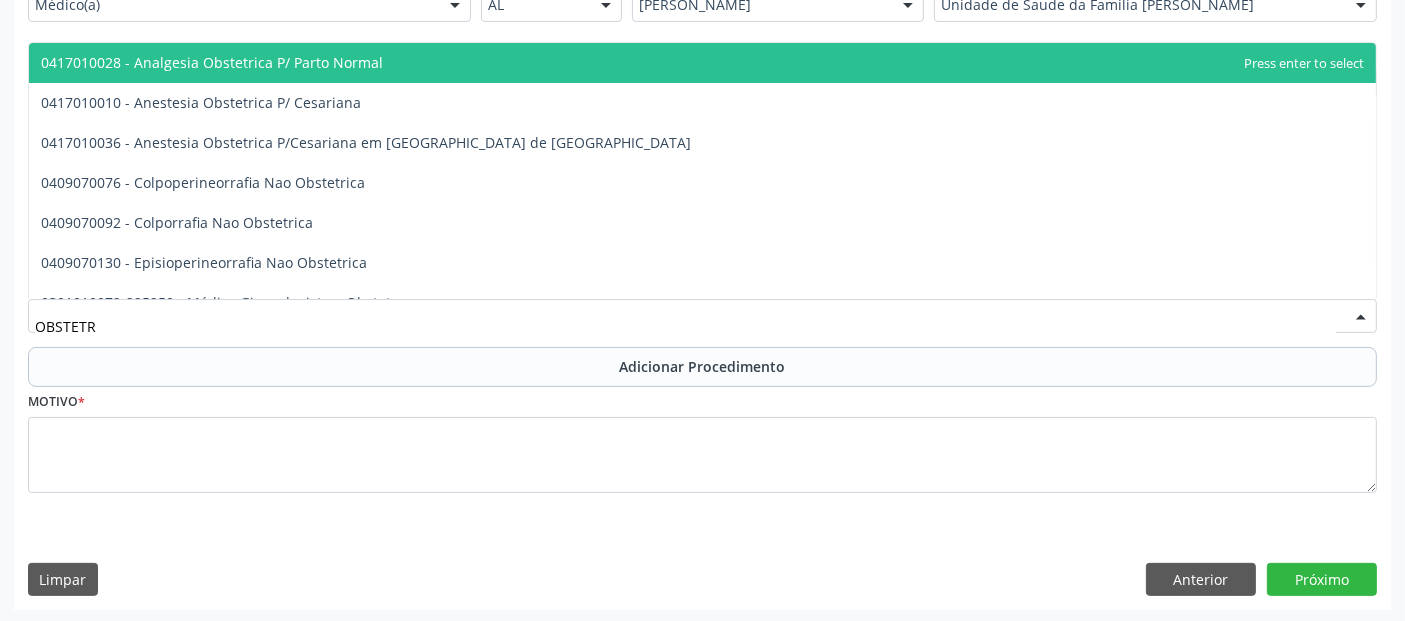 type on "OBSTETRI" 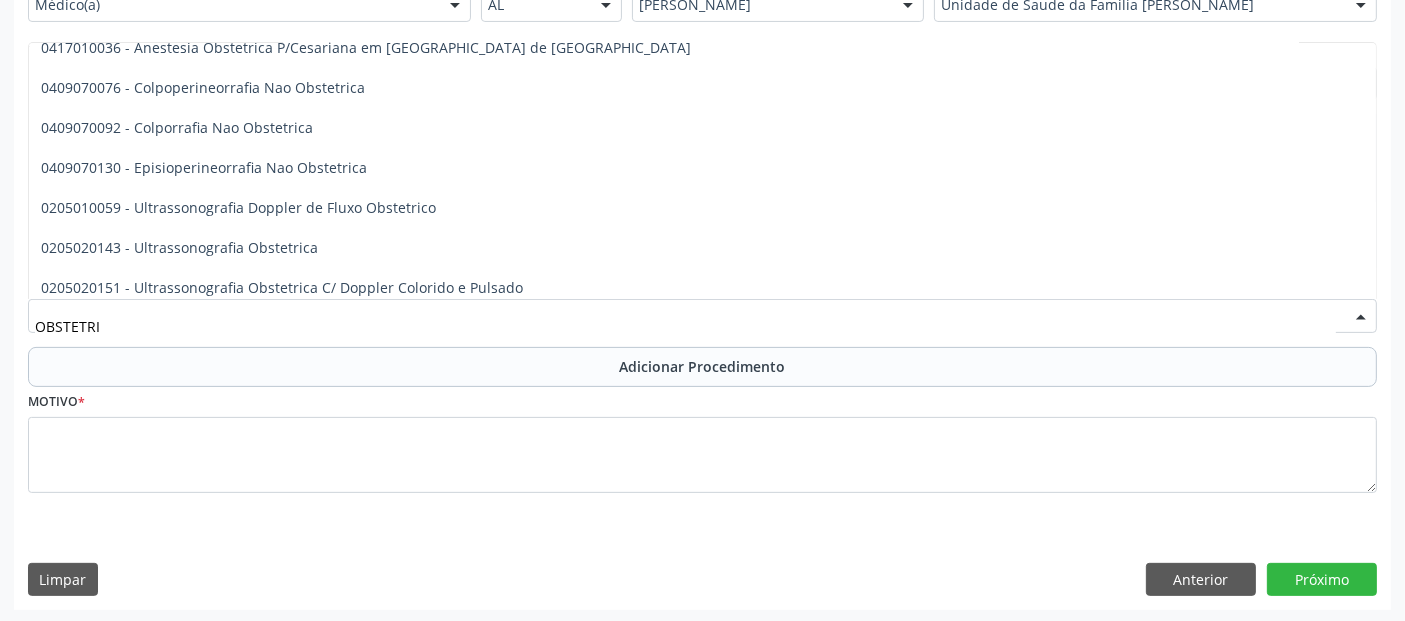 scroll, scrollTop: 103, scrollLeft: 0, axis: vertical 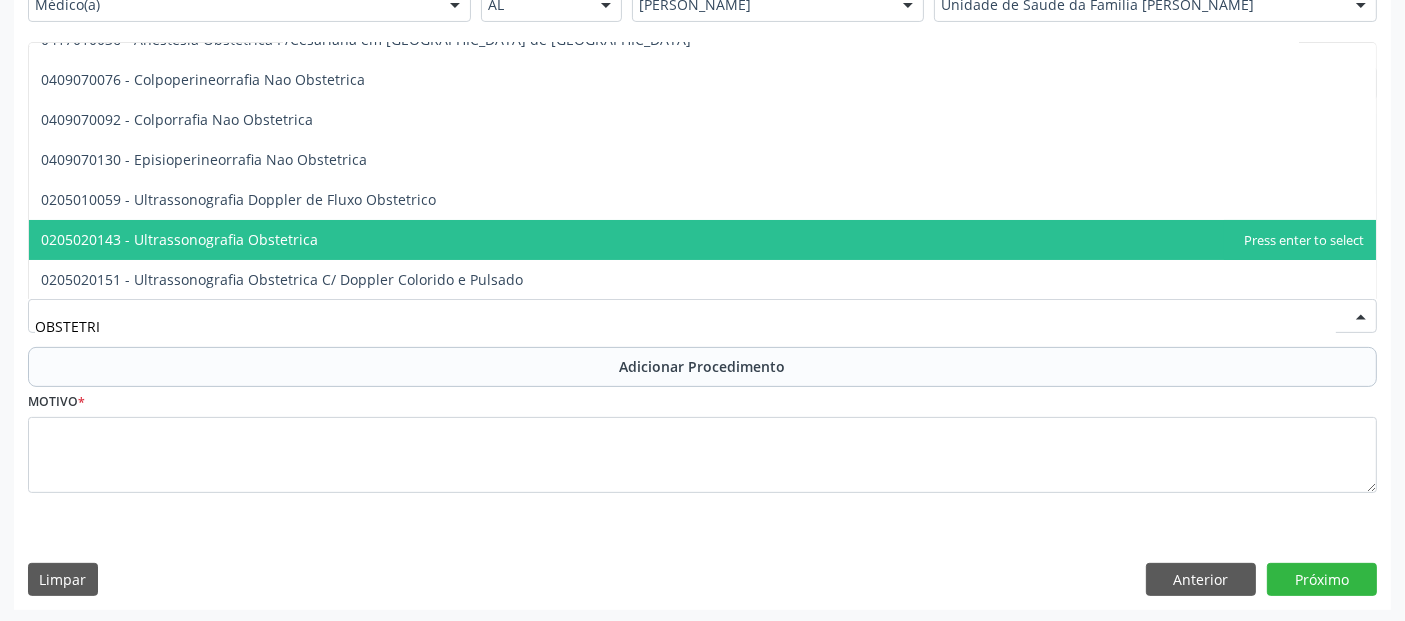 click on "0205020143 - Ultrassonografia Obstetrica" at bounding box center [179, 239] 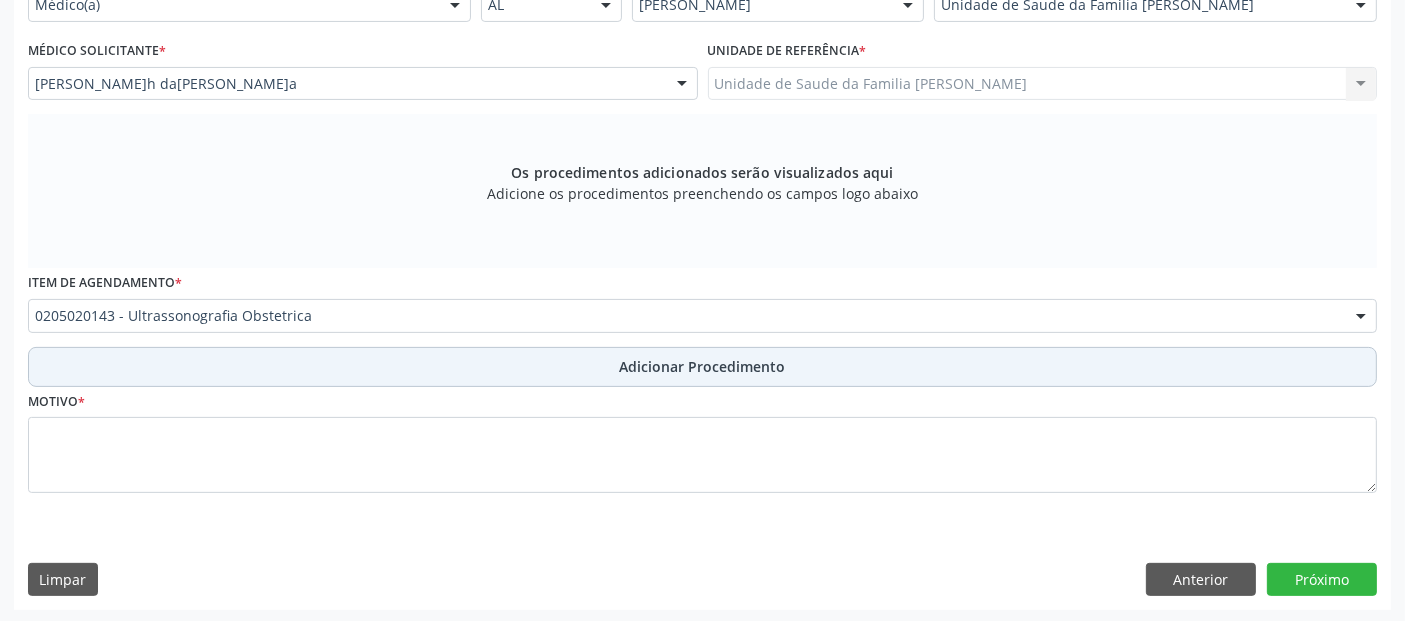 click on "Adicionar Procedimento" at bounding box center (702, 367) 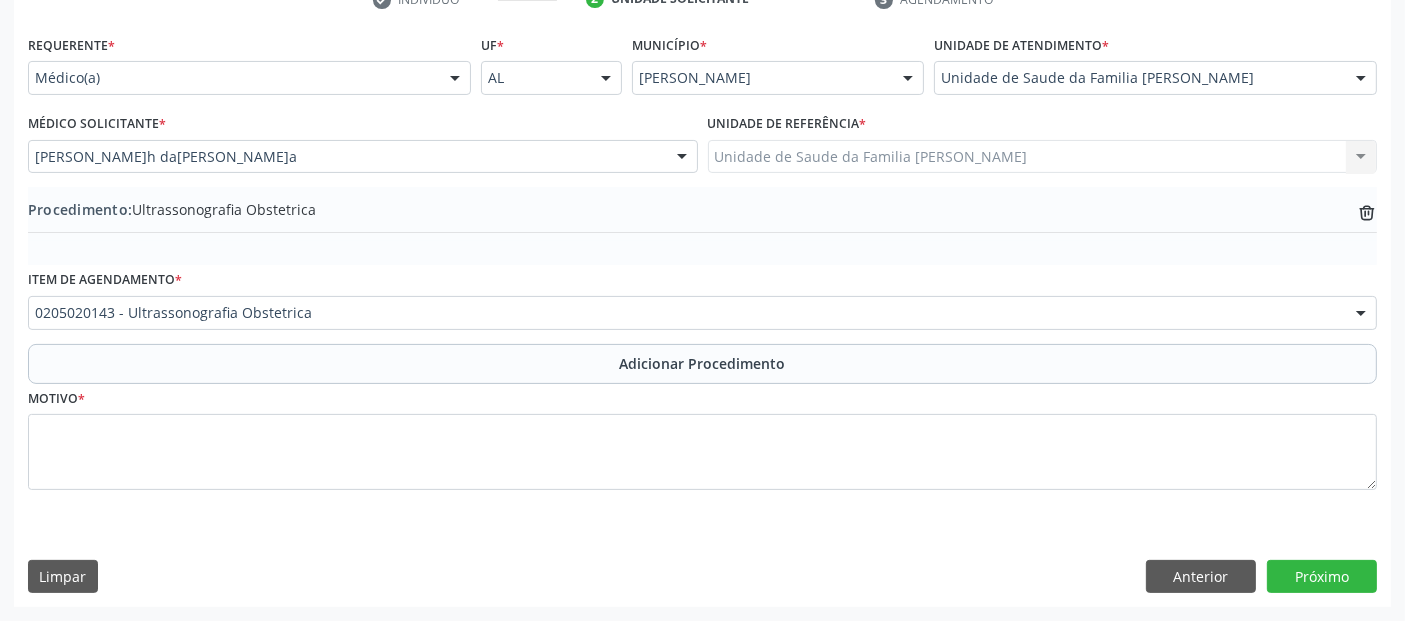 scroll, scrollTop: 429, scrollLeft: 0, axis: vertical 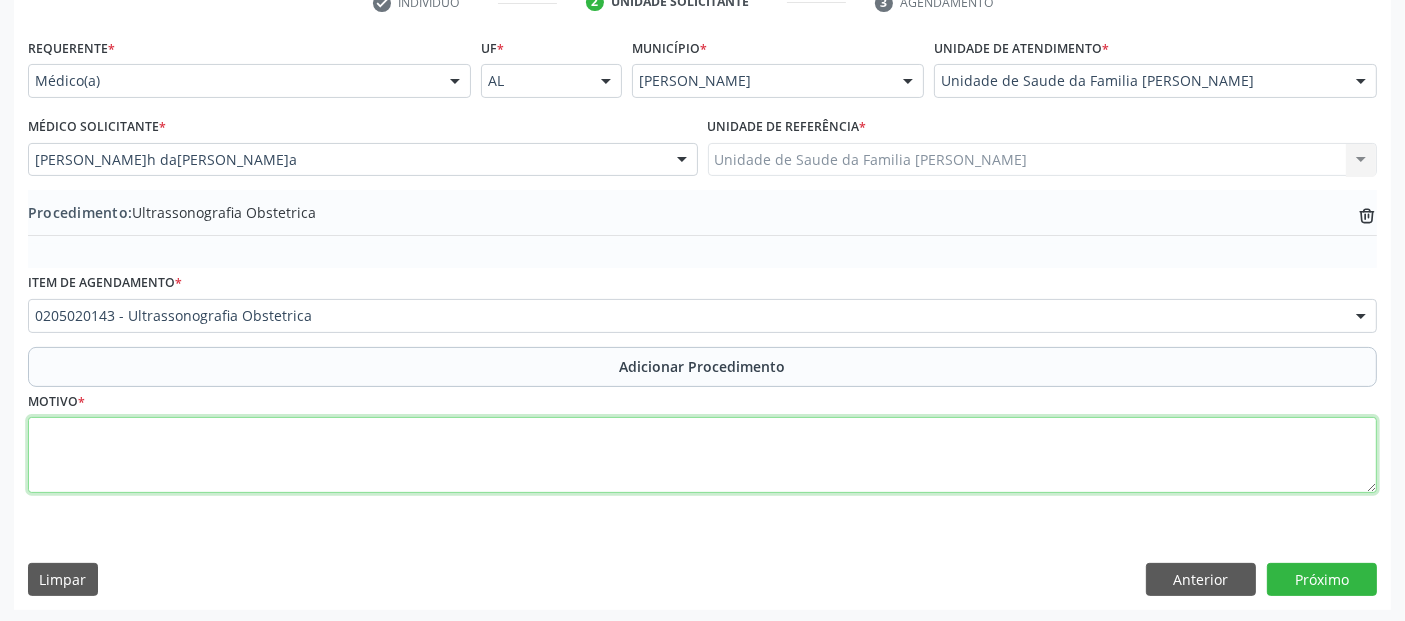 click at bounding box center (702, 455) 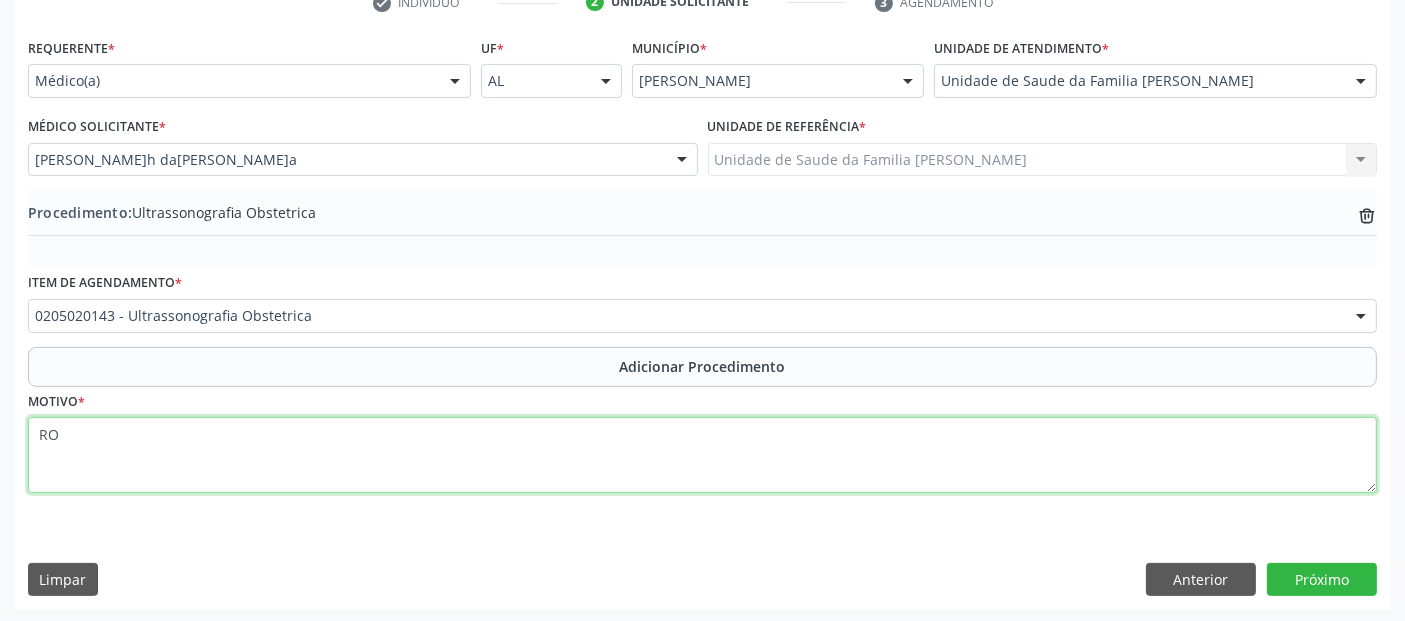 type on "R" 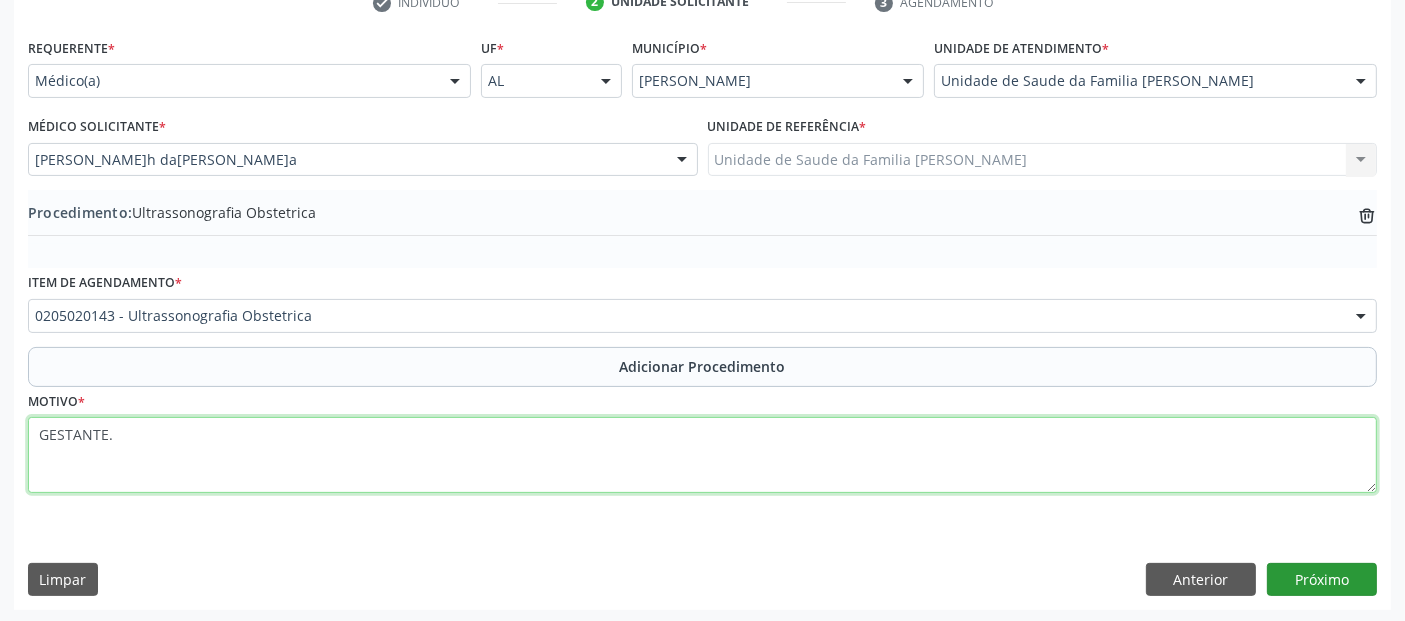 type on "GESTANTE." 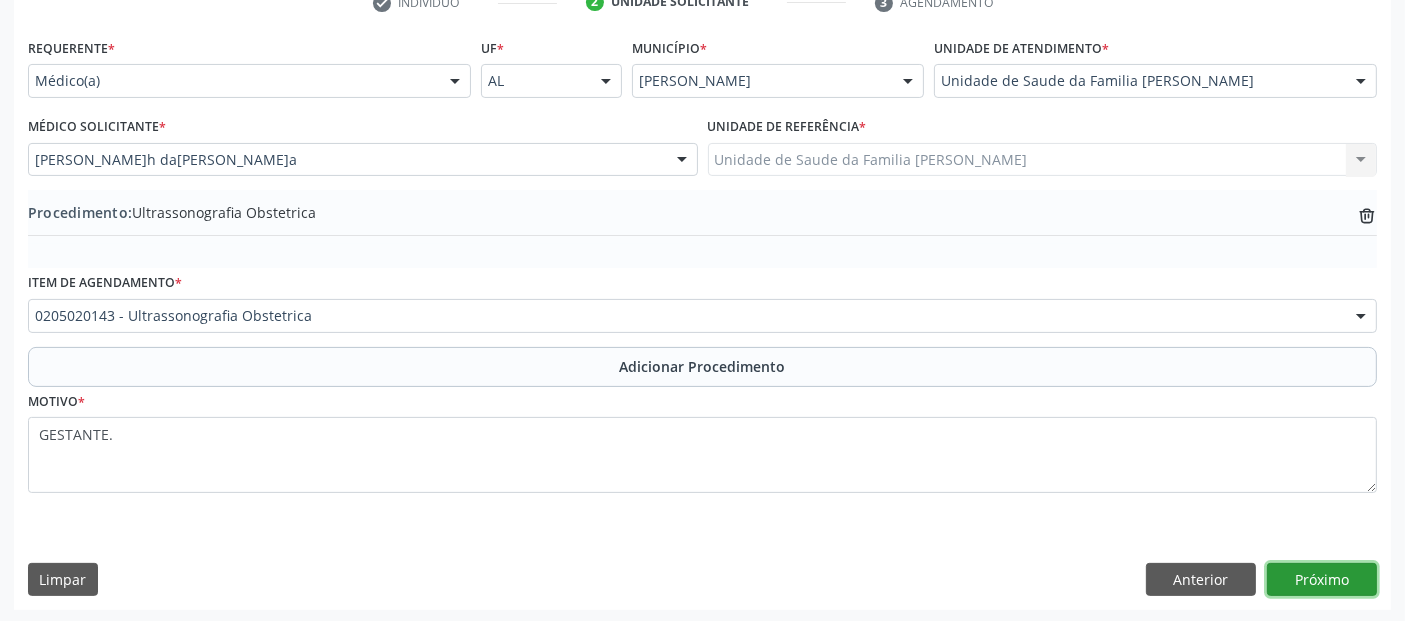 click on "Próximo" at bounding box center [1322, 580] 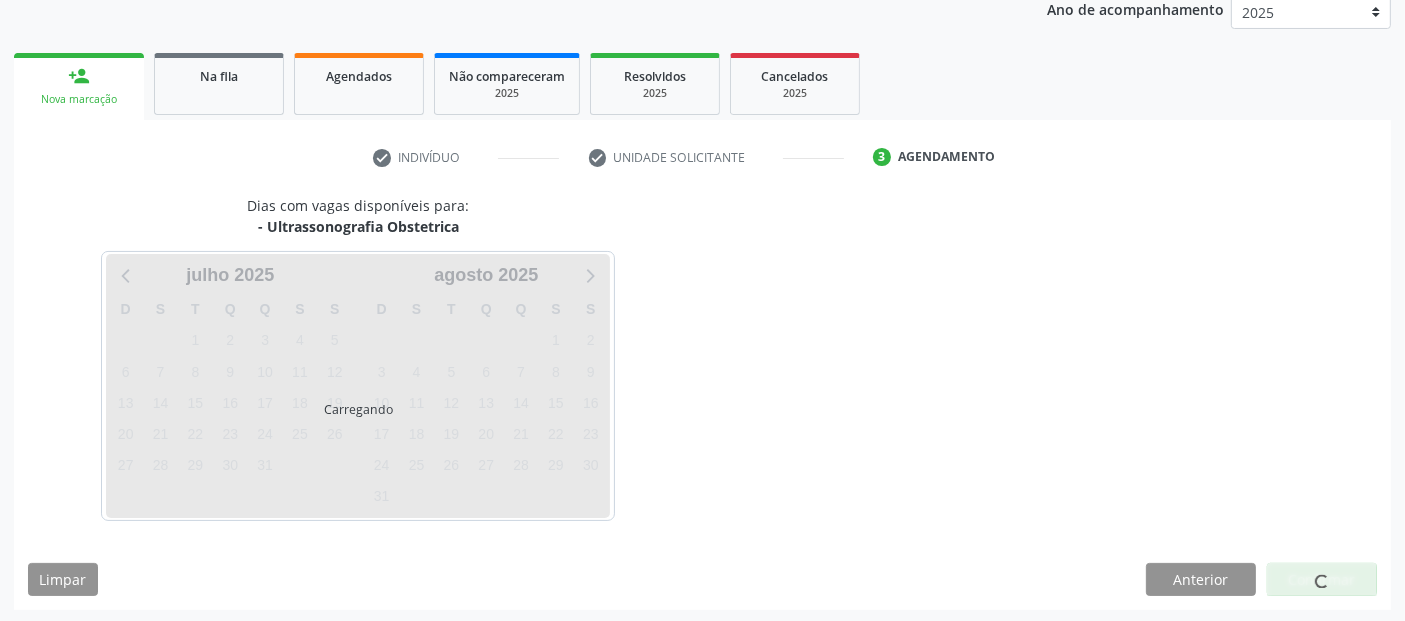 scroll, scrollTop: 333, scrollLeft: 0, axis: vertical 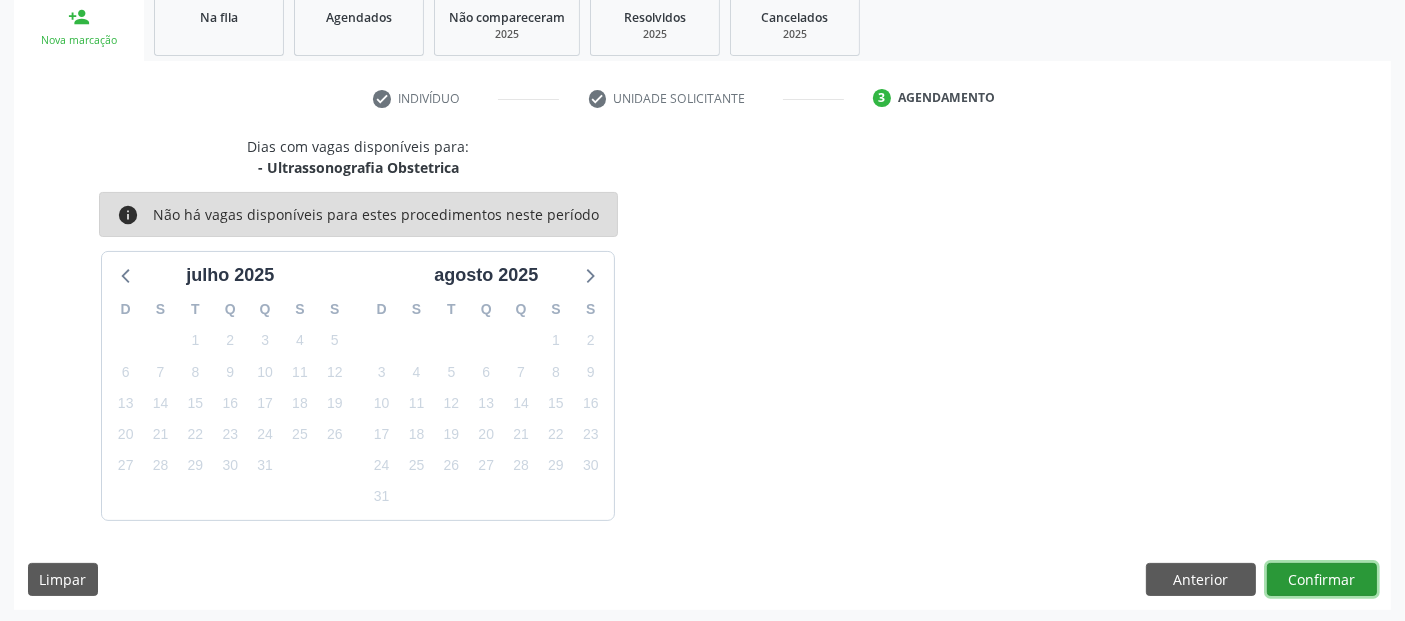 click on "Confirmar" at bounding box center (1322, 580) 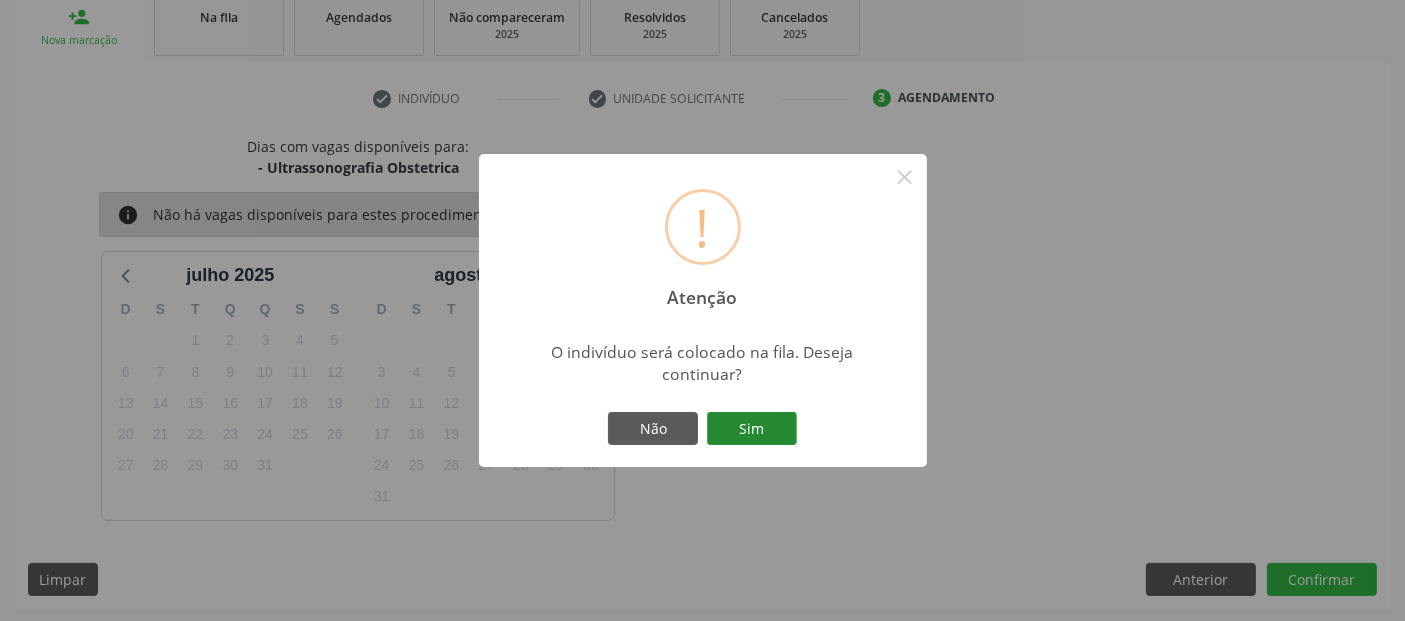 click on "Sim" at bounding box center (752, 429) 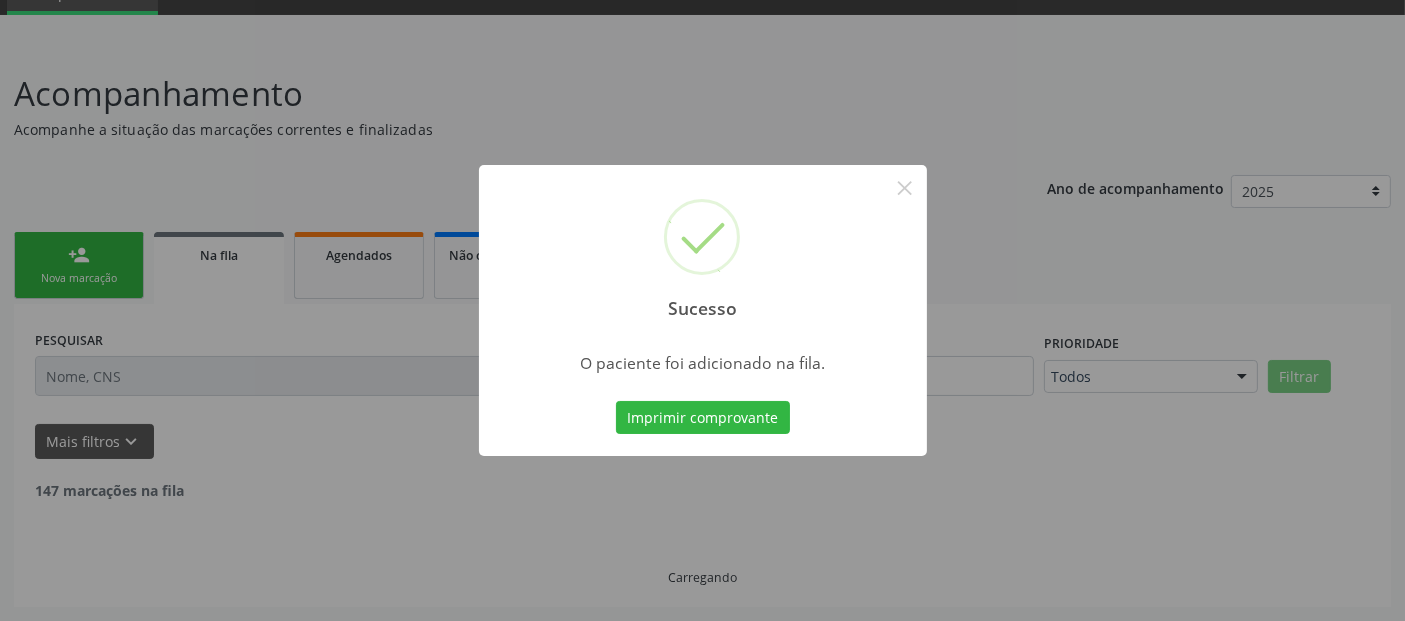 scroll, scrollTop: 71, scrollLeft: 0, axis: vertical 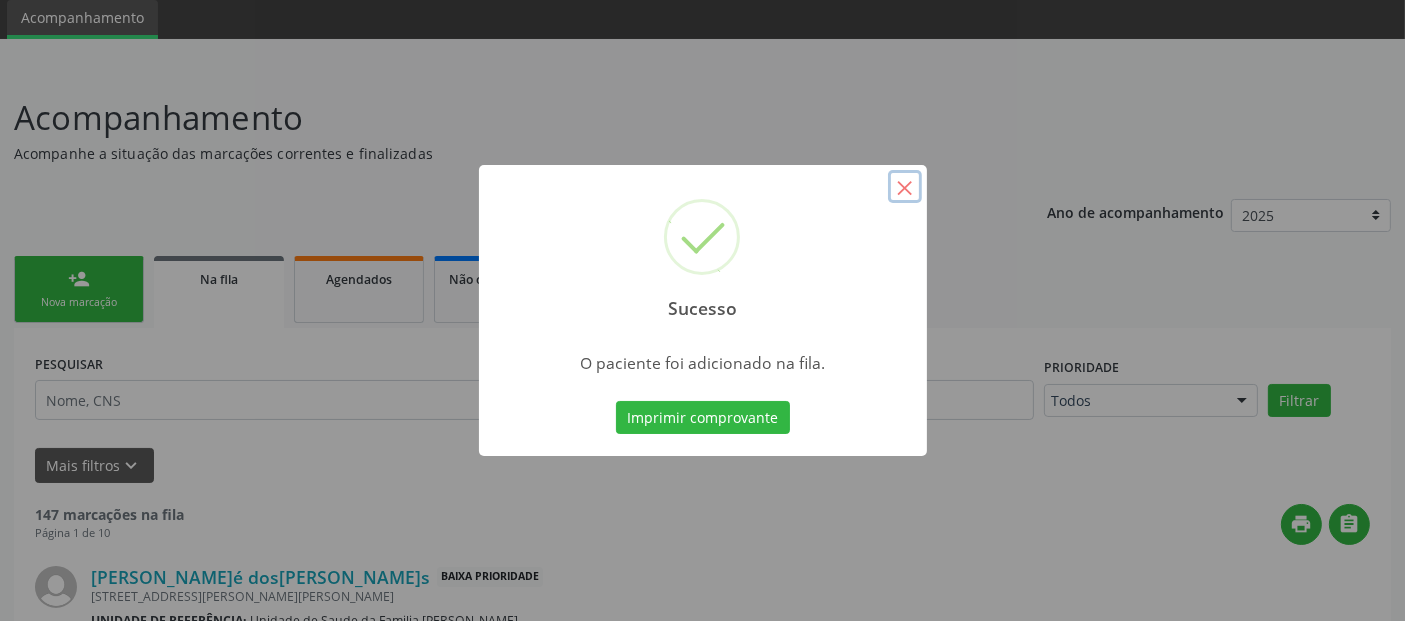 click on "×" at bounding box center (905, 187) 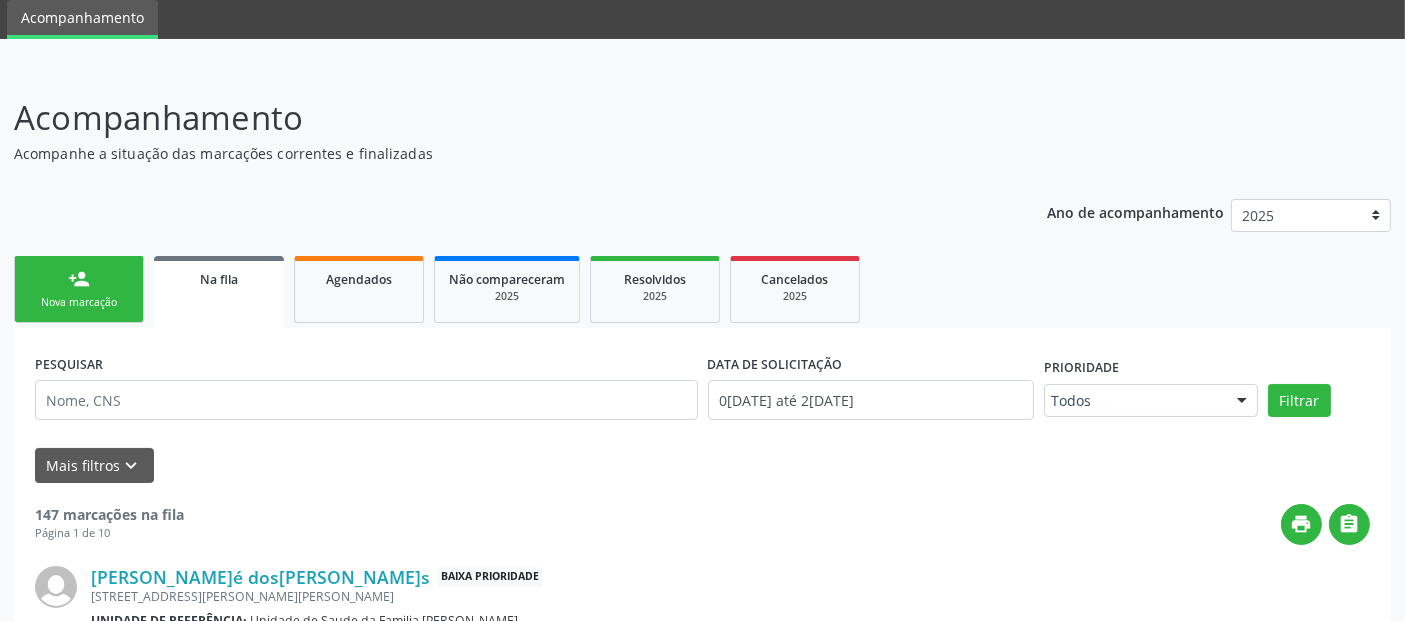 click on "person_add
Nova marcação" at bounding box center [79, 289] 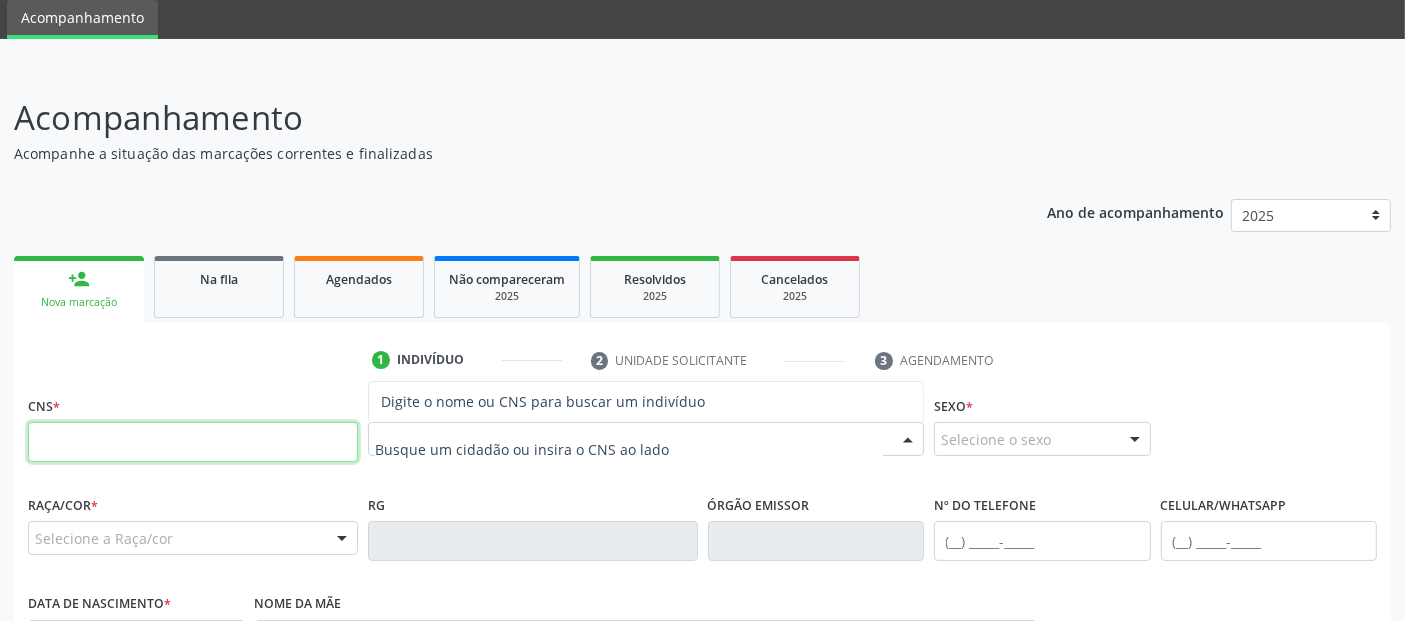 click at bounding box center [193, 442] 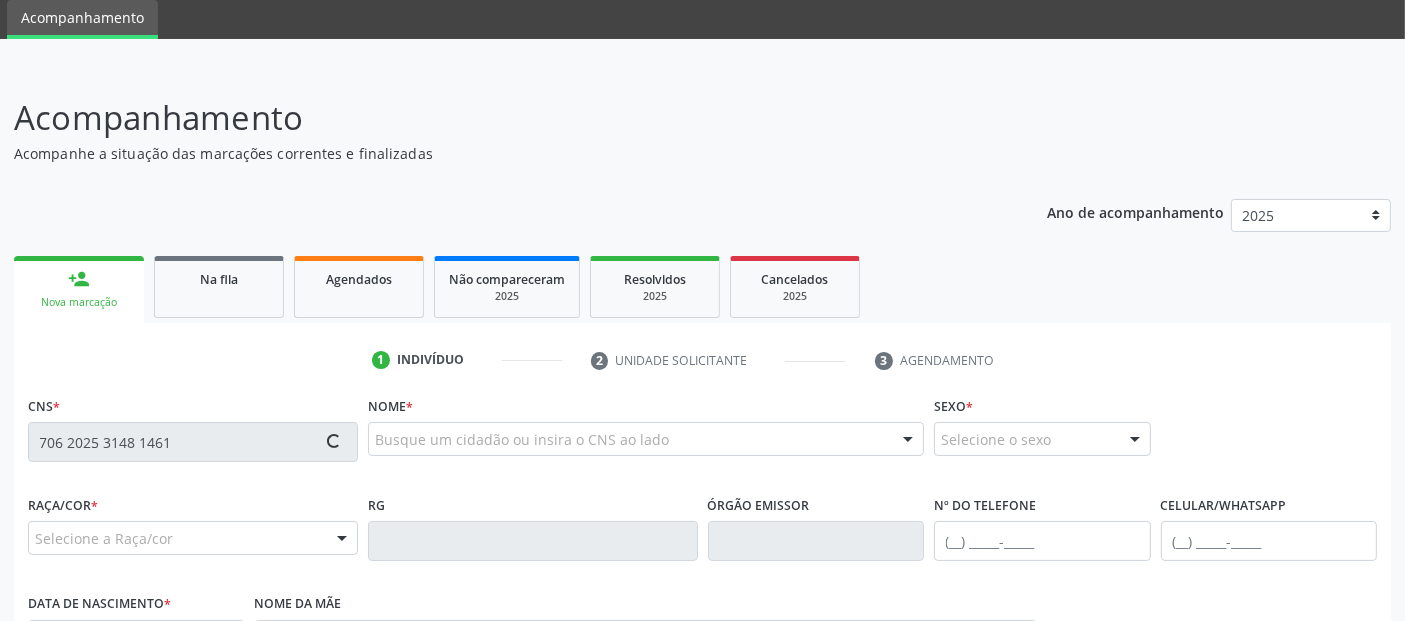 type on "706 2025 3148 1461" 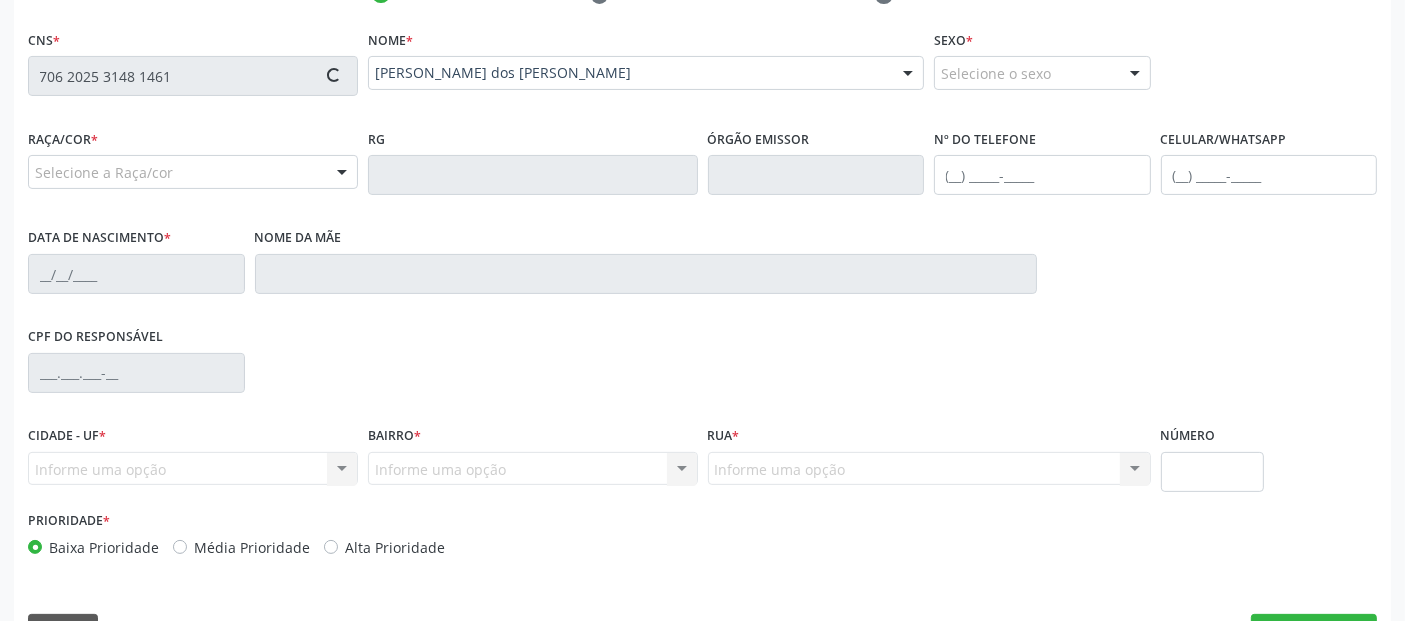 scroll, scrollTop: 489, scrollLeft: 0, axis: vertical 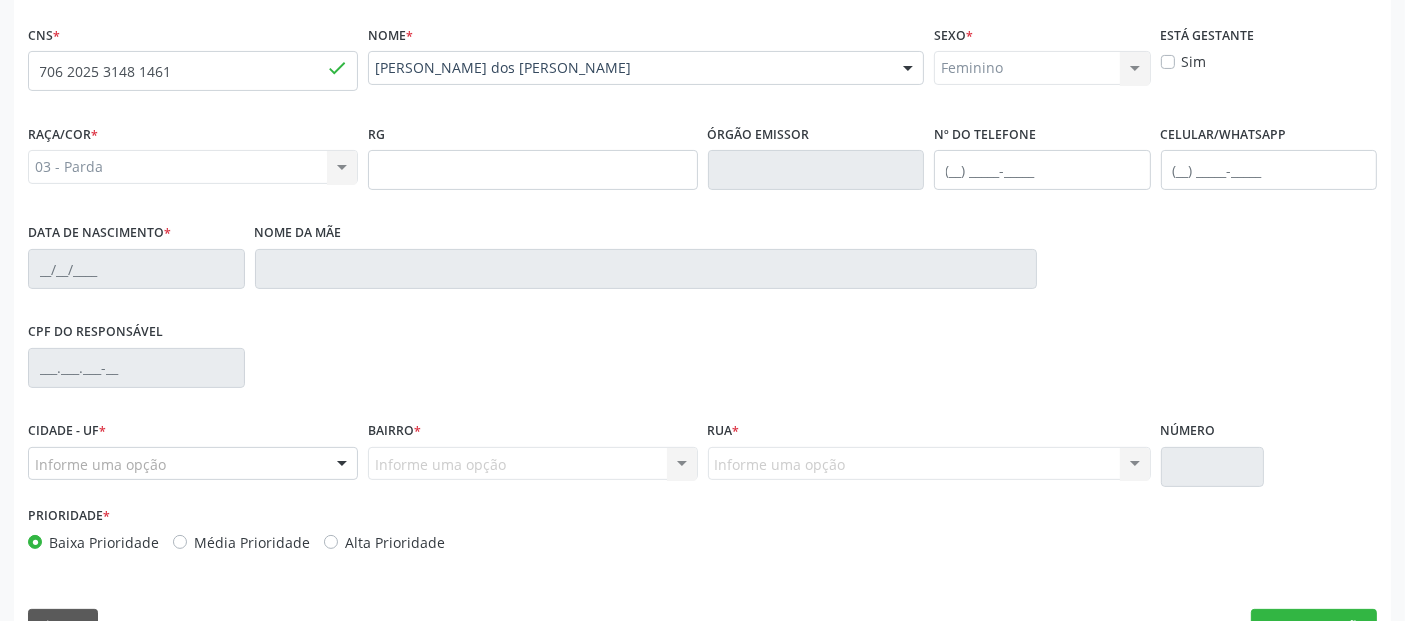 type on "[PHONE_NUMBER]" 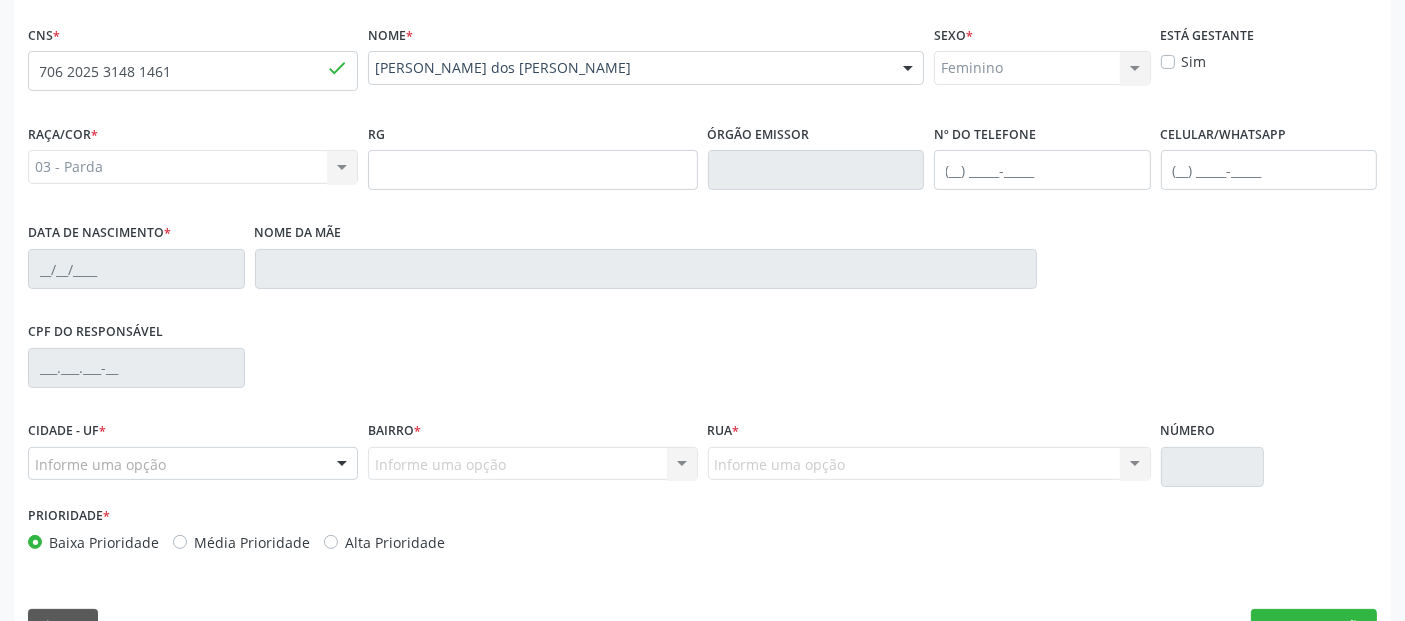 type on "2[DATE]" 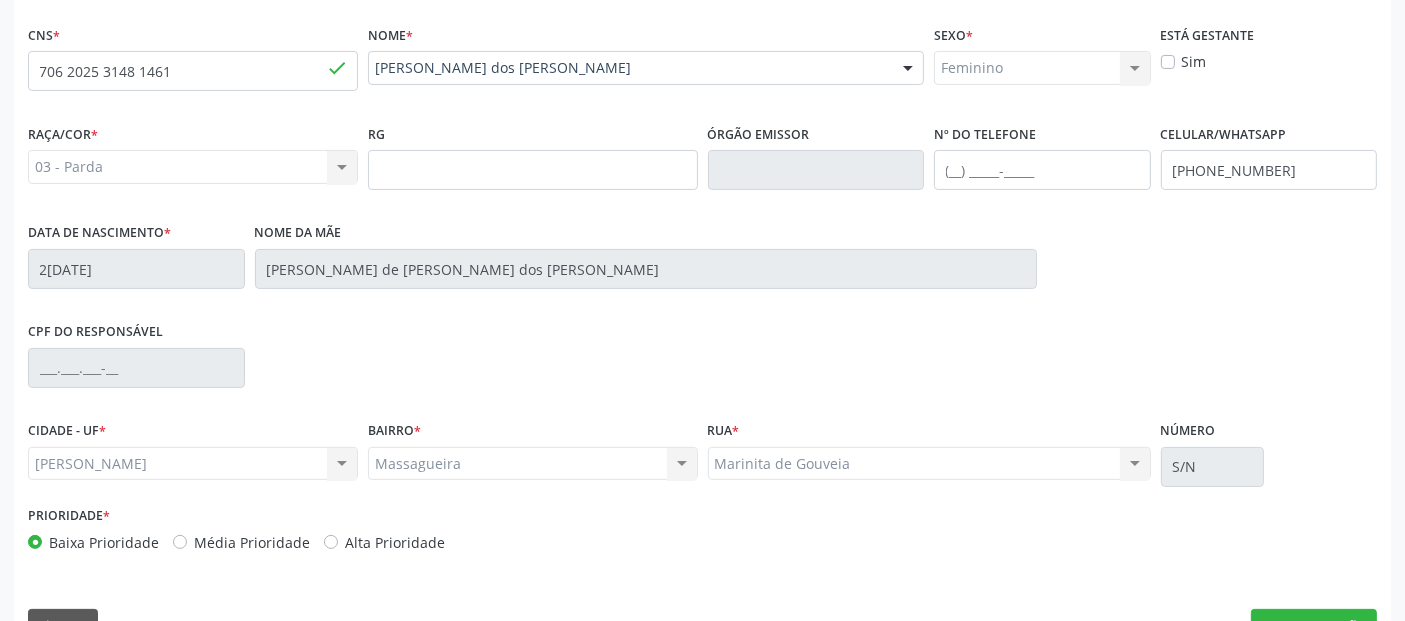 scroll, scrollTop: 419, scrollLeft: 0, axis: vertical 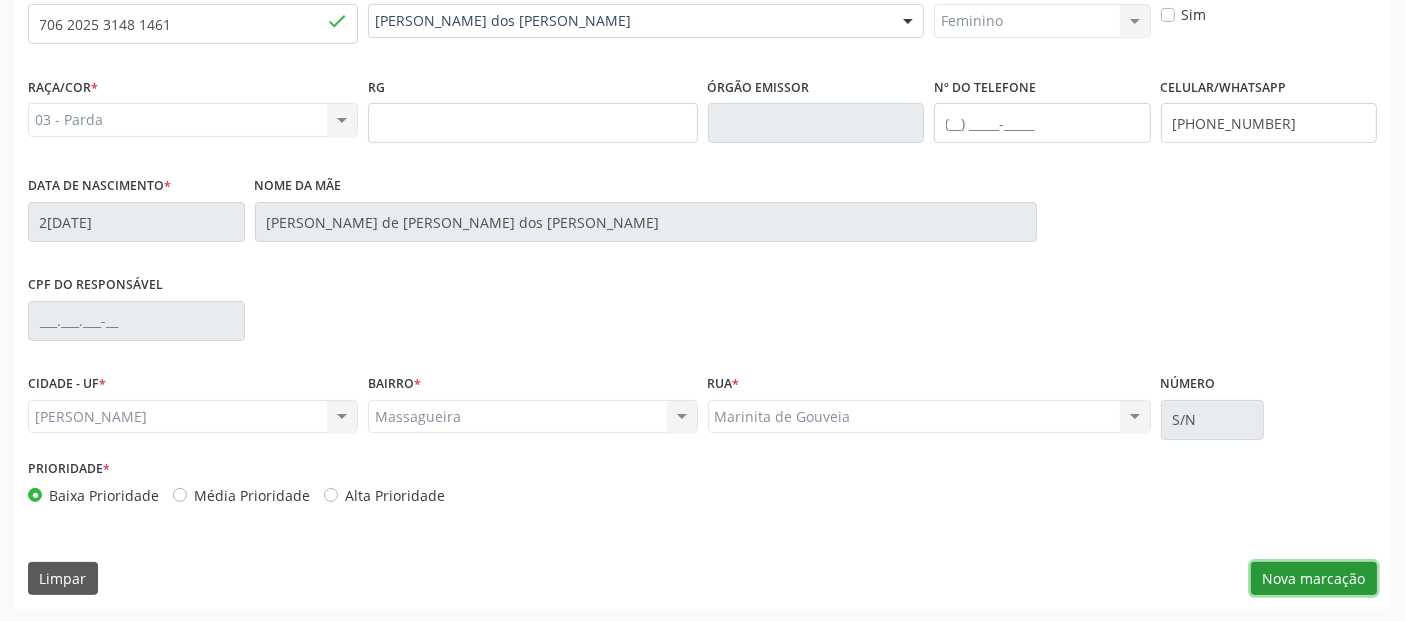 click on "Nova marcação" at bounding box center [1314, 579] 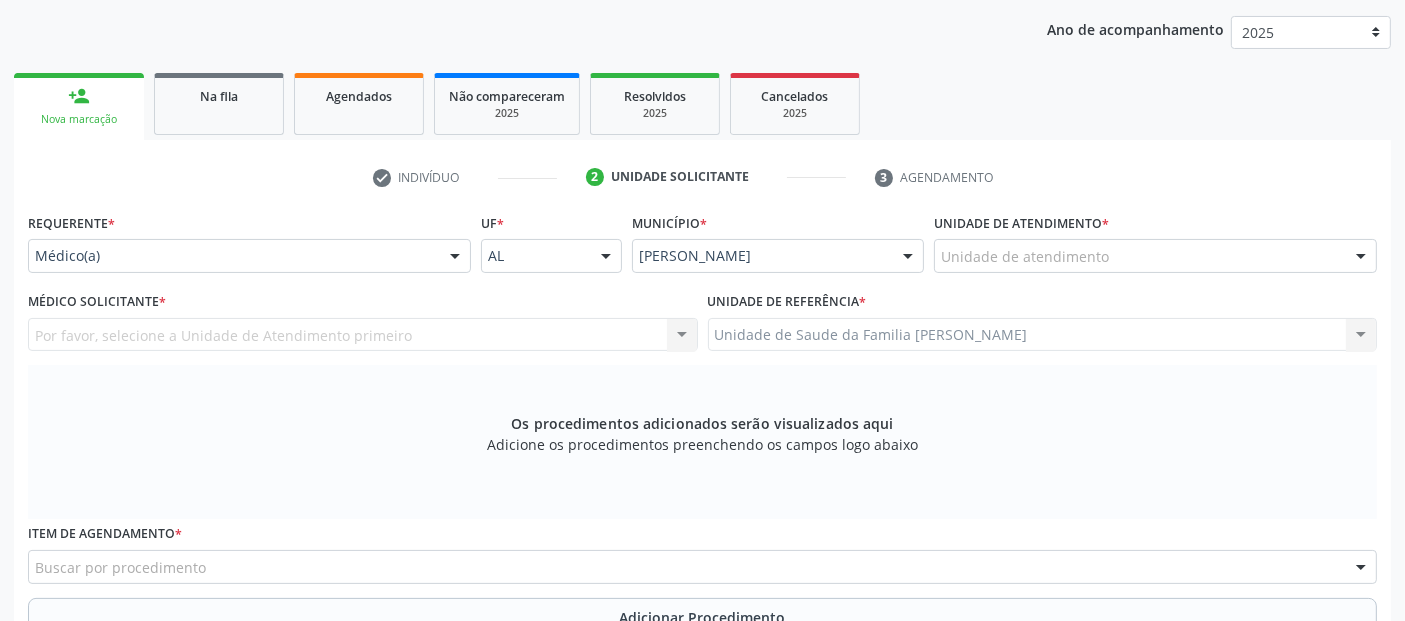 scroll, scrollTop: 217, scrollLeft: 0, axis: vertical 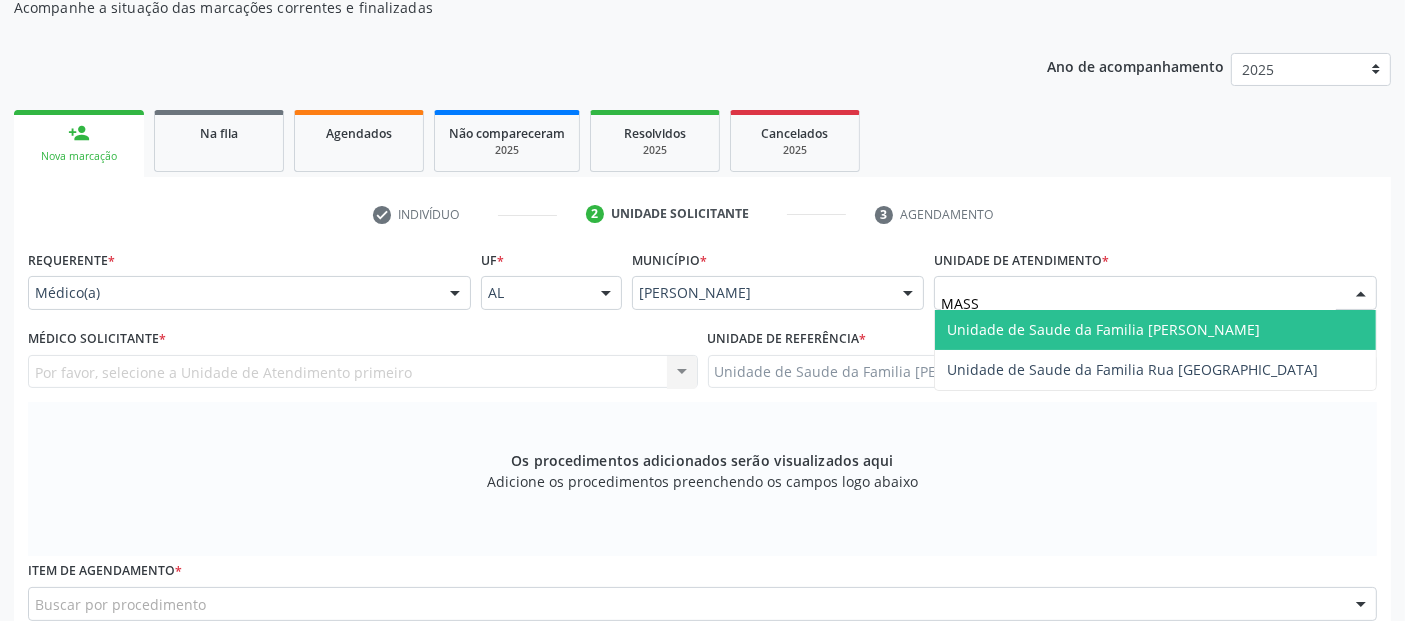 type on "MASSA" 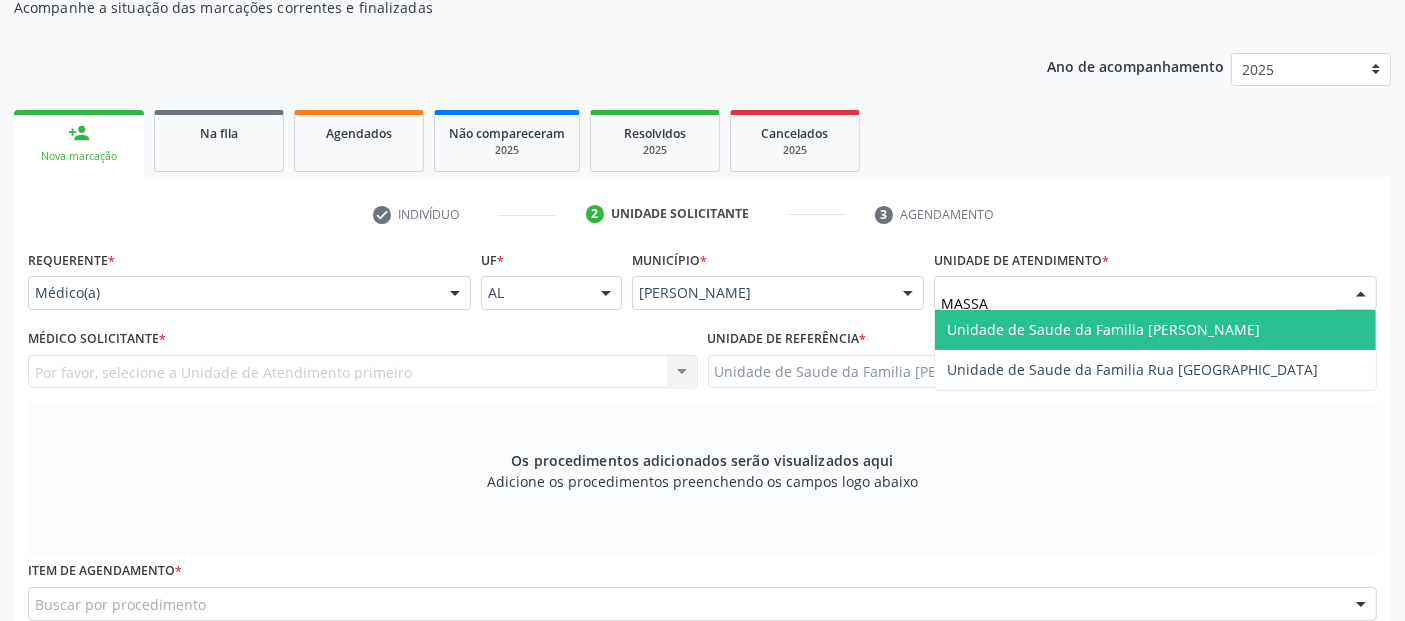 click on "Unidade de Saude da Familia [PERSON_NAME]" at bounding box center [1103, 329] 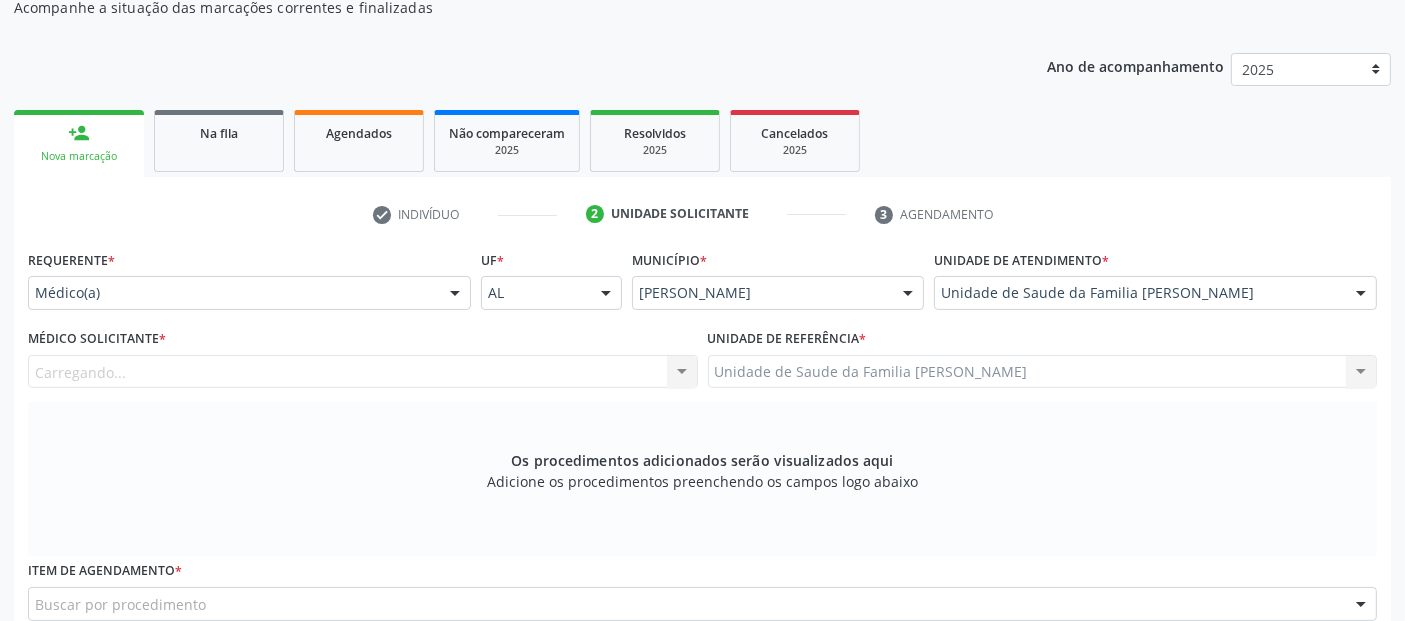 click on "Carregando...
Nenhum resultado encontrado para: "   "
Não há nenhuma opção para ser exibida." at bounding box center [363, 372] 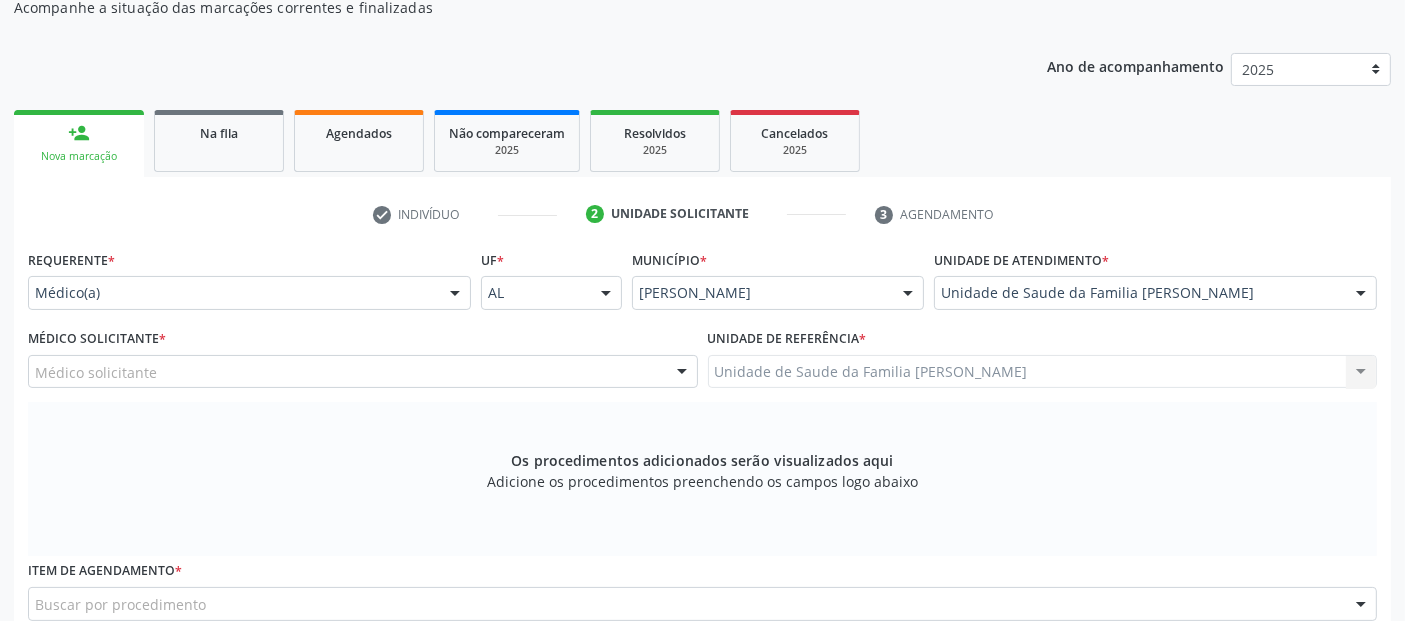 click on "Médico solicitante" at bounding box center [363, 372] 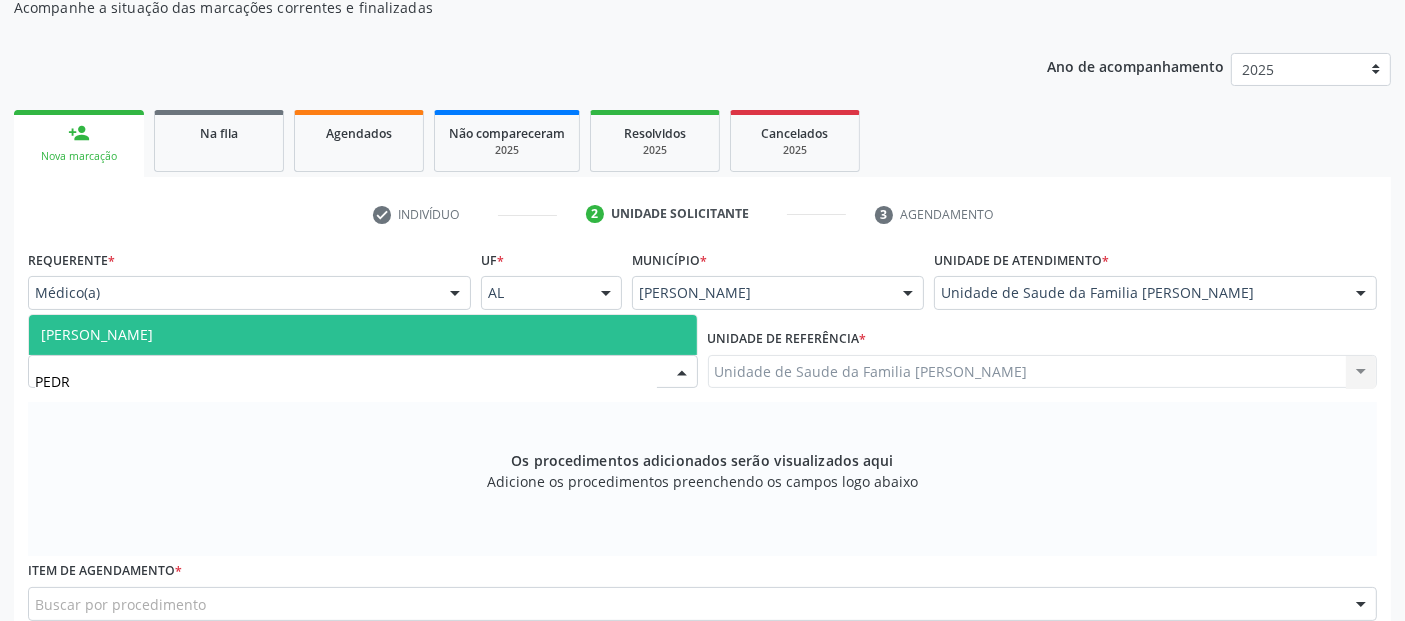 type on "[PERSON_NAME]" 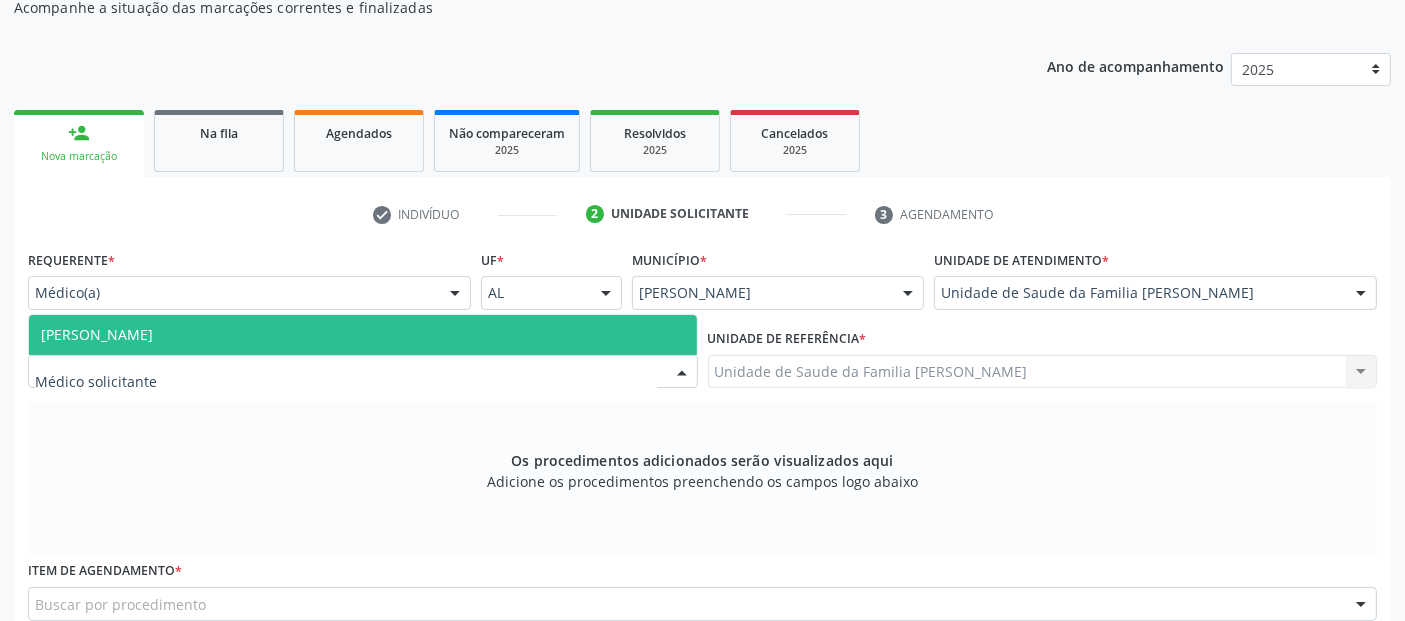 click at bounding box center [941, 303] 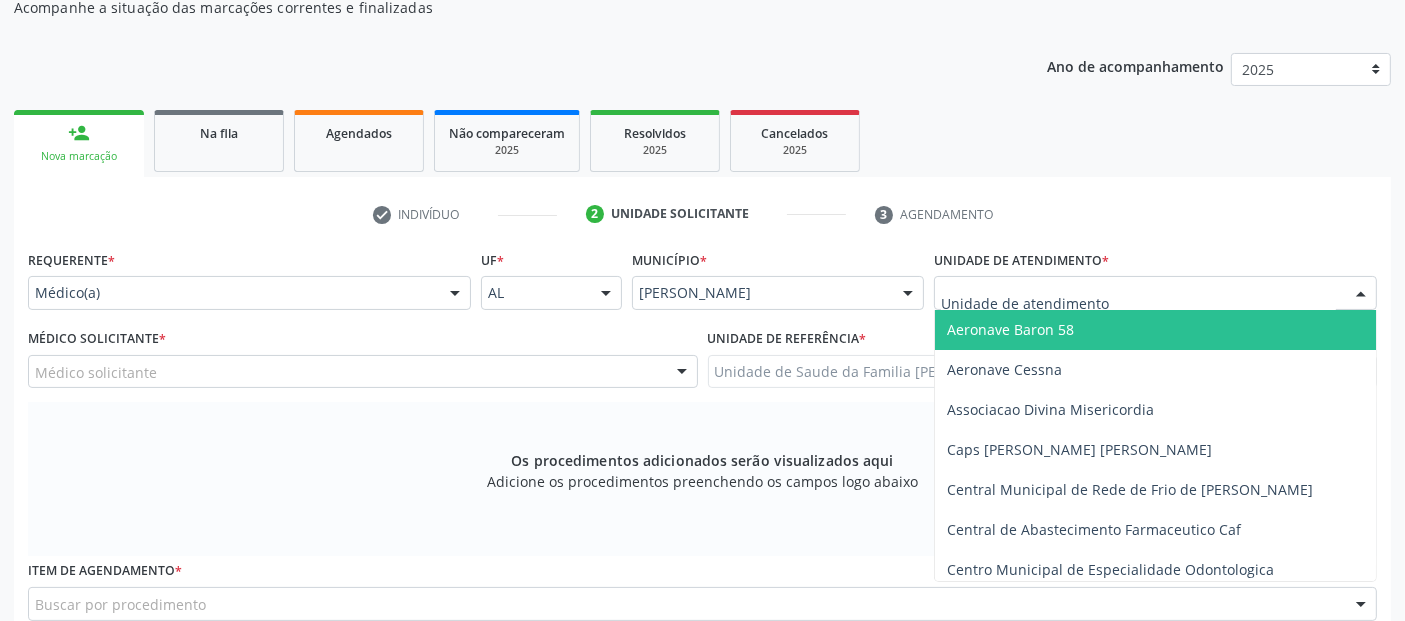 click at bounding box center [1138, 303] 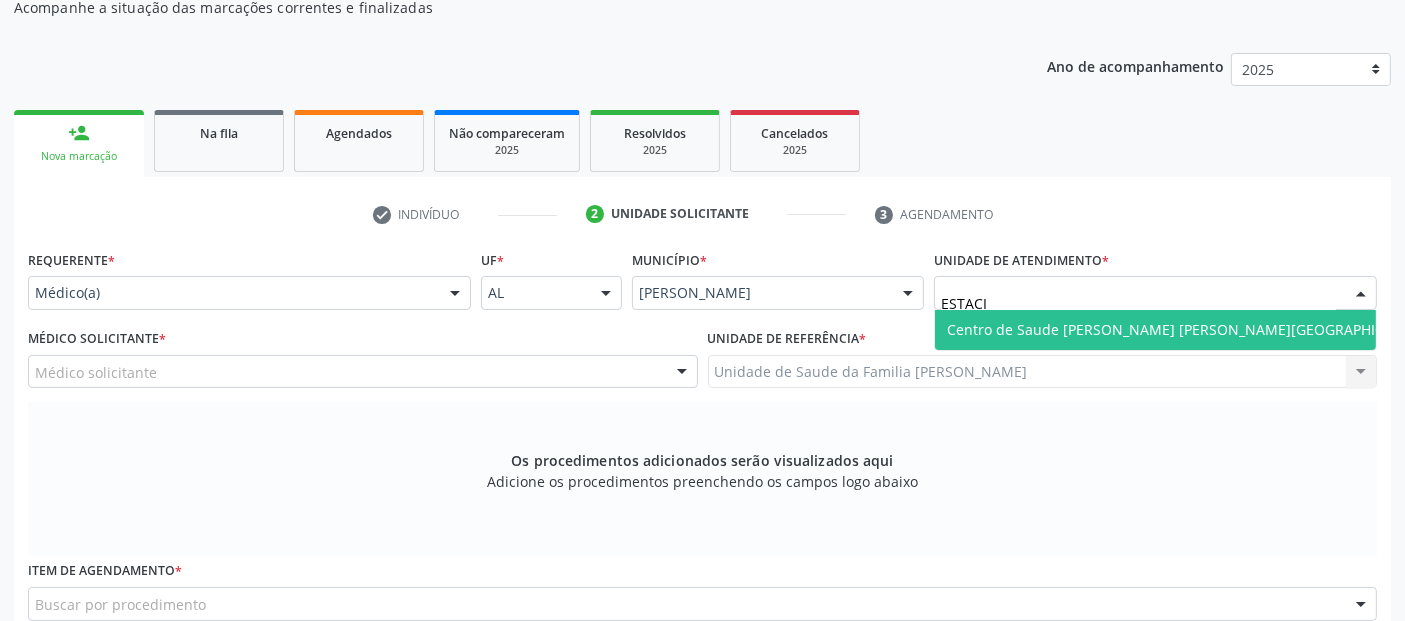 type on "ESTACIO" 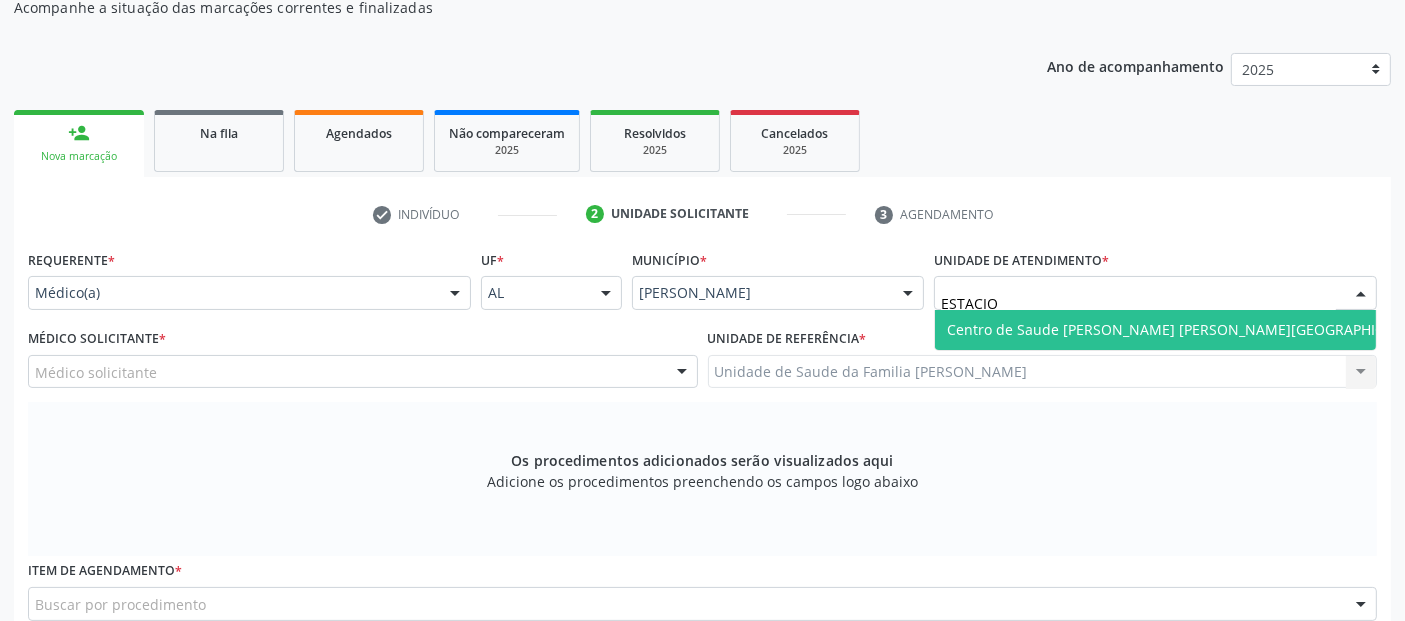 click on "Centro de Saude [PERSON_NAME] [PERSON_NAME][GEOGRAPHIC_DATA]" at bounding box center [1189, 330] 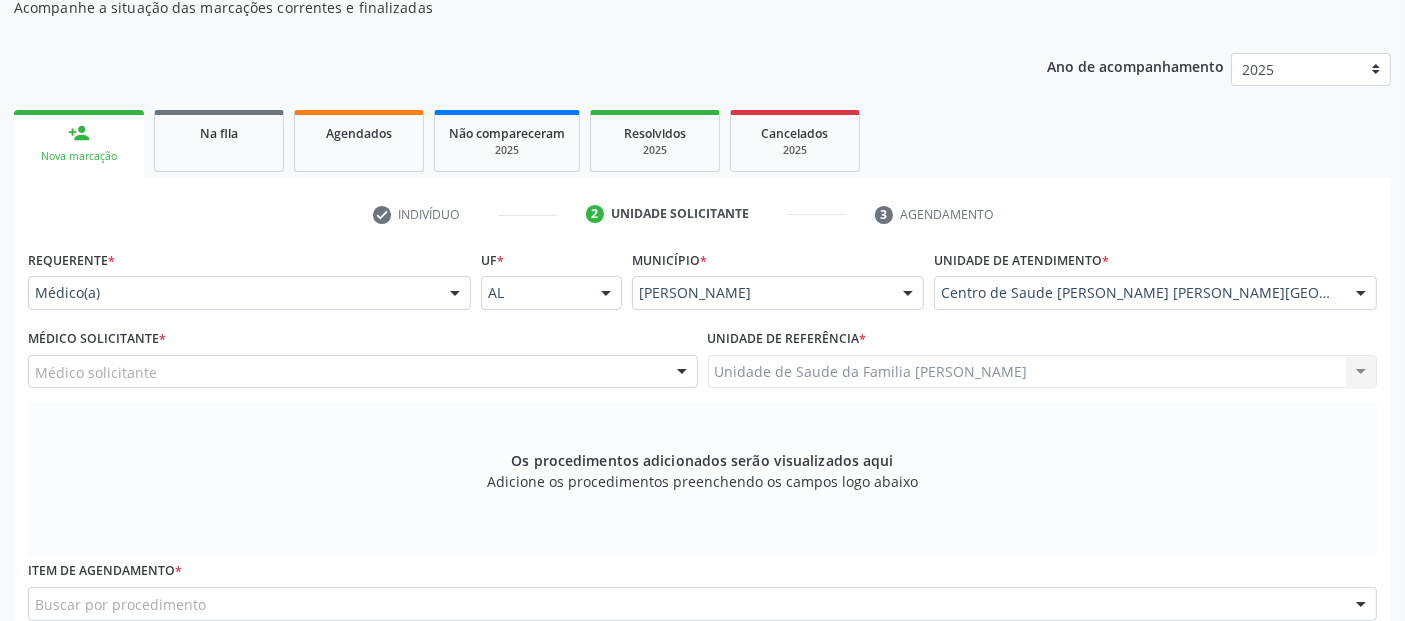 click on "Médico solicitante" at bounding box center (363, 372) 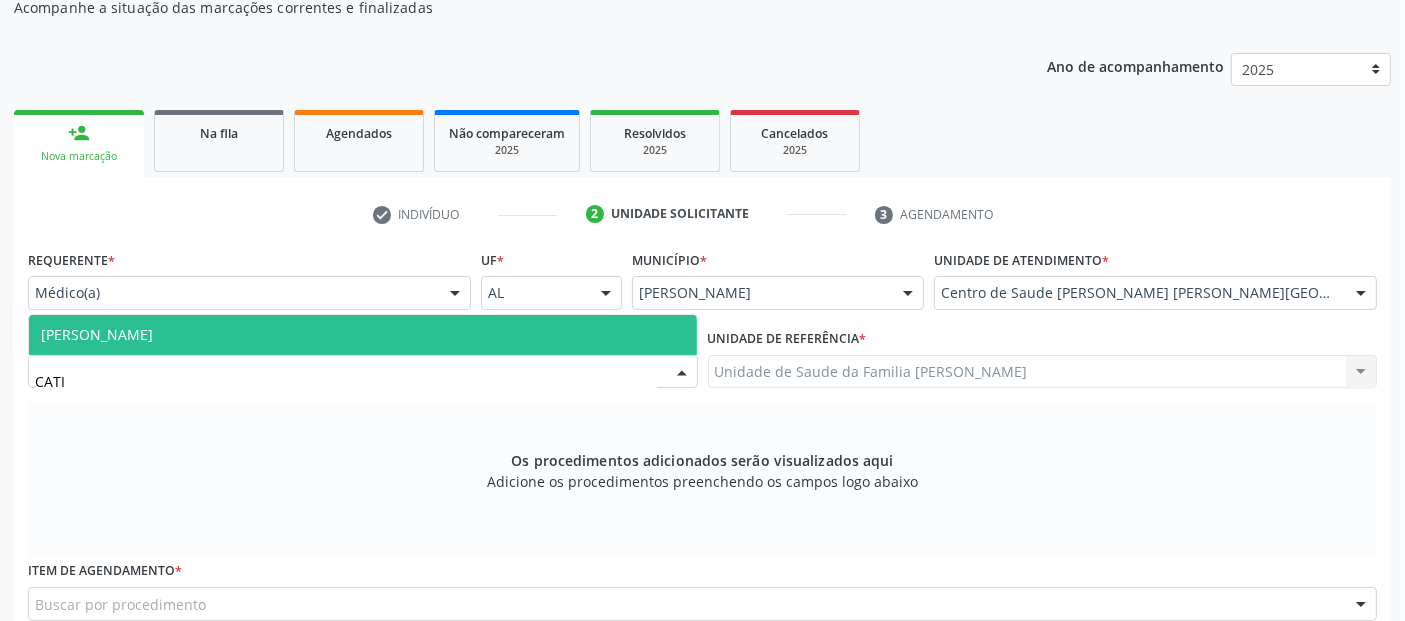 type on "CATIA" 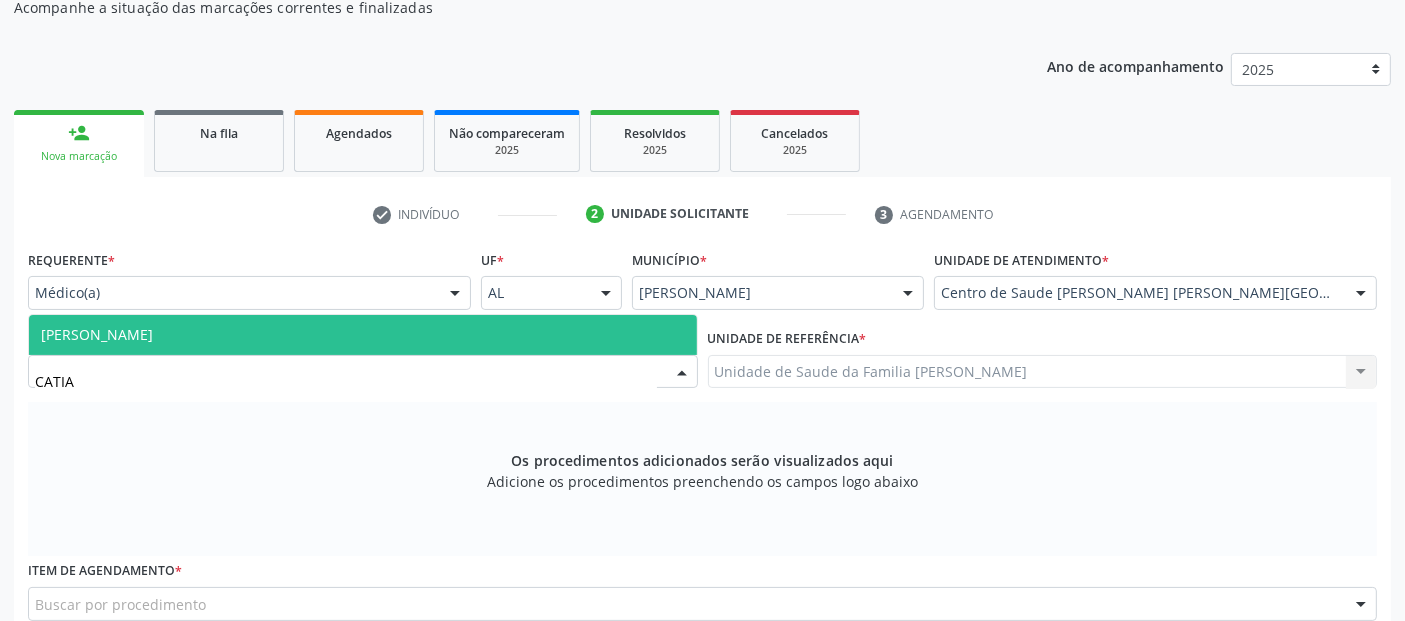 click on "[PERSON_NAME]" at bounding box center (363, 335) 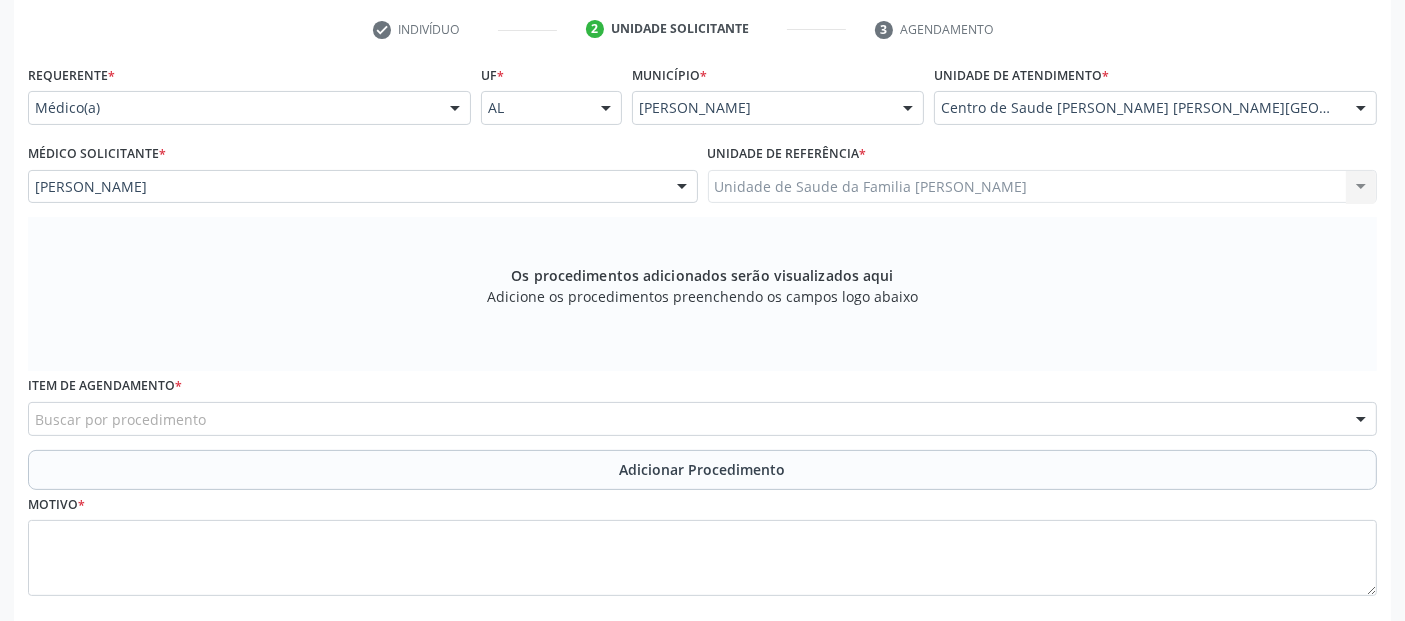 scroll, scrollTop: 449, scrollLeft: 0, axis: vertical 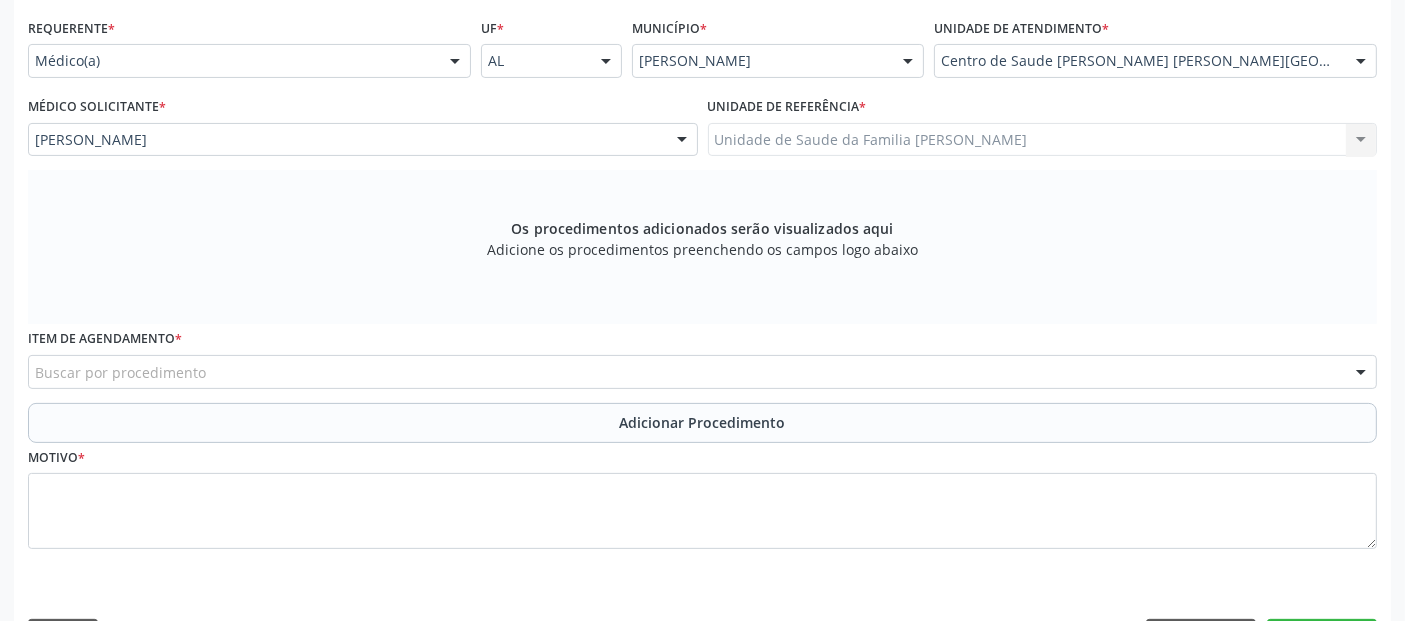 click on "Buscar por procedimento" at bounding box center [702, 372] 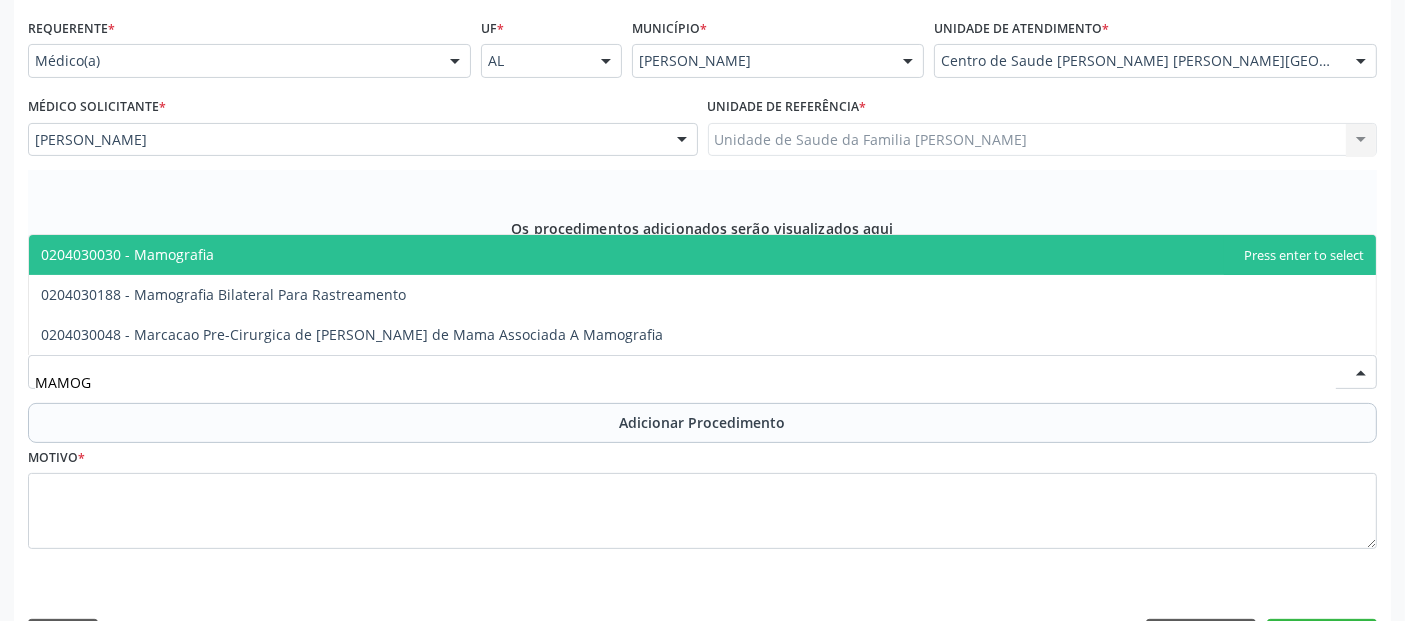 type on "MAMOGR" 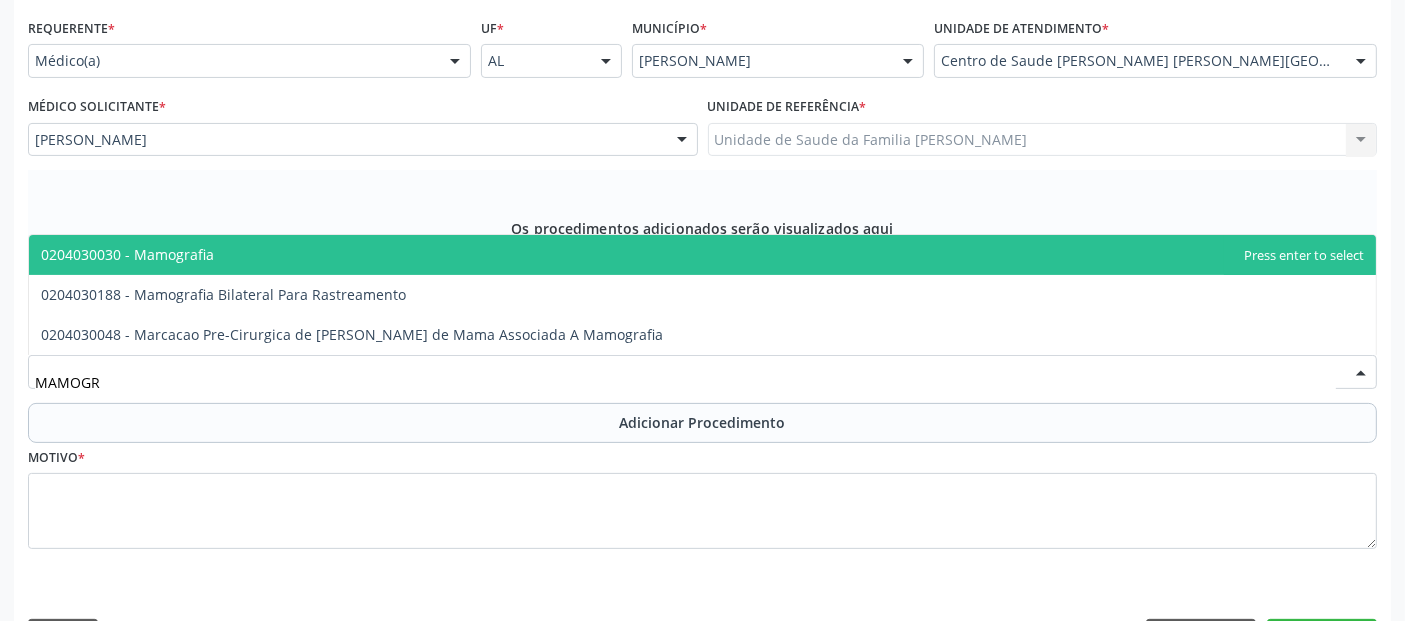 click on "0204030030 - Mamografia" at bounding box center [702, 255] 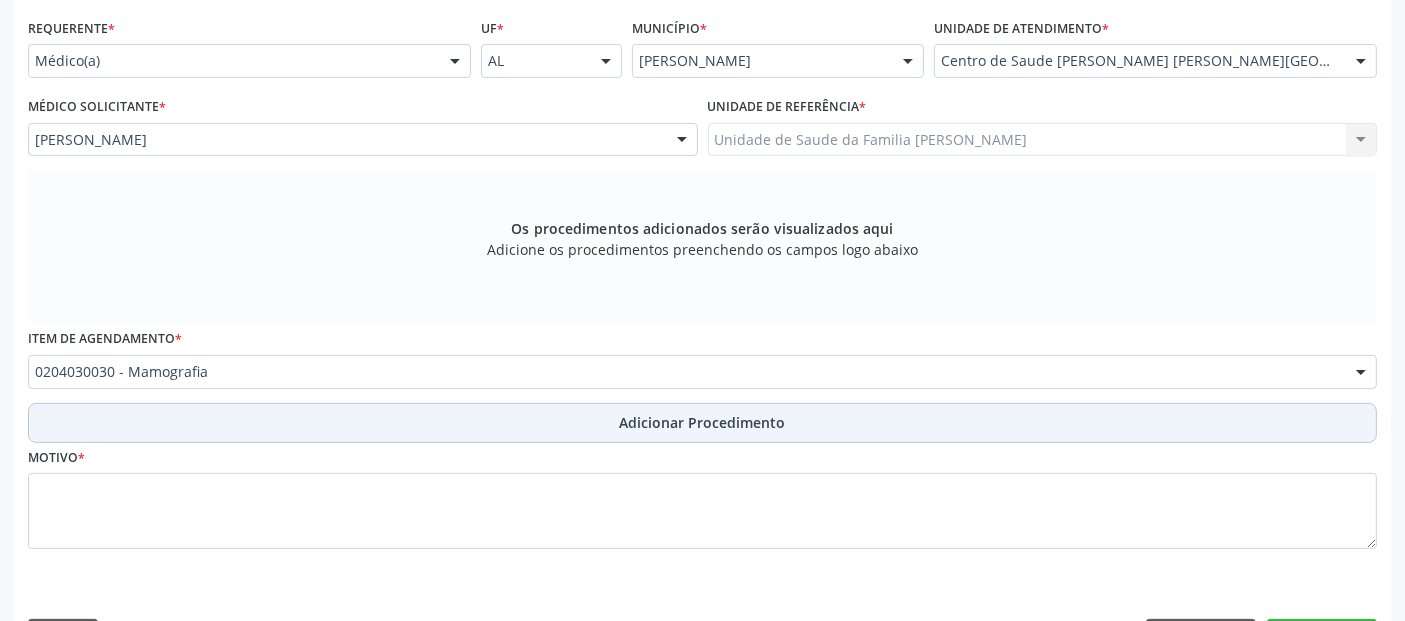 click on "Adicionar Procedimento" at bounding box center [703, 422] 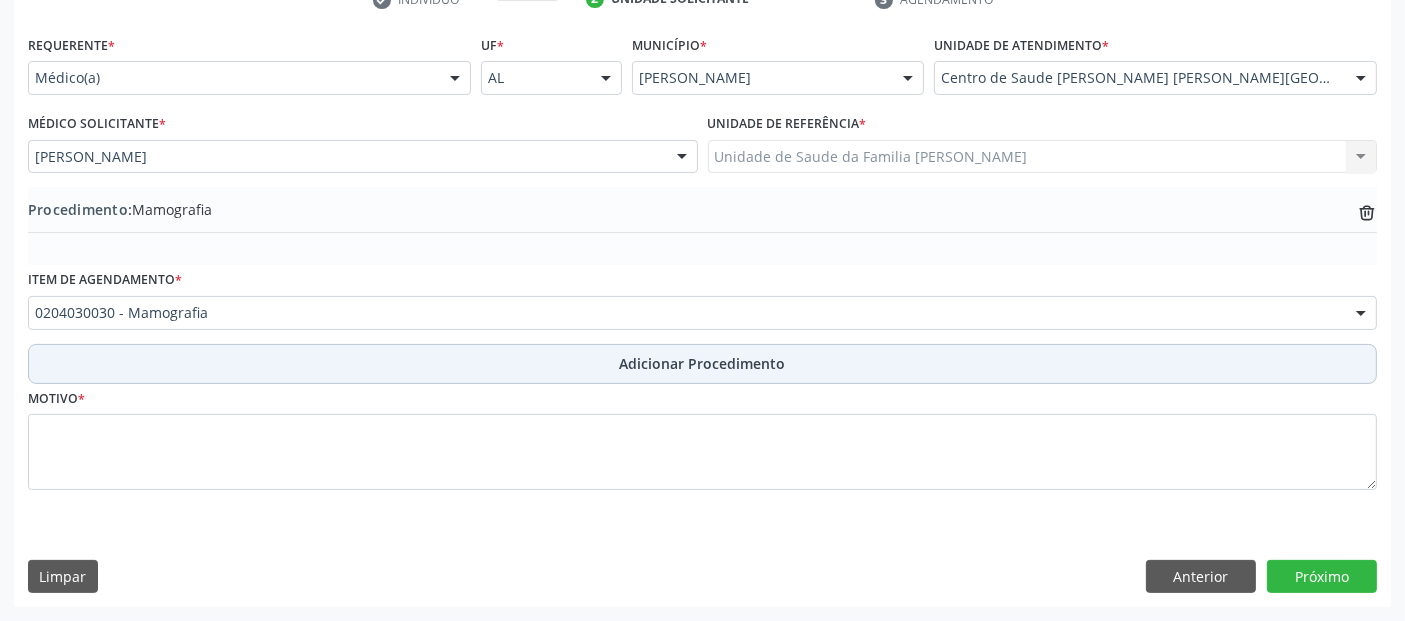 scroll, scrollTop: 429, scrollLeft: 0, axis: vertical 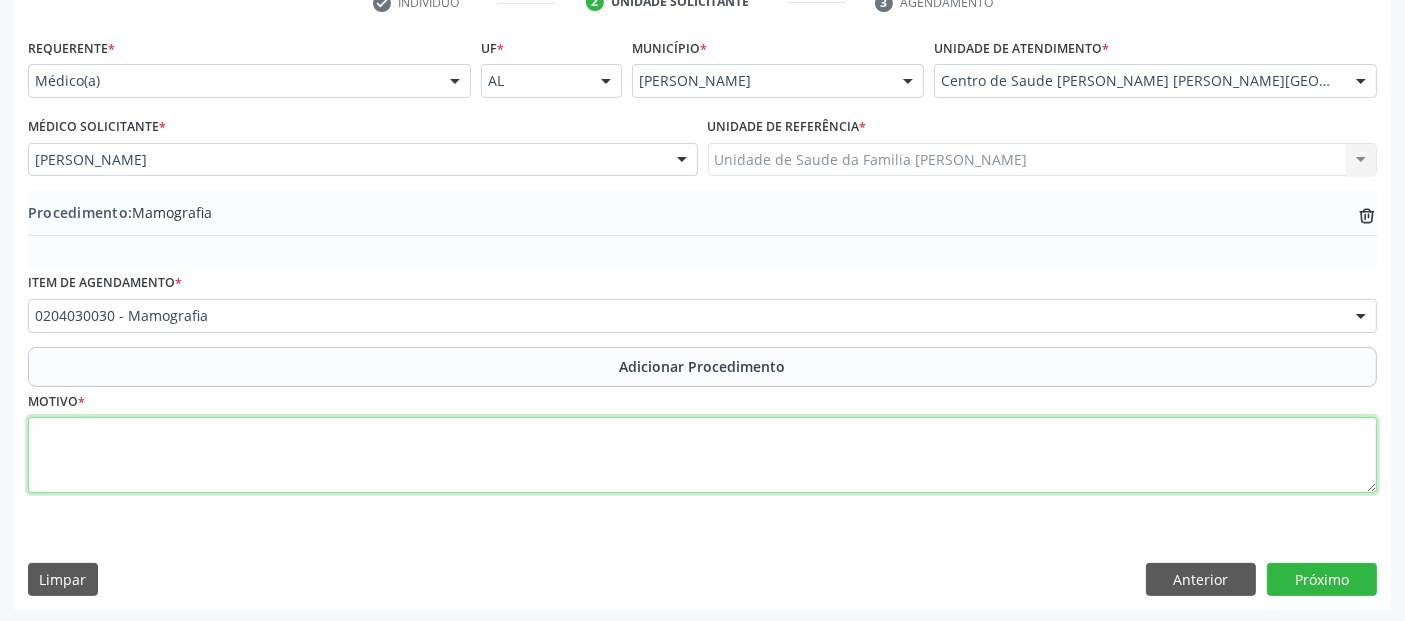 click at bounding box center [702, 455] 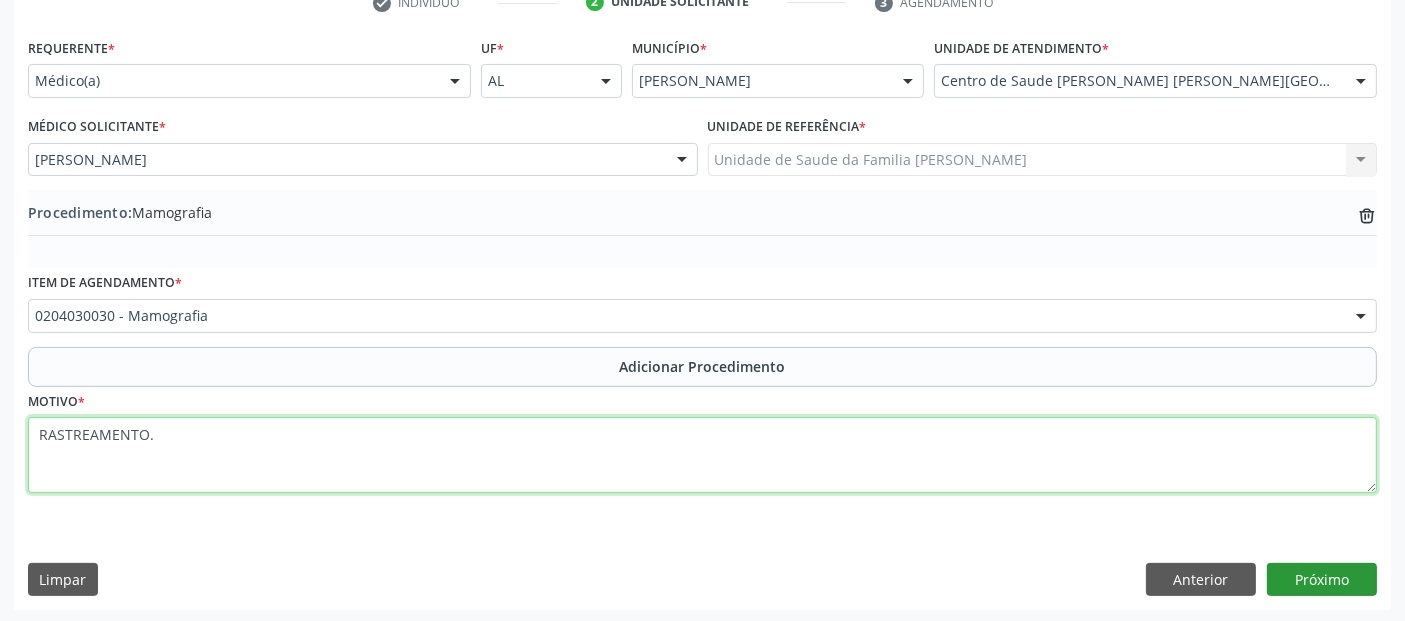 type on "RASTREAMENTO." 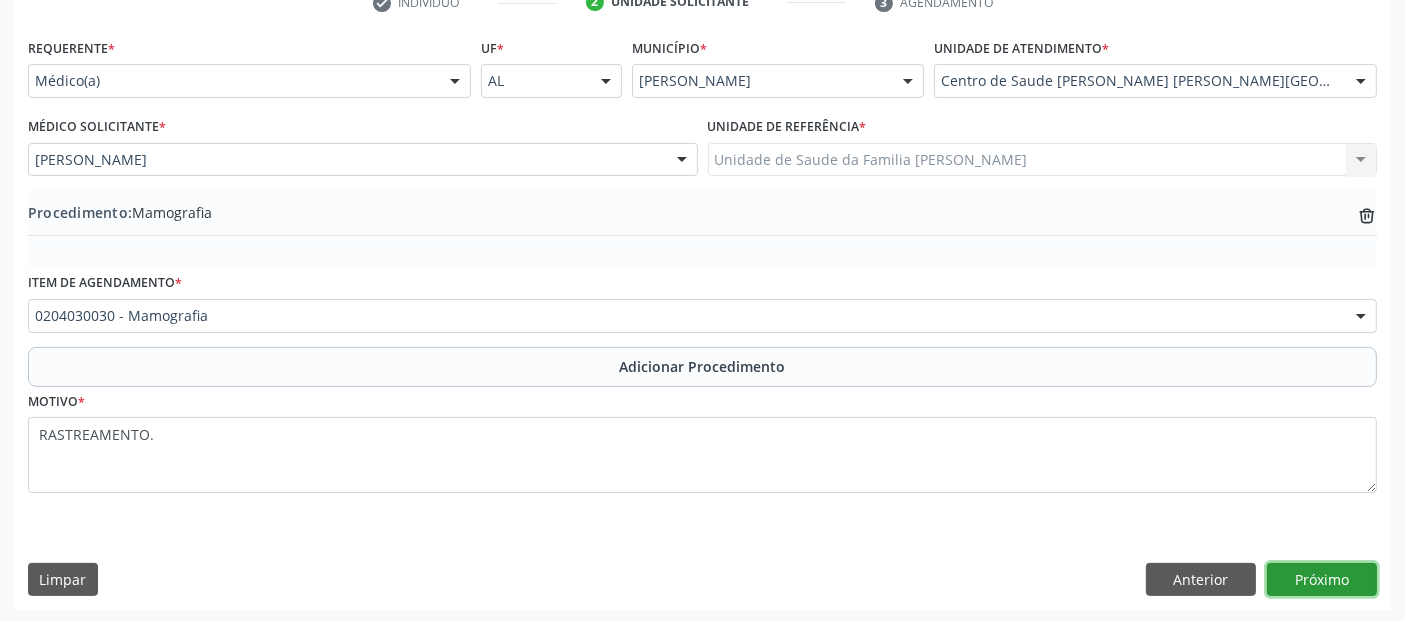 click on "Próximo" at bounding box center (1322, 580) 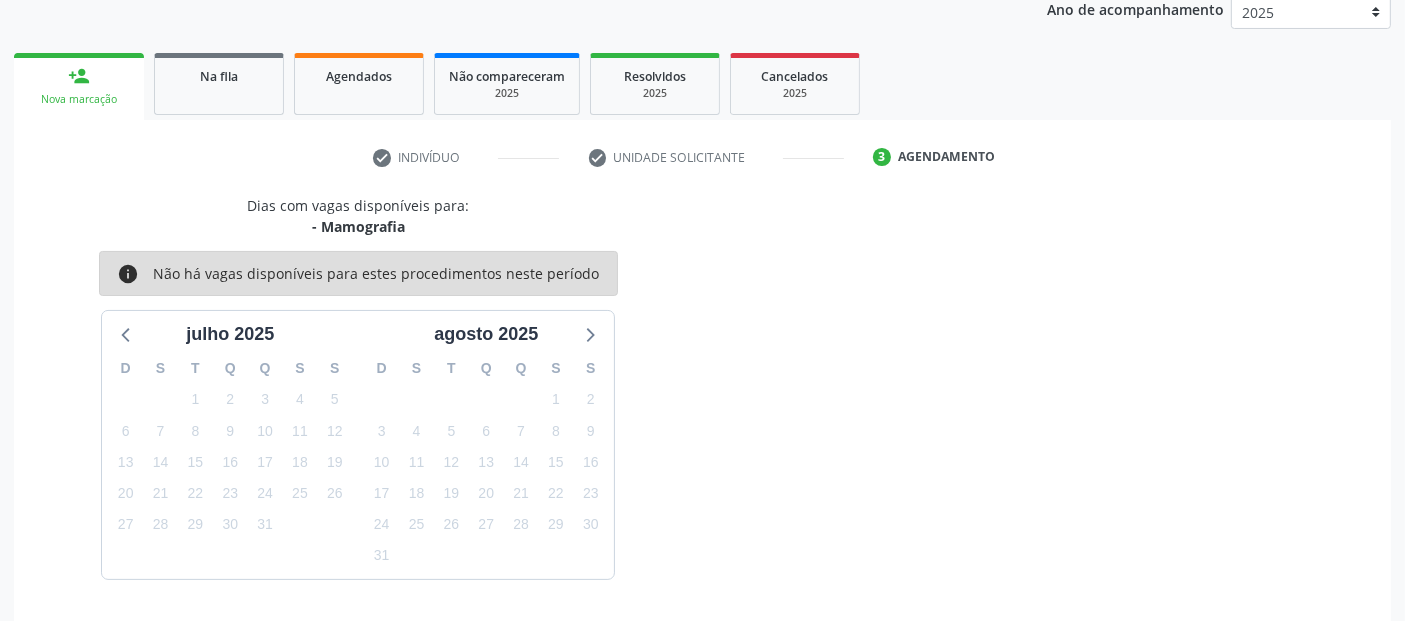 scroll, scrollTop: 333, scrollLeft: 0, axis: vertical 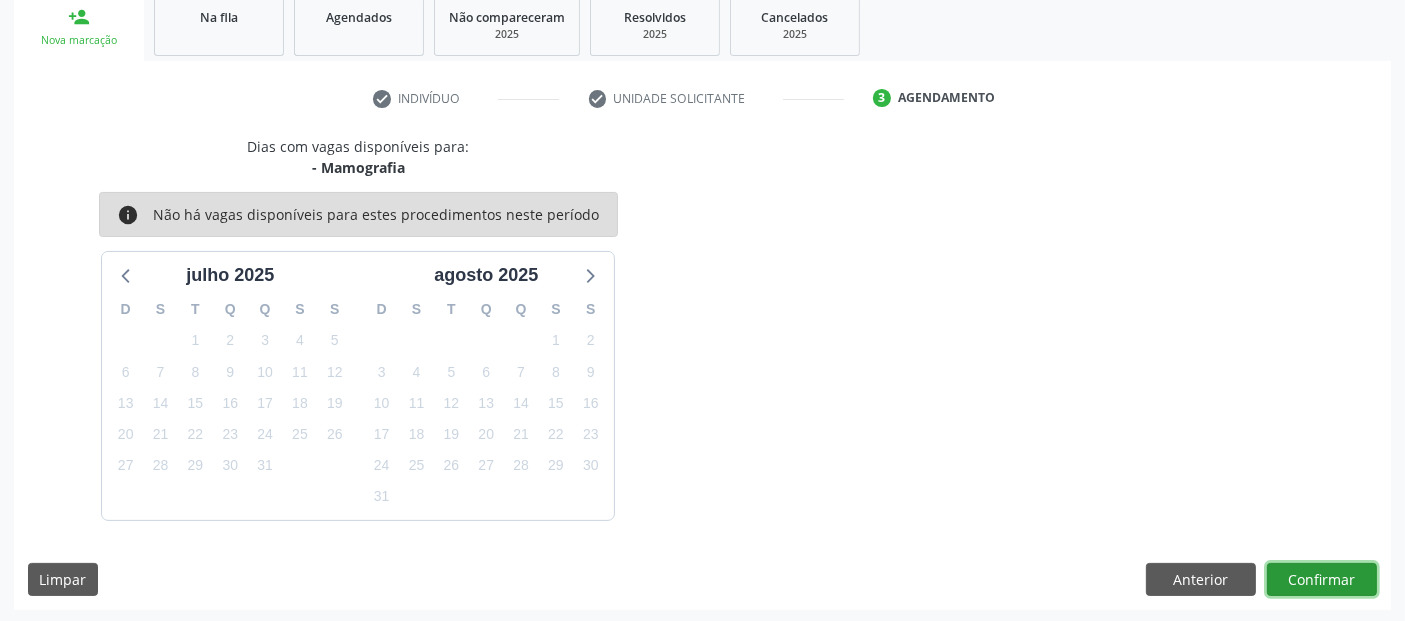 click on "Confirmar" at bounding box center (1322, 580) 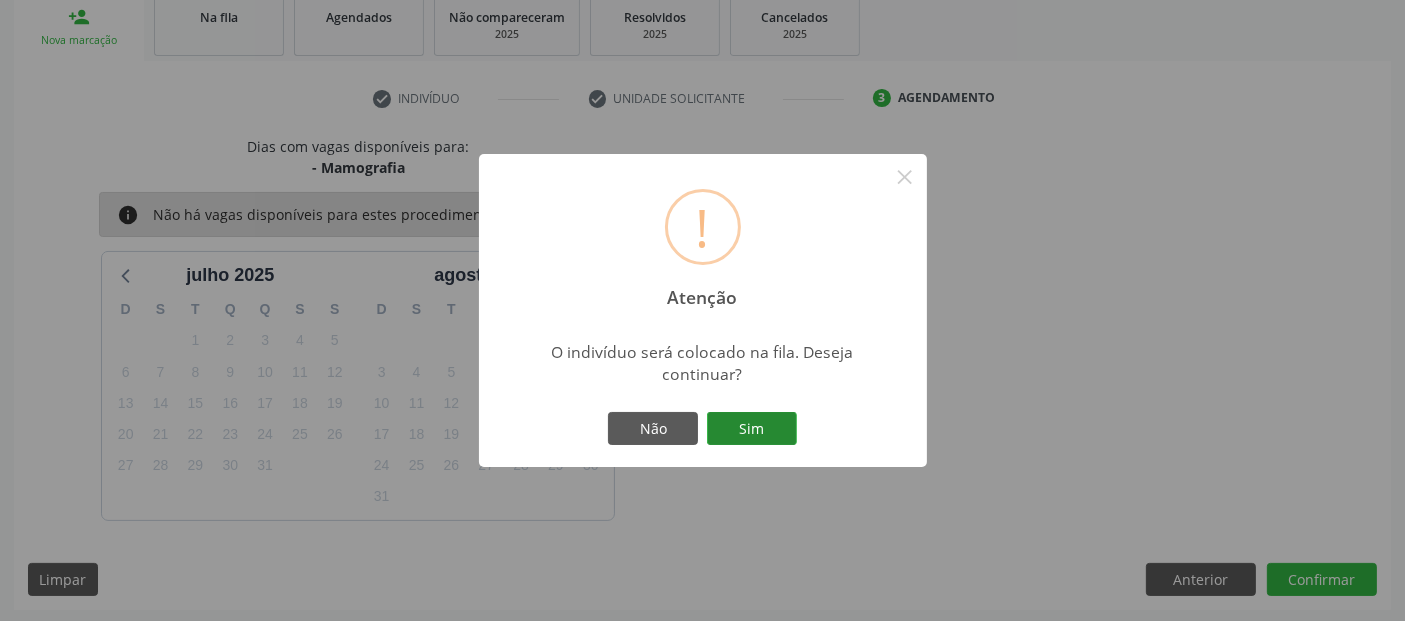 click on "Sim" at bounding box center [752, 429] 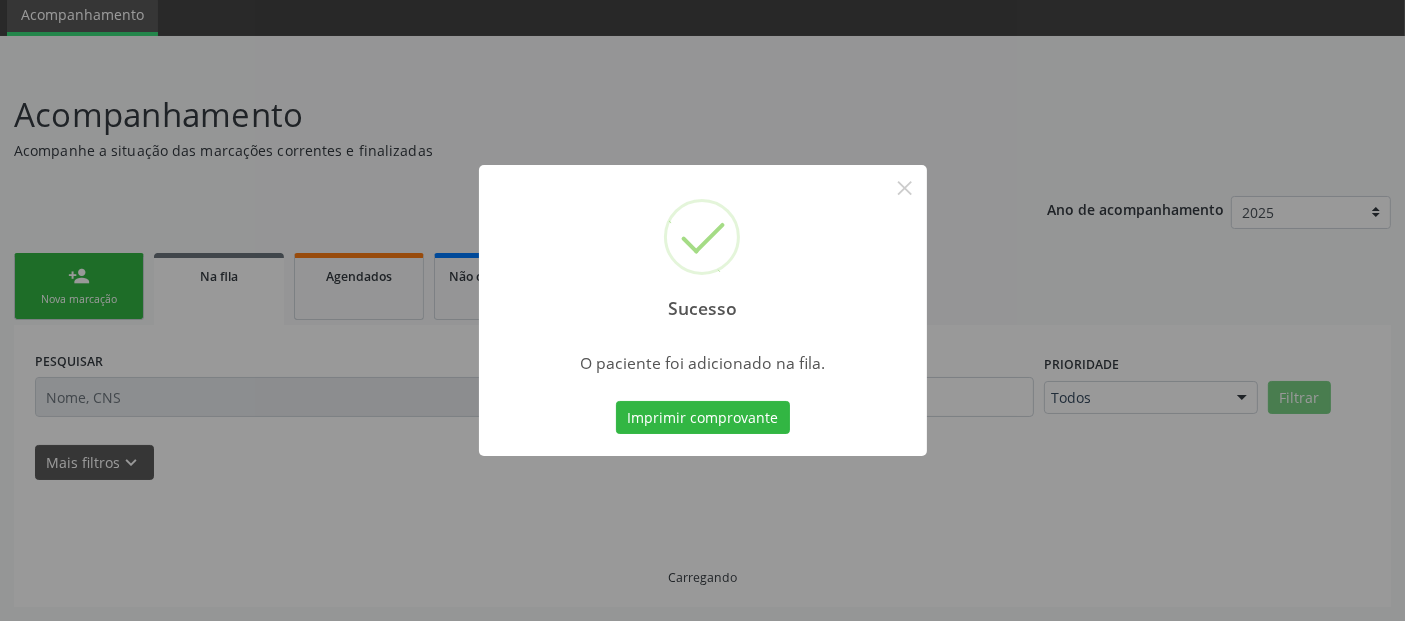 scroll, scrollTop: 71, scrollLeft: 0, axis: vertical 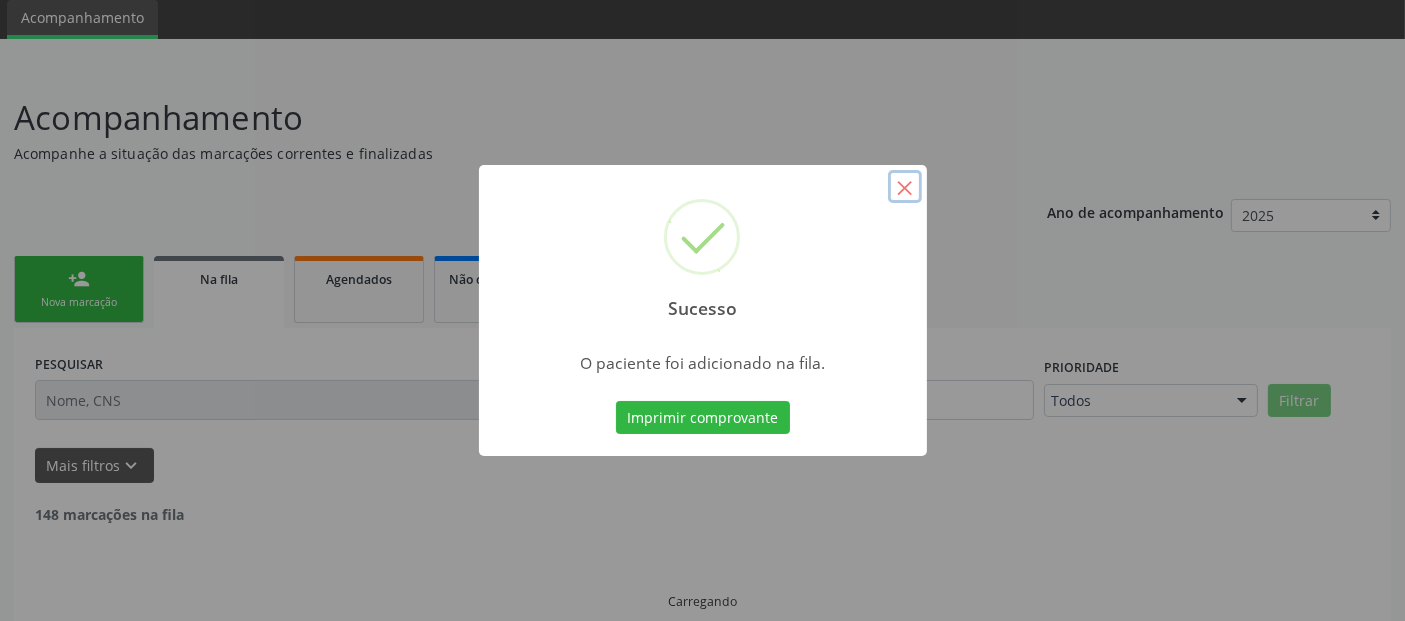 click on "×" at bounding box center (905, 187) 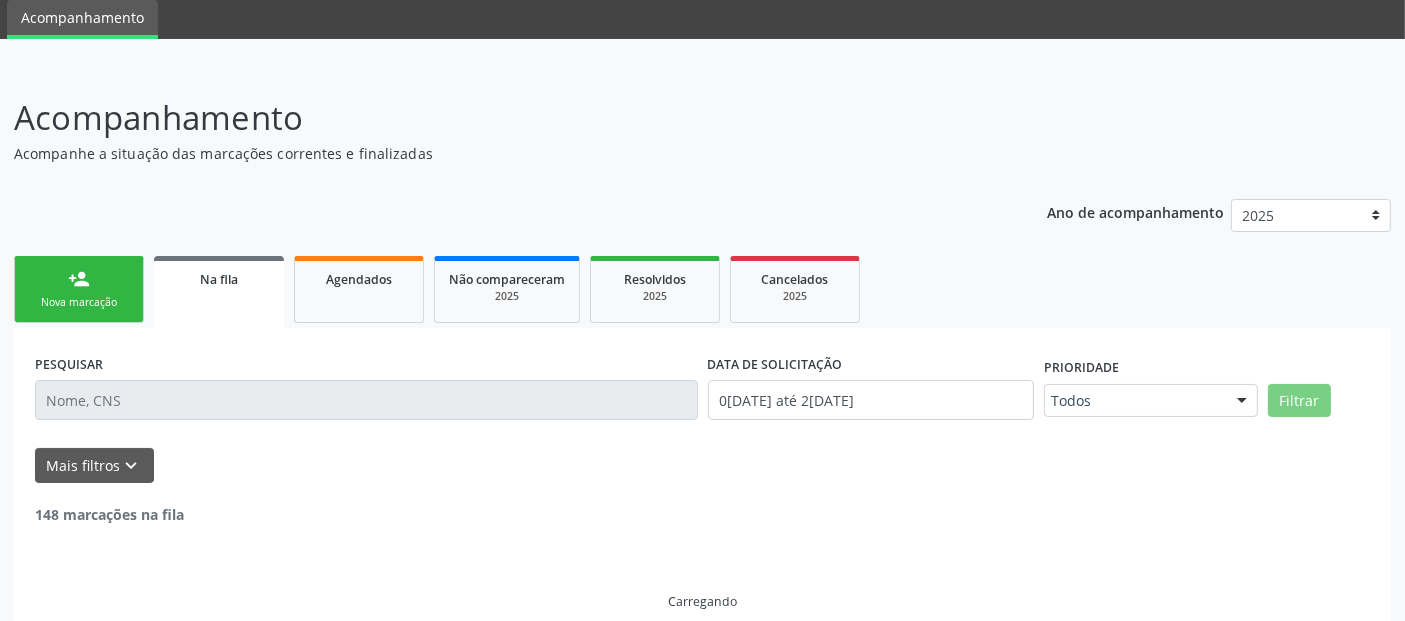 click on "person_add
Nova marcação" at bounding box center (79, 289) 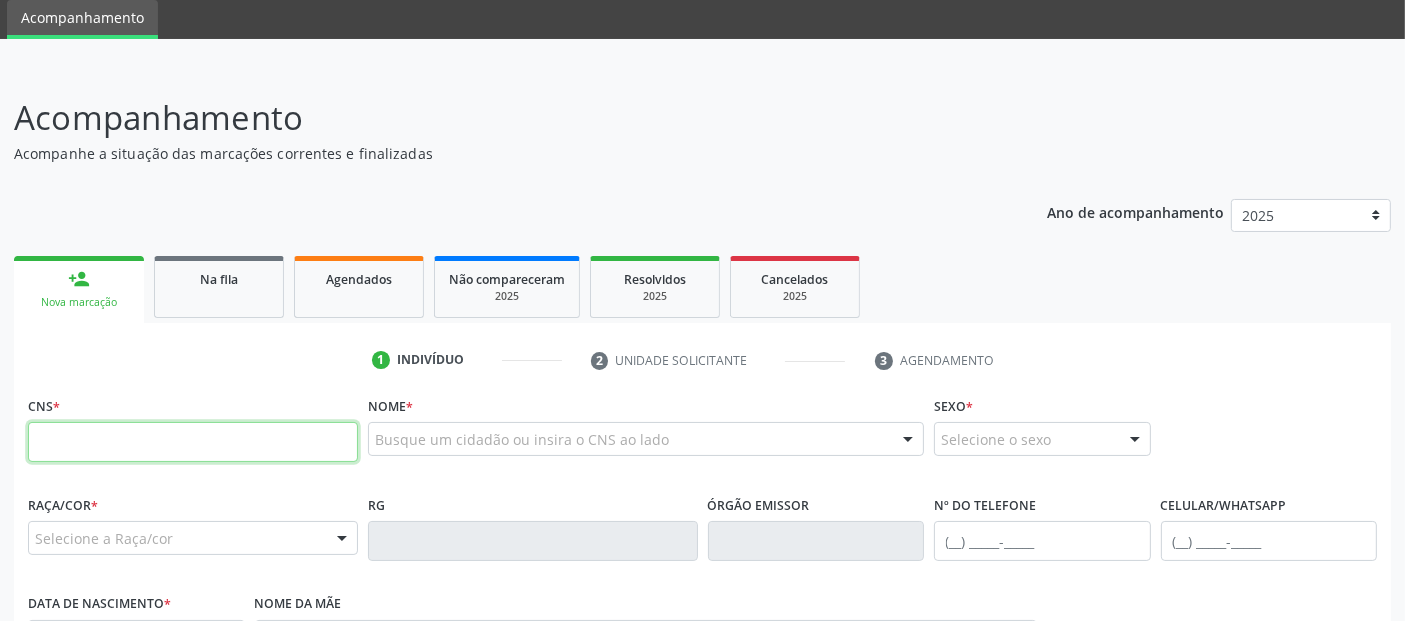 click at bounding box center [193, 442] 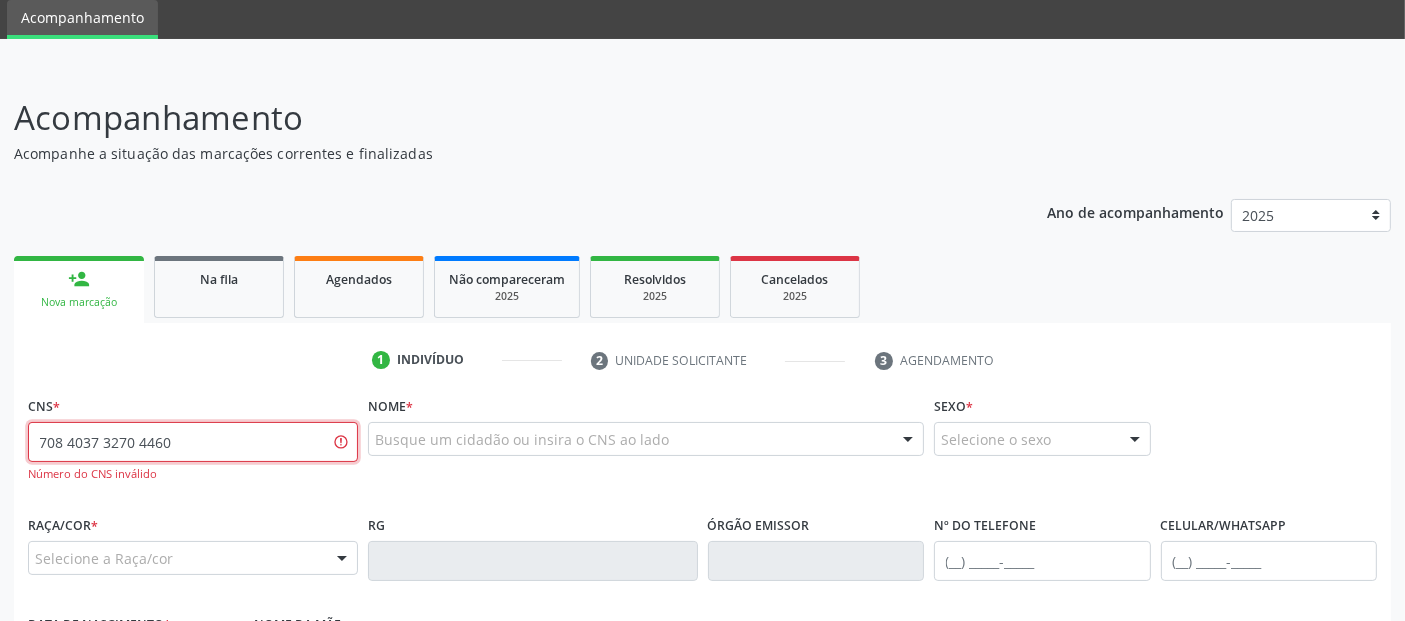 click on "708 4037 3270 4460" at bounding box center (193, 442) 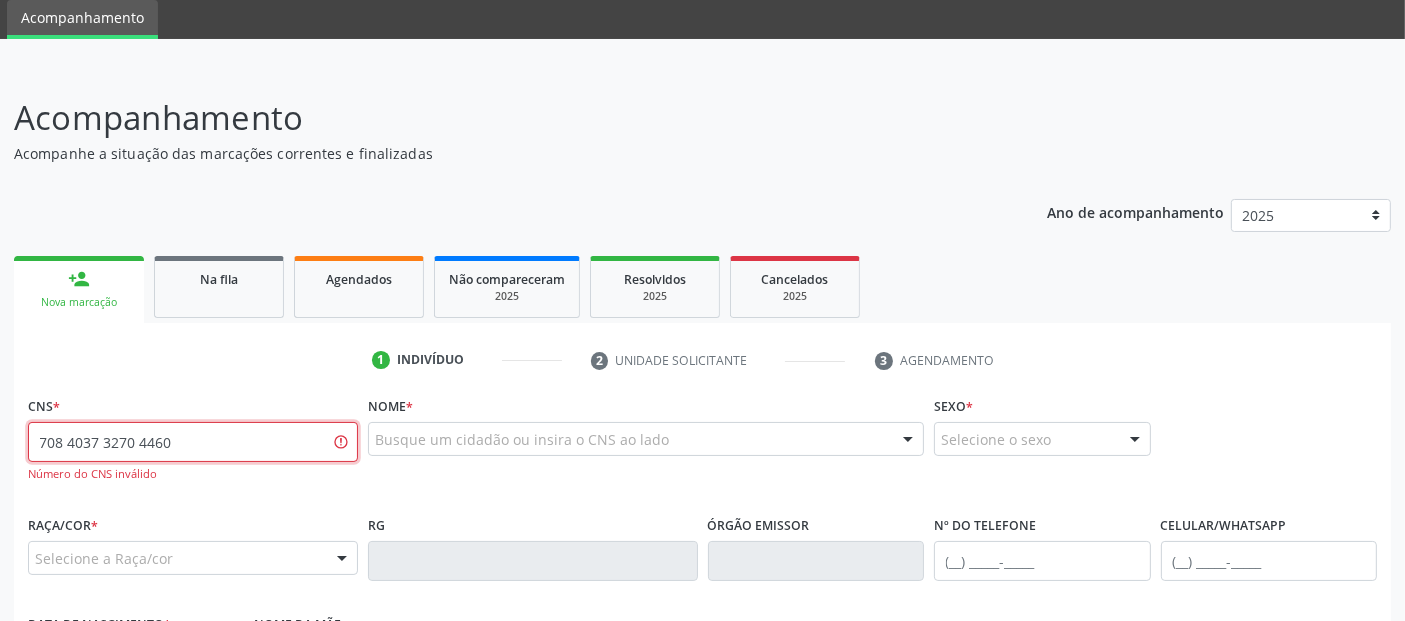 click on "708 4037 3270 4460" at bounding box center (193, 442) 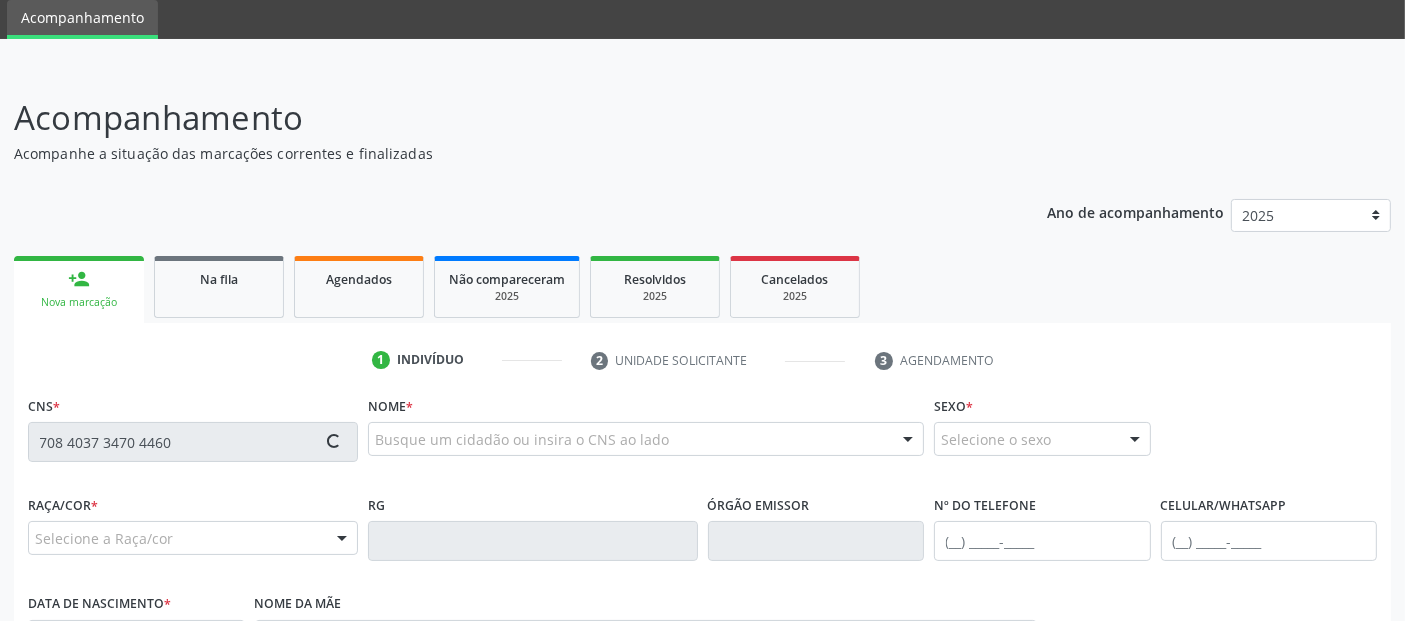 type on "708 4037 3470 4460" 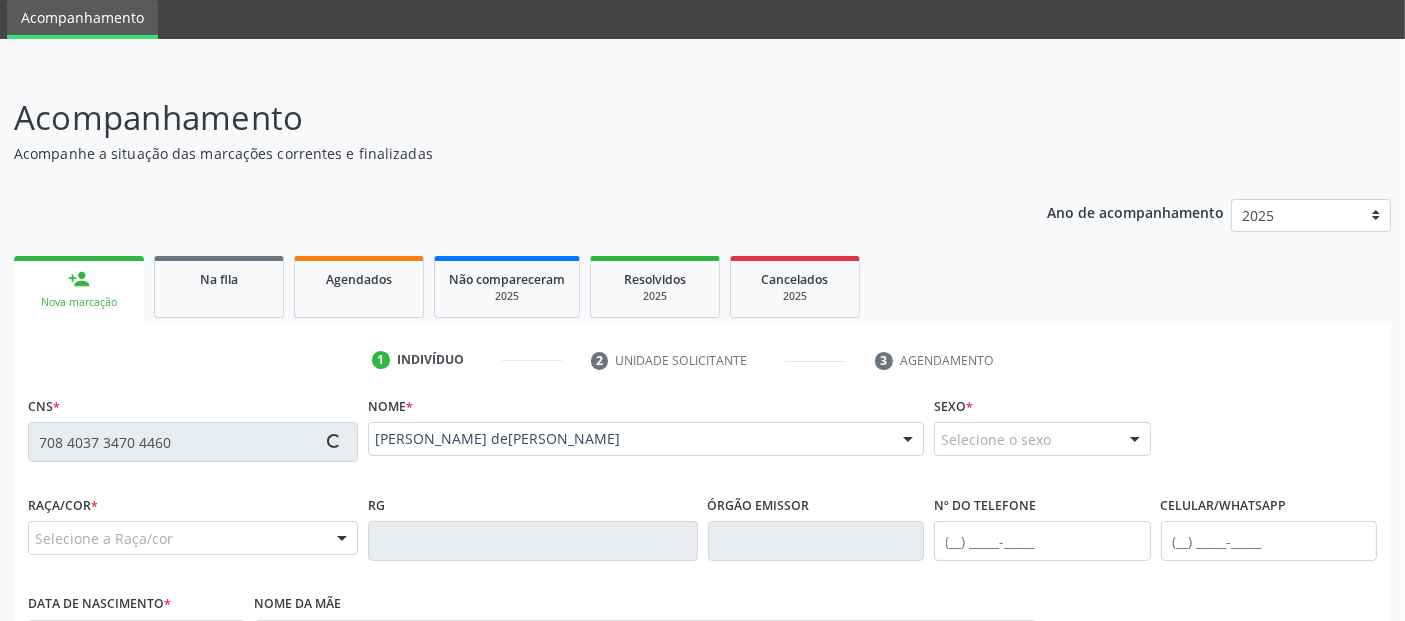 type on "[PHONE_NUMBER]" 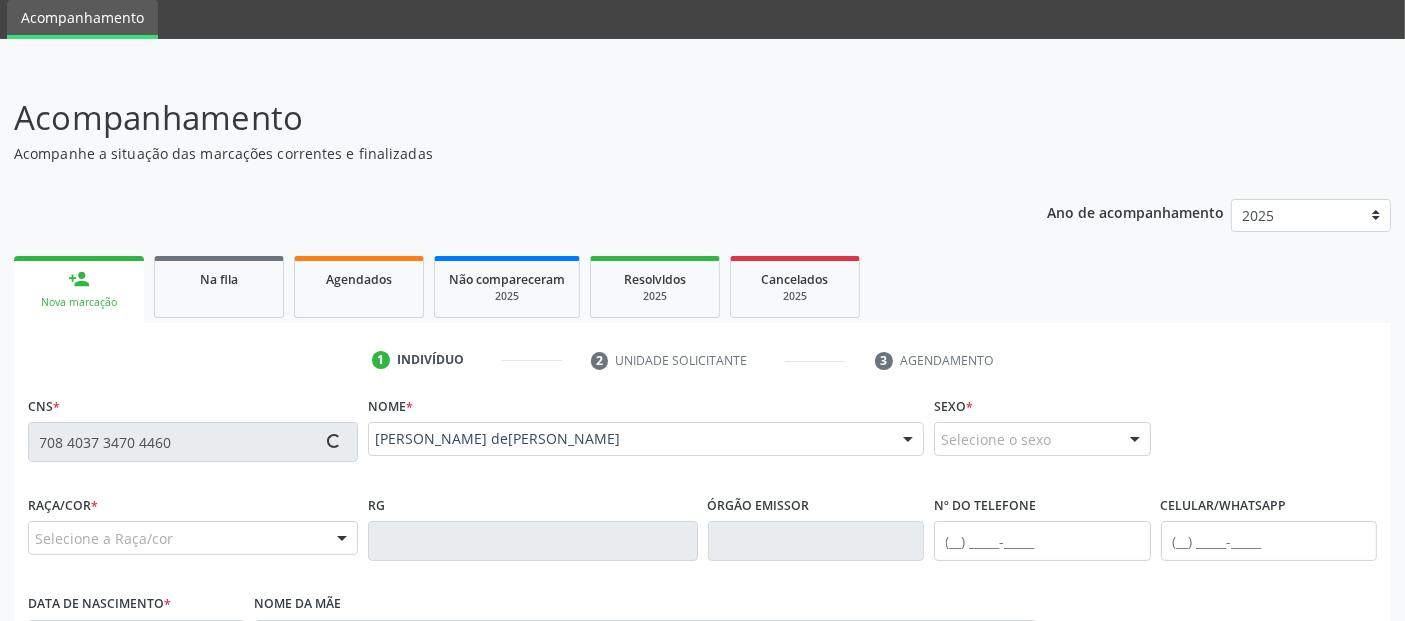 type on "[DATE]" 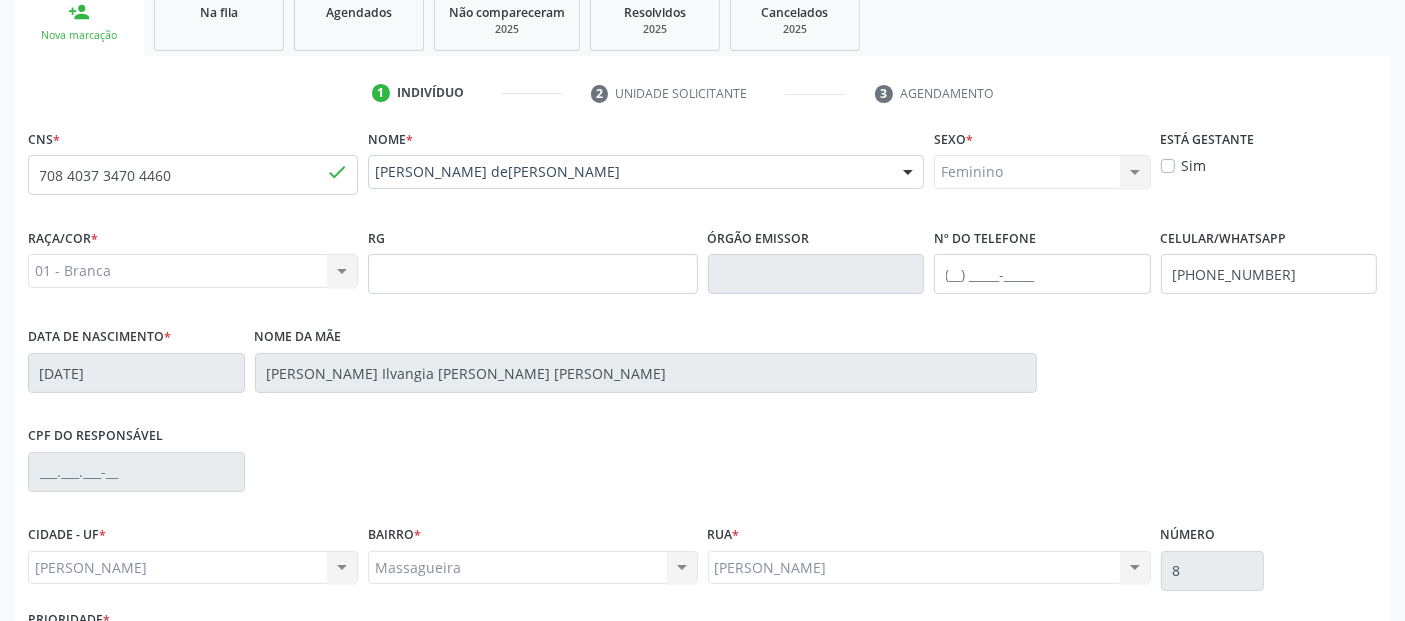 scroll, scrollTop: 489, scrollLeft: 0, axis: vertical 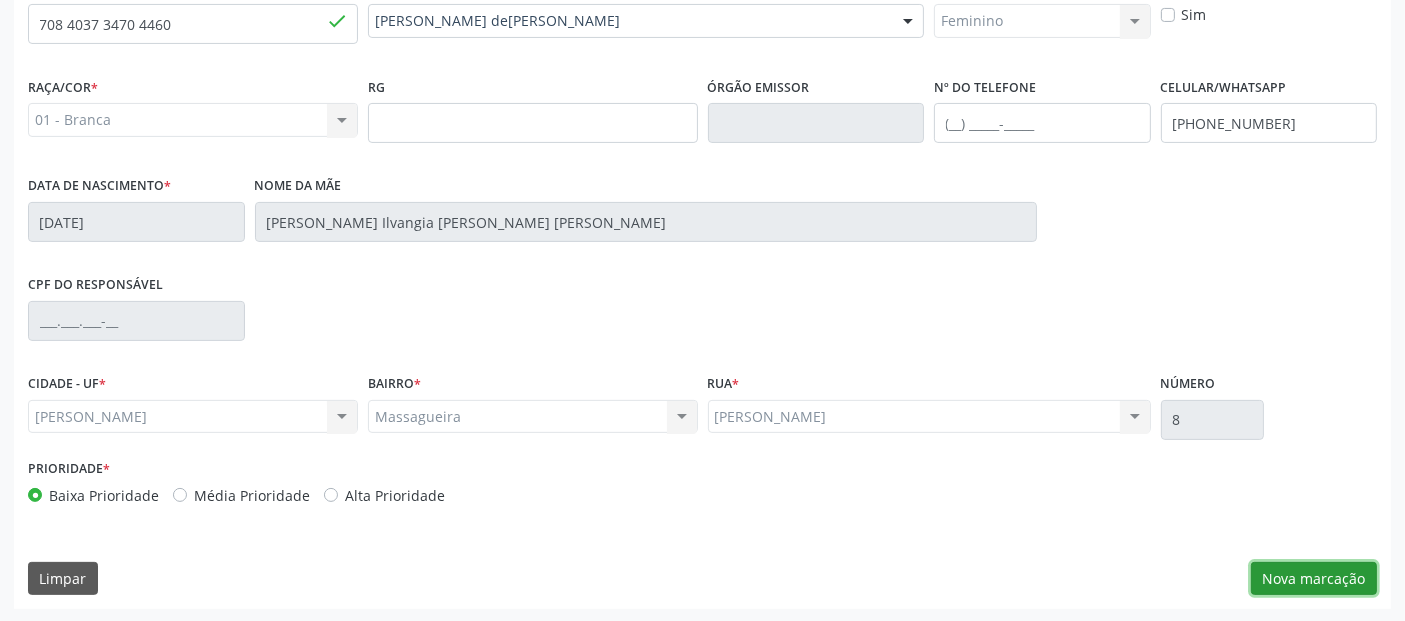 click on "Nova marcação" at bounding box center (1314, 579) 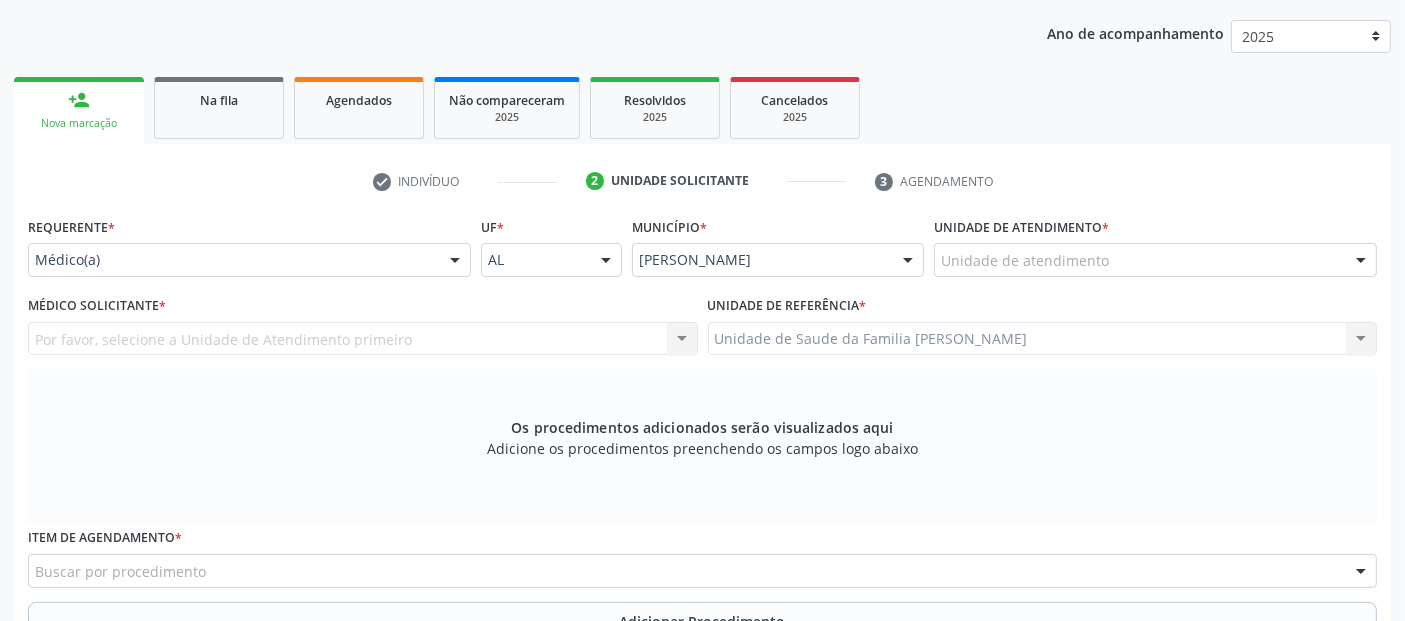 scroll, scrollTop: 234, scrollLeft: 0, axis: vertical 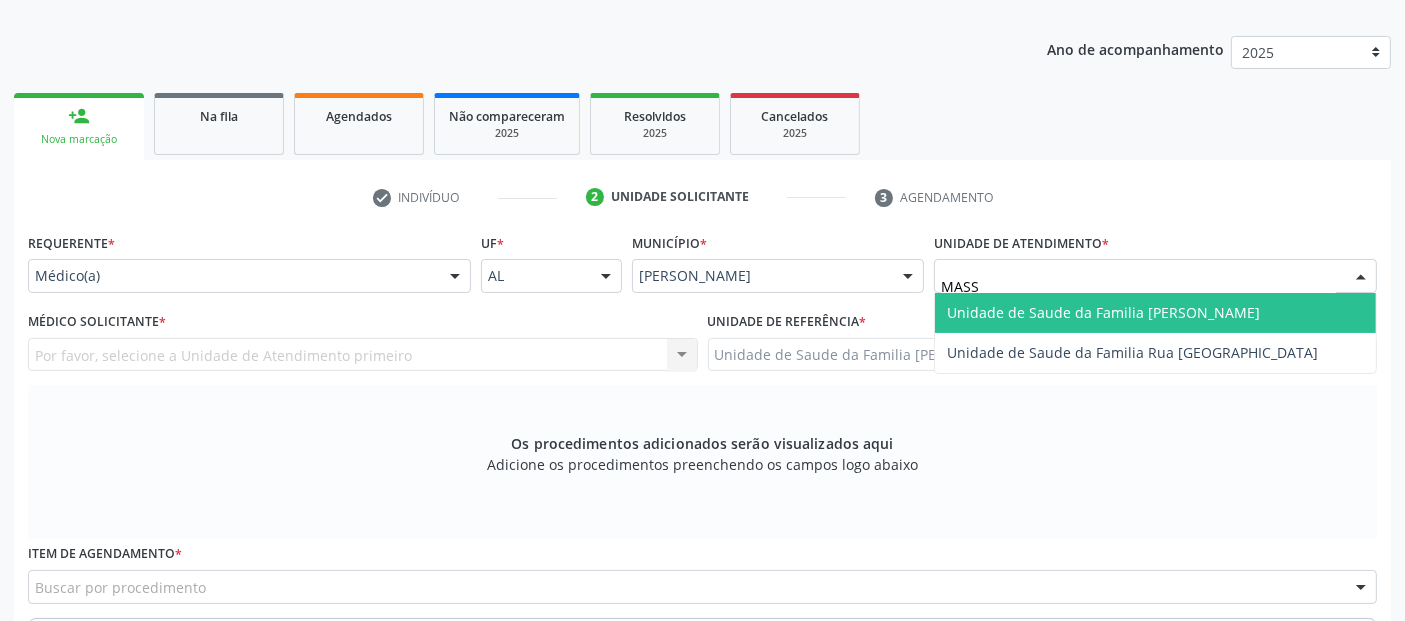type on "MASSA" 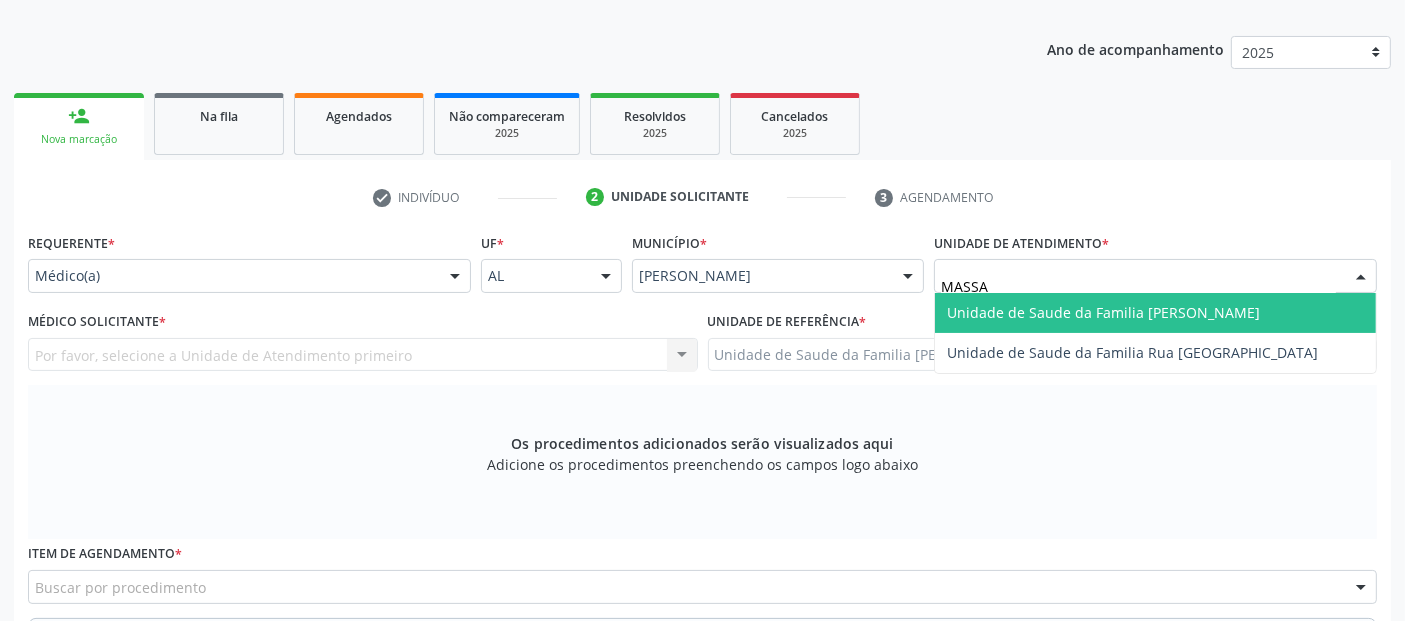 click on "Unidade de Saude da Familia [PERSON_NAME]" at bounding box center [1103, 312] 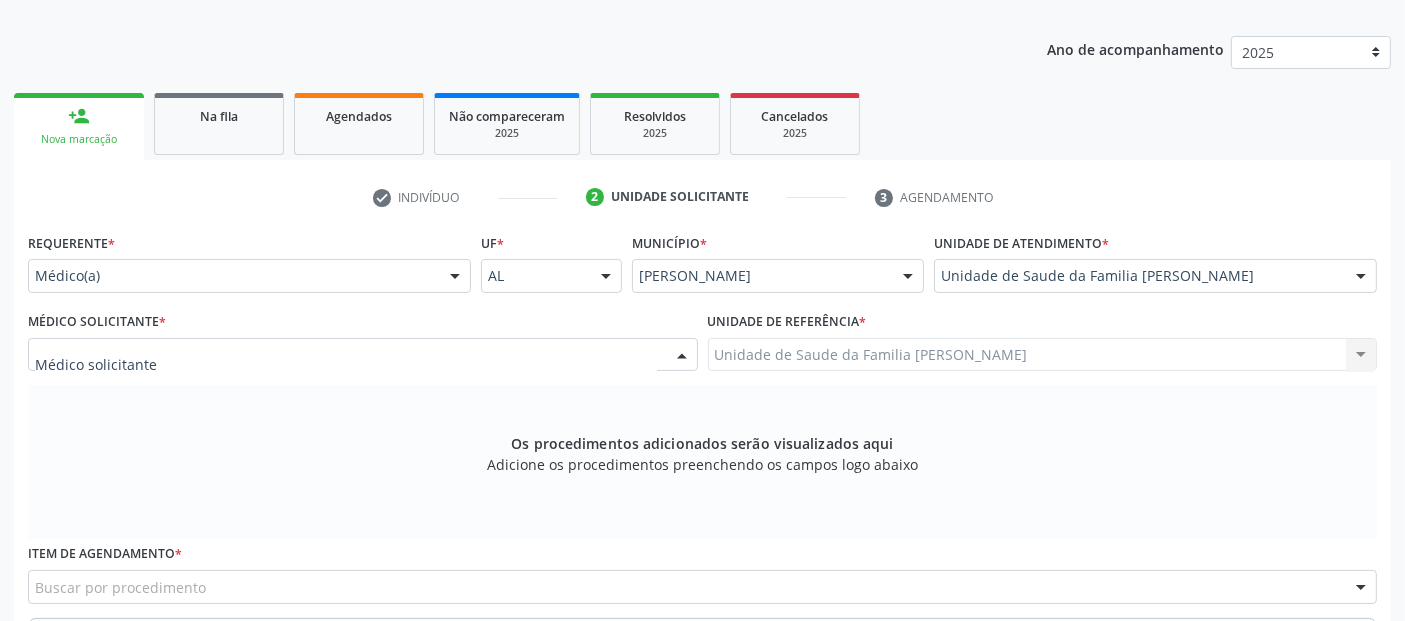 click at bounding box center [363, 355] 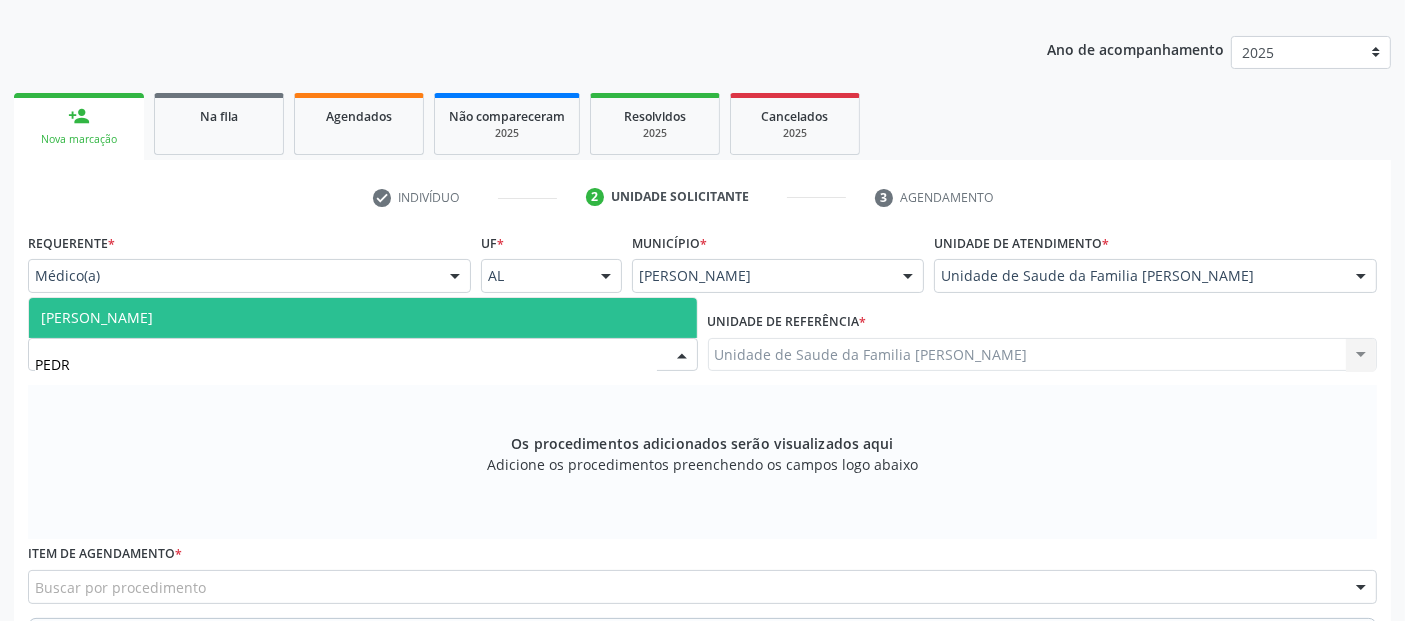 type on "[PERSON_NAME]" 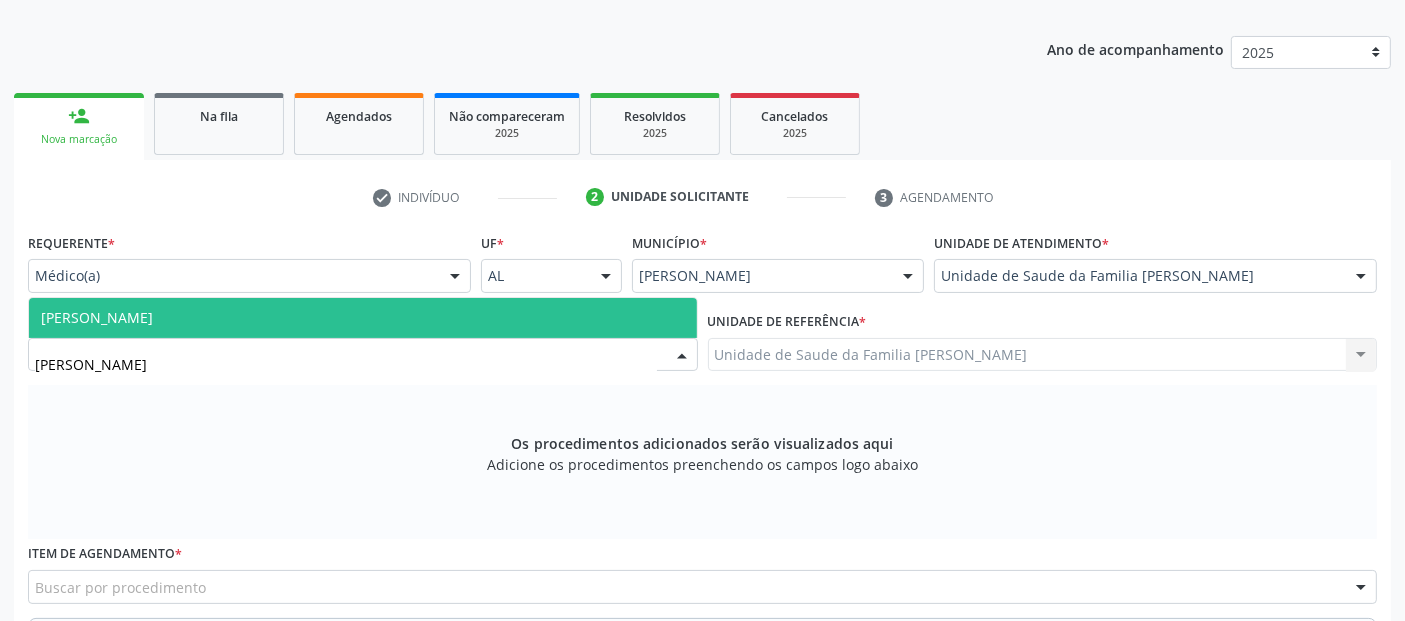 click on "[PERSON_NAME]" at bounding box center [363, 318] 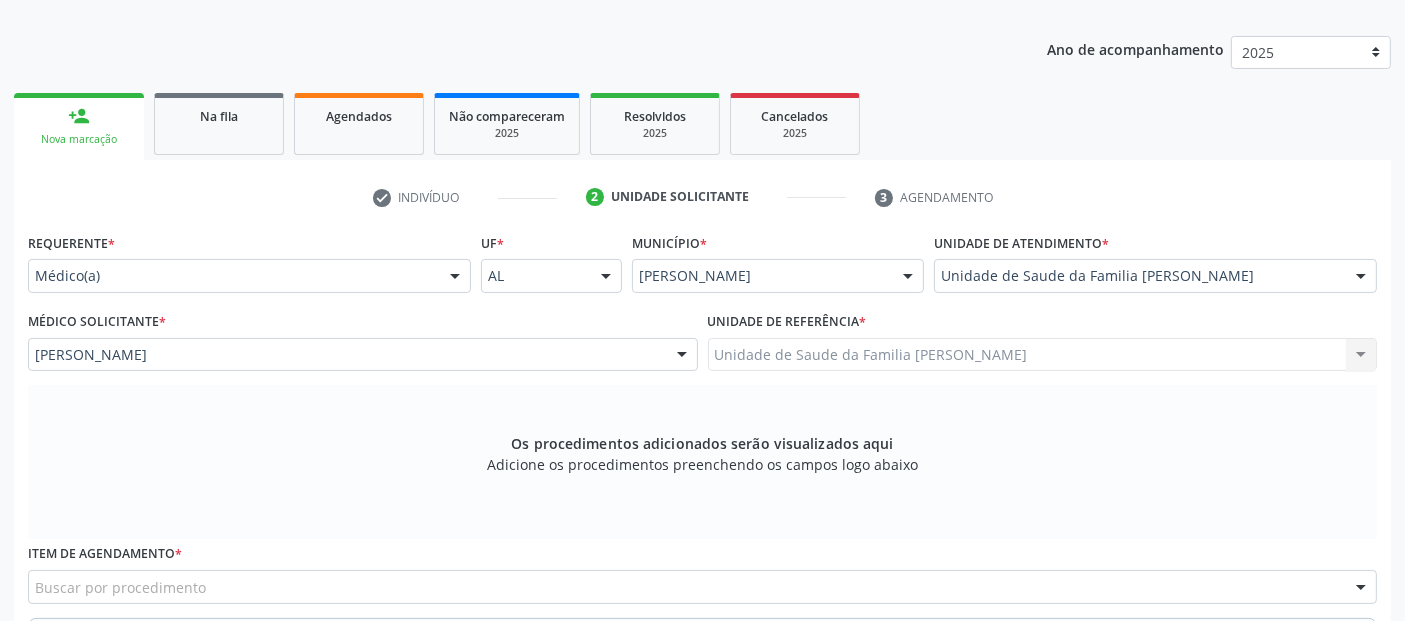 scroll, scrollTop: 480, scrollLeft: 0, axis: vertical 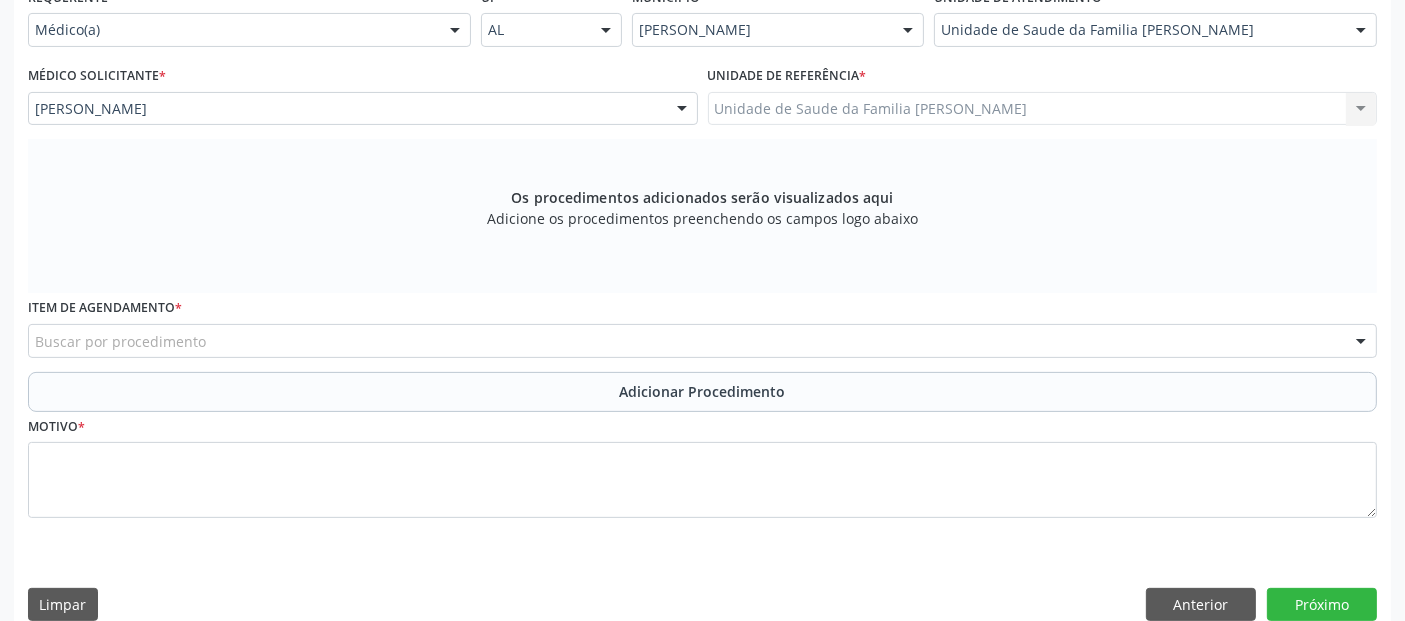click on "Buscar por procedimento" at bounding box center (702, 341) 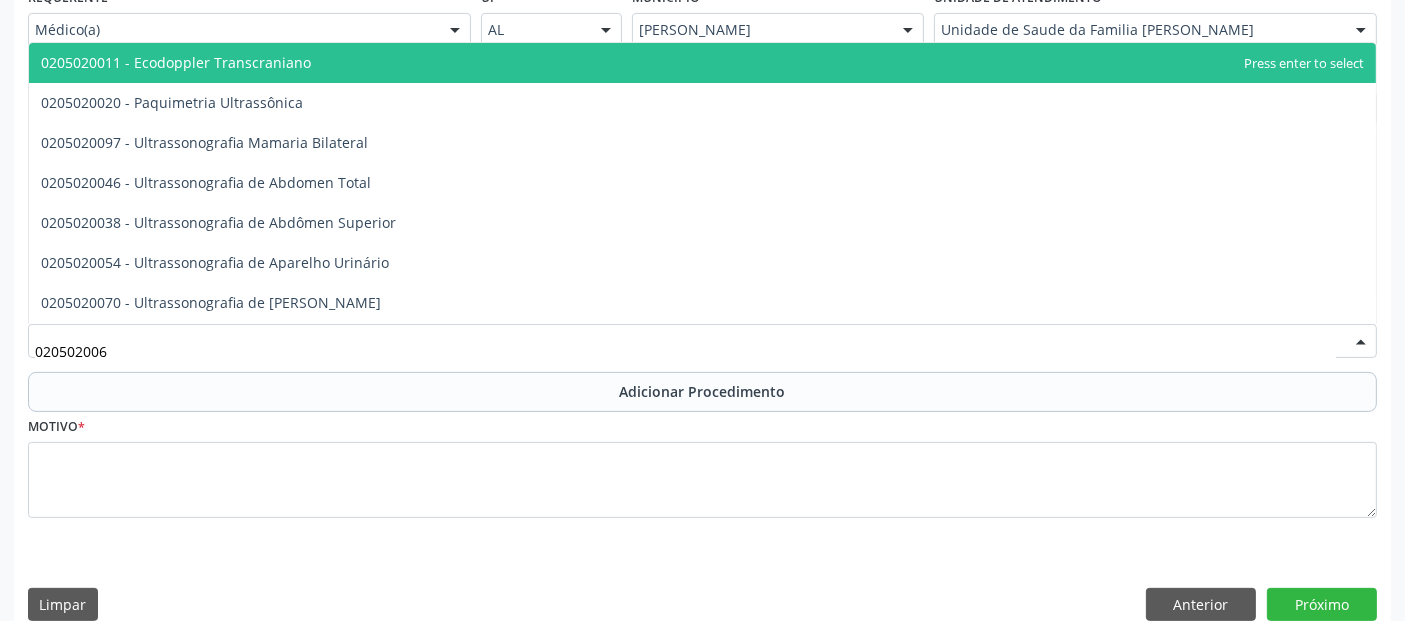 type on "0205020062" 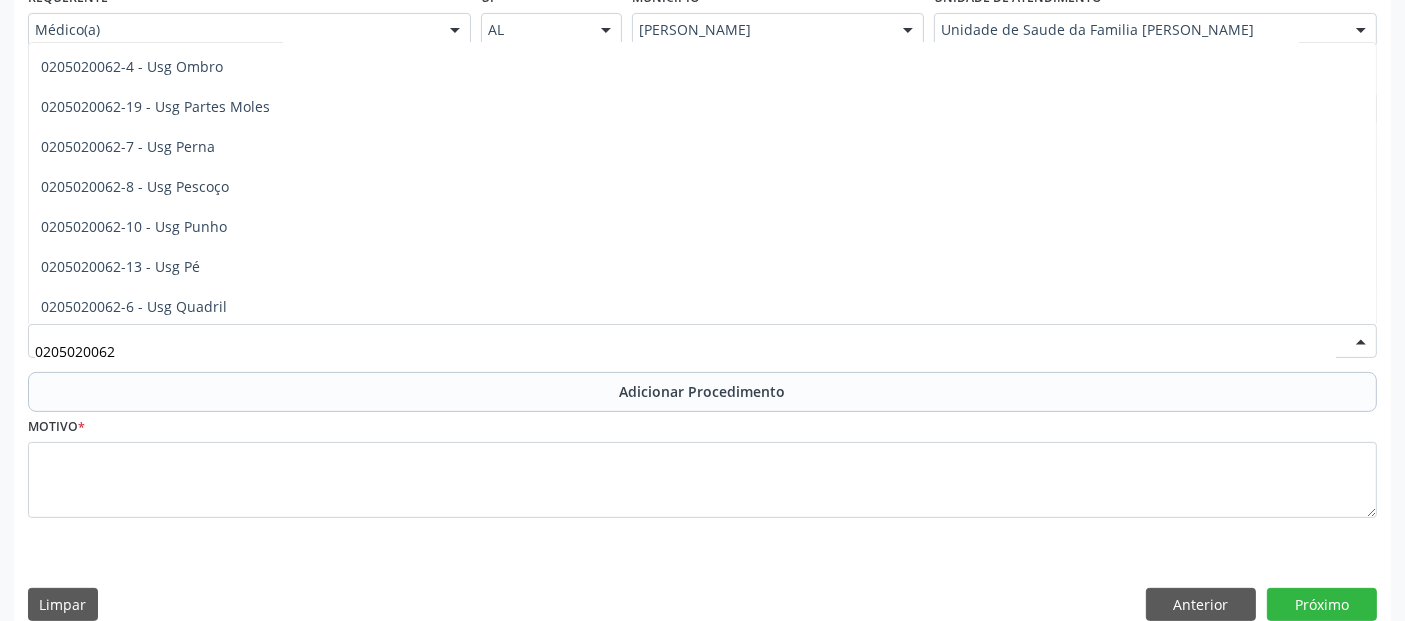 scroll, scrollTop: 360, scrollLeft: 0, axis: vertical 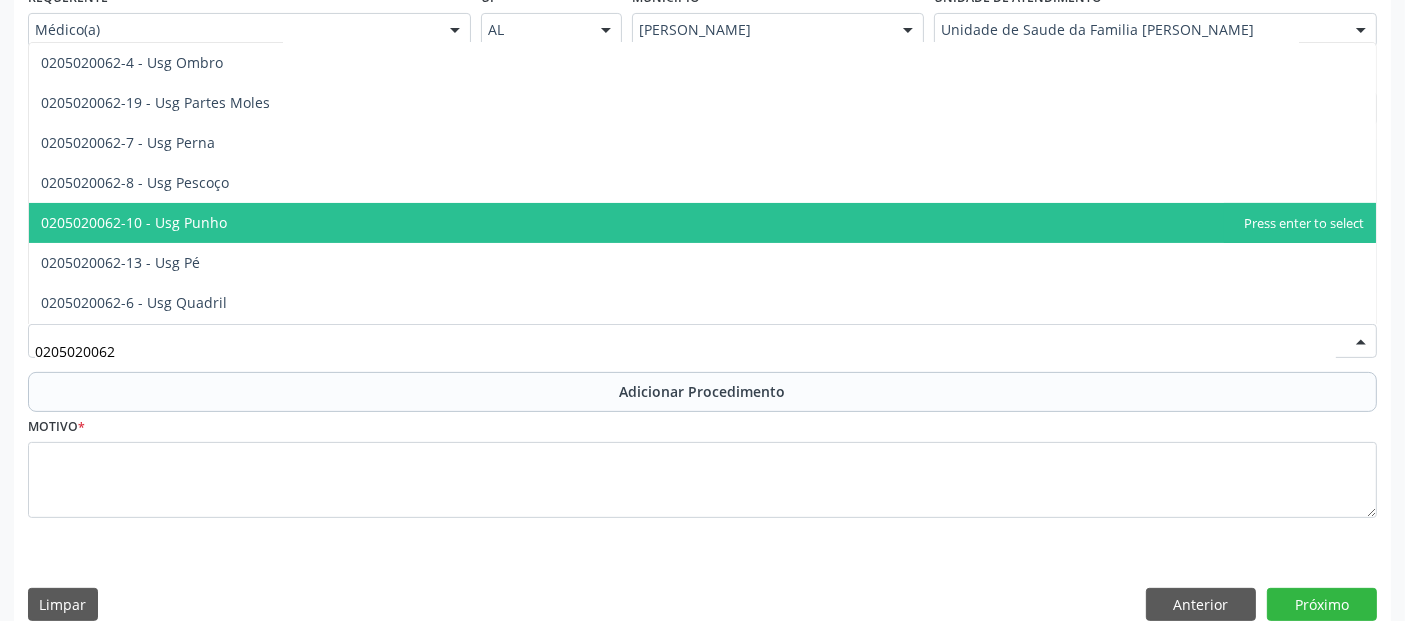click on "0205020062-10 - Usg Punho" at bounding box center (702, 223) 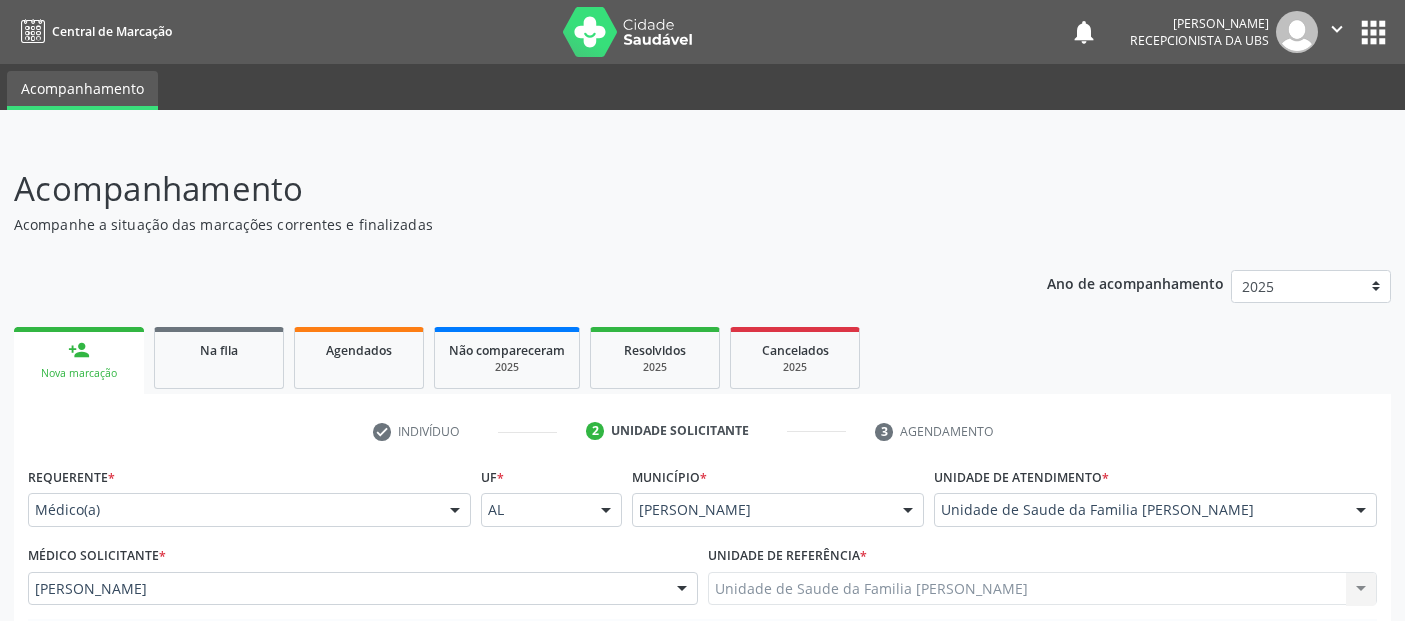 scroll, scrollTop: 429, scrollLeft: 0, axis: vertical 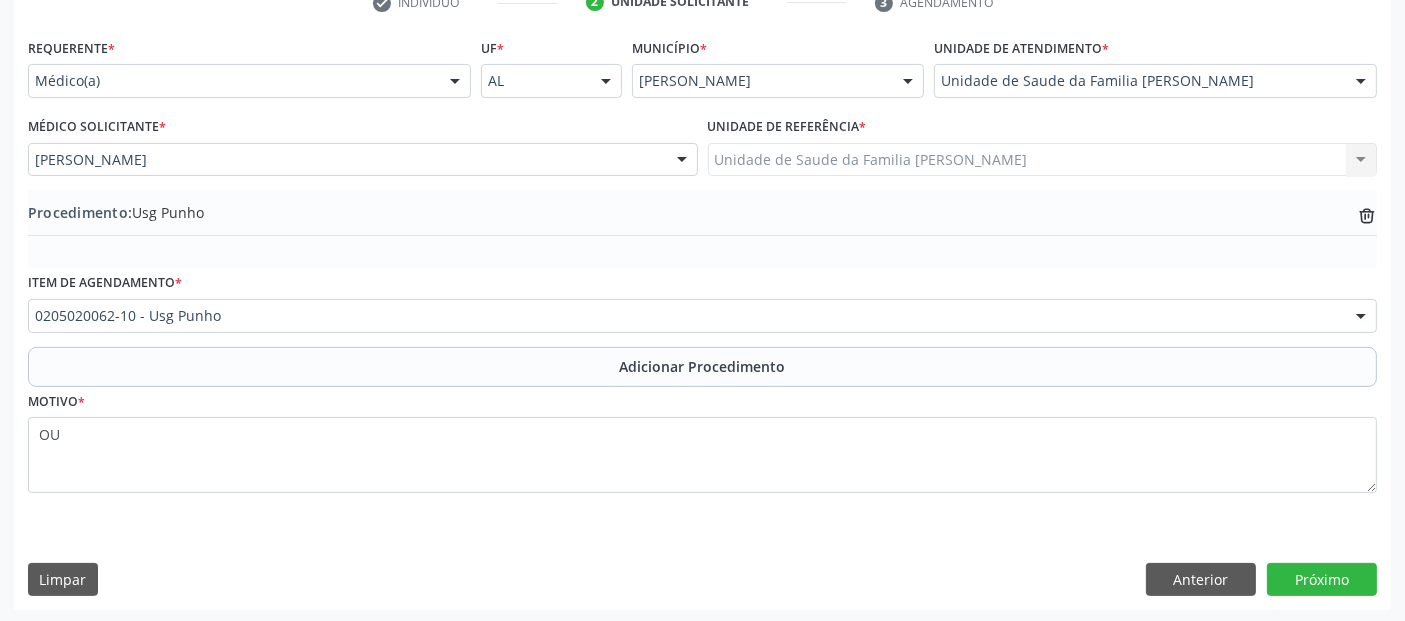 type on "O" 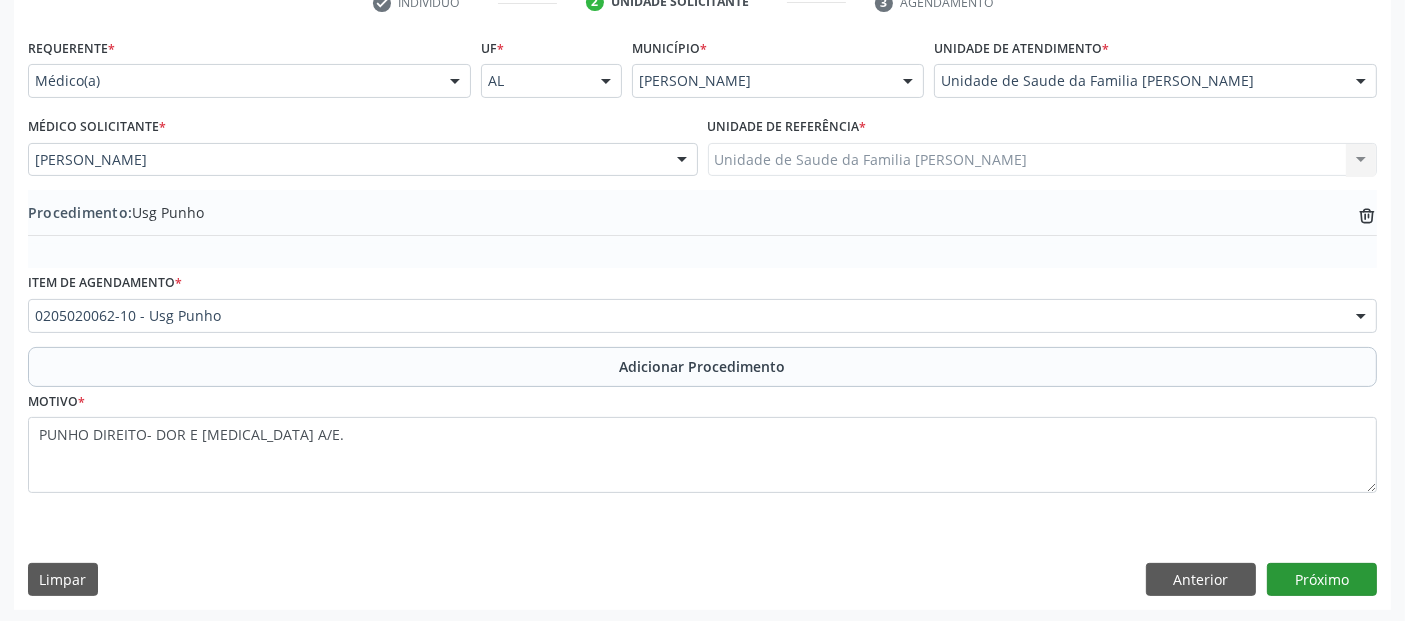 type on "PUNHO DIREITO- DOR E EDEMA A/E." 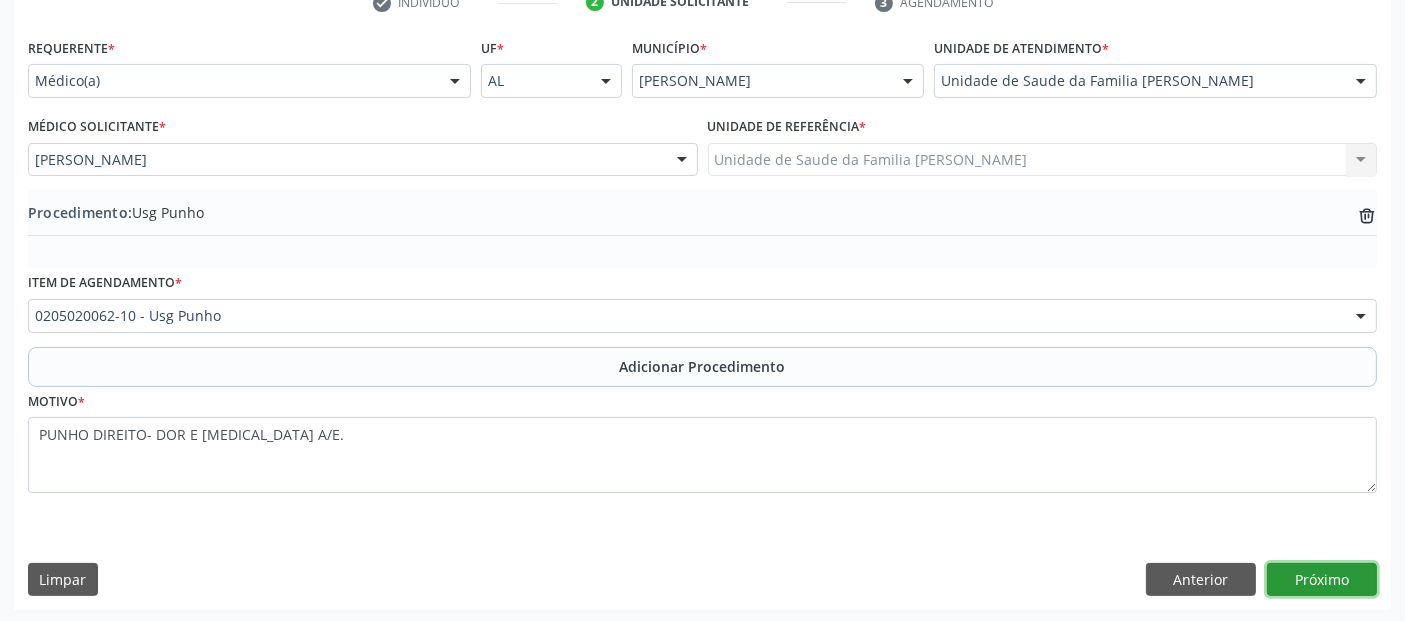 click on "Próximo" at bounding box center [1322, 580] 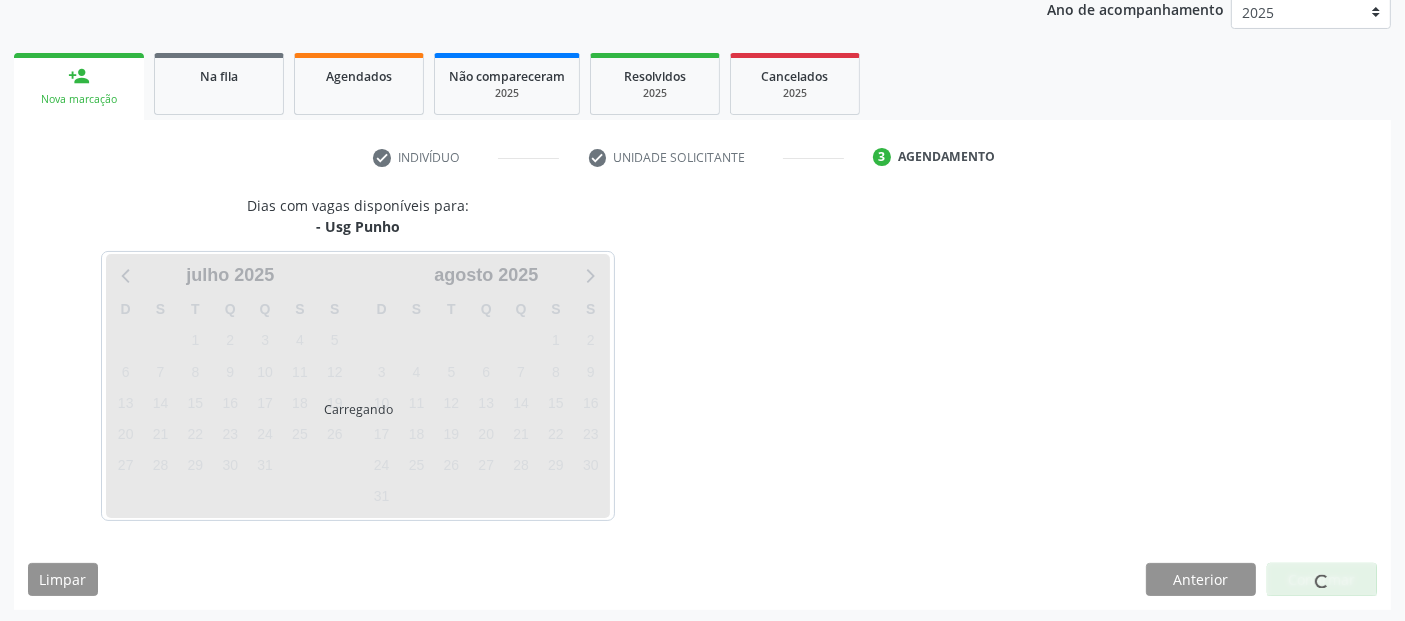 scroll, scrollTop: 333, scrollLeft: 0, axis: vertical 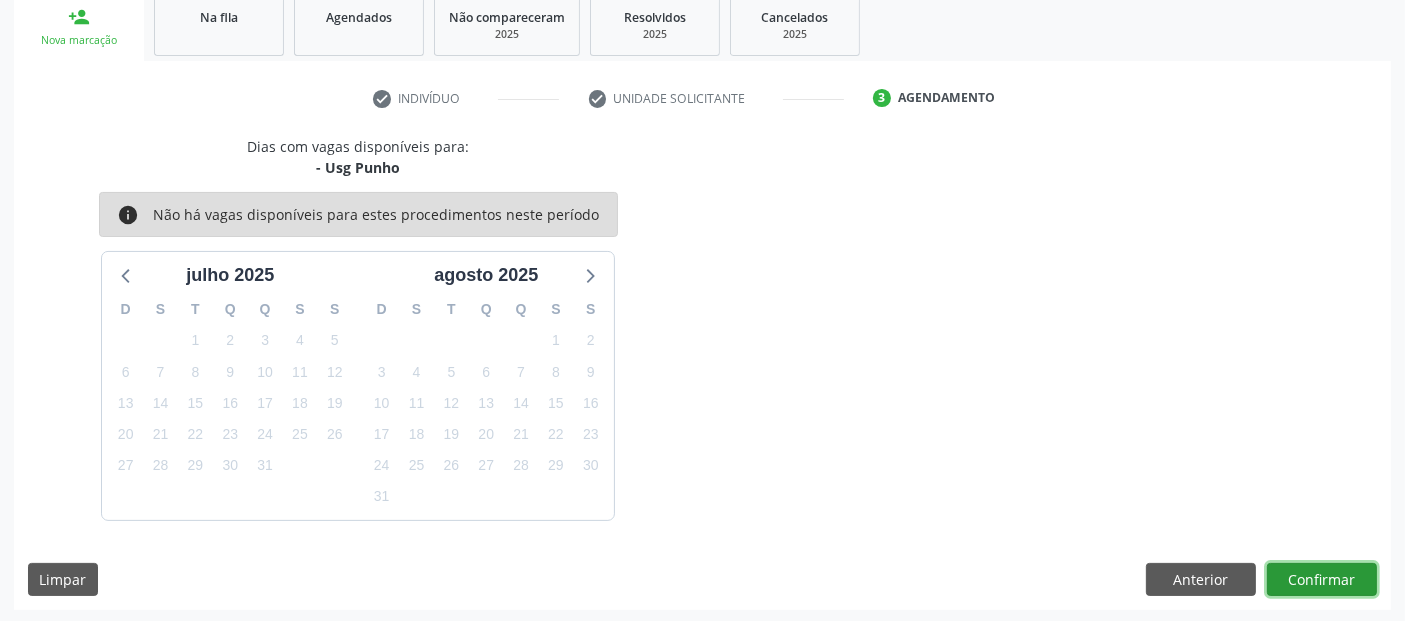 click on "Confirmar" at bounding box center [1322, 580] 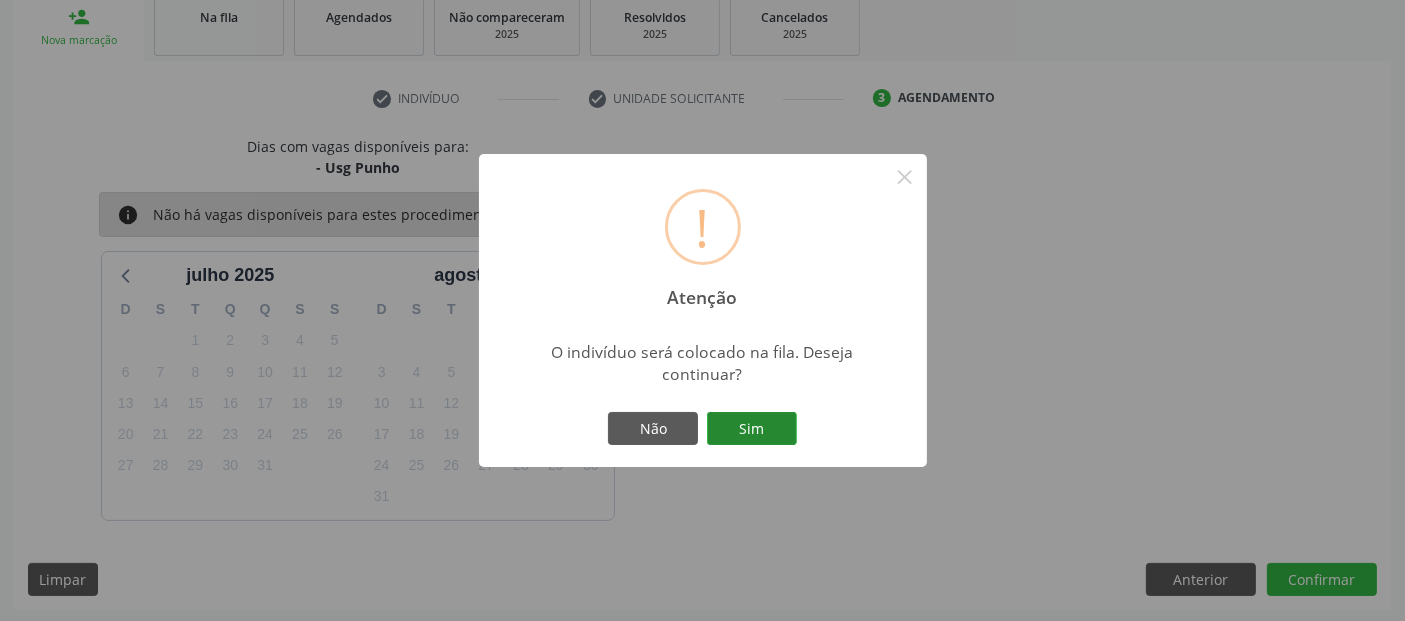 click on "Sim" at bounding box center (752, 429) 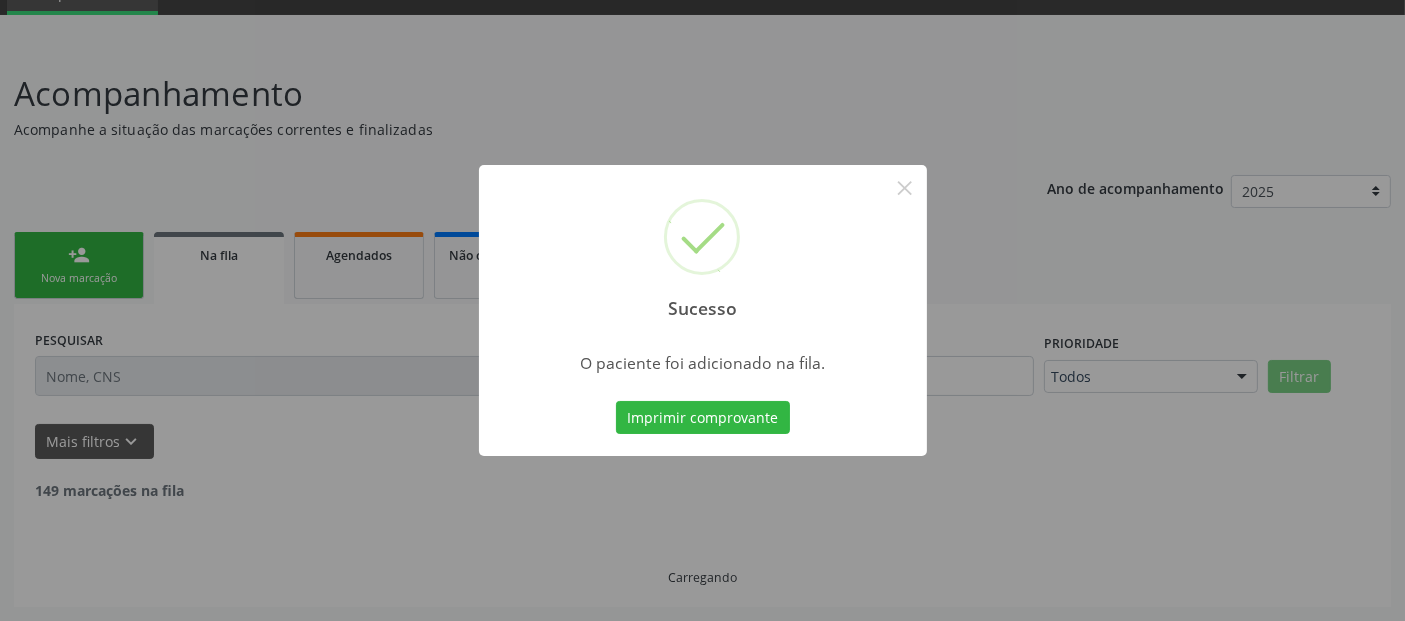 scroll, scrollTop: 71, scrollLeft: 0, axis: vertical 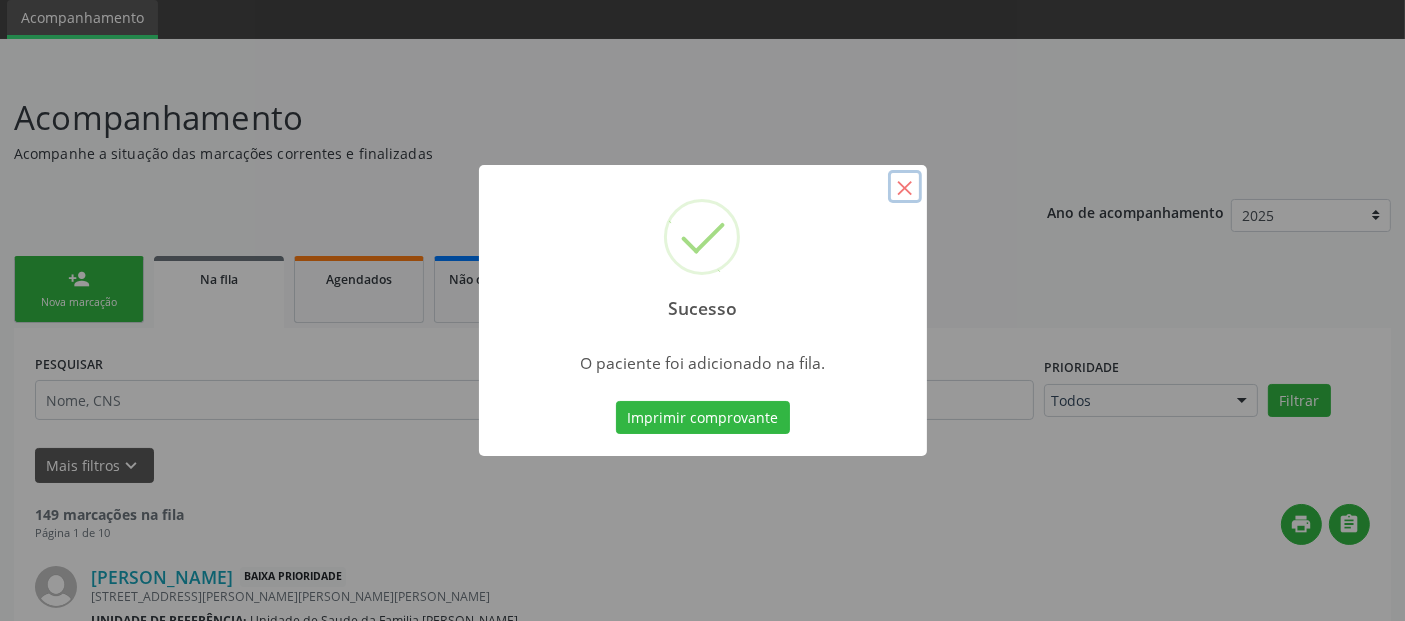 click on "×" at bounding box center (905, 187) 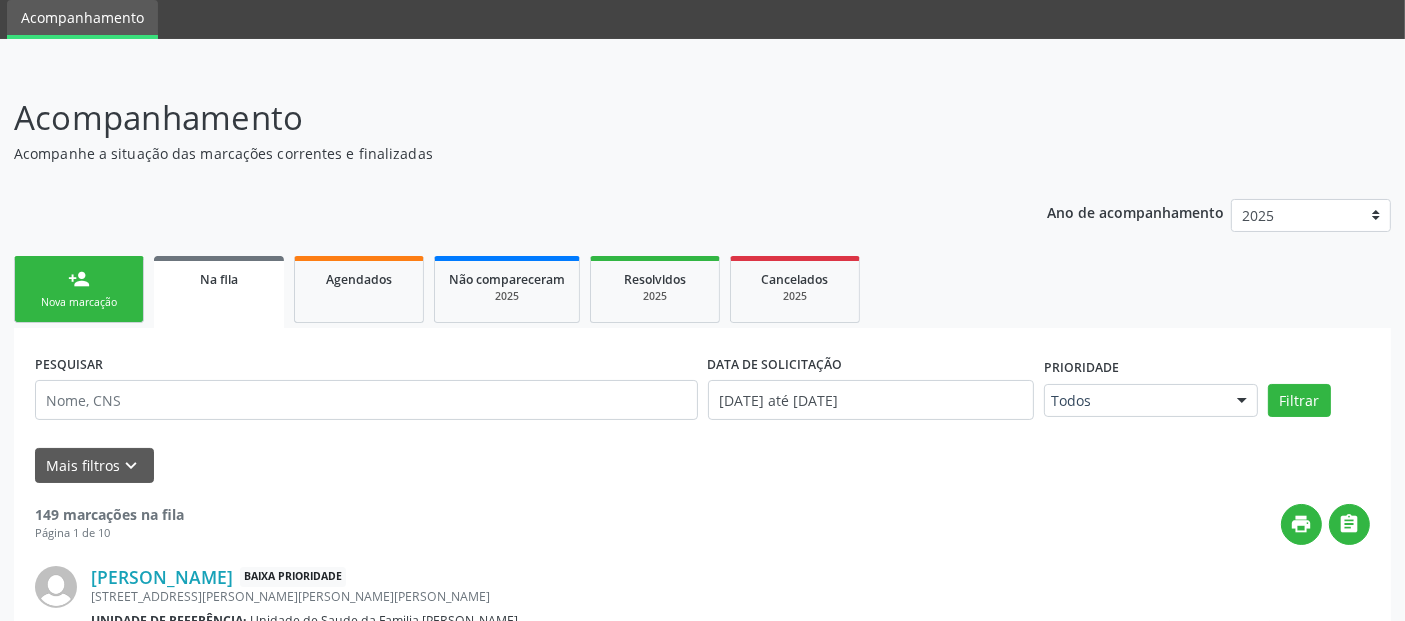 click on "person_add
Nova marcação" at bounding box center (79, 289) 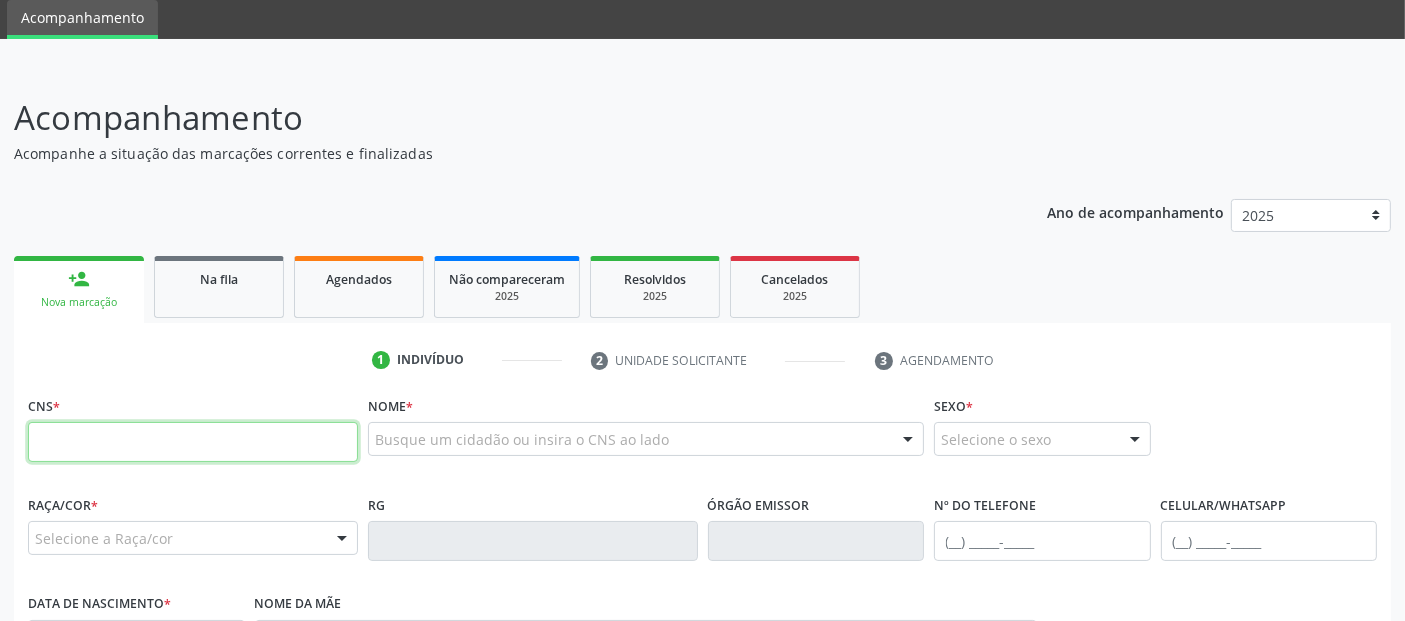 click at bounding box center (193, 442) 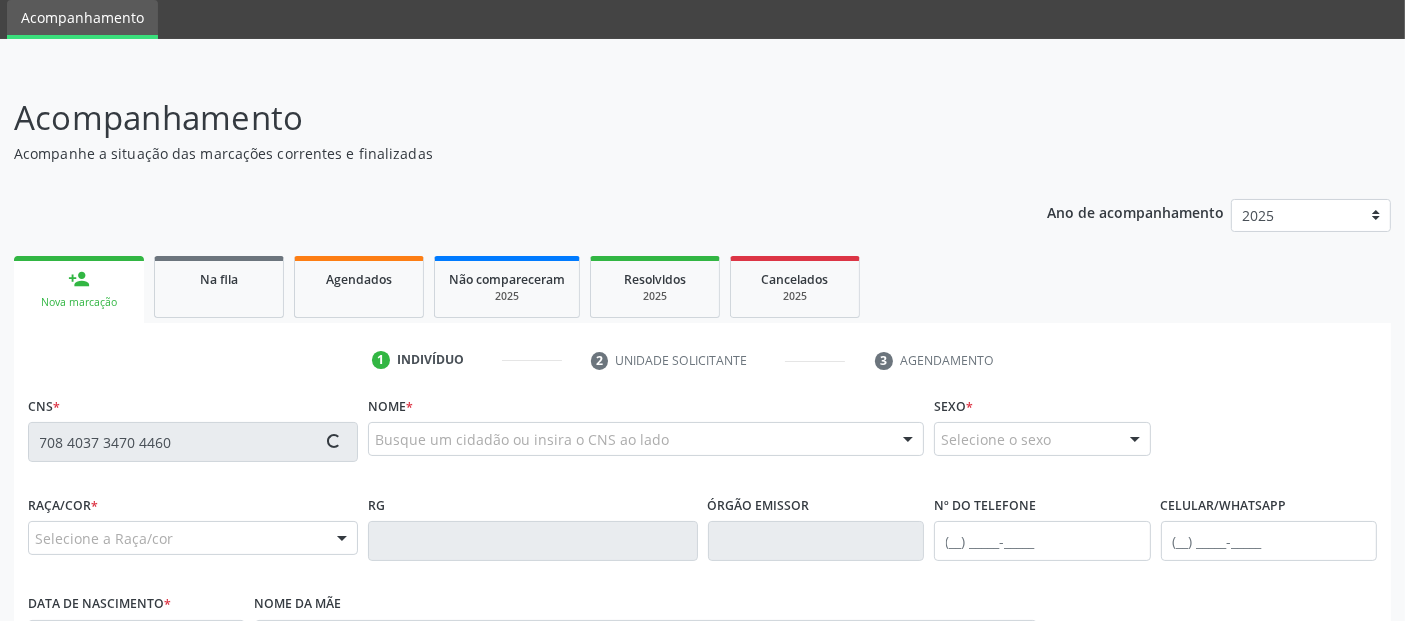 type on "708 4037 3470 4460" 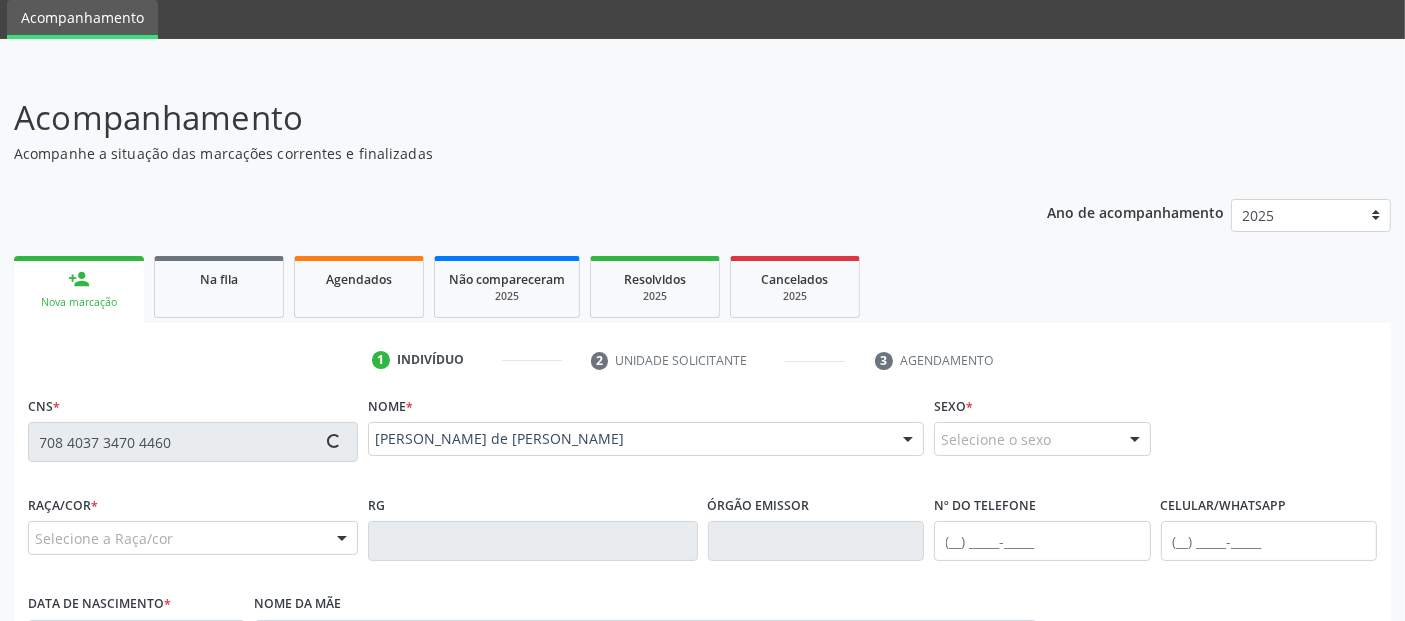 type on "[PHONE_NUMBER]" 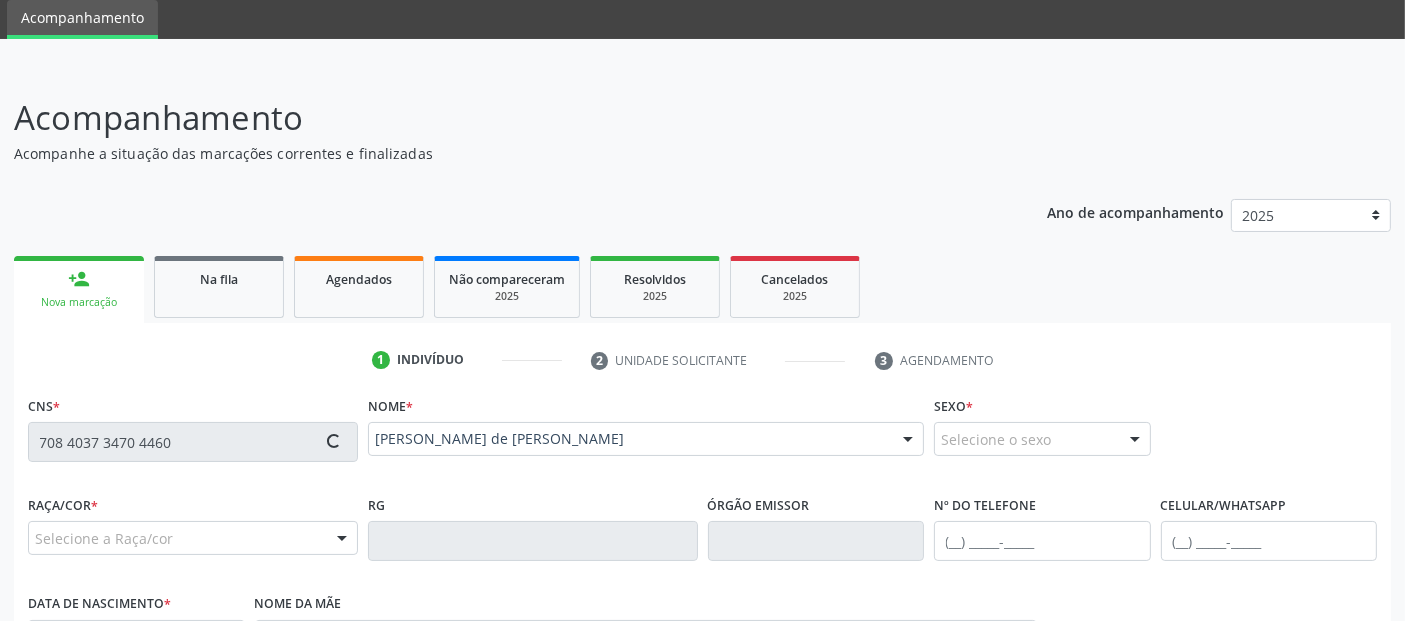 type on "[DATE]" 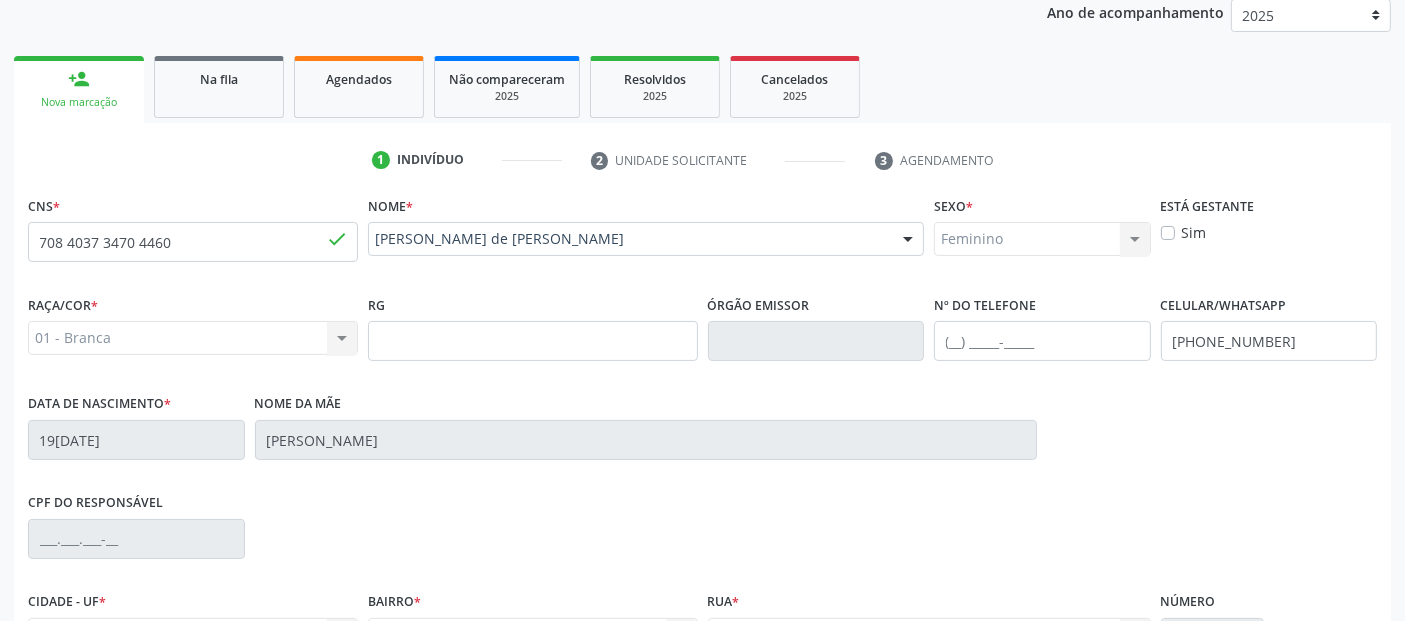 scroll, scrollTop: 489, scrollLeft: 0, axis: vertical 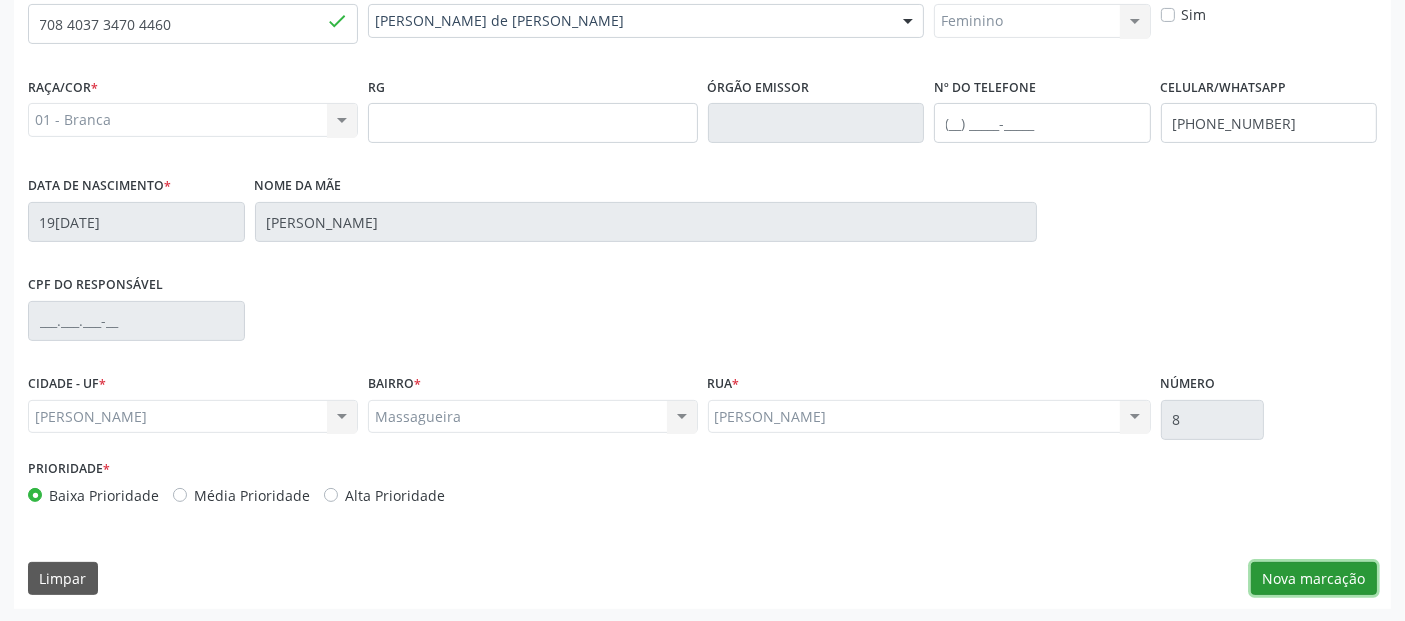 click on "Nova marcação" at bounding box center [1314, 579] 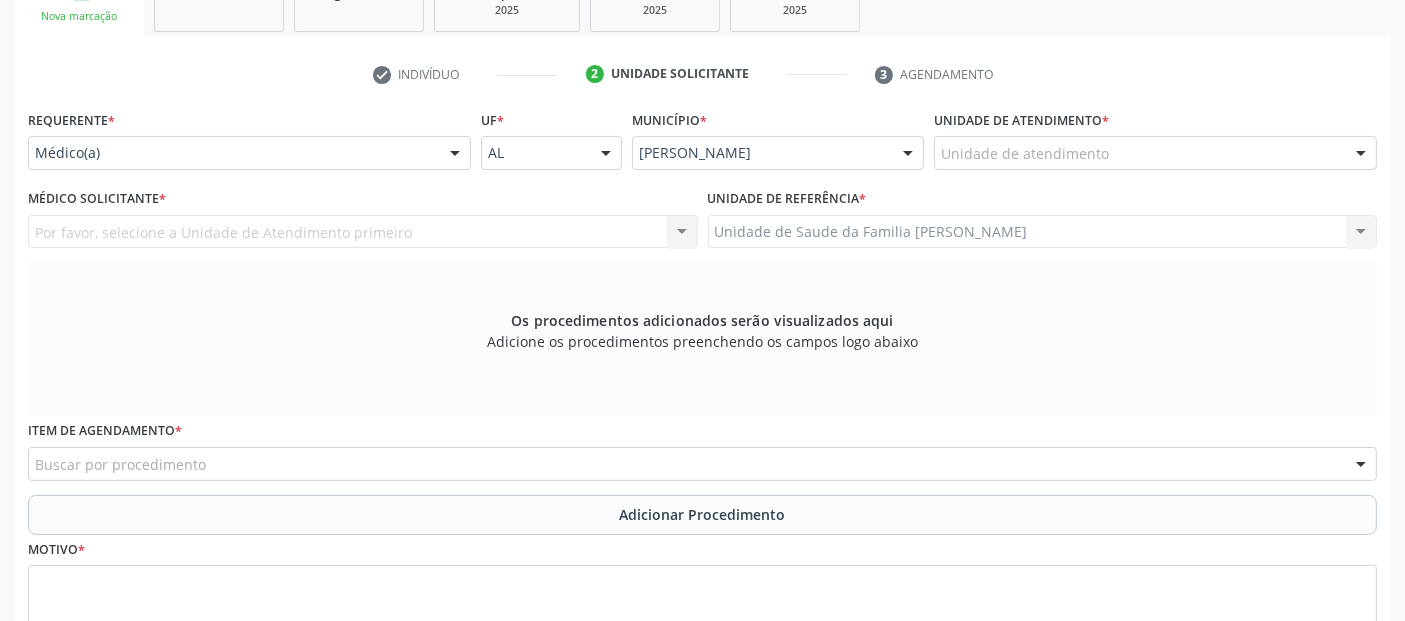 scroll, scrollTop: 306, scrollLeft: 0, axis: vertical 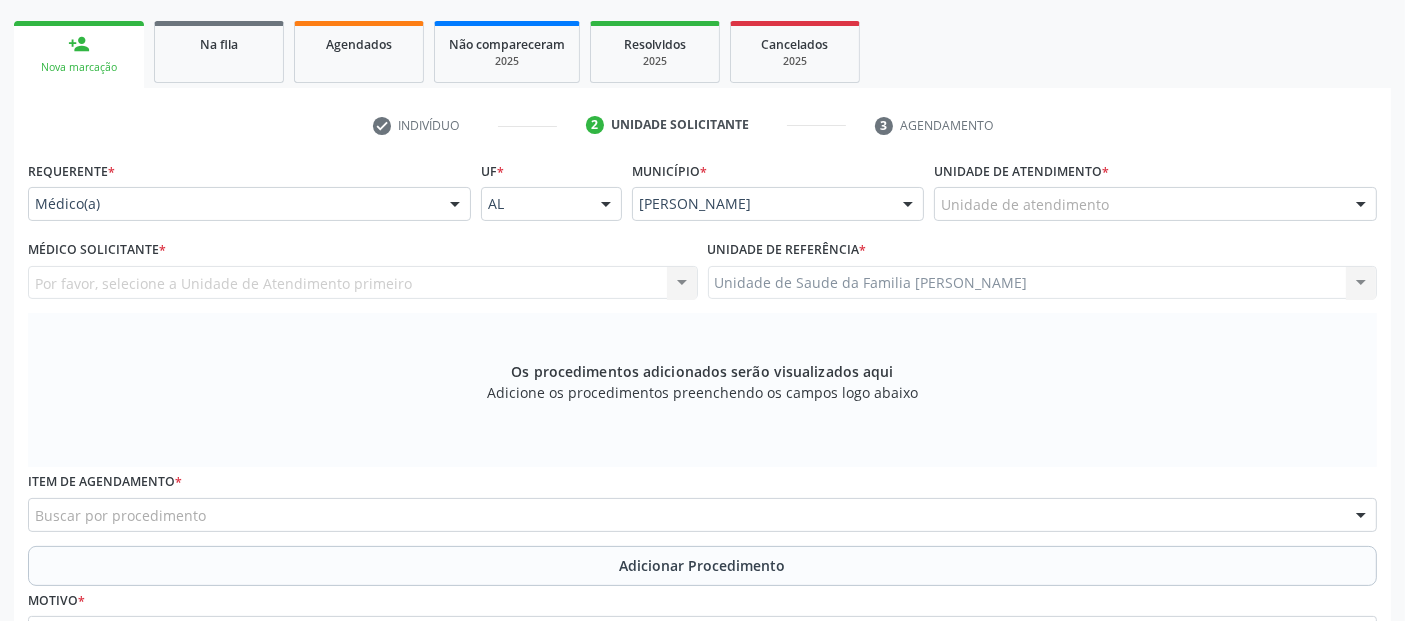 click on "Unidade de atendimento" at bounding box center (1155, 204) 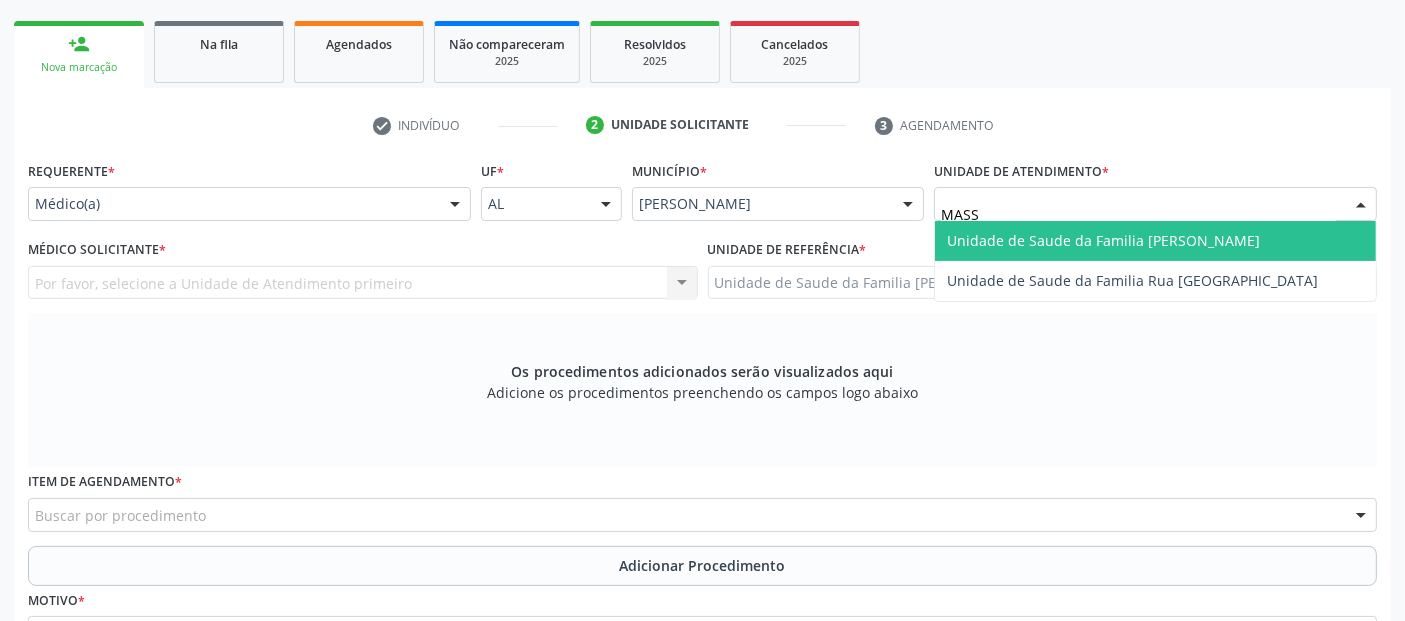 type on "MASSA" 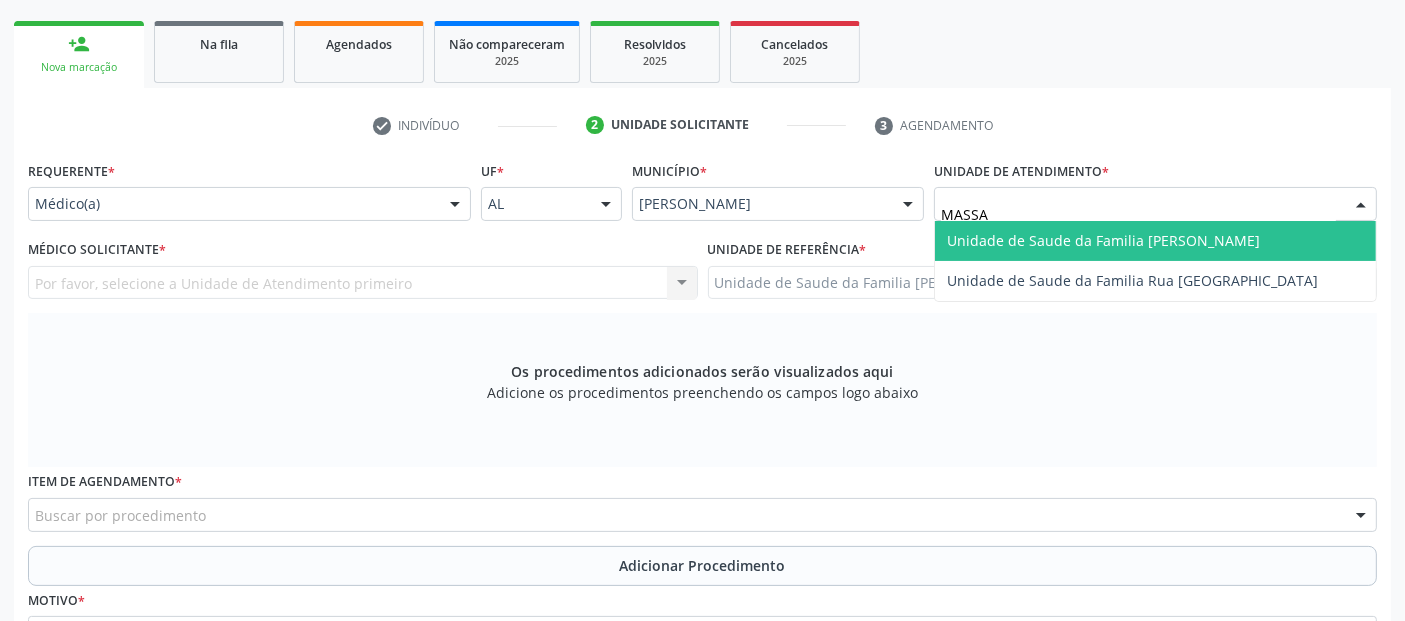 click on "Unidade de Saude da Familia [PERSON_NAME]" at bounding box center [1103, 240] 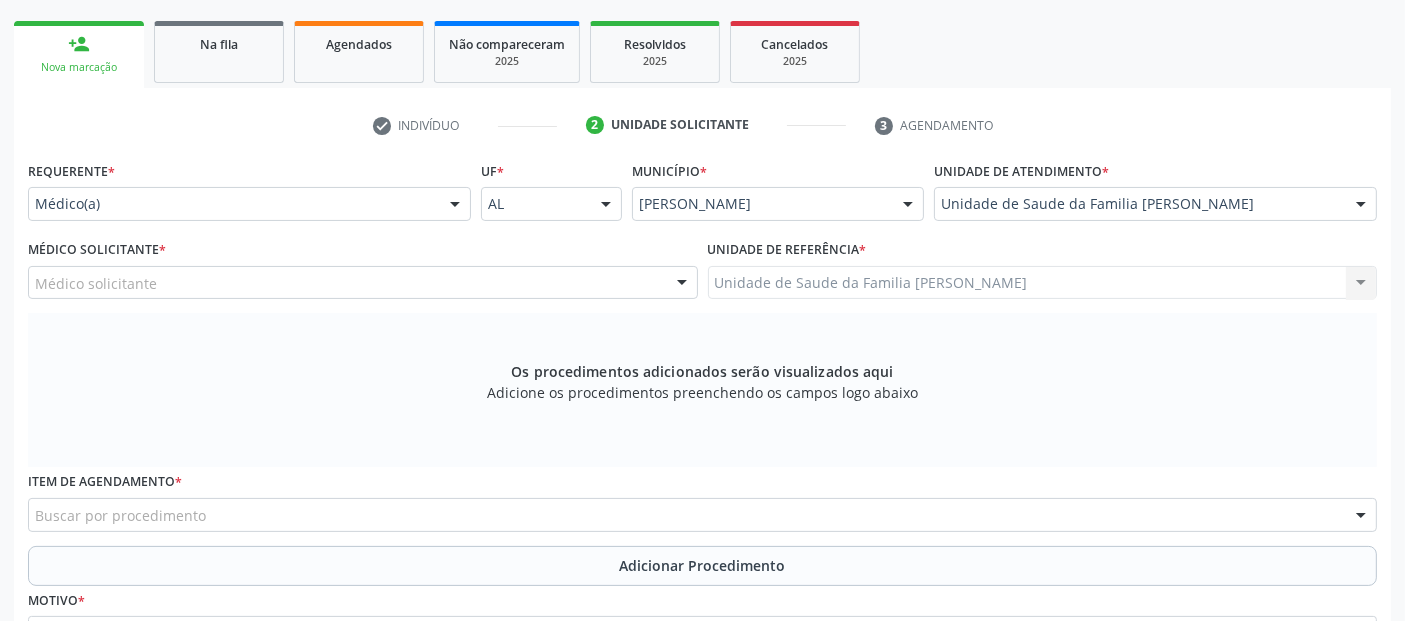 click on "Médico solicitante" at bounding box center (363, 283) 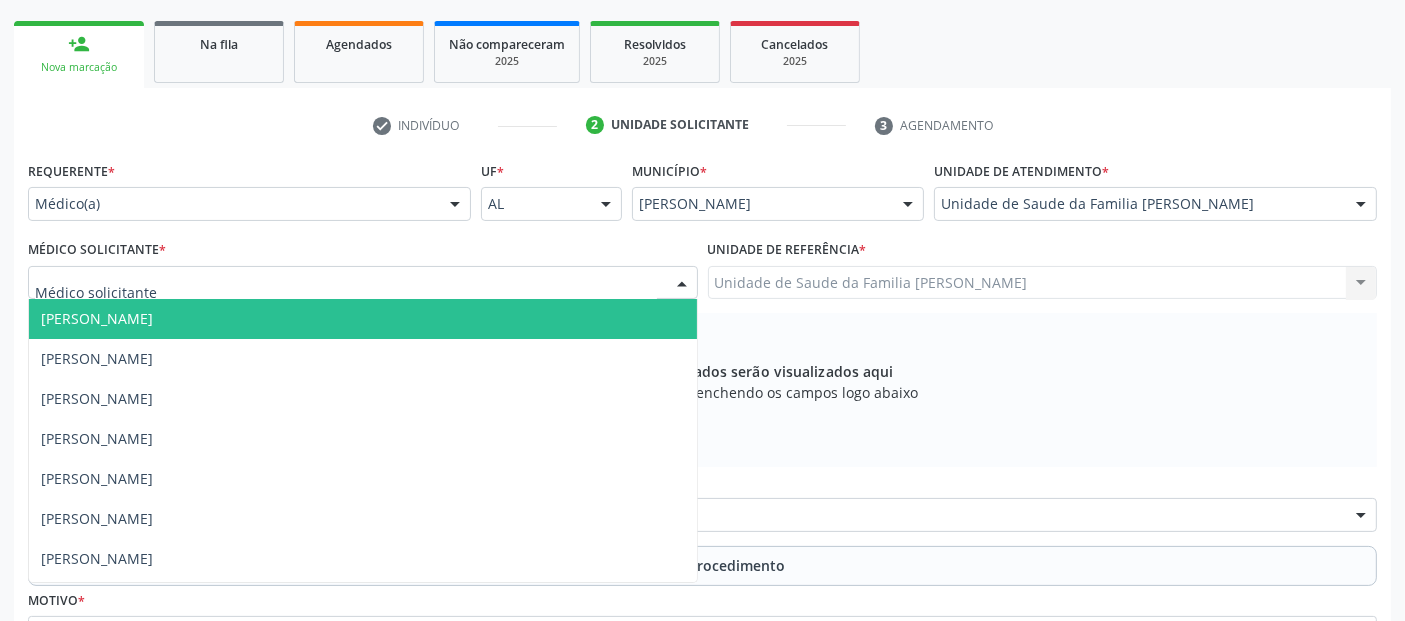 type on "P" 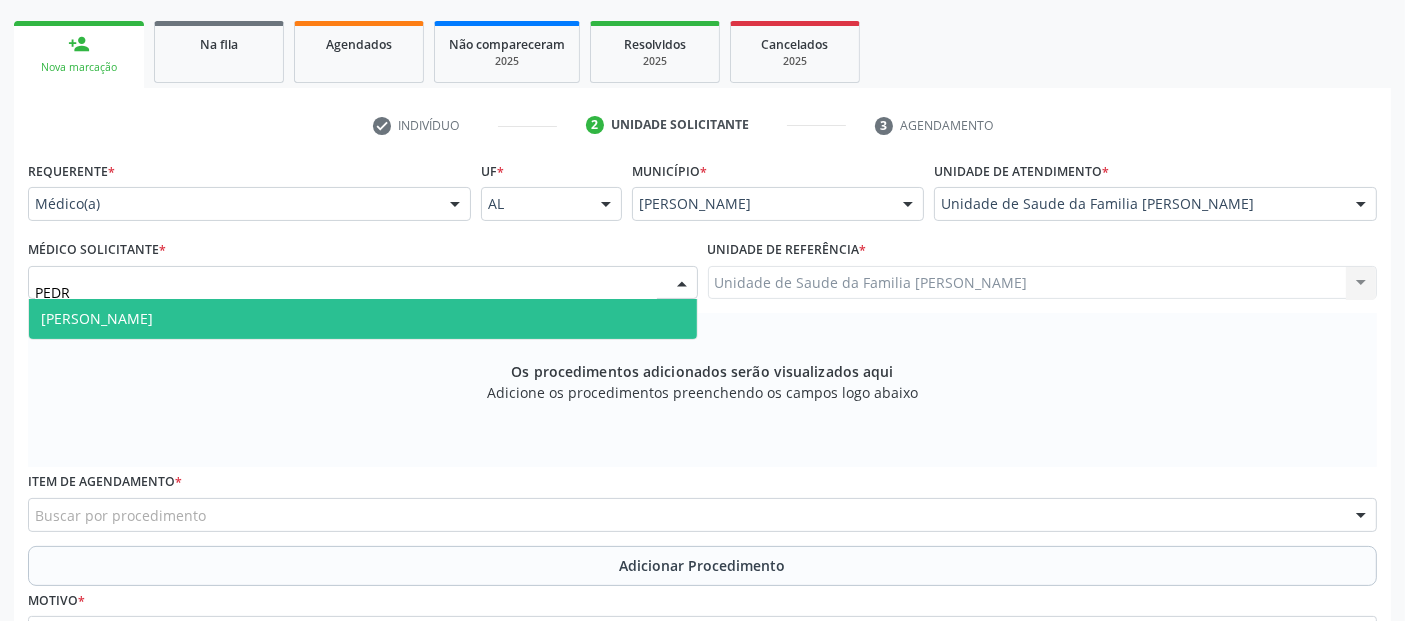 type on "[PERSON_NAME]" 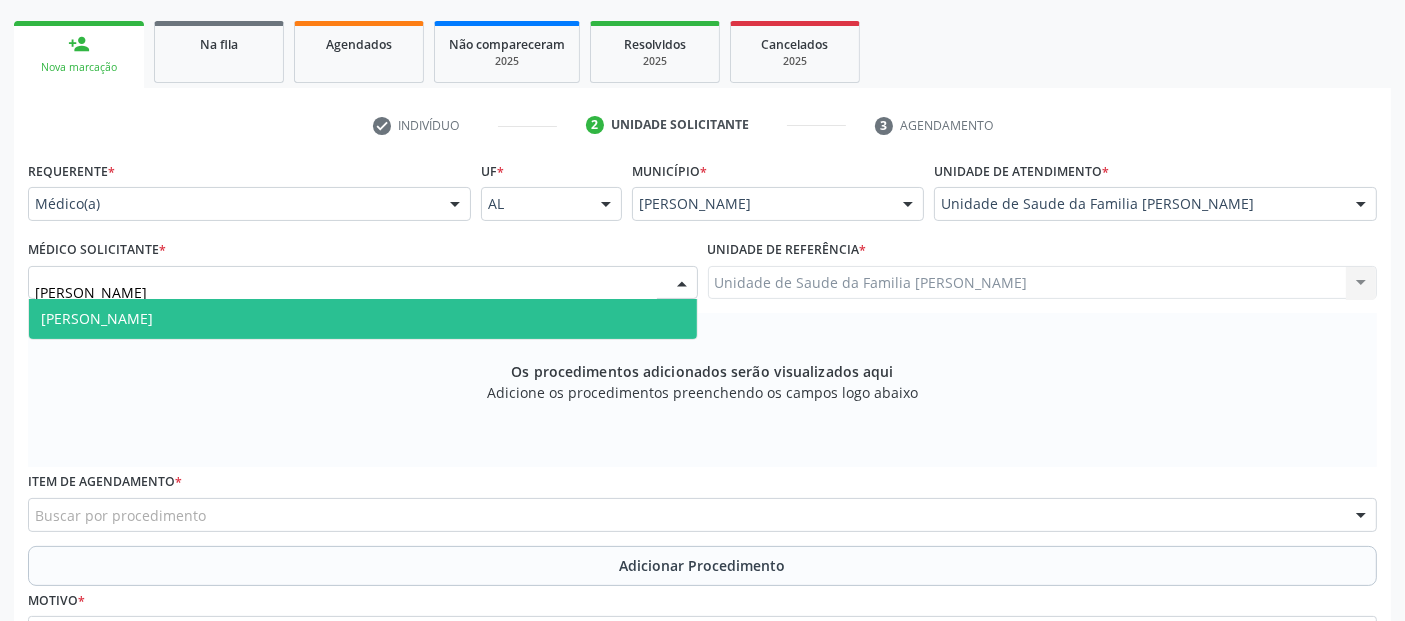 click on "[PERSON_NAME]" at bounding box center [363, 319] 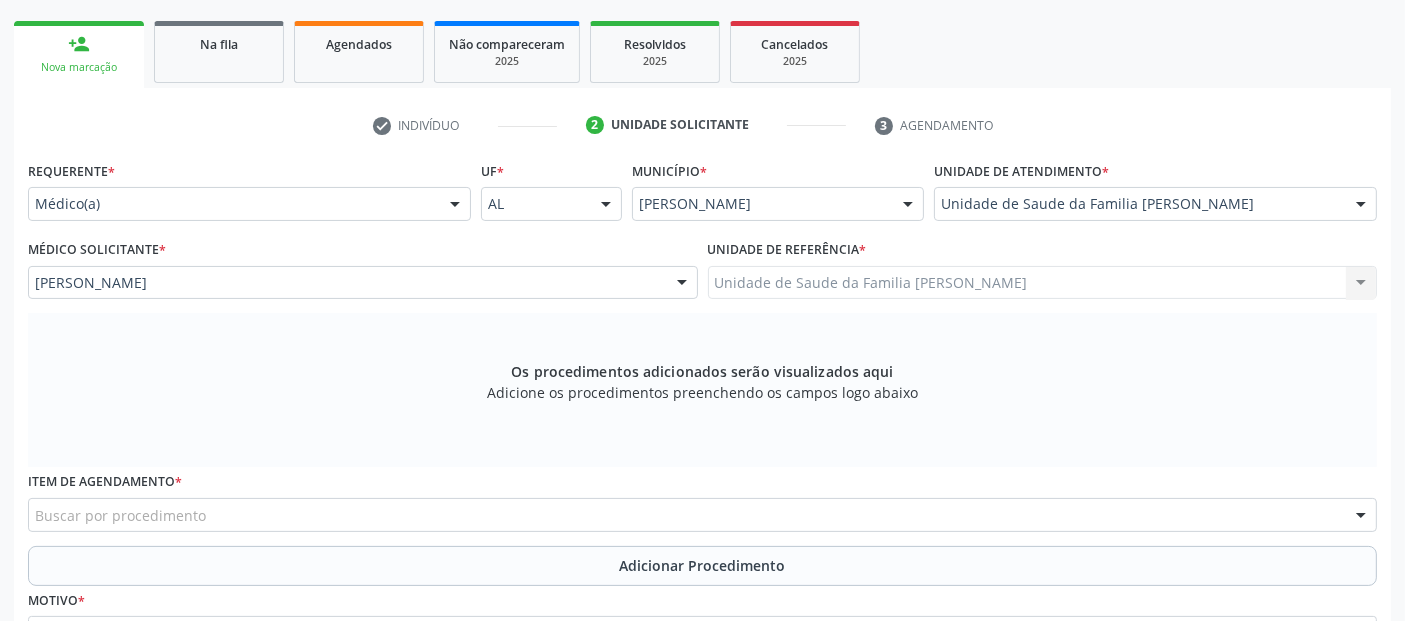 scroll, scrollTop: 505, scrollLeft: 0, axis: vertical 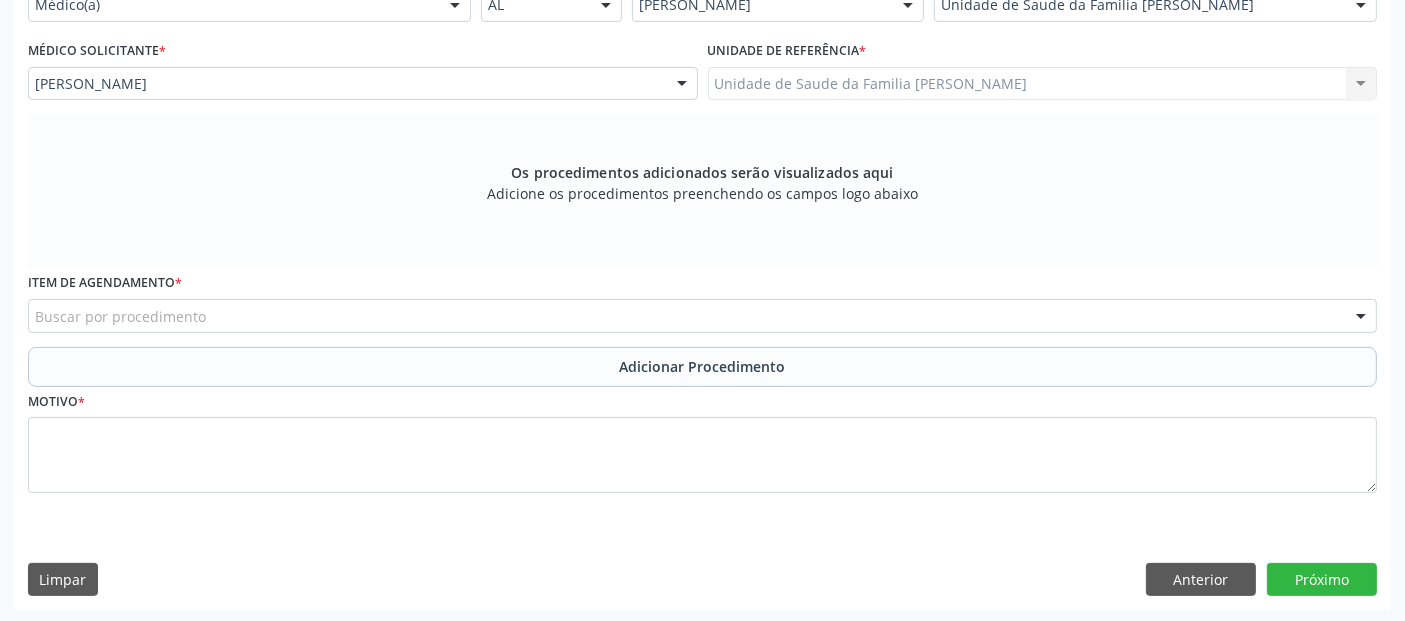 click on "Buscar por procedimento" at bounding box center (702, 316) 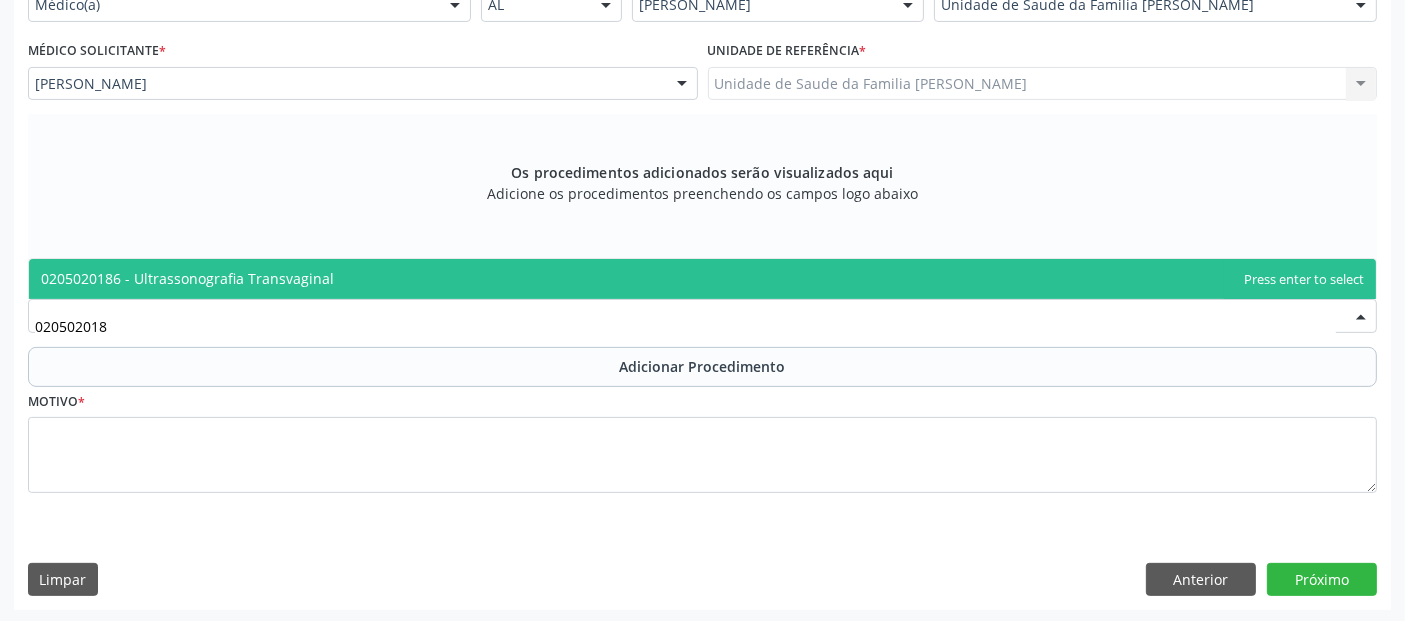 type on "0205020186" 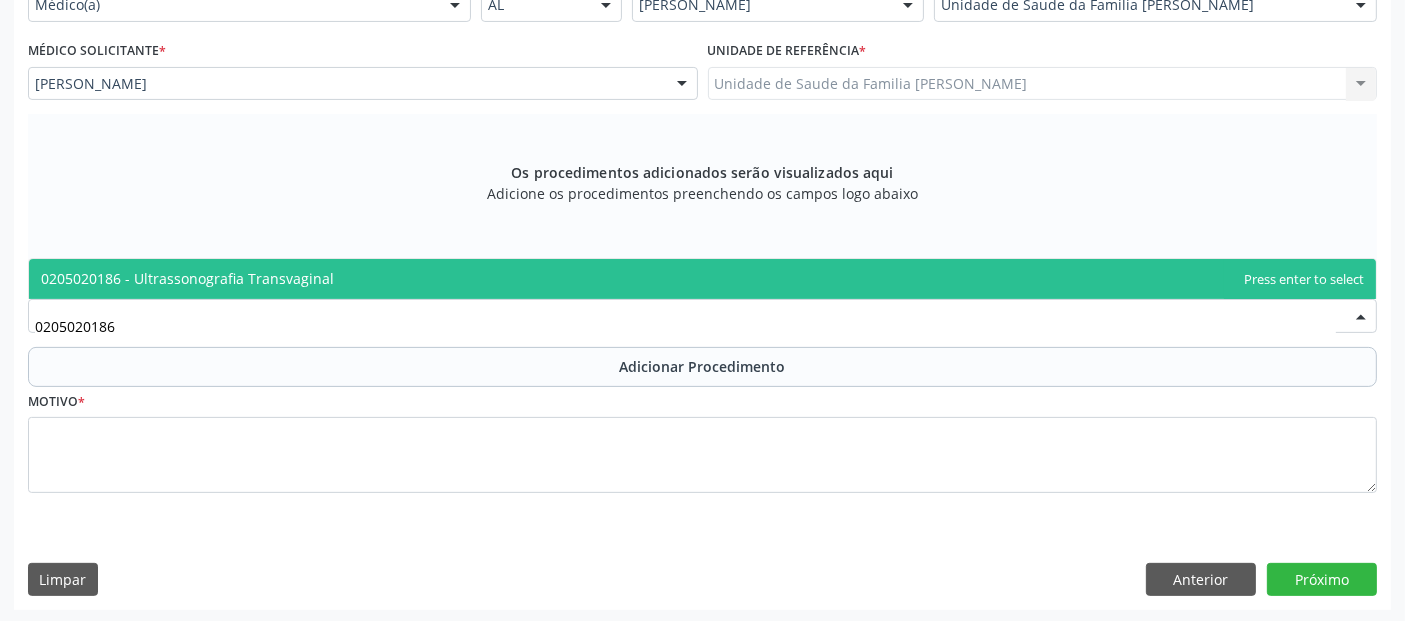 click on "0205020186 - Ultrassonografia Transvaginal" at bounding box center [702, 279] 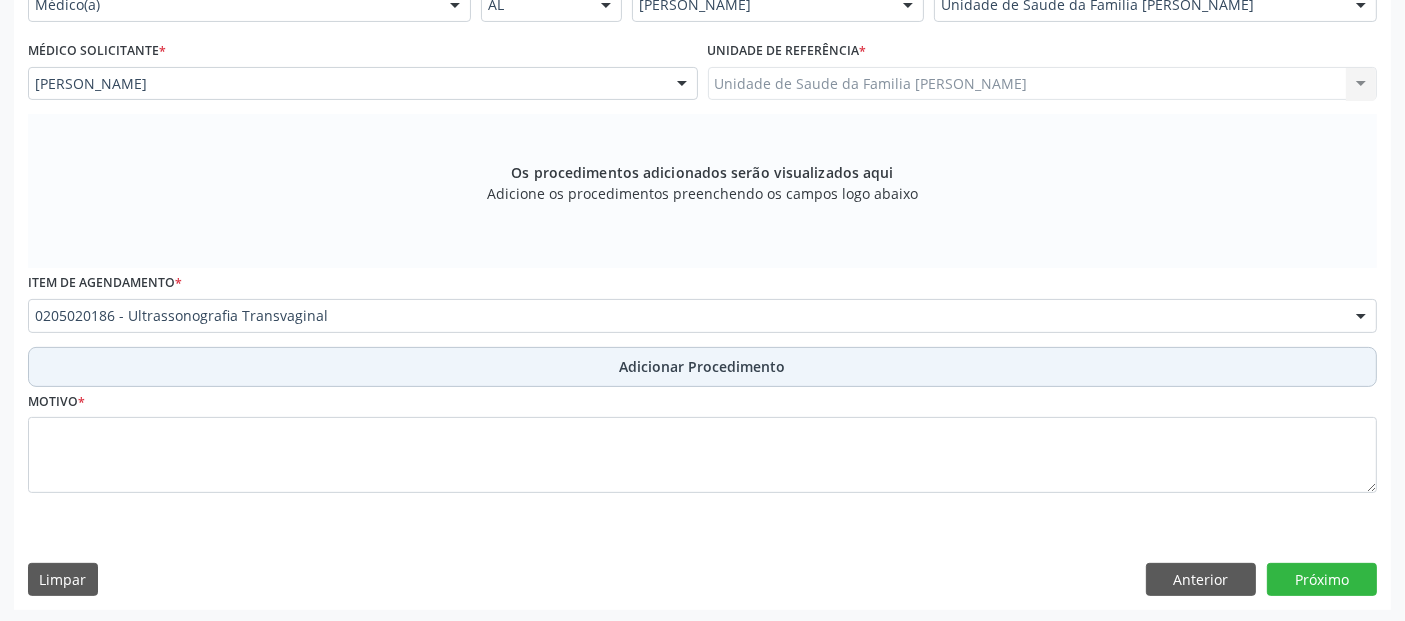 click on "Adicionar Procedimento" at bounding box center (702, 367) 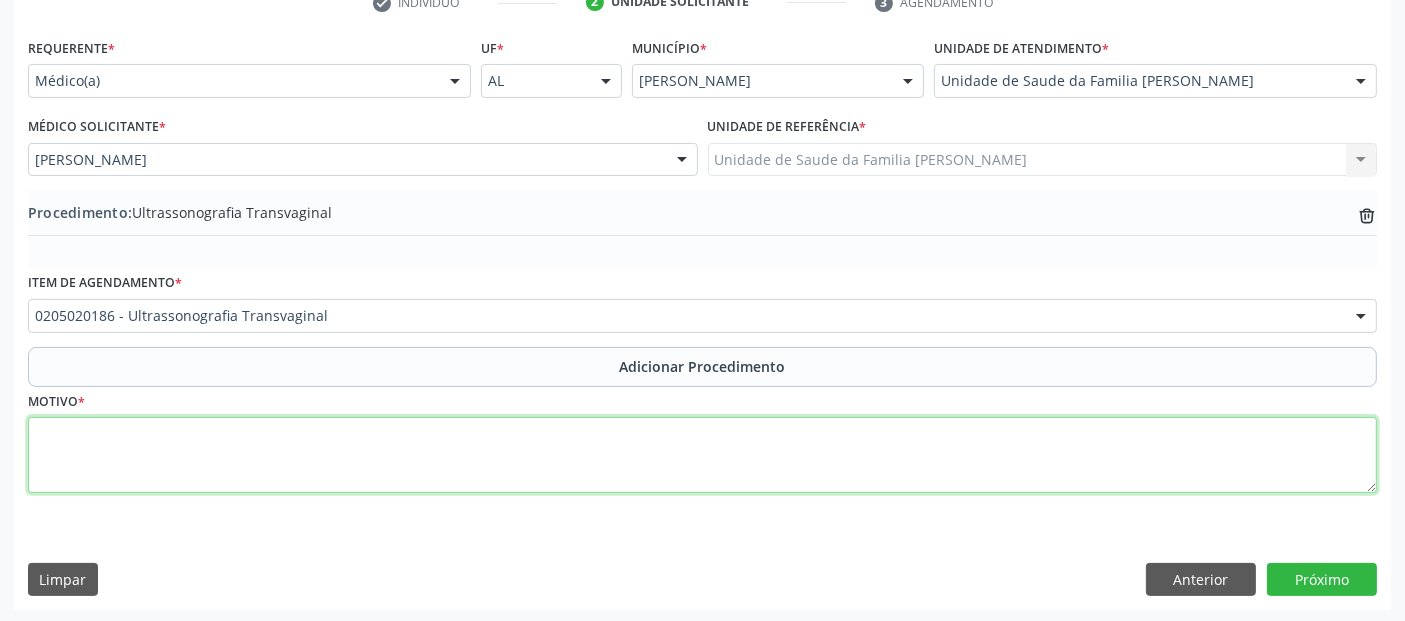 click at bounding box center (702, 455) 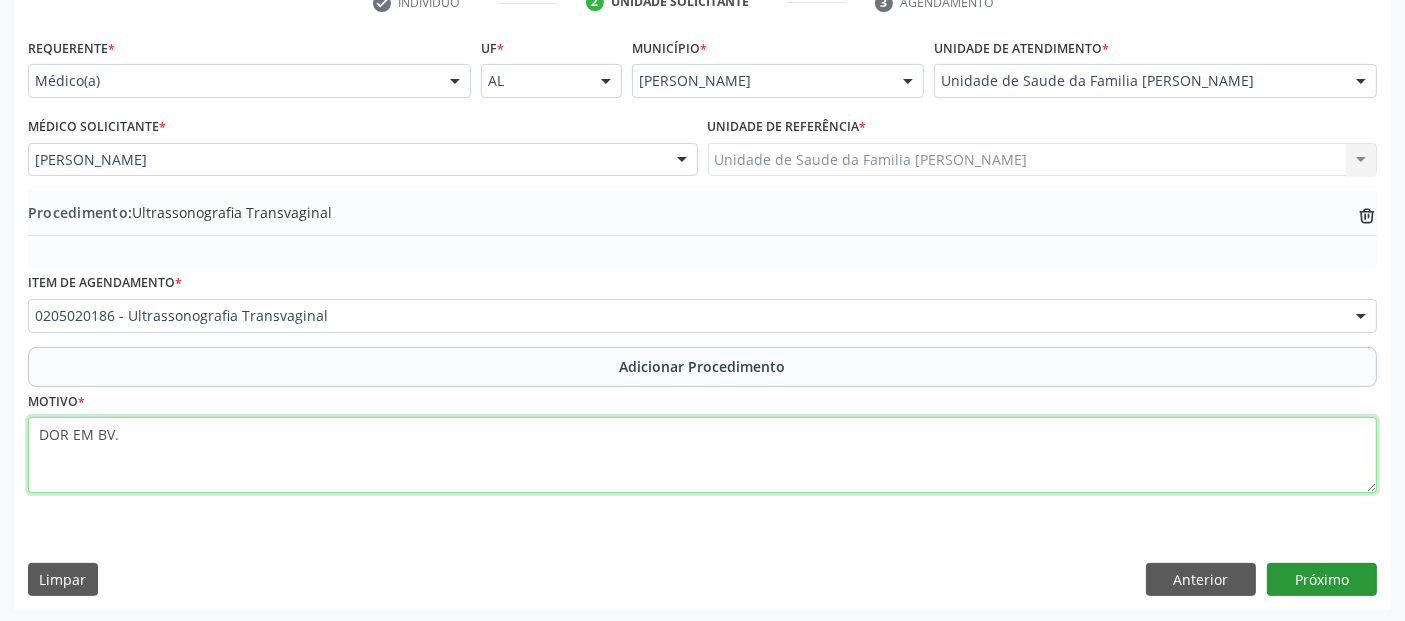 type on "DOR EM BV." 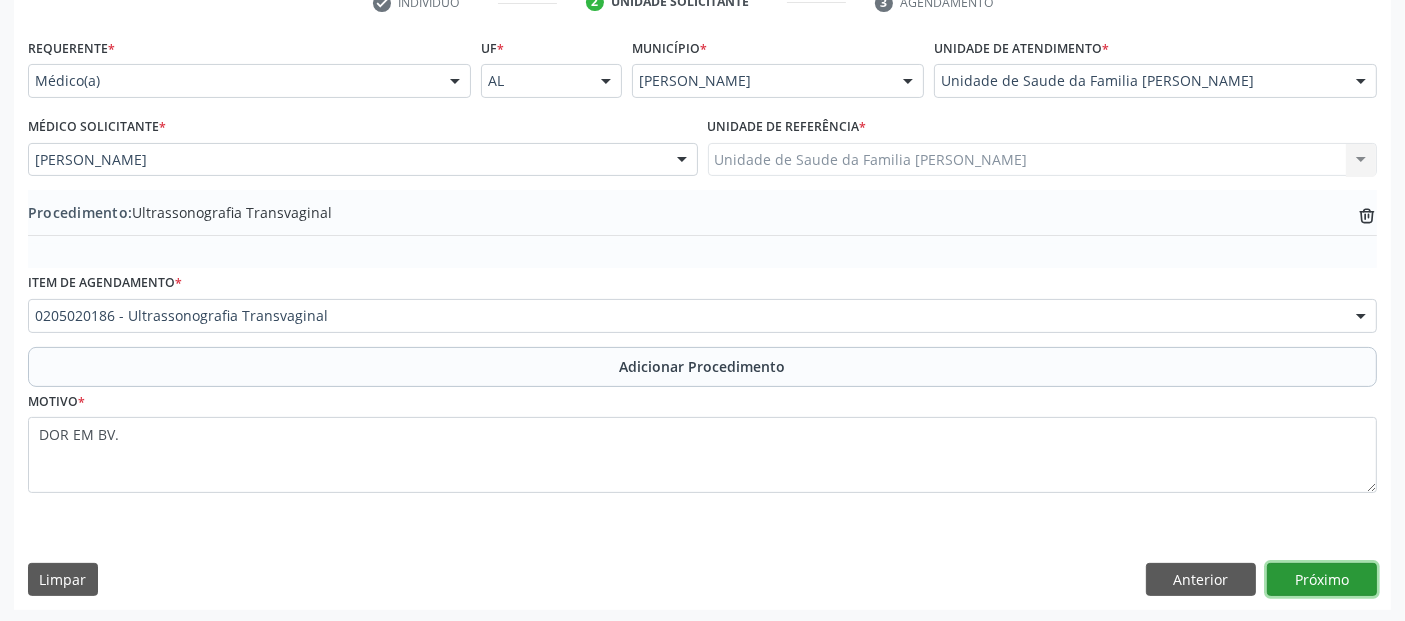 click on "Próximo" at bounding box center [1322, 580] 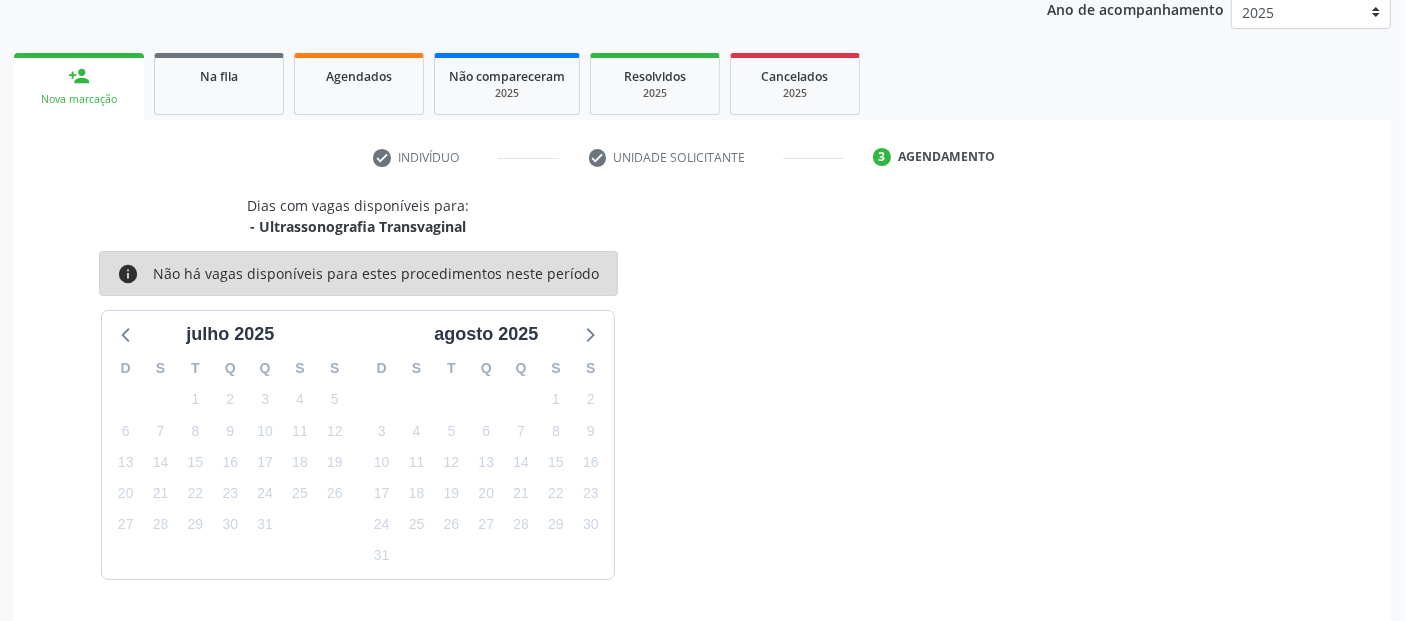 scroll, scrollTop: 333, scrollLeft: 0, axis: vertical 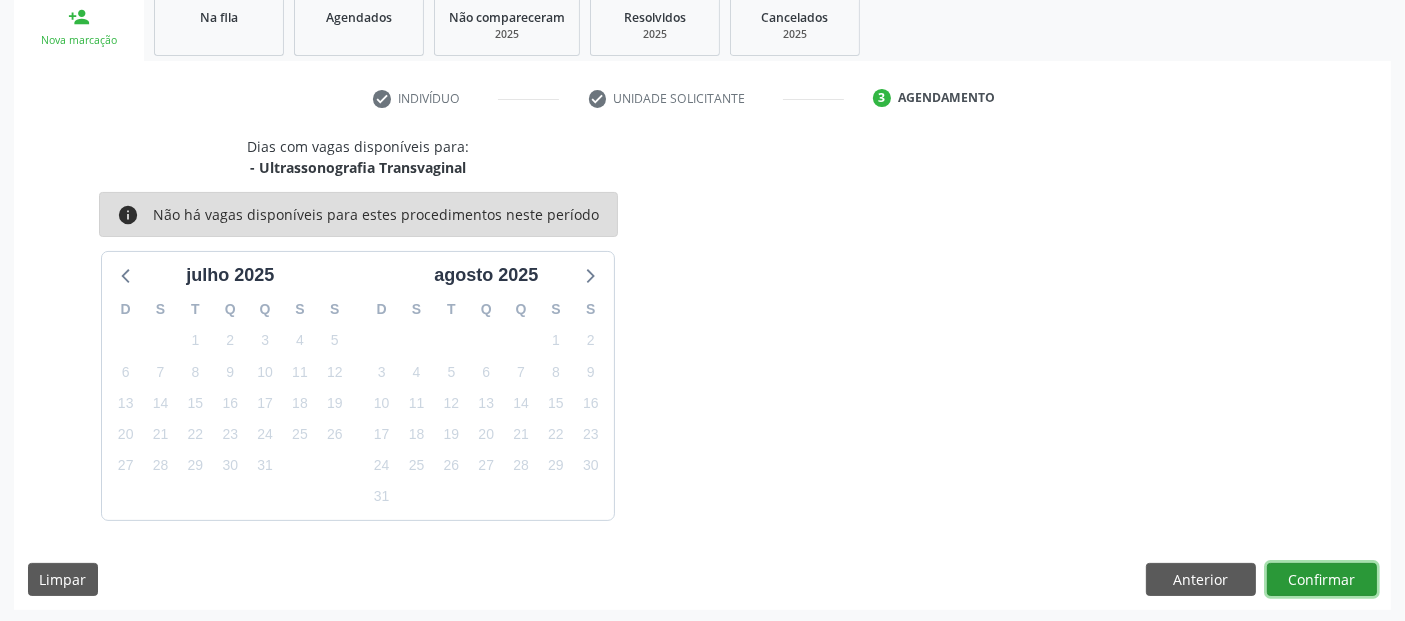 click on "Confirmar" at bounding box center (1322, 580) 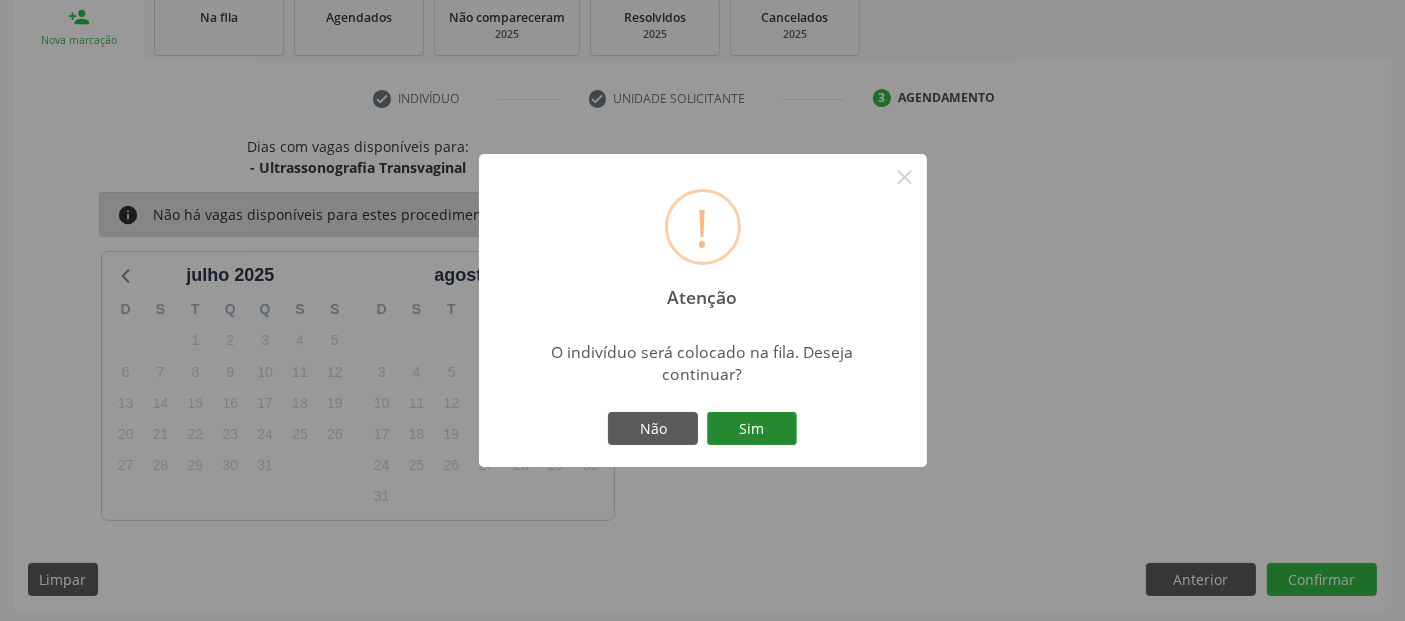 click on "Sim" at bounding box center [752, 429] 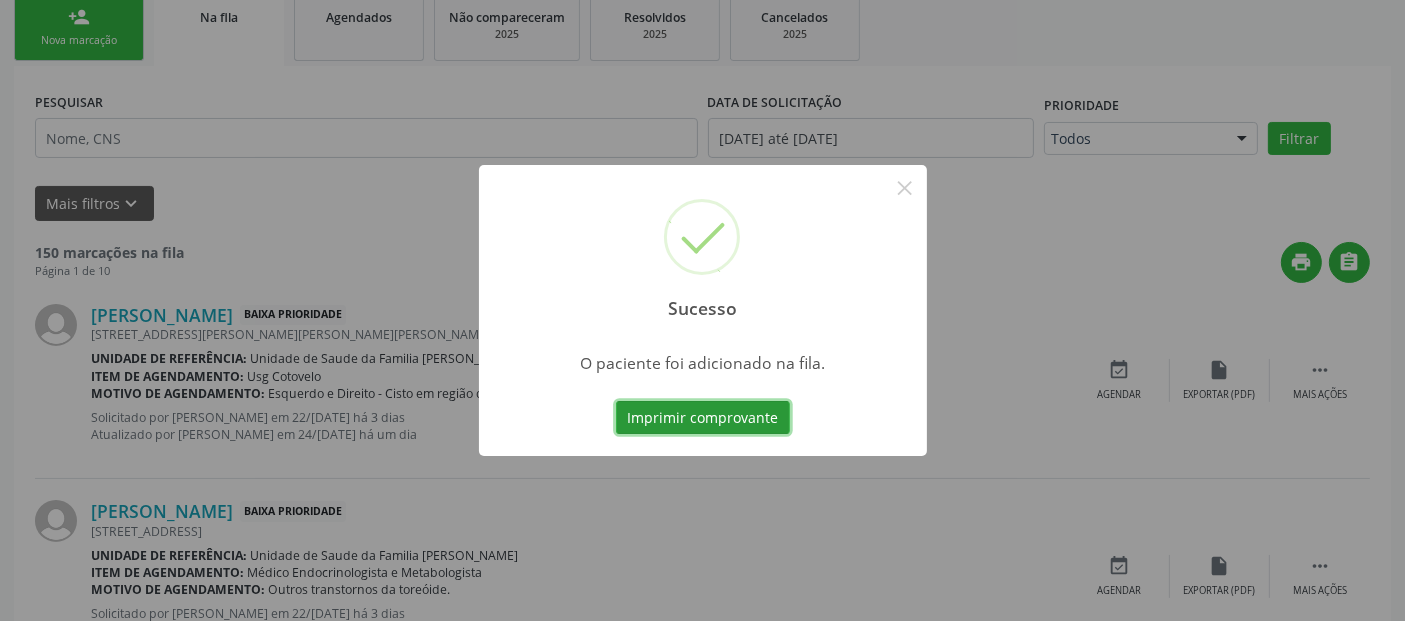 scroll, scrollTop: 71, scrollLeft: 0, axis: vertical 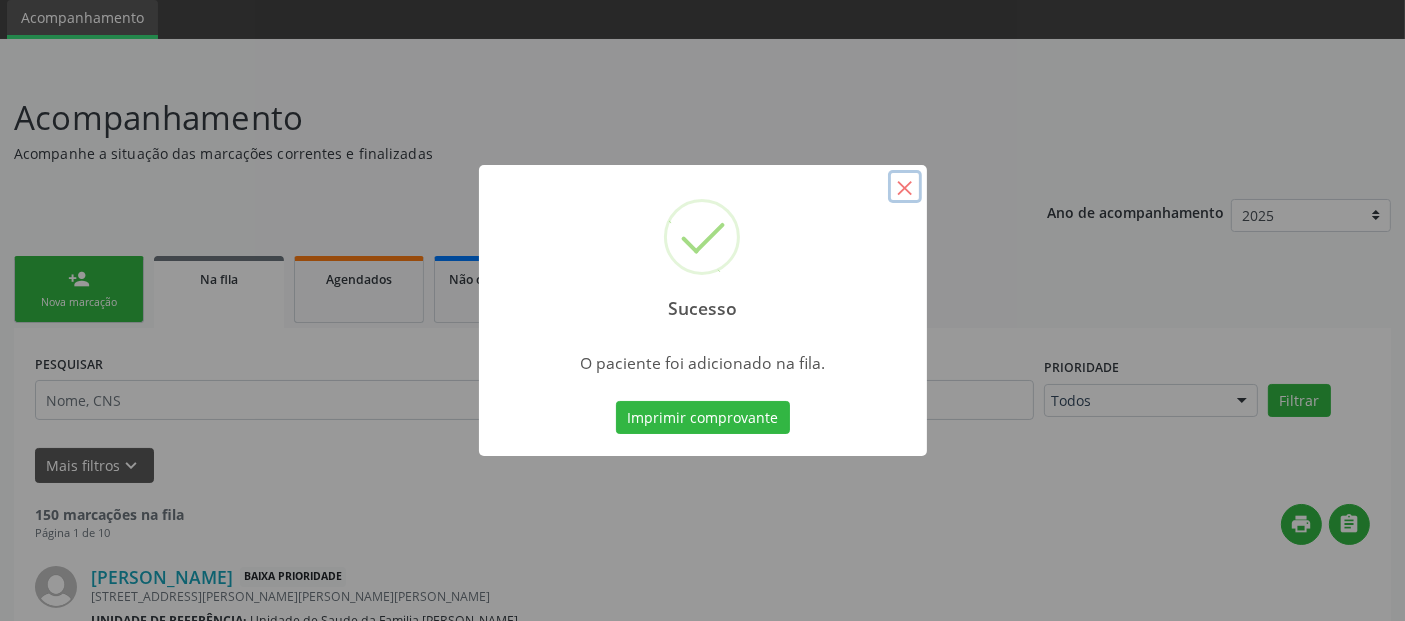 click on "×" at bounding box center [905, 187] 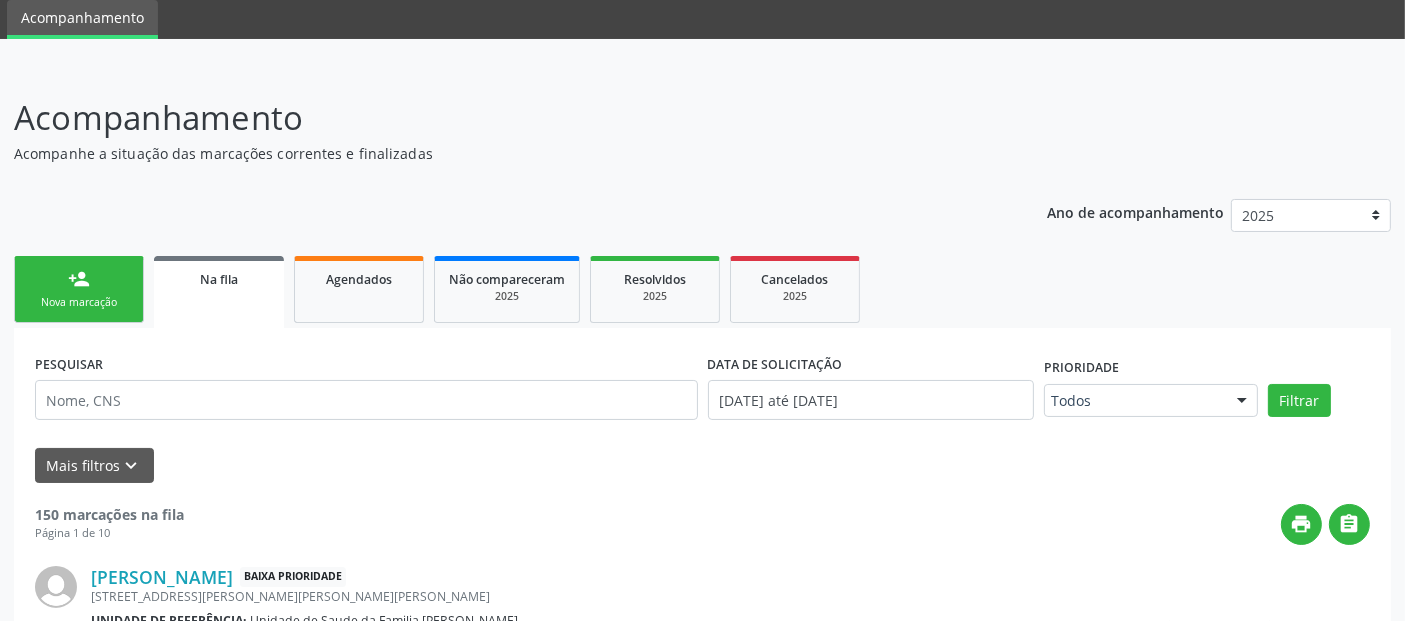 click on "person_add
Nova marcação" at bounding box center (79, 289) 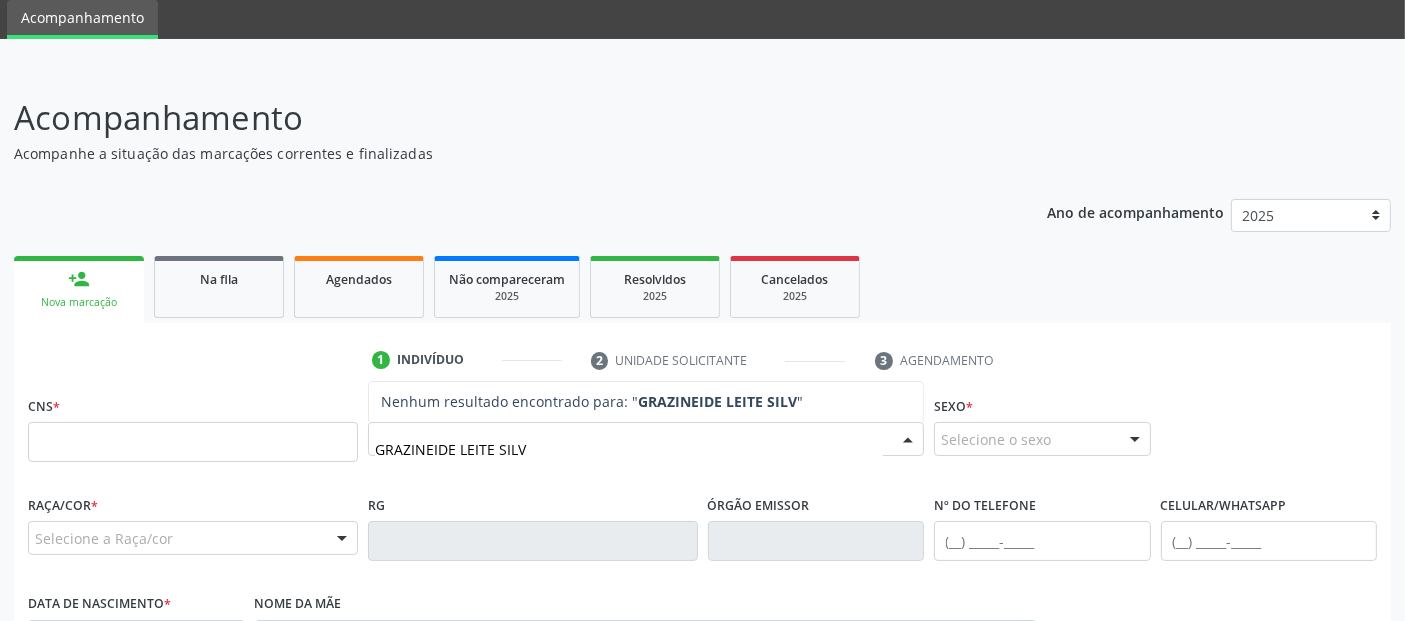 type on "GRAZINEIDE LEITE SILVA" 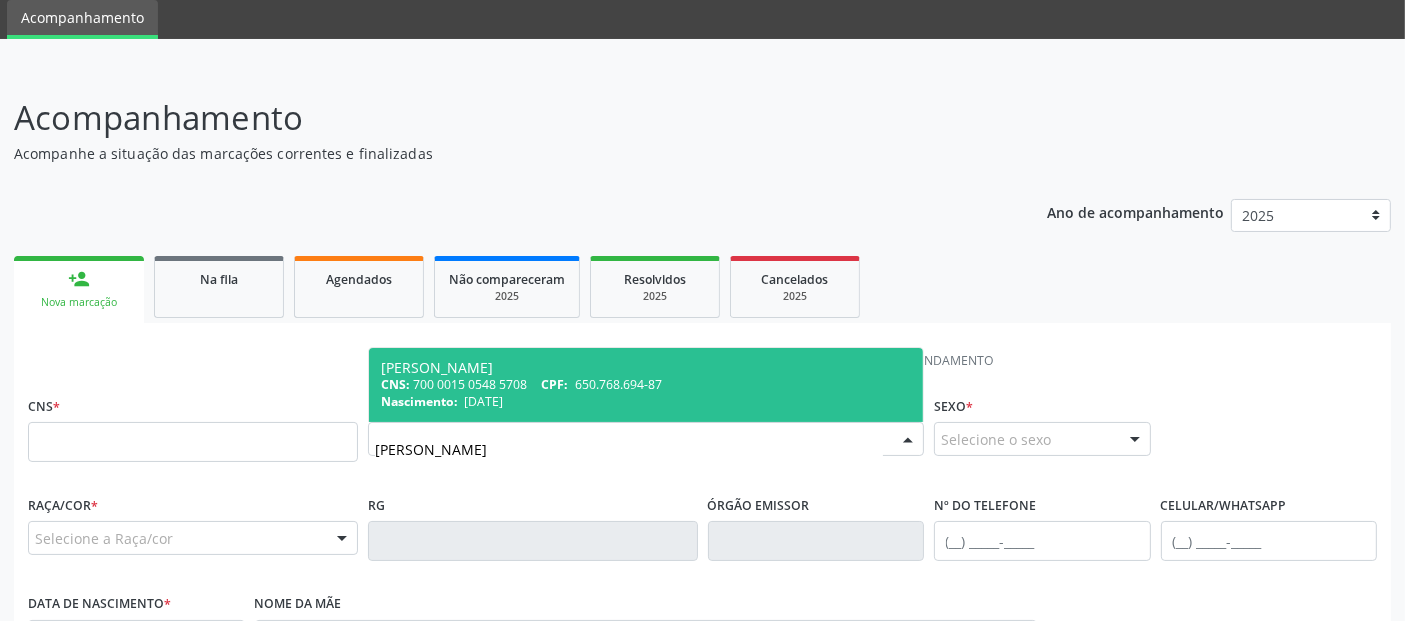 click on "650.768.694-87" at bounding box center [618, 384] 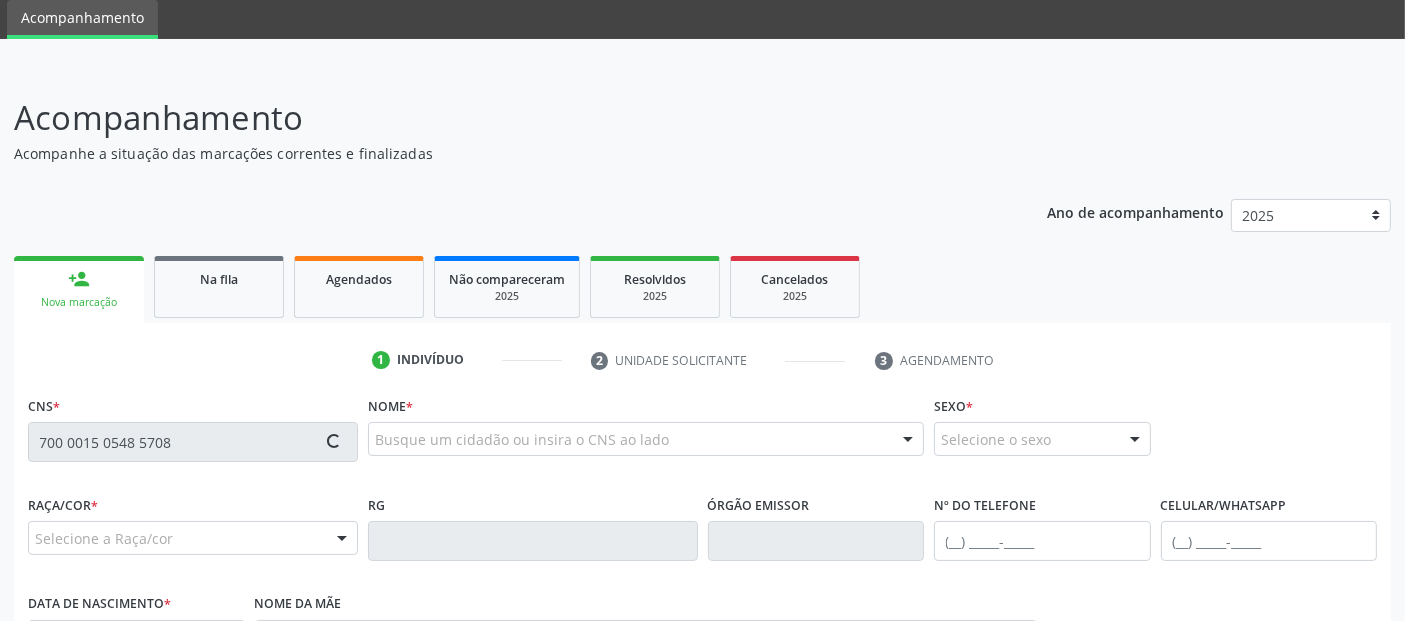type on "700 0015 0548 5708" 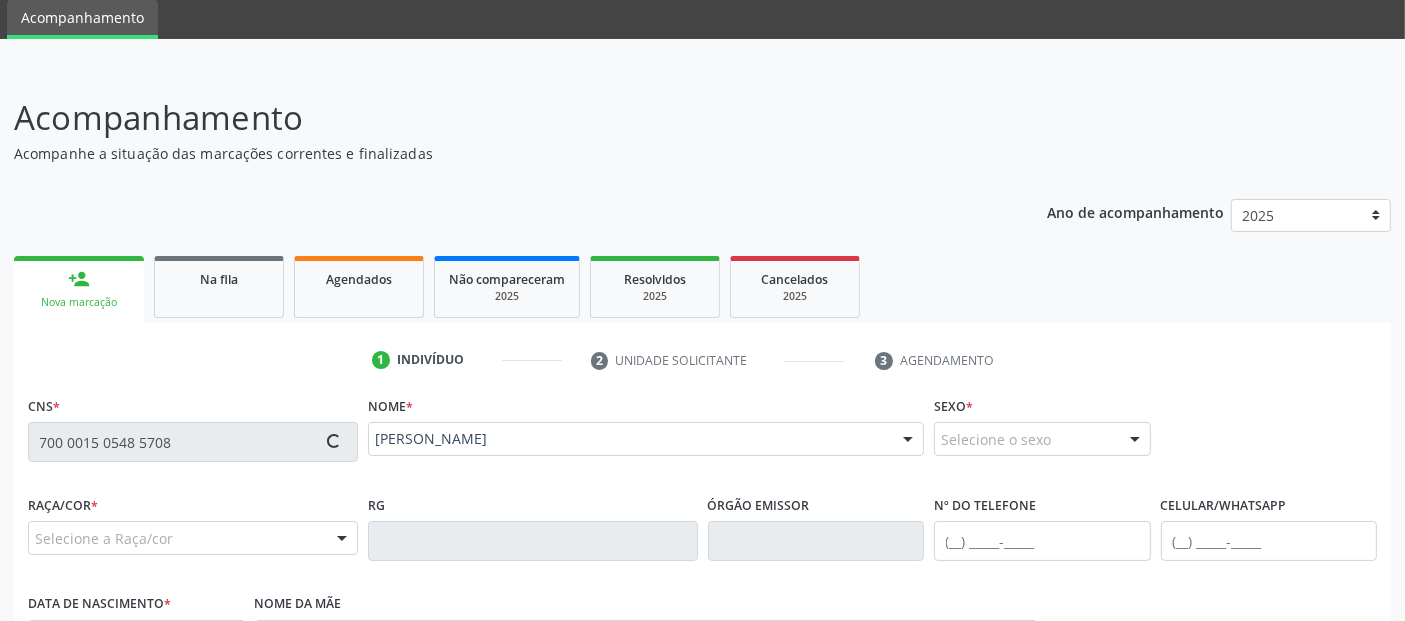type on "(82) 99313-3289" 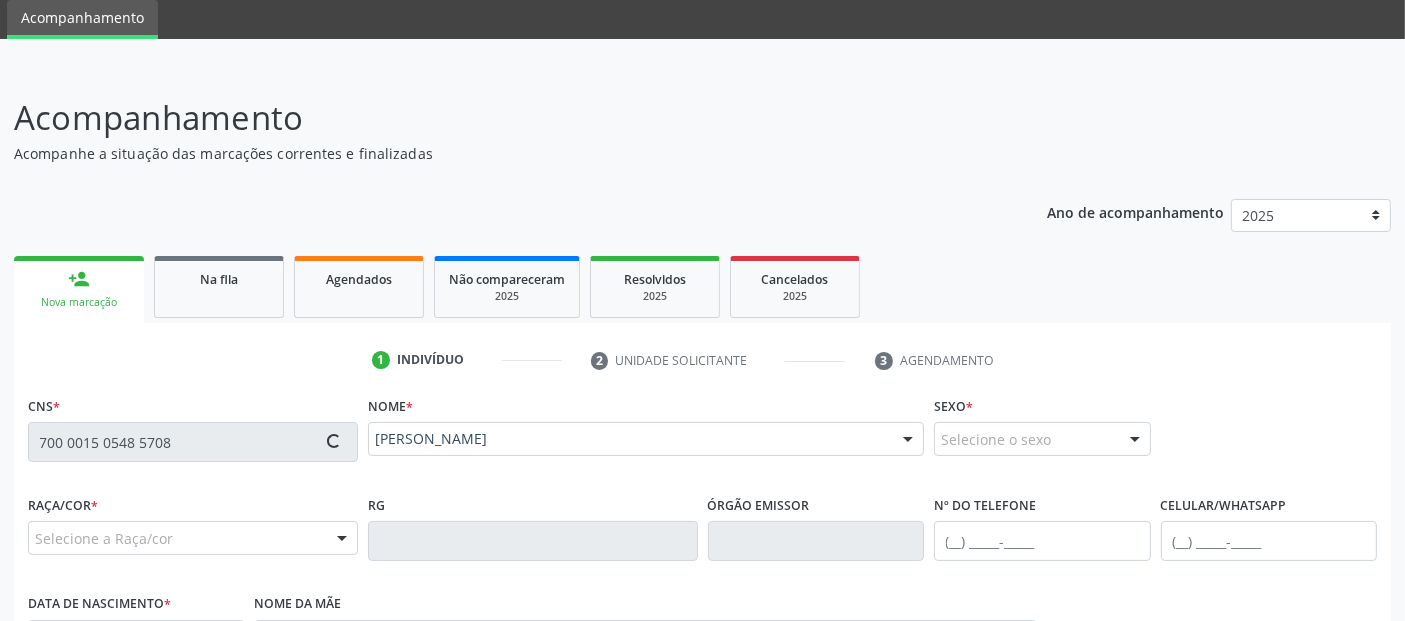 type on "25/11/1965" 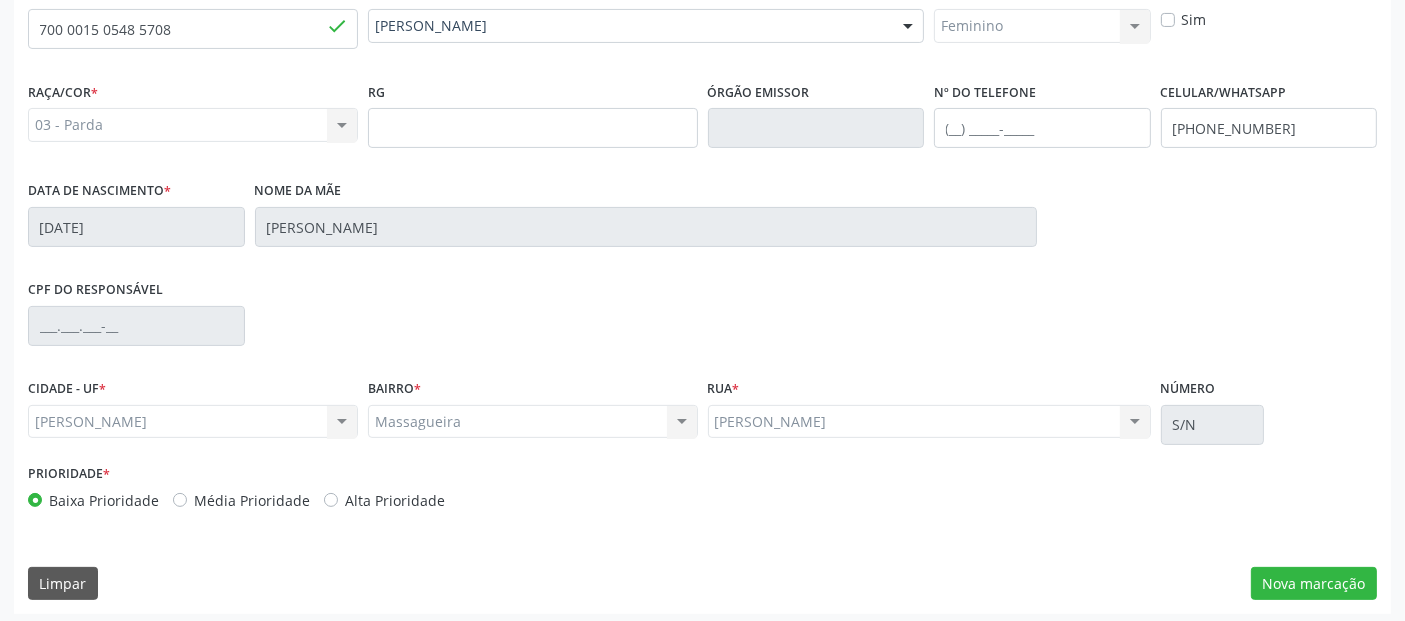 scroll, scrollTop: 489, scrollLeft: 0, axis: vertical 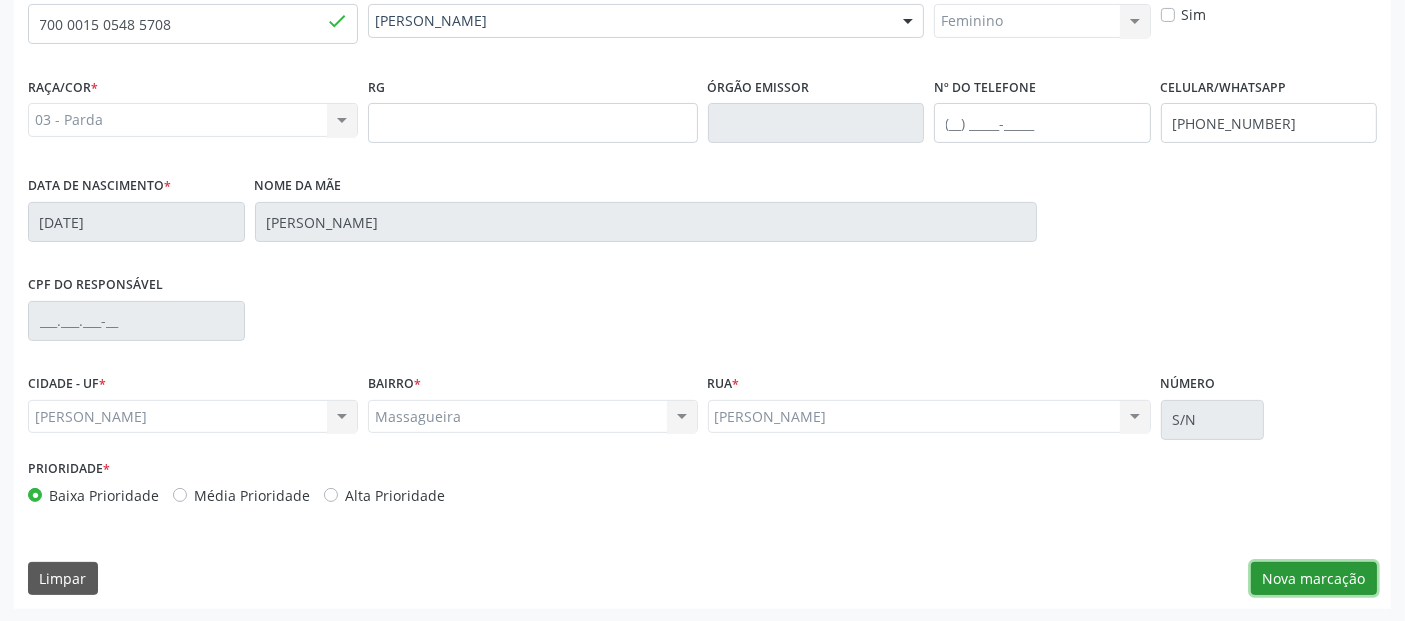 click on "Nova marcação" at bounding box center [1314, 579] 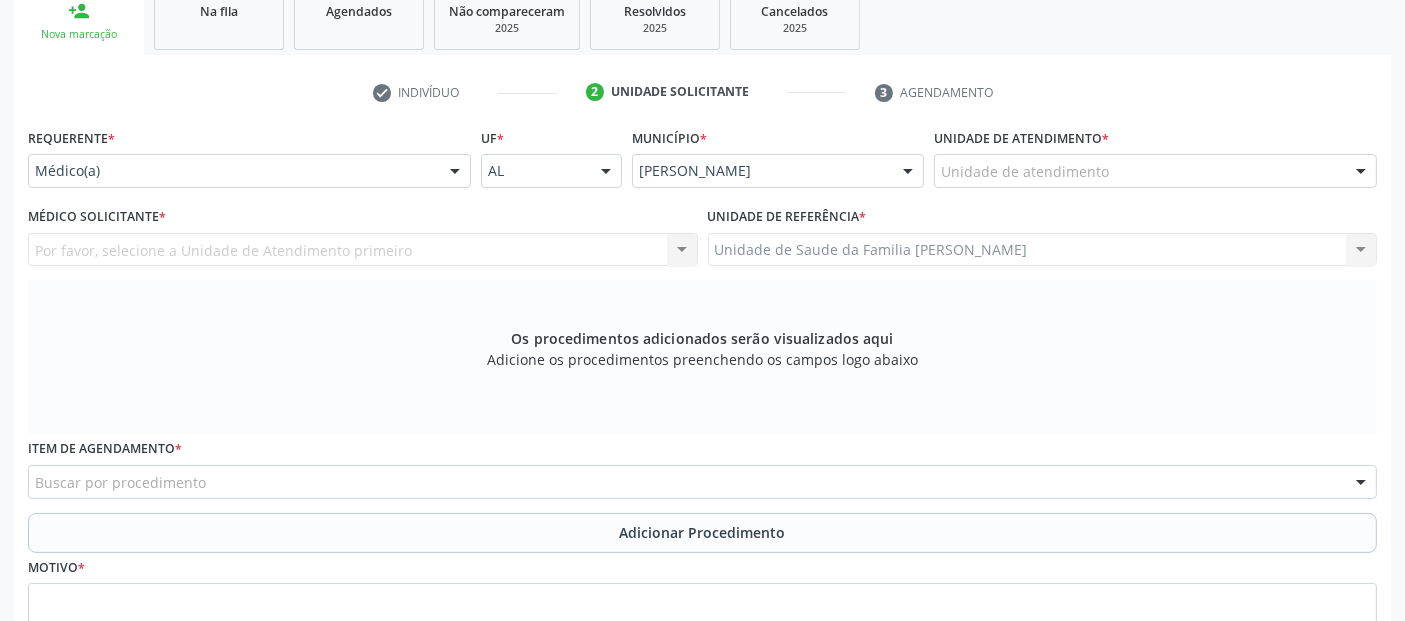 scroll, scrollTop: 290, scrollLeft: 0, axis: vertical 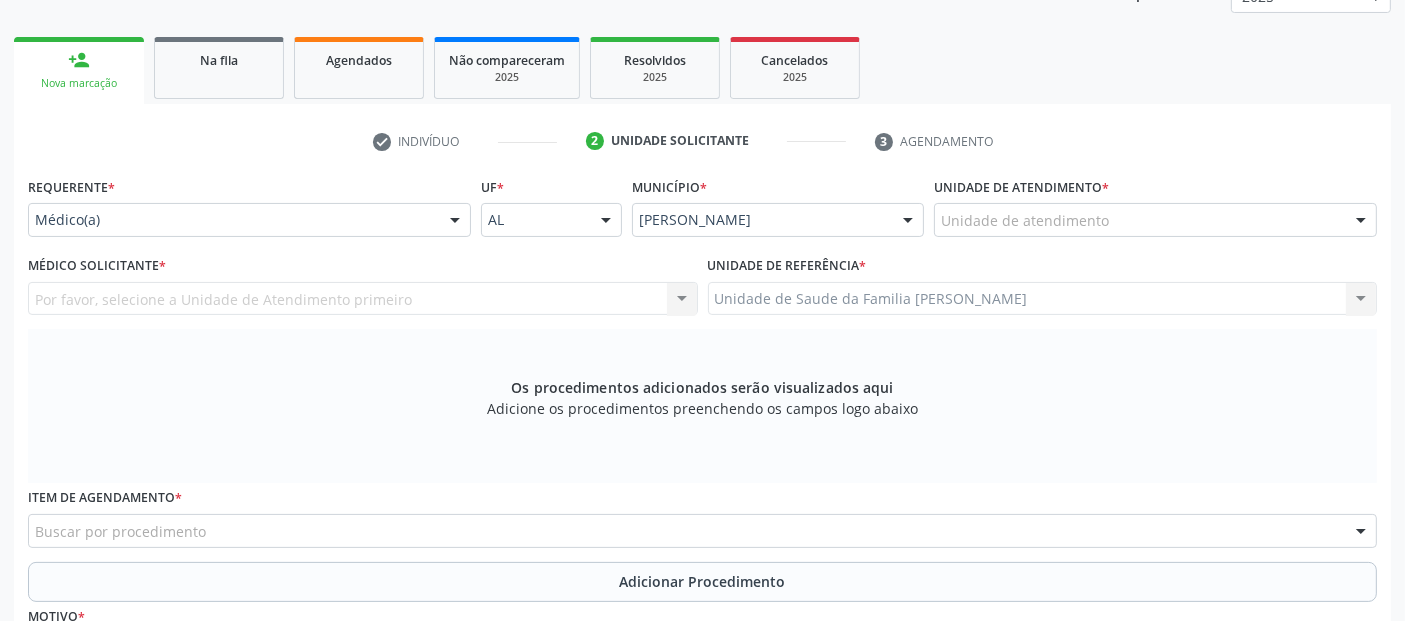 click on "Unidade de atendimento" at bounding box center [1155, 220] 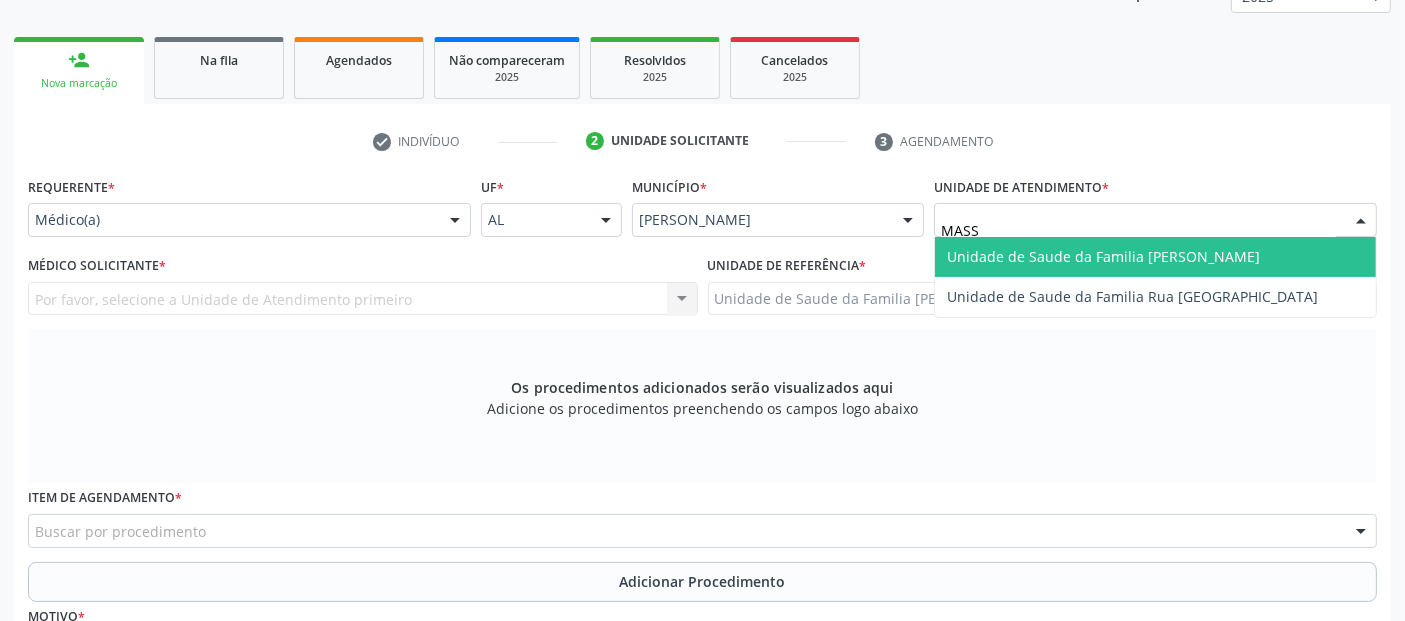 type on "MASSA" 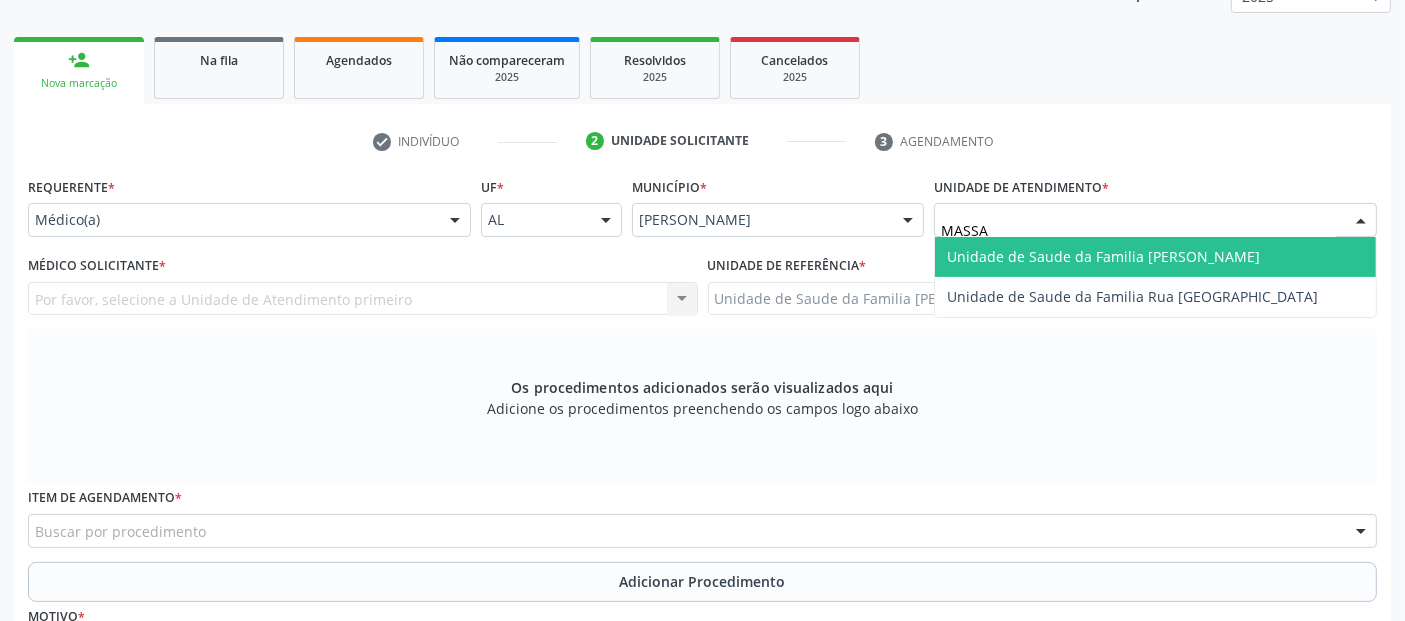 click on "Unidade de Saude da Familia [PERSON_NAME]" at bounding box center (1103, 256) 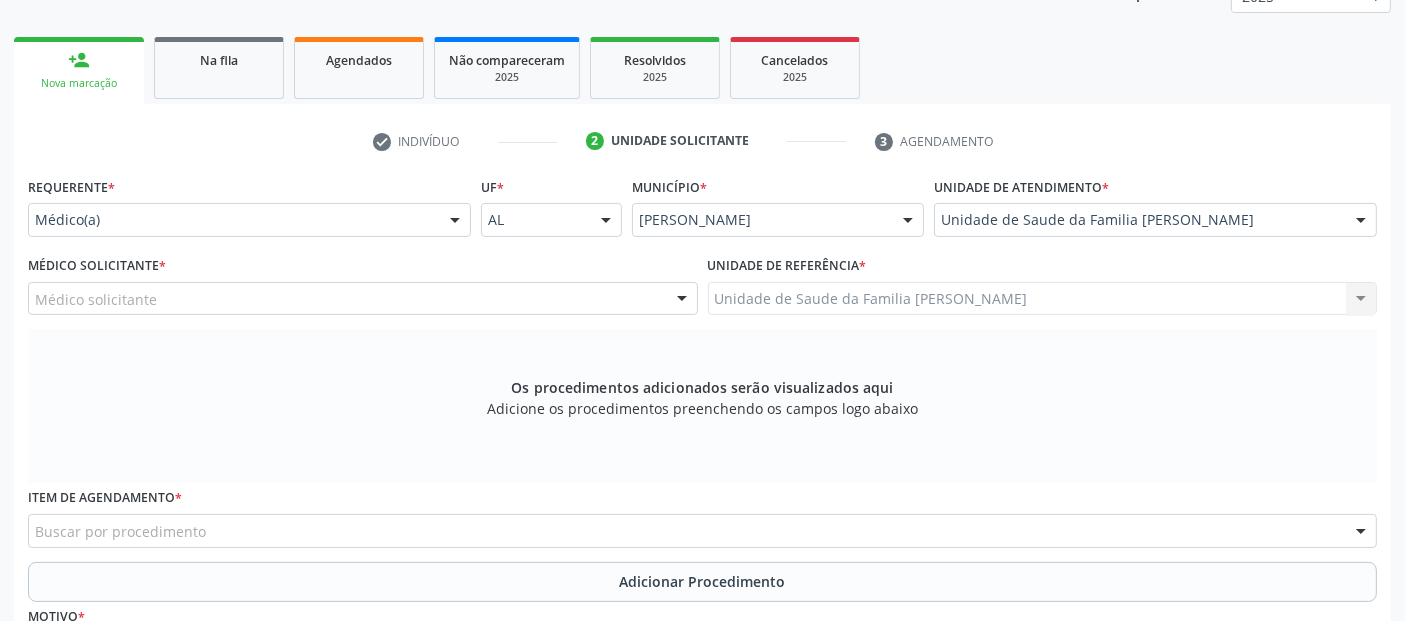 scroll, scrollTop: 347, scrollLeft: 0, axis: vertical 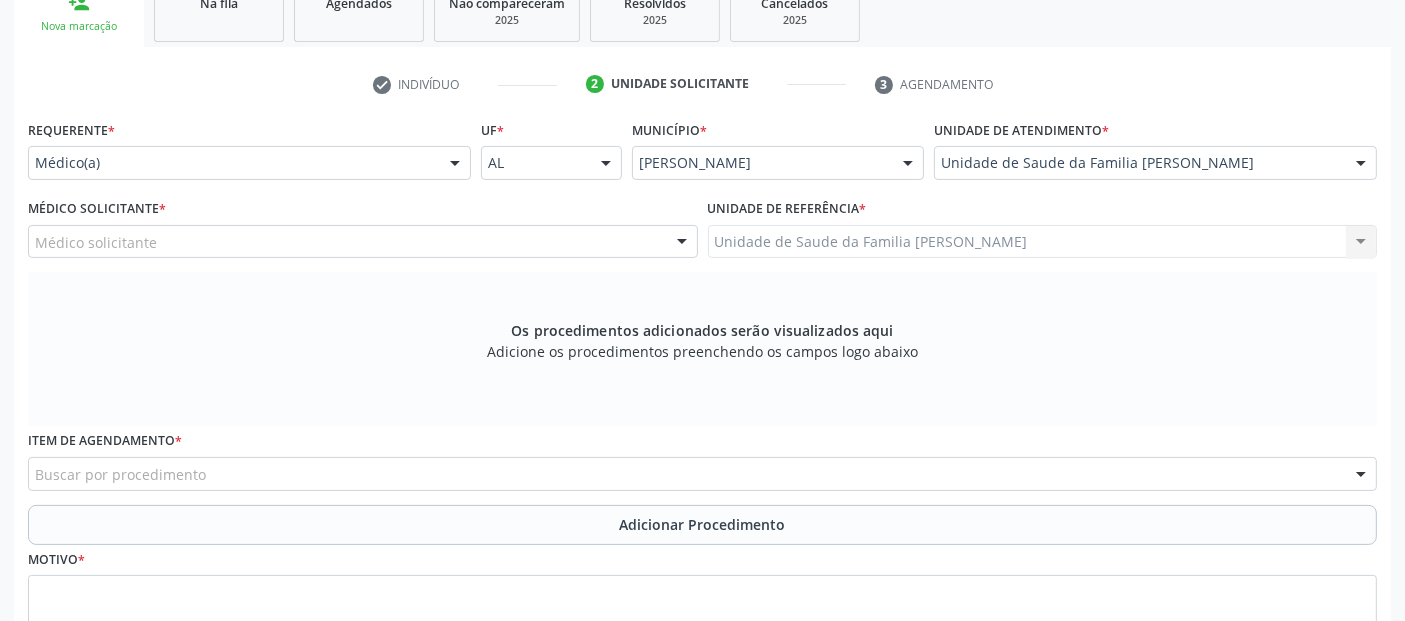 click at bounding box center [682, 243] 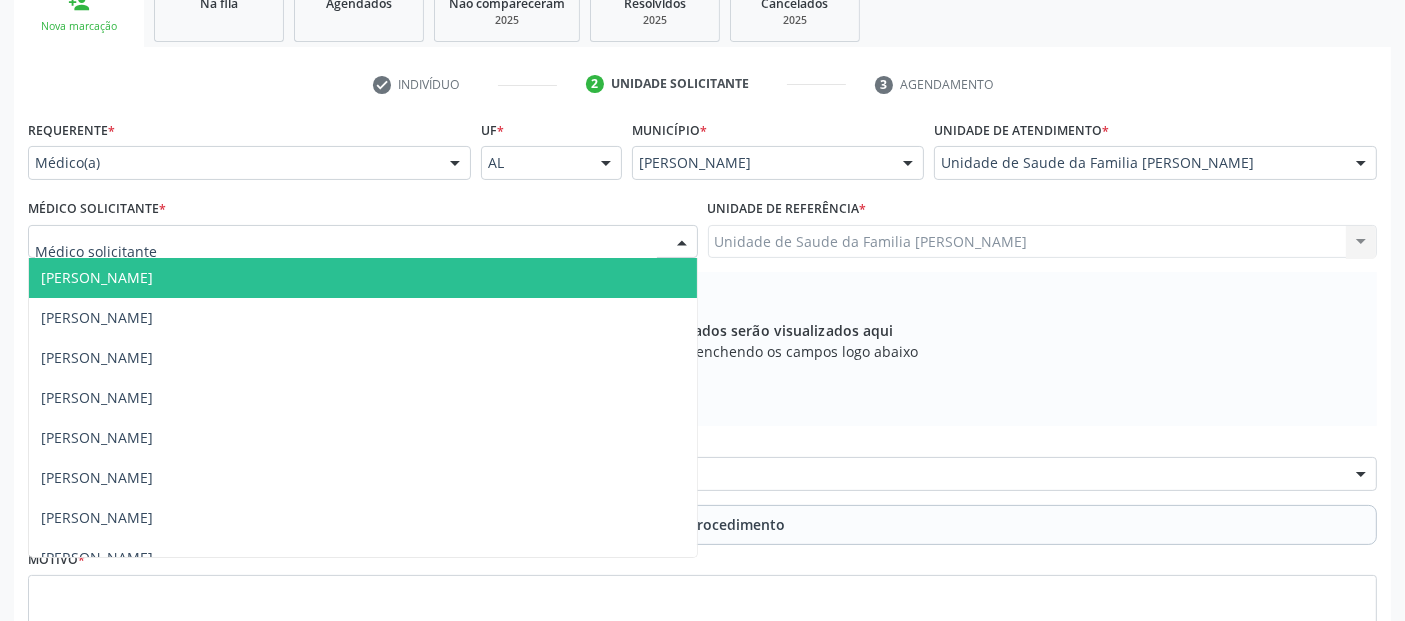 click at bounding box center [346, 252] 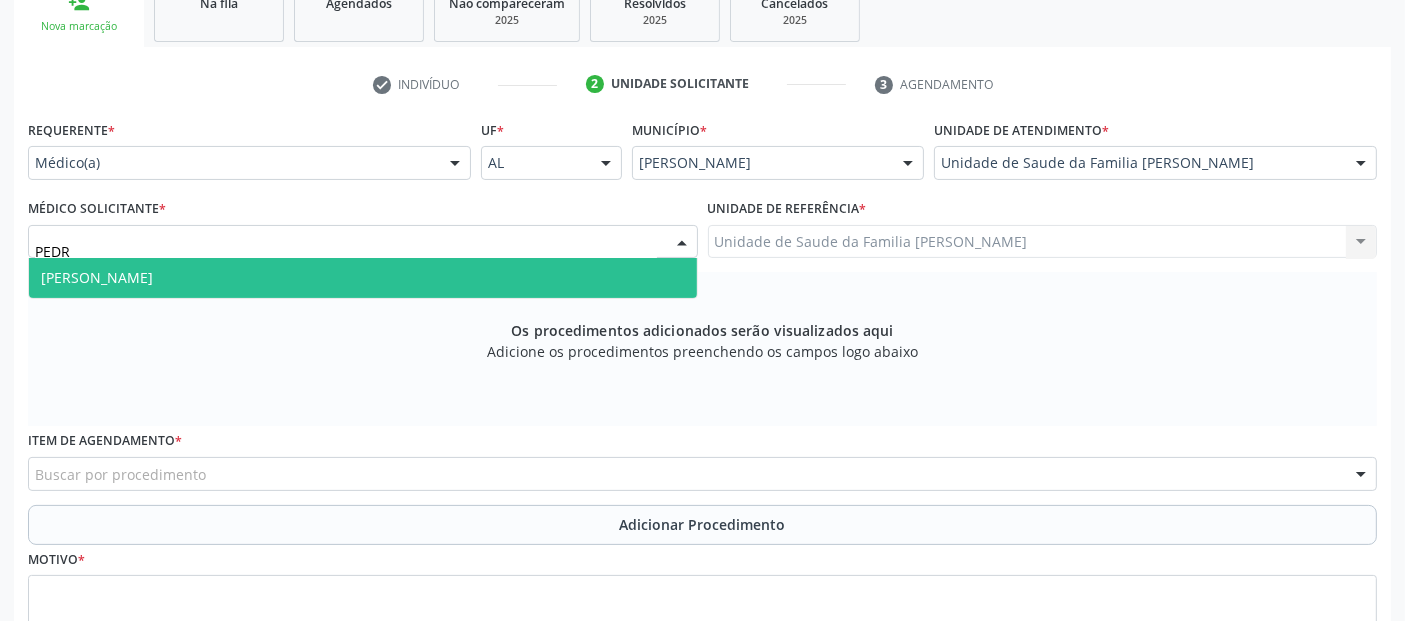 type on "[PERSON_NAME]" 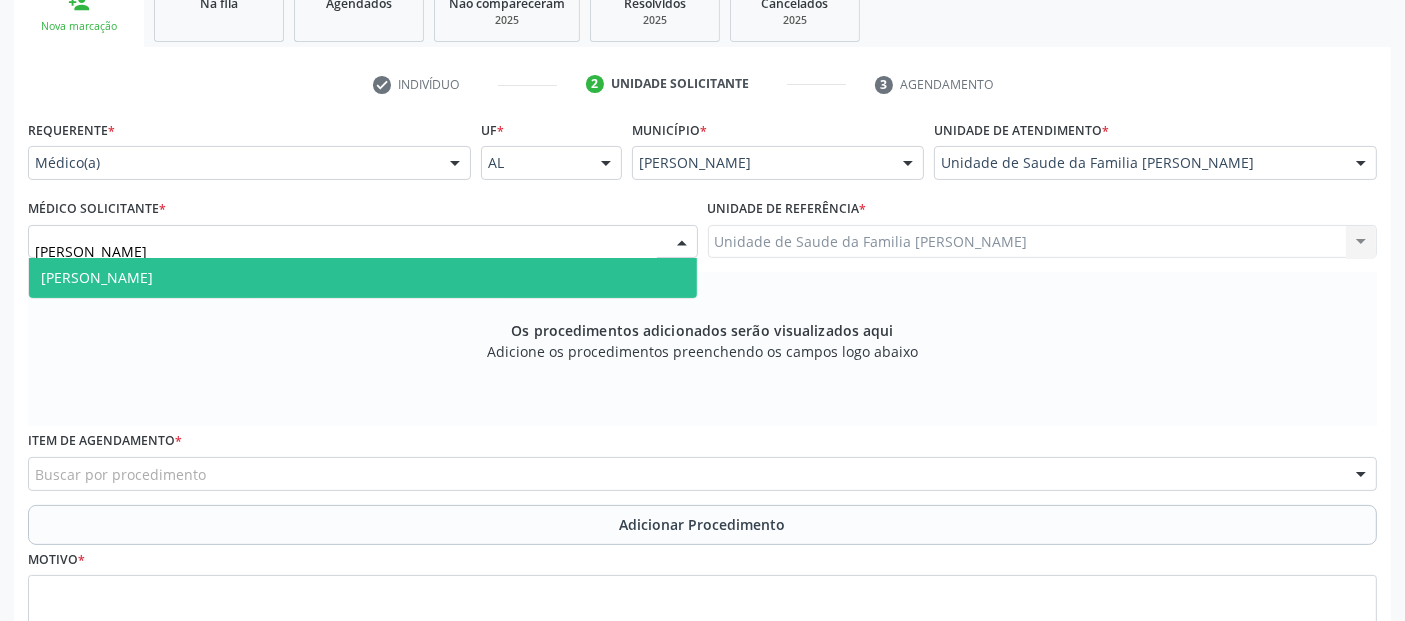 click on "[PERSON_NAME]" at bounding box center [363, 278] 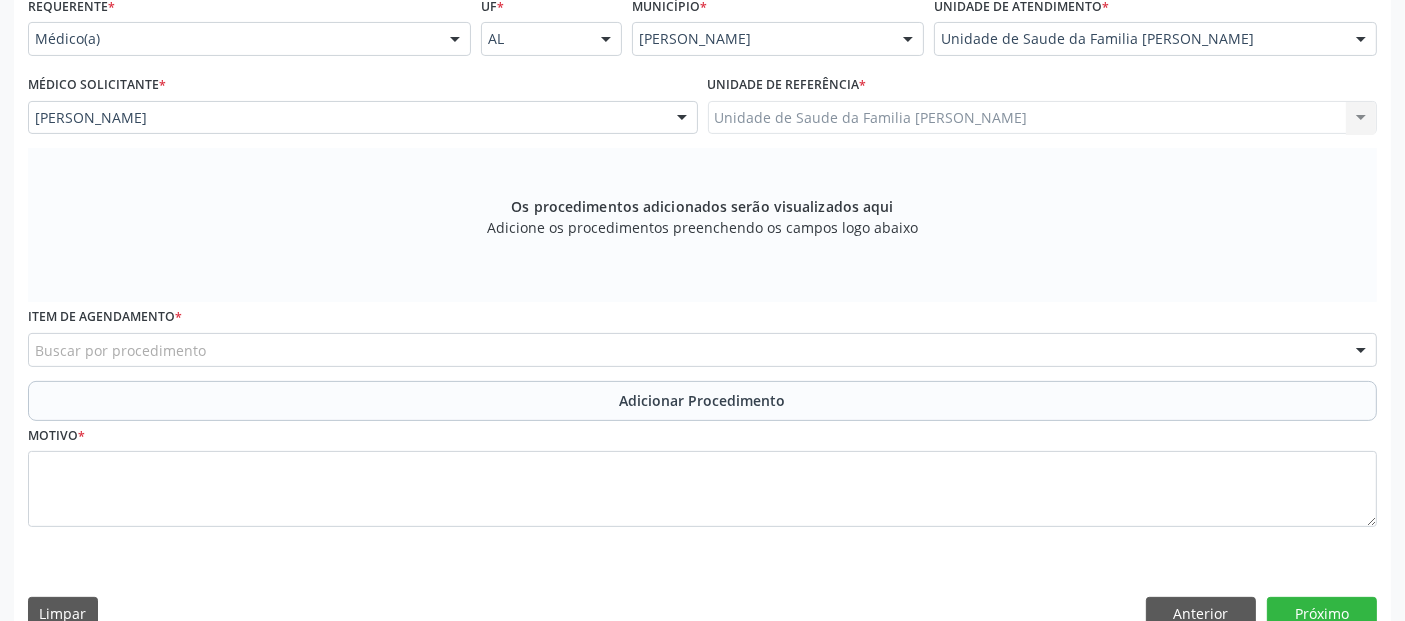 scroll, scrollTop: 505, scrollLeft: 0, axis: vertical 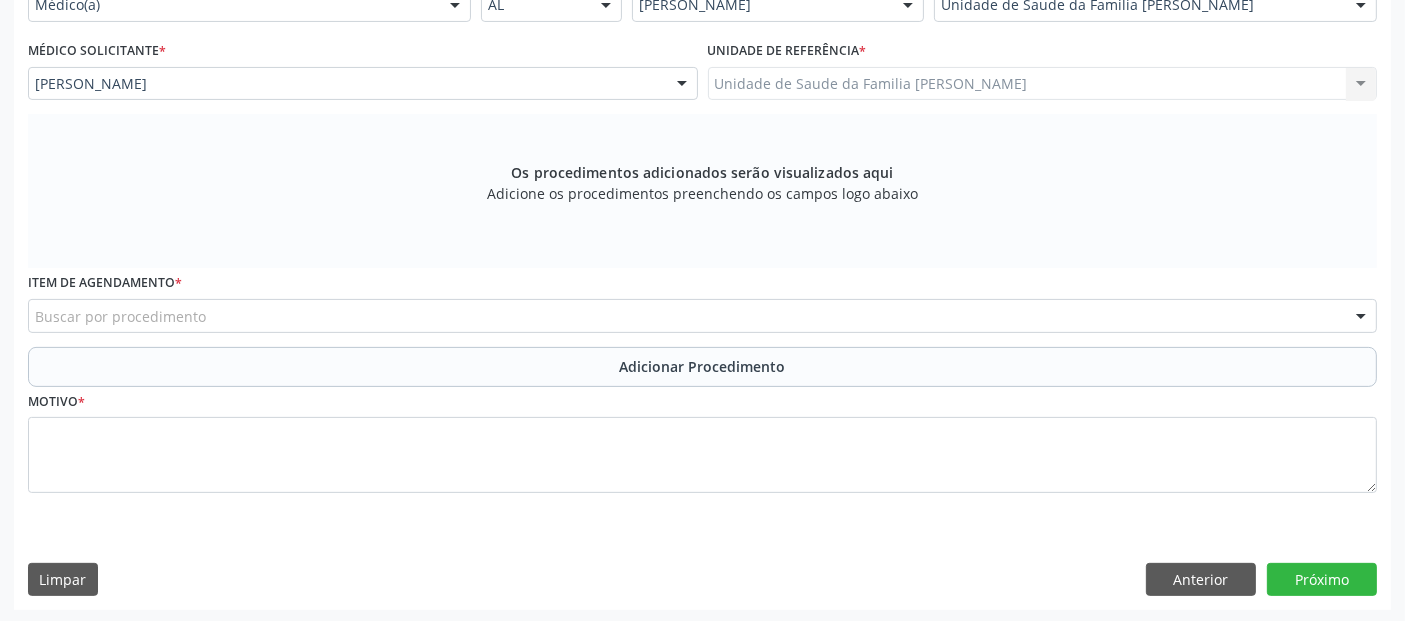 click on "Buscar por procedimento" at bounding box center (702, 316) 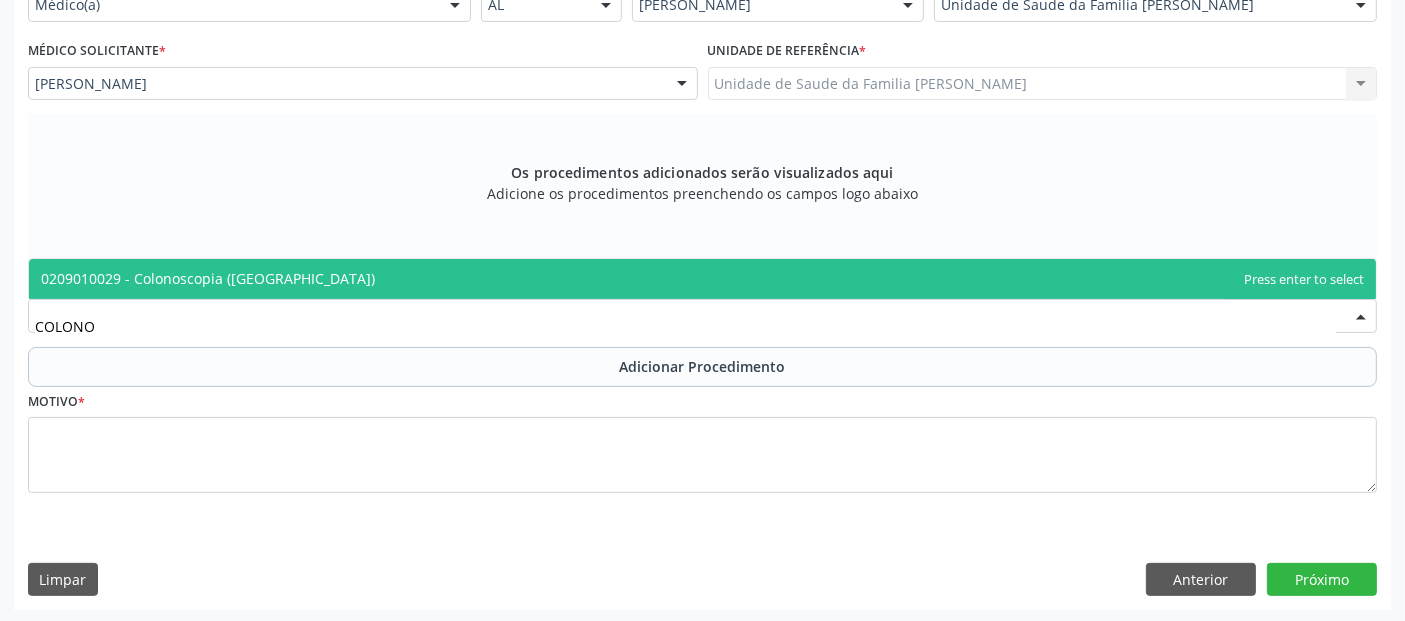 type on "COLONOS" 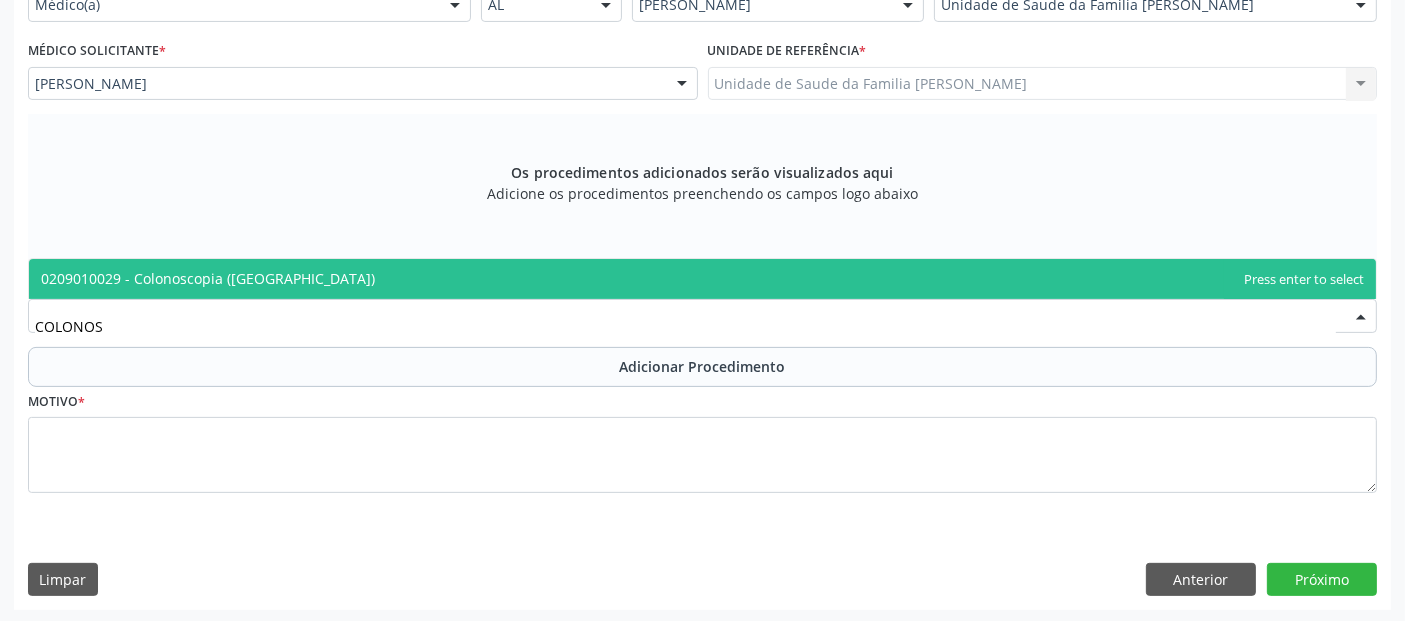 click on "0209010029 - Colonoscopia ([GEOGRAPHIC_DATA])" at bounding box center [702, 279] 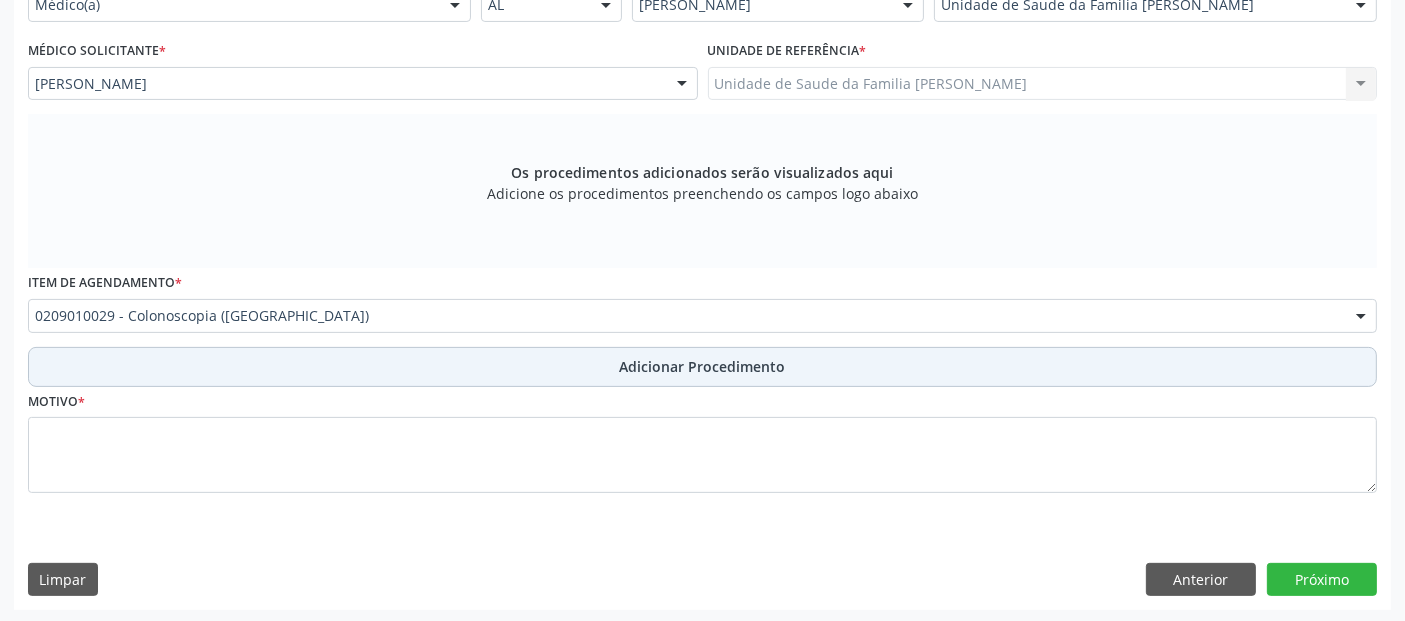 click on "Adicionar Procedimento" at bounding box center [702, 367] 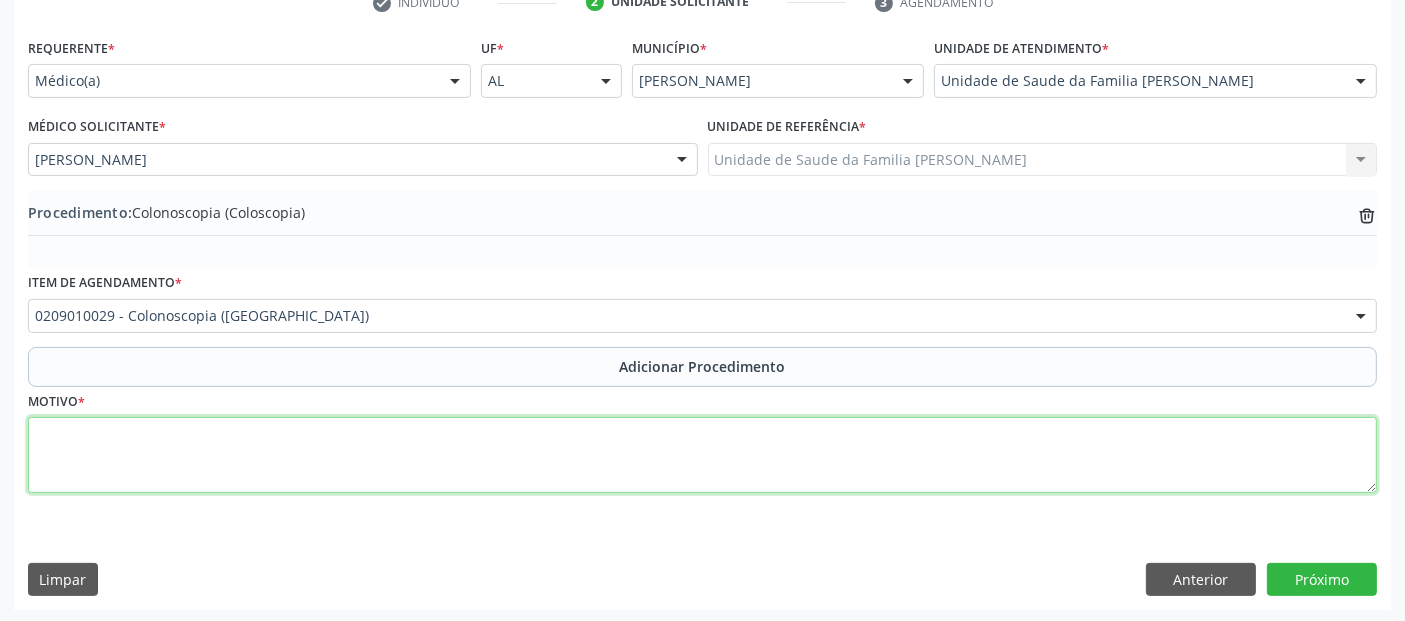 click at bounding box center (702, 455) 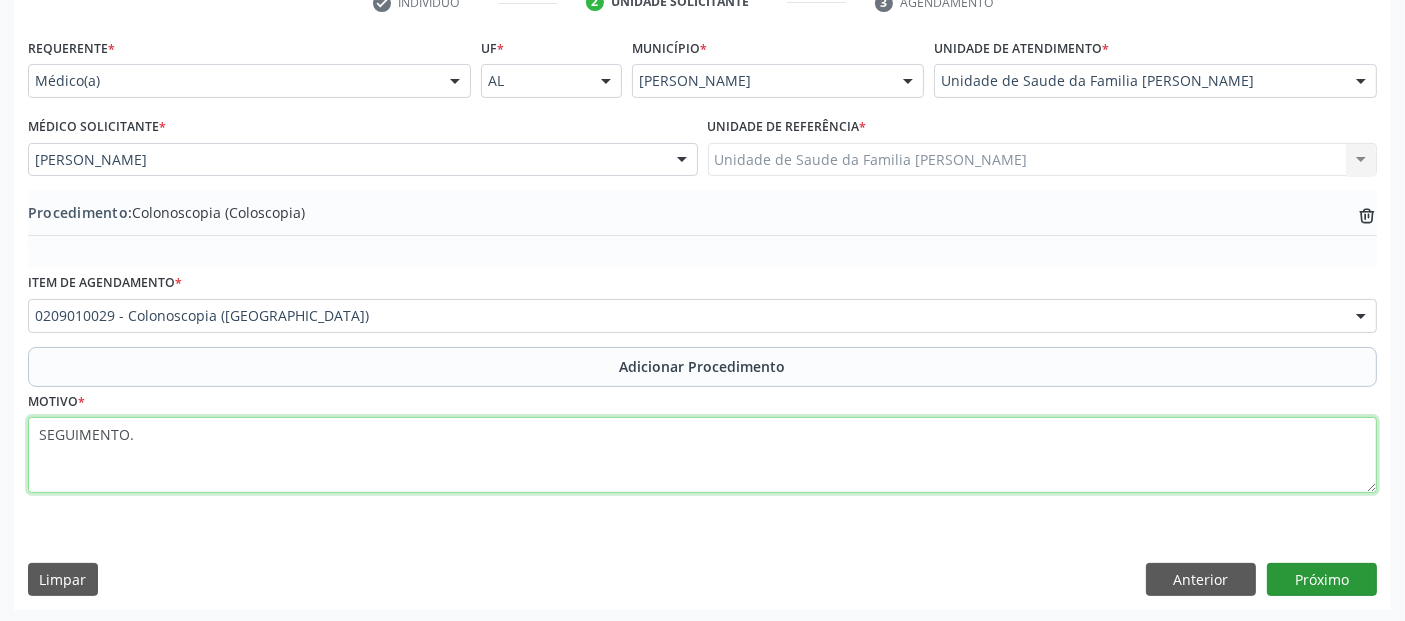 type on "SEGUIMENTO." 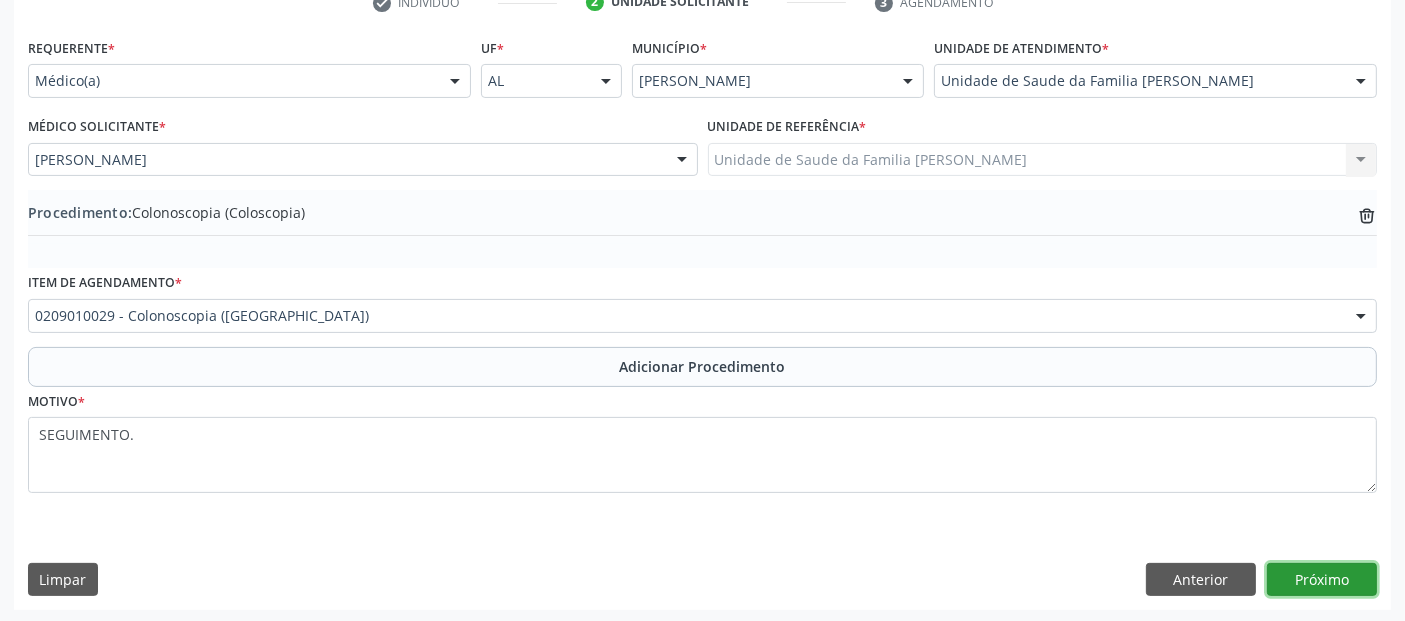 click on "Próximo" at bounding box center [1322, 580] 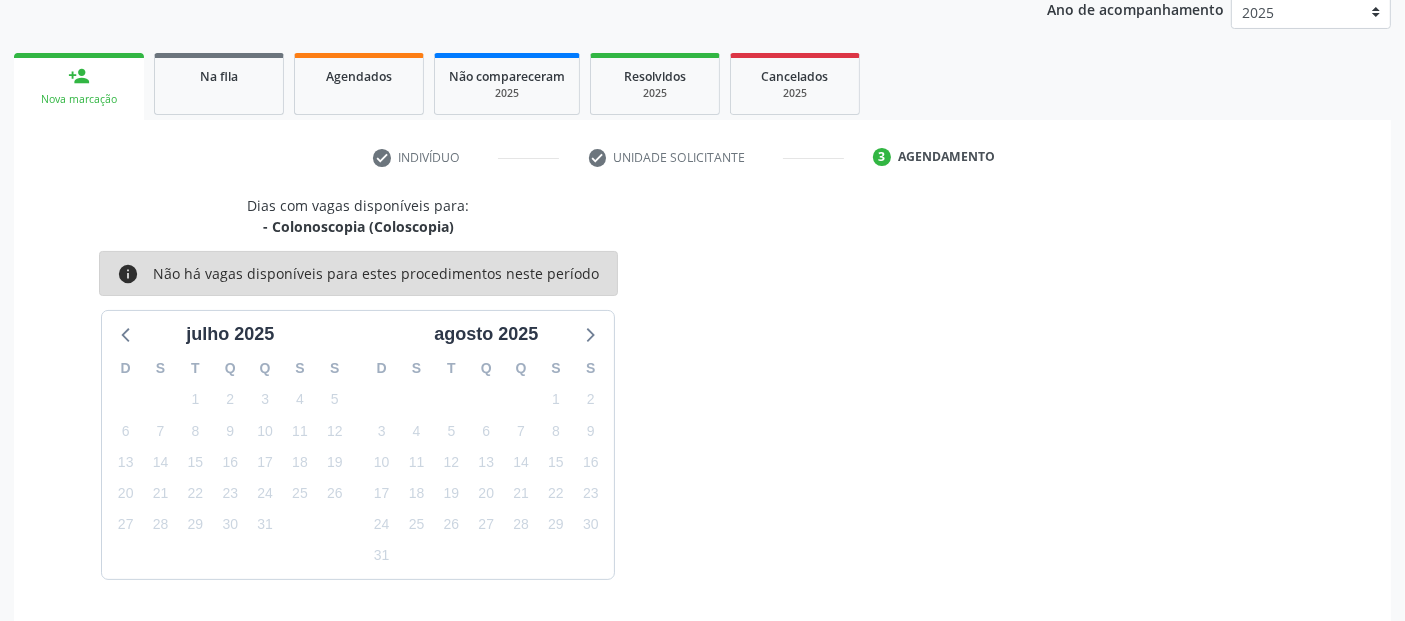 scroll, scrollTop: 333, scrollLeft: 0, axis: vertical 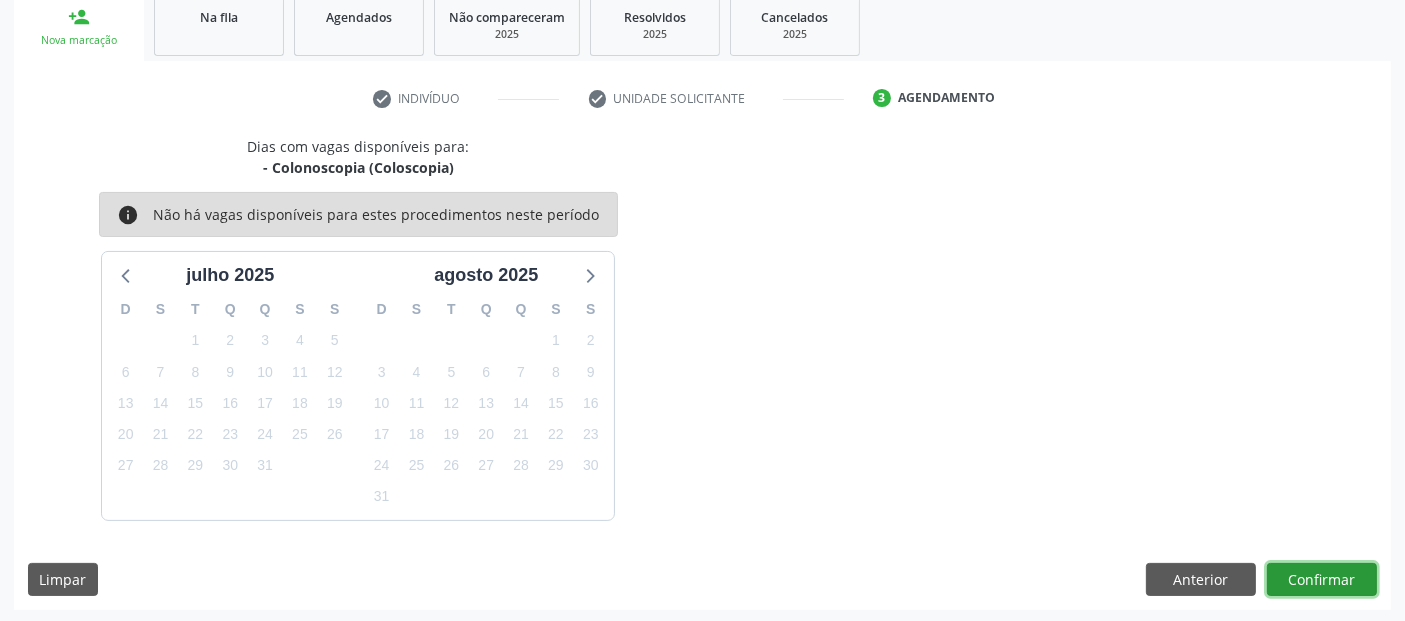 click on "Confirmar" at bounding box center (1322, 580) 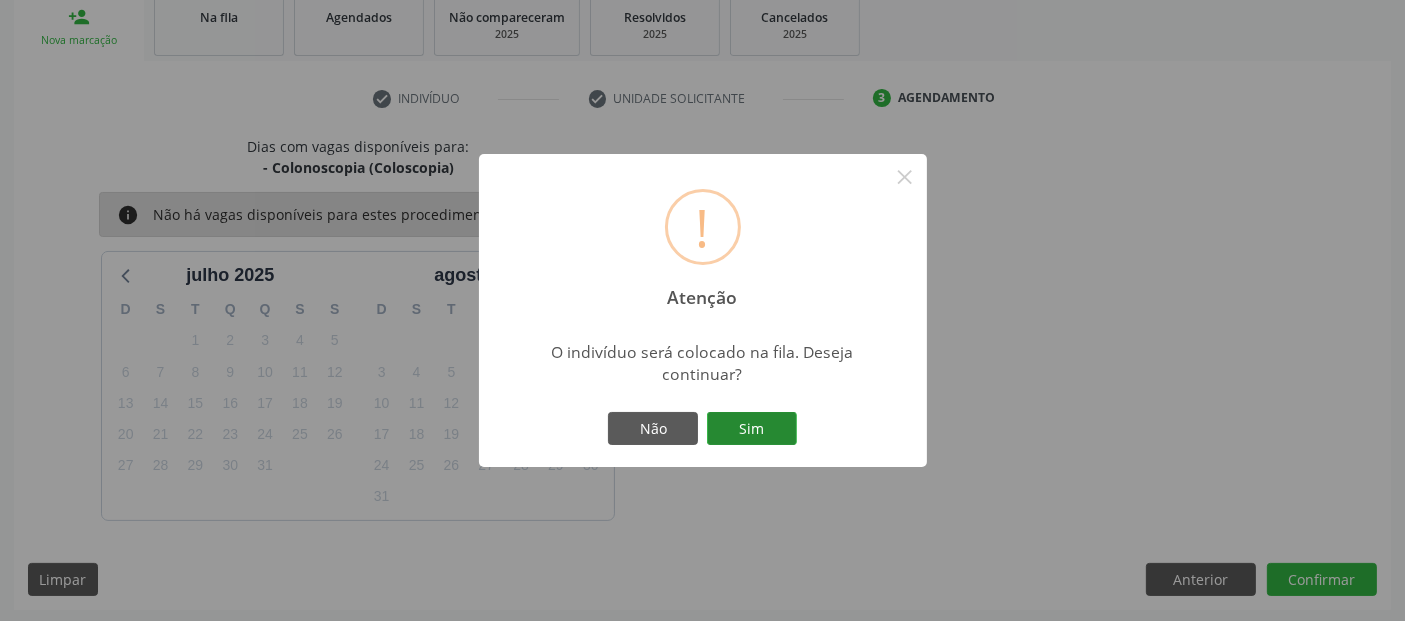 click on "Sim" at bounding box center (752, 429) 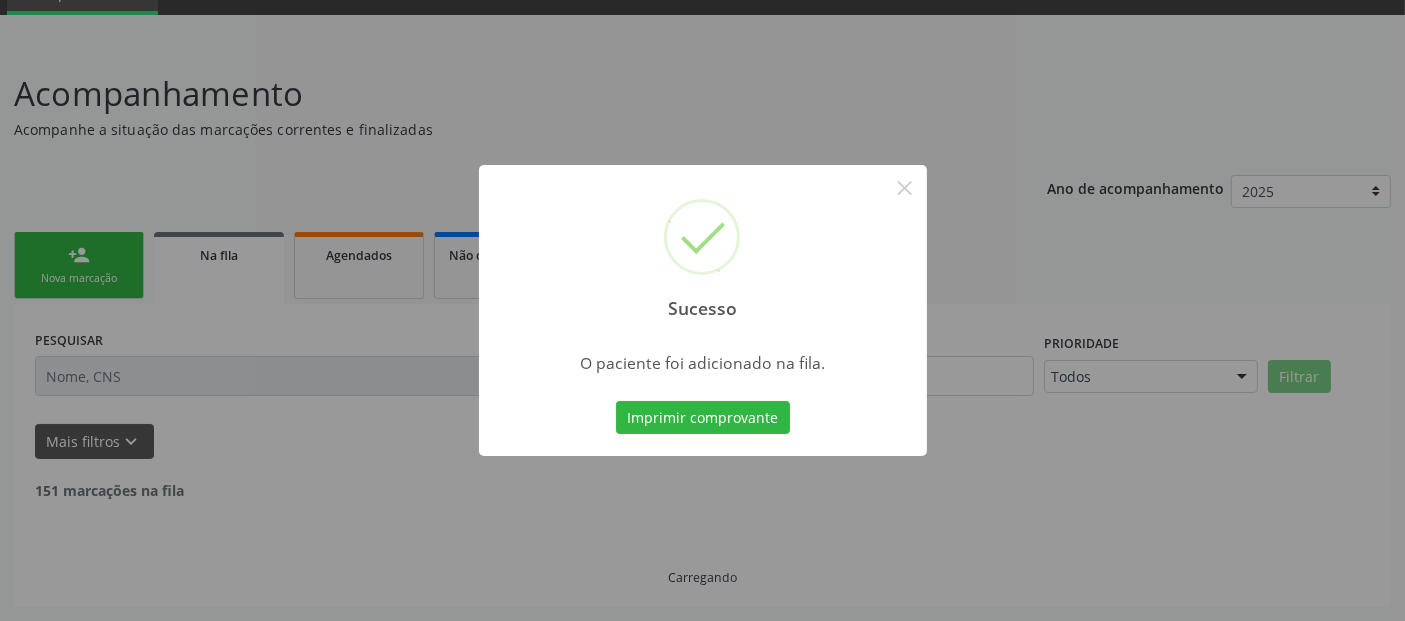 scroll, scrollTop: 71, scrollLeft: 0, axis: vertical 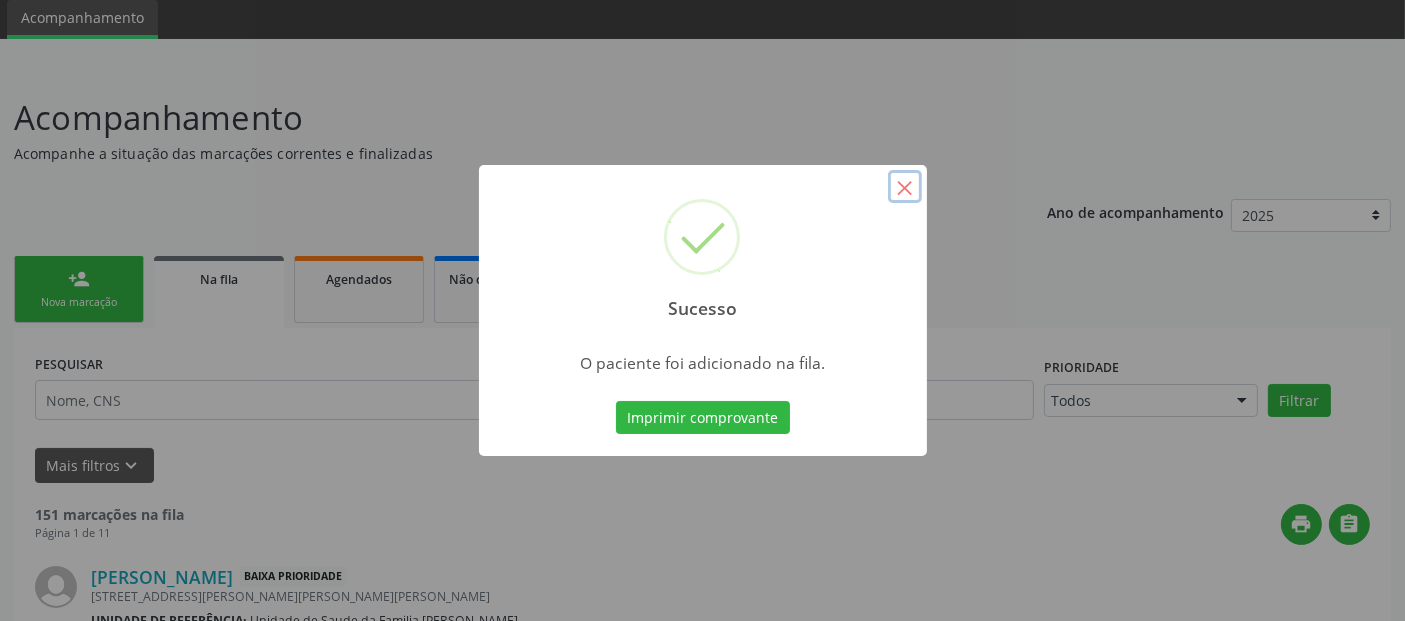 click on "×" at bounding box center (905, 187) 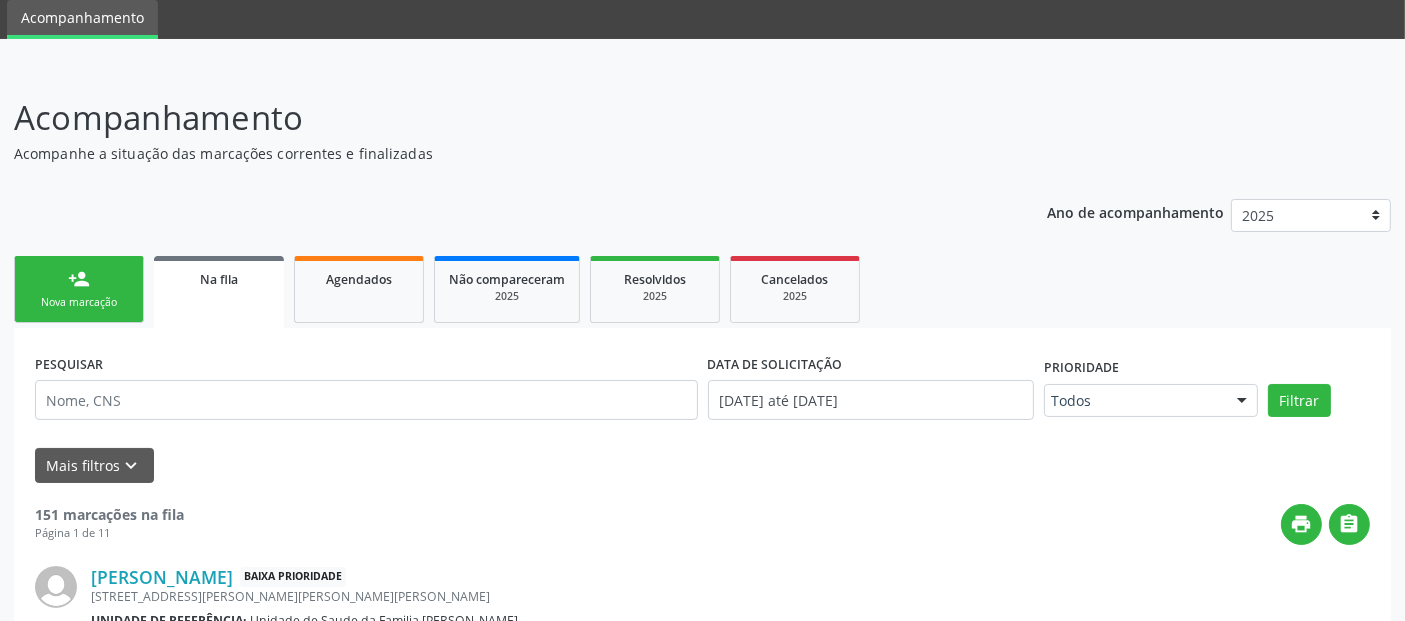 click on "person_add
Nova marcação" at bounding box center (79, 289) 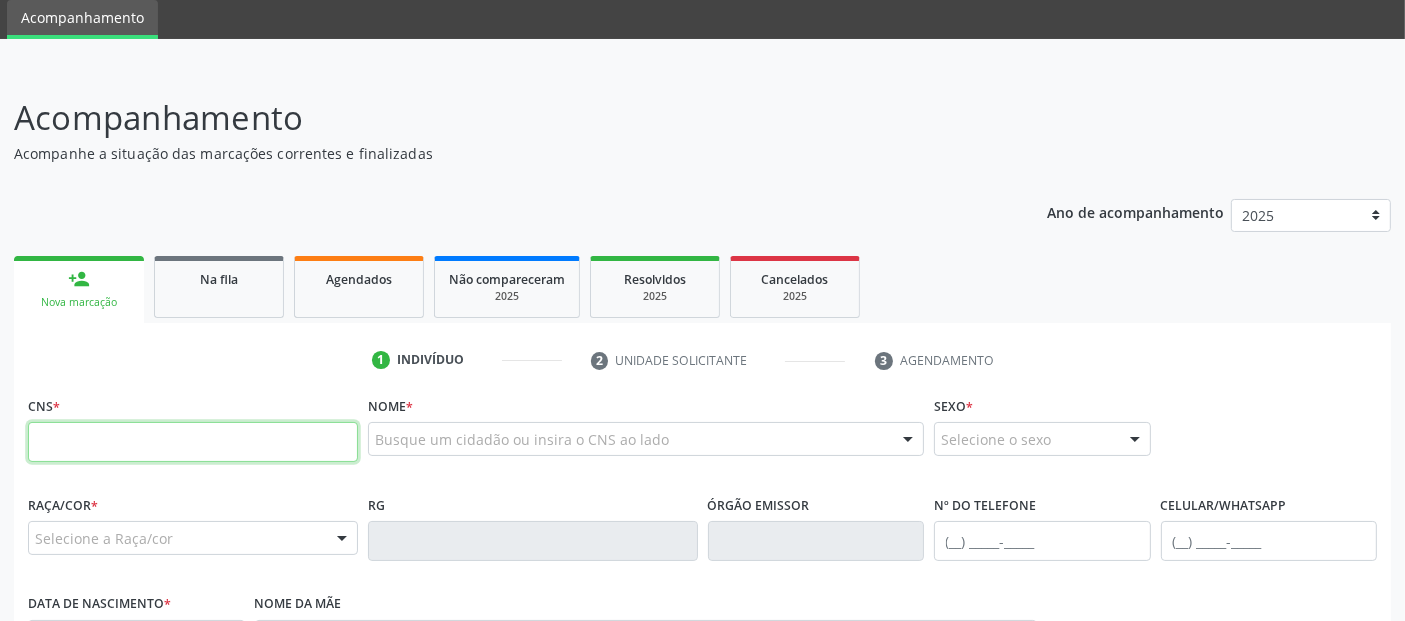 click at bounding box center (193, 442) 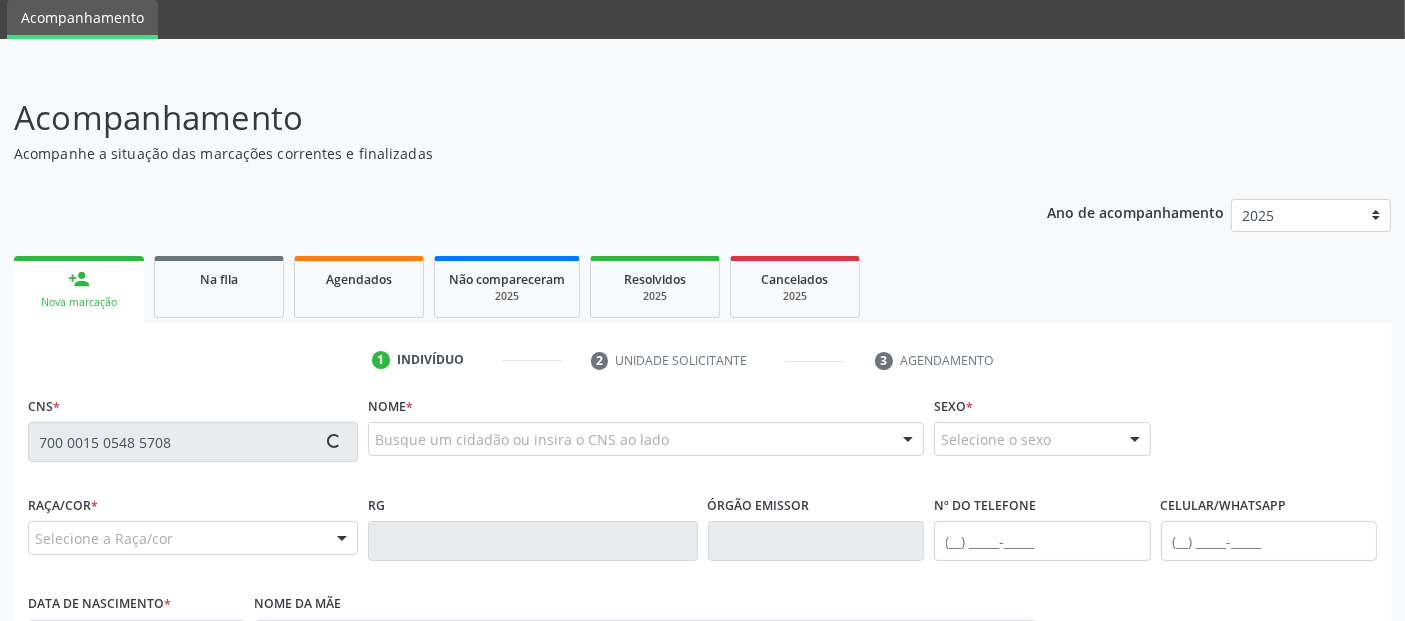 type on "700 0015 0548 5708" 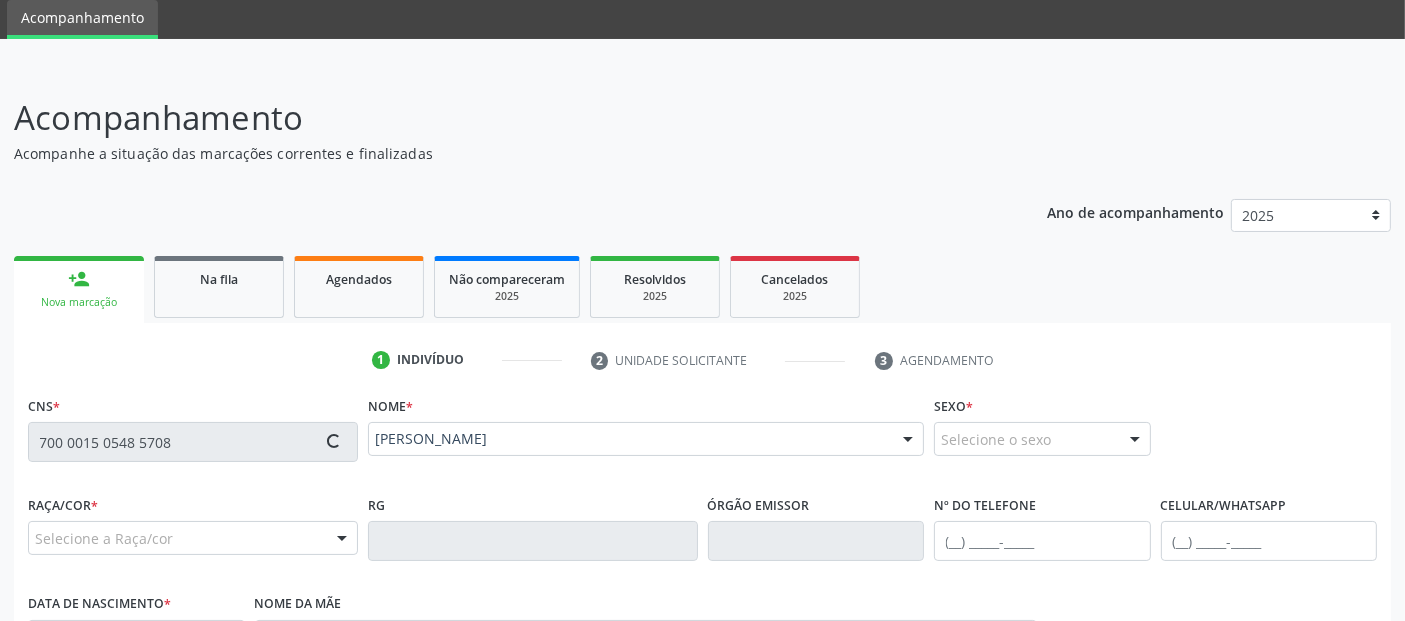 type on "(82) 99313-3289" 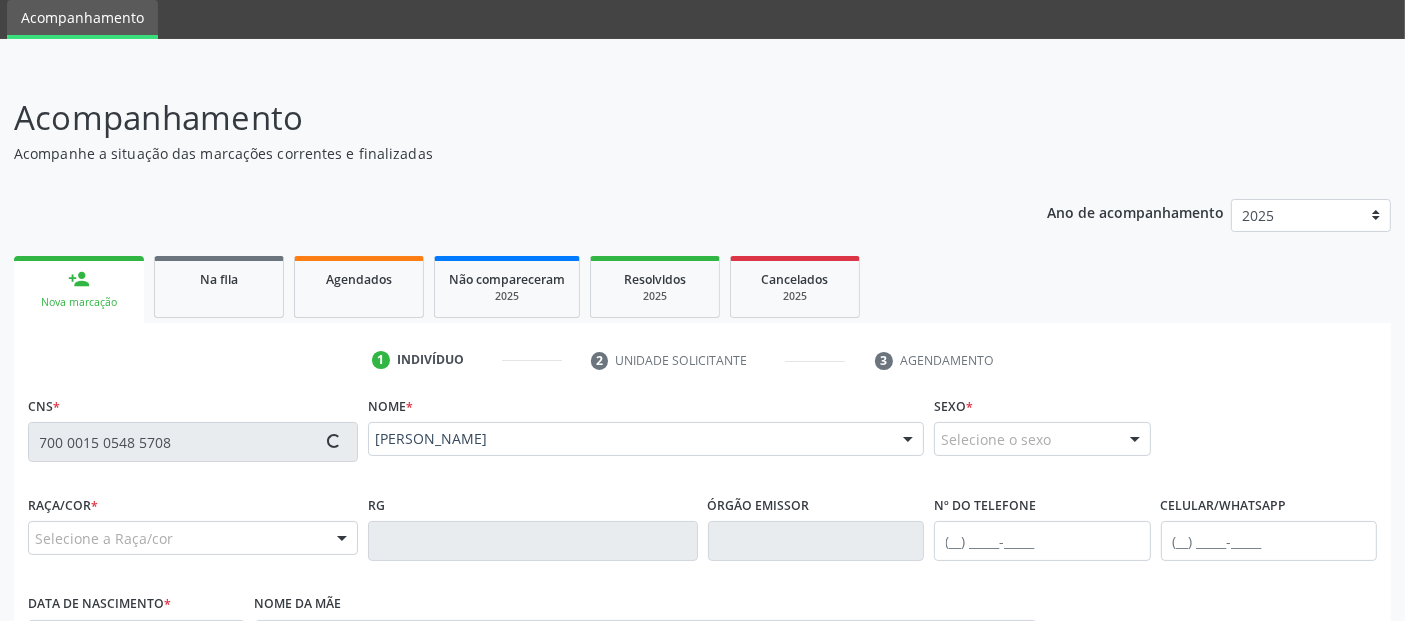 type on "25/11/1965" 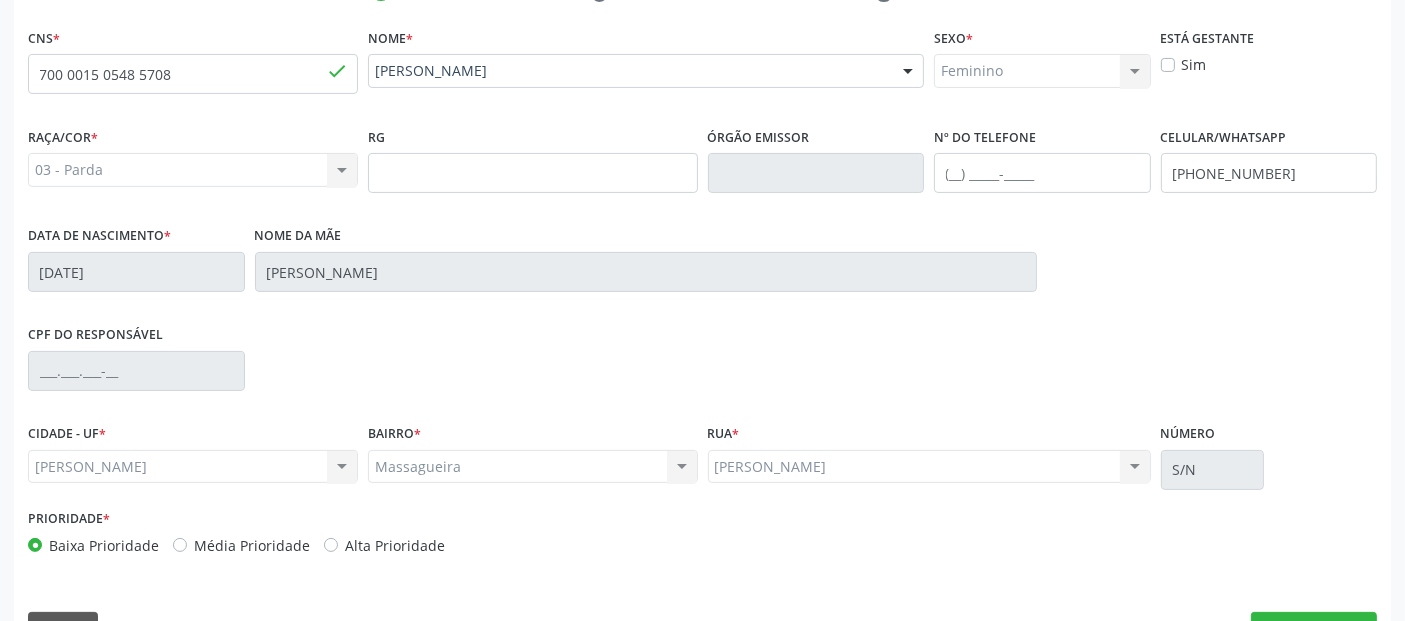 scroll, scrollTop: 489, scrollLeft: 0, axis: vertical 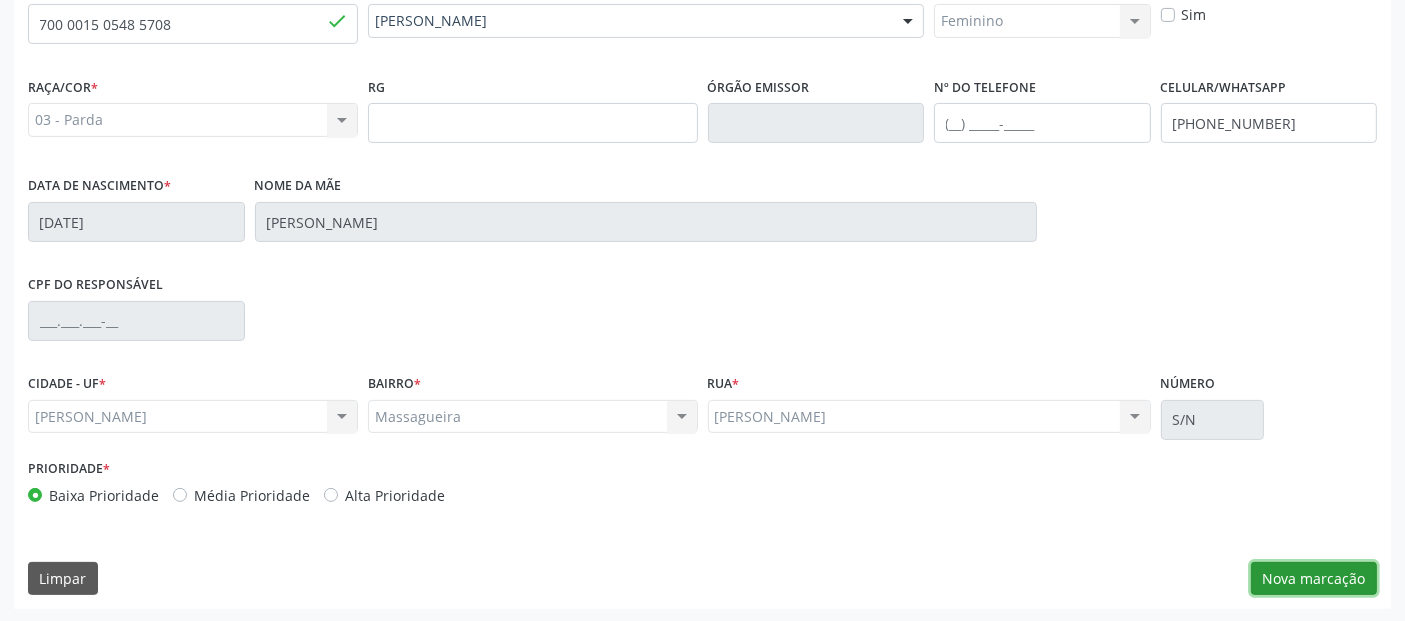 click on "Nova marcação" at bounding box center (1314, 579) 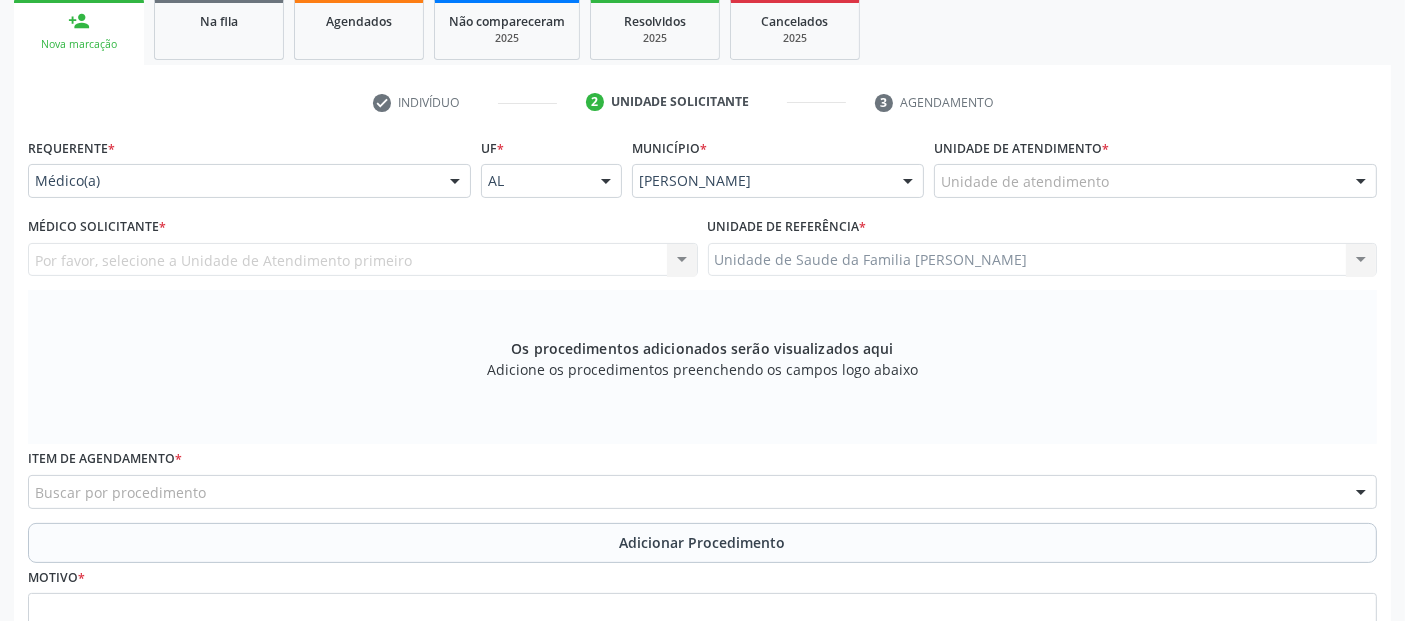scroll, scrollTop: 326, scrollLeft: 0, axis: vertical 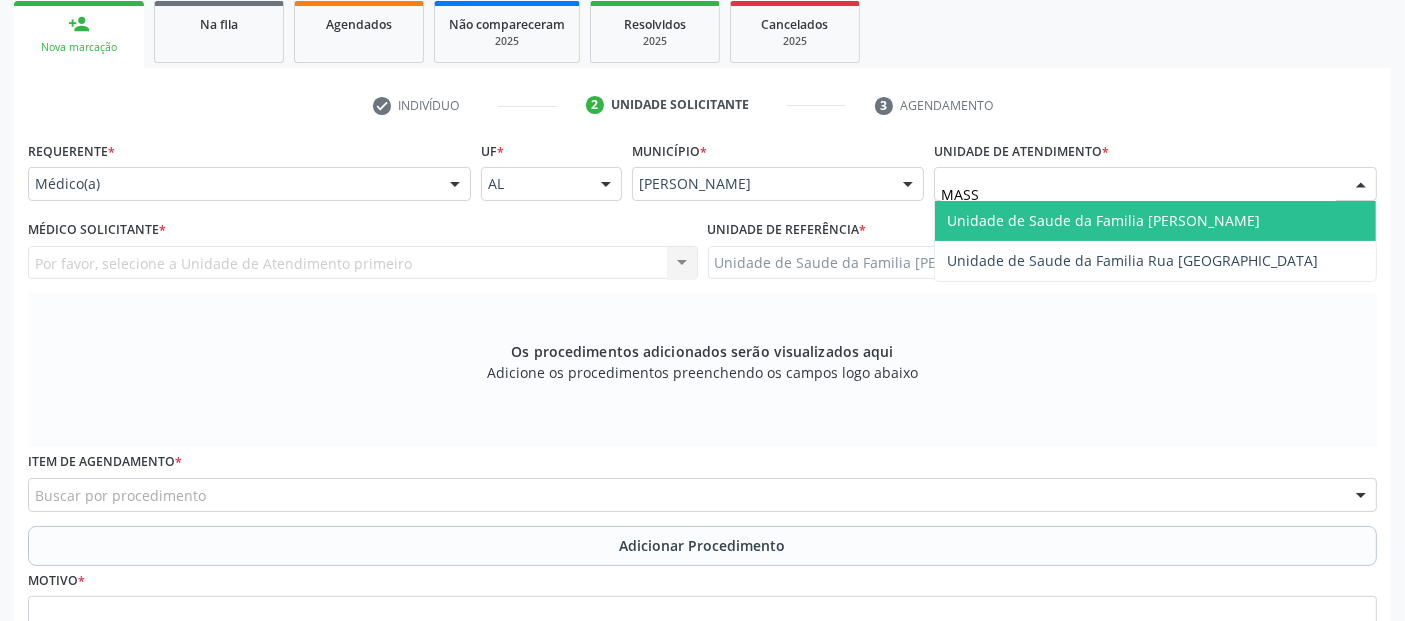 type on "MASSA" 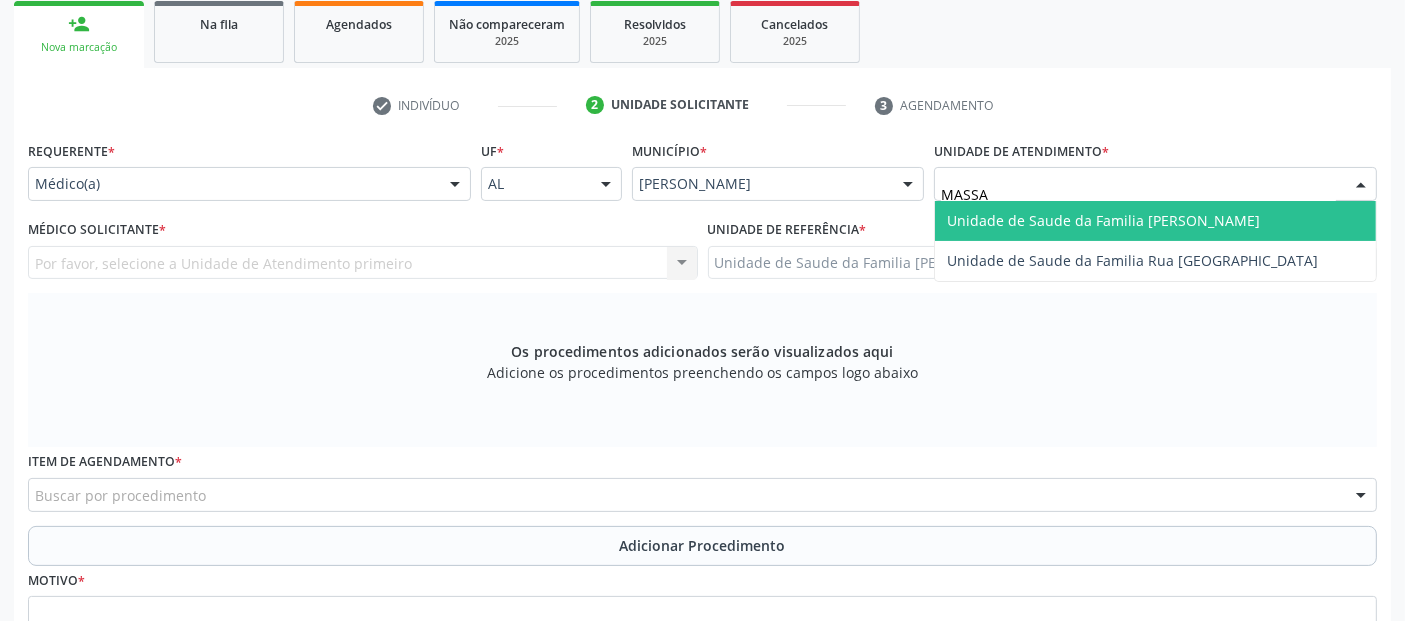 click on "Unidade de Saude da Familia [PERSON_NAME]" at bounding box center (1155, 221) 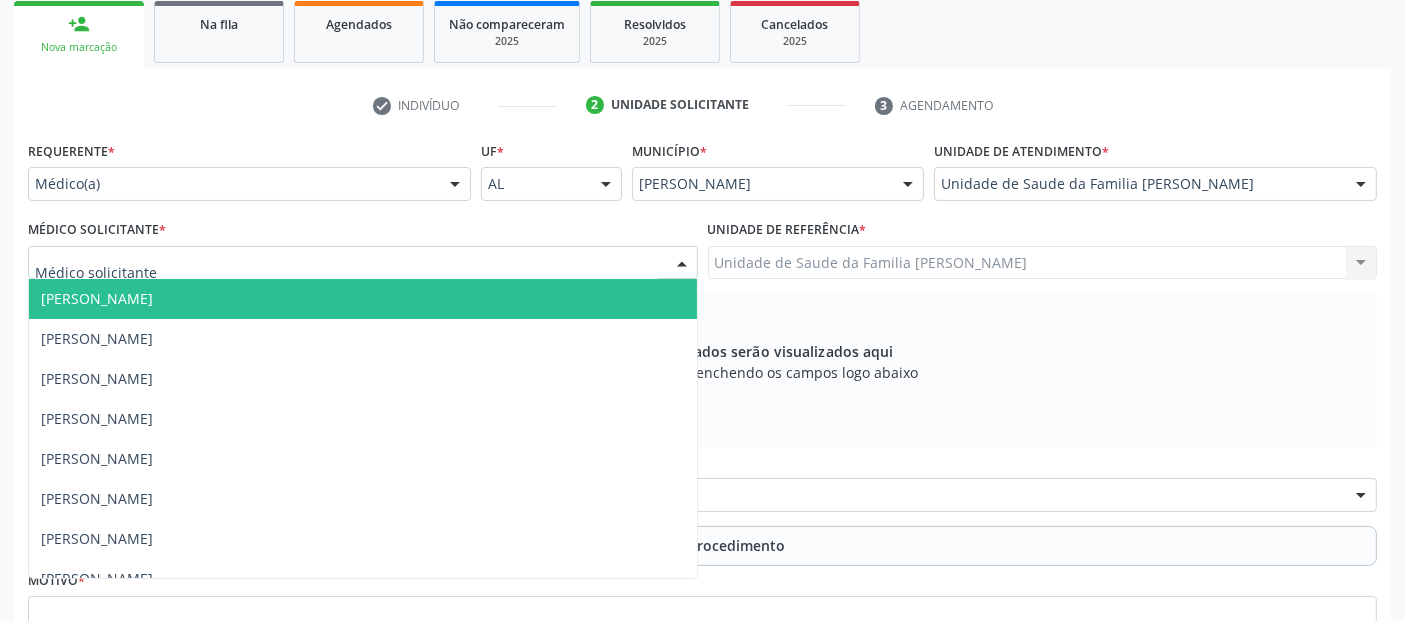 click at bounding box center (363, 263) 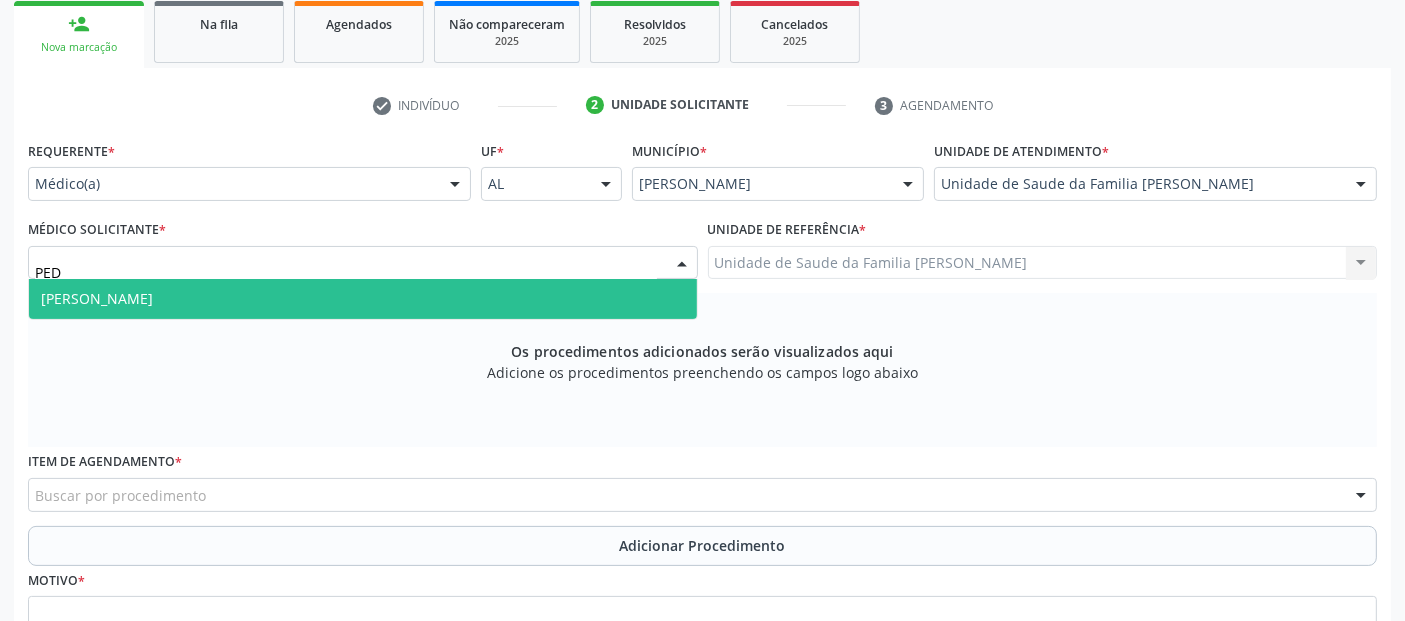 type on "PEDR" 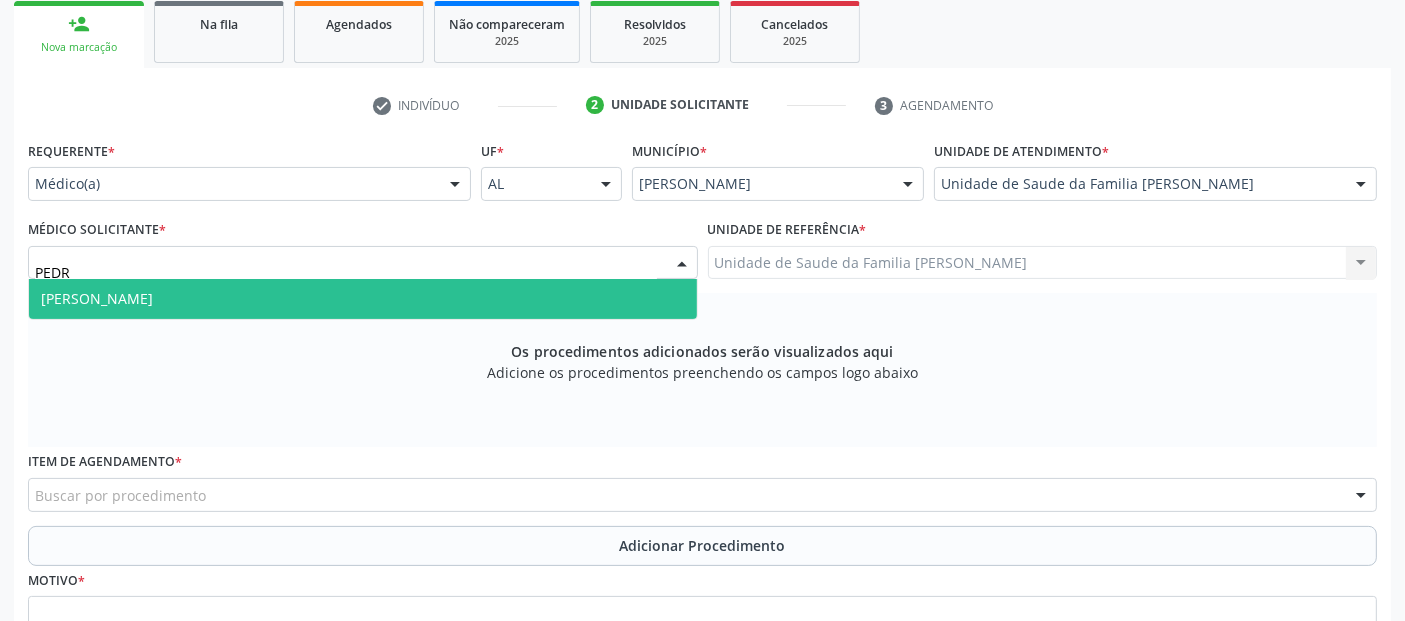click on "[PERSON_NAME]" at bounding box center [363, 299] 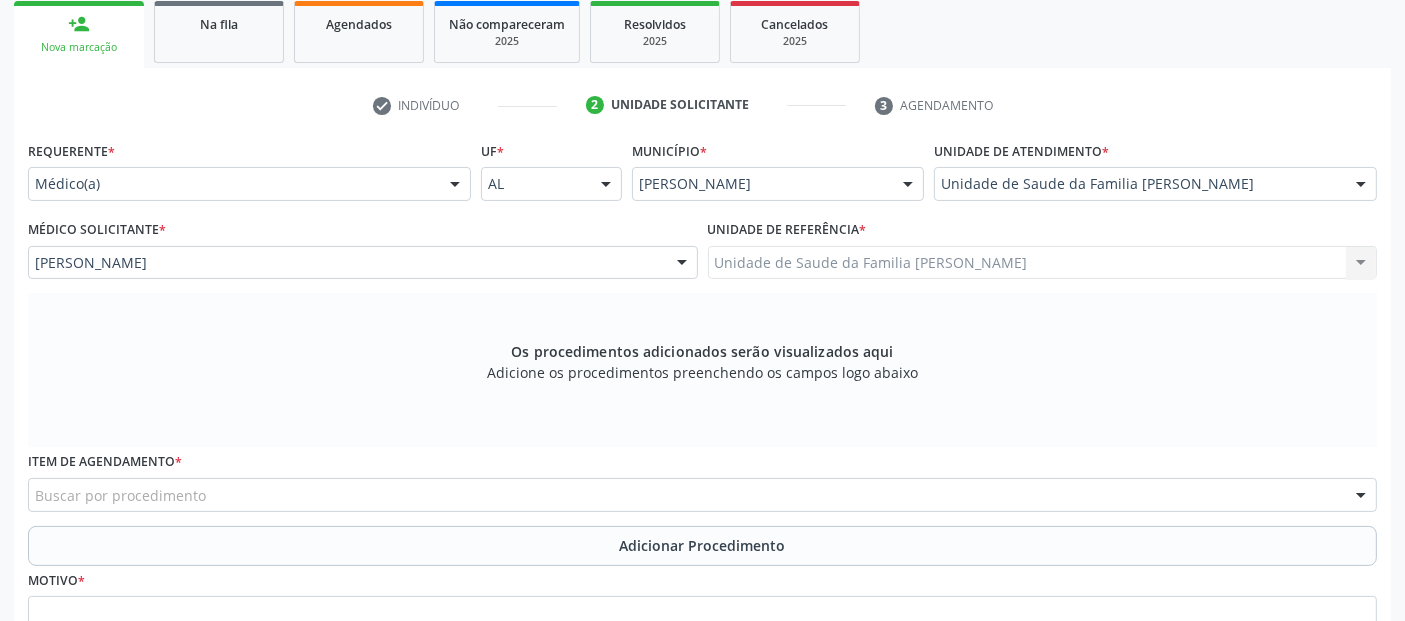scroll, scrollTop: 505, scrollLeft: 0, axis: vertical 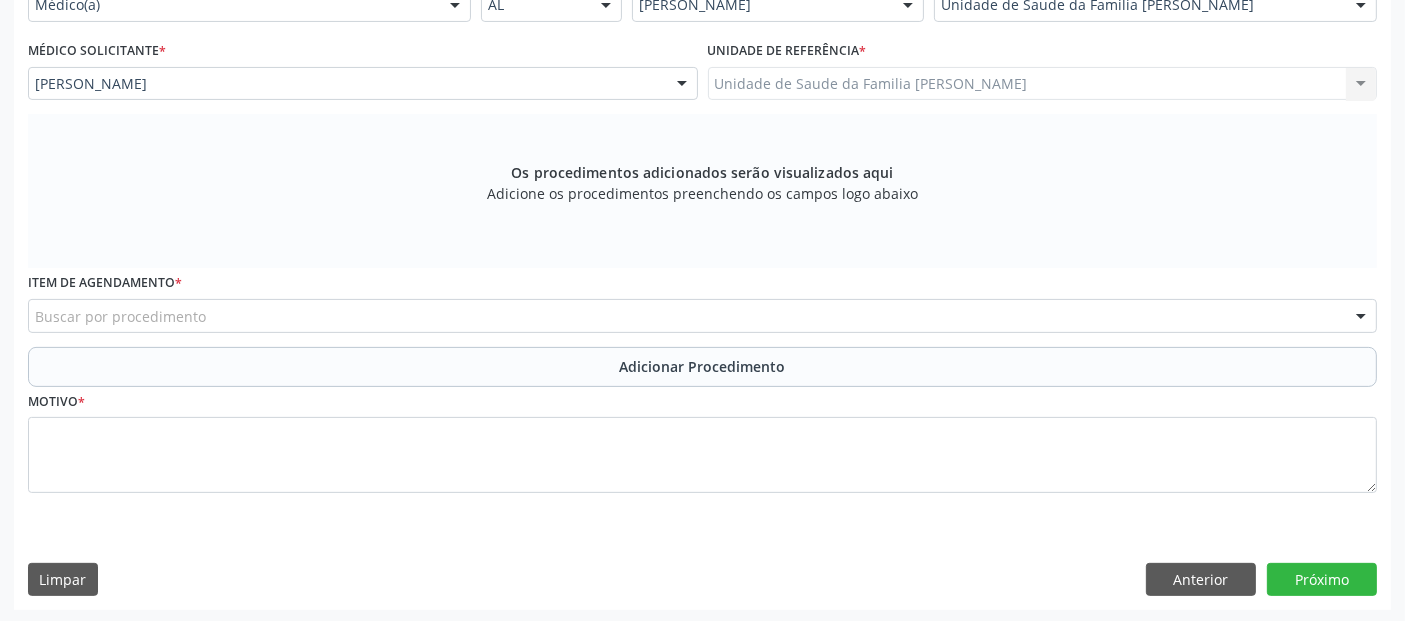 click on "Buscar por procedimento" at bounding box center (702, 316) 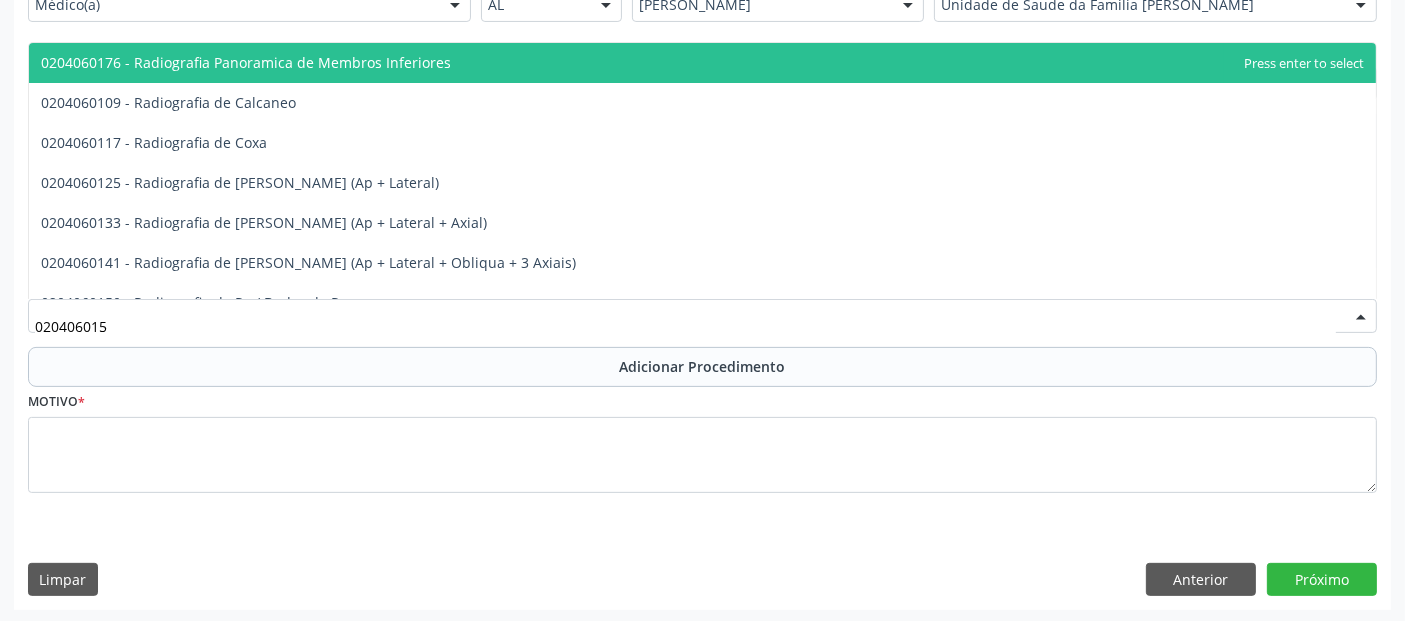 type on "0204060150" 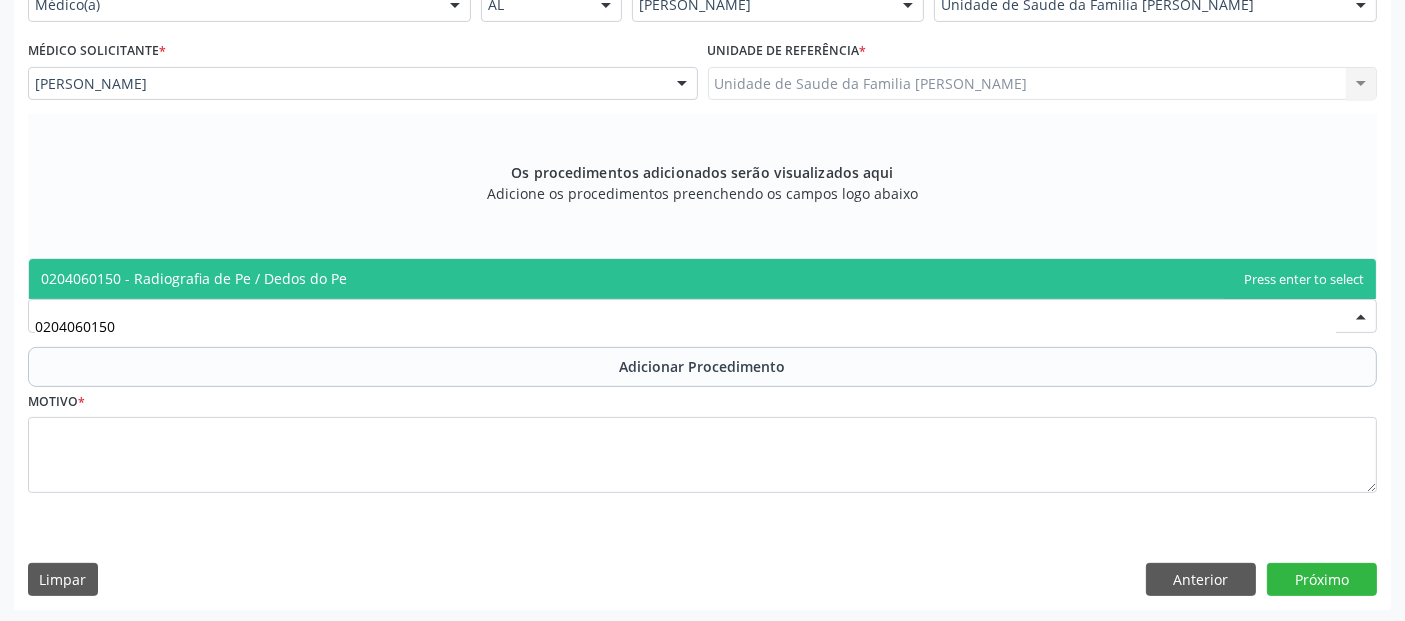 click on "0204060150 - Radiografia de Pe / Dedos do Pe" at bounding box center [702, 279] 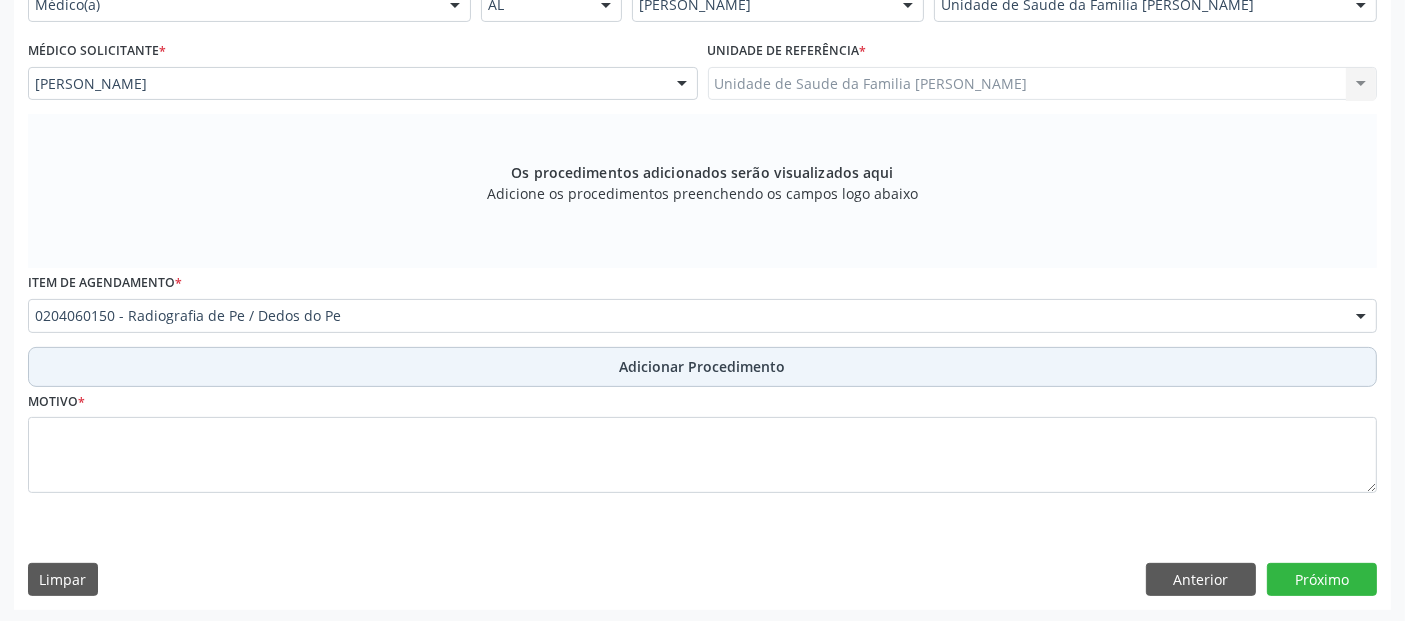 click on "Adicionar Procedimento" at bounding box center [702, 367] 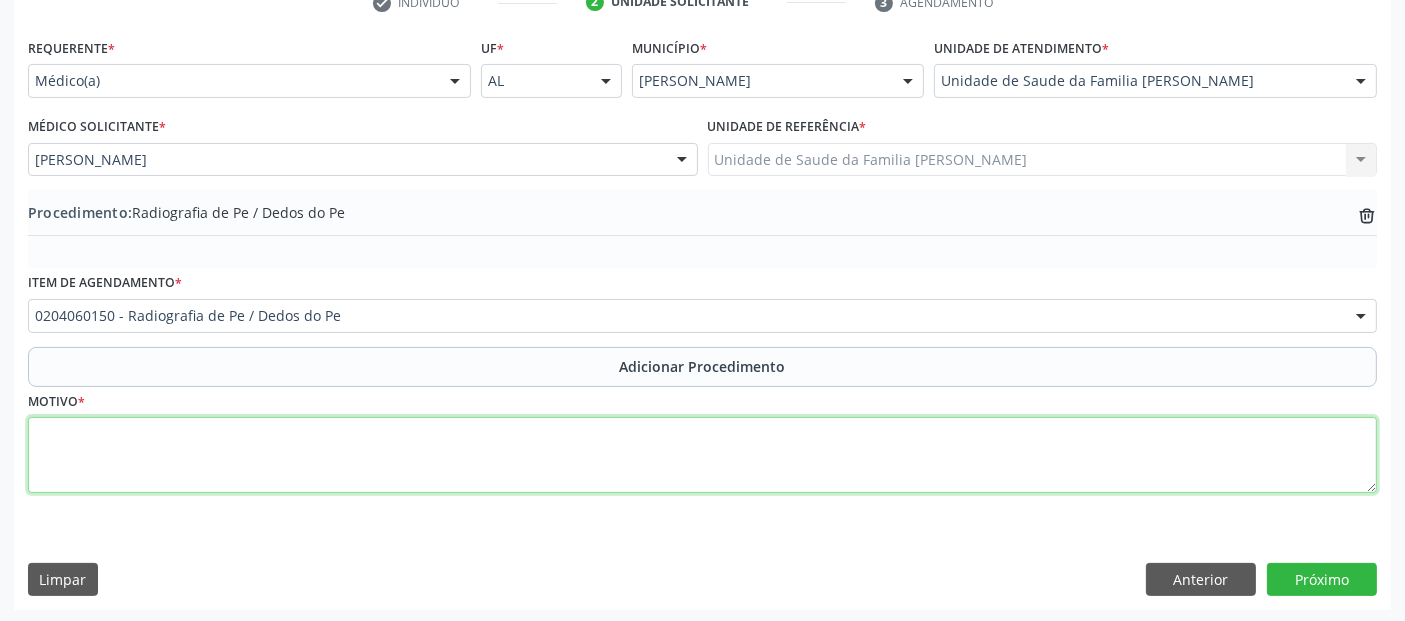 click at bounding box center [702, 455] 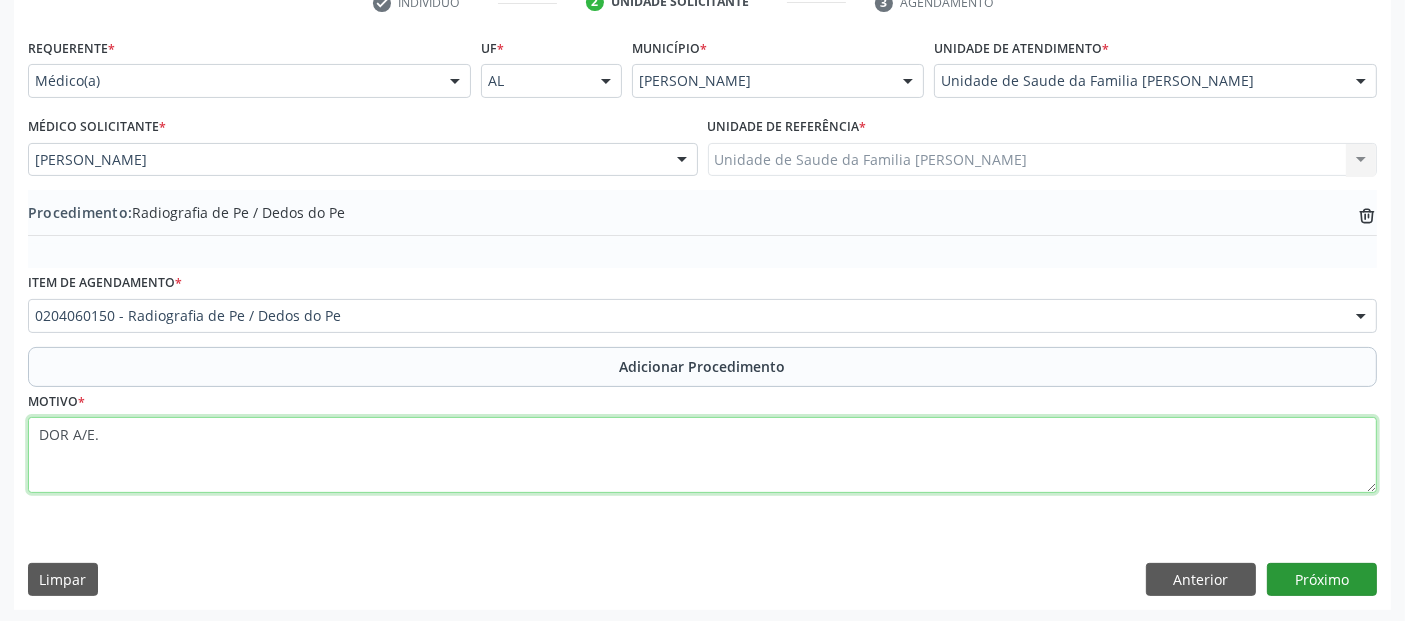 type on "DOR A/E." 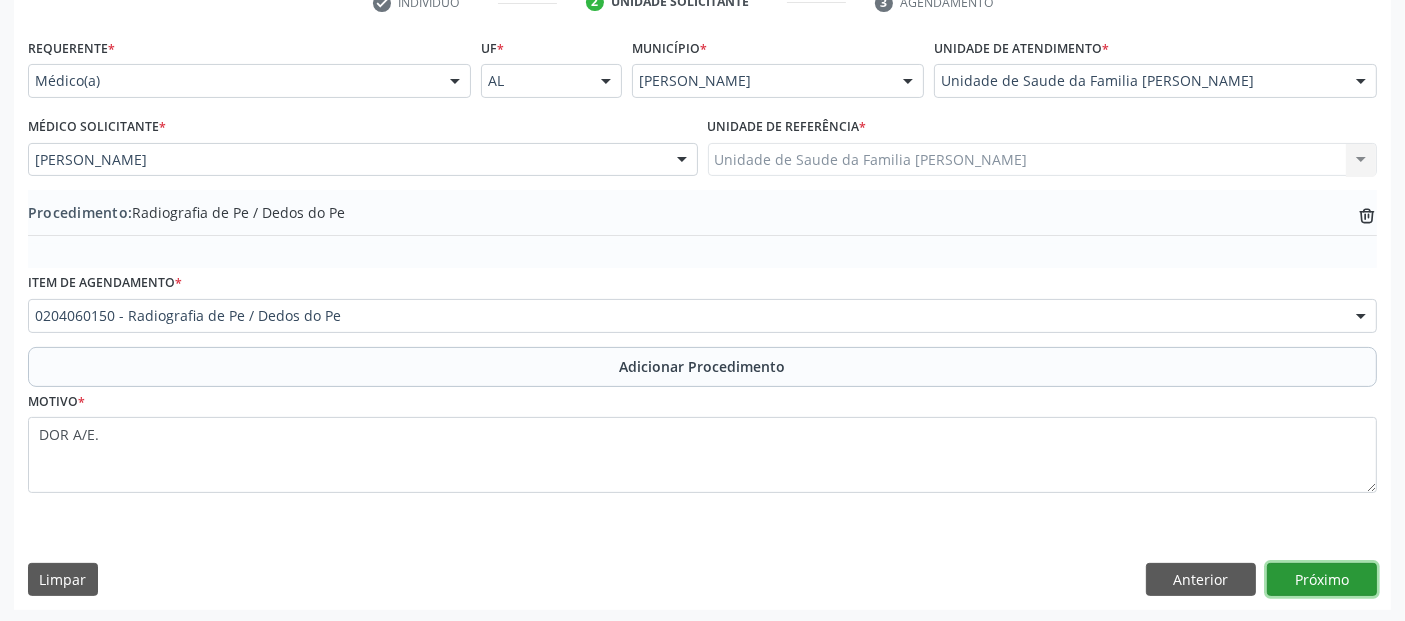 click on "Próximo" at bounding box center (1322, 580) 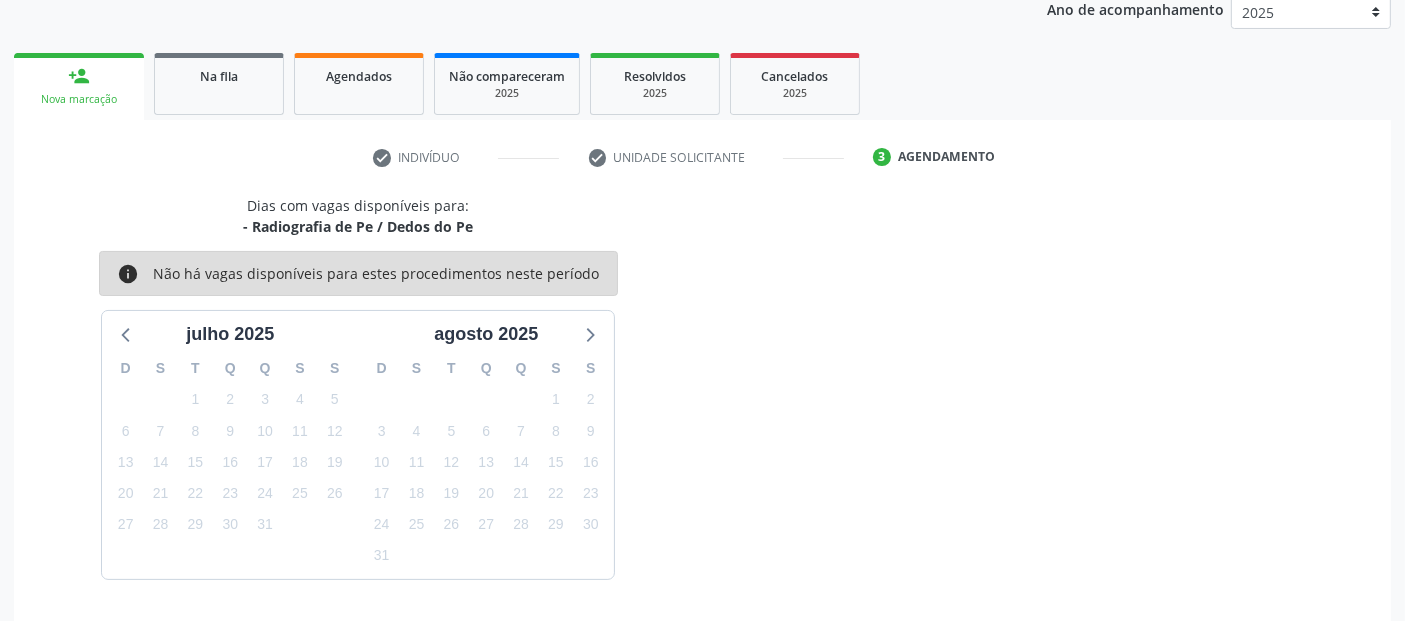 scroll, scrollTop: 333, scrollLeft: 0, axis: vertical 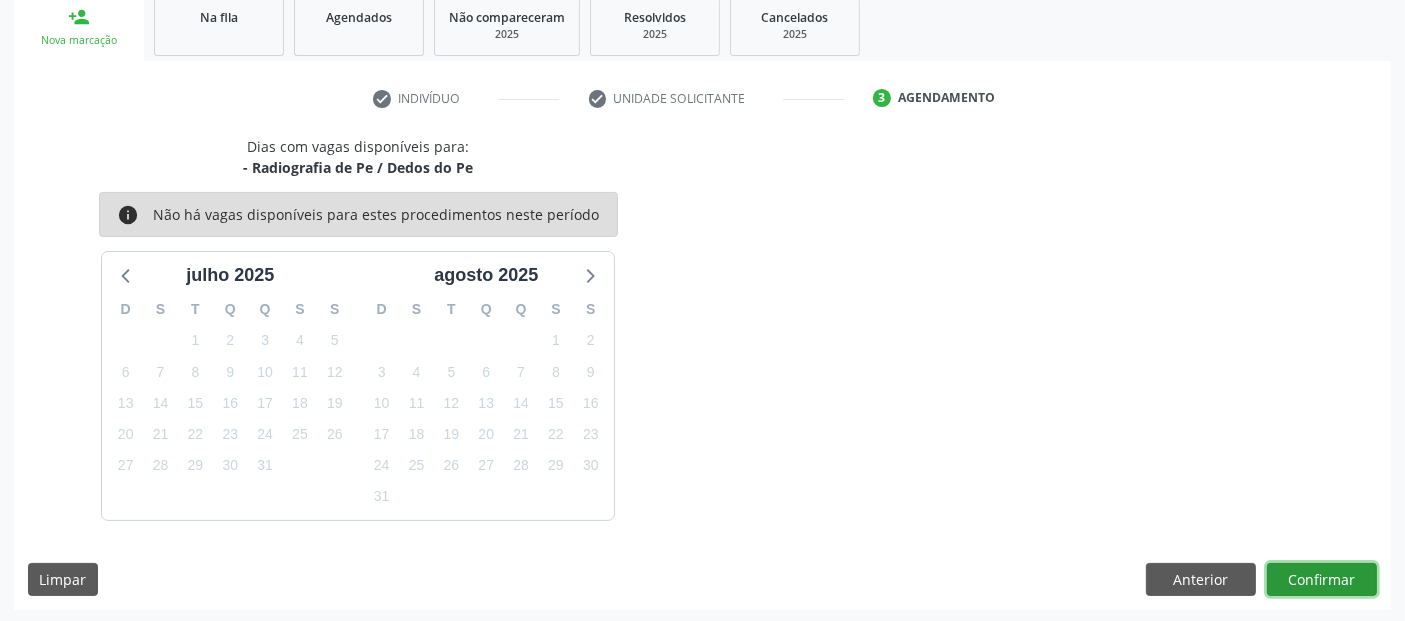 click on "Confirmar" at bounding box center (1322, 580) 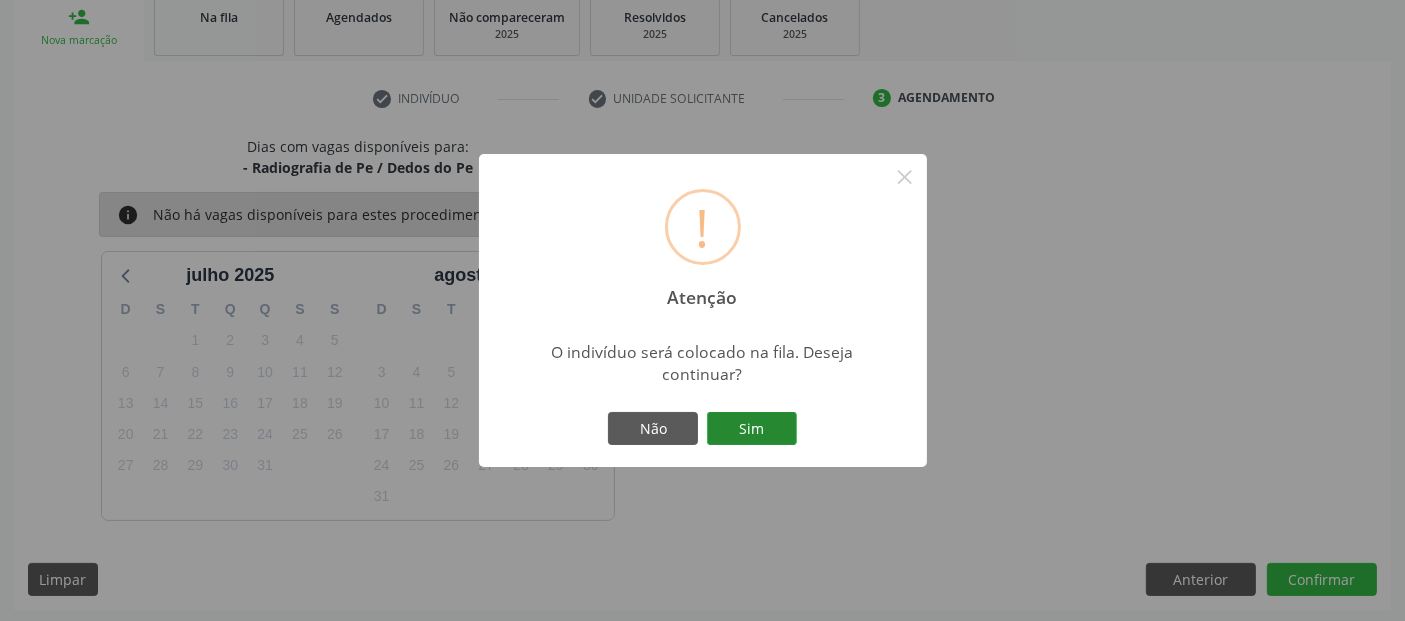 click on "Sim" at bounding box center [752, 429] 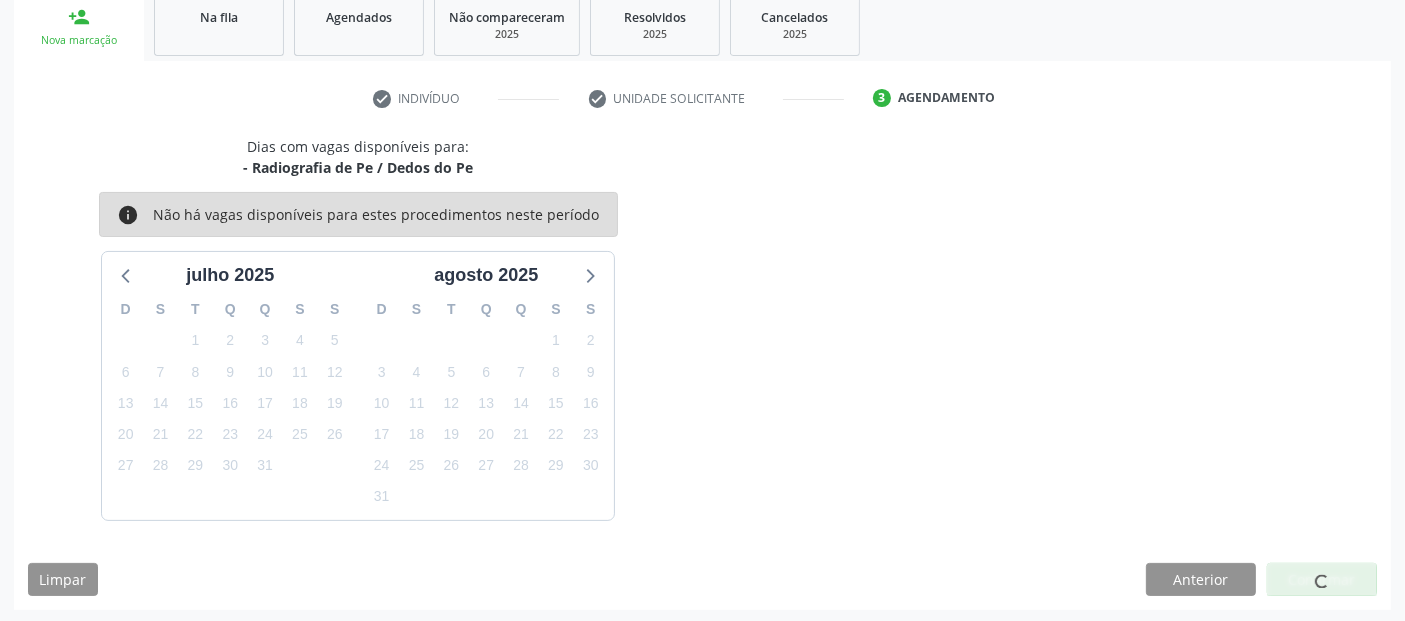 scroll, scrollTop: 71, scrollLeft: 0, axis: vertical 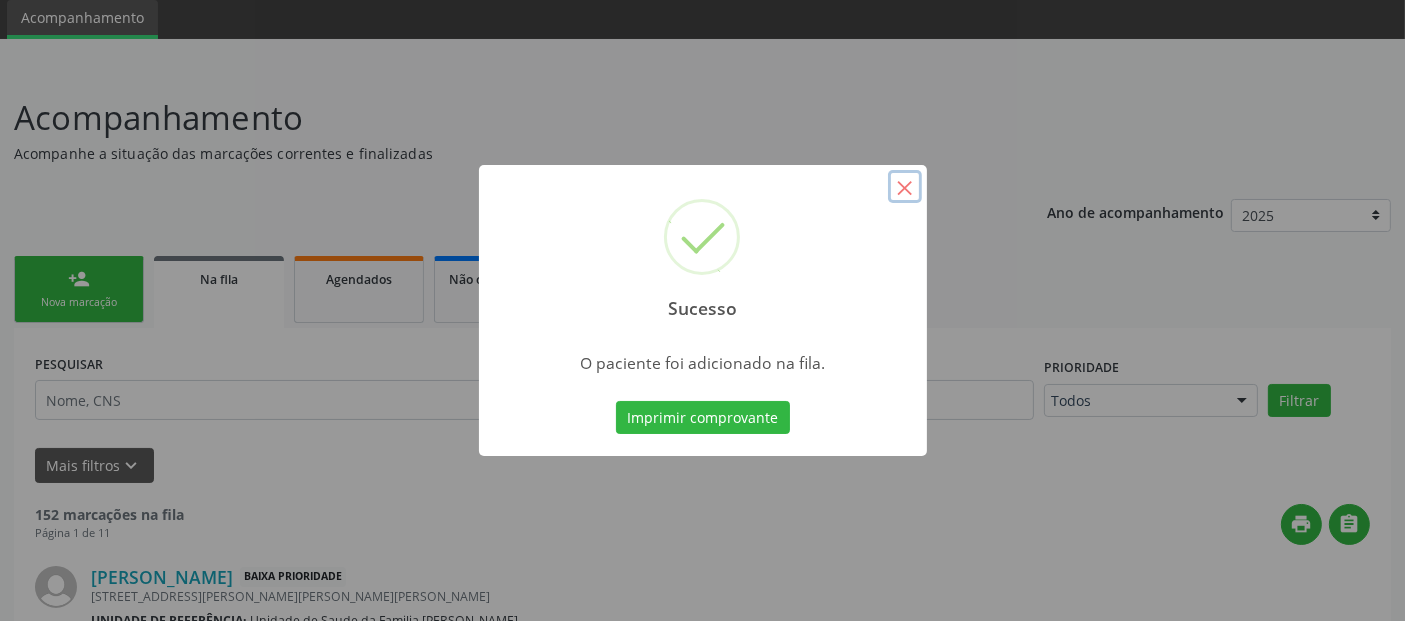 click on "×" at bounding box center [905, 187] 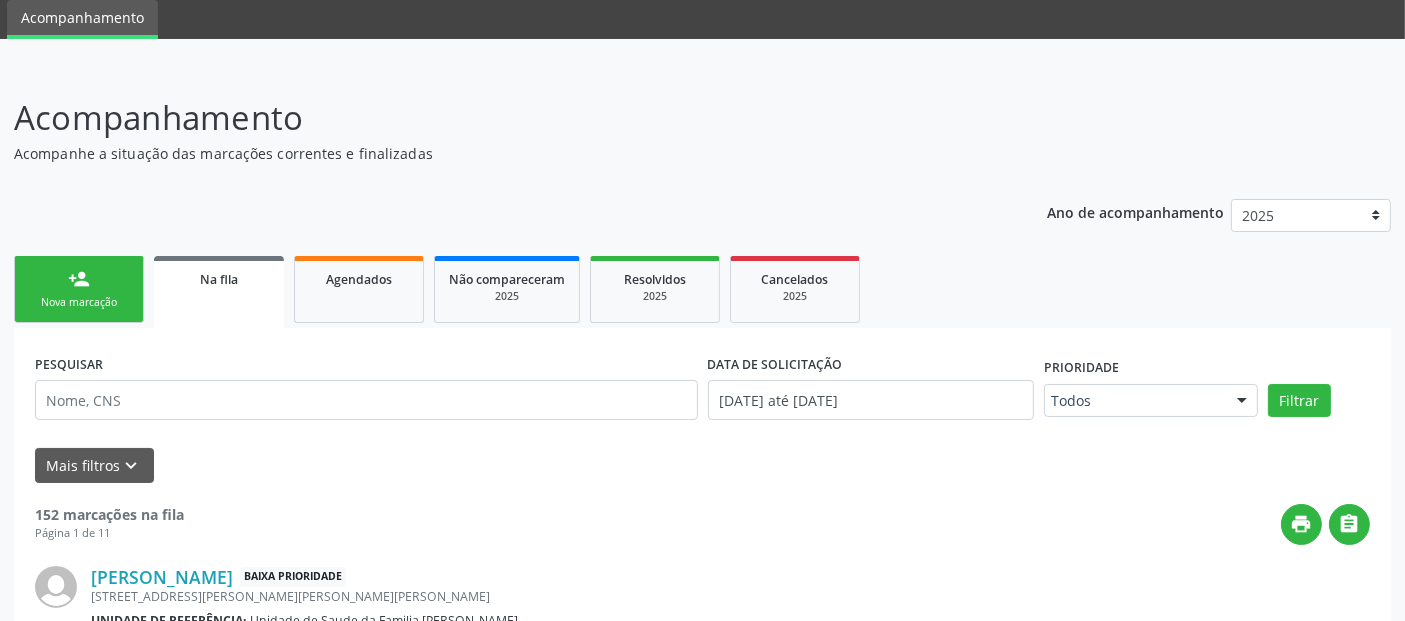 click on "person_add" at bounding box center [79, 279] 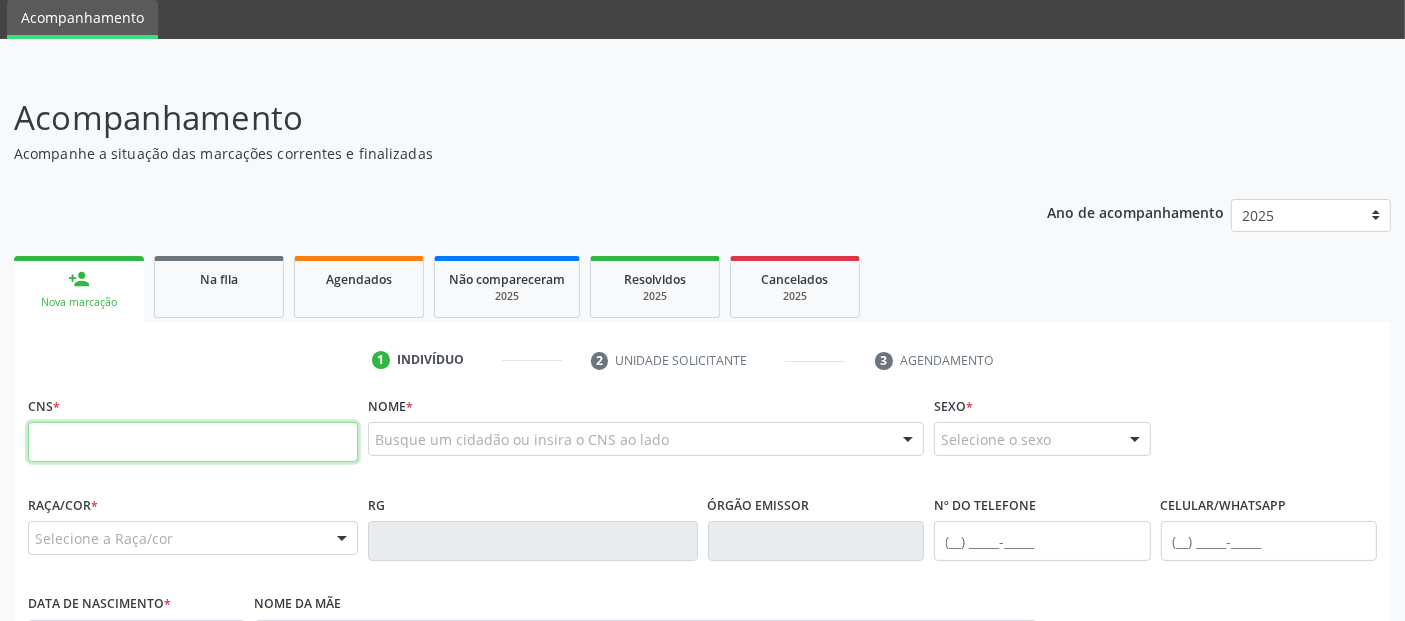 click at bounding box center [193, 442] 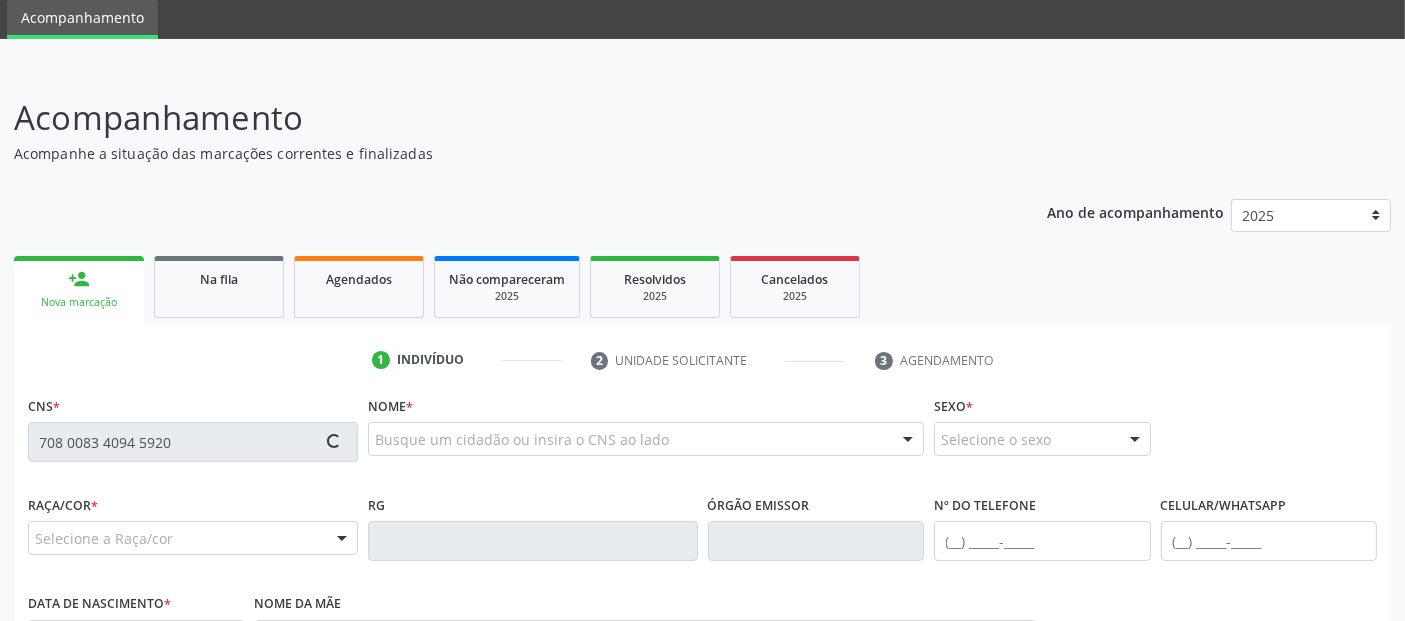 type on "708 0083 4094 5920" 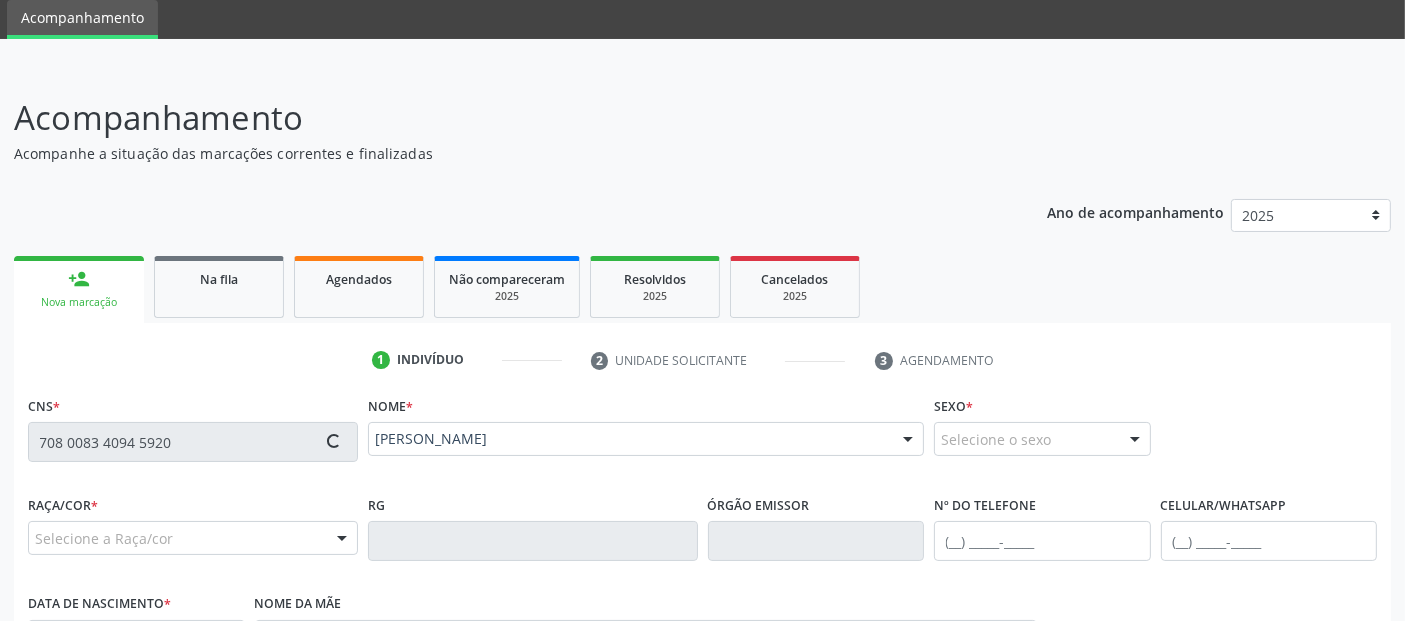 type on "(82) 99353-1827" 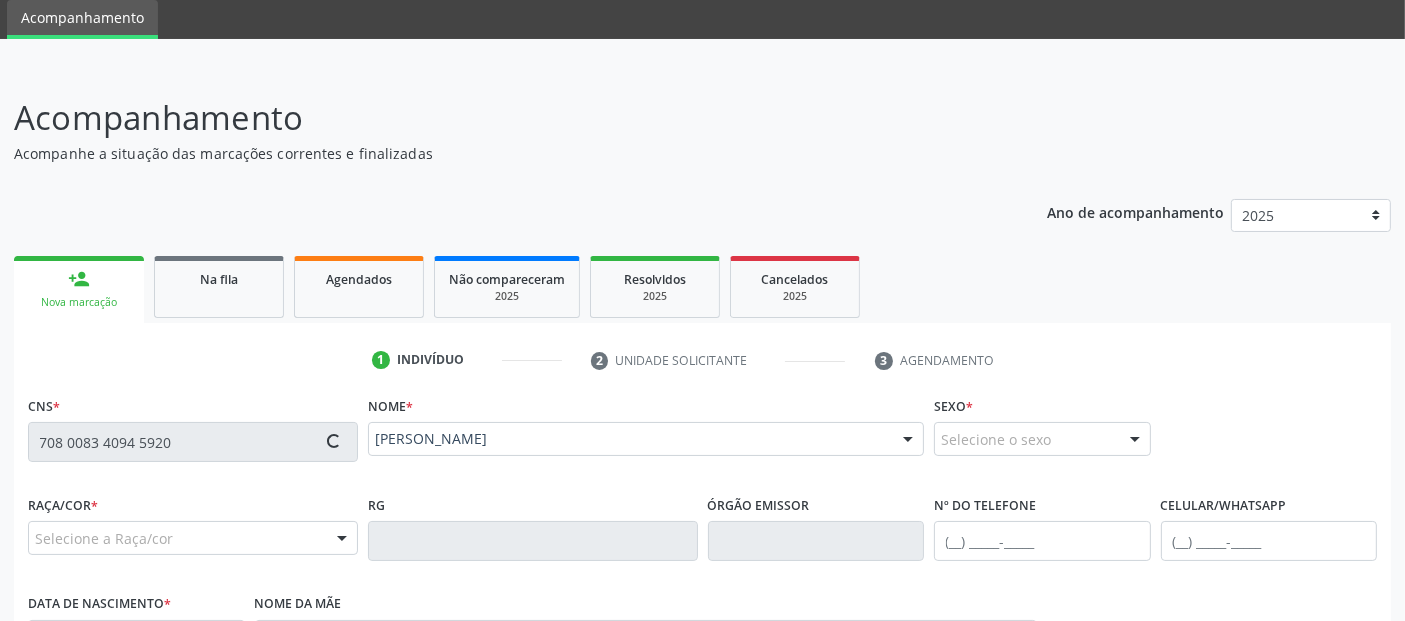 type on "21/09/1976" 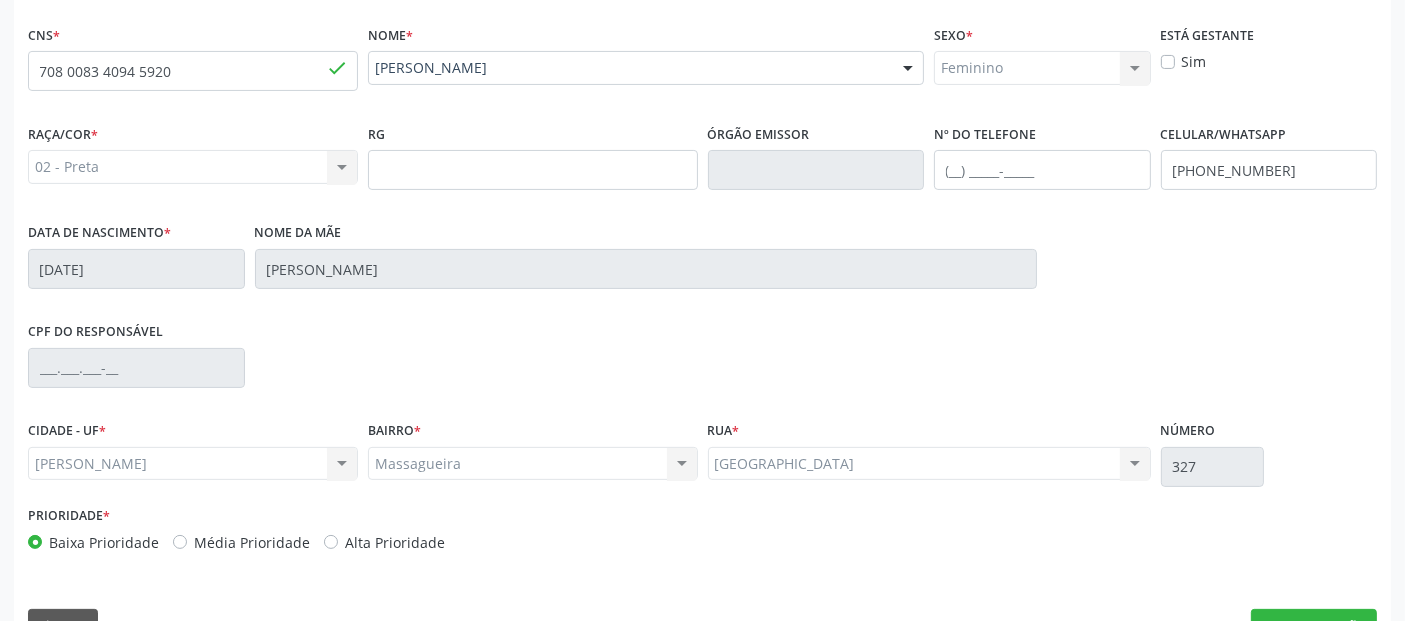 scroll, scrollTop: 489, scrollLeft: 0, axis: vertical 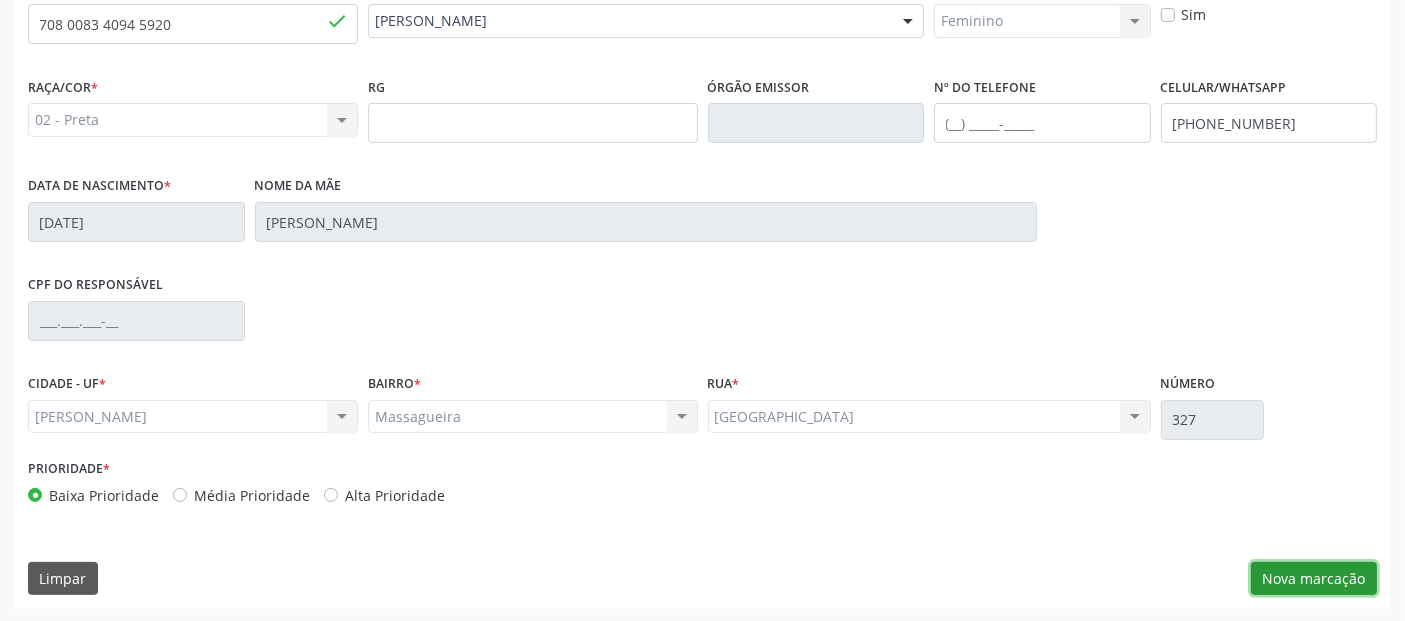 click on "Nova marcação" at bounding box center [1314, 579] 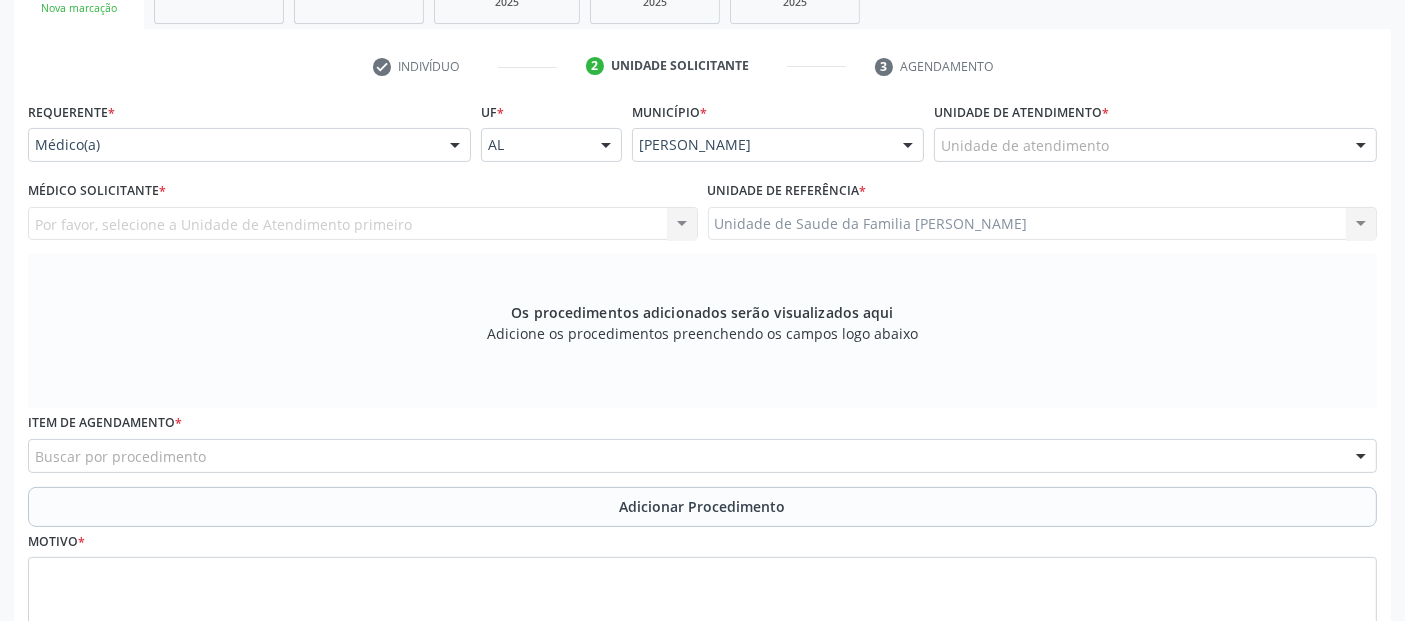 scroll, scrollTop: 340, scrollLeft: 0, axis: vertical 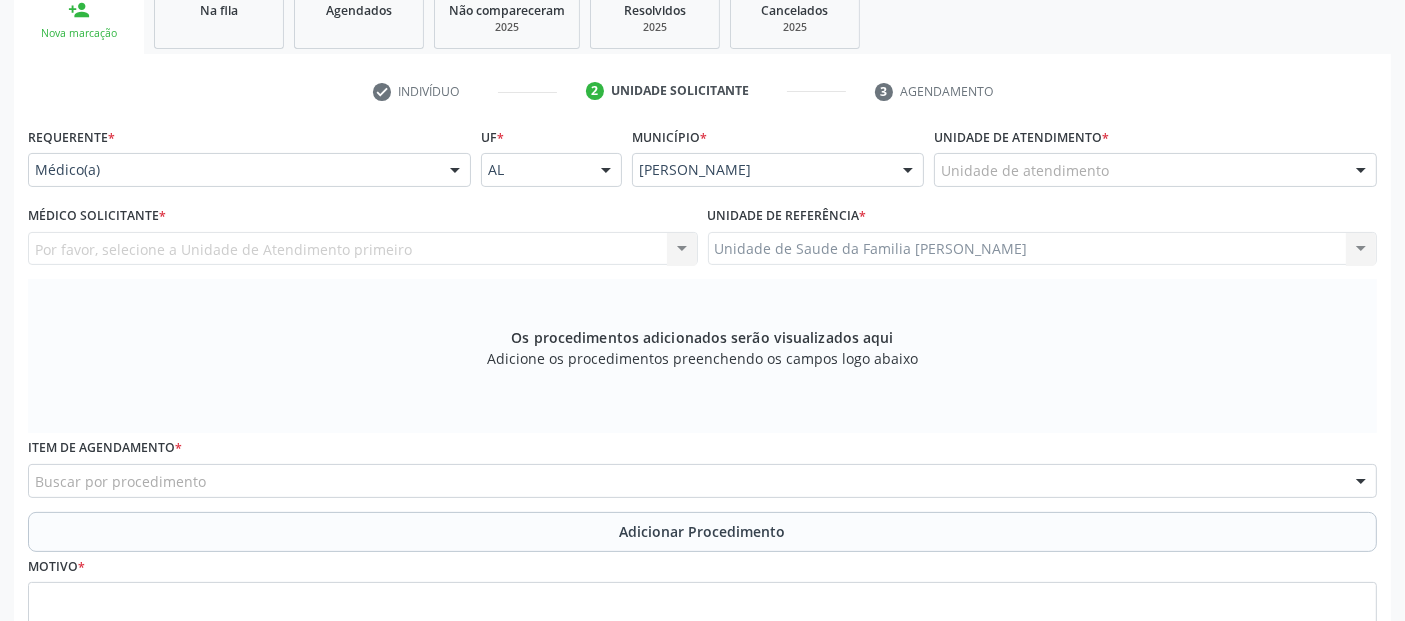 click on "Unidade de atendimento" at bounding box center [1155, 170] 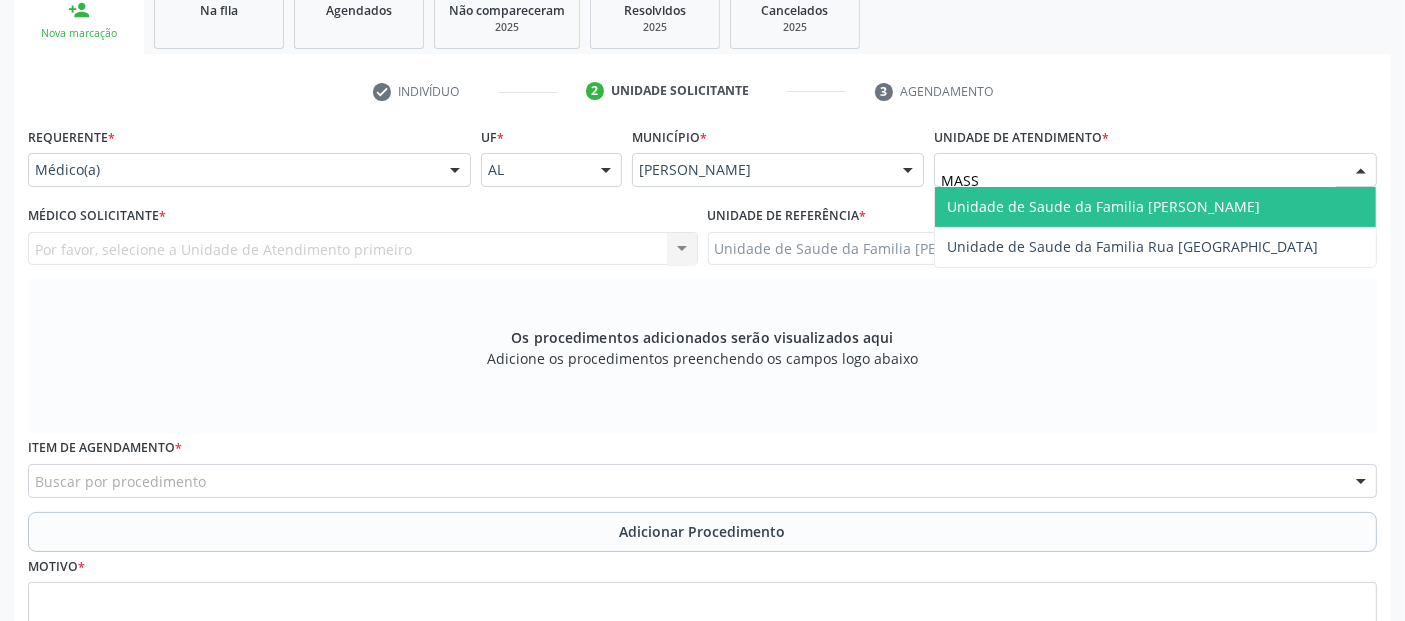 type on "MASSA" 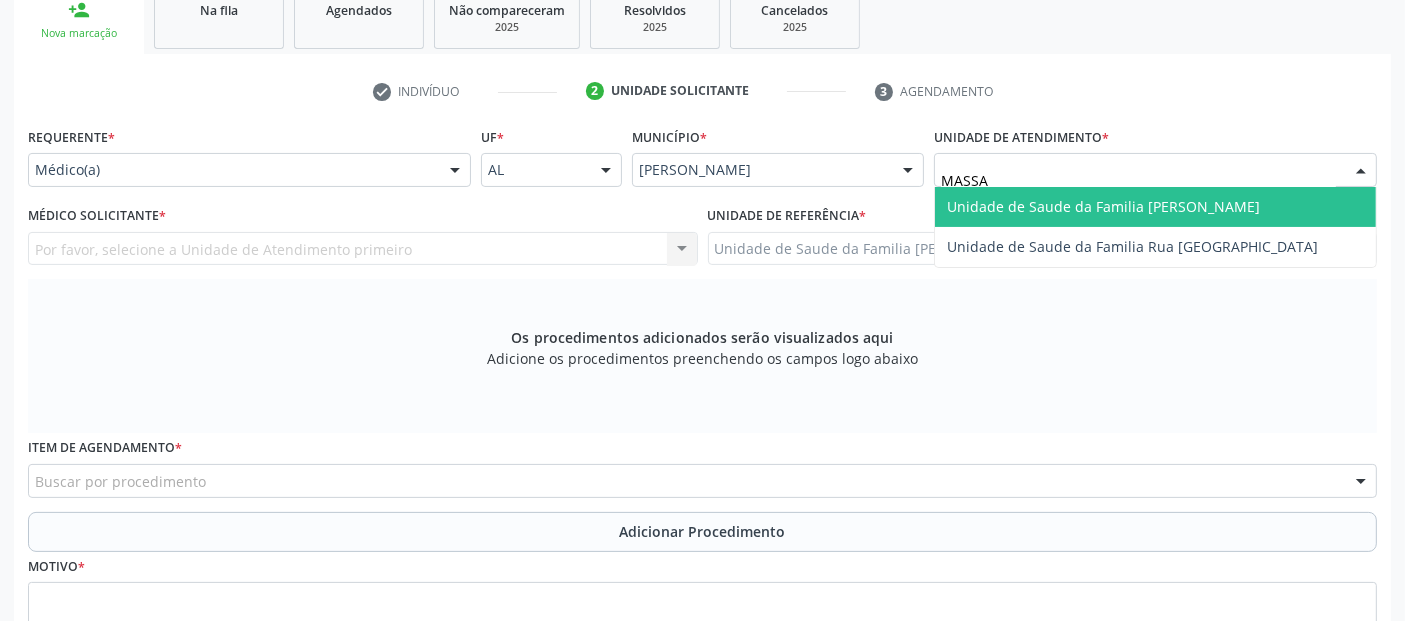 click on "Unidade de Saude da Familia [PERSON_NAME]" at bounding box center (1103, 206) 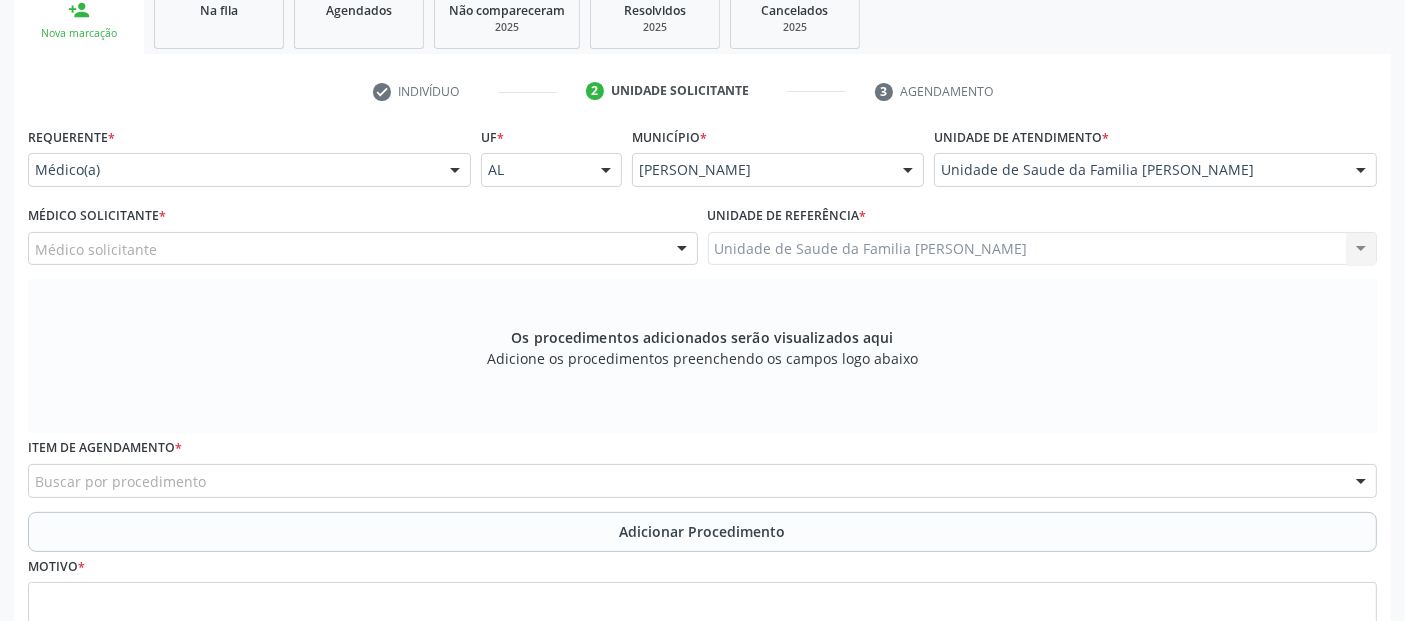 click on "Médico solicitante" at bounding box center (363, 249) 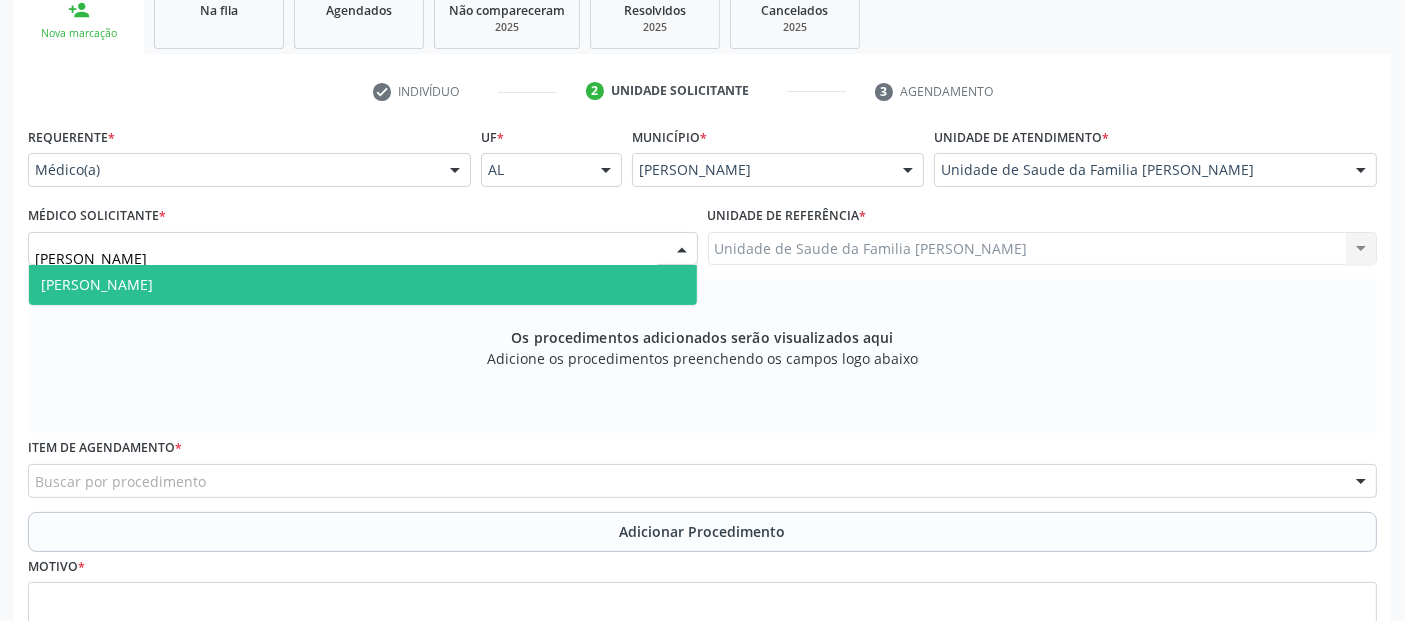 type on "[PERSON_NAME]" 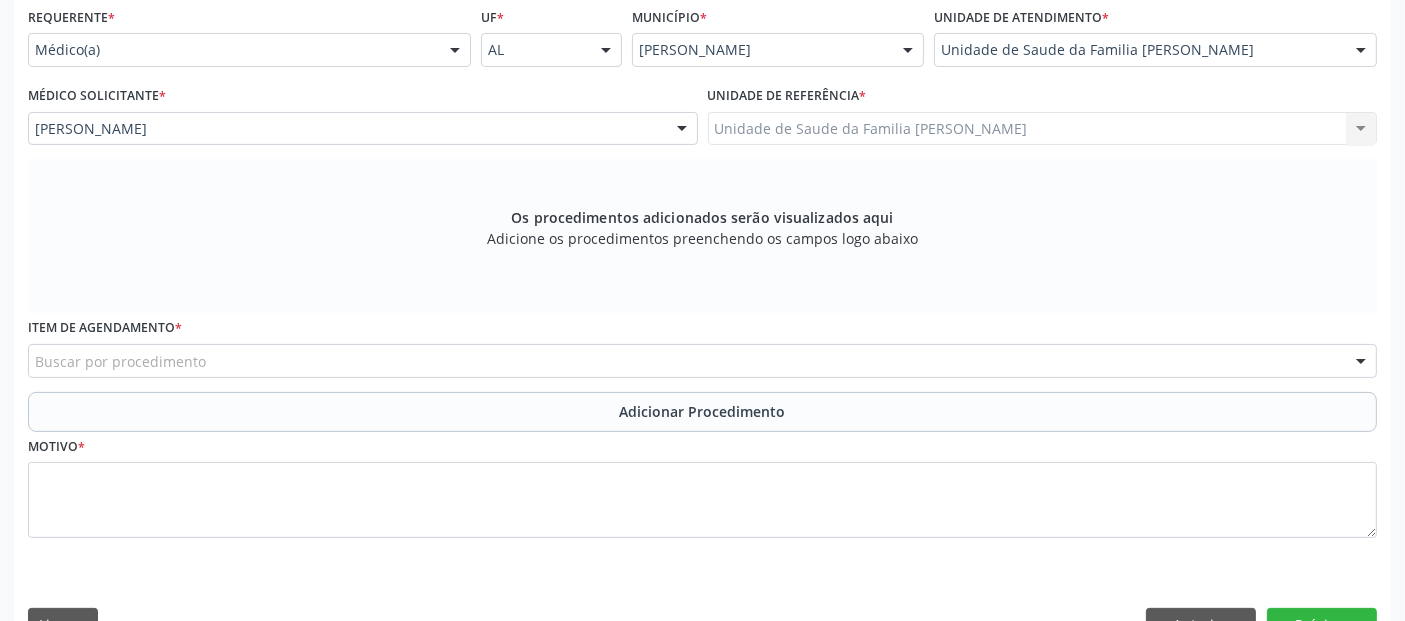 scroll, scrollTop: 505, scrollLeft: 0, axis: vertical 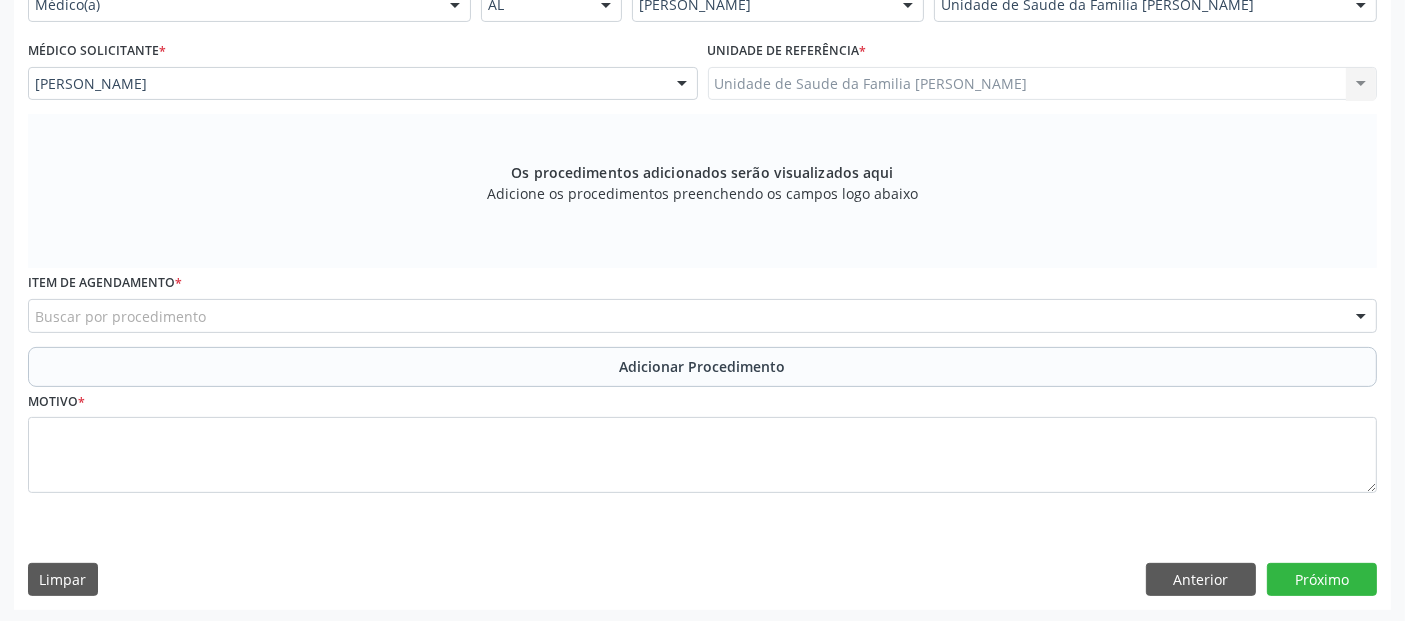 click on "Buscar por procedimento" at bounding box center [702, 316] 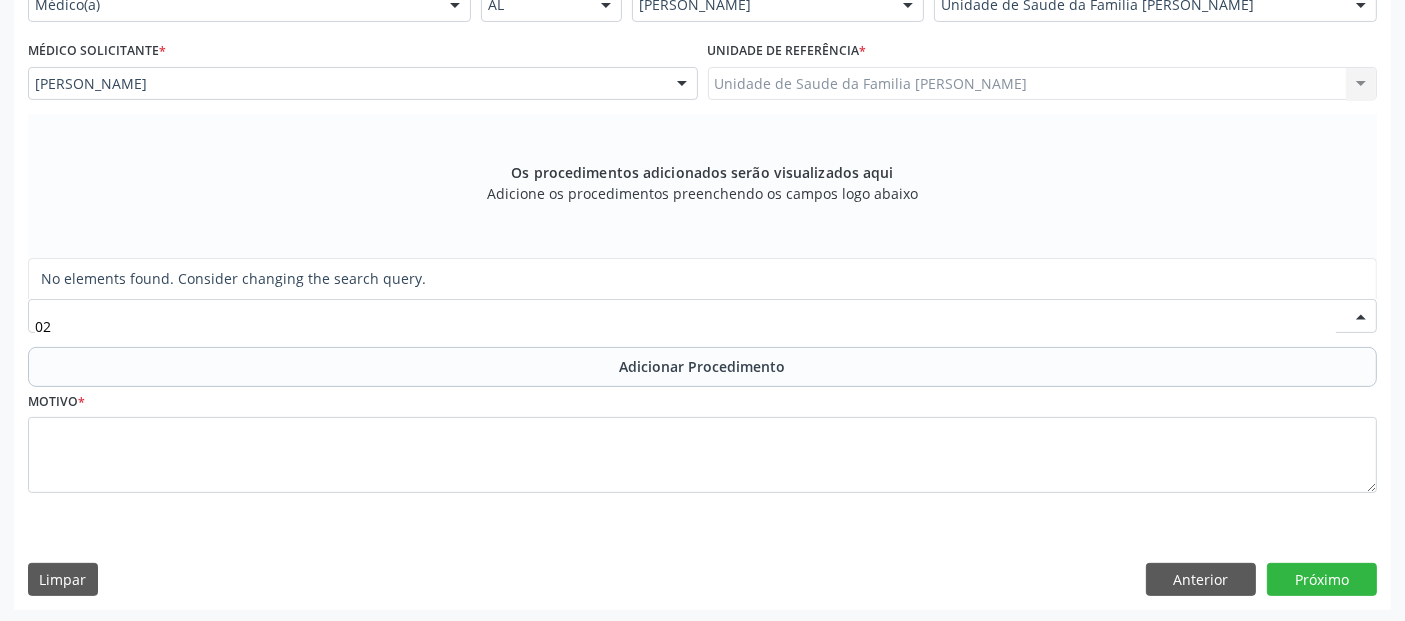 type on "0" 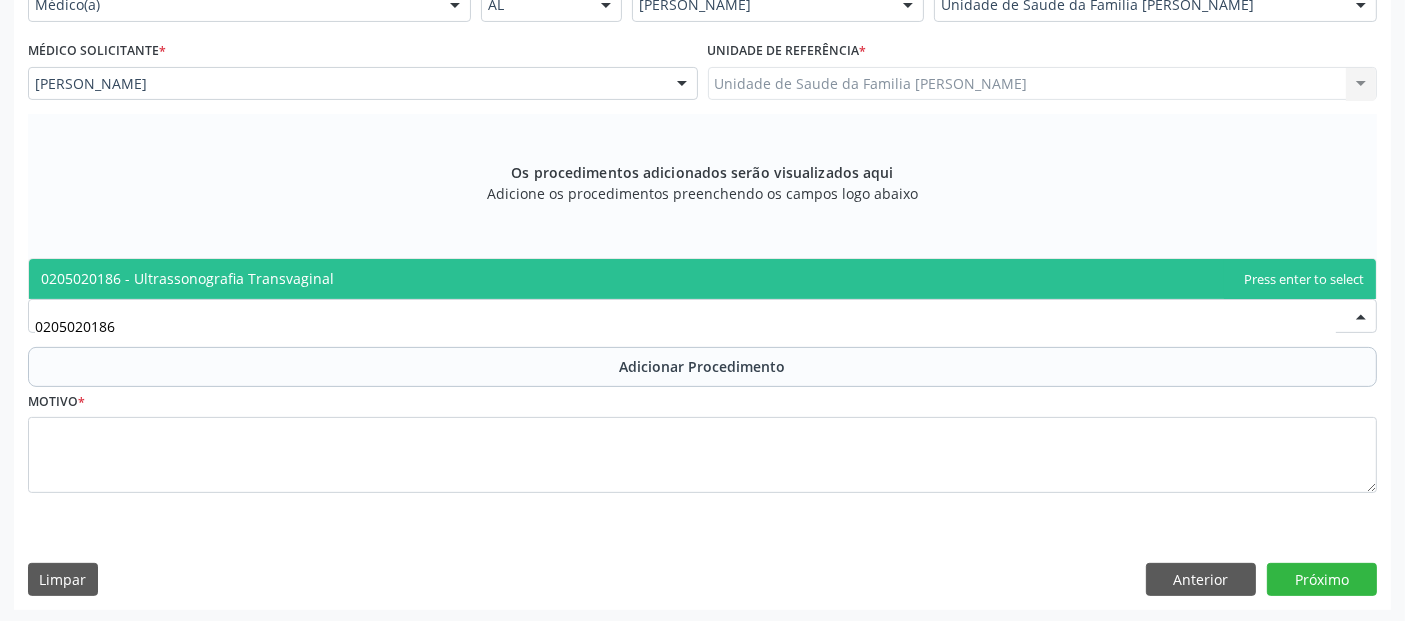 click on "0205020186 - Ultrassonografia Transvaginal" at bounding box center (702, 279) 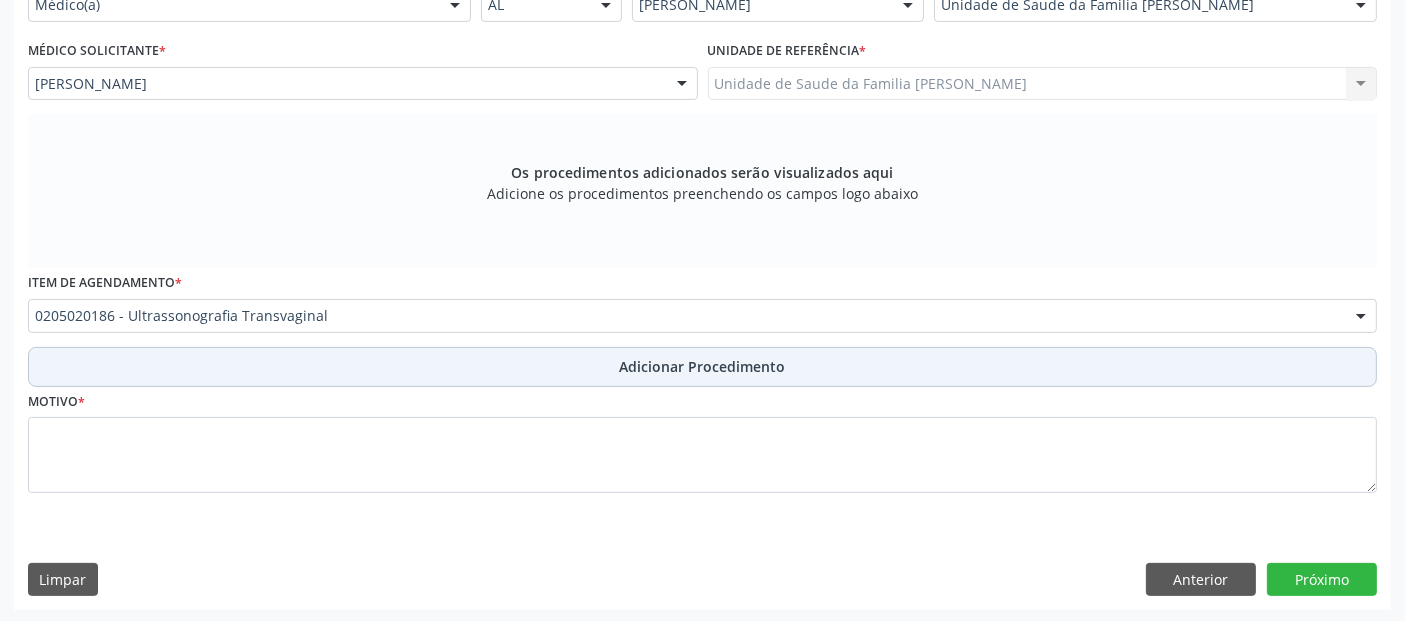 click on "Adicionar Procedimento" at bounding box center [702, 367] 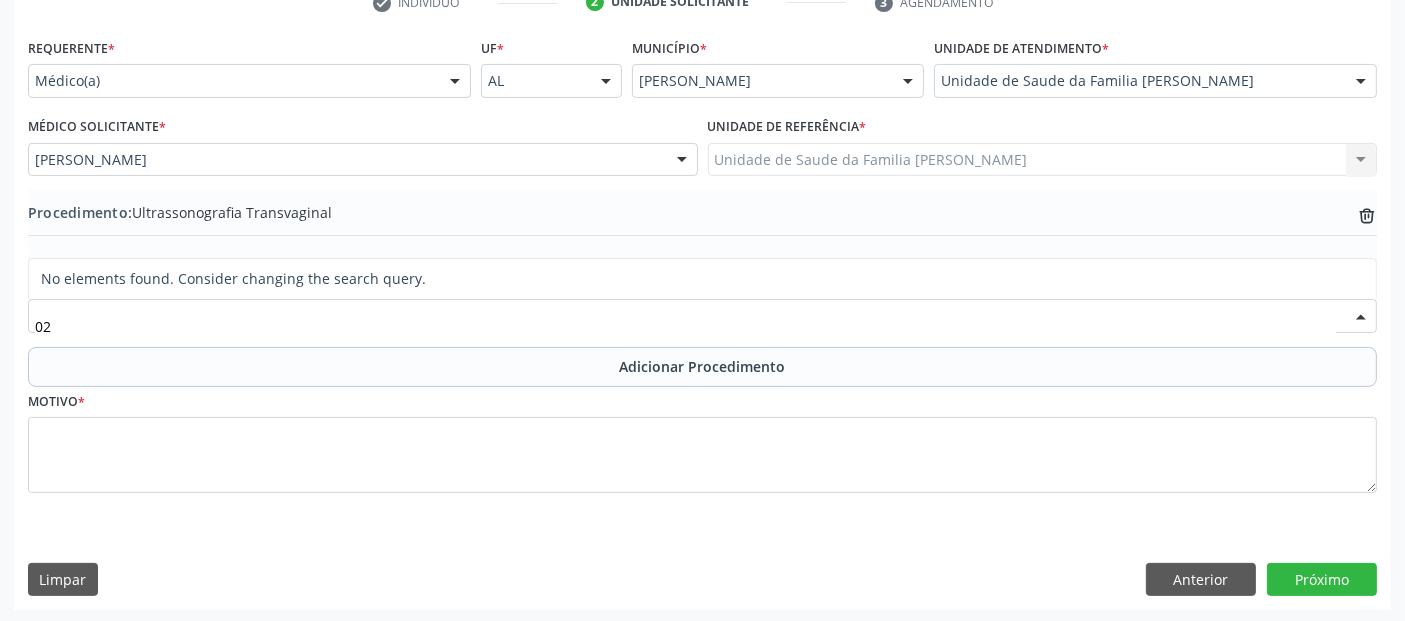 type on "0" 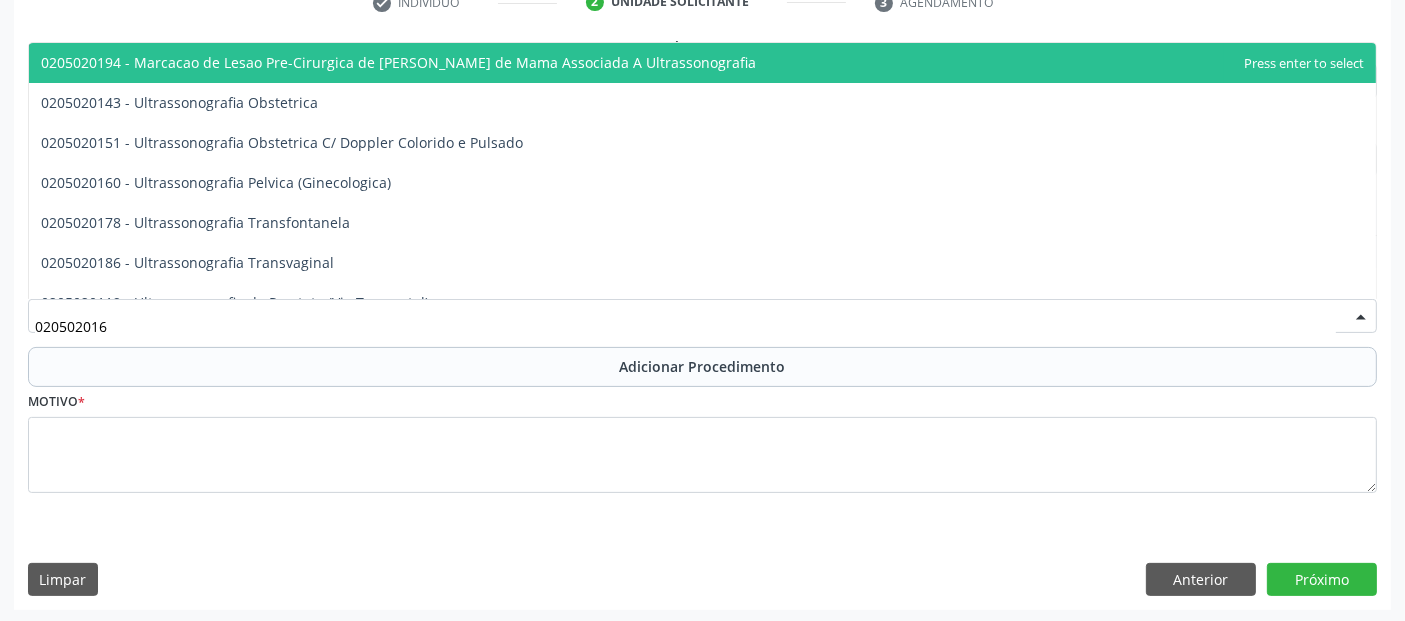 type on "0205020160" 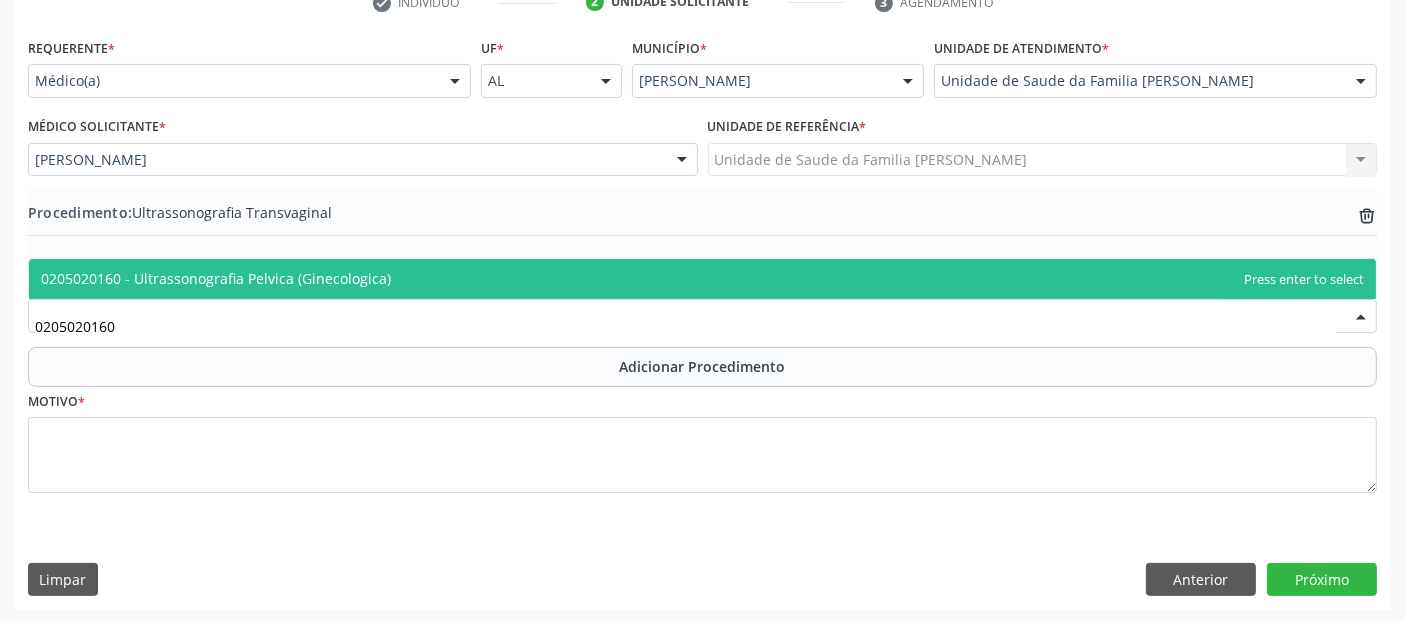click on "0205020160 - Ultrassonografia Pelvica (Ginecologica)" at bounding box center (216, 278) 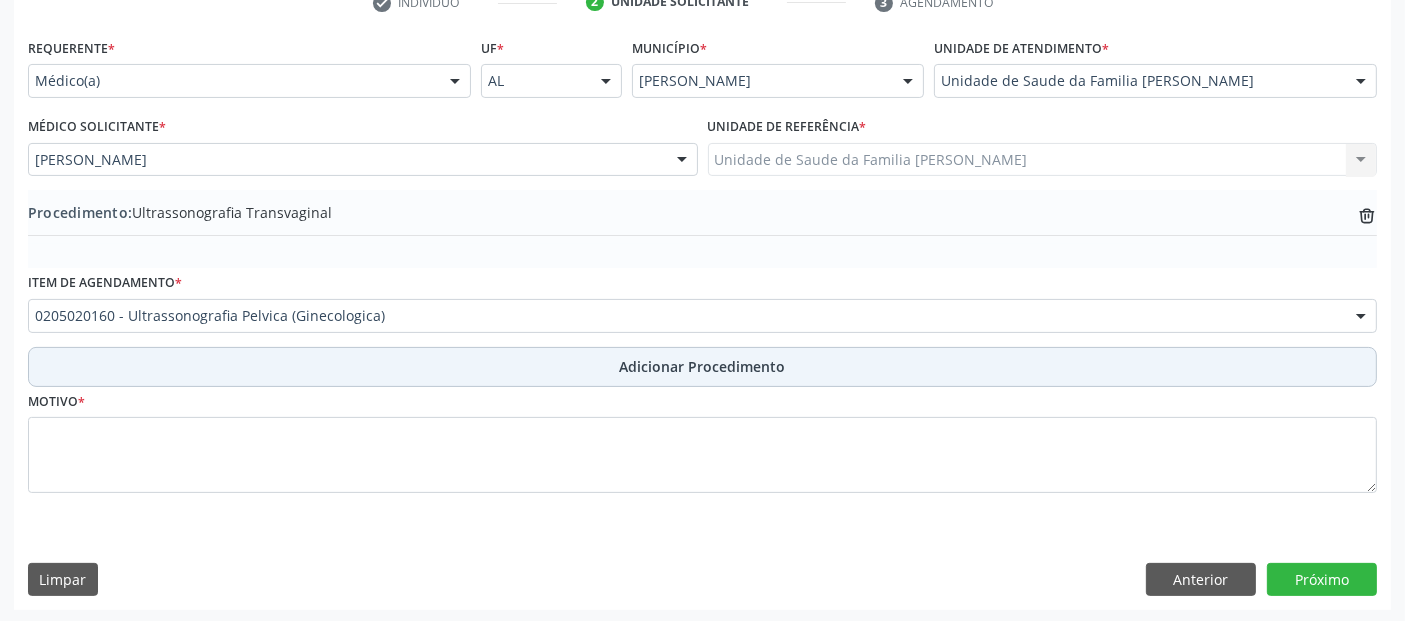 click on "Adicionar Procedimento" at bounding box center [702, 367] 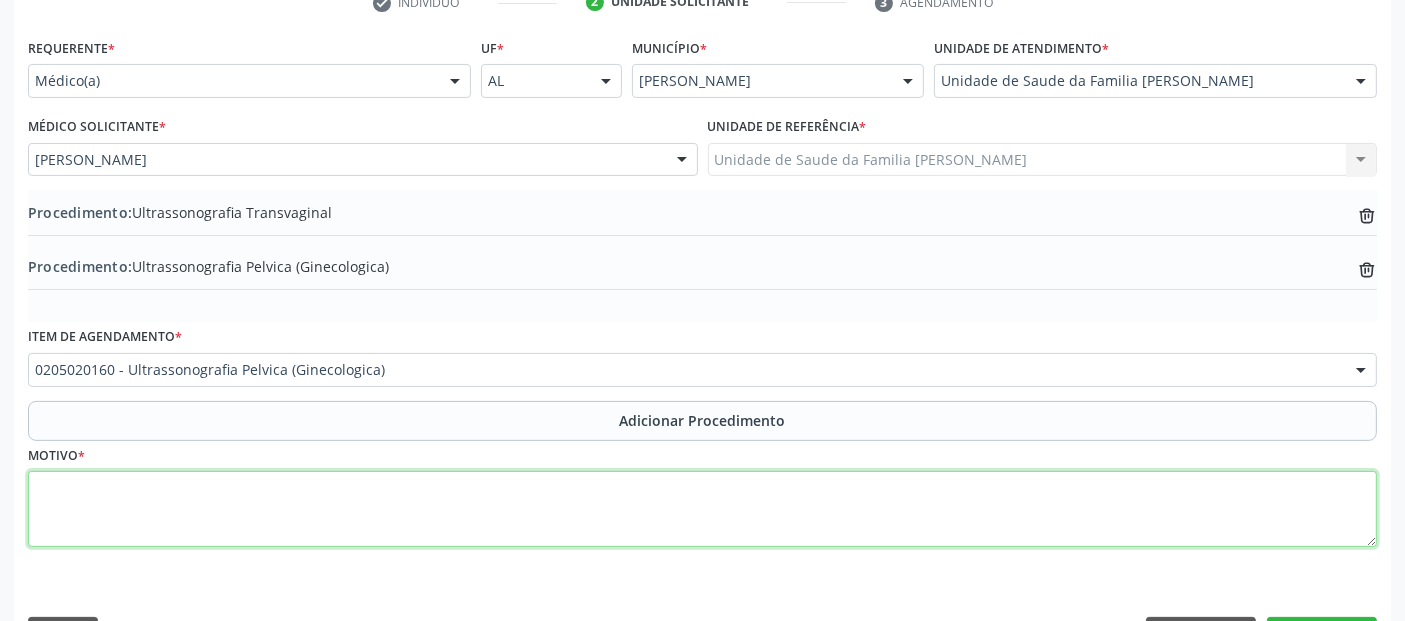 click at bounding box center (702, 509) 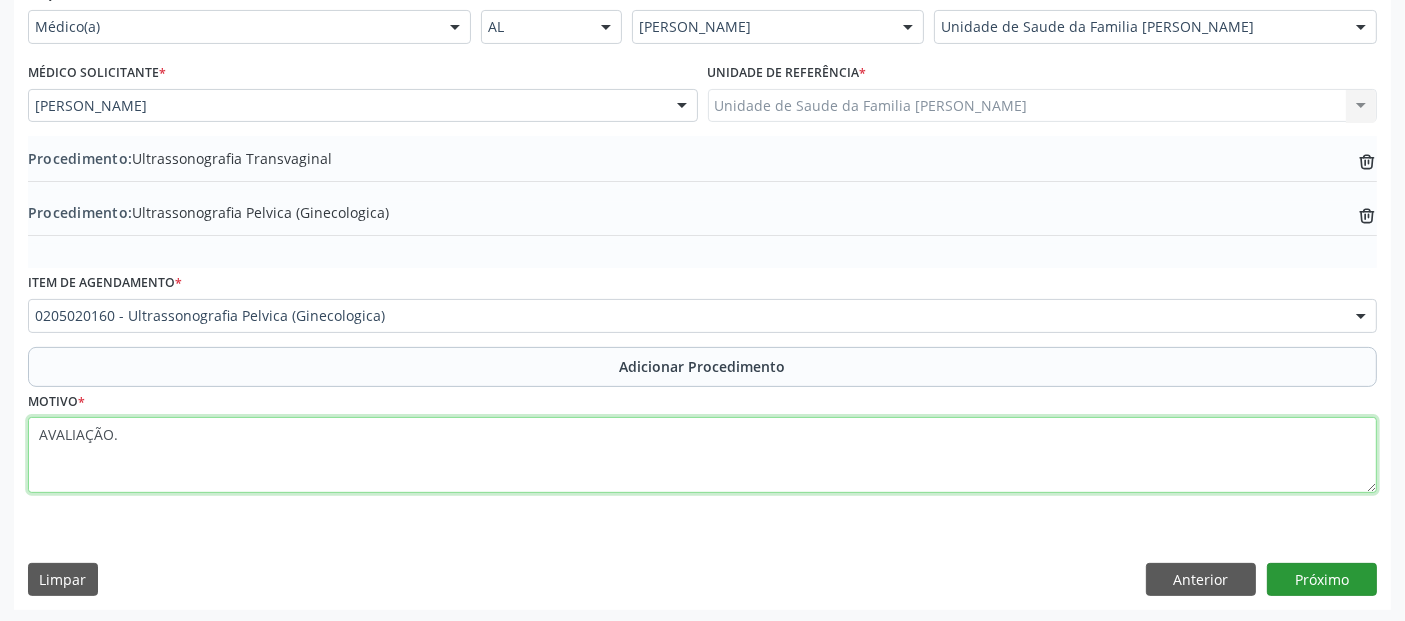 type on "AVALIAÇÃO." 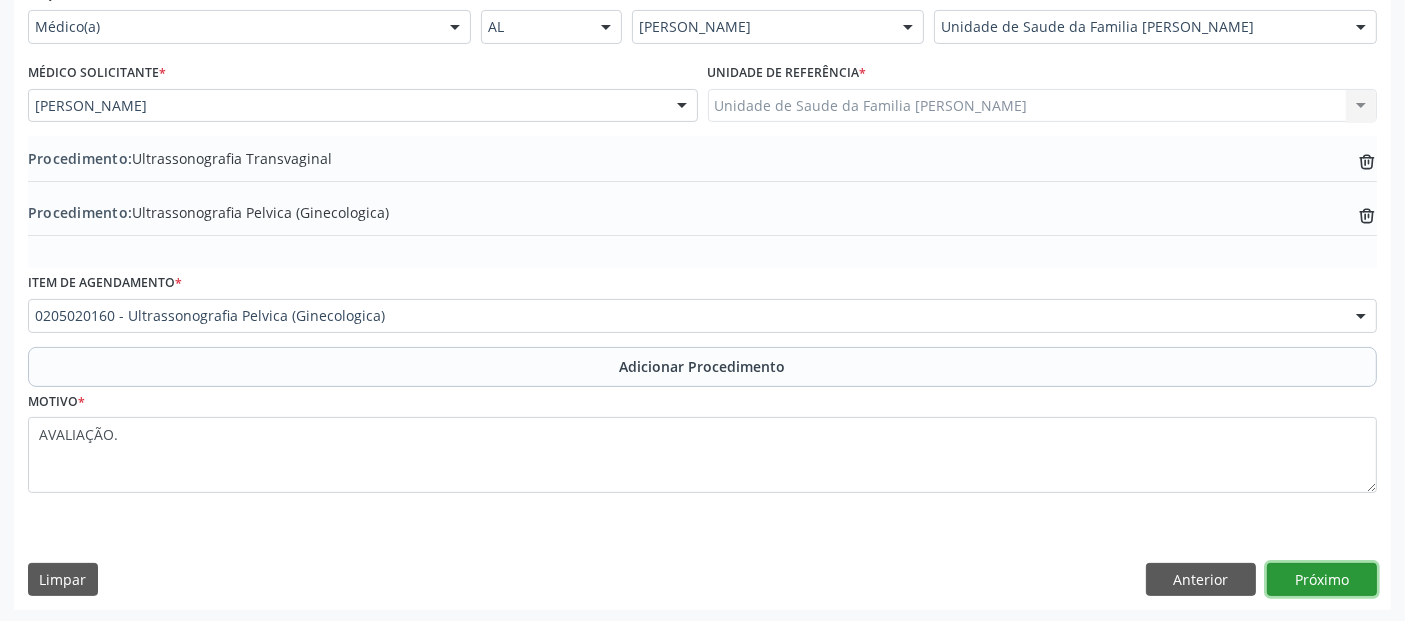click on "Próximo" at bounding box center [1322, 580] 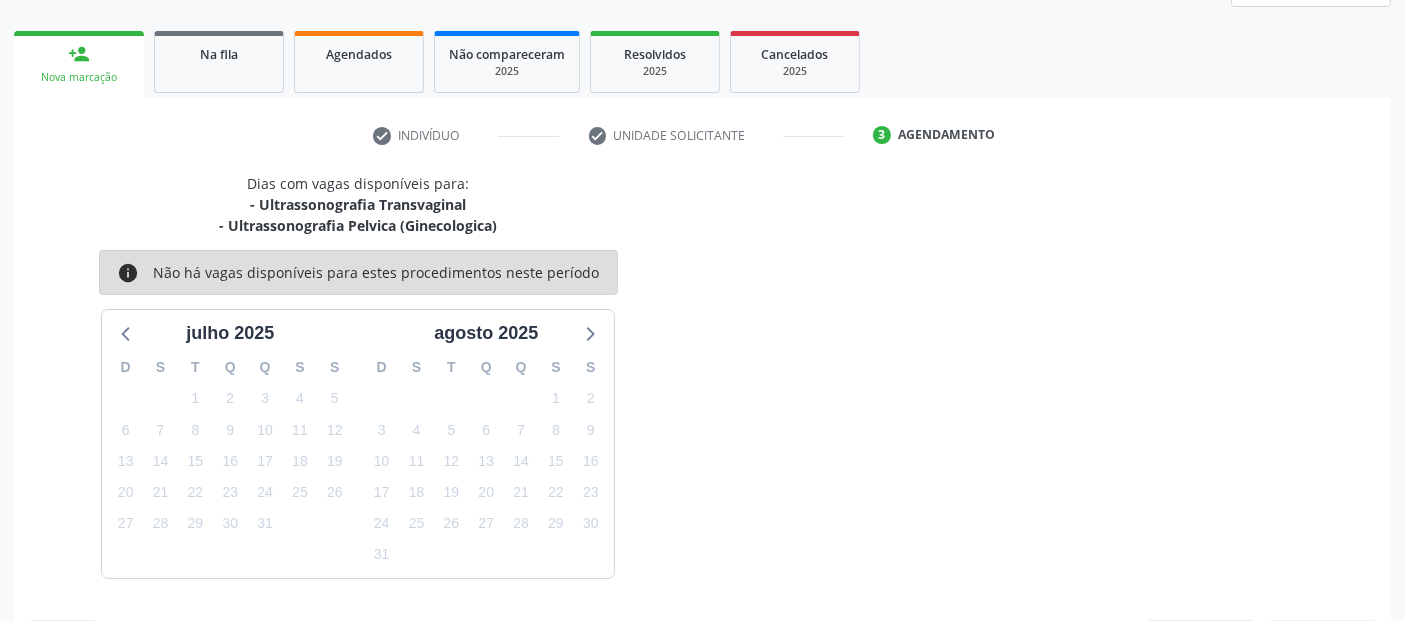 scroll, scrollTop: 354, scrollLeft: 0, axis: vertical 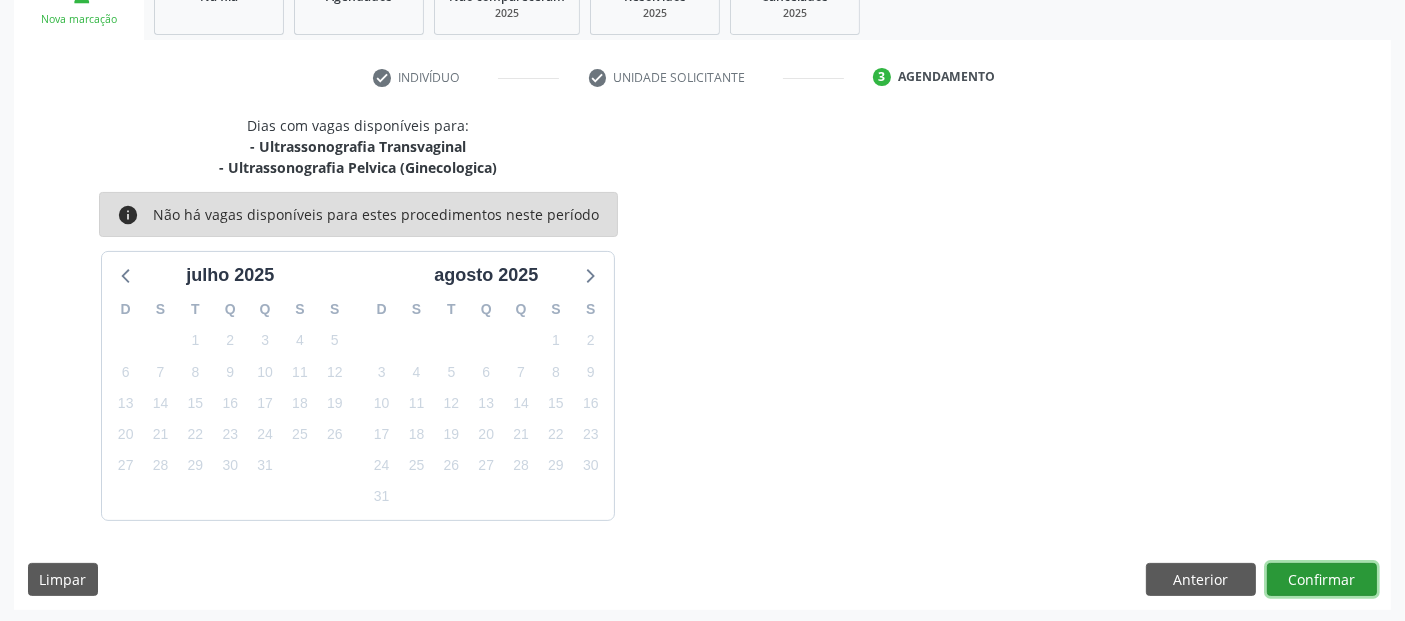 click on "Confirmar" at bounding box center (1322, 580) 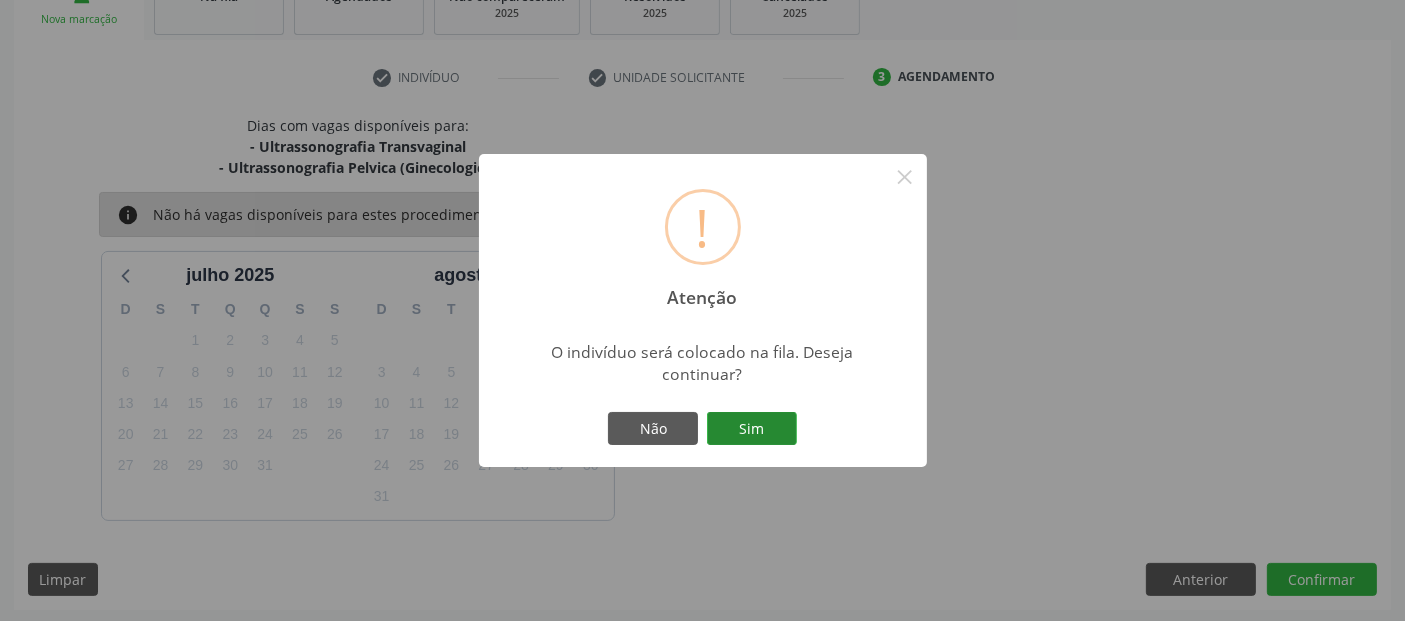 click on "Sim" at bounding box center (752, 429) 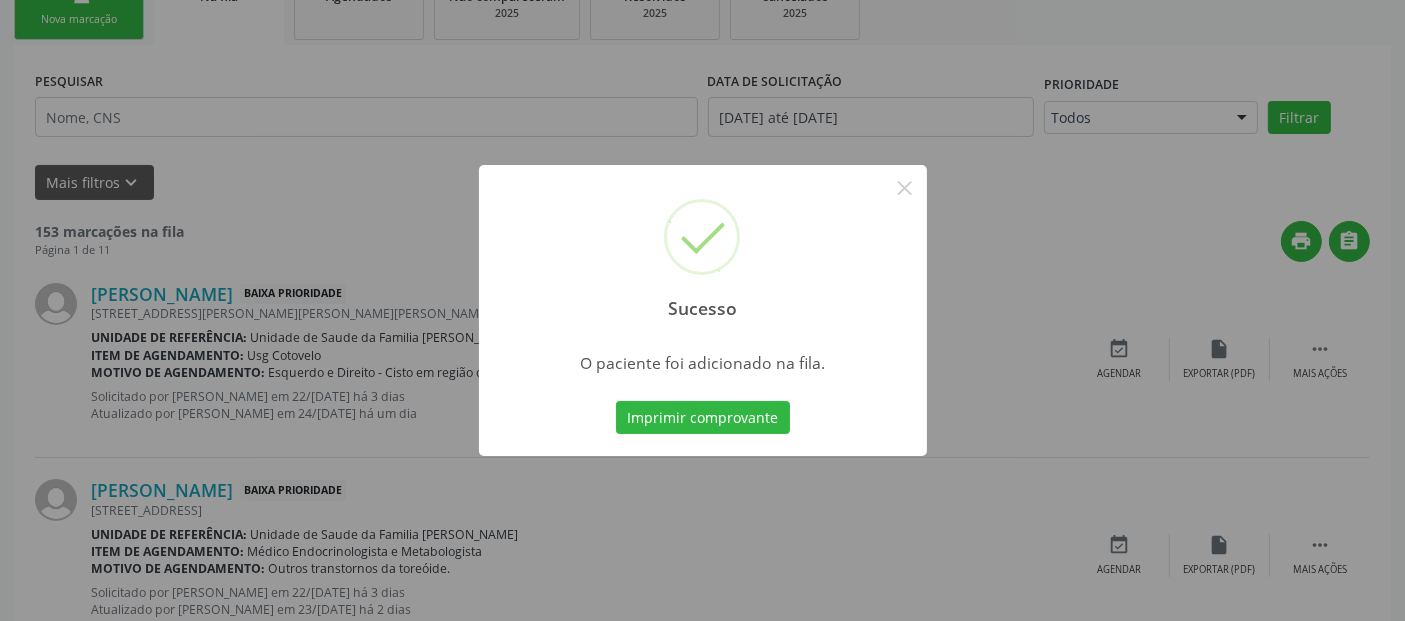 scroll, scrollTop: 71, scrollLeft: 0, axis: vertical 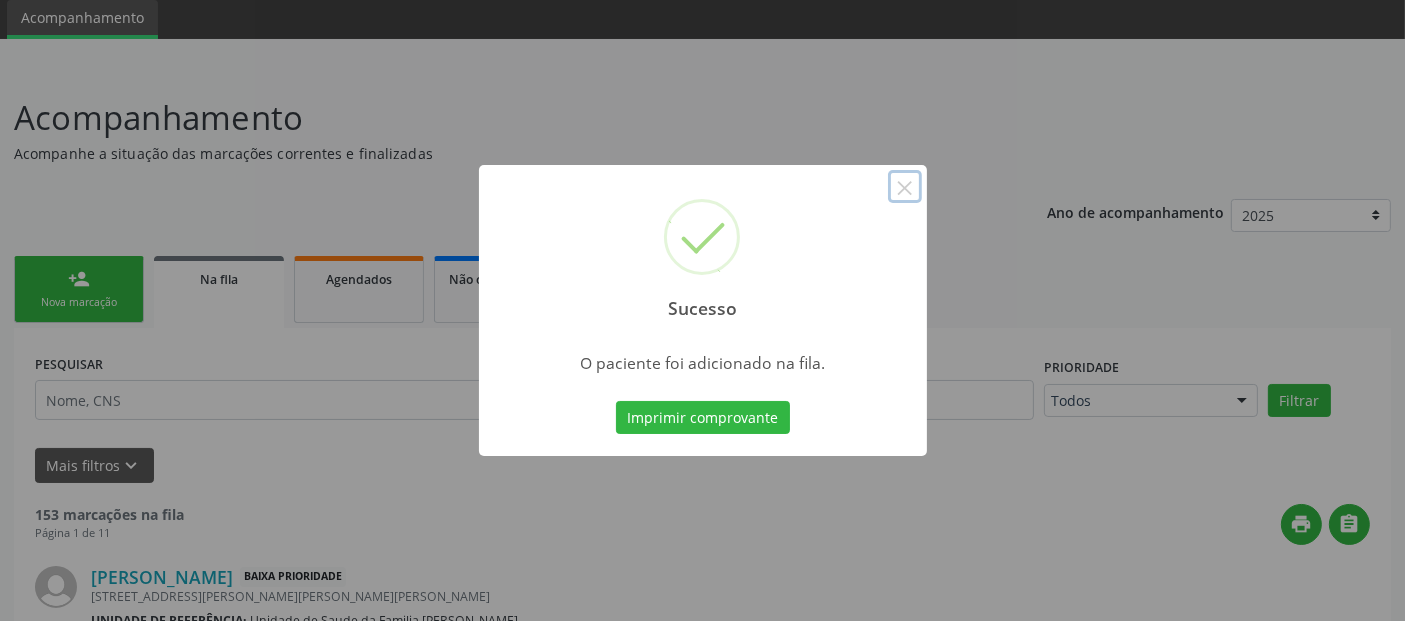 click on "×" at bounding box center (905, 187) 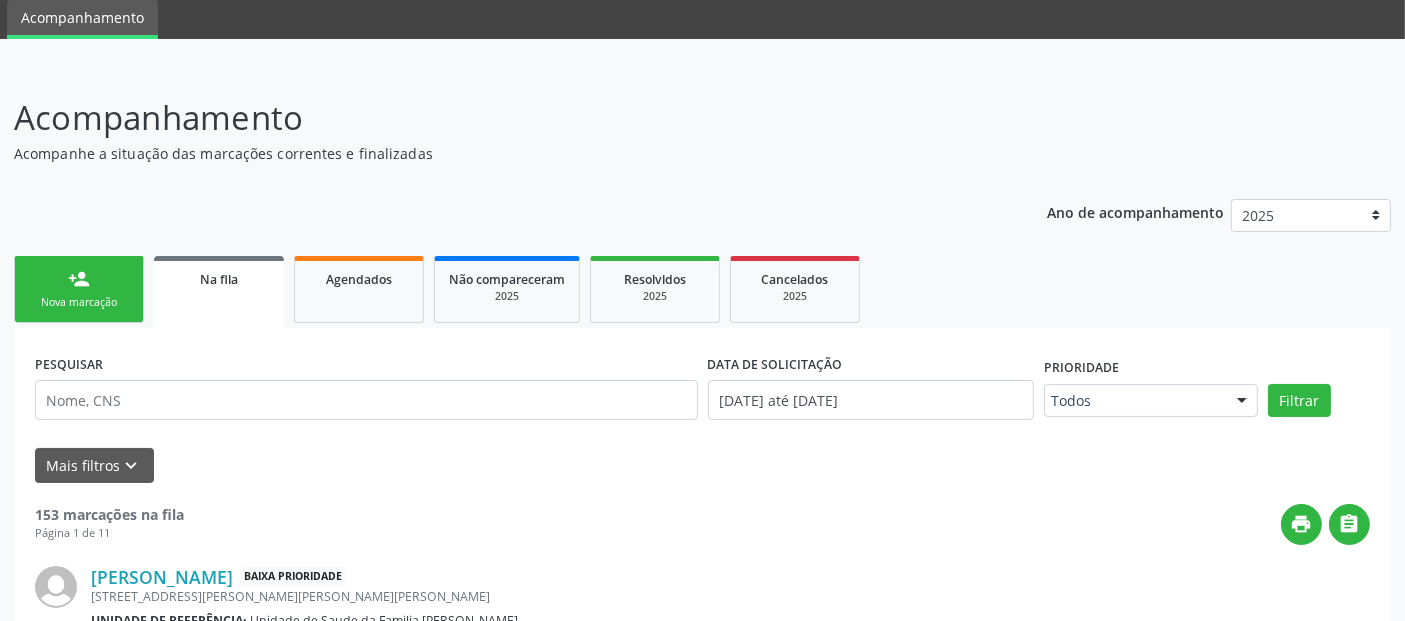 click on "person_add
Nova marcação" at bounding box center (79, 289) 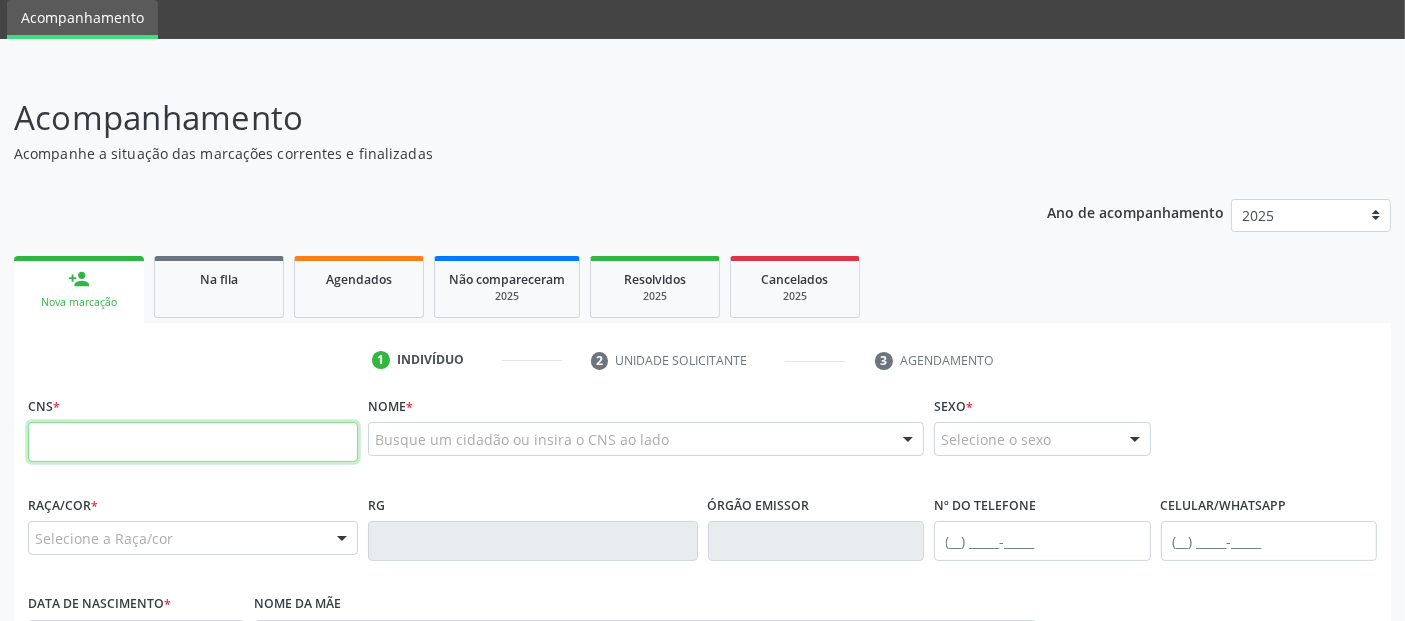 click at bounding box center (193, 442) 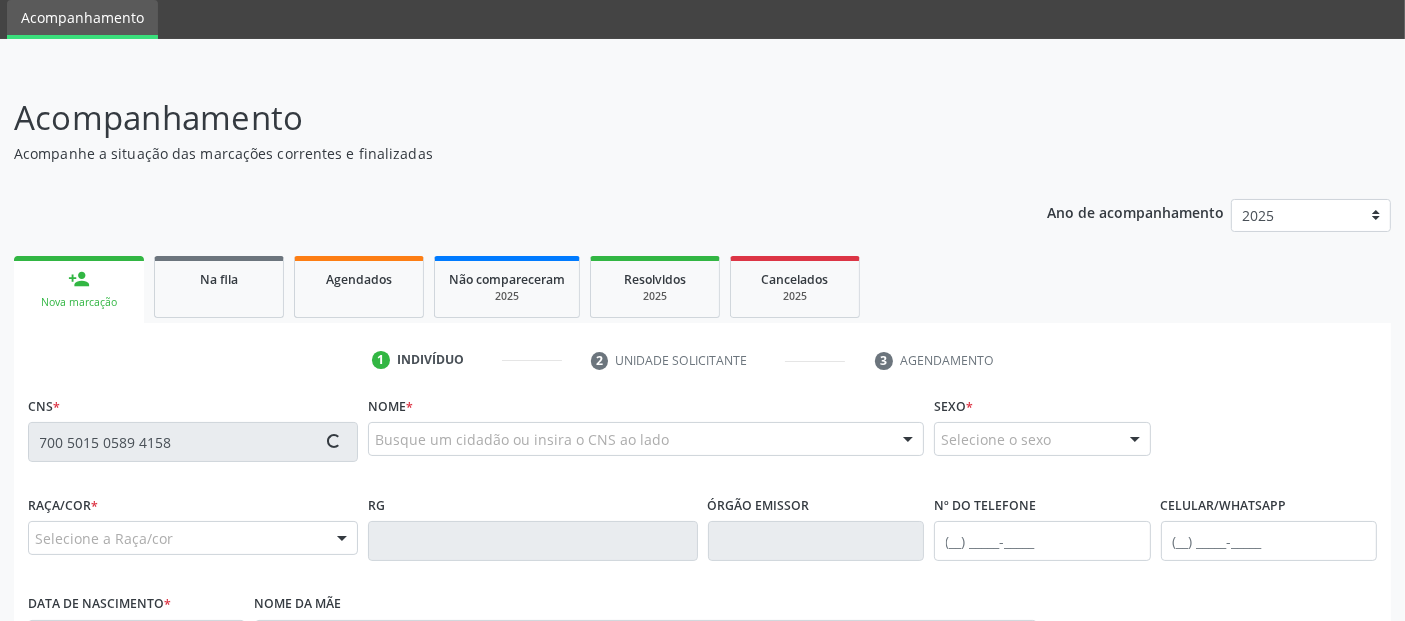 type on "700 5015 0589 4158" 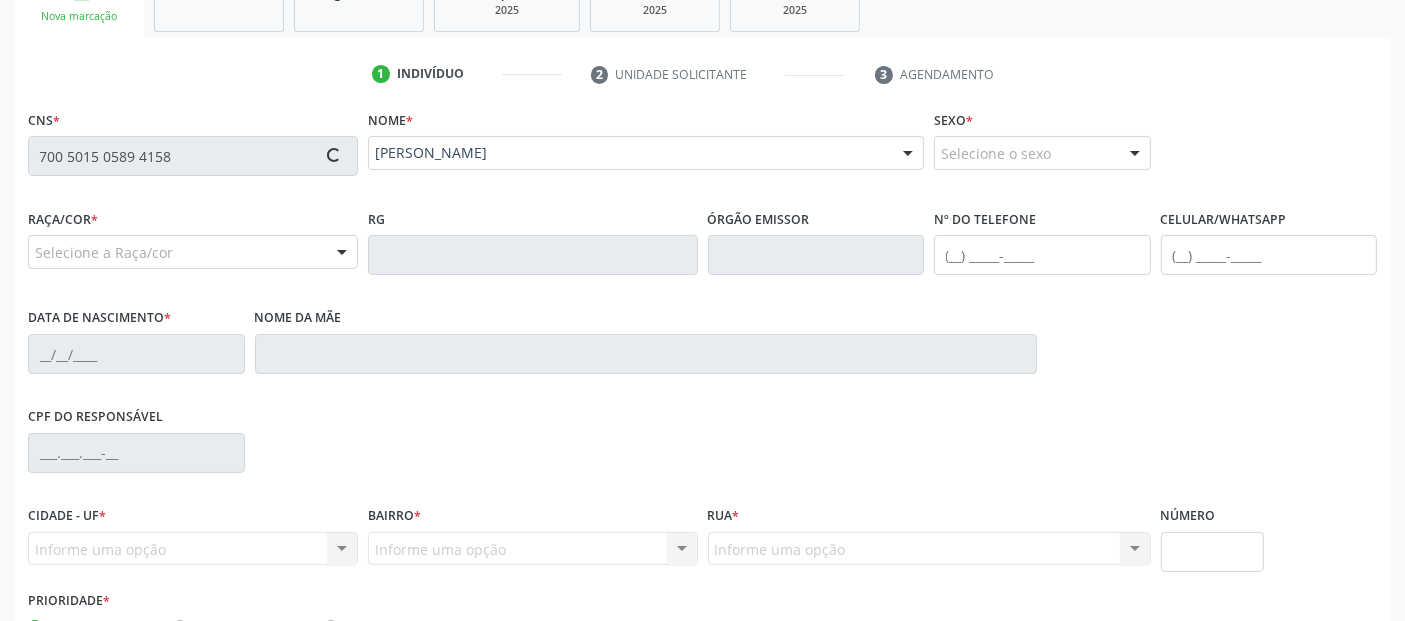 scroll, scrollTop: 372, scrollLeft: 0, axis: vertical 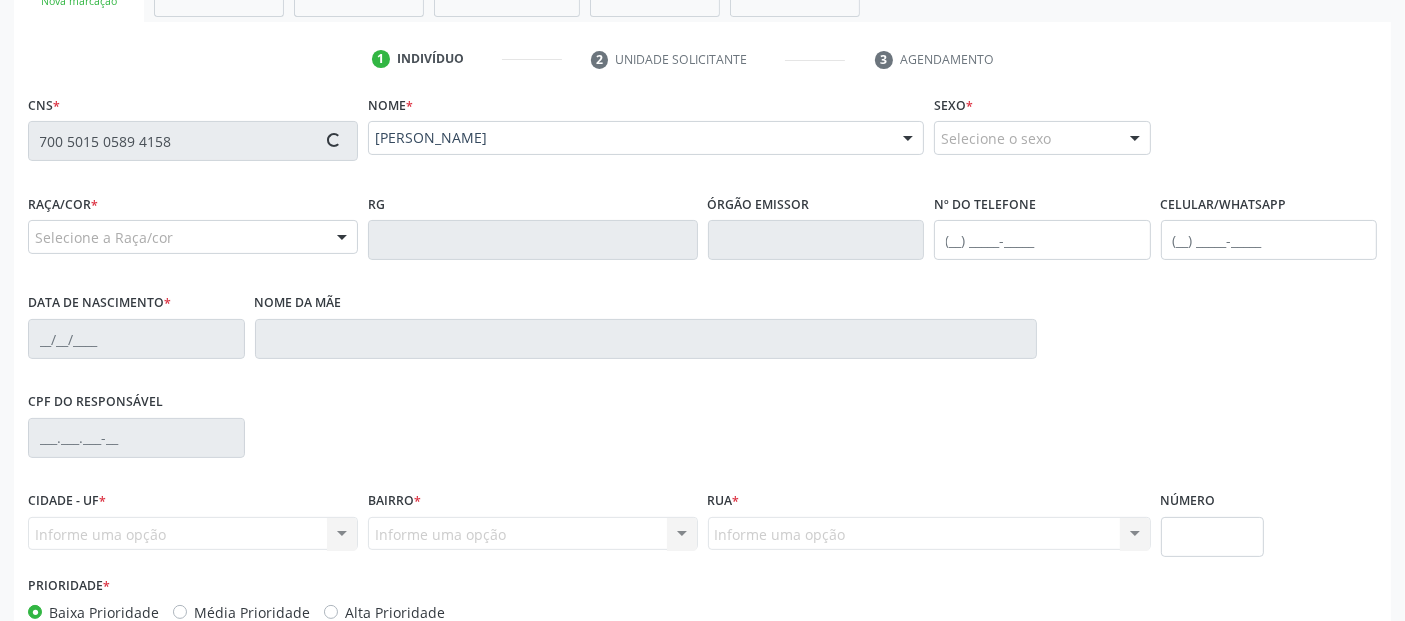 type on "(82) 99102-9955" 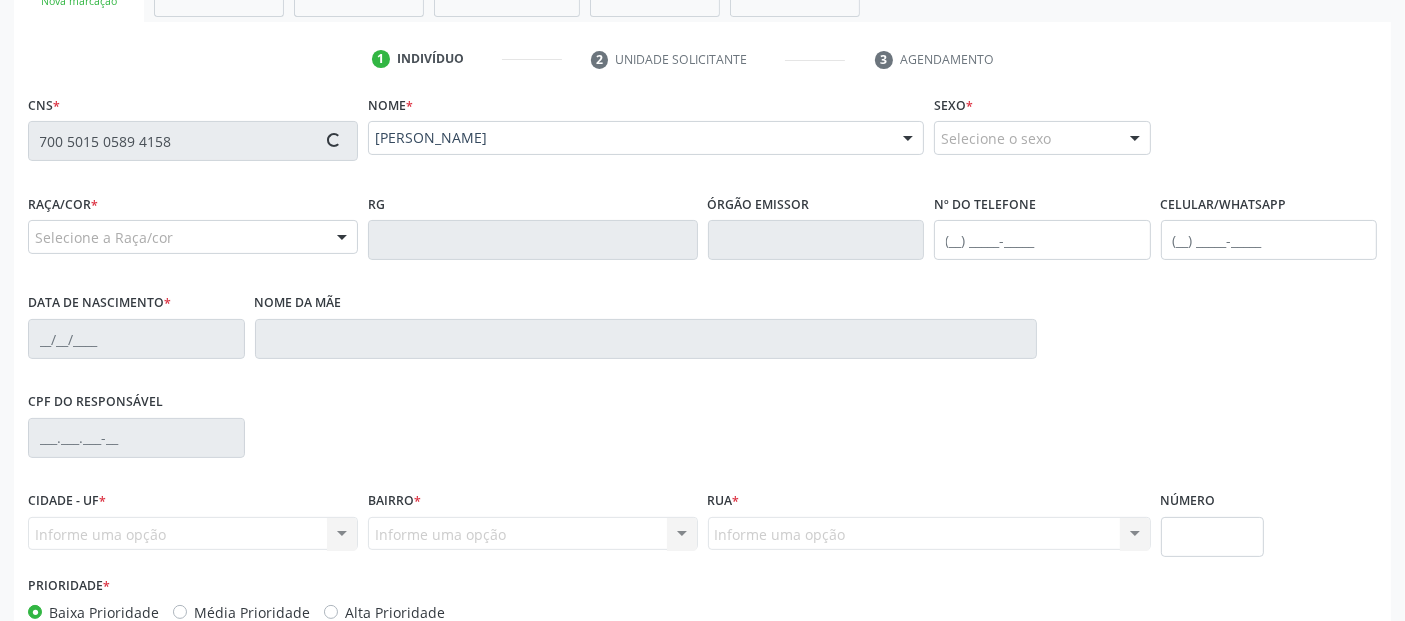 type on "31/07/1956" 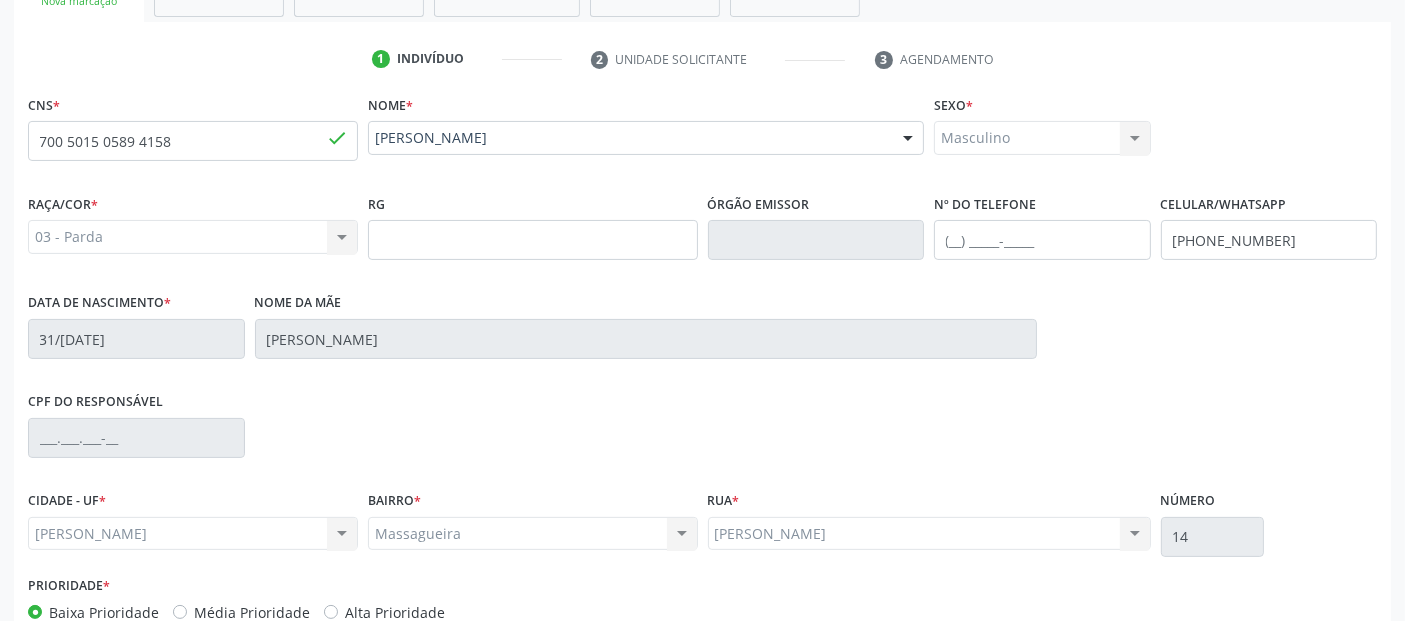 scroll, scrollTop: 489, scrollLeft: 0, axis: vertical 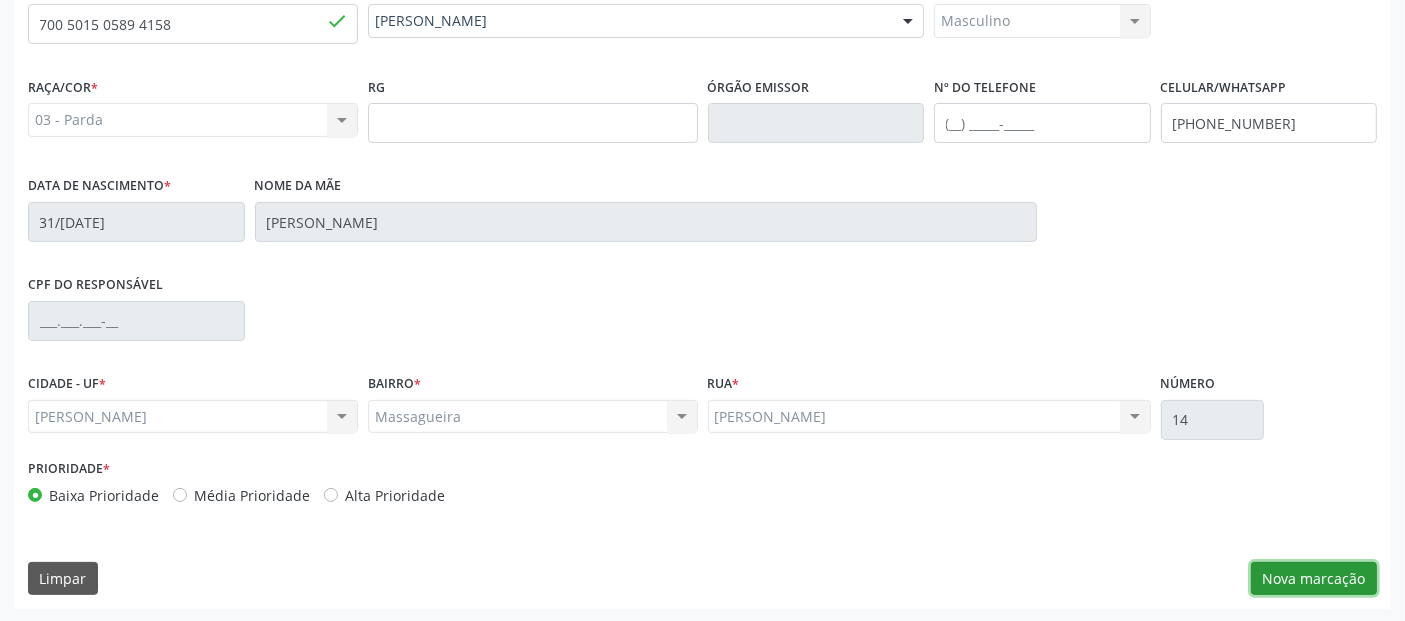 click on "Nova marcação" at bounding box center [1314, 579] 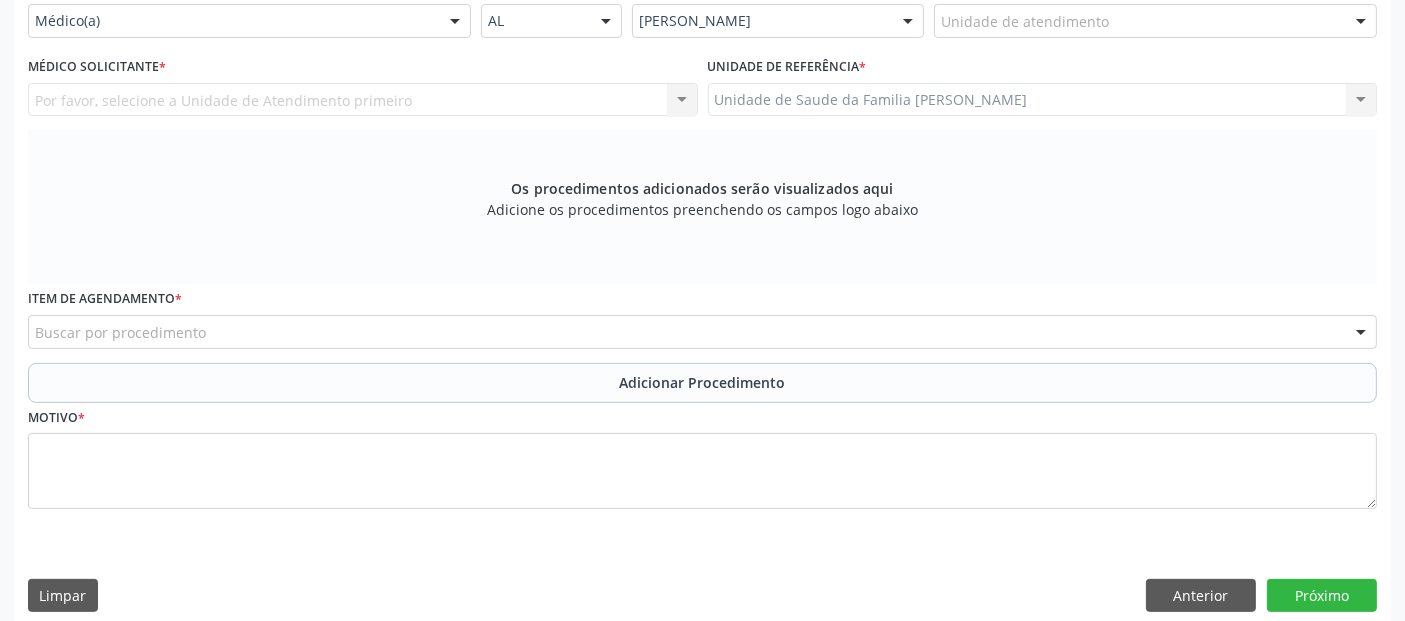 scroll, scrollTop: 346, scrollLeft: 0, axis: vertical 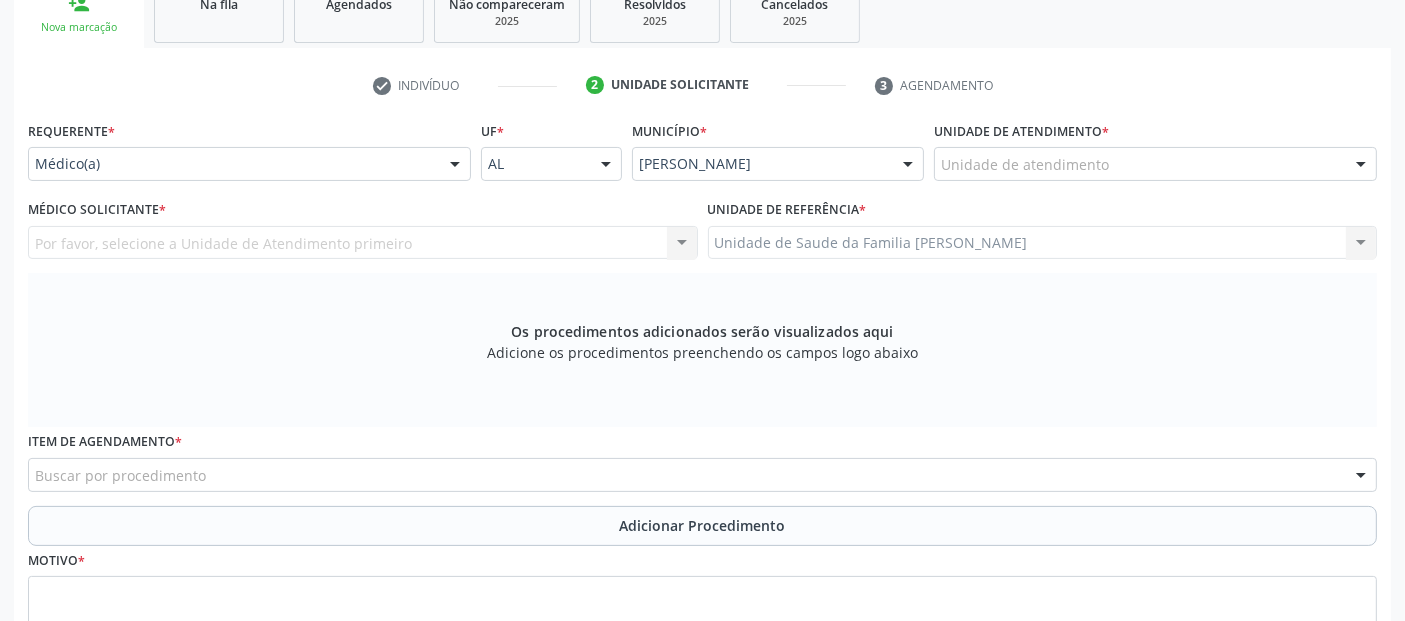 click on "Unidade de atendimento" at bounding box center (1155, 164) 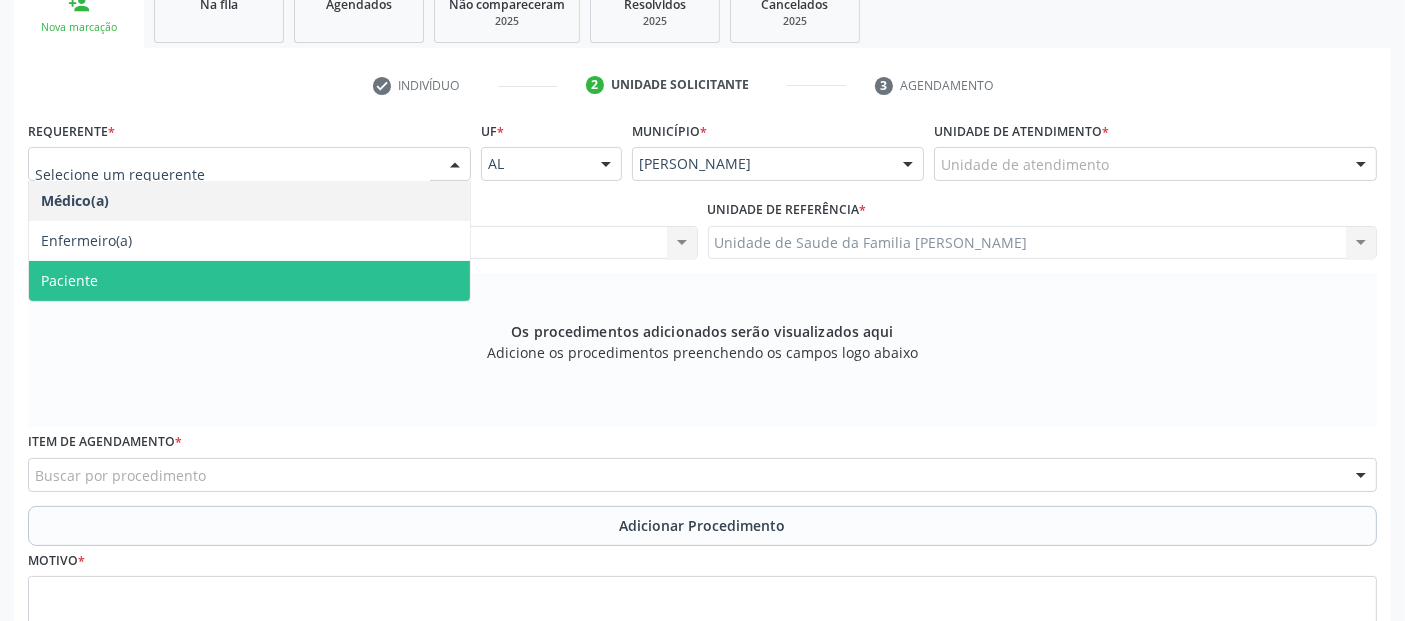 click on "Paciente" at bounding box center (249, 281) 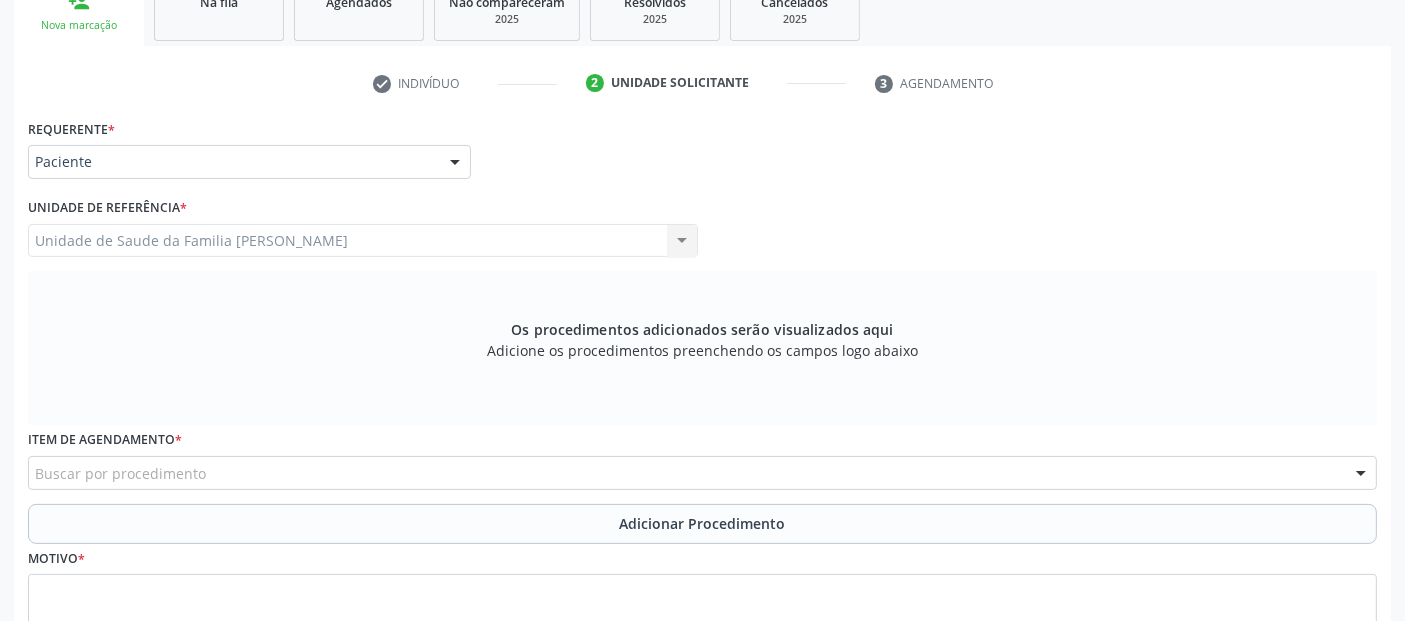scroll, scrollTop: 505, scrollLeft: 0, axis: vertical 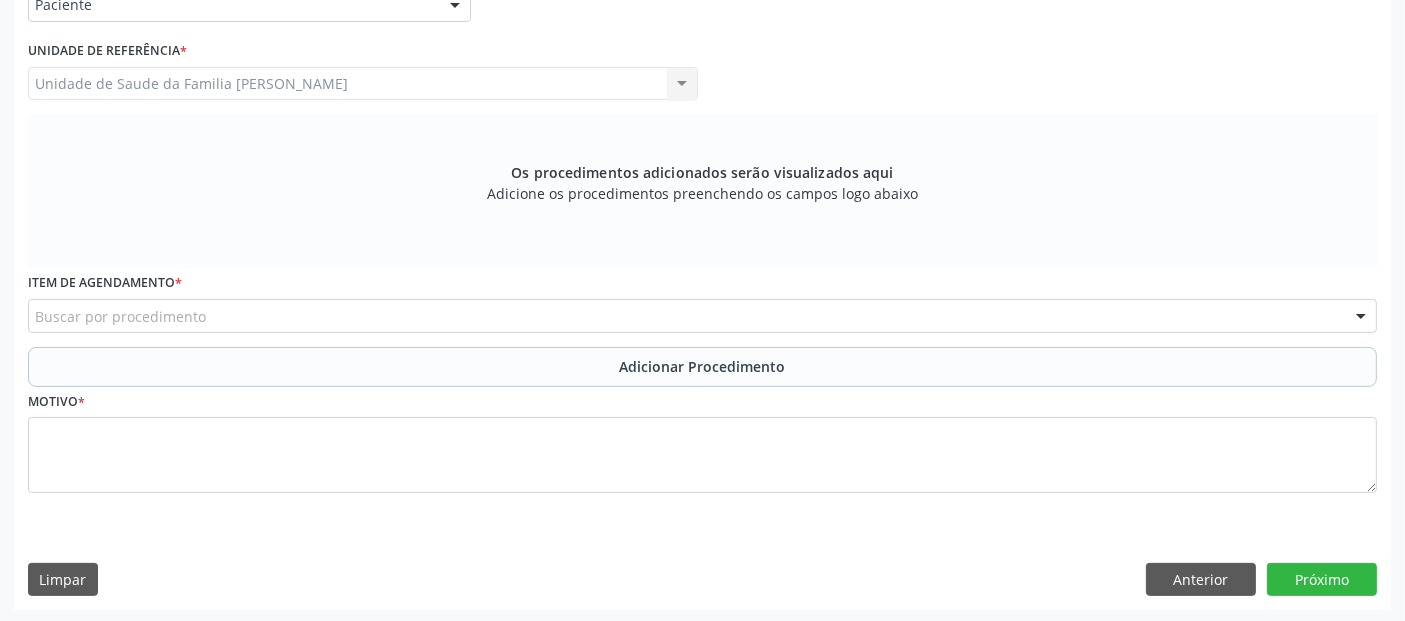 click on "Item de agendamento
*
Buscar por procedimento
0304070076 - .Quimioterapia de Leucemia Linfoide/Linfoblástica Aguda, Leucemia Mieloide Aguda e Leucemia Promielocítica Aguda Na Infância e Adolescência - 1ª Linha - Fase de Manutenção   0604320140 - Abatacepte 125 Mg Injetável (Por Seringa Preenchida)   0604320124 - Abatacepte 250 Mg Injetável (Por Frasco Ampola).   0603050018 - Abciximabe   0406010013 - Abertura de Comunicação Inter-Atrial   0406010021 - Abertura de Estenose Aortica Valvar   0406011265 - Abertura de Estenose Aortica Valvar (Criança e Adolescente)   0406010030 - Abertura de Estenose Pulmonar Valvar   0406011273 - Abertura de Estenose Pulmonar Valvar (Criança e Adolescente)   0301080011 - Abordagem Cognitiva Comportamental do Fumante (Por Atendimento / Paciente)   0307020010 - Acesso A Polpa Dentaria e Medicacao (Por Dente)   0604660030 - Acetazolamida 250 Mg (Por Comprimido)     0604600011 - Acitretina 10 Mg (Por Capsula)" at bounding box center [702, 307] 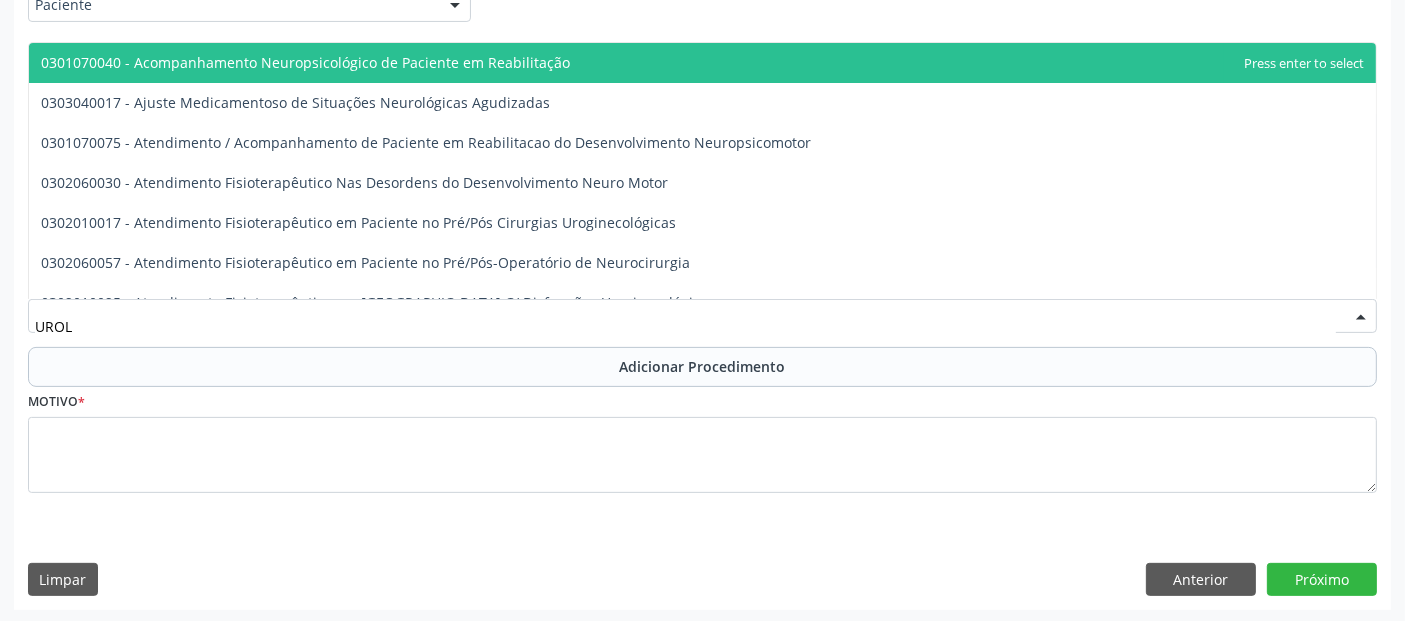 type on "UROLO" 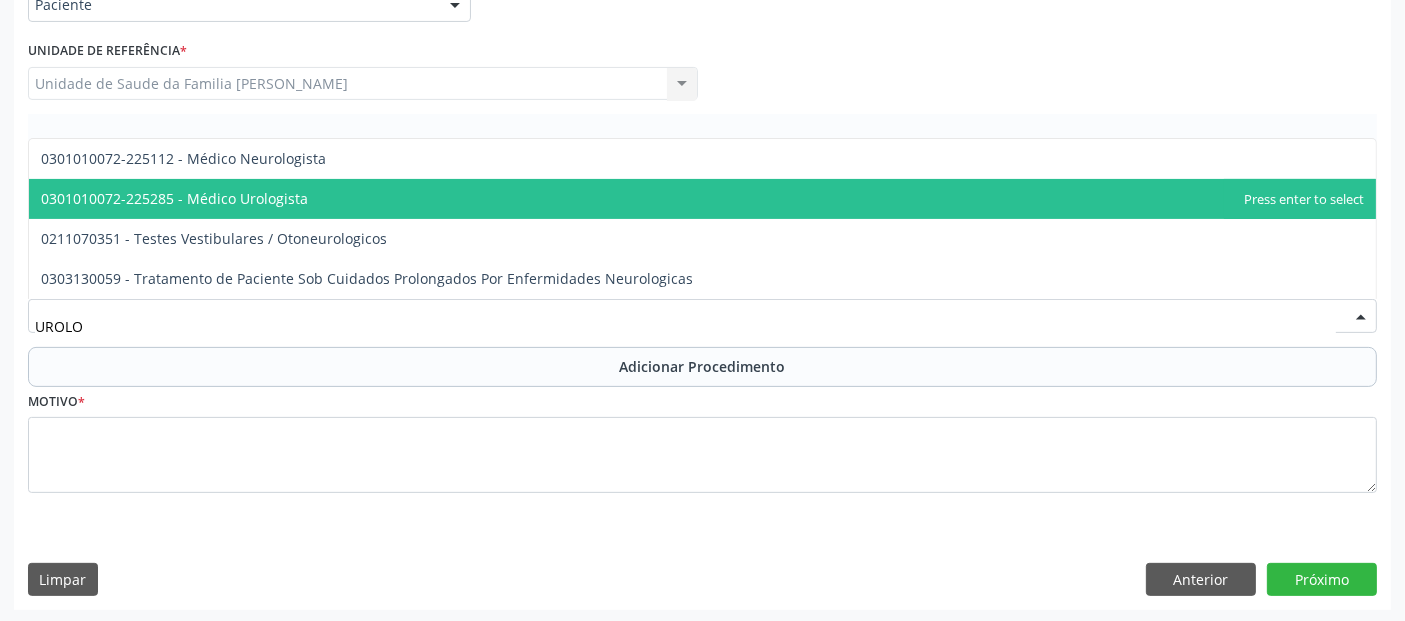 click on "0301010072-225285 - Médico Urologista" at bounding box center (702, 199) 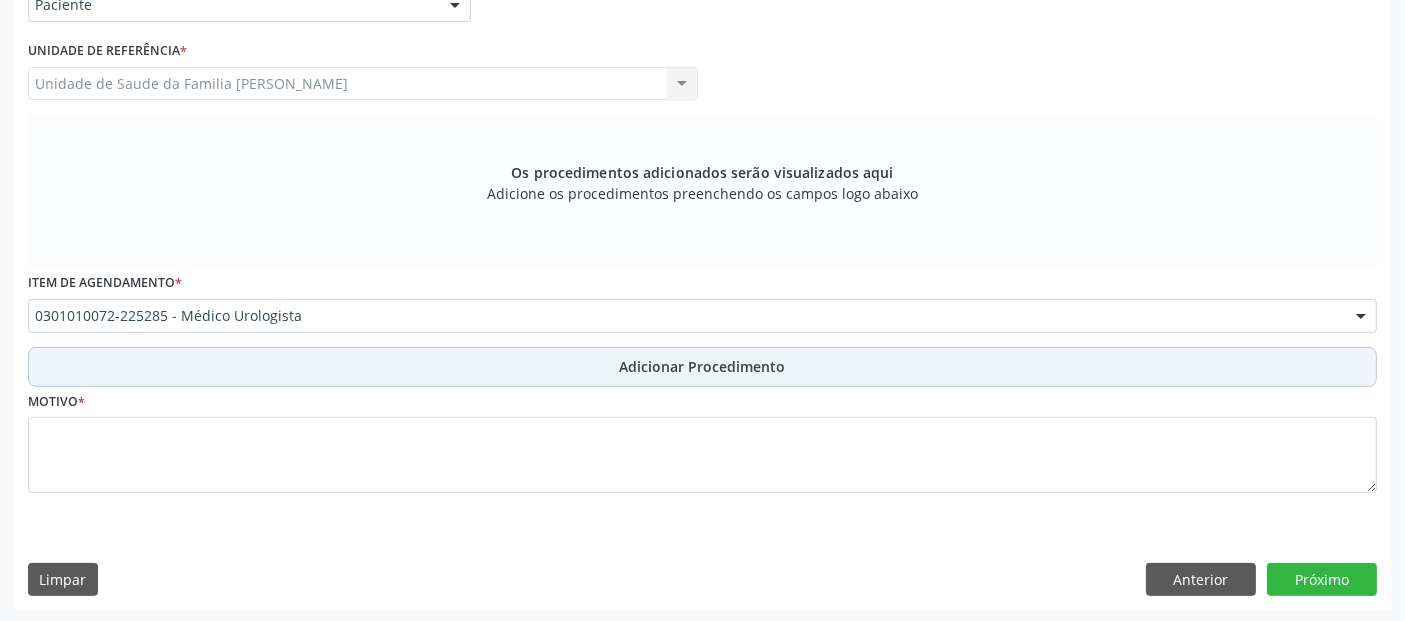 click on "Adicionar Procedimento" at bounding box center (702, 367) 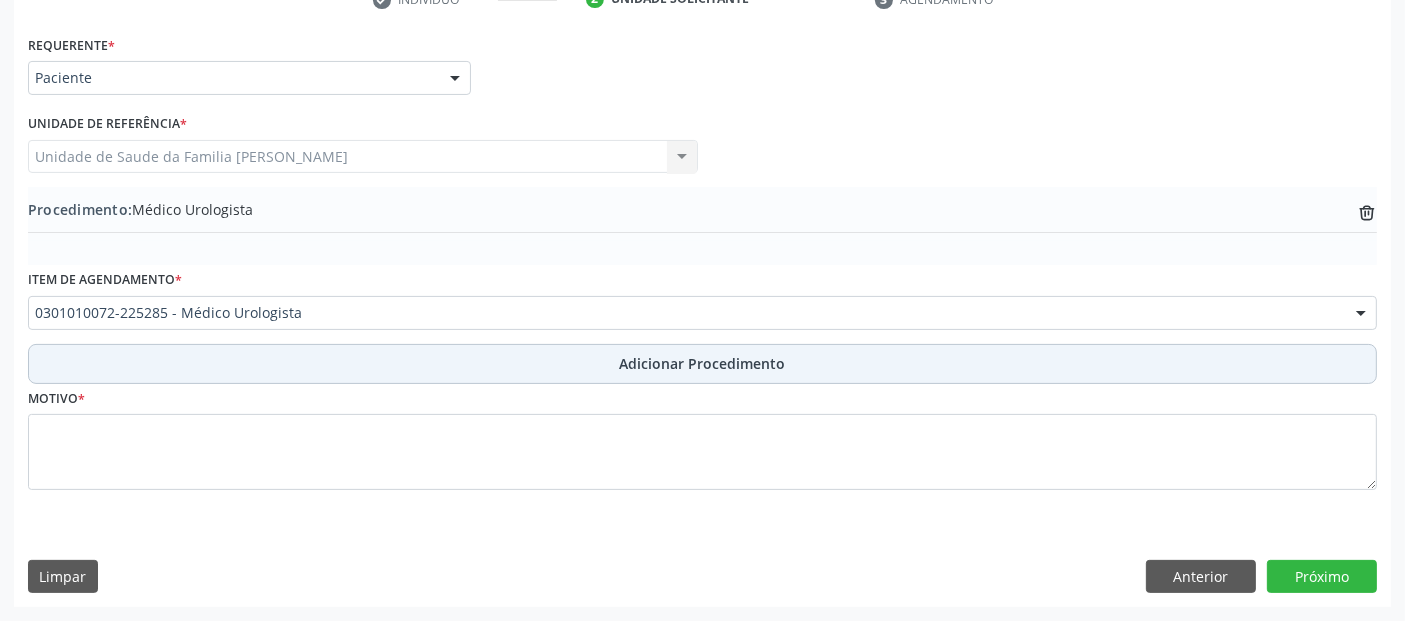 scroll, scrollTop: 429, scrollLeft: 0, axis: vertical 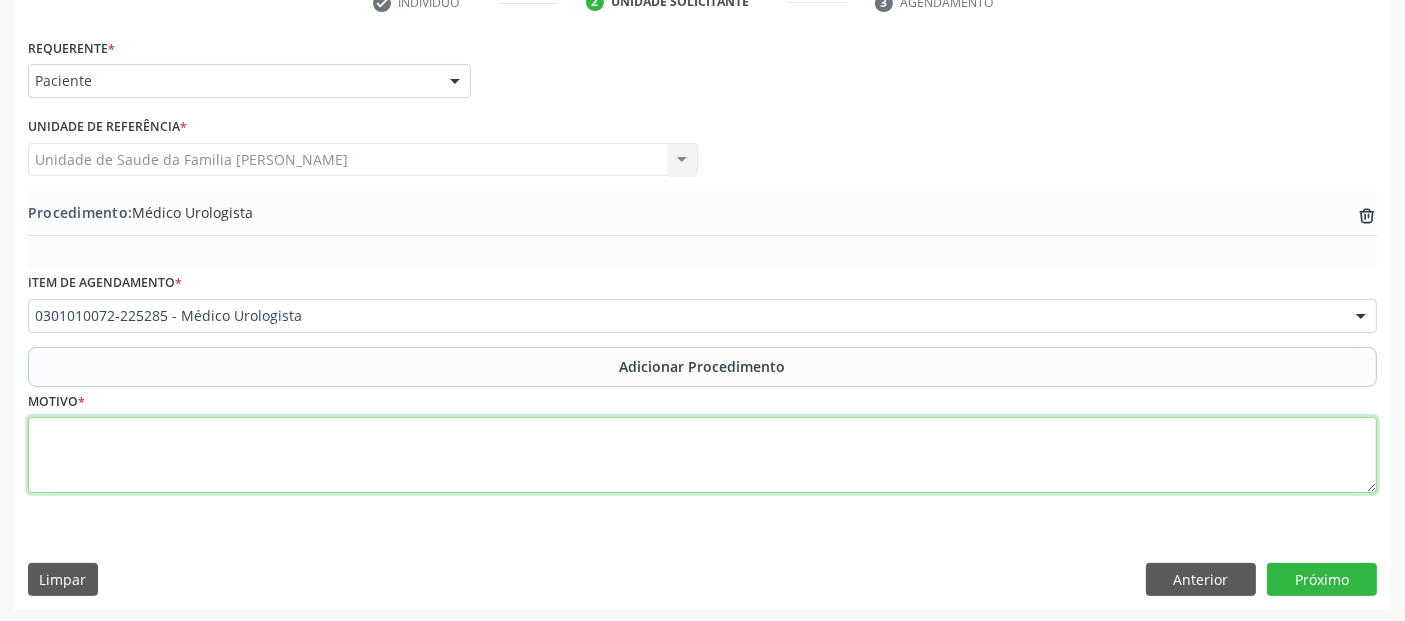 click at bounding box center (702, 455) 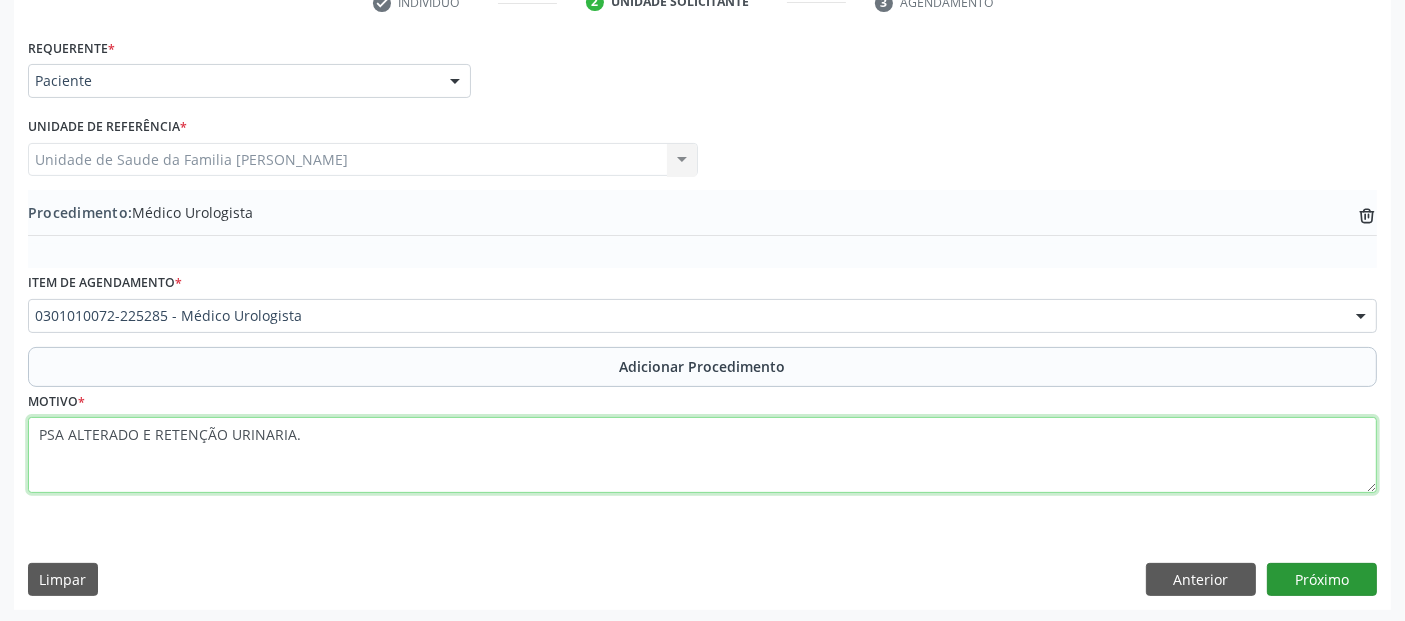 type on "PSA ALTERADO E RETENÇÃO URINARIA." 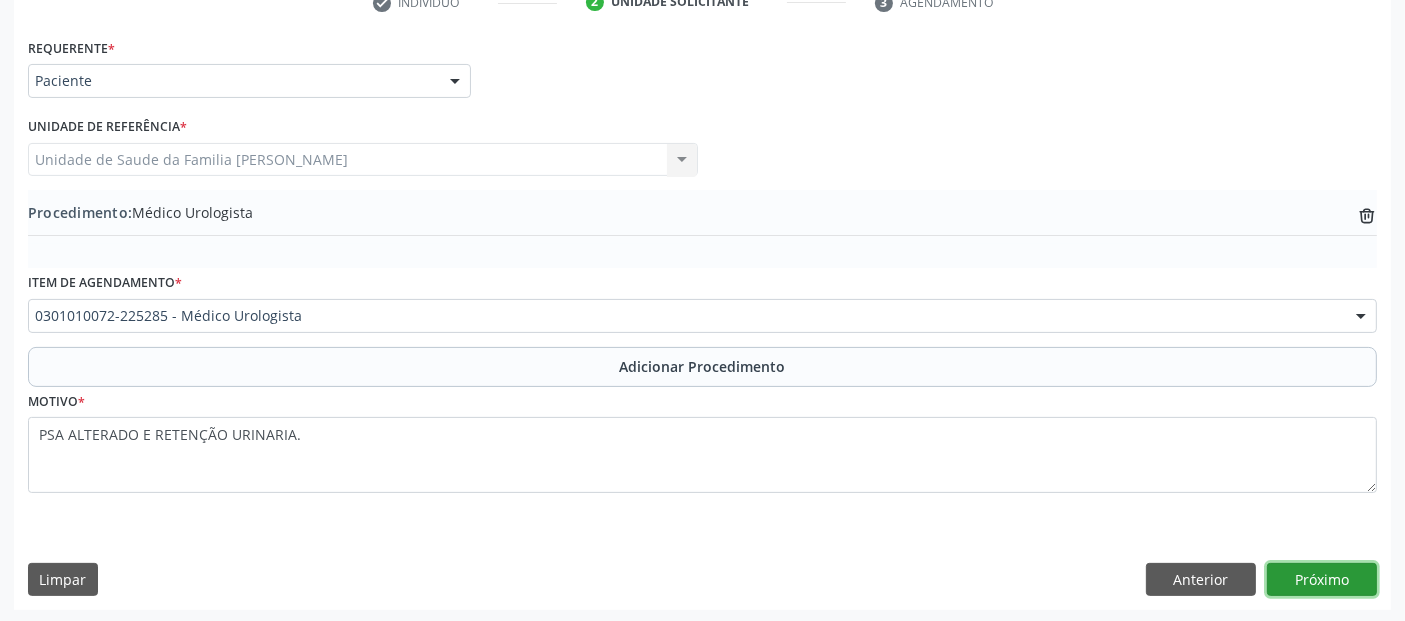 click on "Próximo" at bounding box center (1322, 580) 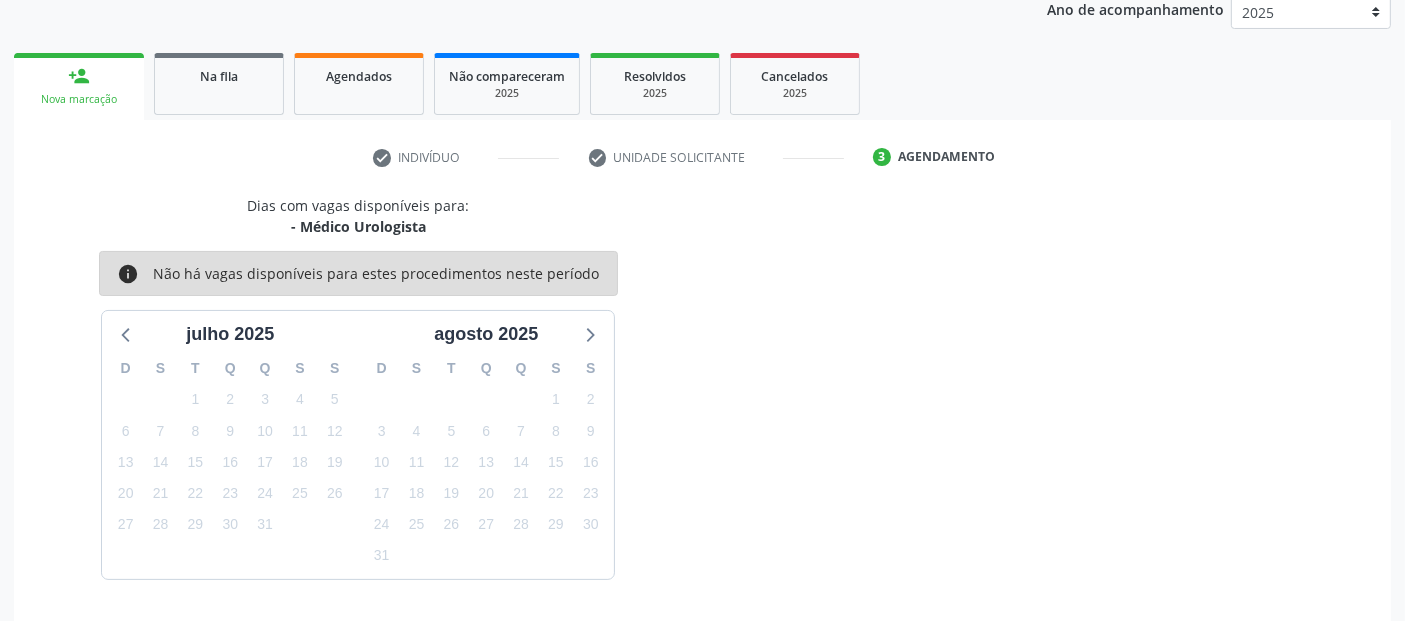 scroll, scrollTop: 333, scrollLeft: 0, axis: vertical 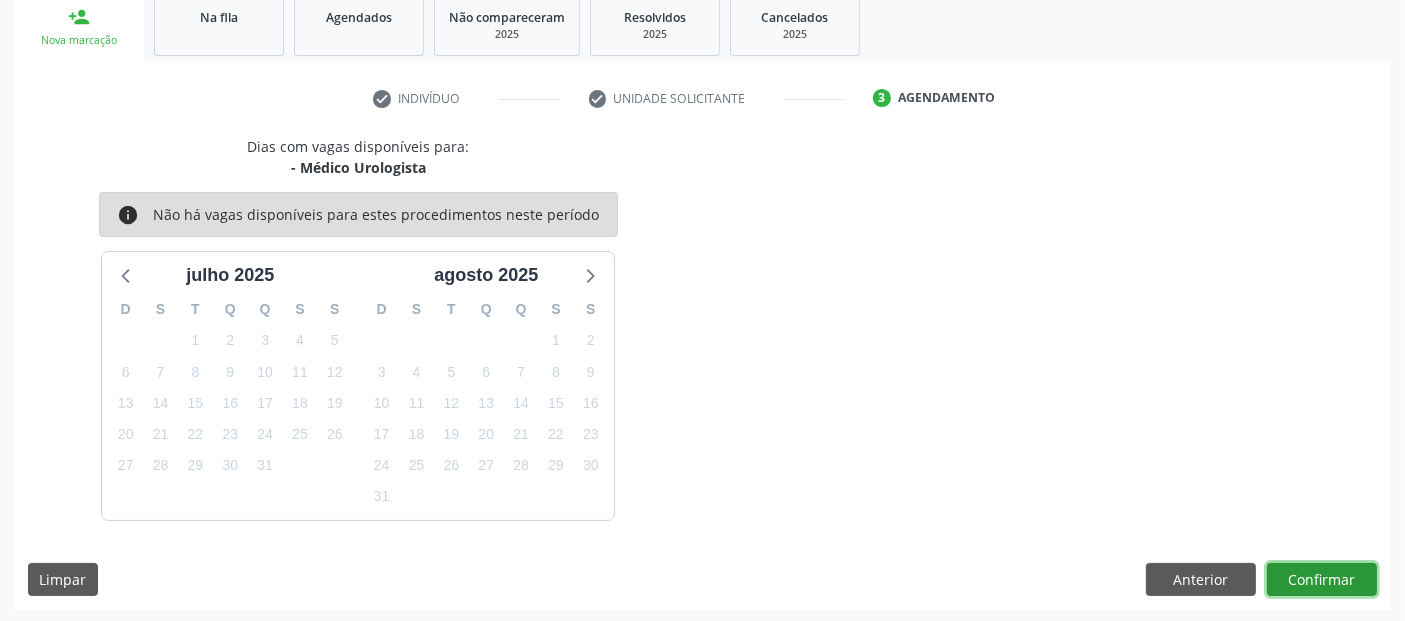 click on "Confirmar" at bounding box center [1322, 580] 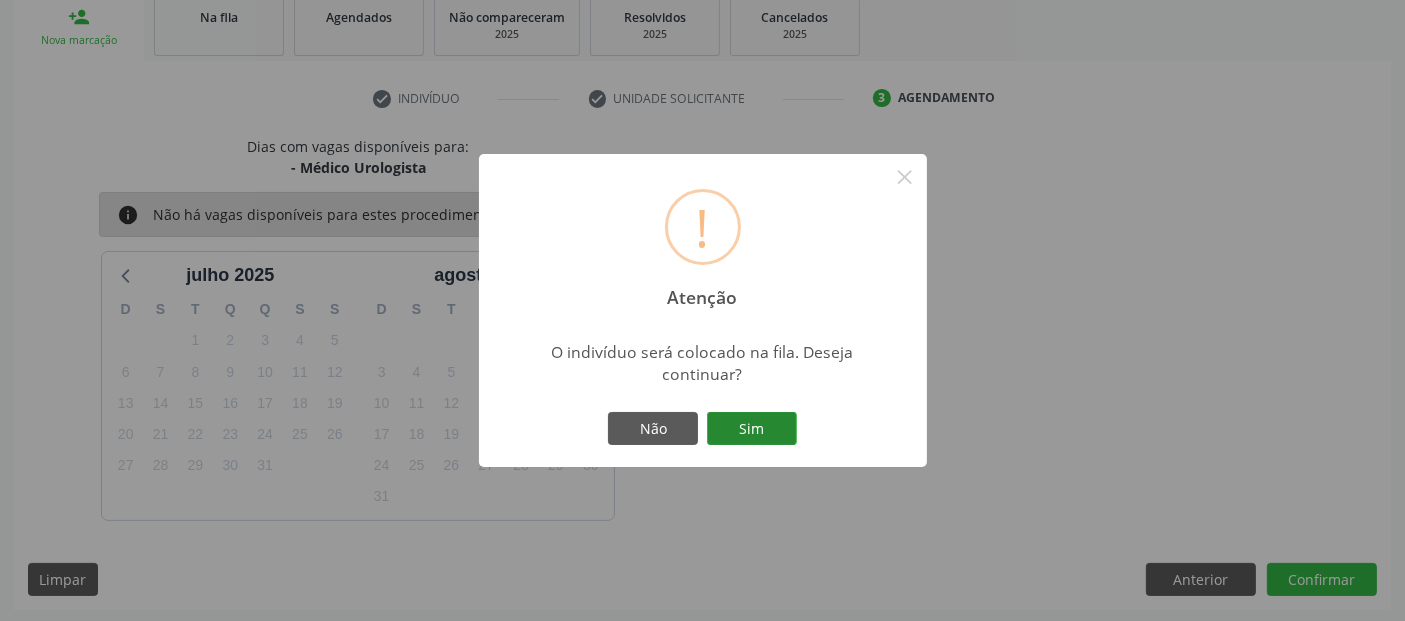click on "Sim" at bounding box center [752, 429] 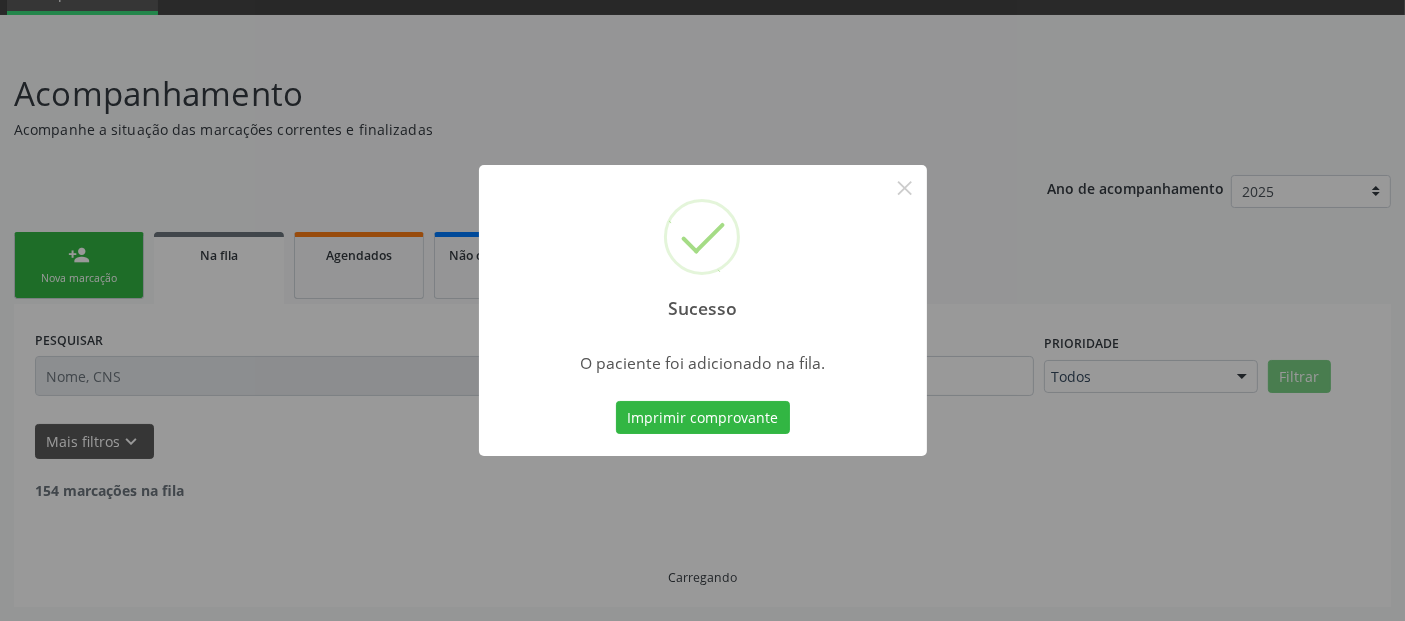 scroll, scrollTop: 71, scrollLeft: 0, axis: vertical 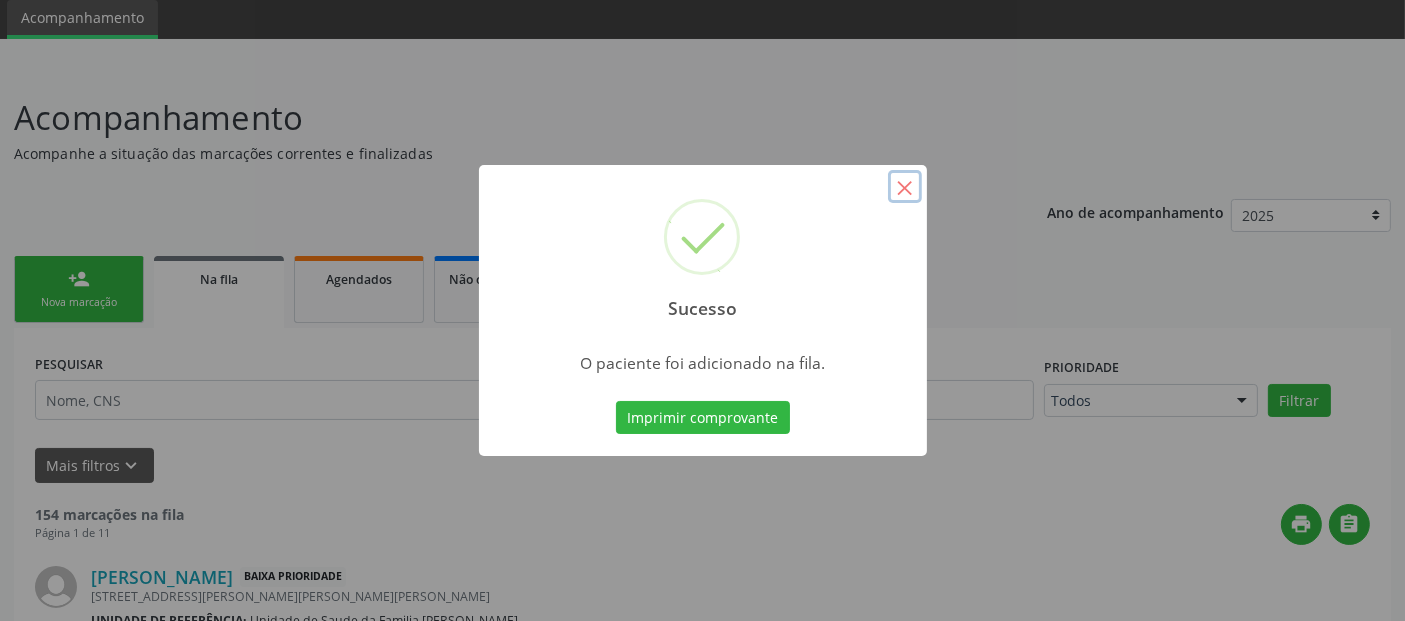 click on "×" at bounding box center (905, 187) 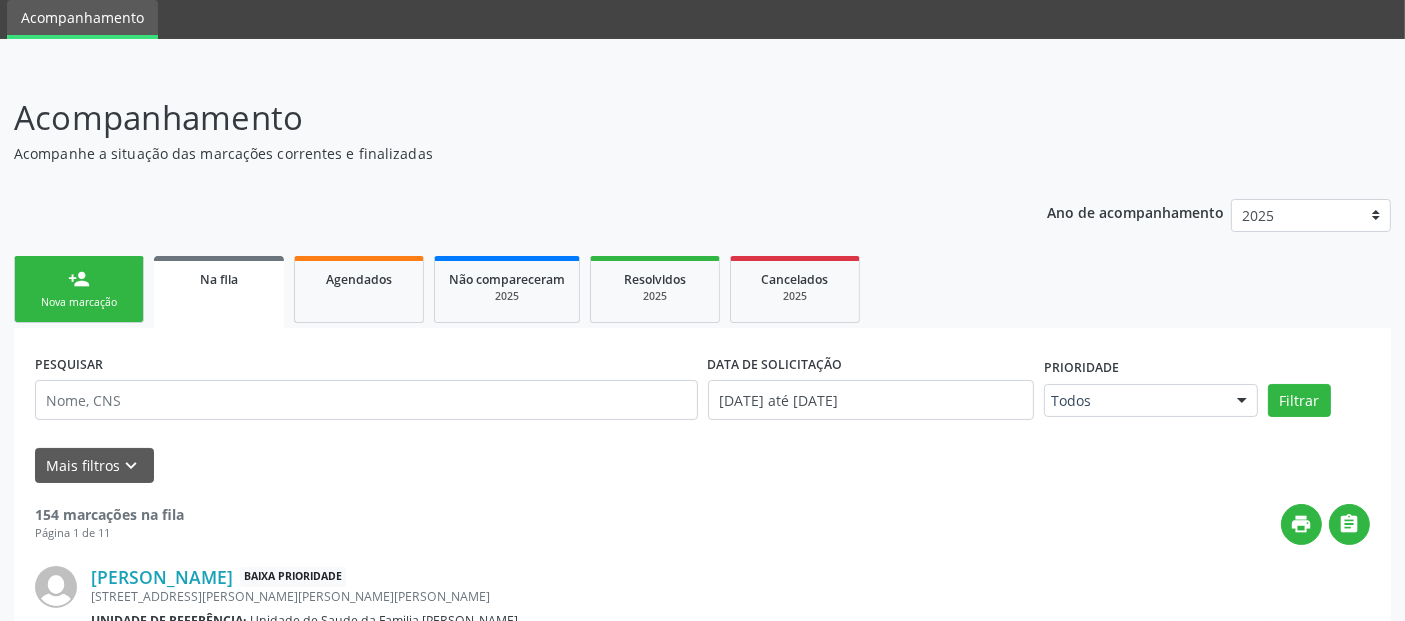 click on "person_add
Nova marcação" at bounding box center [79, 289] 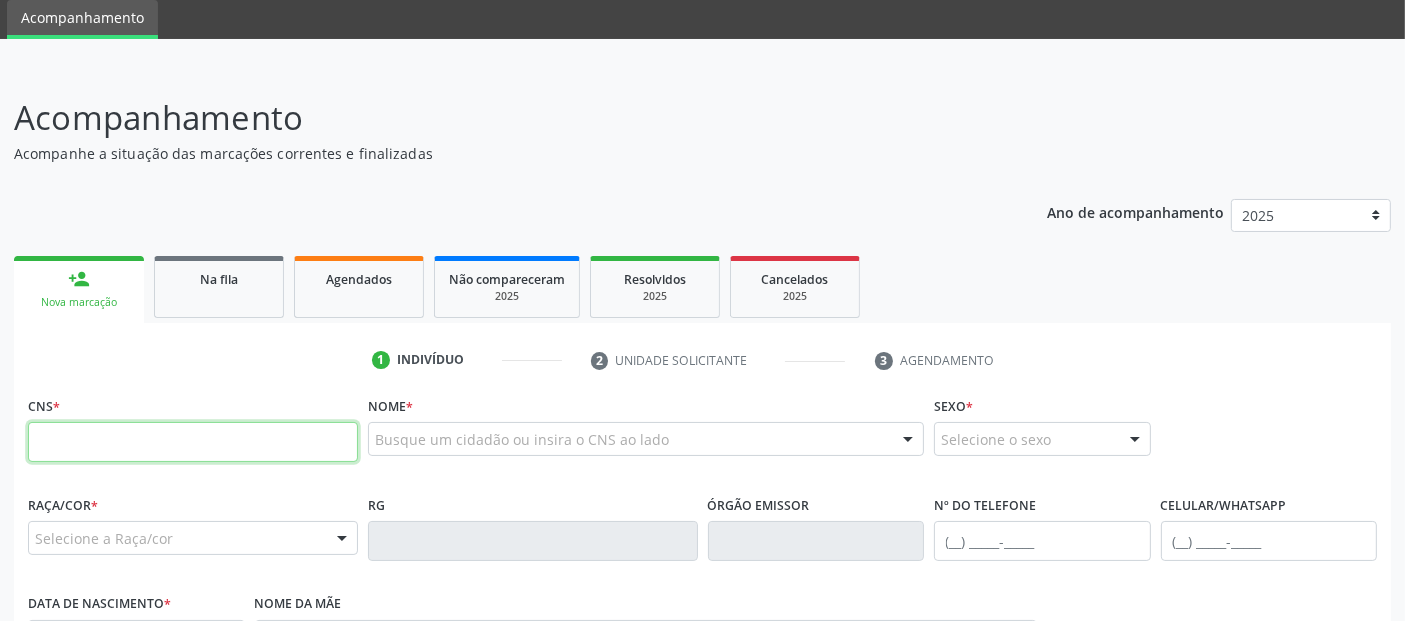 click at bounding box center (193, 442) 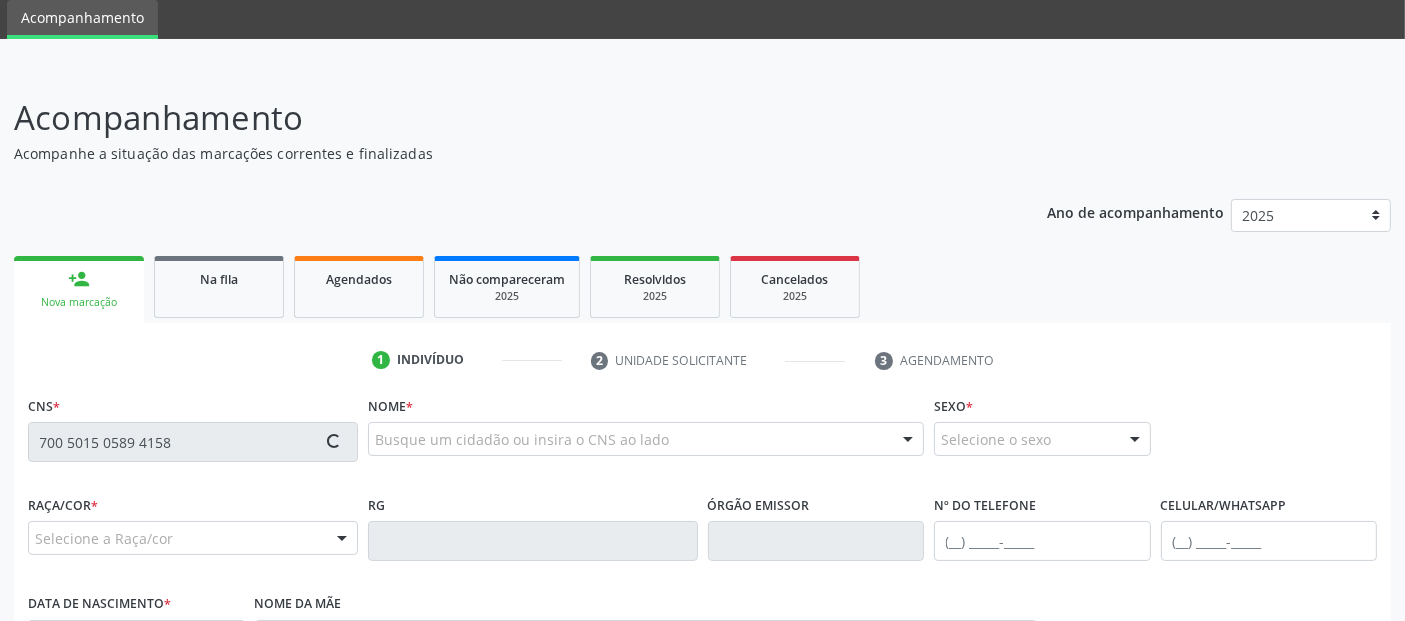 type on "700 5015 0589 4158" 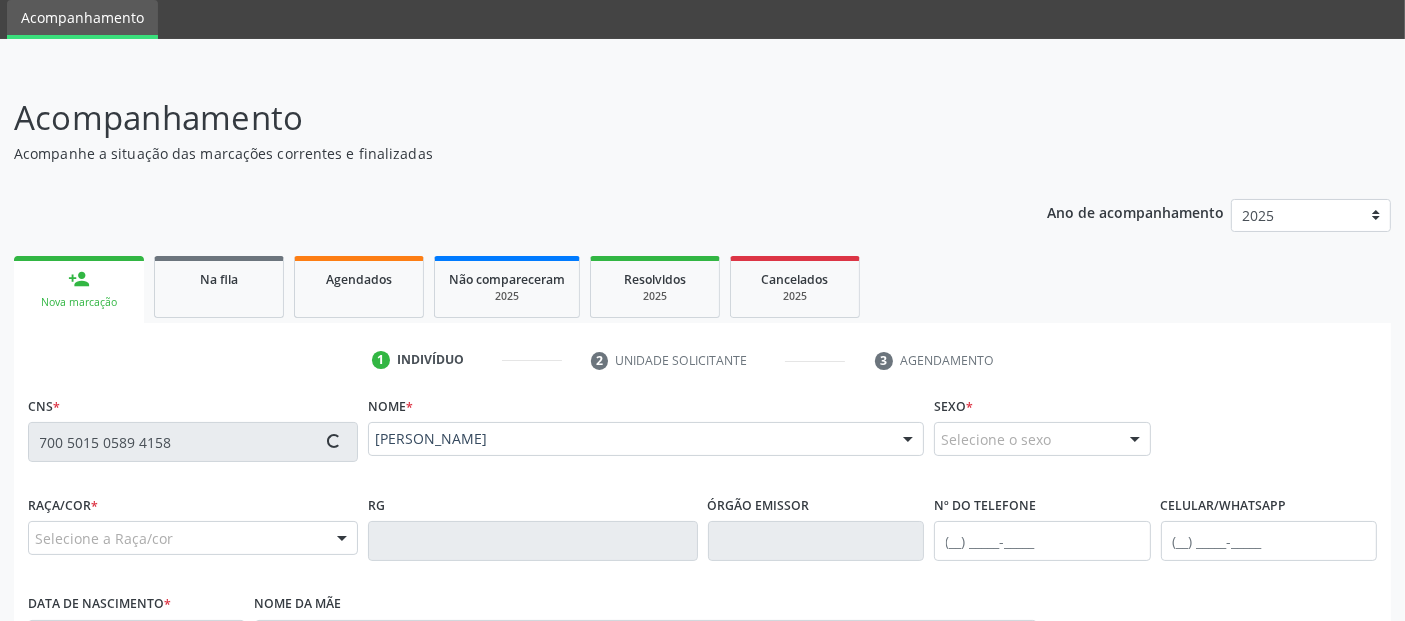 type on "(82) 99102-9955" 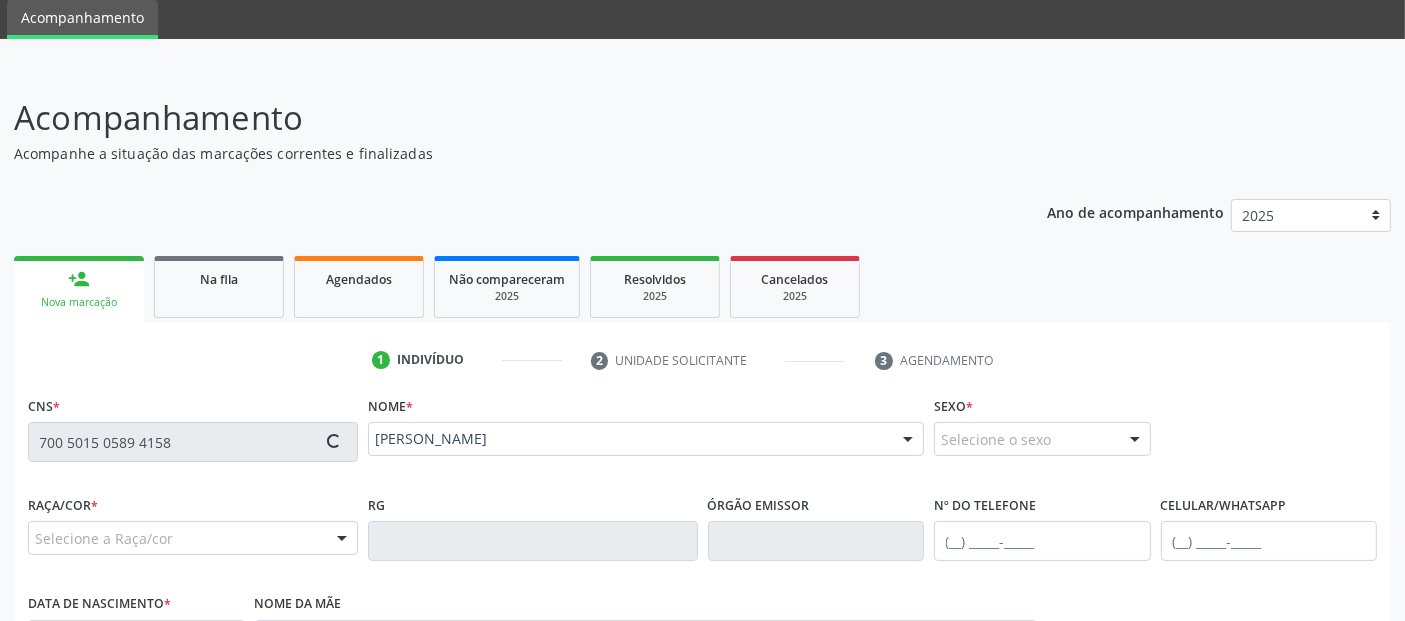 type on "31/07/1956" 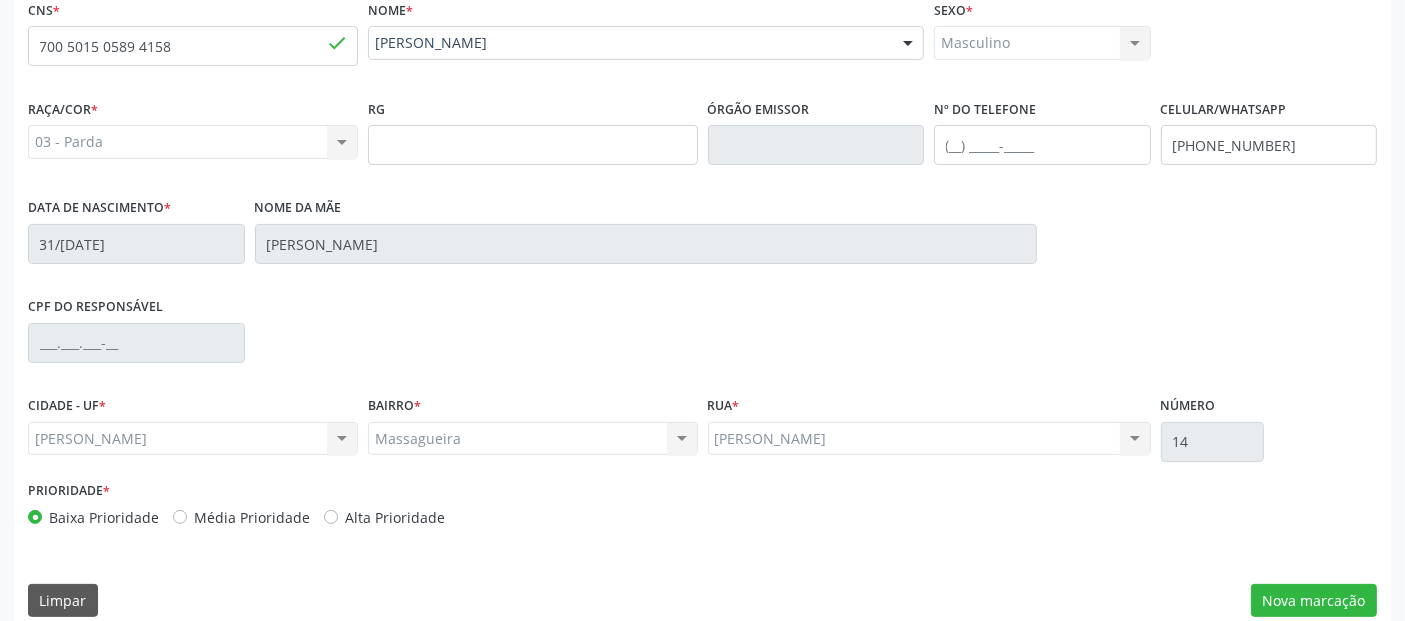 scroll, scrollTop: 489, scrollLeft: 0, axis: vertical 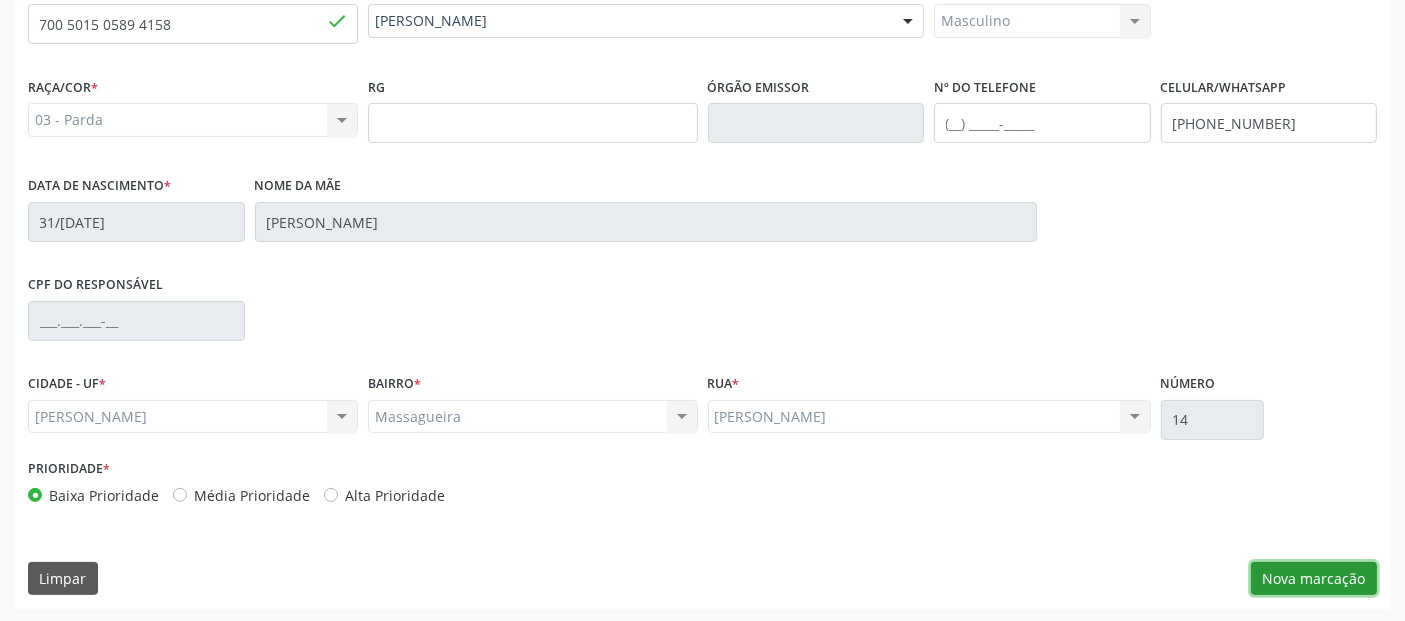 click on "Nova marcação" at bounding box center [1314, 579] 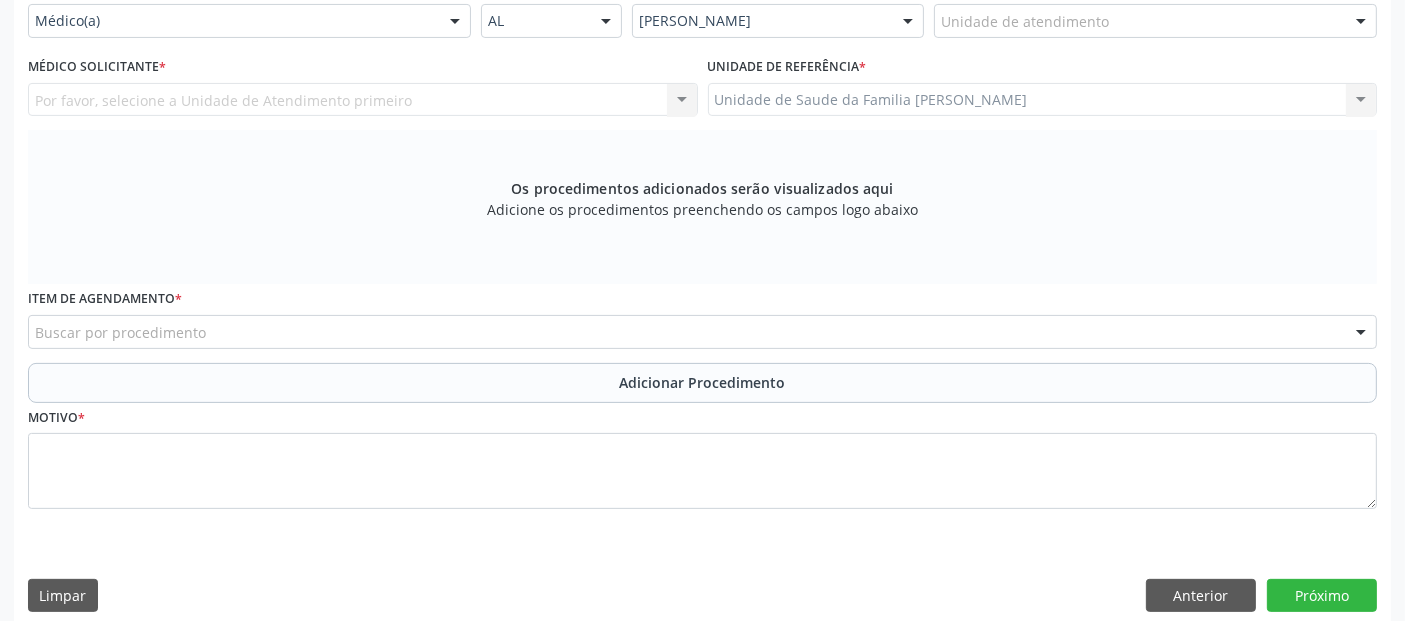 scroll, scrollTop: 287, scrollLeft: 0, axis: vertical 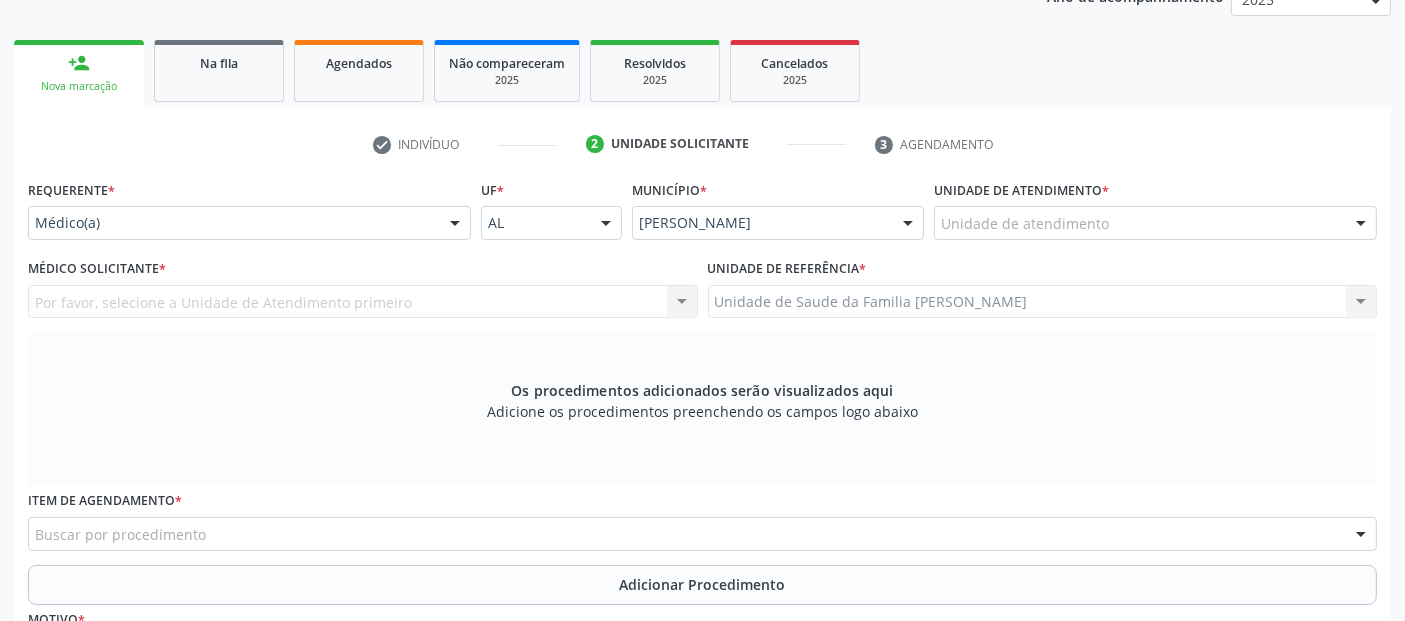 click on "Unidade de atendimento" at bounding box center [1155, 223] 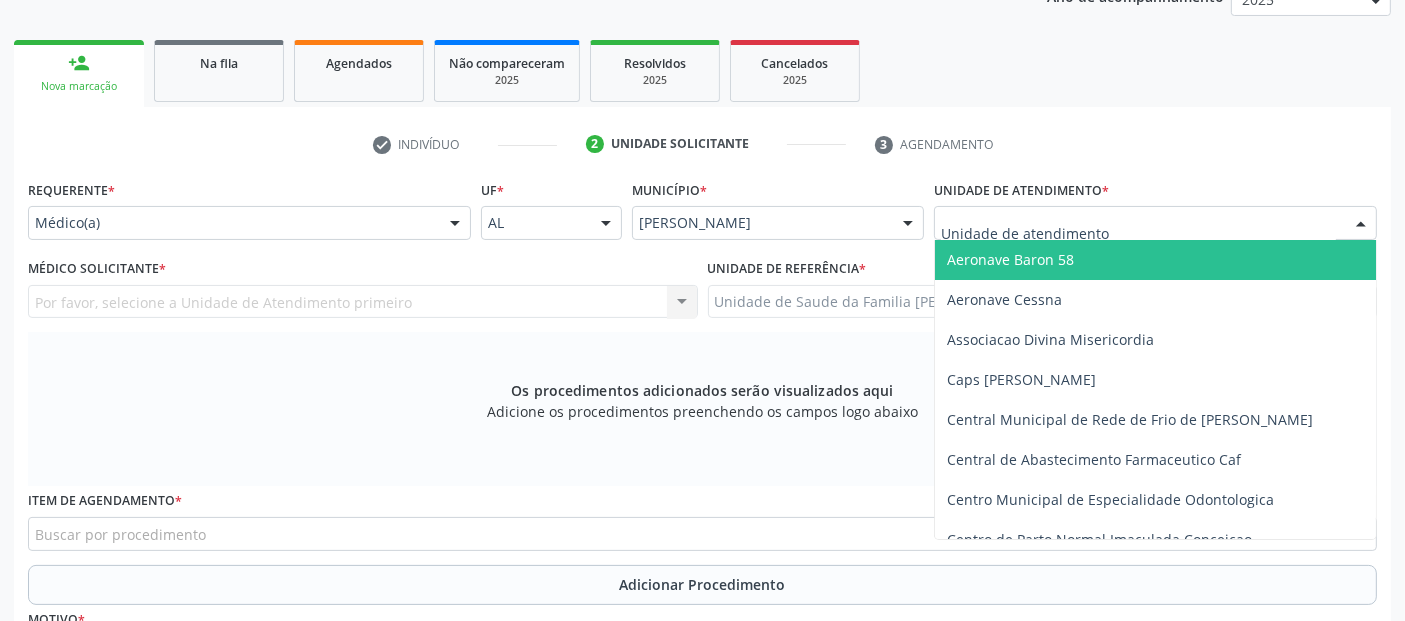 click on "Médico(a)" at bounding box center [249, 223] 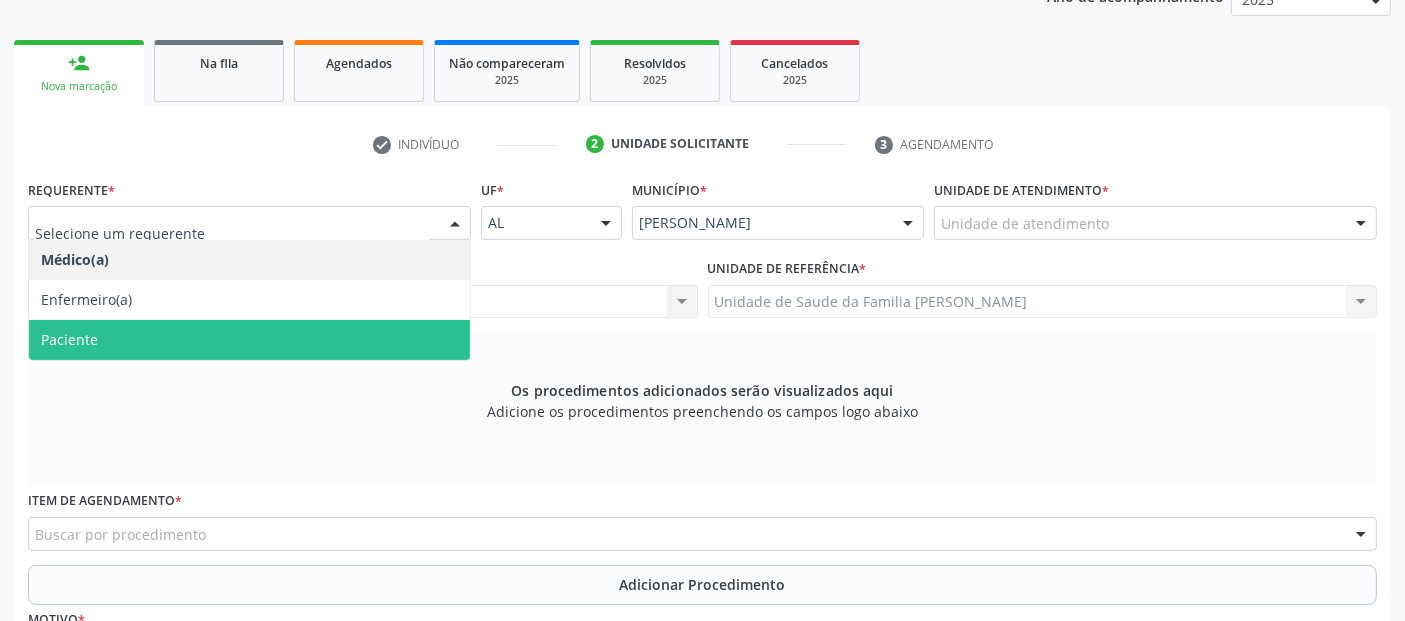 click on "Paciente" at bounding box center (69, 339) 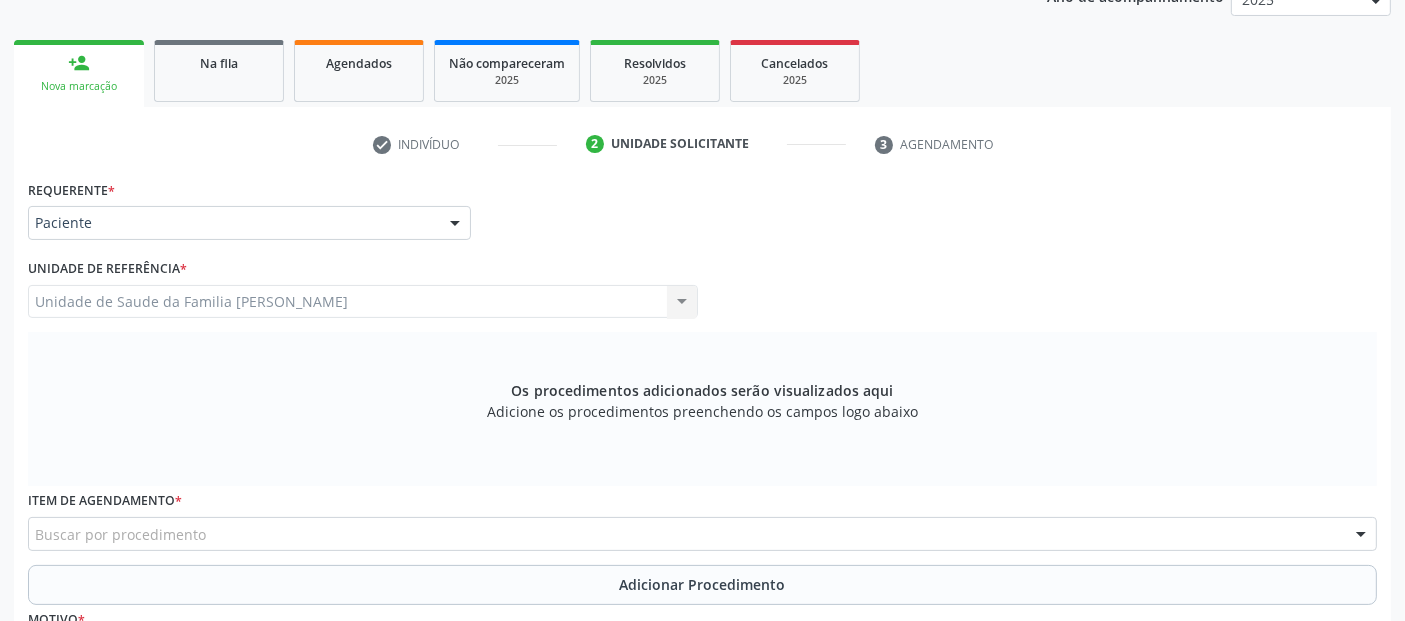 click on "Unidade de referência
*
Unidade de Saude da Familia Massagueira         Unidade de Saude da Familia Massagueira
Nenhum resultado encontrado para: "   "
Não há nenhuma opção para ser exibida." at bounding box center [363, 293] 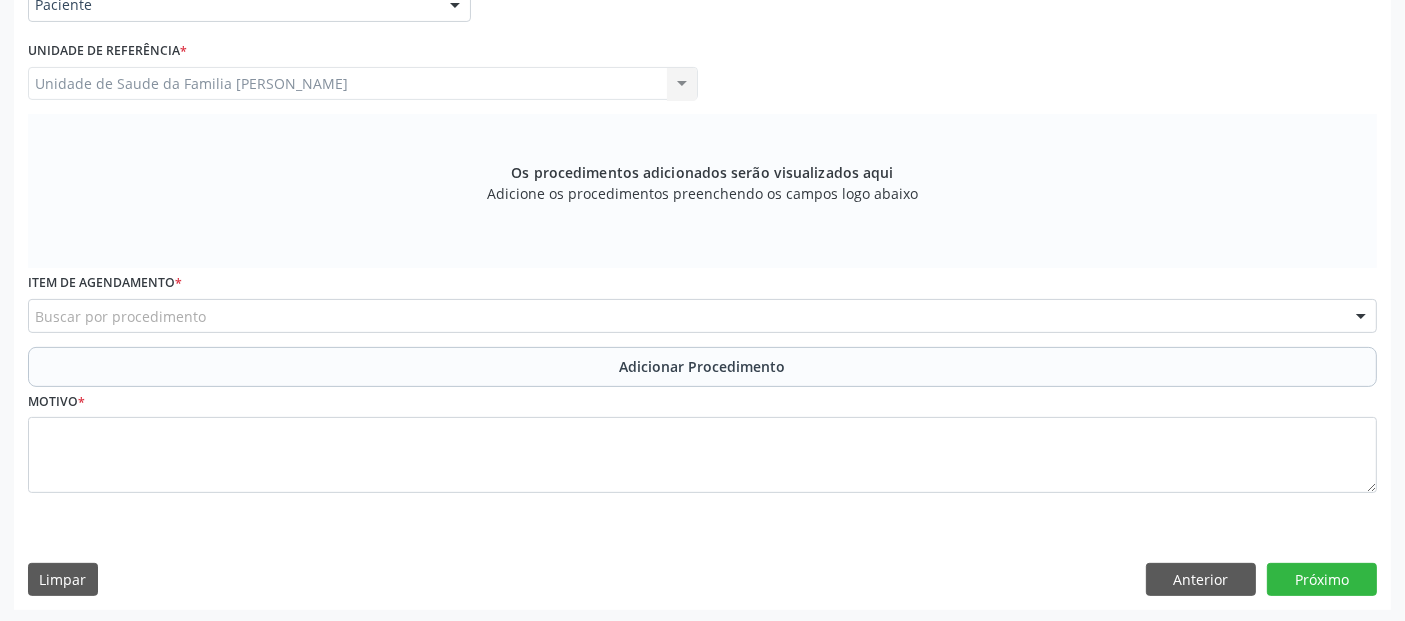 click on "Buscar por procedimento" at bounding box center (702, 316) 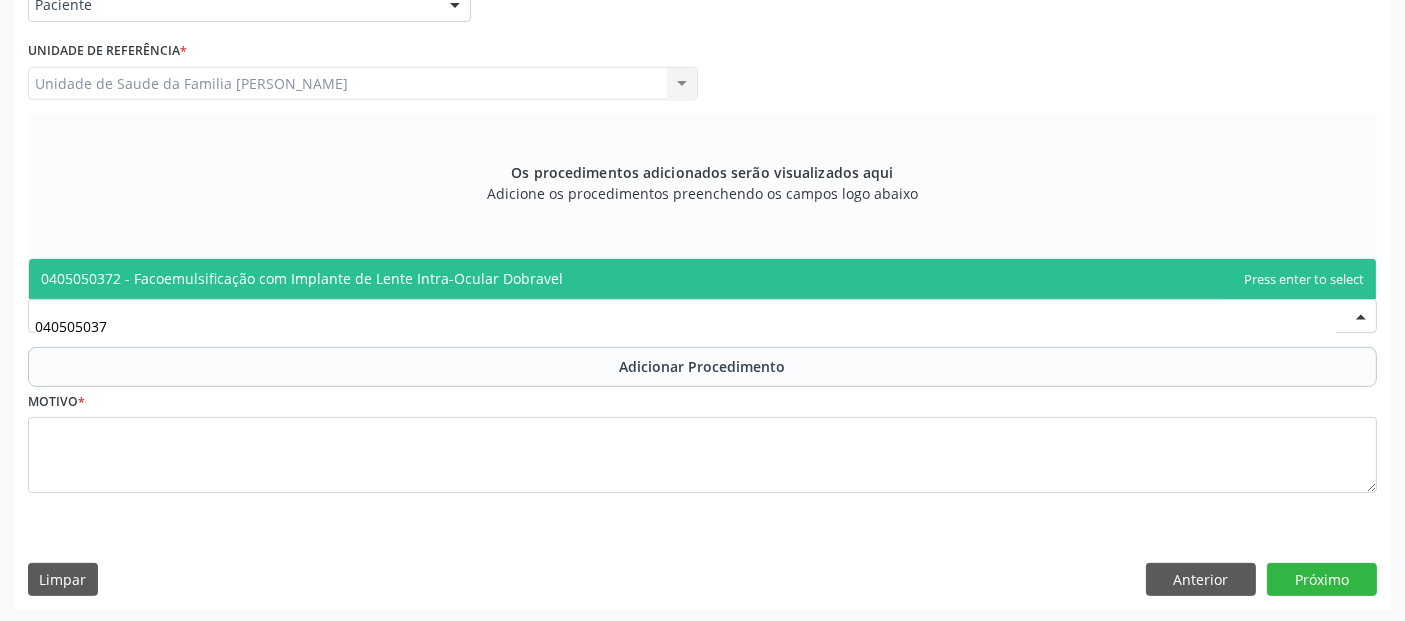 type on "0405050372" 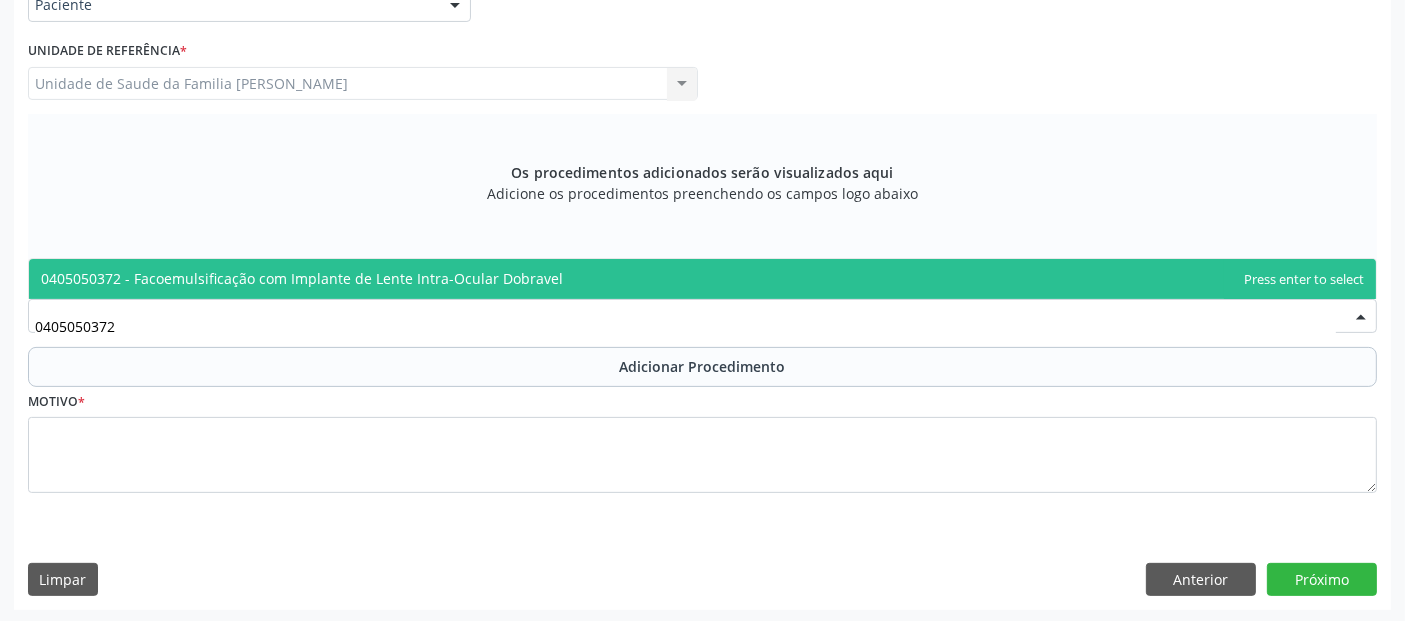 click on "0405050372 - Facoemulsificação com Implante de Lente Intra-Ocular Dobravel" at bounding box center [302, 278] 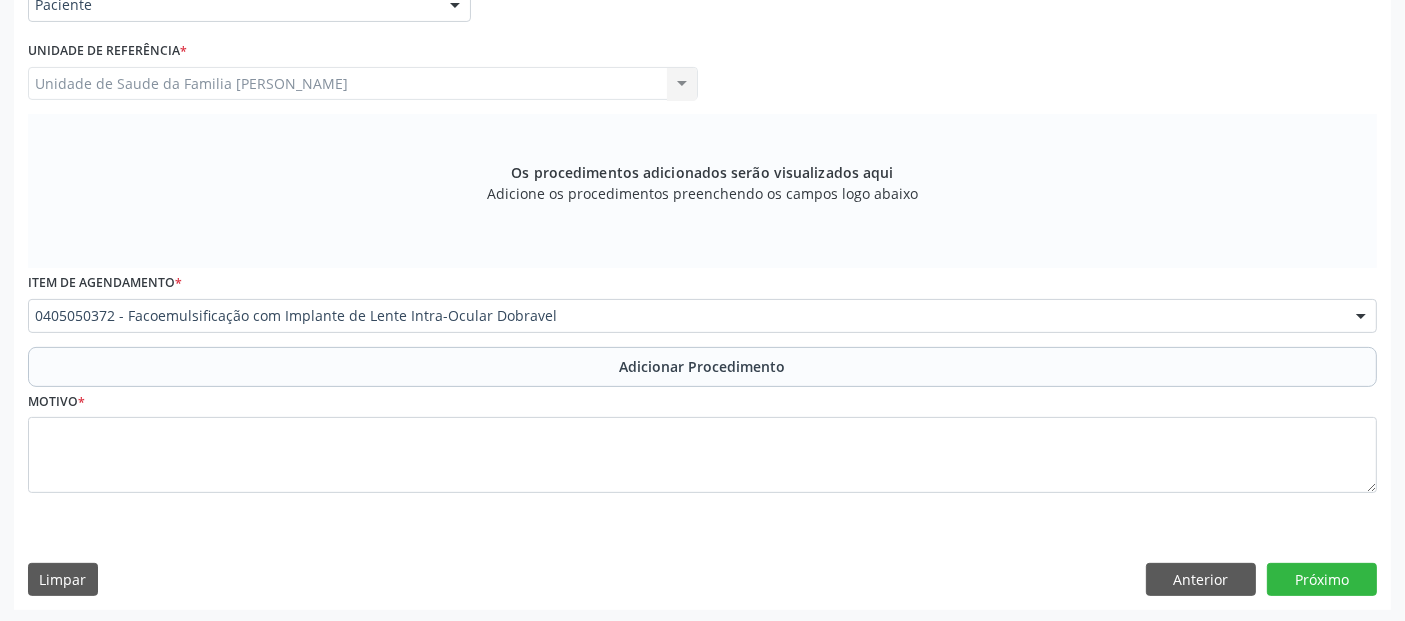 click on "Motivo
*" at bounding box center (702, 440) 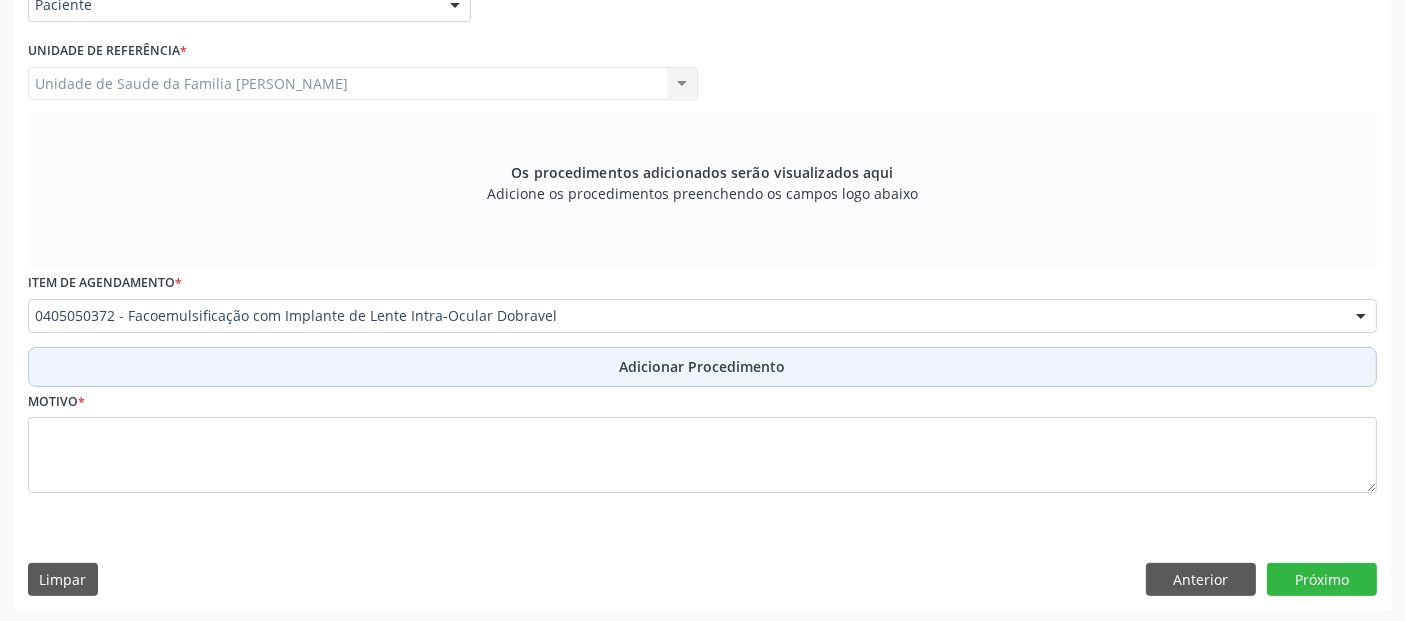 click on "Adicionar Procedimento" at bounding box center [702, 367] 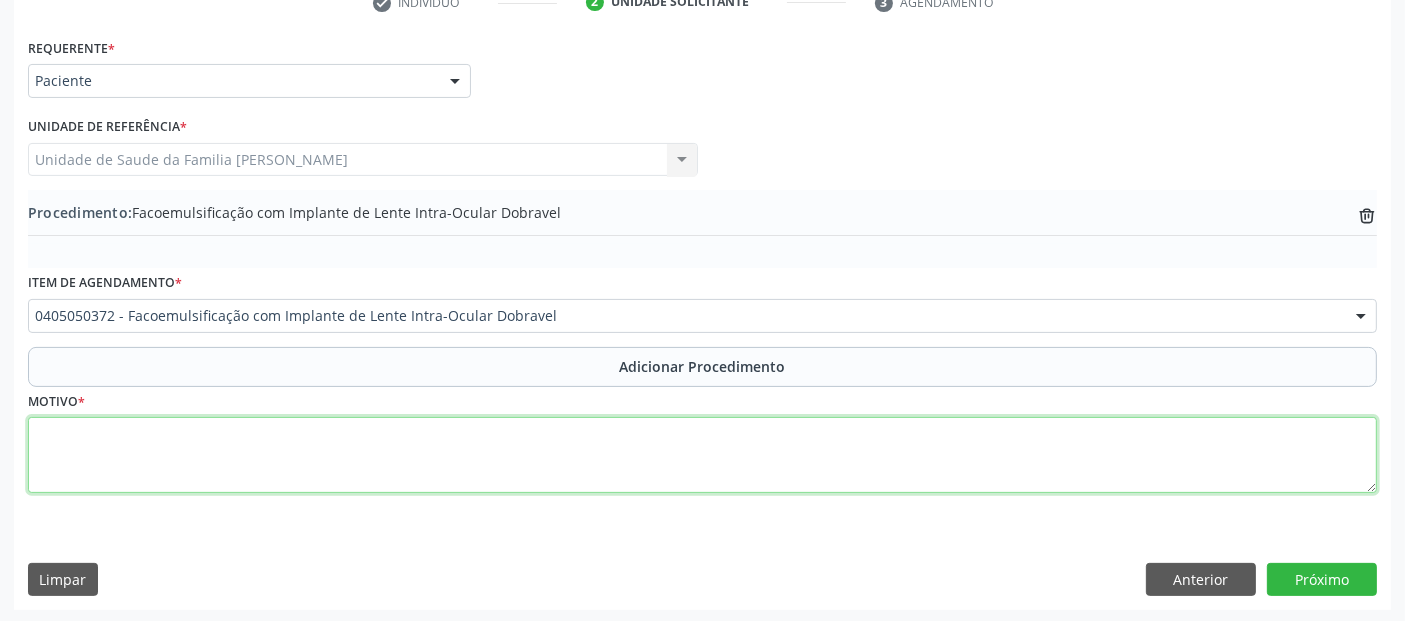 click at bounding box center (702, 455) 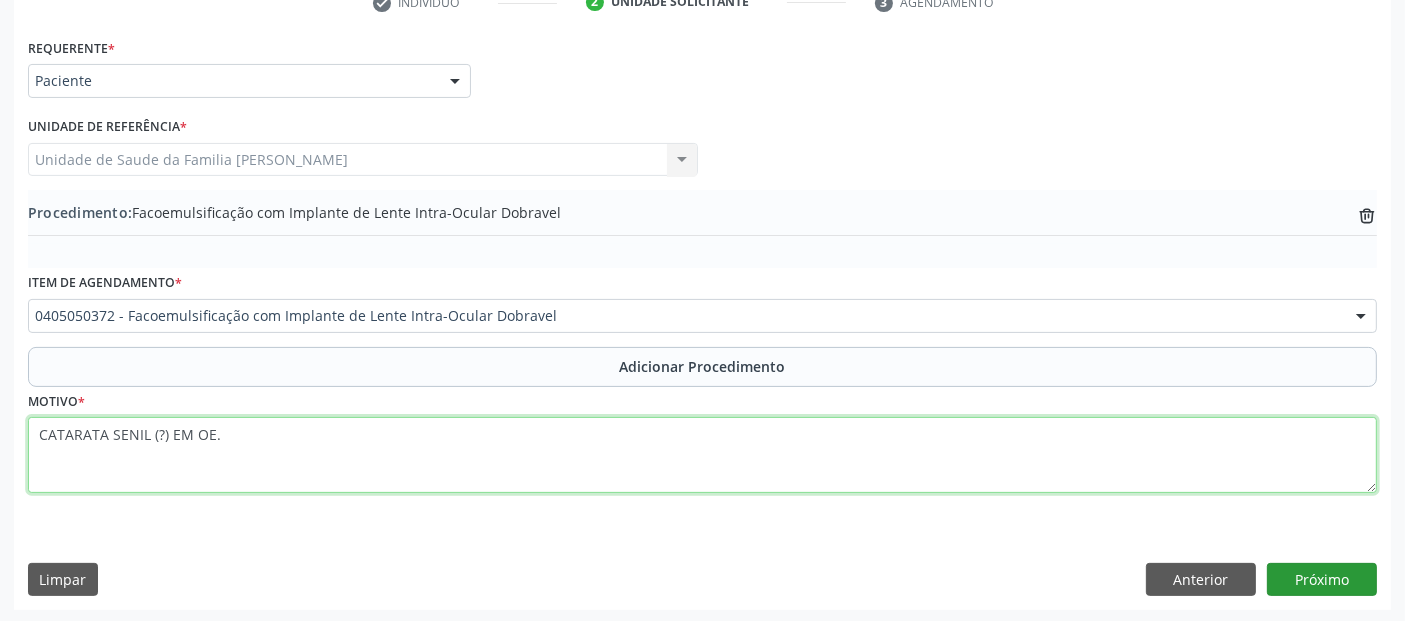 type on "CATARATA SENIL (?) EM OE." 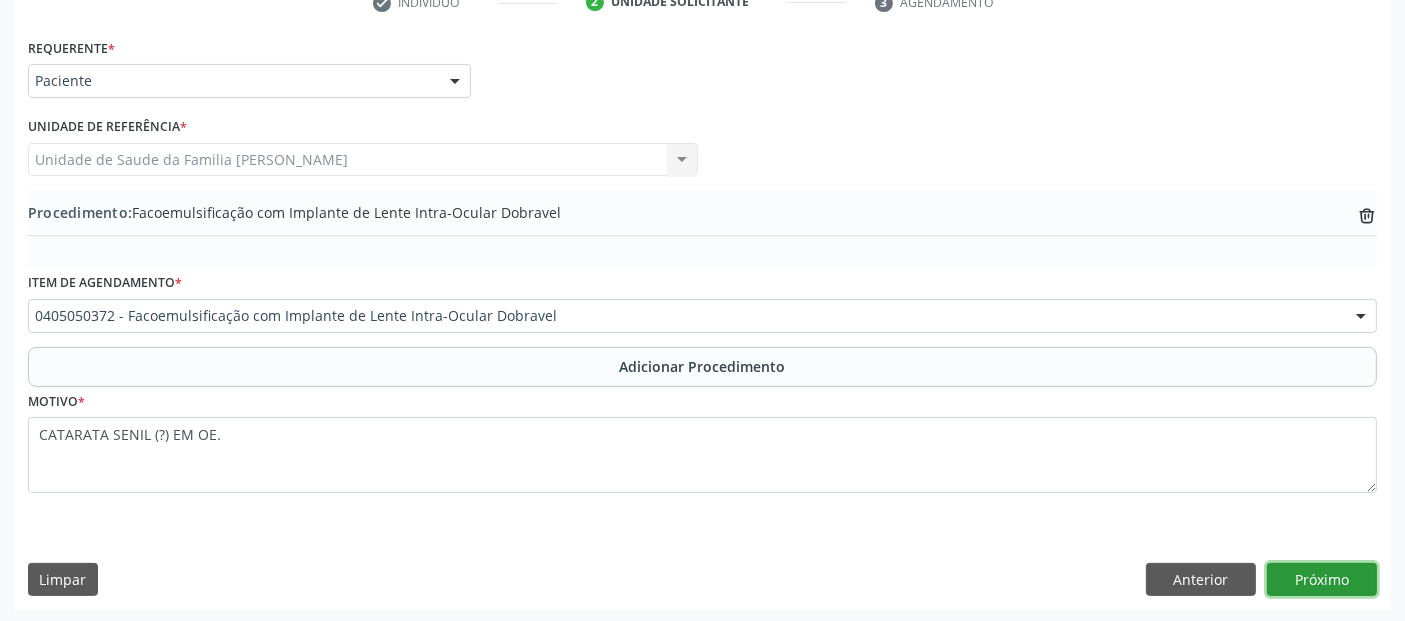 click on "Próximo" at bounding box center [1322, 580] 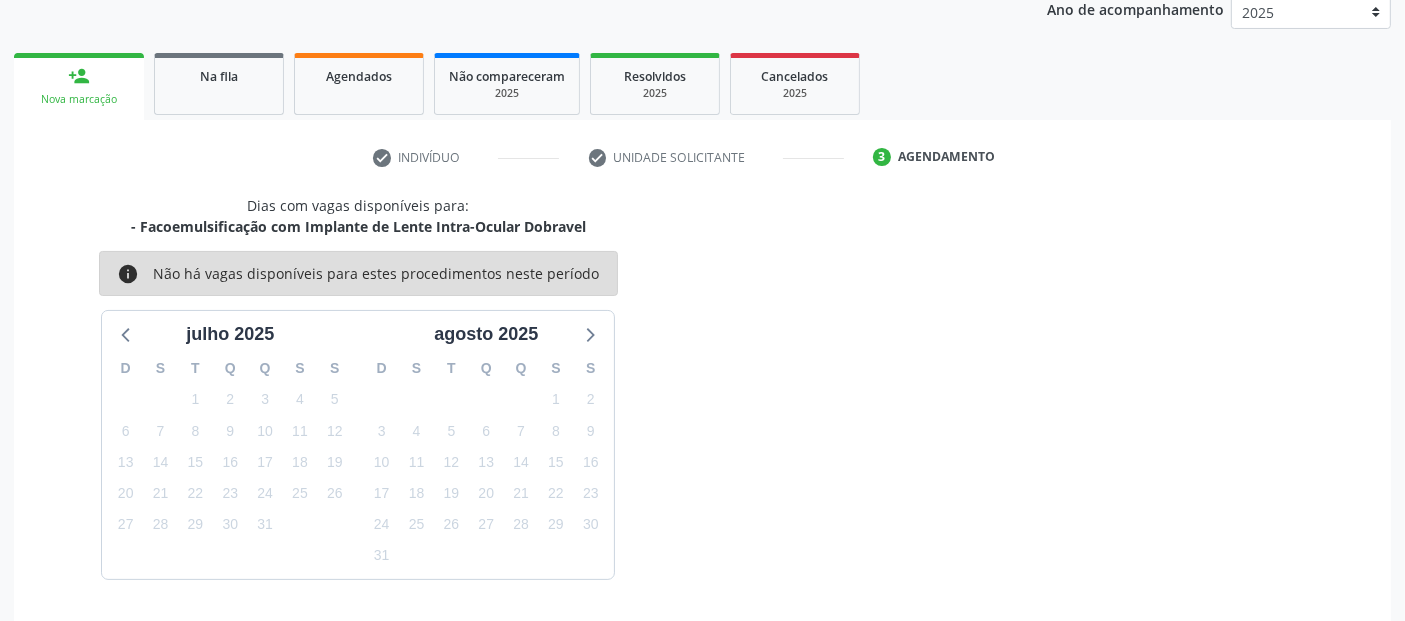 scroll, scrollTop: 333, scrollLeft: 0, axis: vertical 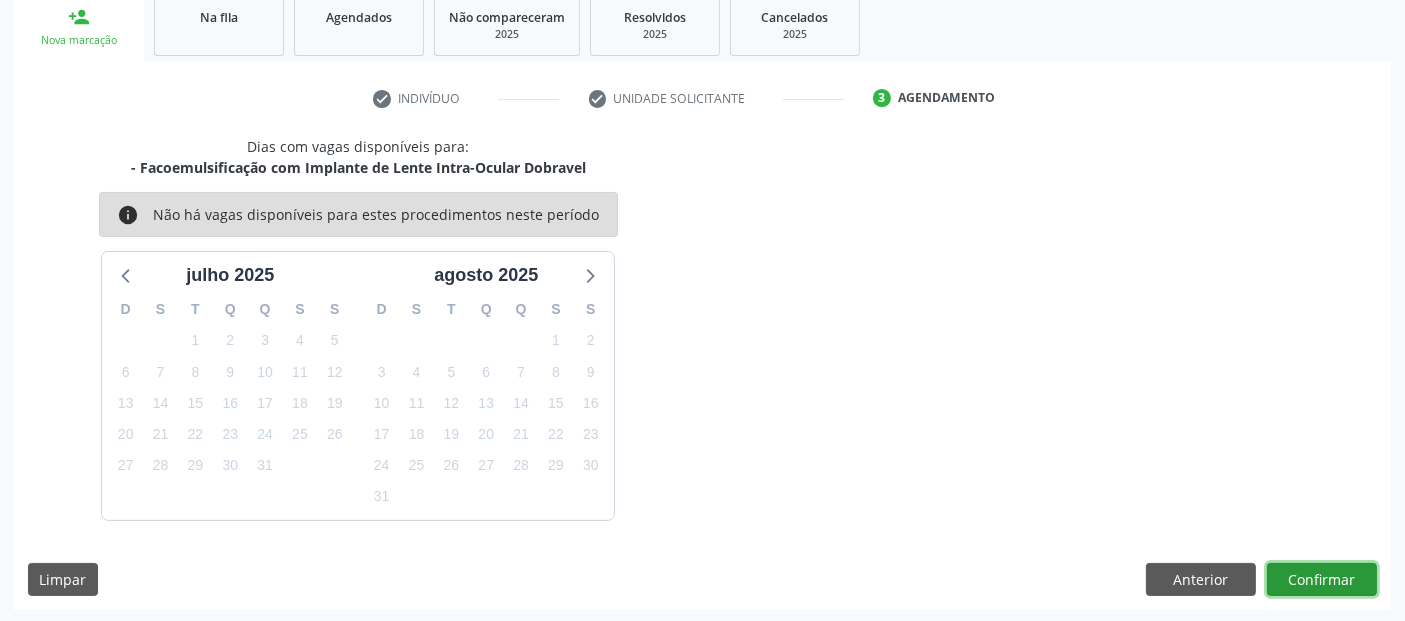click on "Confirmar" at bounding box center [1322, 580] 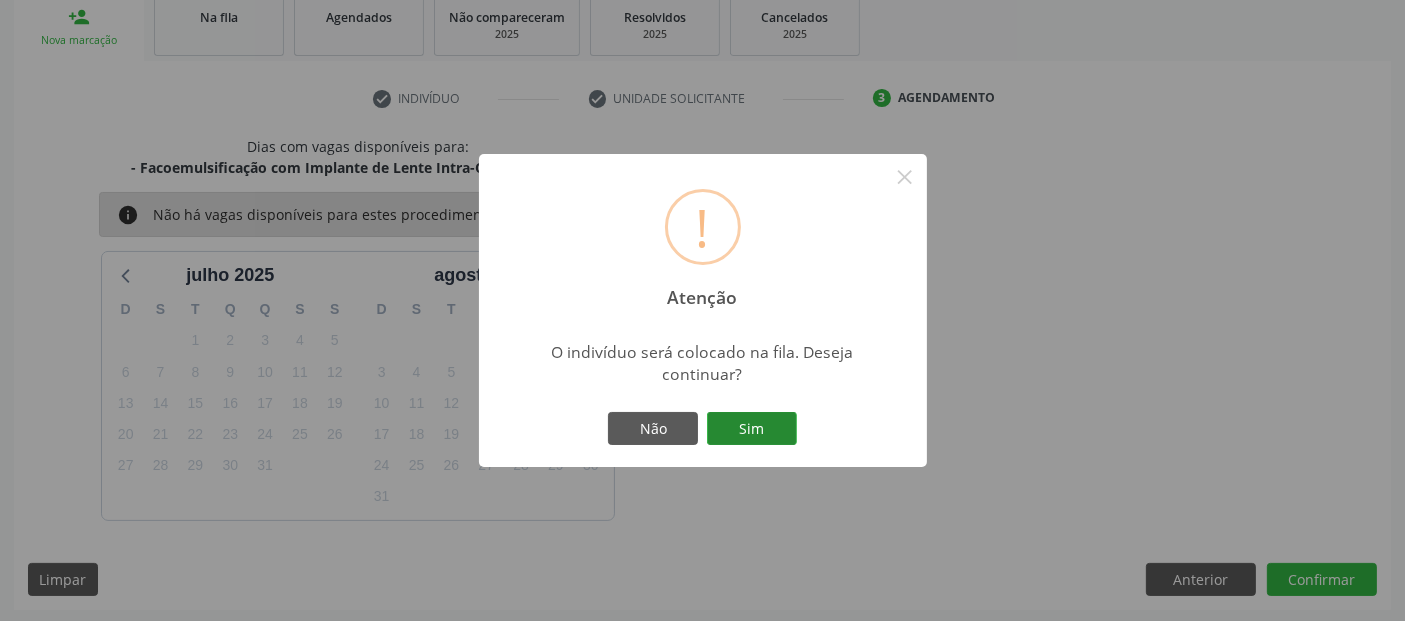 click on "Sim" at bounding box center [752, 429] 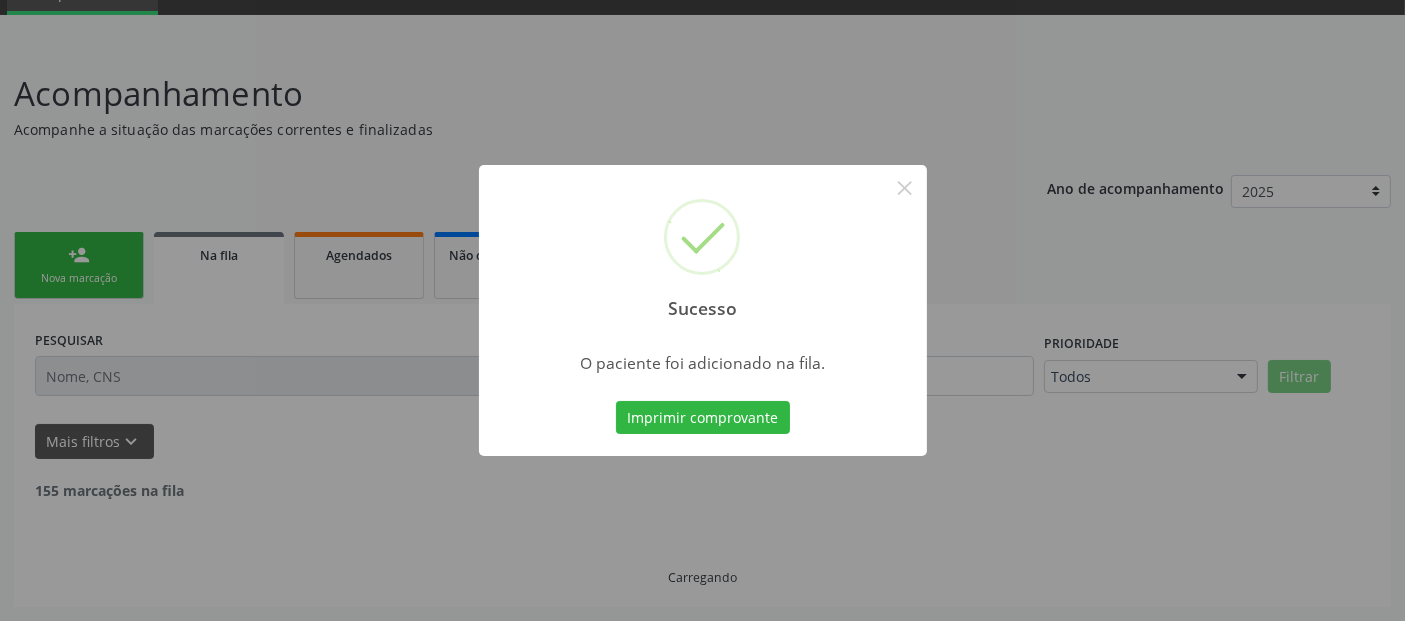 scroll, scrollTop: 71, scrollLeft: 0, axis: vertical 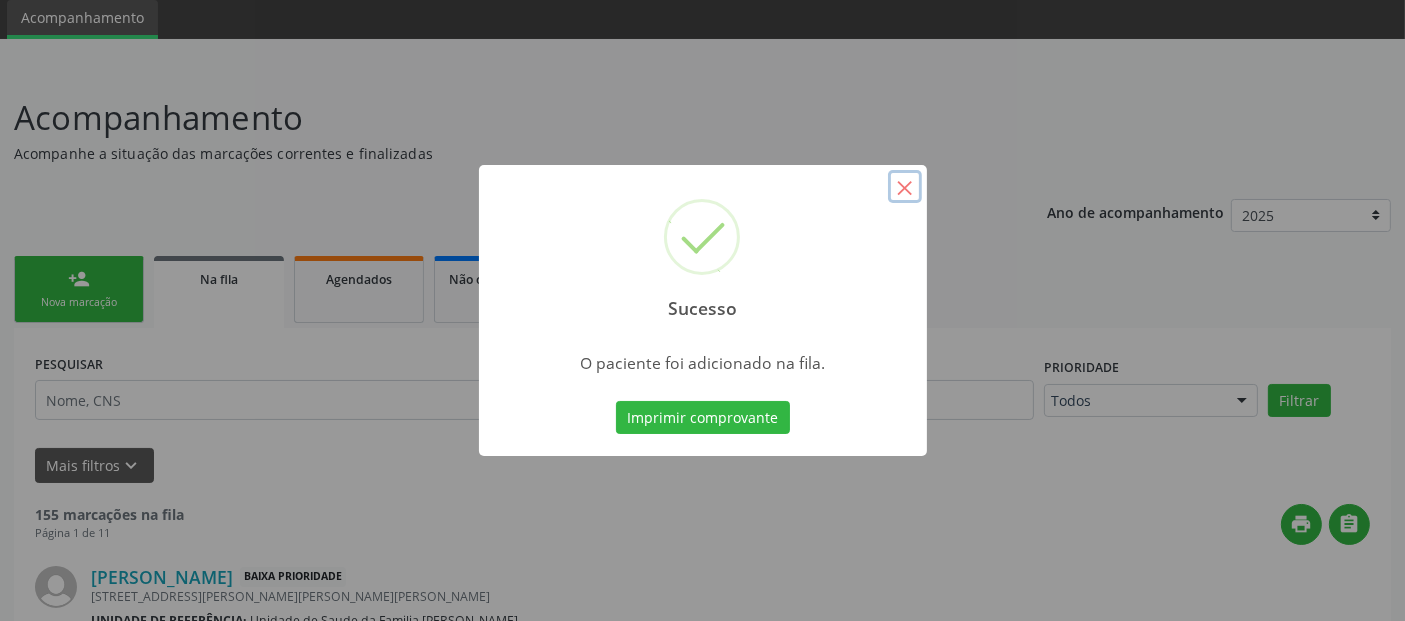click on "×" at bounding box center [905, 187] 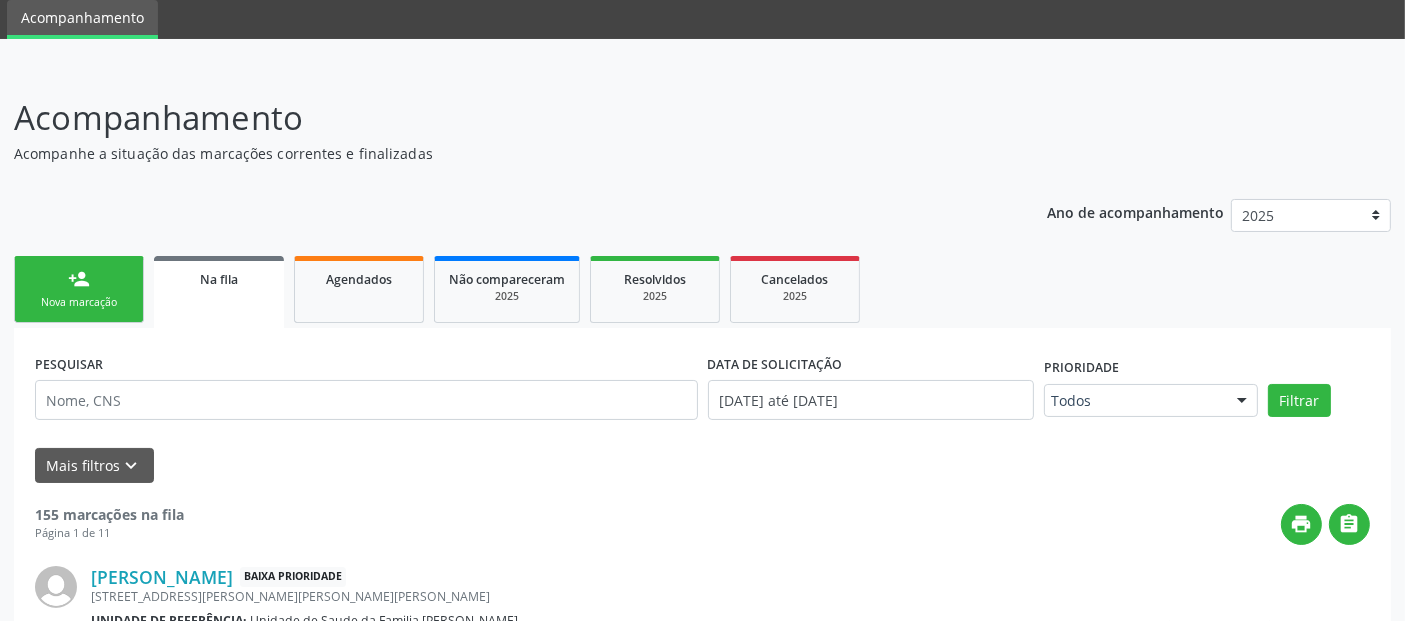 click on "person_add
Nova marcação" at bounding box center [79, 289] 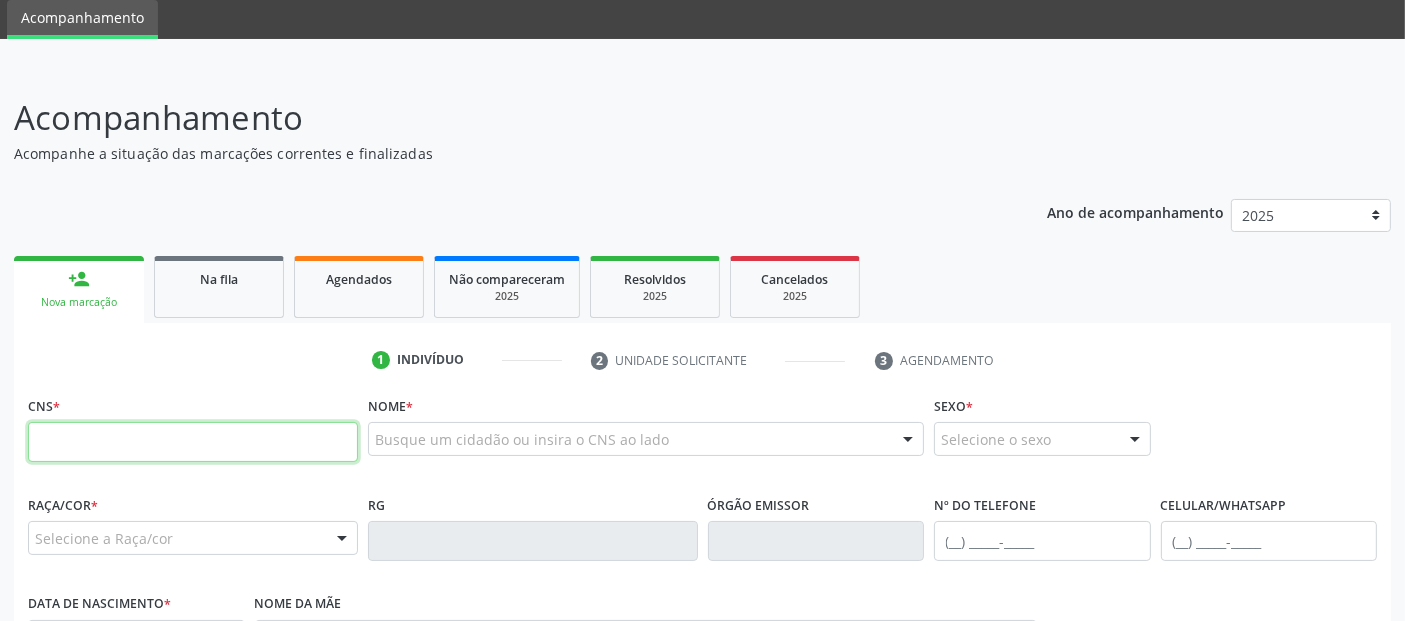 click at bounding box center (193, 442) 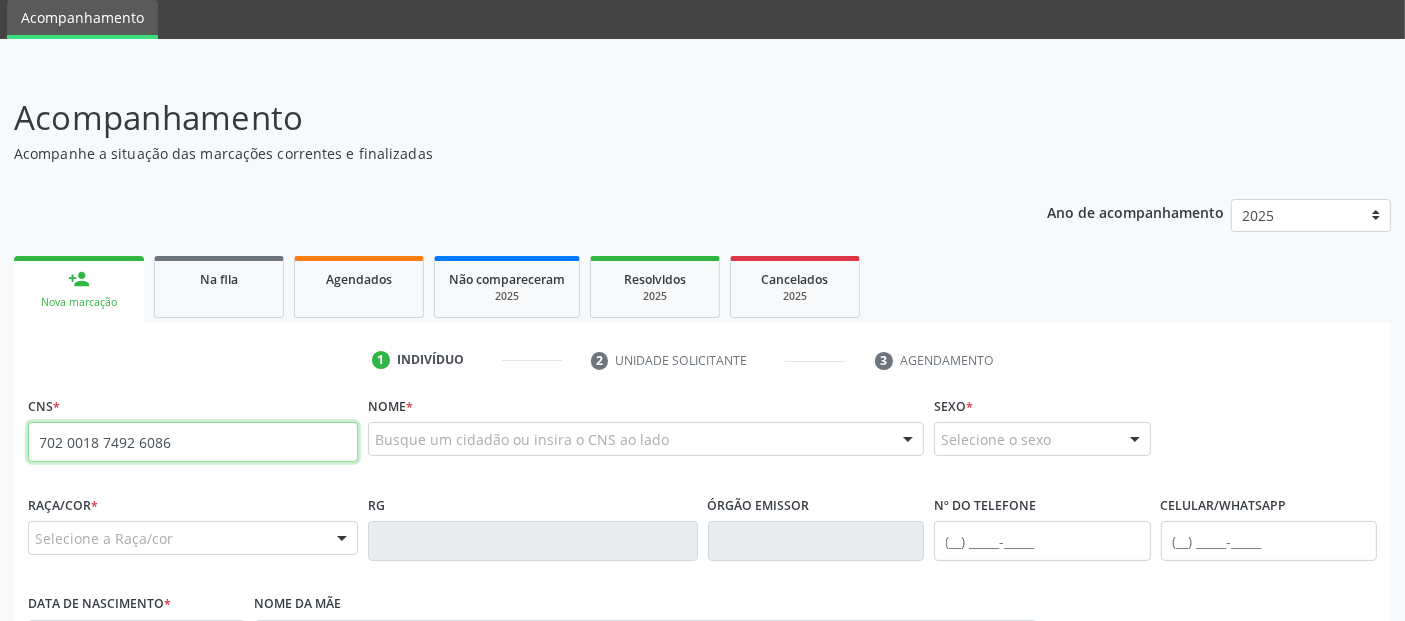 type on "702 0018 7492 6086" 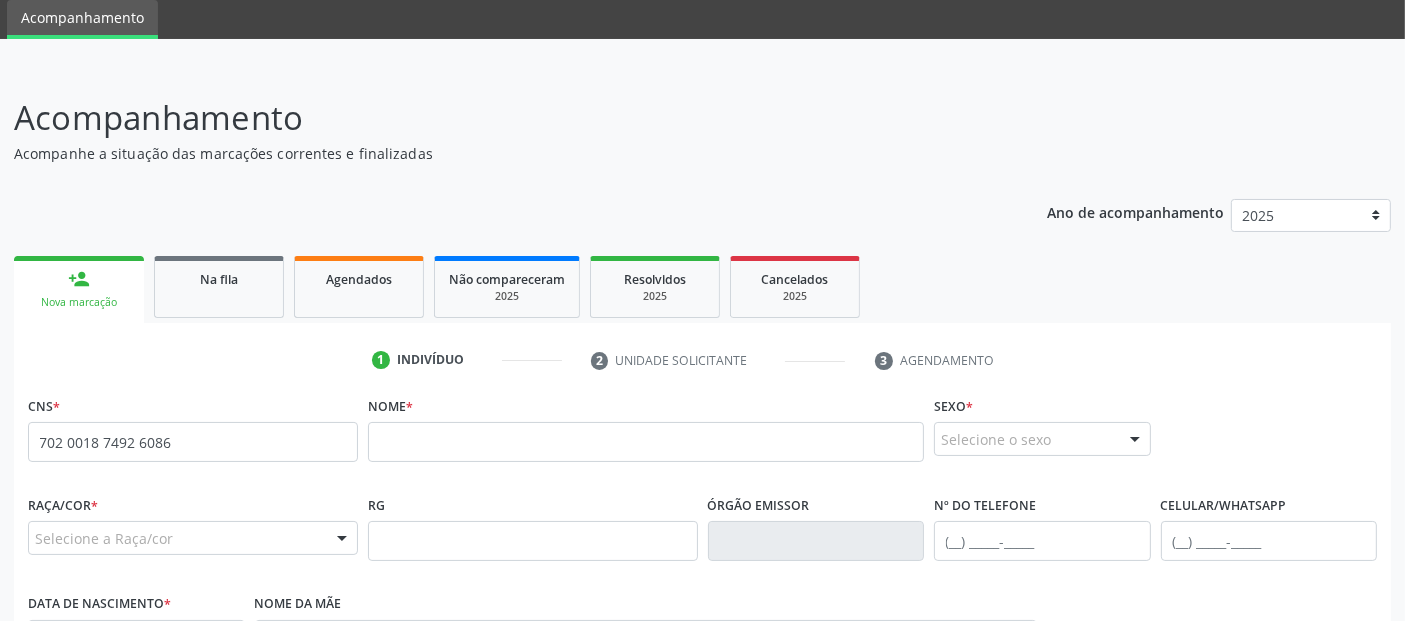 scroll, scrollTop: 248, scrollLeft: 0, axis: vertical 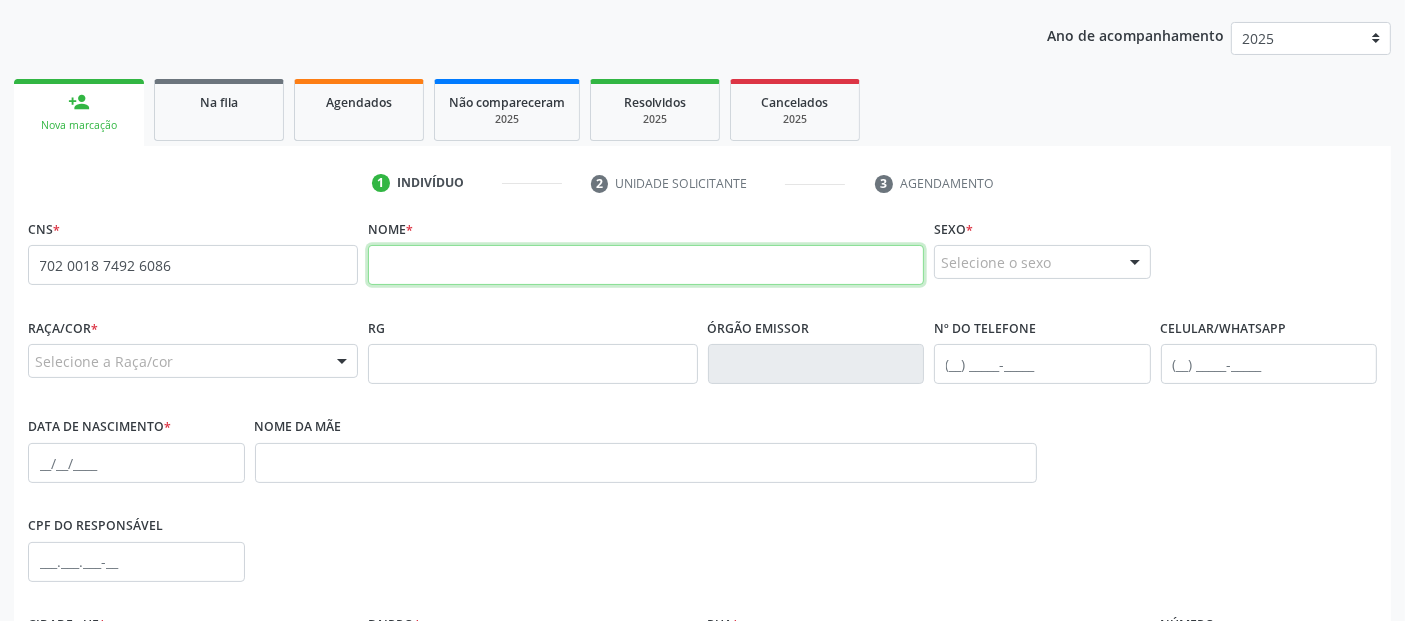 click at bounding box center [646, 265] 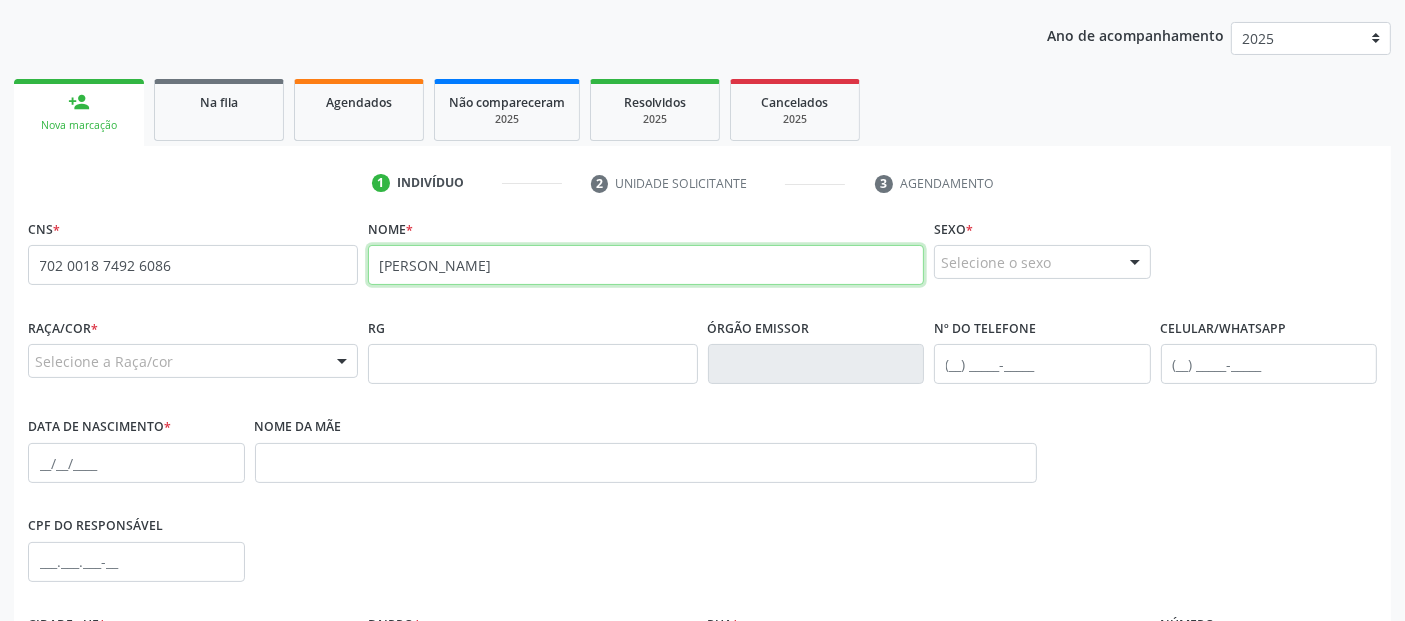 type on "SEVERINA DA SILVA" 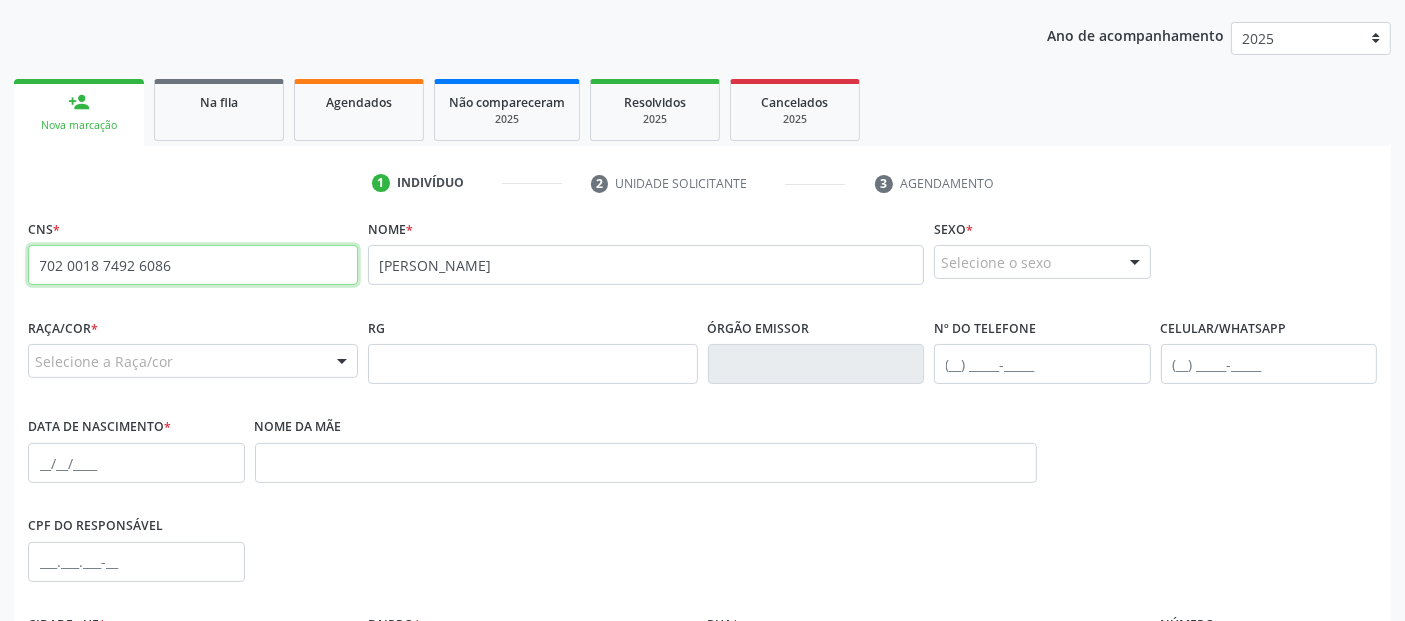 click on "702 0018 7492 6086" at bounding box center [193, 265] 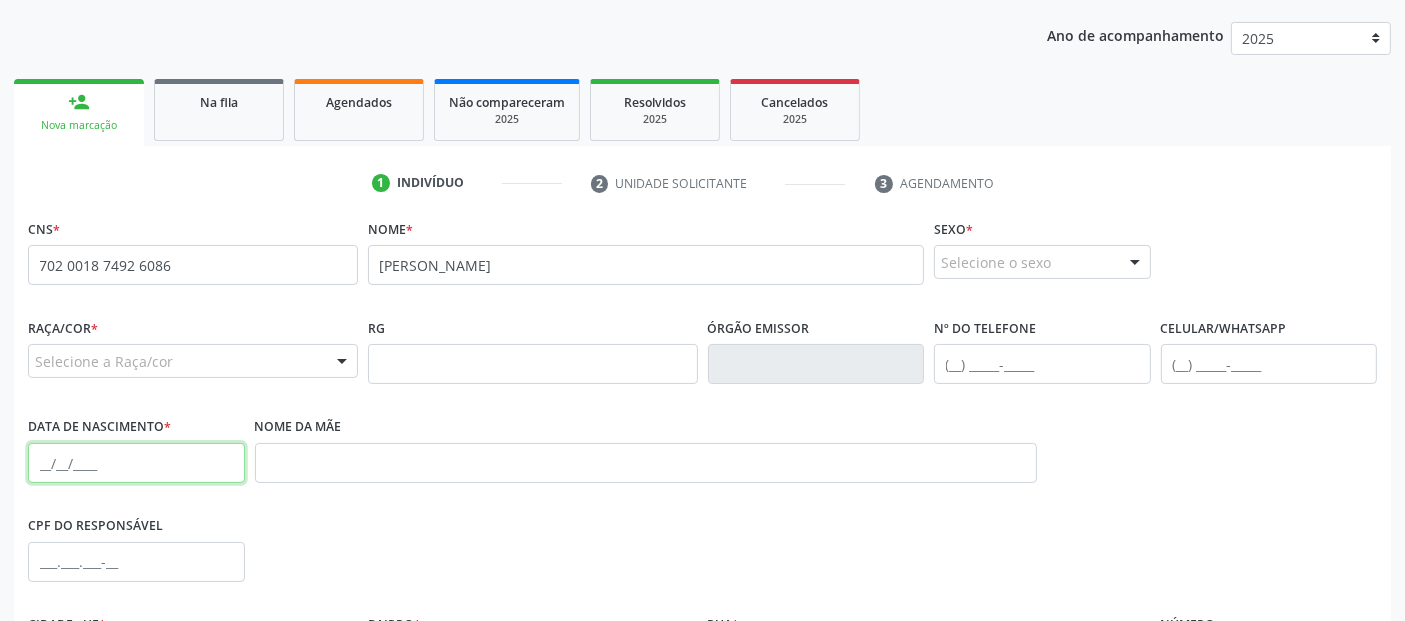 click at bounding box center (136, 463) 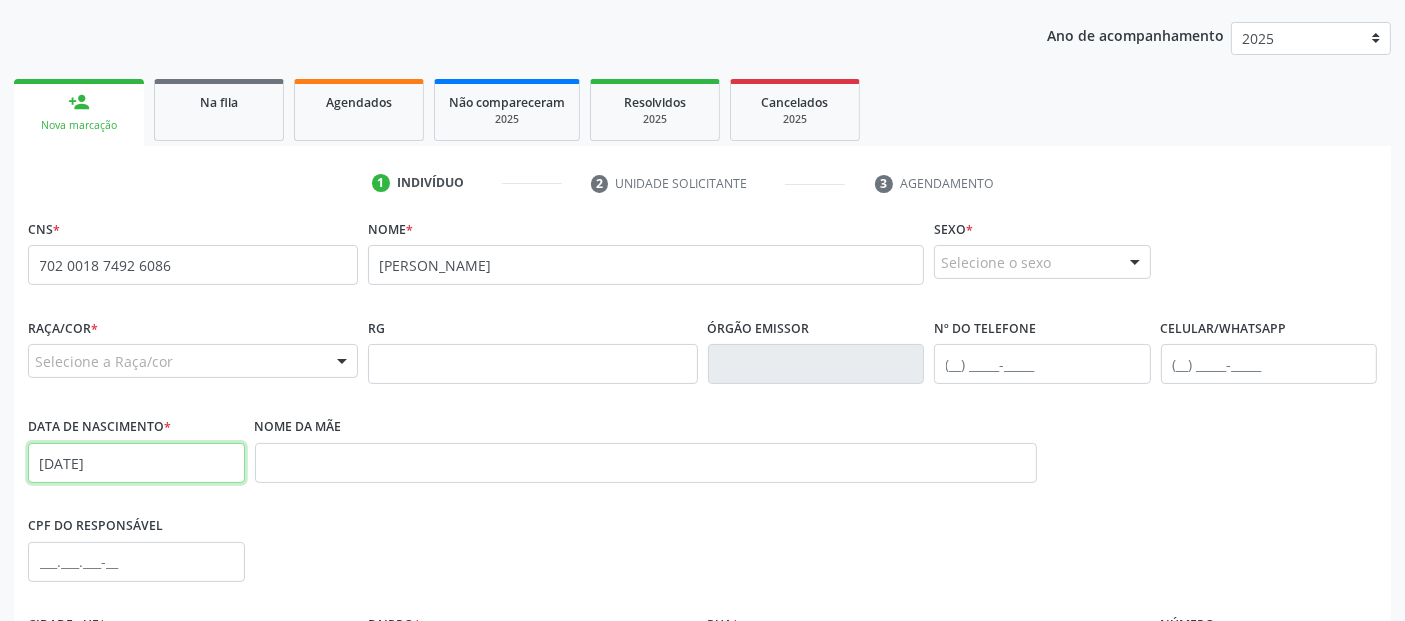 type on "16/06/1951" 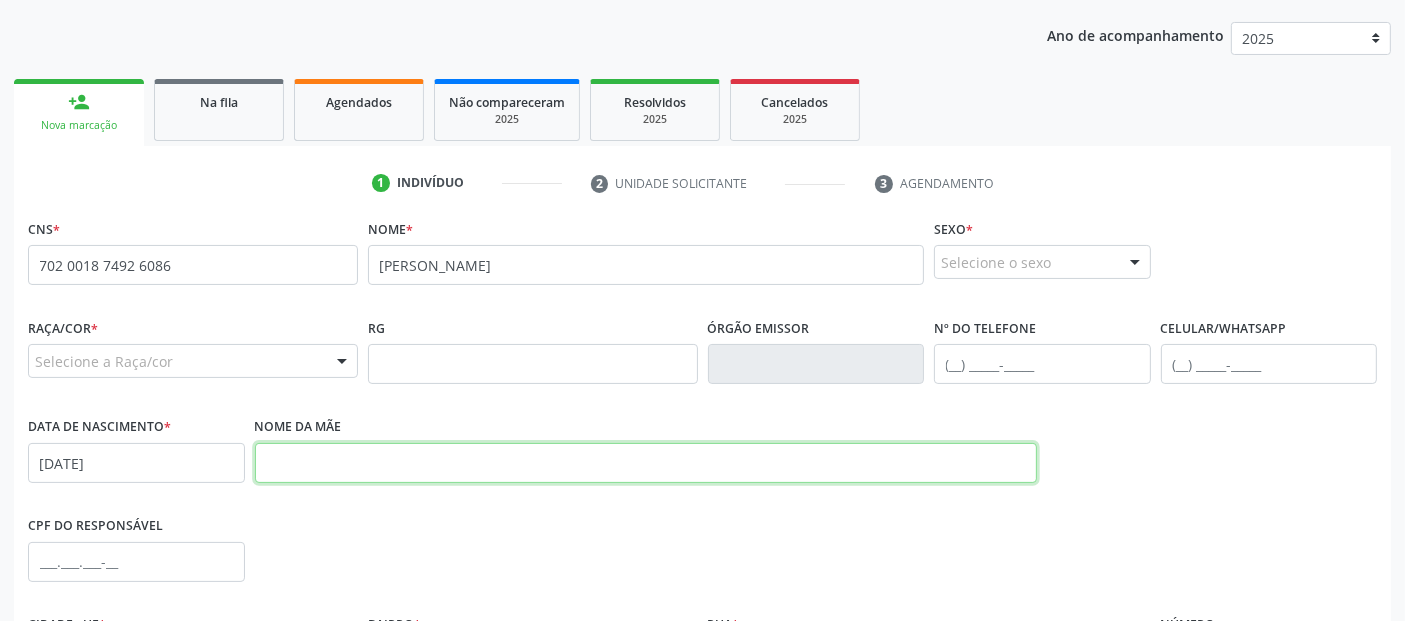 click at bounding box center [646, 463] 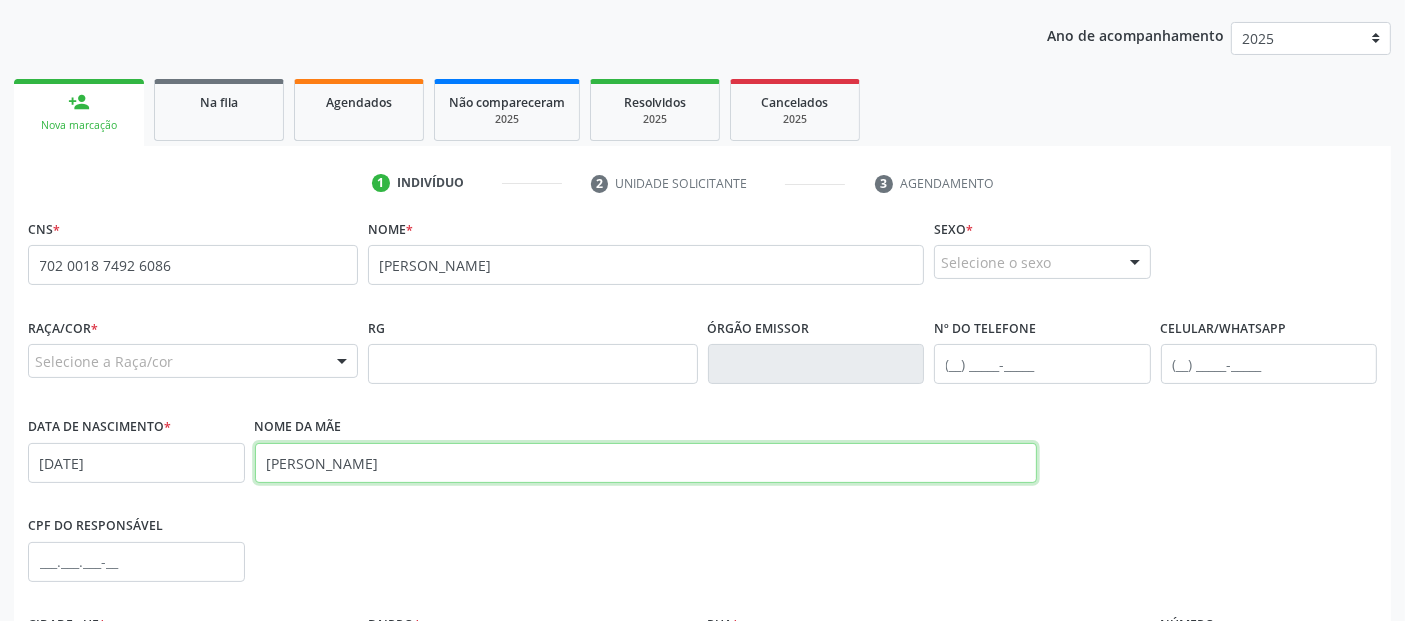 type on "Maria Francisca de Lima" 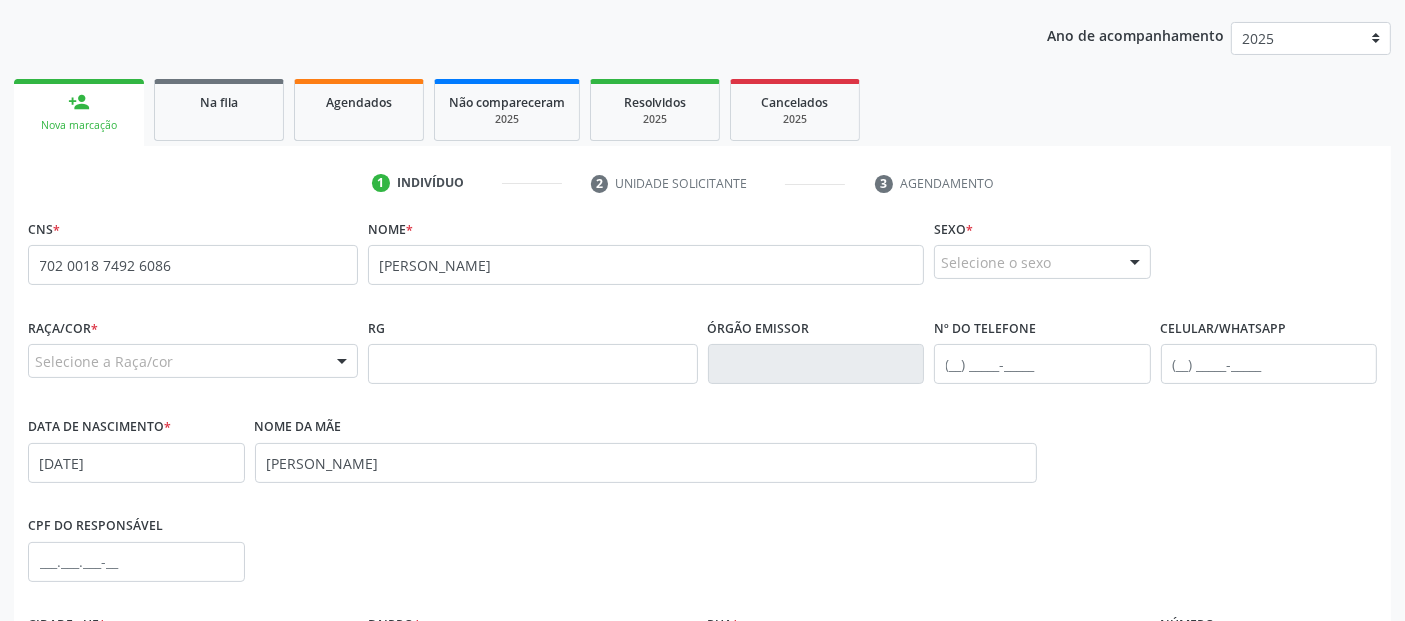 click on "Nº do Telefone" at bounding box center (985, 328) 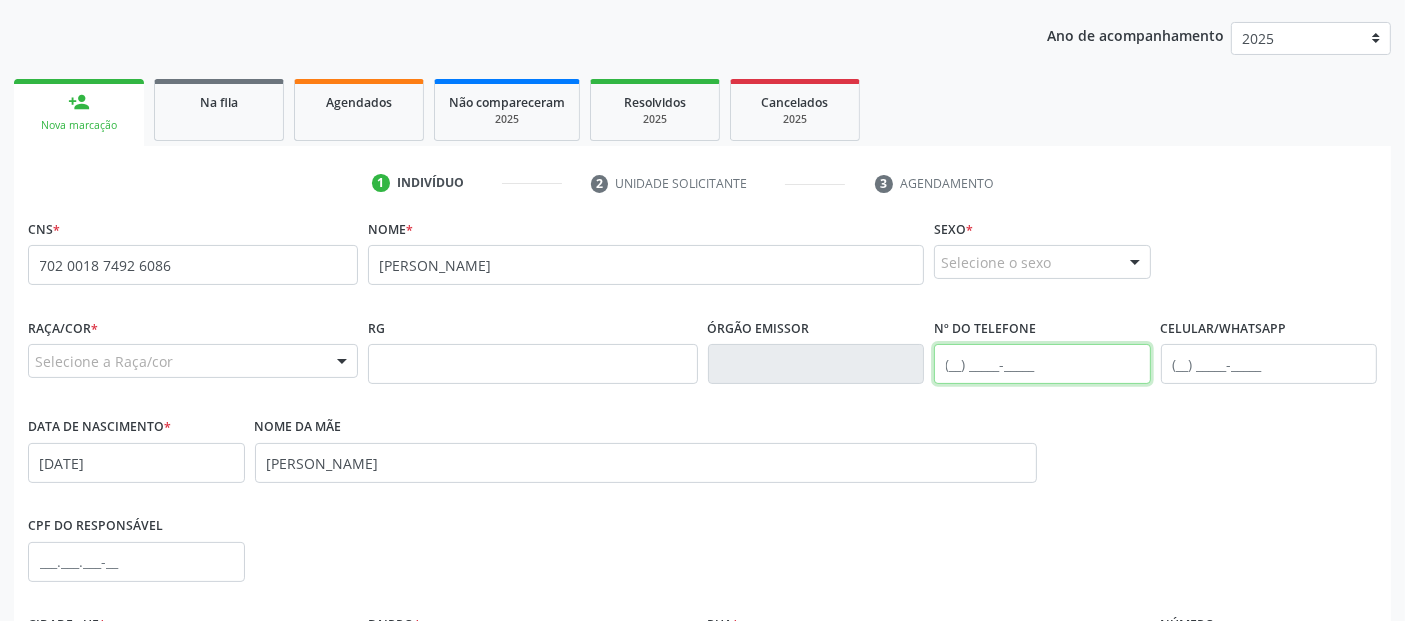 click at bounding box center [1042, 364] 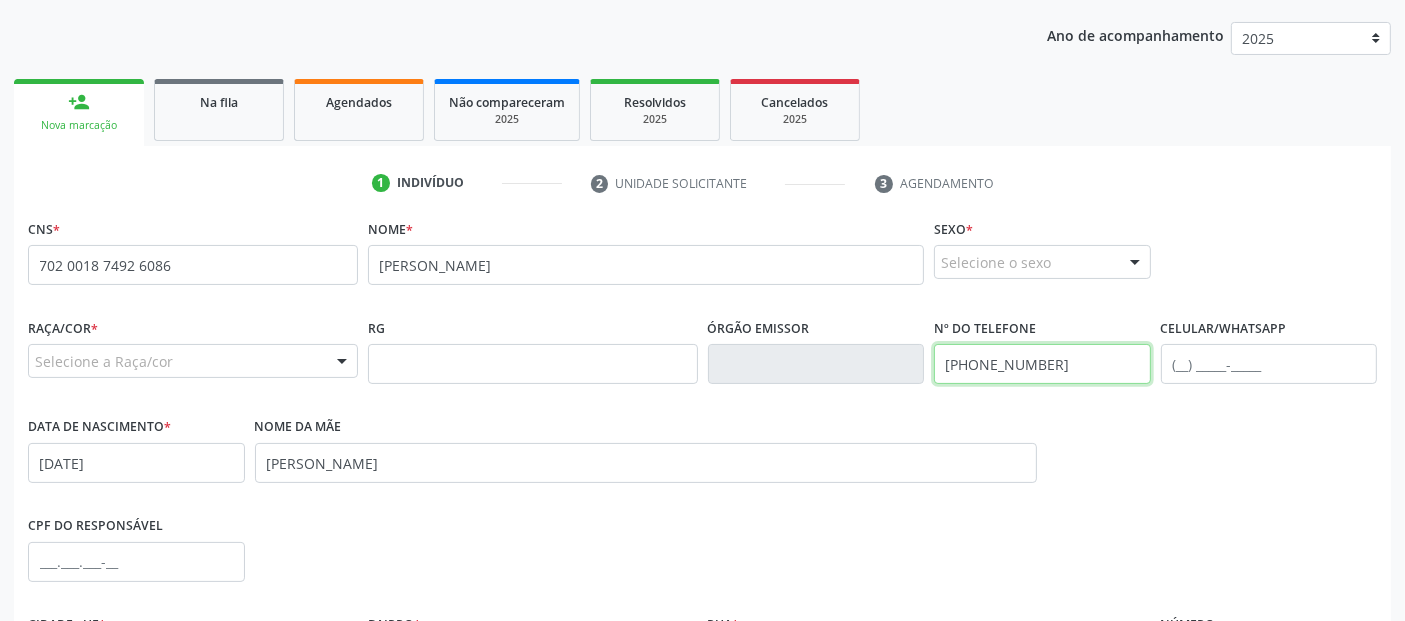 scroll, scrollTop: 489, scrollLeft: 0, axis: vertical 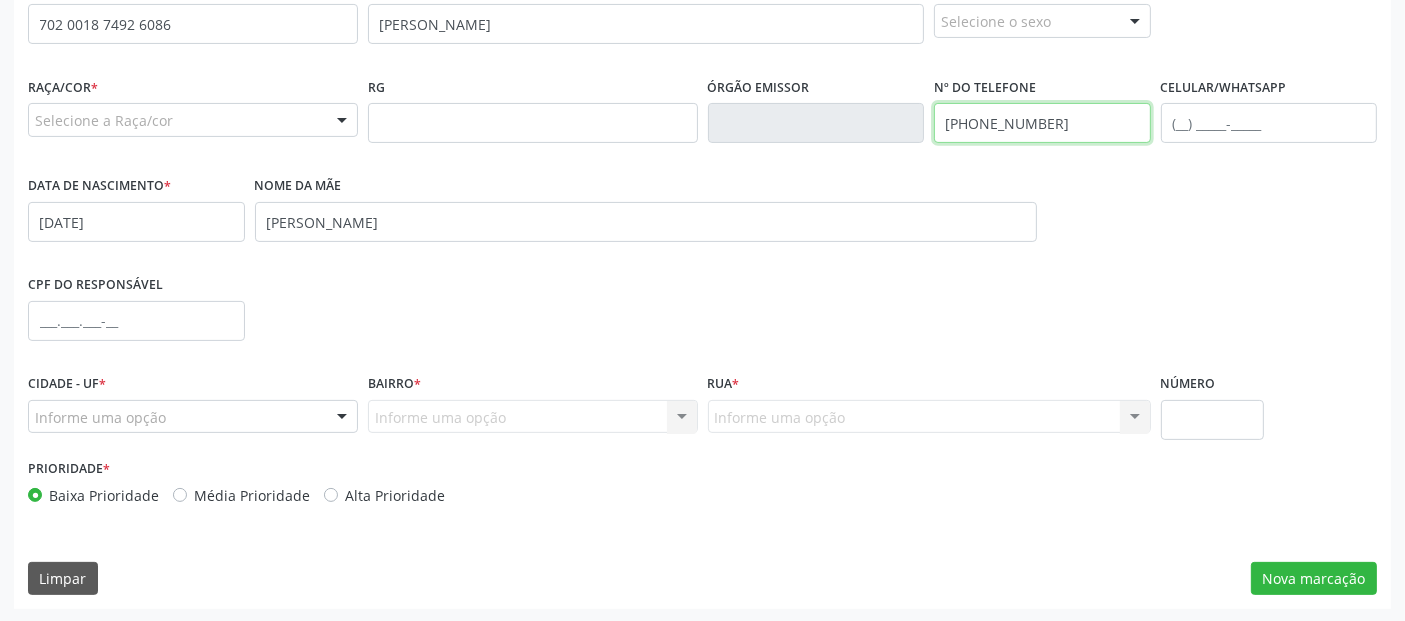 type on "(82) 98738-3885" 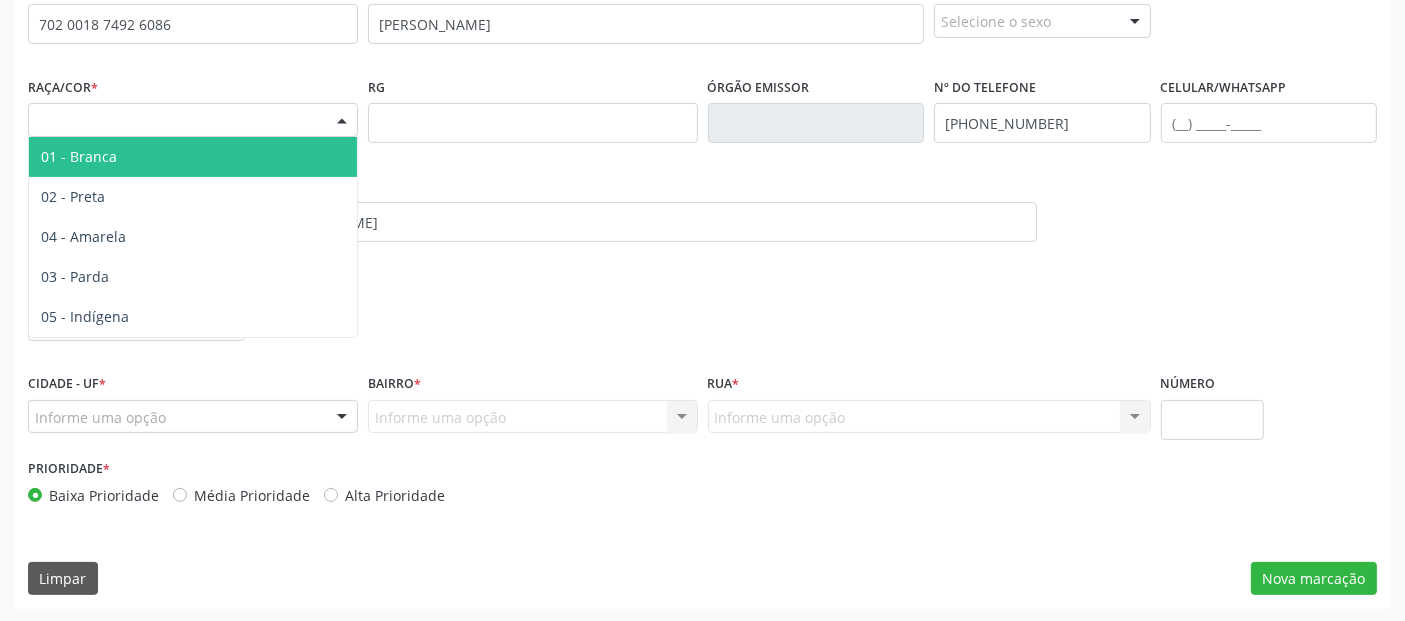 click on "Selecione a Raça/cor" at bounding box center [193, 120] 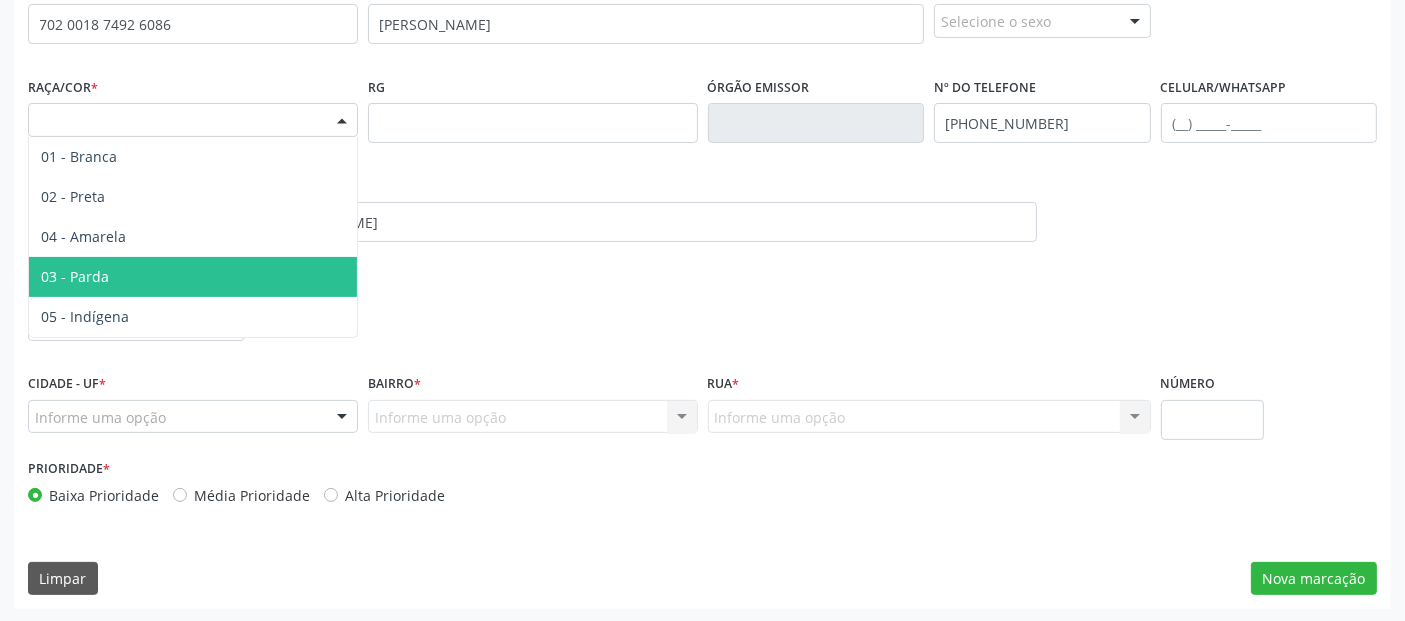click on "03 - Parda" at bounding box center [193, 277] 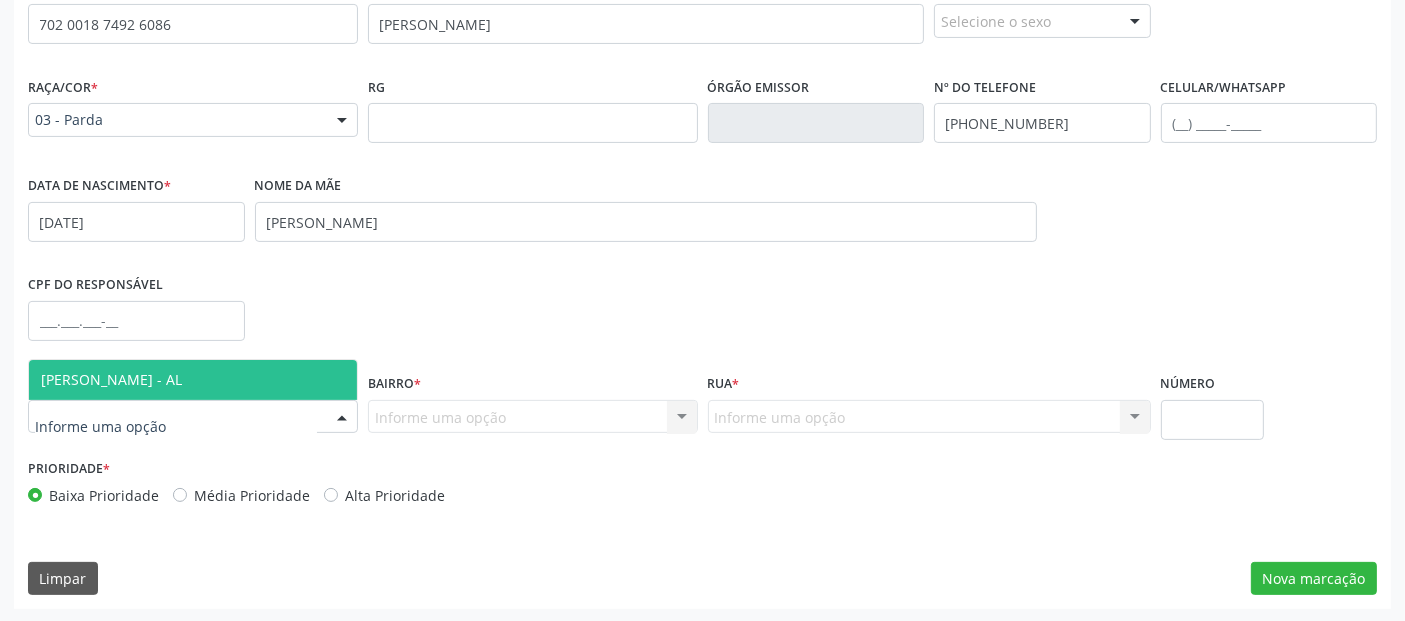 click on "[PERSON_NAME] - AL" at bounding box center (111, 379) 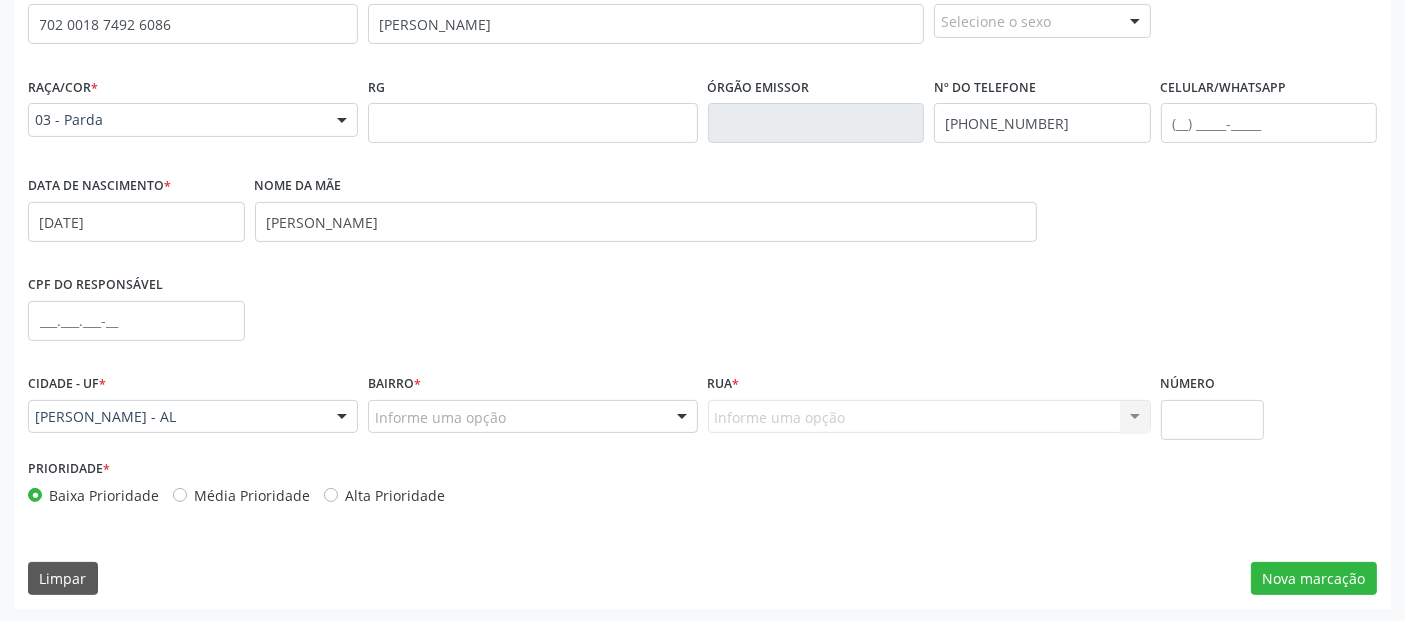click on "Bairro
*
Informe uma opção
Tuquanduba   JOSE DIAS   Taperaguá   CENTRO   URBANO   RURAL   barra nova   POEIRA   Povoado Cabreiras   PEDRAS   Frances   Massagueira   VILA ALTINA   Santa  Rita
Nenhum resultado encontrado para: "   "
Nenhuma opção encontrada. Digite para adicionar." at bounding box center (533, 411) 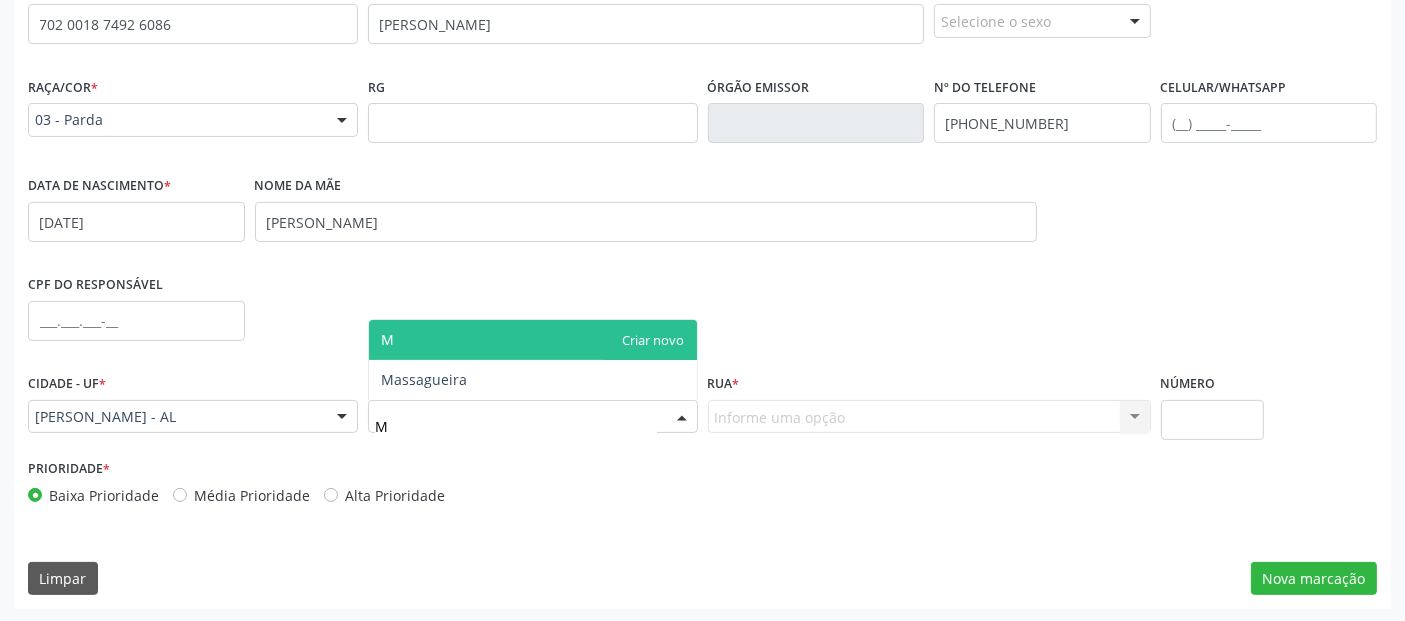 type on "MA" 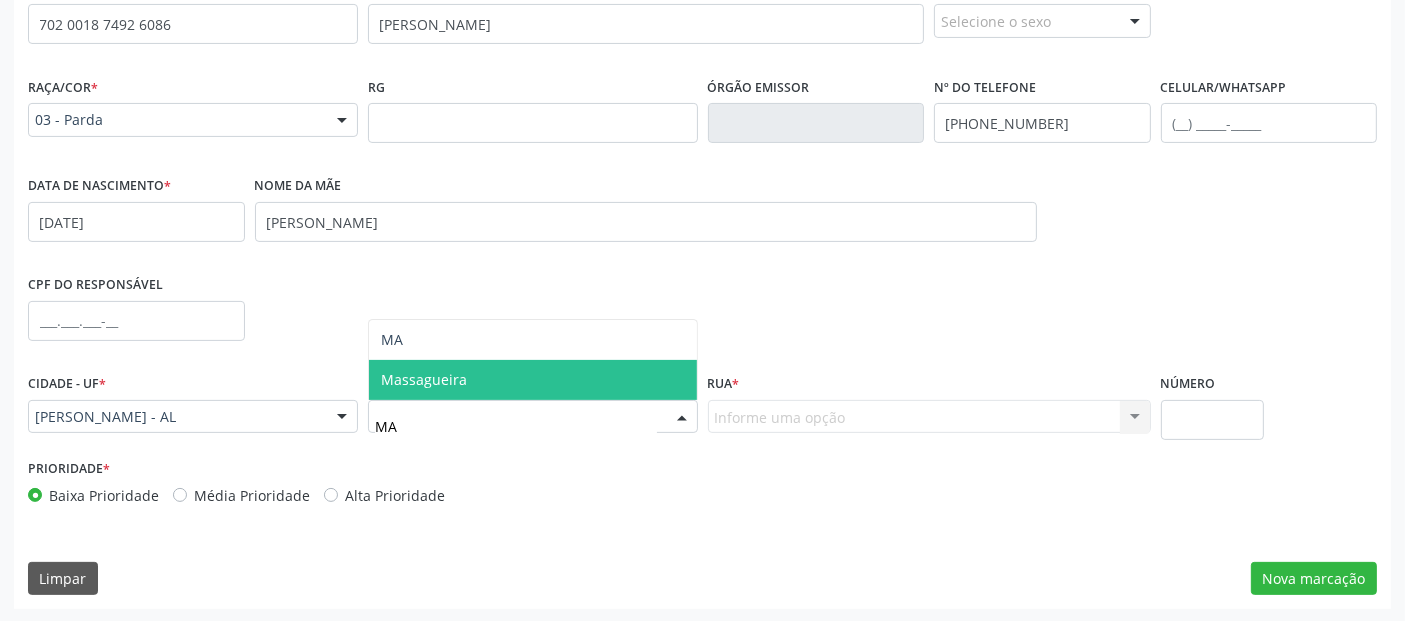 click on "Massagueira" at bounding box center (424, 379) 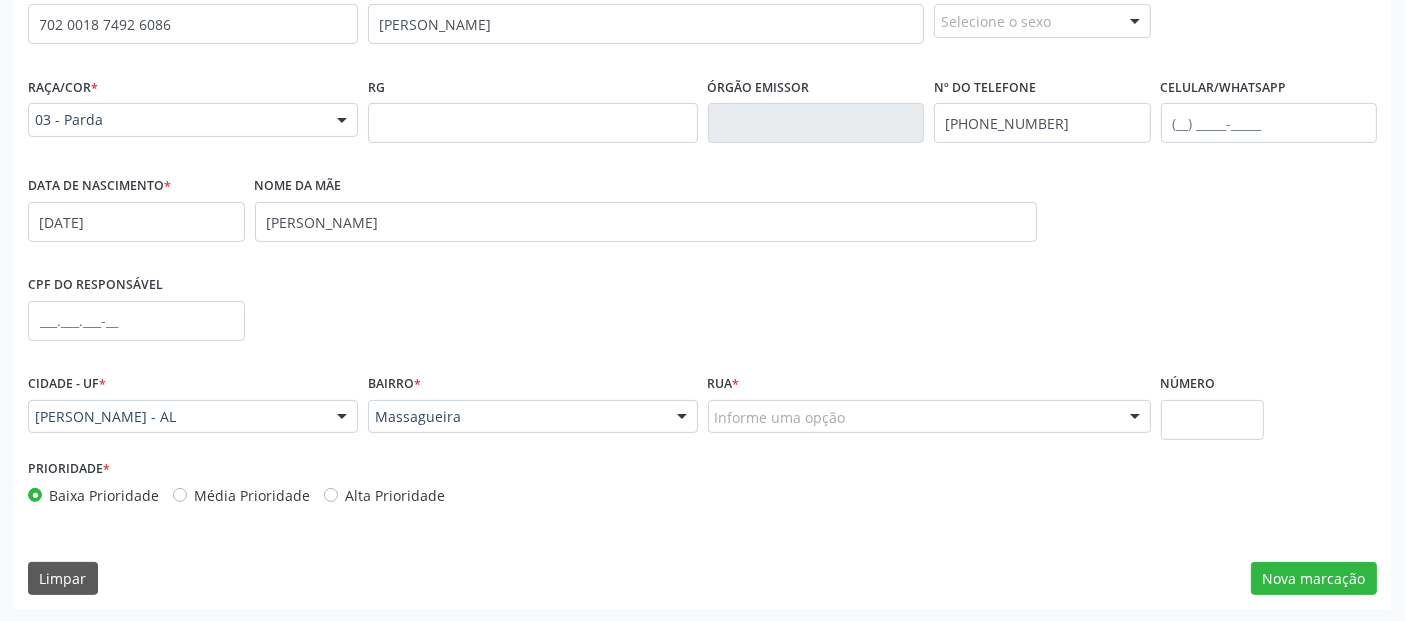 click on "Informe uma opção" at bounding box center [929, 417] 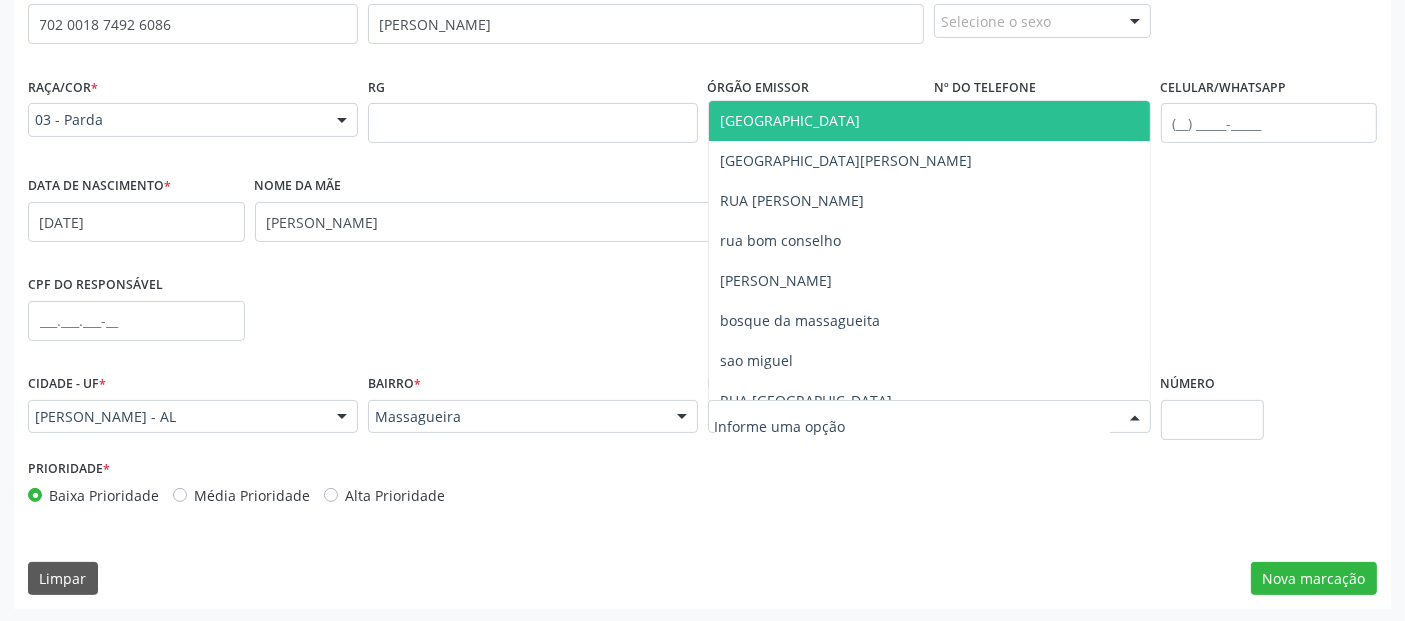 click on "[GEOGRAPHIC_DATA][PERSON_NAME]" at bounding box center [929, 121] 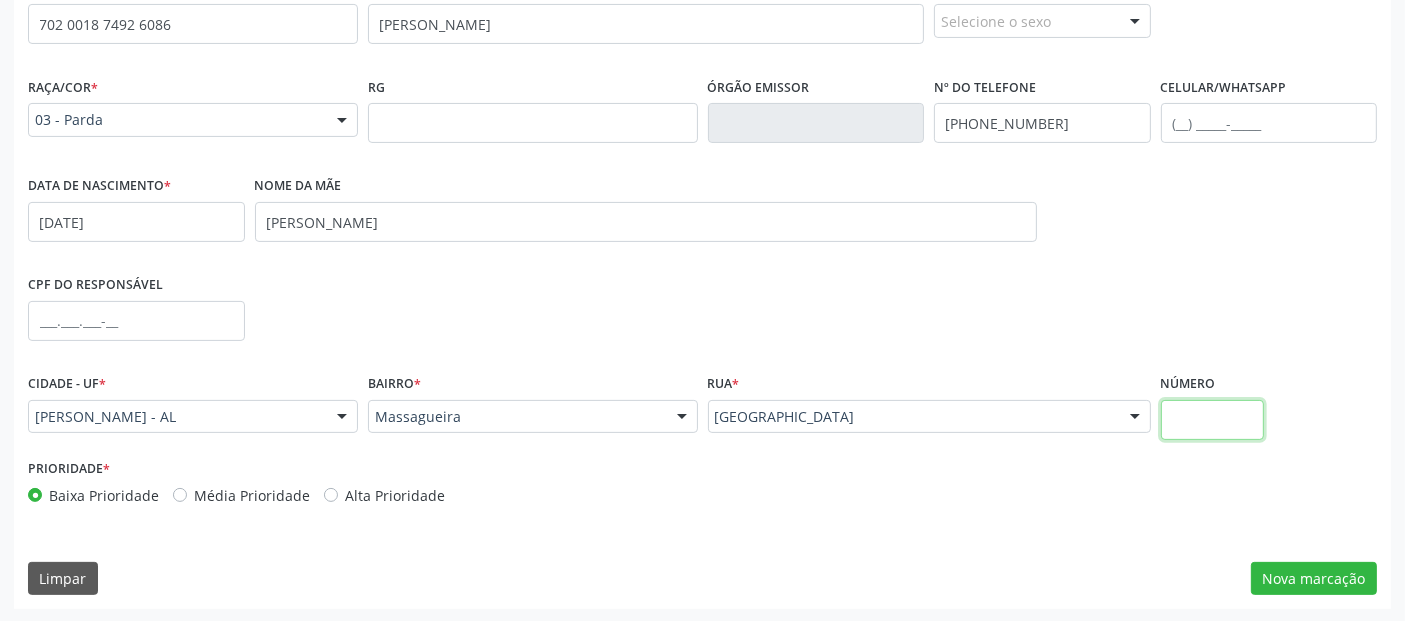 click at bounding box center (1212, 420) 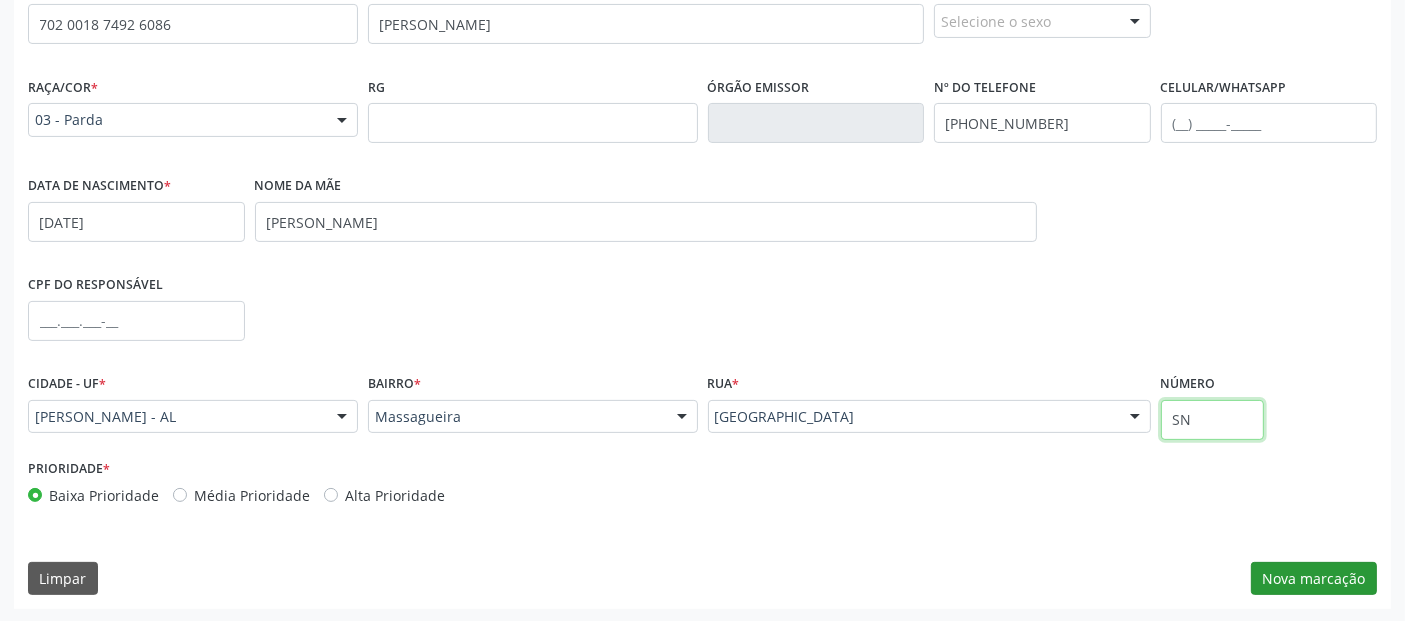 type on "SN" 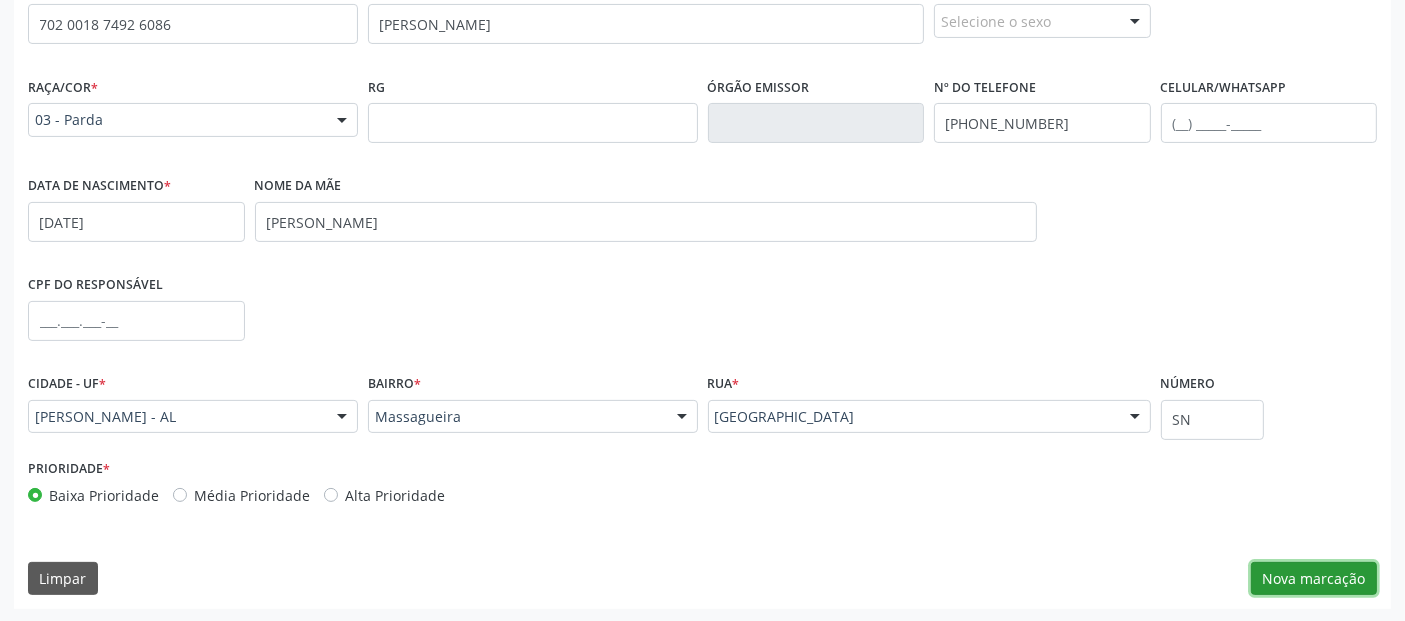 click on "Nova marcação" at bounding box center (1314, 579) 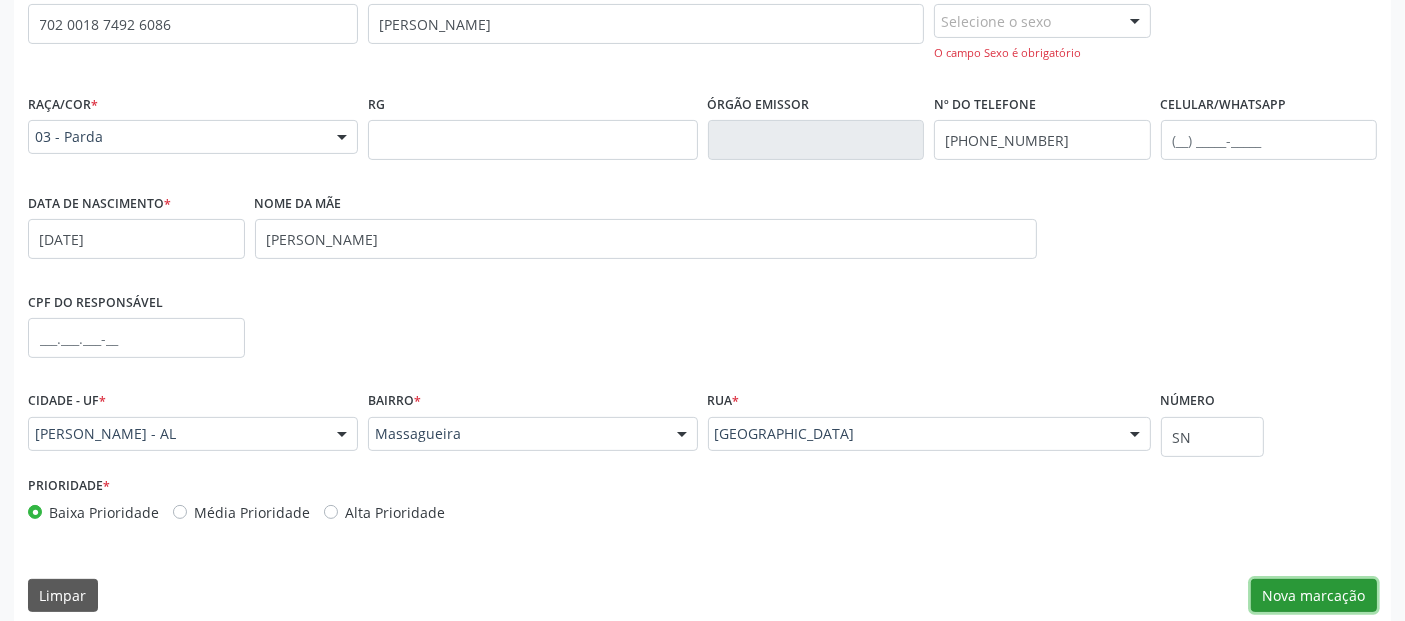 click on "Nova marcação" at bounding box center [1314, 596] 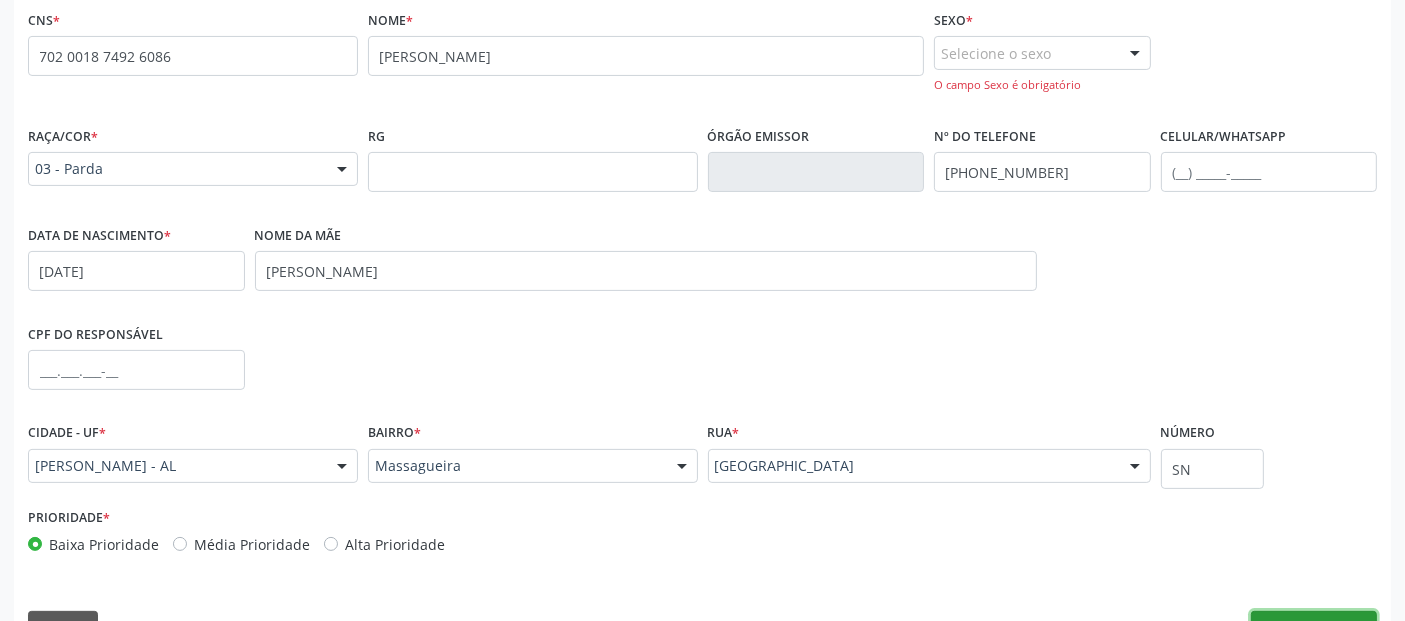 scroll, scrollTop: 348, scrollLeft: 0, axis: vertical 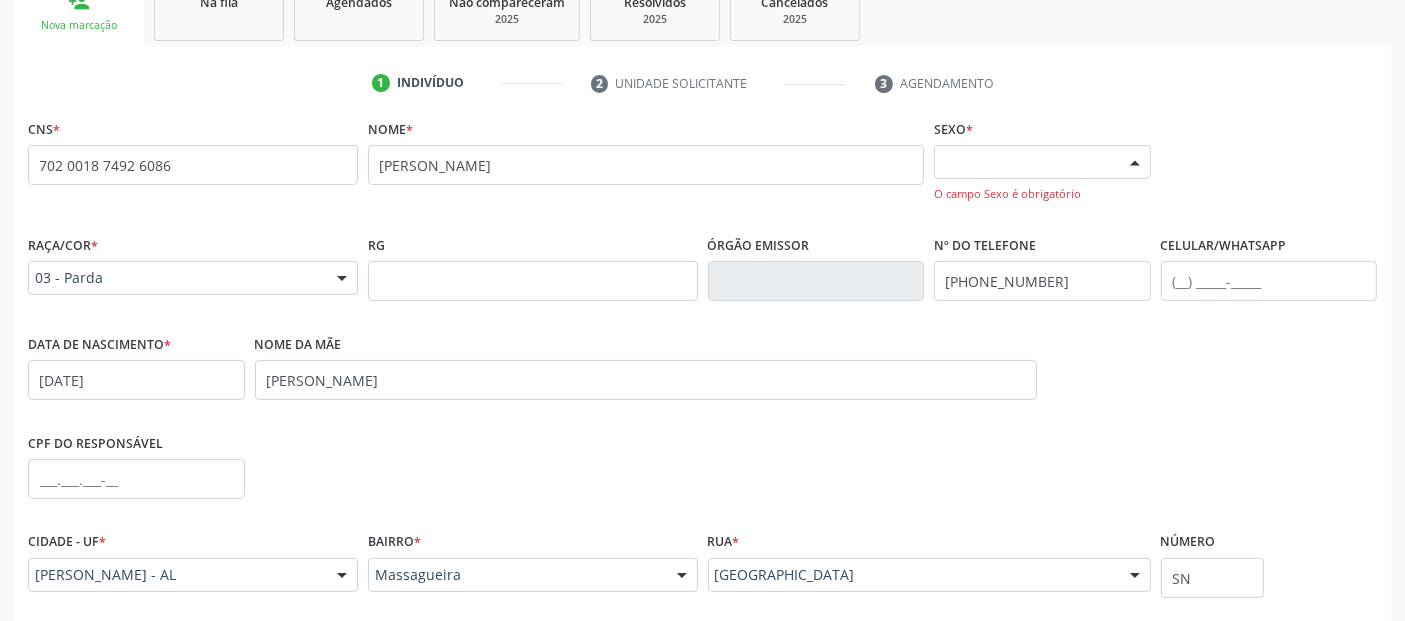 click on "Selecione o sexo" at bounding box center (1042, 162) 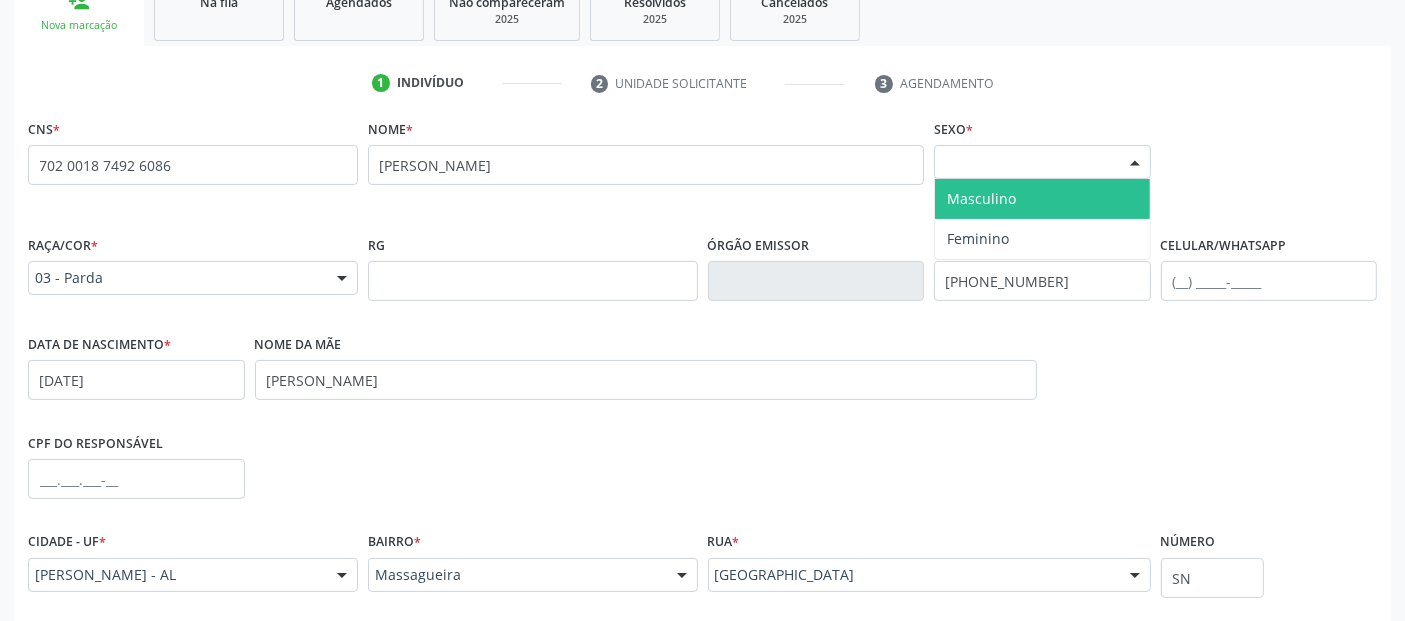 click on "Masculino" at bounding box center [1042, 199] 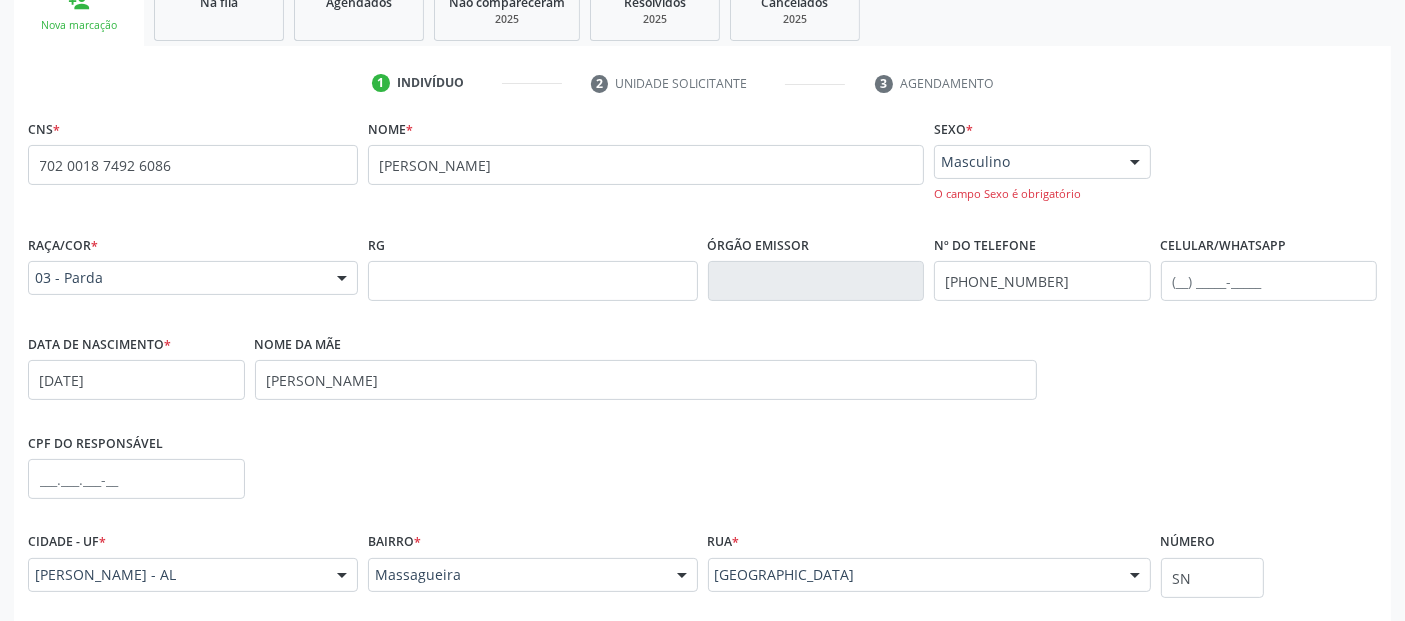 click on "O campo Sexo é obrigatório" at bounding box center (1042, 194) 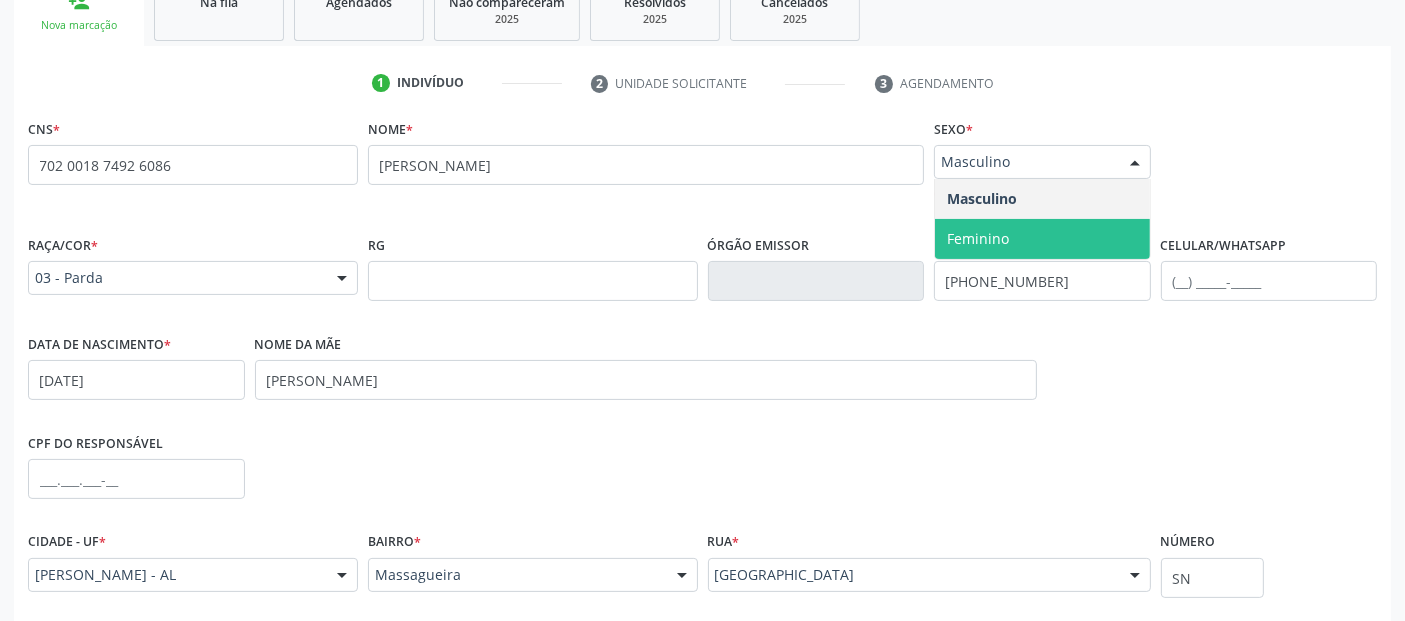 click on "Feminino" at bounding box center (1042, 239) 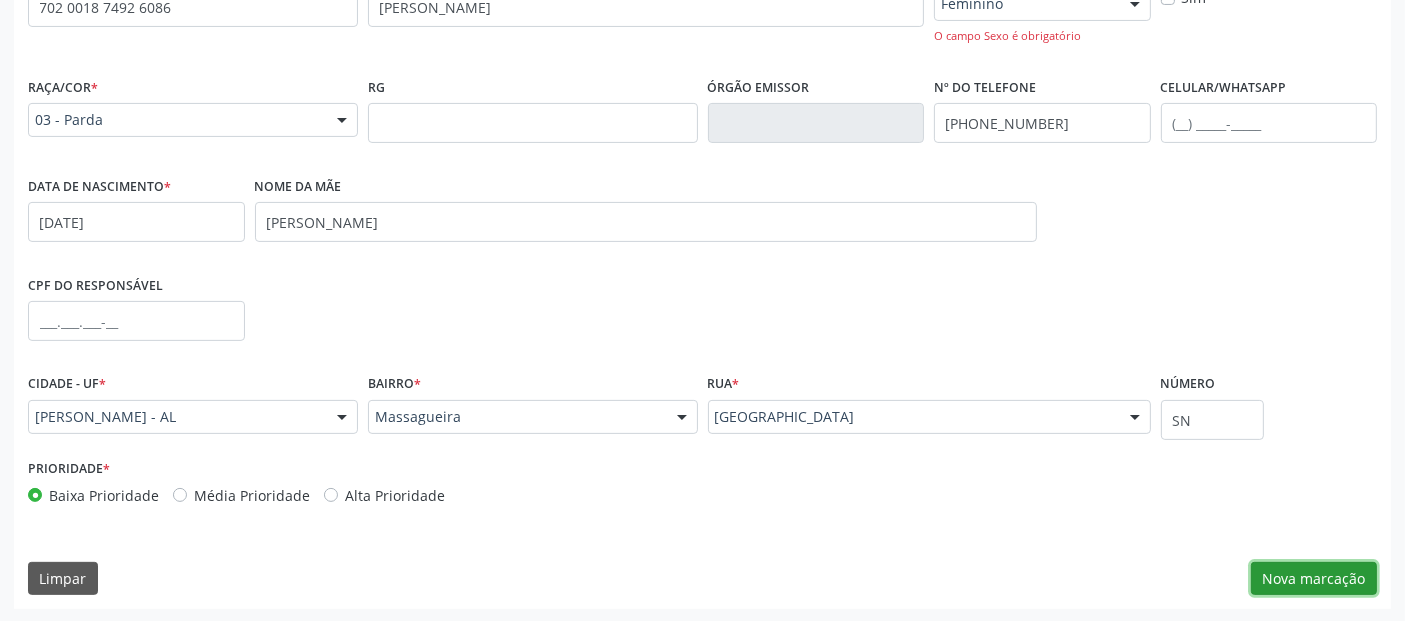 click on "Nova marcação" at bounding box center [1314, 579] 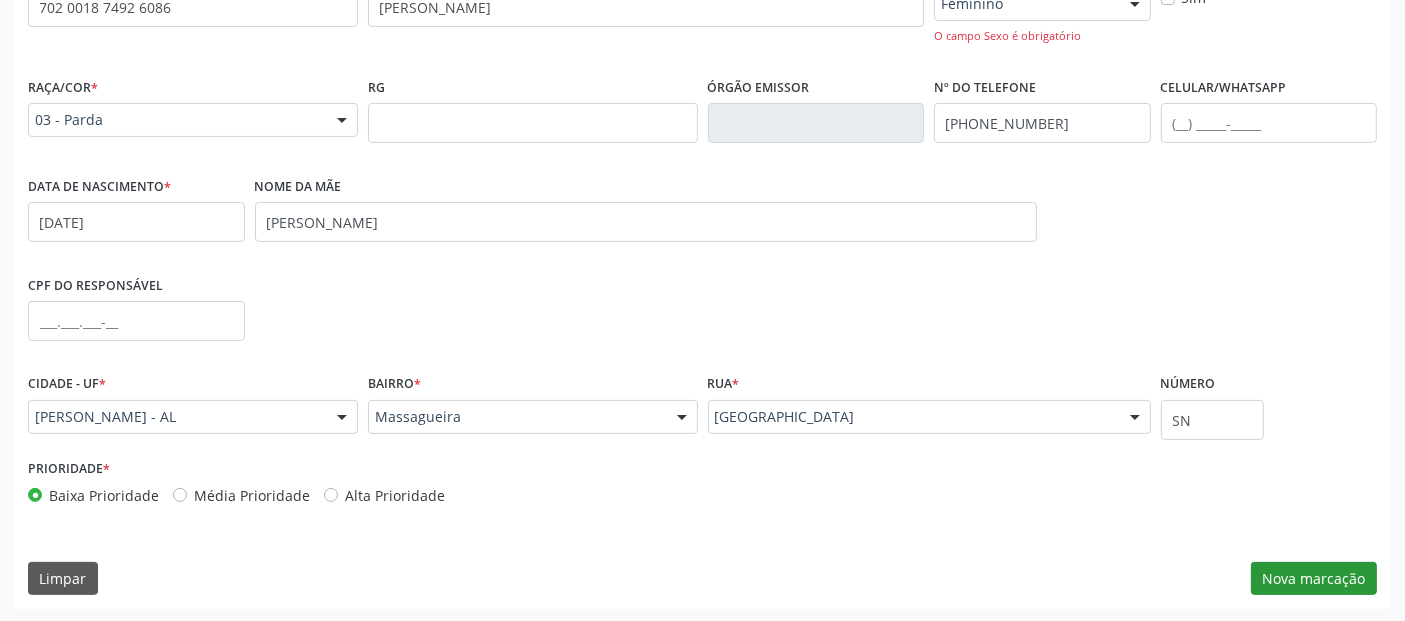 scroll, scrollTop: 505, scrollLeft: 0, axis: vertical 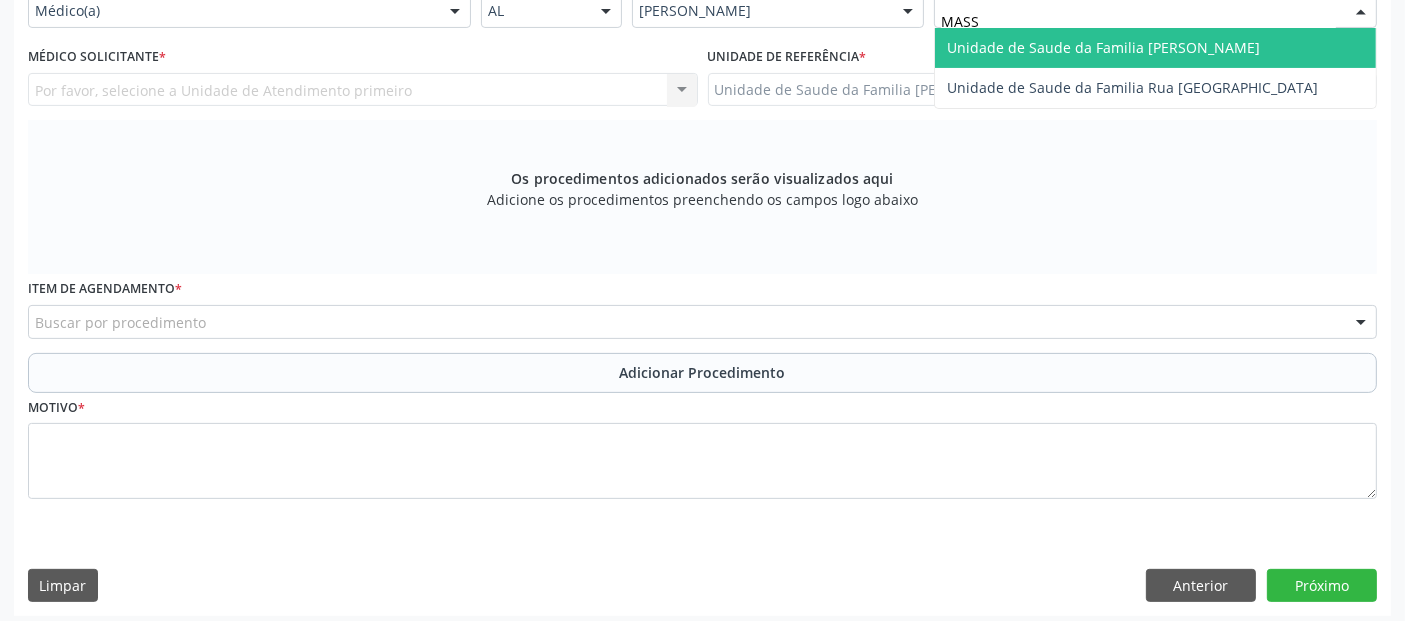 type on "MASSA" 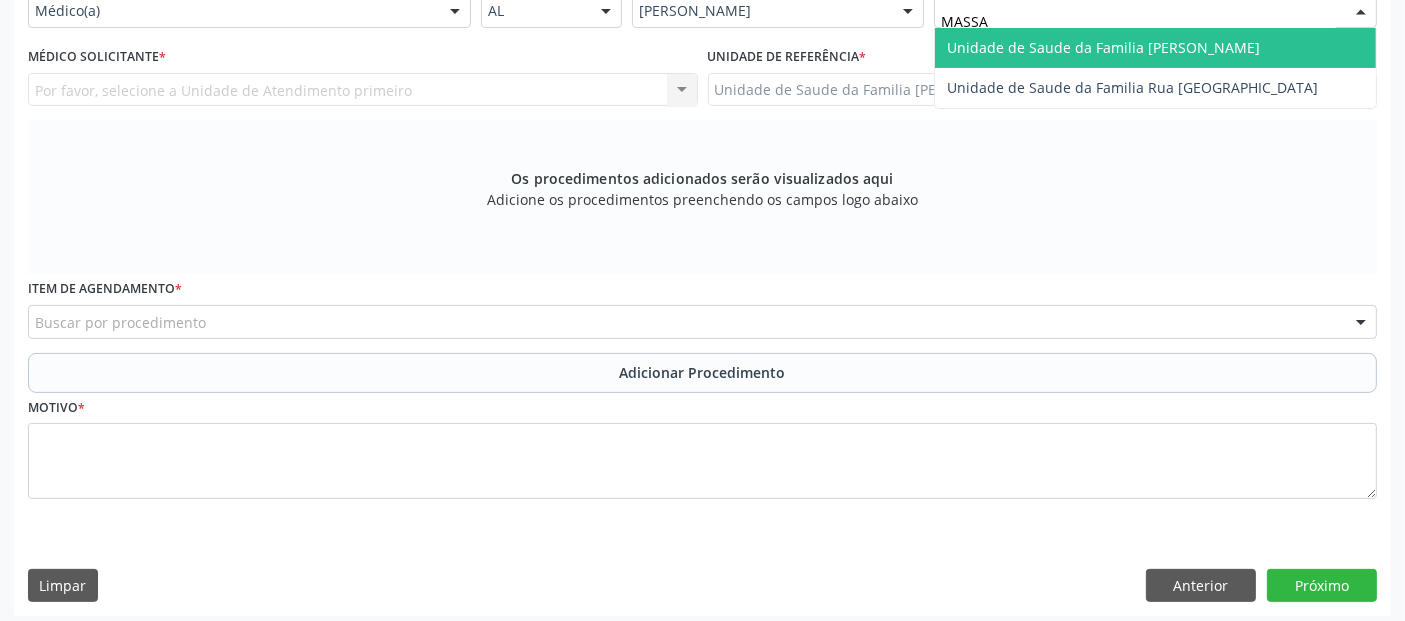 click on "Unidade de Saude da Familia [PERSON_NAME]" at bounding box center [1103, 47] 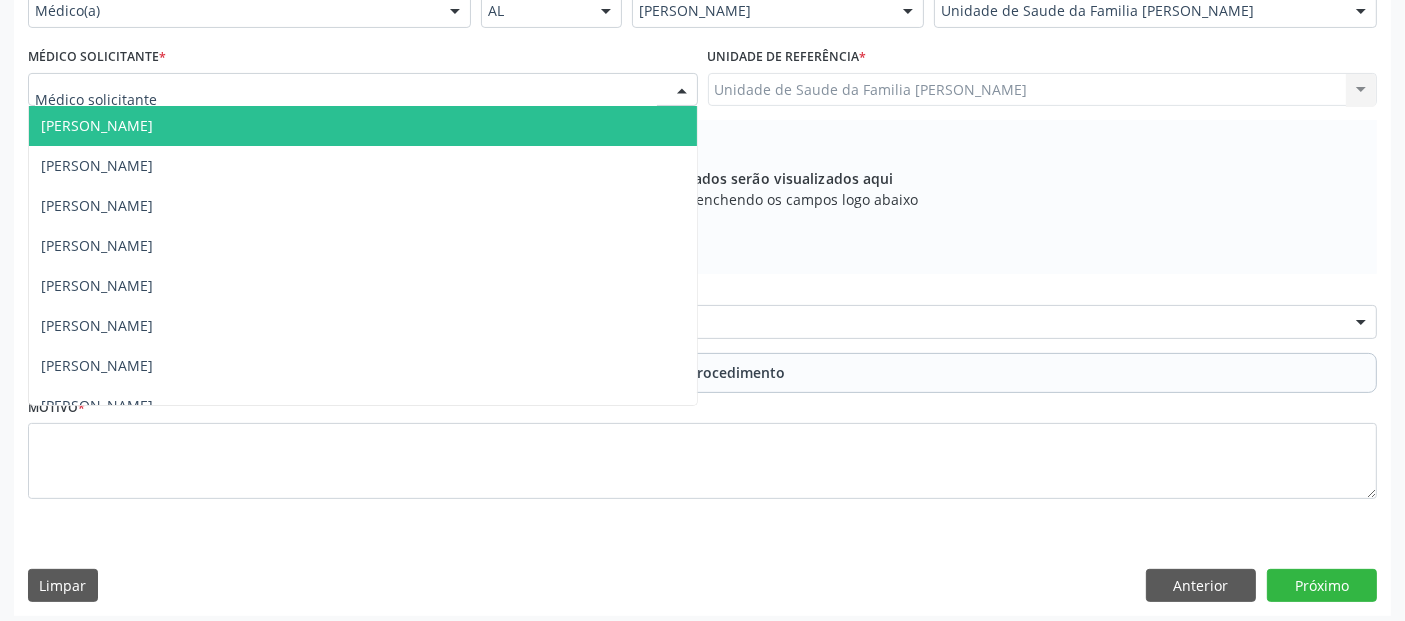 click at bounding box center (363, 90) 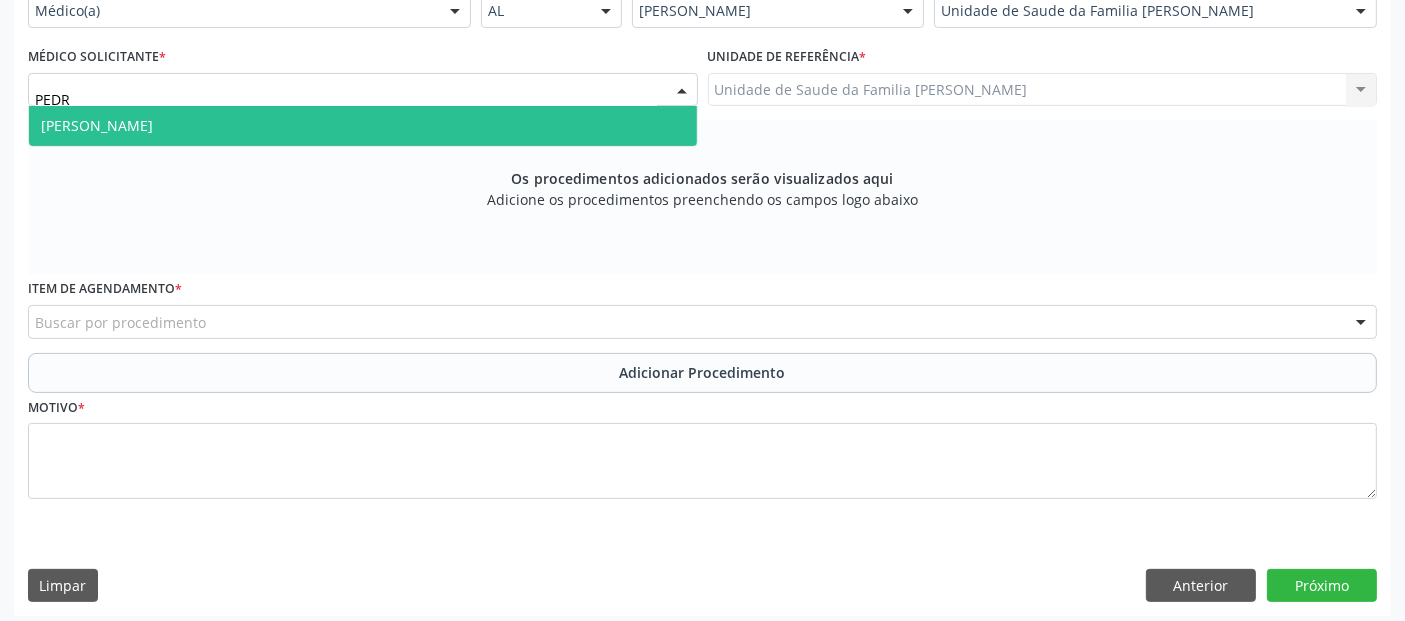 type on "[PERSON_NAME]" 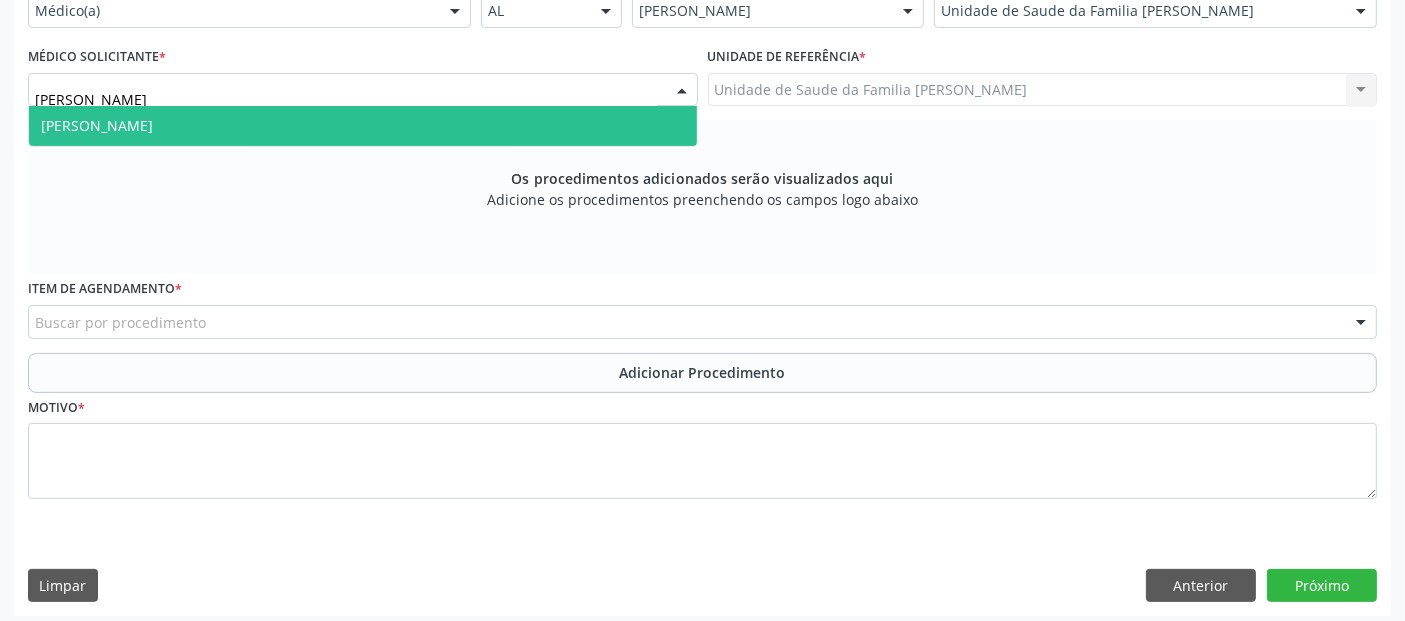 click on "[PERSON_NAME]" at bounding box center [363, 126] 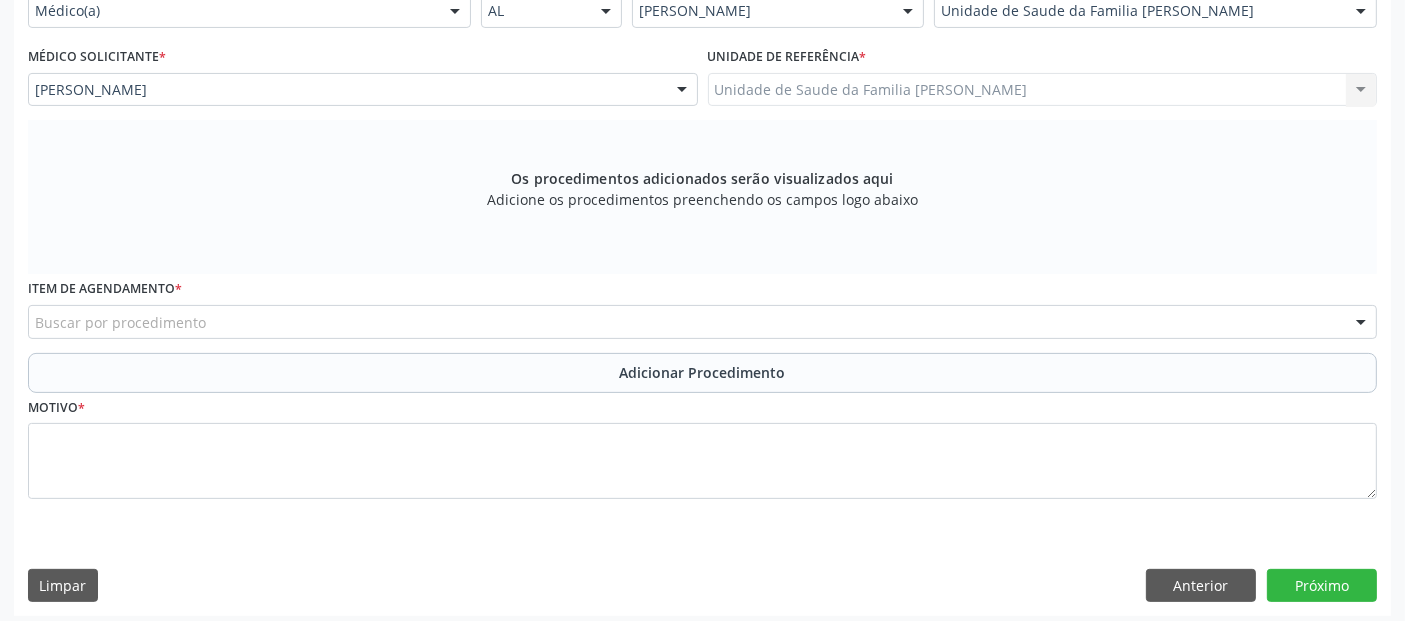 click on "Buscar por procedimento" at bounding box center (702, 322) 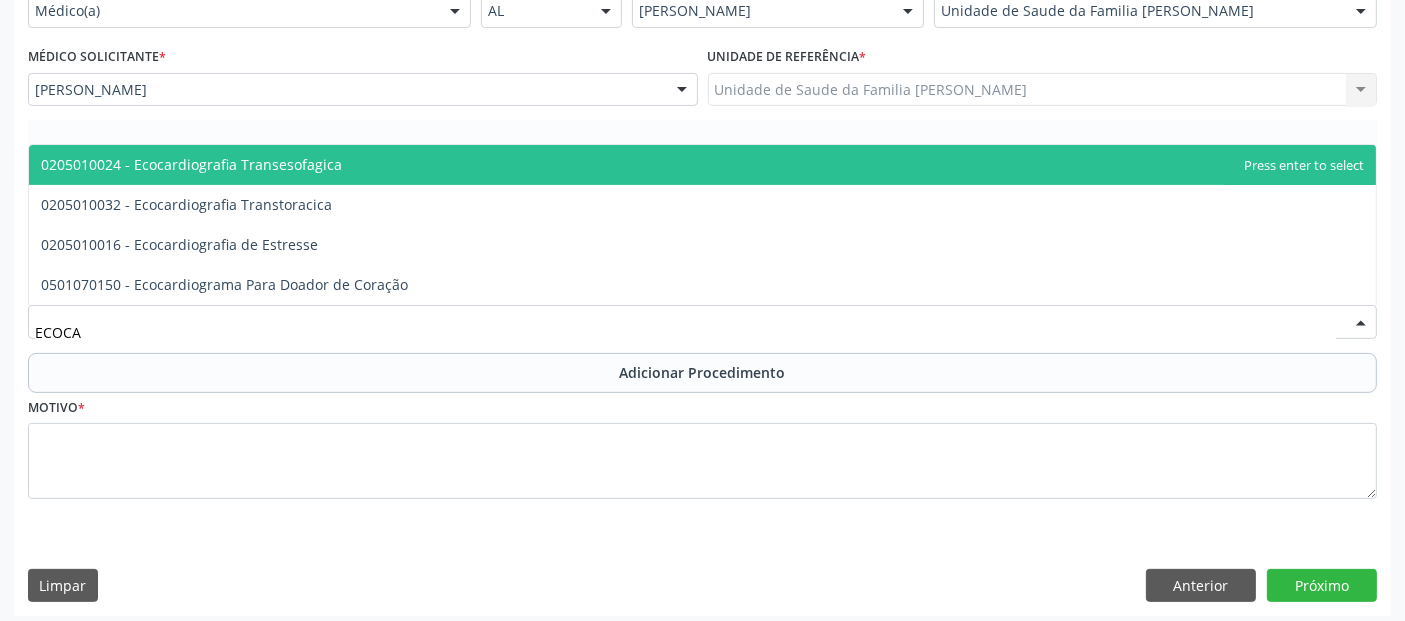 type on "ECOCAR" 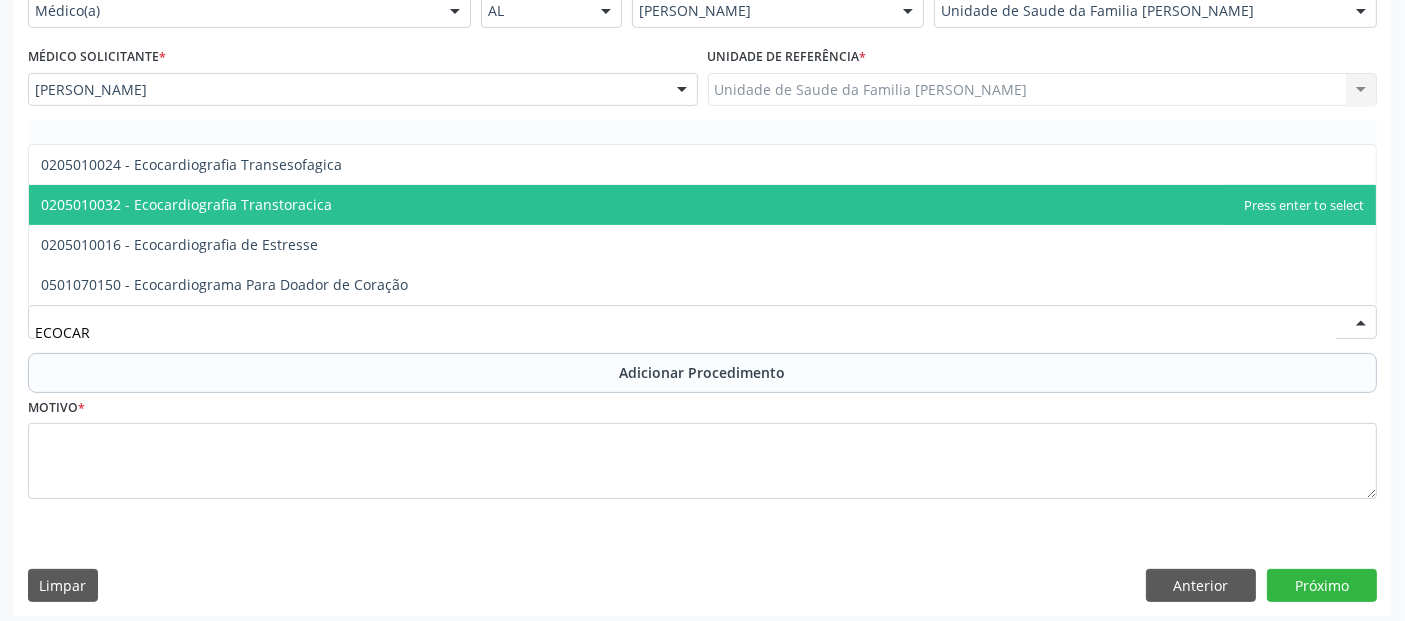 click on "0205010032 - Ecocardiografia Transtoracica" at bounding box center [186, 204] 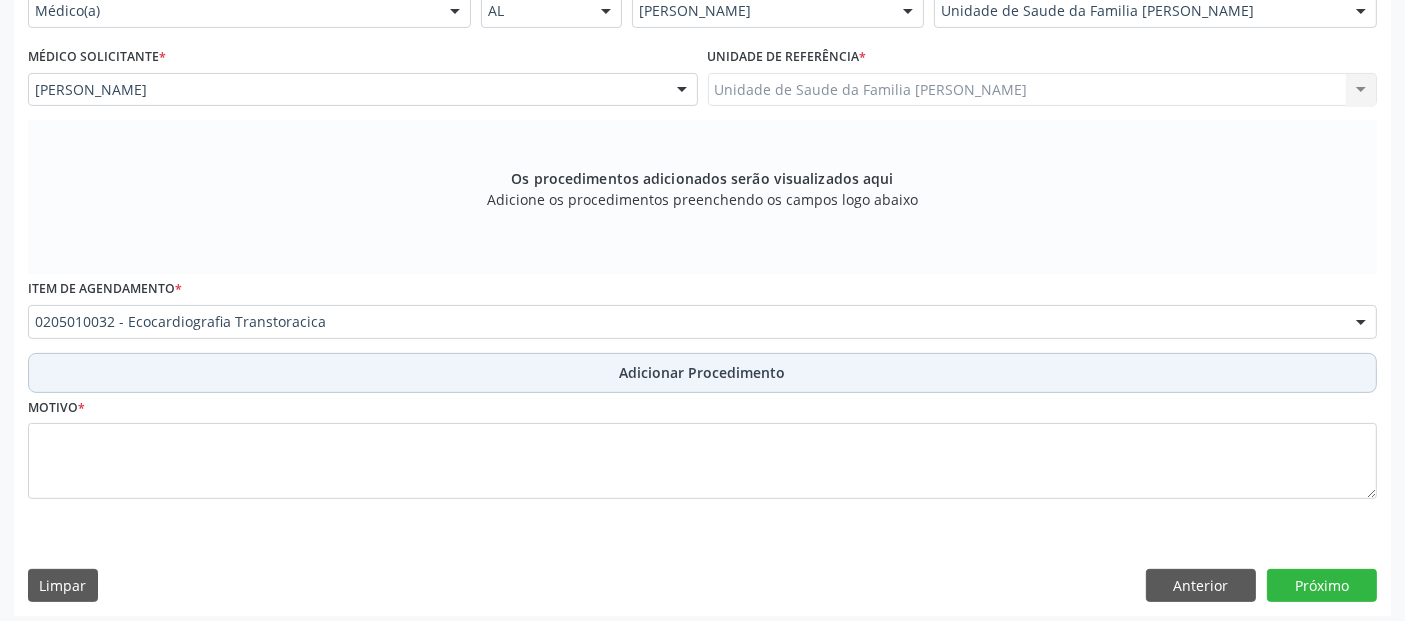 click on "Adicionar Procedimento" at bounding box center [702, 373] 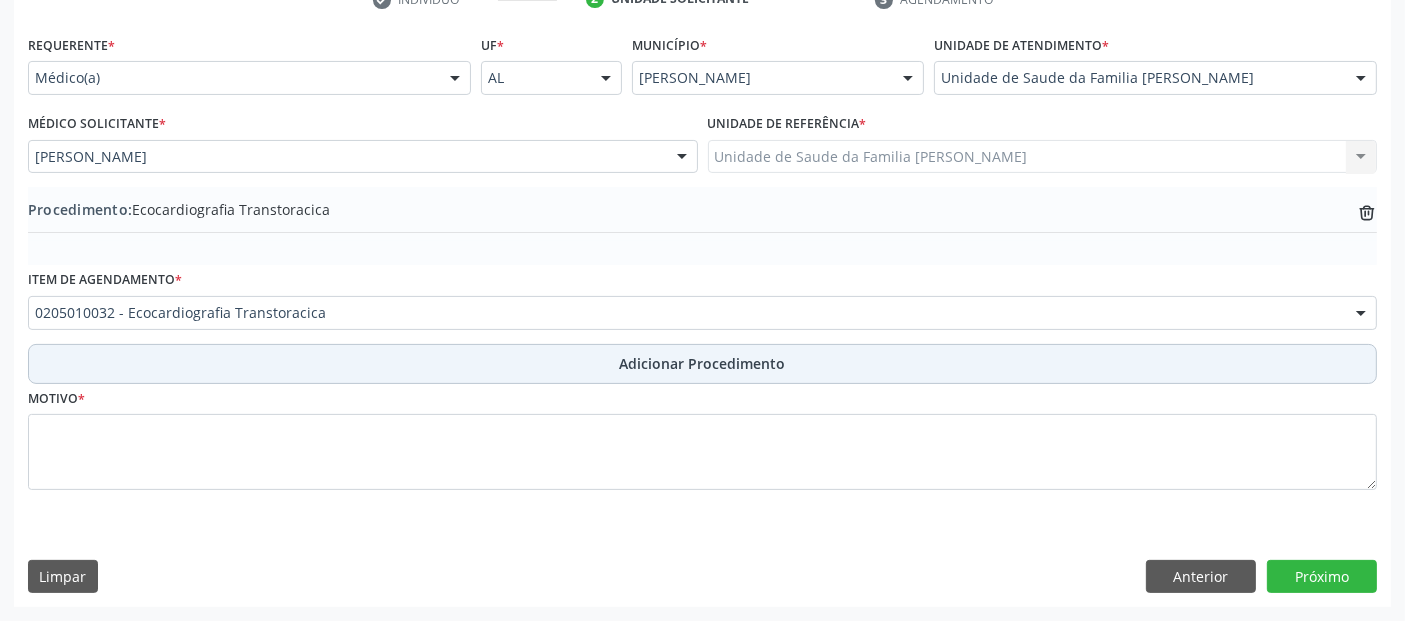 scroll, scrollTop: 429, scrollLeft: 0, axis: vertical 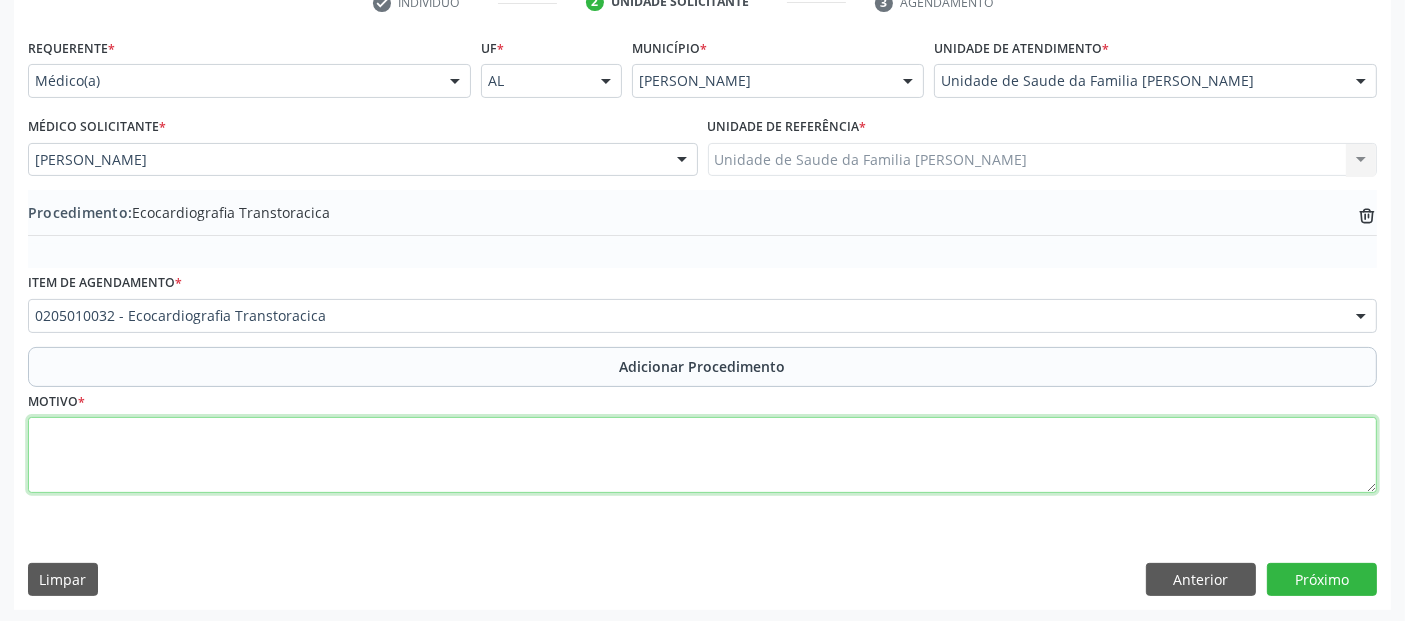 click at bounding box center [702, 455] 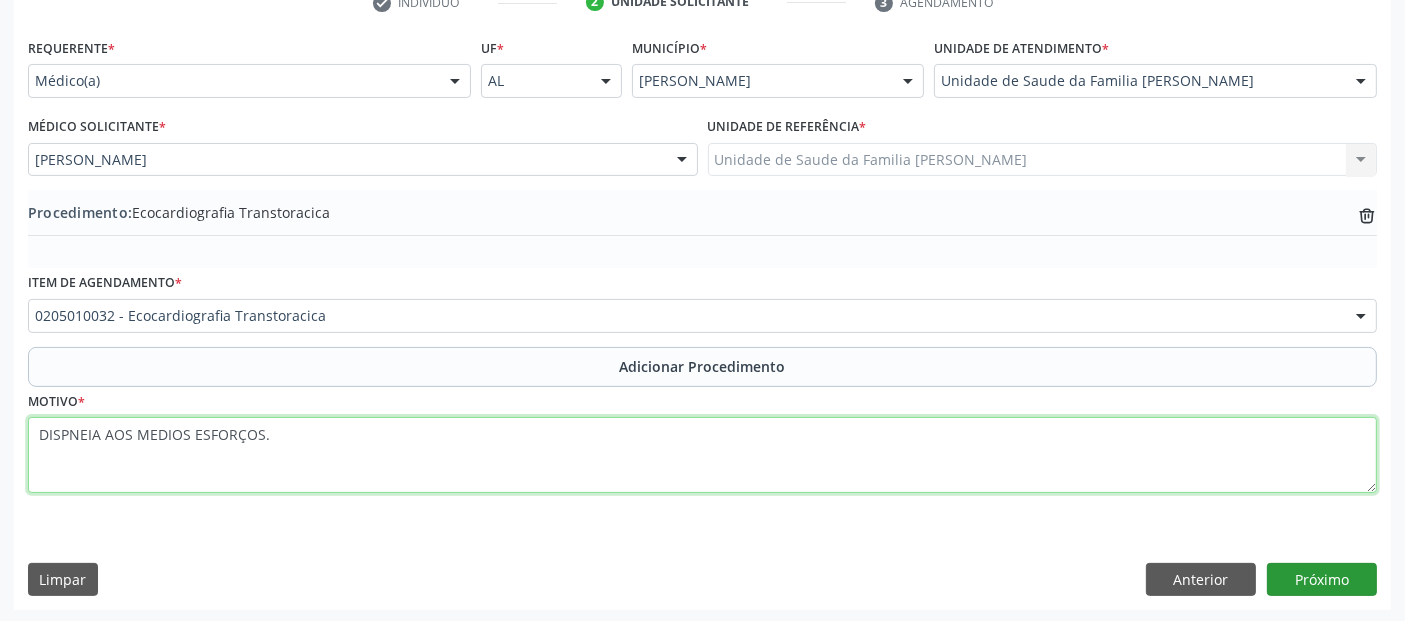 type on "DISPNEIA AOS MEDIOS ESFORÇOS." 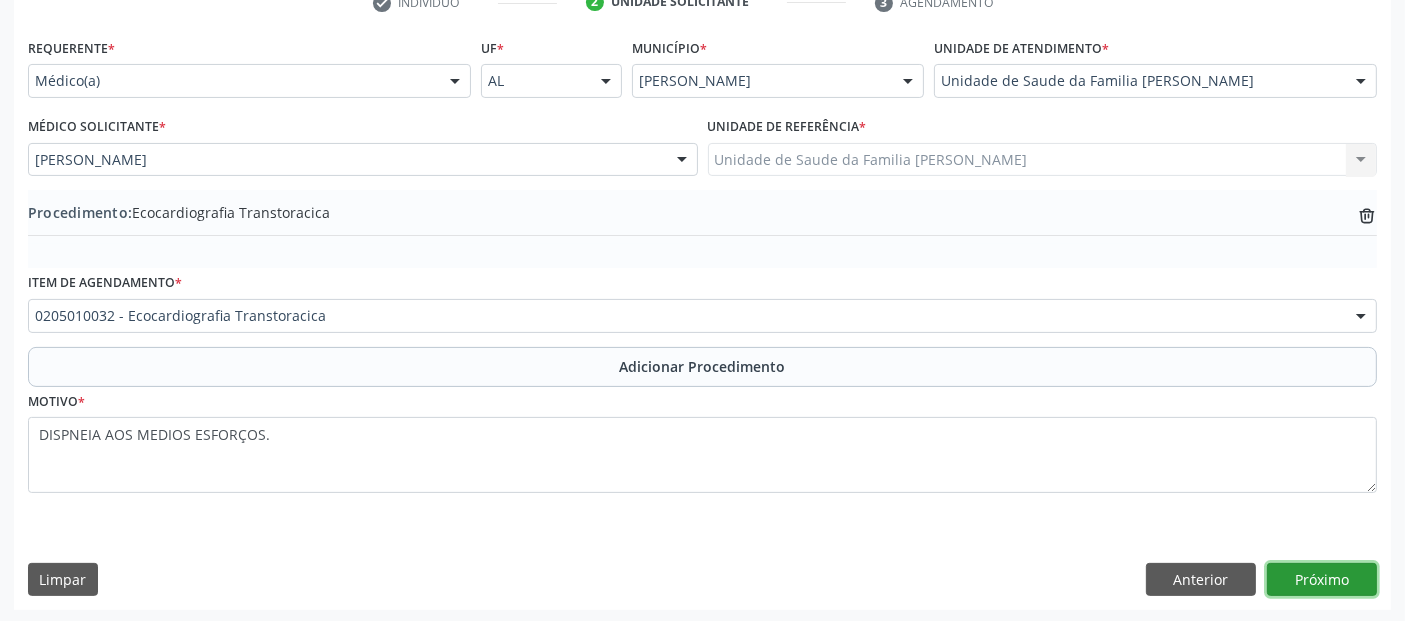click on "Próximo" at bounding box center [1322, 580] 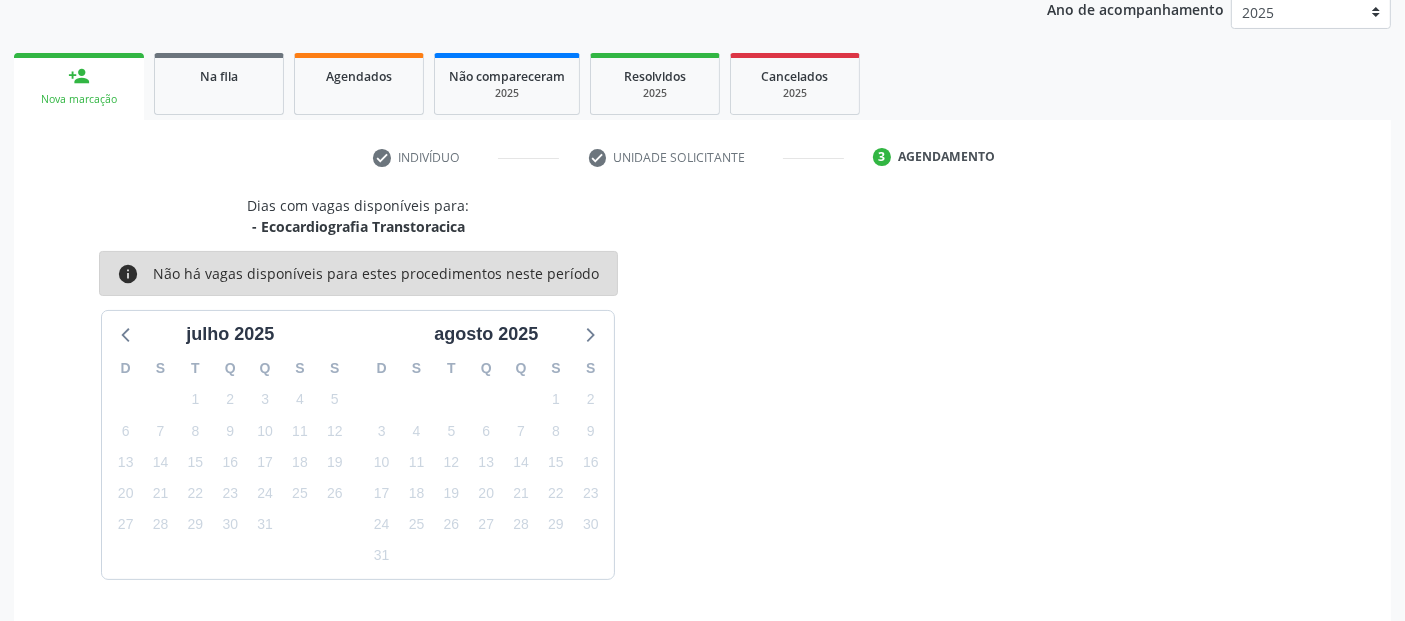 scroll, scrollTop: 333, scrollLeft: 0, axis: vertical 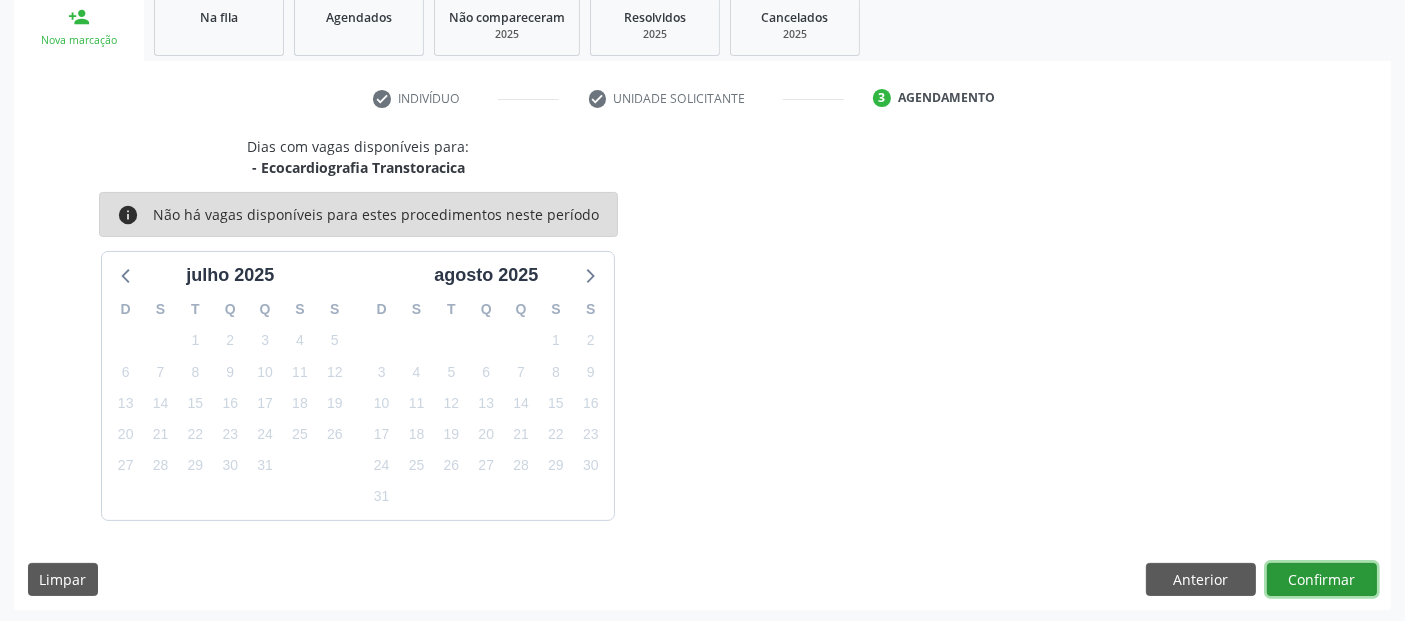click on "Confirmar" at bounding box center (1322, 580) 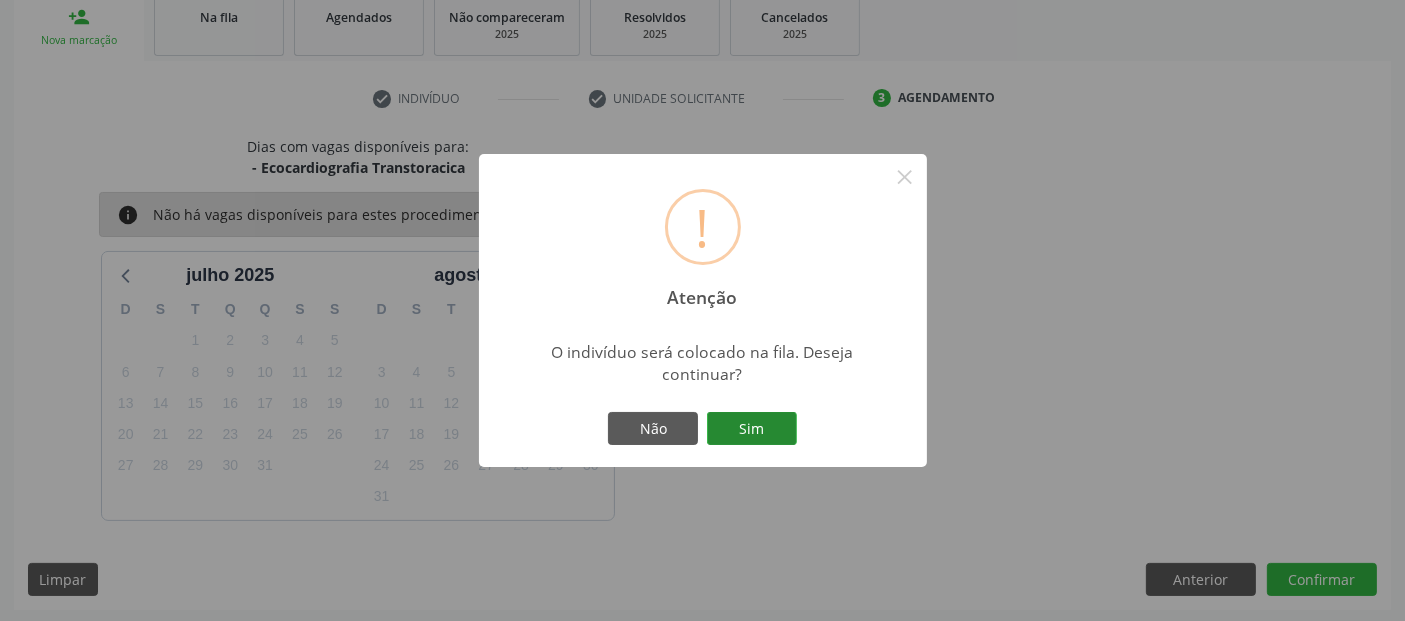 click on "Sim" at bounding box center [752, 429] 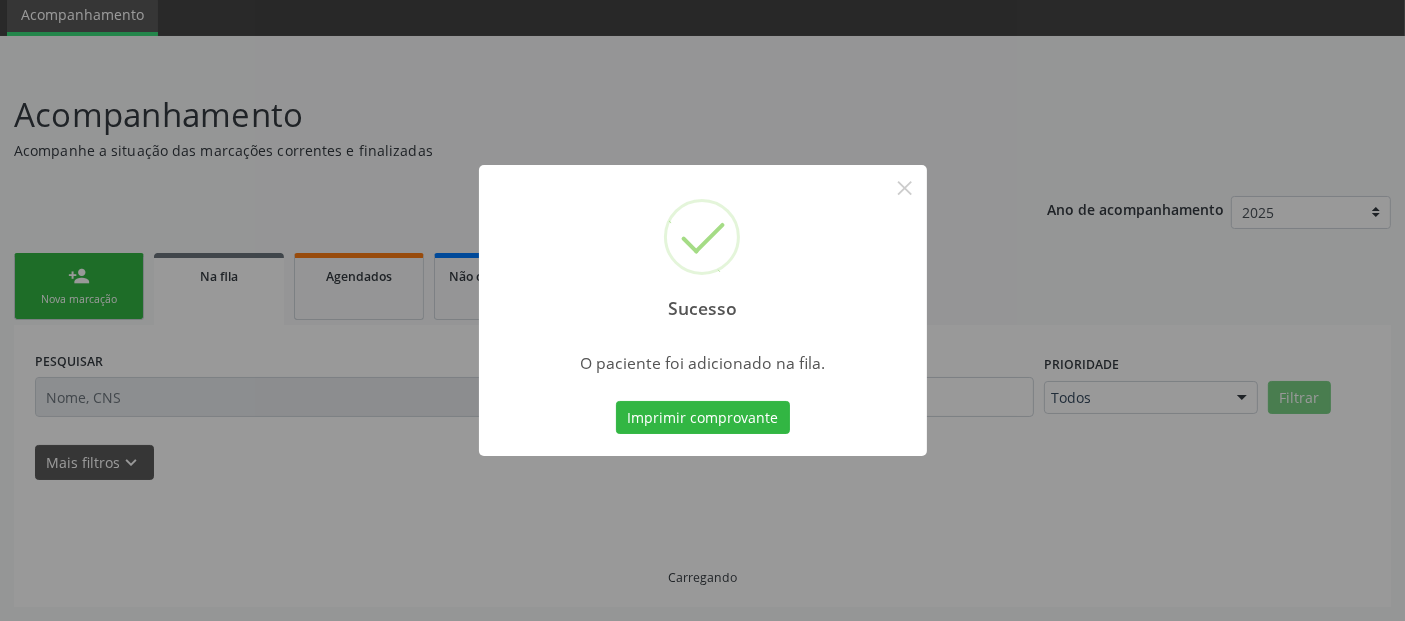 scroll, scrollTop: 71, scrollLeft: 0, axis: vertical 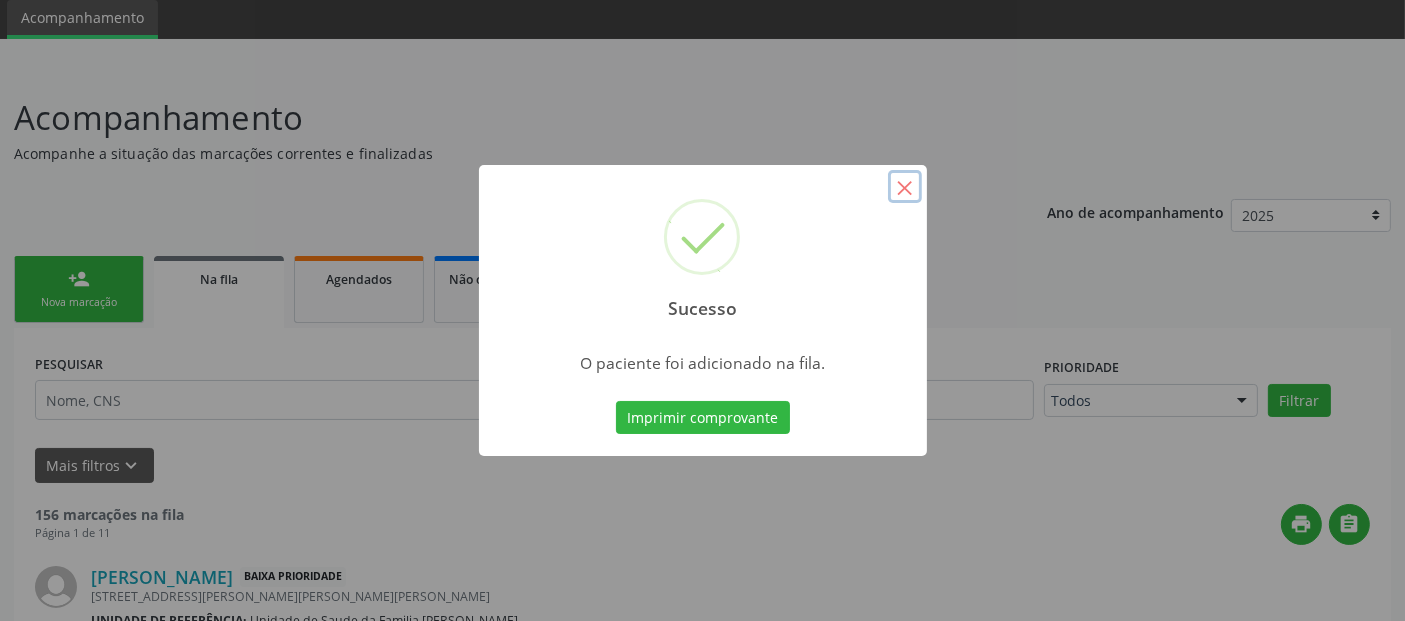 click on "×" at bounding box center (905, 187) 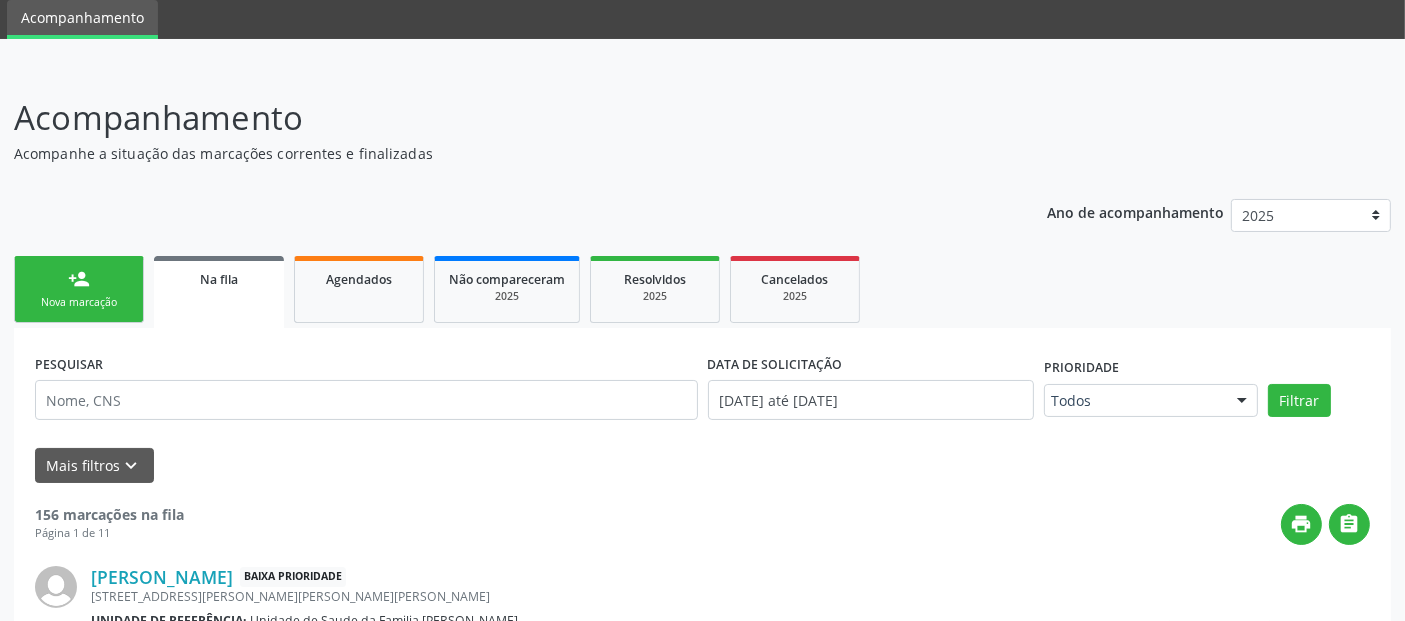 click on "person_add" at bounding box center (79, 279) 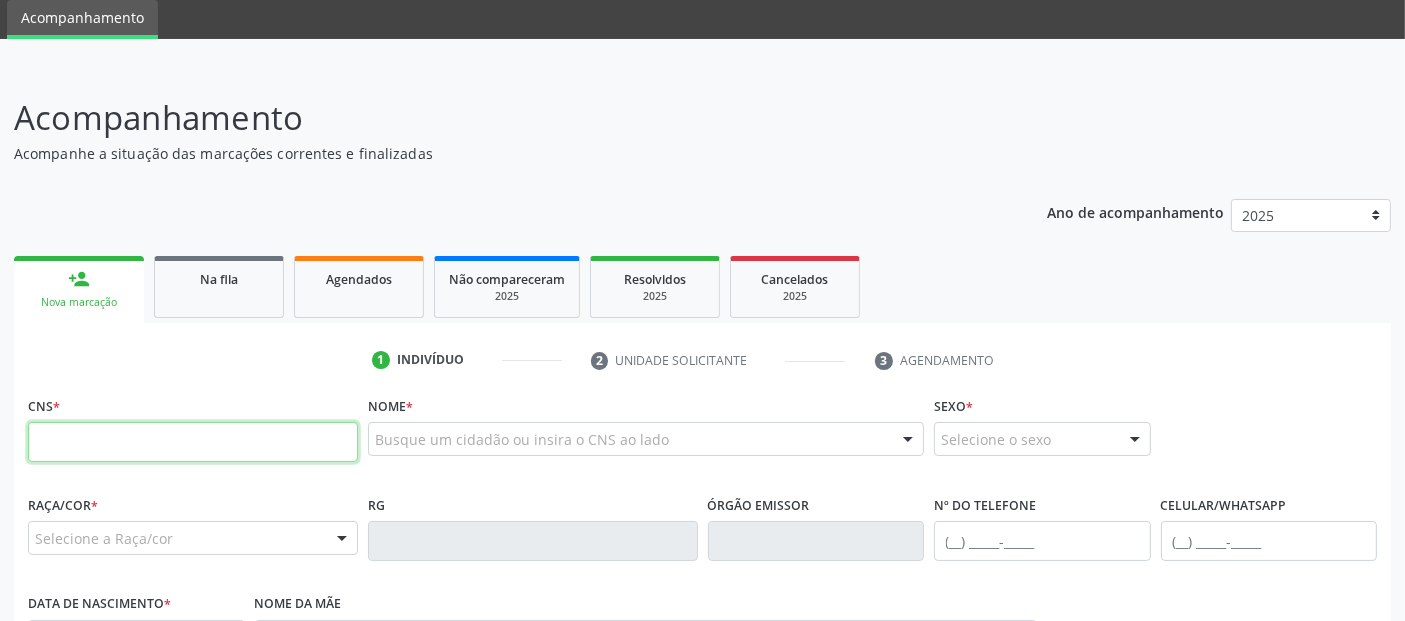 click at bounding box center (193, 442) 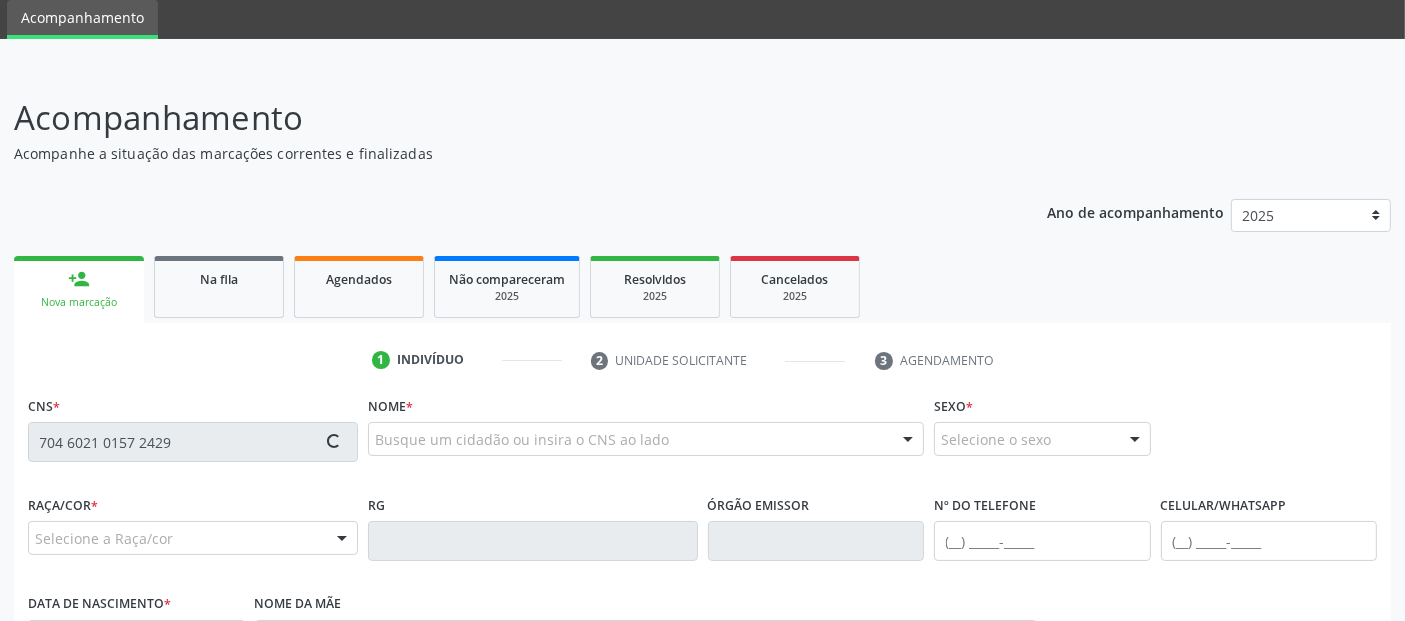 type on "704 6021 0157 2429" 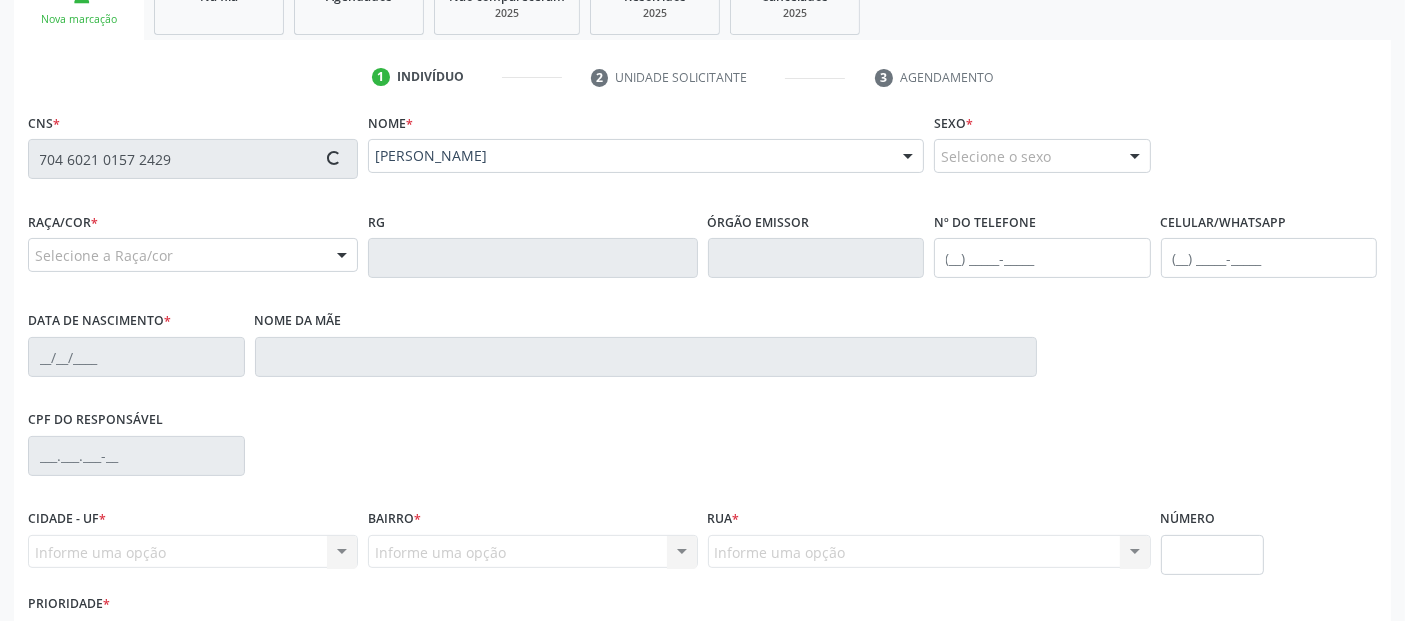 scroll, scrollTop: 357, scrollLeft: 0, axis: vertical 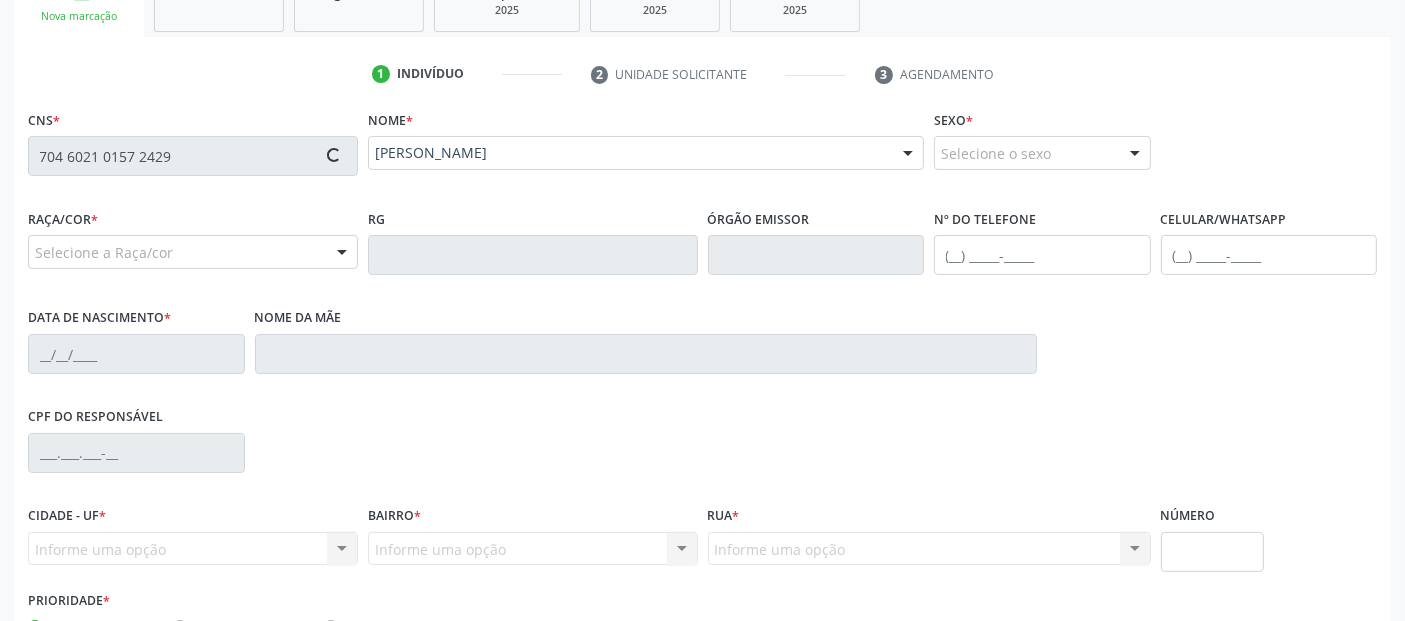type on "(82) 98741-6991" 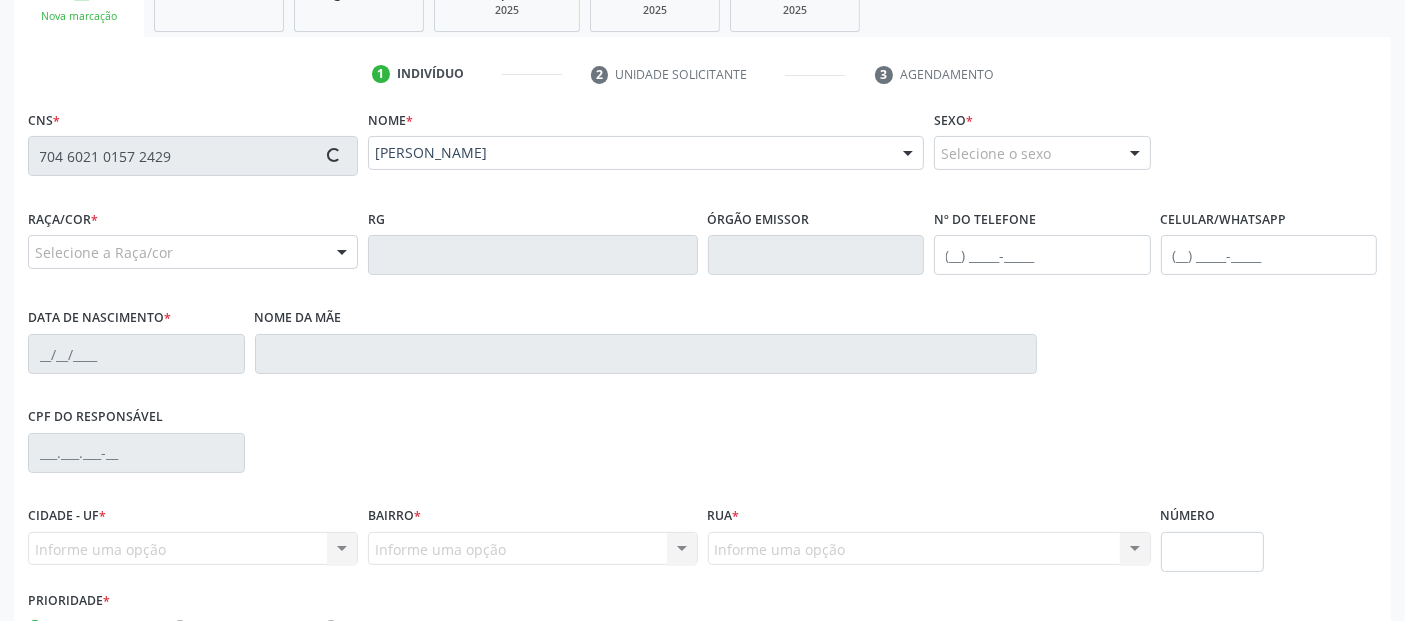 type on "15/09/1979" 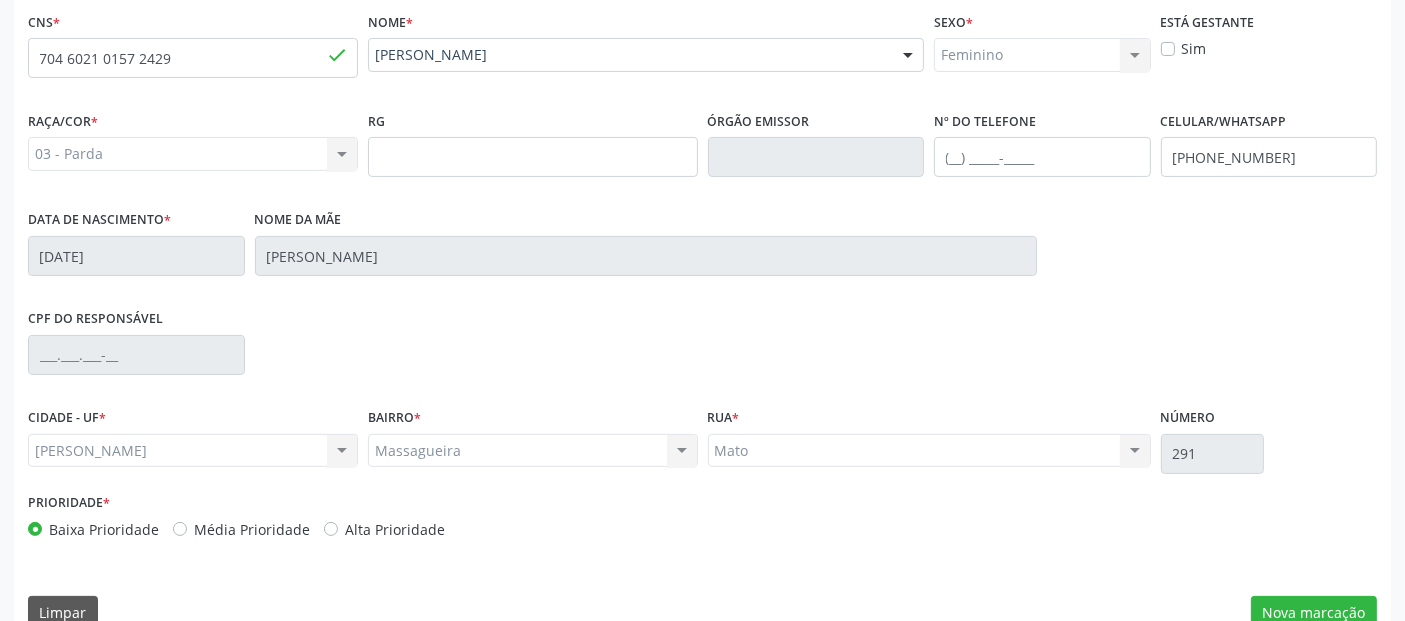 scroll, scrollTop: 489, scrollLeft: 0, axis: vertical 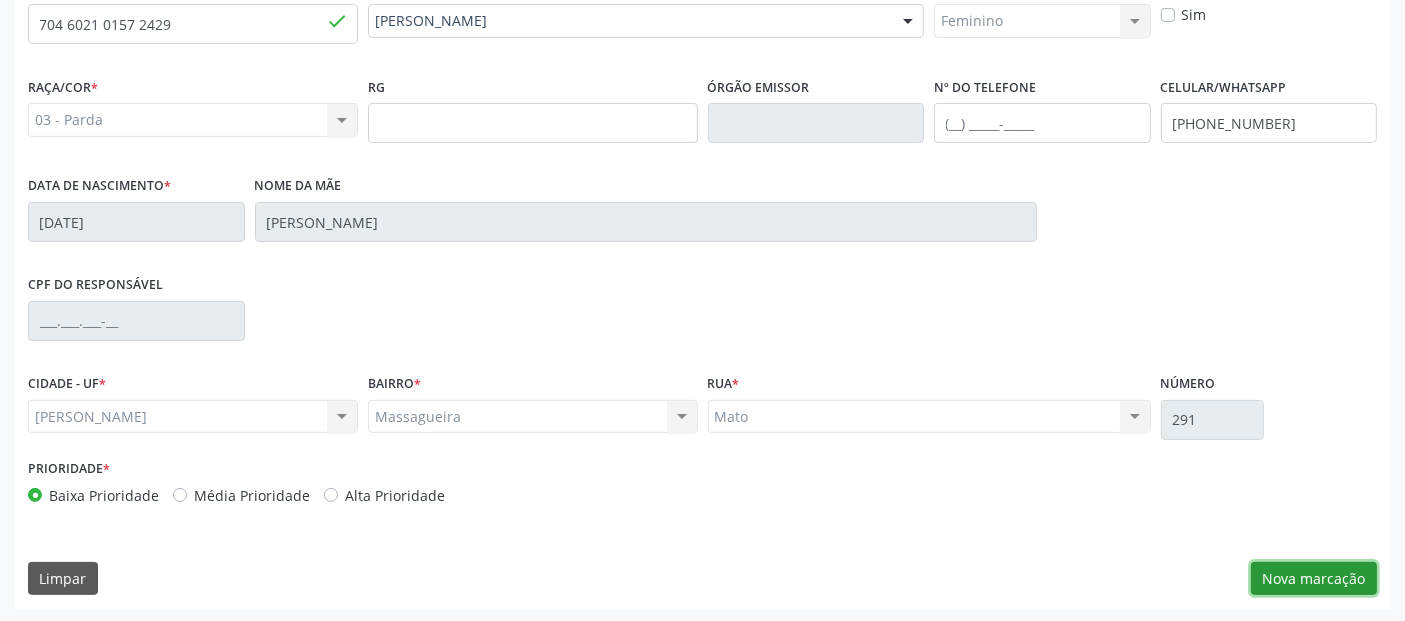 click on "Nova marcação" at bounding box center (1314, 579) 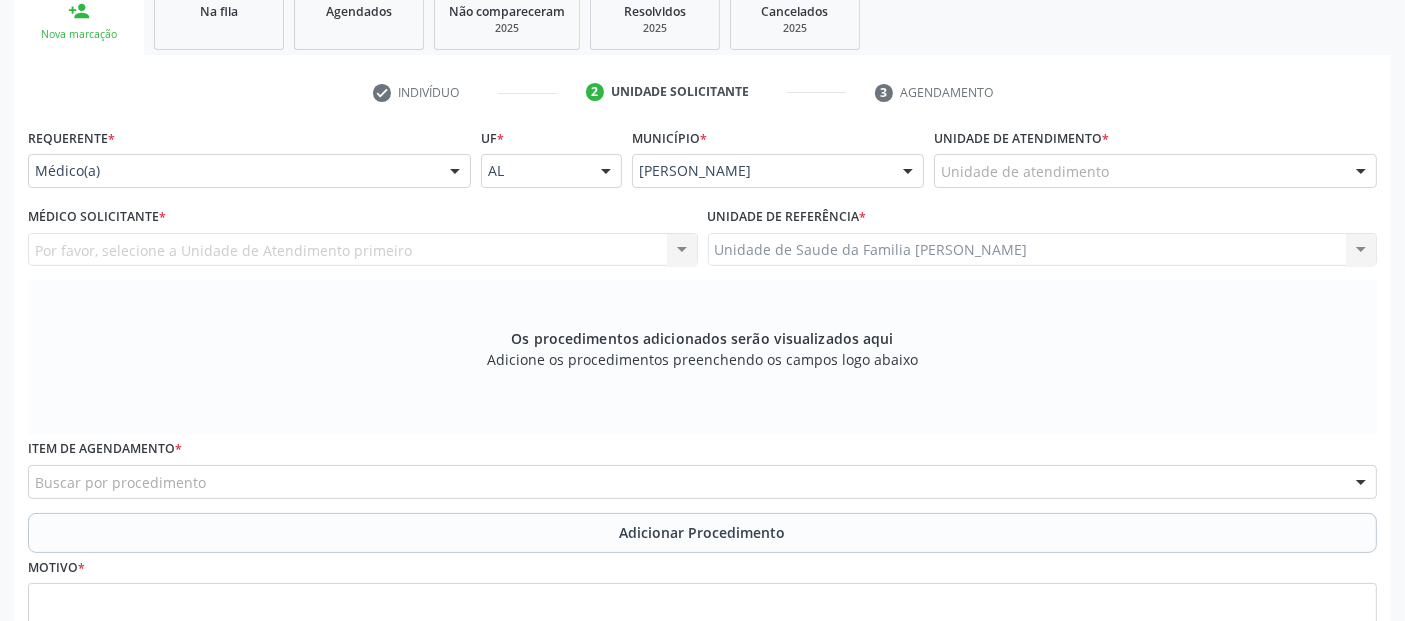 scroll, scrollTop: 336, scrollLeft: 0, axis: vertical 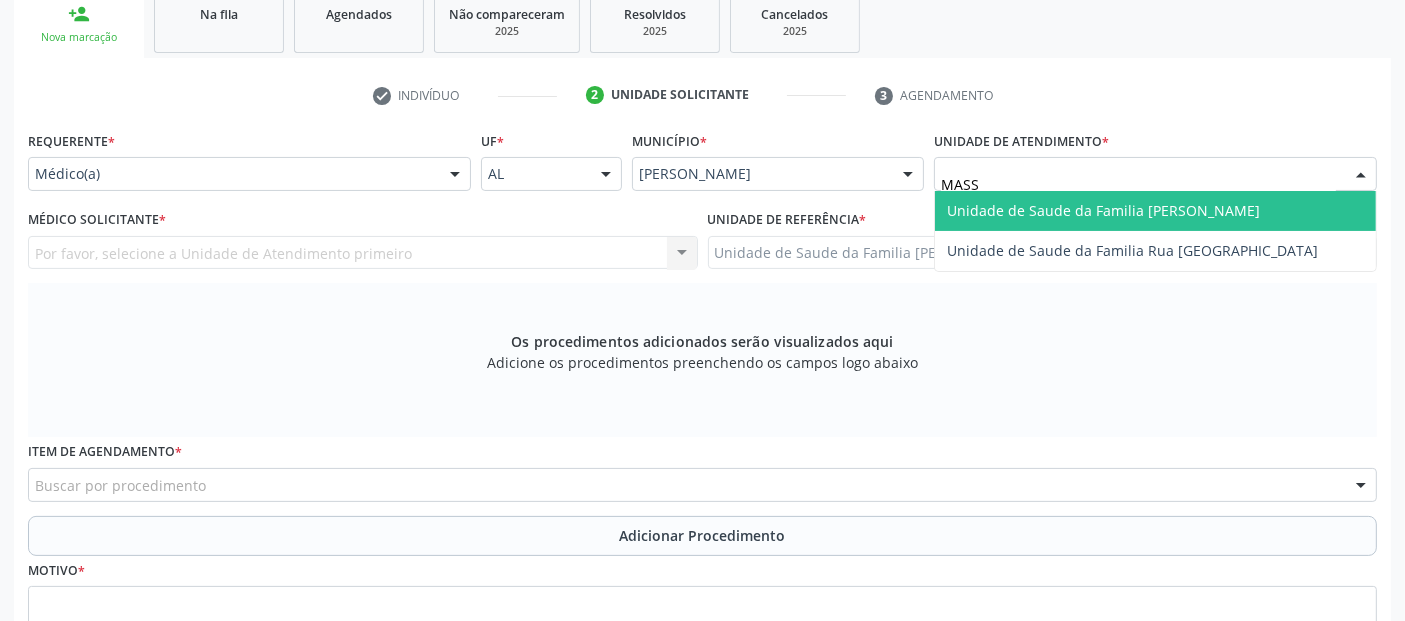 type on "MASSA" 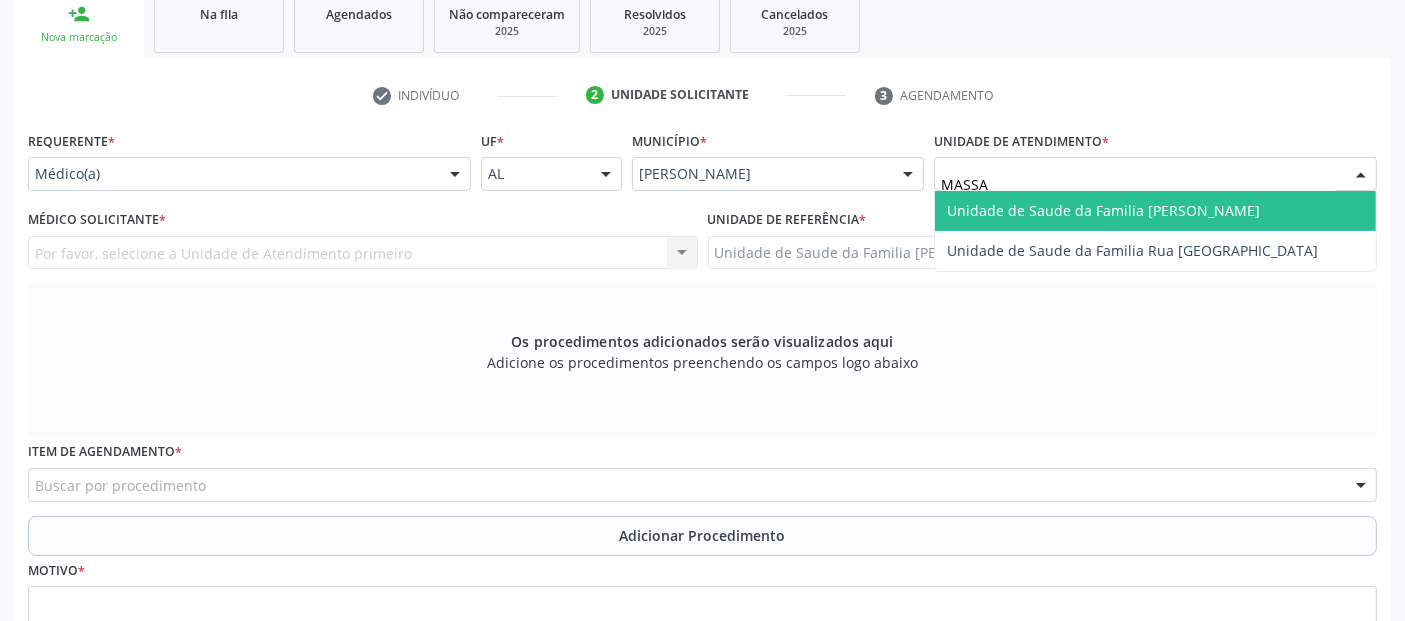 click on "Unidade de Saude da Familia [PERSON_NAME]" at bounding box center (1103, 210) 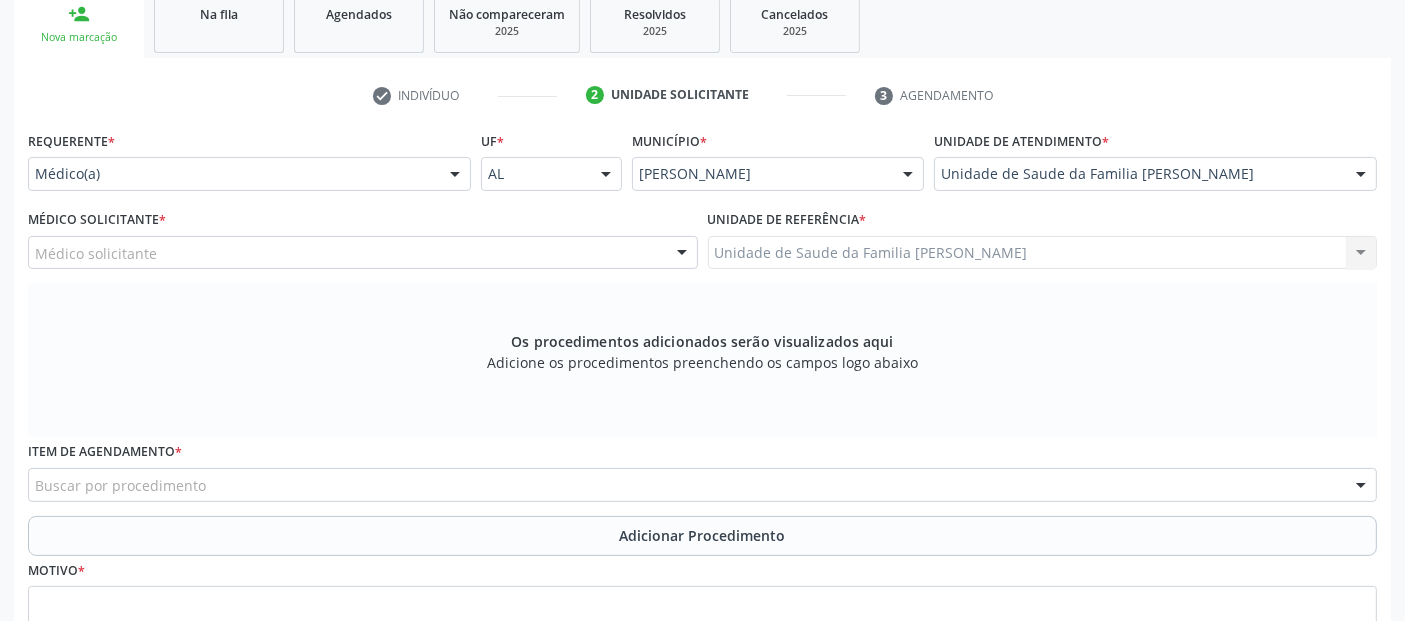 click on "Médico solicitante" at bounding box center (363, 253) 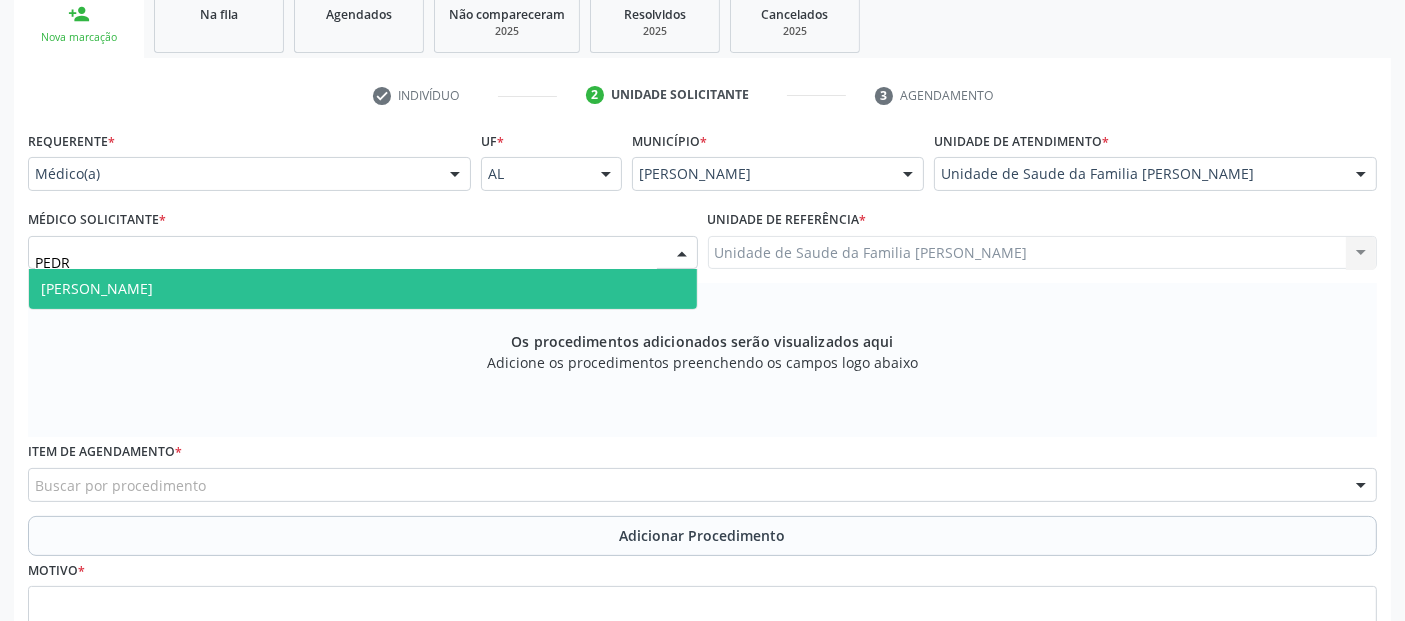 type on "[PERSON_NAME]" 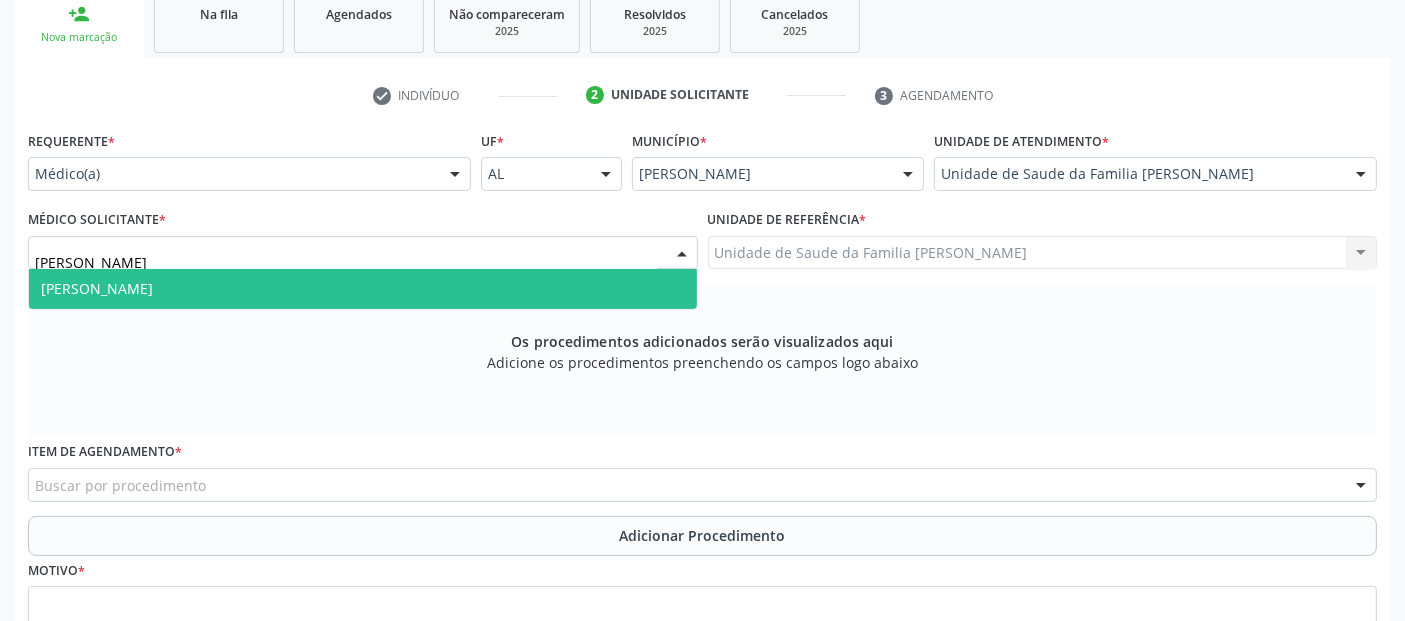 click on "[PERSON_NAME]" at bounding box center (97, 288) 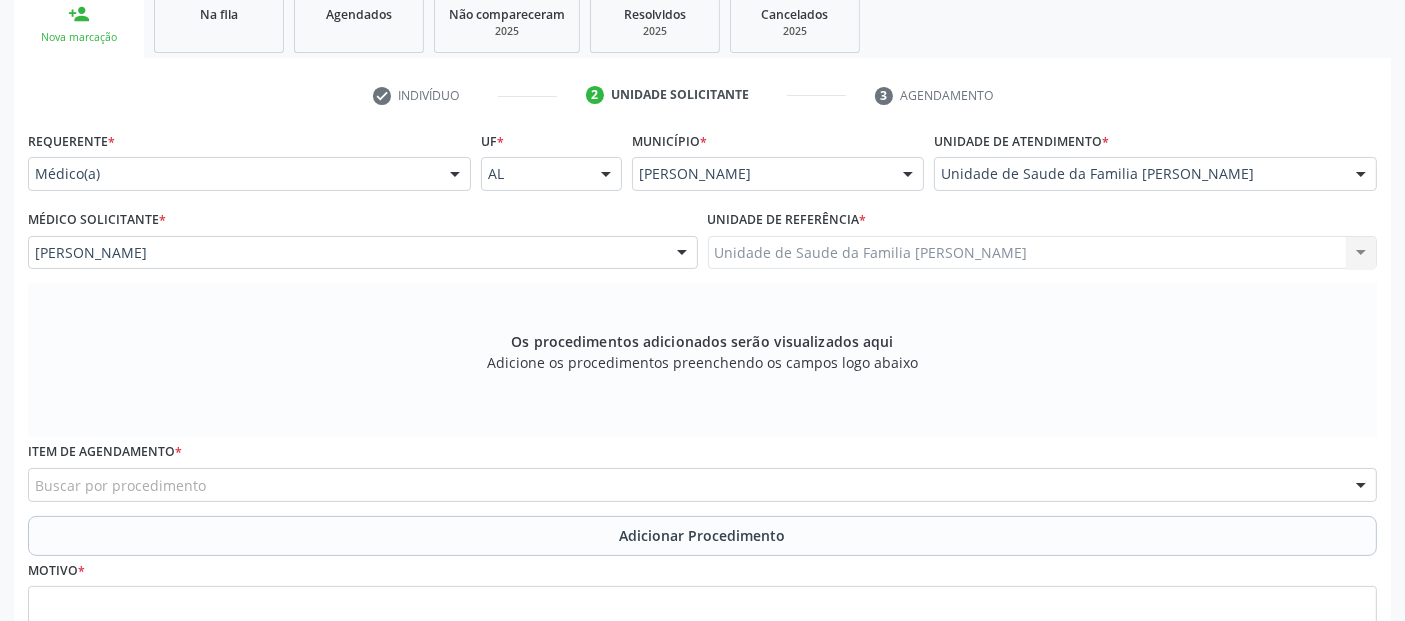 scroll, scrollTop: 505, scrollLeft: 0, axis: vertical 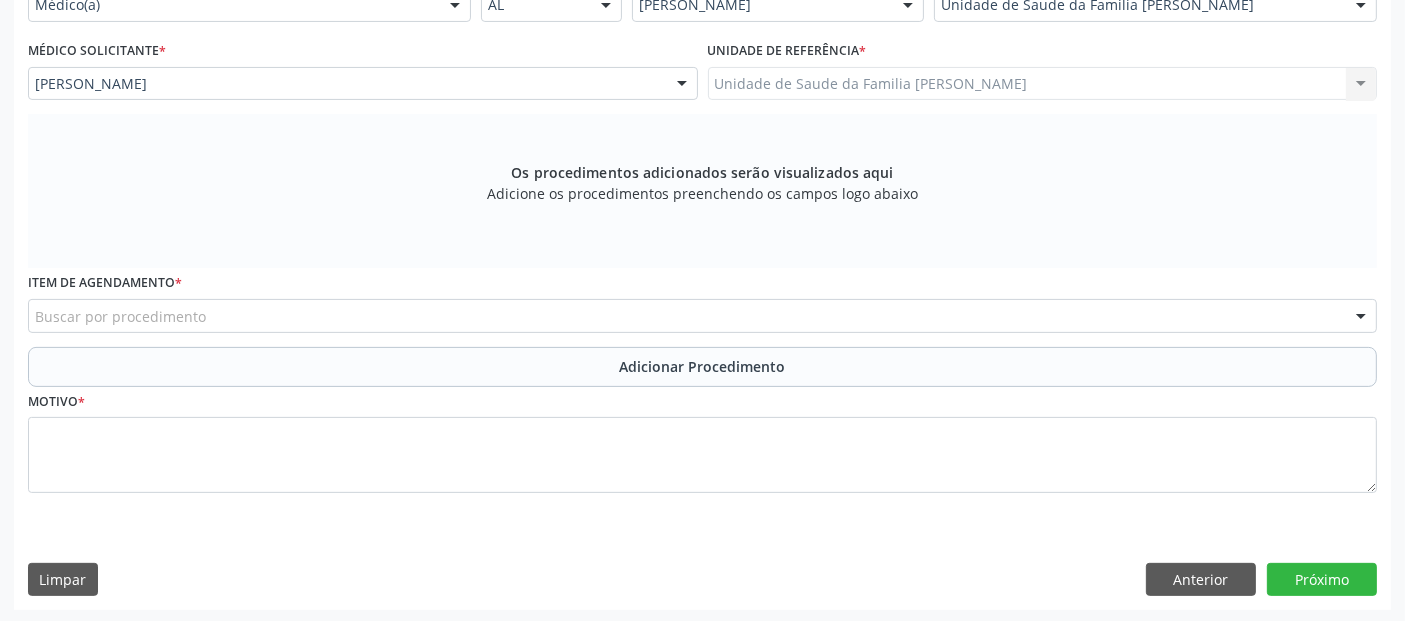 click on "Buscar por procedimento" at bounding box center (702, 316) 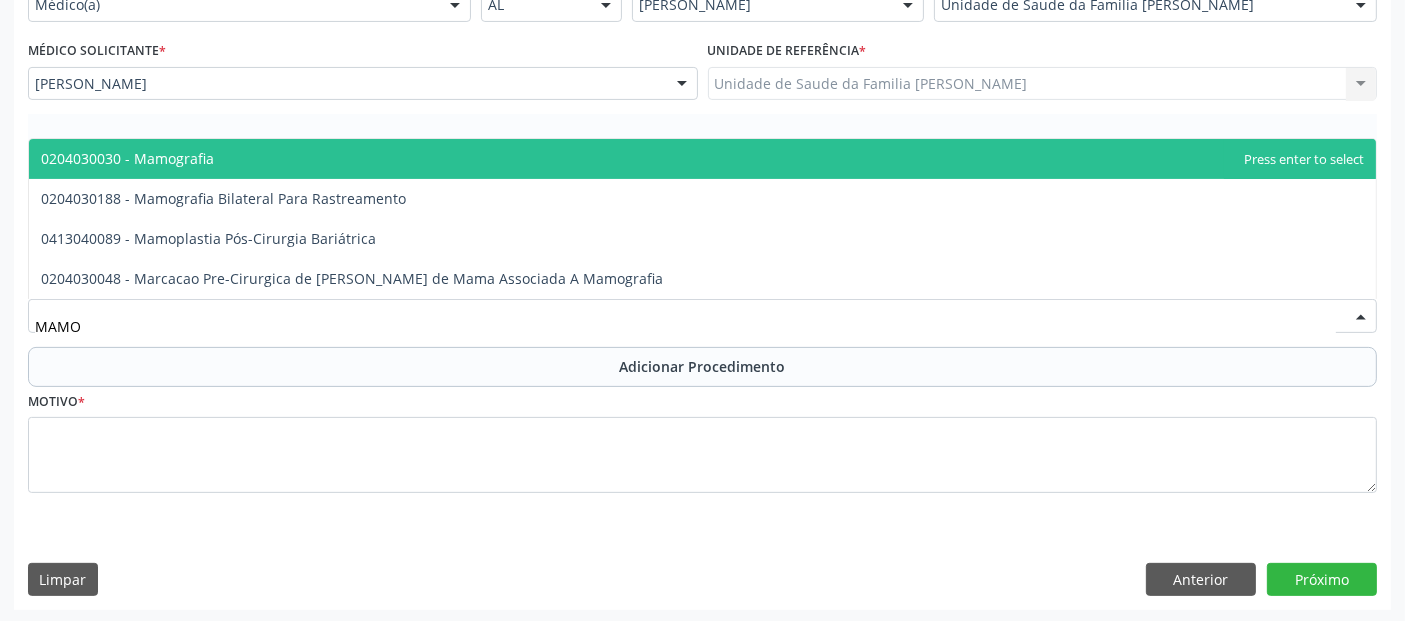 type on "MAMOG" 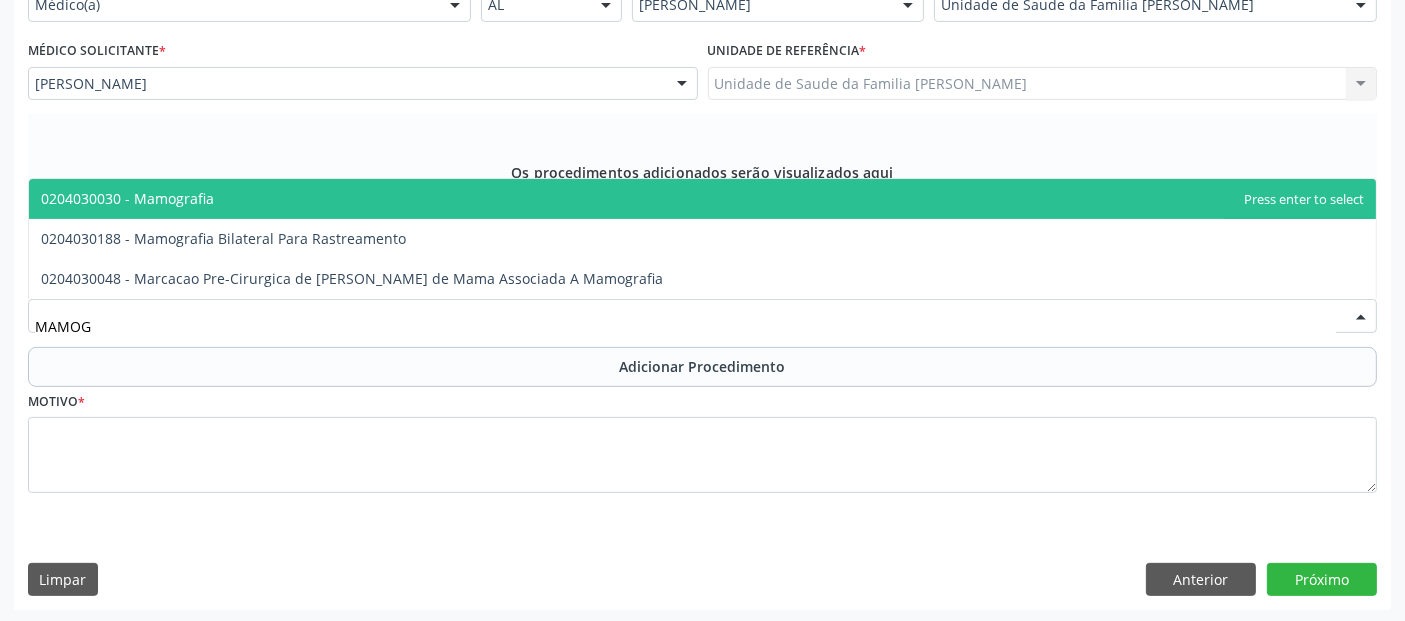 click on "0204030030 - Mamografia" at bounding box center (702, 199) 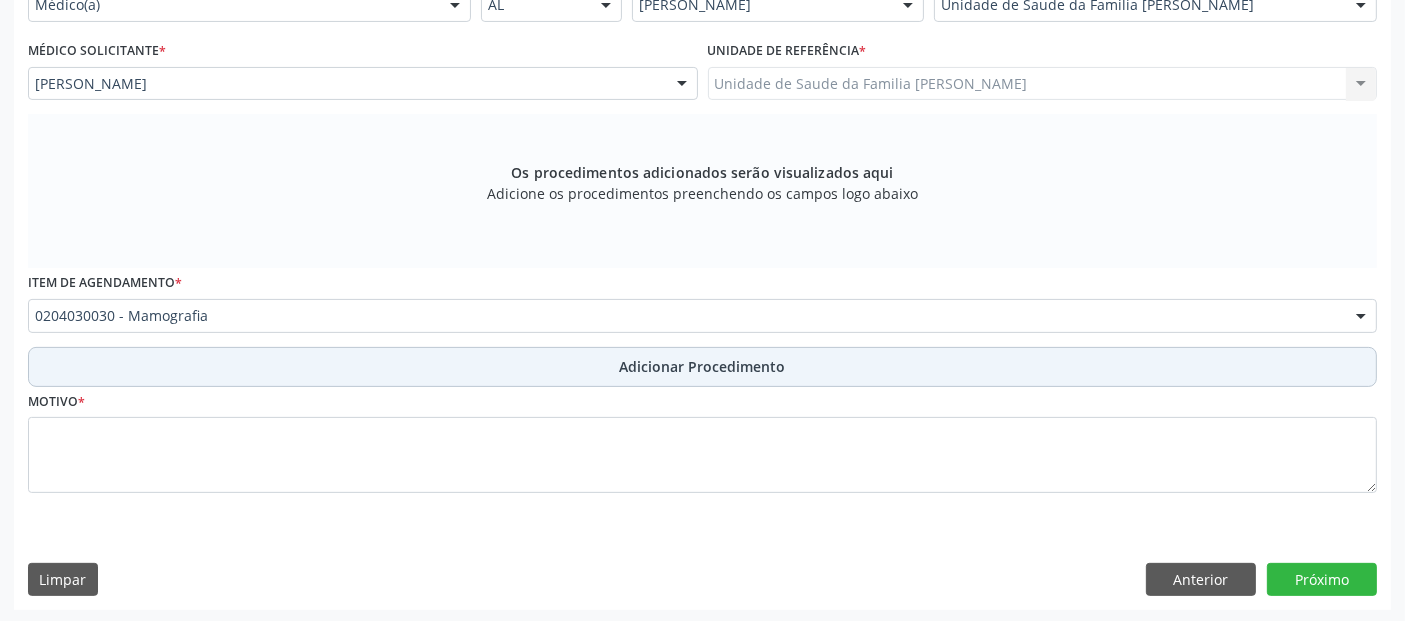 click on "Adicionar Procedimento" at bounding box center (702, 367) 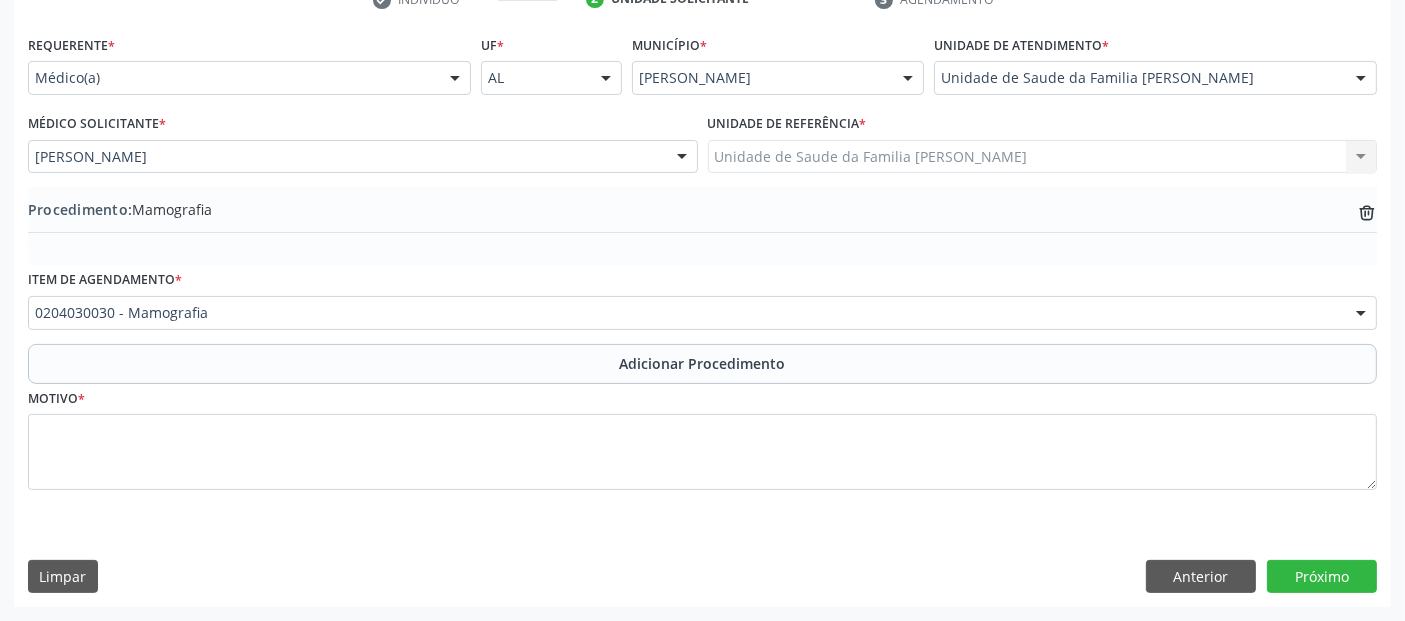 scroll, scrollTop: 429, scrollLeft: 0, axis: vertical 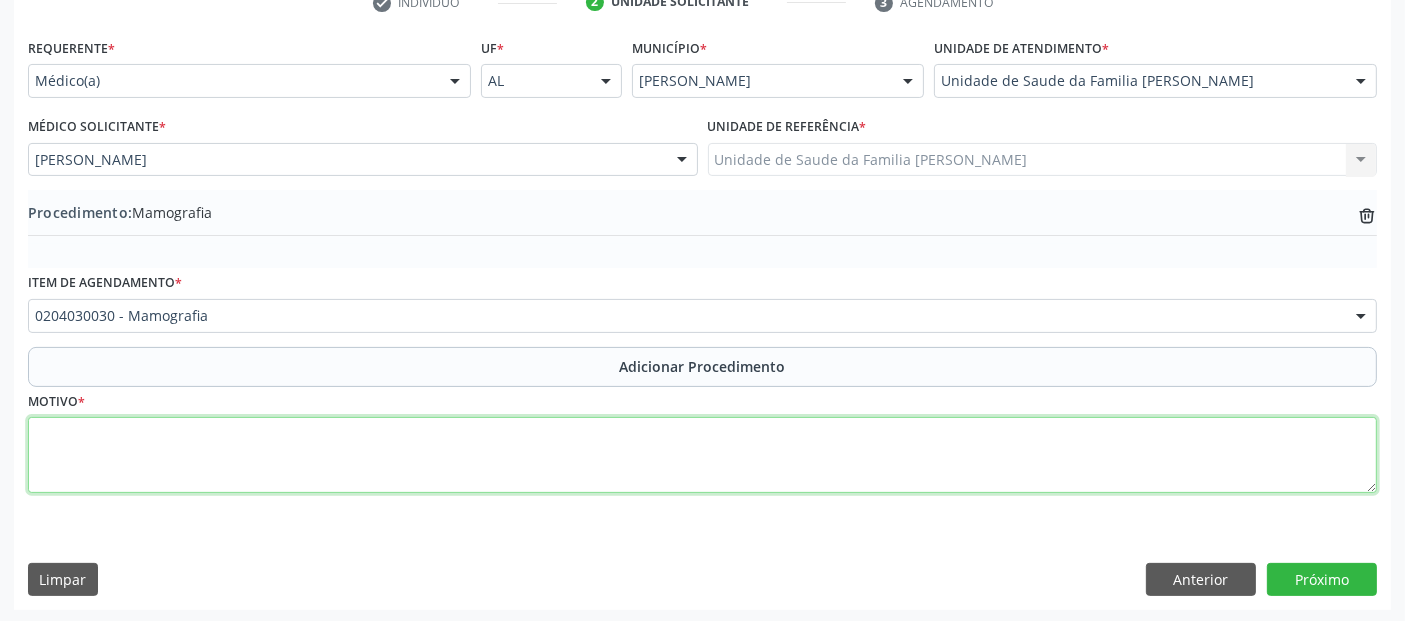 click at bounding box center (702, 455) 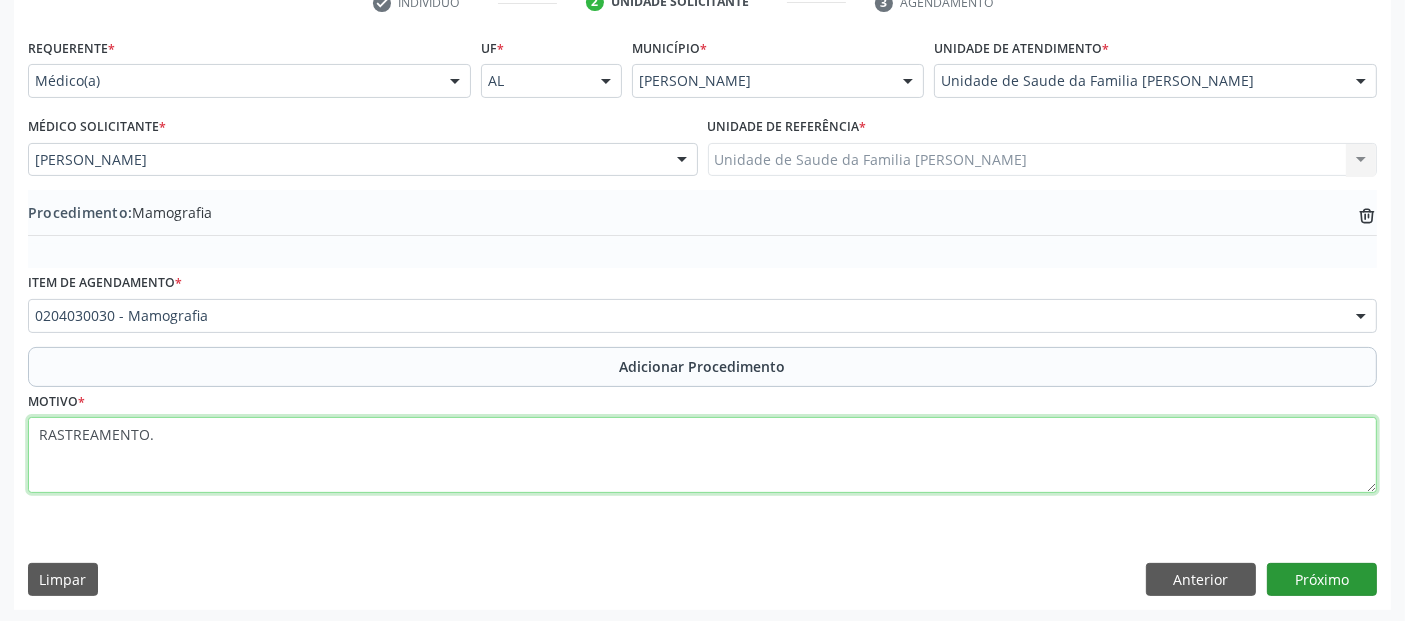 type on "RASTREAMENTO." 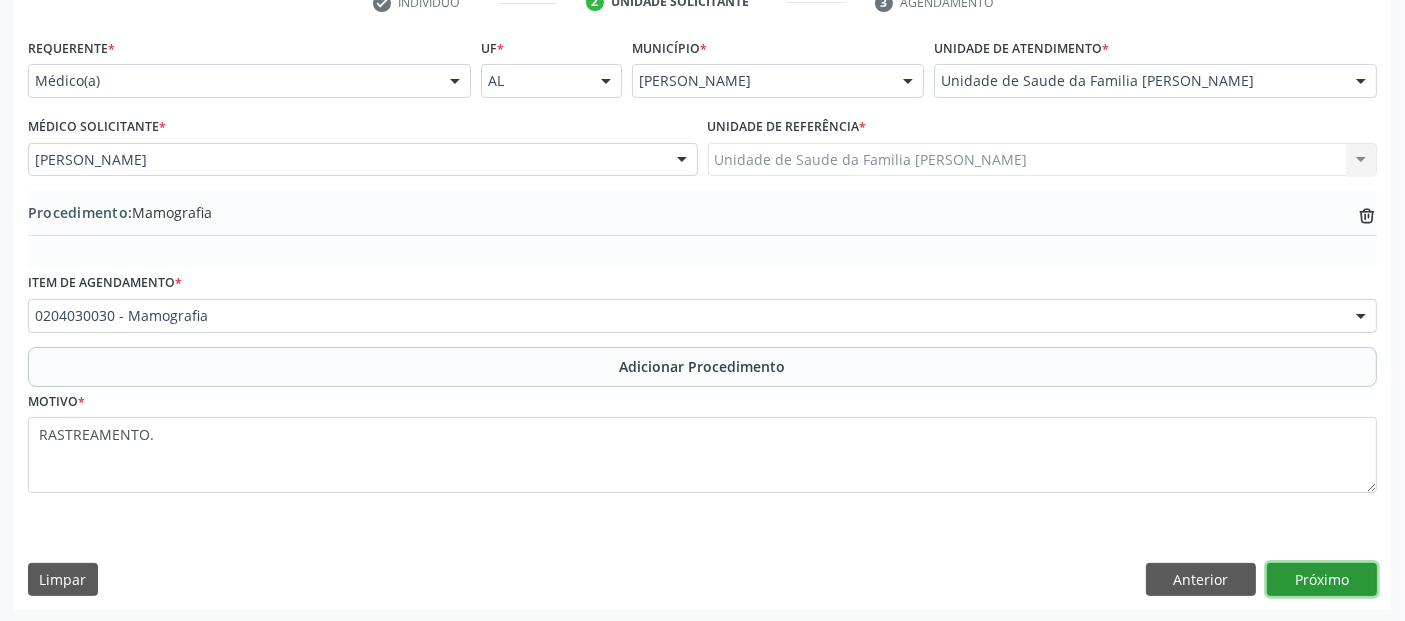 click on "Próximo" at bounding box center [1322, 580] 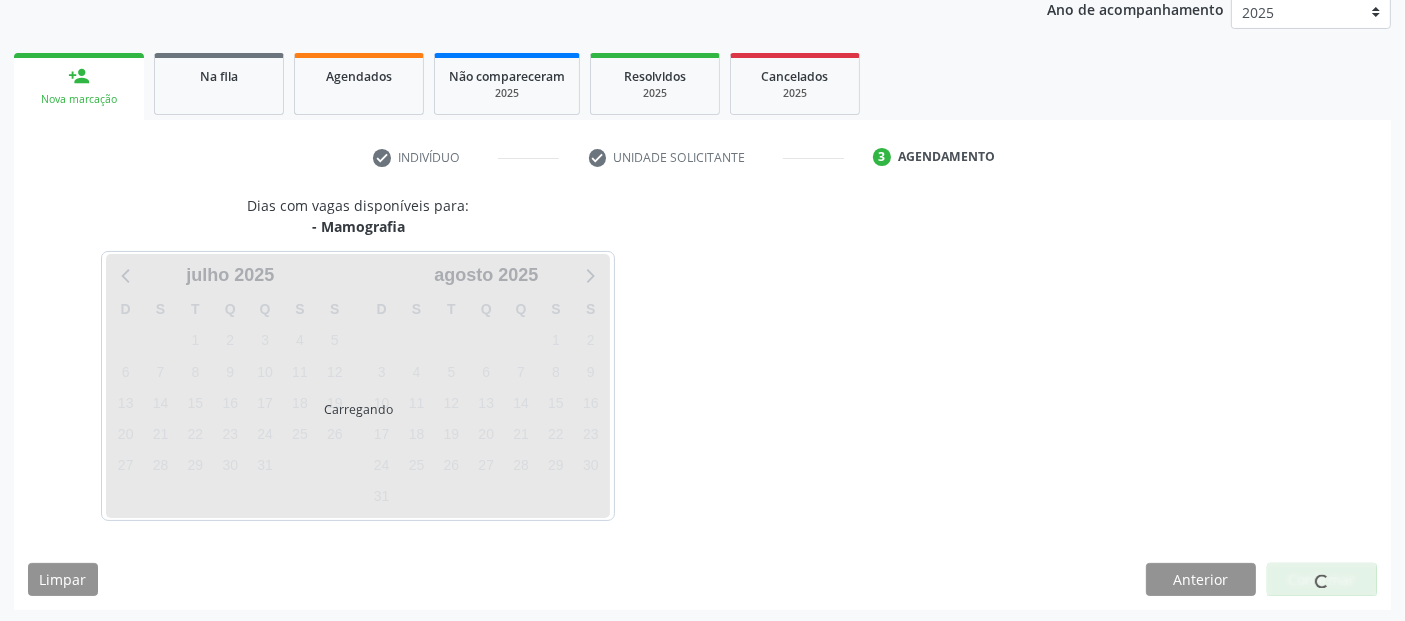 scroll, scrollTop: 333, scrollLeft: 0, axis: vertical 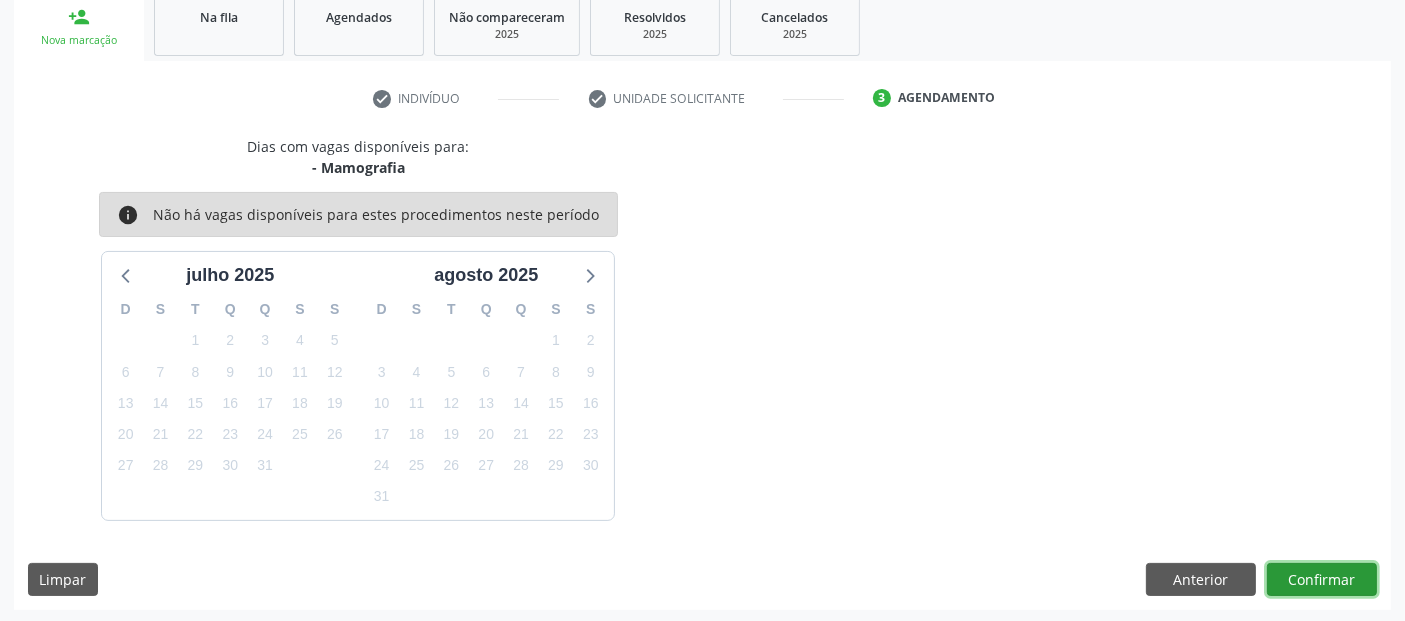 click on "Confirmar" at bounding box center [1322, 580] 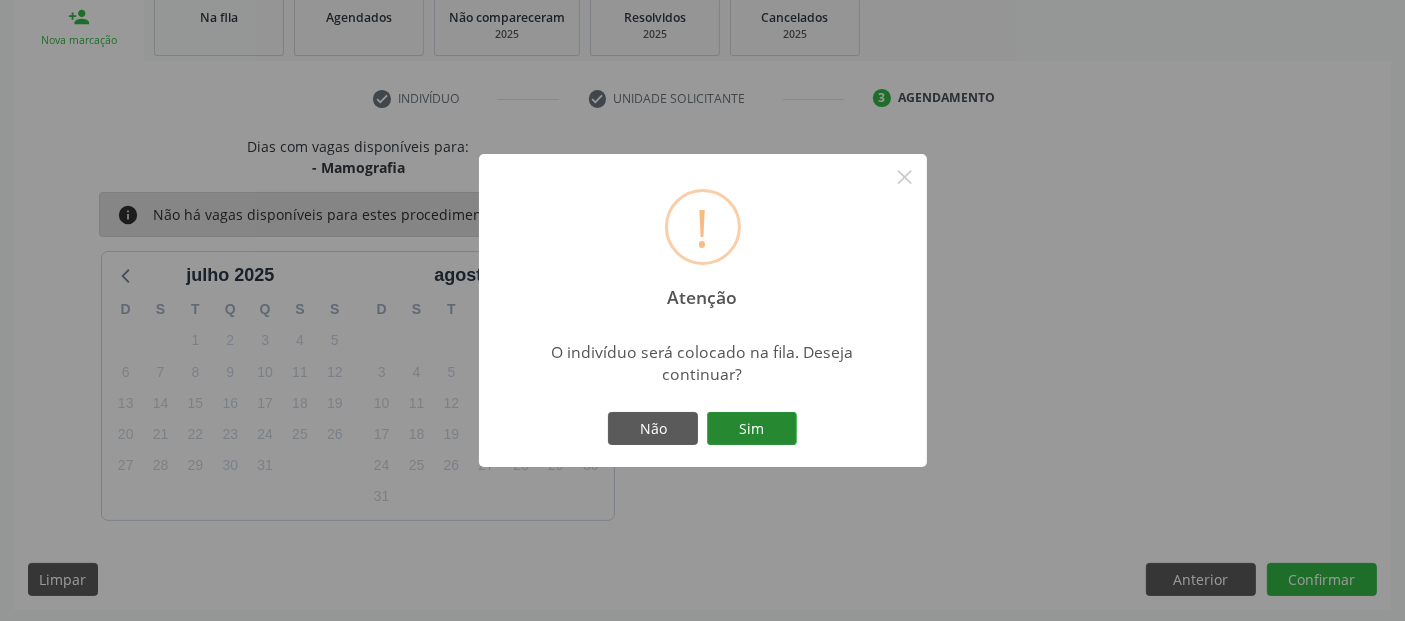 click on "Sim" at bounding box center (752, 429) 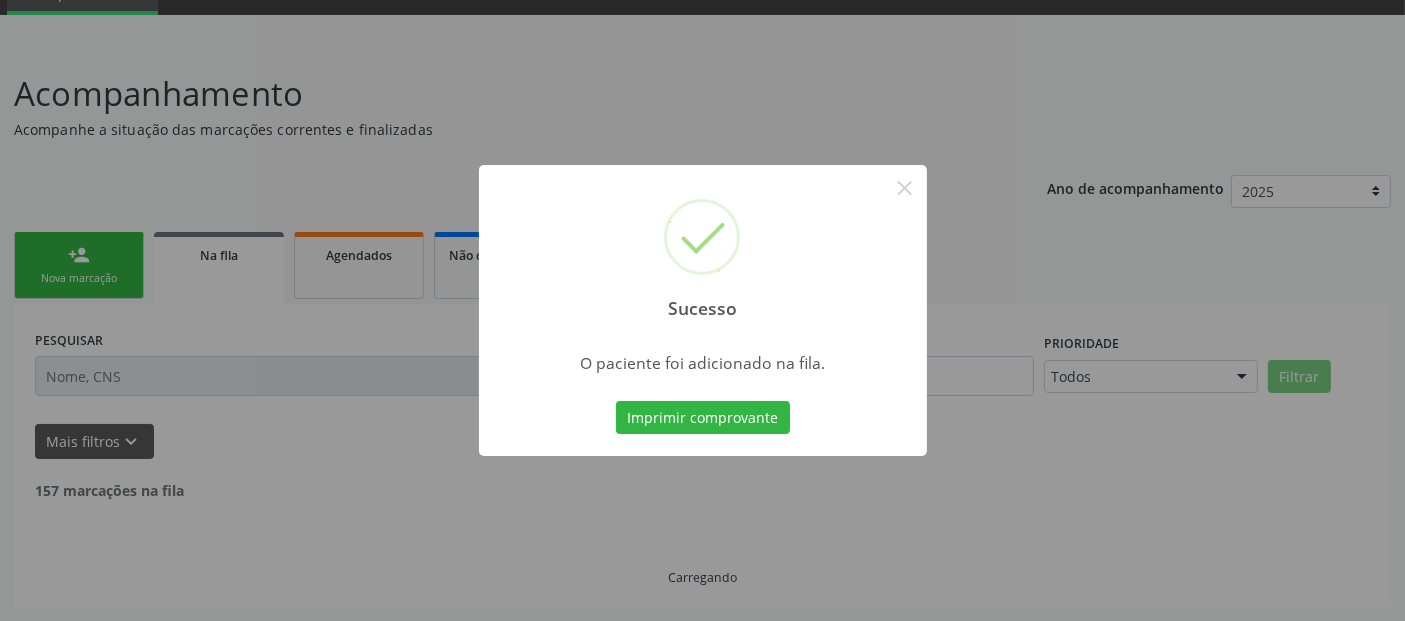 scroll, scrollTop: 71, scrollLeft: 0, axis: vertical 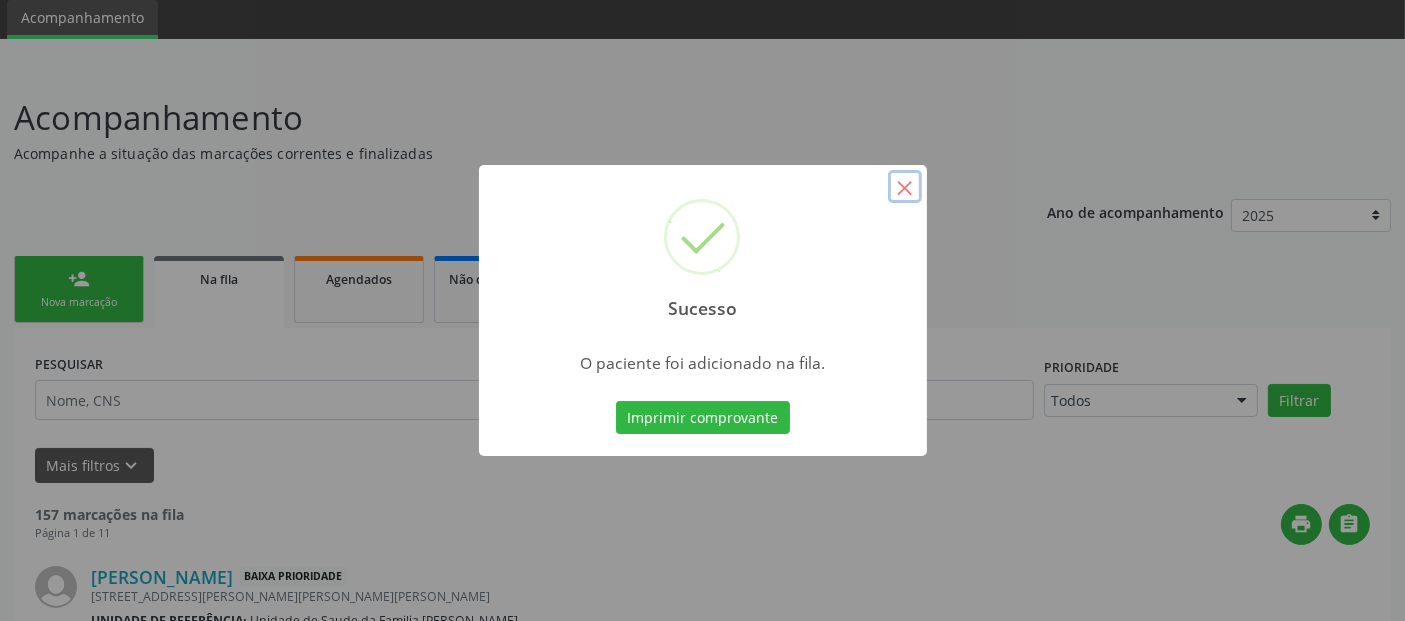 click on "×" at bounding box center (905, 187) 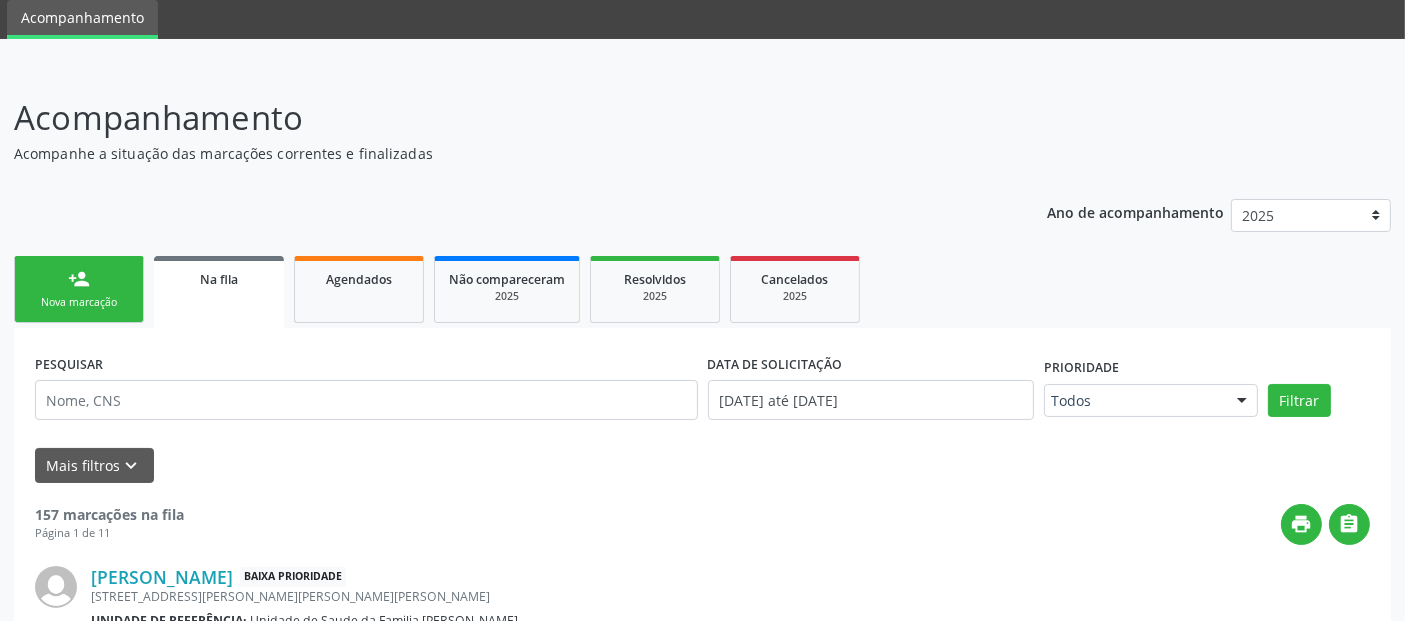 click on "Nova marcação" at bounding box center (79, 302) 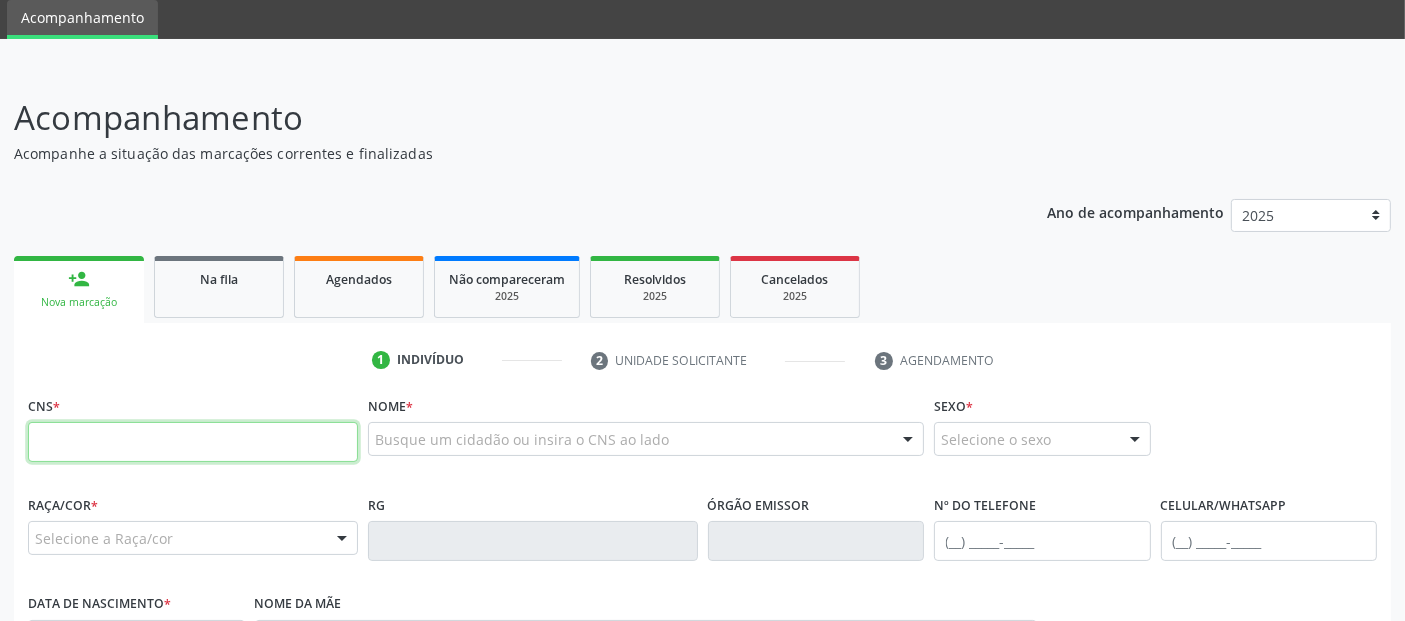 click at bounding box center (193, 442) 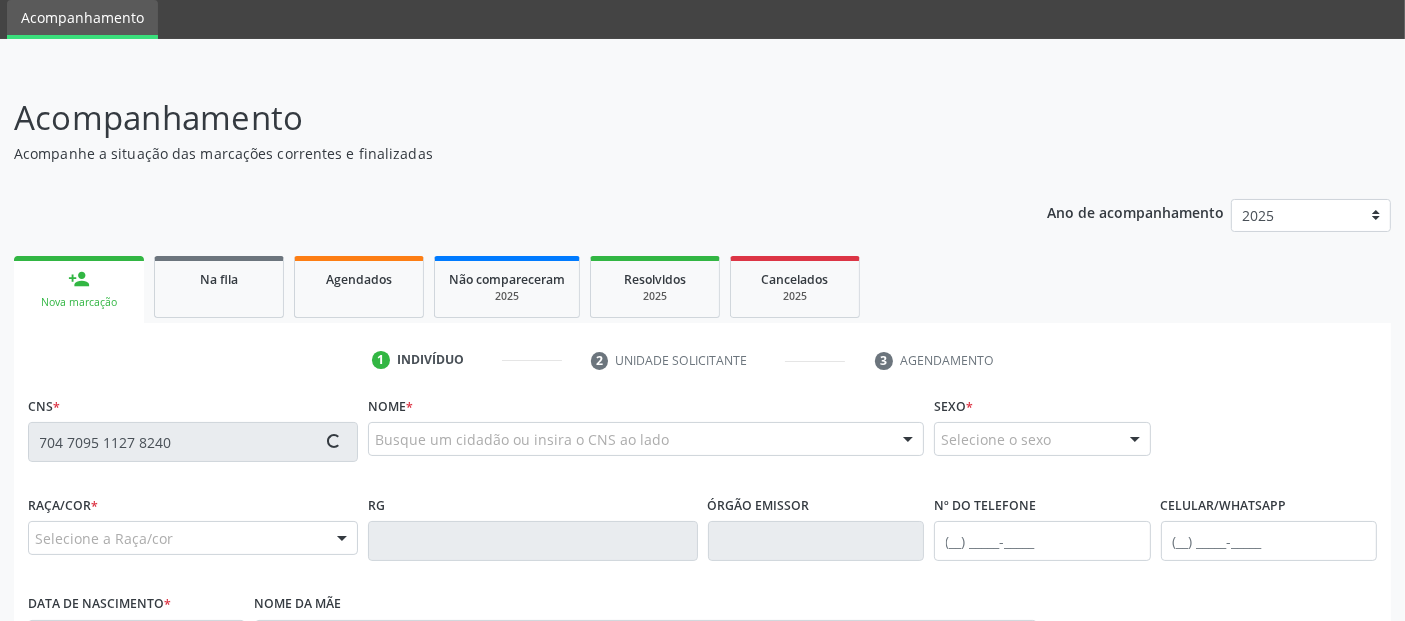 type on "704 7095 1127 8240" 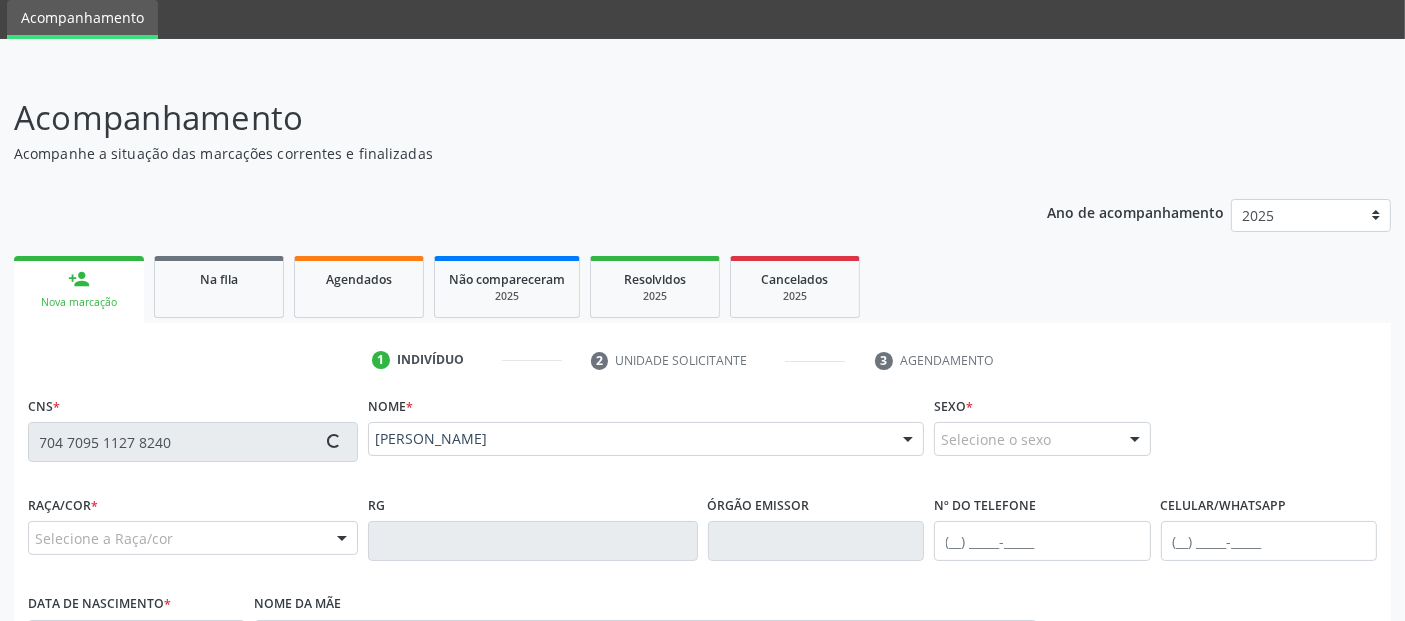type on "(82) 99184-5034" 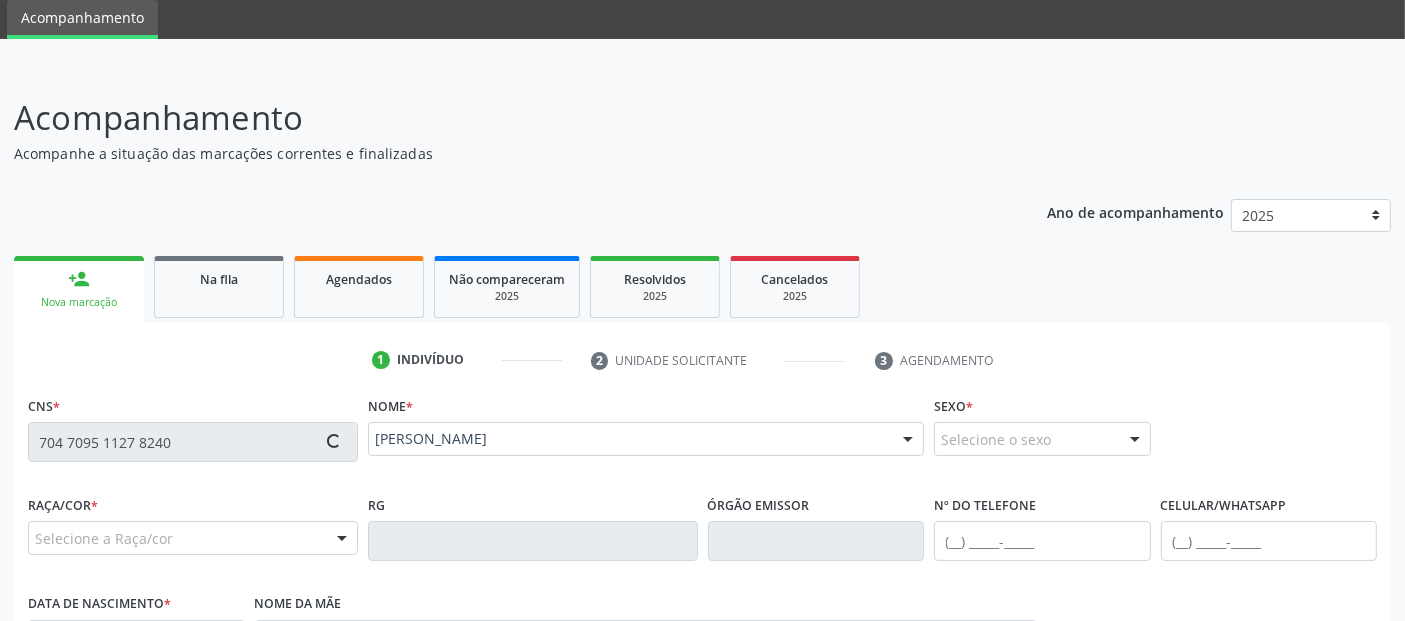type on "13/01/1984" 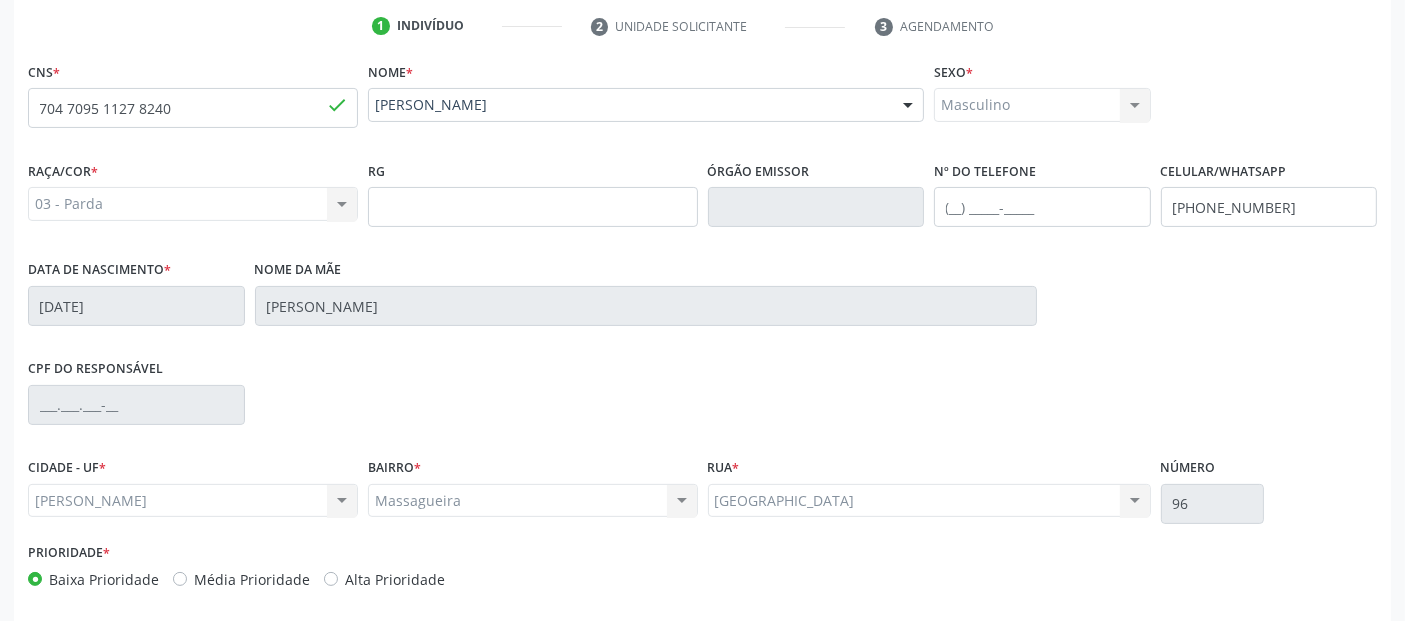 scroll, scrollTop: 489, scrollLeft: 0, axis: vertical 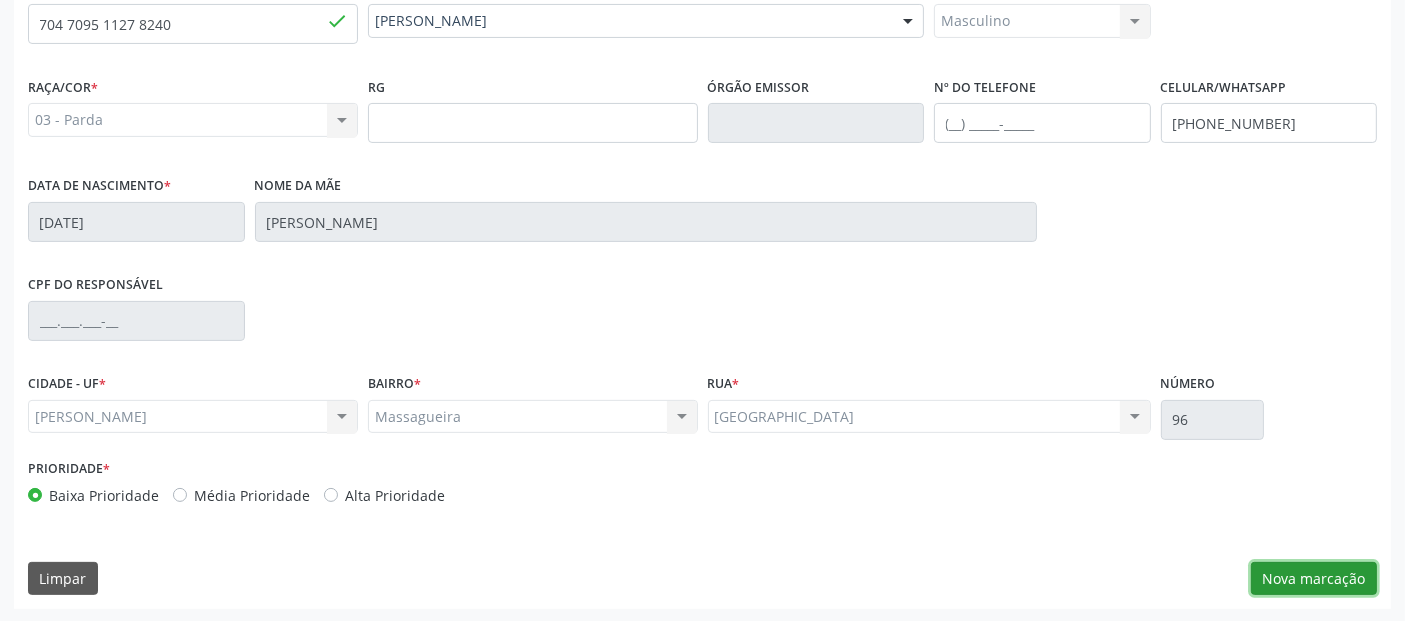 click on "Nova marcação" at bounding box center (1314, 579) 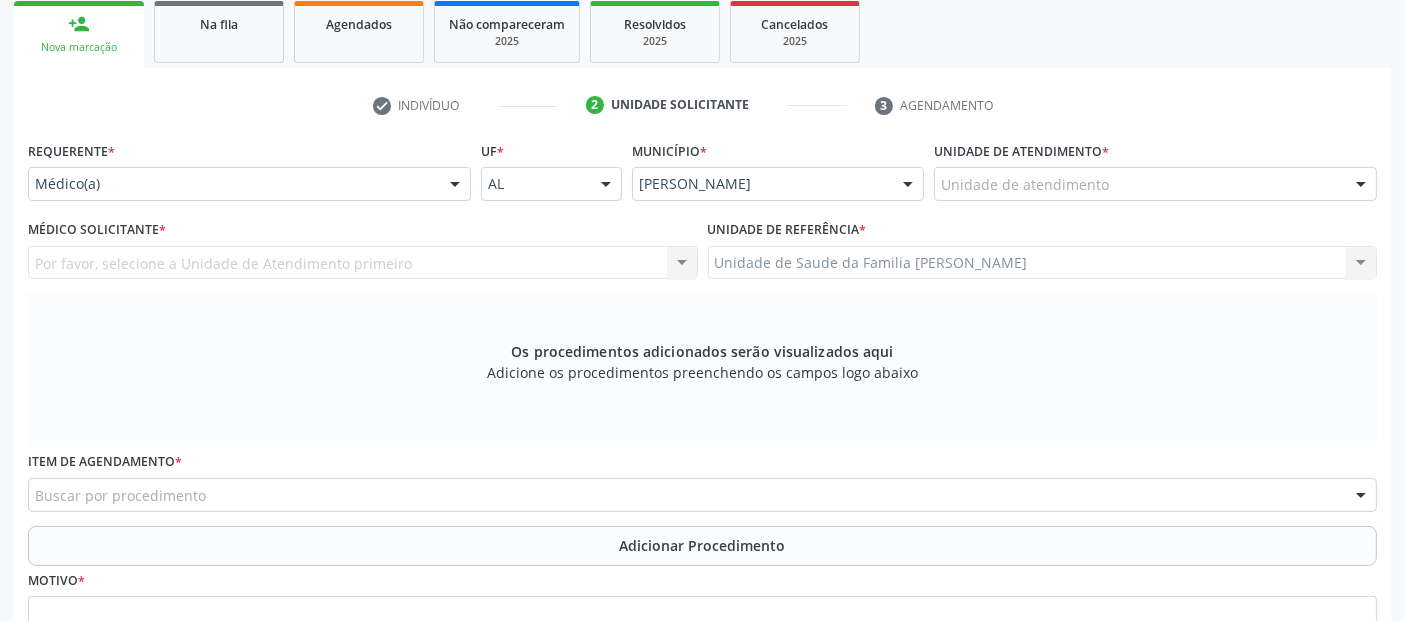 scroll, scrollTop: 316, scrollLeft: 0, axis: vertical 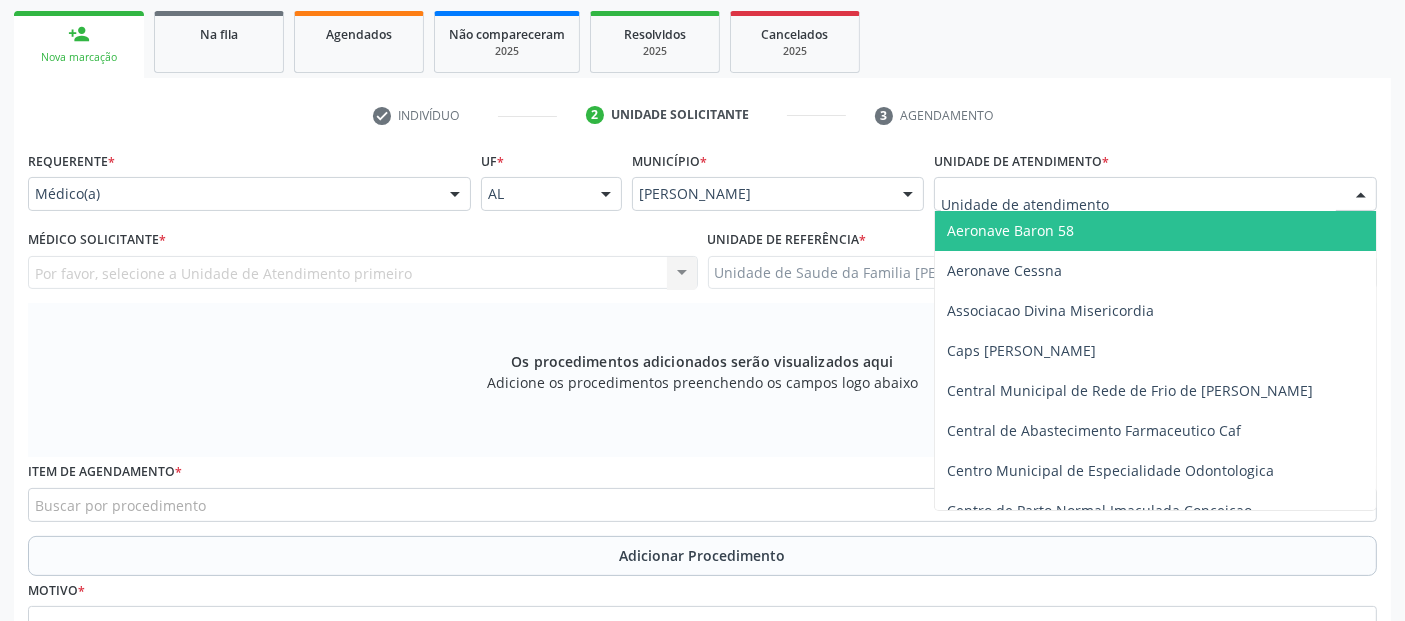 click at bounding box center [1155, 194] 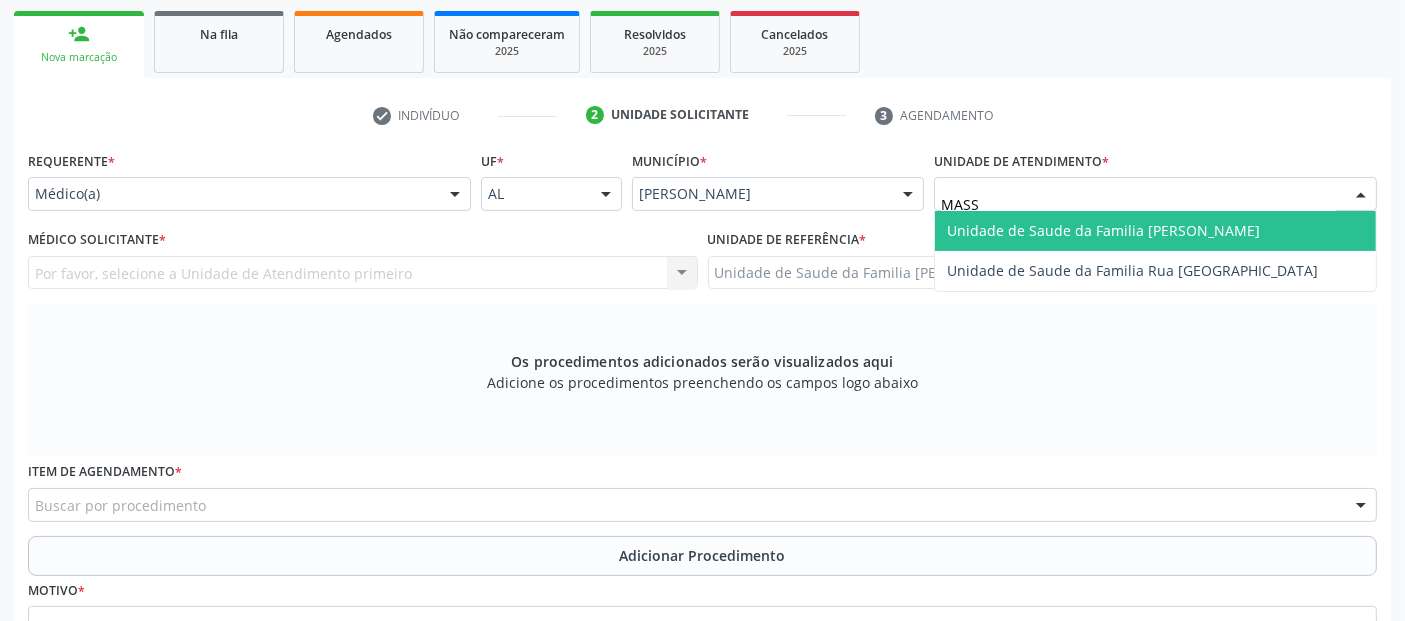 type on "MASSA" 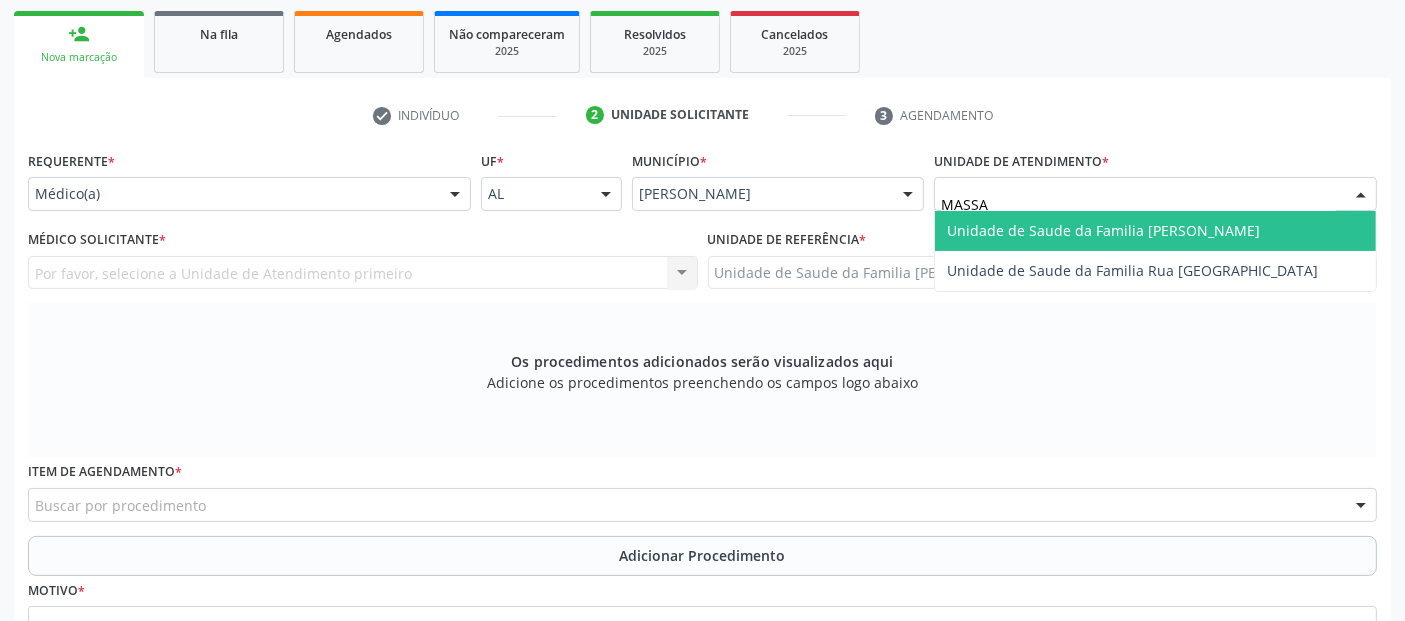 click on "Unidade de Saude da Familia [PERSON_NAME]" at bounding box center [1103, 230] 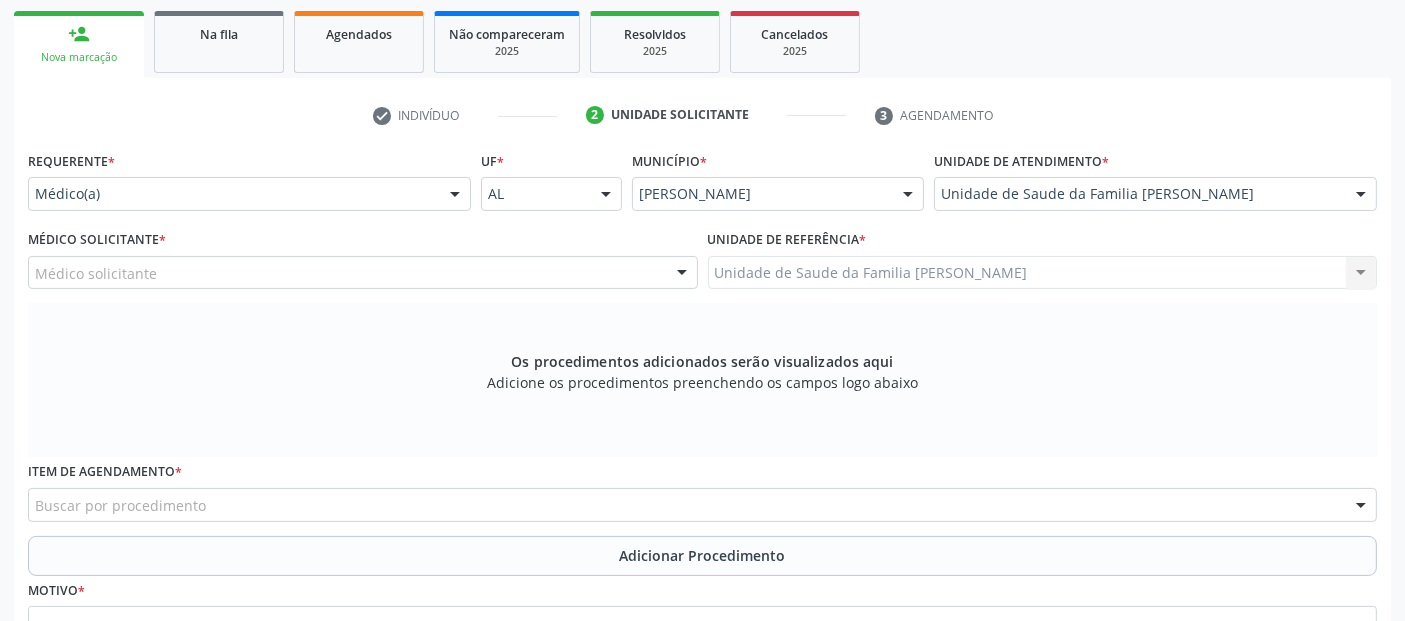 click on "Médico solicitante" at bounding box center (363, 273) 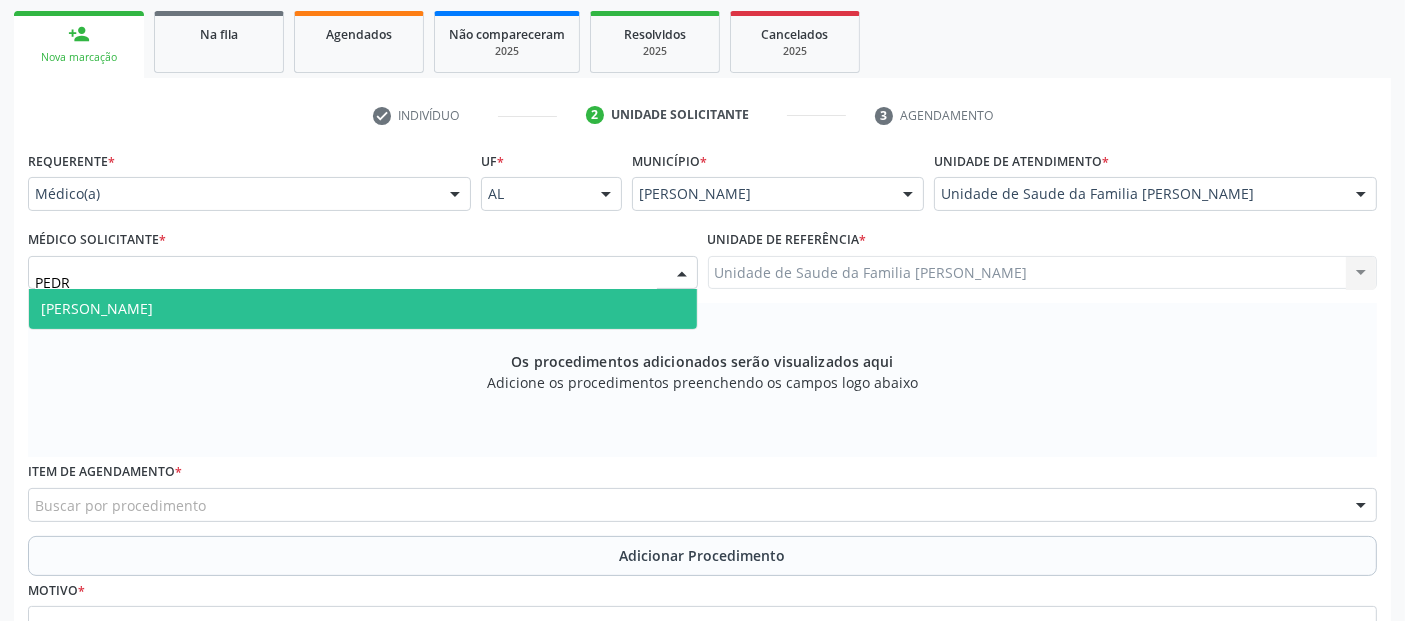 type on "[PERSON_NAME]" 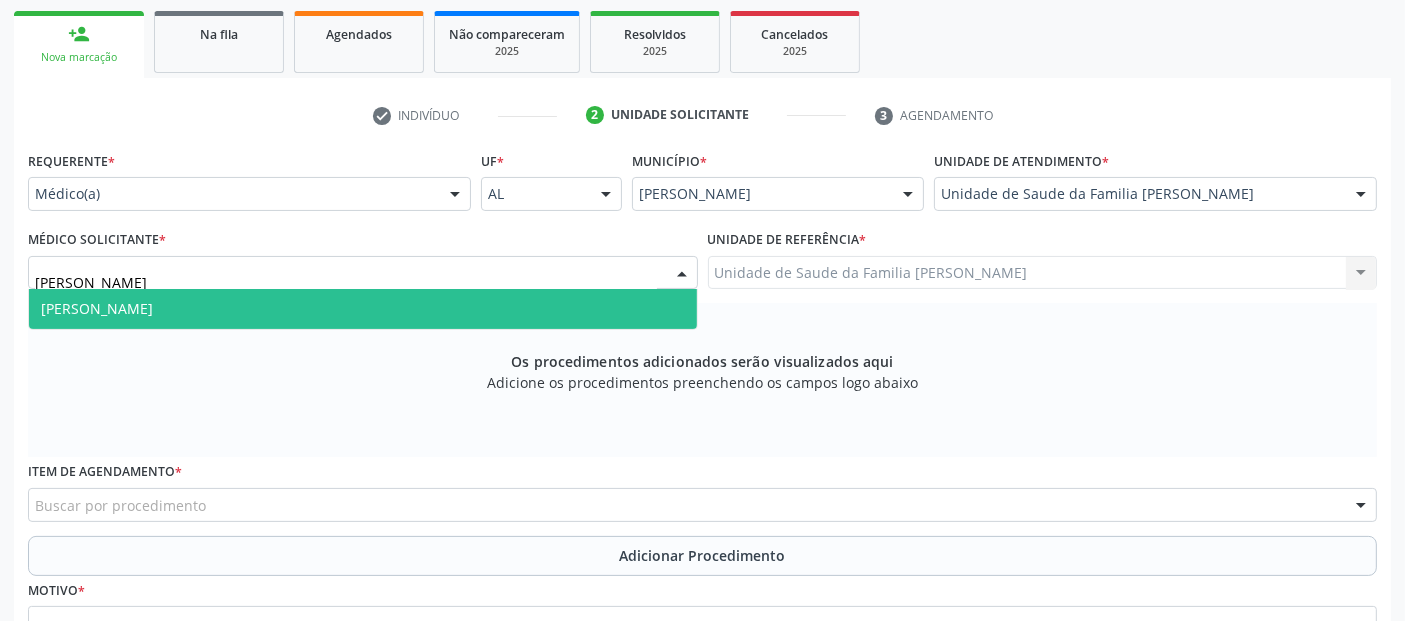 click on "[PERSON_NAME]" at bounding box center [363, 309] 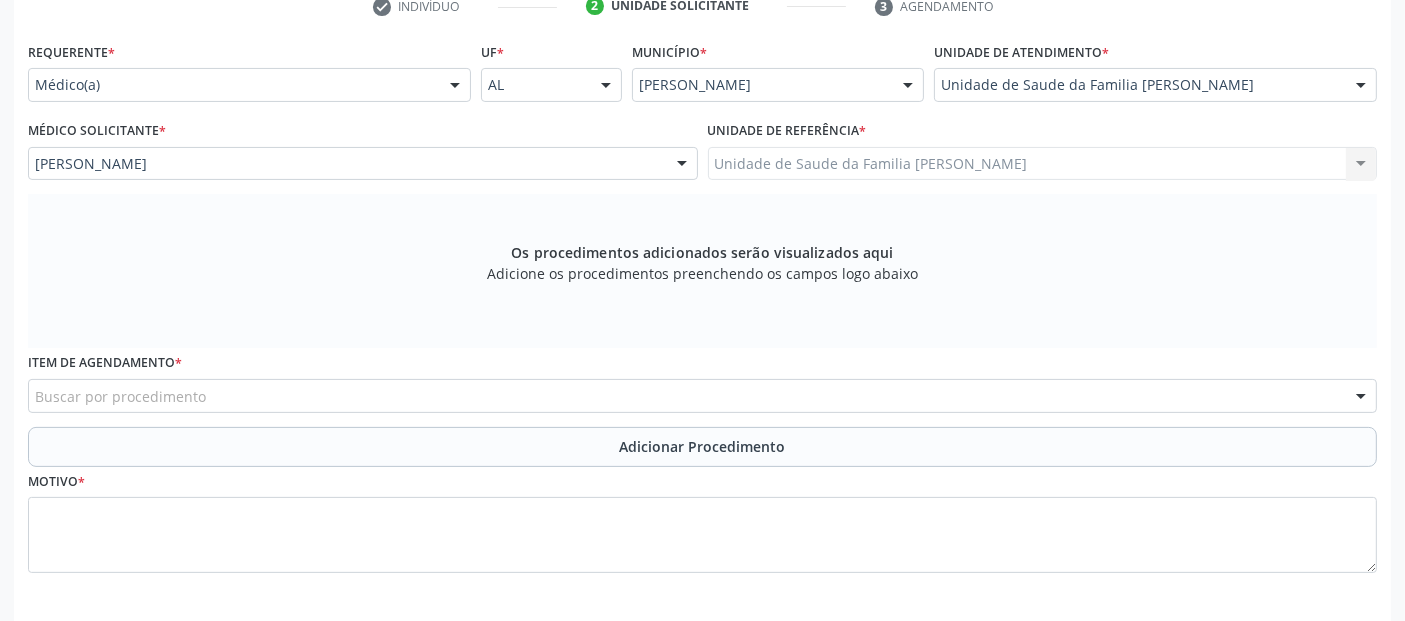 scroll, scrollTop: 505, scrollLeft: 0, axis: vertical 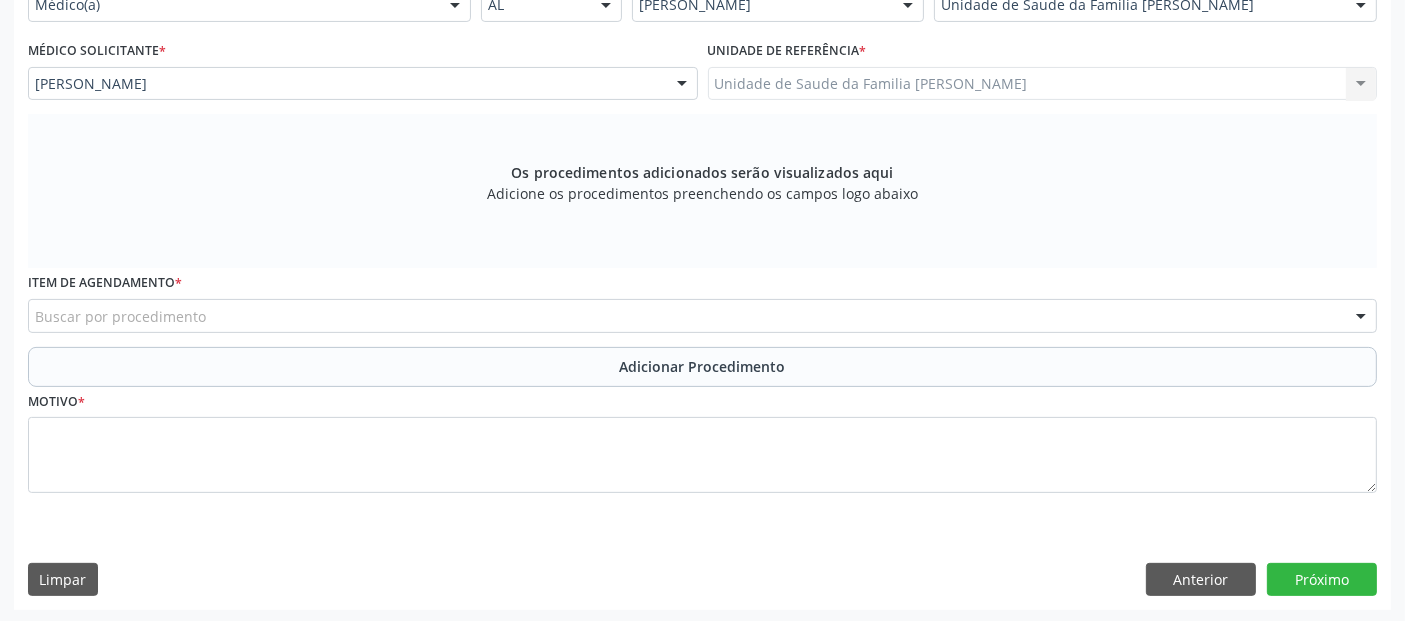 click on "Item de agendamento
*
Buscar por procedimento
0304070076 - .Quimioterapia de Leucemia Linfoide/Linfoblástica Aguda, Leucemia Mieloide Aguda e Leucemia Promielocítica Aguda Na Infância e Adolescência - 1ª Linha - Fase de Manutenção   0604320140 - Abatacepte 125 Mg Injetável (Por Seringa Preenchida)   0604320124 - Abatacepte 250 Mg Injetável (Por Frasco Ampola).   0603050018 - Abciximabe   0406010013 - Abertura de Comunicação Inter-Atrial   0406010021 - Abertura de Estenose Aortica Valvar   0406011265 - Abertura de Estenose Aortica Valvar (Criança e Adolescente)   0406010030 - Abertura de Estenose Pulmonar Valvar   0406011273 - Abertura de Estenose Pulmonar Valvar (Criança e Adolescente)   0301080011 - Abordagem Cognitiva Comportamental do Fumante (Por Atendimento / Paciente)   0307020010 - Acesso A Polpa Dentaria e Medicacao (Por Dente)   0604660030 - Acetazolamida 250 Mg (Por Comprimido)     0604600011 - Acitretina 10 Mg (Por Capsula)" at bounding box center [702, 307] 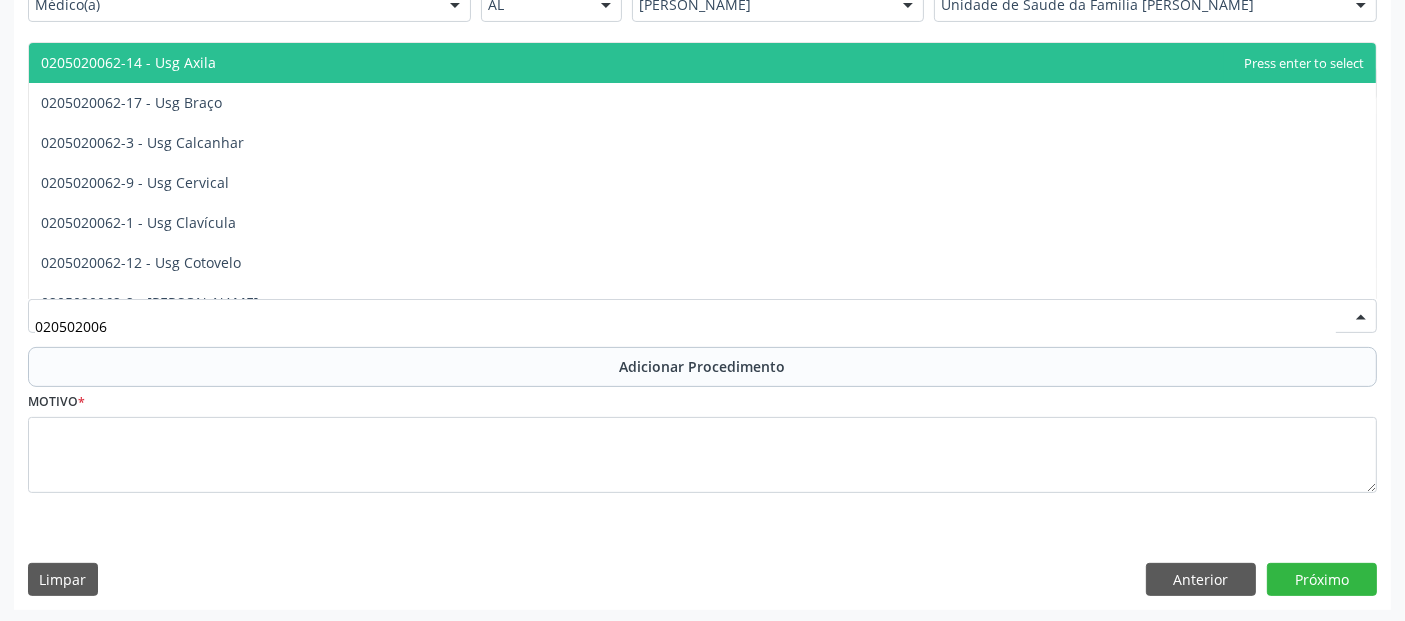 type on "0205020062" 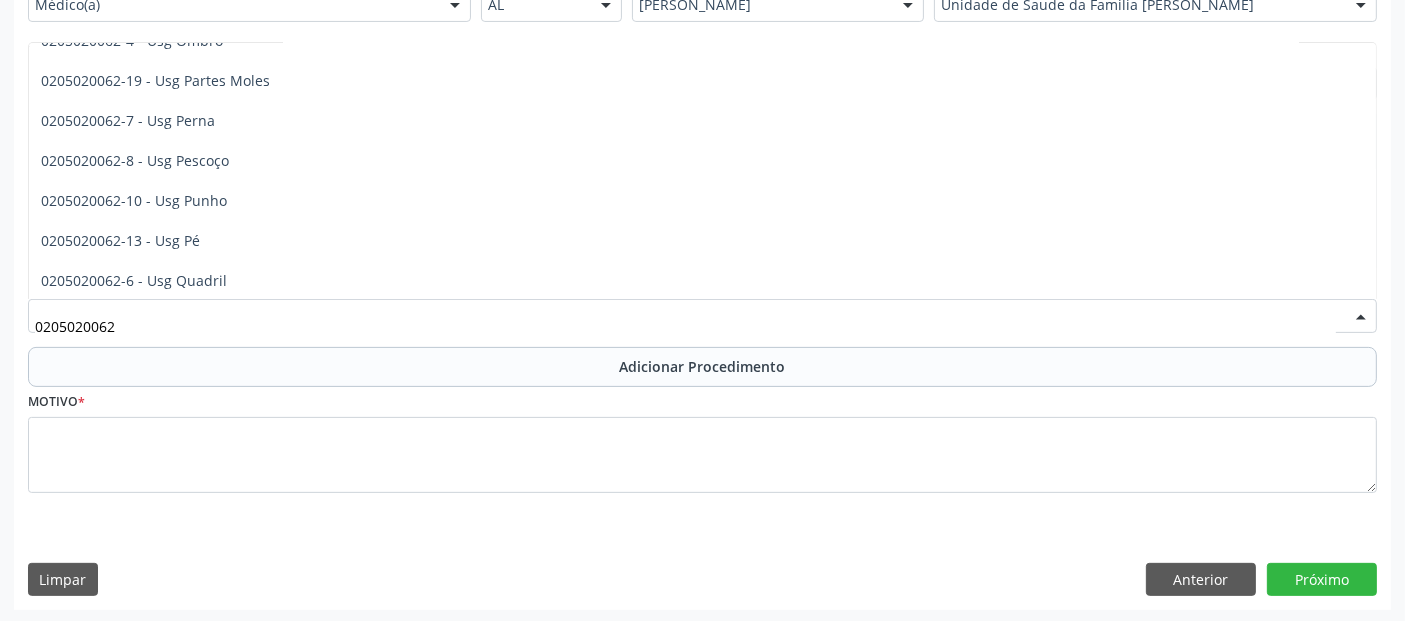 scroll, scrollTop: 393, scrollLeft: 0, axis: vertical 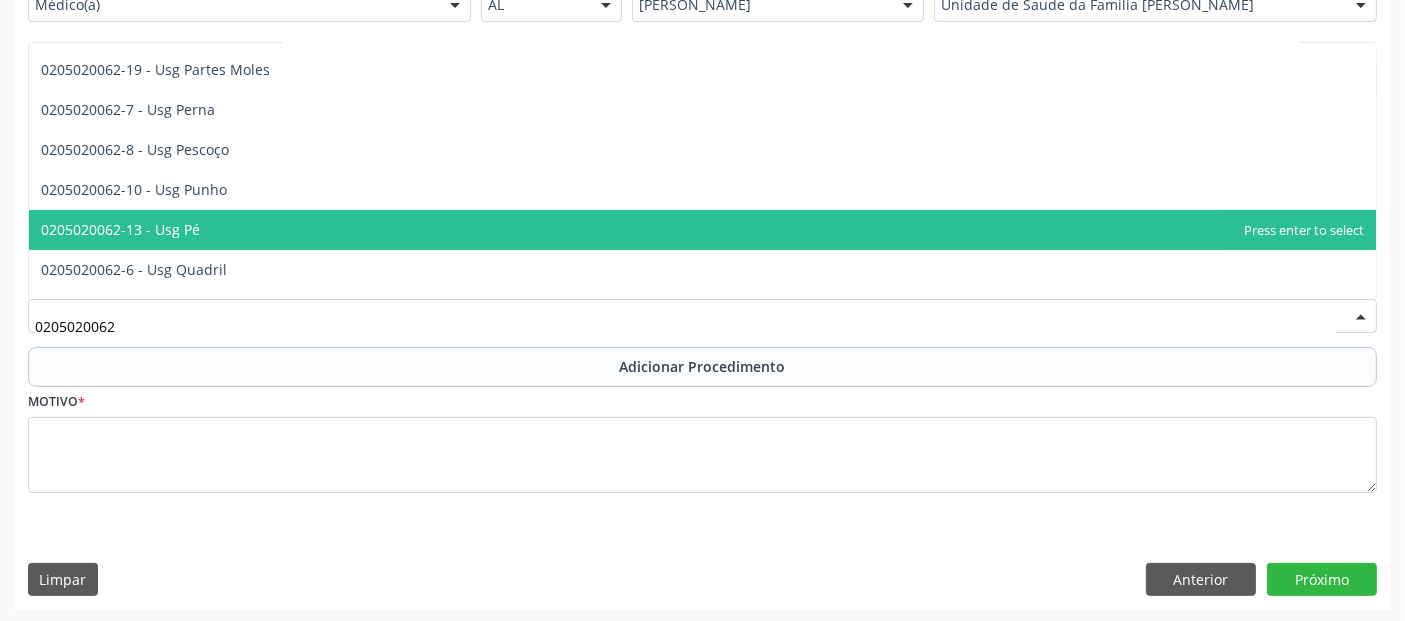 click on "0205020062-13 - Usg Pé" at bounding box center [702, 230] 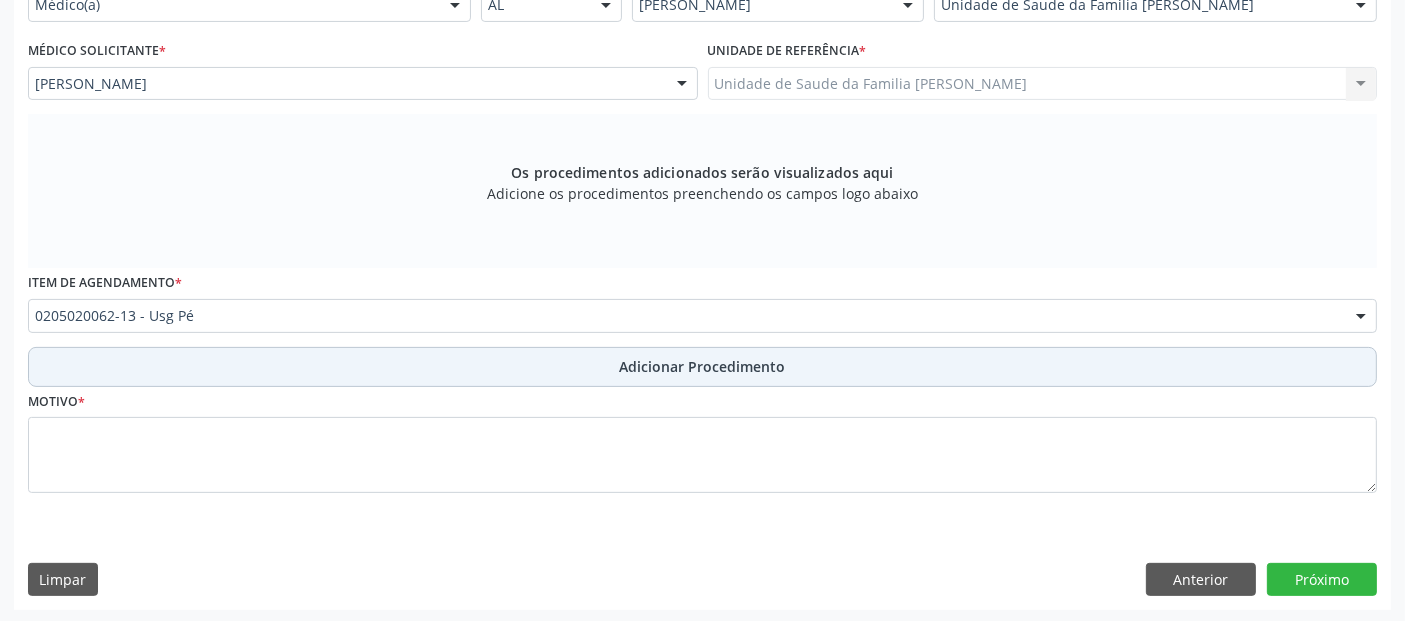 click on "Adicionar Procedimento" at bounding box center [702, 367] 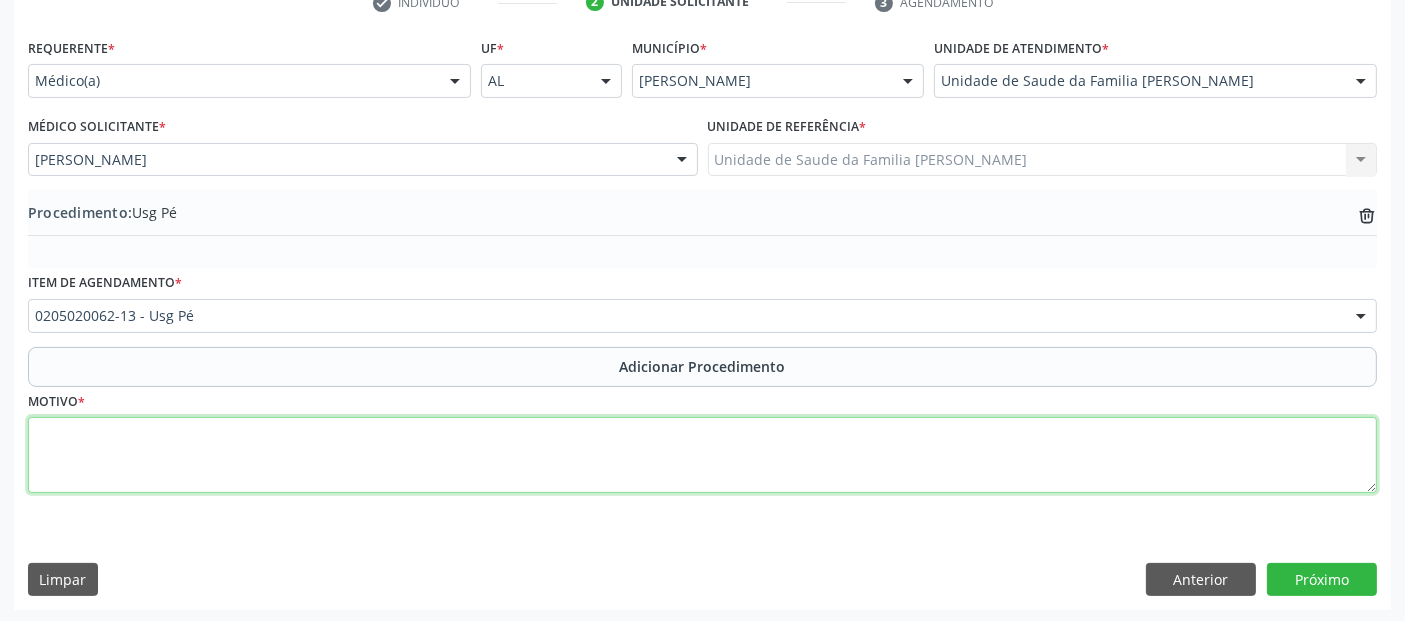 click at bounding box center (702, 455) 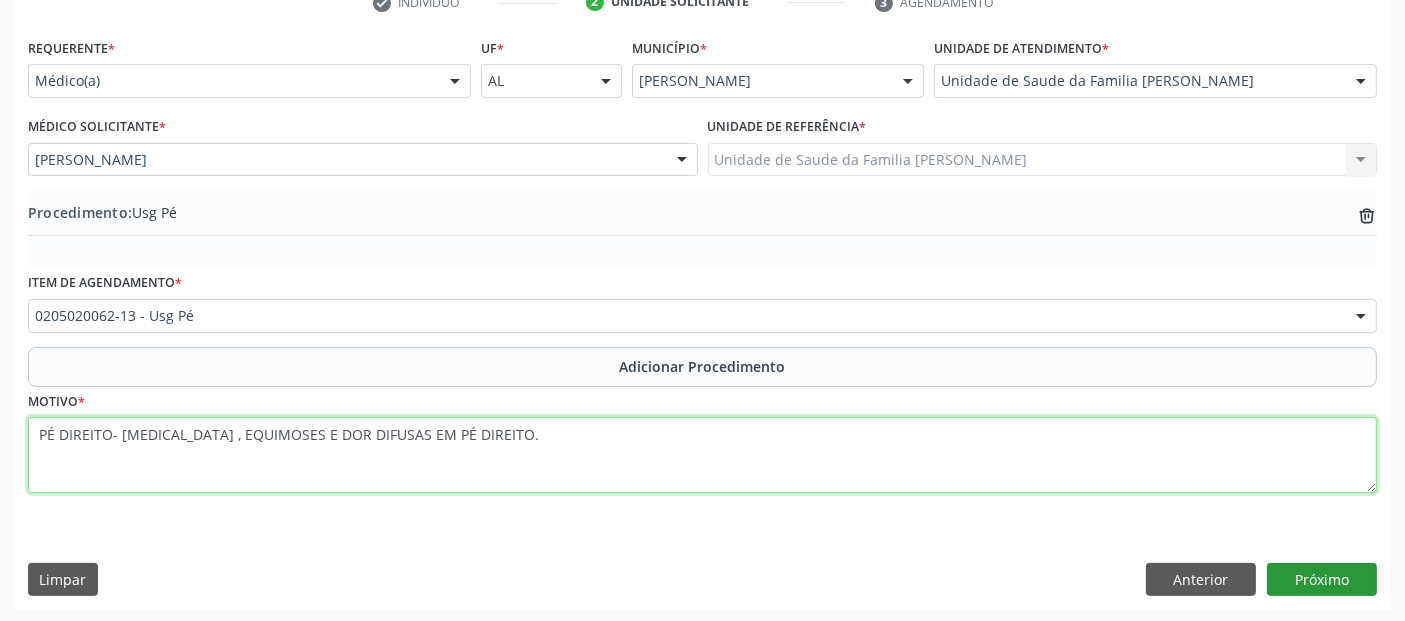 type on "PÉ DIREITO- EDEMA , EQUIMOSES E DOR DIFUSAS EM PÉ DIREITO." 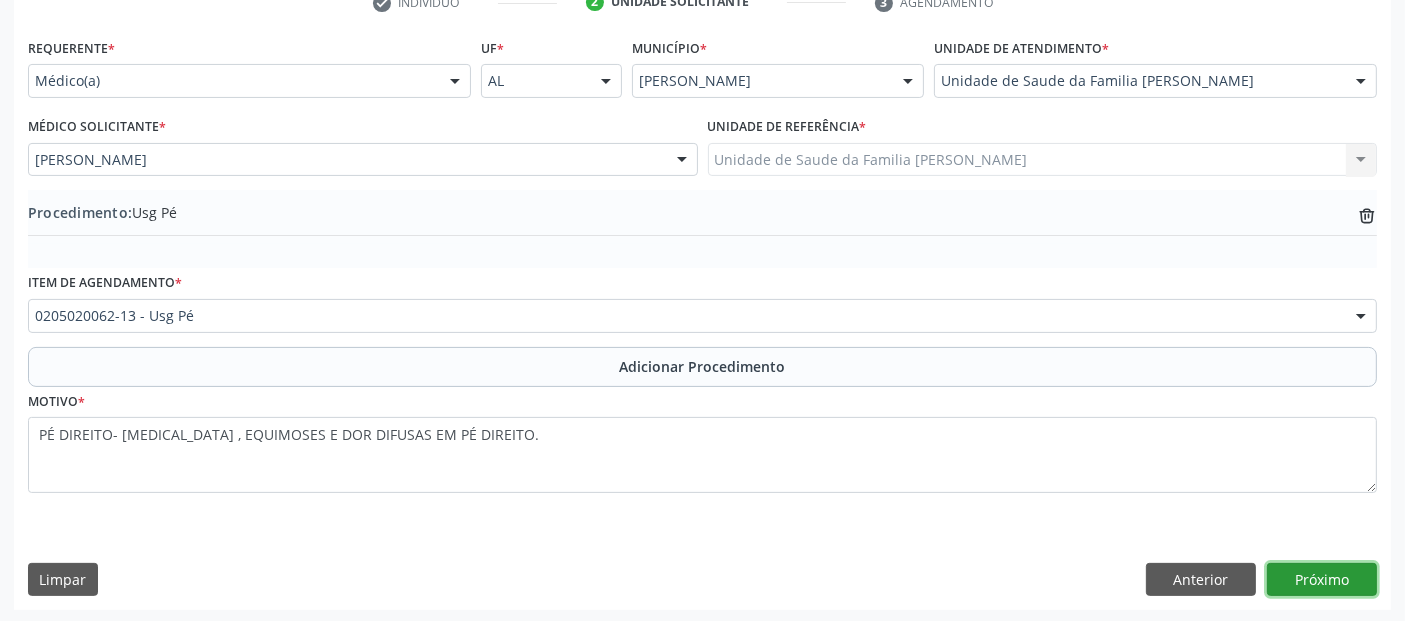 click on "Próximo" at bounding box center [1322, 580] 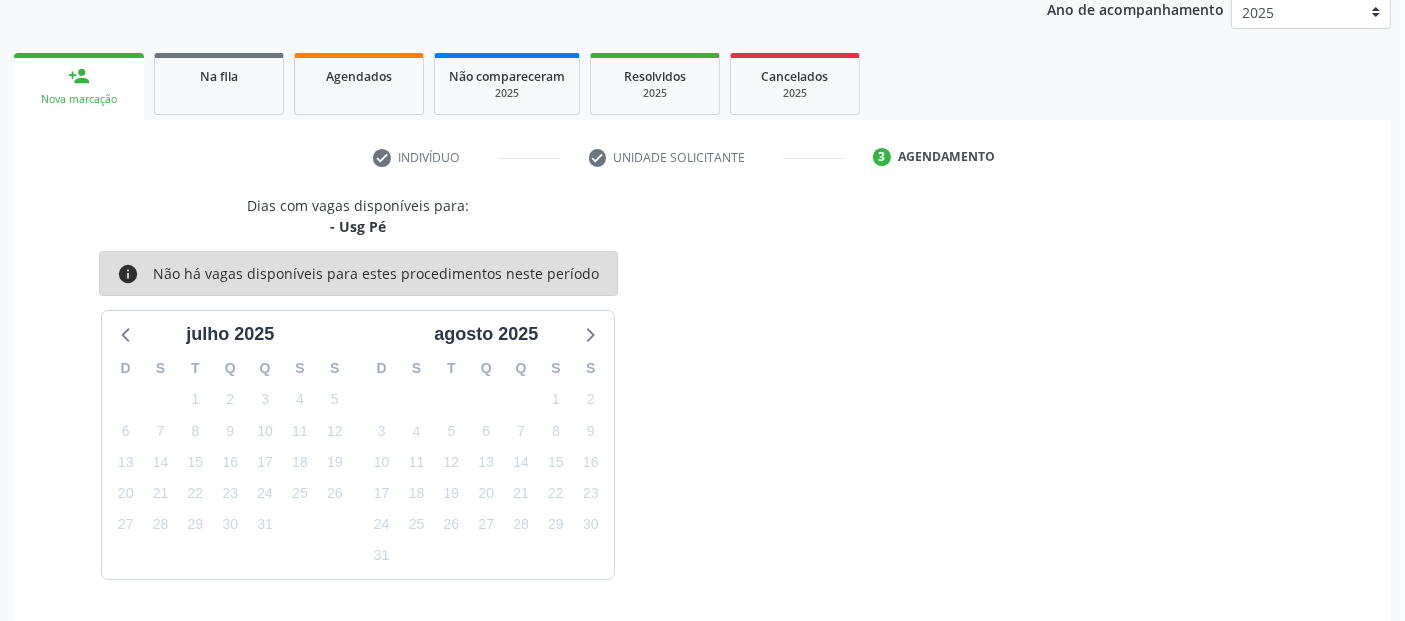 scroll, scrollTop: 333, scrollLeft: 0, axis: vertical 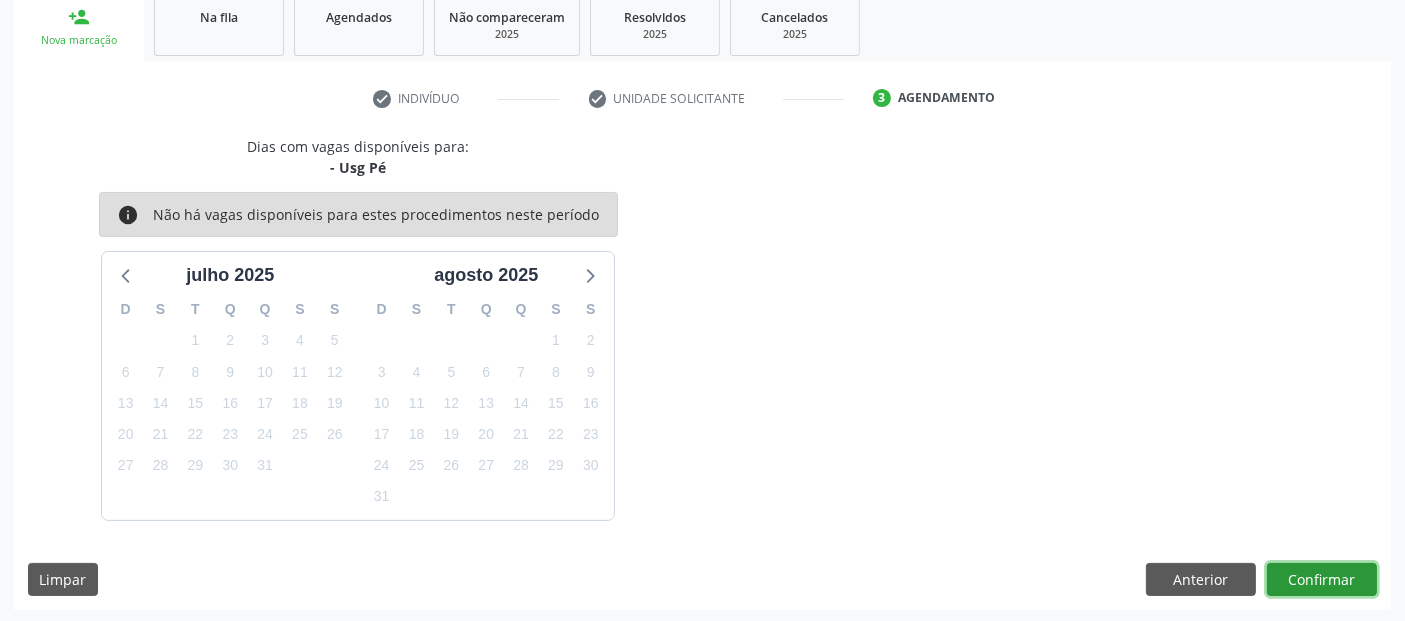 click on "Confirmar" at bounding box center [1322, 580] 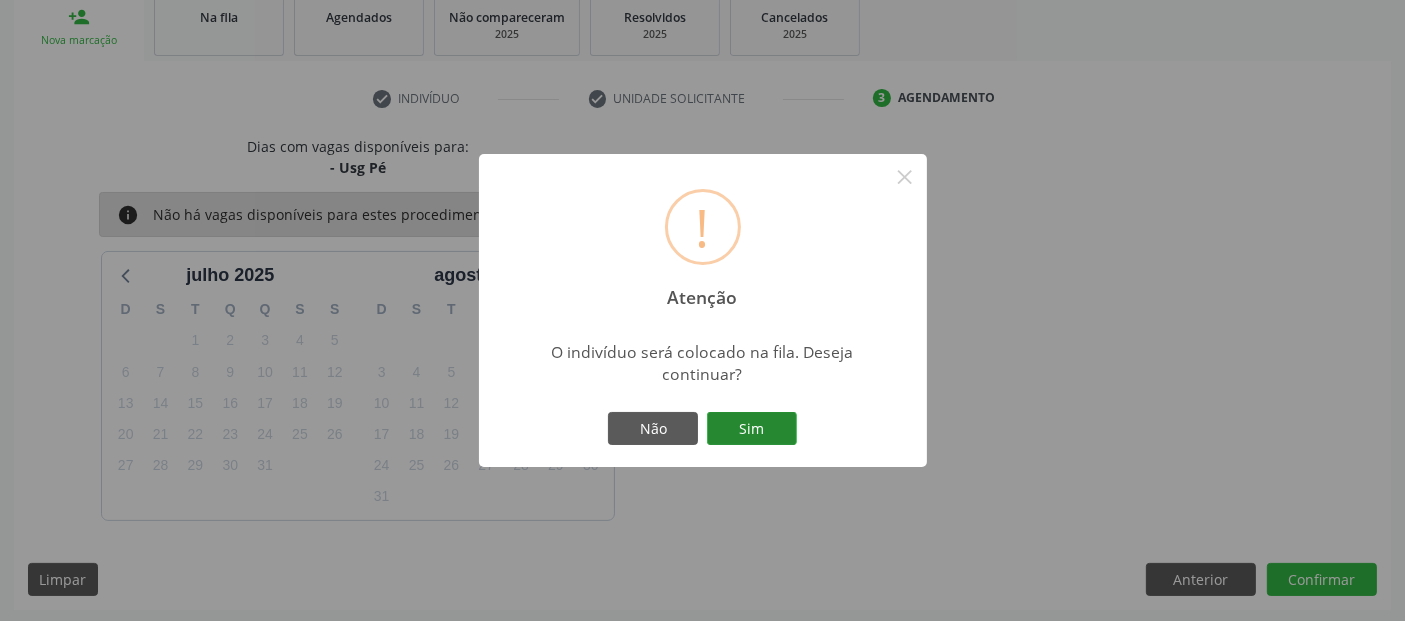 click on "Sim" at bounding box center (752, 429) 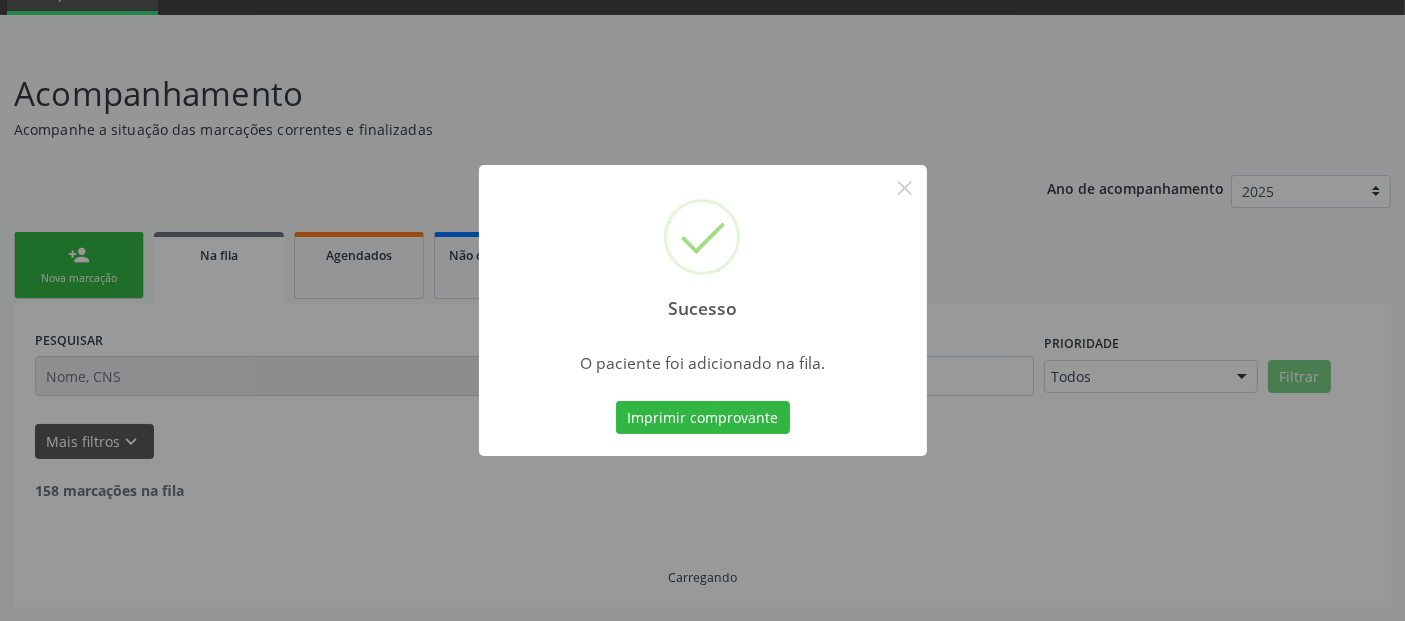 scroll, scrollTop: 71, scrollLeft: 0, axis: vertical 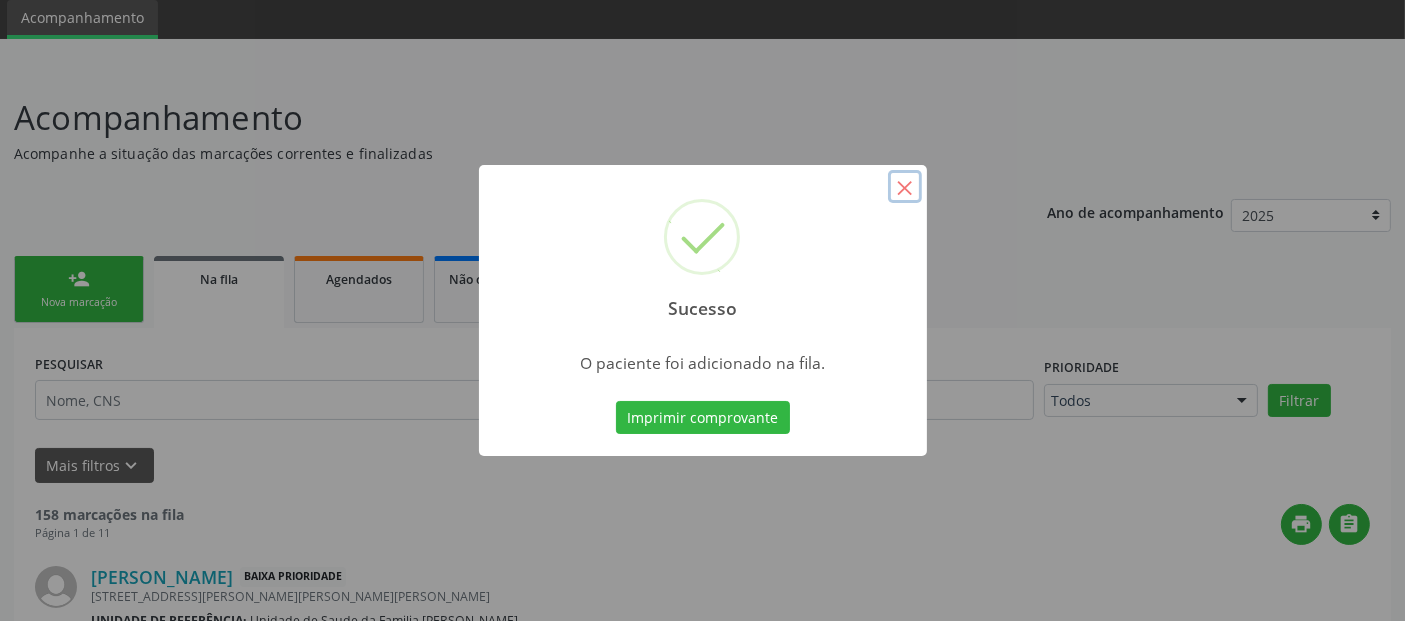 click on "×" at bounding box center [905, 187] 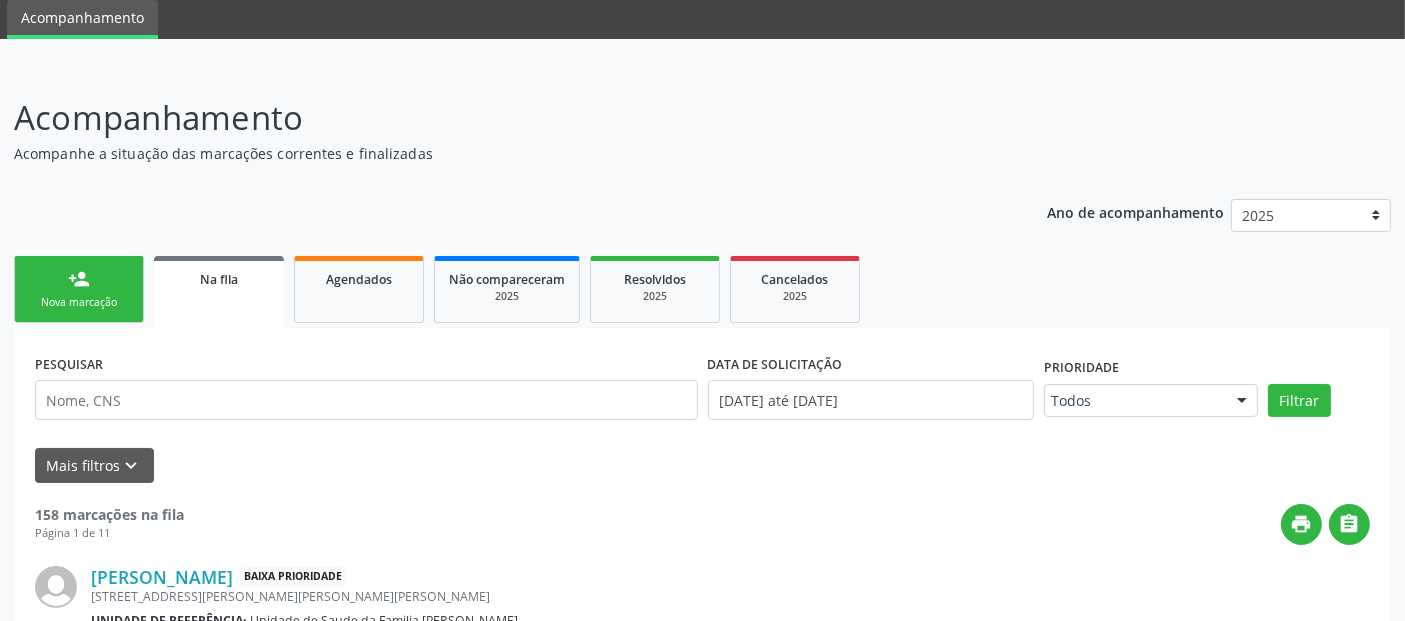 click on "Nova marcação" at bounding box center [79, 302] 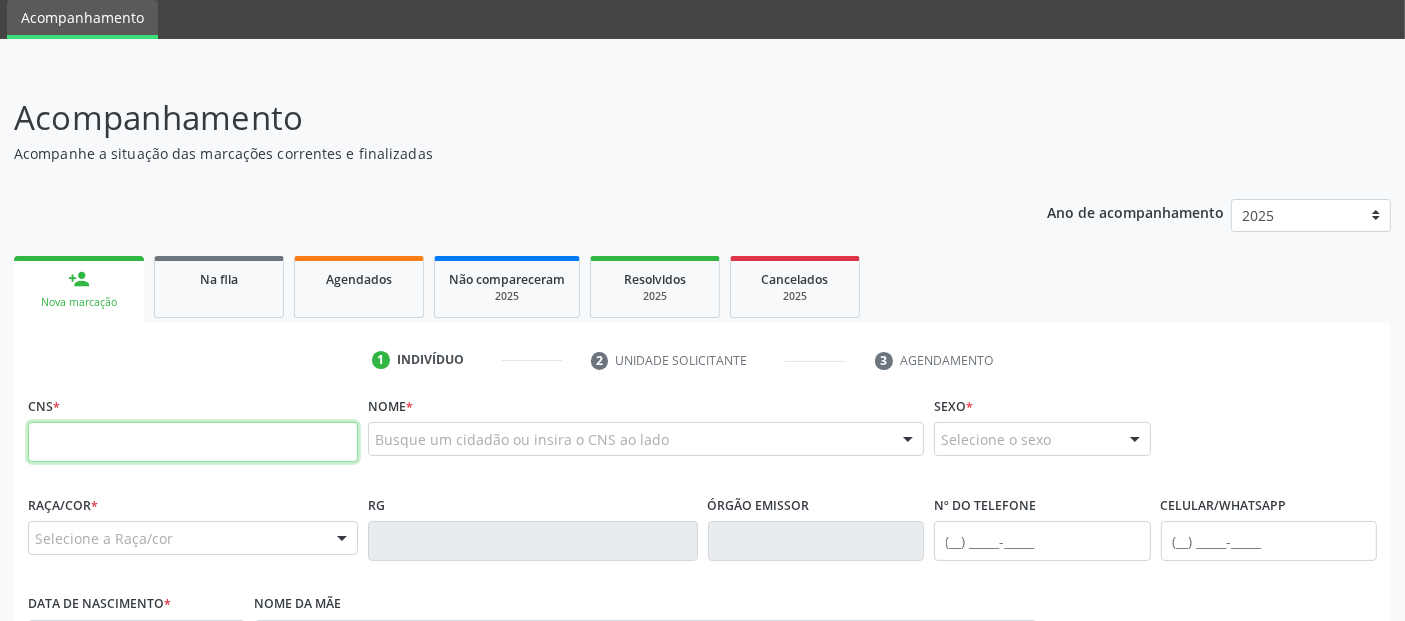 click at bounding box center (193, 442) 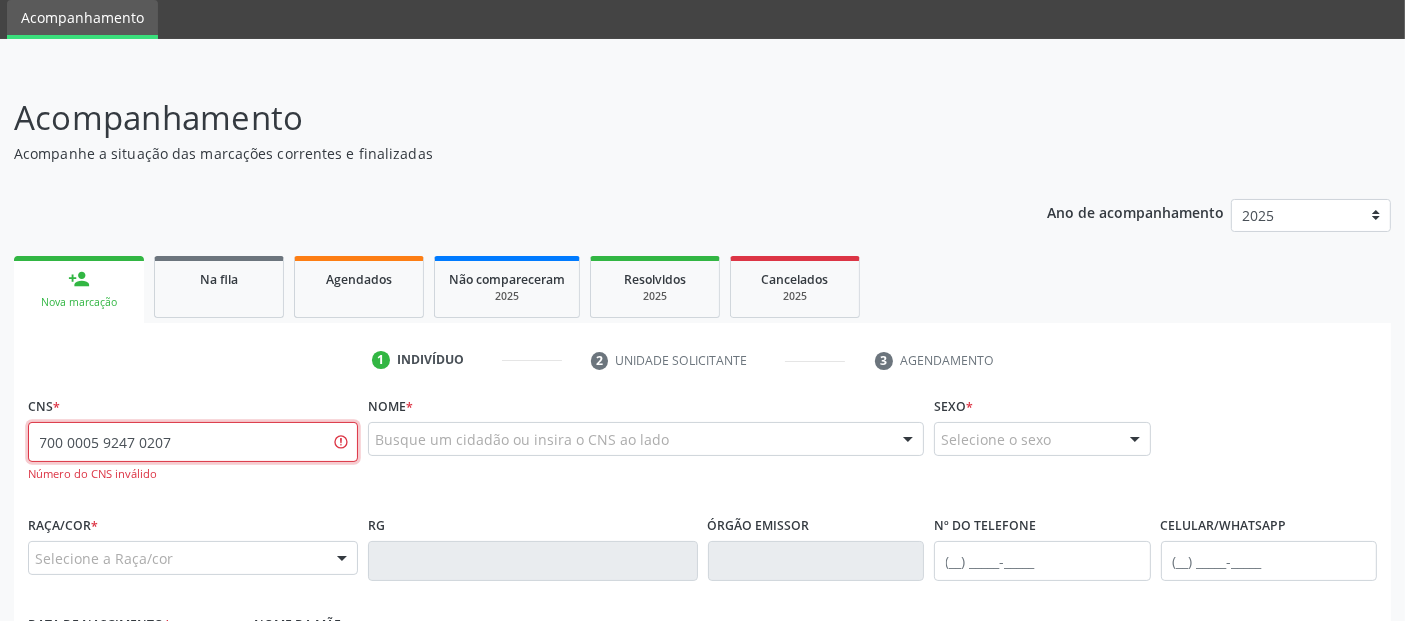 type on "700 0005 9247 0207" 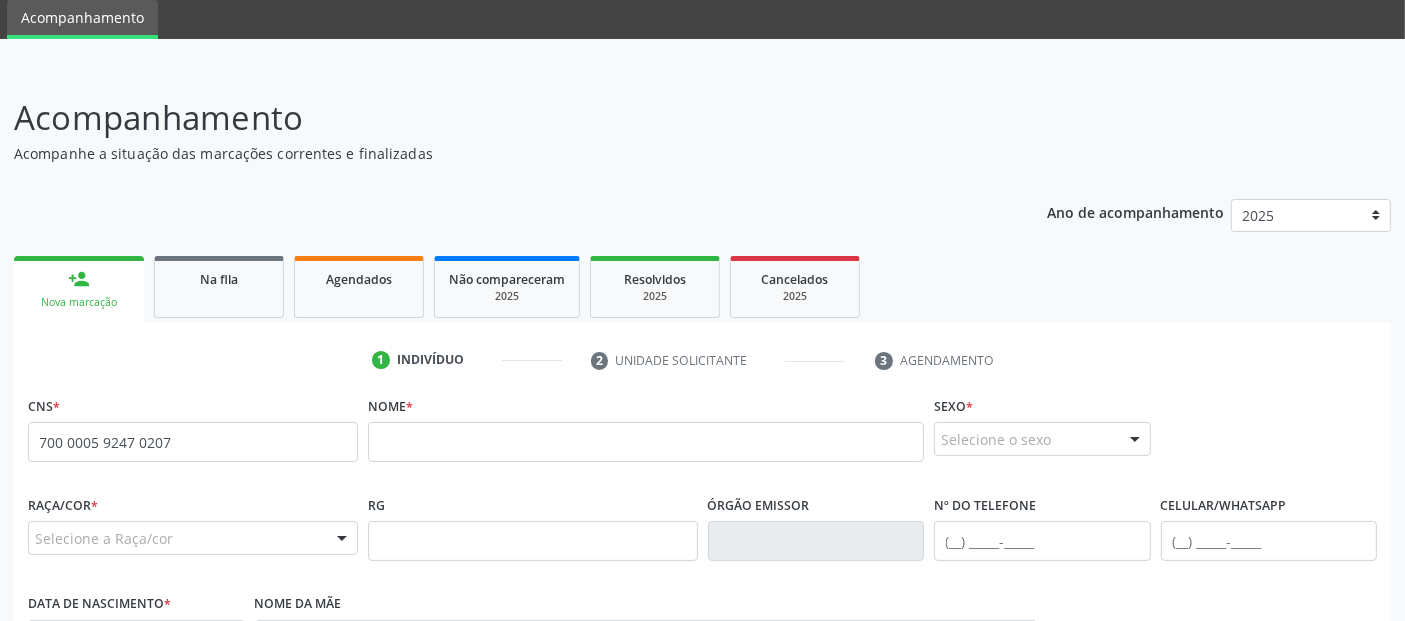 scroll, scrollTop: 489, scrollLeft: 0, axis: vertical 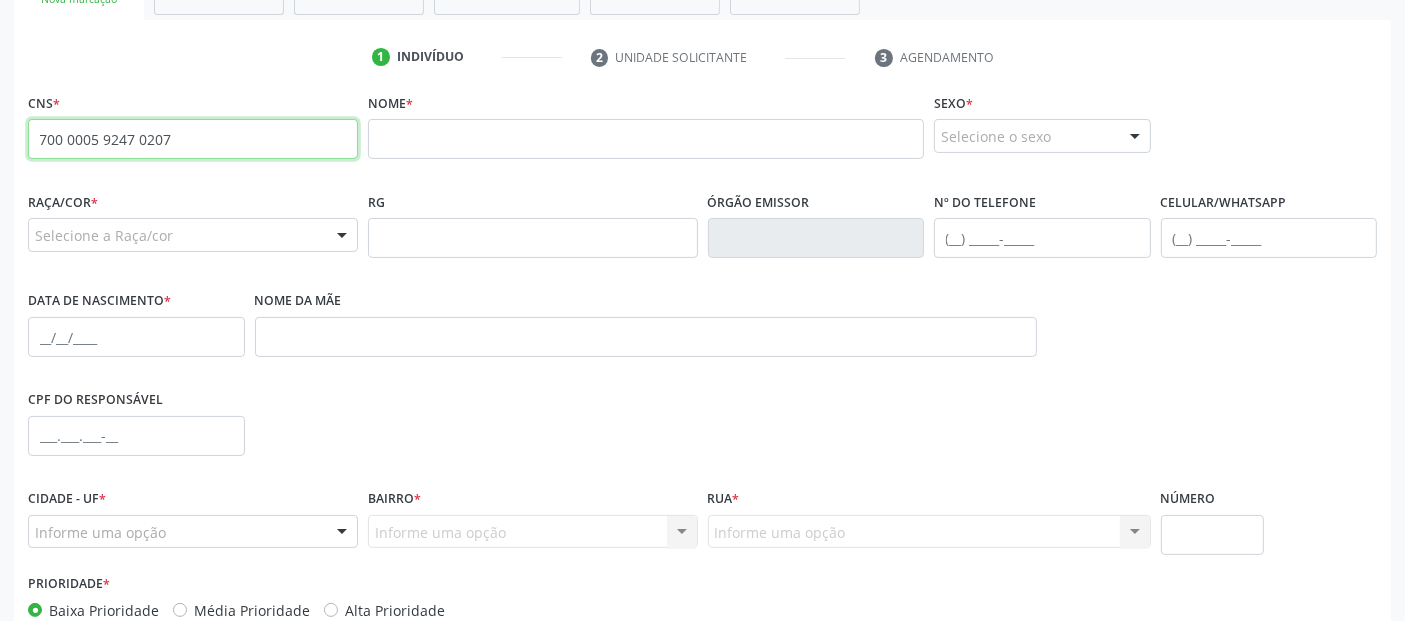 click on "700 0005 9247 0207" at bounding box center (193, 139) 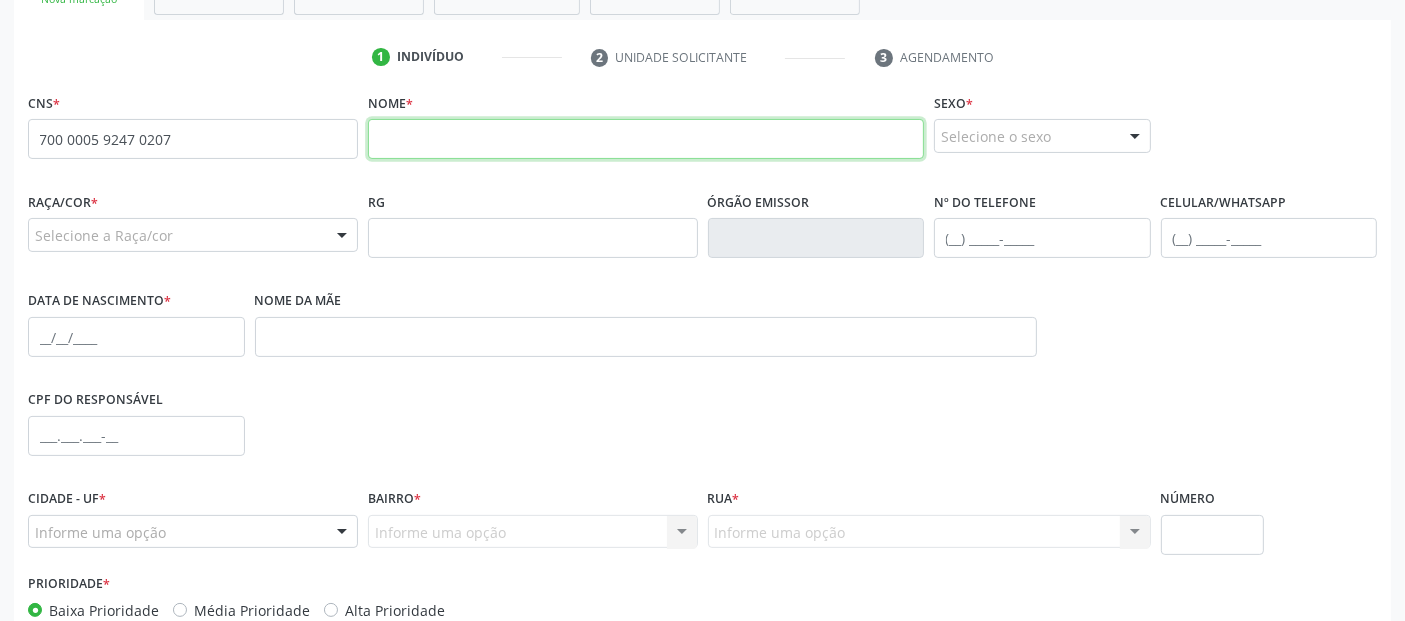 click at bounding box center (646, 139) 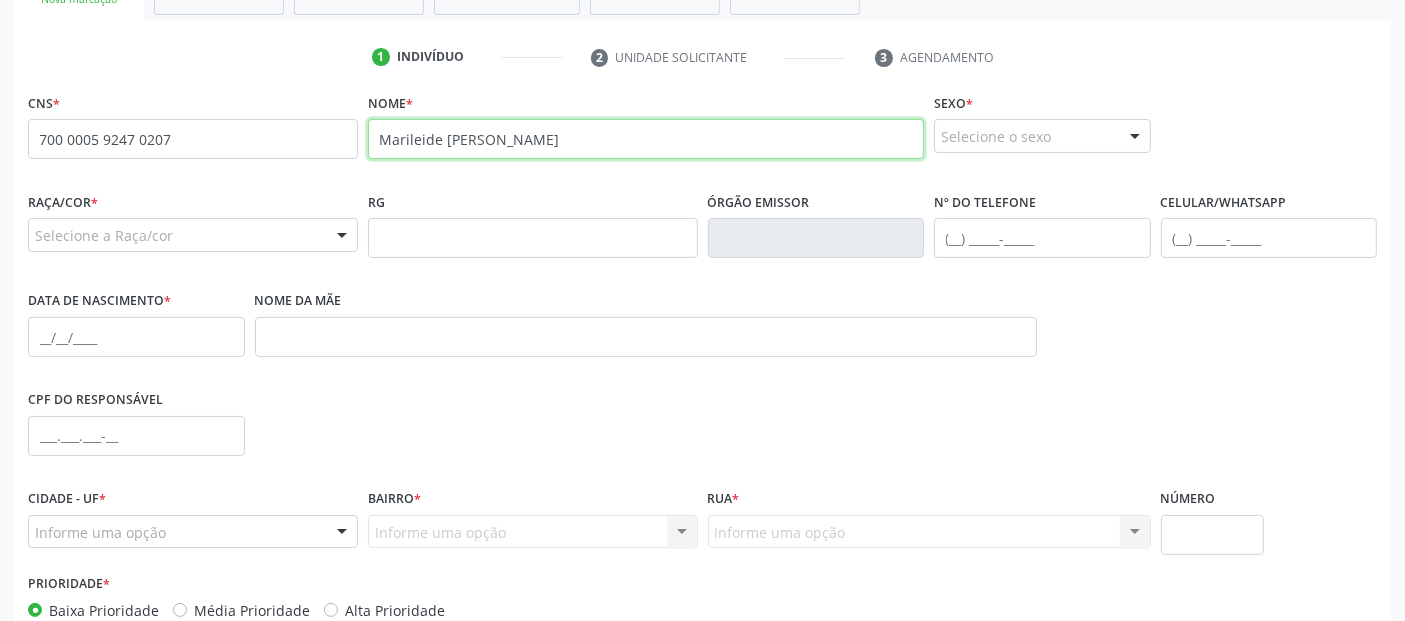 type on "Marileide Maria da Silva" 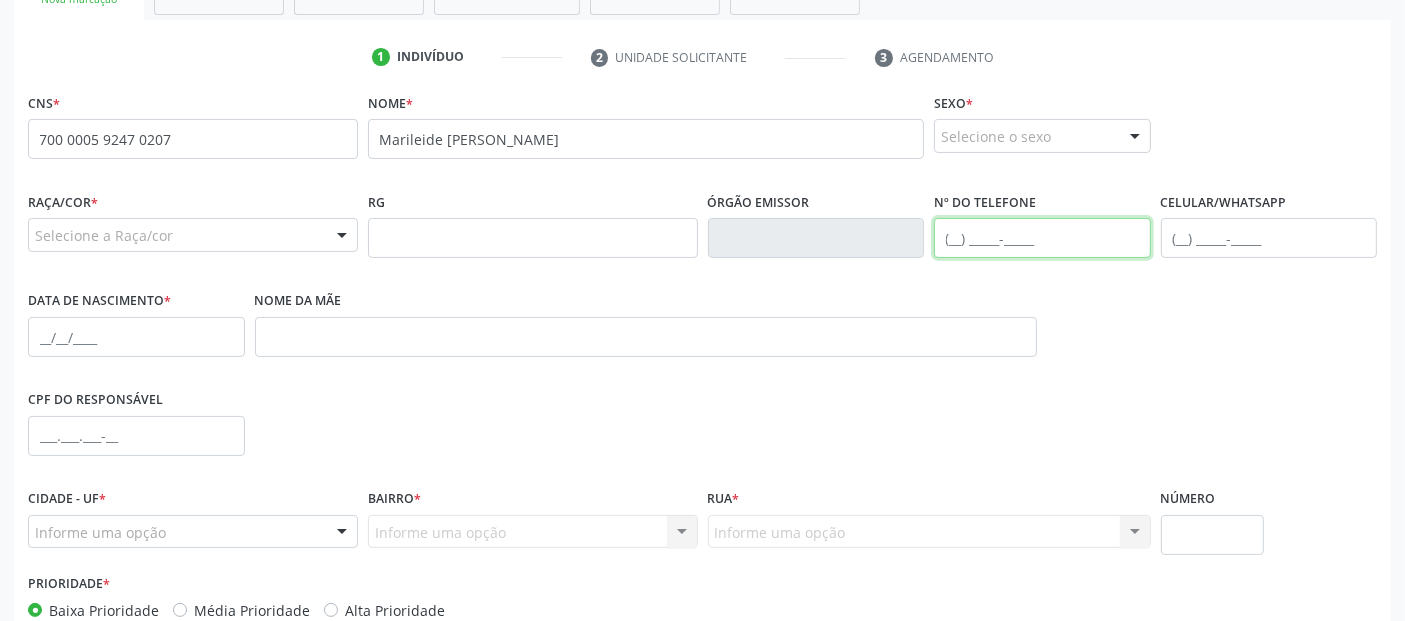click at bounding box center (1042, 238) 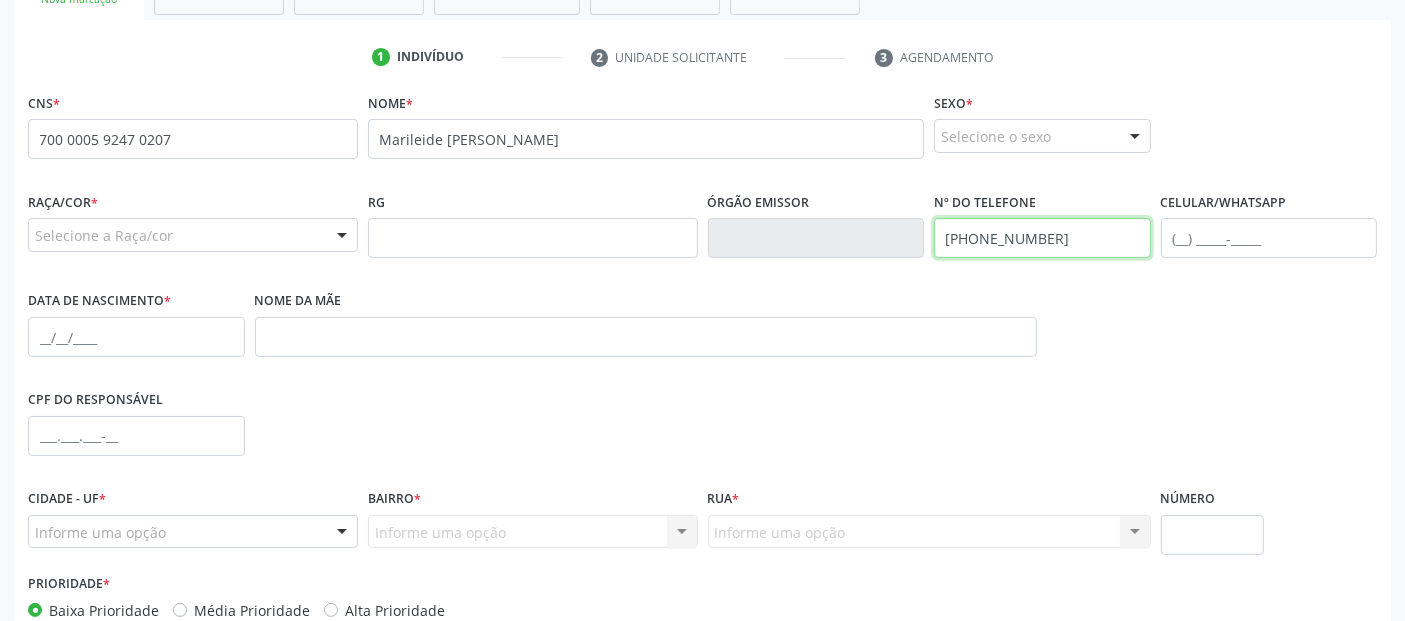 type on "(82) 99184-5034" 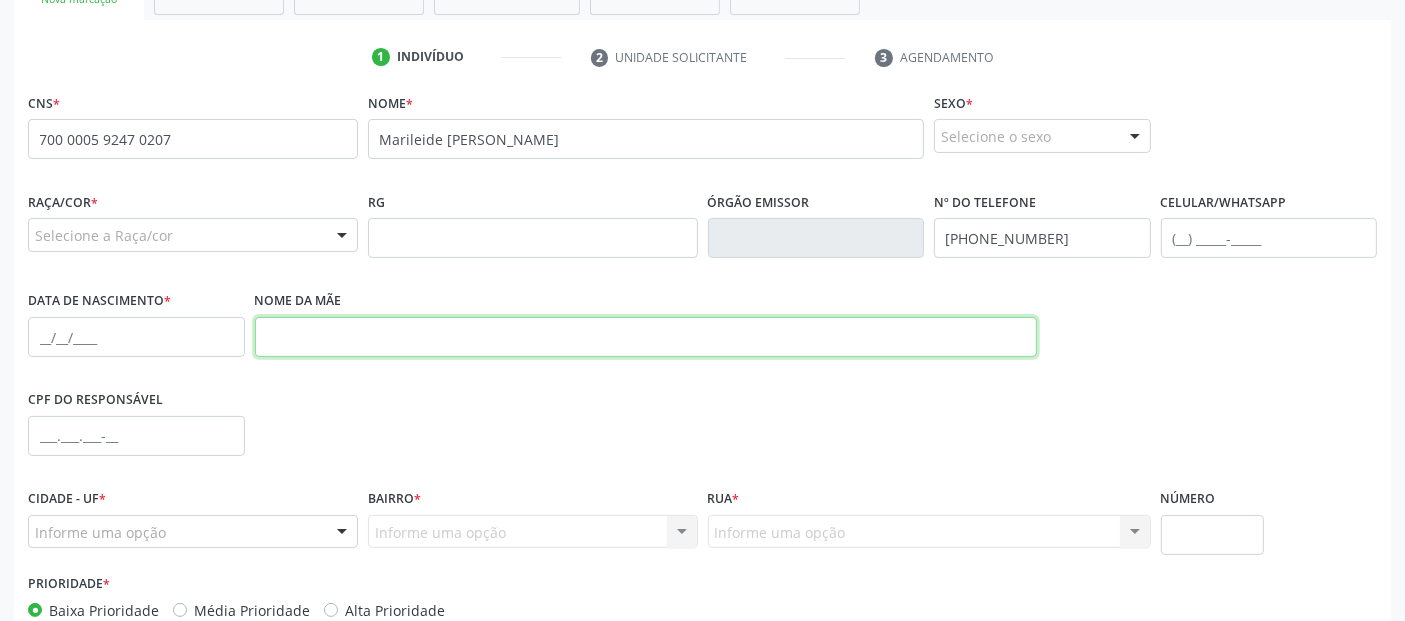 click at bounding box center (646, 337) 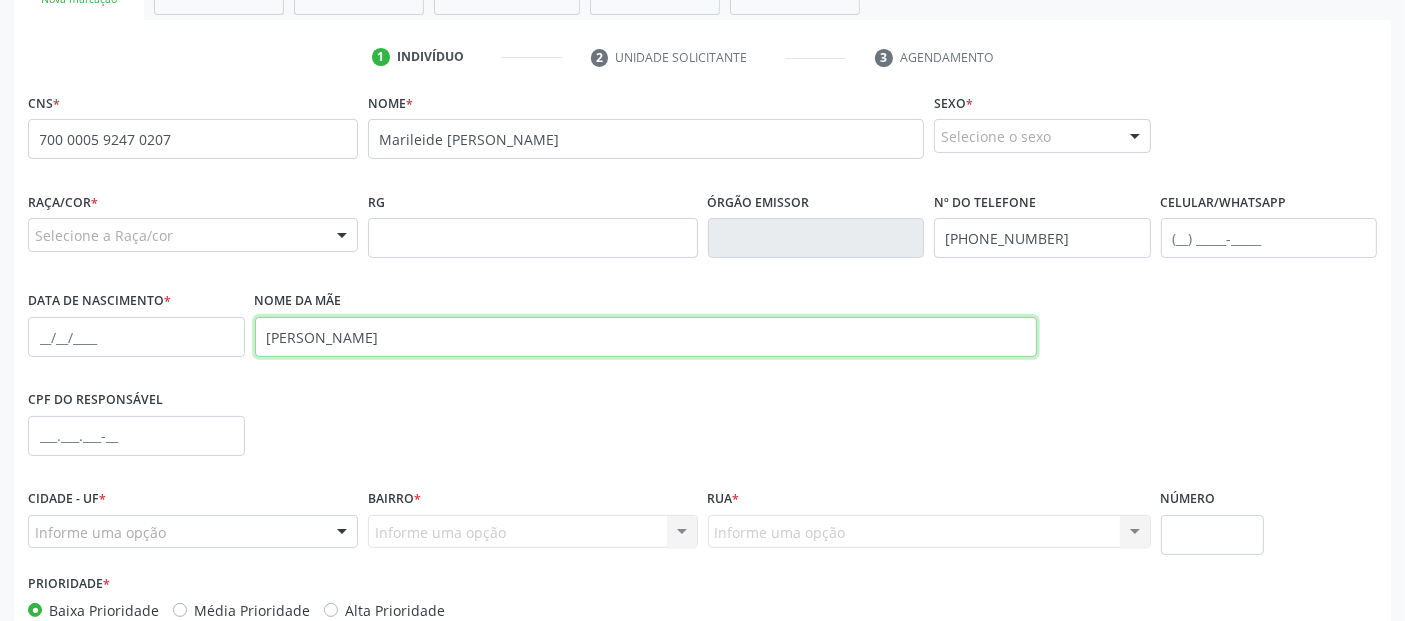 type on "ROSA MARIA DA SILVA" 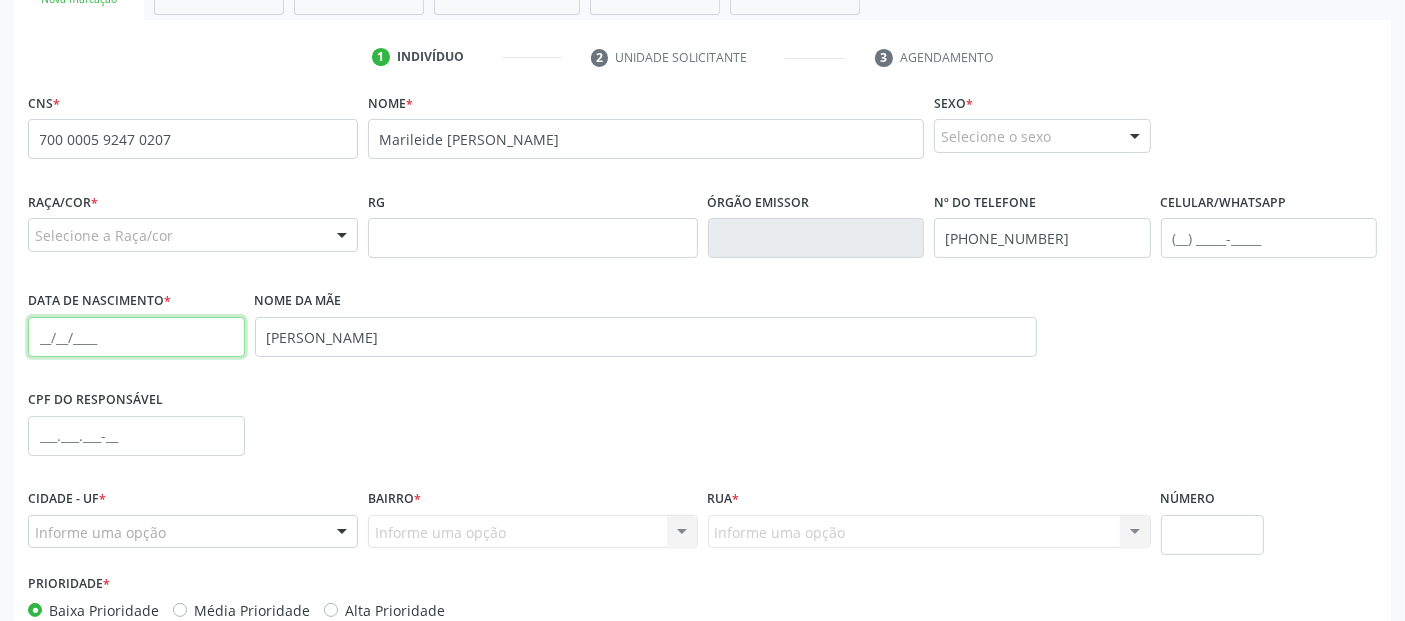 click at bounding box center [136, 337] 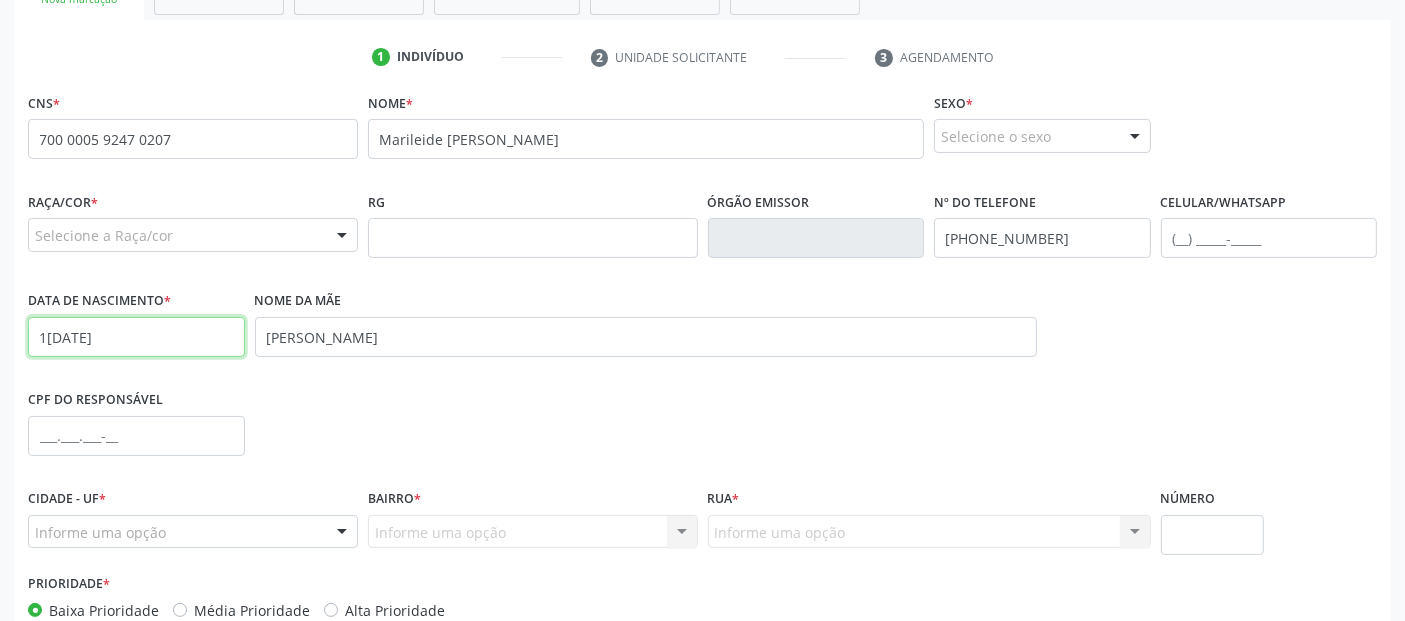 type on "11/09/1983" 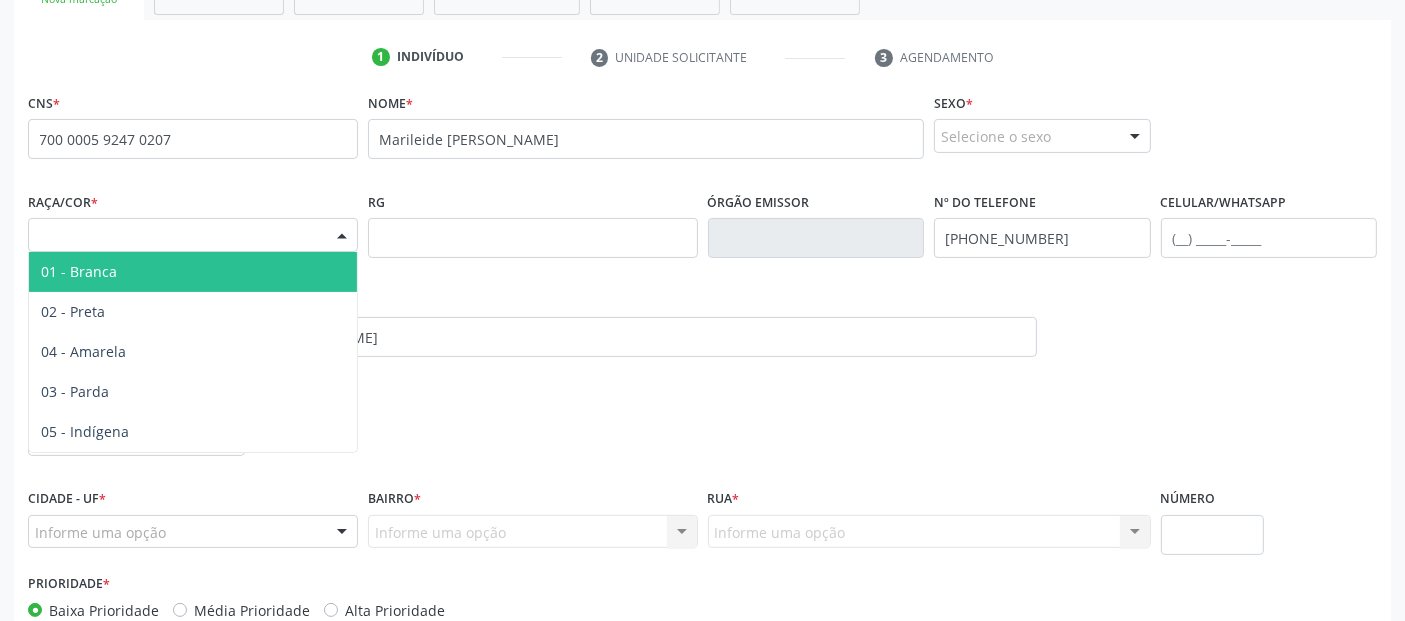 click on "Selecione a Raça/cor" at bounding box center [193, 235] 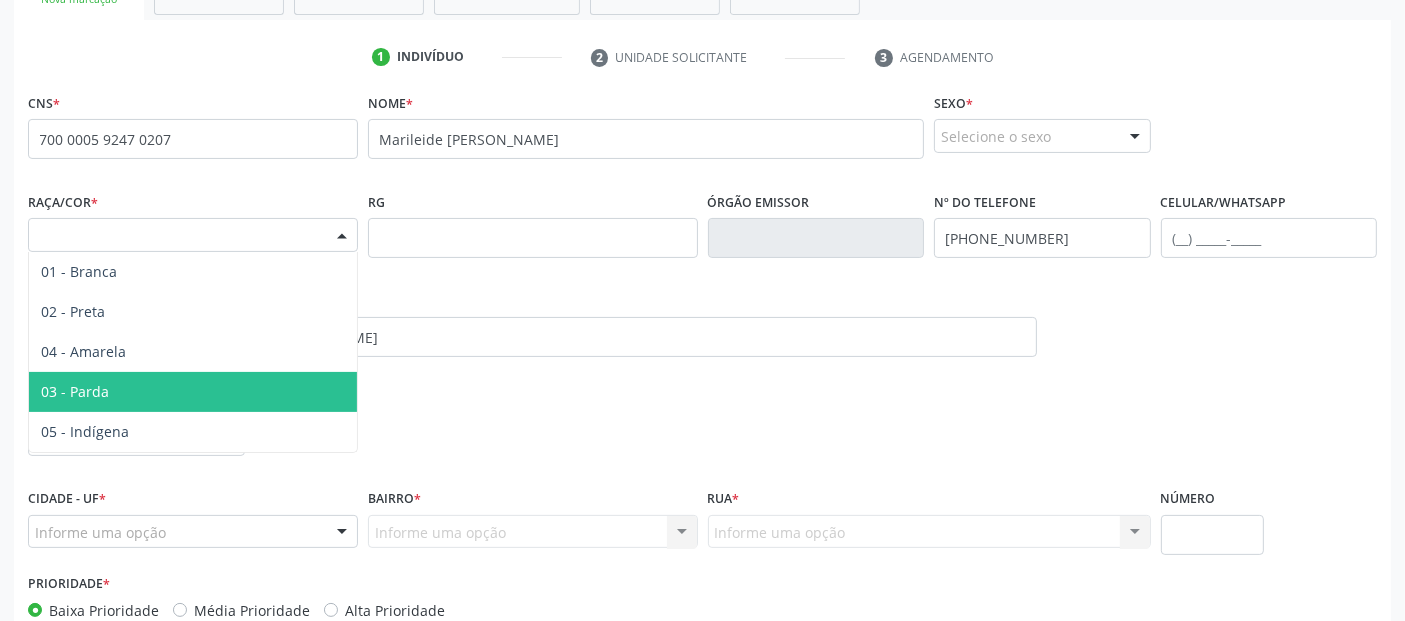 click on "03 - Parda" at bounding box center (75, 391) 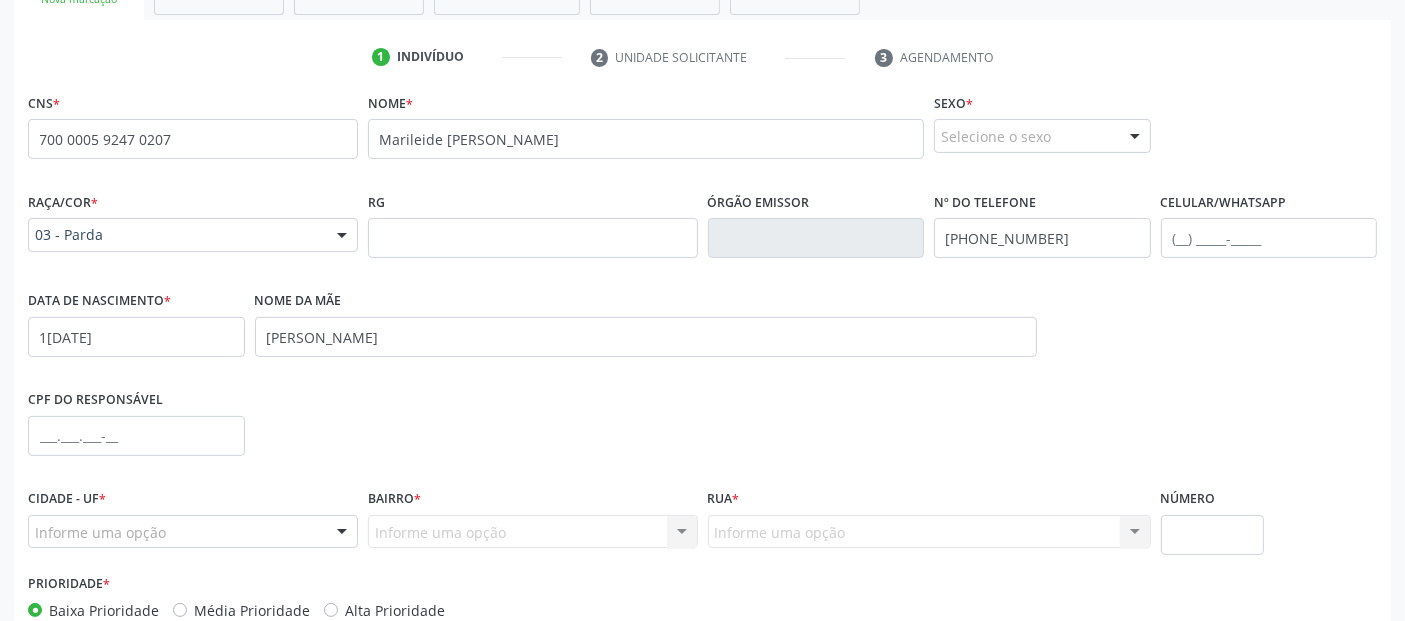 click on "Selecione o sexo" at bounding box center (1042, 136) 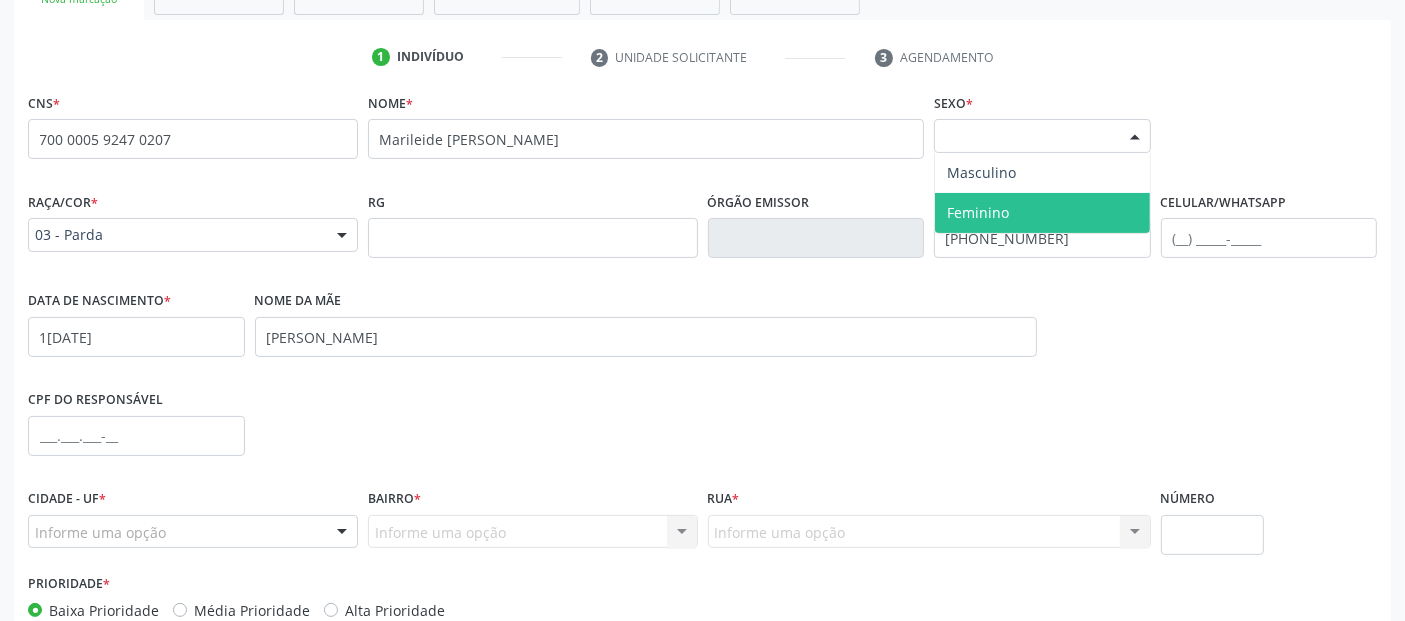 click on "Feminino" at bounding box center (978, 212) 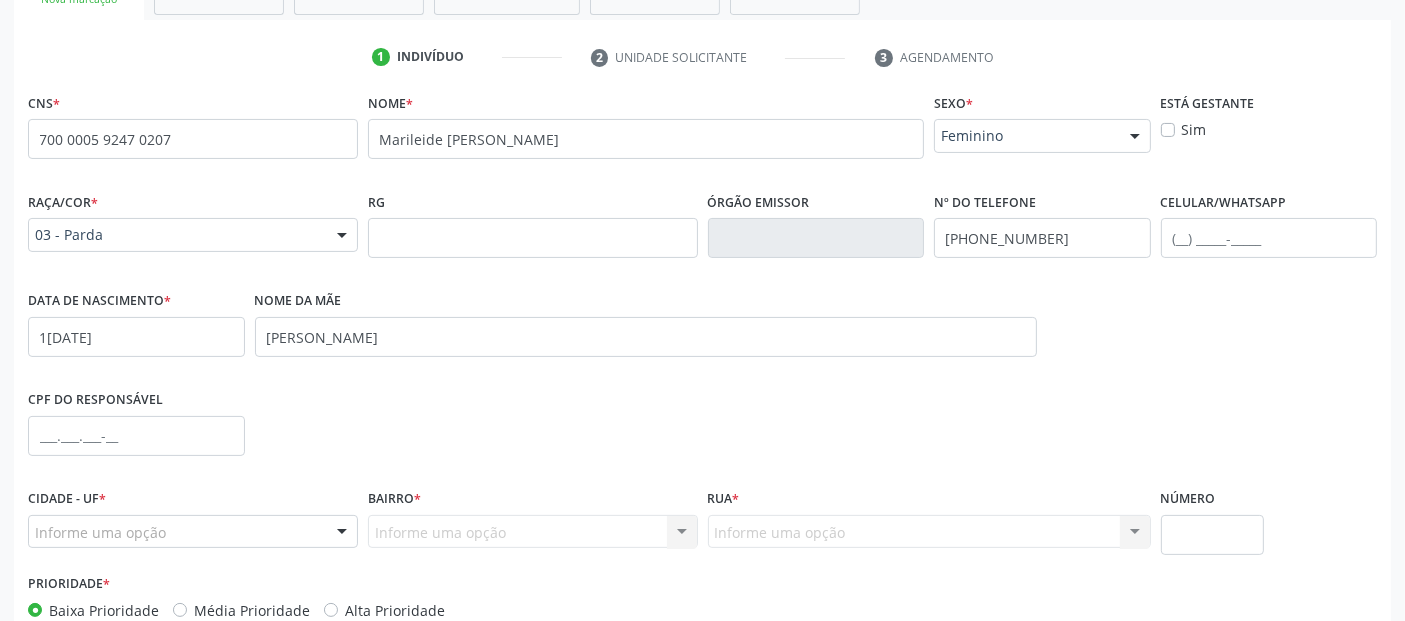 scroll, scrollTop: 489, scrollLeft: 0, axis: vertical 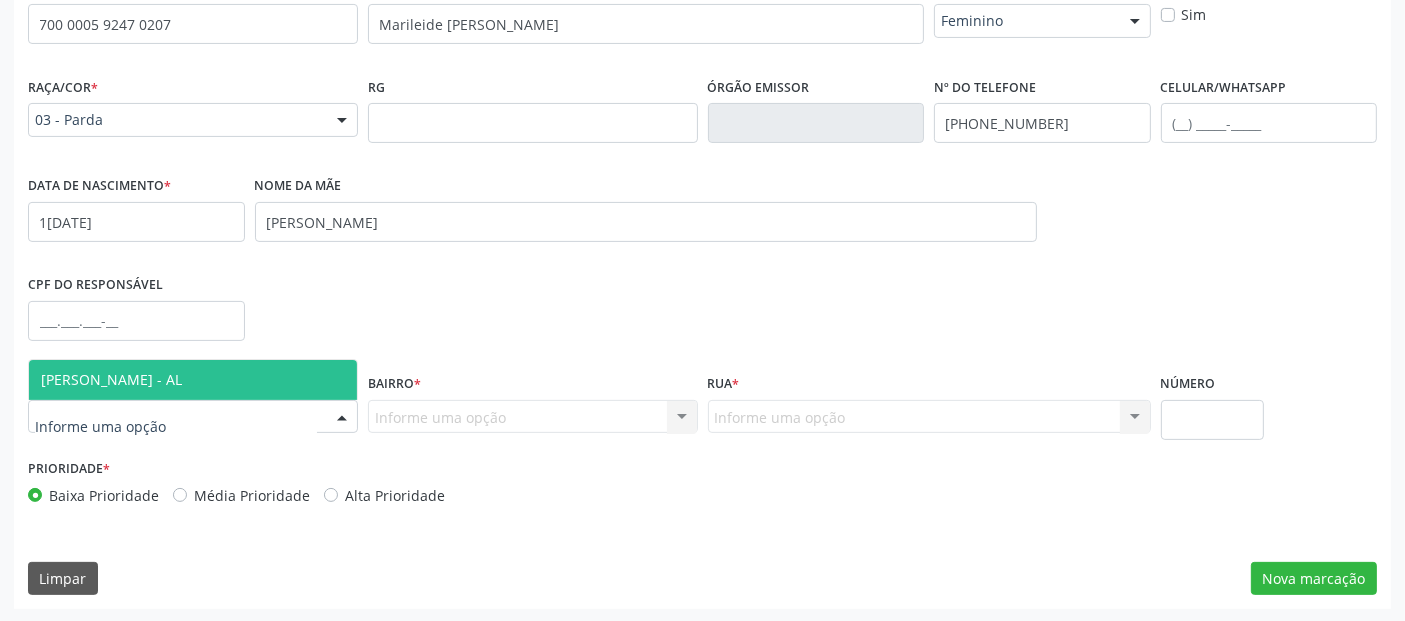 click at bounding box center [193, 417] 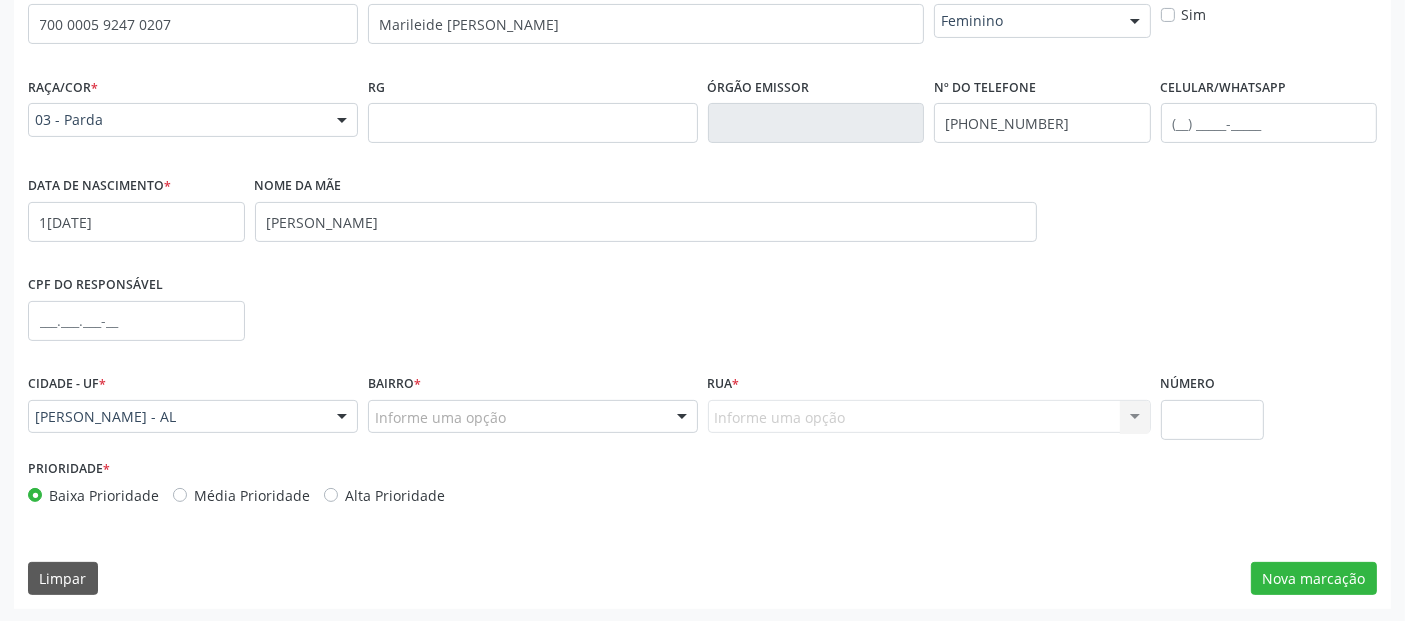 click on "Informe uma opção" at bounding box center (533, 417) 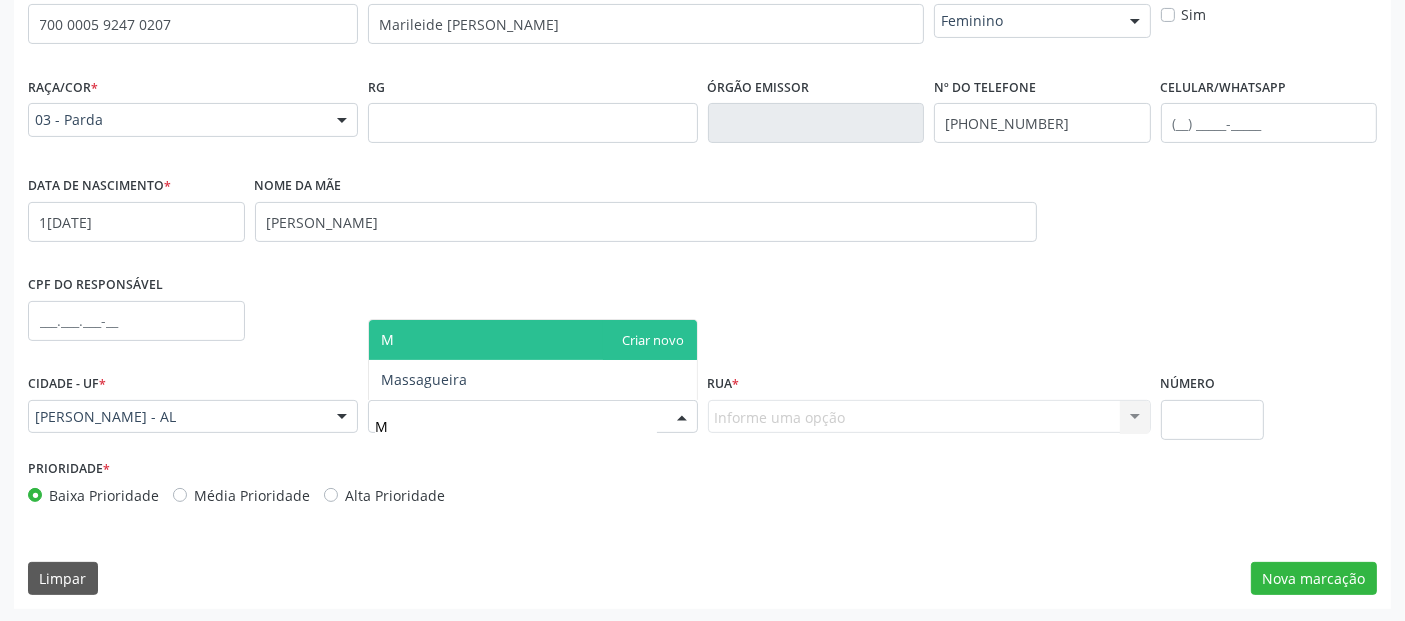 type on "MA" 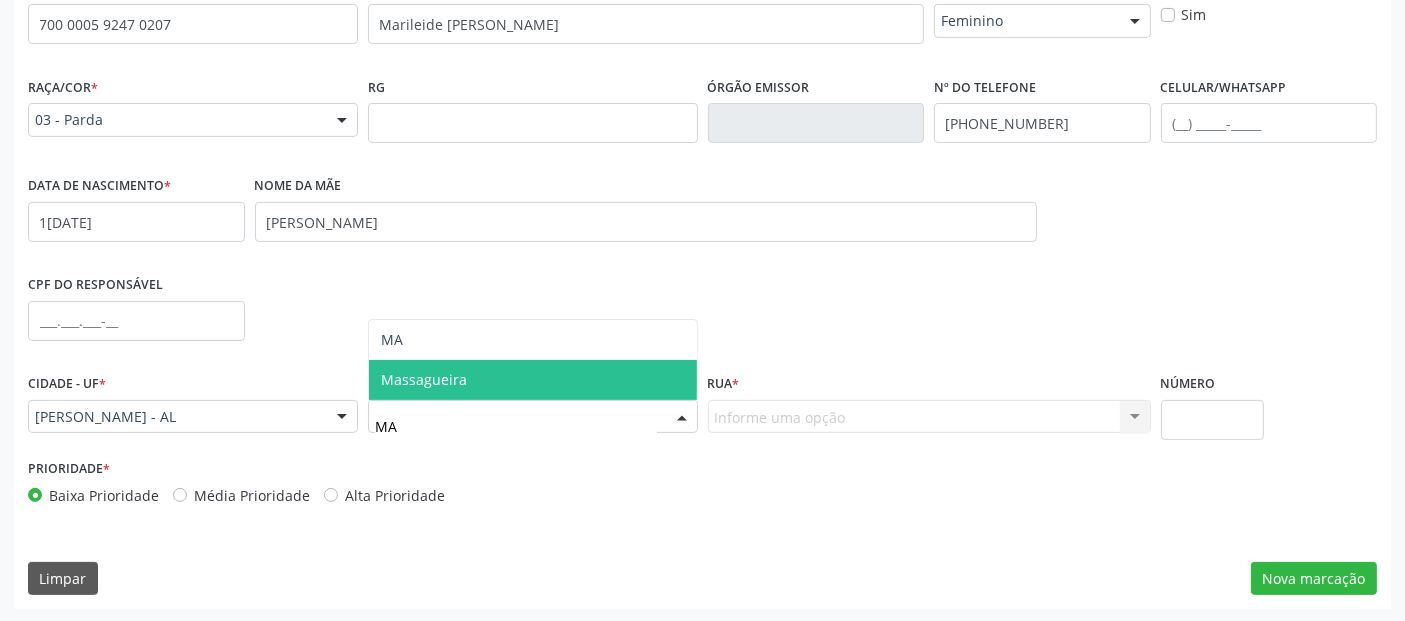 click on "Massagueira" at bounding box center [533, 380] 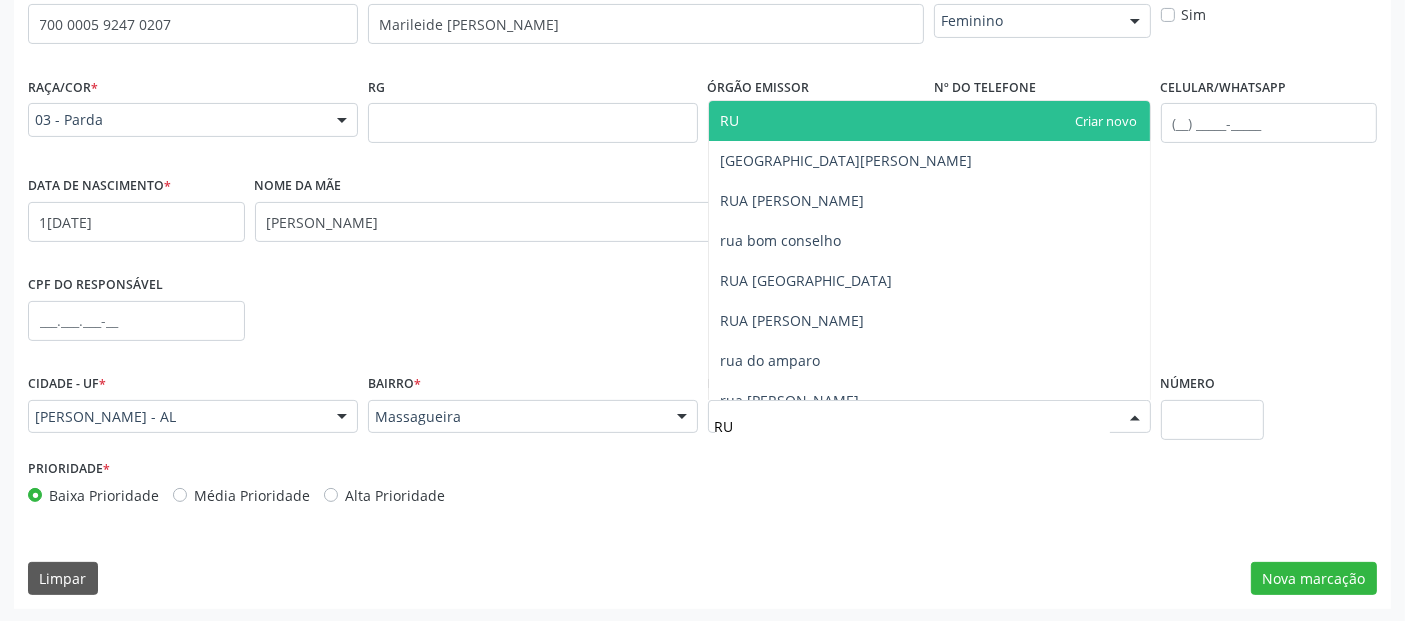 type on "R" 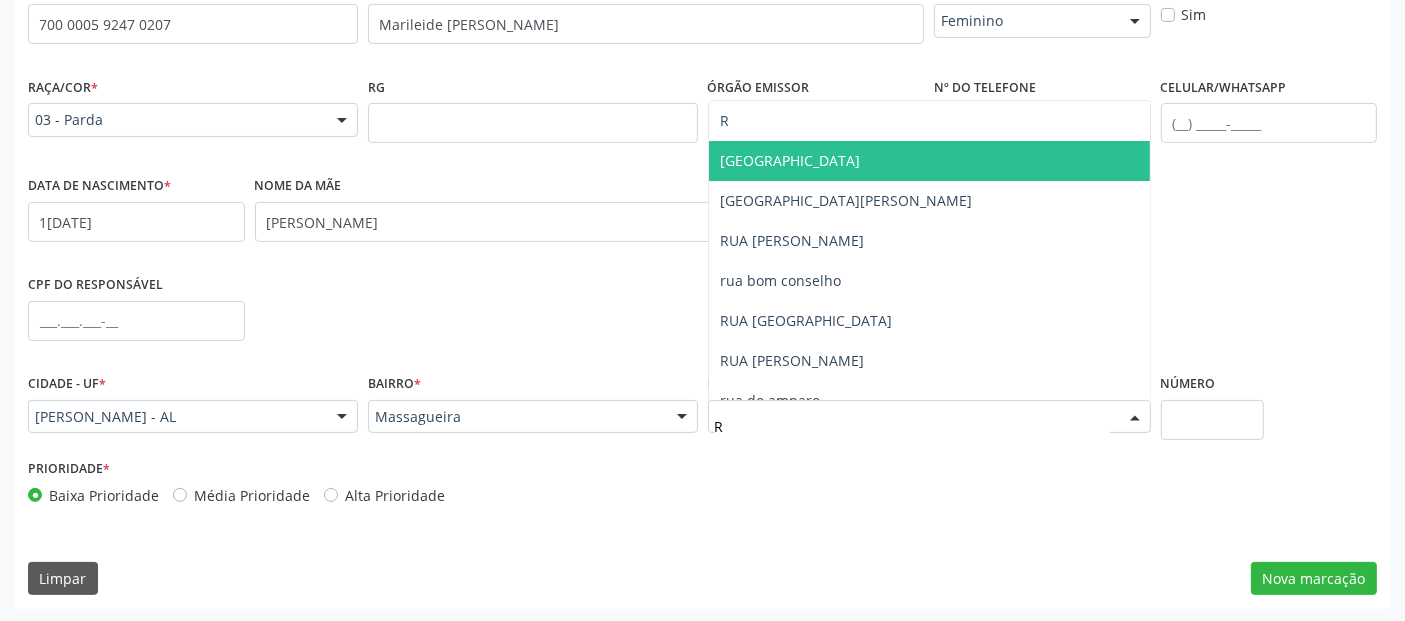 click on "[GEOGRAPHIC_DATA][PERSON_NAME]" at bounding box center [791, 160] 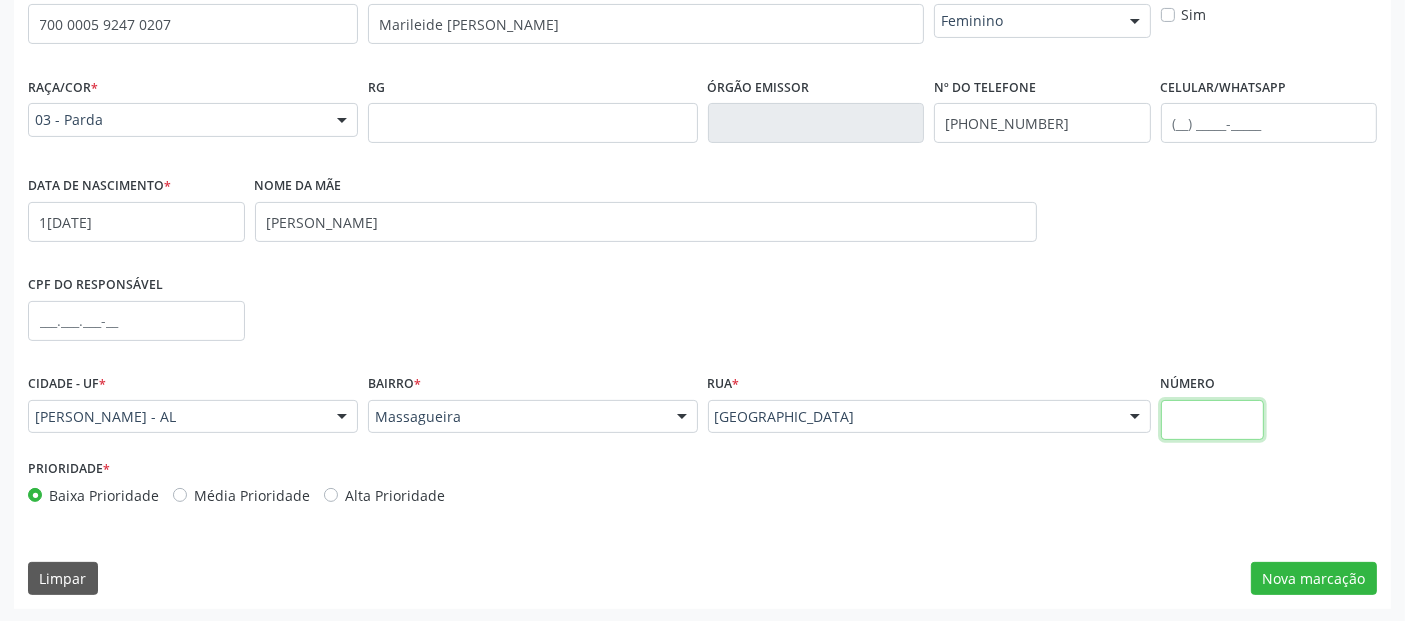 click at bounding box center (1212, 420) 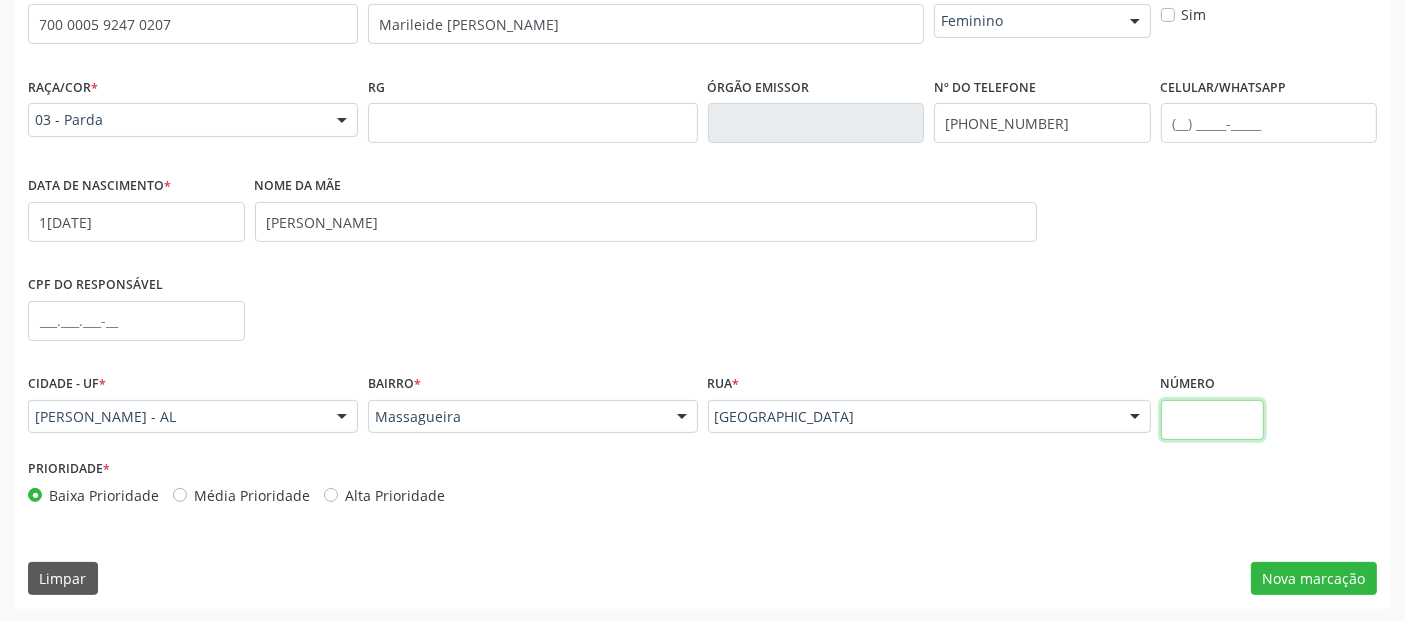 type on "N" 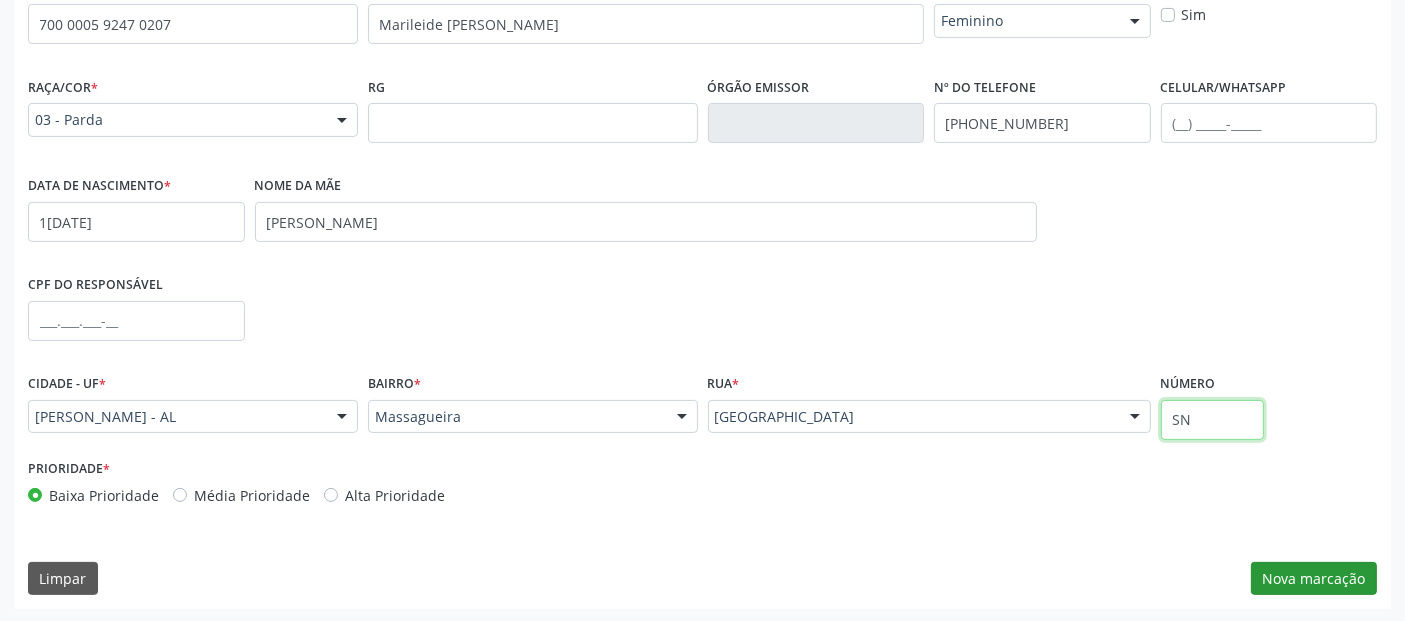 type on "SN" 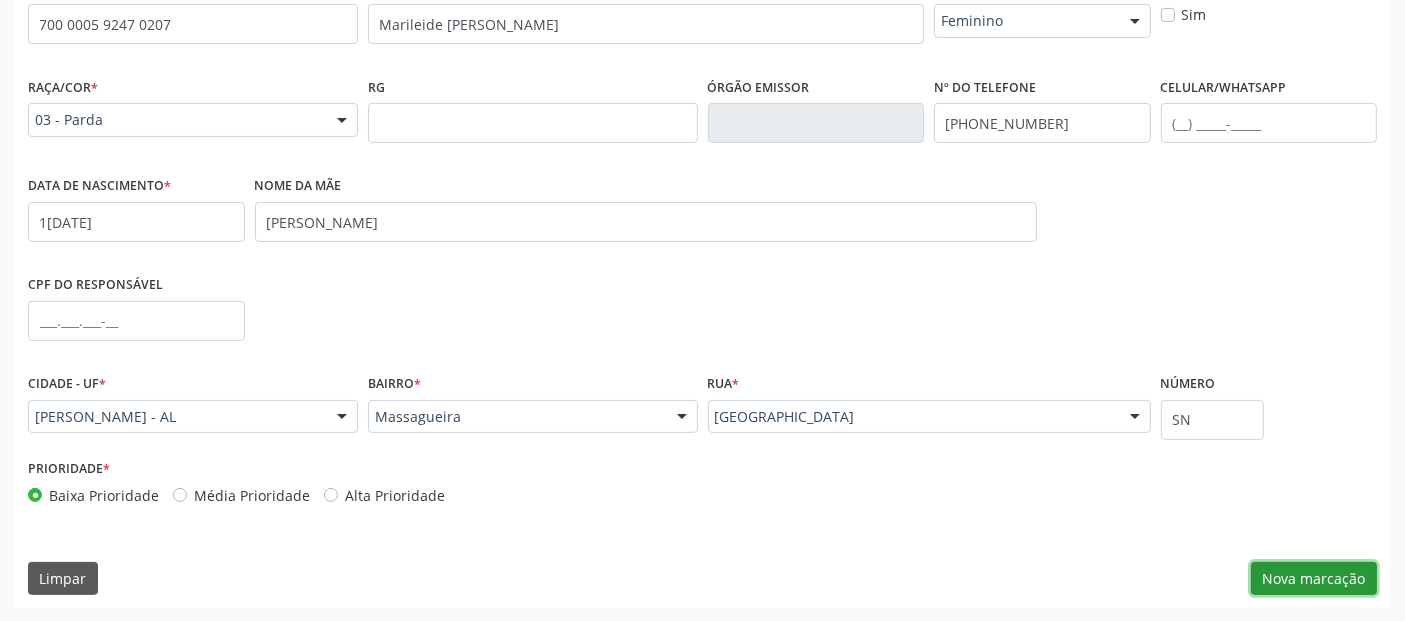 click on "Nova marcação" at bounding box center (1314, 579) 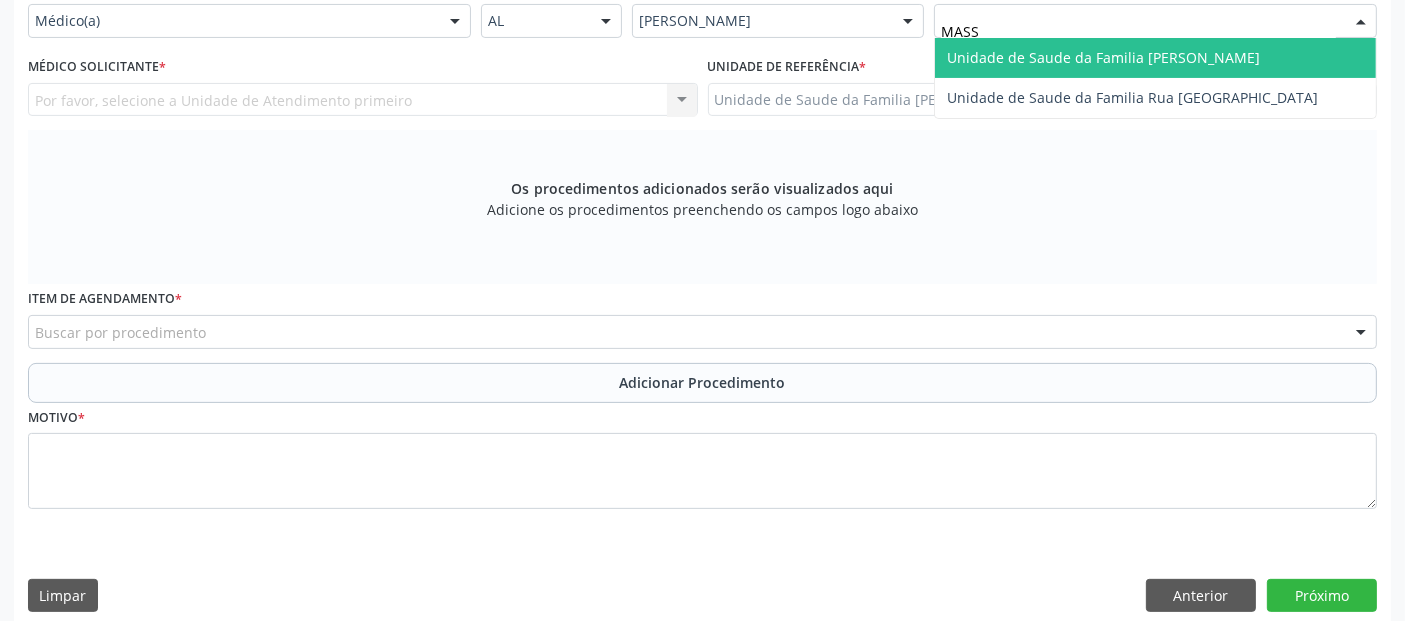 type on "MASSA" 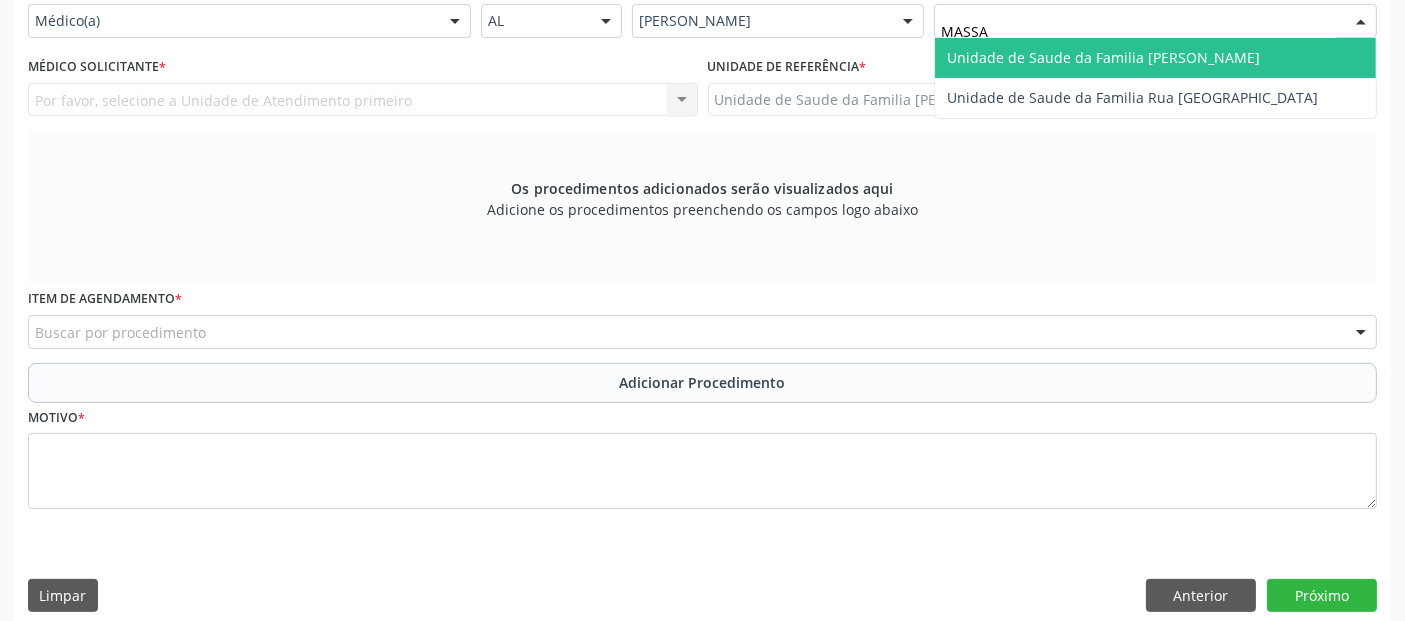click on "Unidade de Saude da Familia [PERSON_NAME]" at bounding box center (1103, 57) 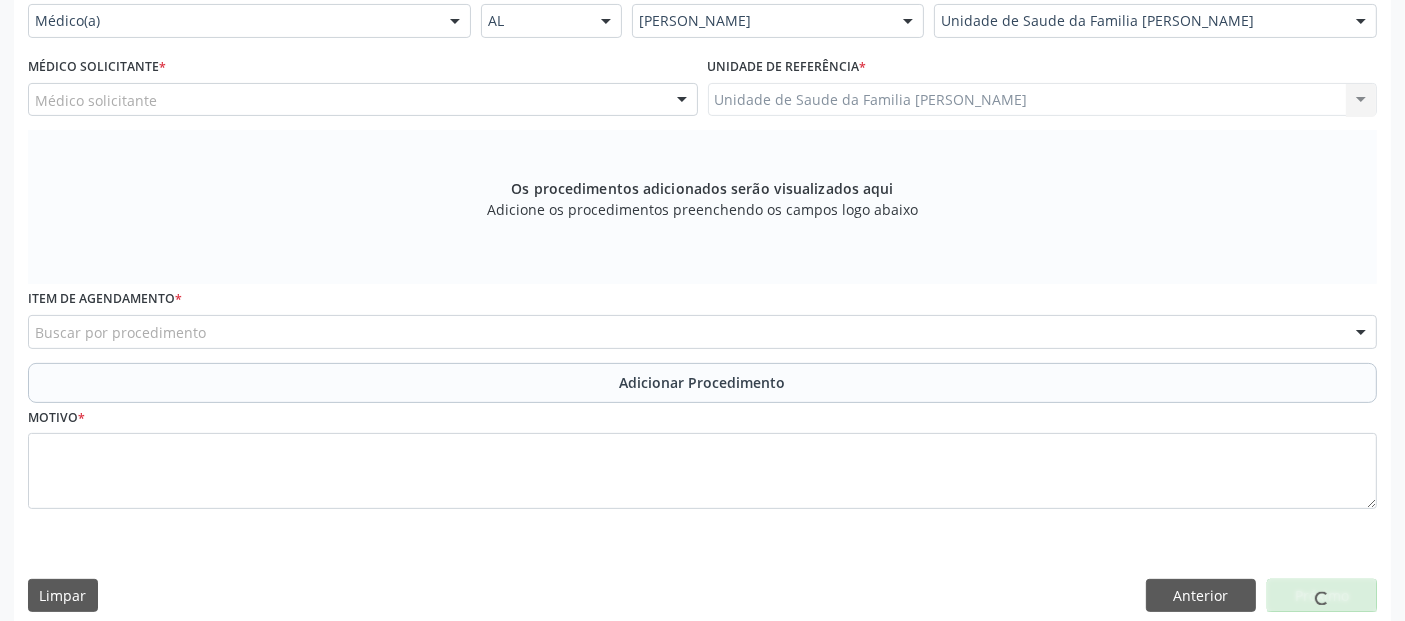 click on "Médico Solicitante
*
Médico solicitante
[PERSON_NAME]   [PERSON_NAME] dos [PERSON_NAME] [PERSON_NAME] [PERSON_NAME] [PERSON_NAME]   [PERSON_NAME] [PERSON_NAME] [PERSON_NAME] [PERSON_NAME] [PERSON_NAME] [PERSON_NAME] [PERSON_NAME]
Nenhum resultado encontrado para: "   "
Não há nenhuma opção para ser exibida." at bounding box center [363, 84] 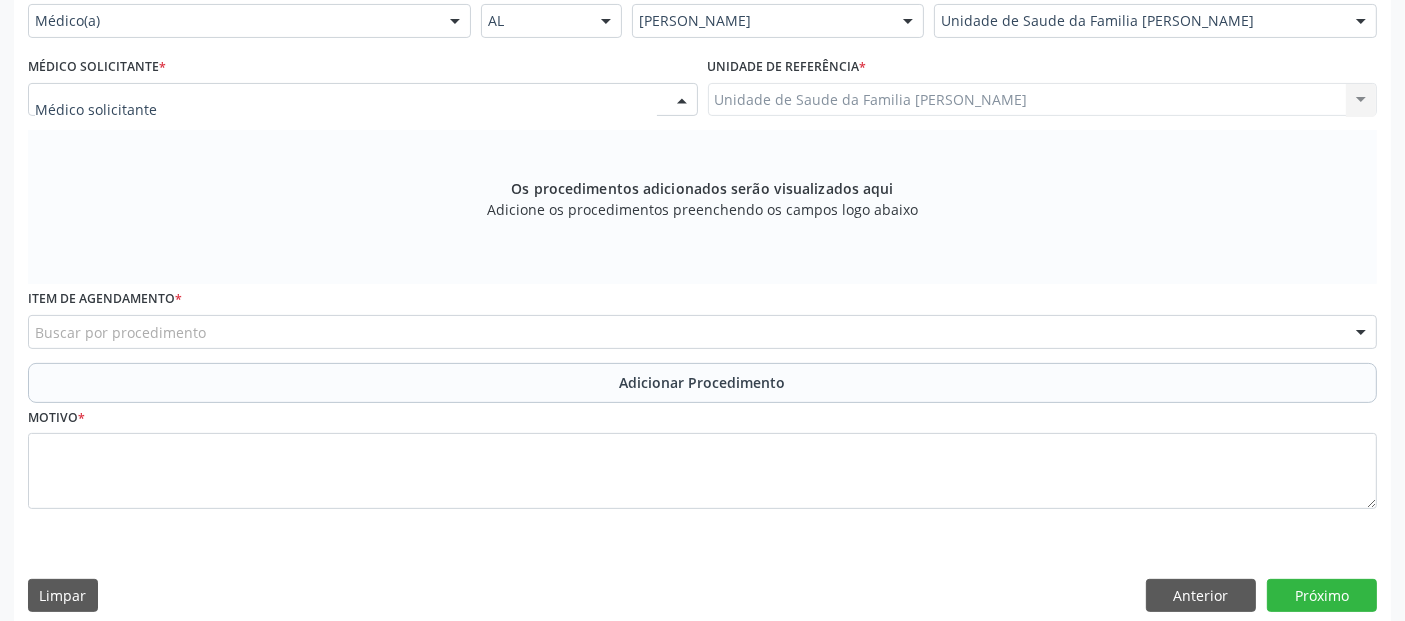 click at bounding box center (363, 100) 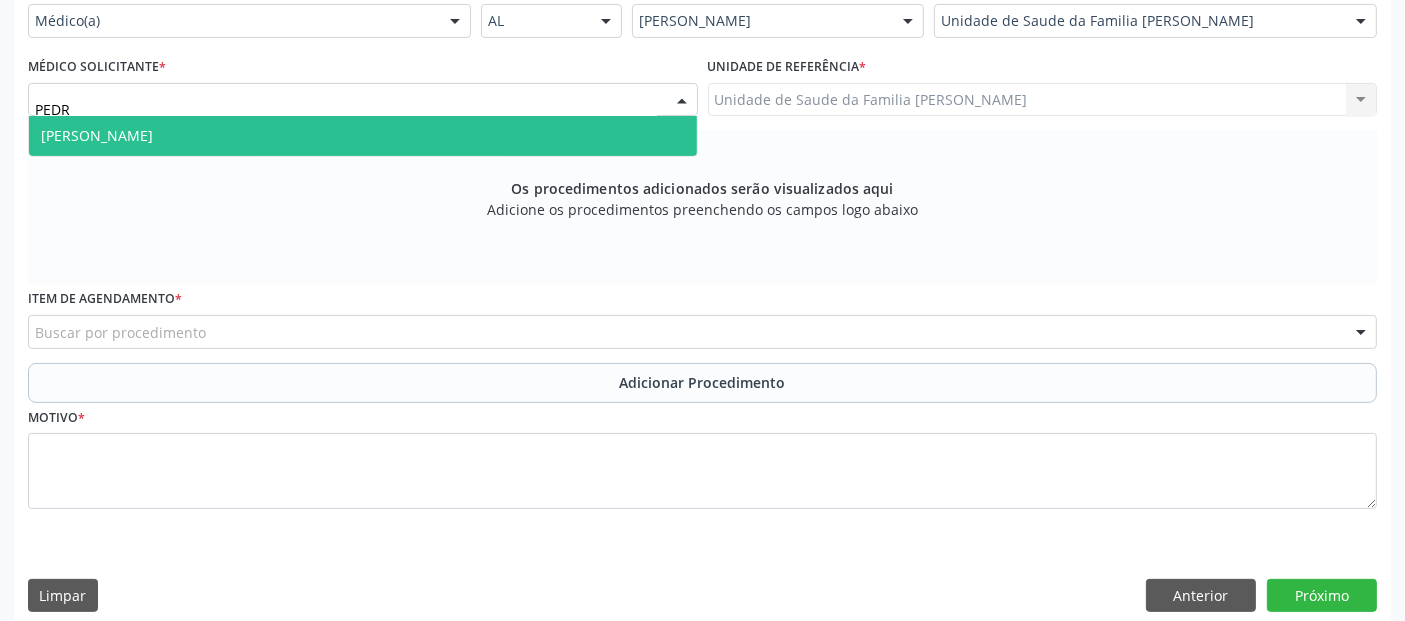 type on "[PERSON_NAME]" 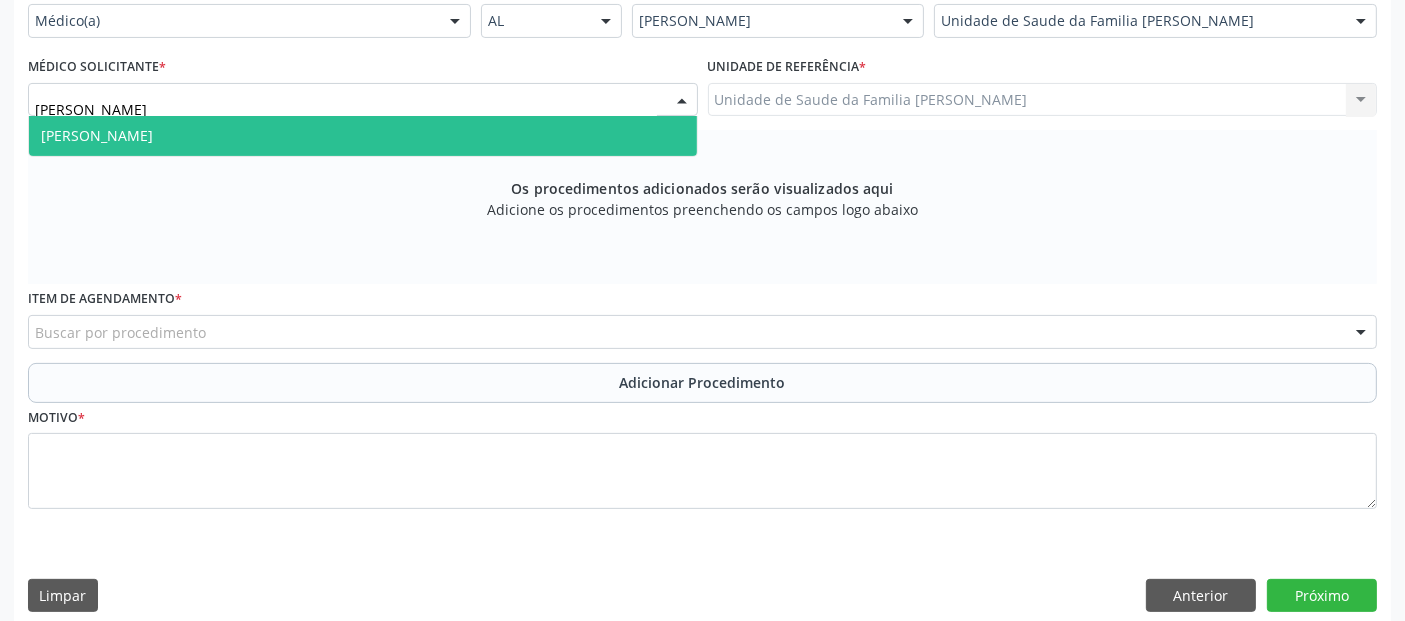 click on "[PERSON_NAME]" at bounding box center [363, 136] 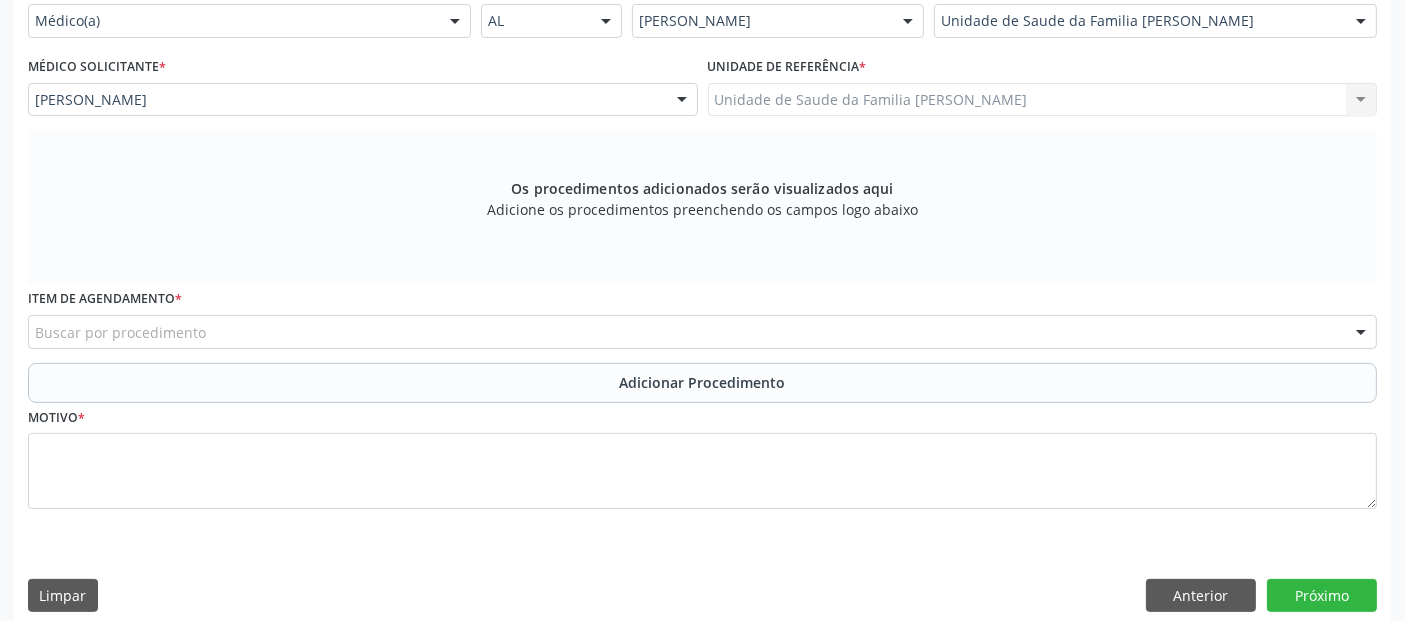 scroll, scrollTop: 505, scrollLeft: 0, axis: vertical 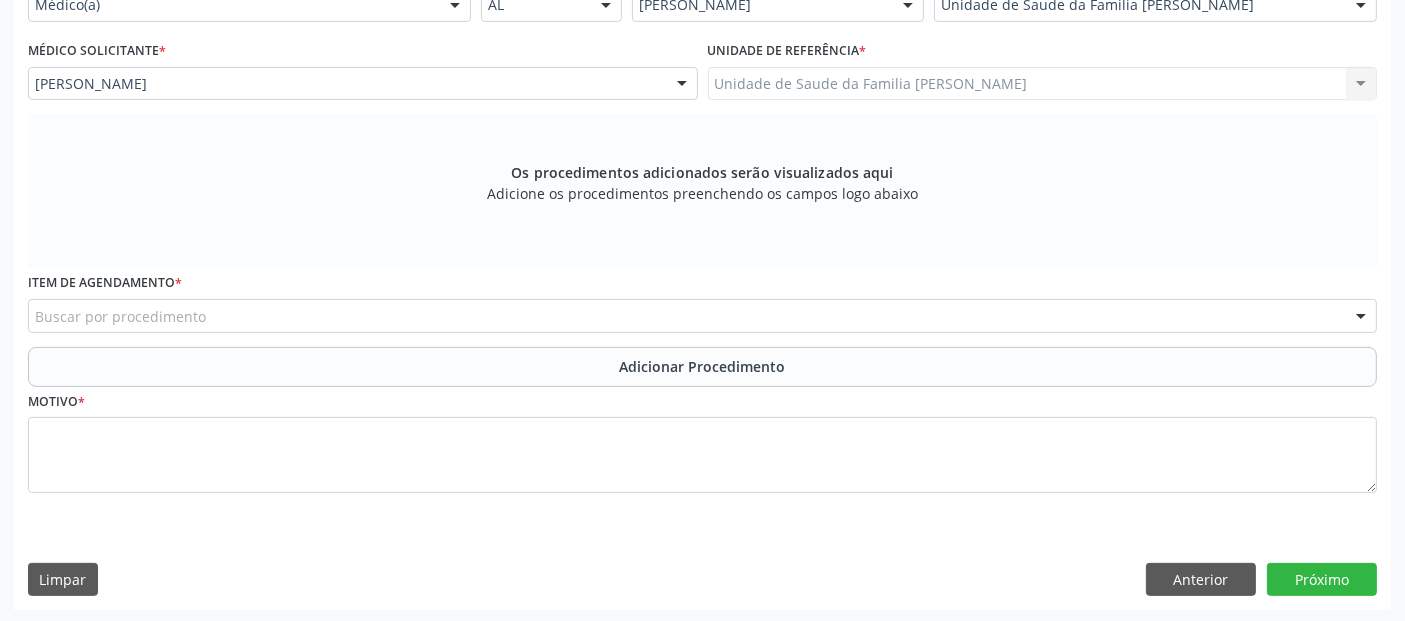 click on "Buscar por procedimento" at bounding box center [702, 316] 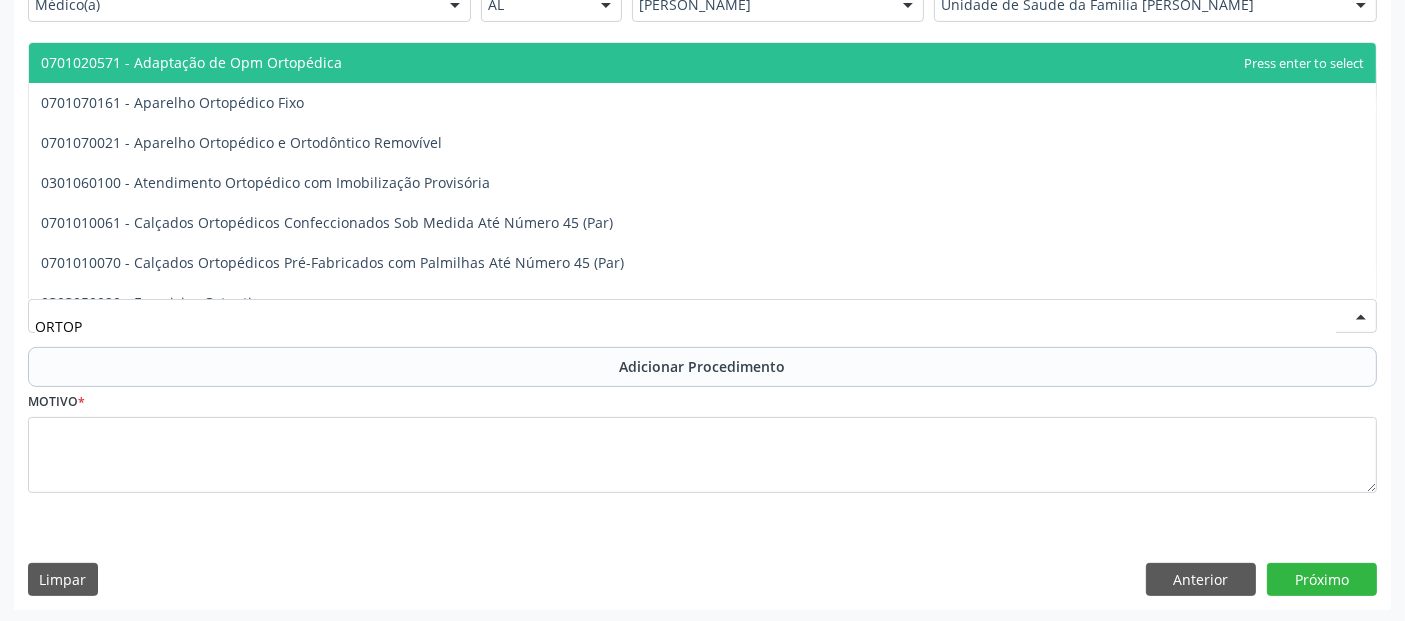 type on "ORTOPE" 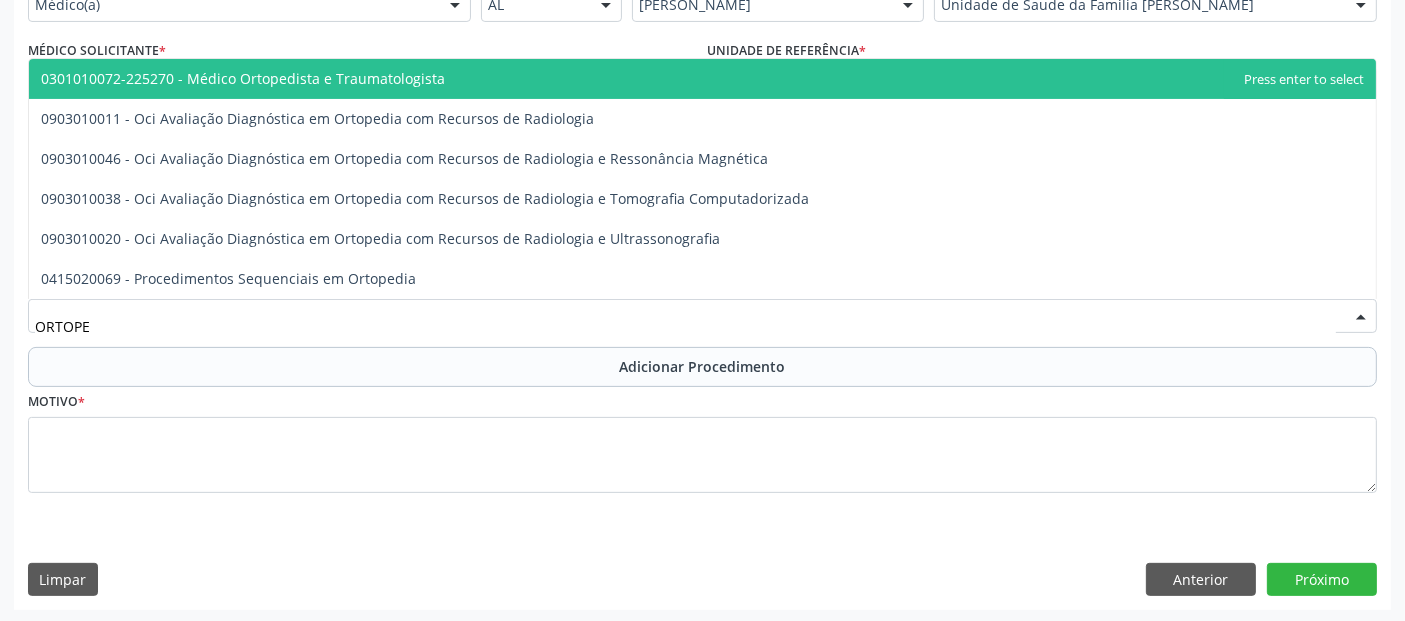 click on "0301010072-225270 - Médico Ortopedista e Traumatologista" at bounding box center [243, 78] 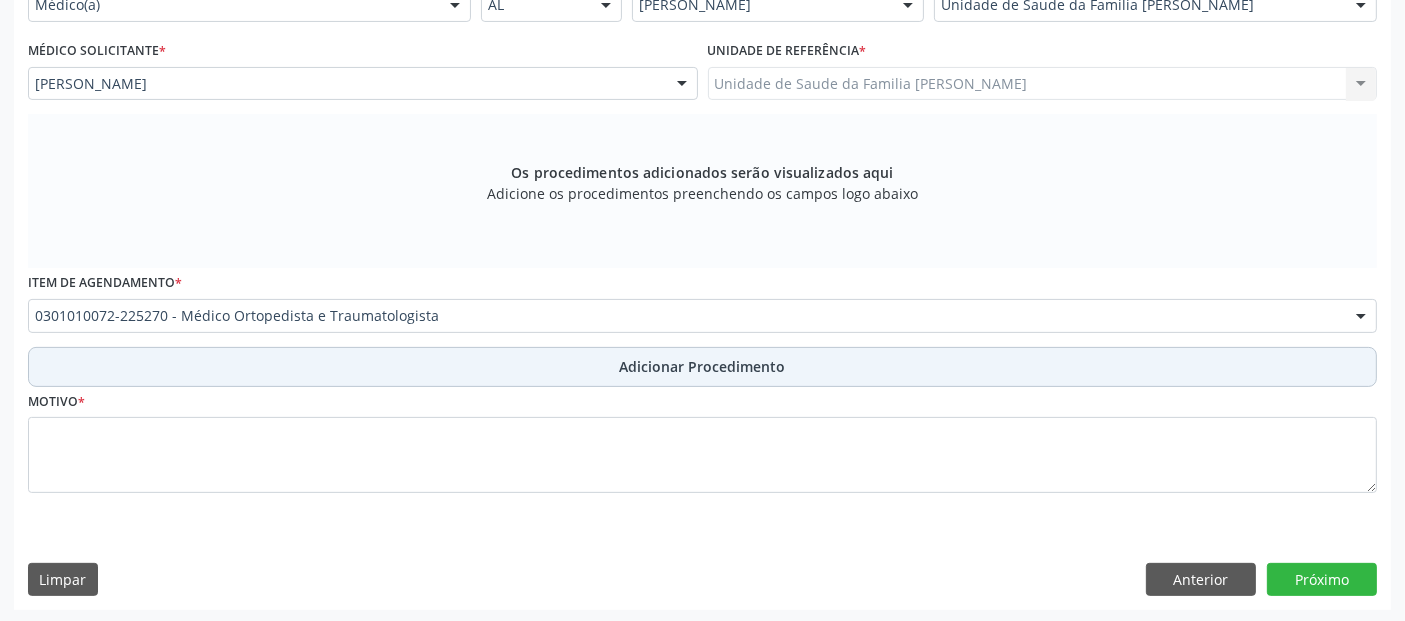 click on "Adicionar Procedimento" at bounding box center [702, 367] 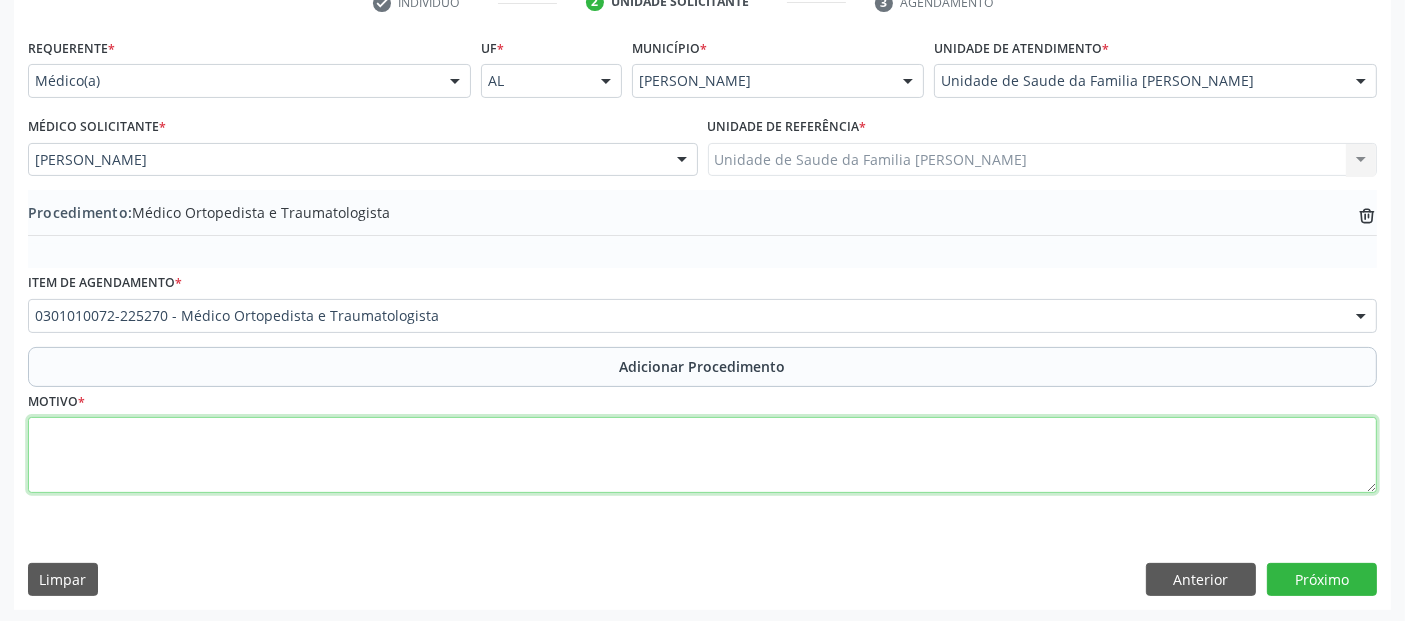 click at bounding box center [702, 455] 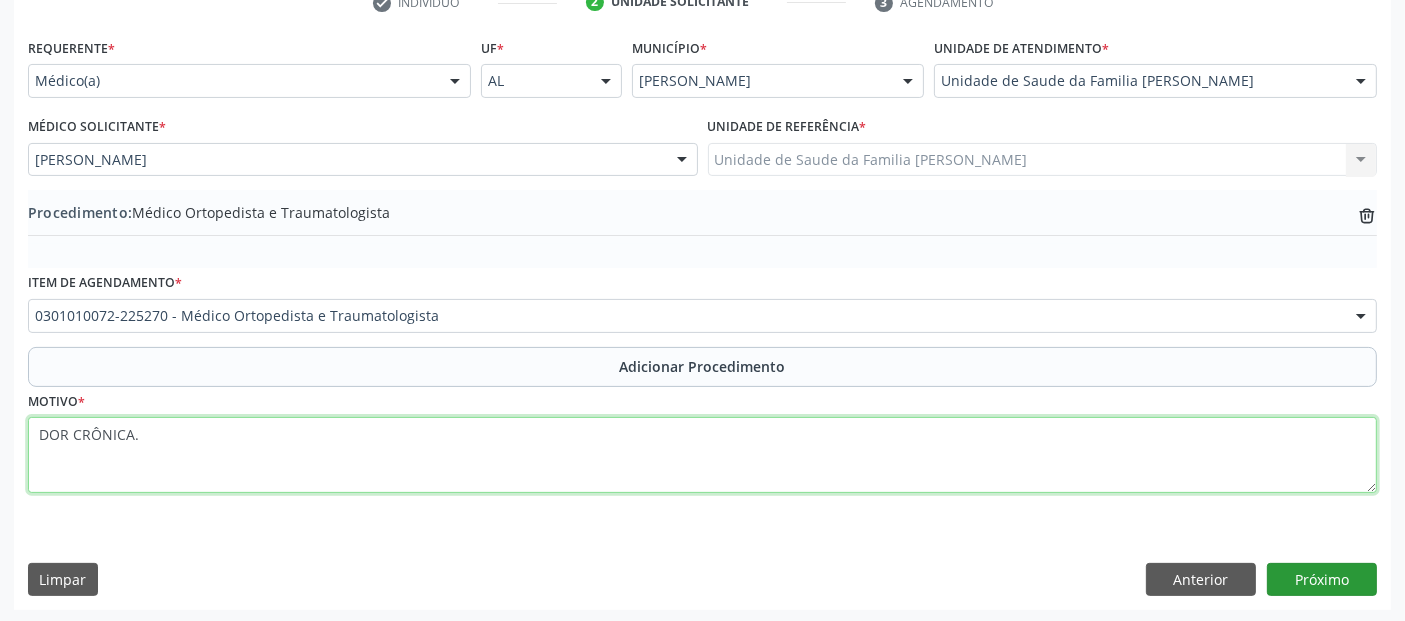 type on "DOR CRÔNICA." 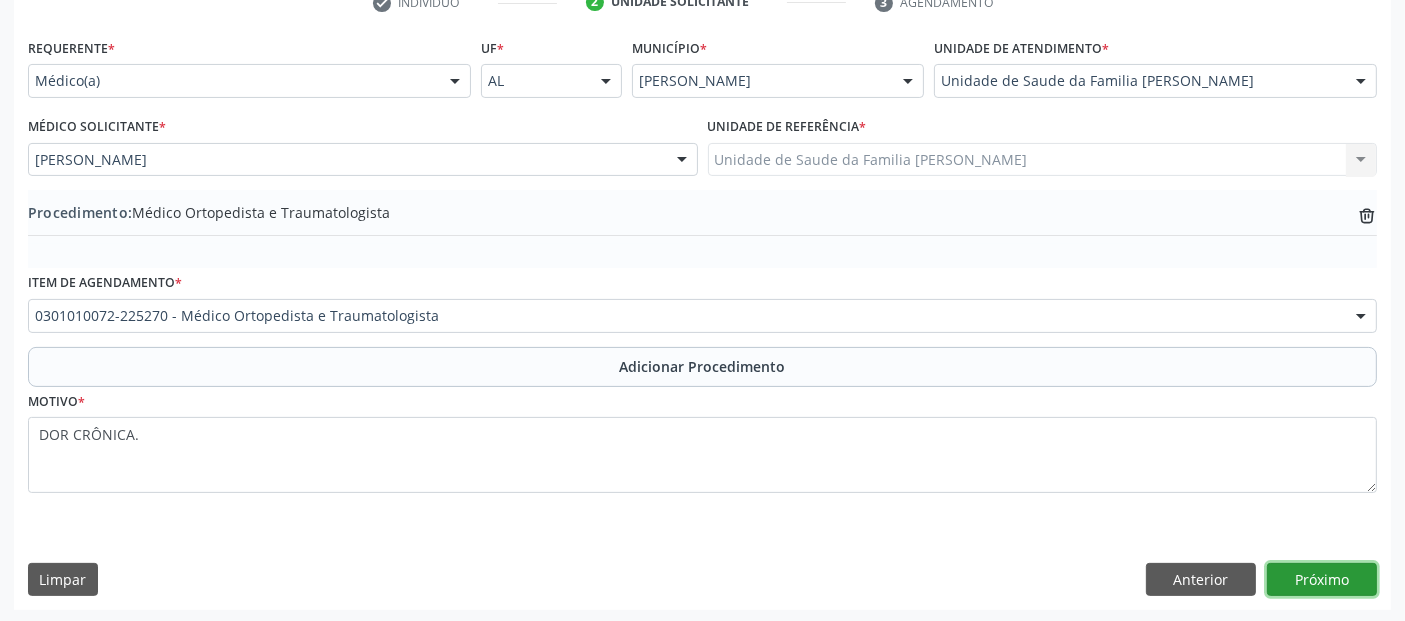click on "Próximo" at bounding box center [1322, 580] 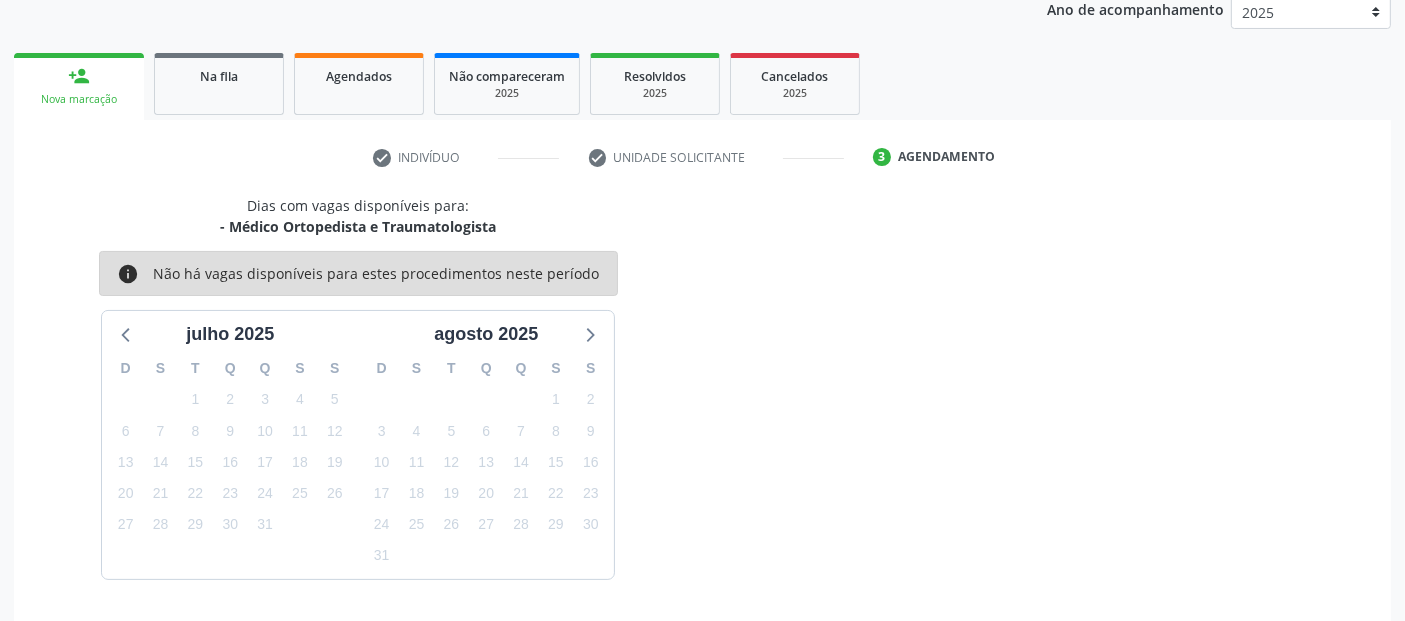 scroll, scrollTop: 333, scrollLeft: 0, axis: vertical 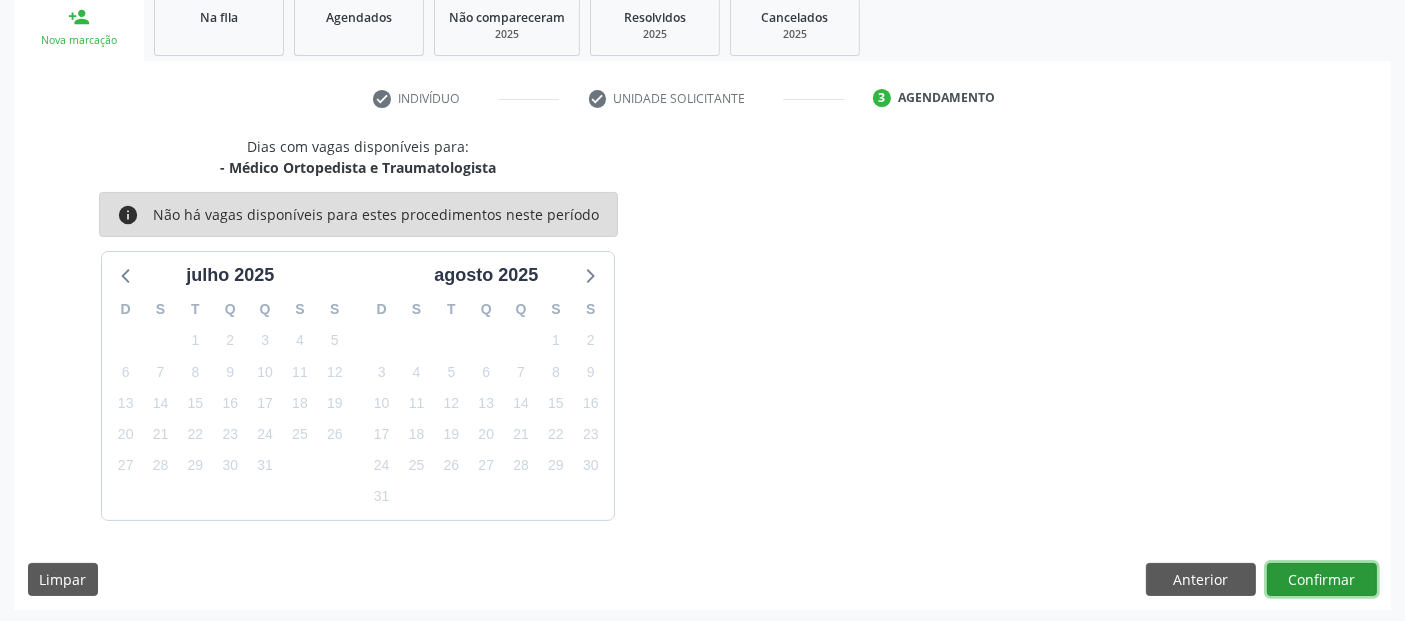 click on "Confirmar" at bounding box center (1322, 580) 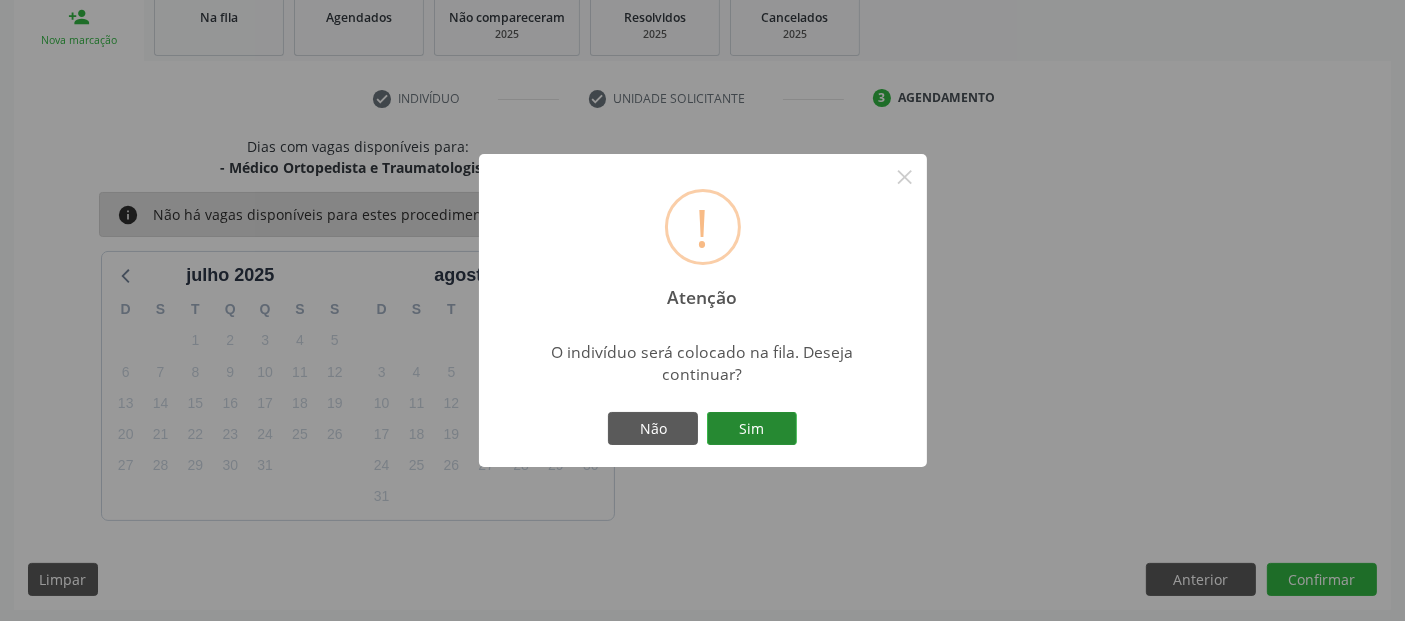 click on "Sim" at bounding box center (752, 429) 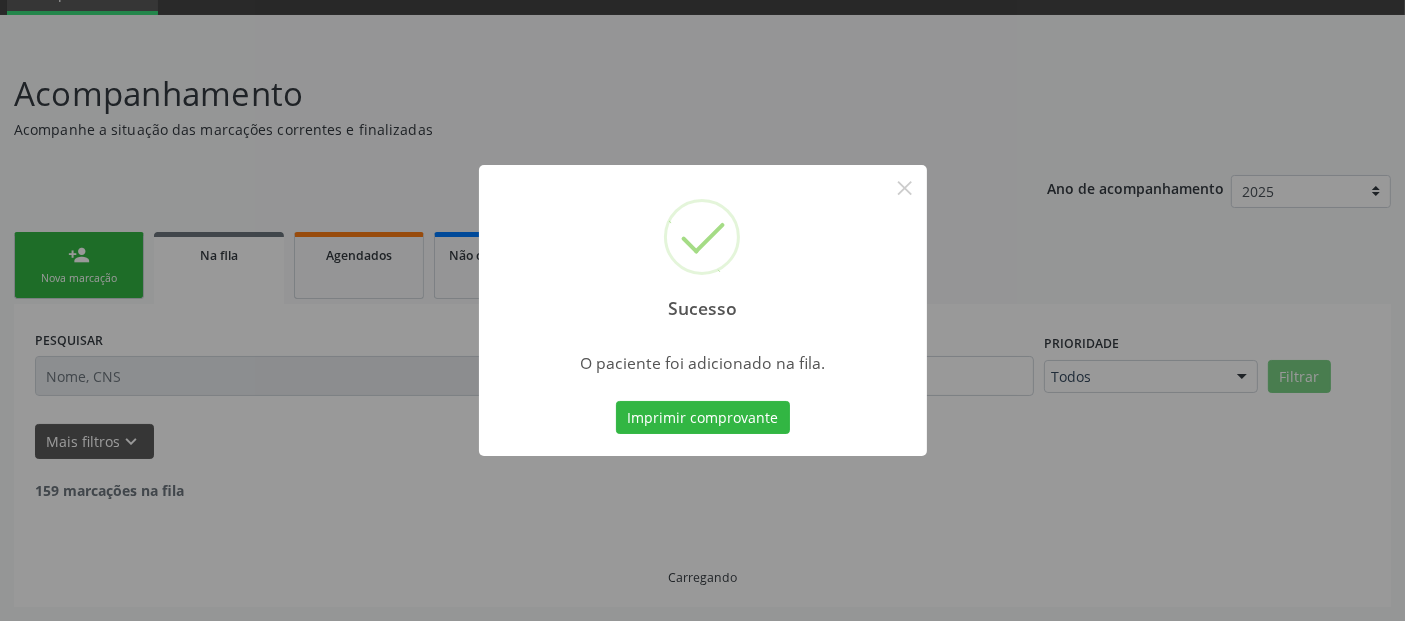 scroll, scrollTop: 71, scrollLeft: 0, axis: vertical 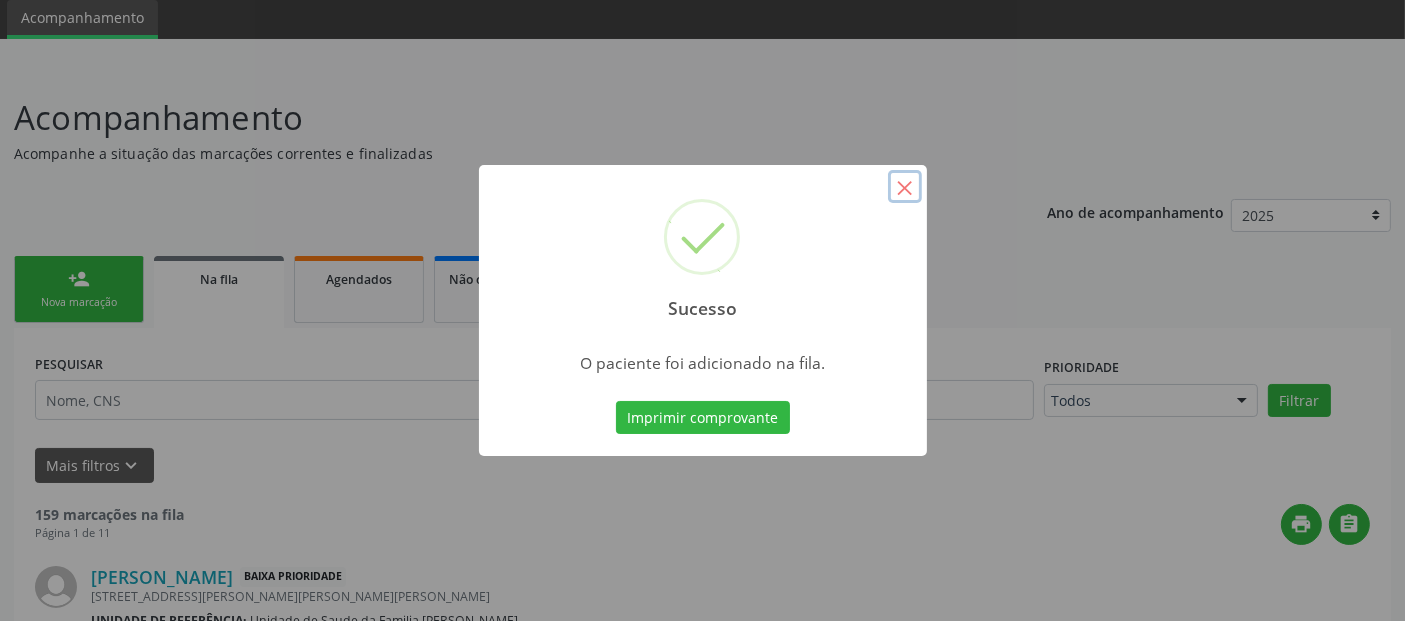 click on "×" at bounding box center [905, 187] 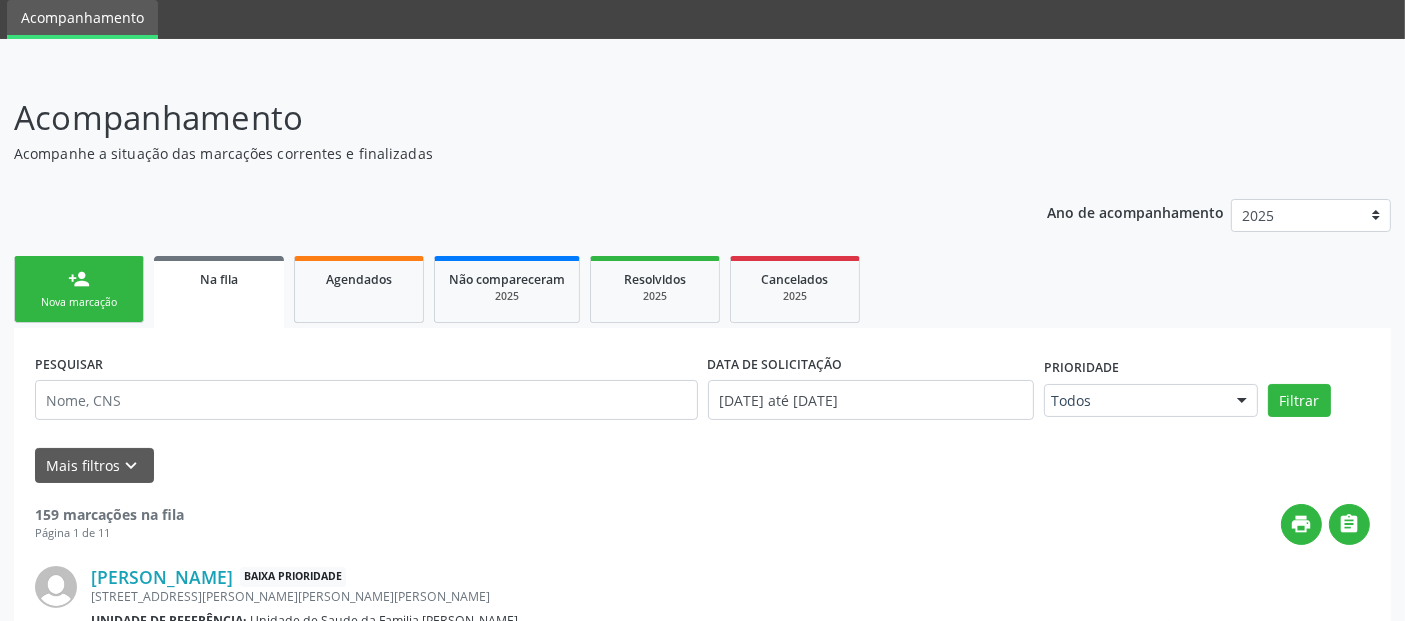click on "Nova marcação" at bounding box center (79, 302) 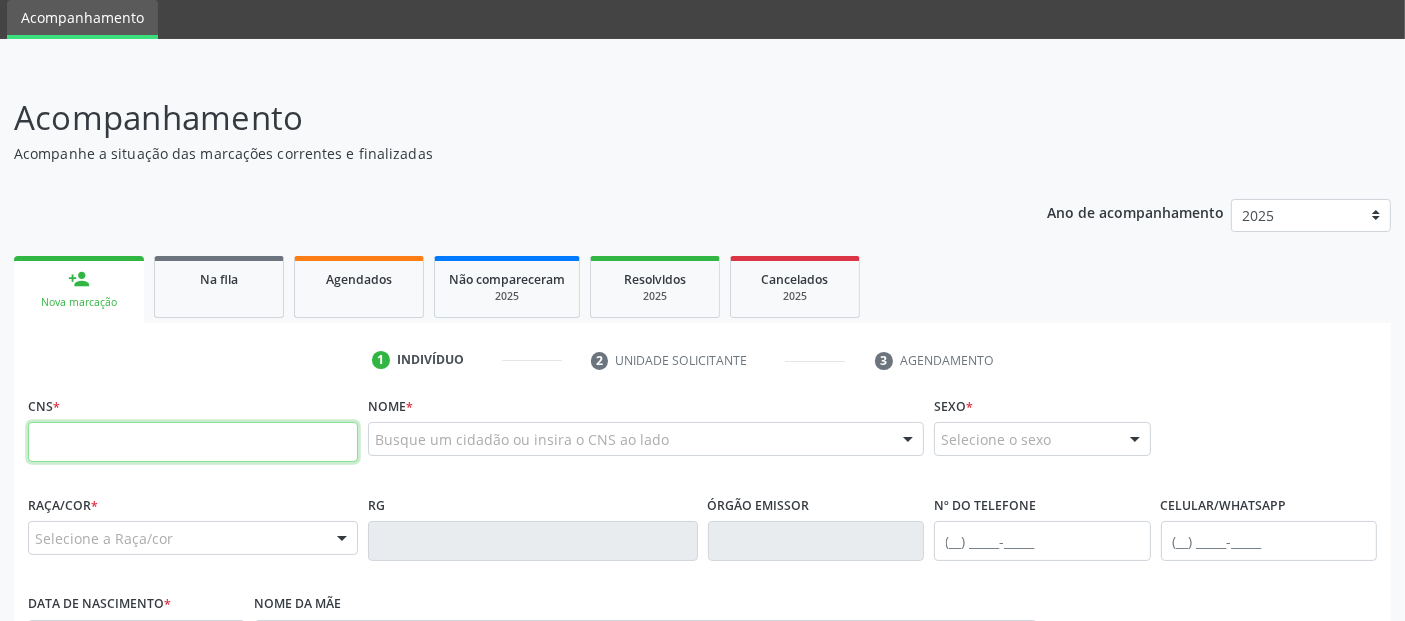 click at bounding box center [193, 442] 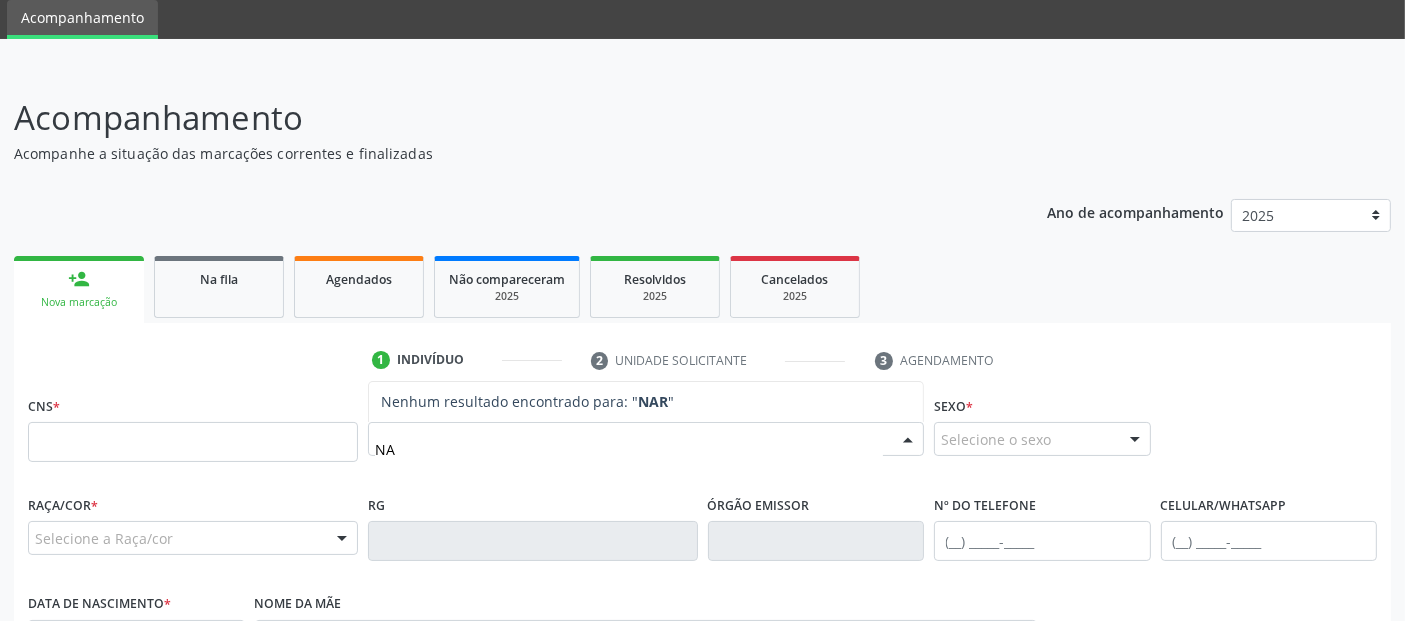 type on "N" 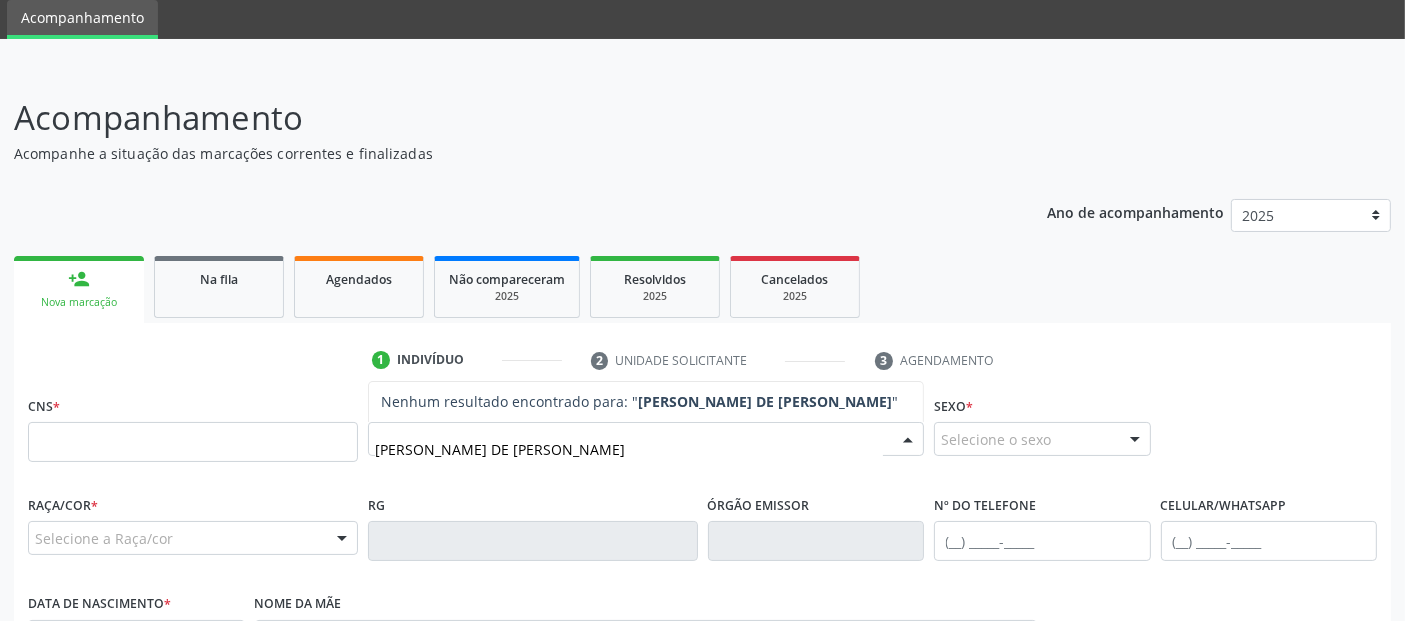 type on "MARIA SALETE DE LIMA" 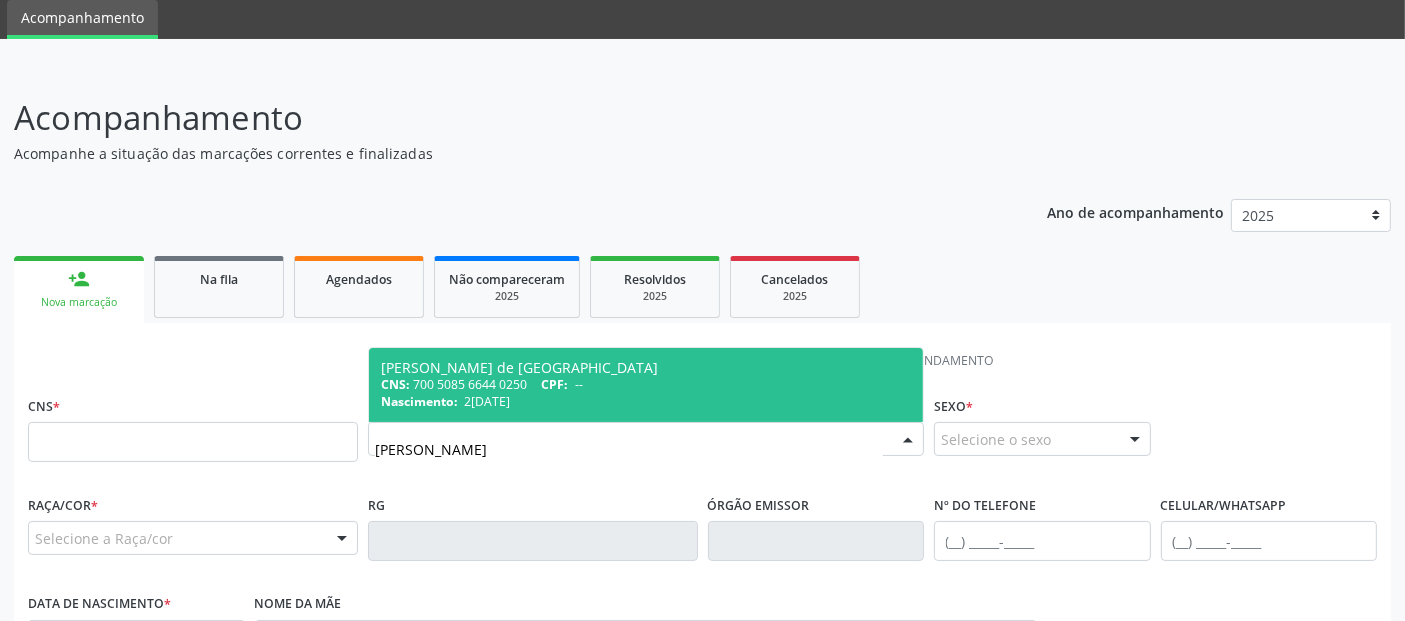 click on "Nascimento:
22/12/1973" at bounding box center [646, 401] 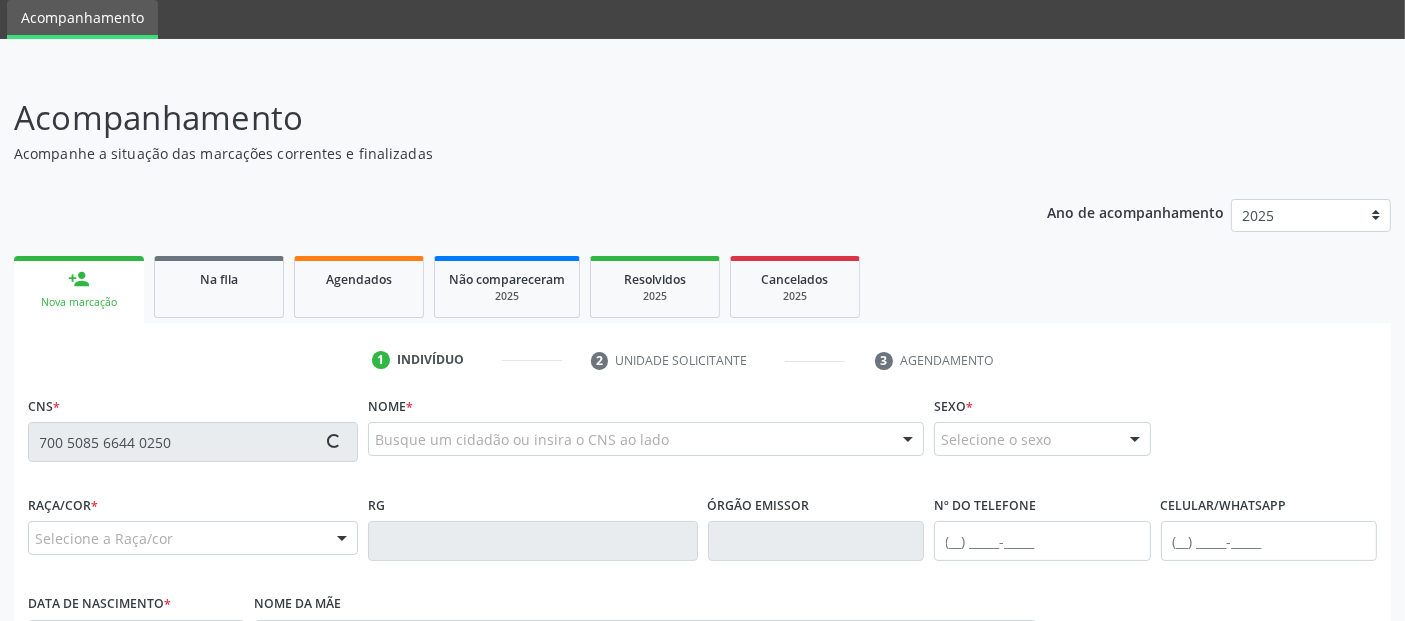 type on "700 5085 6644 0250" 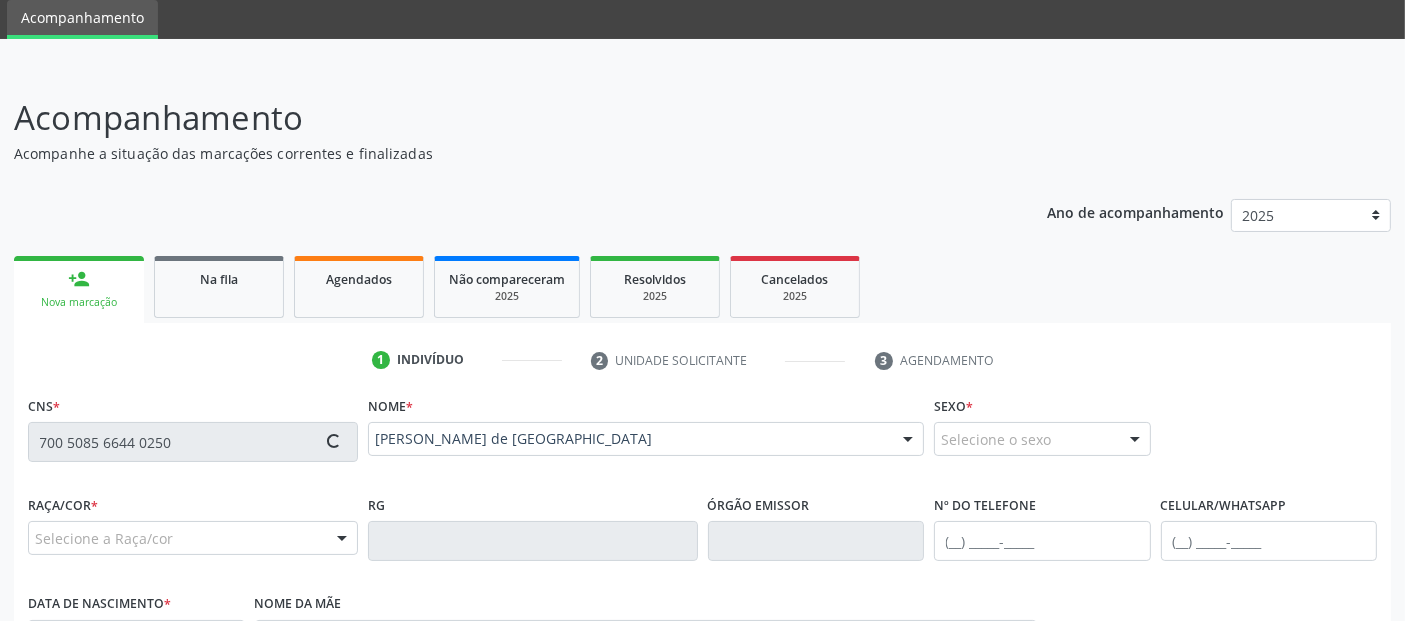 type on "(82) 98720-0101" 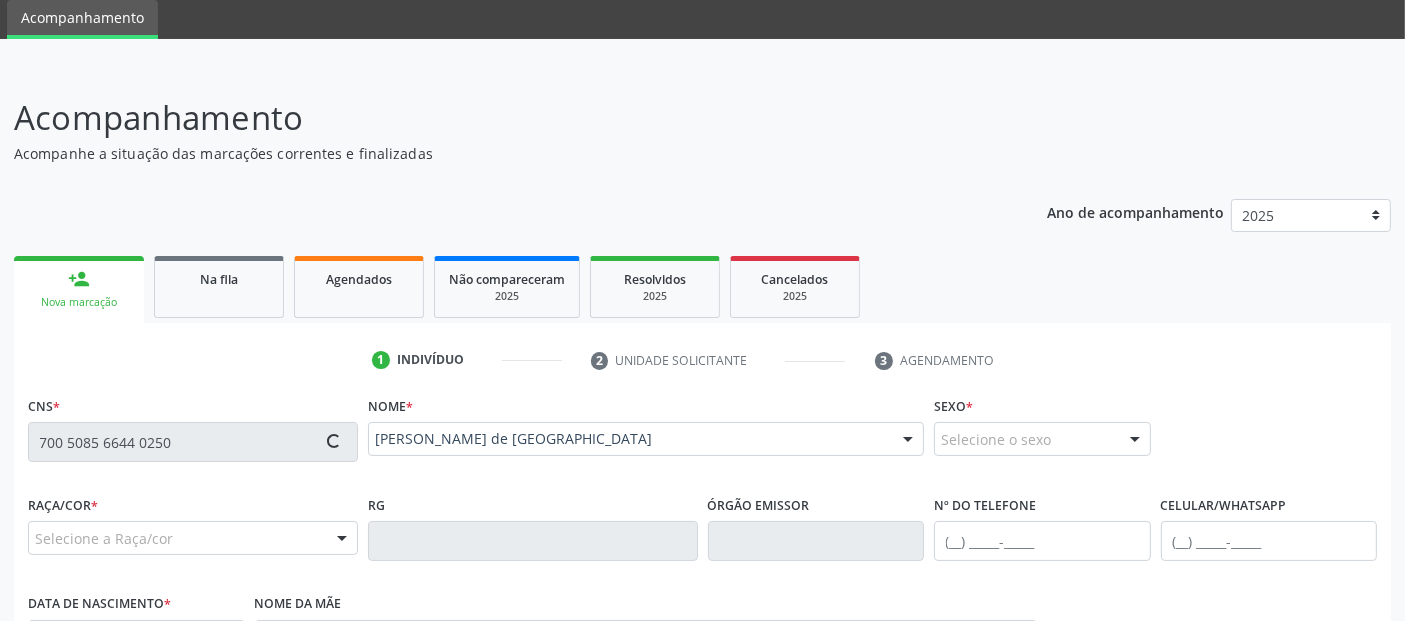 type on "22/12/1973" 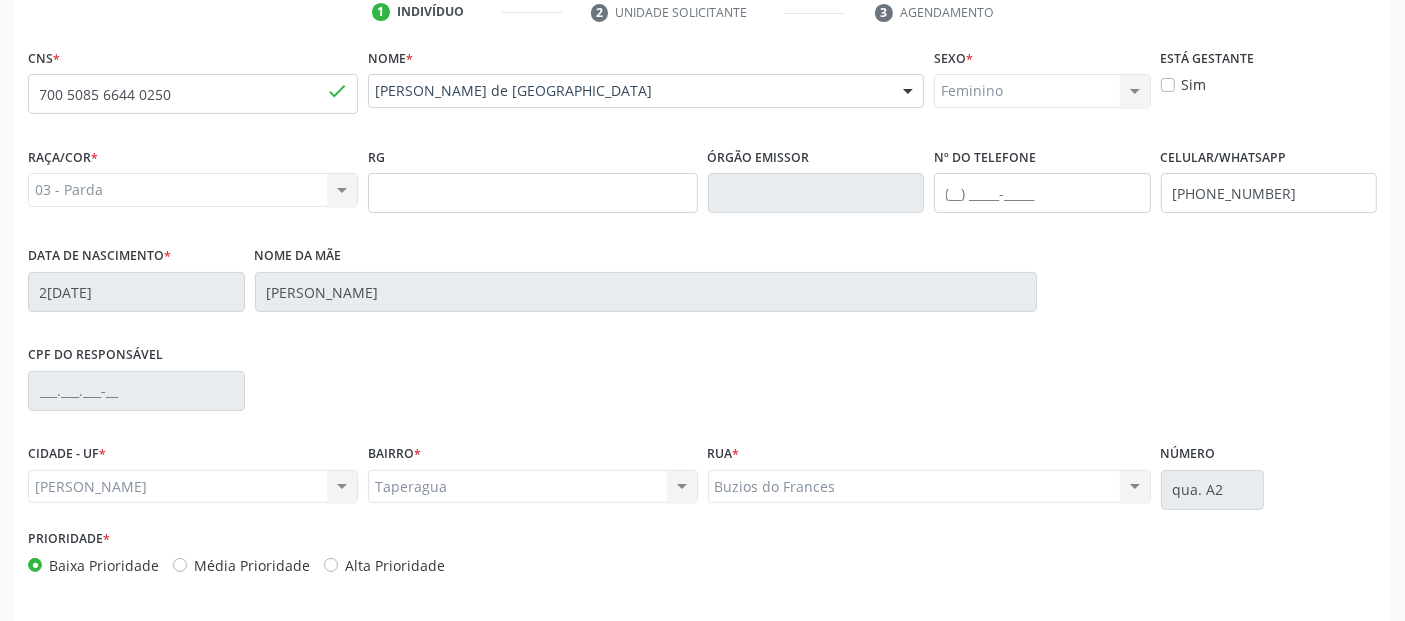 scroll, scrollTop: 489, scrollLeft: 0, axis: vertical 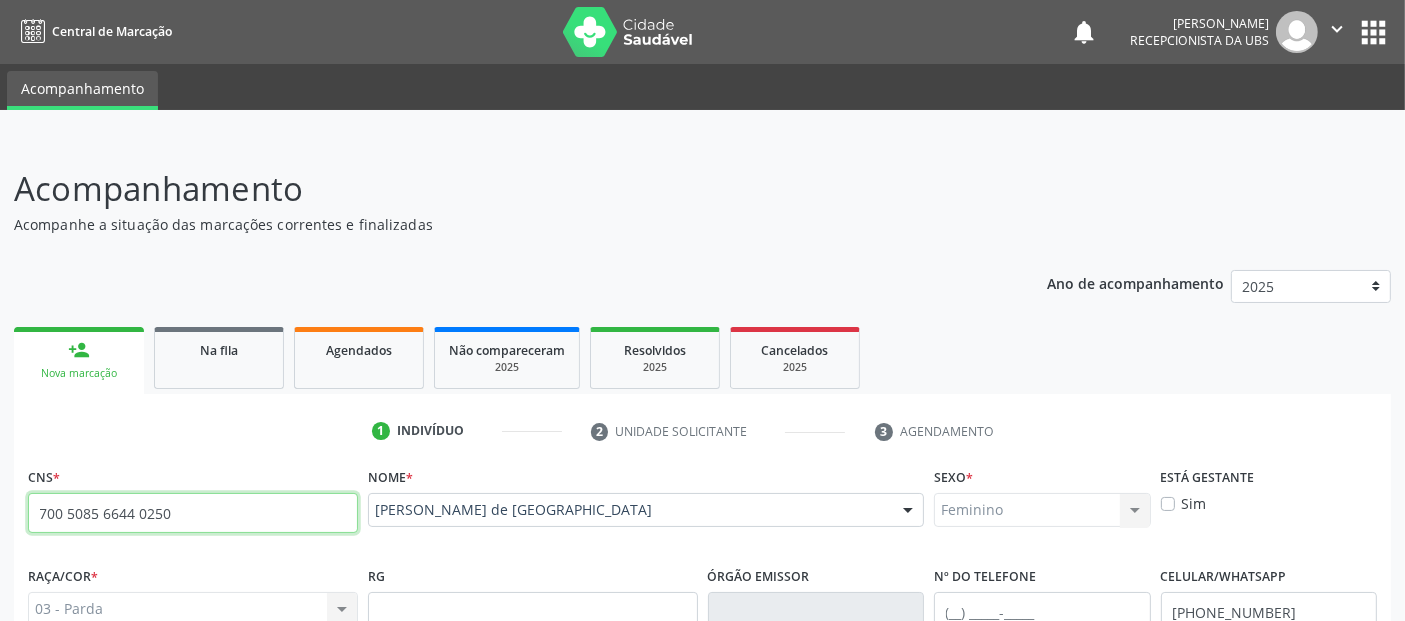 click on "700 5085 6644 0250" at bounding box center [193, 513] 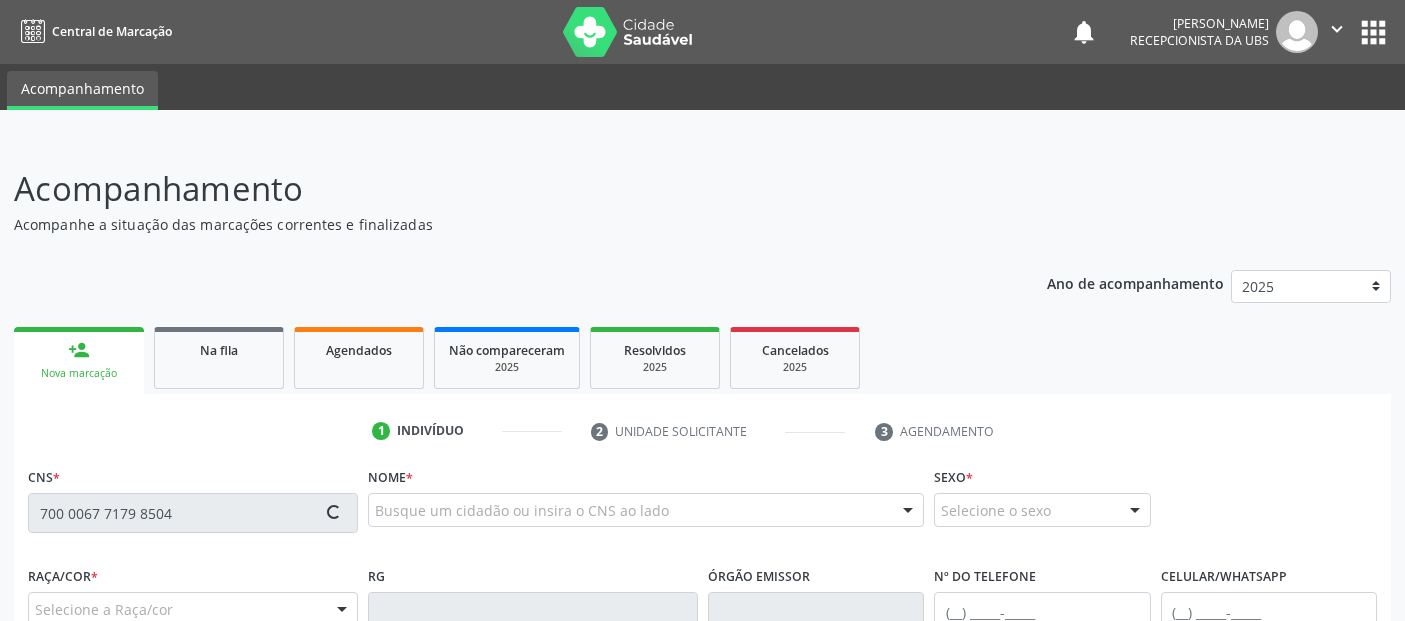 scroll, scrollTop: 0, scrollLeft: 0, axis: both 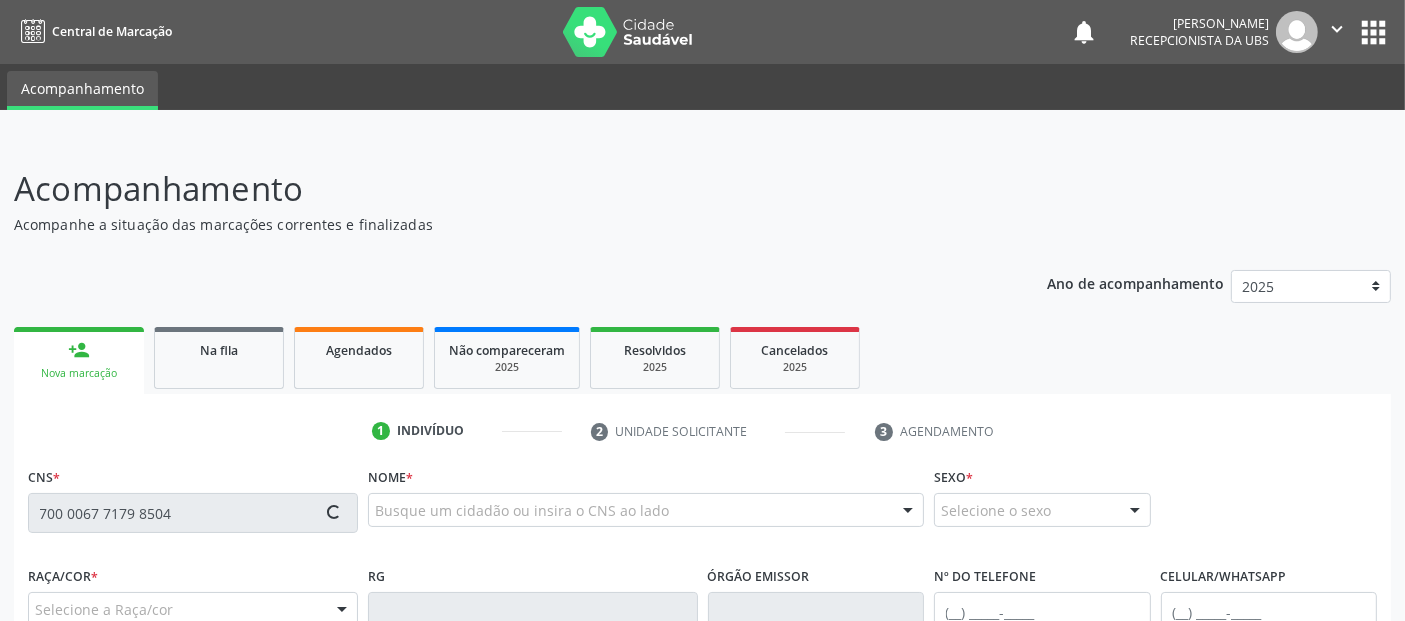 type on "700 0067 7179 8504" 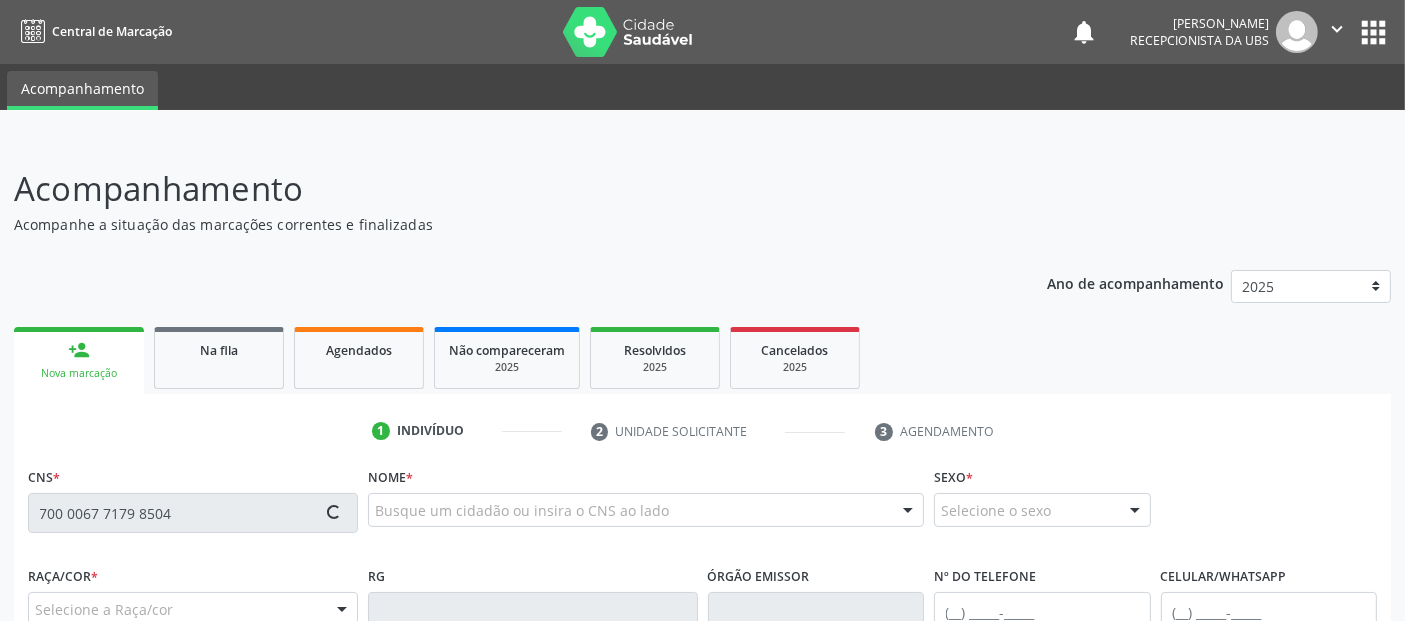 type 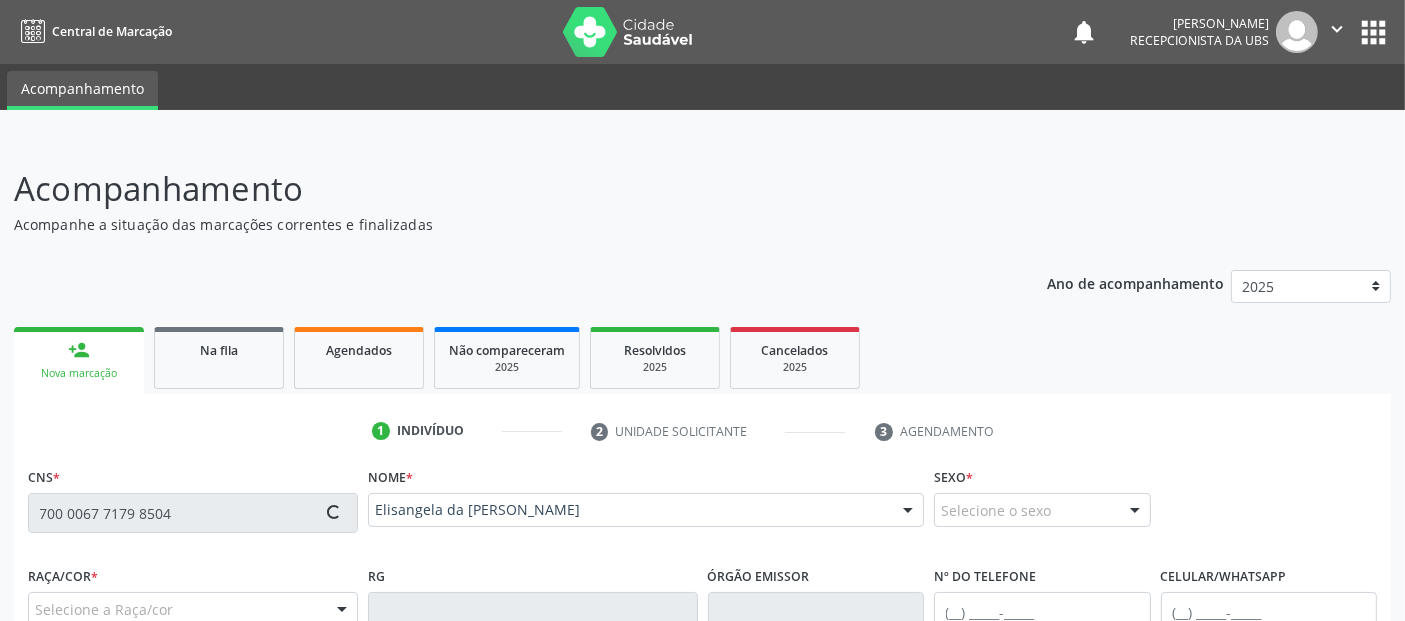 type on "(82) 98852-8896" 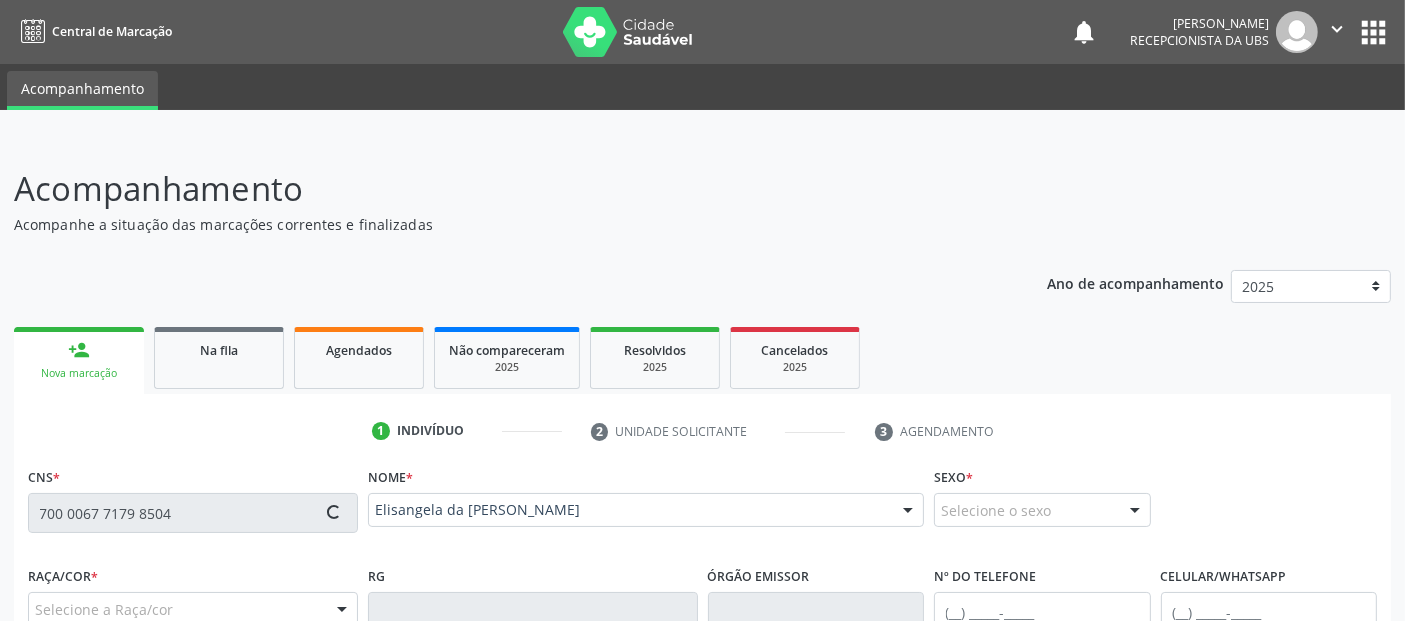 type on "25/10/1984" 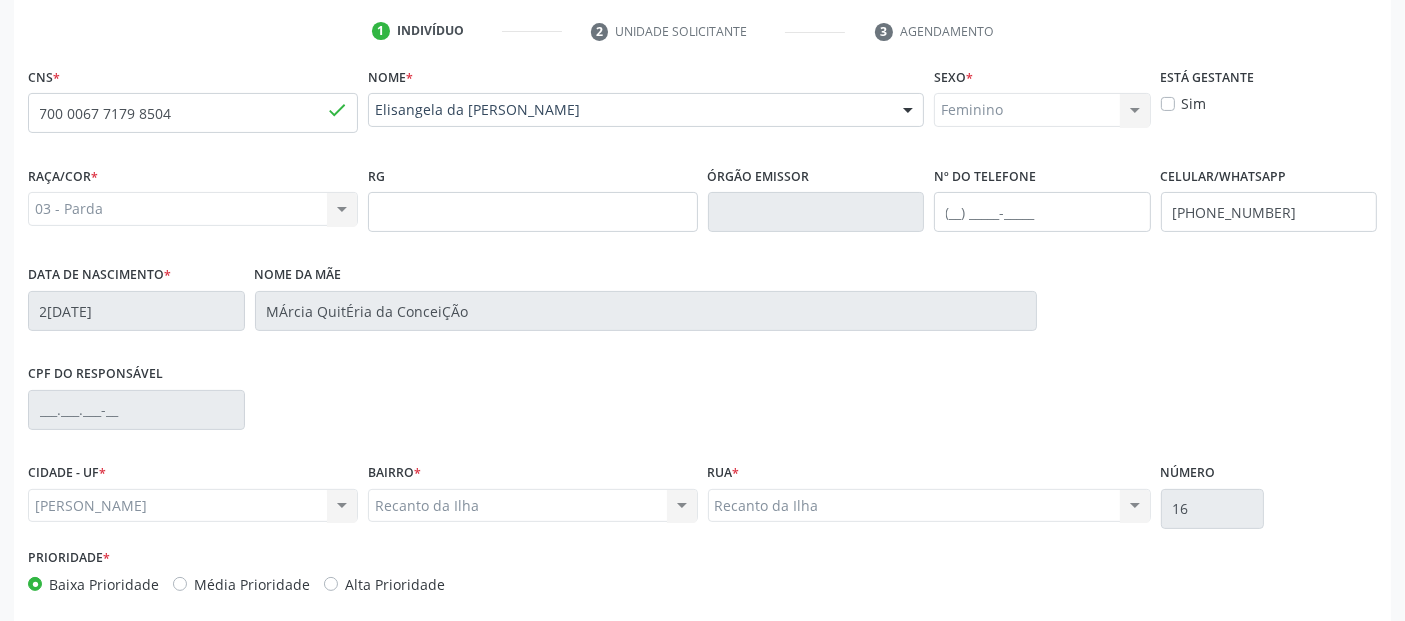 scroll, scrollTop: 454, scrollLeft: 0, axis: vertical 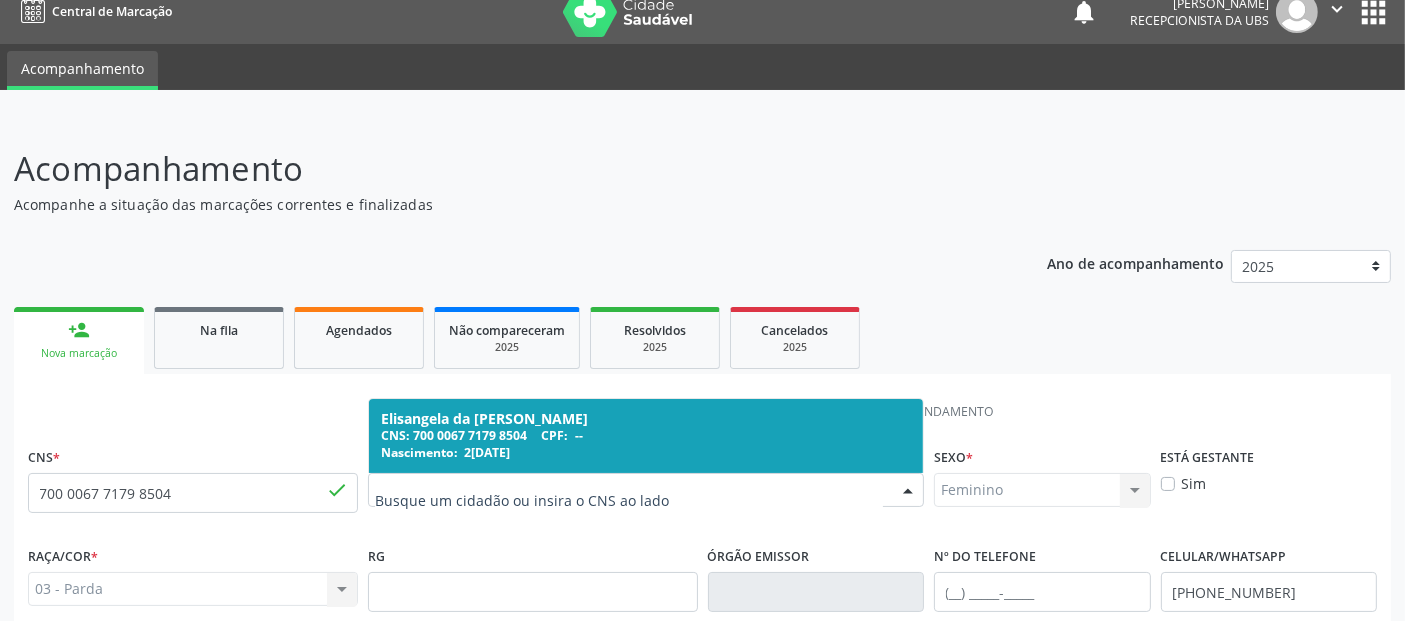click at bounding box center [629, 500] 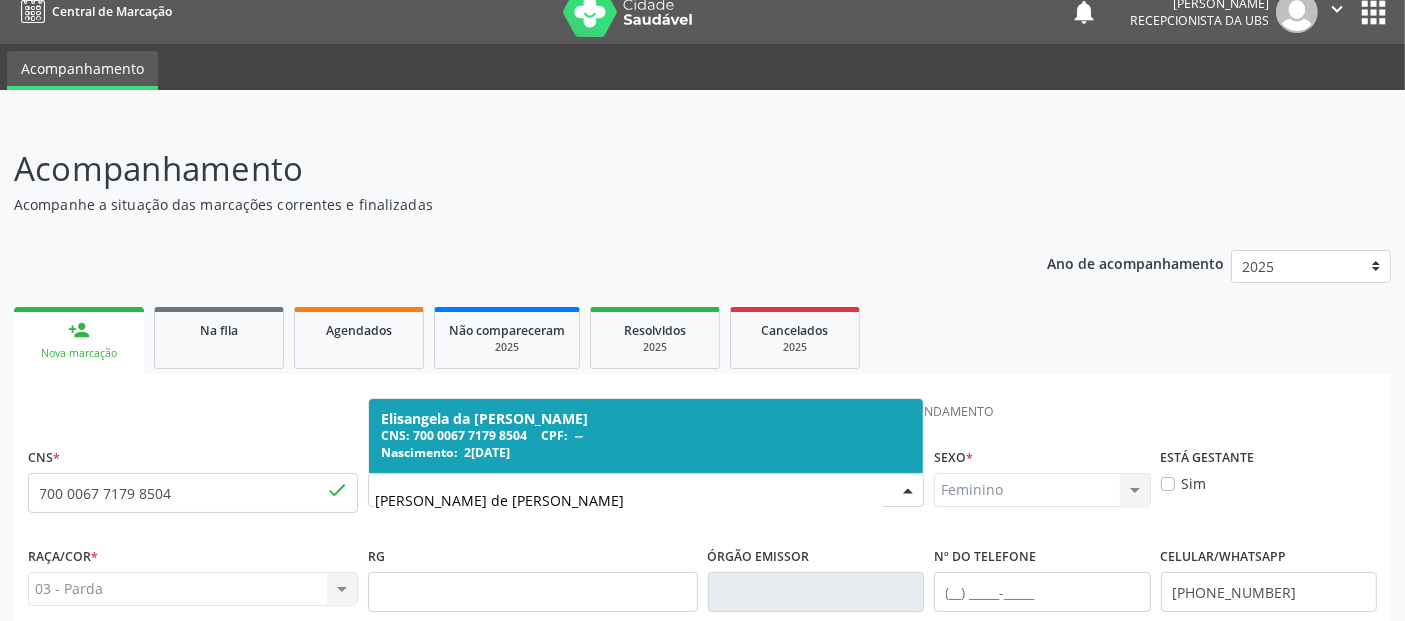 type on "maria salete de lima" 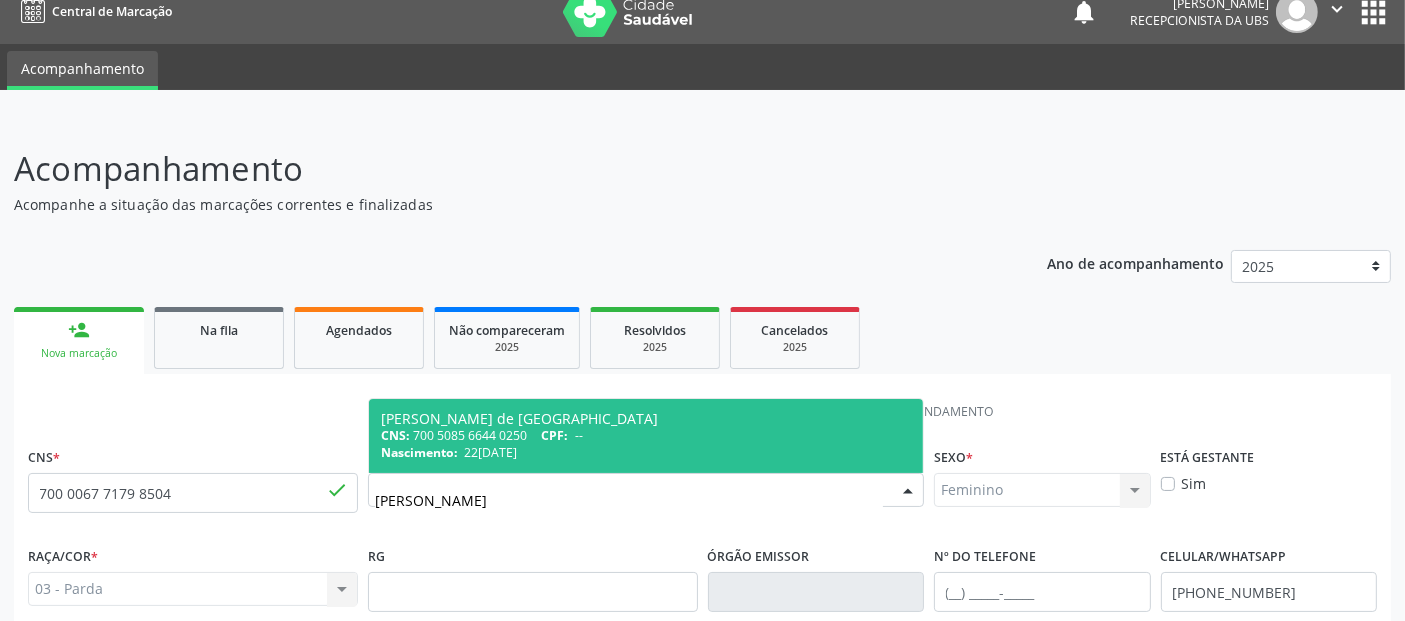 click on "Maria Salete de Lima" at bounding box center (646, 419) 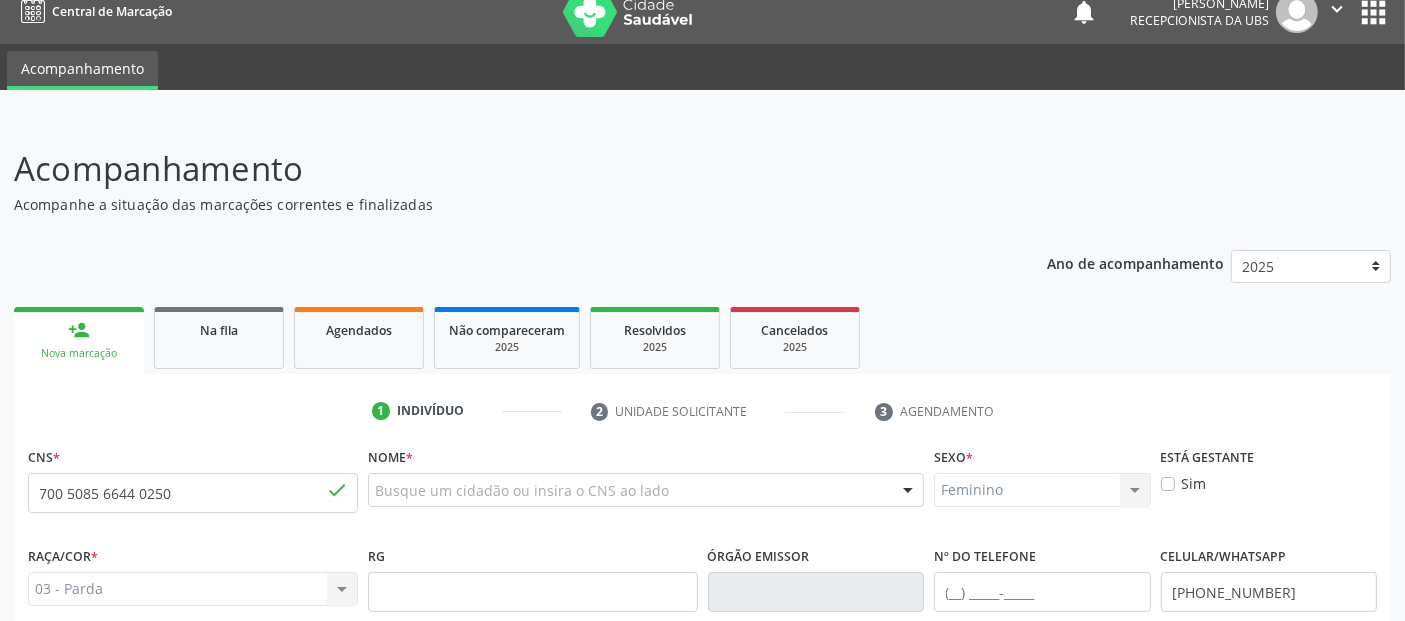 type 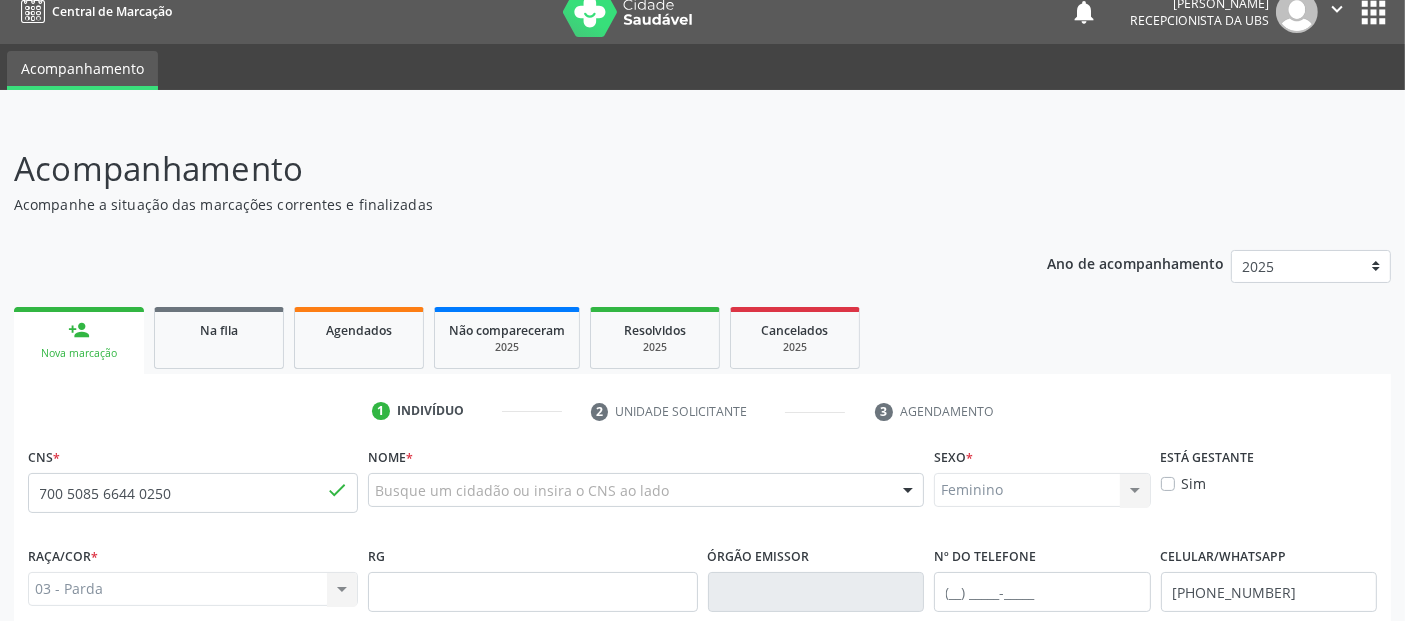 type 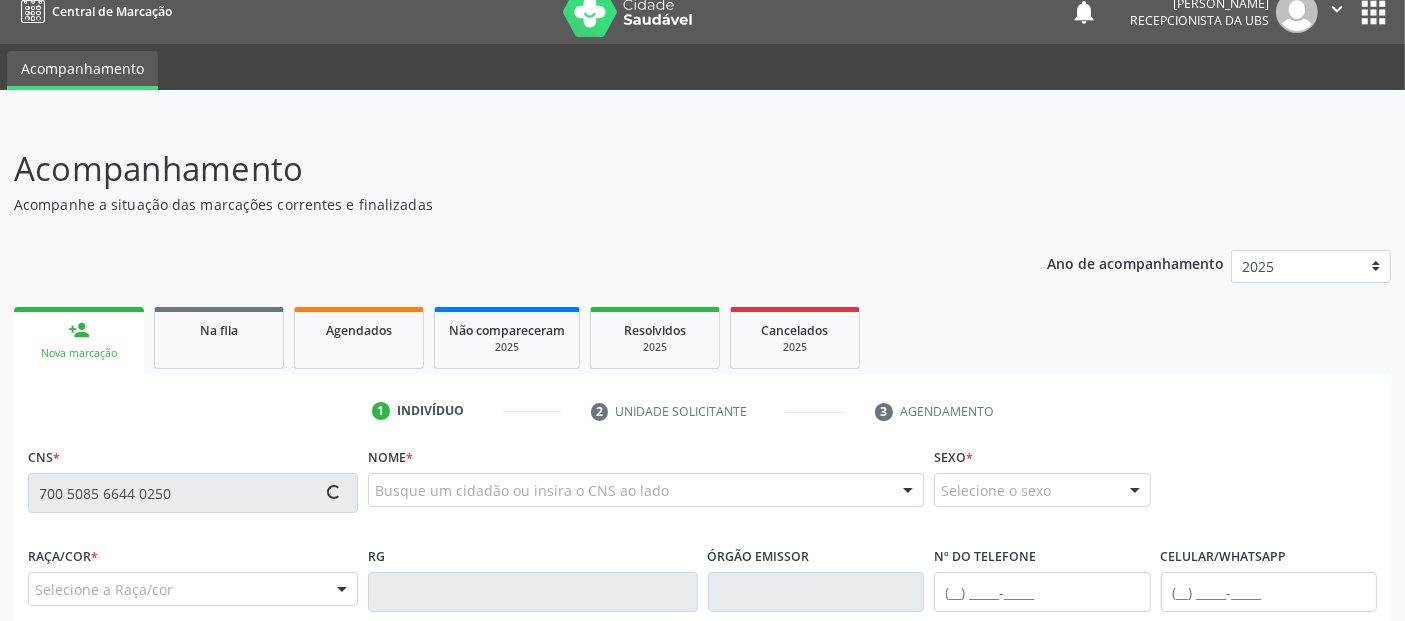 type on "700 5085 6644 0250" 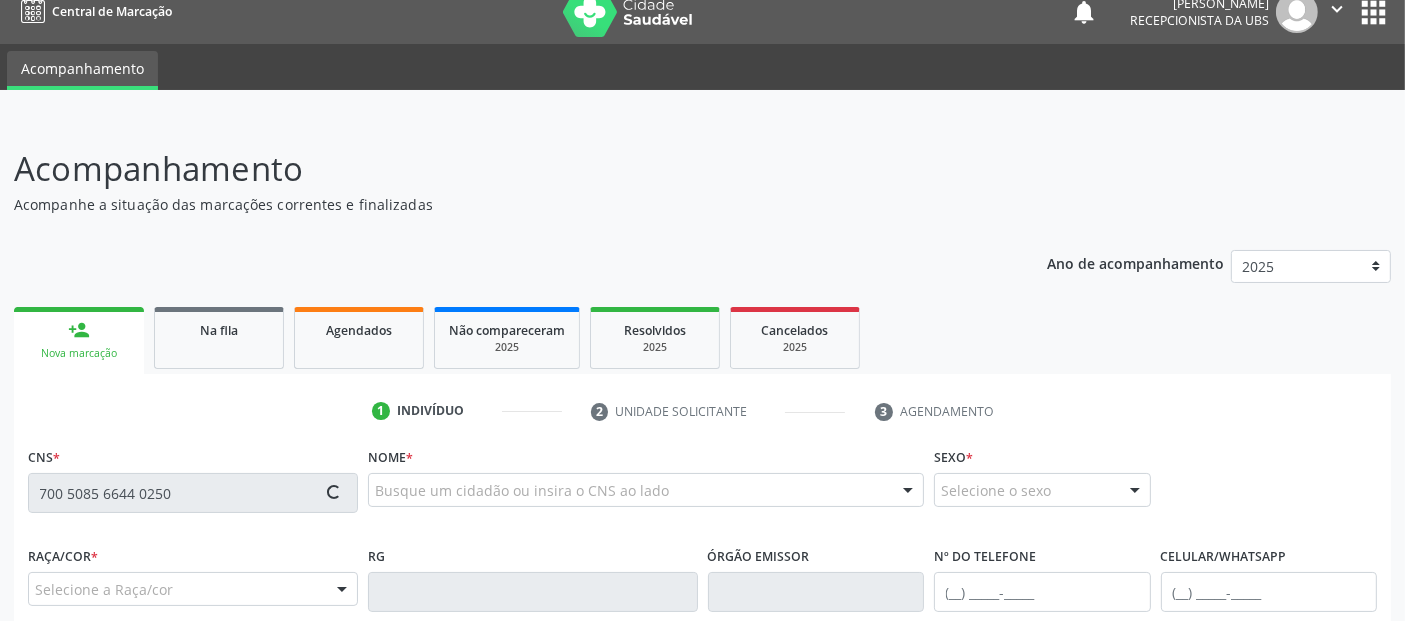 type 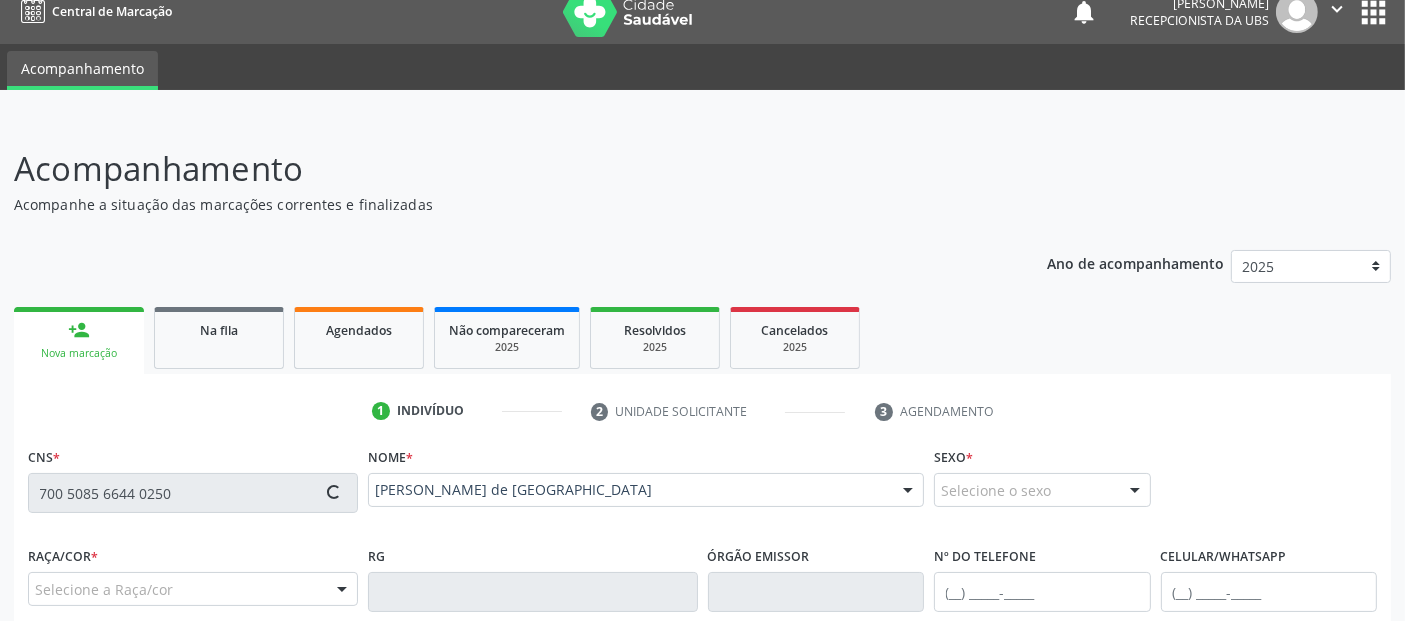 type on "(82) 98720-0101" 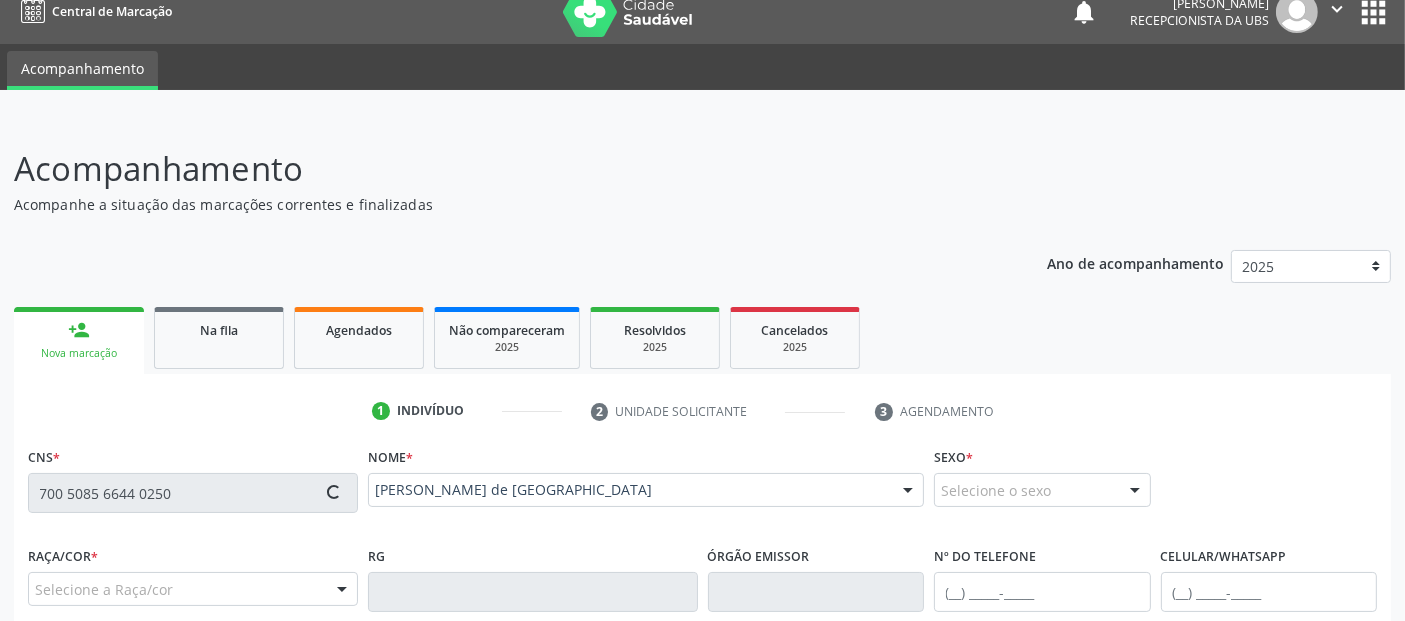 type on "22/12/1973" 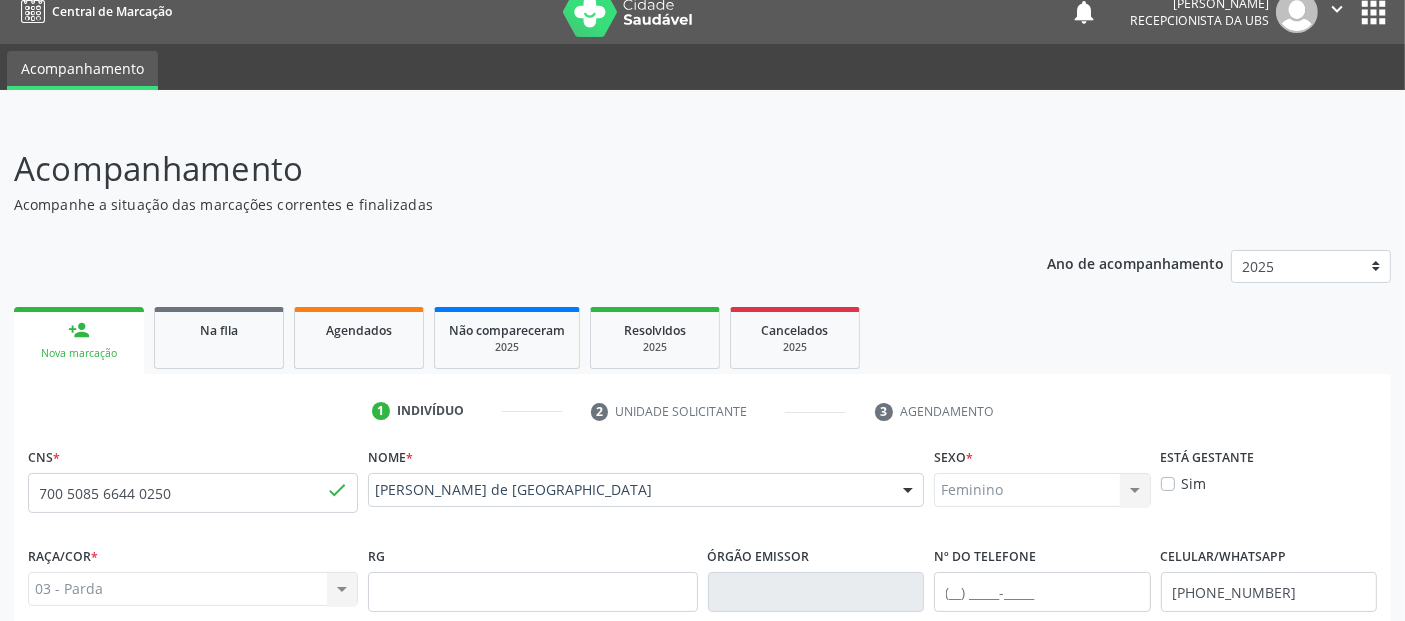 scroll, scrollTop: 489, scrollLeft: 0, axis: vertical 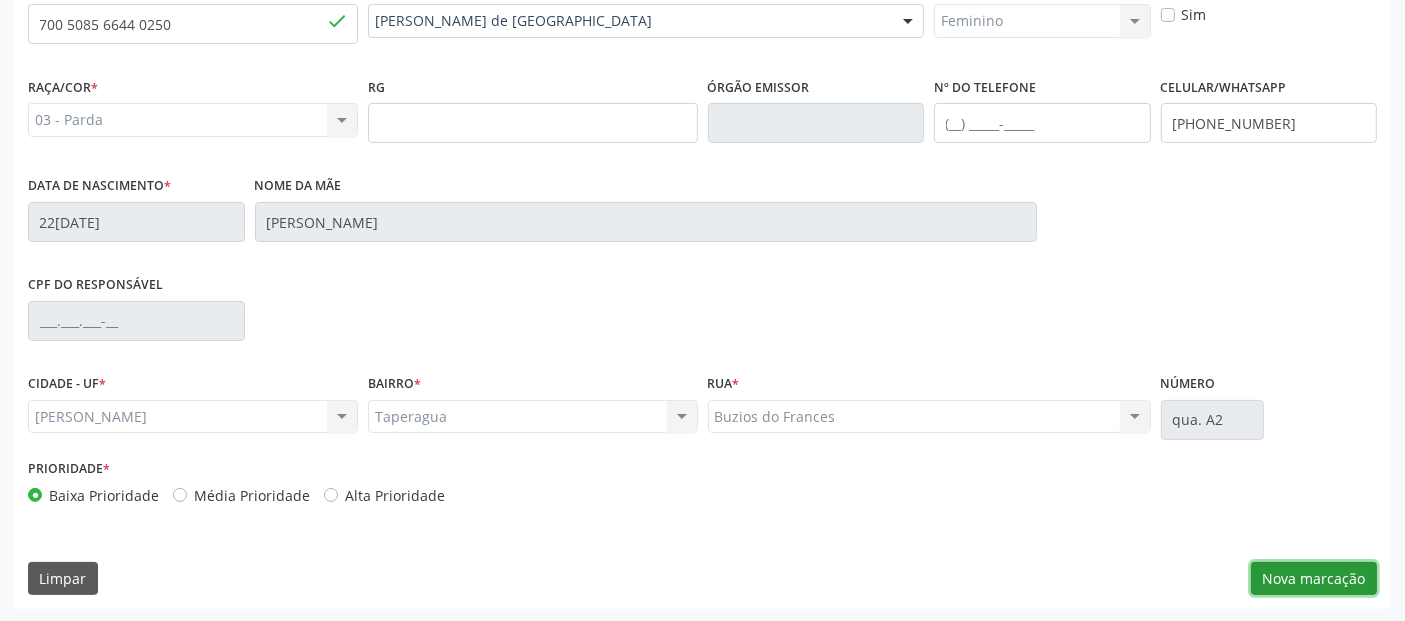 click on "Nova marcação" at bounding box center [1314, 579] 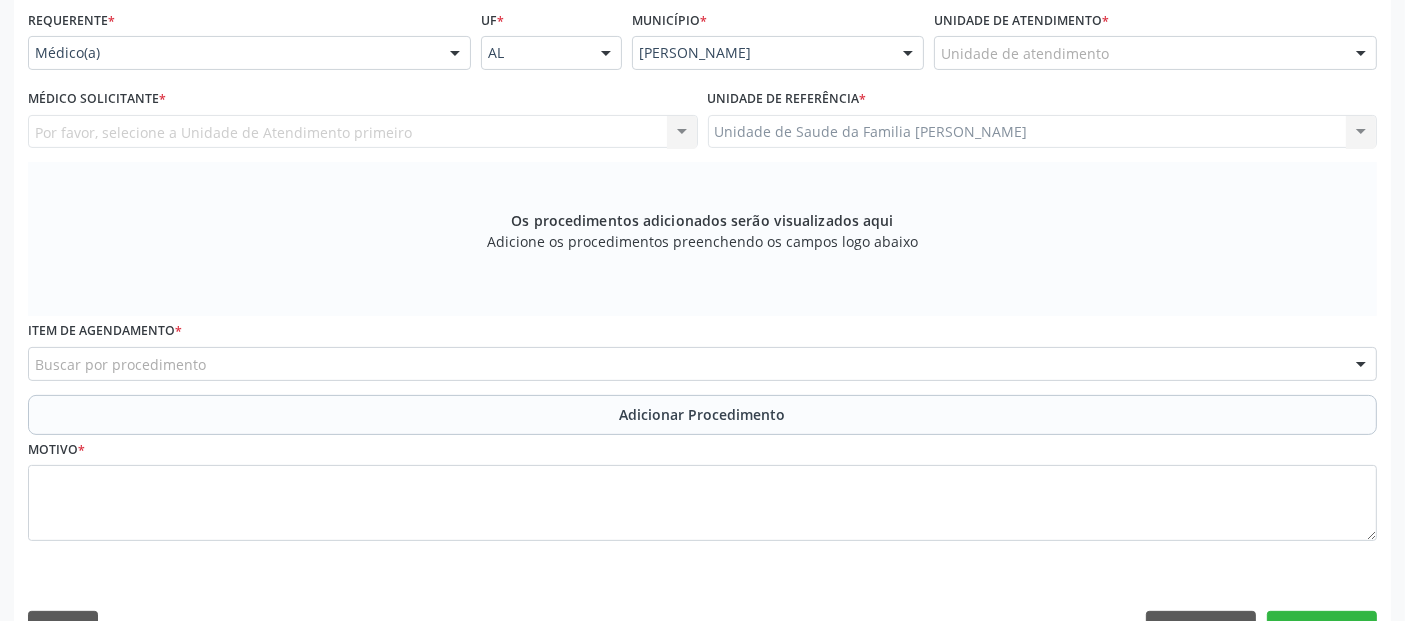 scroll, scrollTop: 306, scrollLeft: 0, axis: vertical 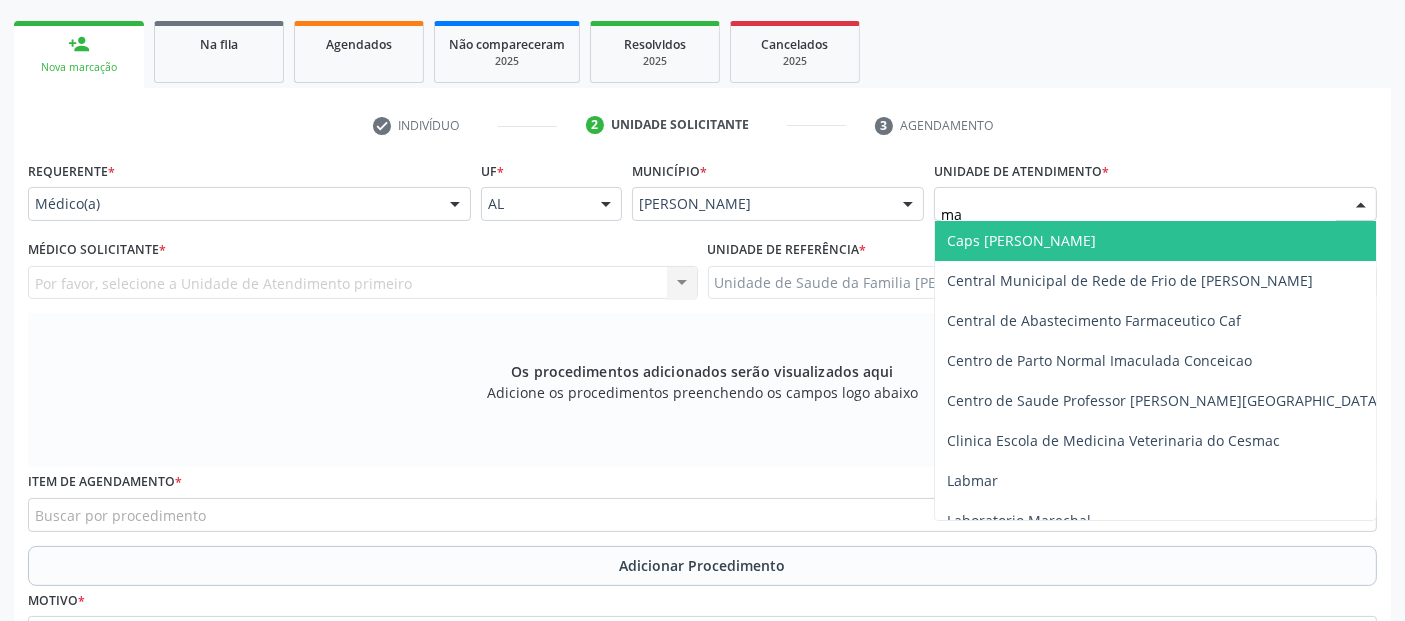 type on "mas" 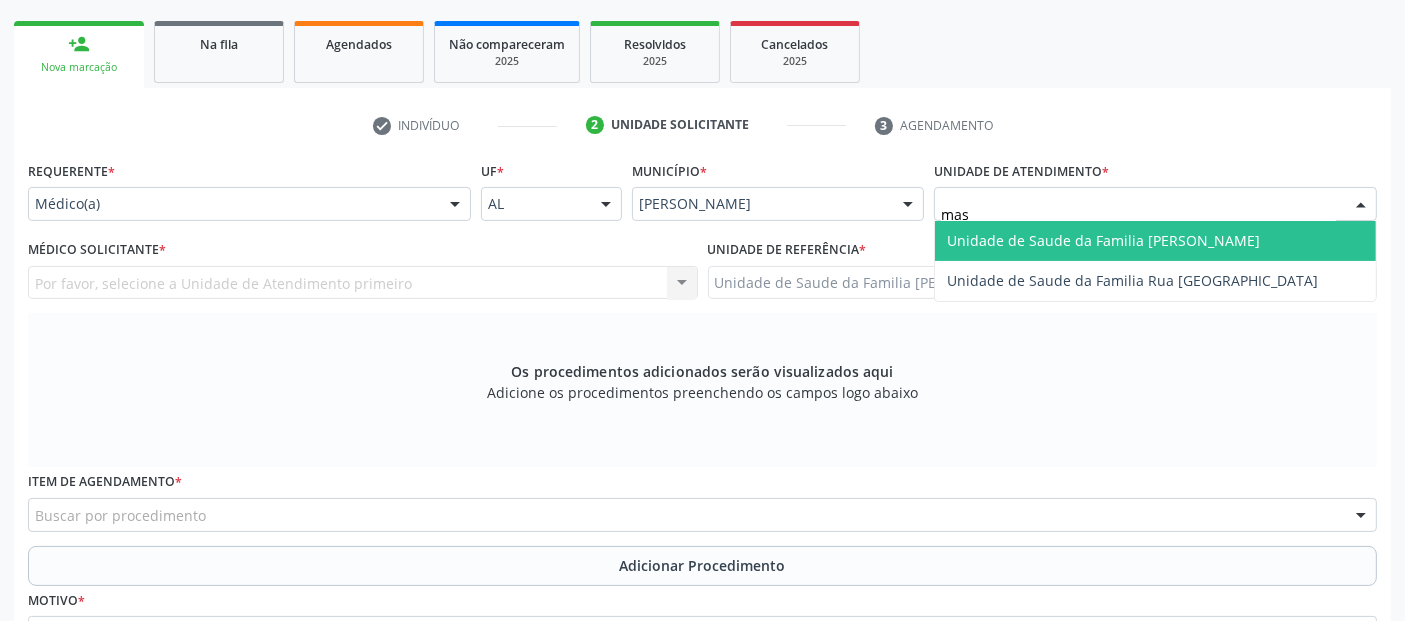 click on "Unidade de Saude da Familia [PERSON_NAME]" at bounding box center [1103, 240] 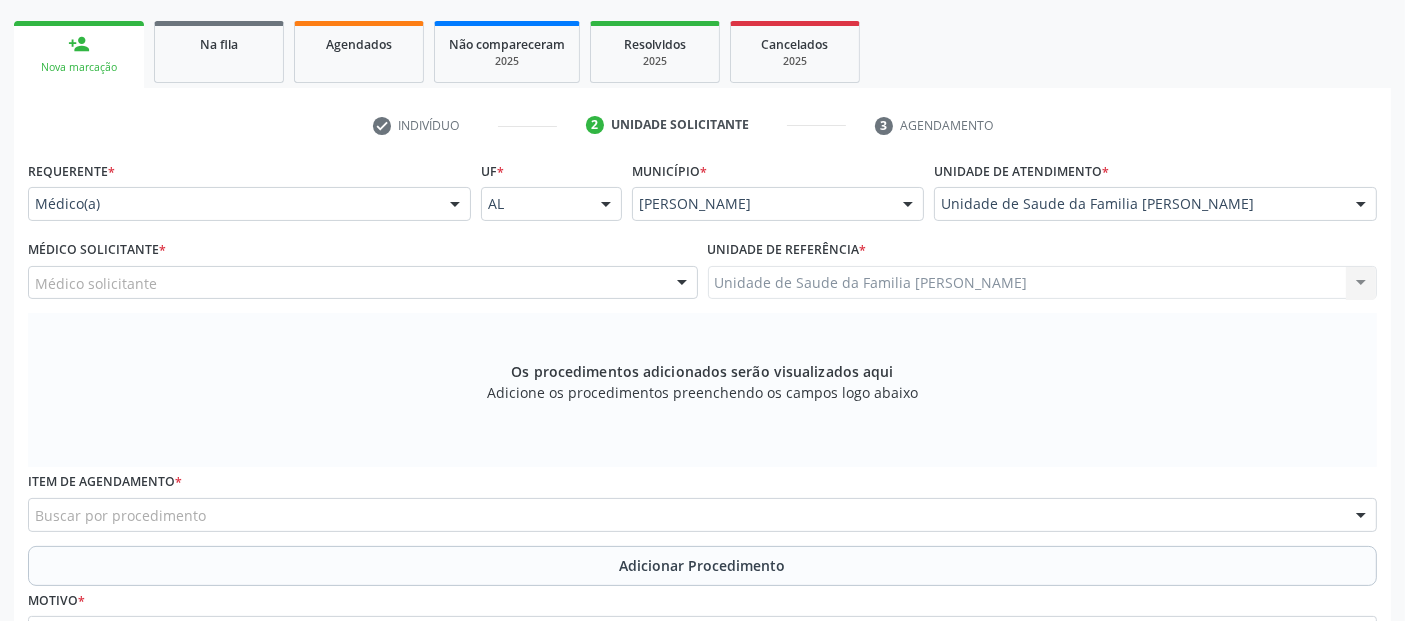 click on "Médico solicitante" at bounding box center (363, 283) 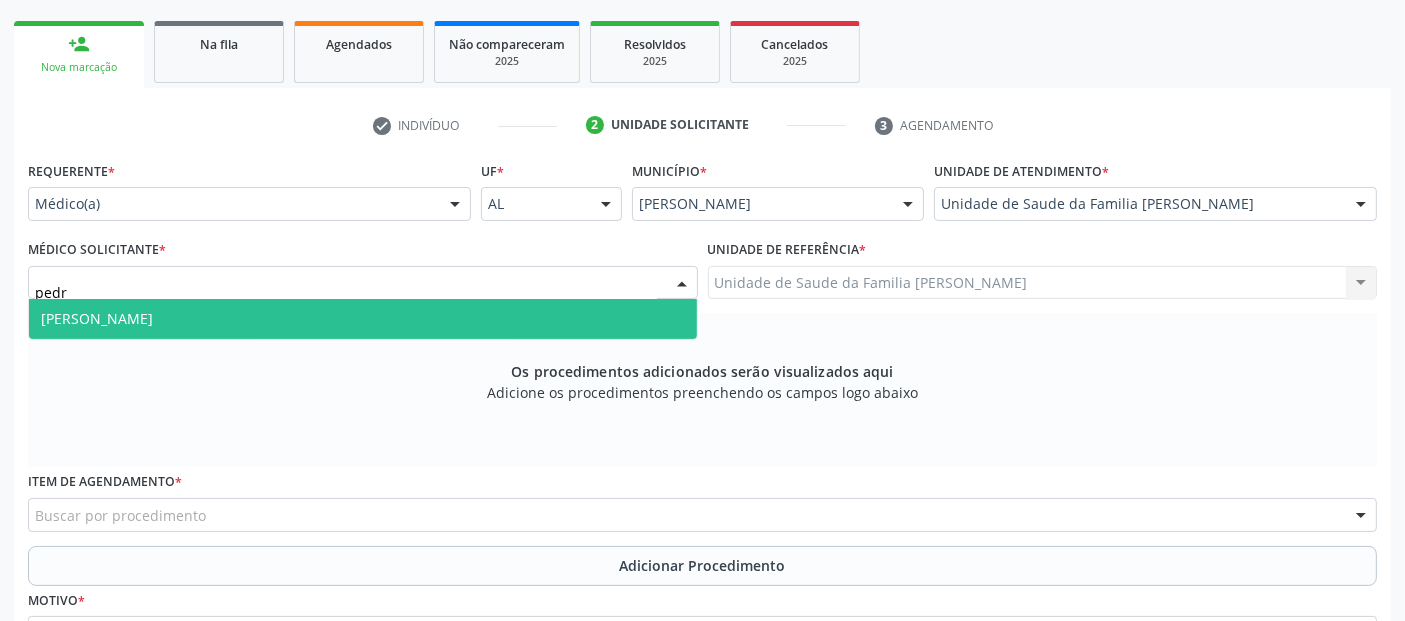 type on "pedro" 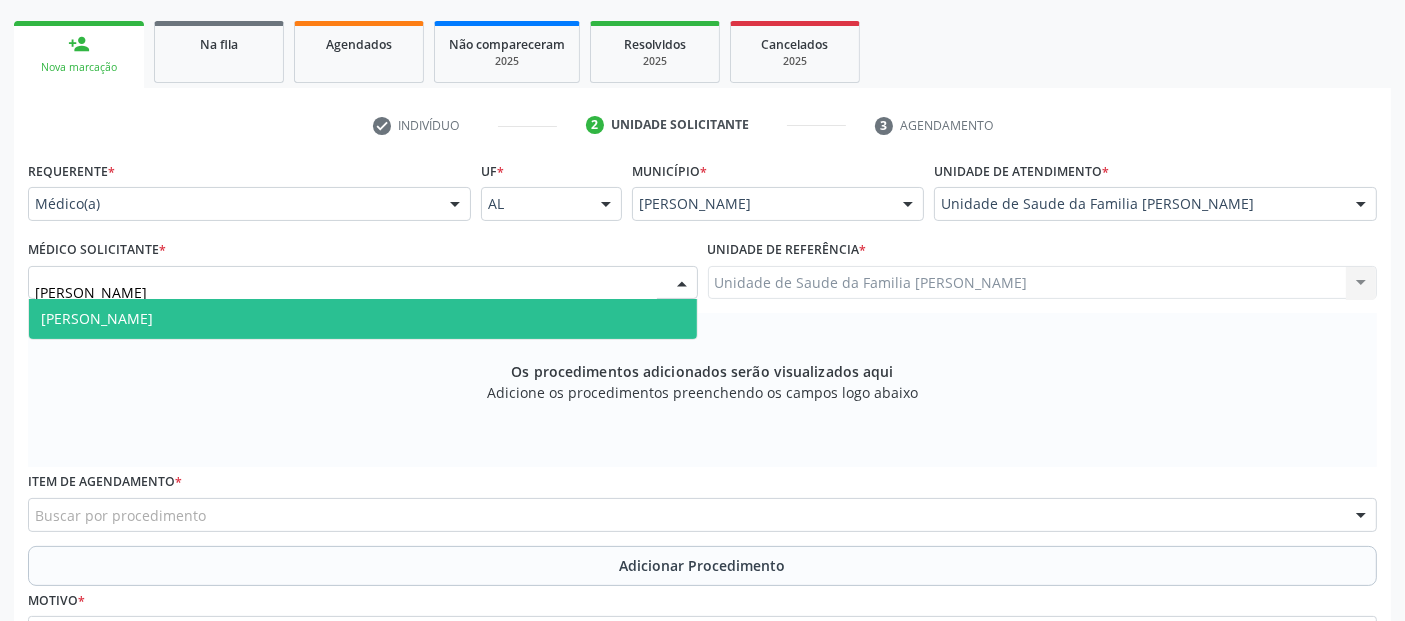 click on "[PERSON_NAME]" at bounding box center (97, 318) 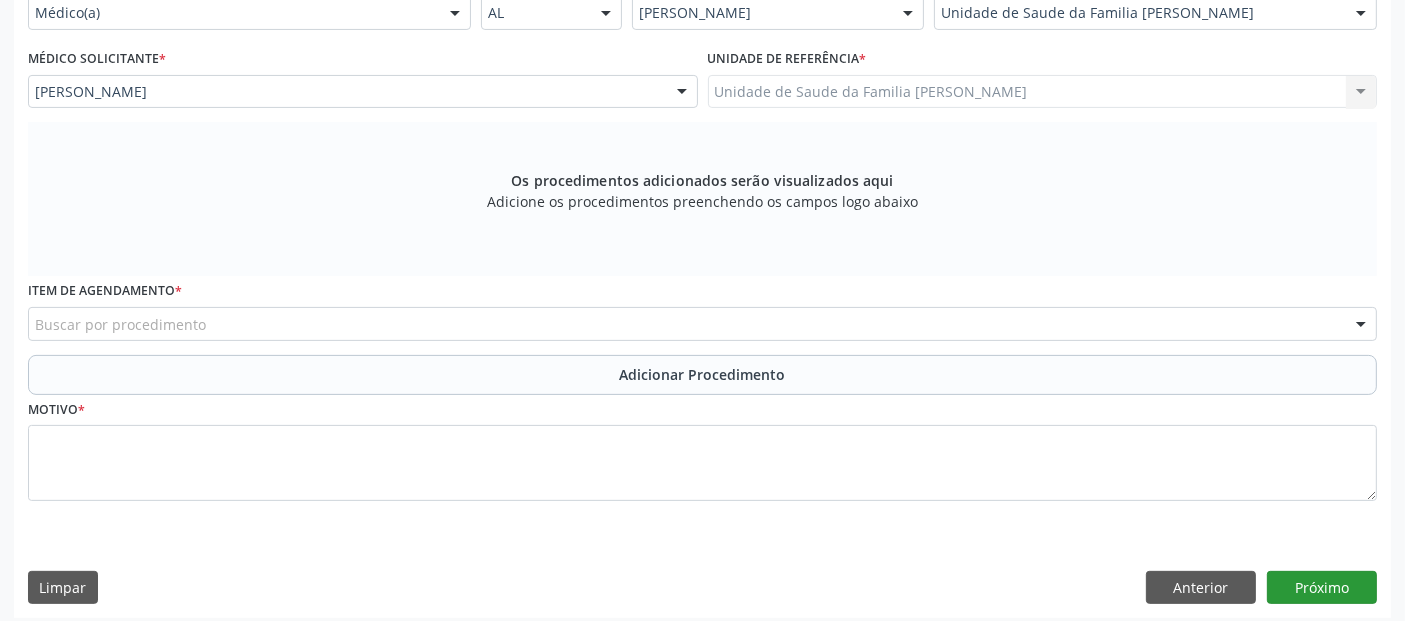 scroll, scrollTop: 505, scrollLeft: 0, axis: vertical 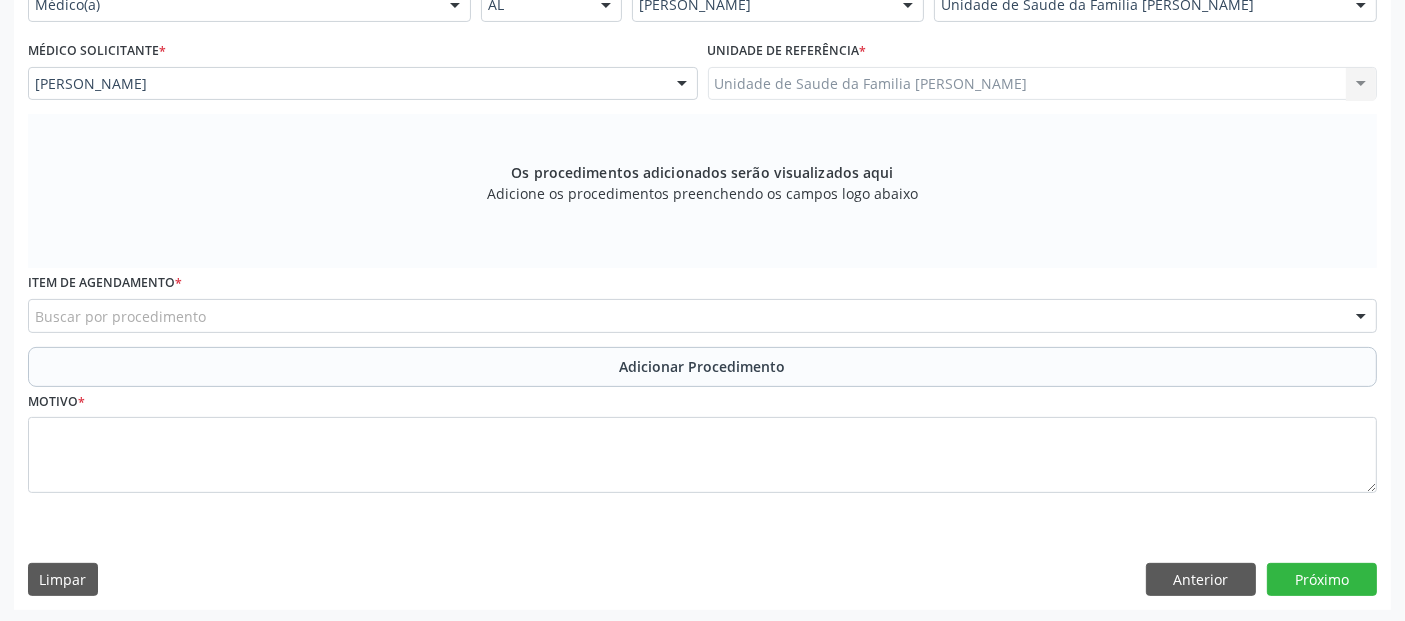 click on "Buscar por procedimento" at bounding box center [702, 316] 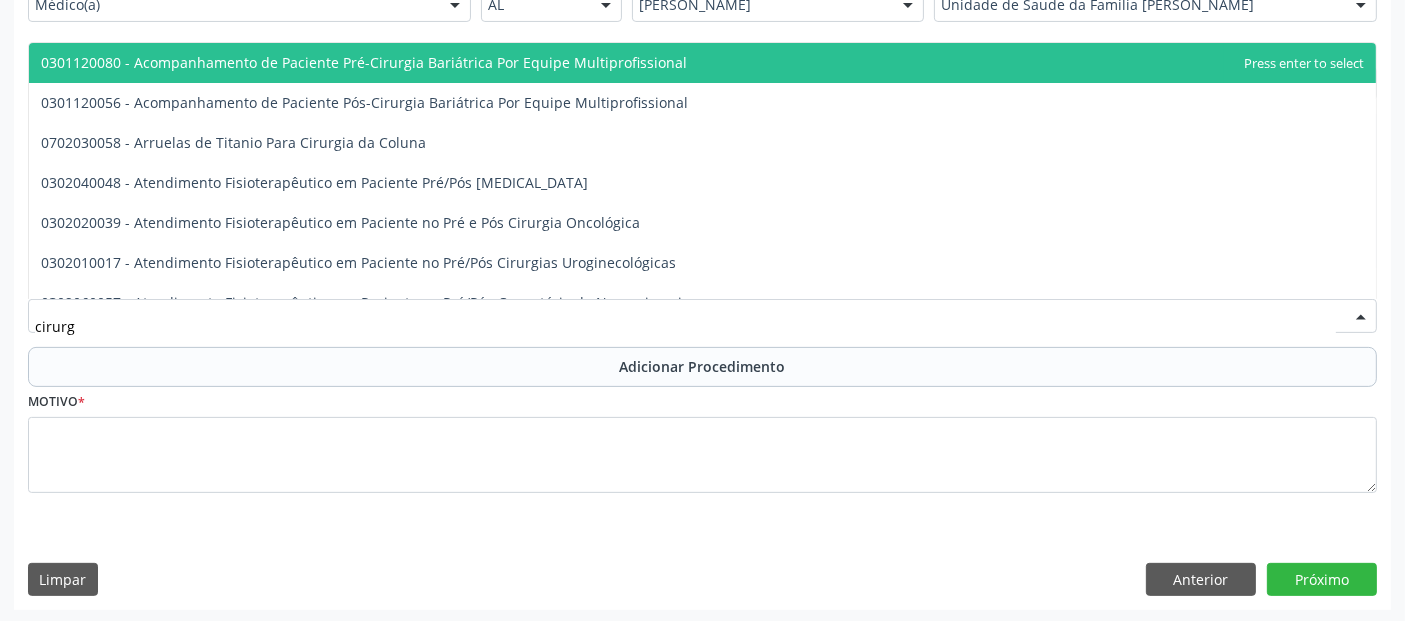 type on "cirur" 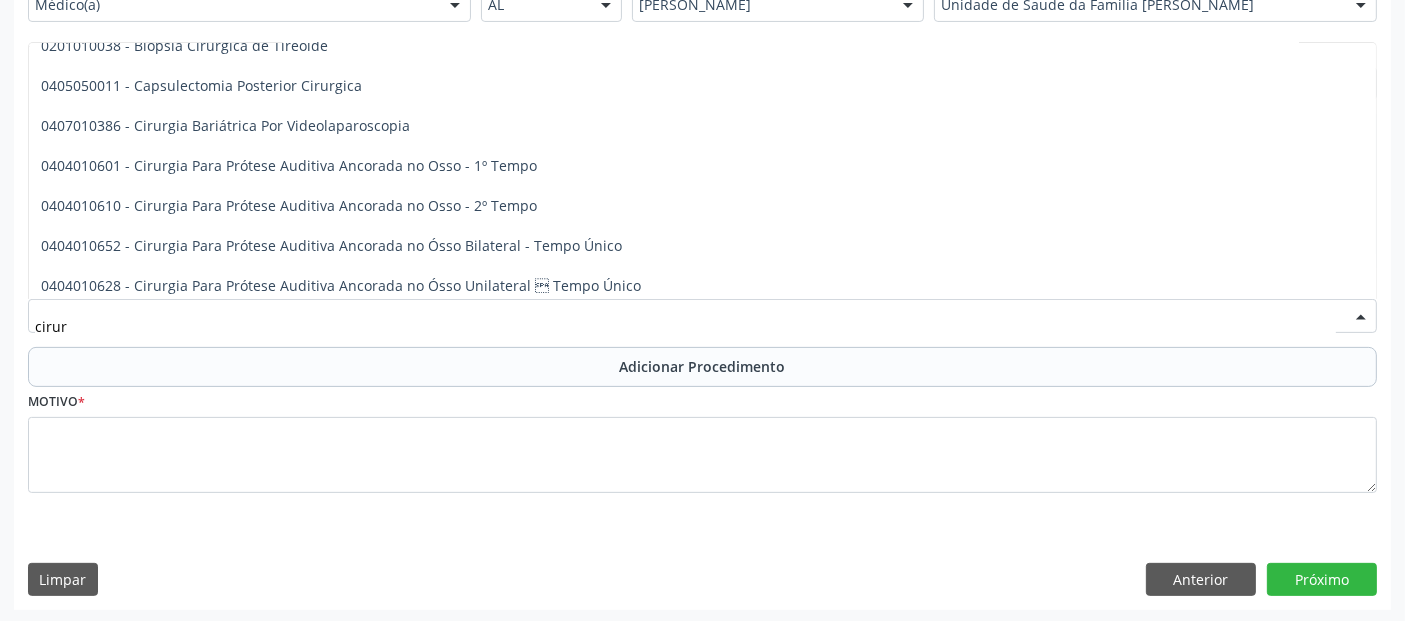 scroll, scrollTop: 249, scrollLeft: 0, axis: vertical 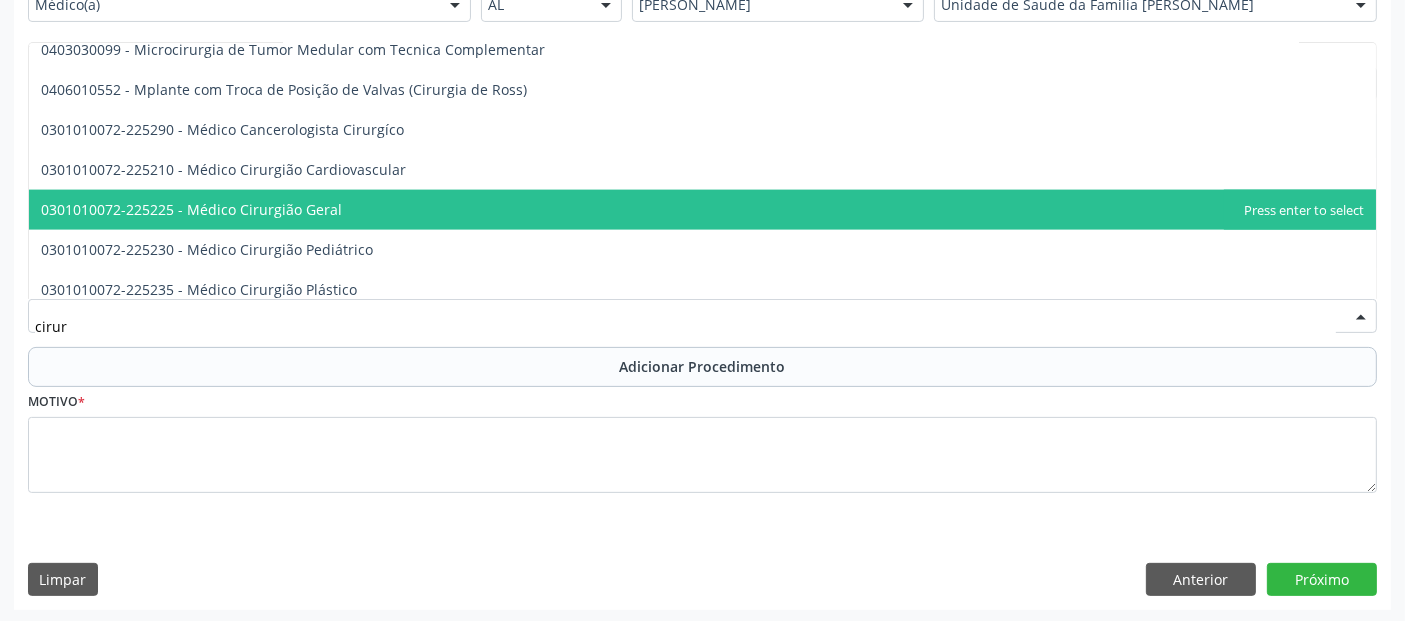 click on "0301010072-225225 - Médico Cirurgião Geral" at bounding box center (191, 209) 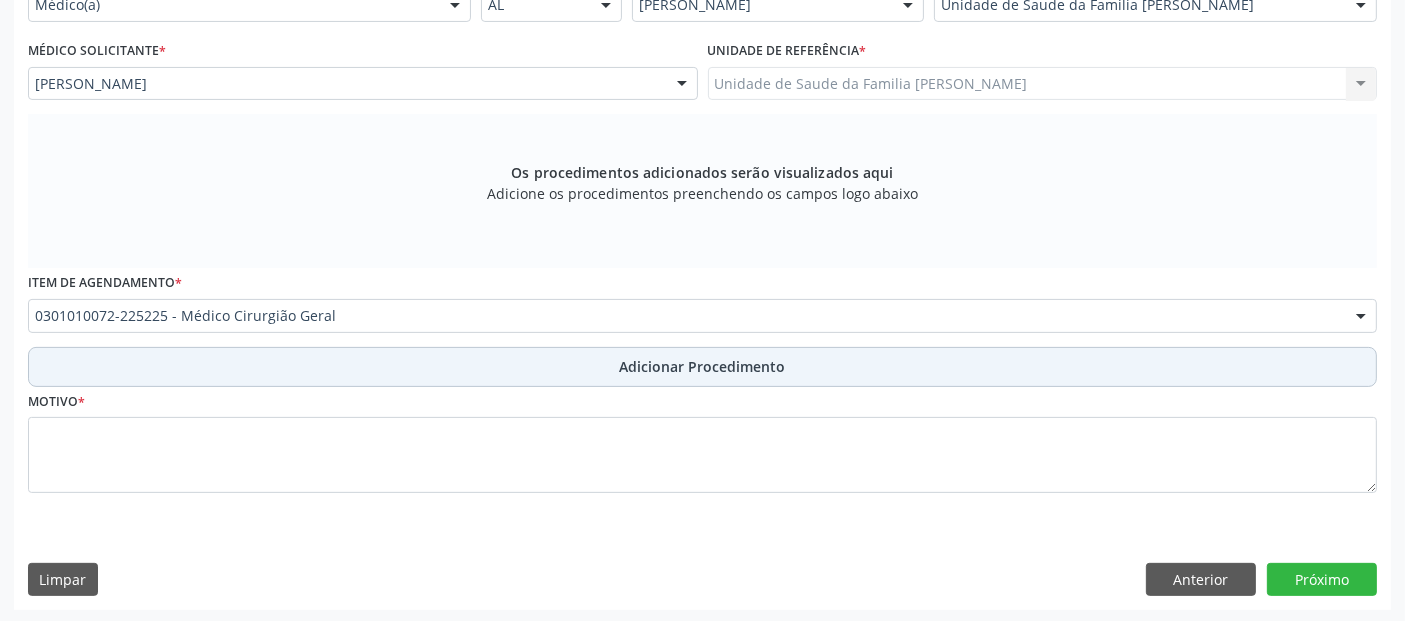 click on "Adicionar Procedimento" at bounding box center [702, 367] 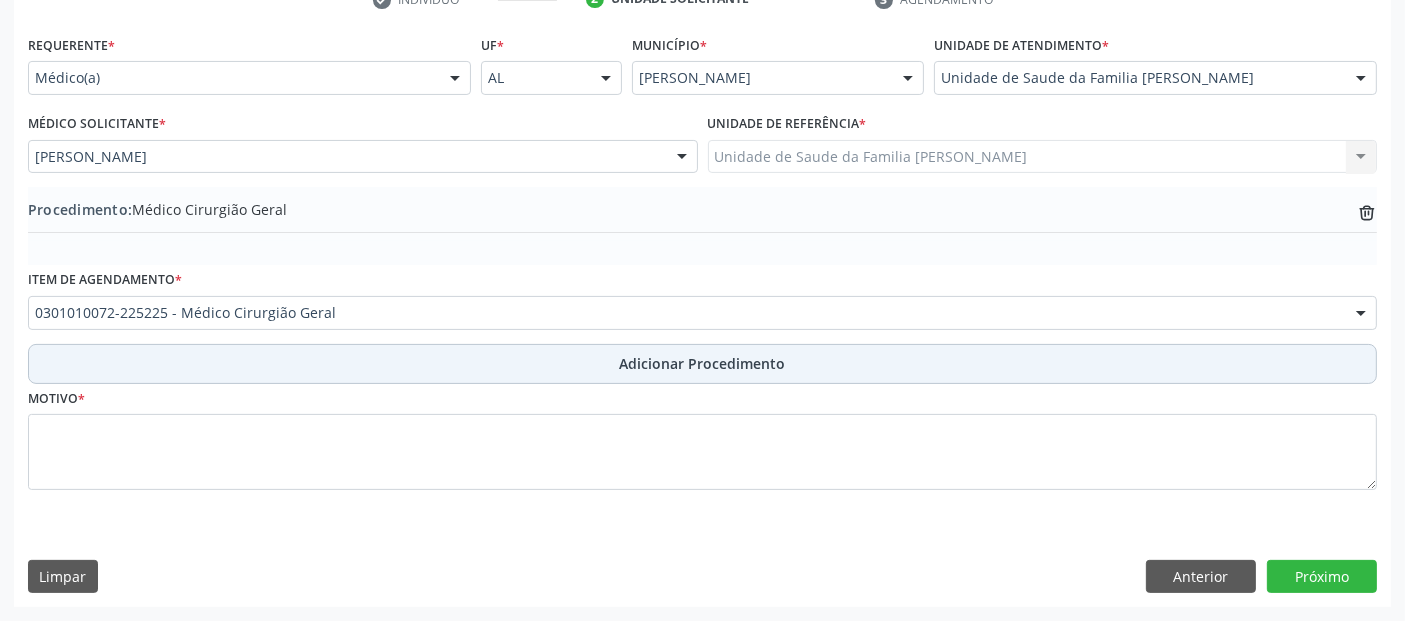 scroll, scrollTop: 429, scrollLeft: 0, axis: vertical 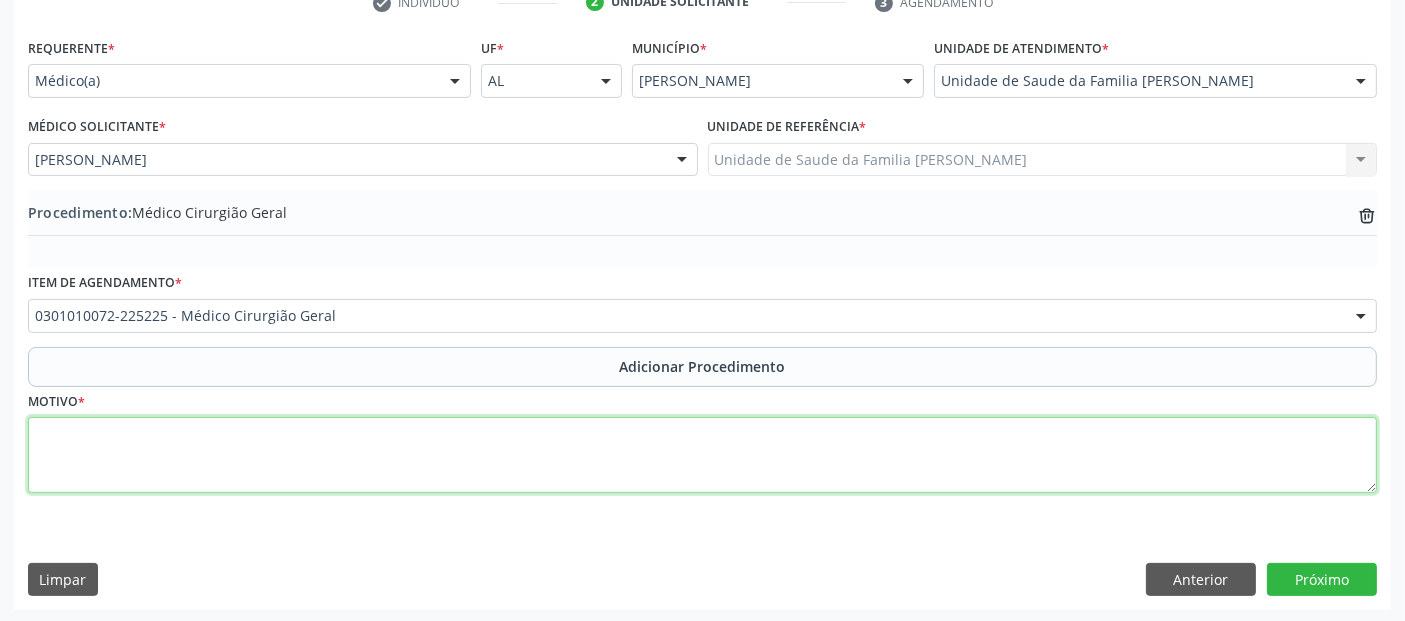 click at bounding box center (702, 455) 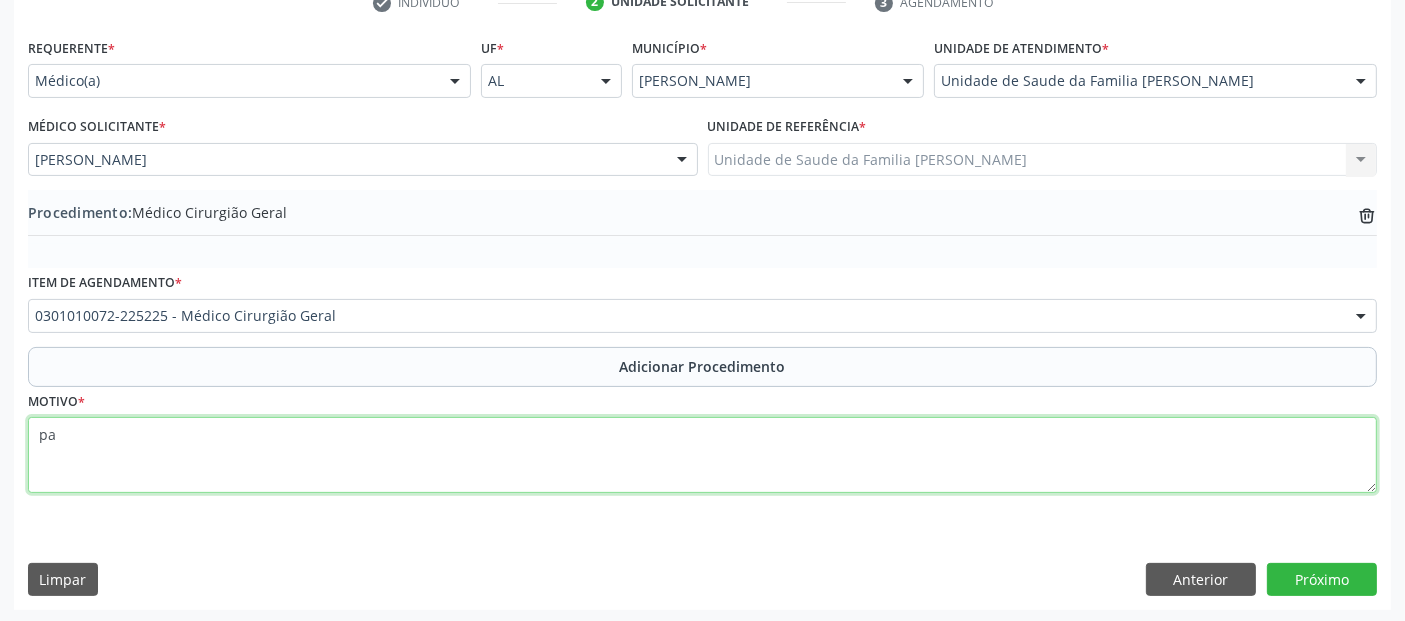 type on "p" 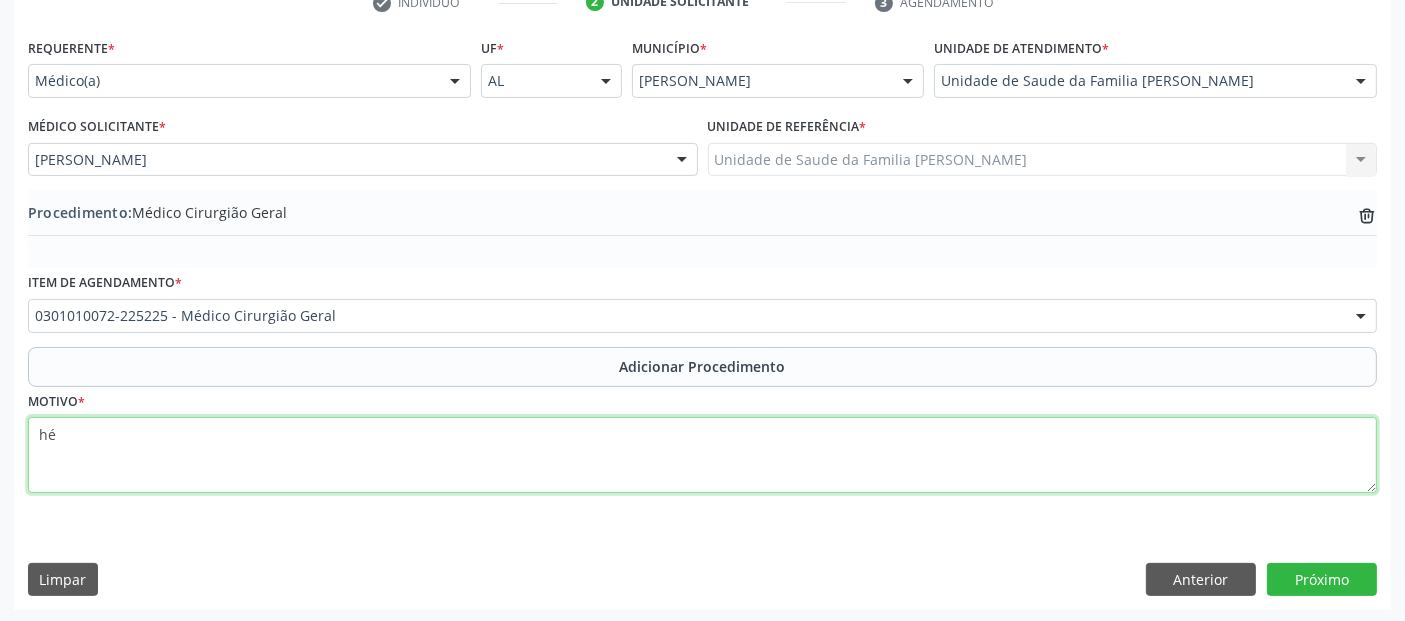 type on "h" 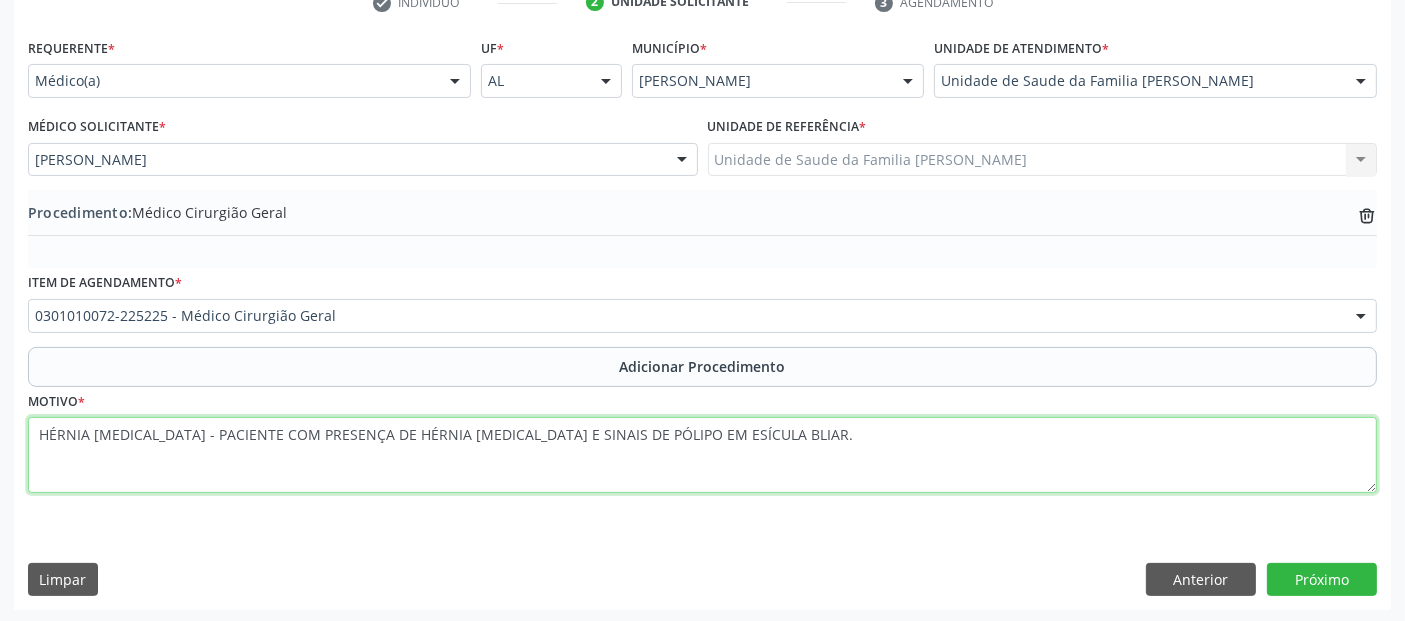 click on "HÉRNIA UMBILICAL - PACIENTE COM PRESENÇA DE HÉRNIA UMBILICAL E SINAIS DE PÓLIPO EM ESÍCULA BLIAR." at bounding box center [702, 455] 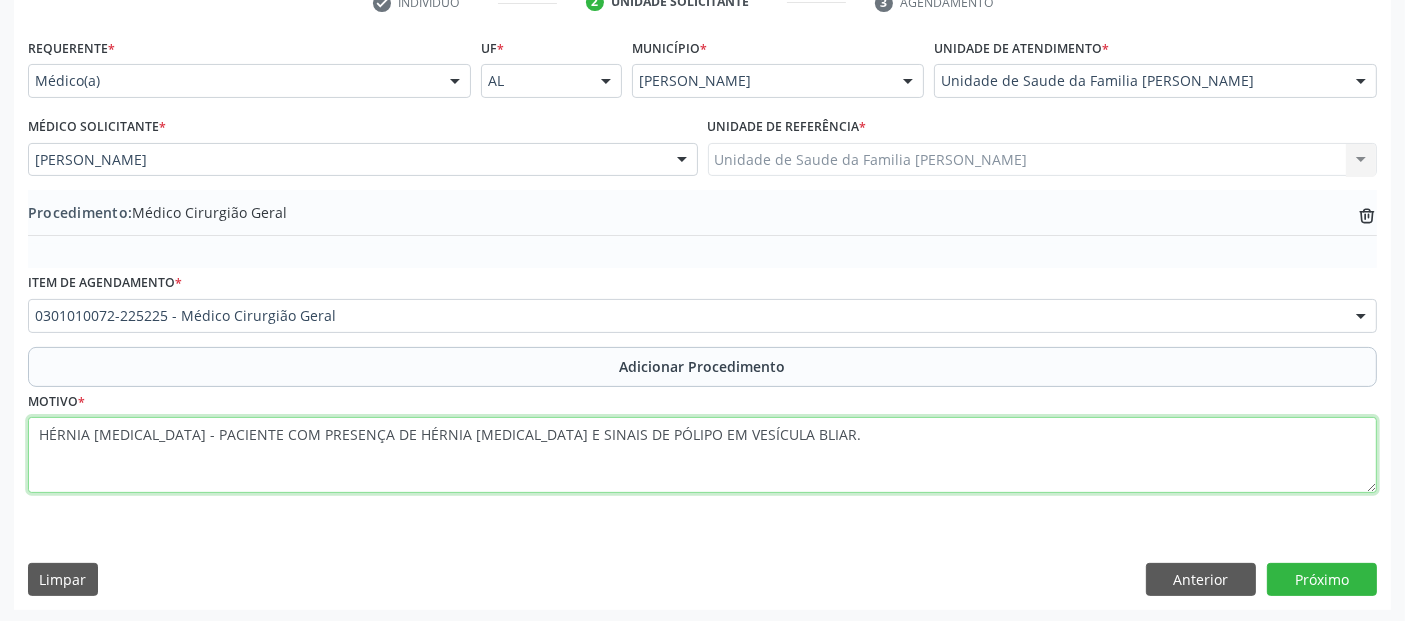 click on "HÉRNIA UMBILICAL - PACIENTE COM PRESENÇA DE HÉRNIA UMBILICAL E SINAIS DE PÓLIPO EM VESÍCULA BLIAR." at bounding box center [702, 455] 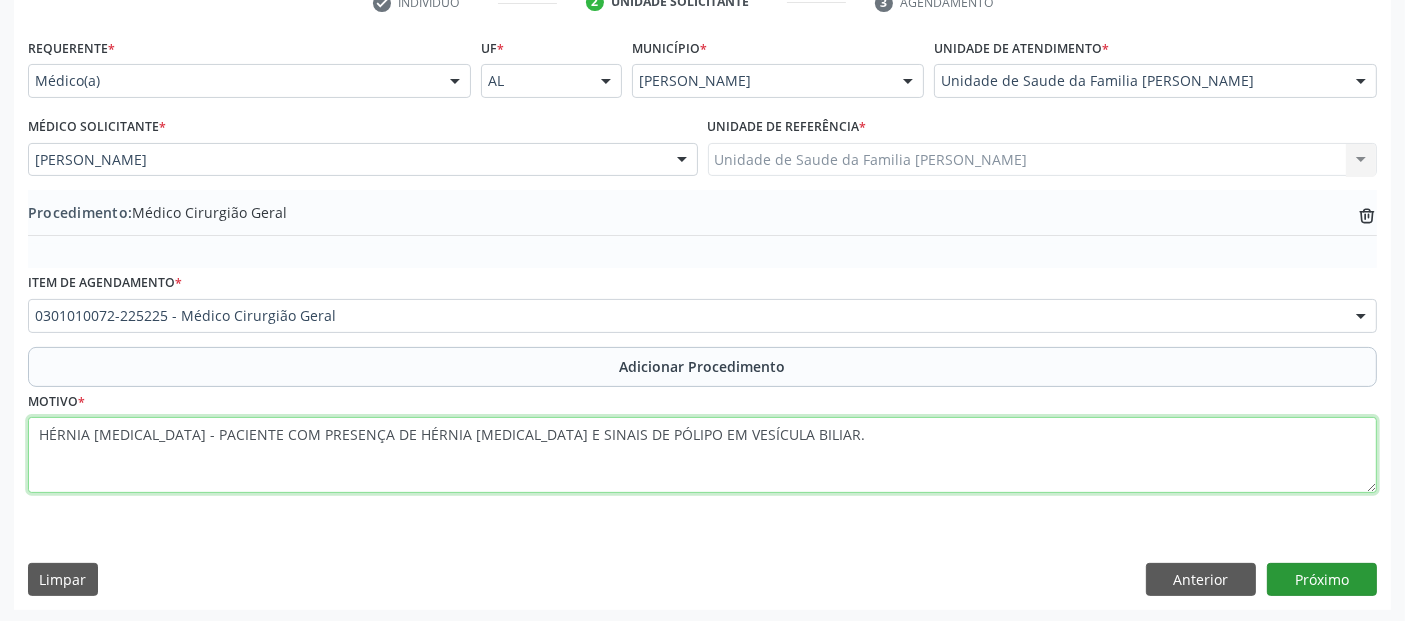 type on "HÉRNIA UMBILICAL - PACIENTE COM PRESENÇA DE HÉRNIA UMBILICAL E SINAIS DE PÓLIPO EM VESÍCULA BILIAR." 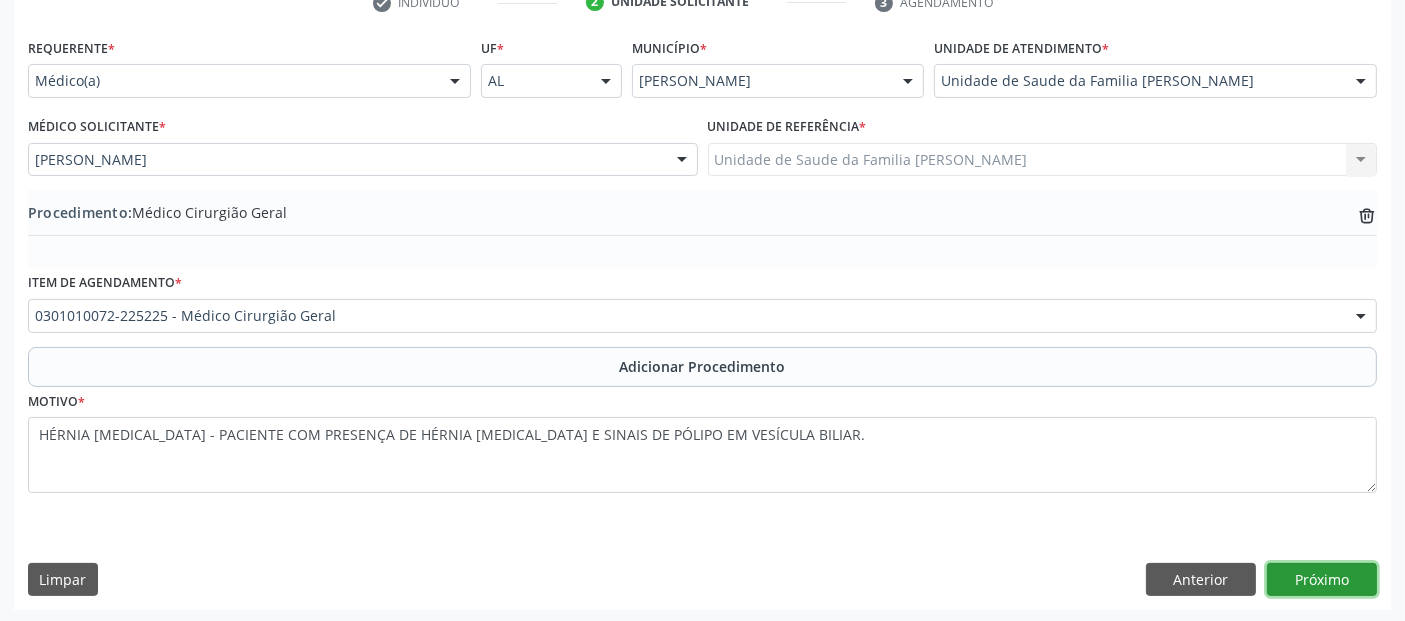 click on "Próximo" at bounding box center [1322, 580] 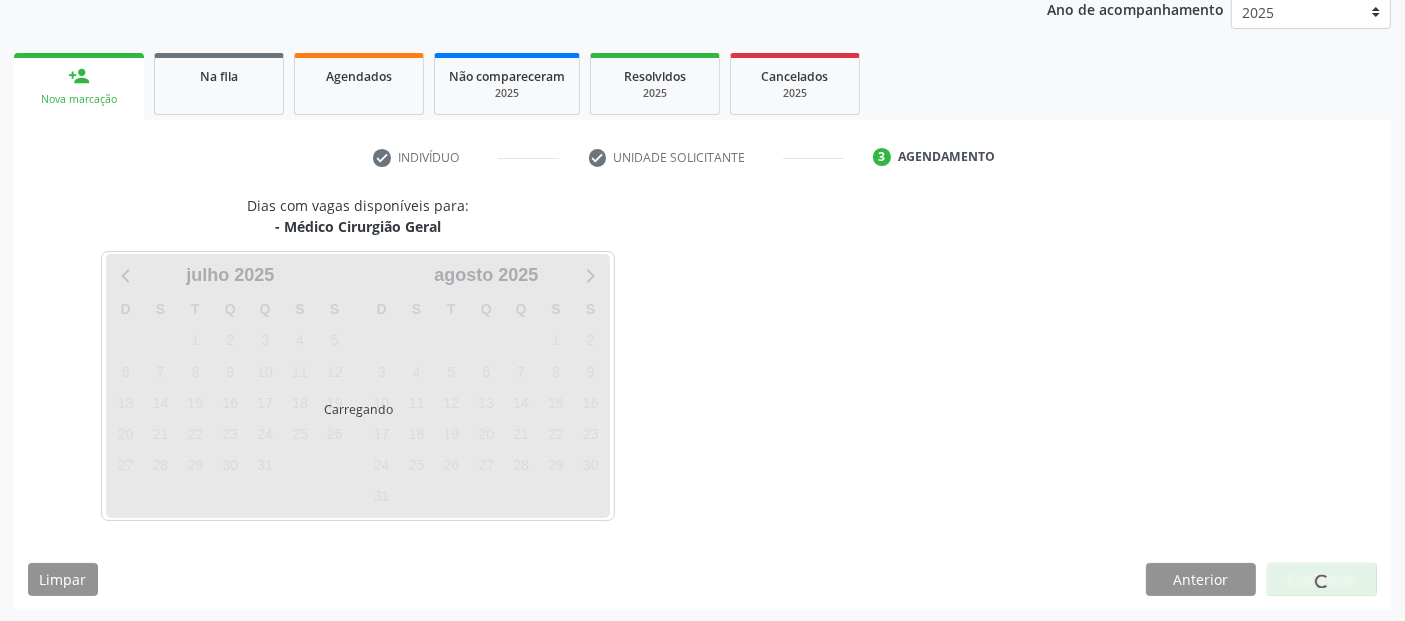 scroll, scrollTop: 333, scrollLeft: 0, axis: vertical 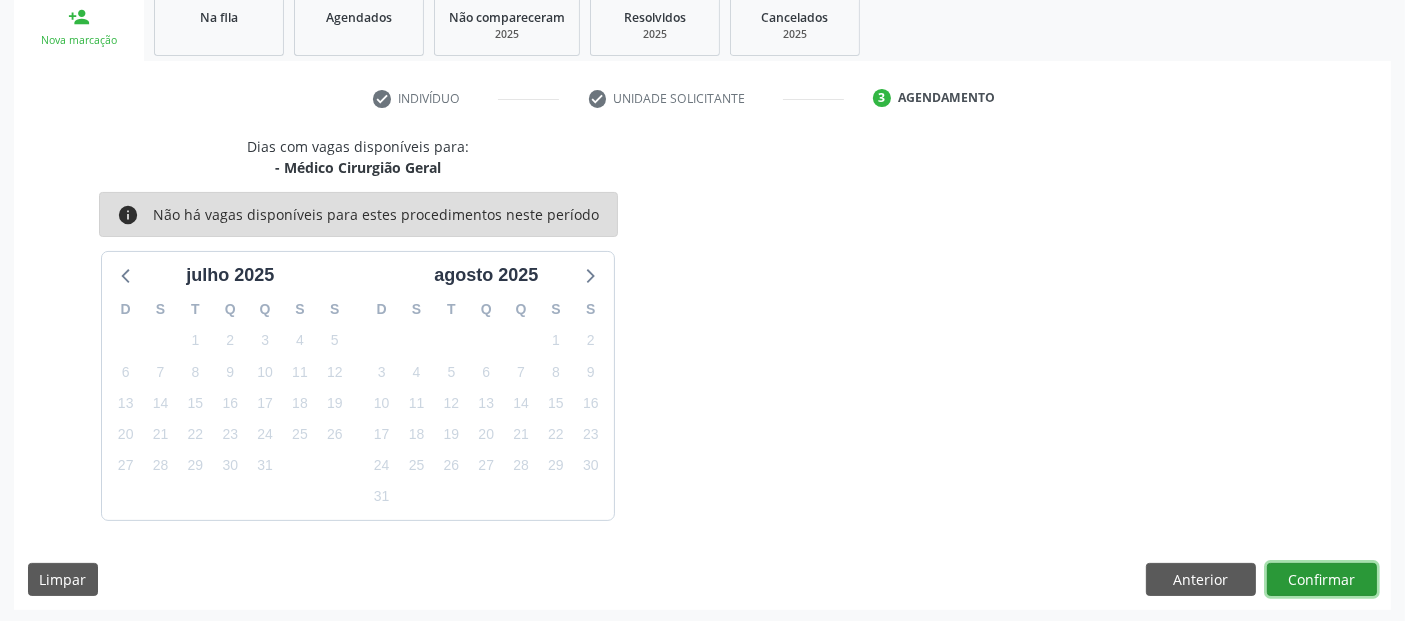 click on "Confirmar" at bounding box center (1322, 580) 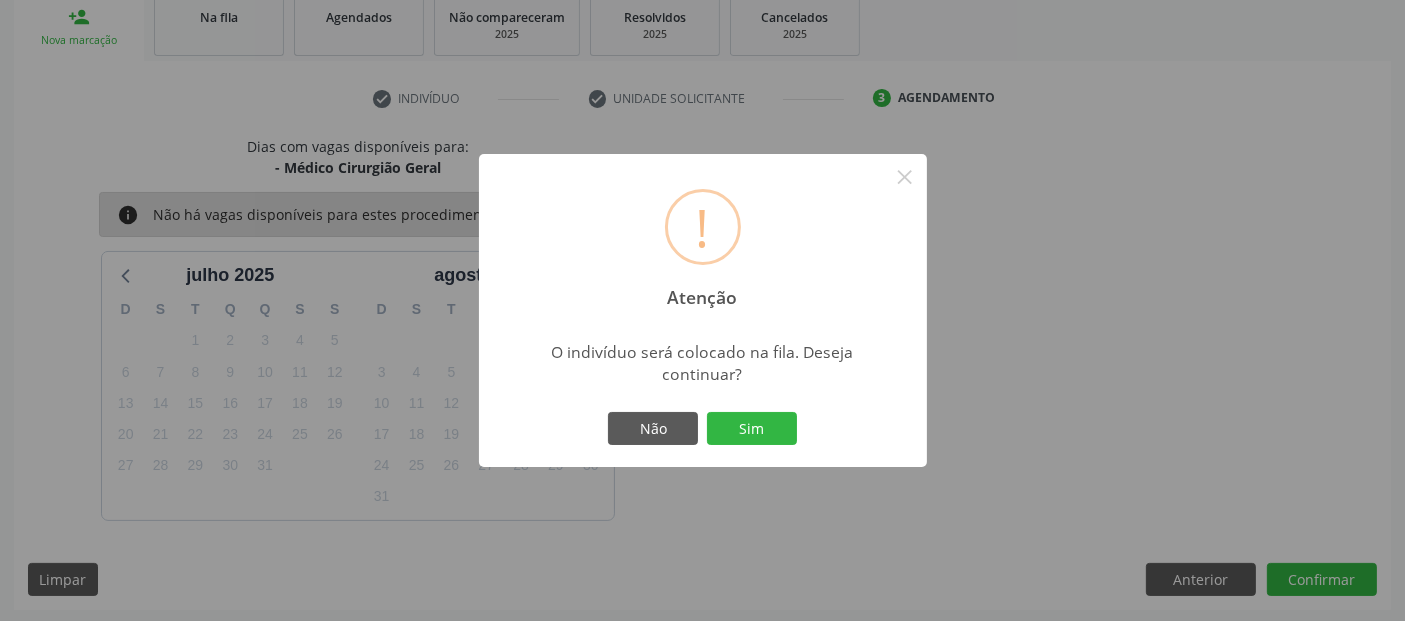 click on "! Atenção × O indivíduo será colocado na fila. Deseja continuar? Não Sim" at bounding box center [703, 311] 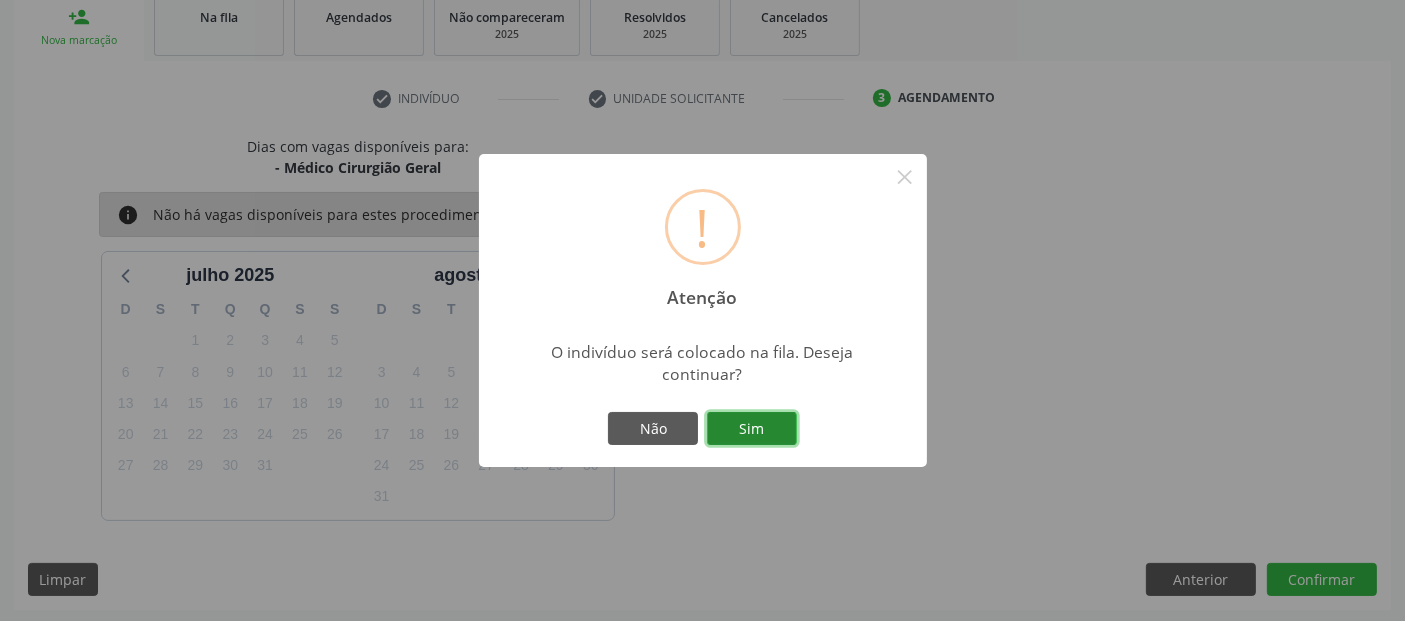 click on "Sim" at bounding box center (752, 429) 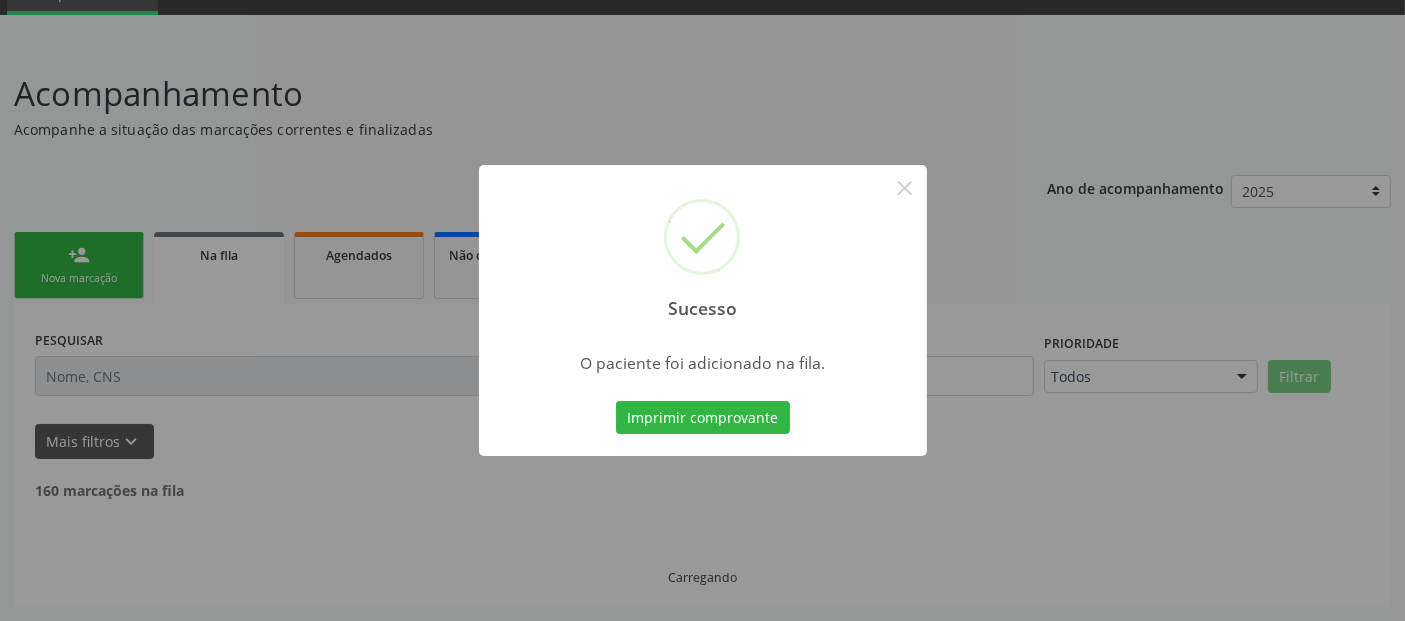scroll, scrollTop: 71, scrollLeft: 0, axis: vertical 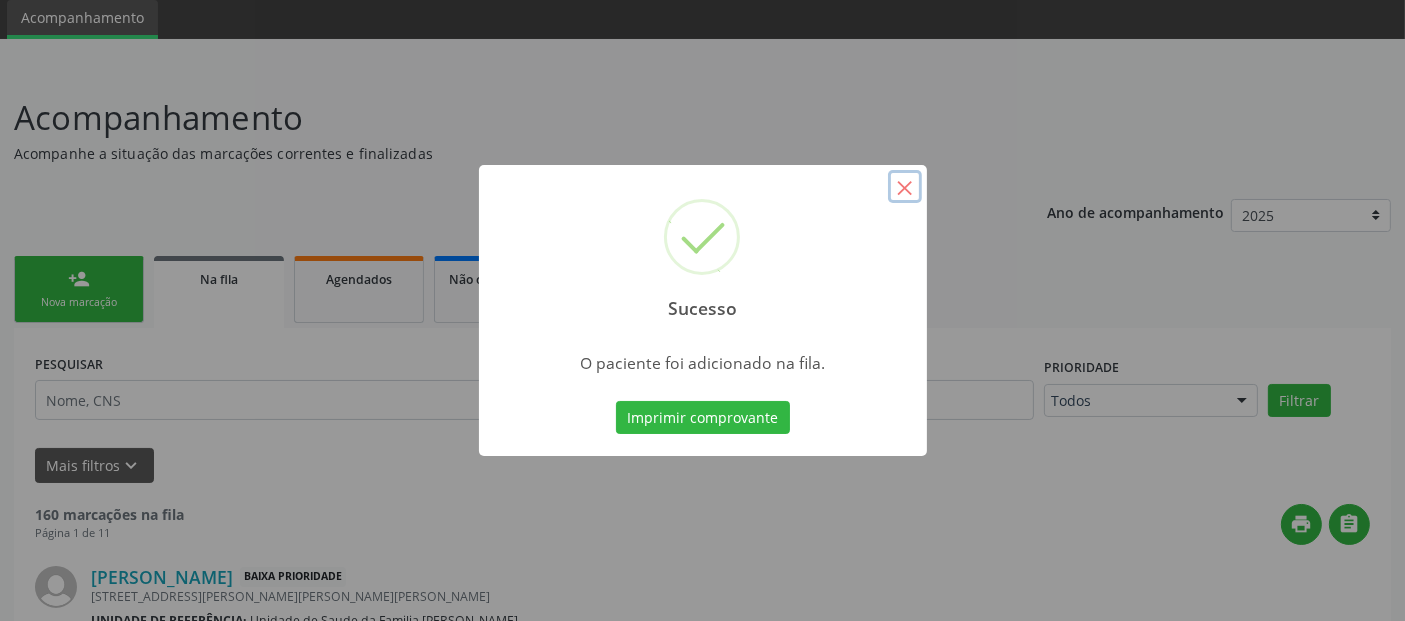 click on "×" at bounding box center (905, 187) 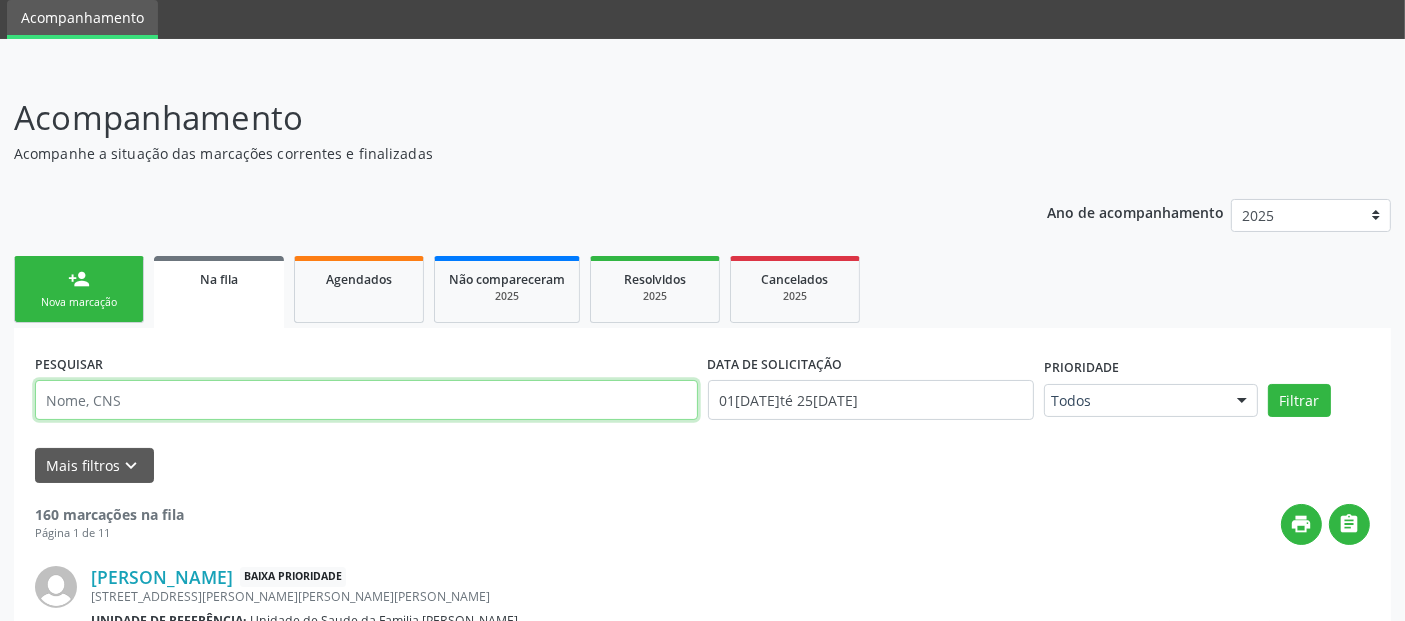click at bounding box center (366, 400) 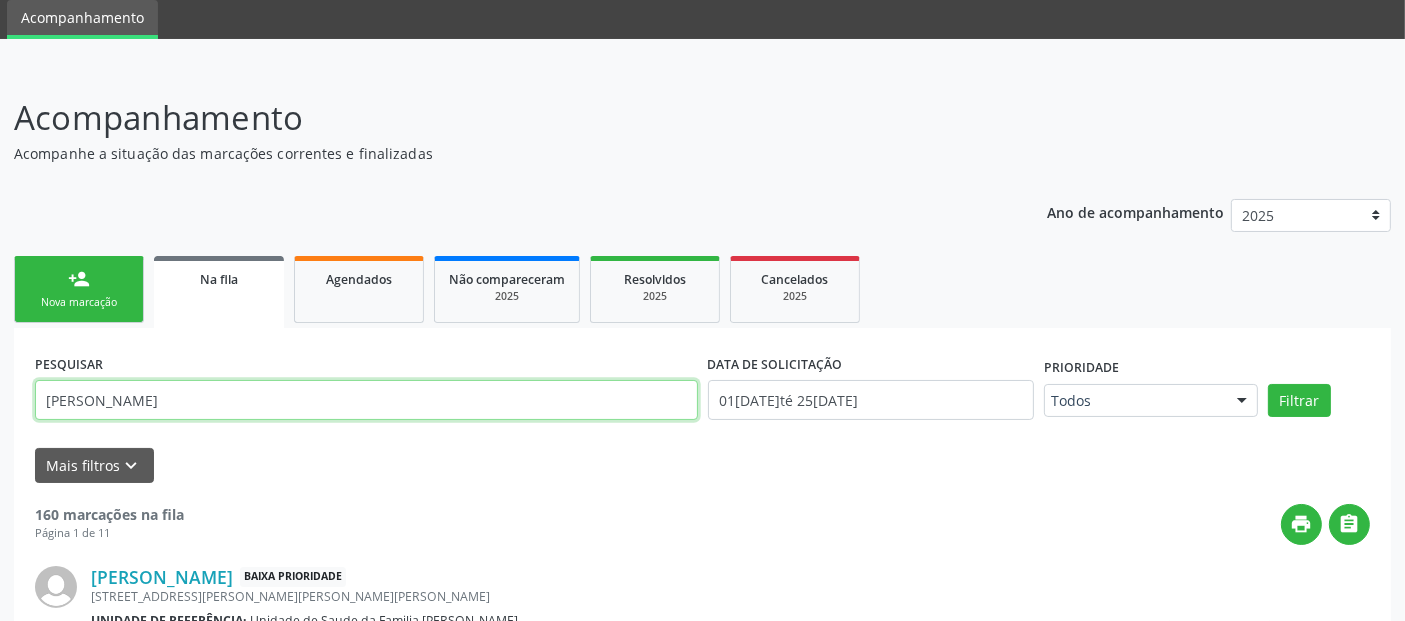 type on "MARIA SALETE" 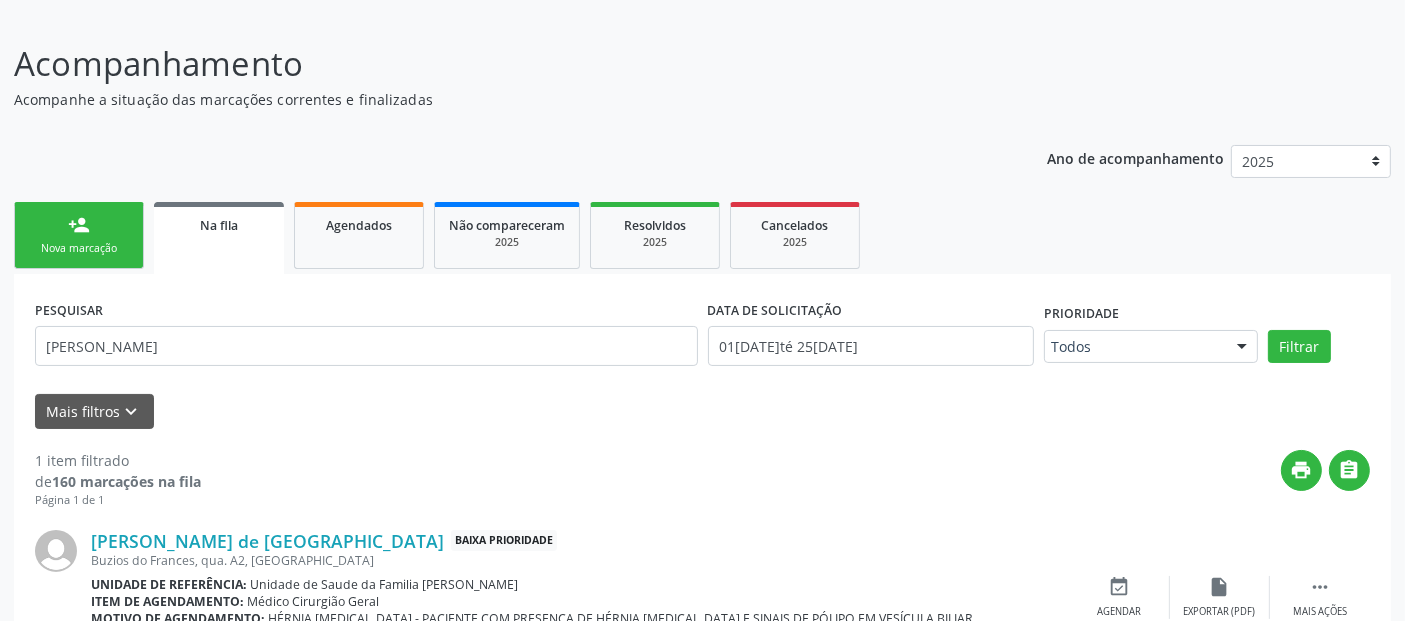 scroll, scrollTop: 222, scrollLeft: 0, axis: vertical 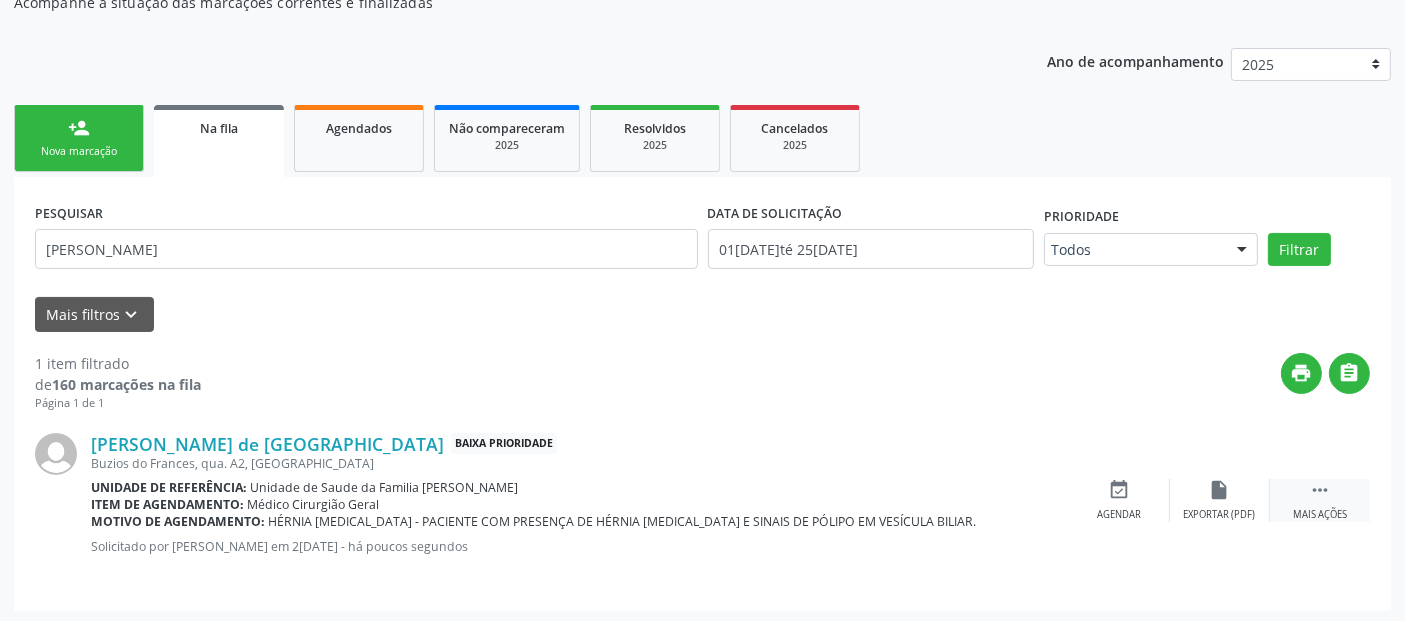 click on "Mais ações" at bounding box center (1320, 515) 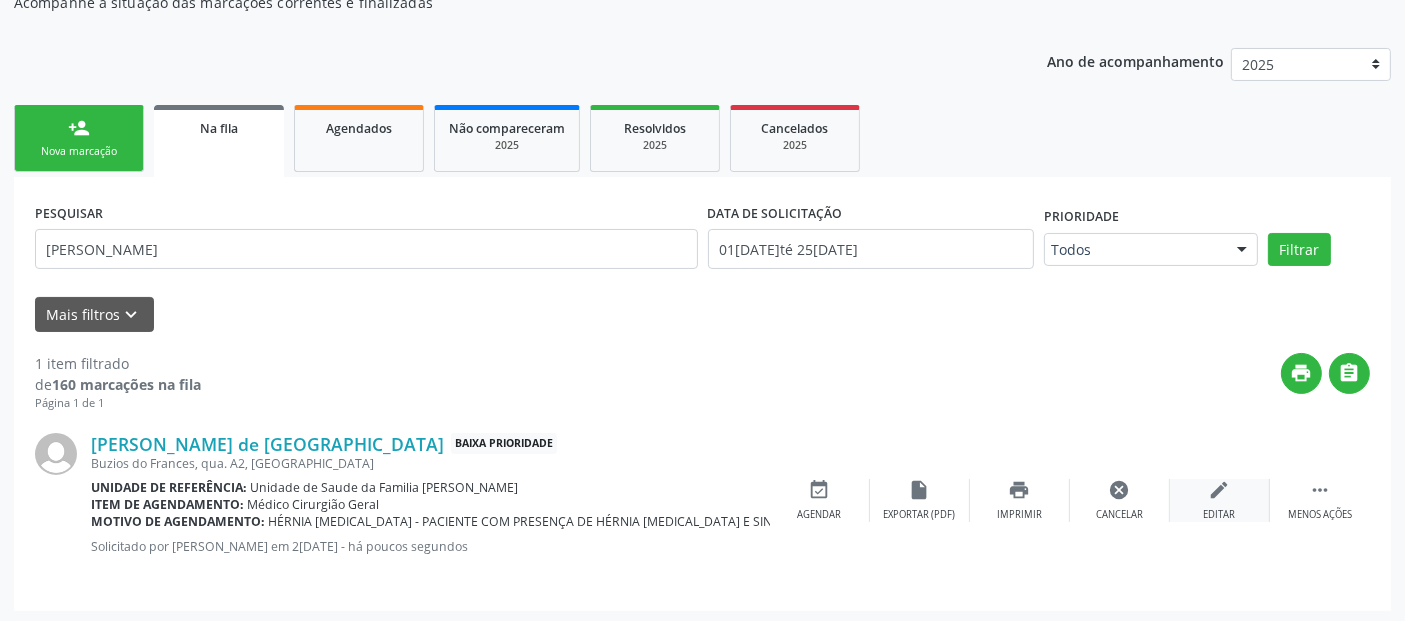 click on "edit
Editar" at bounding box center [1220, 500] 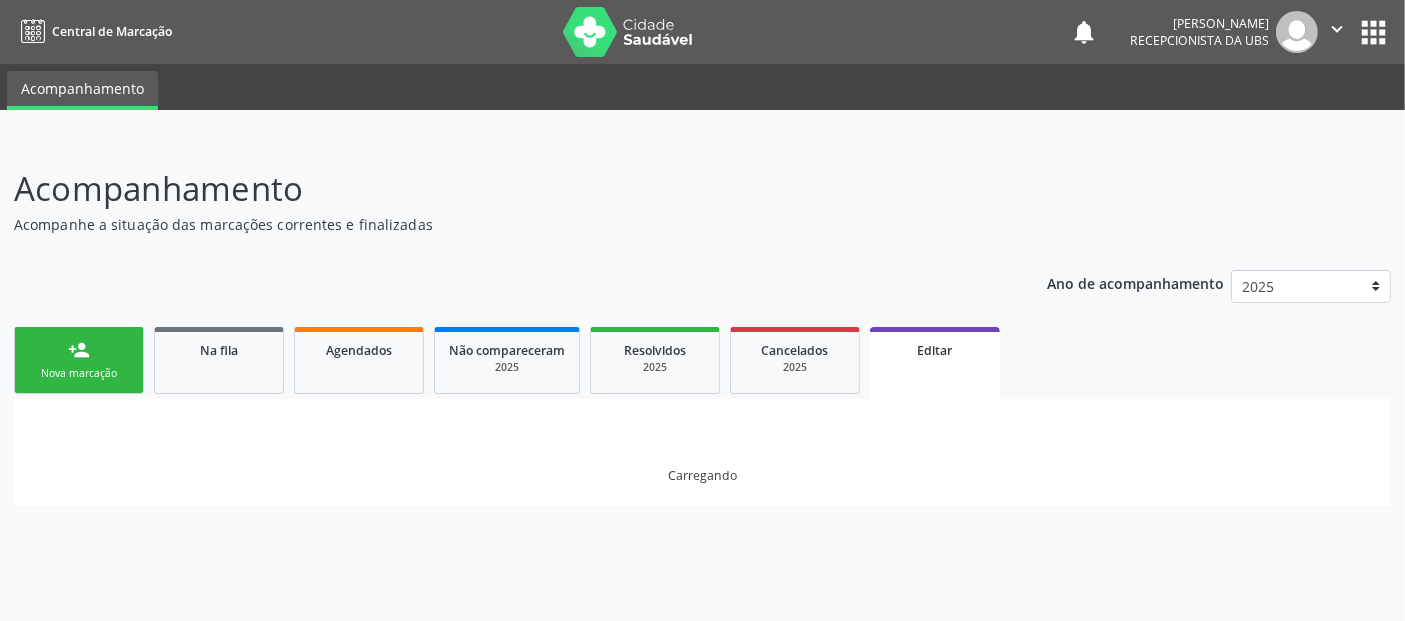 scroll, scrollTop: 0, scrollLeft: 0, axis: both 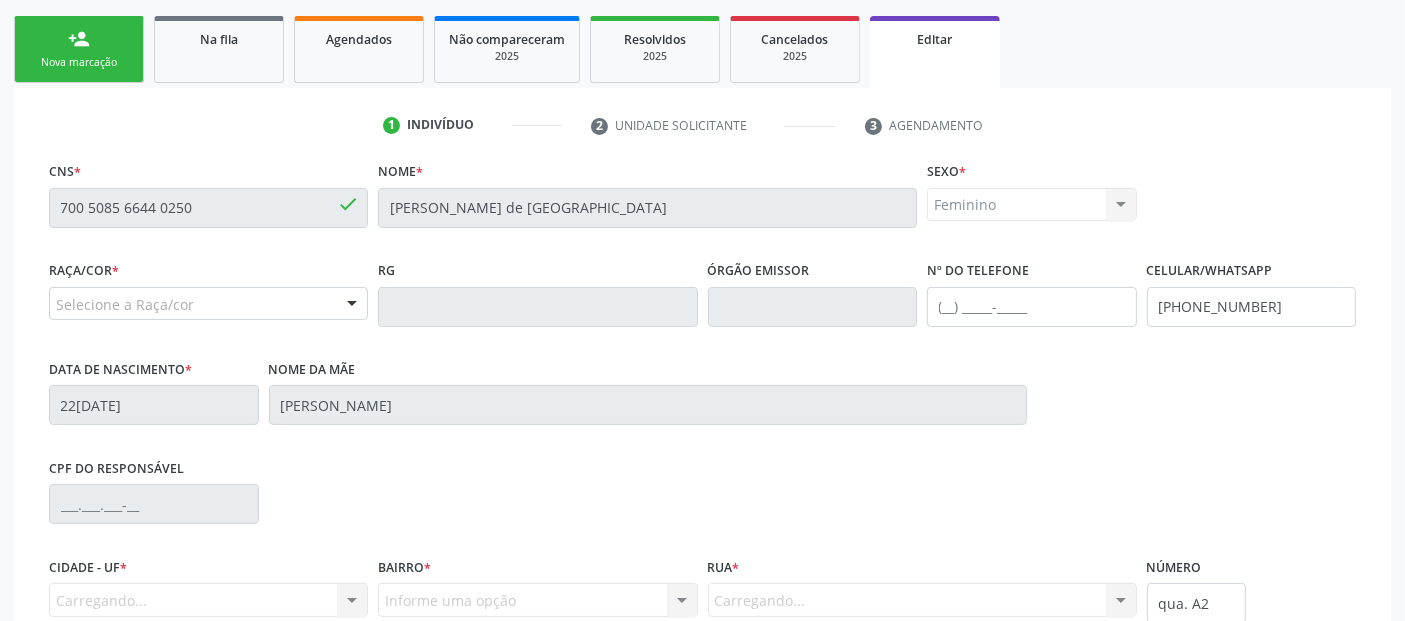 click on "Sexo
*
Feminino         Masculino   Feminino
Nenhum resultado encontrado para: "   "
Não há nenhuma opção para ser exibida." at bounding box center [1032, 206] 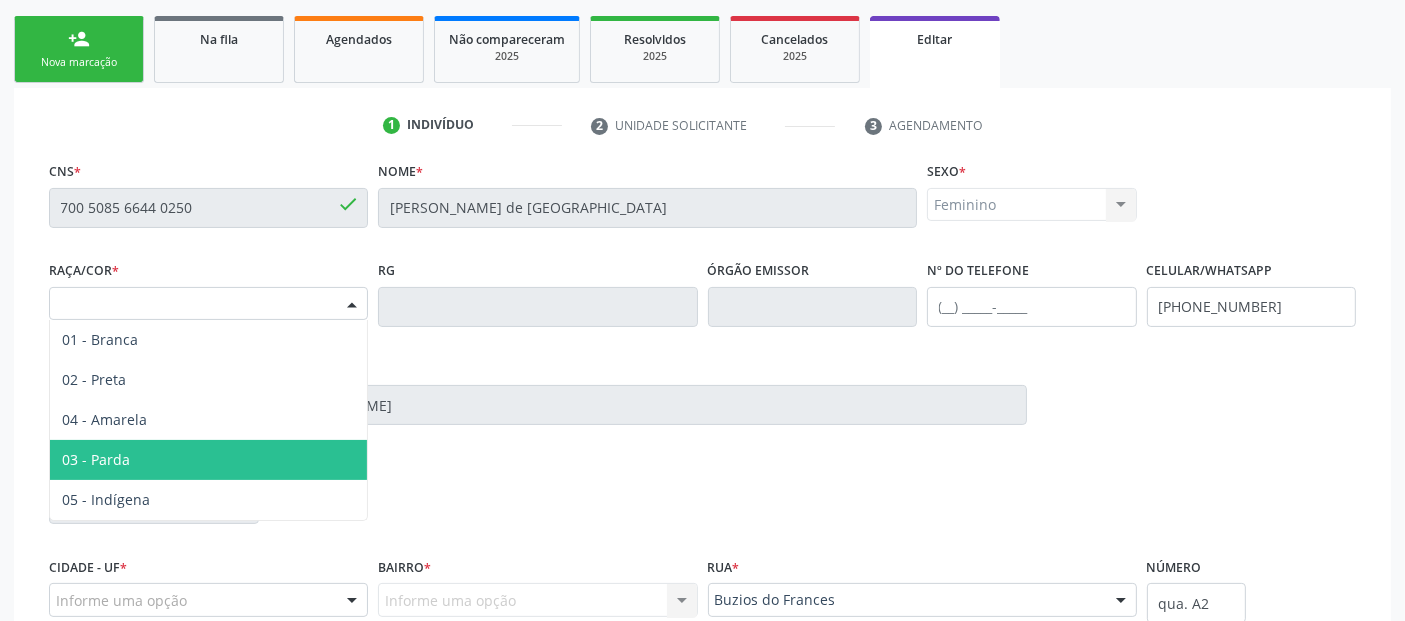 click on "03 - Parda" at bounding box center [96, 459] 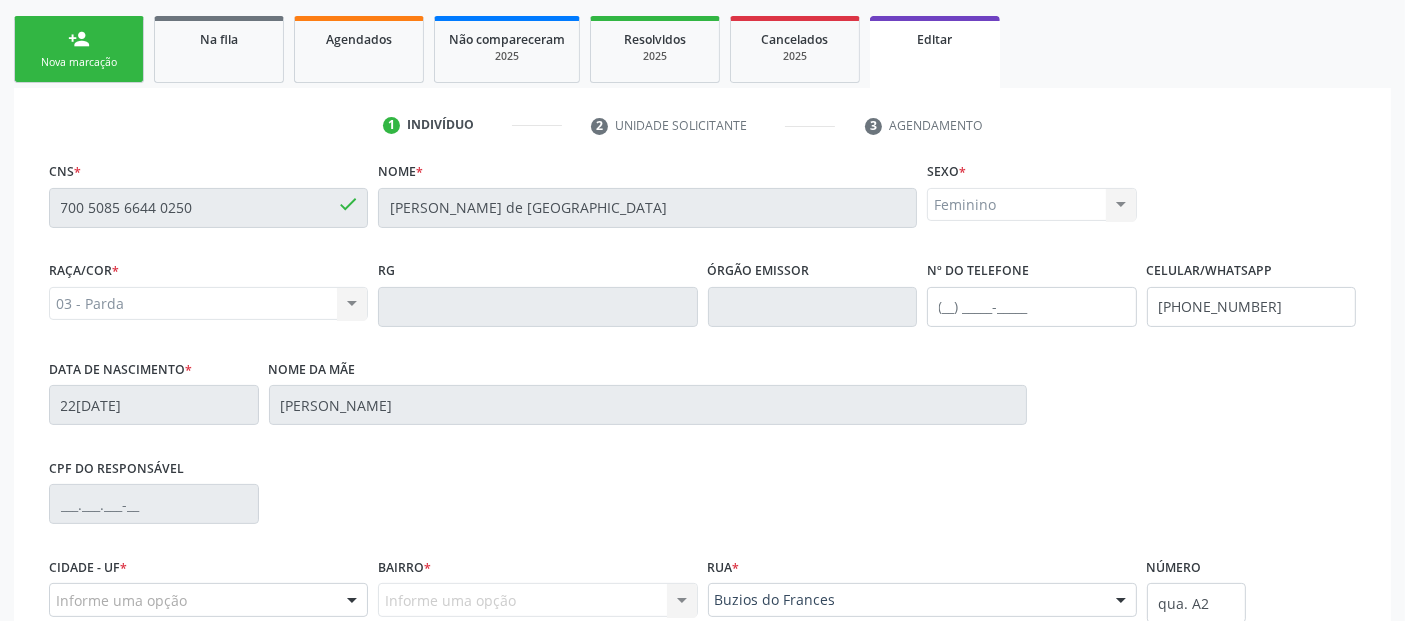 scroll, scrollTop: 514, scrollLeft: 0, axis: vertical 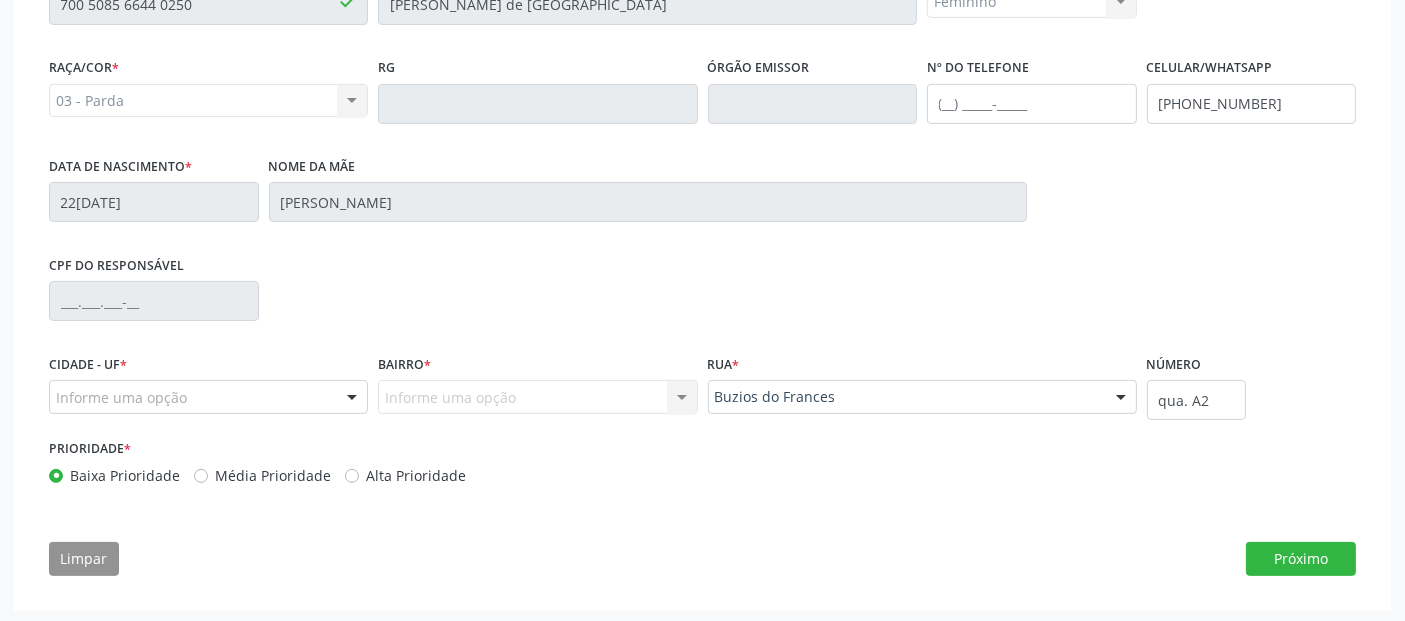 click on "Informe uma opção" at bounding box center [208, 397] 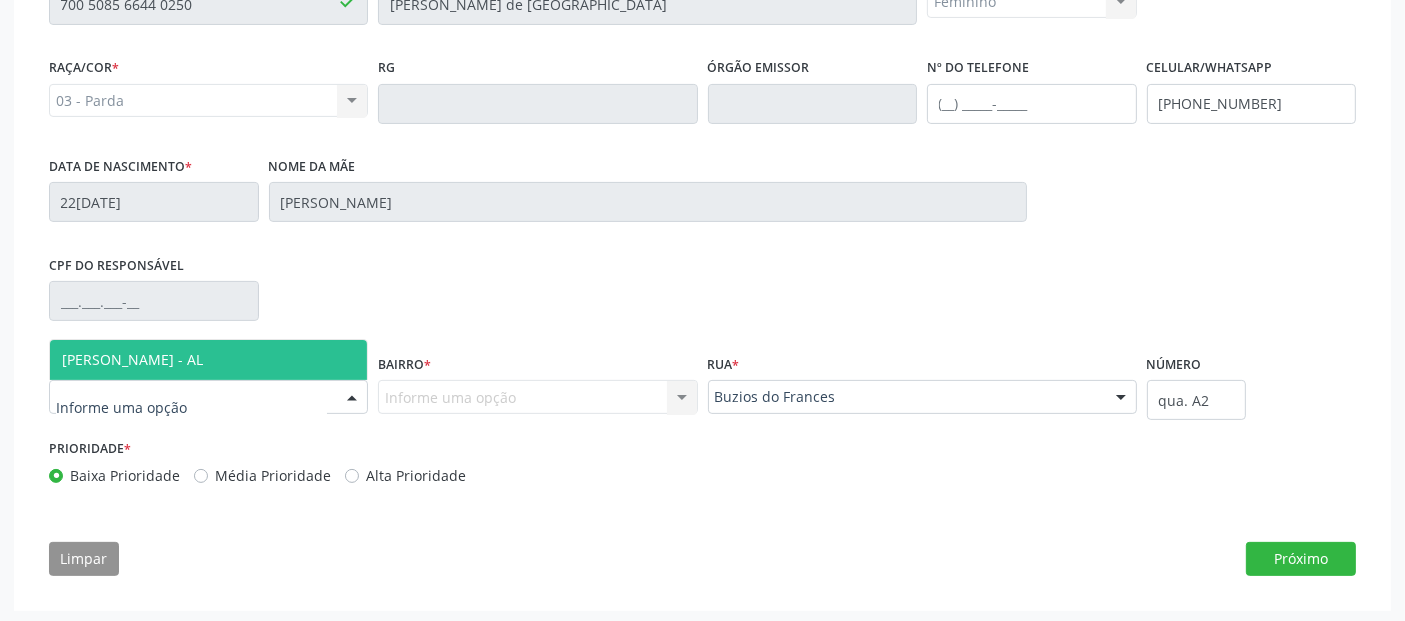 click on "[PERSON_NAME] - AL" at bounding box center (208, 360) 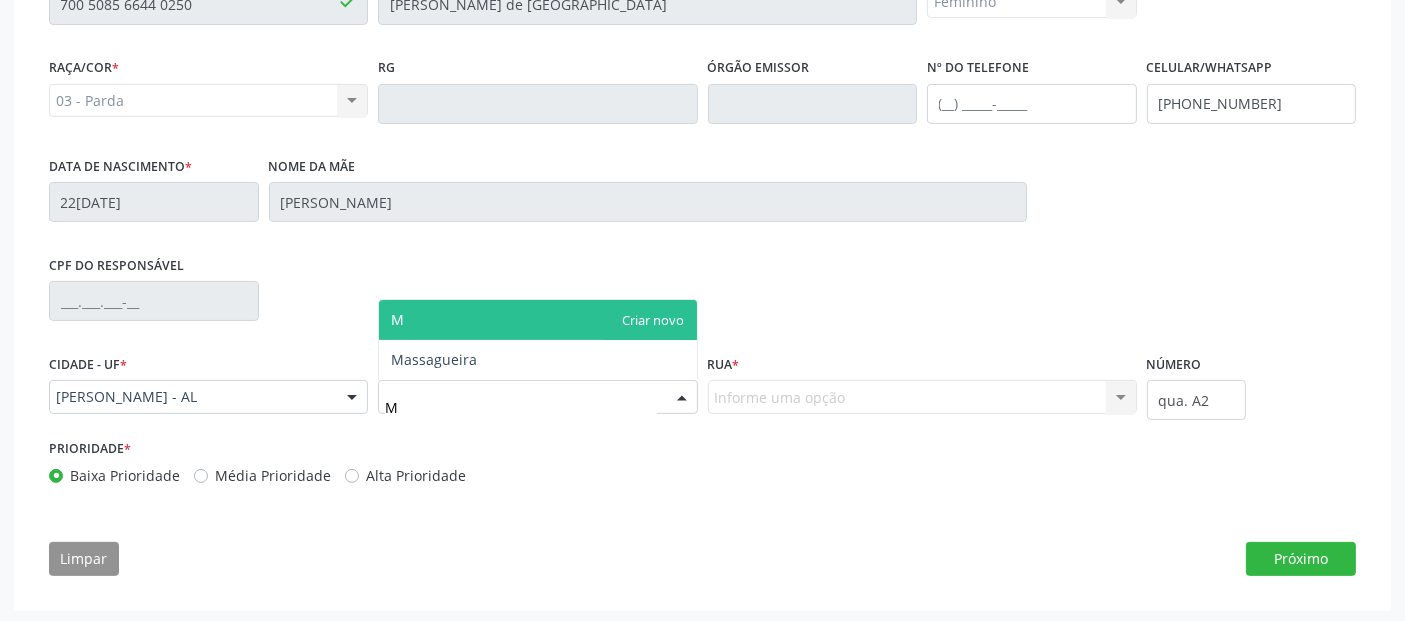 type on "MA" 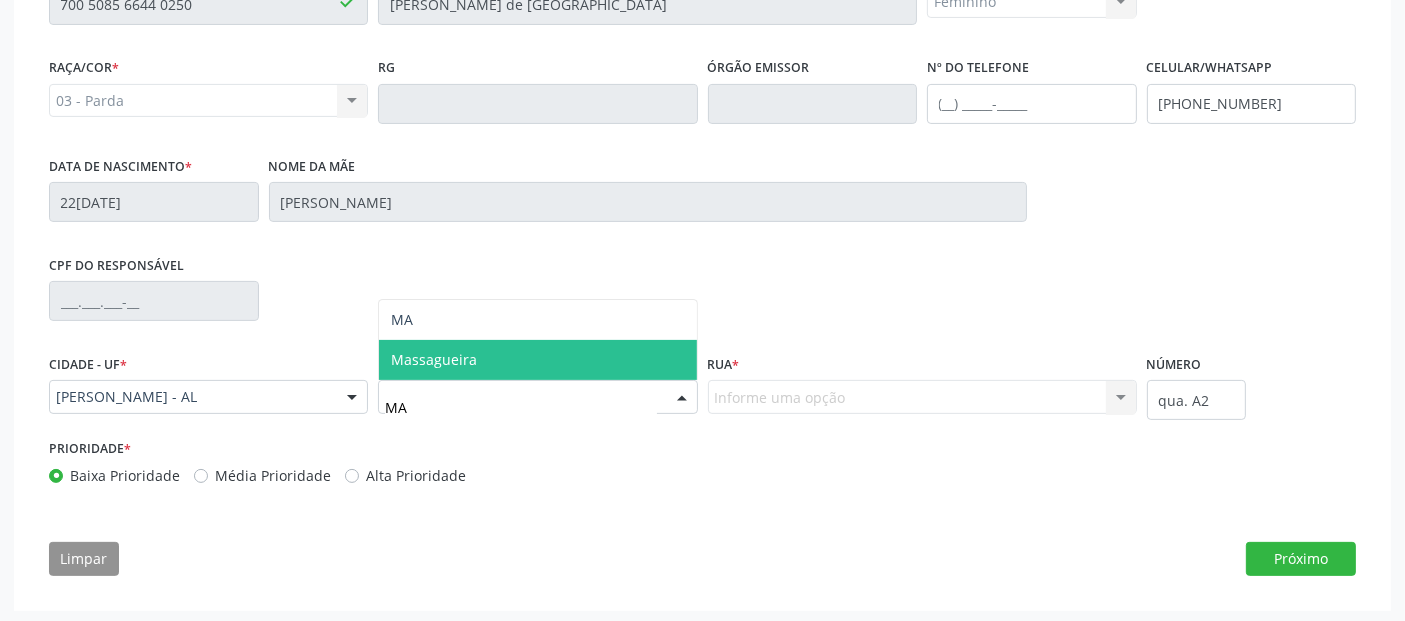 click on "Massagueira" at bounding box center [537, 360] 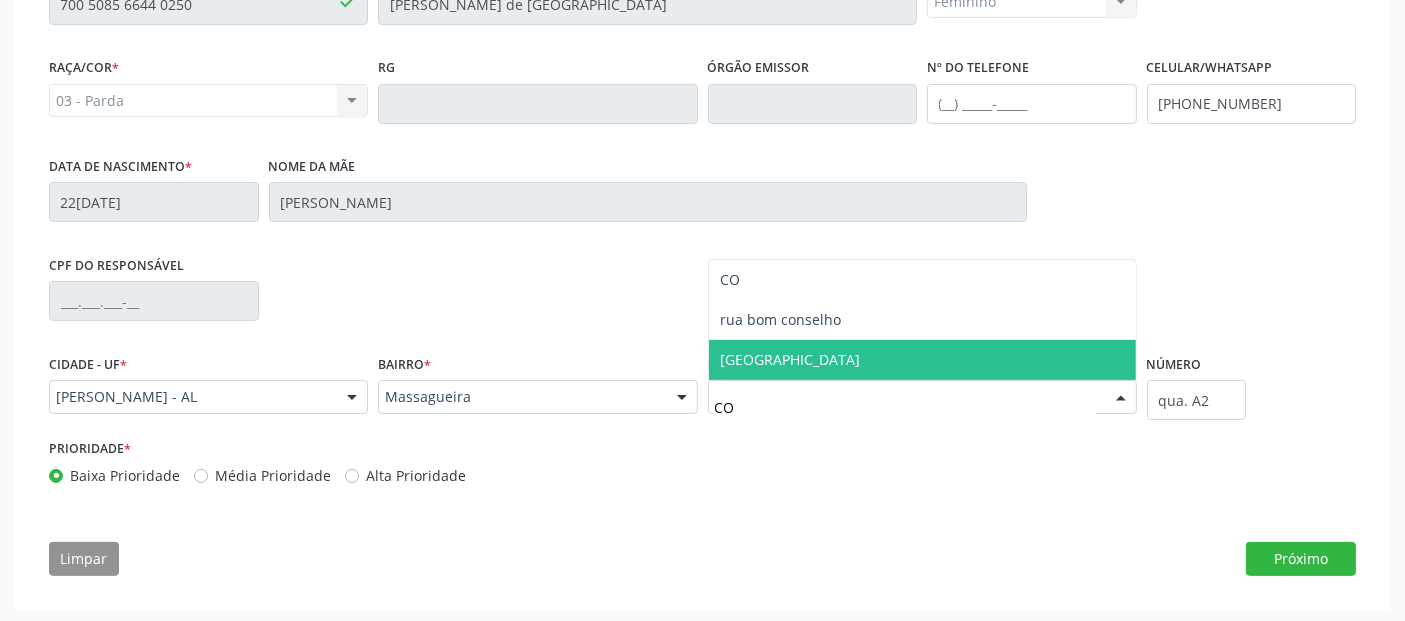 type on "CON" 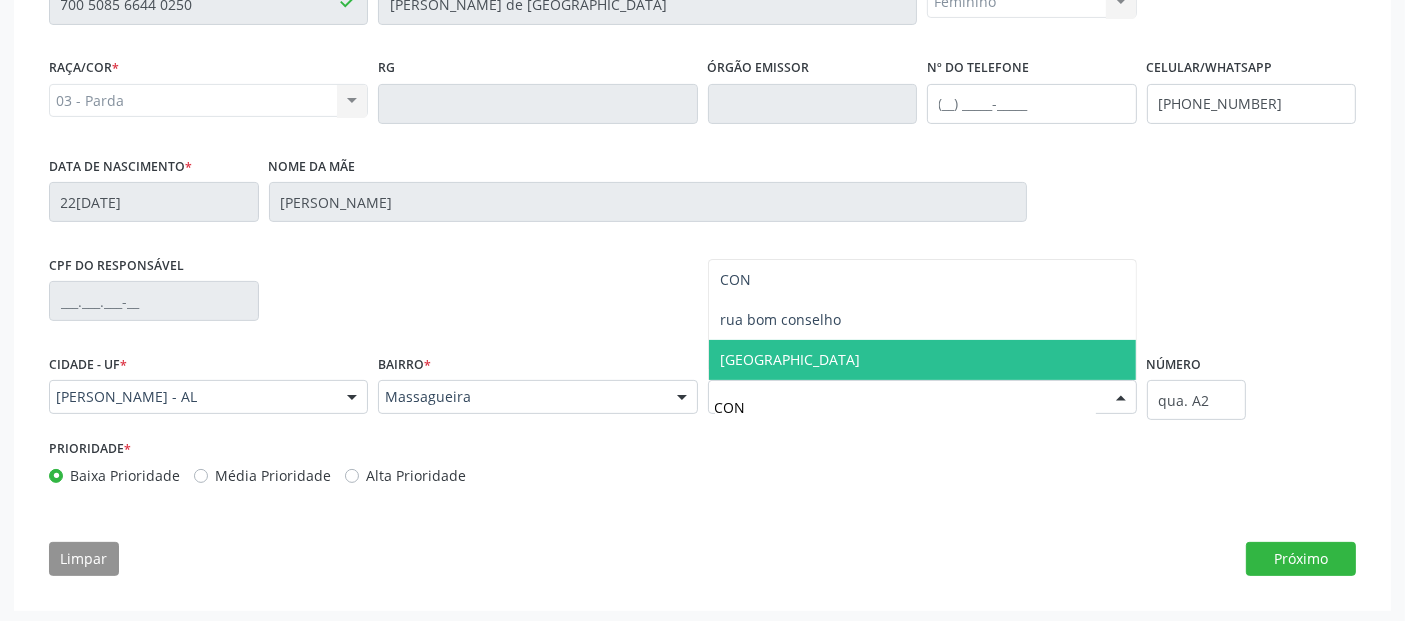 click on "[GEOGRAPHIC_DATA][PERSON_NAME]" at bounding box center [922, 360] 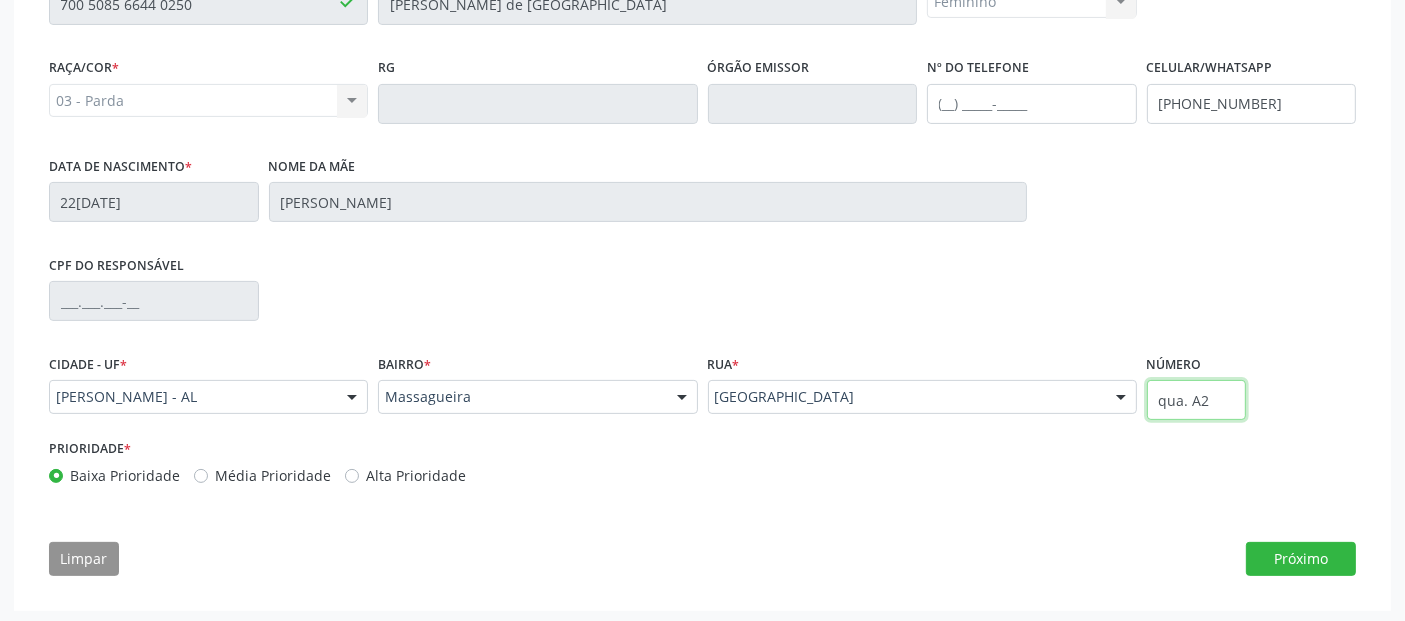 click on "qua. A2" at bounding box center (1197, 400) 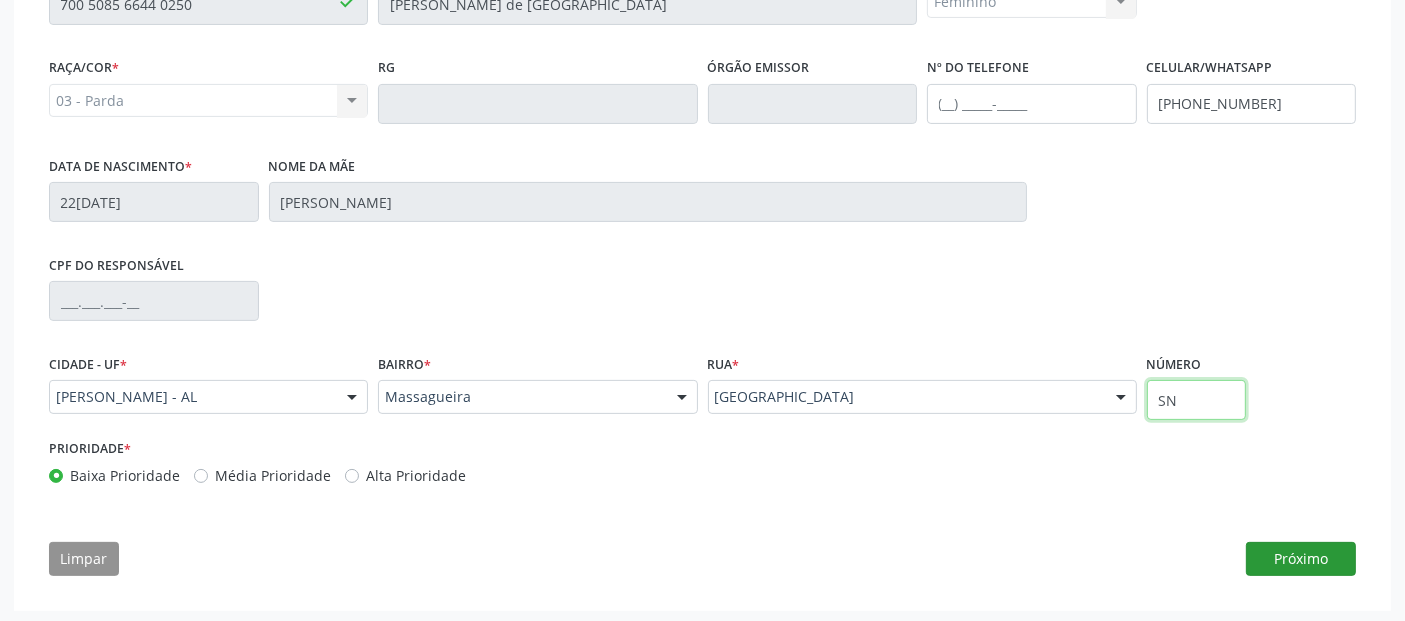 type on "SN" 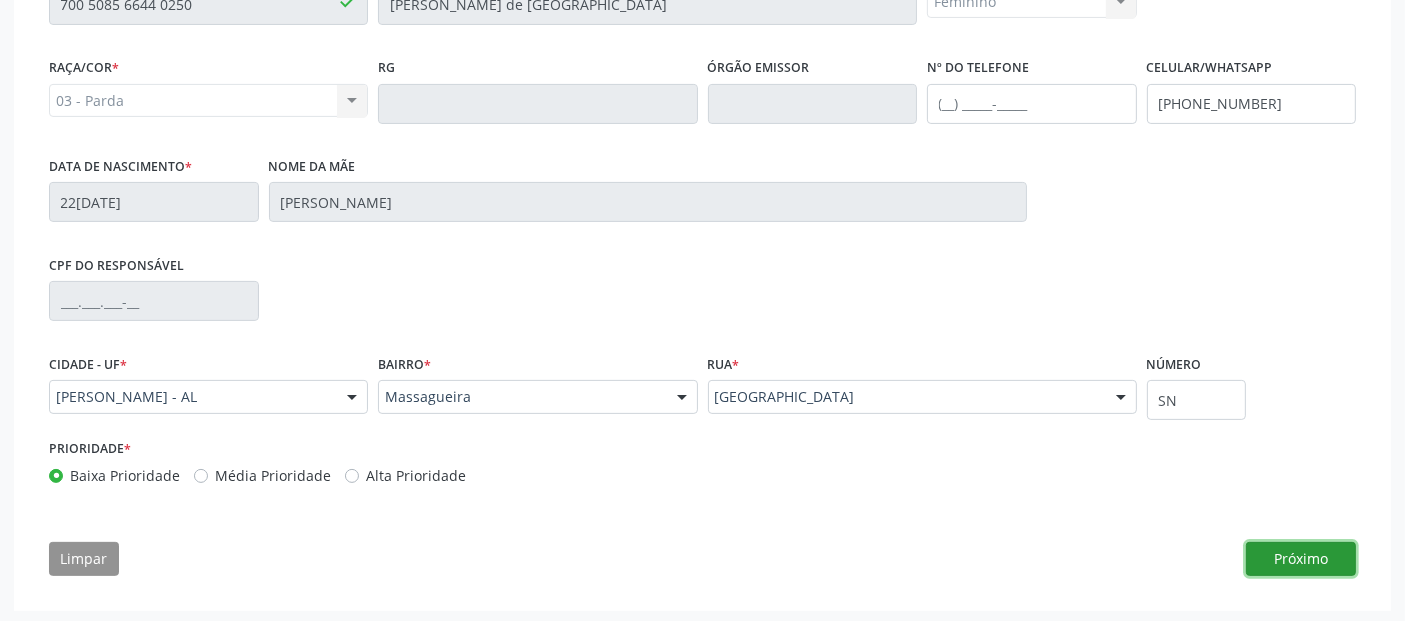 click on "Próximo" at bounding box center [1301, 559] 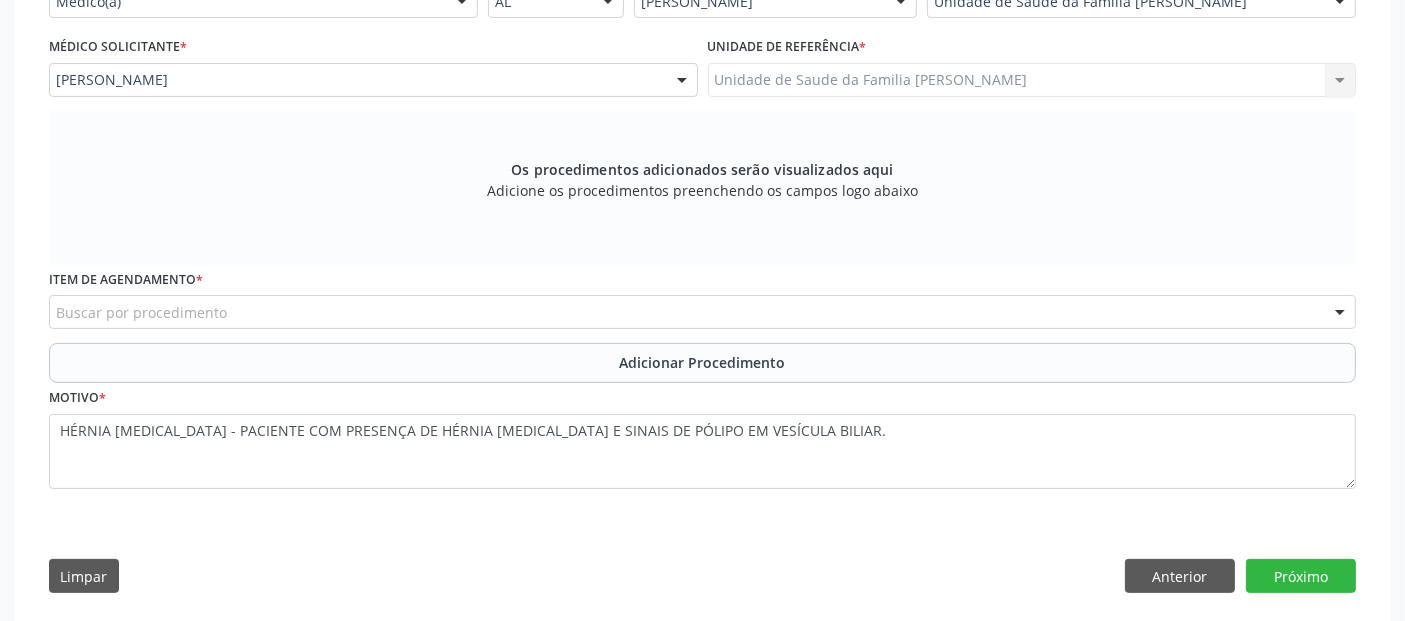 click on "Buscar por procedimento" at bounding box center (702, 312) 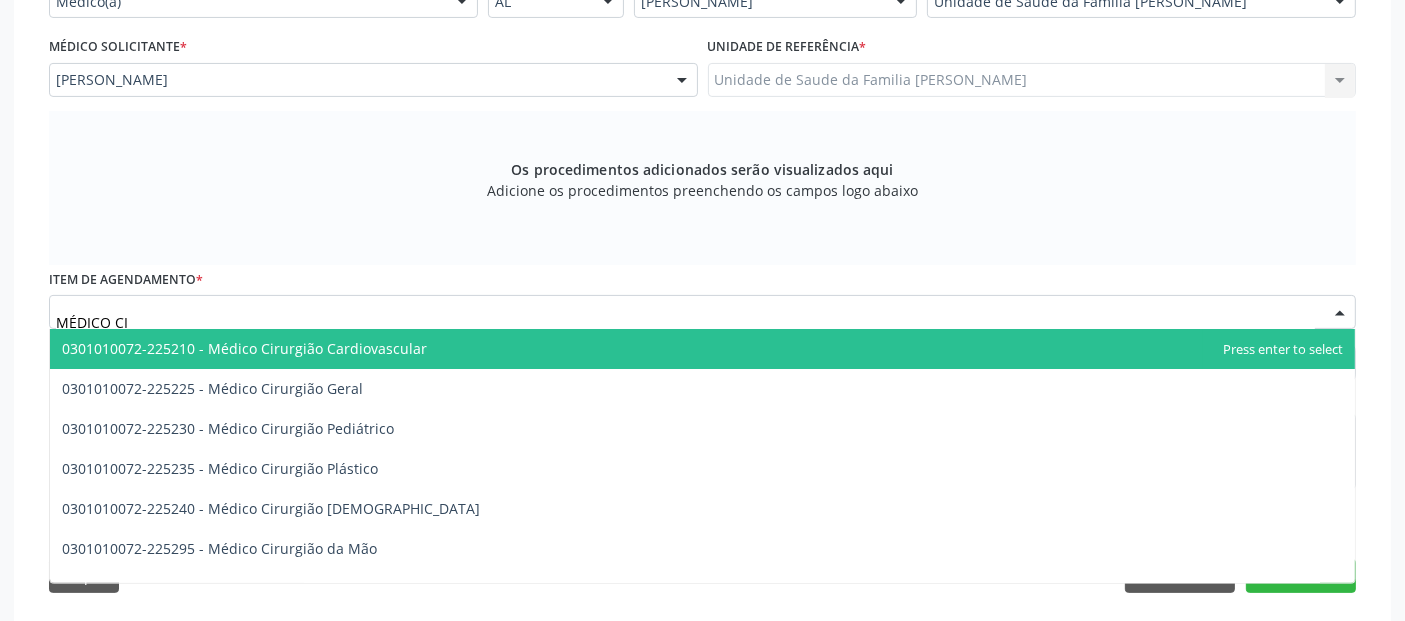 type on "MÉDICO CIR" 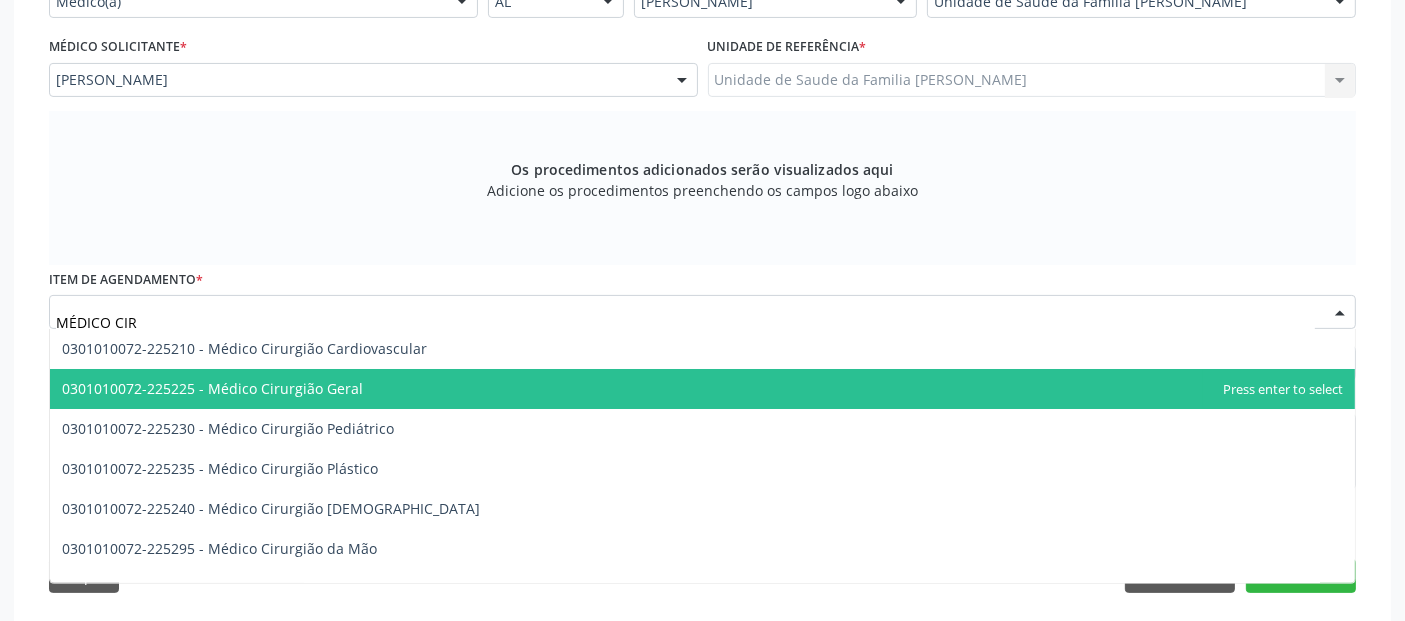 click on "0301010072-225225 - Médico Cirurgião Geral" at bounding box center (702, 389) 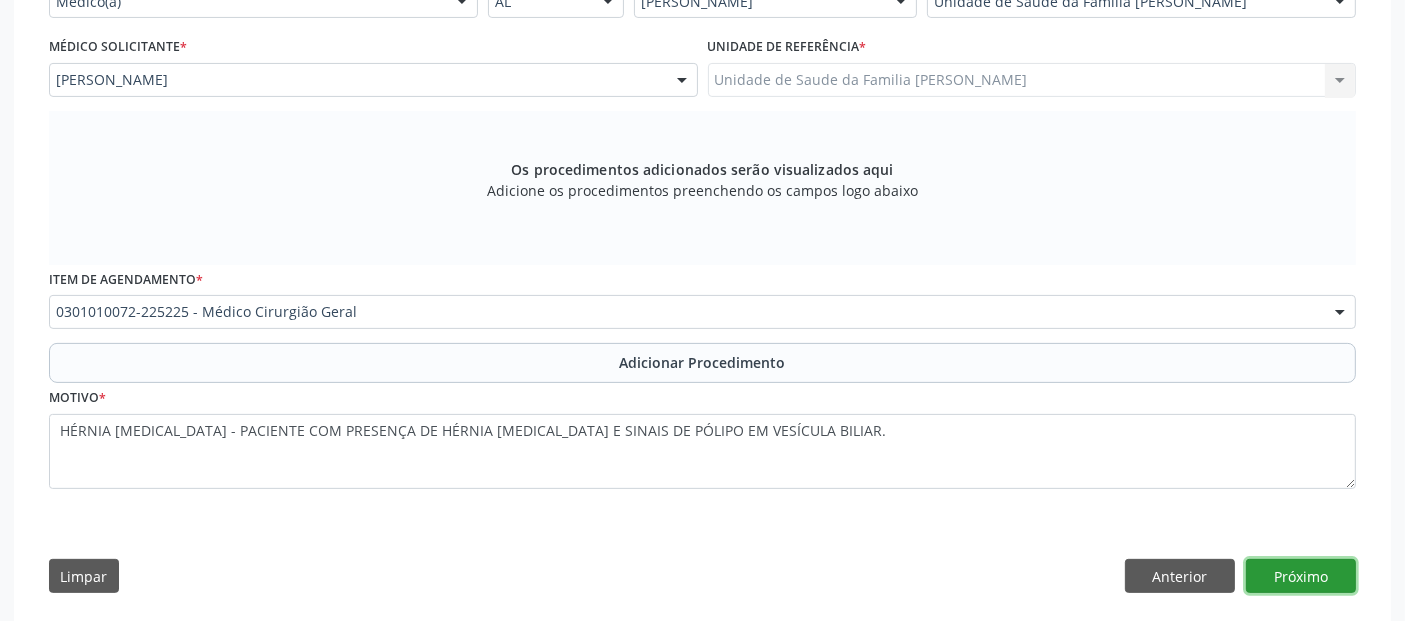 click on "Próximo" at bounding box center [1301, 576] 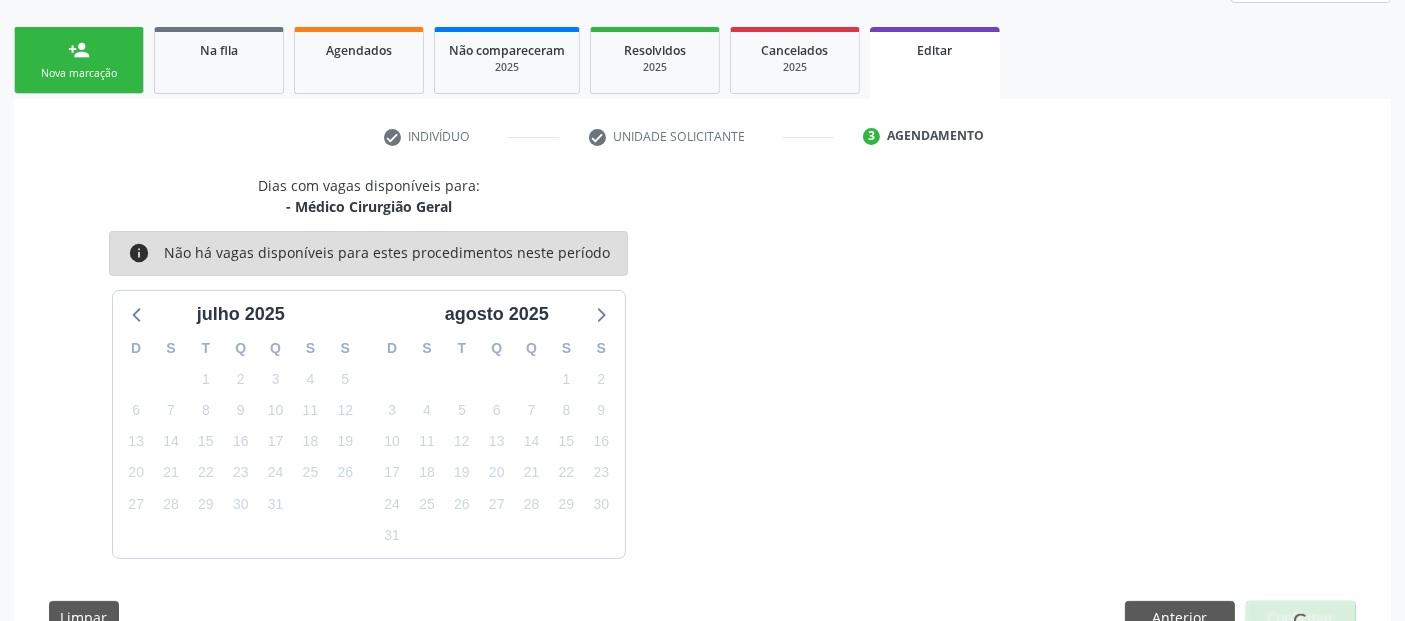 scroll, scrollTop: 359, scrollLeft: 0, axis: vertical 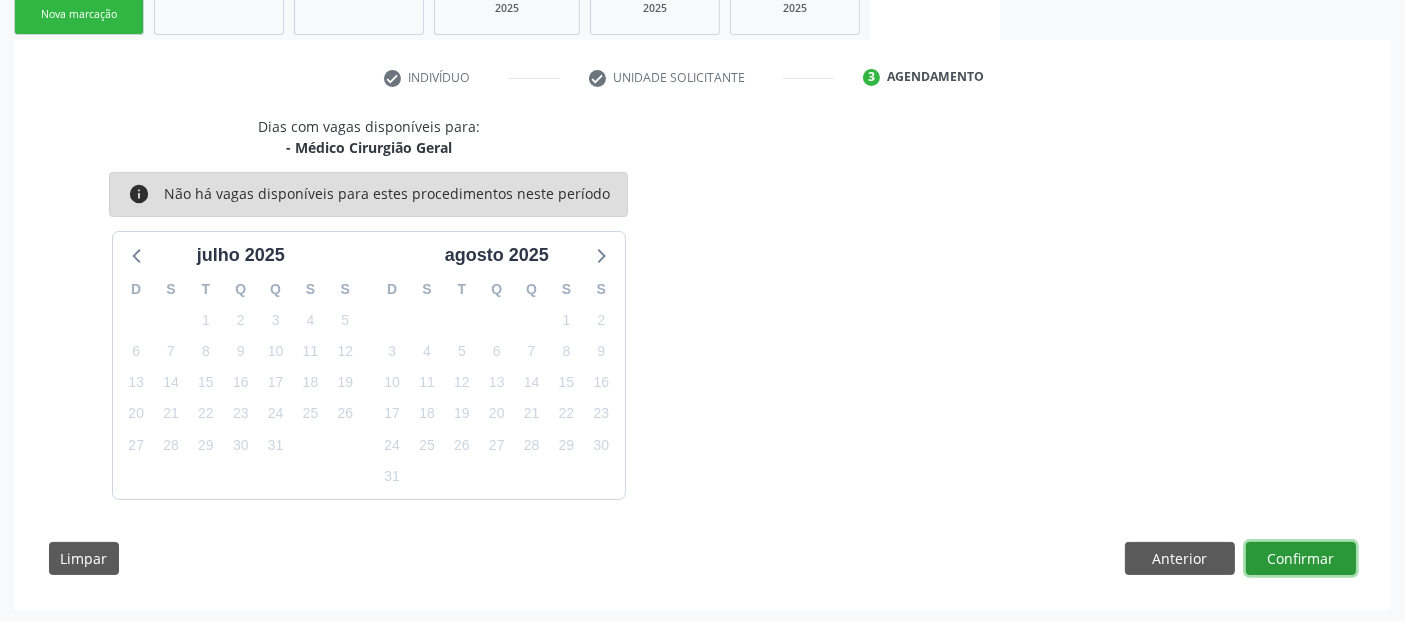 click on "Confirmar" at bounding box center (1301, 559) 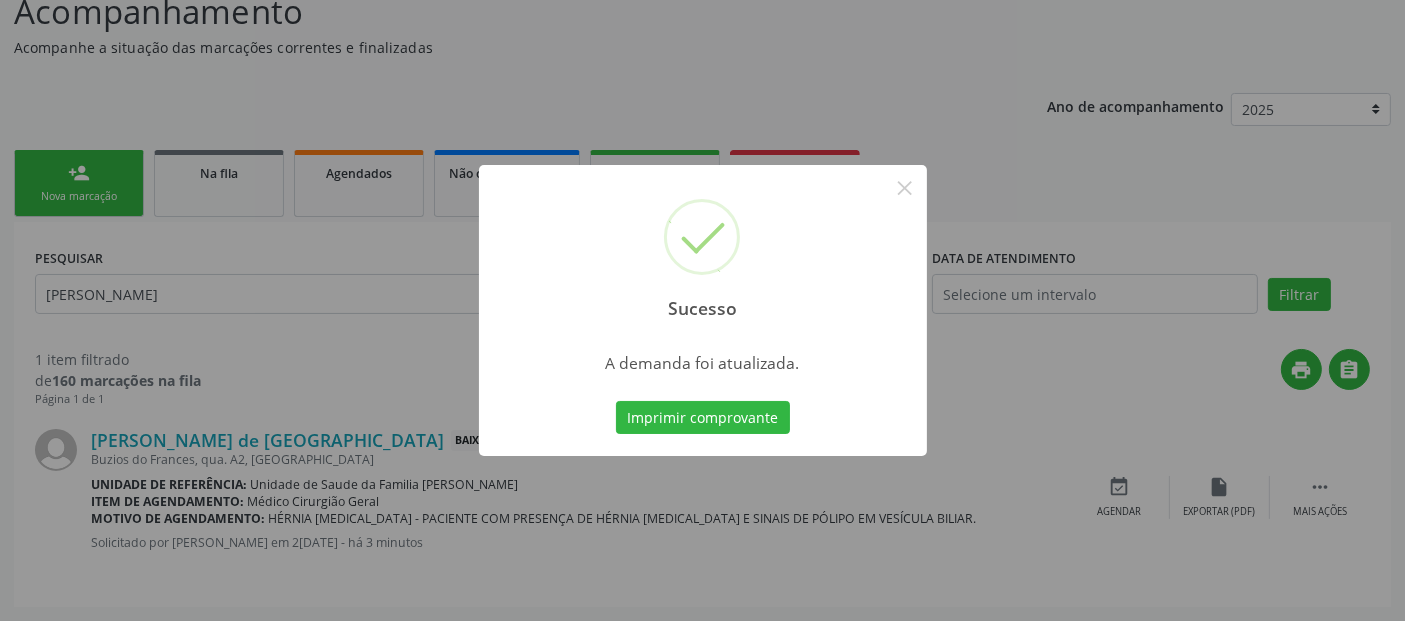 scroll, scrollTop: 0, scrollLeft: 0, axis: both 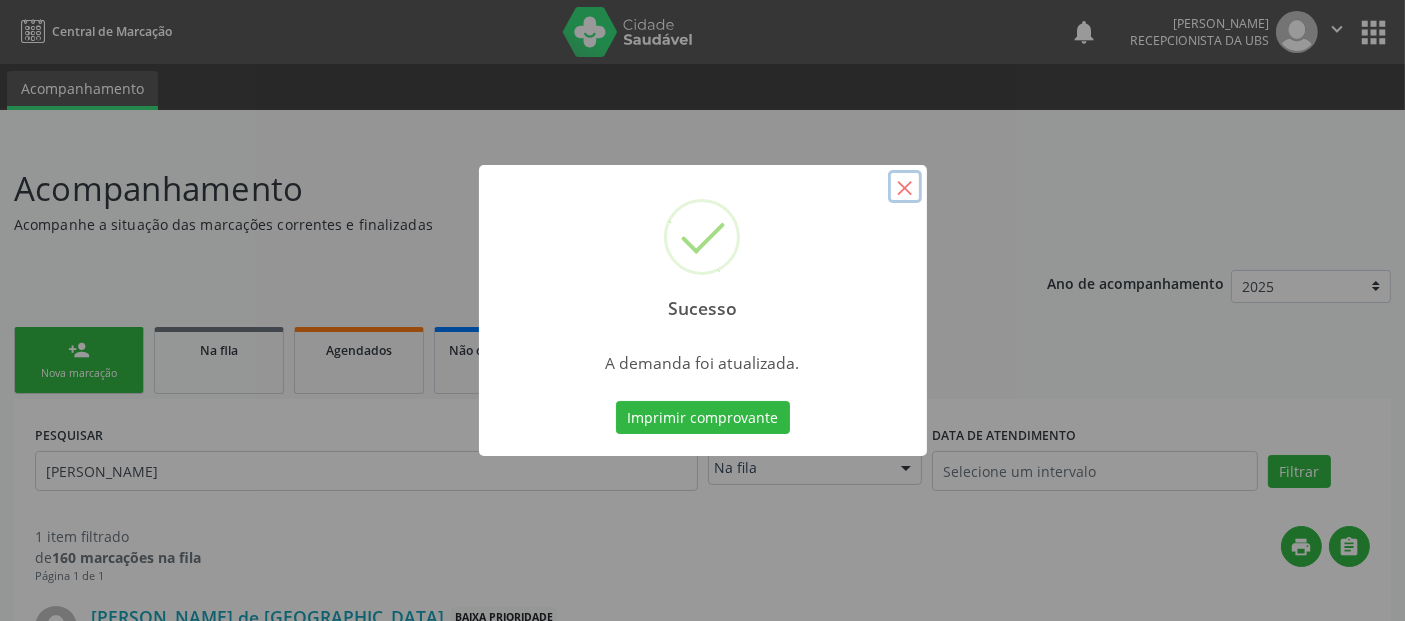 click on "×" at bounding box center [905, 187] 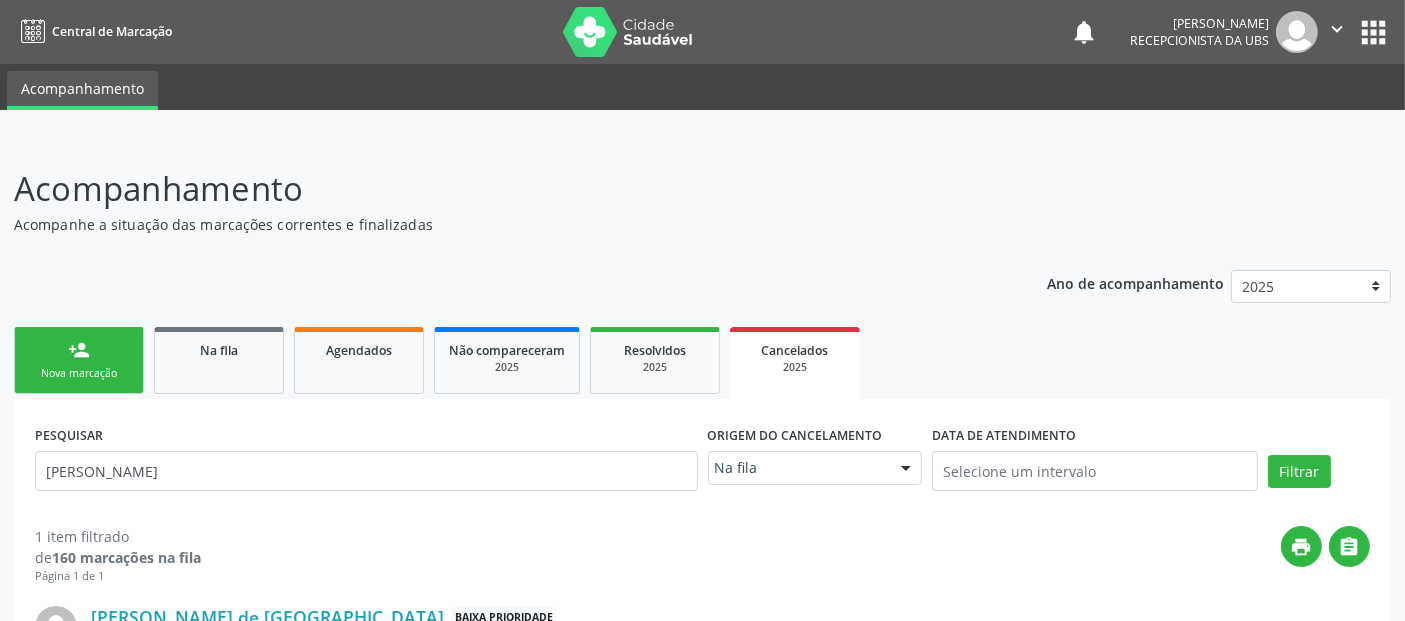 click on "Nova marcação" at bounding box center (79, 373) 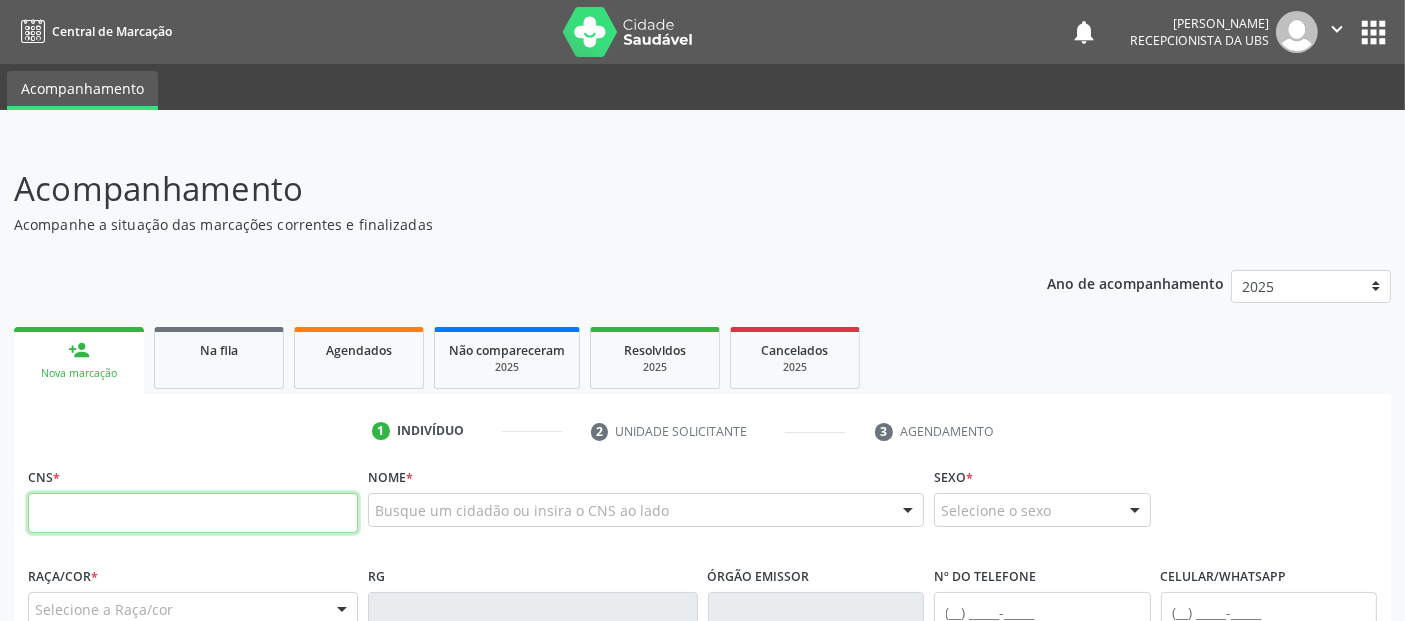 click at bounding box center (193, 513) 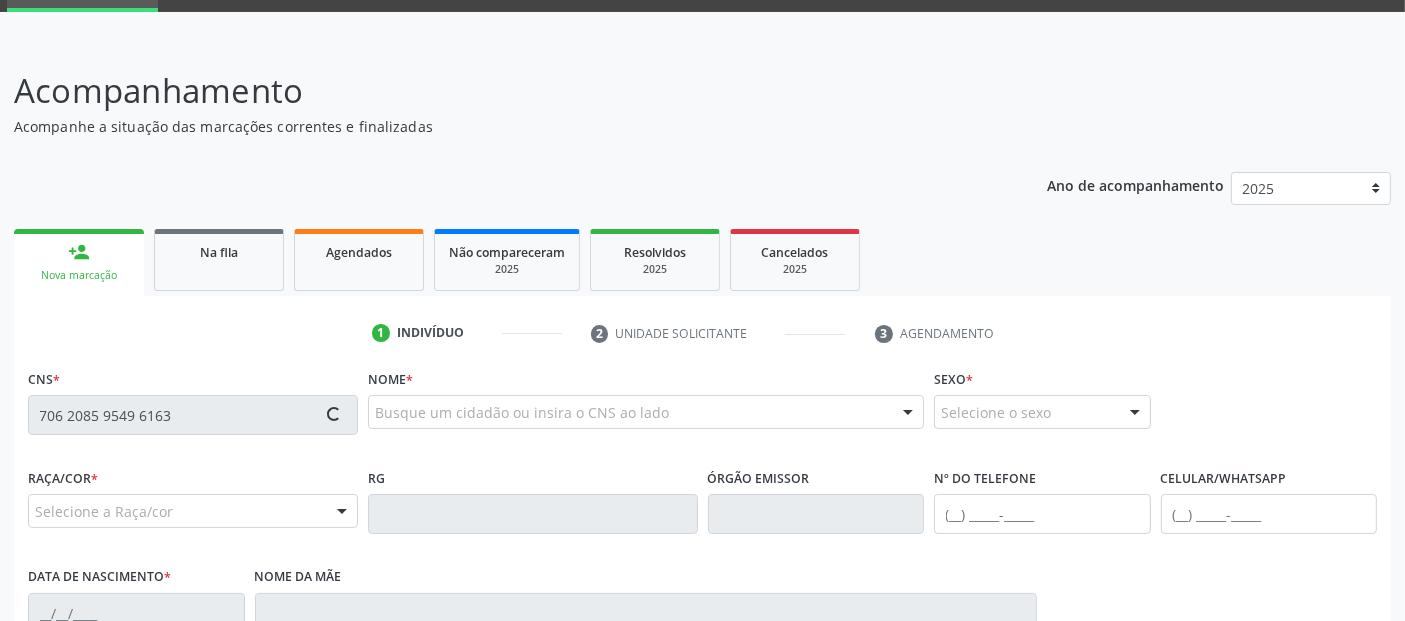 scroll, scrollTop: 103, scrollLeft: 0, axis: vertical 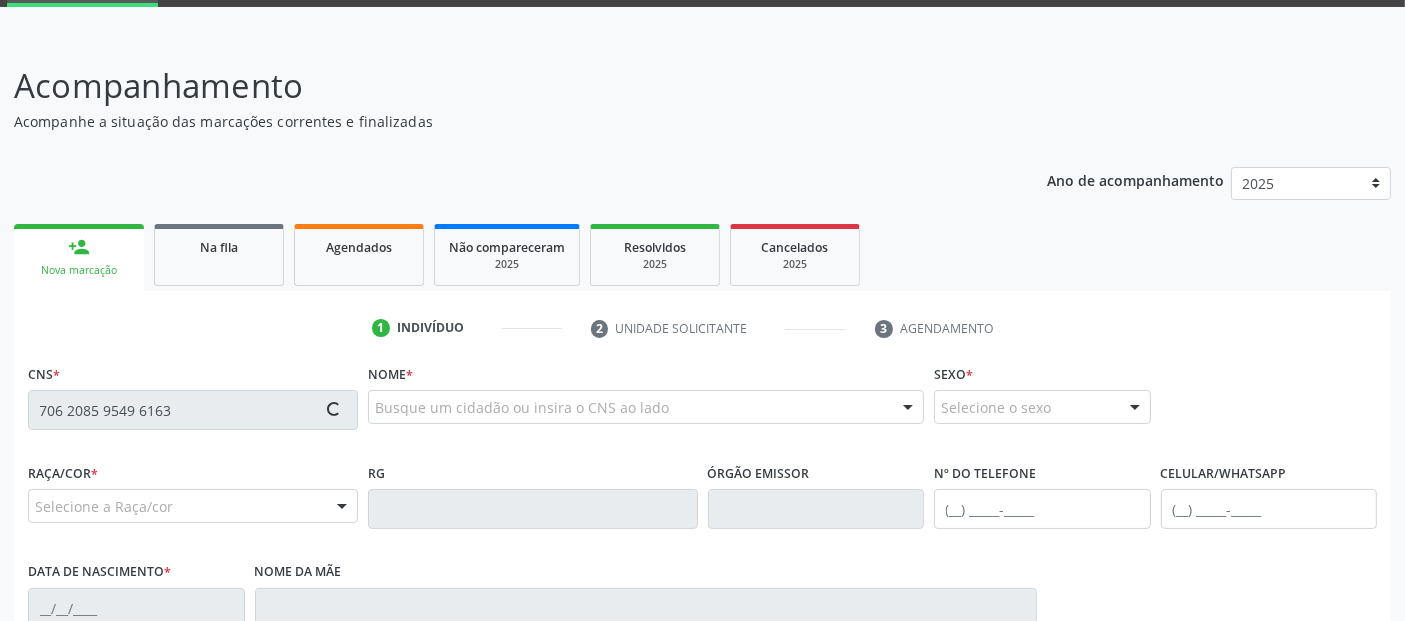 type on "706 2085 9549 6163" 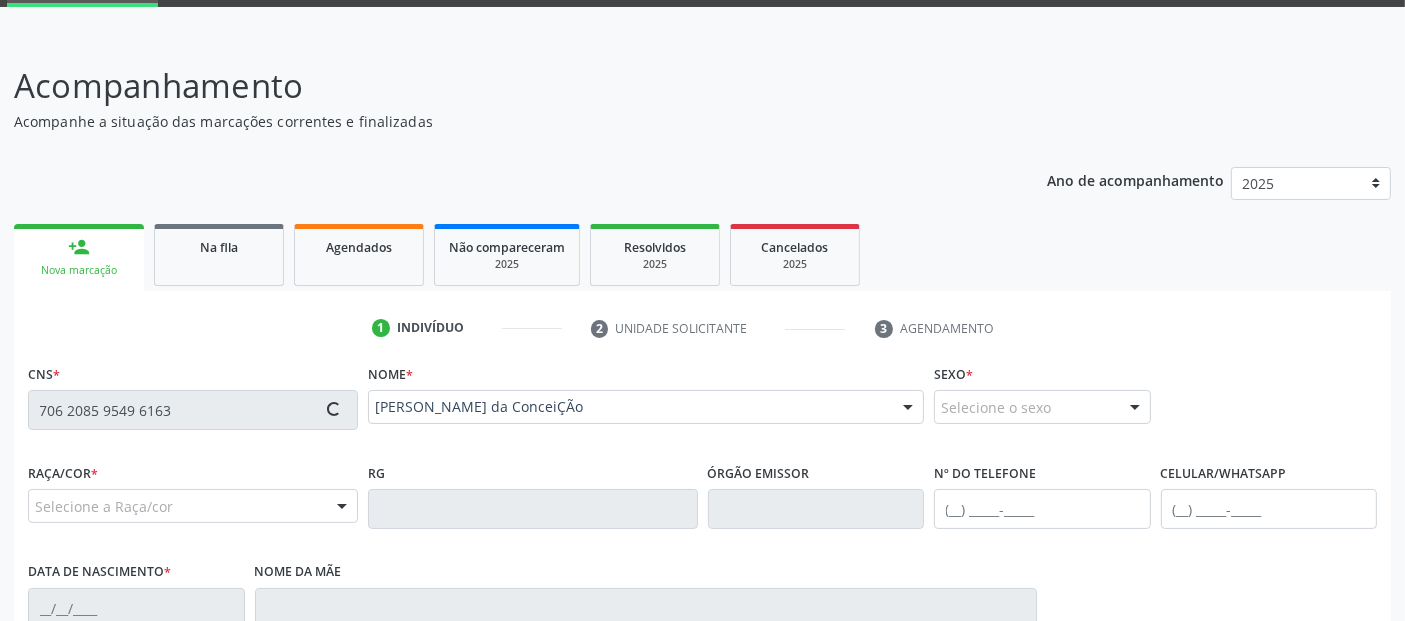 type on "(82) 99972-5633" 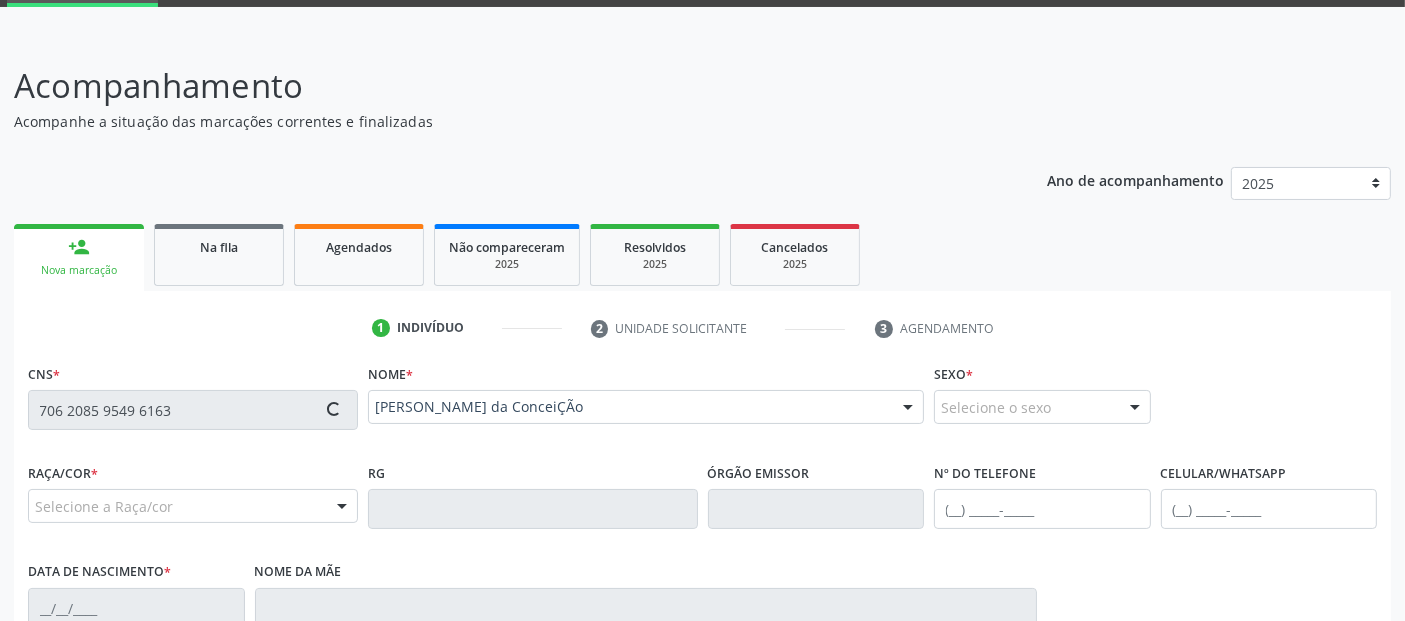type on "25/05/1972" 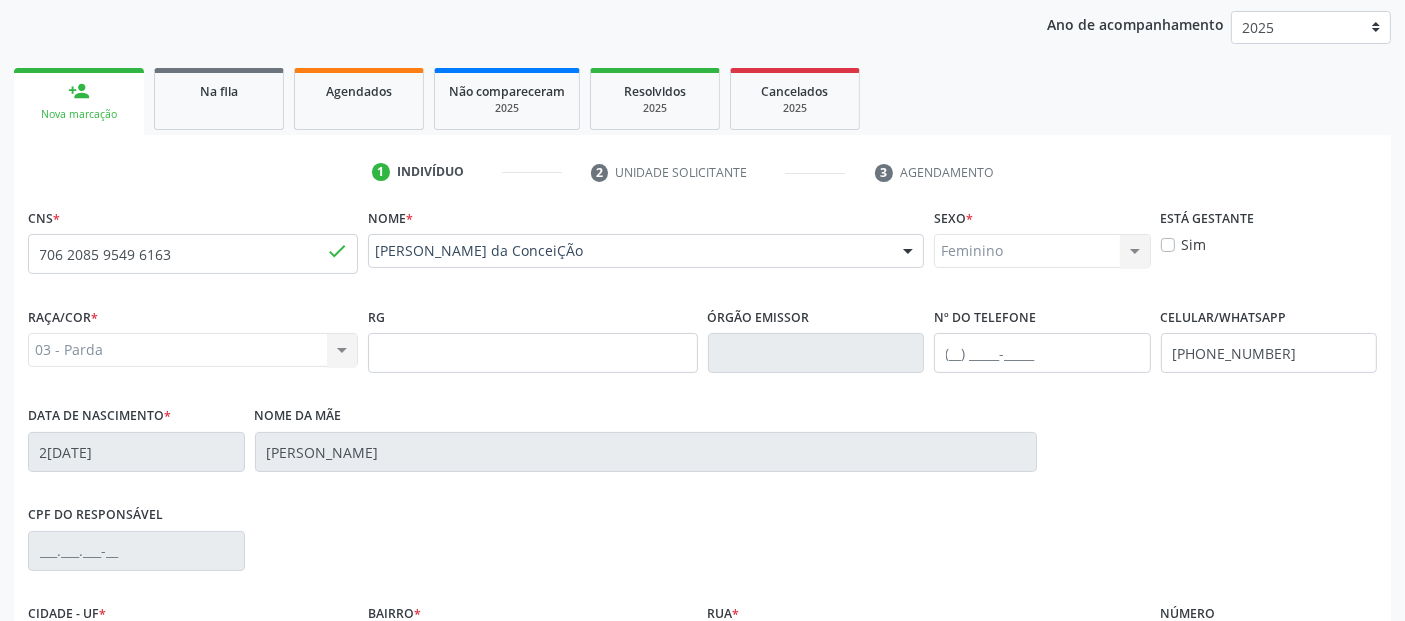 scroll, scrollTop: 489, scrollLeft: 0, axis: vertical 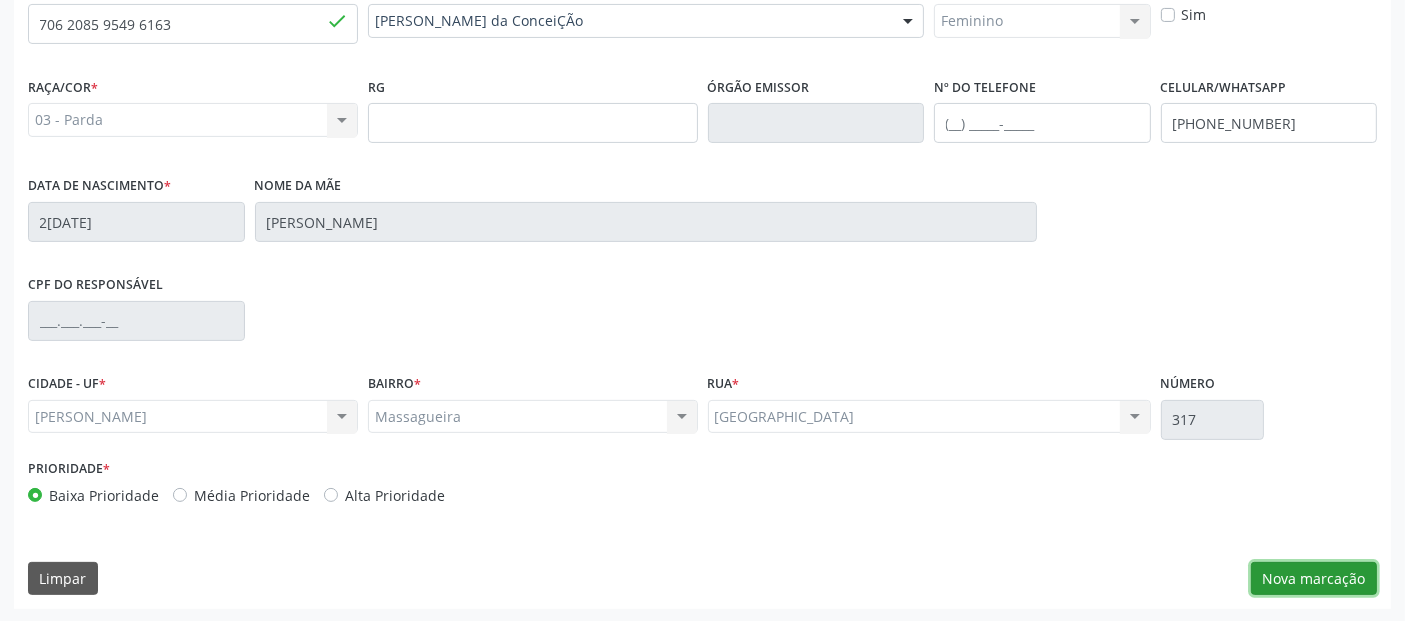 click on "Nova marcação" at bounding box center (1314, 579) 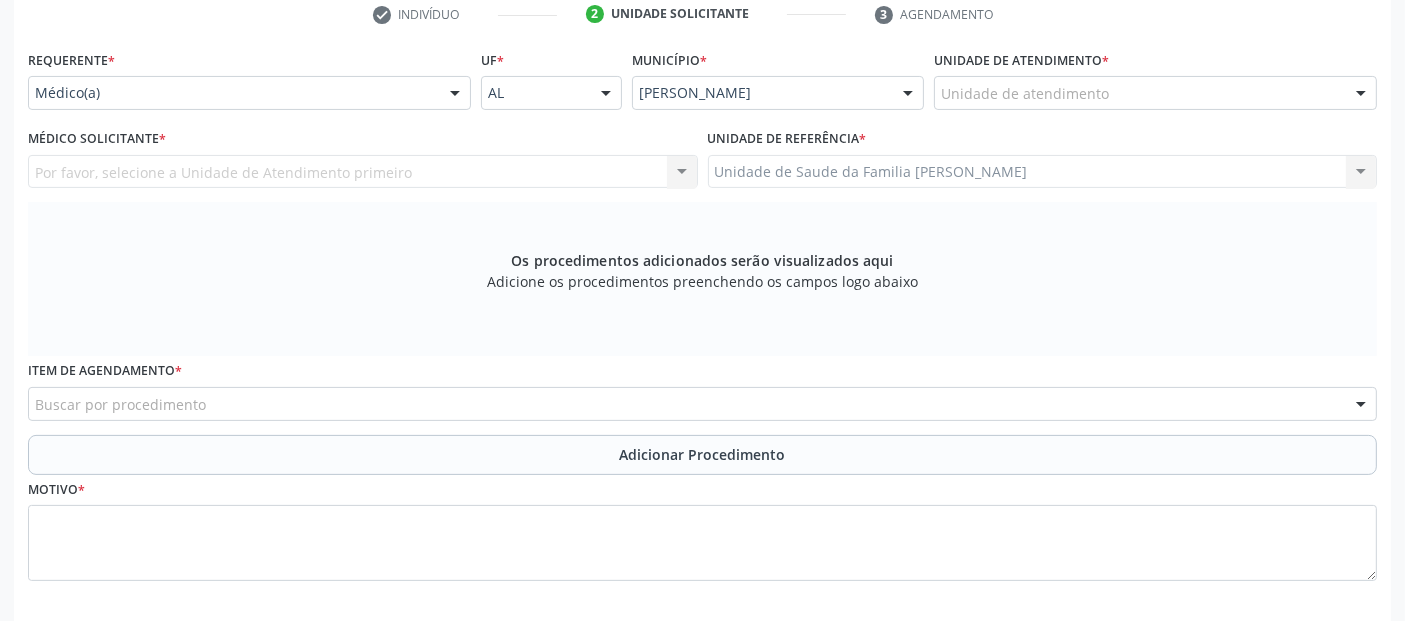 scroll, scrollTop: 340, scrollLeft: 0, axis: vertical 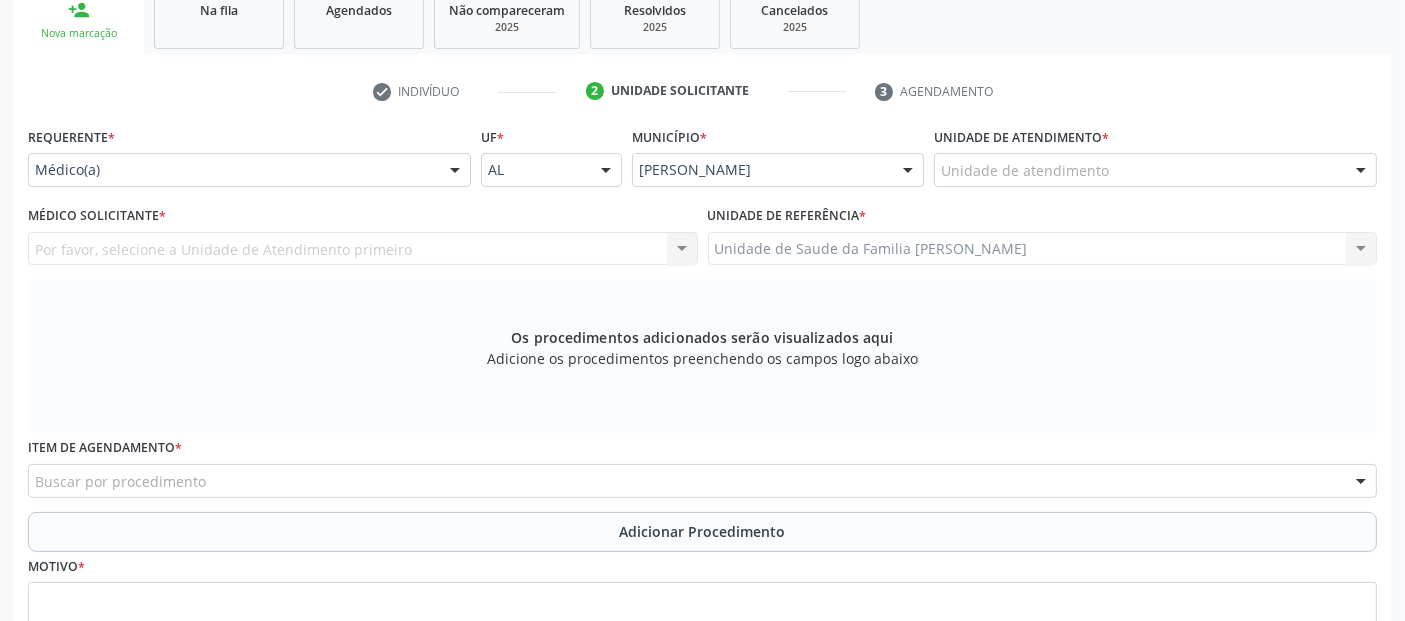 click on "Unidade de atendimento
*
Unidade de atendimento
Aeronave Baron 58   Aeronave Cessna   Associacao Divina Misericordia   Caps [PERSON_NAME] [PERSON_NAME]   Central Municipal de Rede de Frio de Marechal Deodoro   Central de Abastecimento Farmaceutico Caf   Centro Municipal de Especialidade Odontologica   Centro de Parto Normal [PERSON_NAME]   Centro de Saude [PERSON_NAME] [PERSON_NAME][GEOGRAPHIC_DATA]   Certea Centro Esp de Ref em Transtorno do Espectro Autista   Clinica Escola de Medicina Veterinaria do Cesmac   Clinica de Reestruturacao Renovar Crer   Consultorio Odontologico [PERSON_NAME] [PERSON_NAME]   Crescer Espaco Terapeutico   Espaco [PERSON_NAME]   Fazenda da Esperanca [GEOGRAPHIC_DATA][PERSON_NAME]   Helicoptero Falcao 5   Labmar   Laboratorio Marechal   Laboratorio Marechal Deodoro   Laboratorio de Protese Dentaria Marechal Deodoro   Melhor em Casa   Posto de Apoio Mucuri   Posto de Saude Saco   Posto de Saude do Riacho Velho   Secretaria Municipal de Saude" at bounding box center (1155, 161) 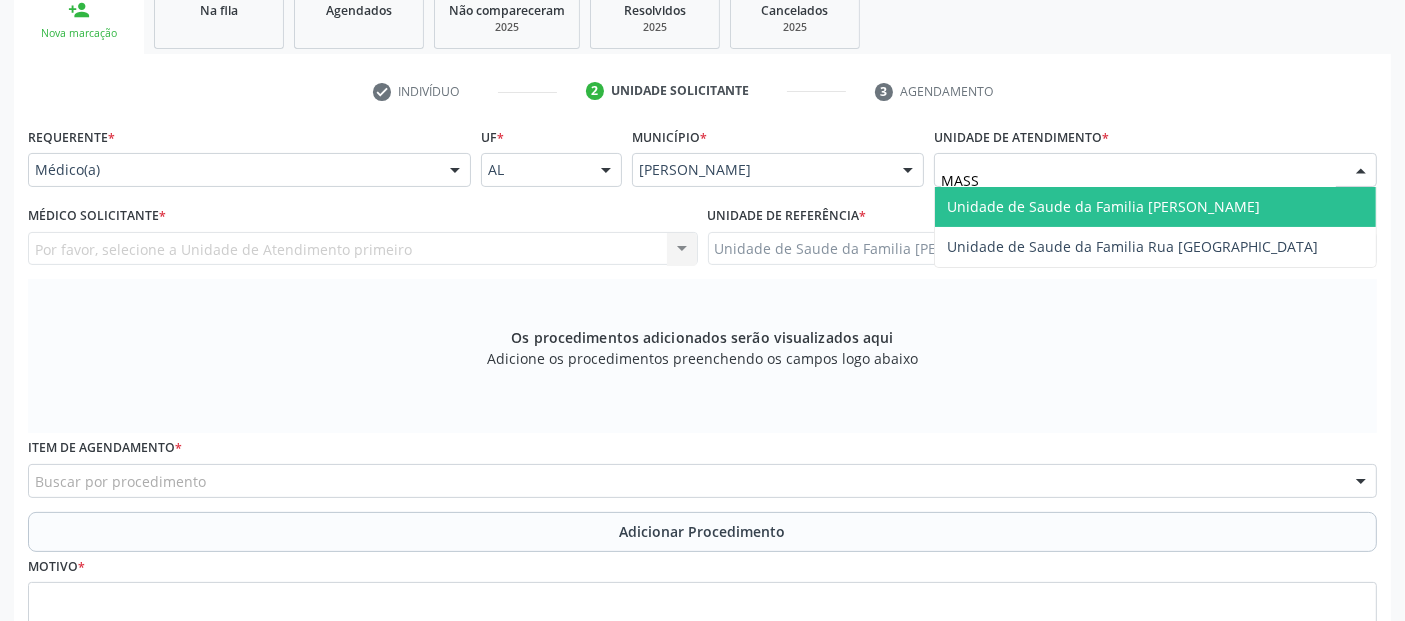 type on "MASSA" 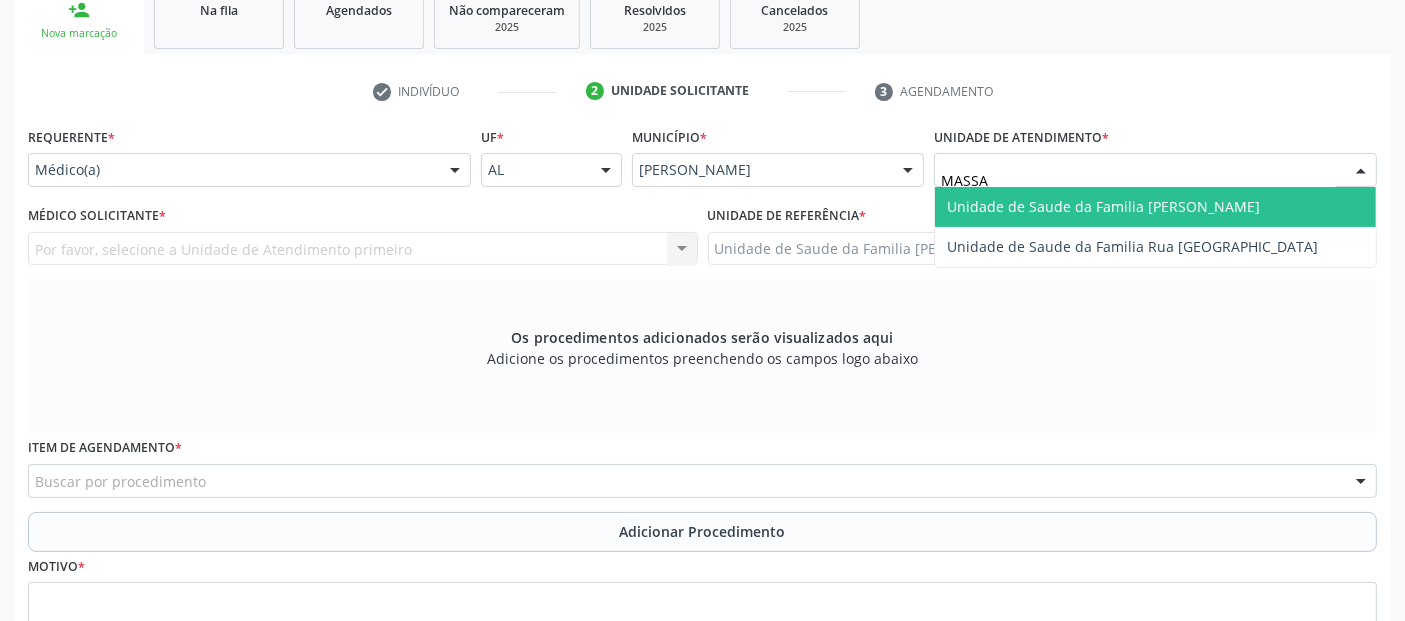 click on "Unidade de Saude da Familia [PERSON_NAME]" at bounding box center [1155, 207] 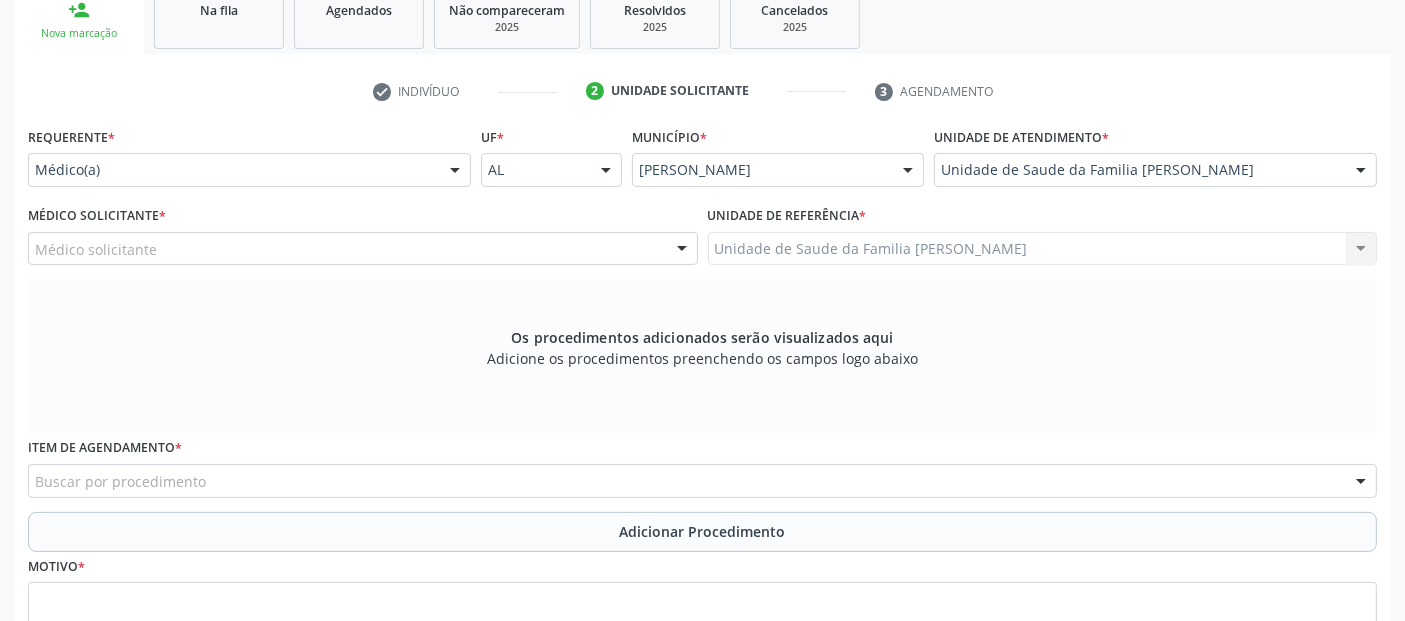 click on "Médico Solicitante
*
Médico solicitante
[PERSON_NAME]   [PERSON_NAME] dos [PERSON_NAME] [PERSON_NAME] [PERSON_NAME] [PERSON_NAME]   [PERSON_NAME] [PERSON_NAME] [PERSON_NAME] [PERSON_NAME] [PERSON_NAME] [PERSON_NAME] [PERSON_NAME]
Nenhum resultado encontrado para: "   "
Não há nenhuma opção para ser exibida." at bounding box center [363, 233] 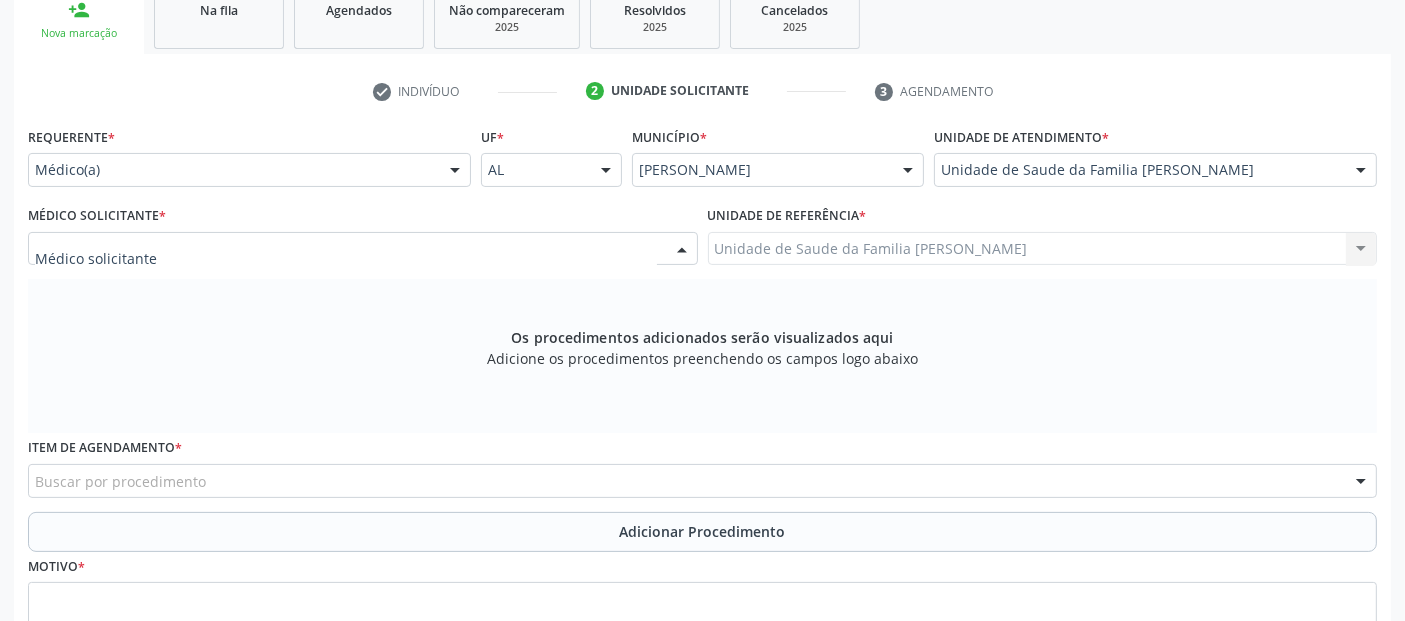 click at bounding box center [363, 249] 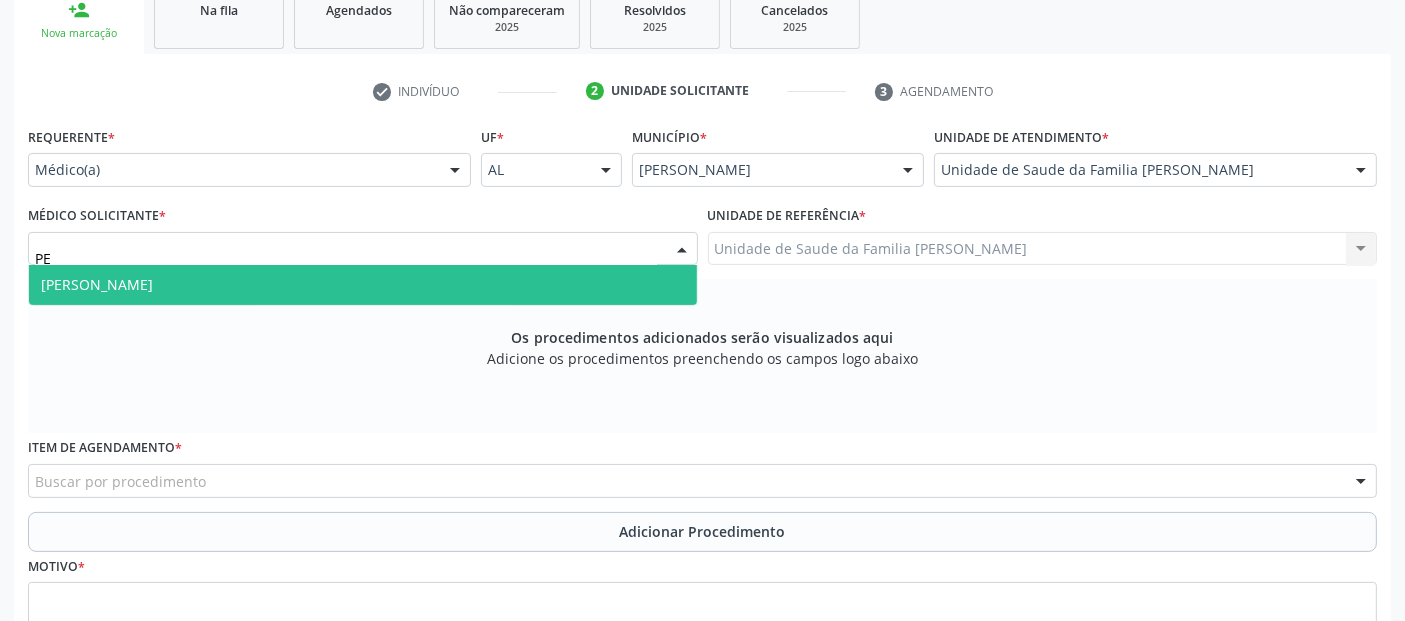 type on "PED" 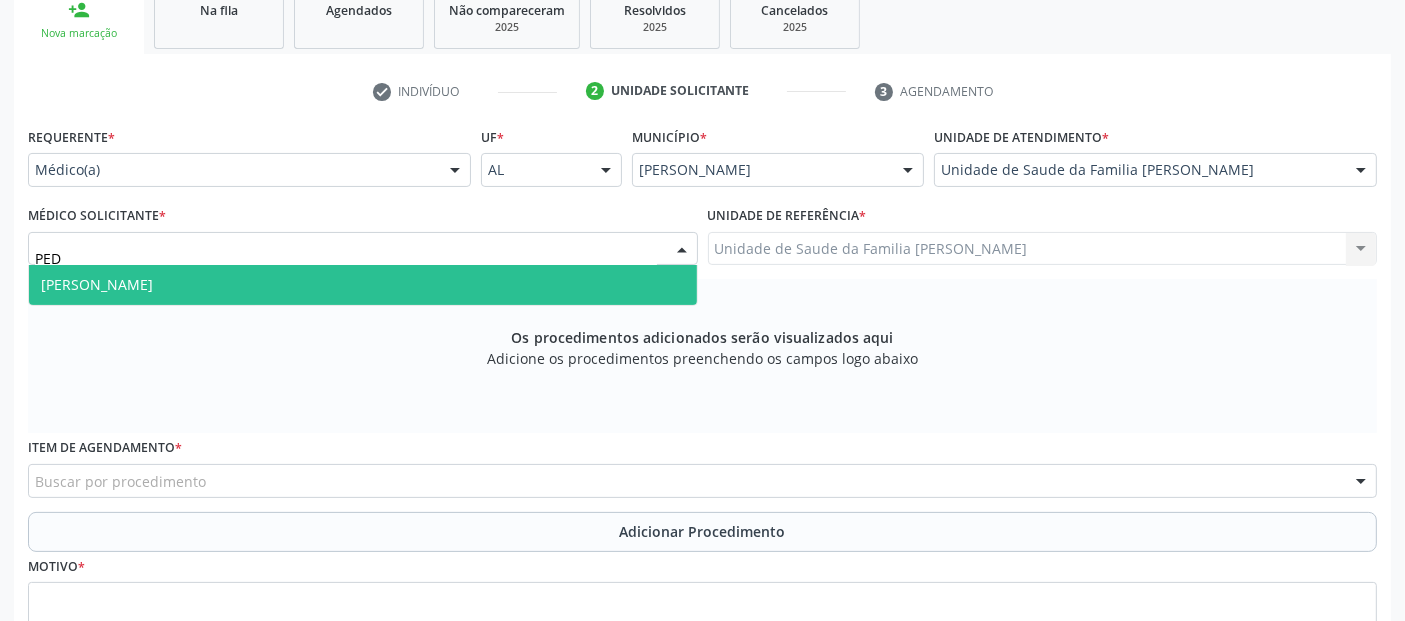 click on "[PERSON_NAME]" at bounding box center [363, 285] 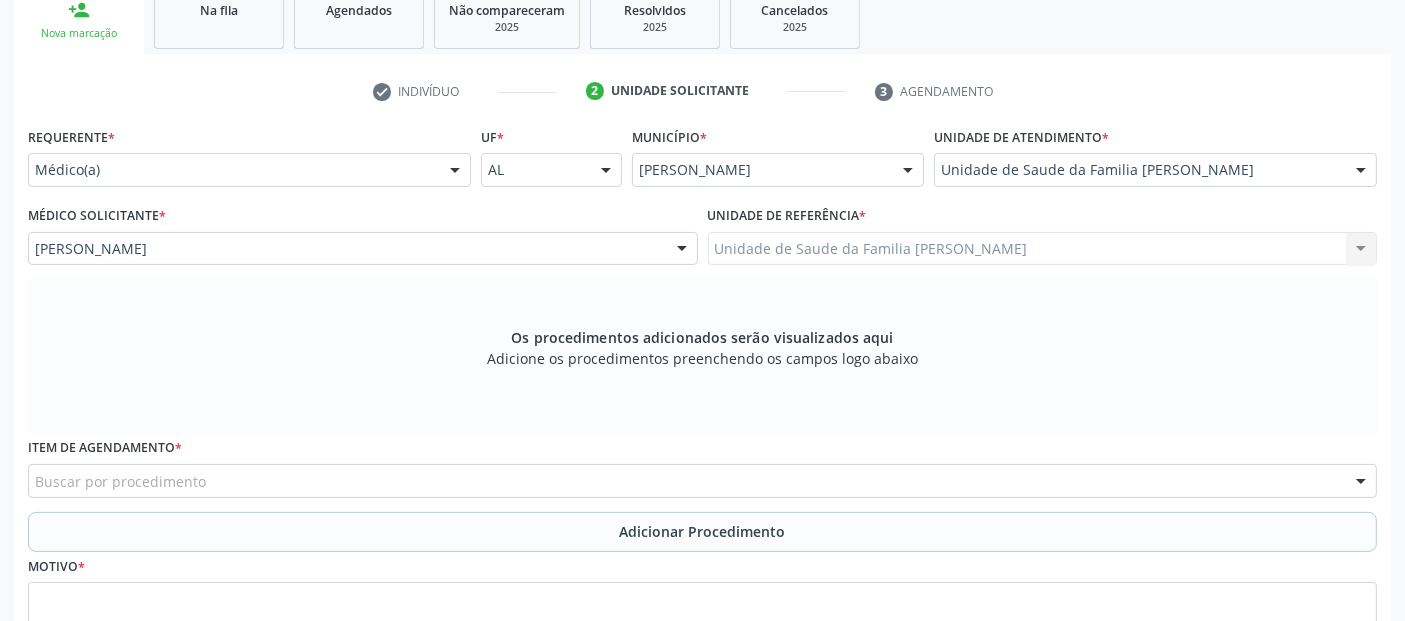 click on "Buscar por procedimento" at bounding box center (702, 481) 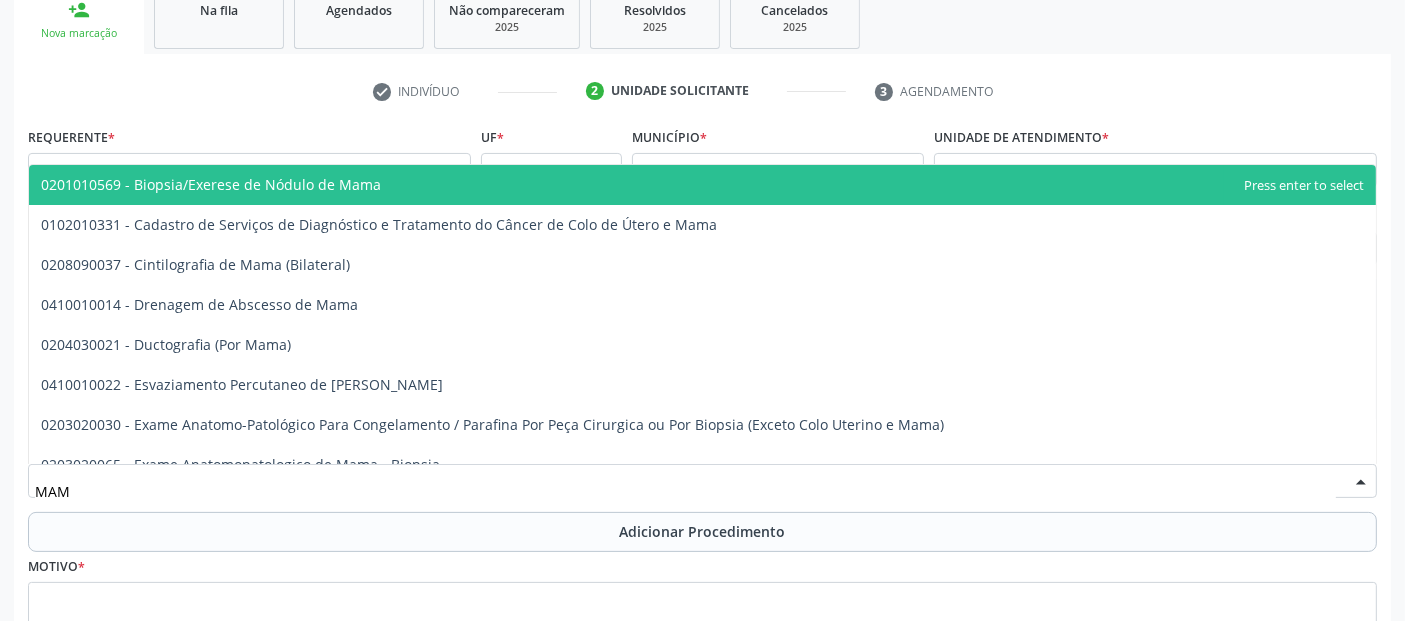 type on "MAMO" 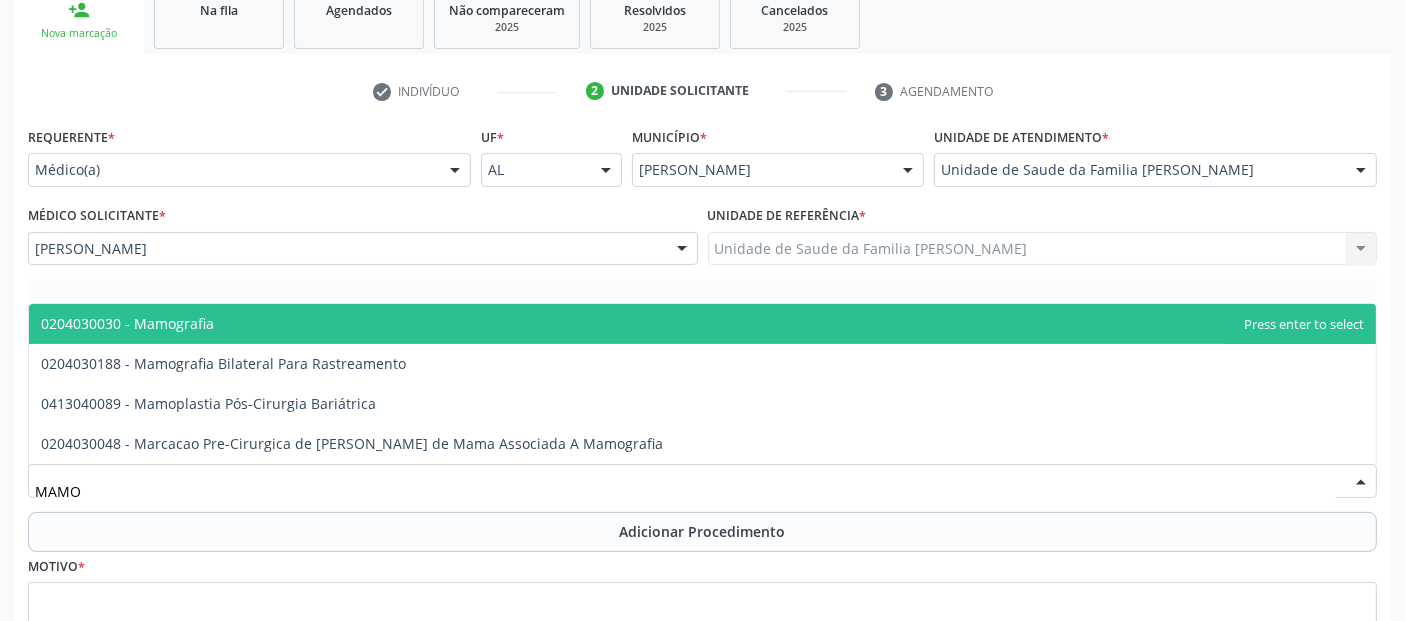 click on "0204030030 - Mamografia" at bounding box center [127, 323] 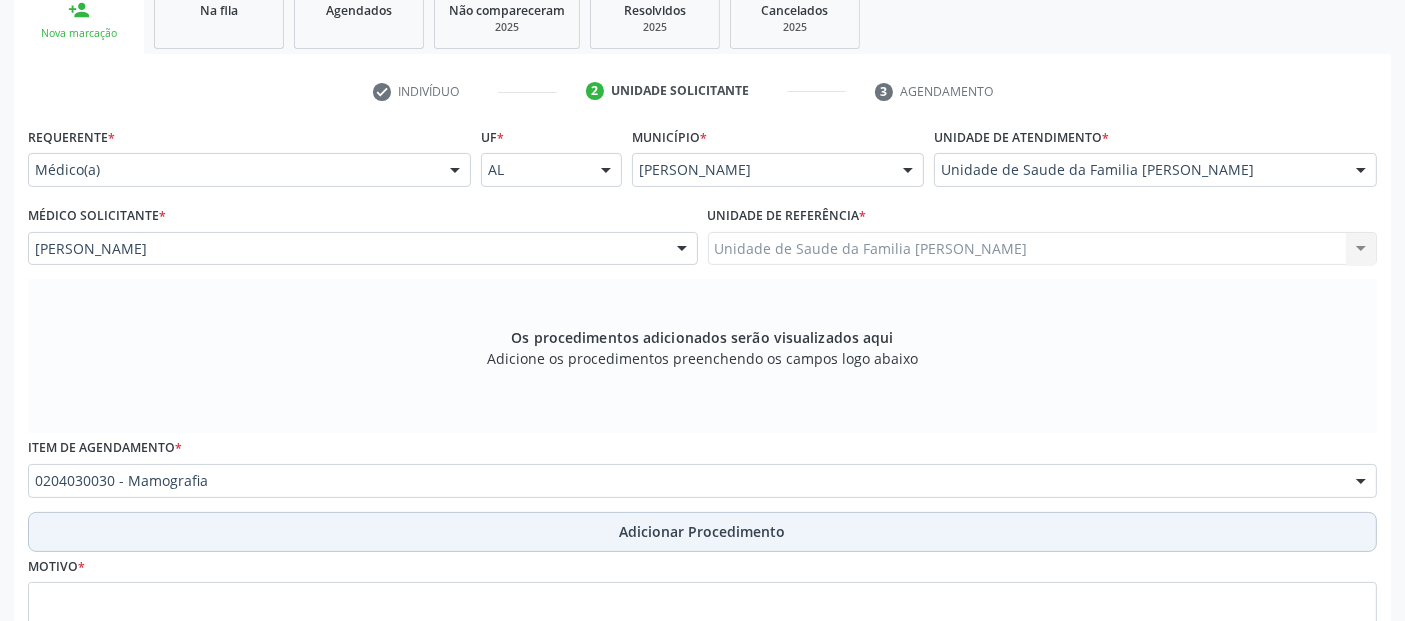 click on "Adicionar Procedimento" at bounding box center [702, 532] 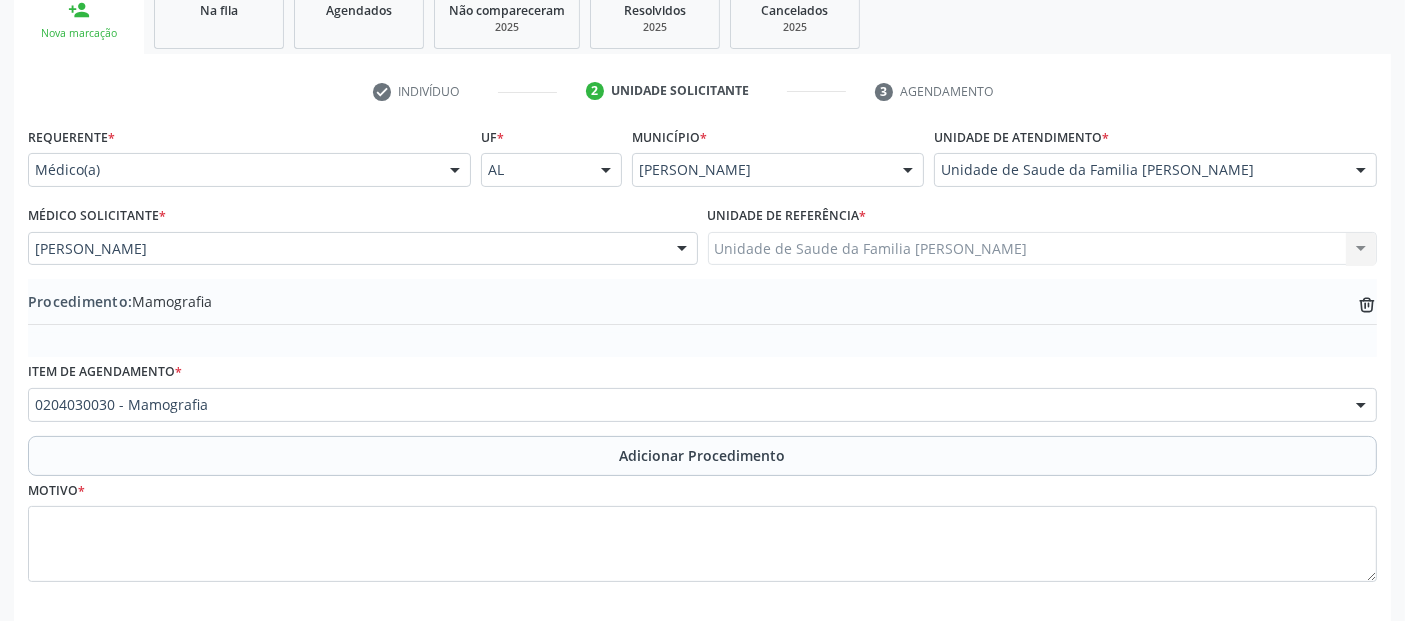scroll, scrollTop: 429, scrollLeft: 0, axis: vertical 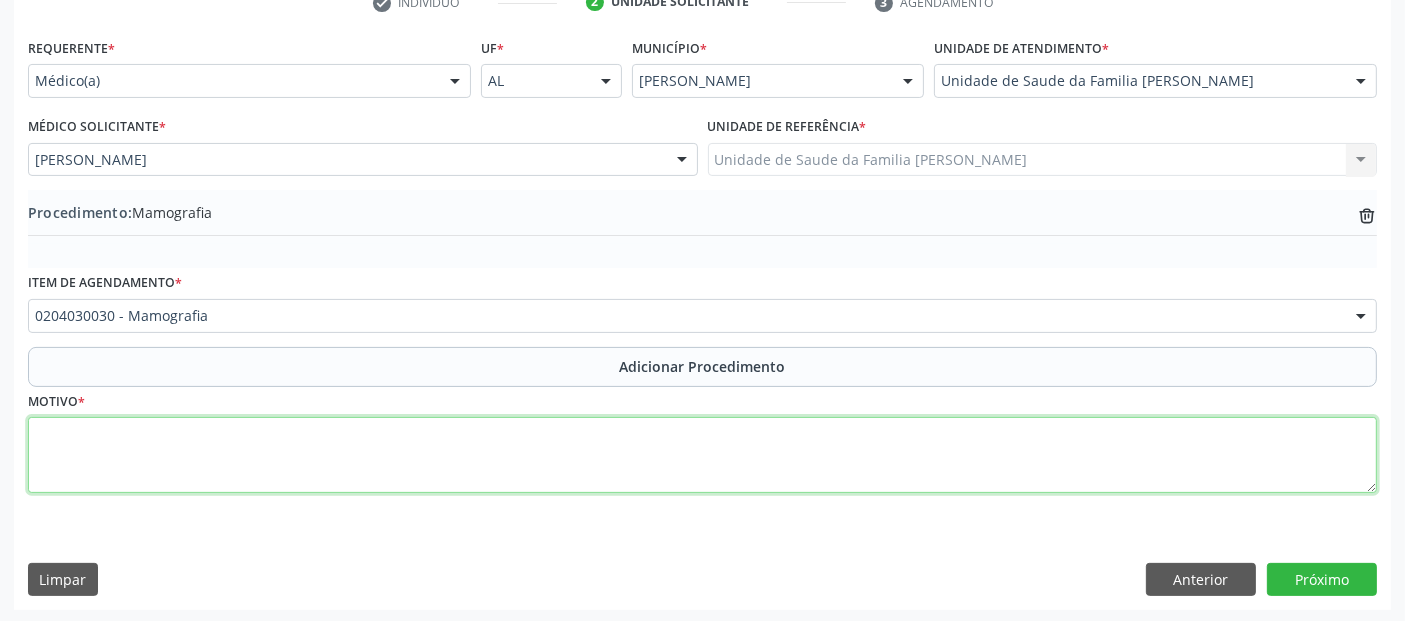 click at bounding box center [702, 455] 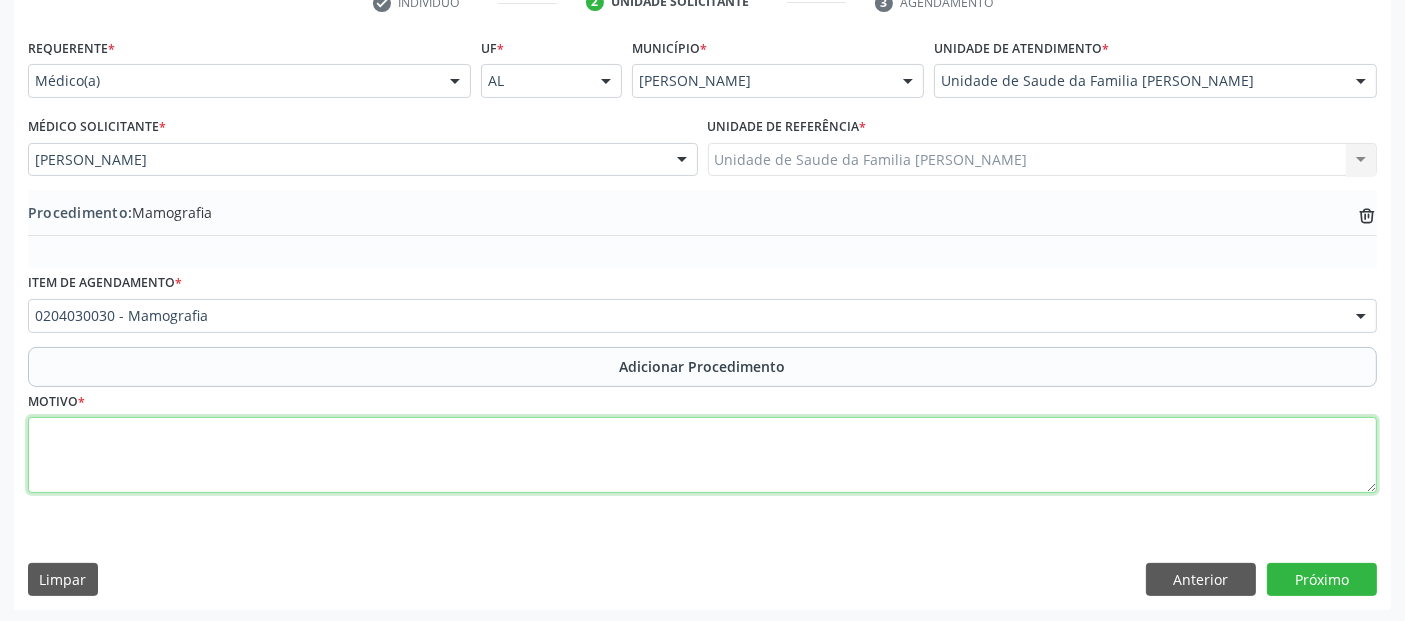 type on "T" 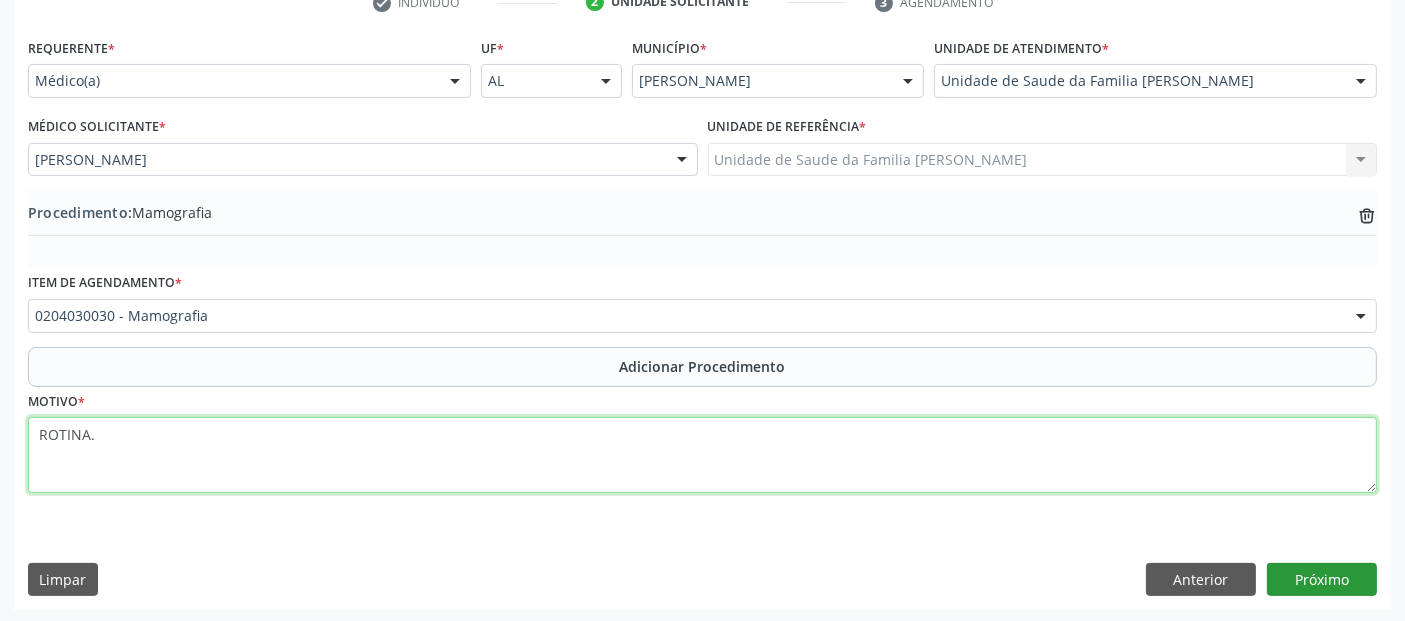 type on "ROTINA." 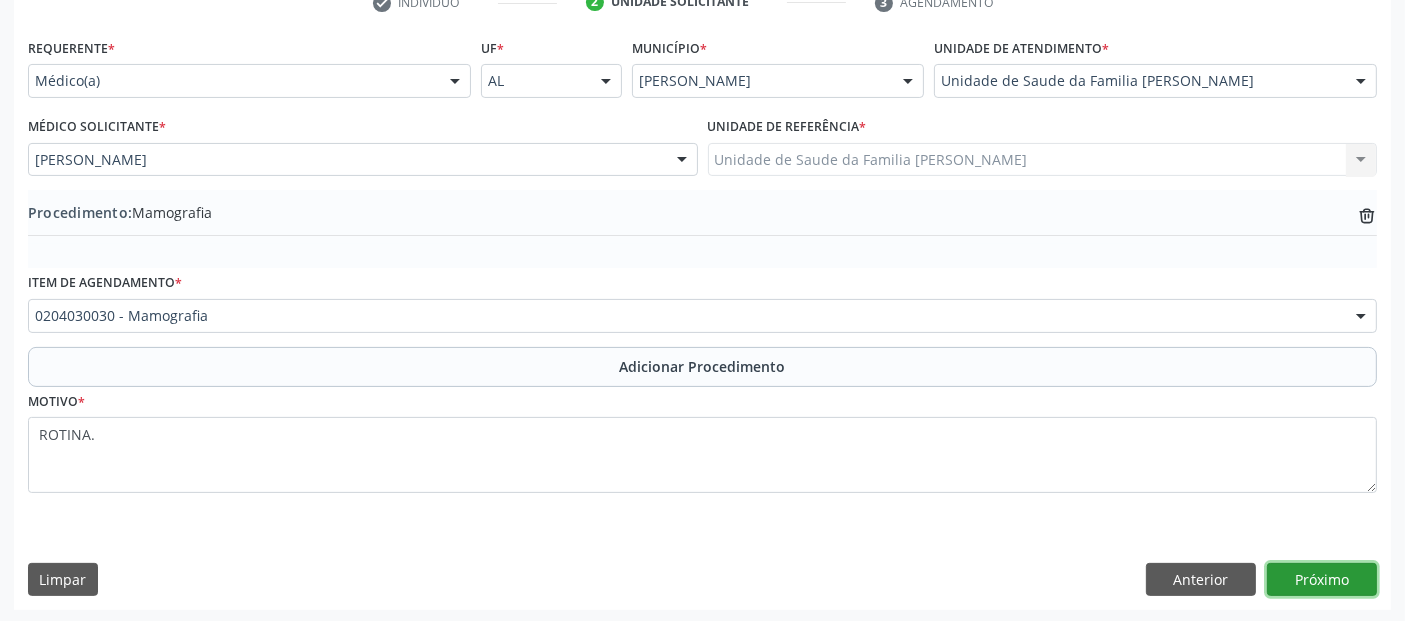 click on "Próximo" at bounding box center (1322, 580) 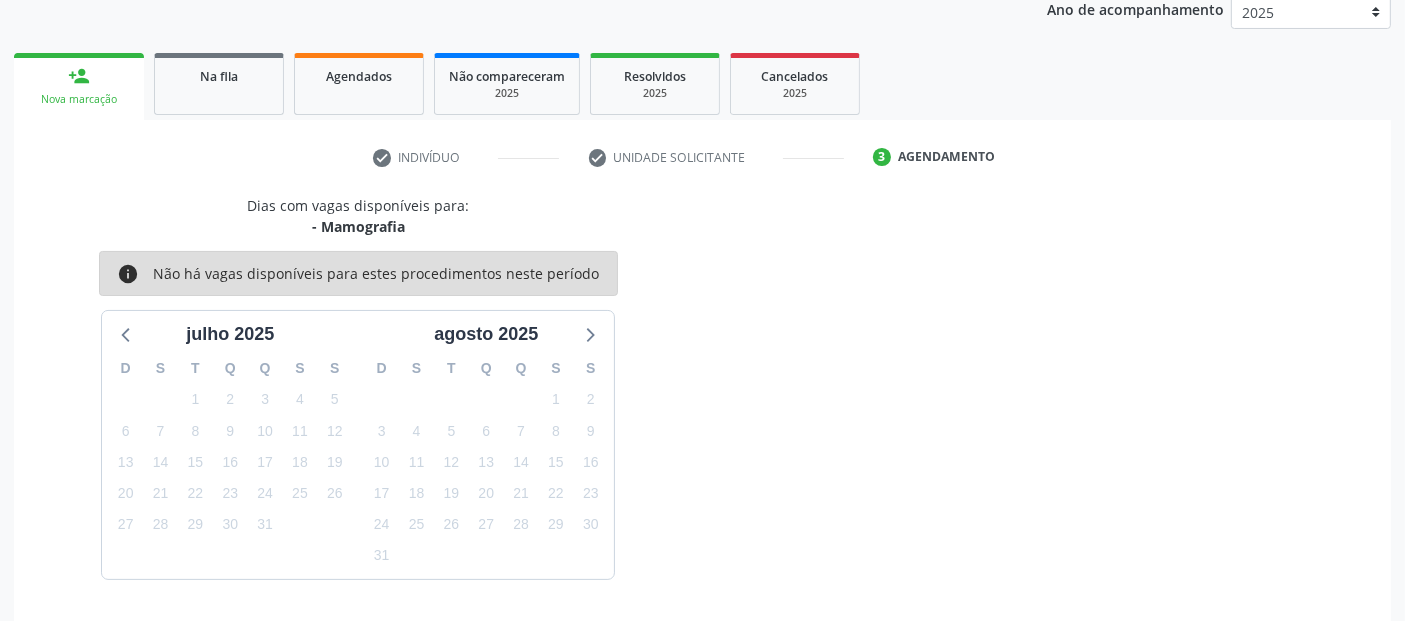 scroll, scrollTop: 333, scrollLeft: 0, axis: vertical 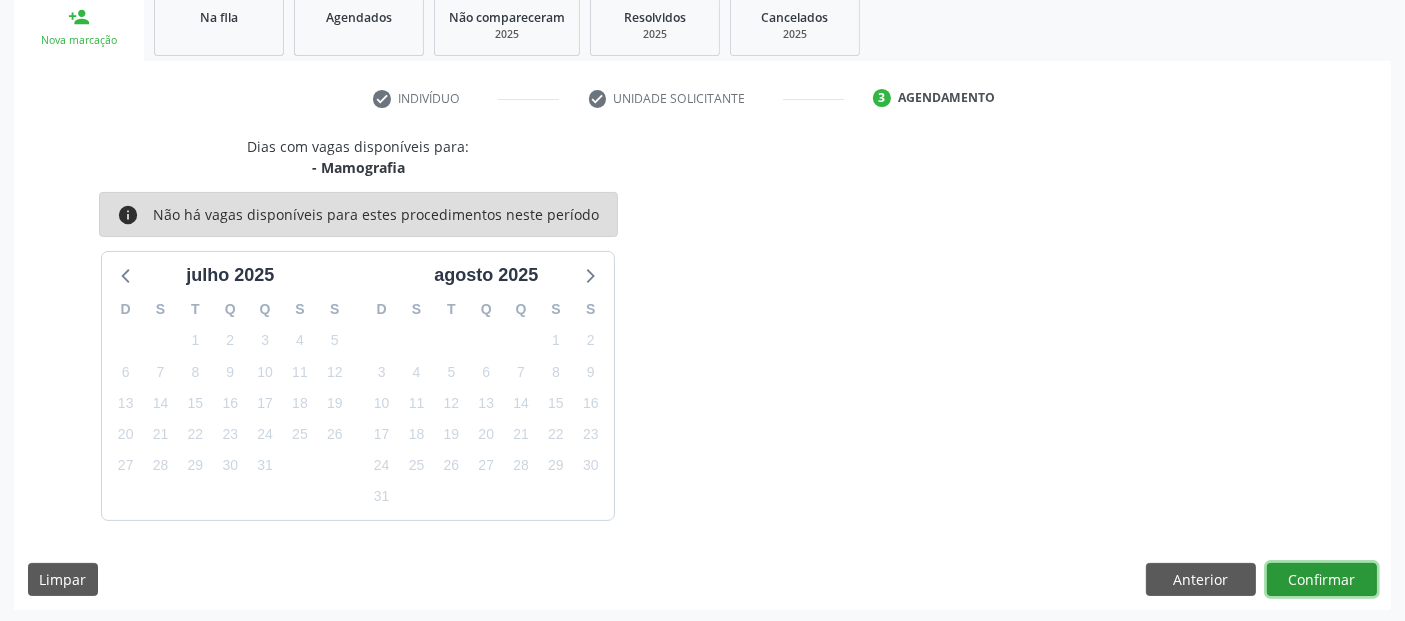 click on "Confirmar" at bounding box center (1322, 580) 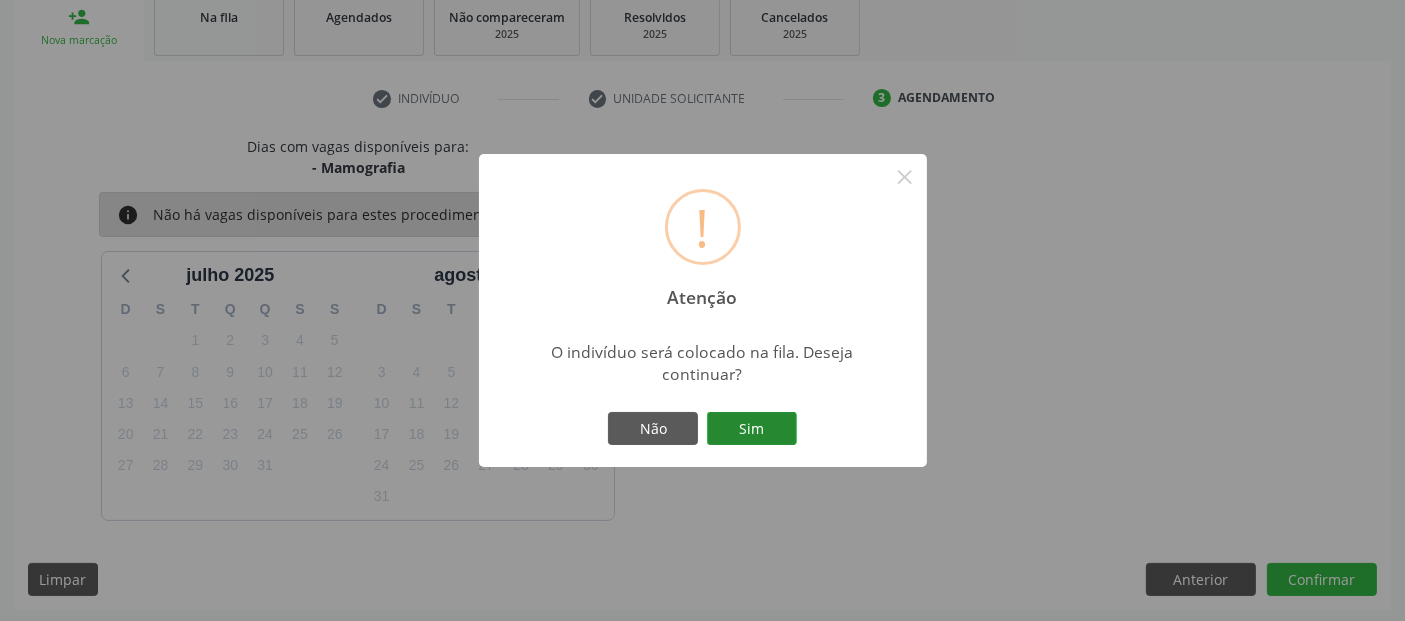 click on "Sim" at bounding box center (752, 429) 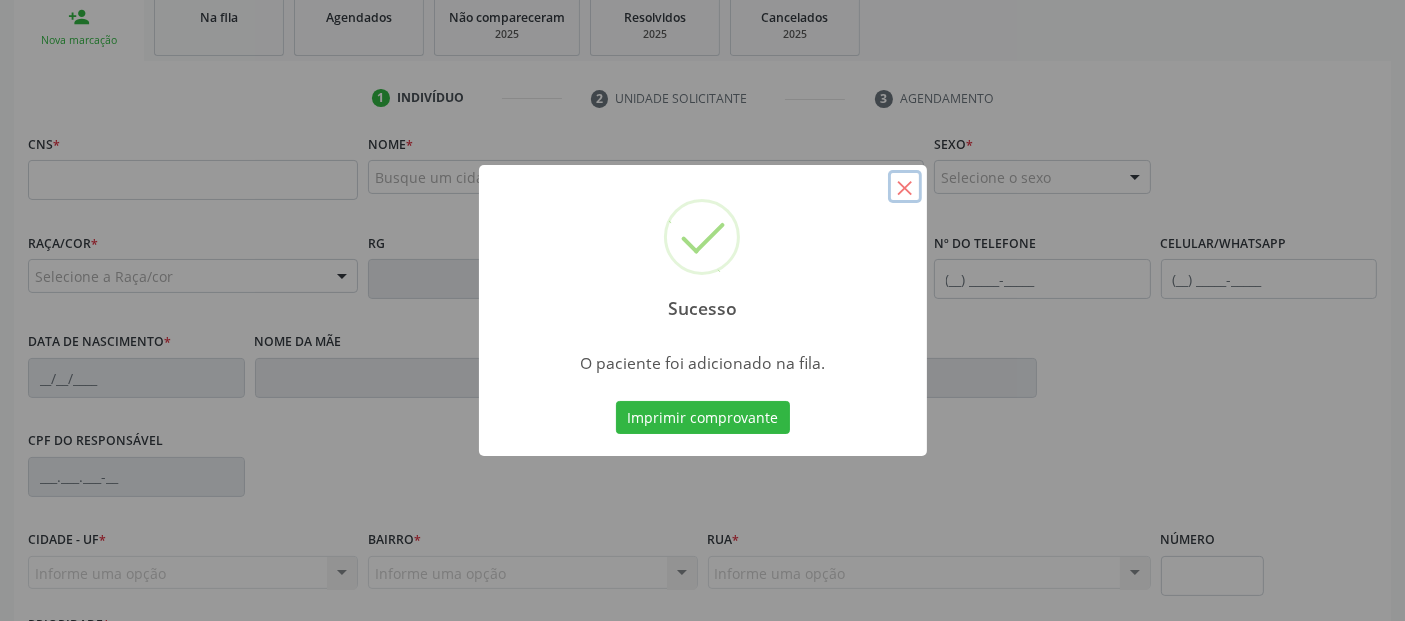 click on "×" at bounding box center (905, 187) 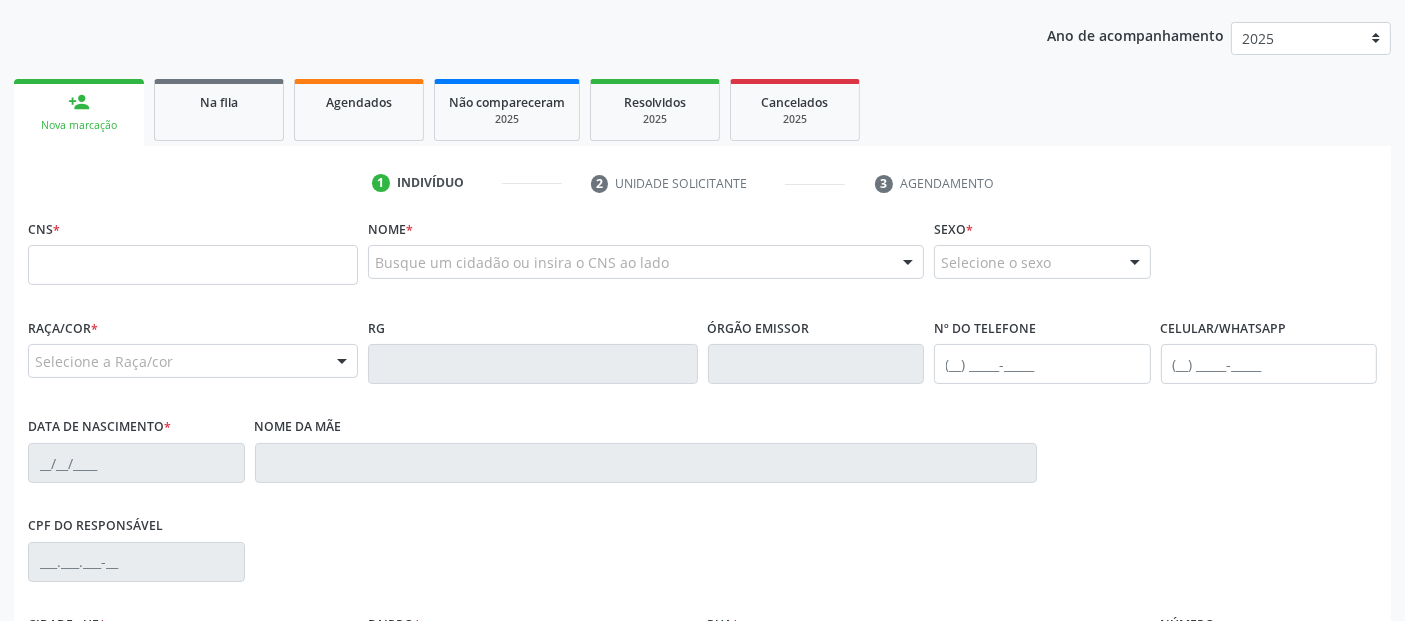 scroll, scrollTop: 195, scrollLeft: 0, axis: vertical 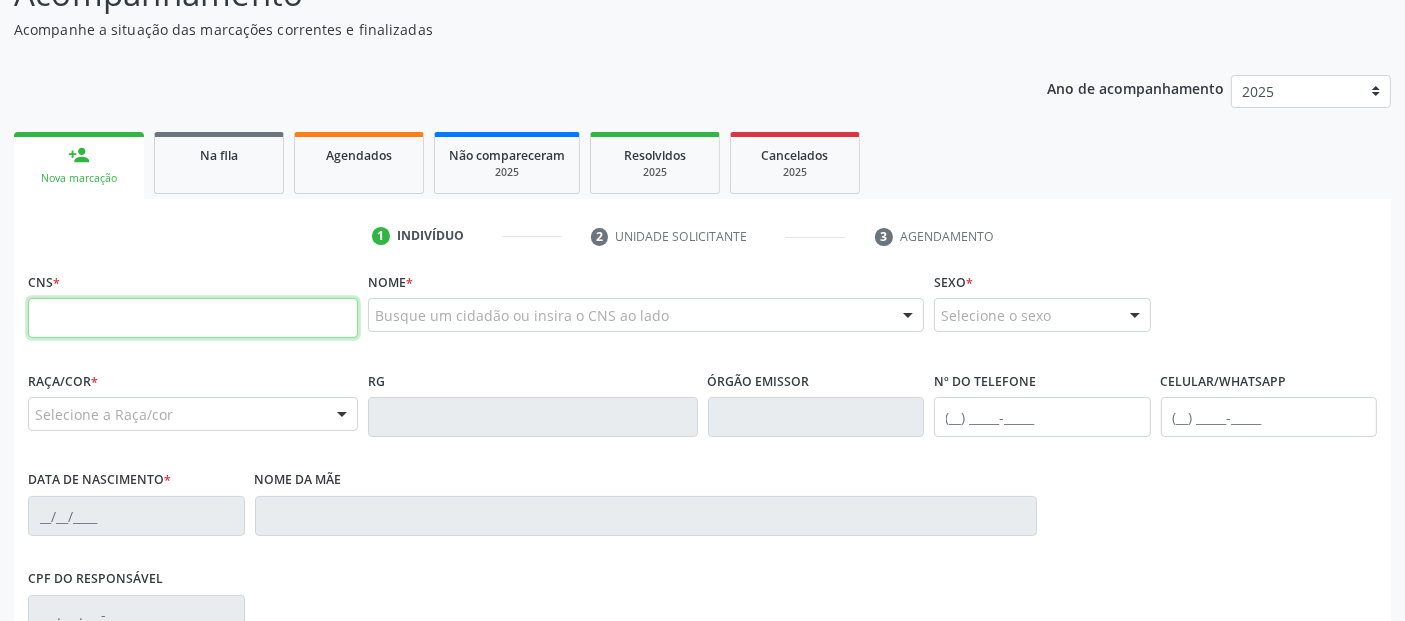 click at bounding box center [193, 318] 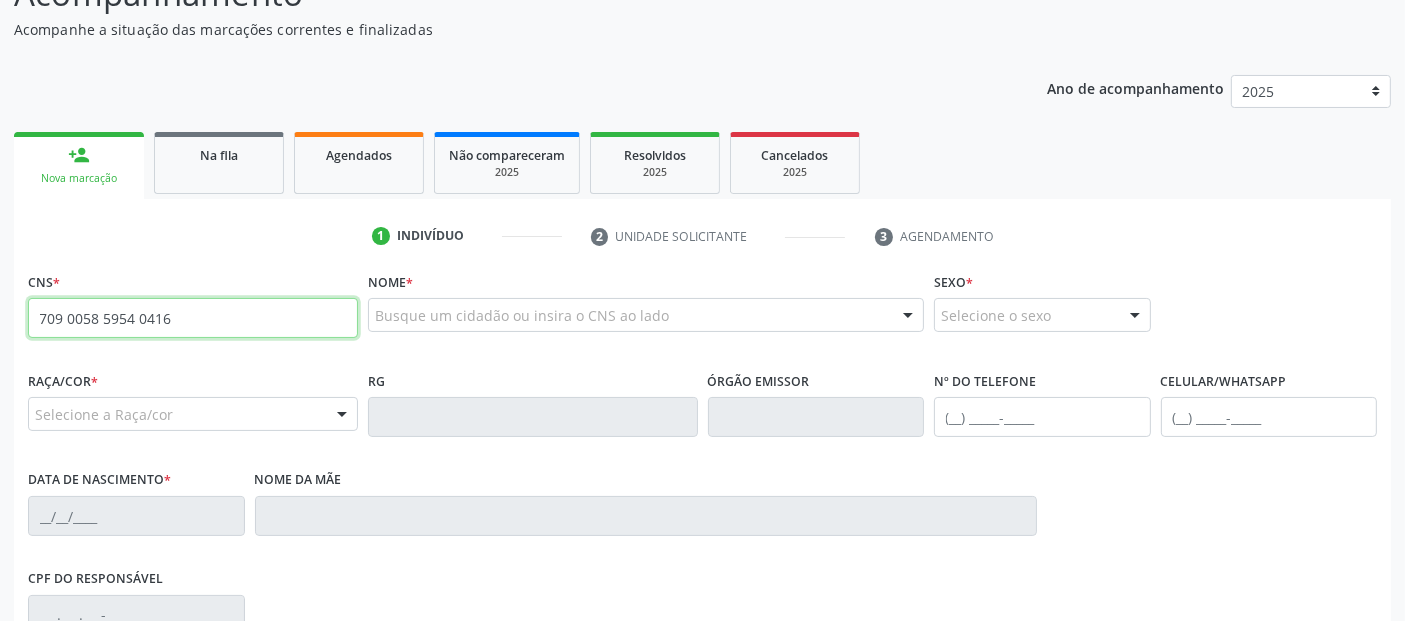 type on "709 0058 5954 0416" 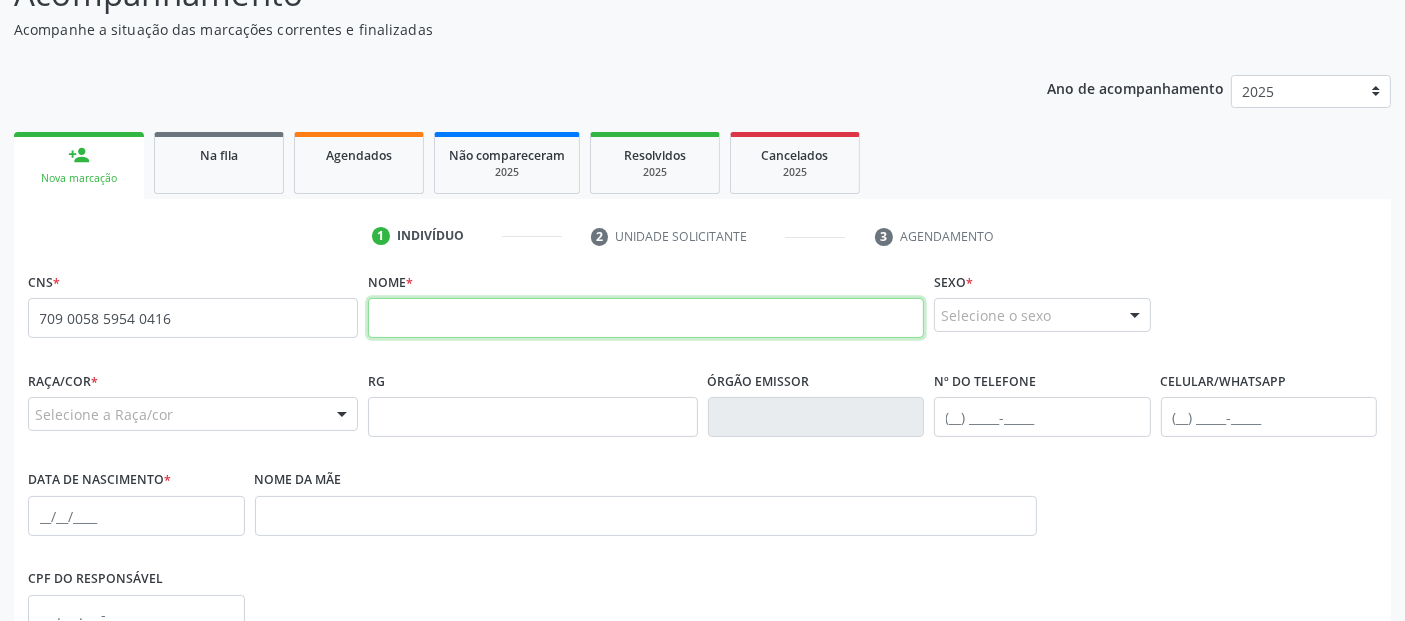 click at bounding box center (646, 318) 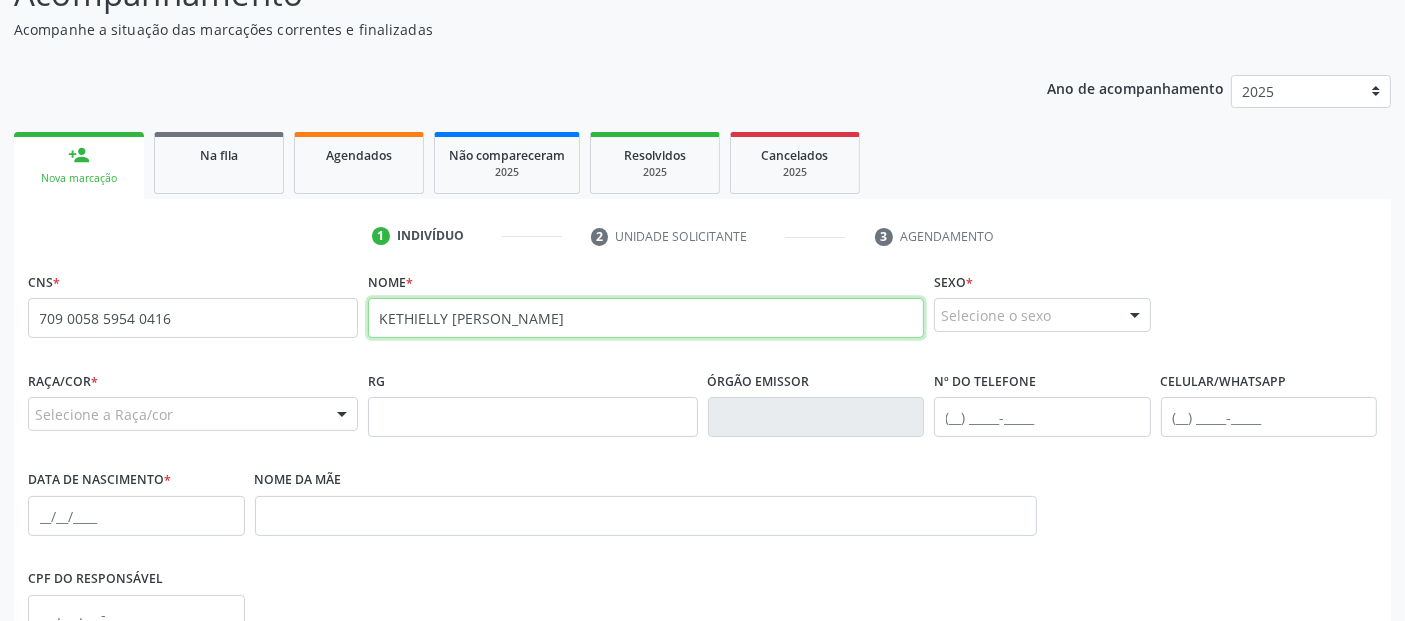 scroll, scrollTop: 234, scrollLeft: 0, axis: vertical 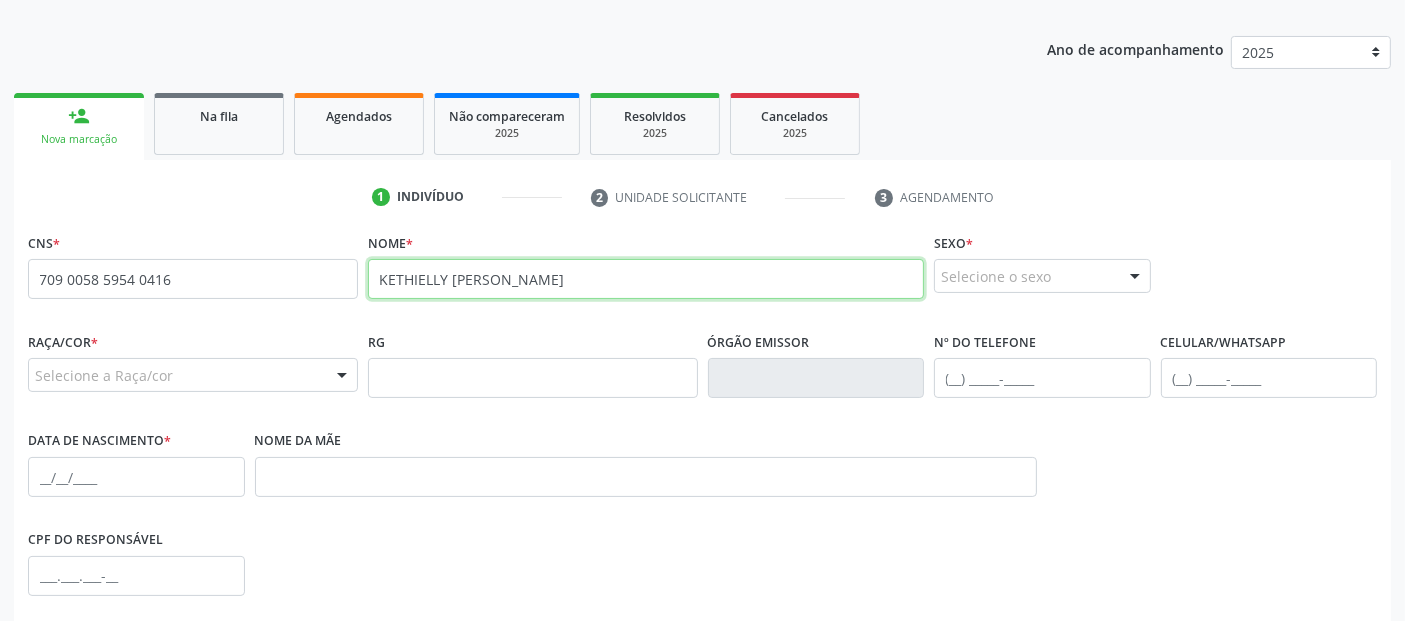 type on "KETHIELLY SOPHIA DA SILVA CONCEIÇÃO" 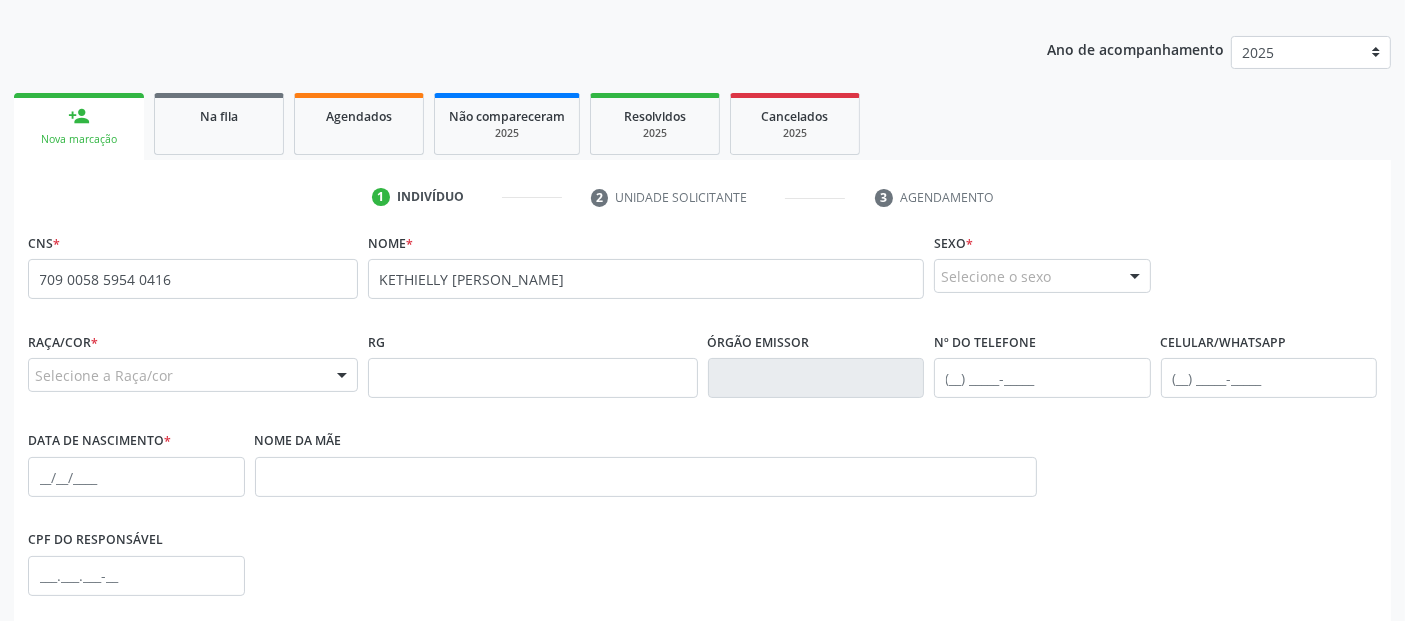 click on "Selecione o sexo" at bounding box center [1042, 276] 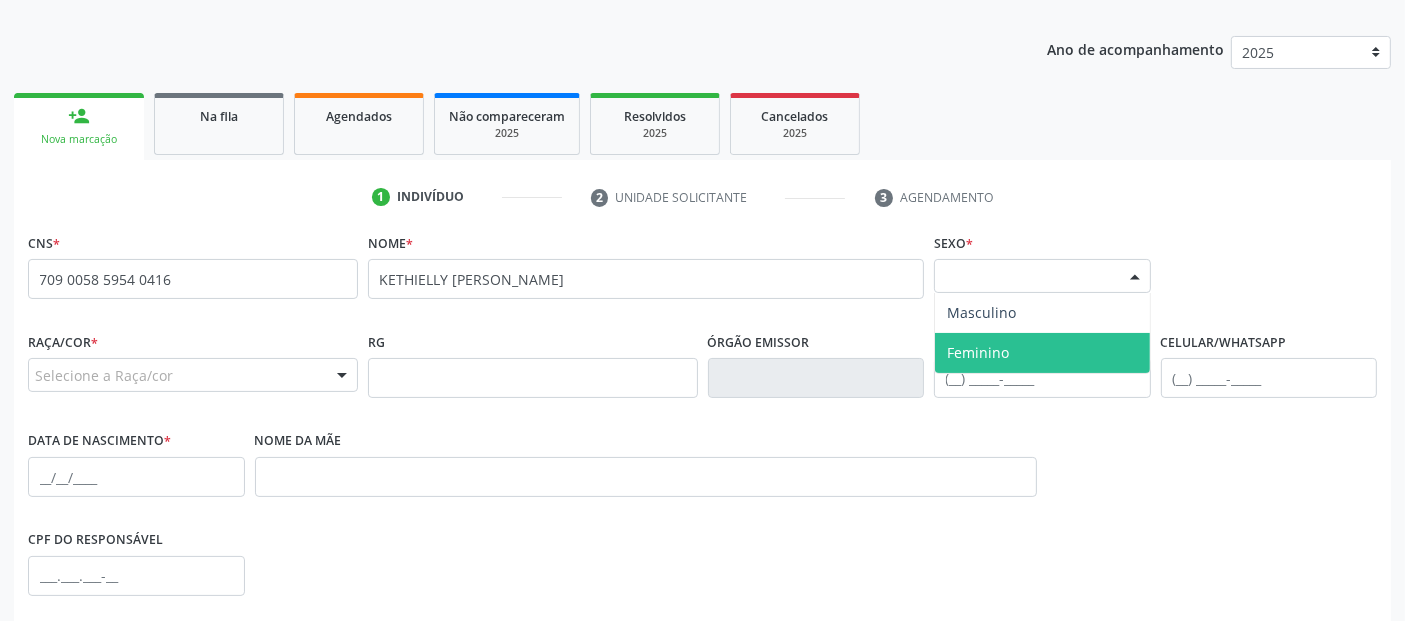 click on "Feminino" at bounding box center (1042, 353) 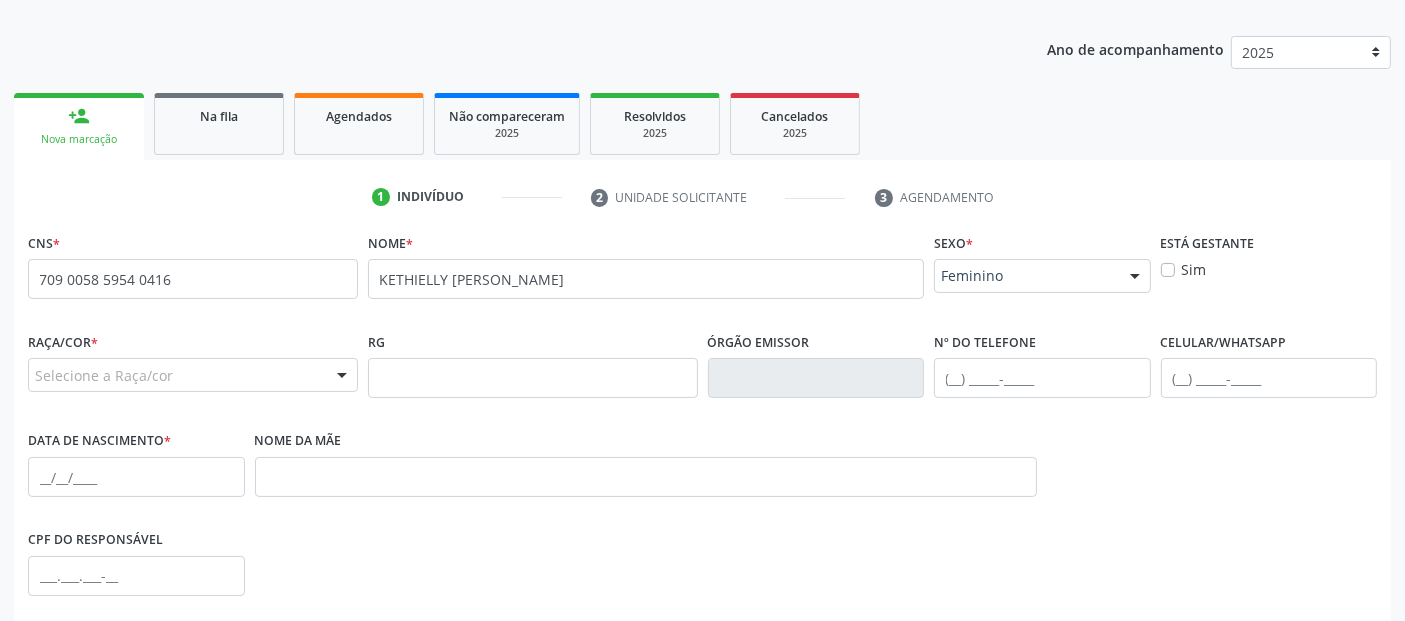 drag, startPoint x: 176, startPoint y: 396, endPoint x: 194, endPoint y: 388, distance: 19.697716 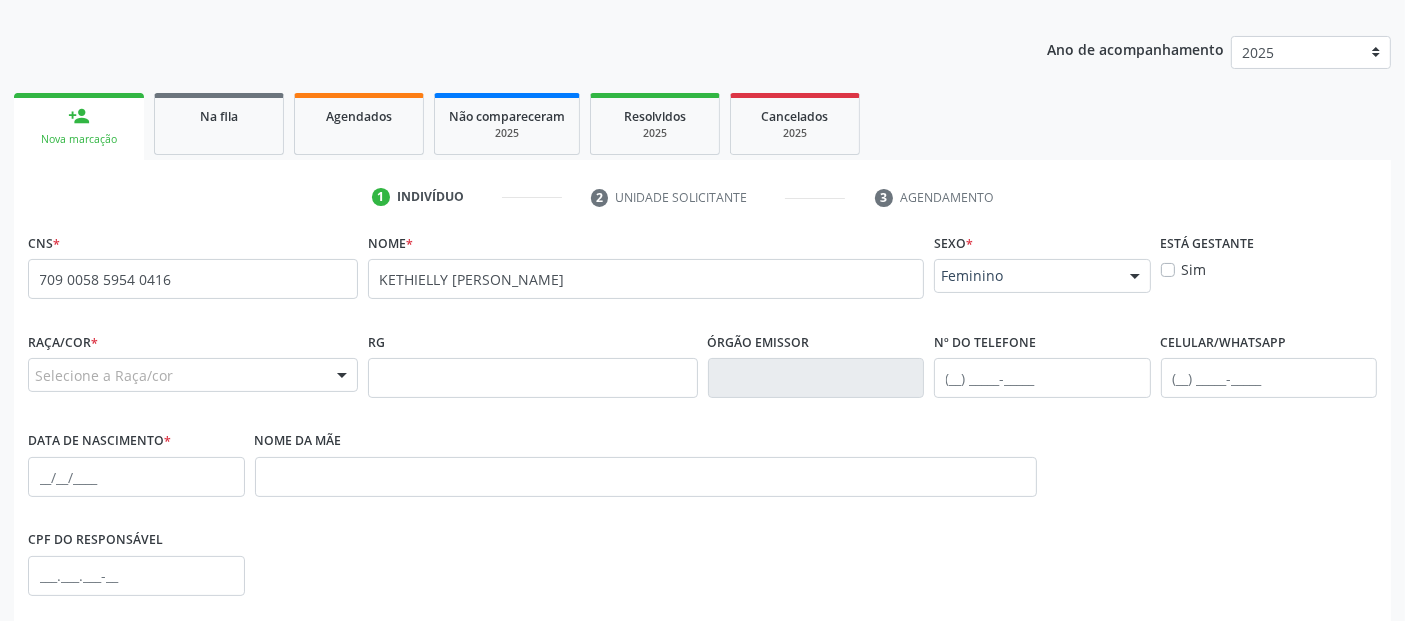 click on "Raça/cor
*
Selecione a Raça/cor
01 - Branca   02 - Preta   04 - Amarela   03 - Parda   05 - Indígena
Nenhum resultado encontrado para: "   "
Não há nenhuma opção para ser exibida." at bounding box center [193, 366] 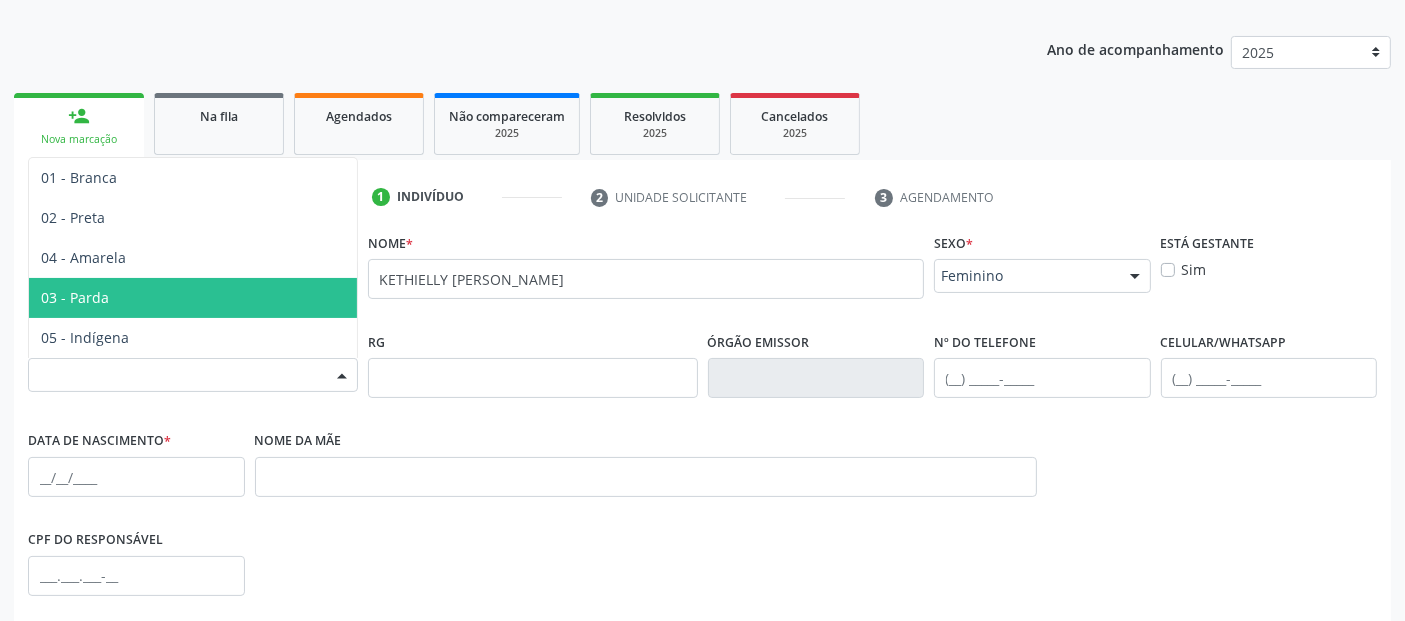 click on "03 - Parda" at bounding box center [193, 298] 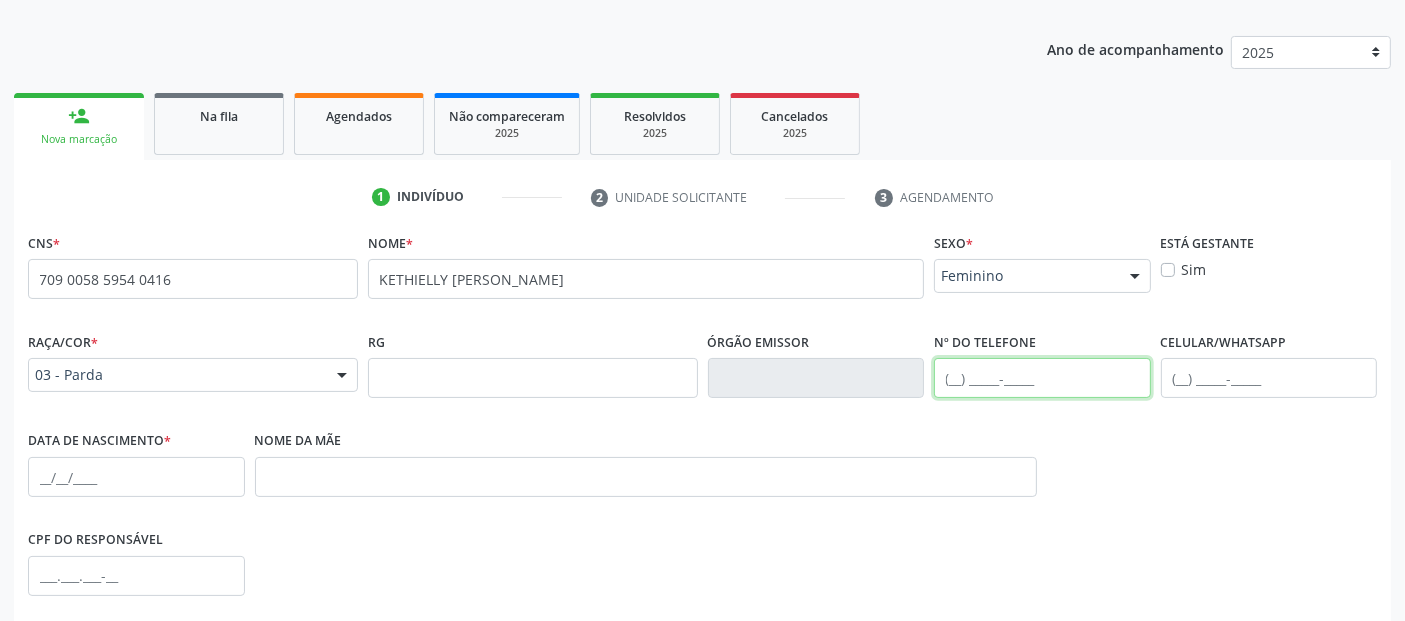 click at bounding box center [1042, 378] 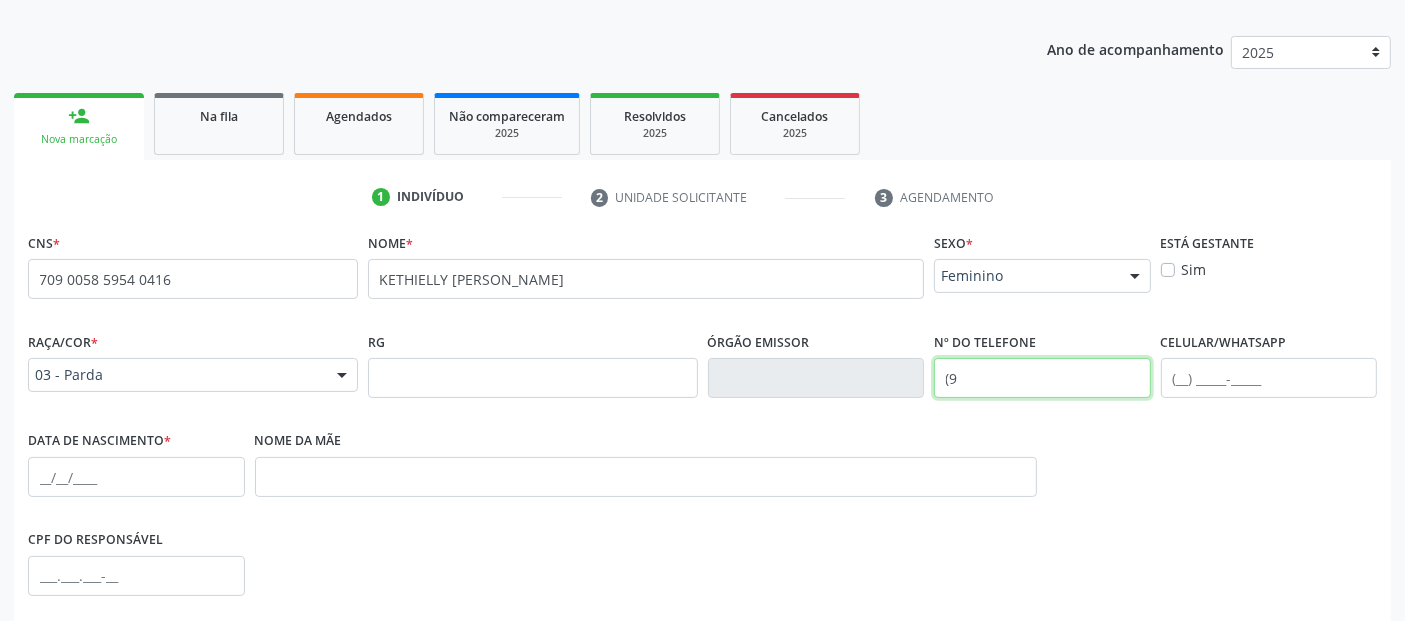 type on "(" 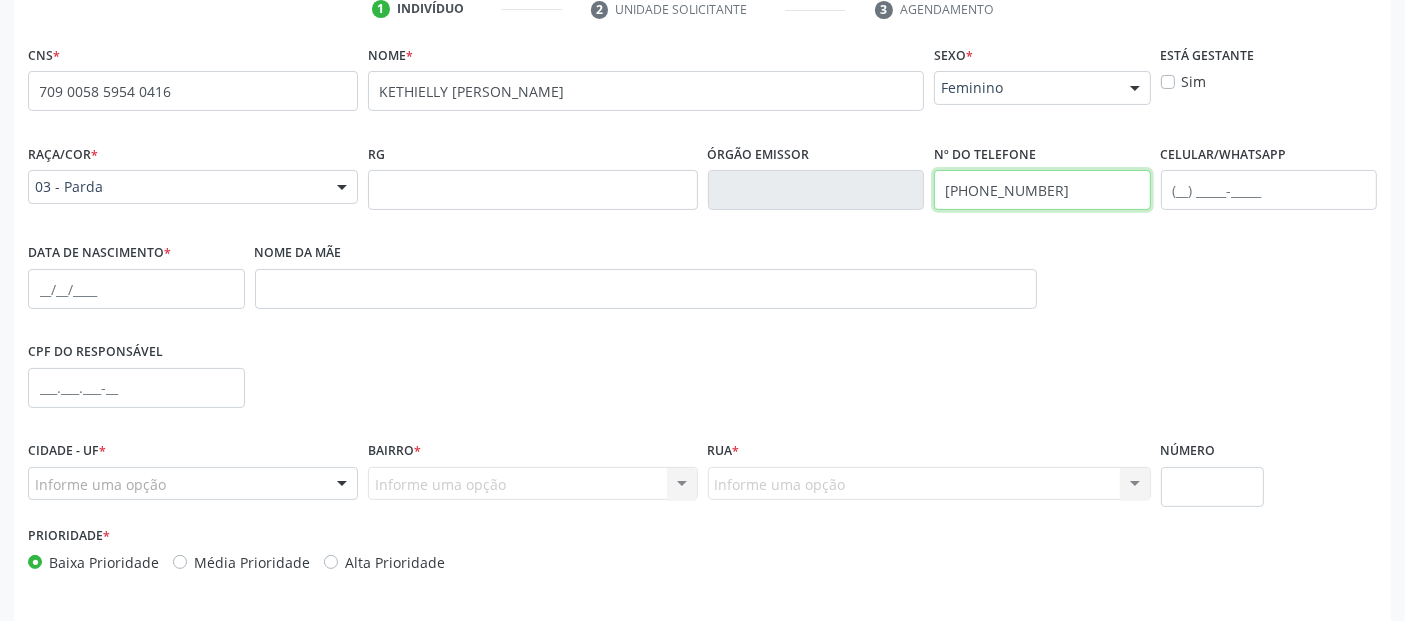 scroll, scrollTop: 489, scrollLeft: 0, axis: vertical 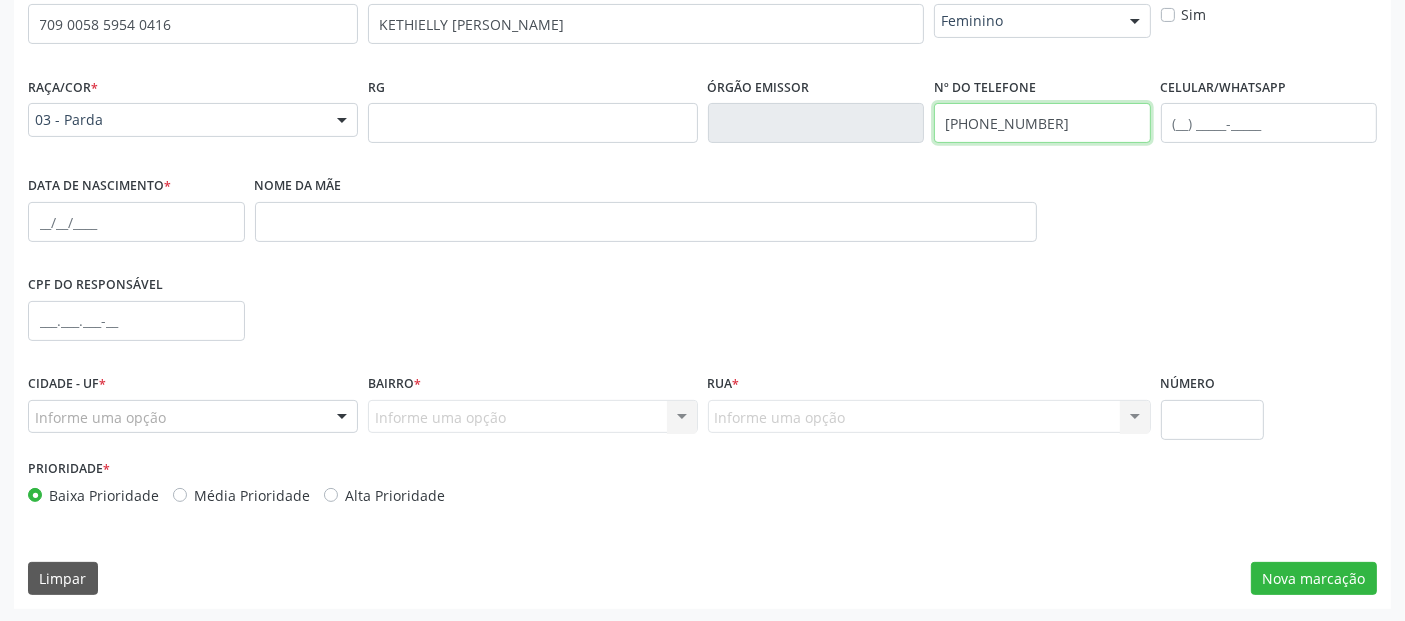 type on "(82) 98705-6326" 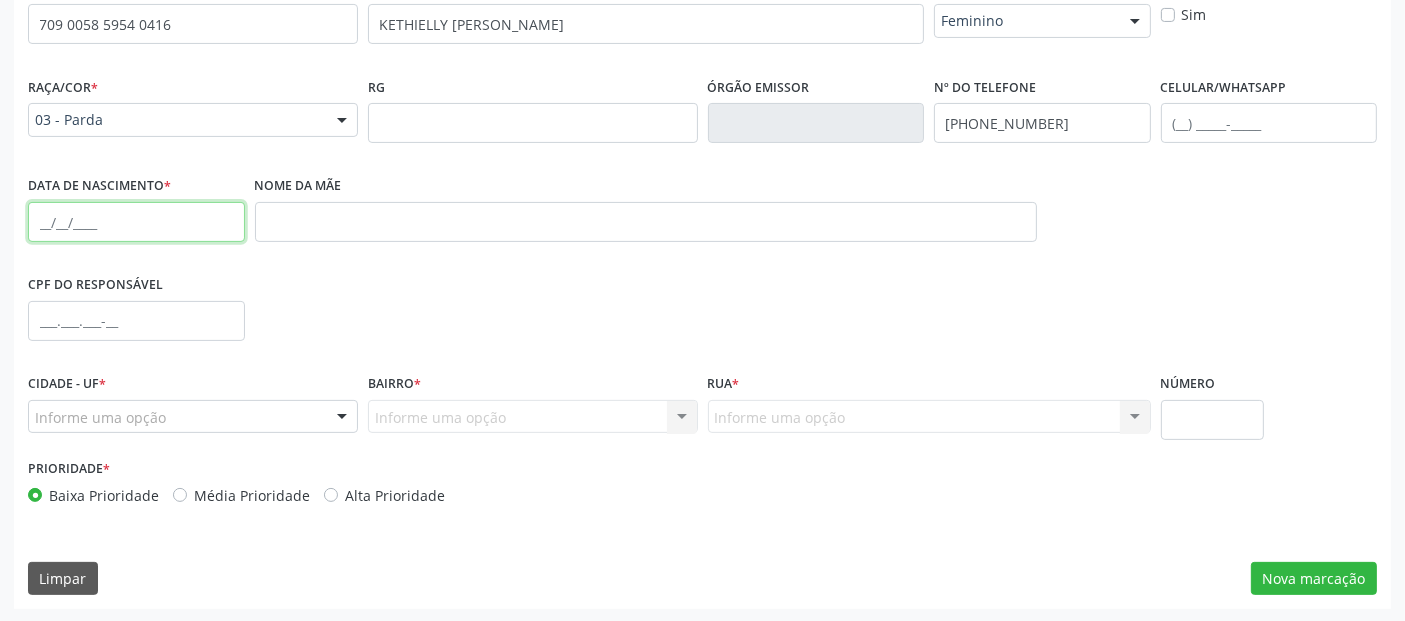 click at bounding box center (136, 222) 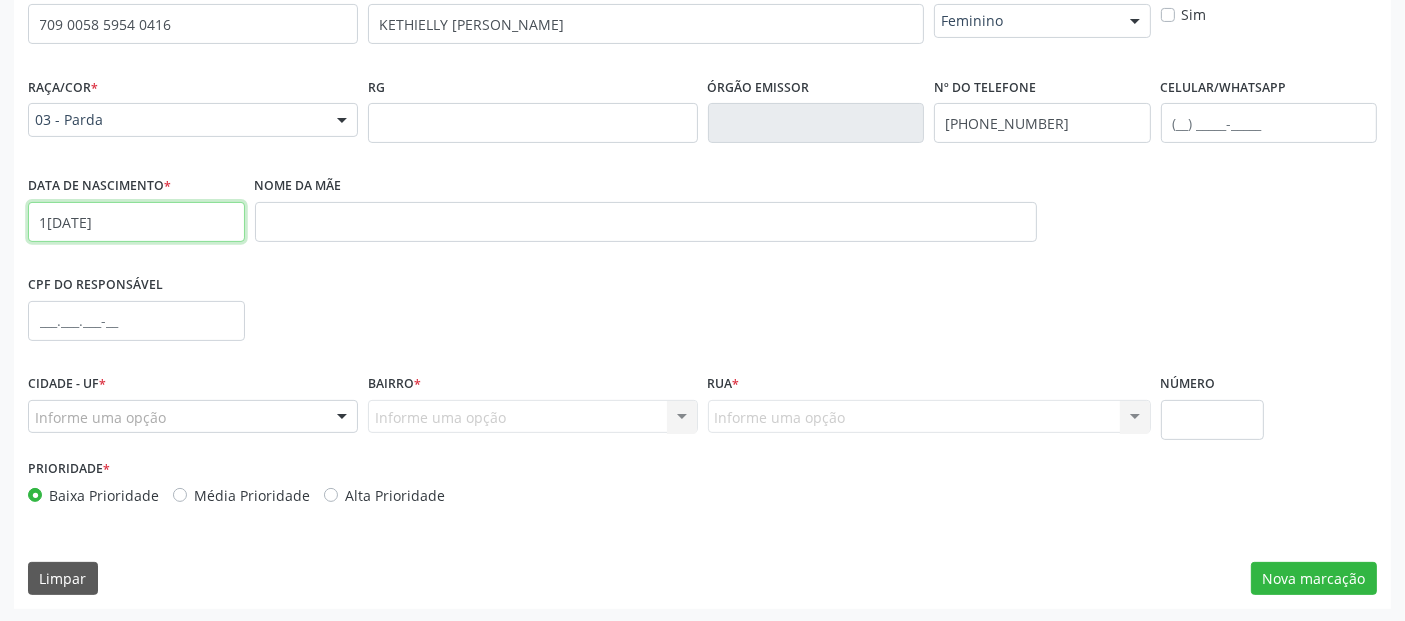 type on "19/12/2017" 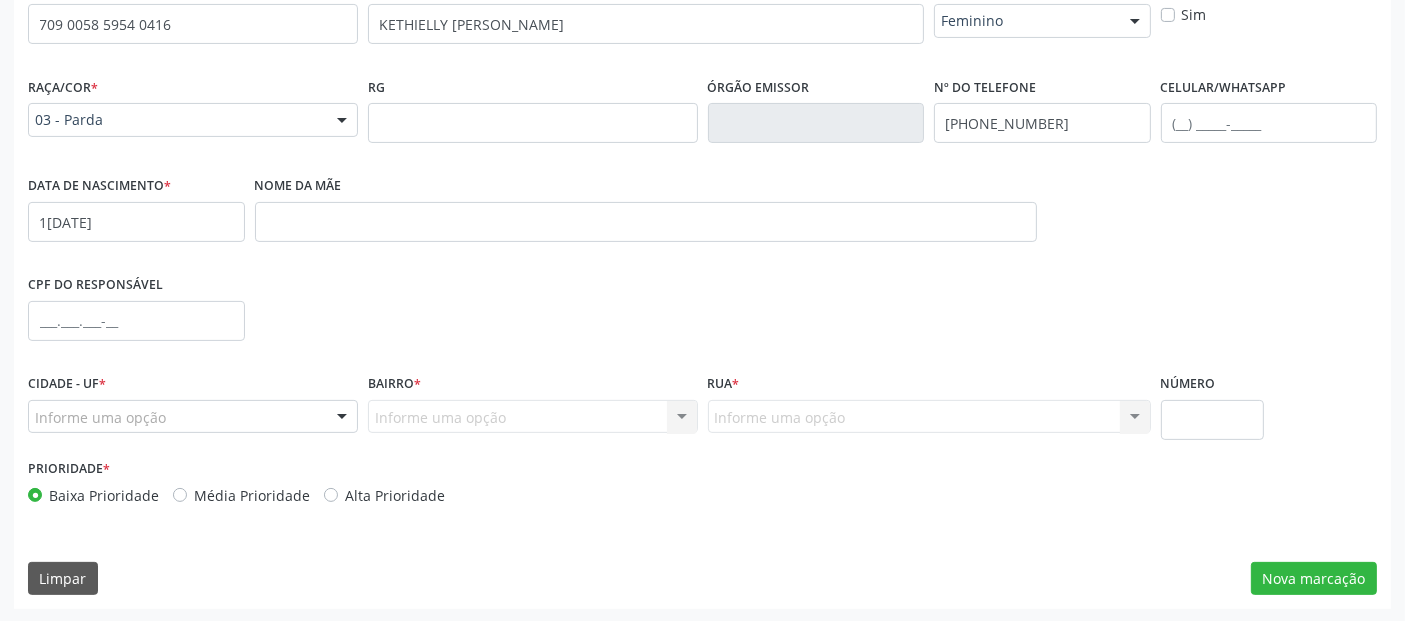 click on "CPF do responsável" at bounding box center (702, 319) 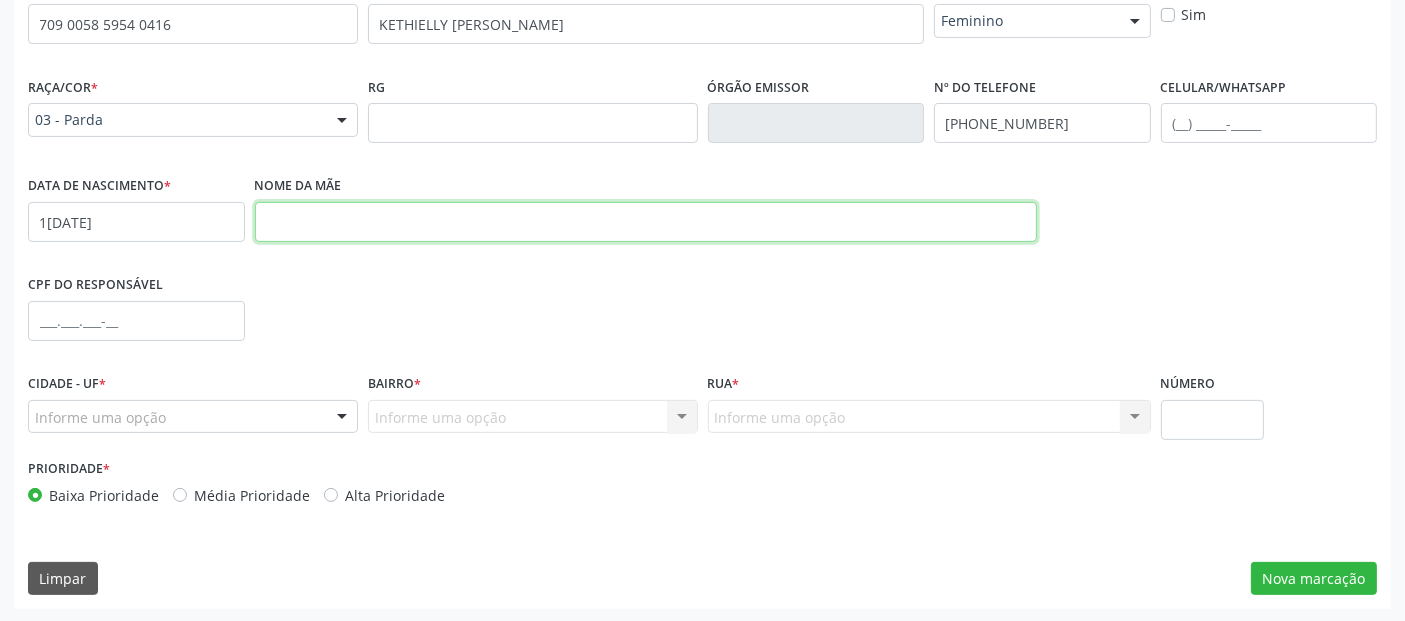 click at bounding box center [646, 222] 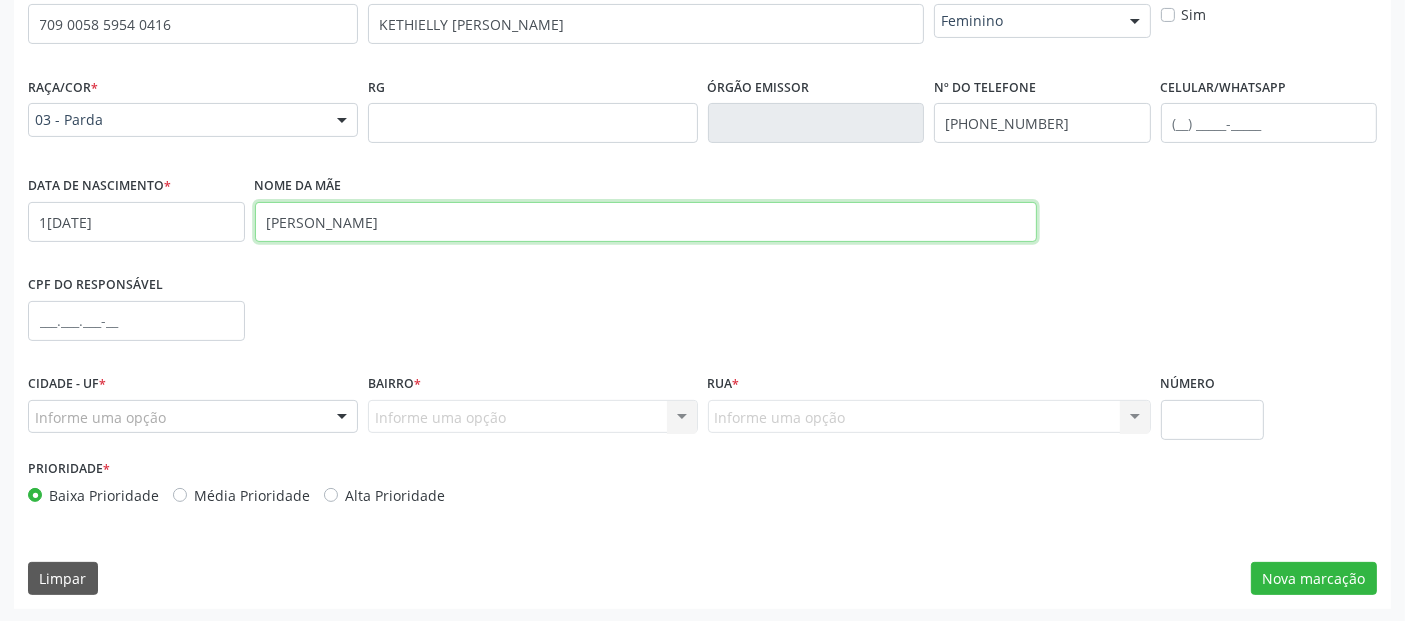 type on "CARLA CRISTINA DA CONCEIÇÃO" 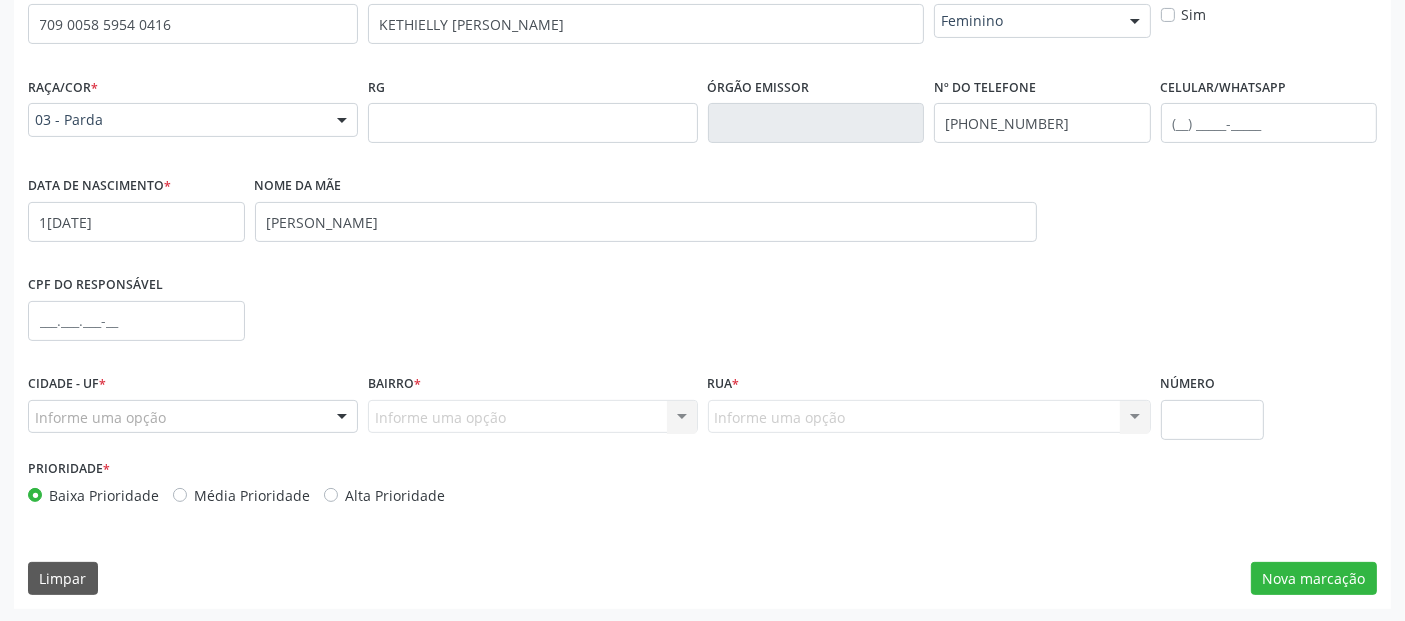 click on "Informe uma opção" at bounding box center (193, 417) 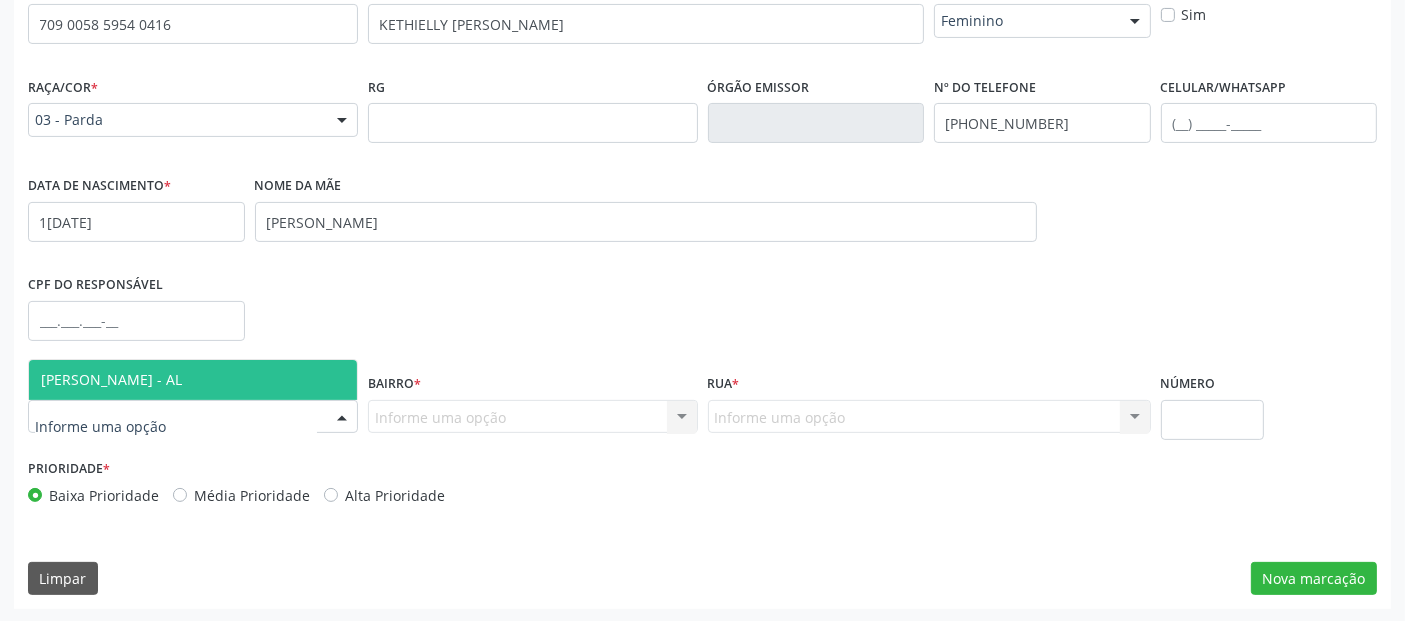 click on "[PERSON_NAME] - AL" at bounding box center (193, 380) 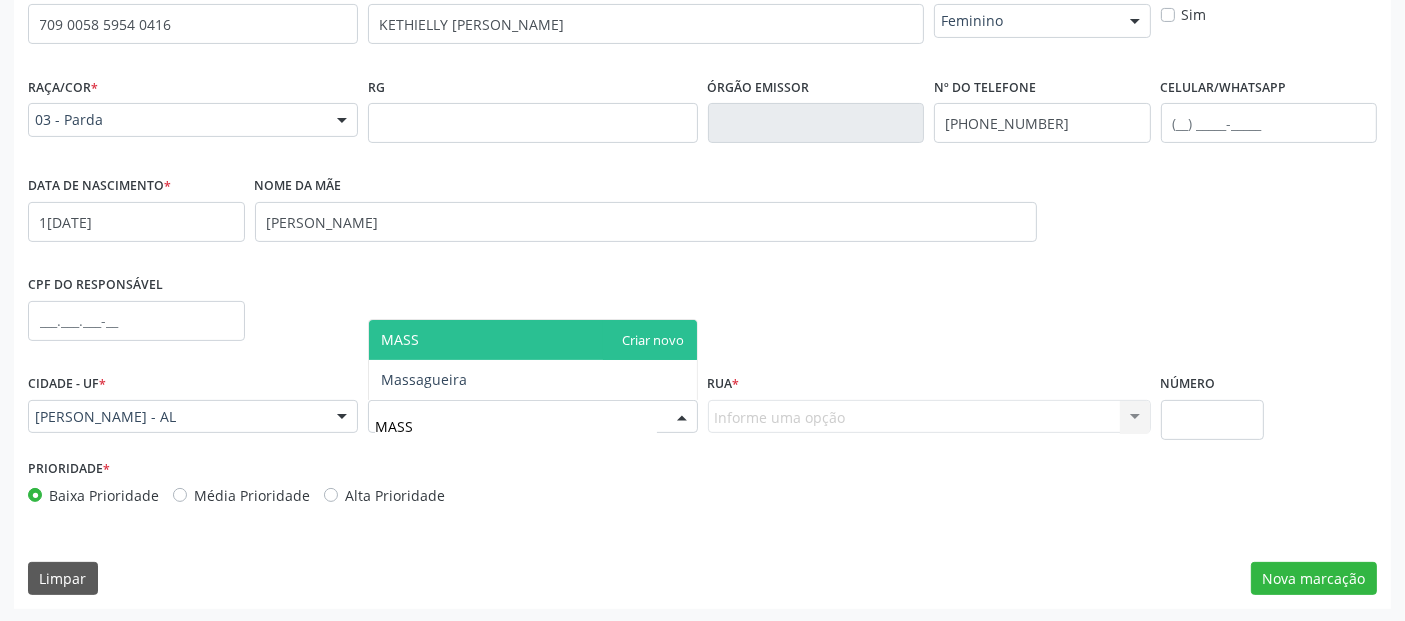 type on "MASSA" 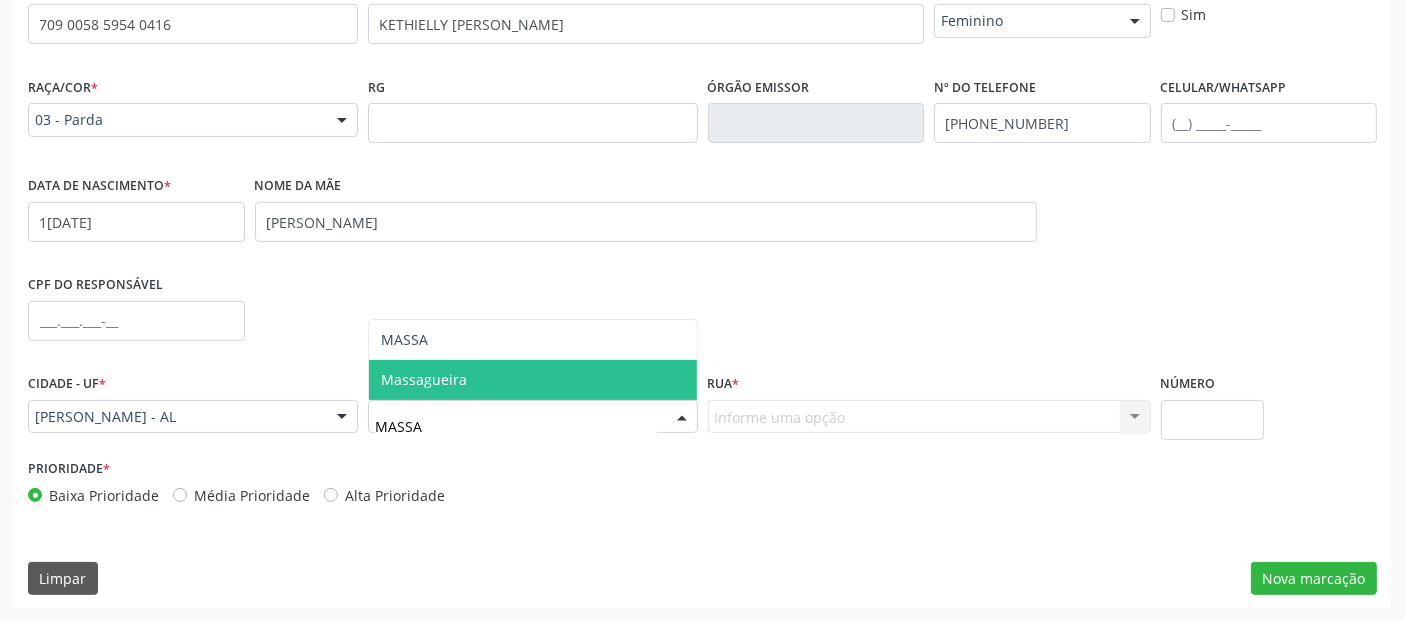 click on "Massagueira" at bounding box center [533, 380] 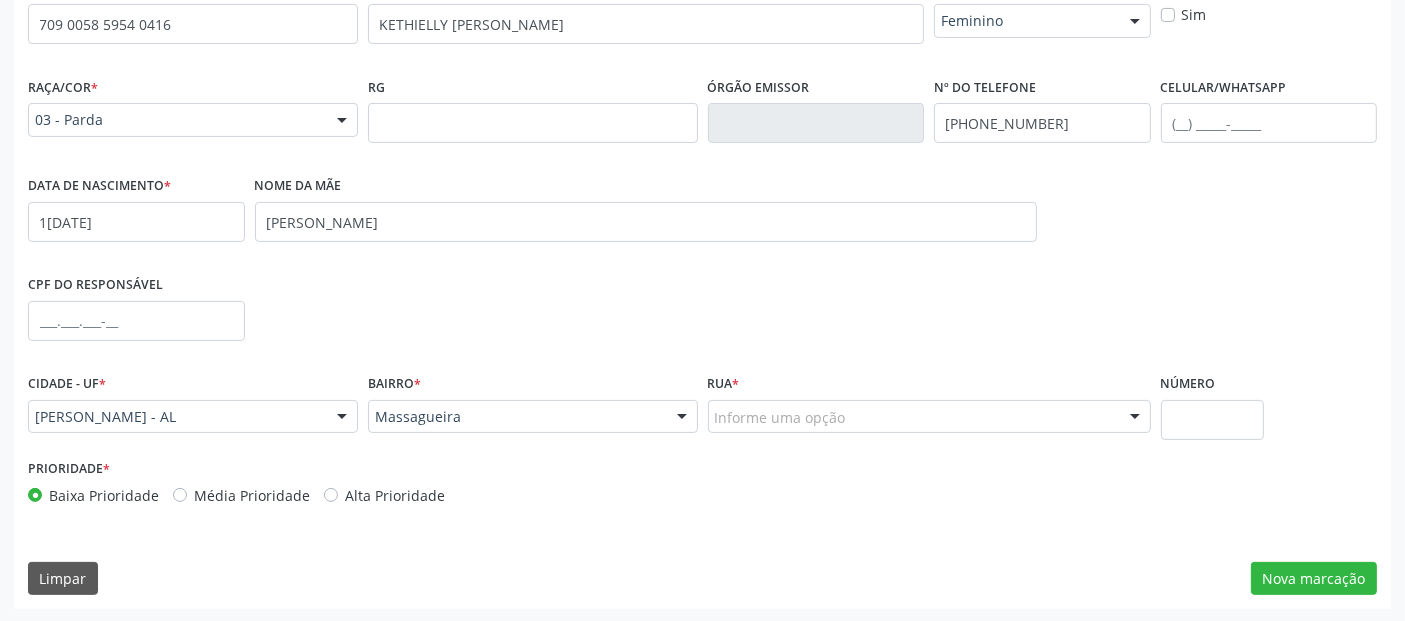 drag, startPoint x: 491, startPoint y: 393, endPoint x: 728, endPoint y: 421, distance: 238.64827 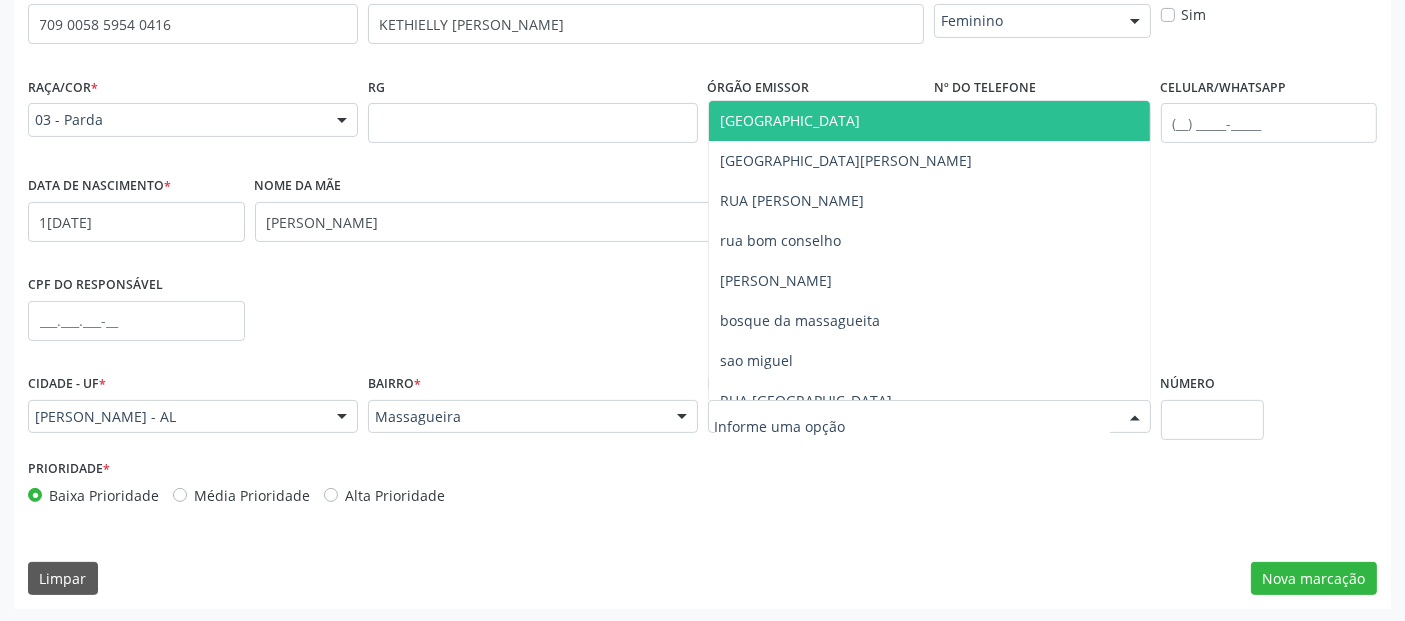 click on "[GEOGRAPHIC_DATA][PERSON_NAME]" at bounding box center [929, 121] 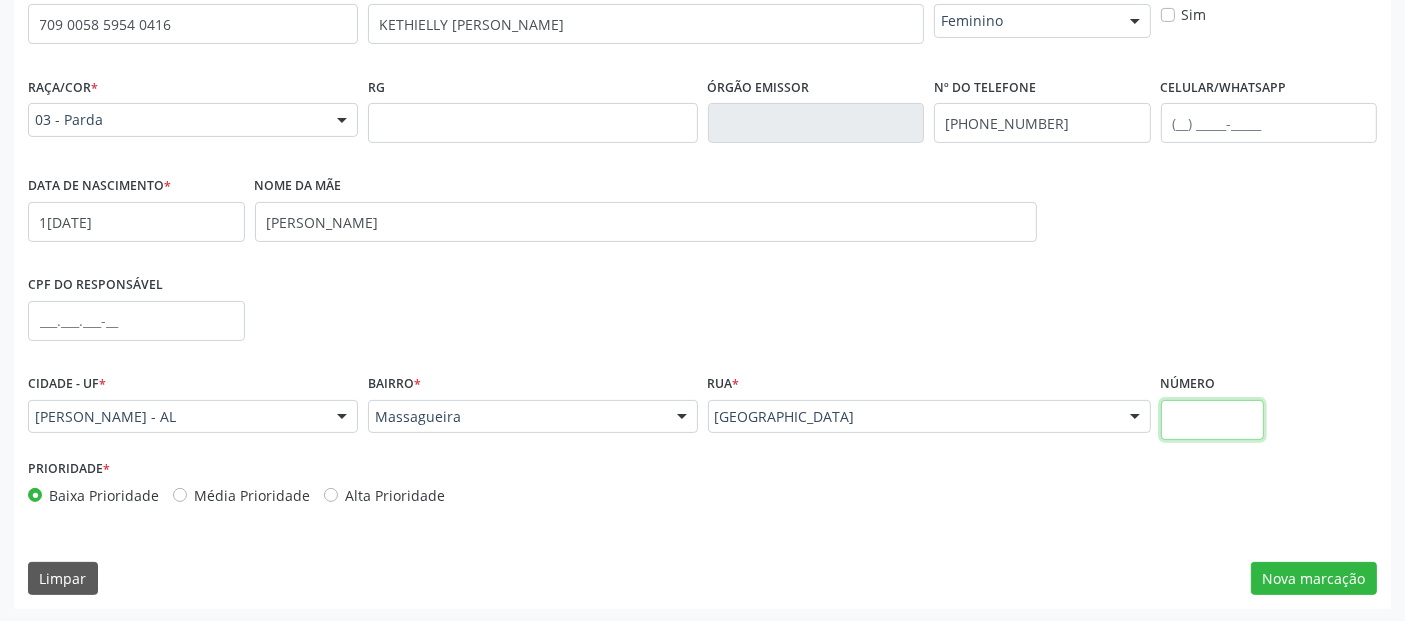 click at bounding box center (1212, 420) 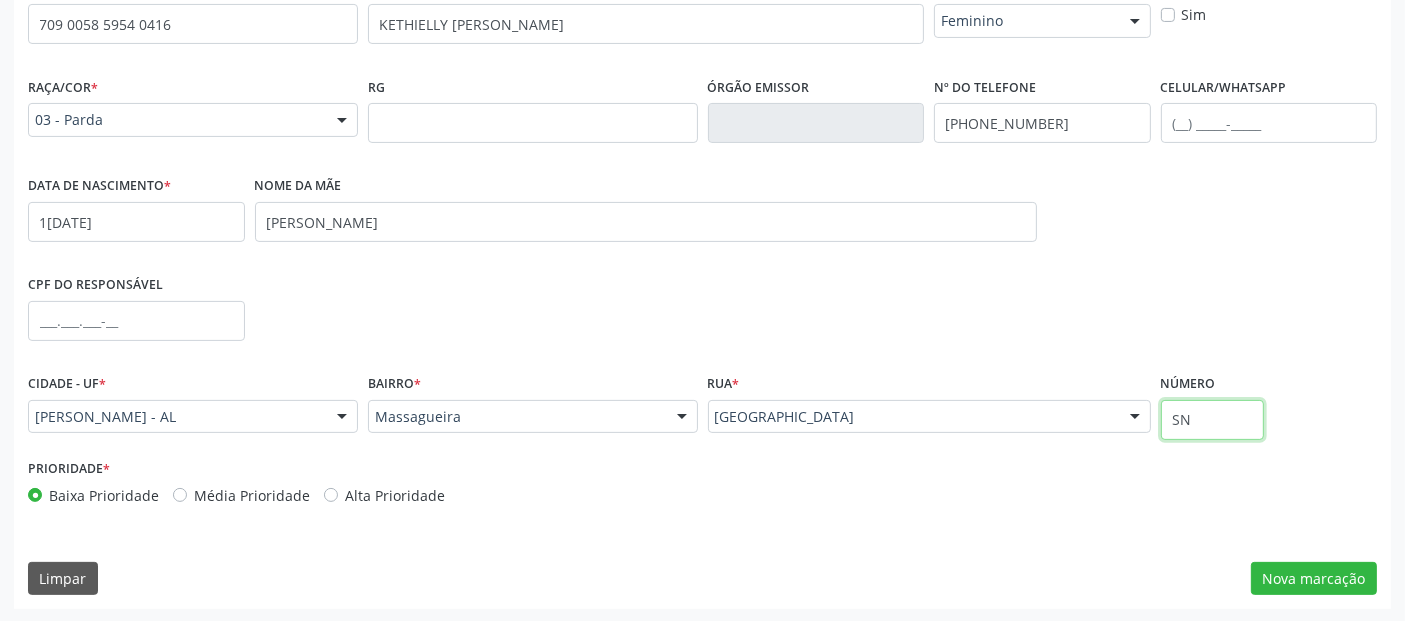 type on "SN" 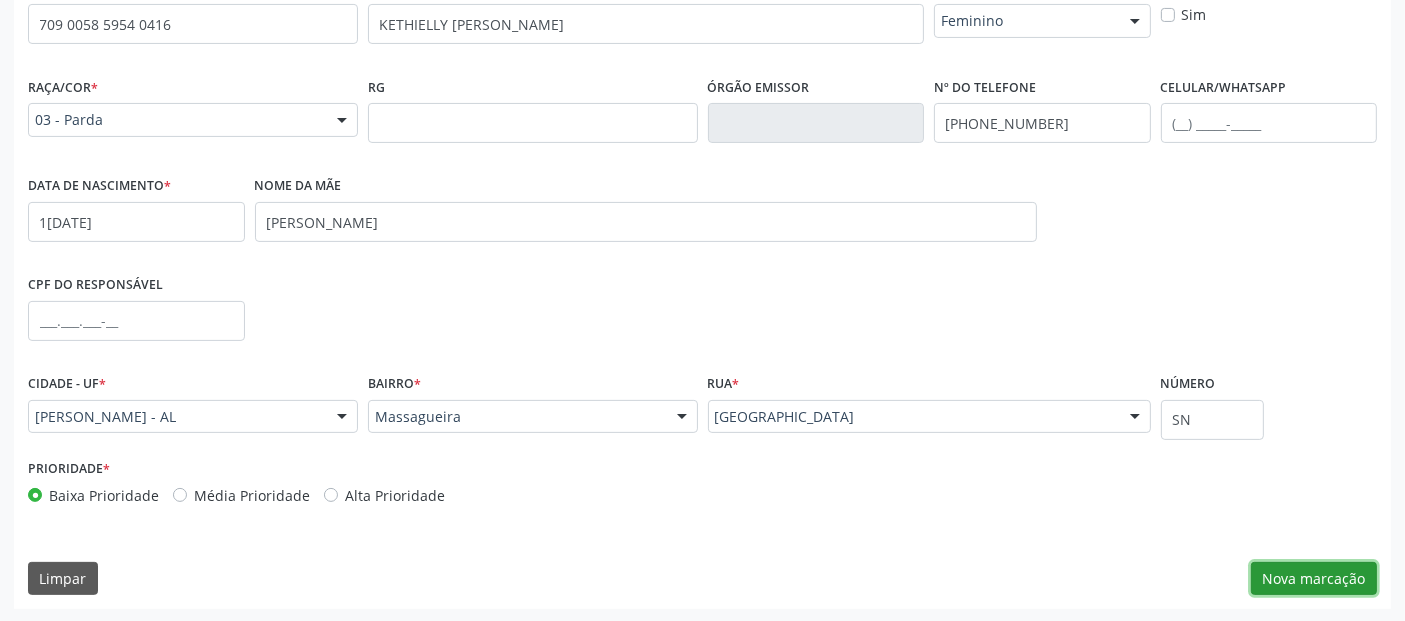 click on "Nova marcação" at bounding box center [1314, 579] 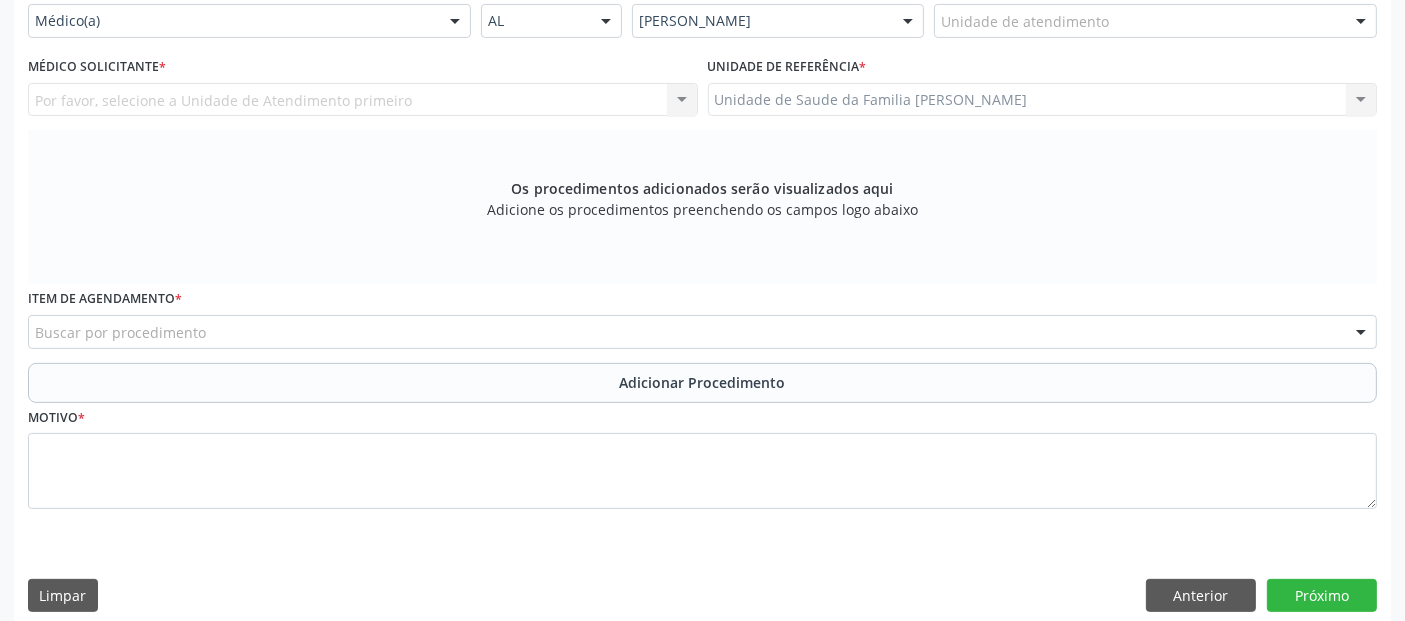 click on "Unidade de atendimento" at bounding box center (1155, 21) 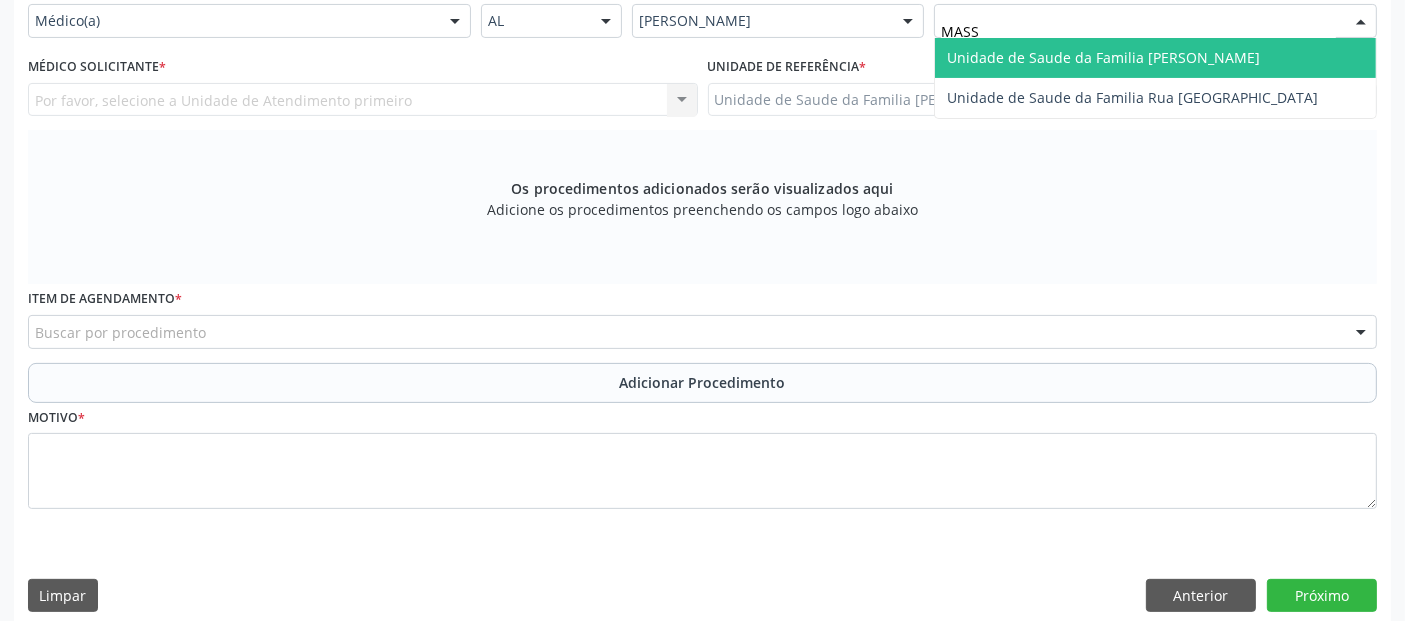 type on "MASSA" 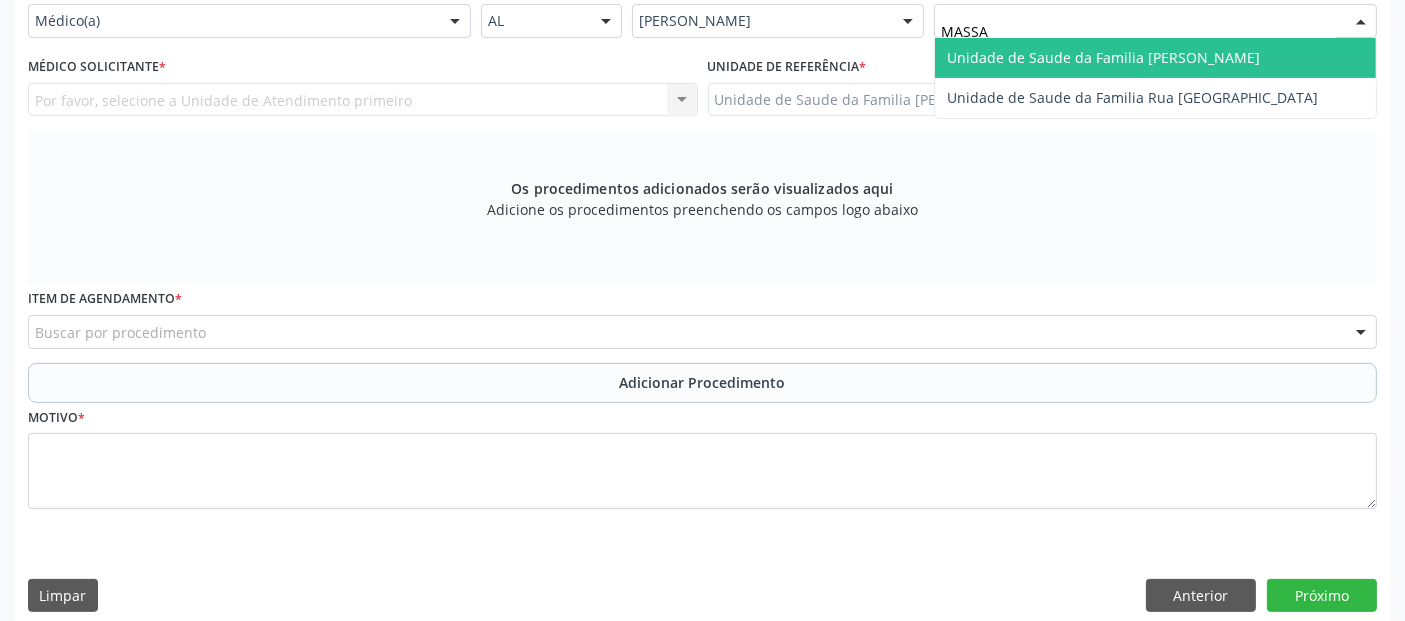 click on "Unidade de Saude da Familia [PERSON_NAME]" at bounding box center [1103, 57] 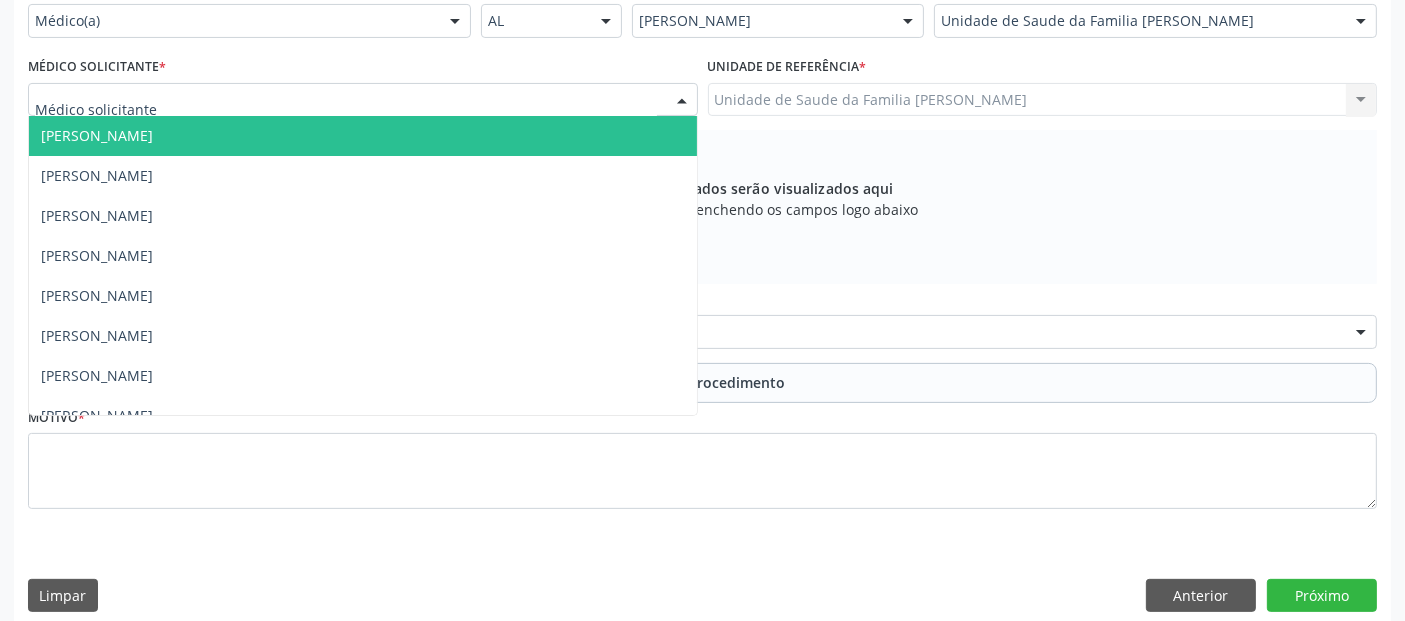 click at bounding box center (363, 100) 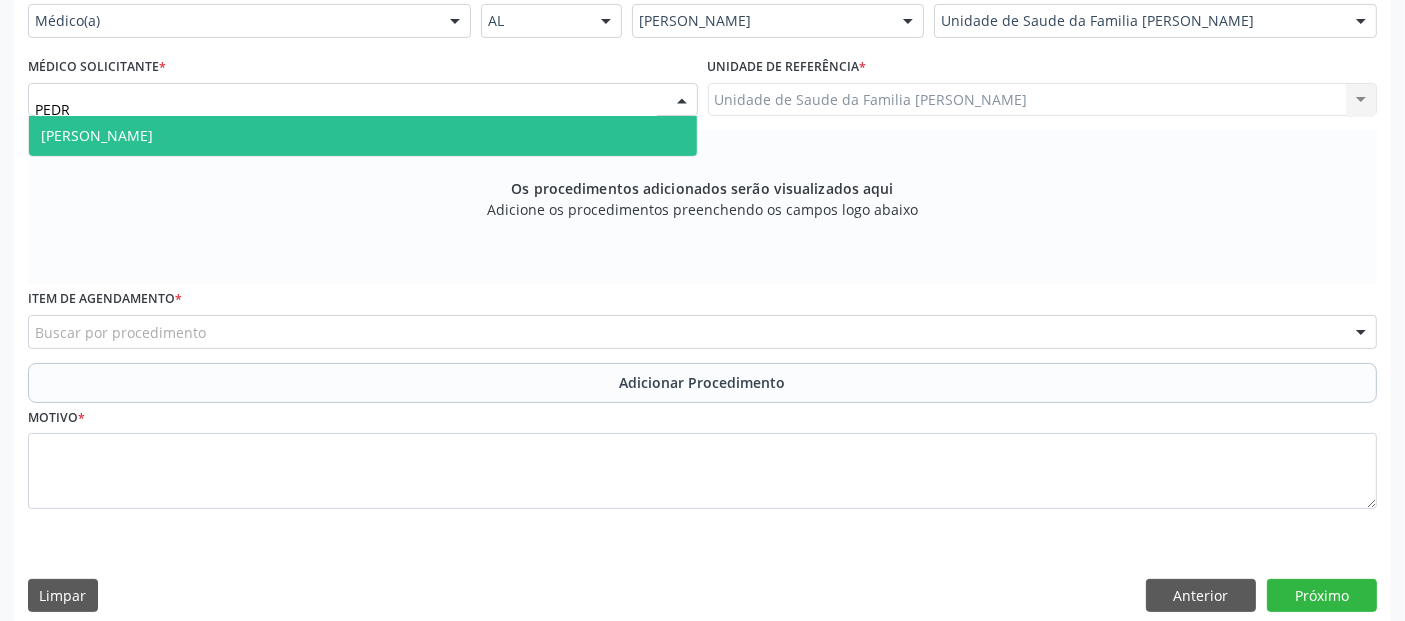 type on "[PERSON_NAME]" 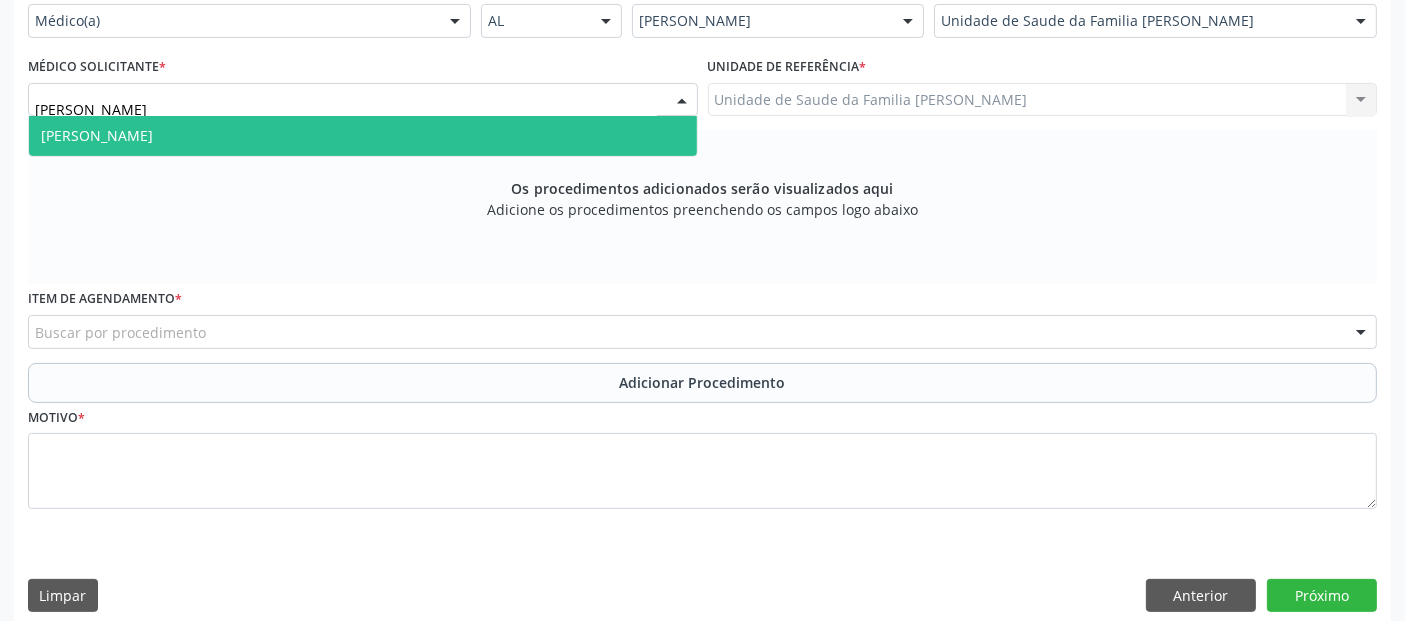 click on "[PERSON_NAME]" at bounding box center [363, 136] 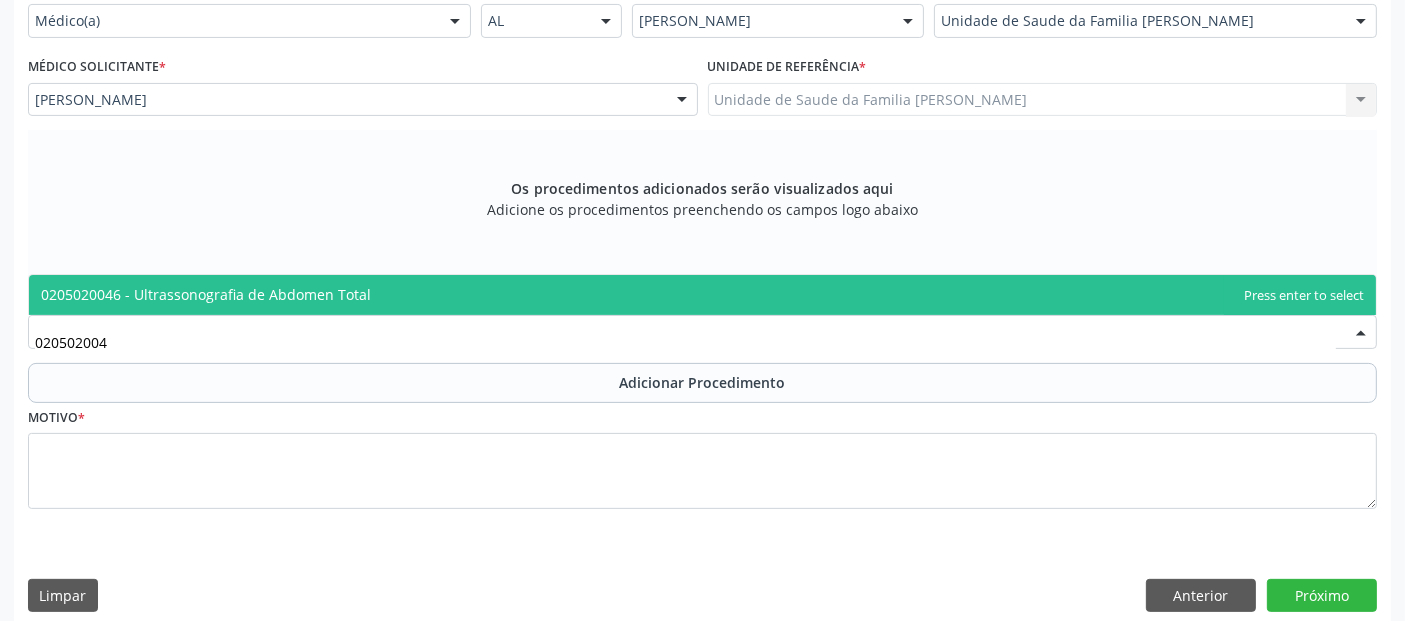 type on "0205020046" 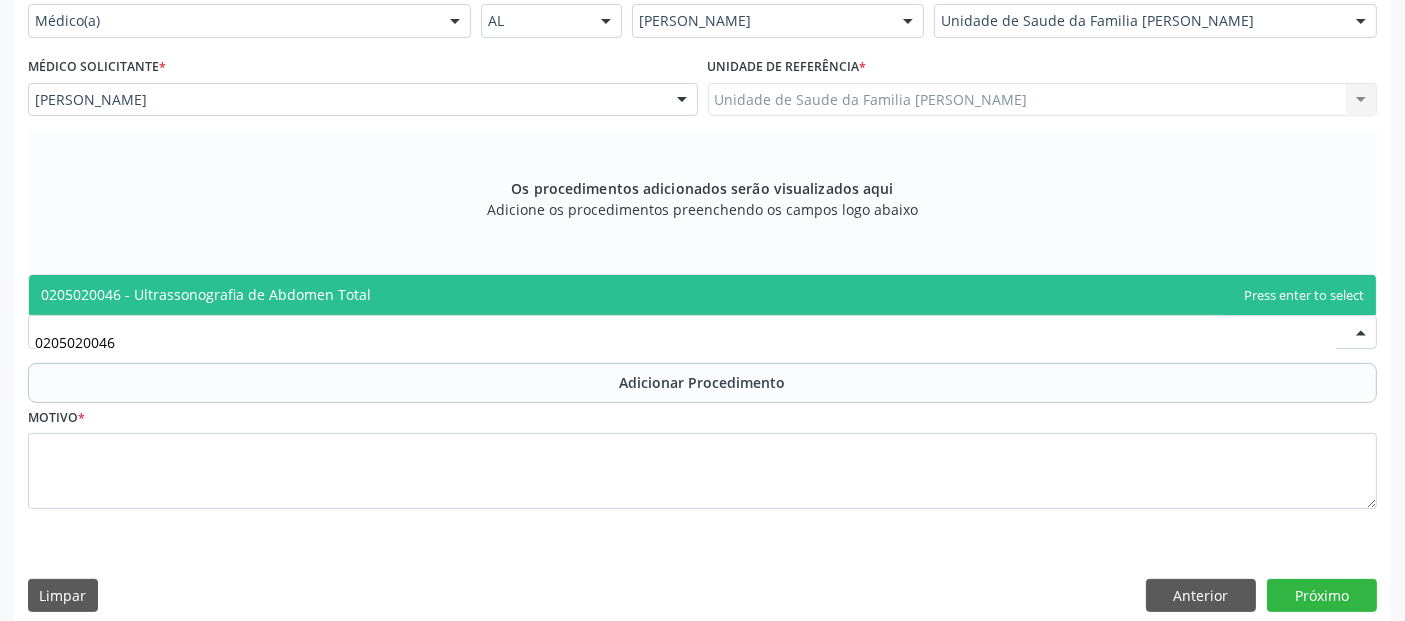 click on "0205020046 - Ultrassonografia de Abdomen Total" at bounding box center [206, 294] 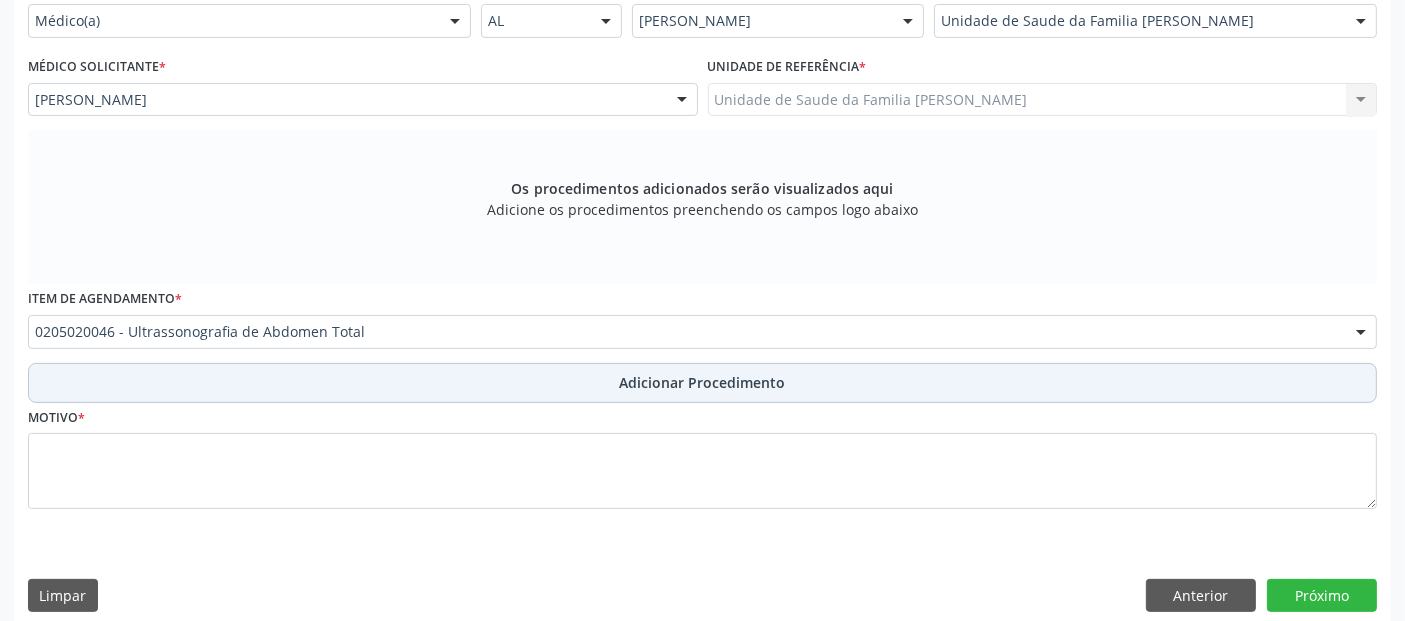 click on "Adicionar Procedimento" at bounding box center (702, 383) 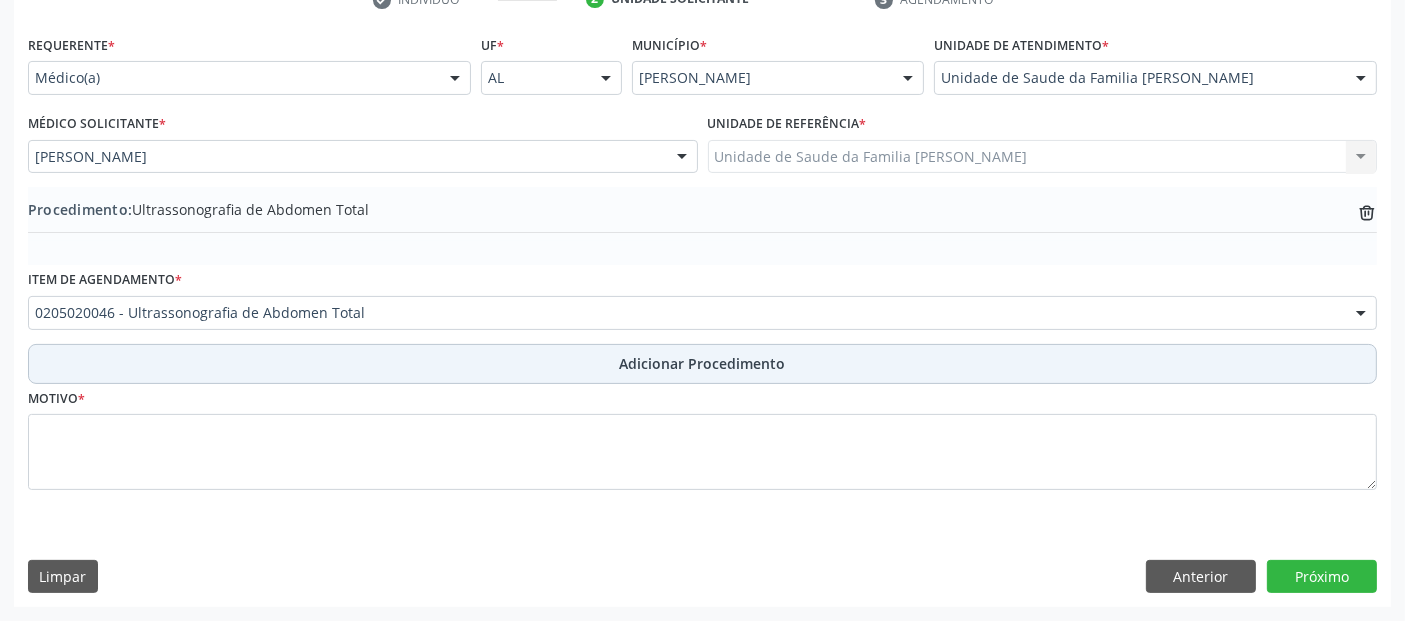 scroll, scrollTop: 429, scrollLeft: 0, axis: vertical 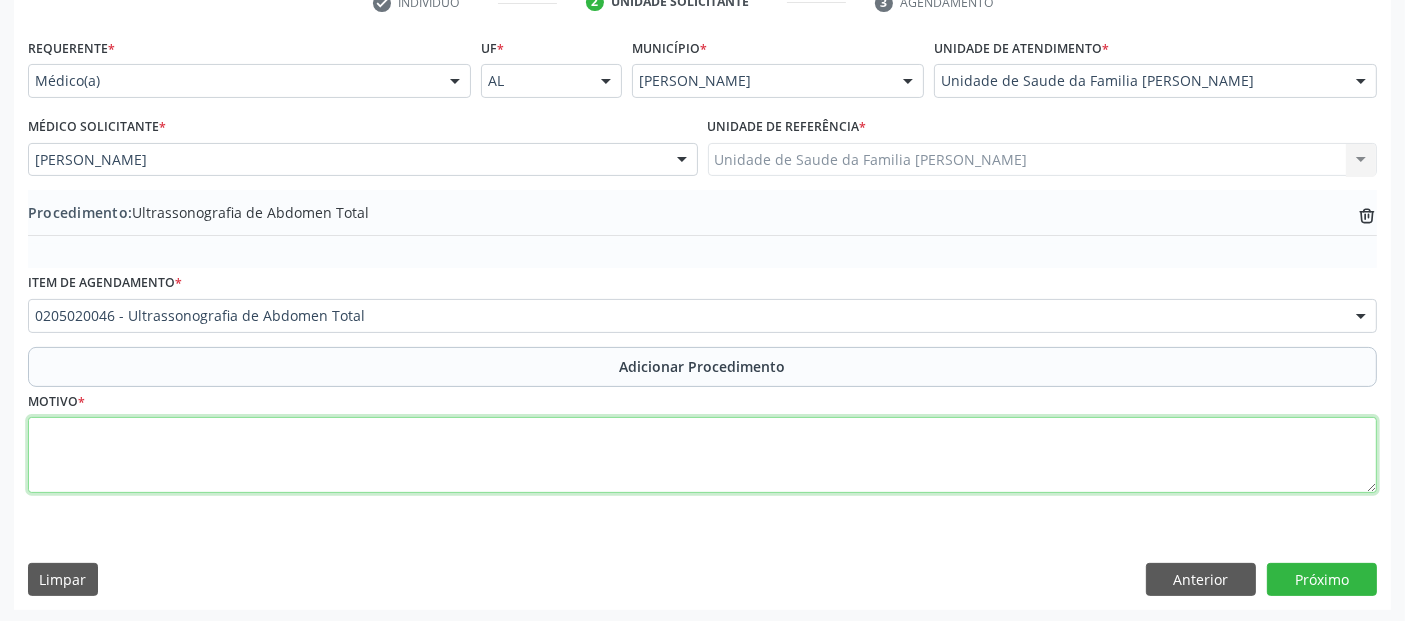 click at bounding box center [702, 455] 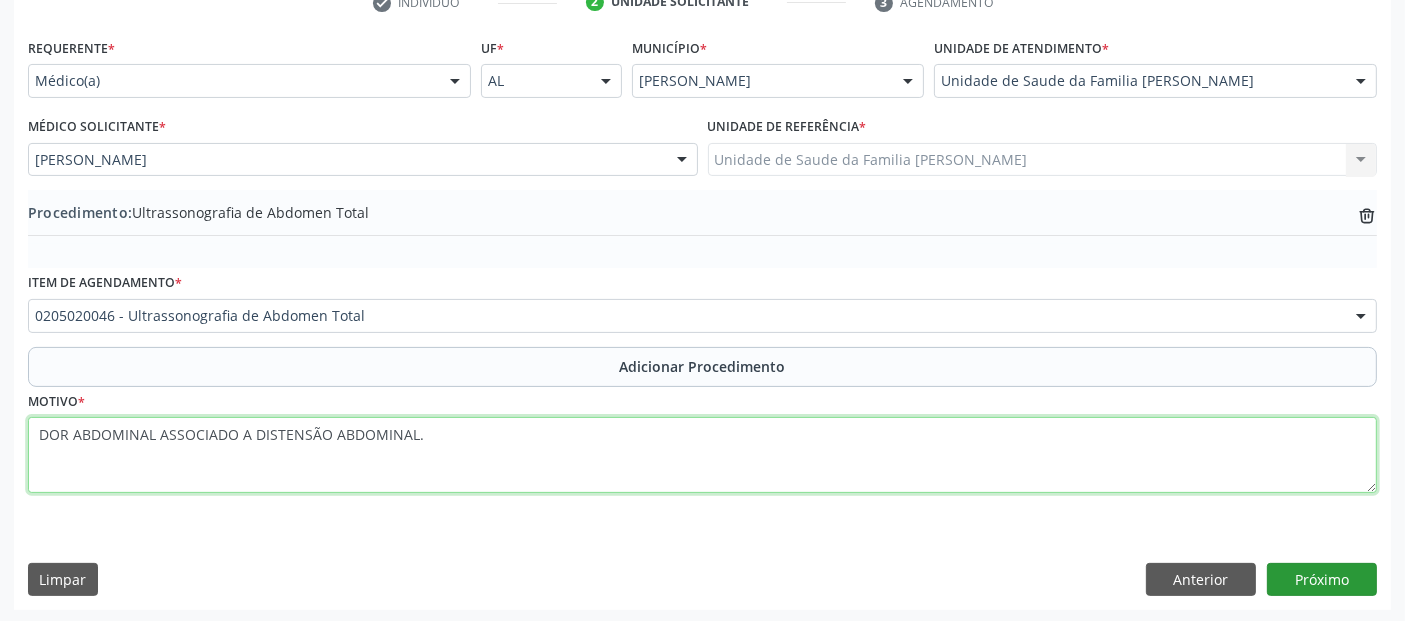 type on "DOR ABDOMINAL ASSOCIADO A DISTENSÃO ABDOMINAL." 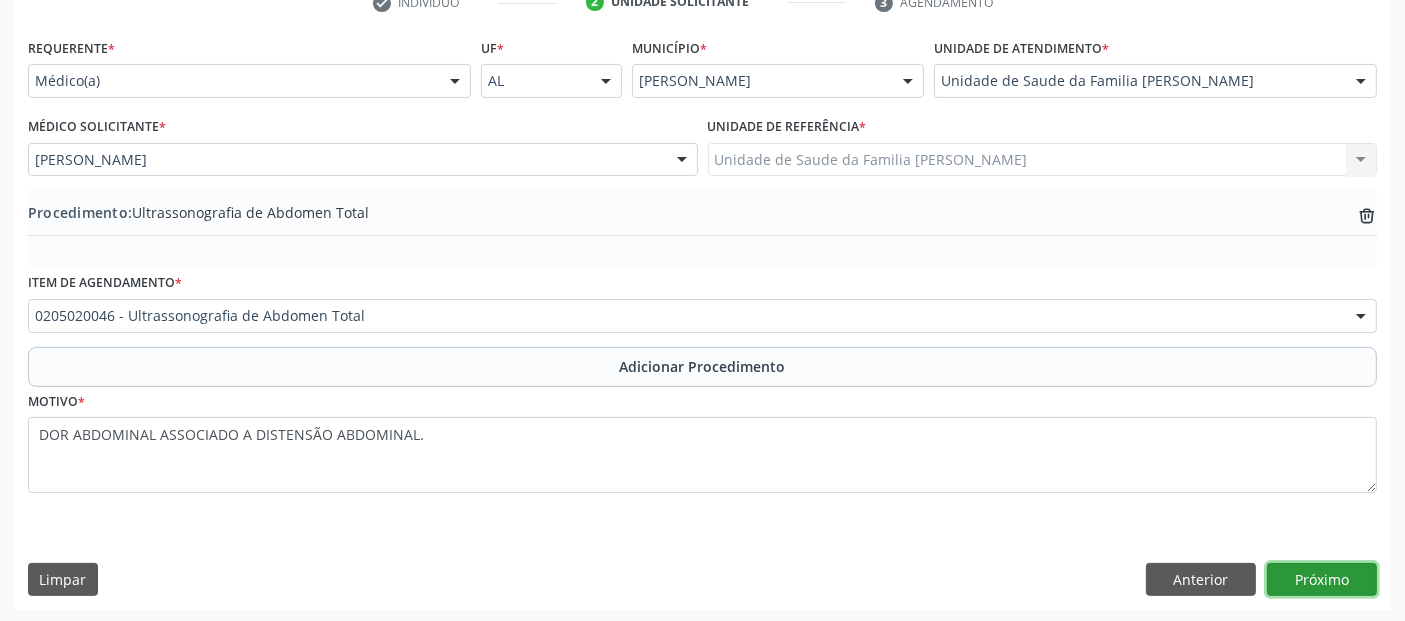 click on "Próximo" at bounding box center [1322, 580] 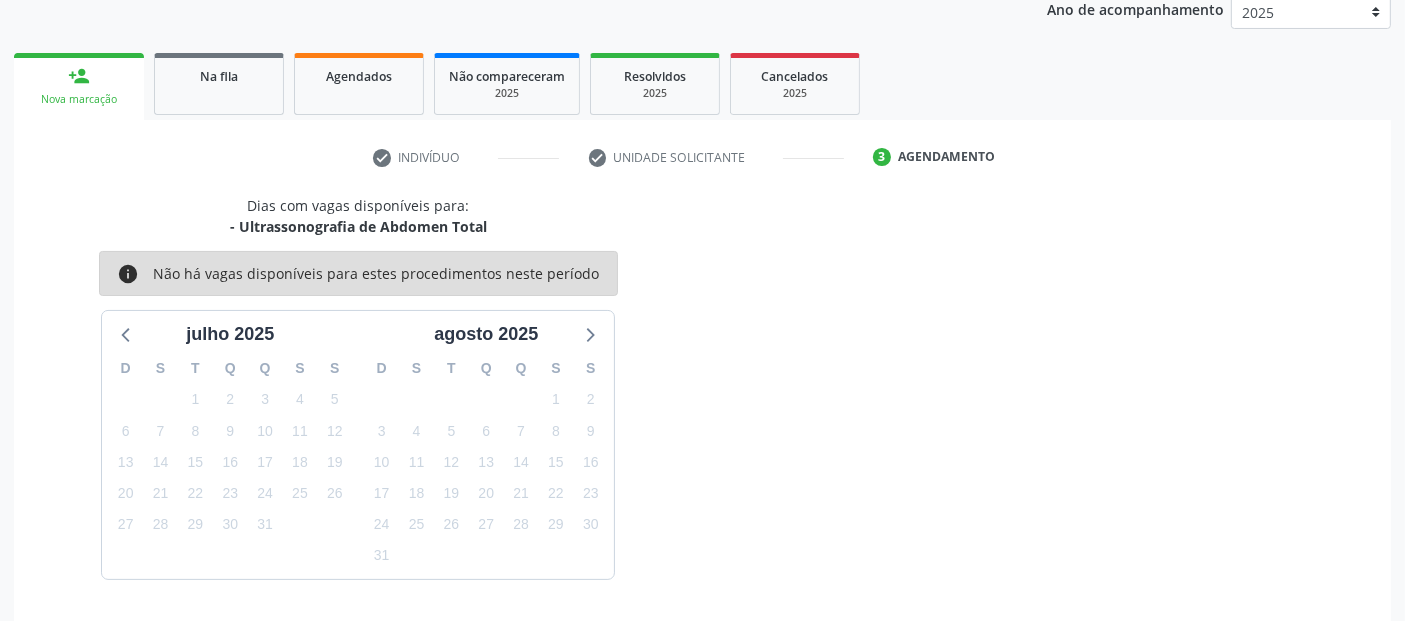 scroll, scrollTop: 333, scrollLeft: 0, axis: vertical 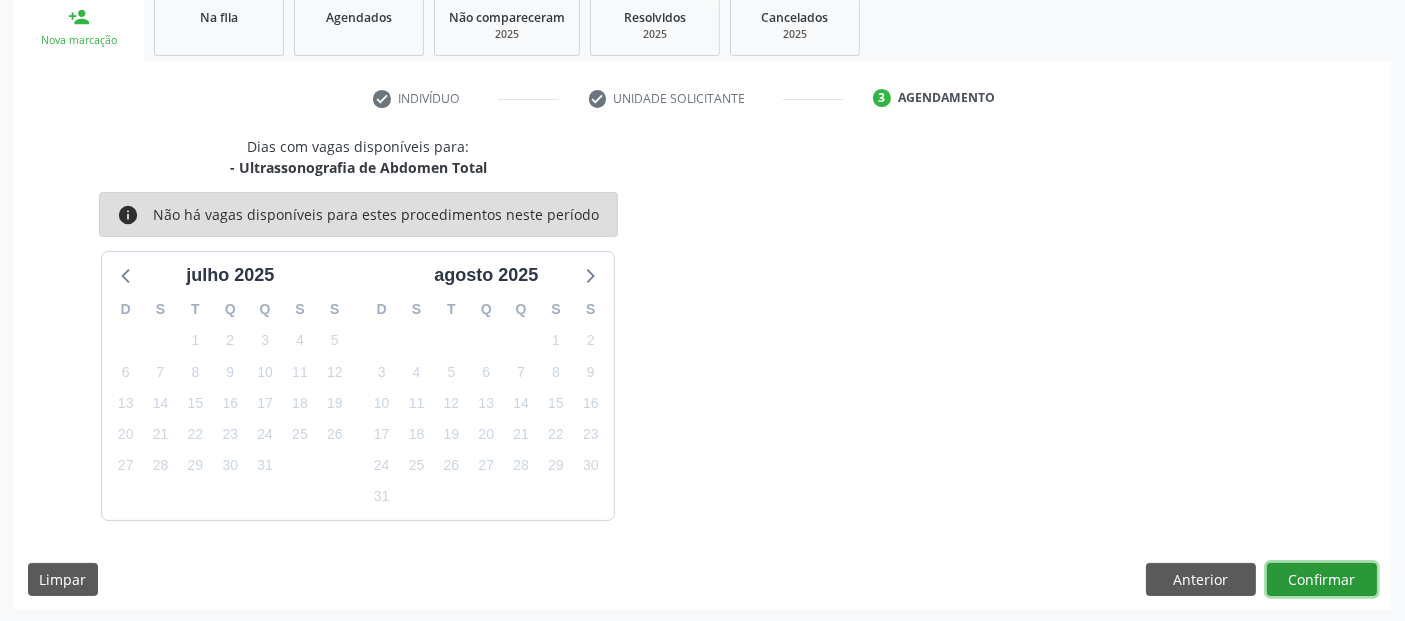 click on "Confirmar" at bounding box center [1322, 580] 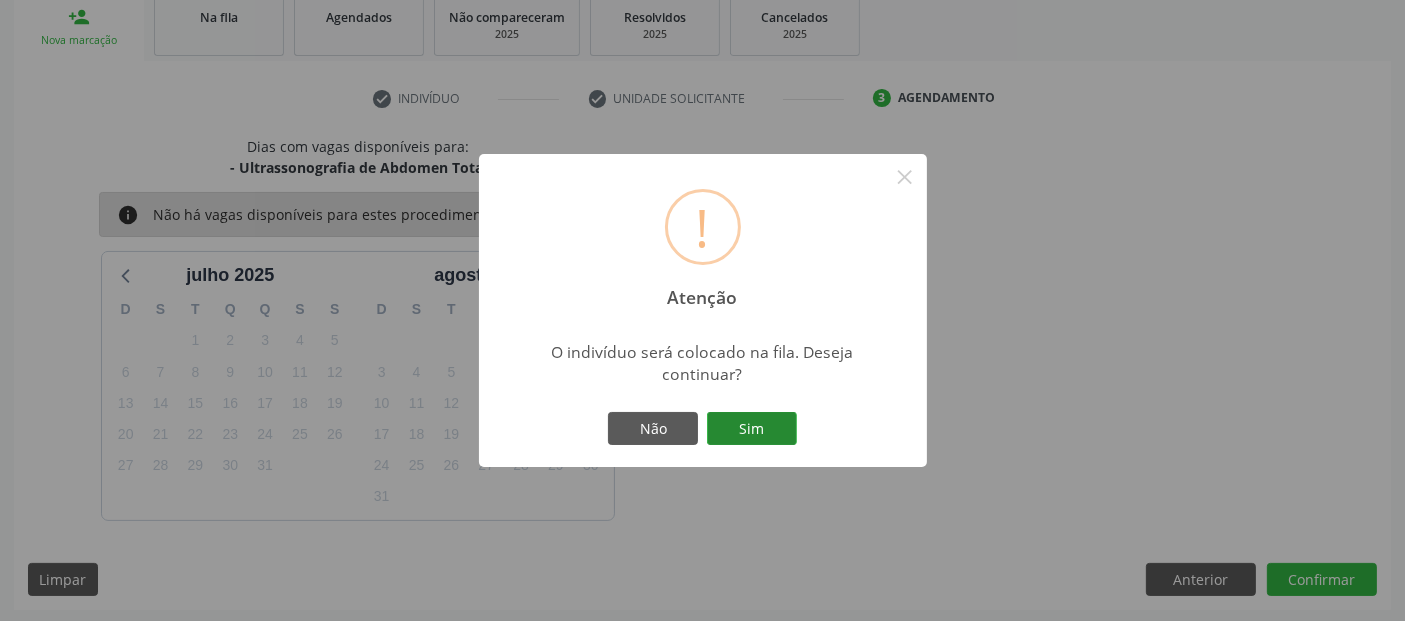 click on "Sim" at bounding box center (752, 429) 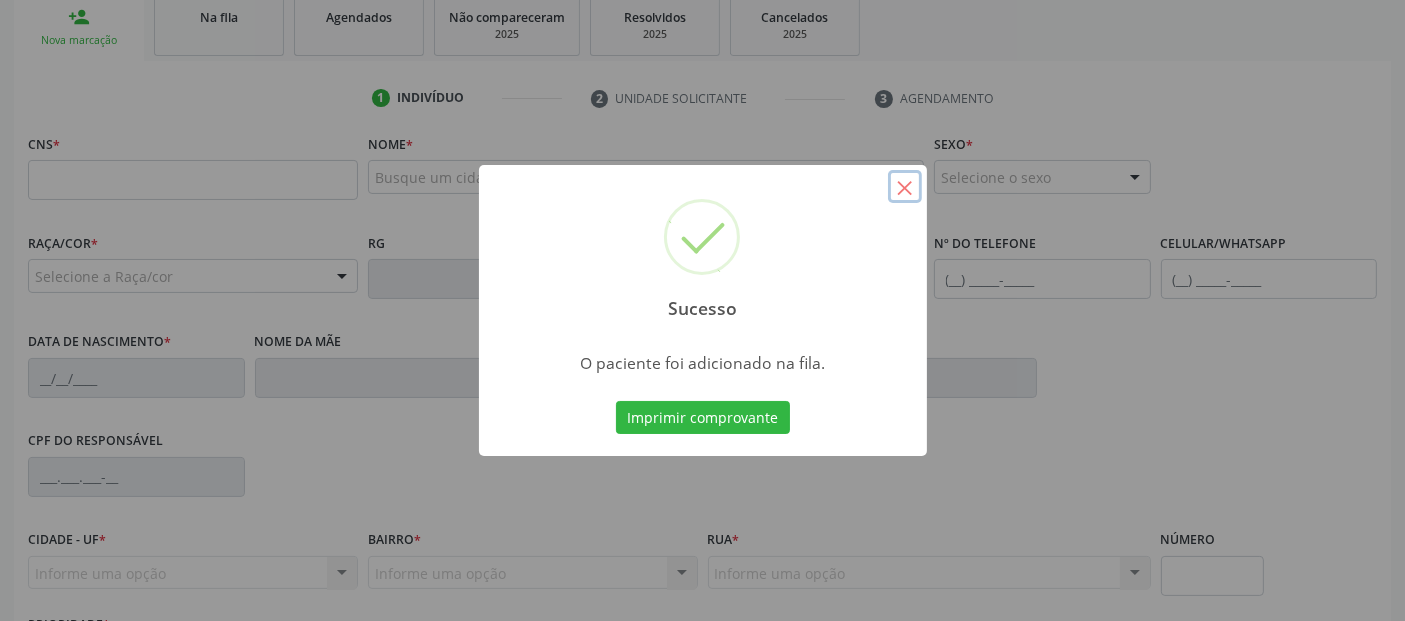 click on "×" at bounding box center [905, 187] 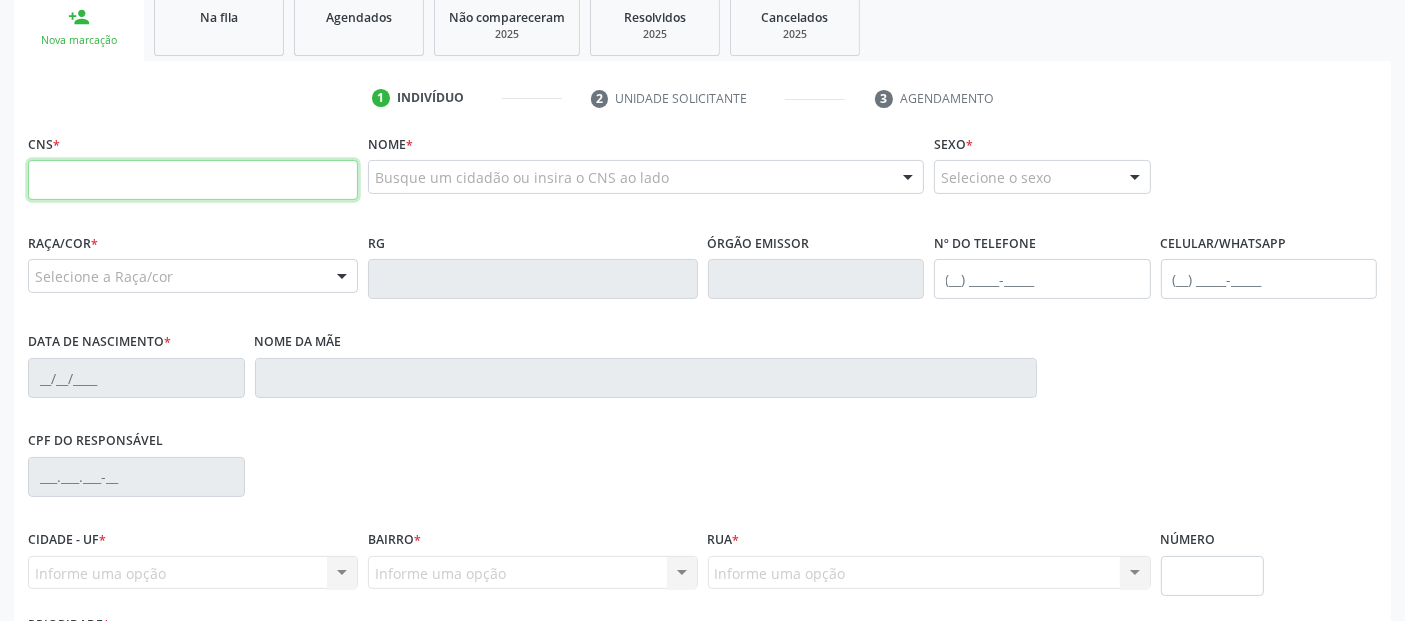 click at bounding box center (193, 180) 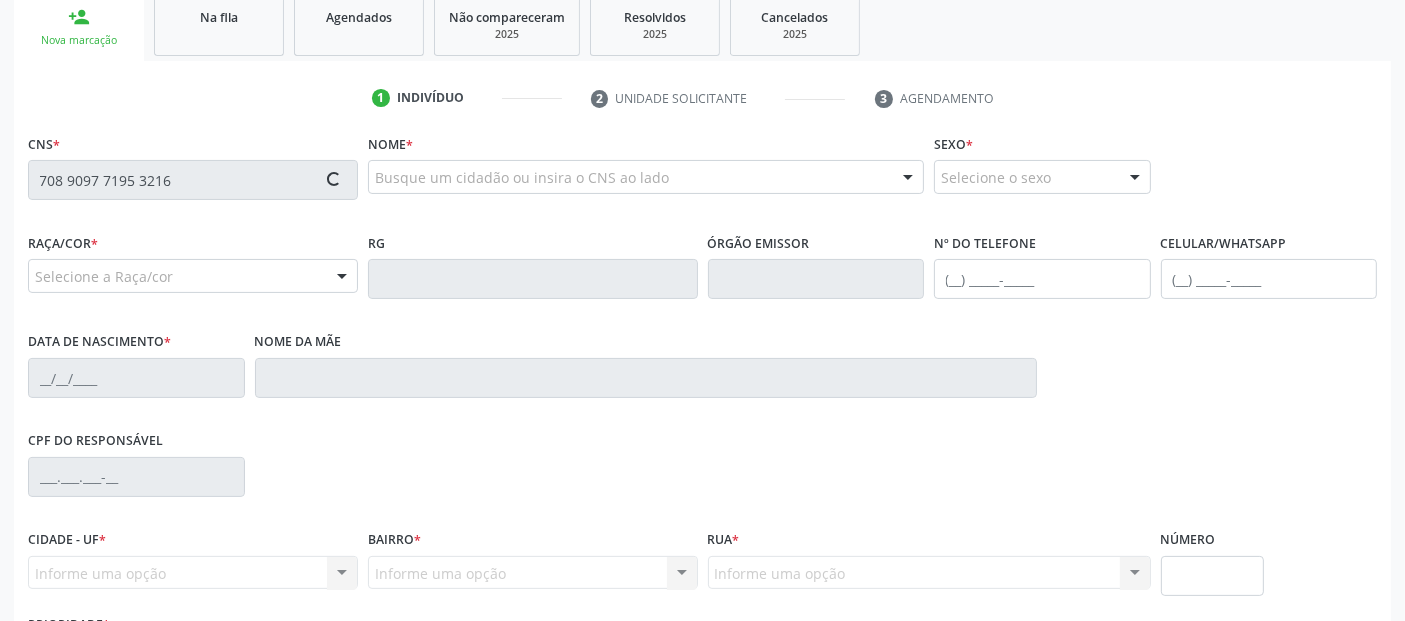 type on "708 9097 7195 3216" 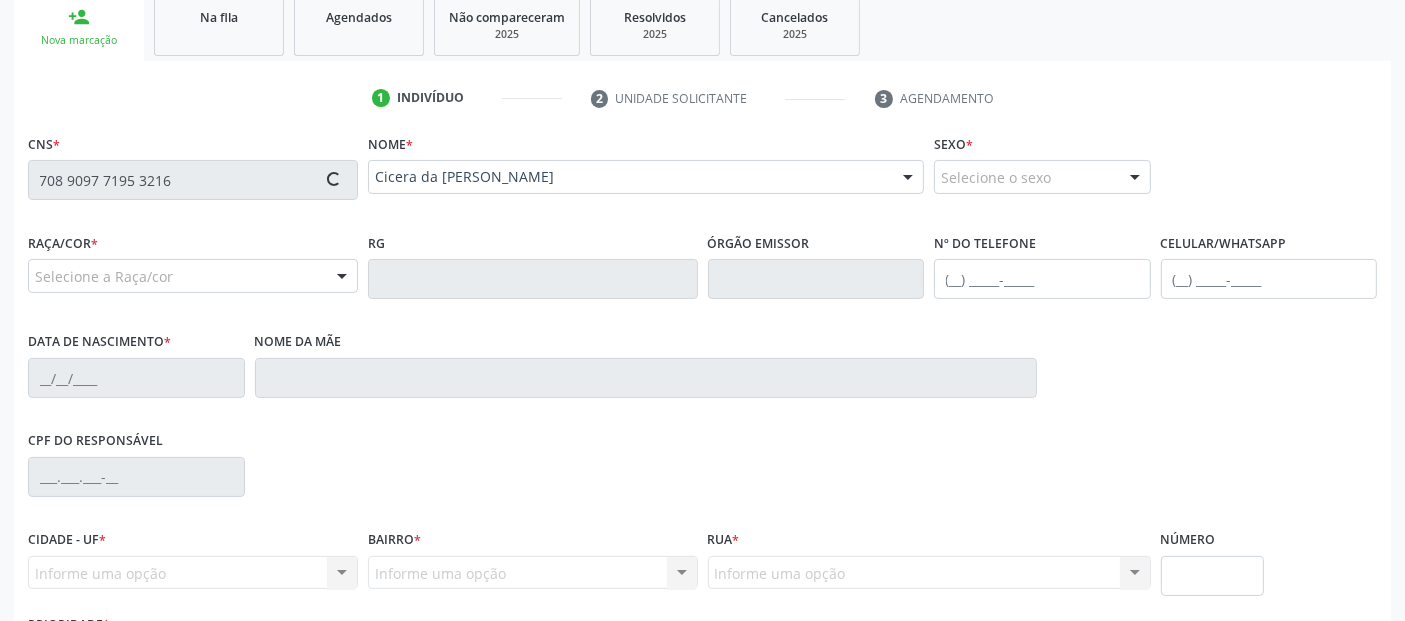 type on "(82) 9333-4173" 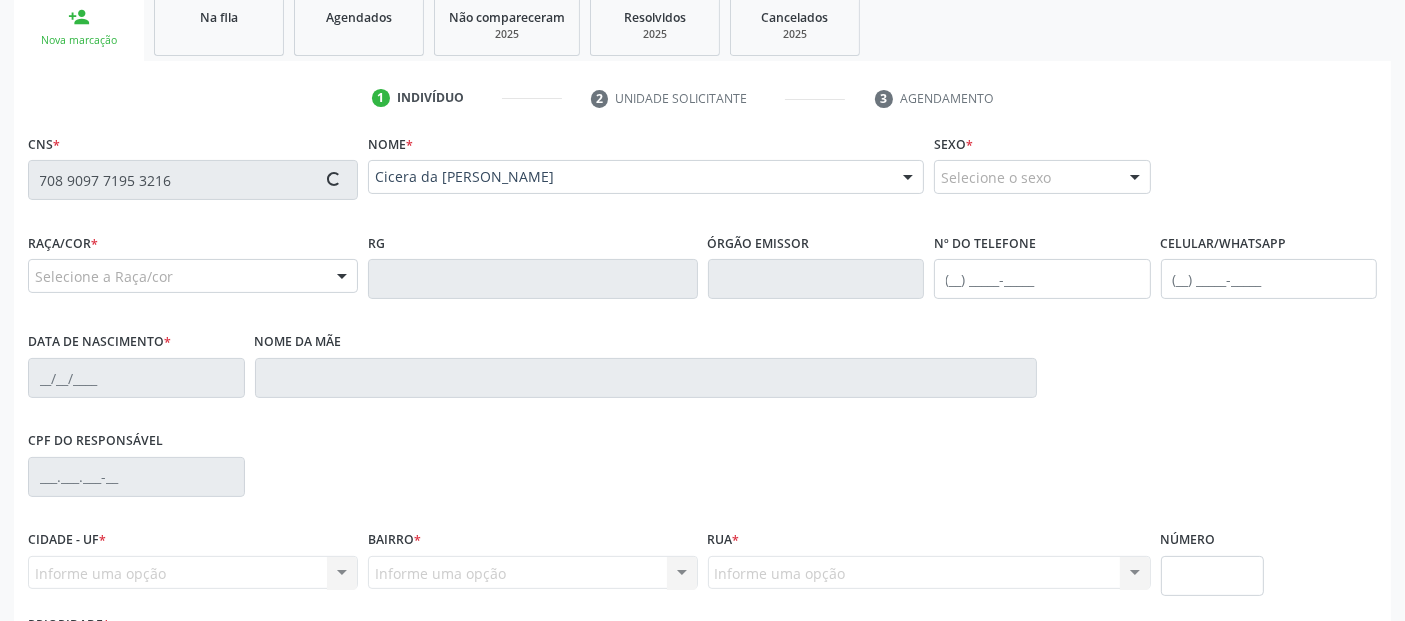 type on "20/07/1975" 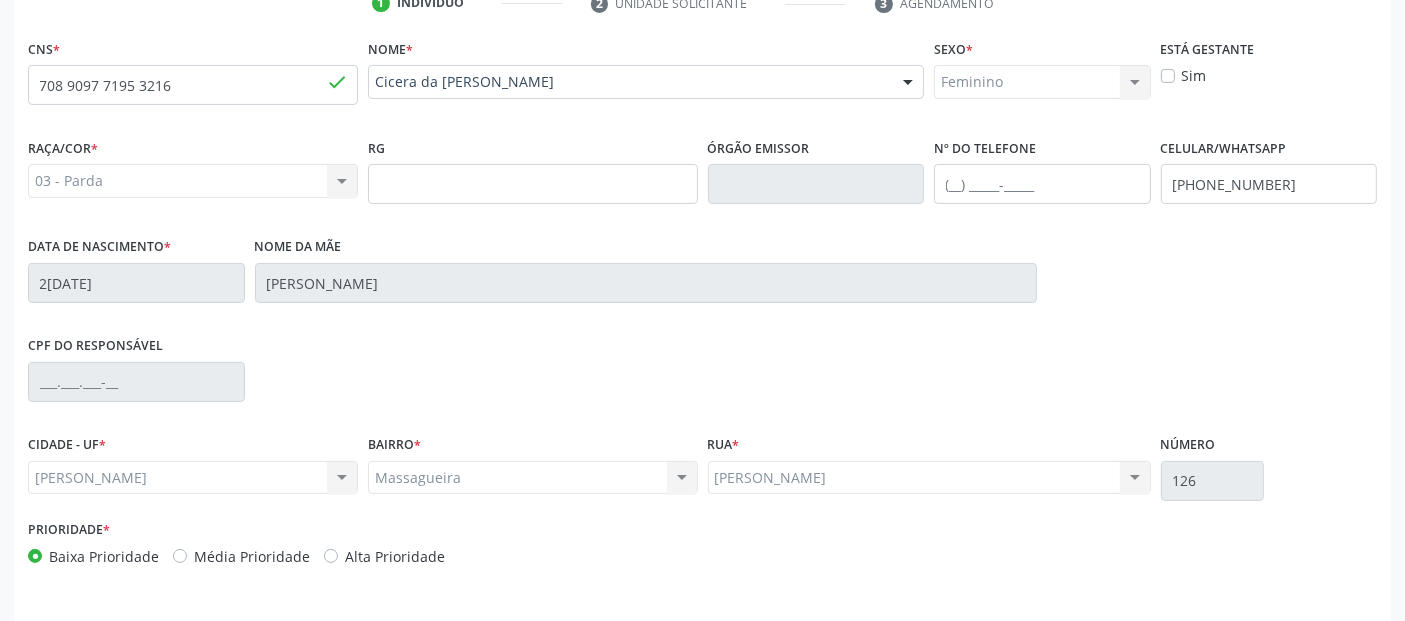 scroll, scrollTop: 489, scrollLeft: 0, axis: vertical 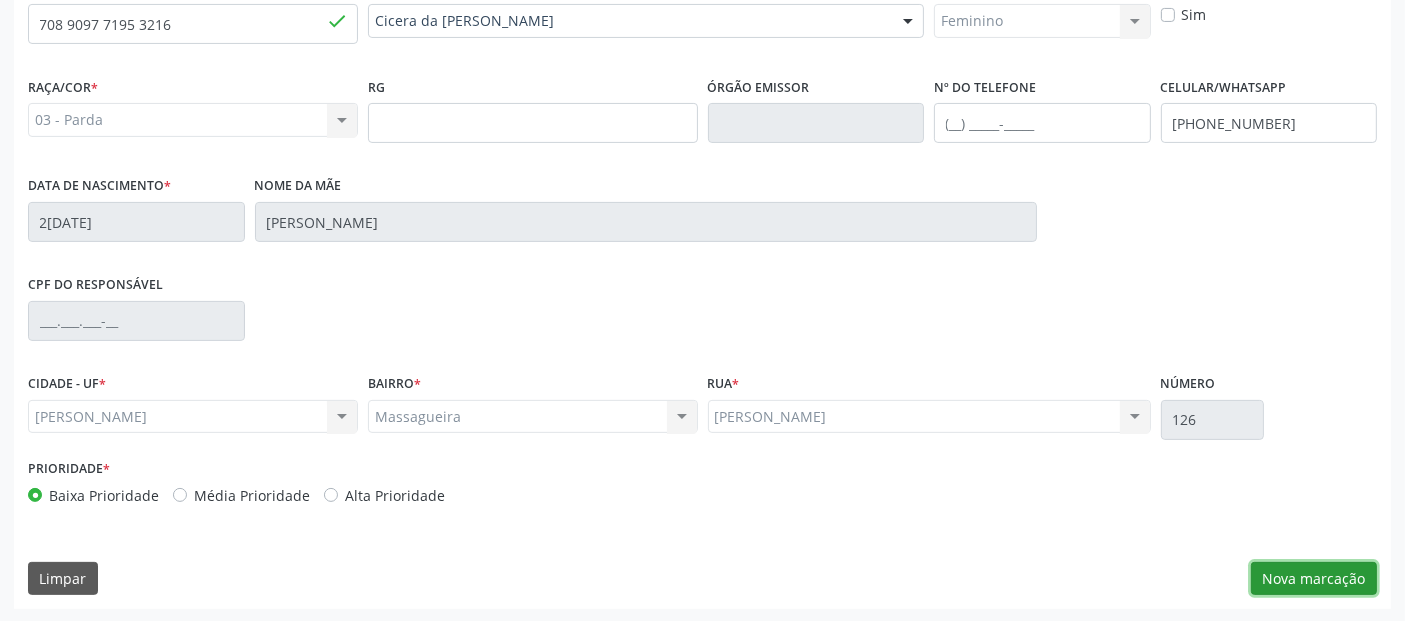 click on "Nova marcação" at bounding box center (1314, 579) 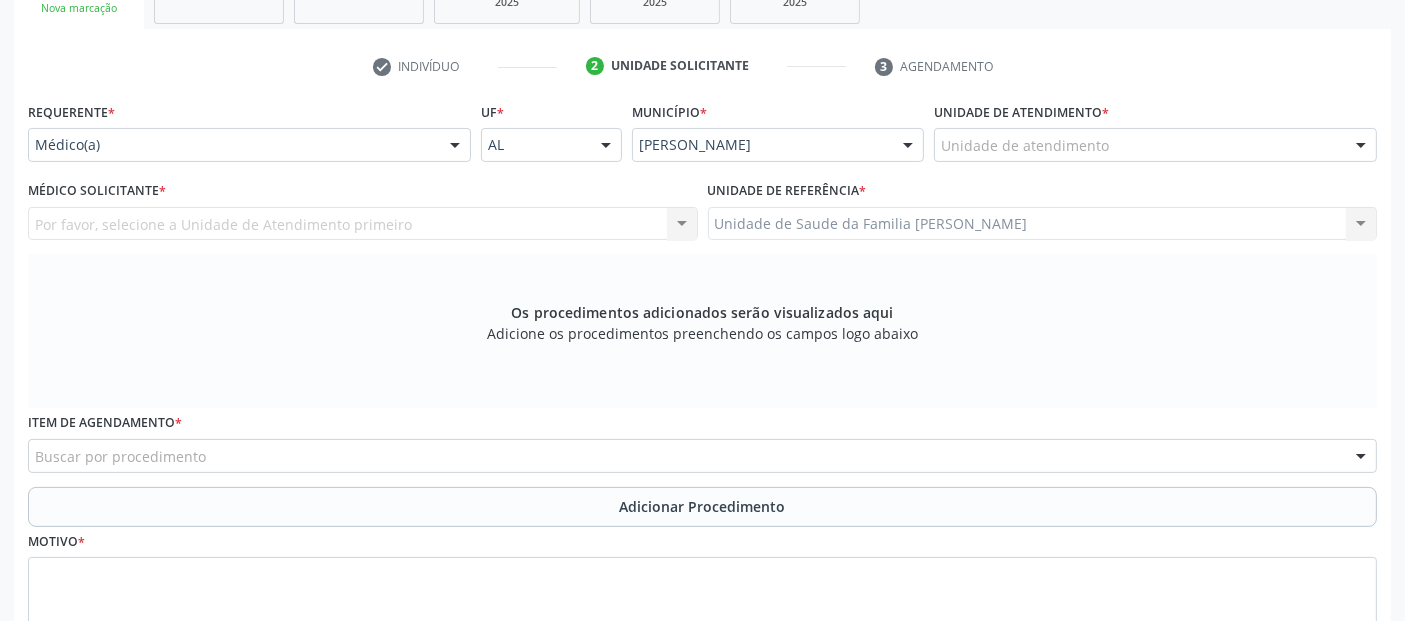 scroll, scrollTop: 297, scrollLeft: 0, axis: vertical 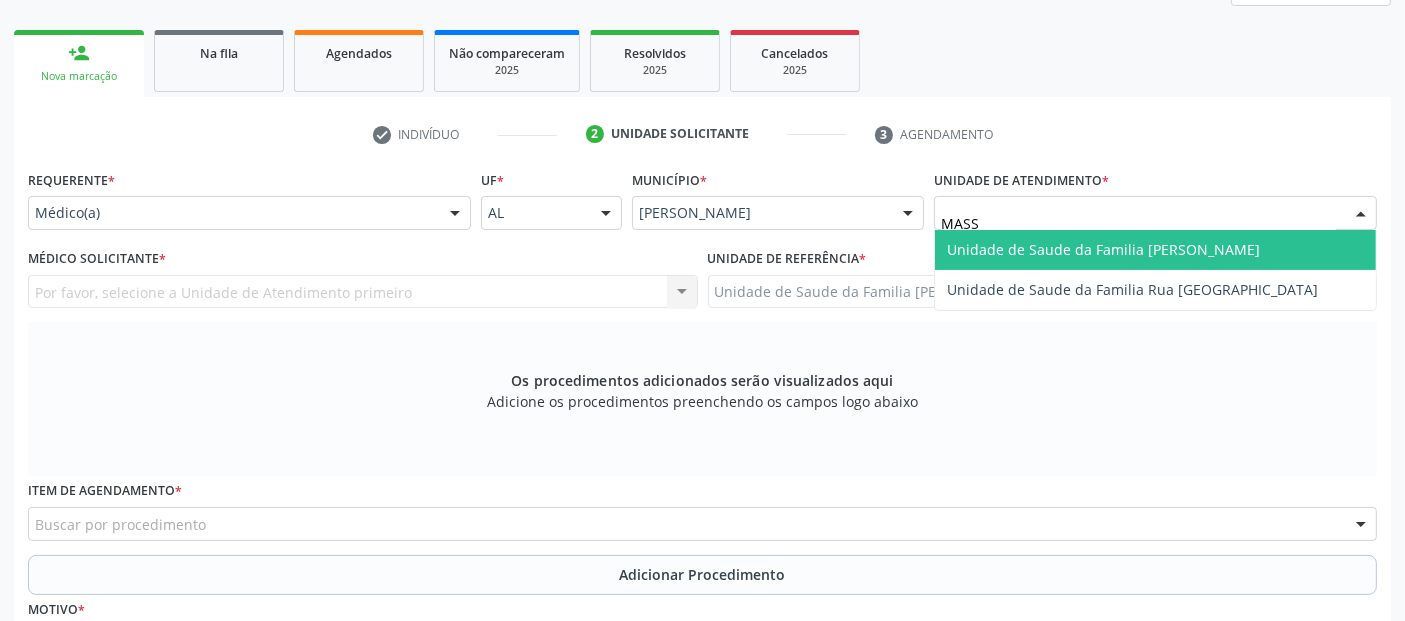 type on "MASSA" 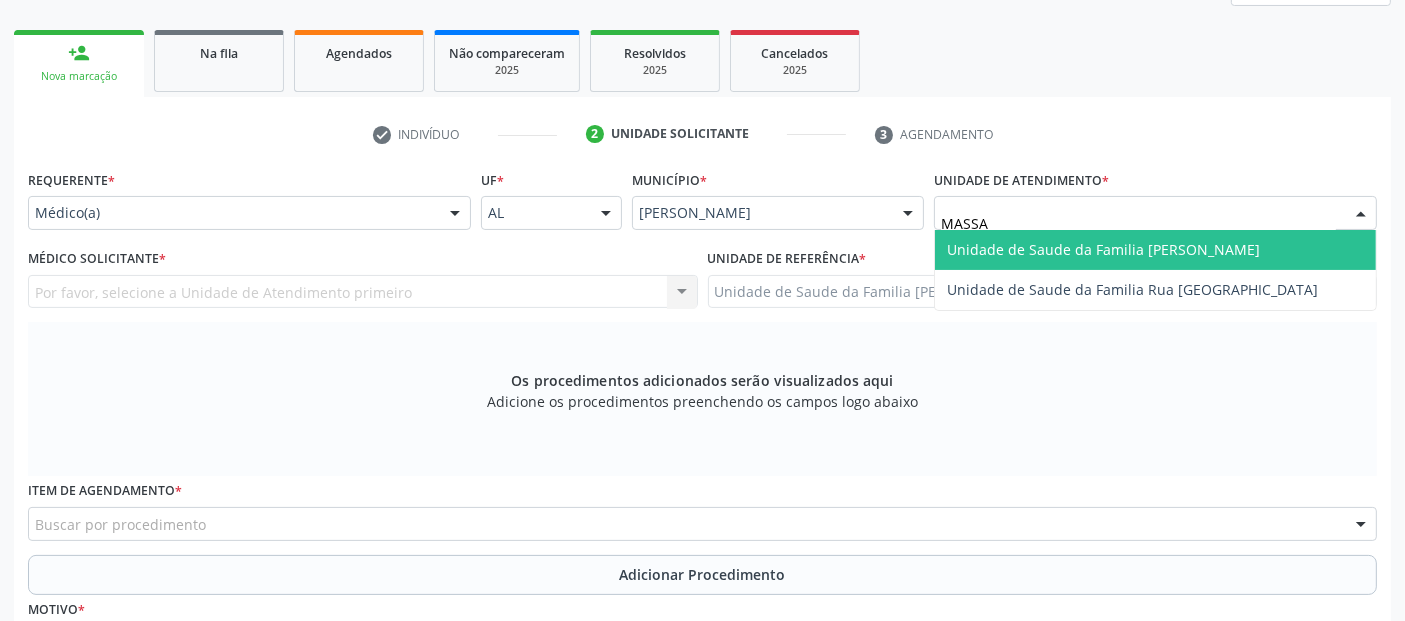 click on "Unidade de Saude da Familia [PERSON_NAME]" at bounding box center [1103, 249] 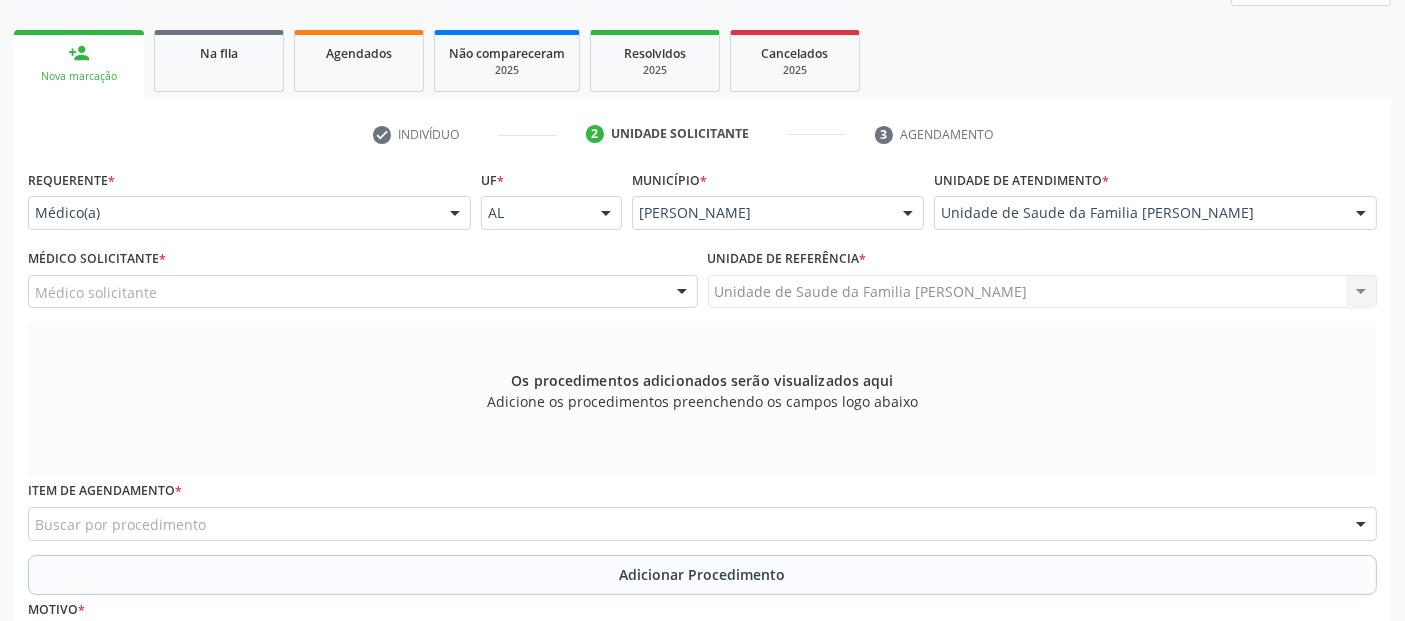 click on "Médico solicitante" at bounding box center (363, 292) 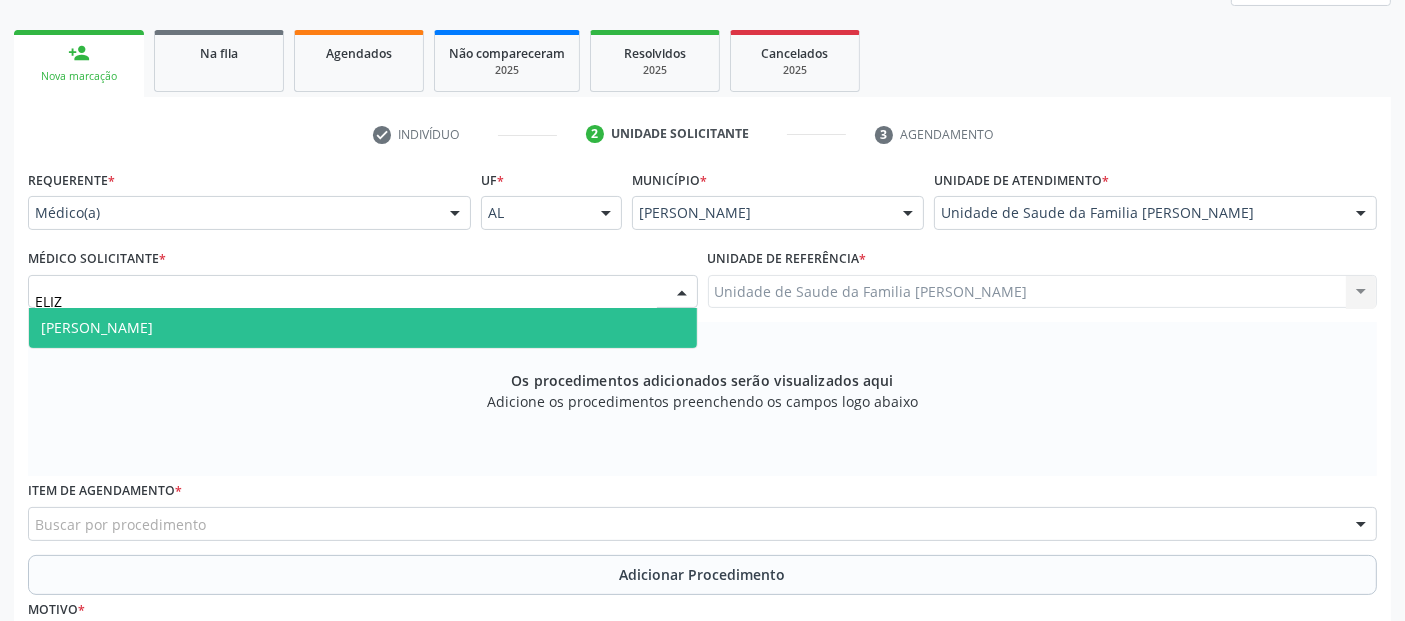 type on "ELIZA" 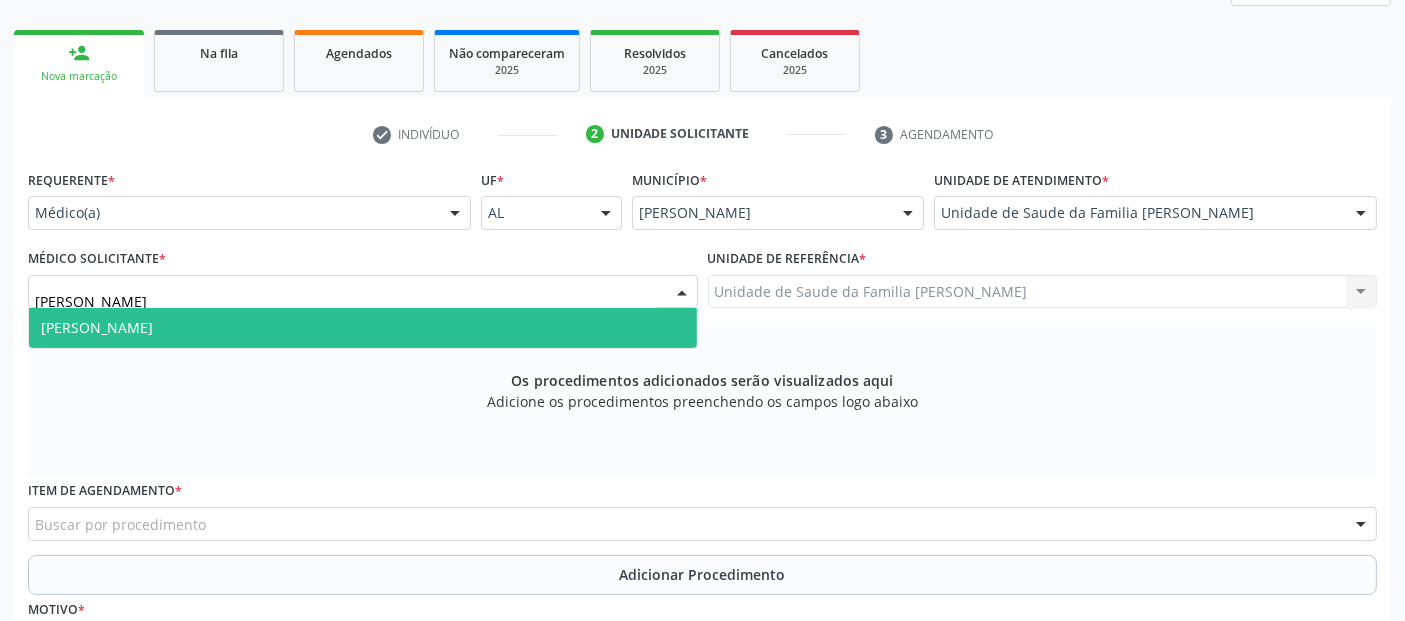 click on "[PERSON_NAME] dos [PERSON_NAME]" at bounding box center (363, 328) 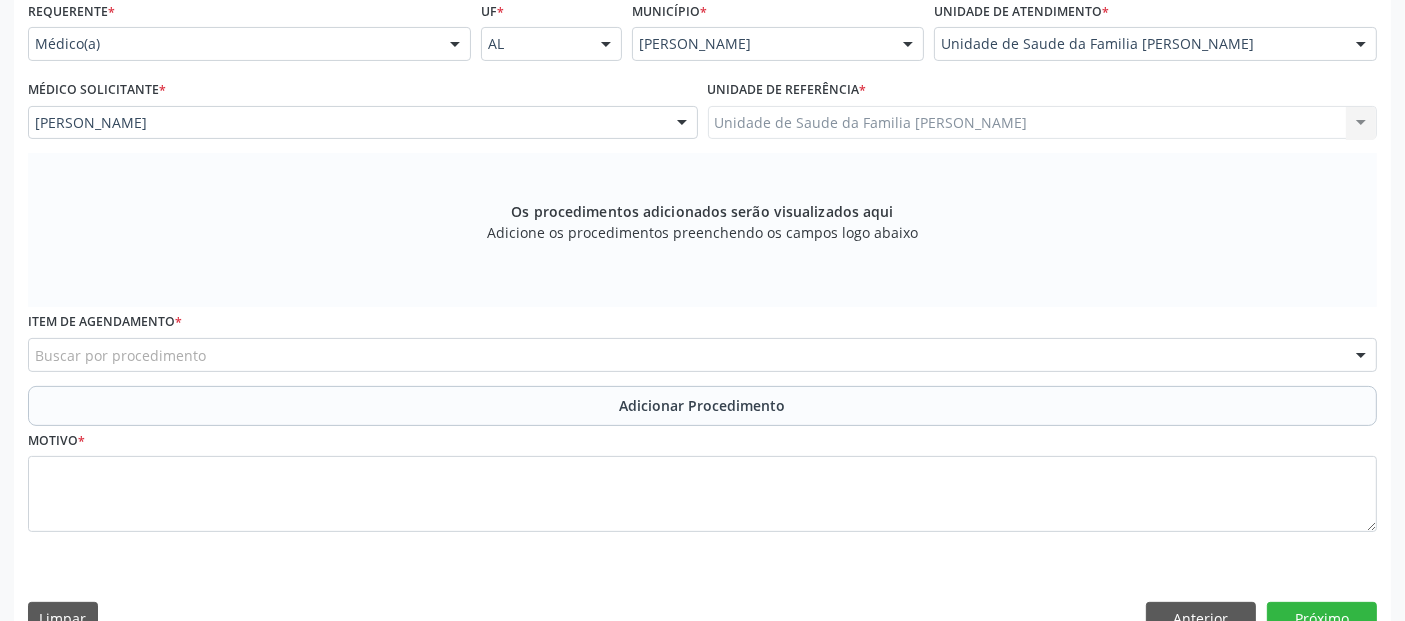 scroll, scrollTop: 505, scrollLeft: 0, axis: vertical 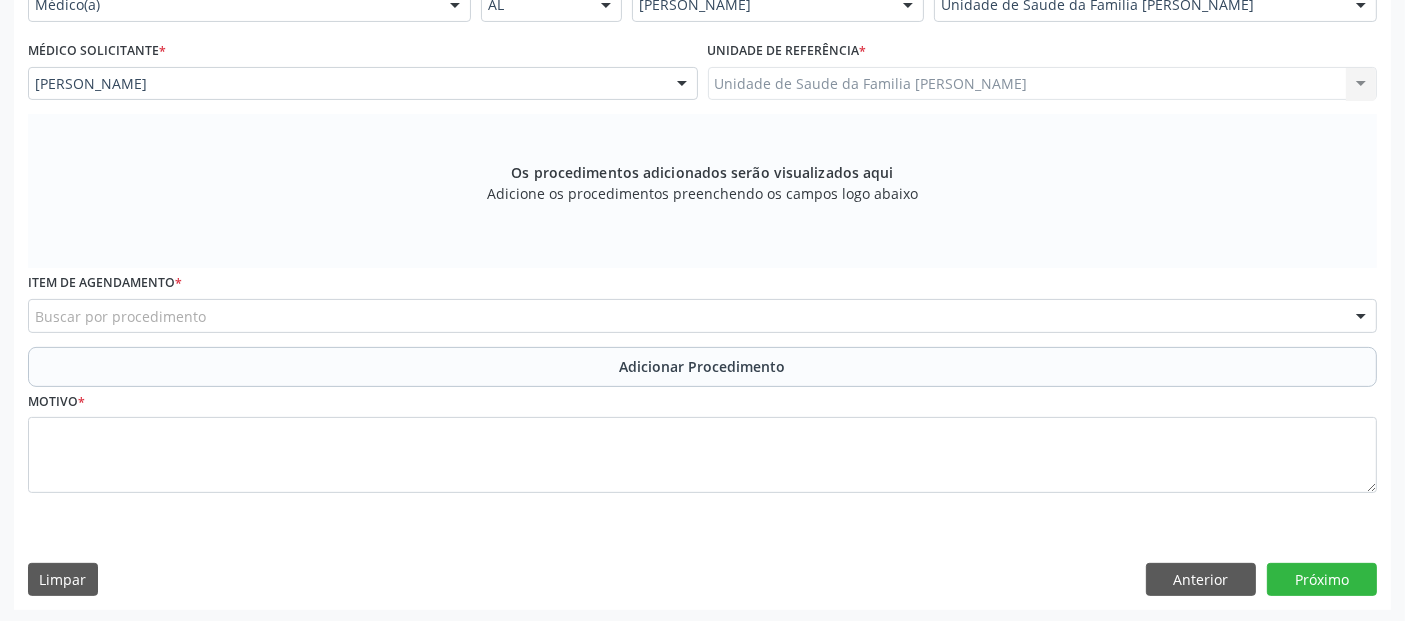 click on "Buscar por procedimento" at bounding box center (702, 316) 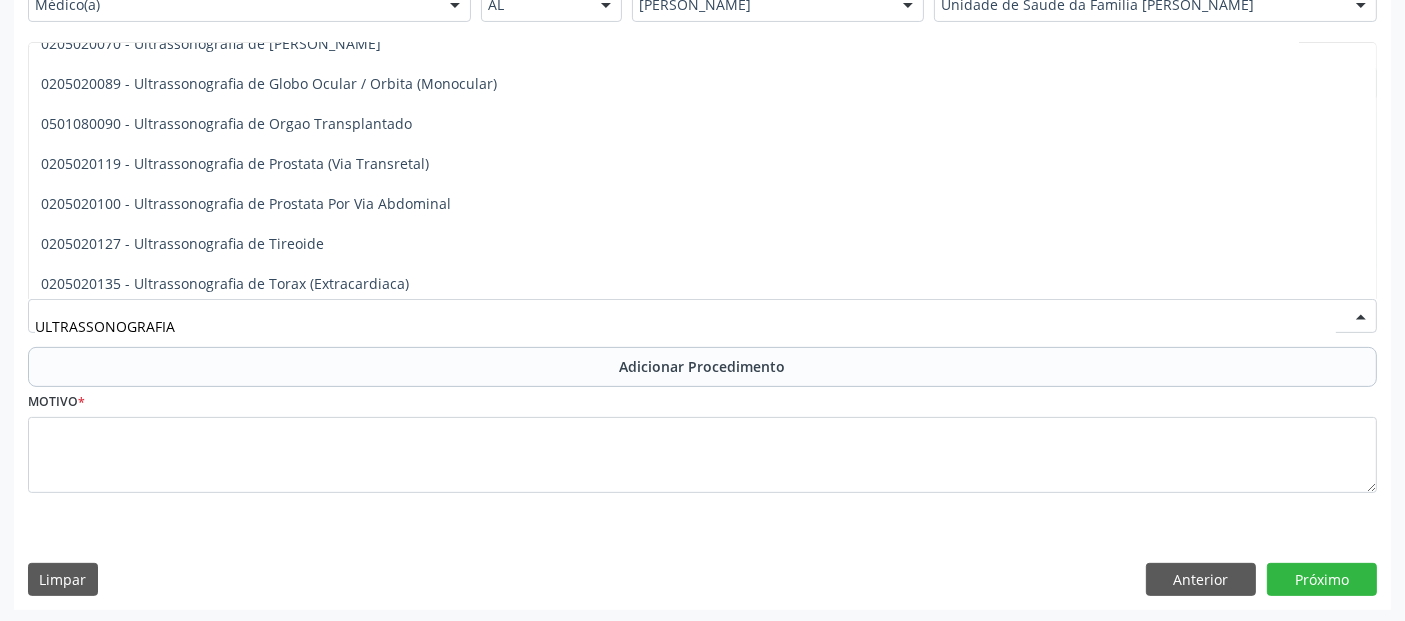 scroll, scrollTop: 583, scrollLeft: 0, axis: vertical 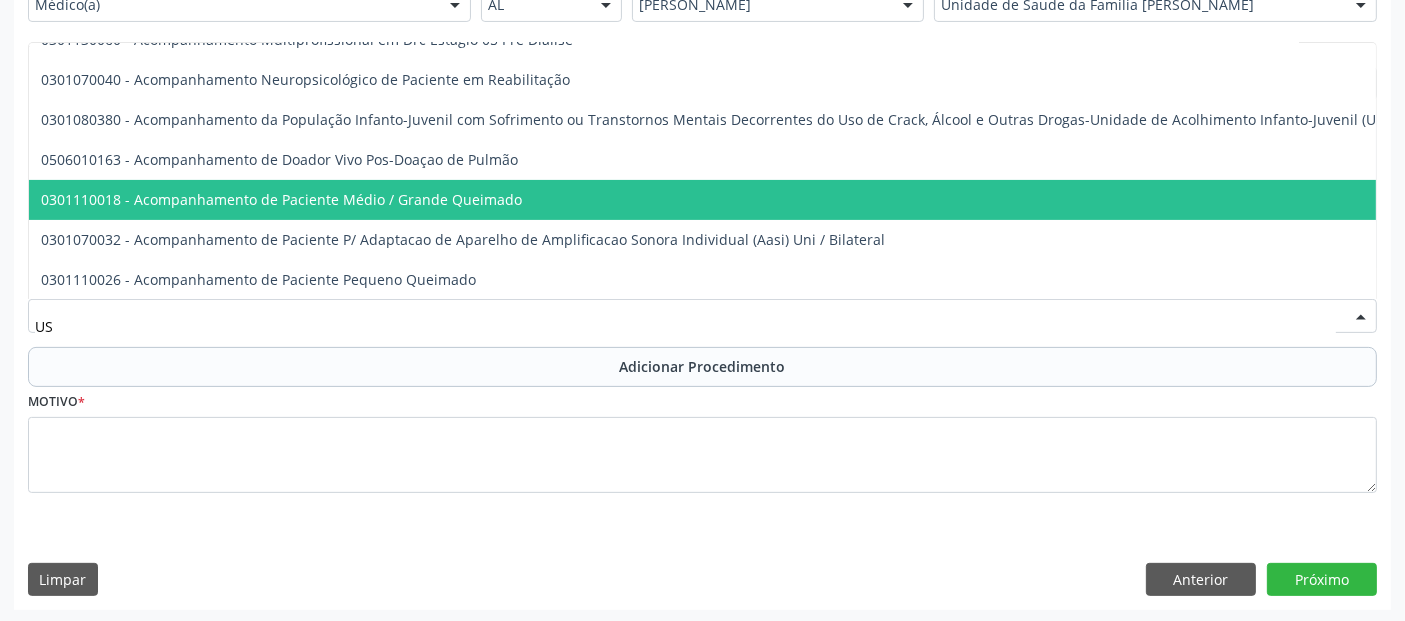 type on "USG" 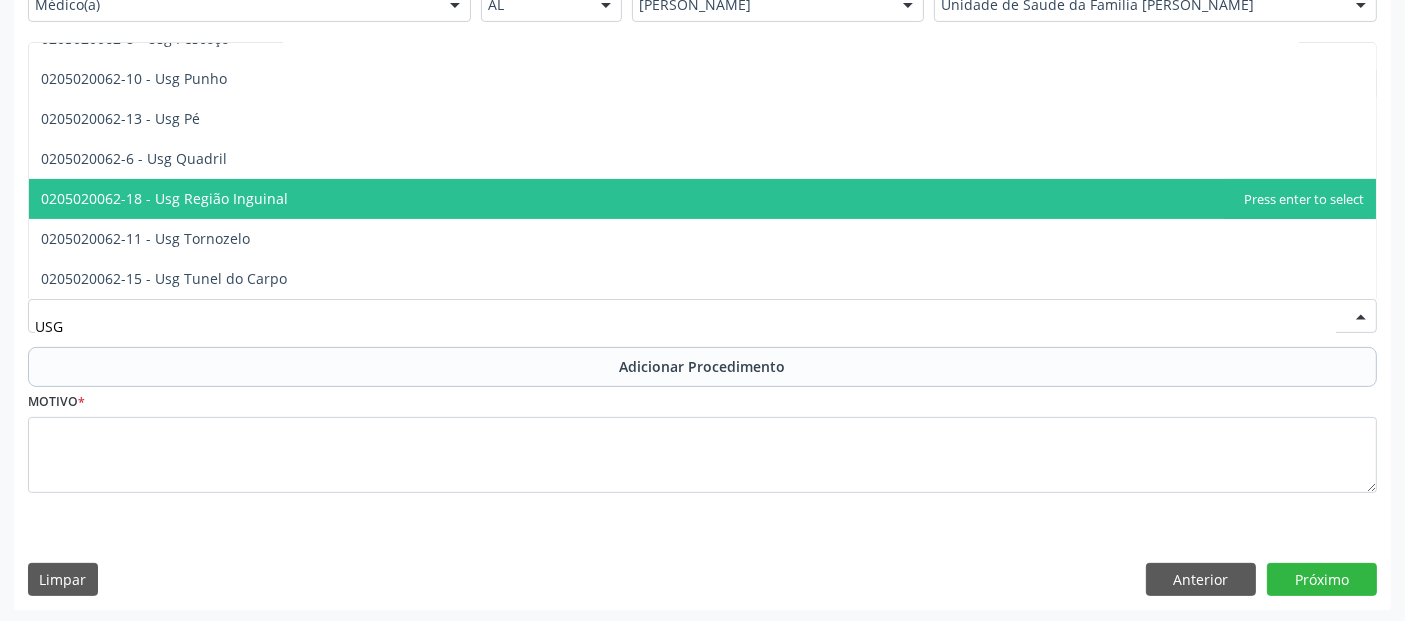 scroll, scrollTop: 503, scrollLeft: 0, axis: vertical 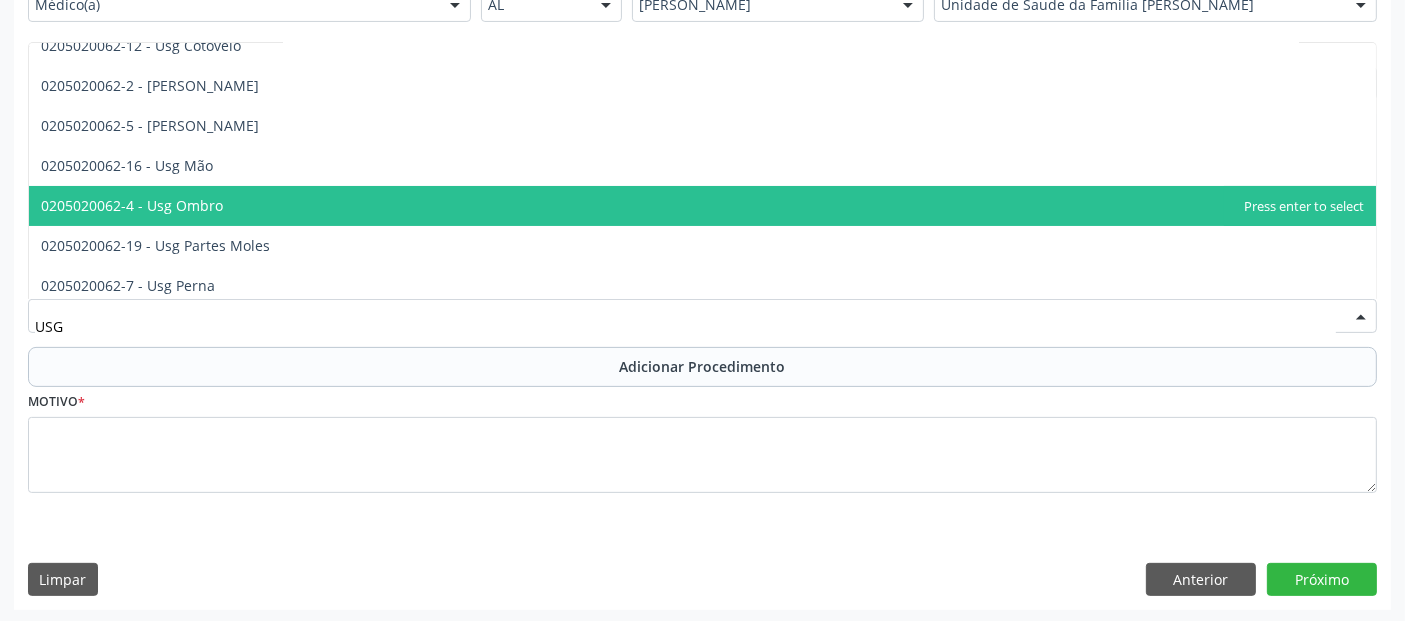 click on "0205020062-4 - Usg Ombro" at bounding box center [702, 206] 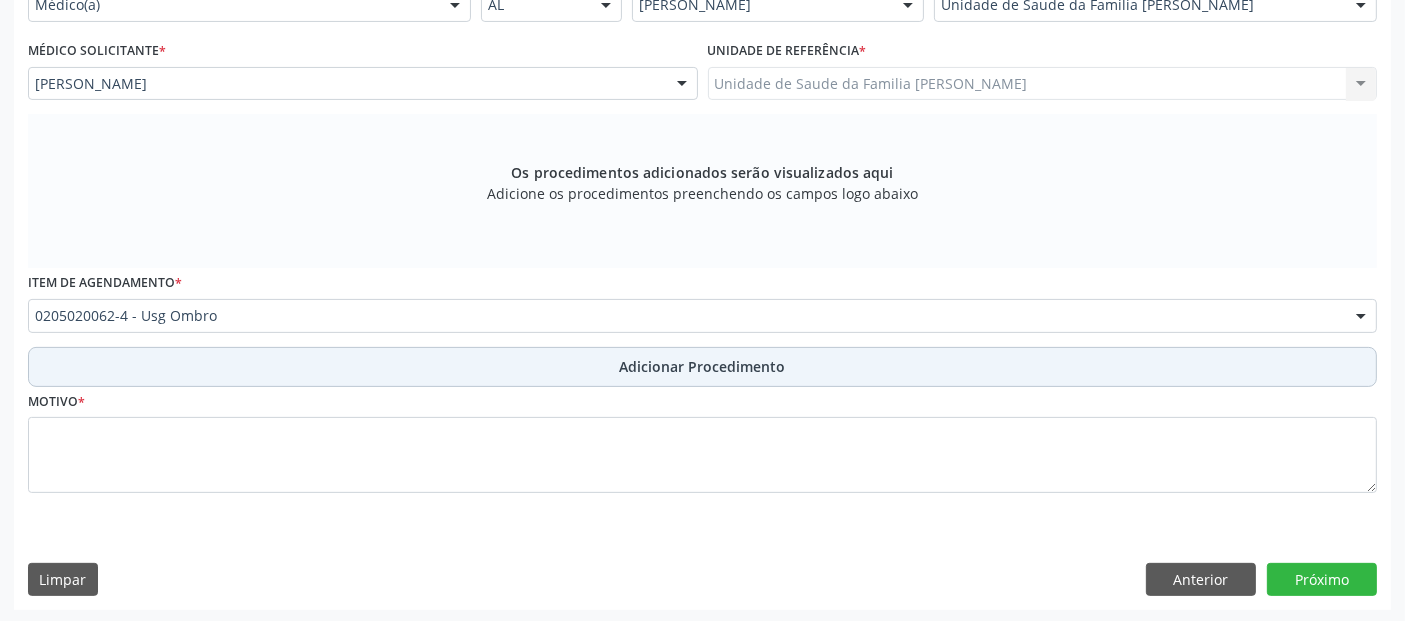 click on "Adicionar Procedimento" at bounding box center [702, 367] 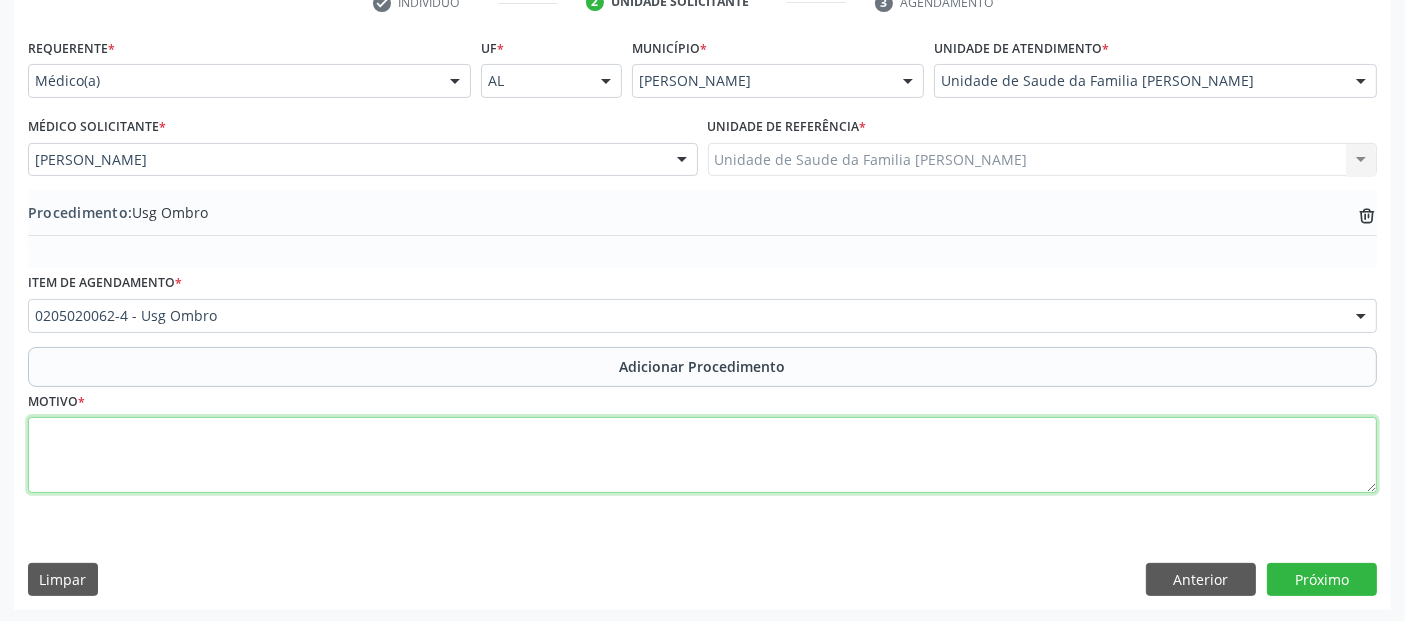 click at bounding box center [702, 455] 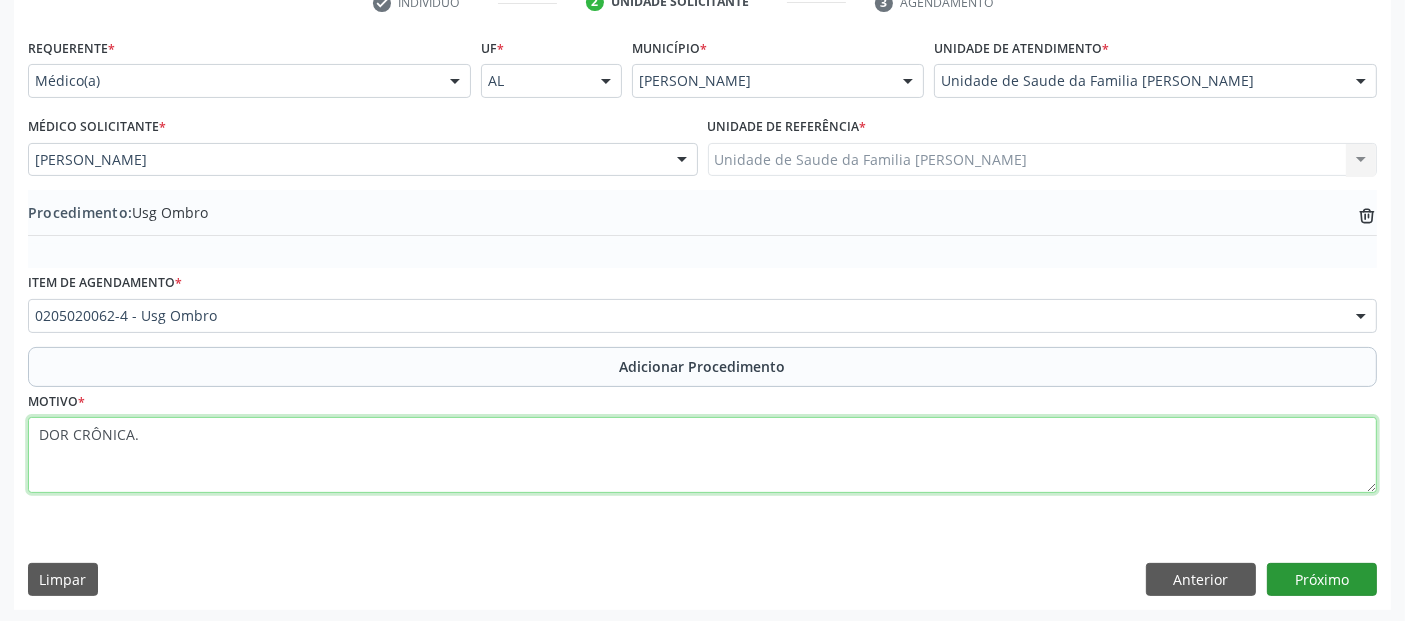 type on "DOR CRÔNICA." 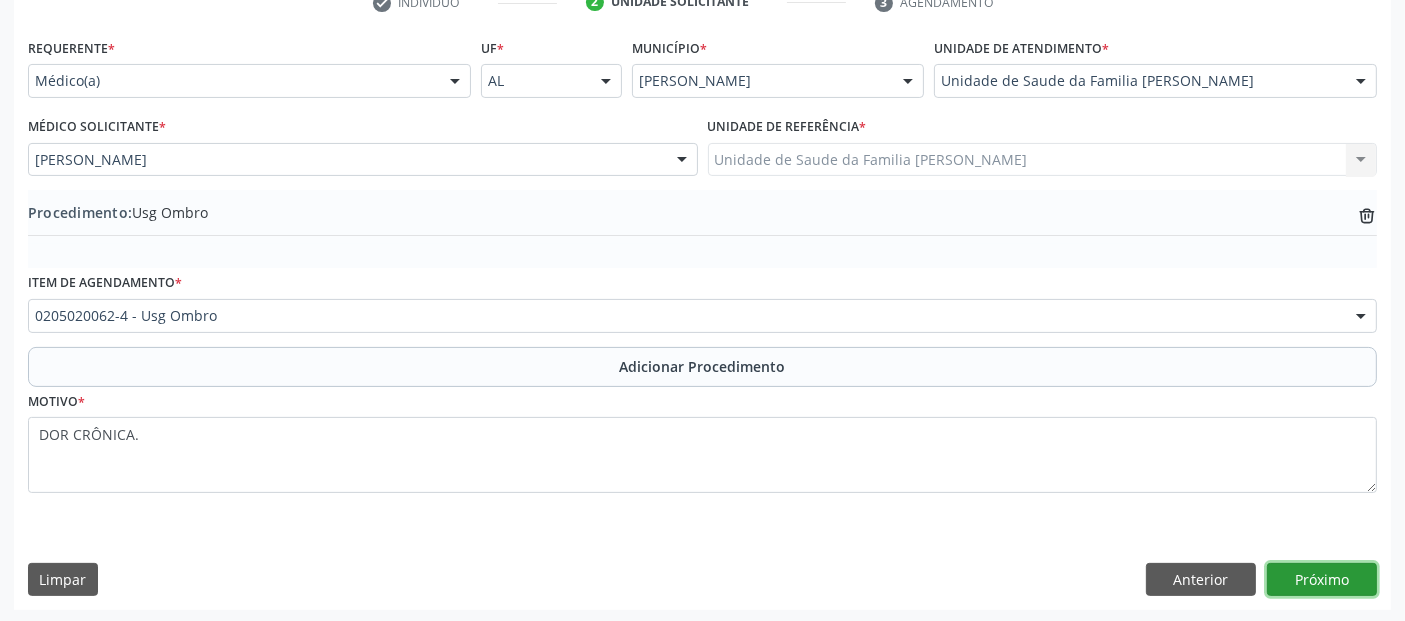 click on "Próximo" at bounding box center (1322, 580) 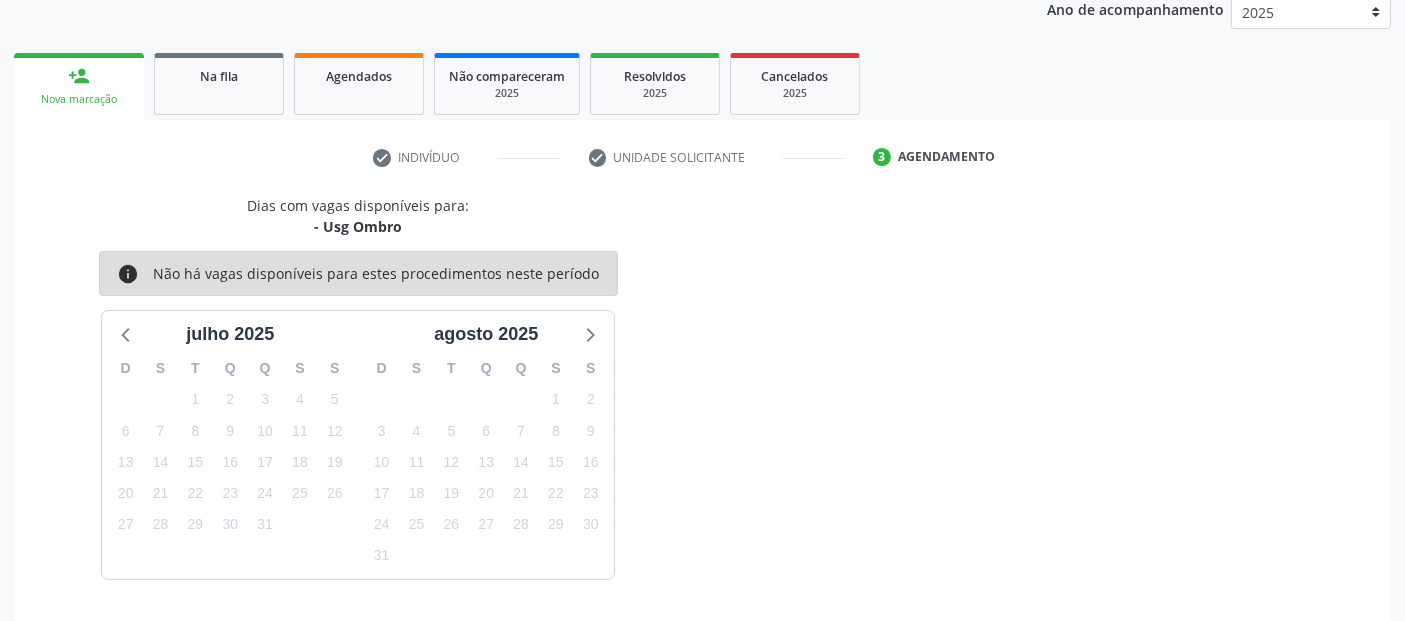 scroll, scrollTop: 333, scrollLeft: 0, axis: vertical 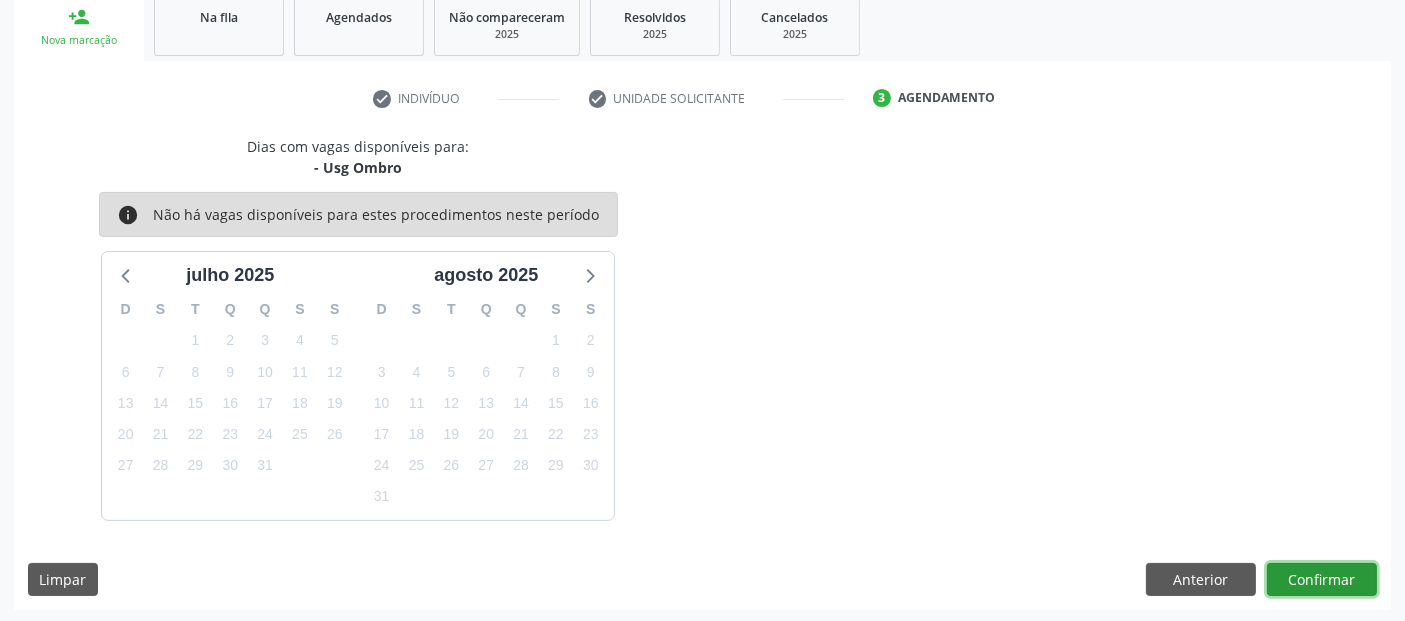 click on "Confirmar" at bounding box center [1322, 580] 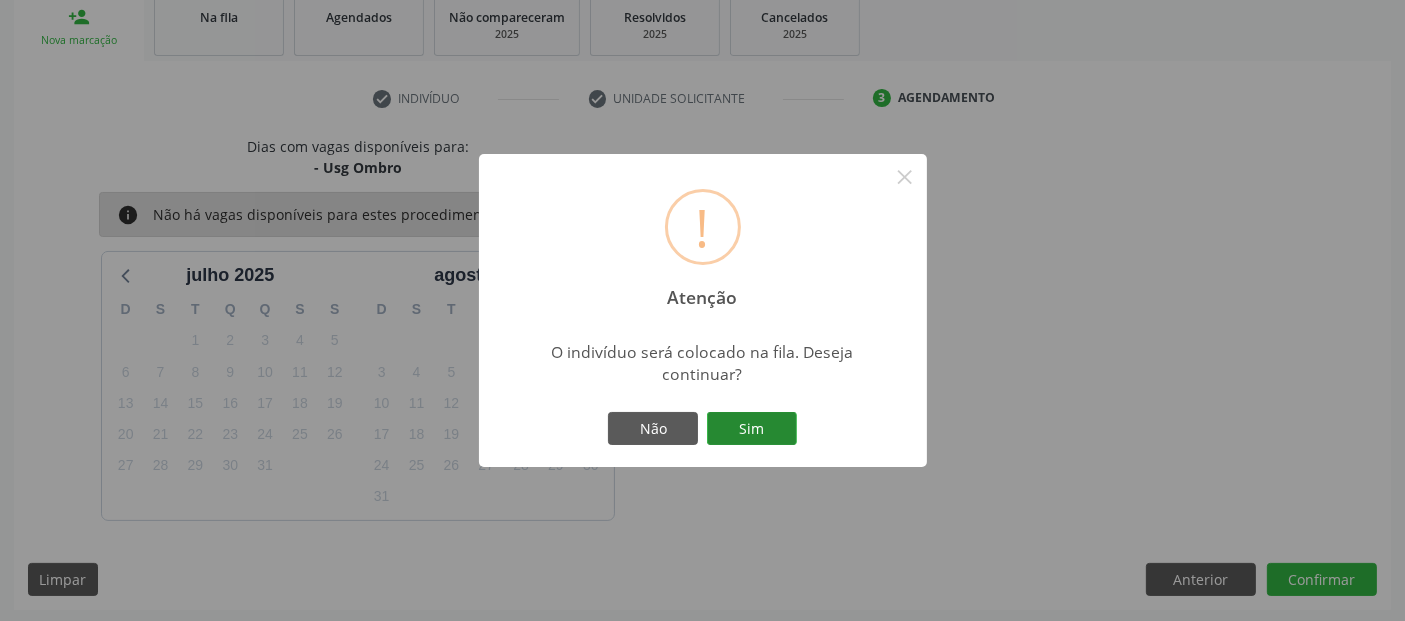click on "Sim" at bounding box center [752, 429] 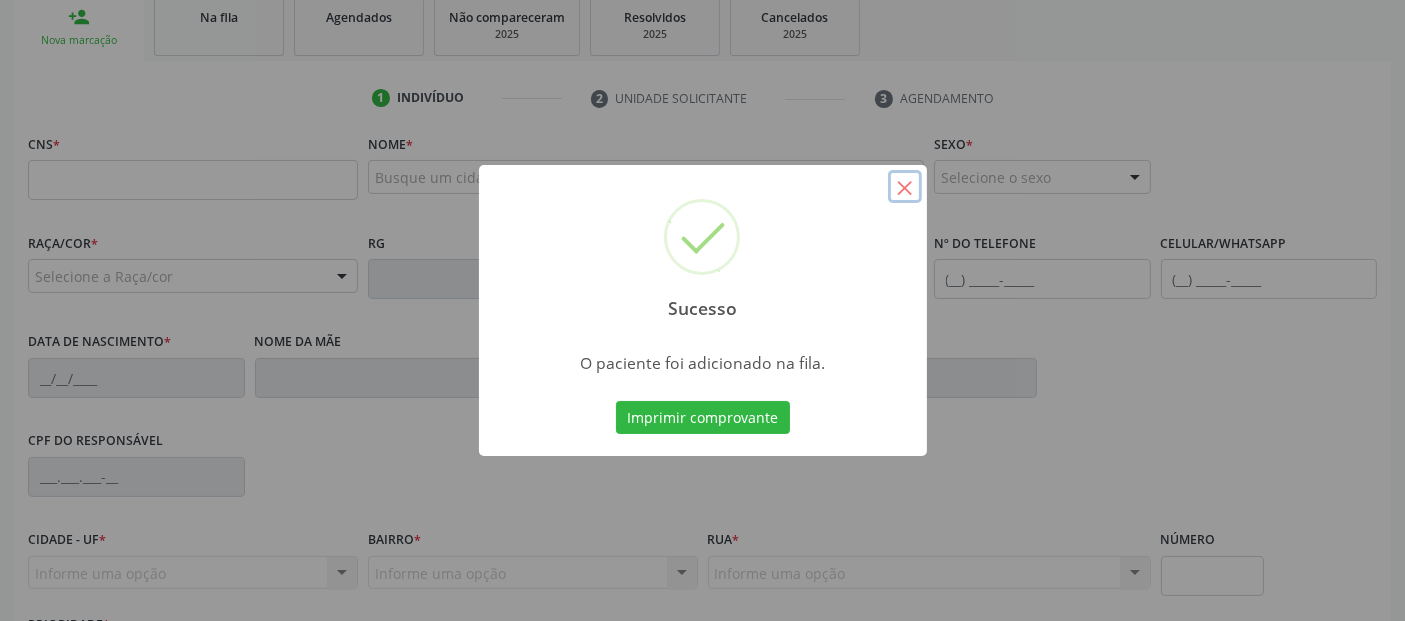 click on "×" at bounding box center (905, 187) 